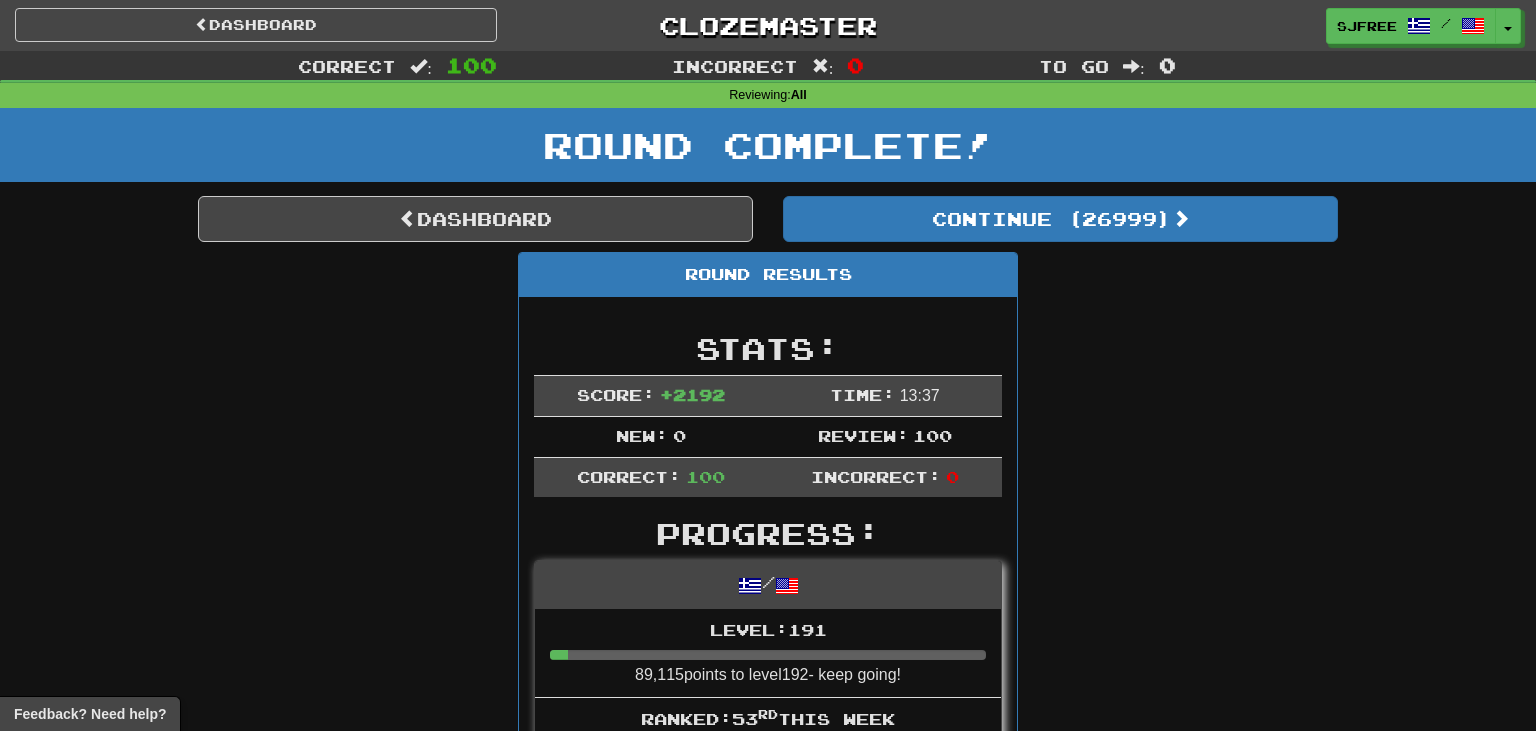 scroll, scrollTop: 0, scrollLeft: 0, axis: both 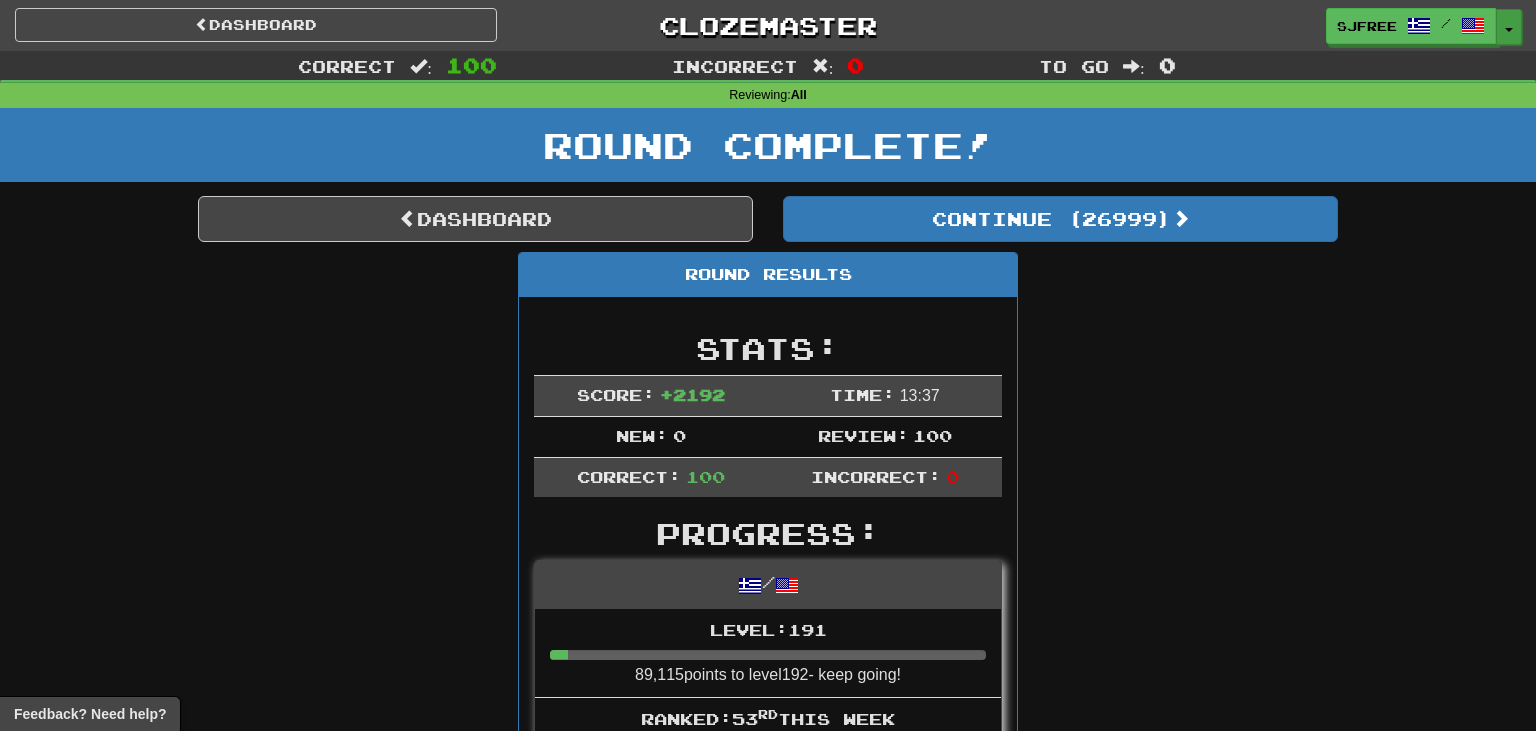 click on "Toggle Dropdown" at bounding box center [1509, 27] 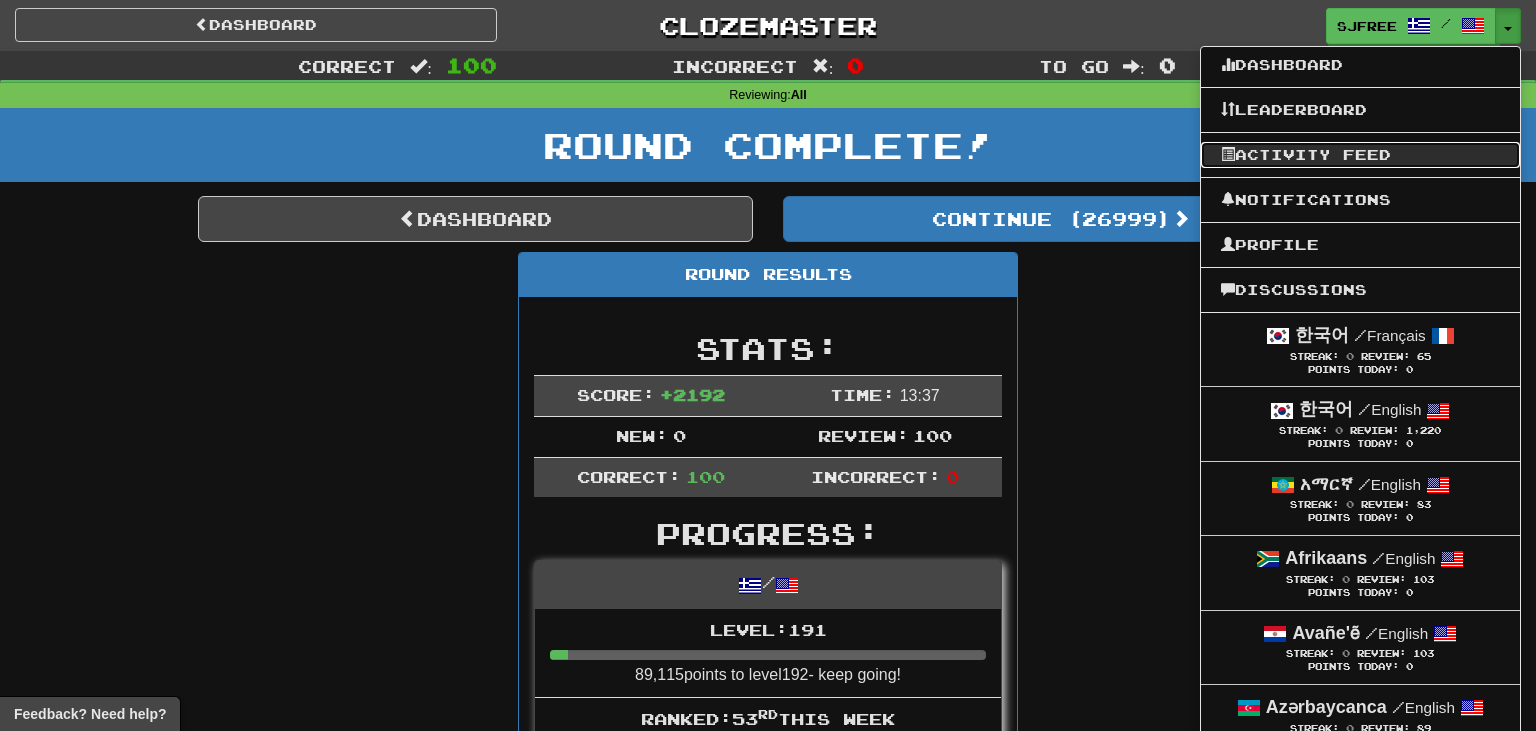 click on "Activity Feed" at bounding box center (1360, 155) 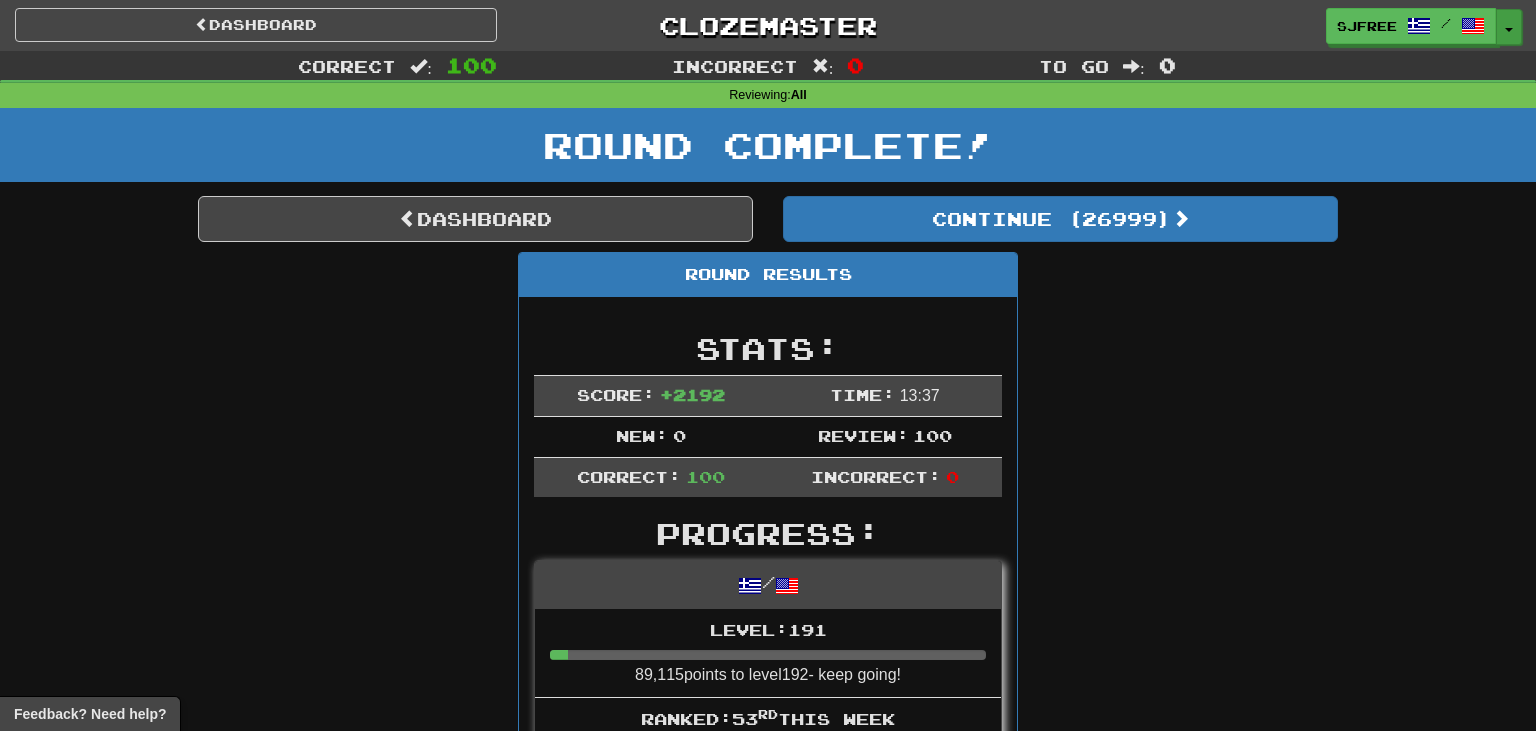 click at bounding box center (1509, 30) 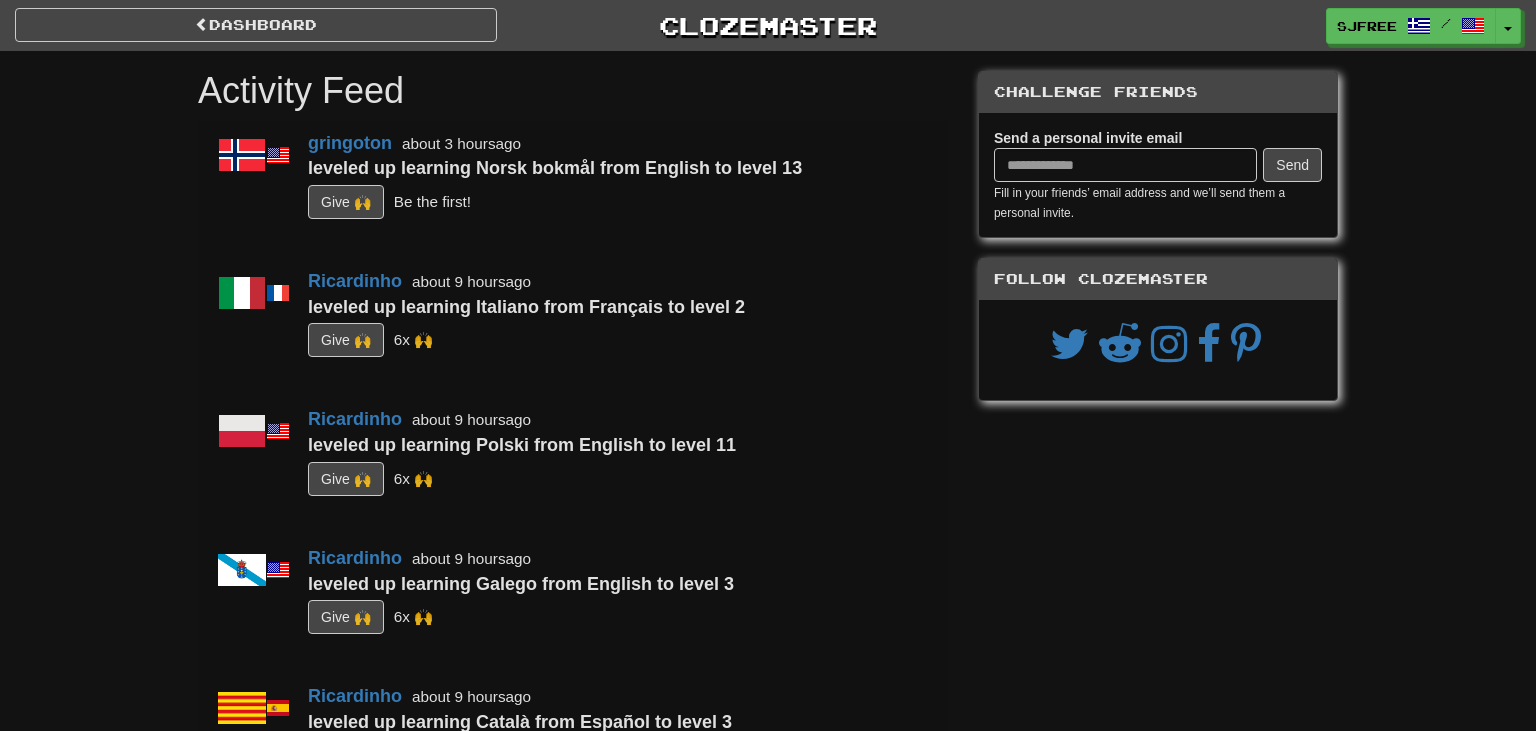 scroll, scrollTop: 0, scrollLeft: 0, axis: both 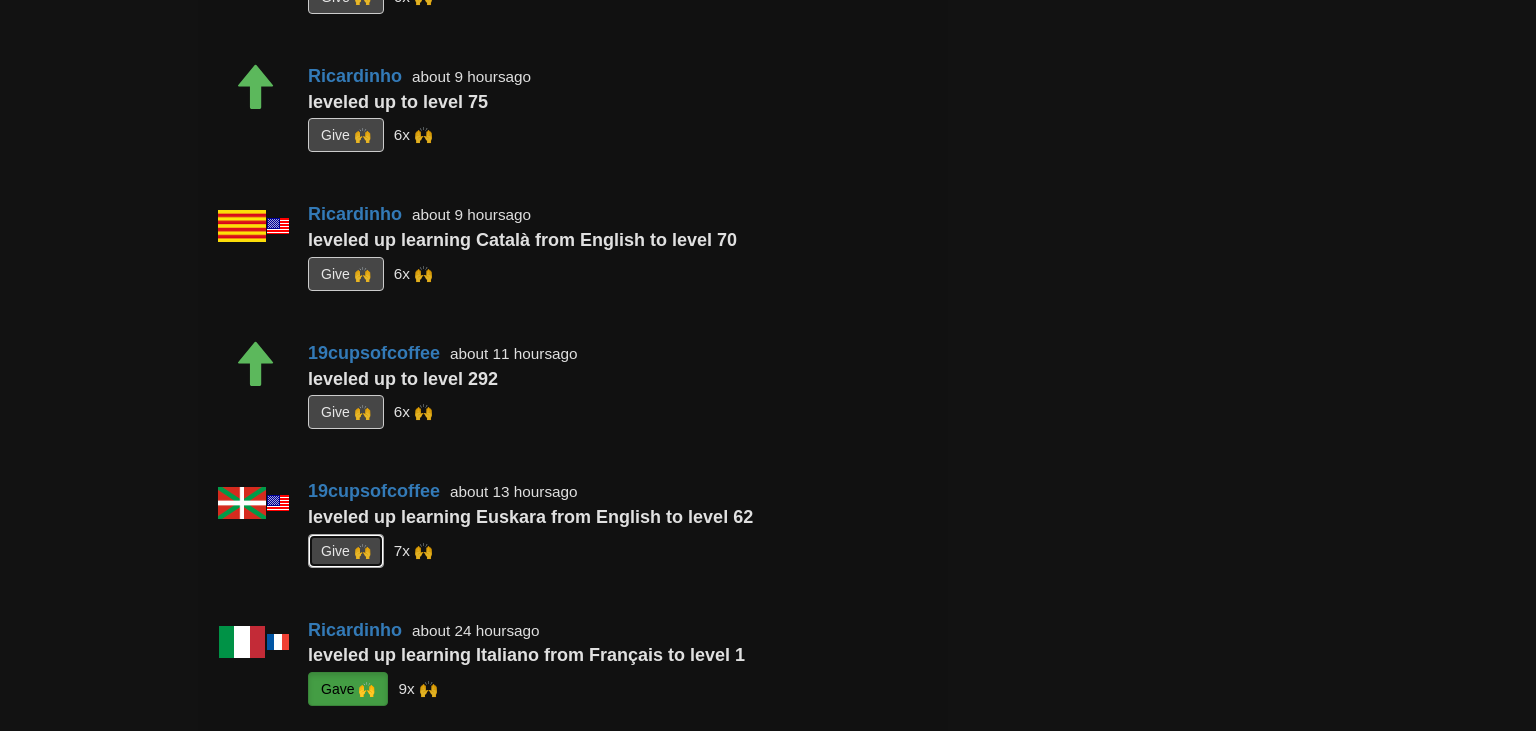 click on "G i ve 🙌" at bounding box center (346, 551) 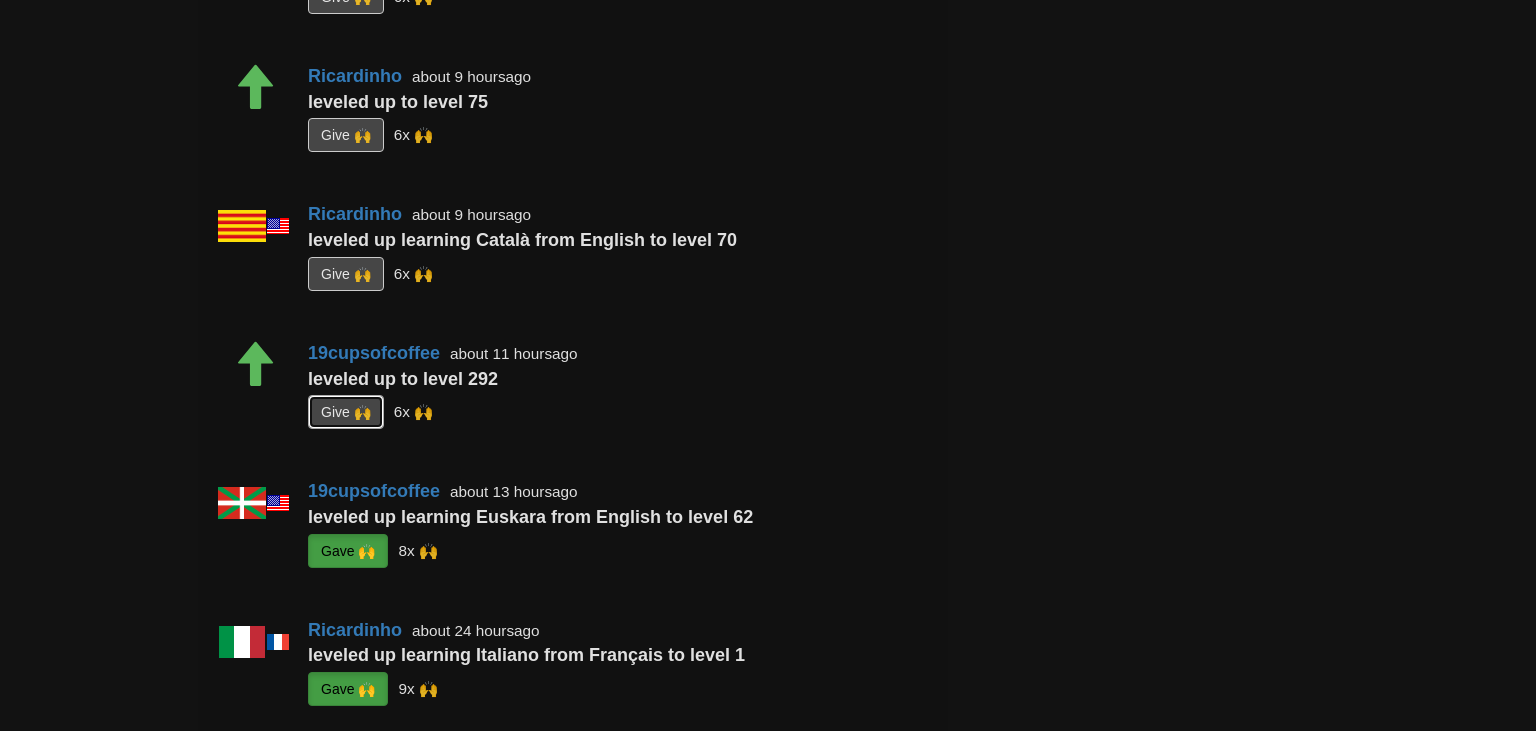 click on "G i ve 🙌" at bounding box center (346, 412) 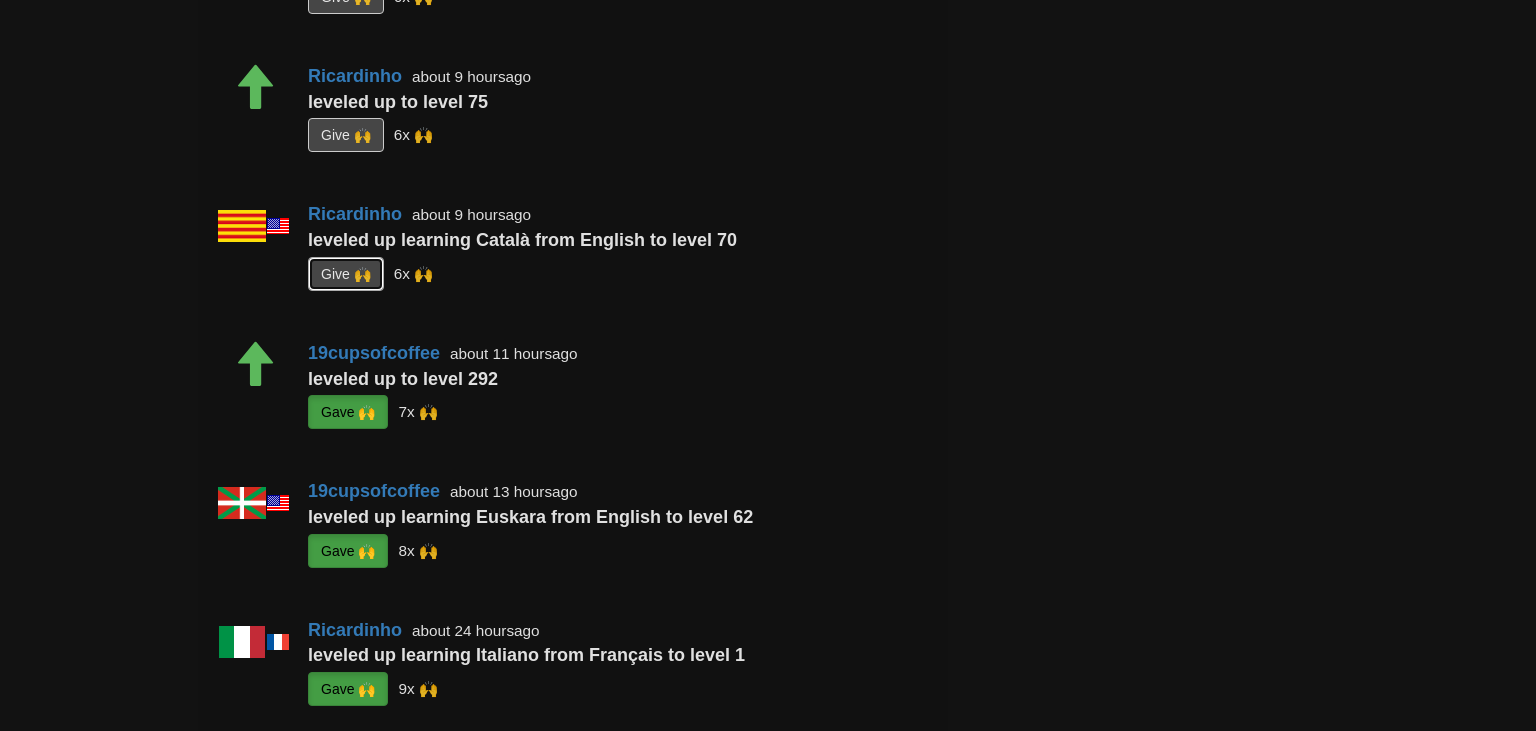click on "G i ve 🙌" at bounding box center [346, 274] 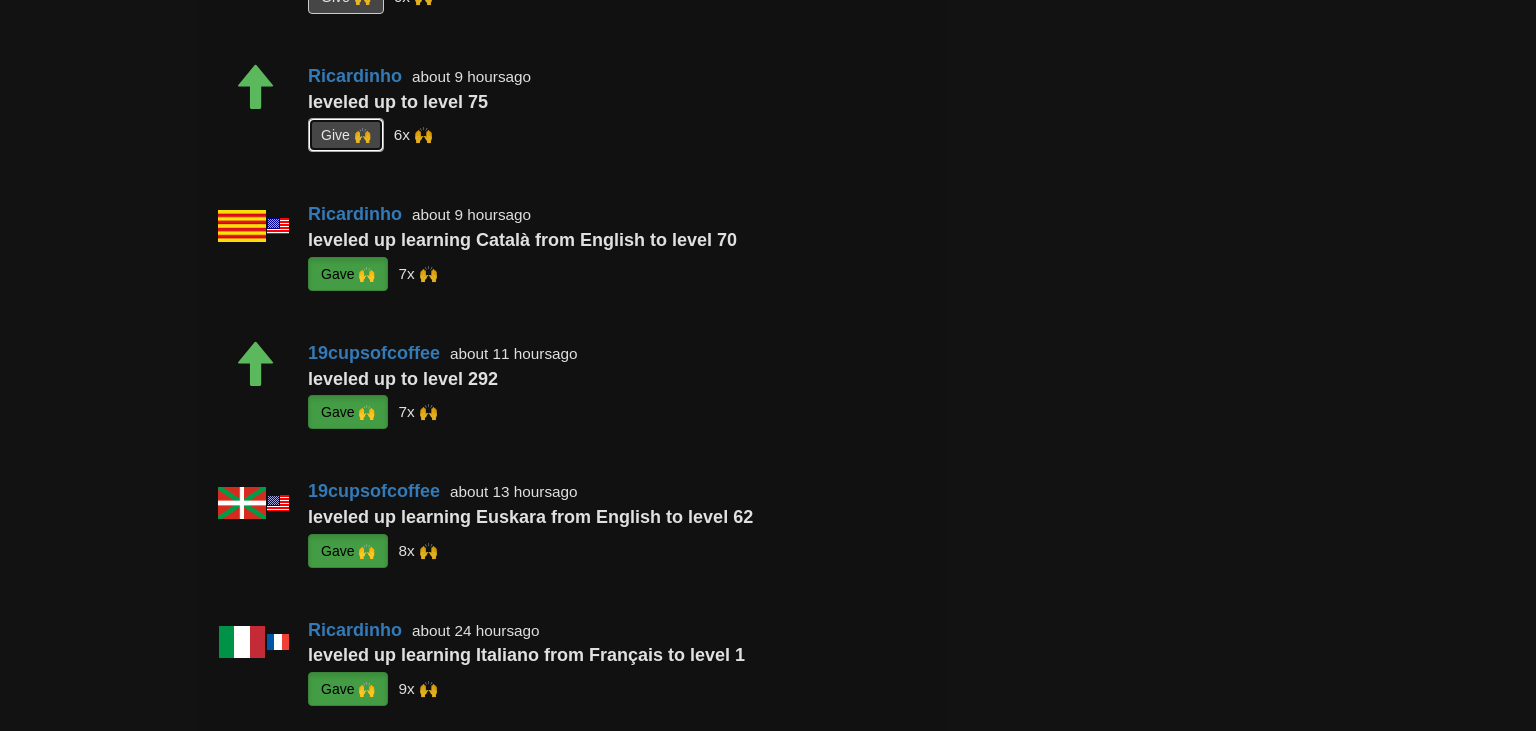click on "G i ve 🙌" at bounding box center (346, 135) 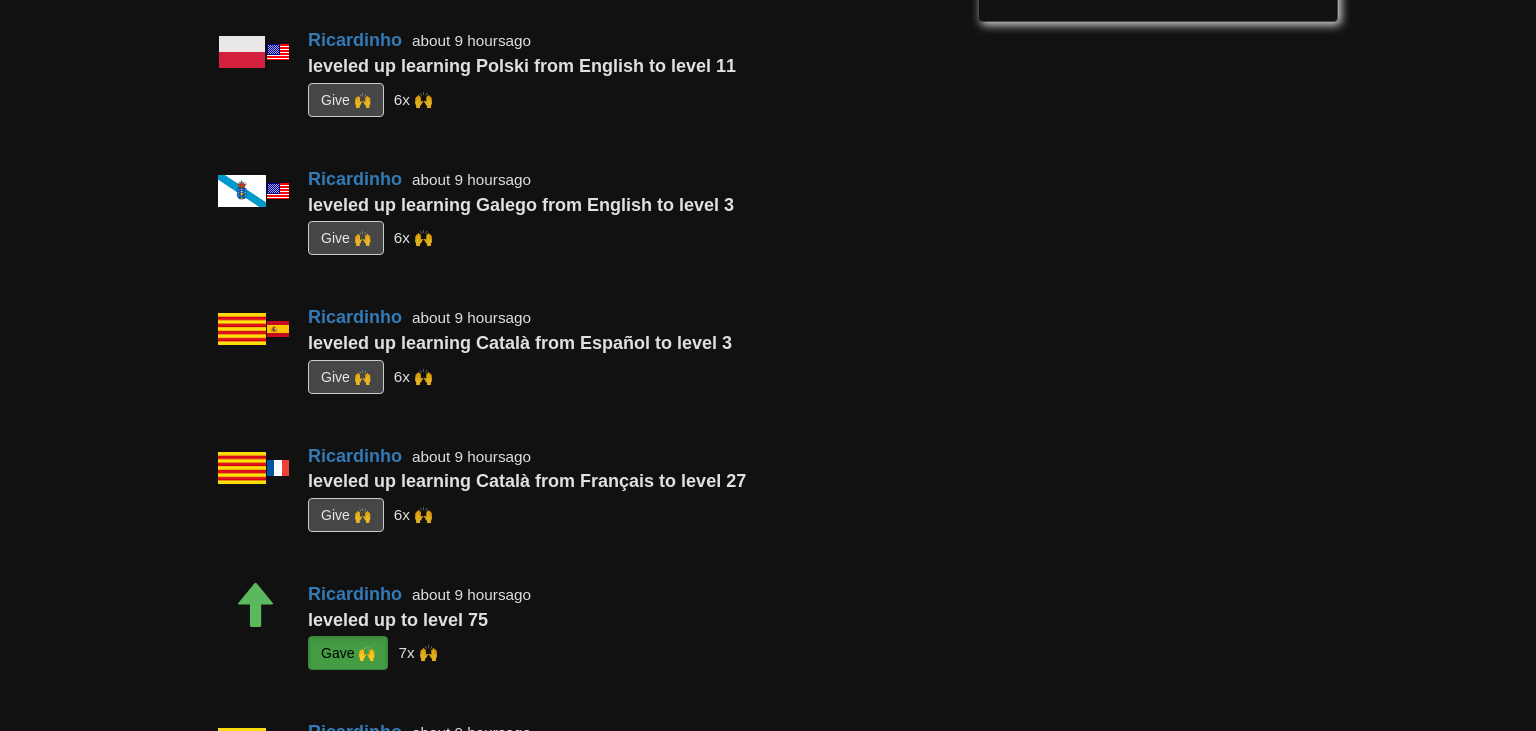 scroll, scrollTop: 369, scrollLeft: 0, axis: vertical 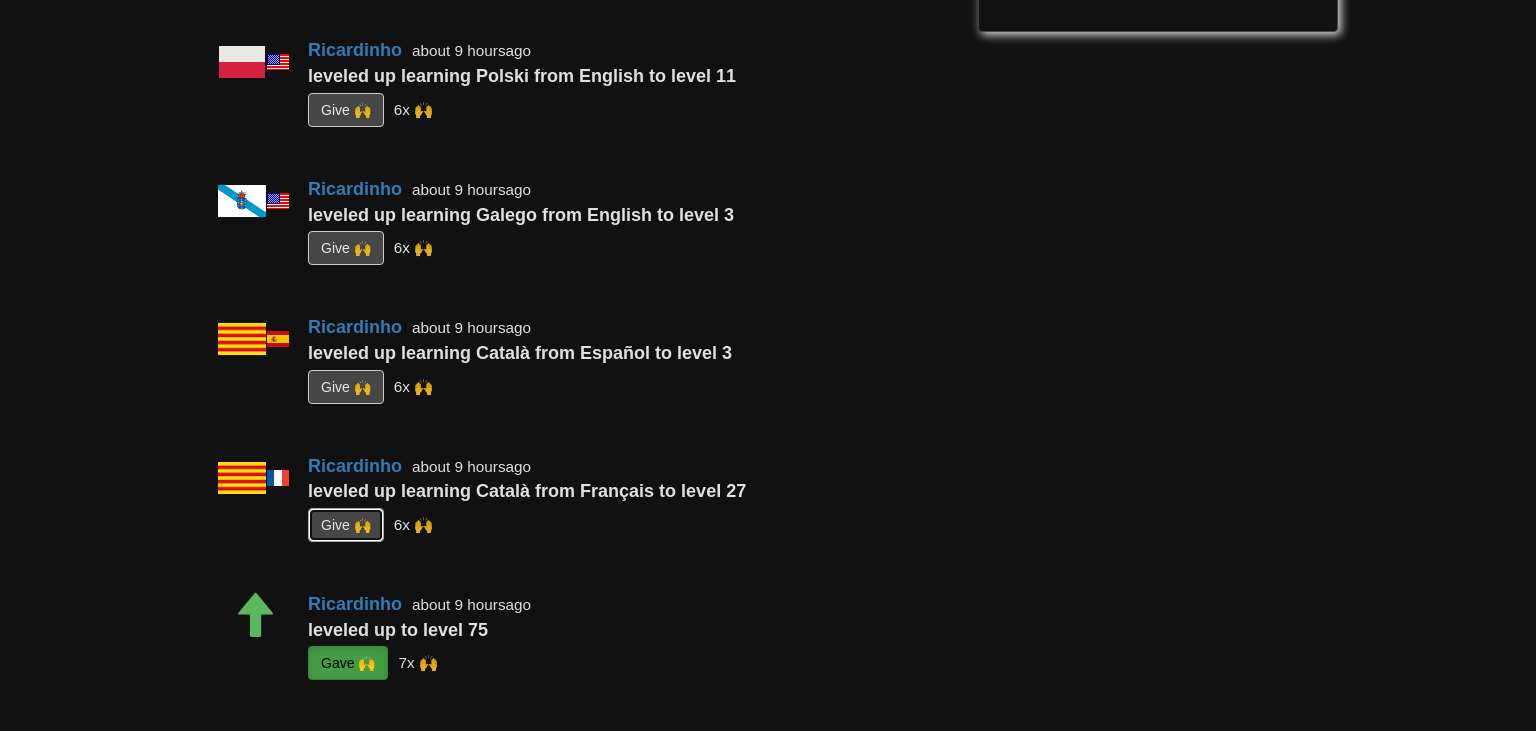 click on "G i ve 🙌" at bounding box center (346, 525) 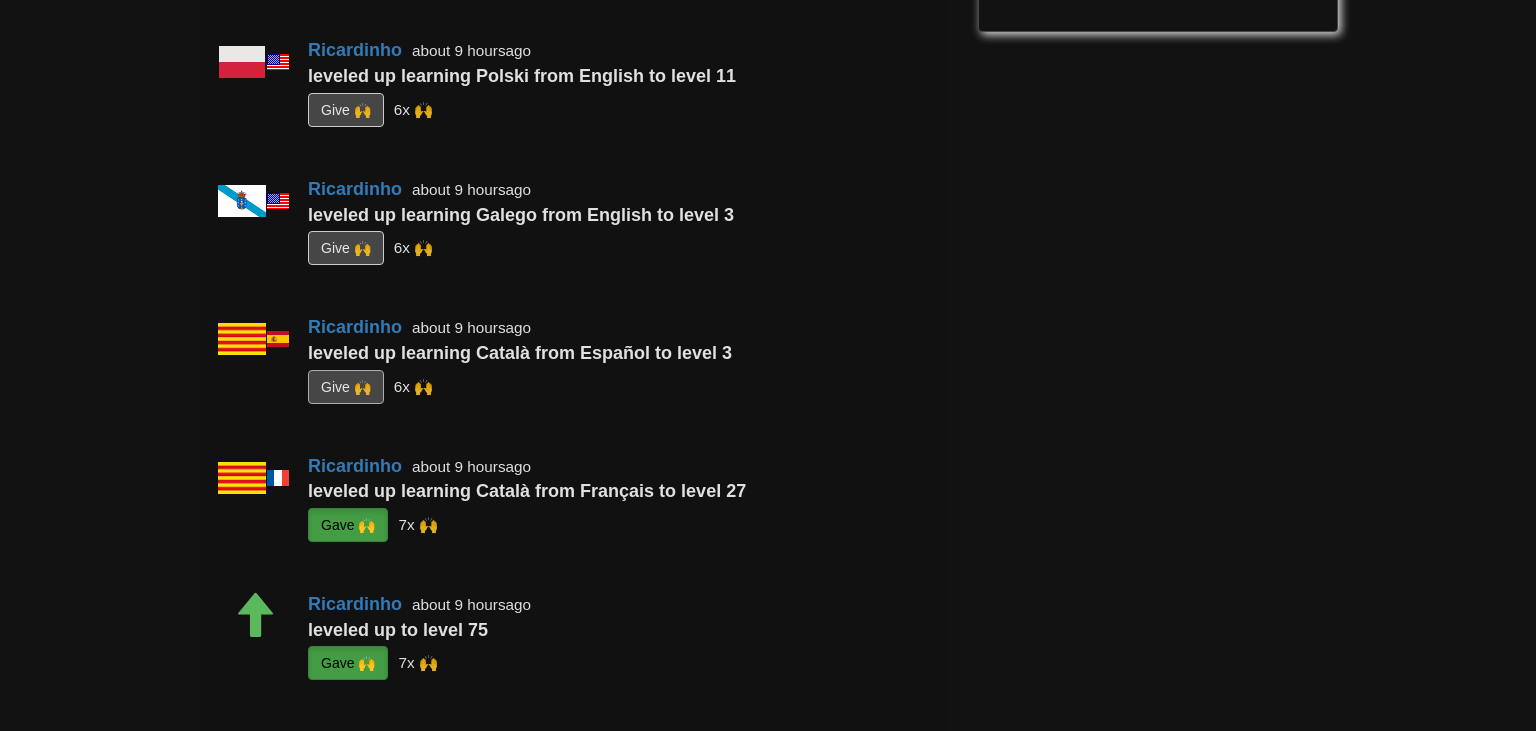 scroll, scrollTop: 399, scrollLeft: 0, axis: vertical 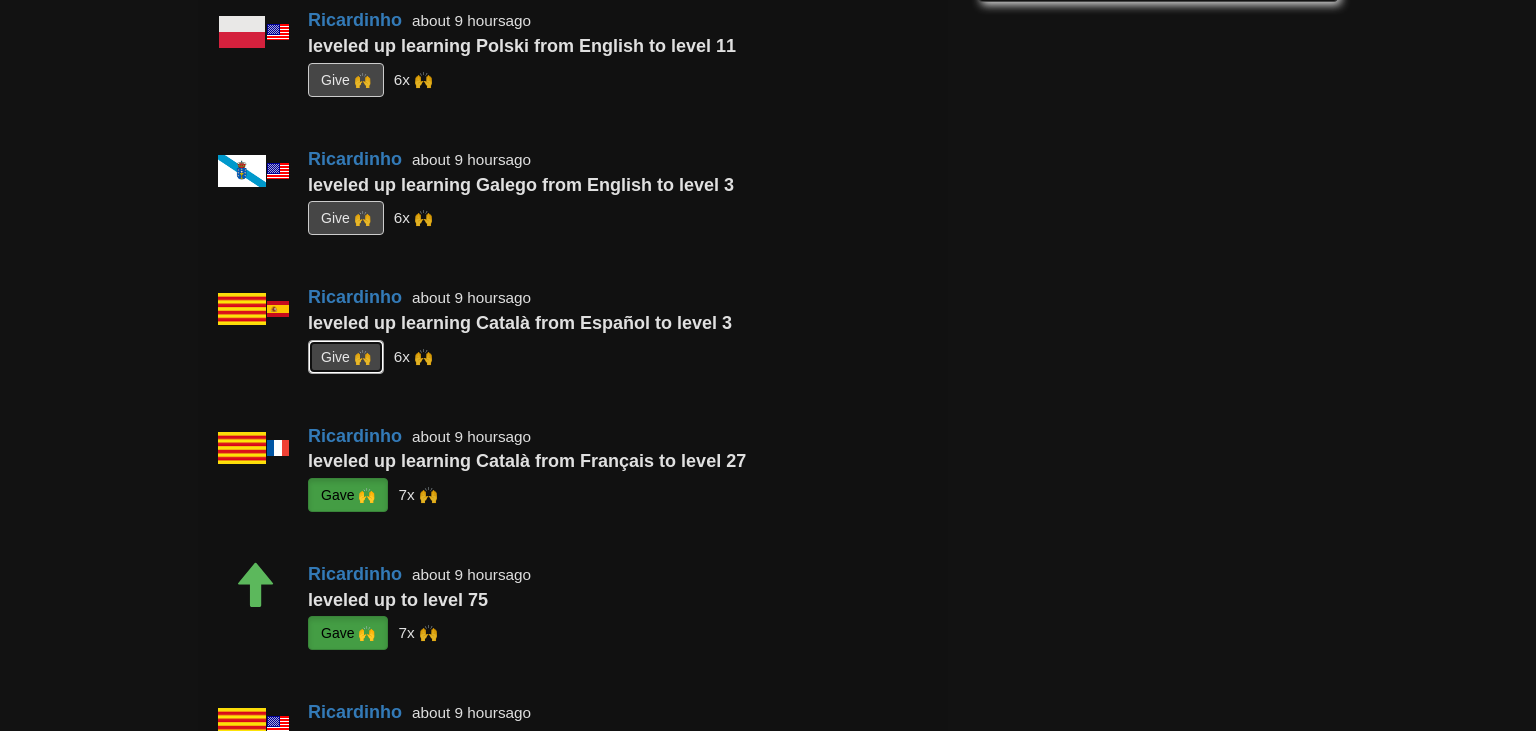 click on "G i ve 🙌" at bounding box center [346, 357] 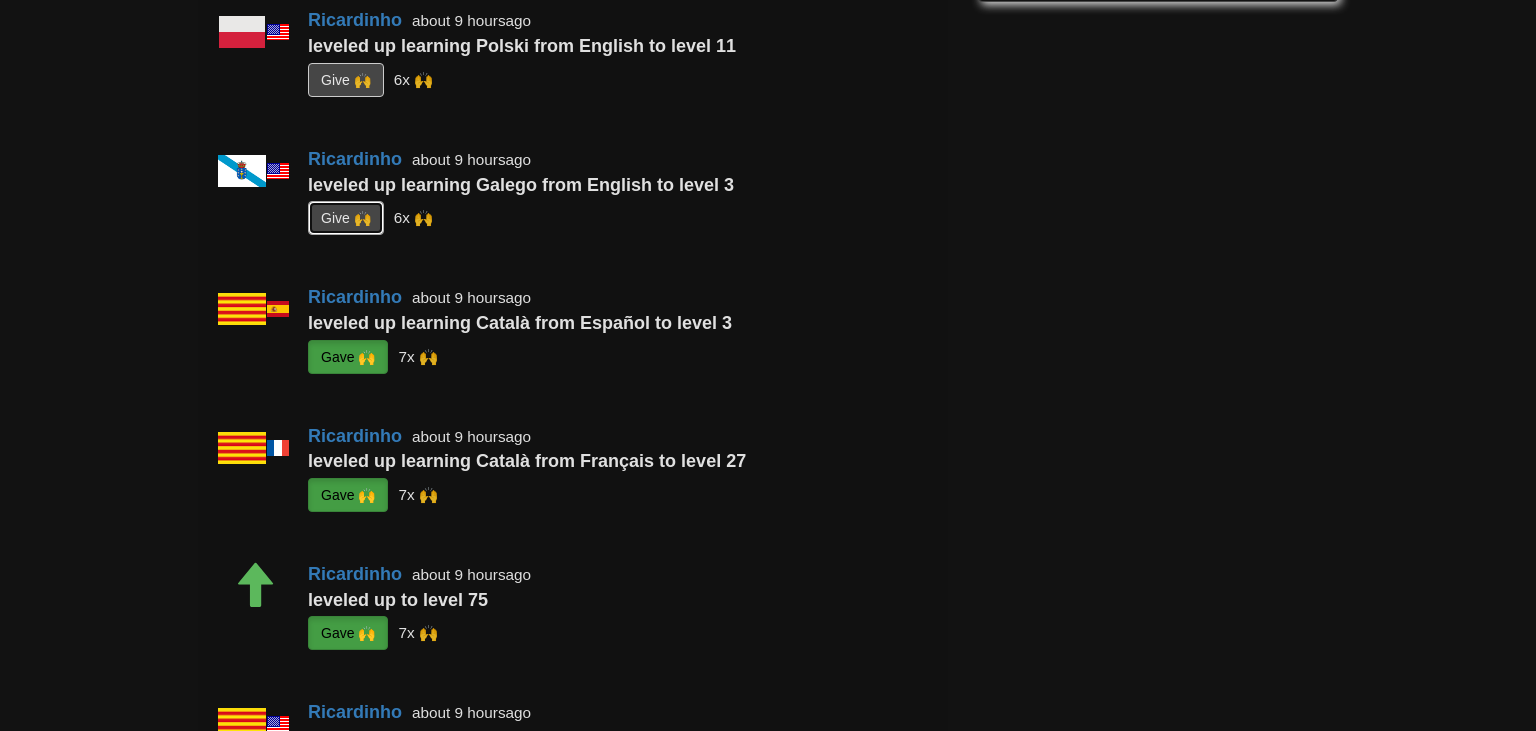 click on "G i ve 🙌" at bounding box center [346, 218] 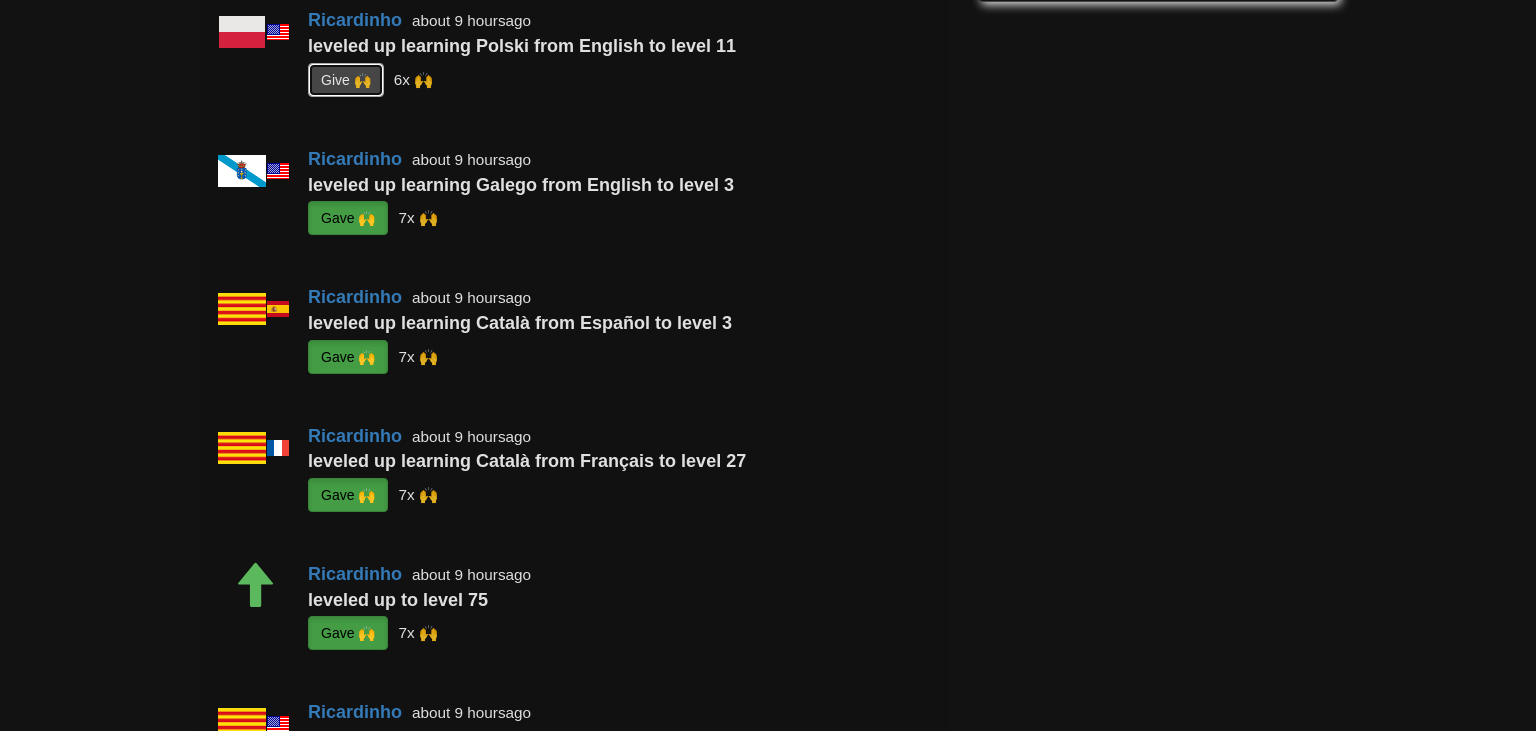 click on "G i ve 🙌" at bounding box center [346, 80] 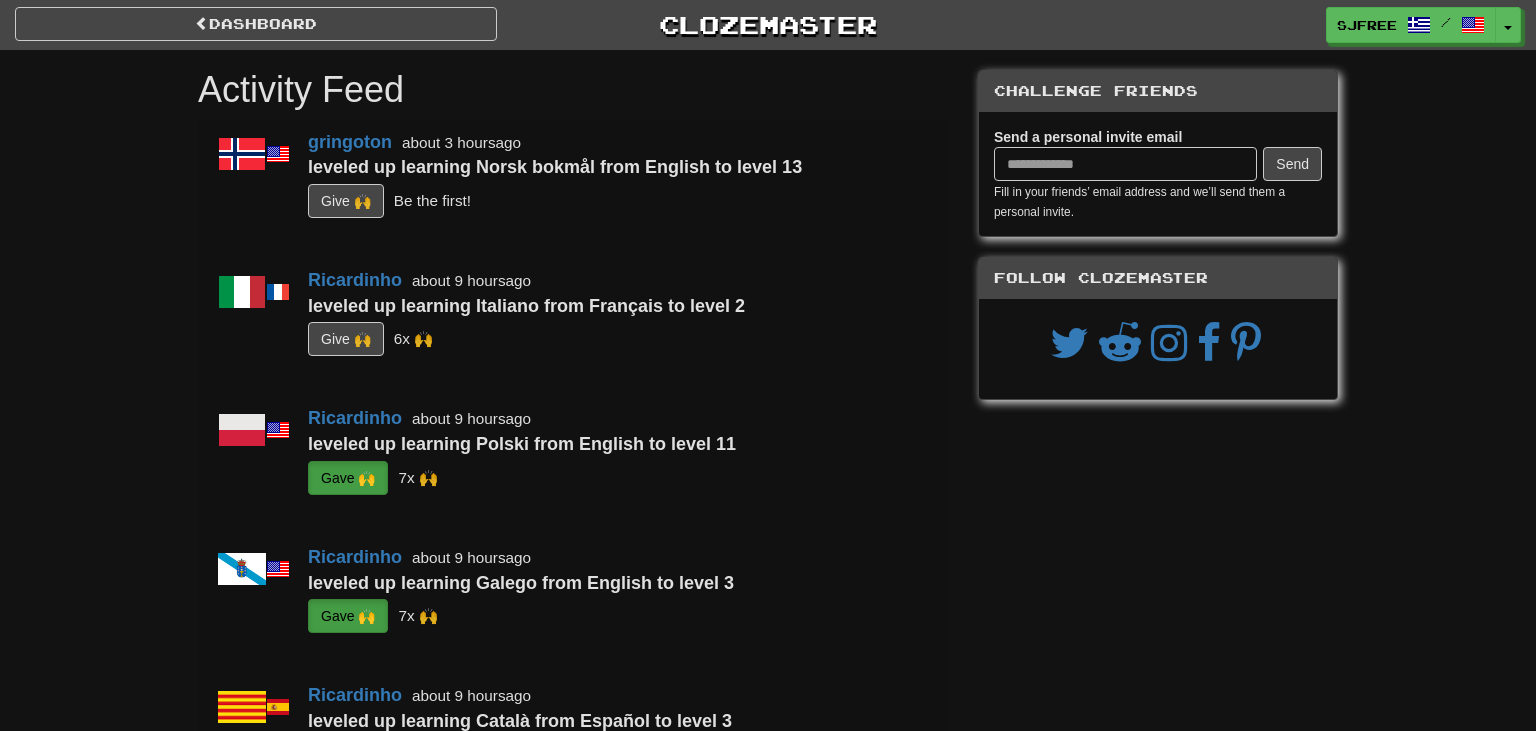 scroll, scrollTop: 0, scrollLeft: 0, axis: both 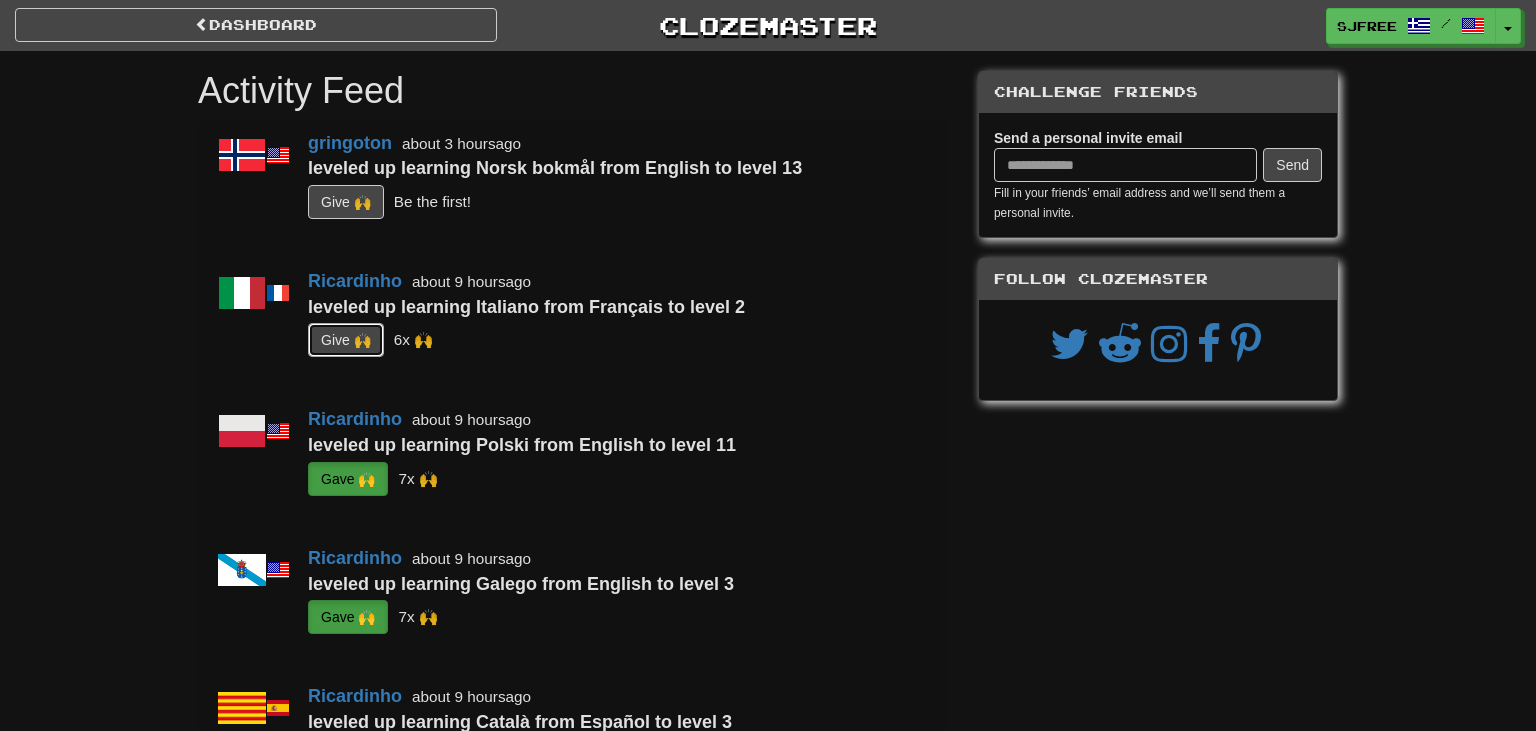 click on "G i ve 🙌" at bounding box center [346, 340] 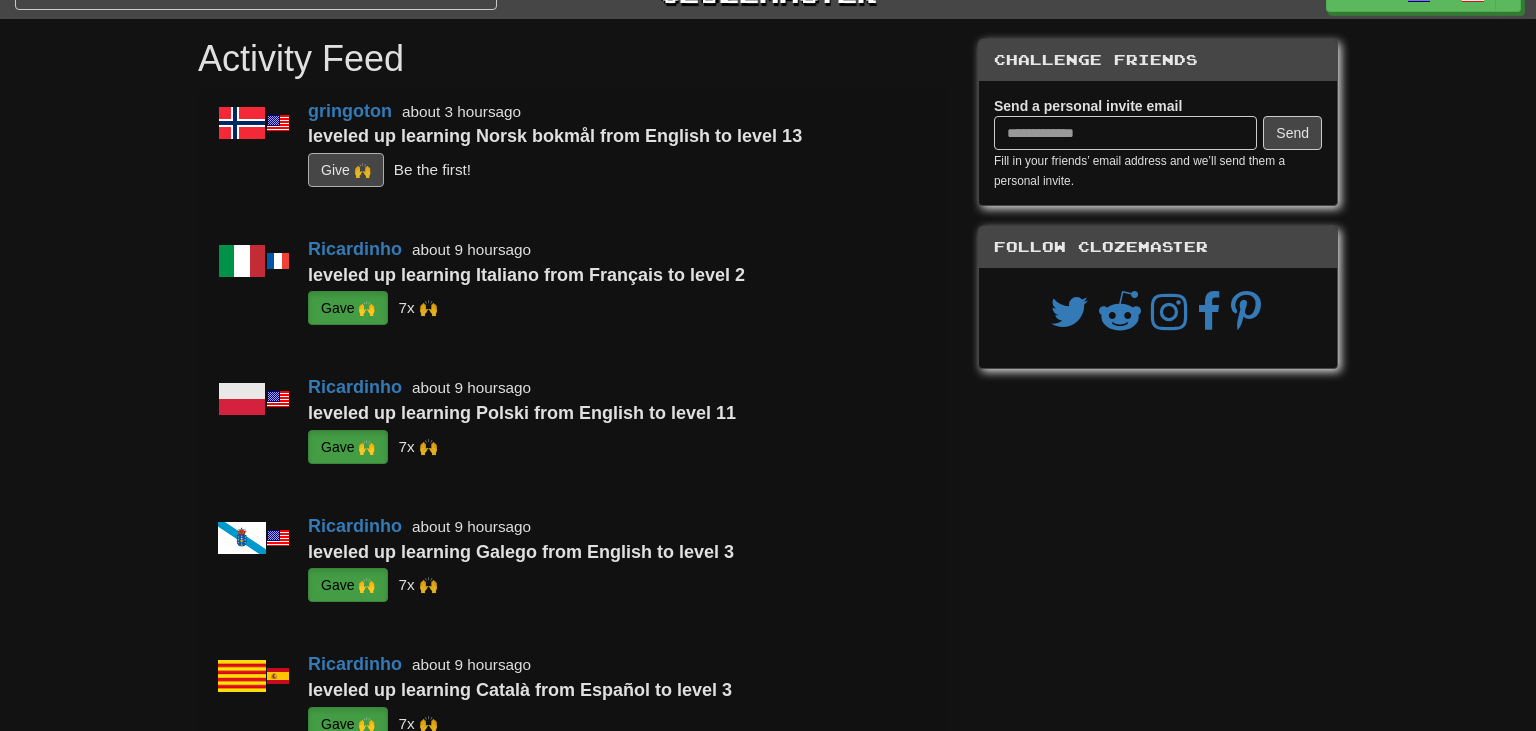scroll, scrollTop: 32, scrollLeft: 0, axis: vertical 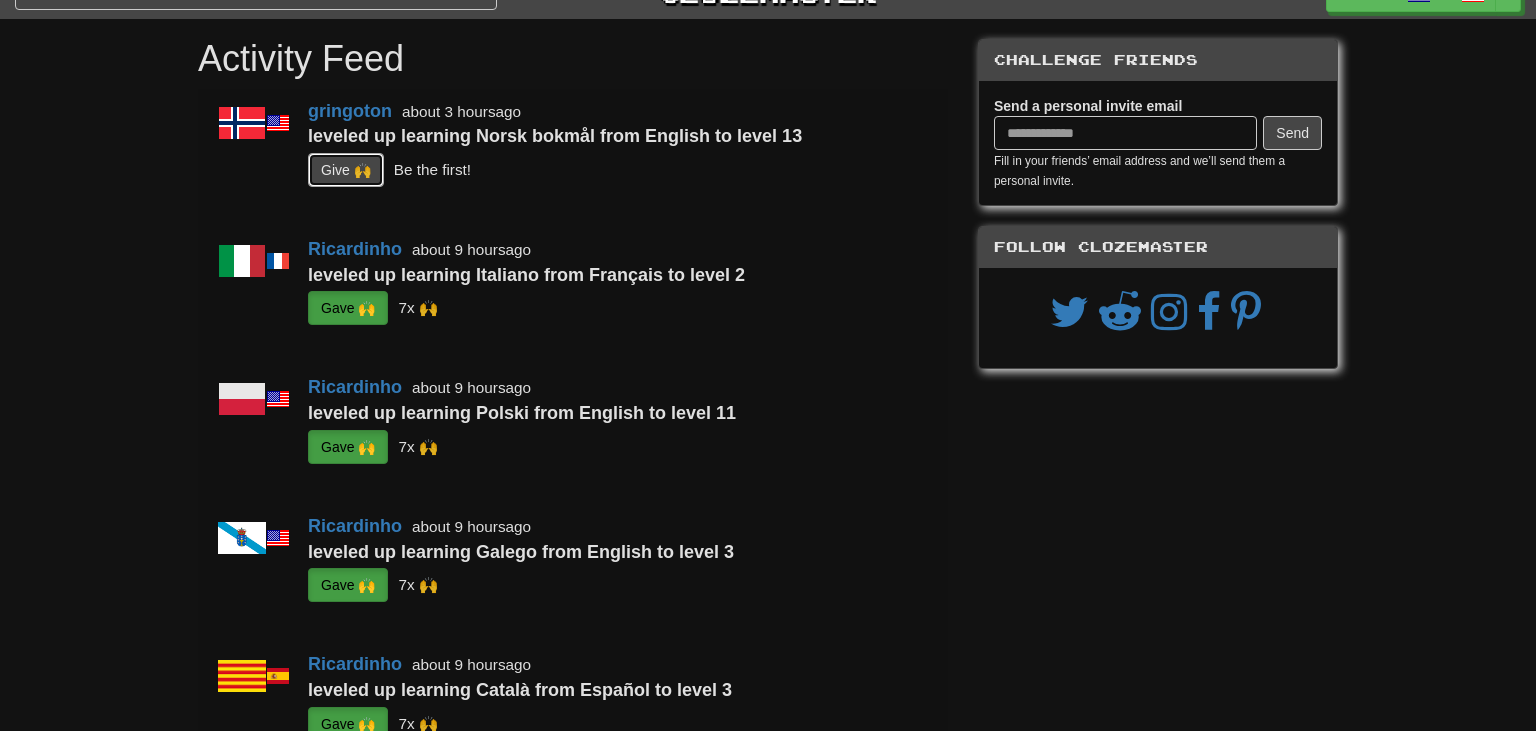 click on "G i ve 🙌" at bounding box center [346, 170] 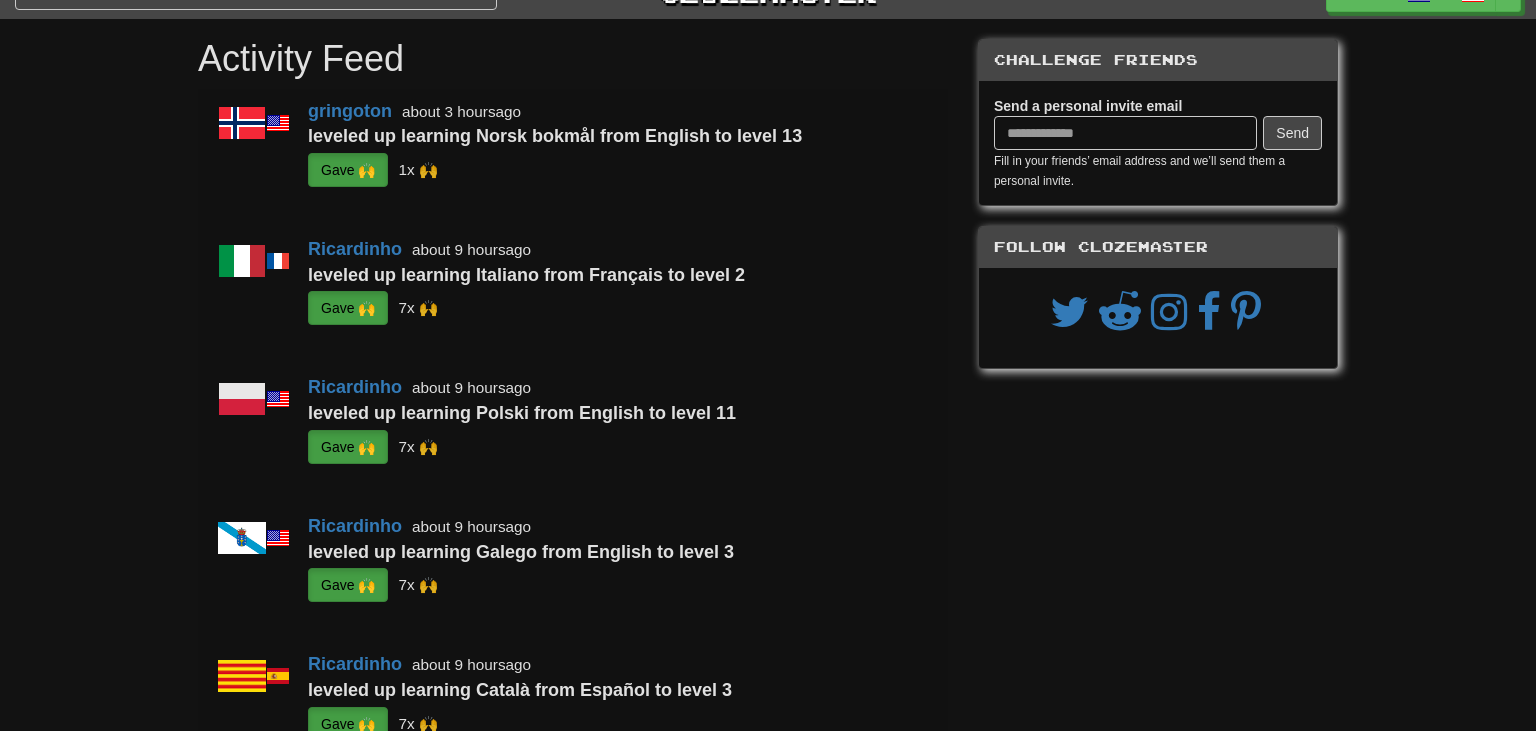 scroll, scrollTop: 0, scrollLeft: 0, axis: both 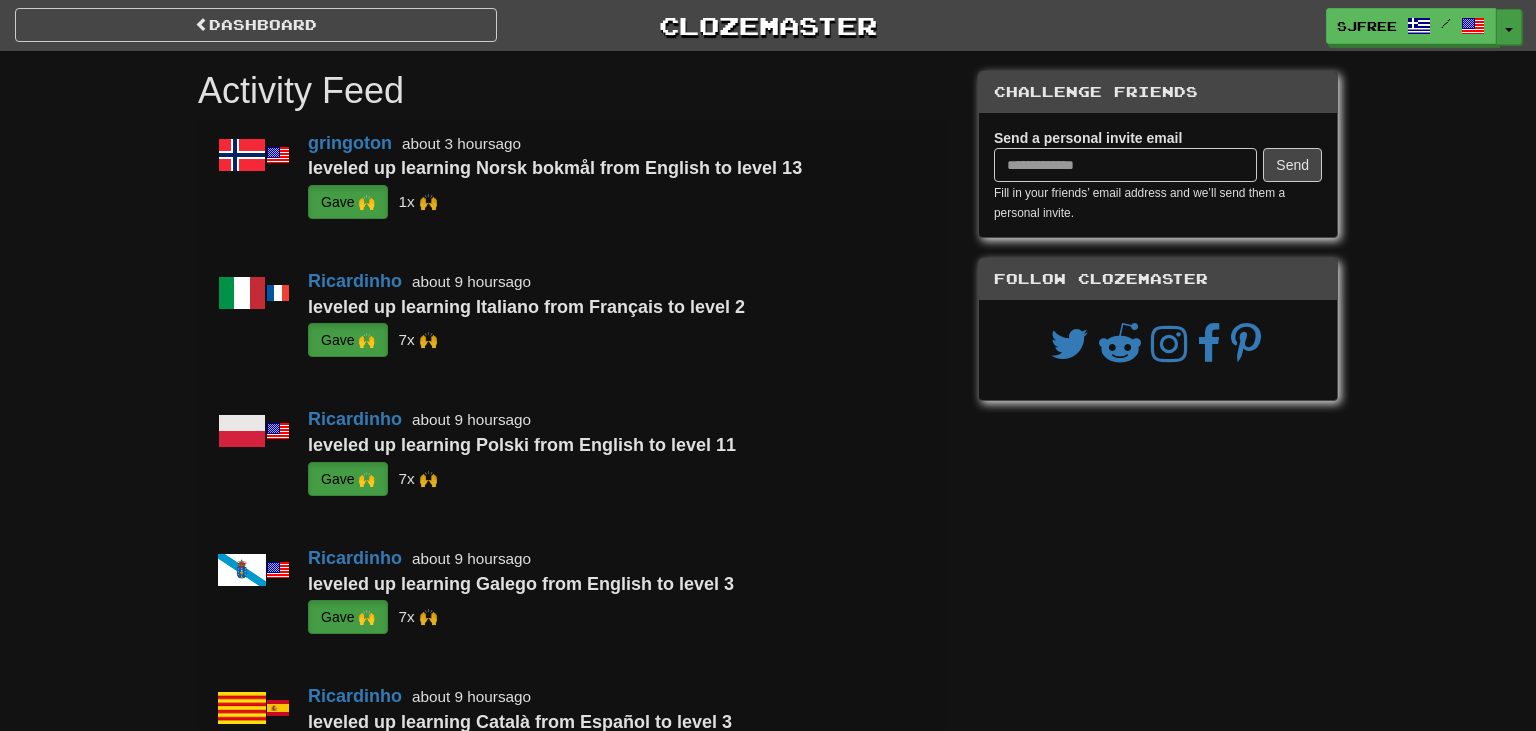 click at bounding box center (1509, 30) 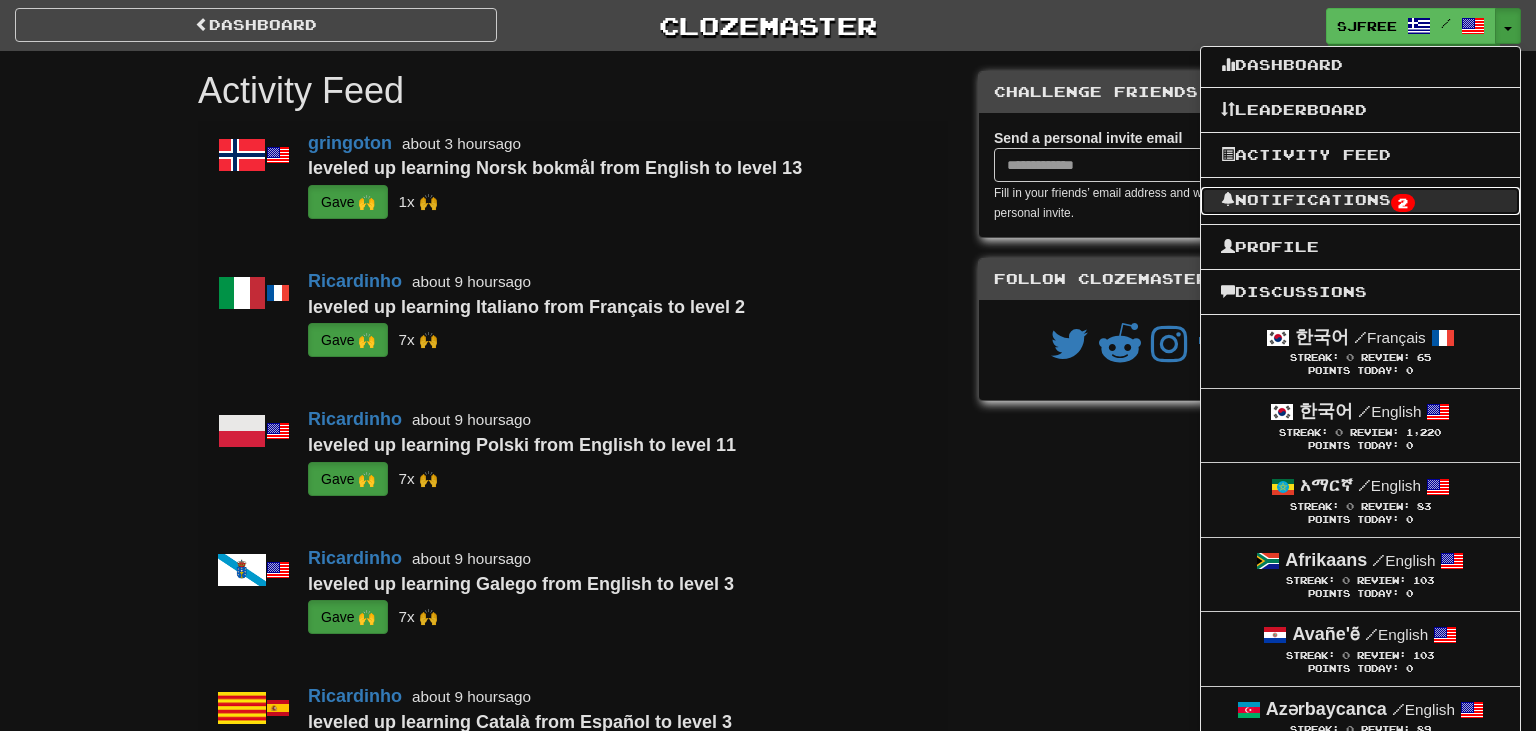 click on "Notifications
2" at bounding box center (1360, 201) 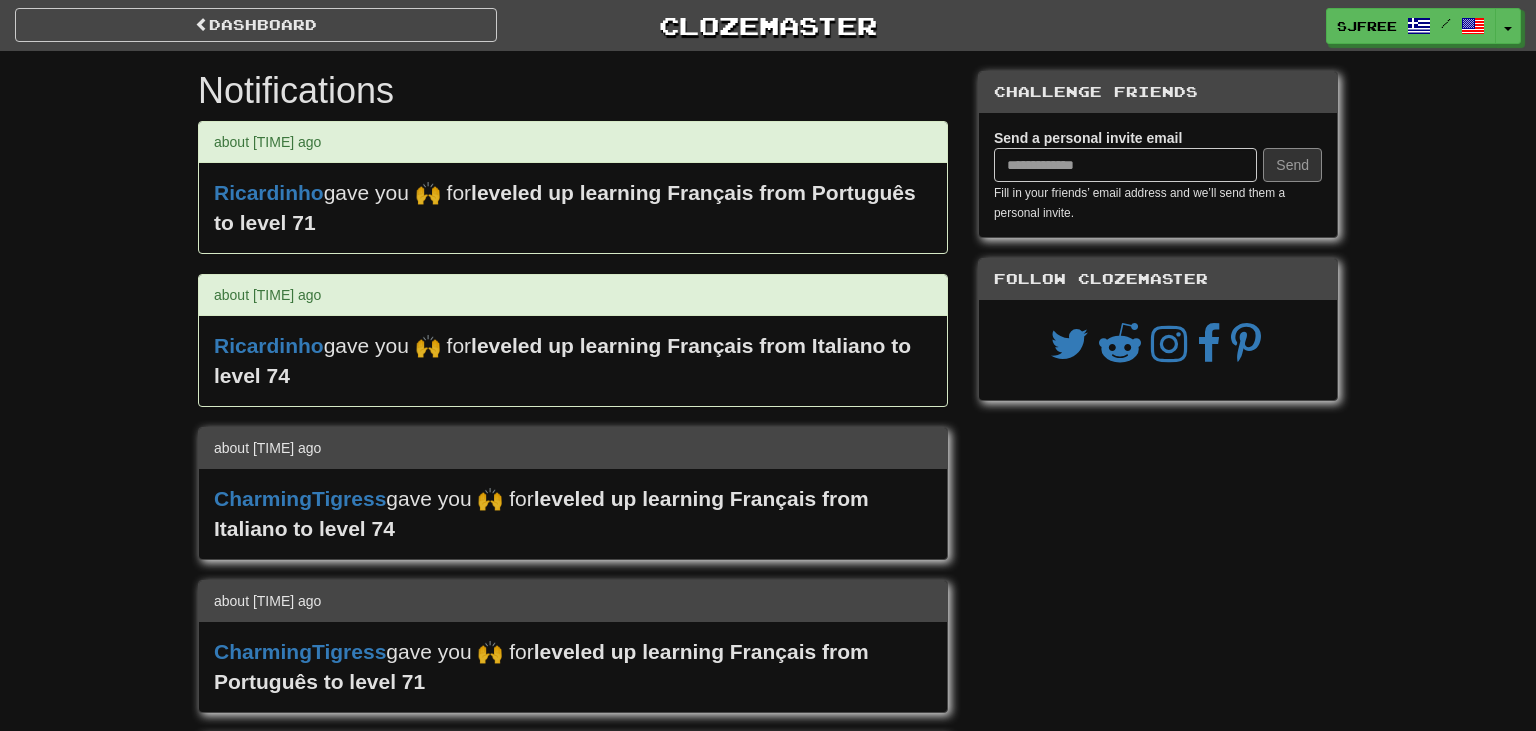 scroll, scrollTop: 0, scrollLeft: 0, axis: both 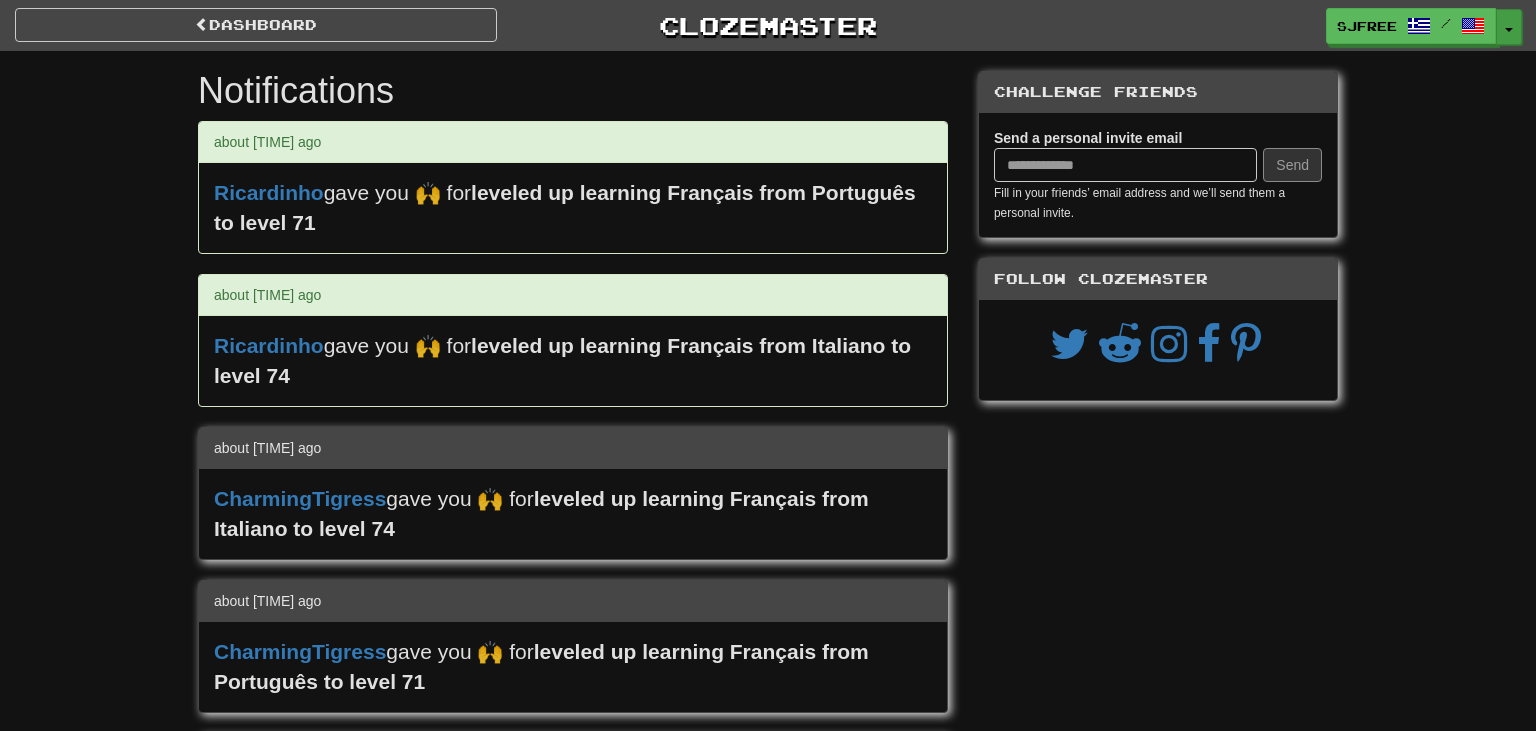 click at bounding box center [1509, 30] 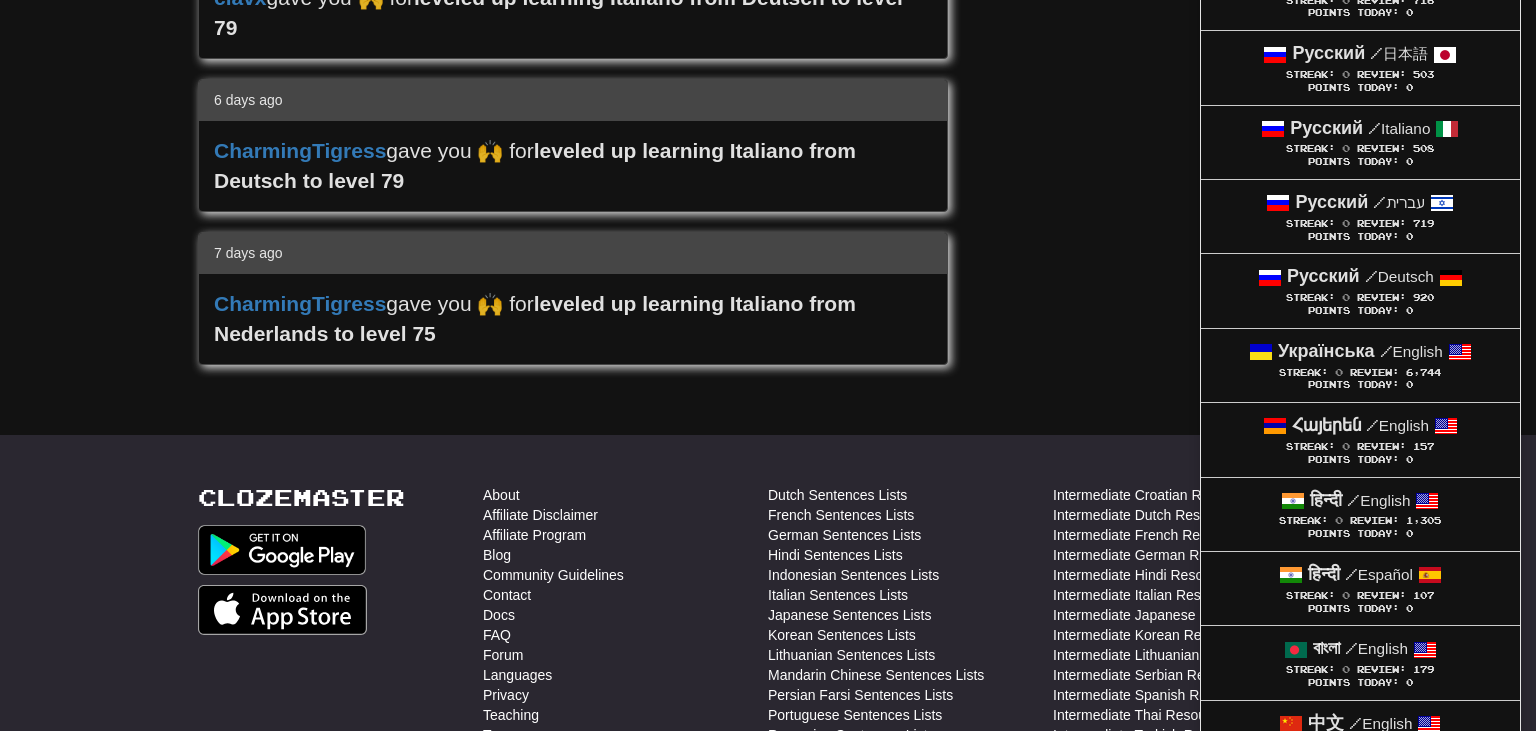 scroll, scrollTop: 8088, scrollLeft: 0, axis: vertical 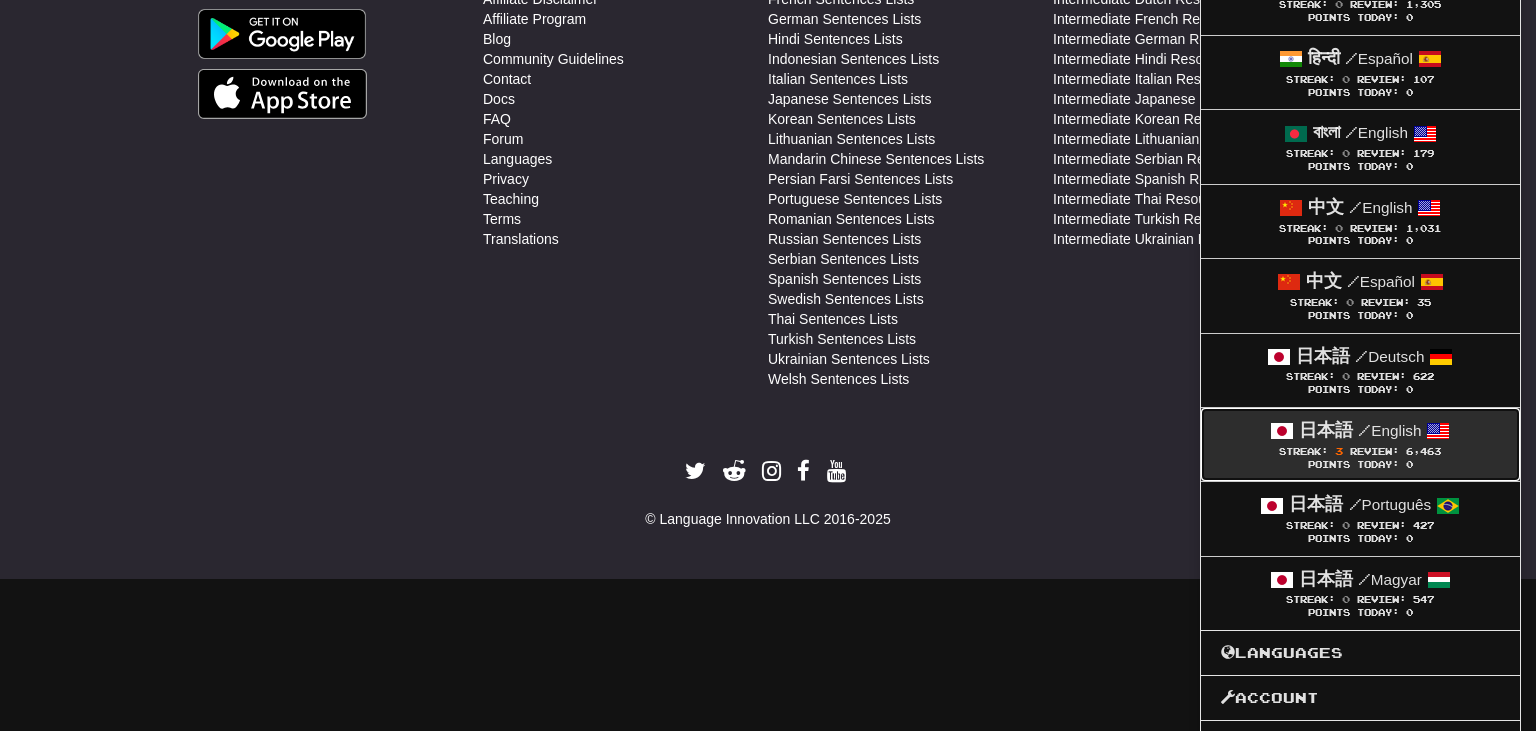 click on "Review:" at bounding box center [1374, 451] 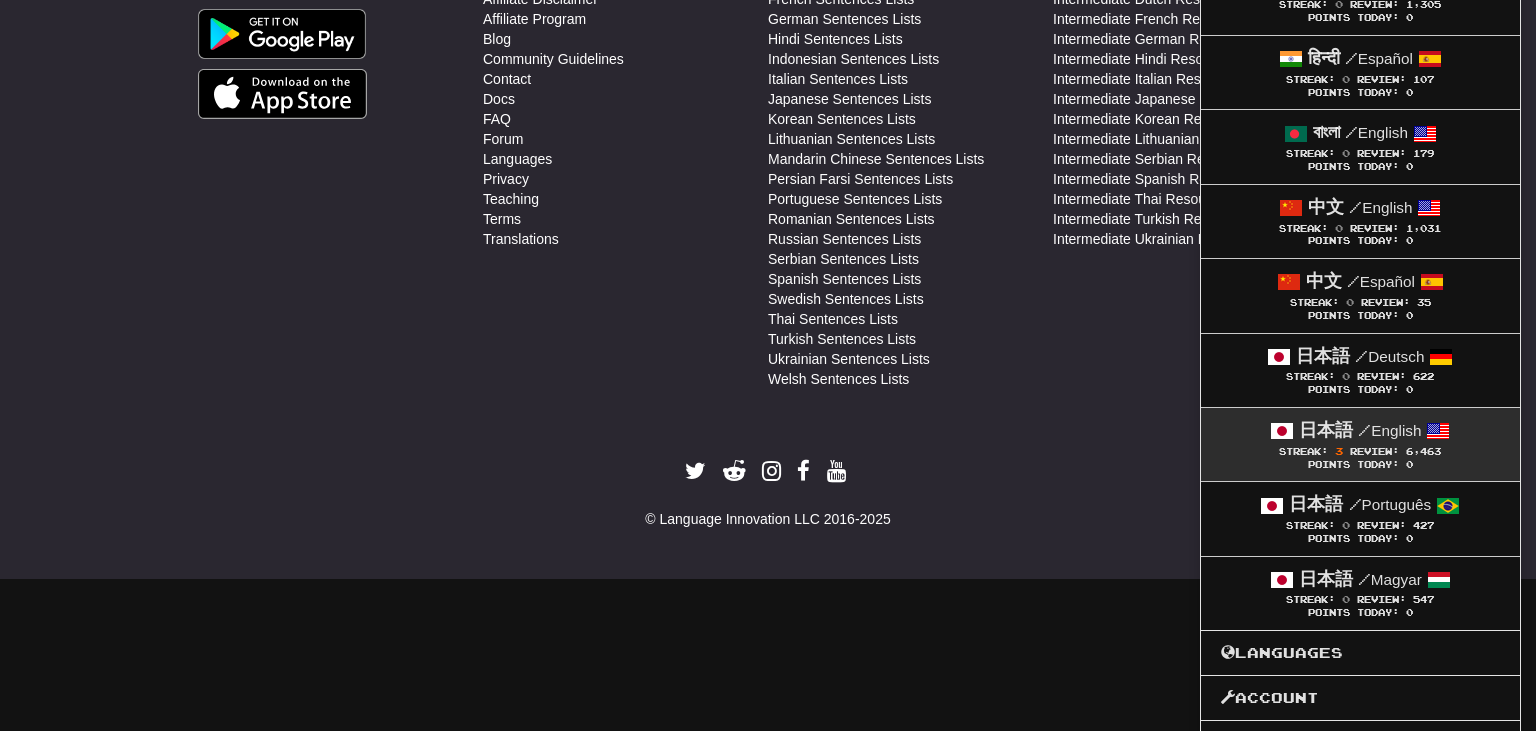 scroll, scrollTop: 7904, scrollLeft: 0, axis: vertical 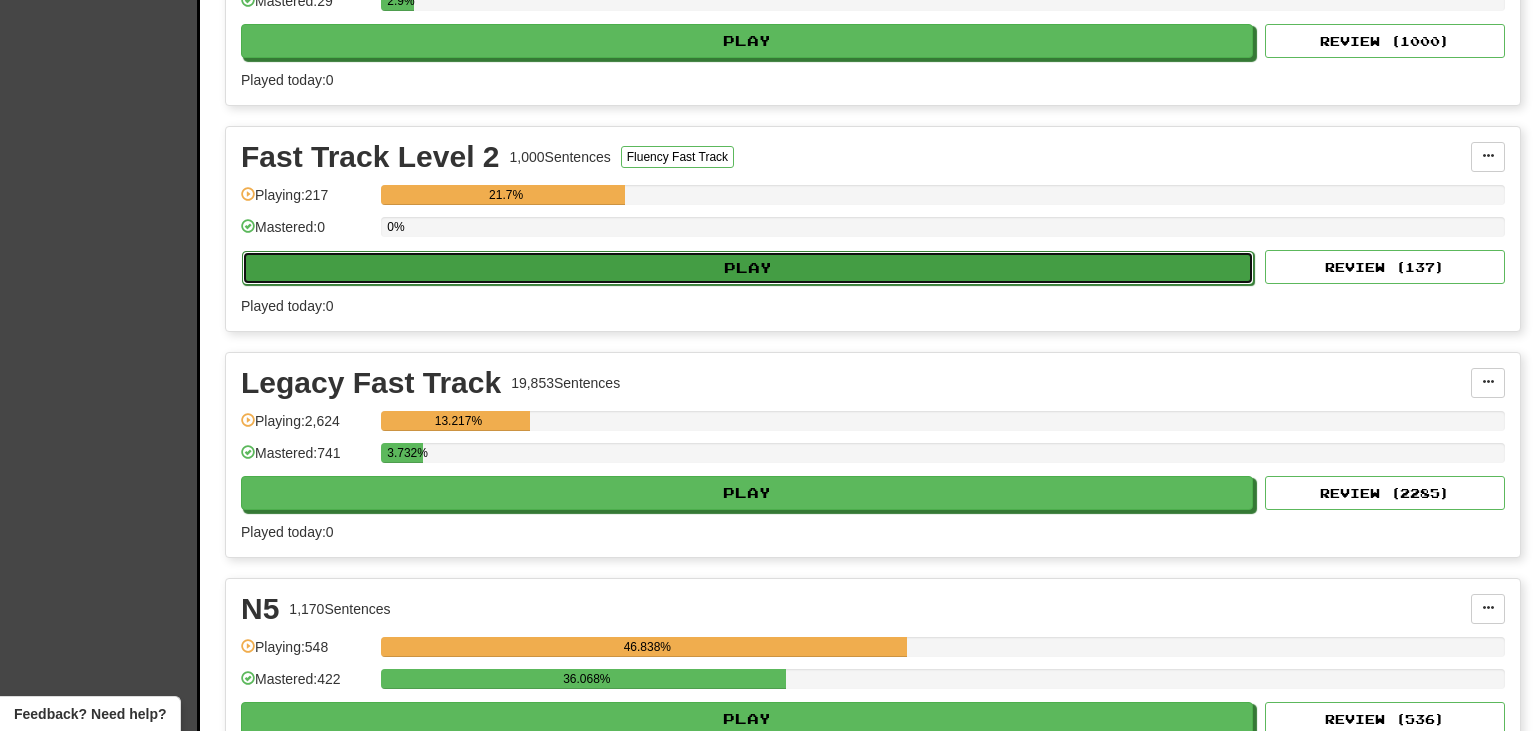click on "Play" at bounding box center (748, 268) 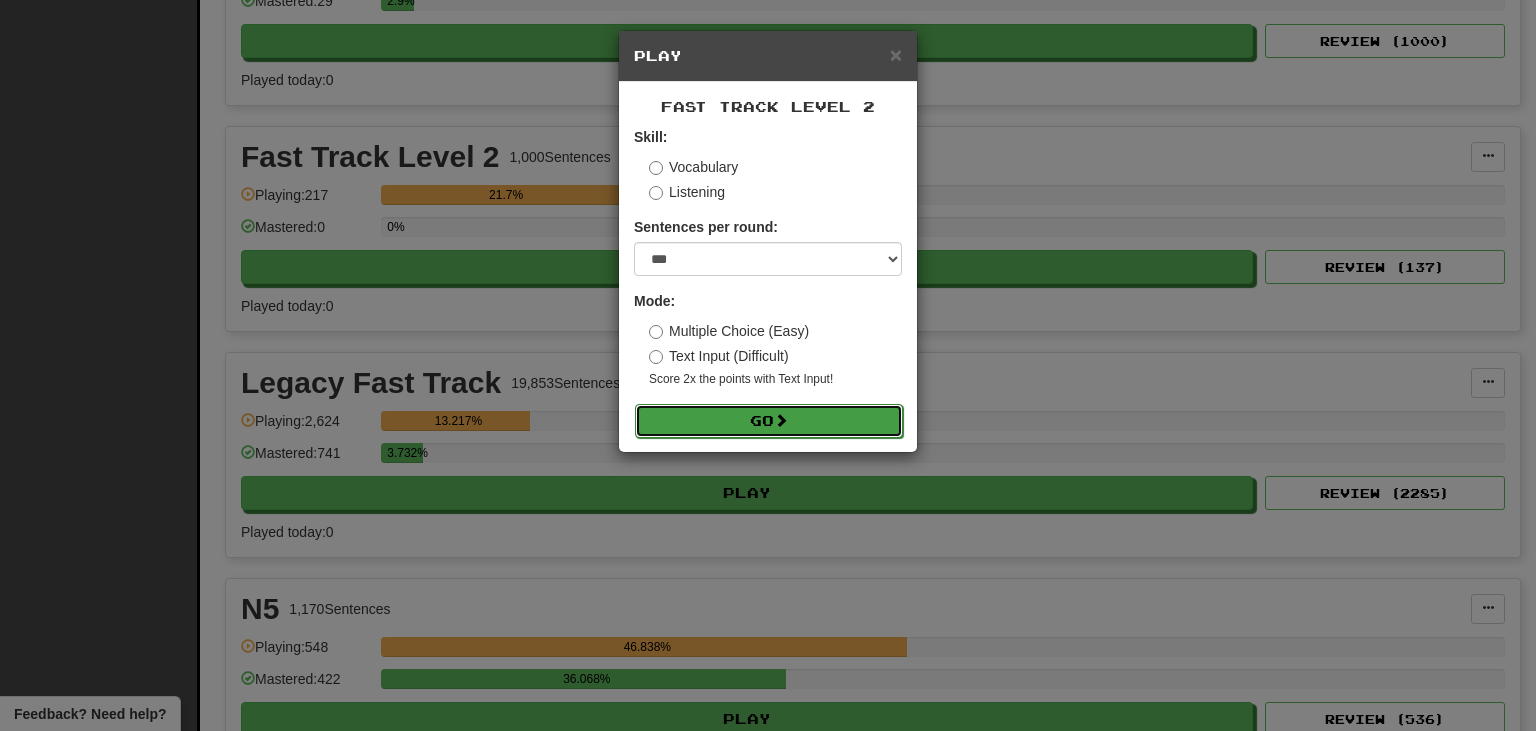 click on "Go" at bounding box center [769, 421] 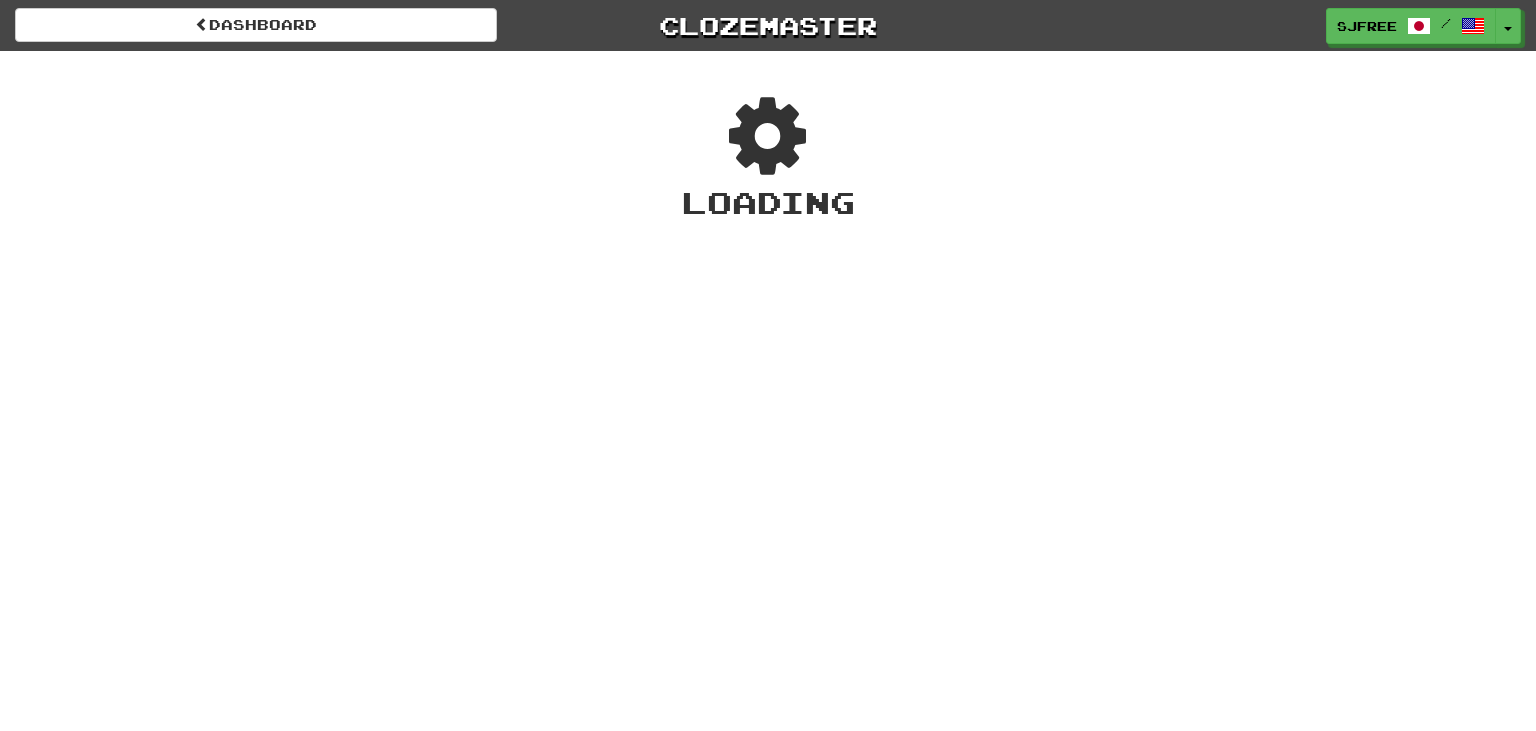 scroll, scrollTop: 0, scrollLeft: 0, axis: both 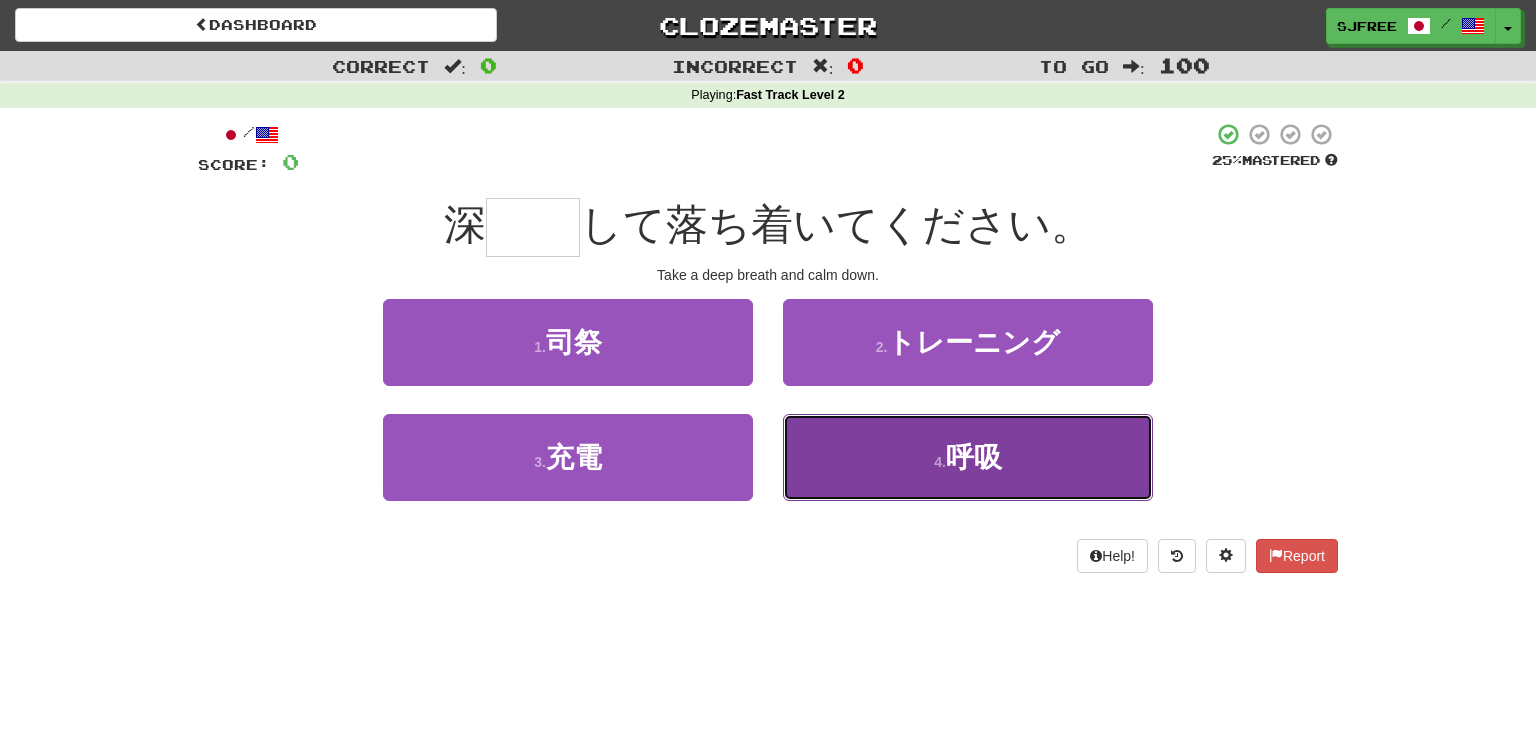 click on "4 .  呼吸" at bounding box center (968, 457) 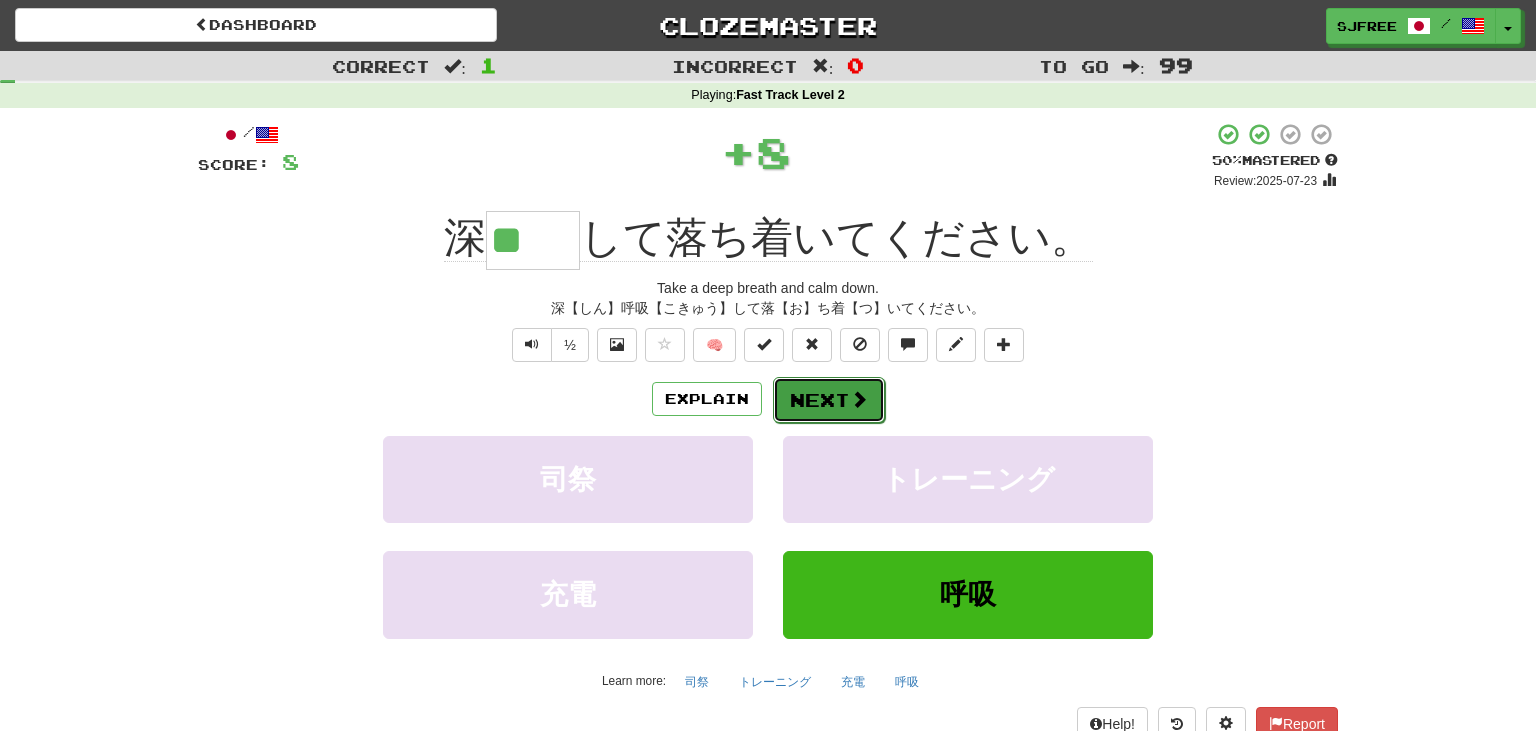 click on "Next" at bounding box center (829, 400) 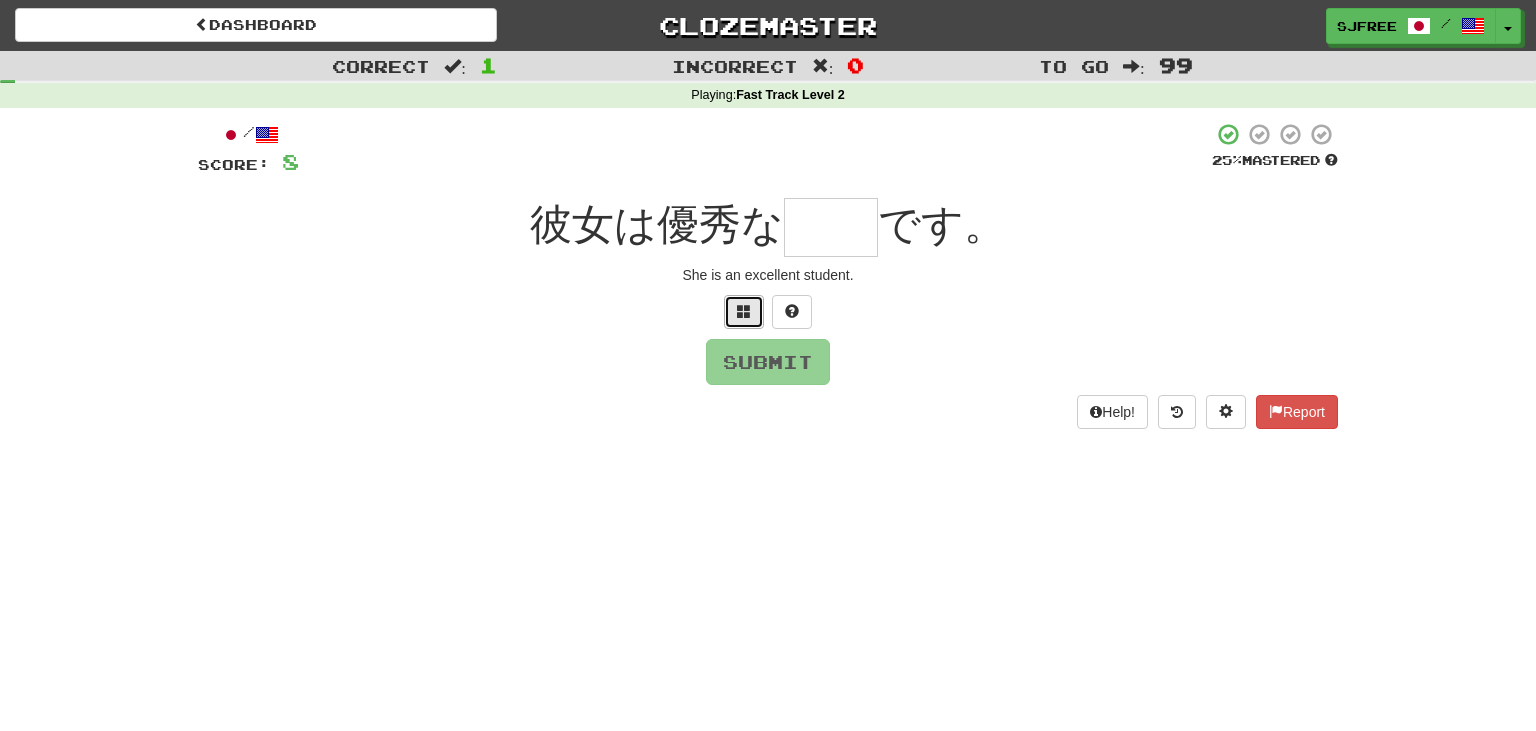 click at bounding box center [744, 312] 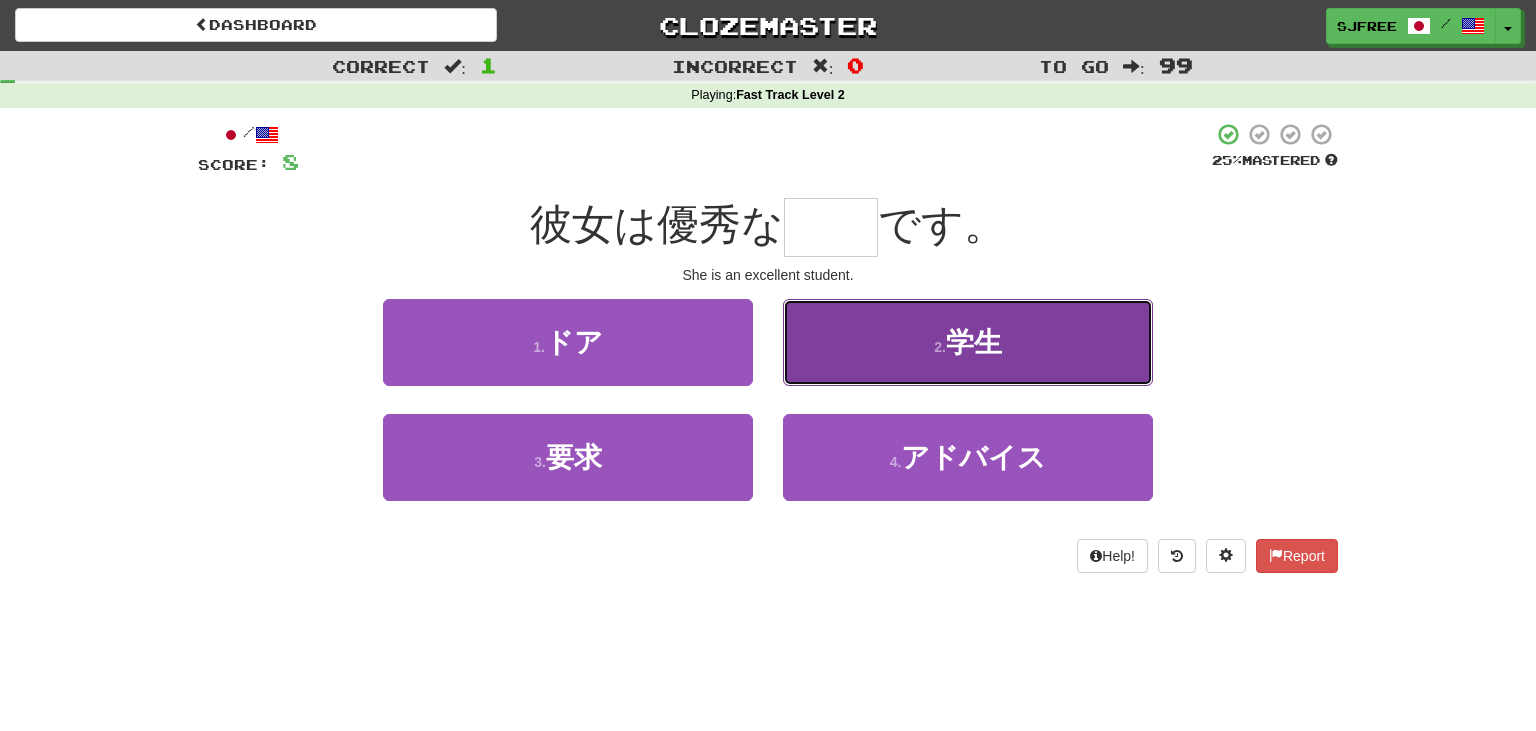 click on "2 .  学生" at bounding box center [968, 342] 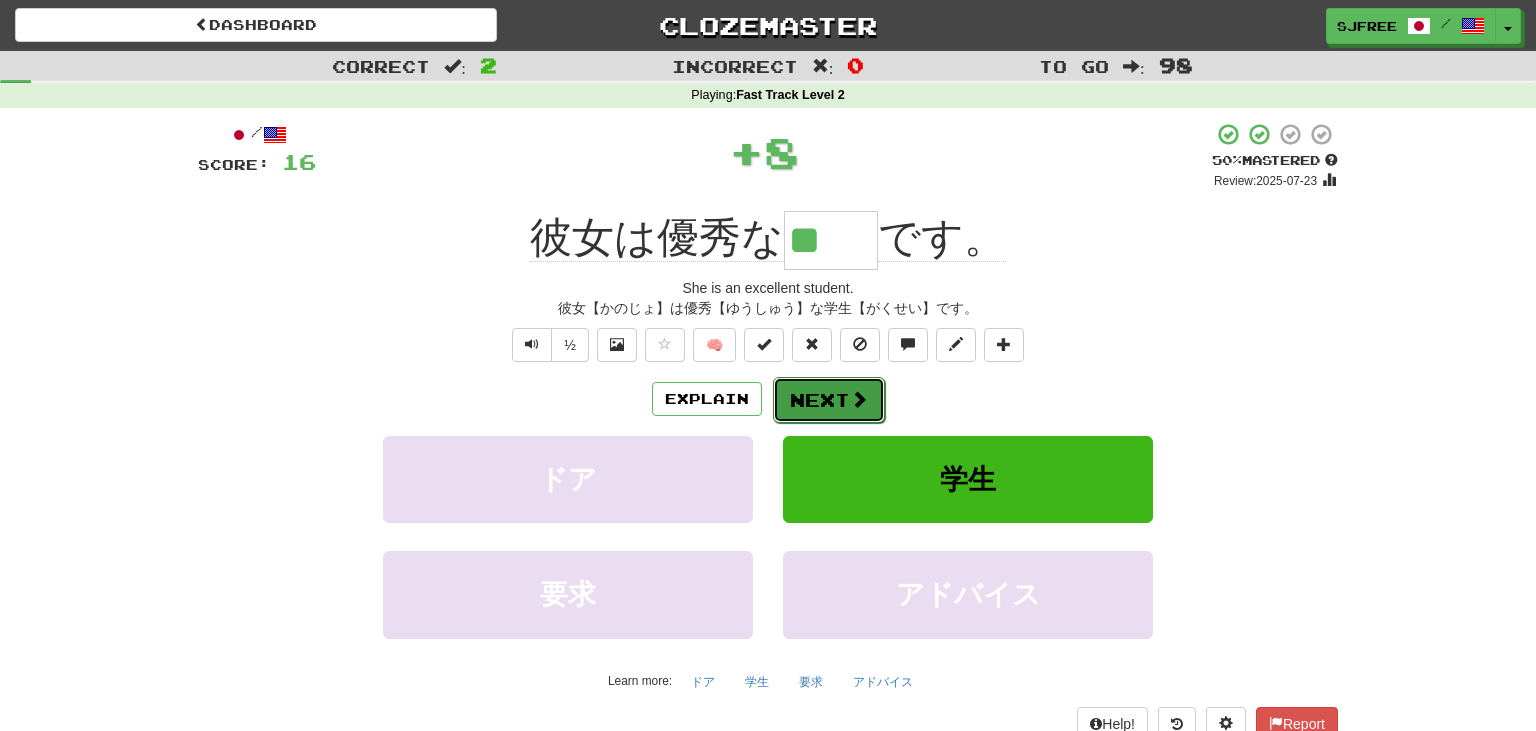 click at bounding box center (859, 399) 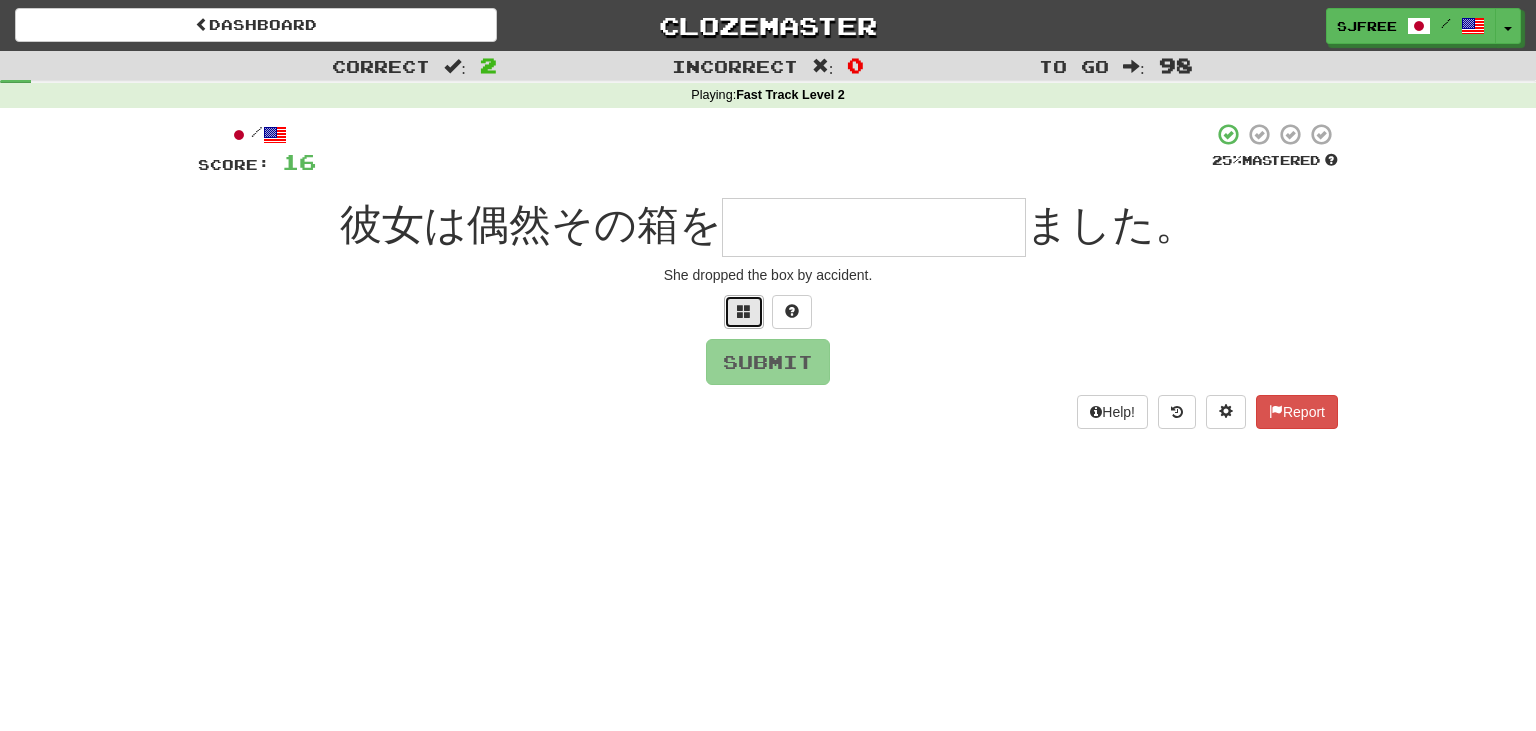 click at bounding box center [744, 311] 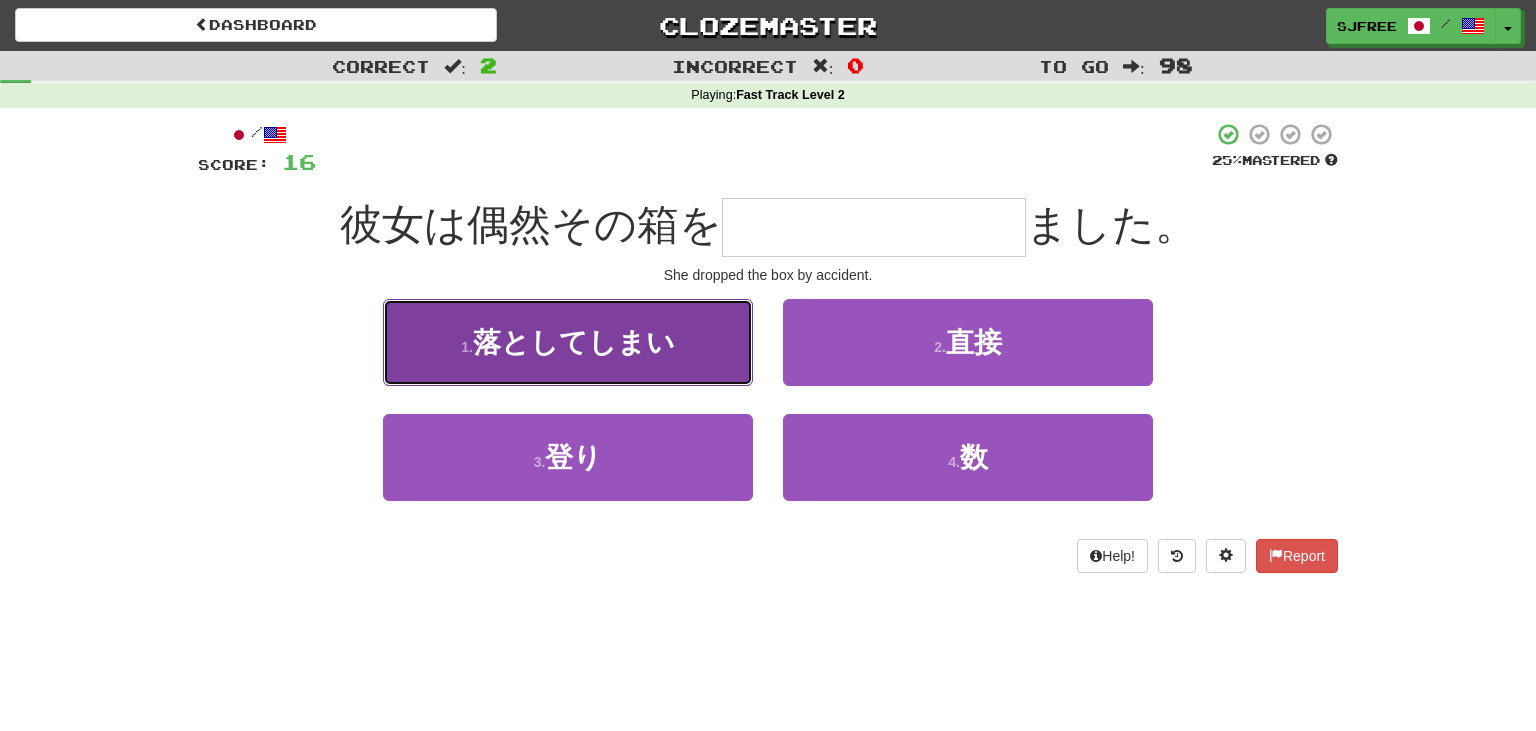 click on "1 .  落としてしまい" at bounding box center (568, 342) 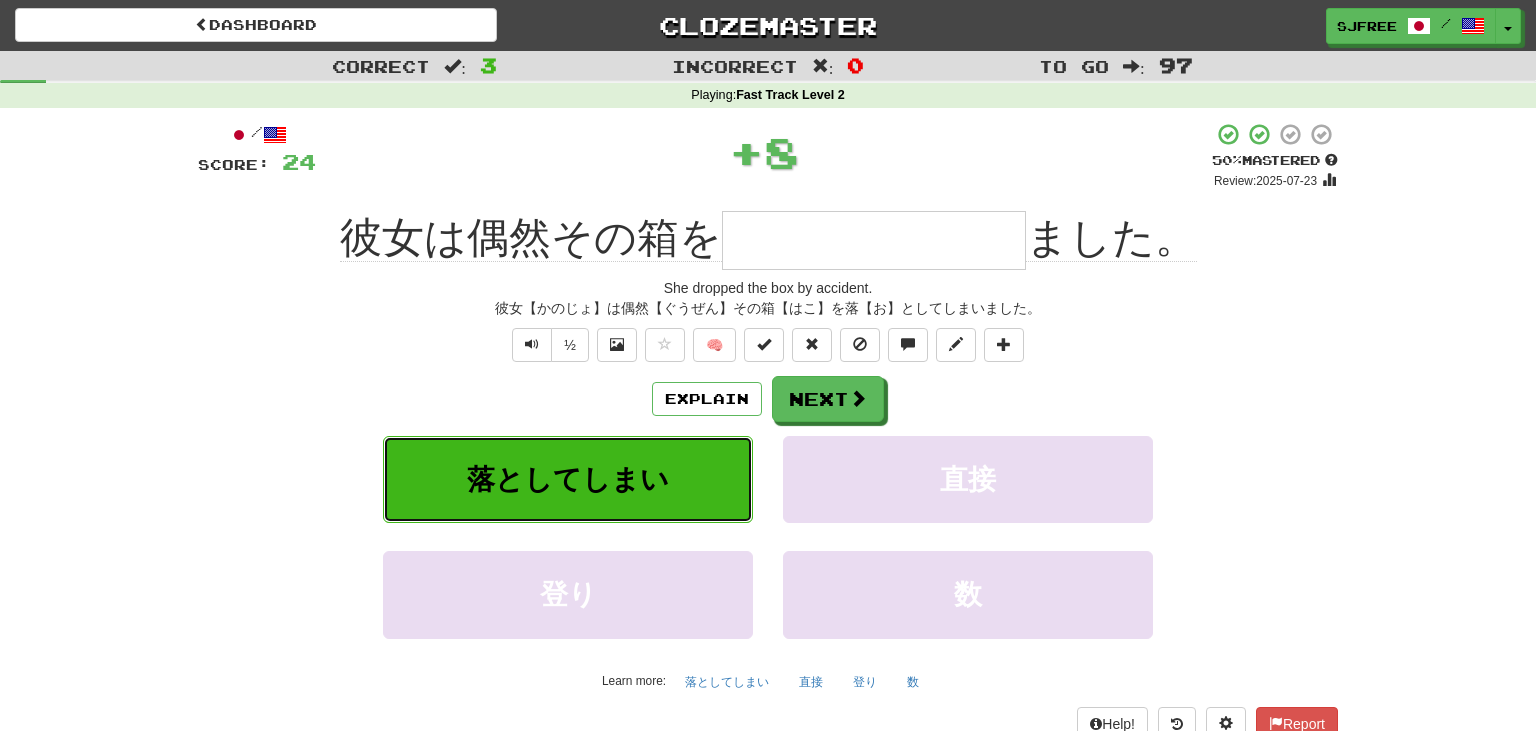 type on "*******" 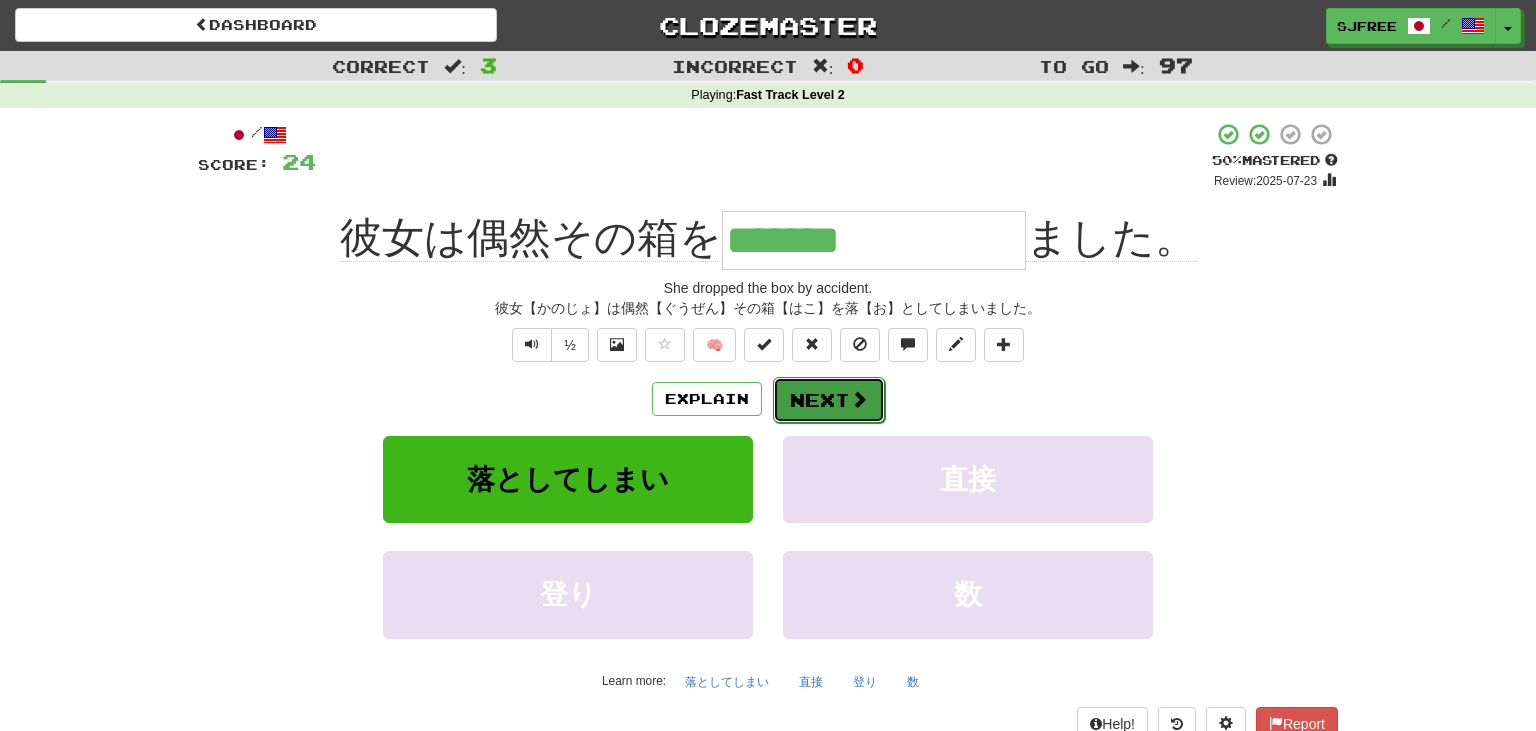 click on "Next" at bounding box center (829, 400) 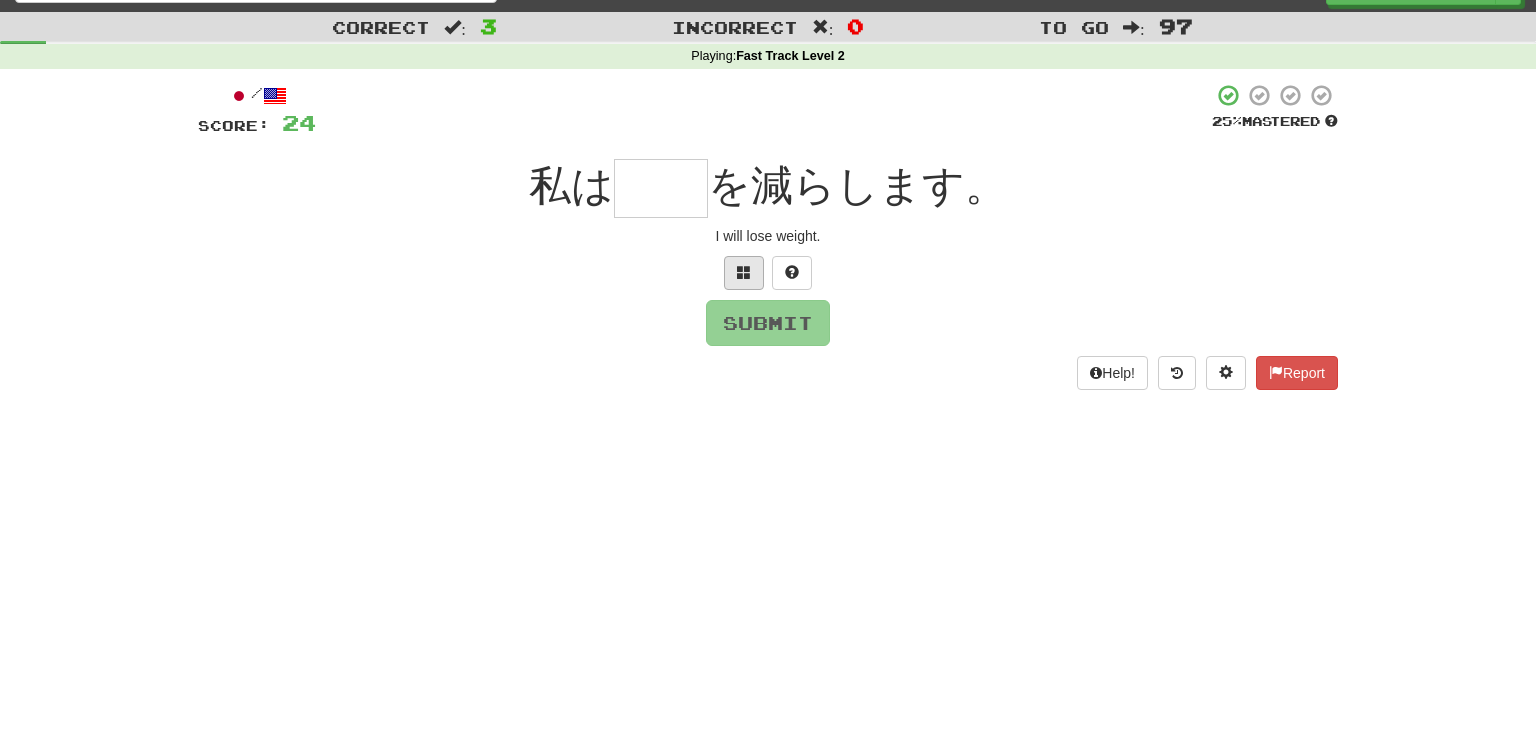 scroll, scrollTop: 41, scrollLeft: 0, axis: vertical 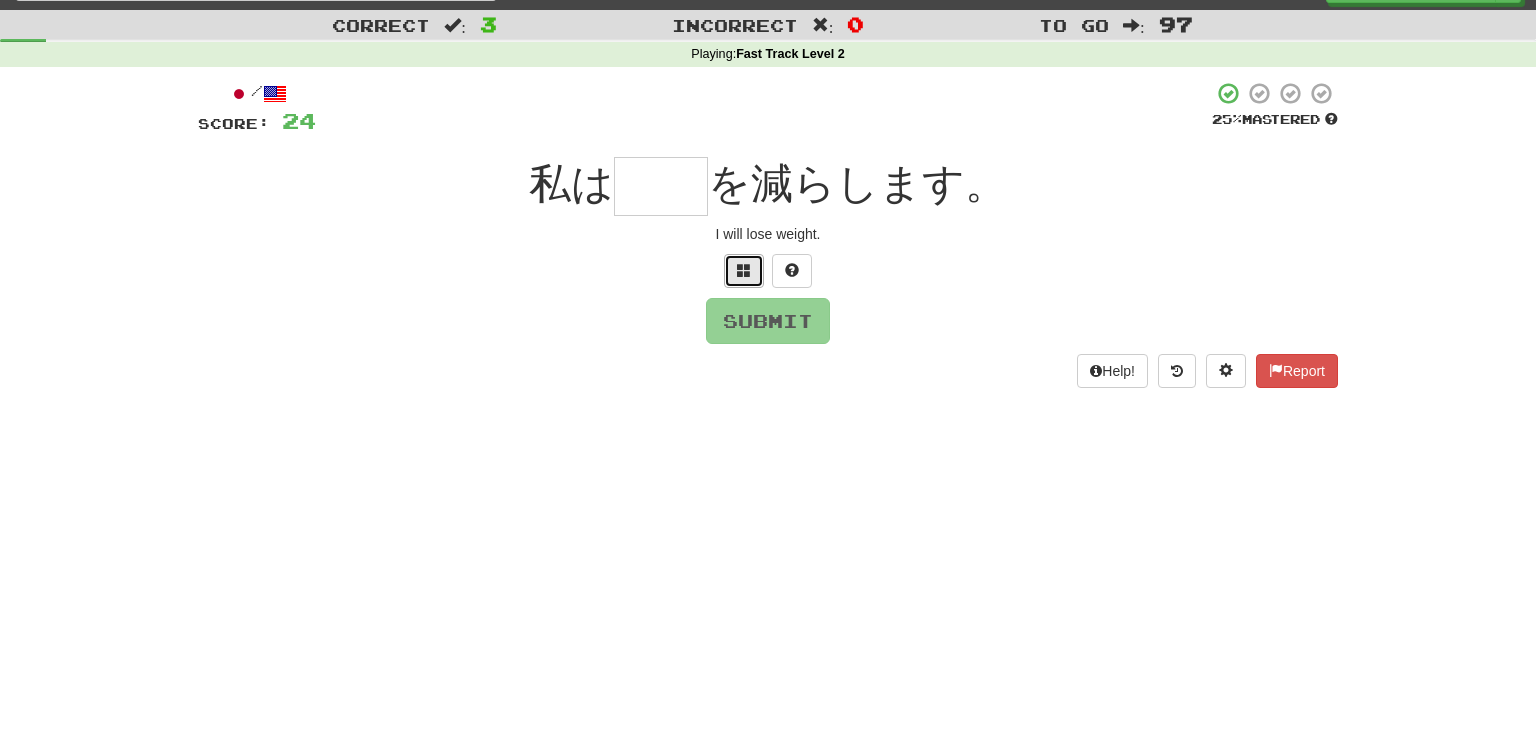 click at bounding box center [744, 270] 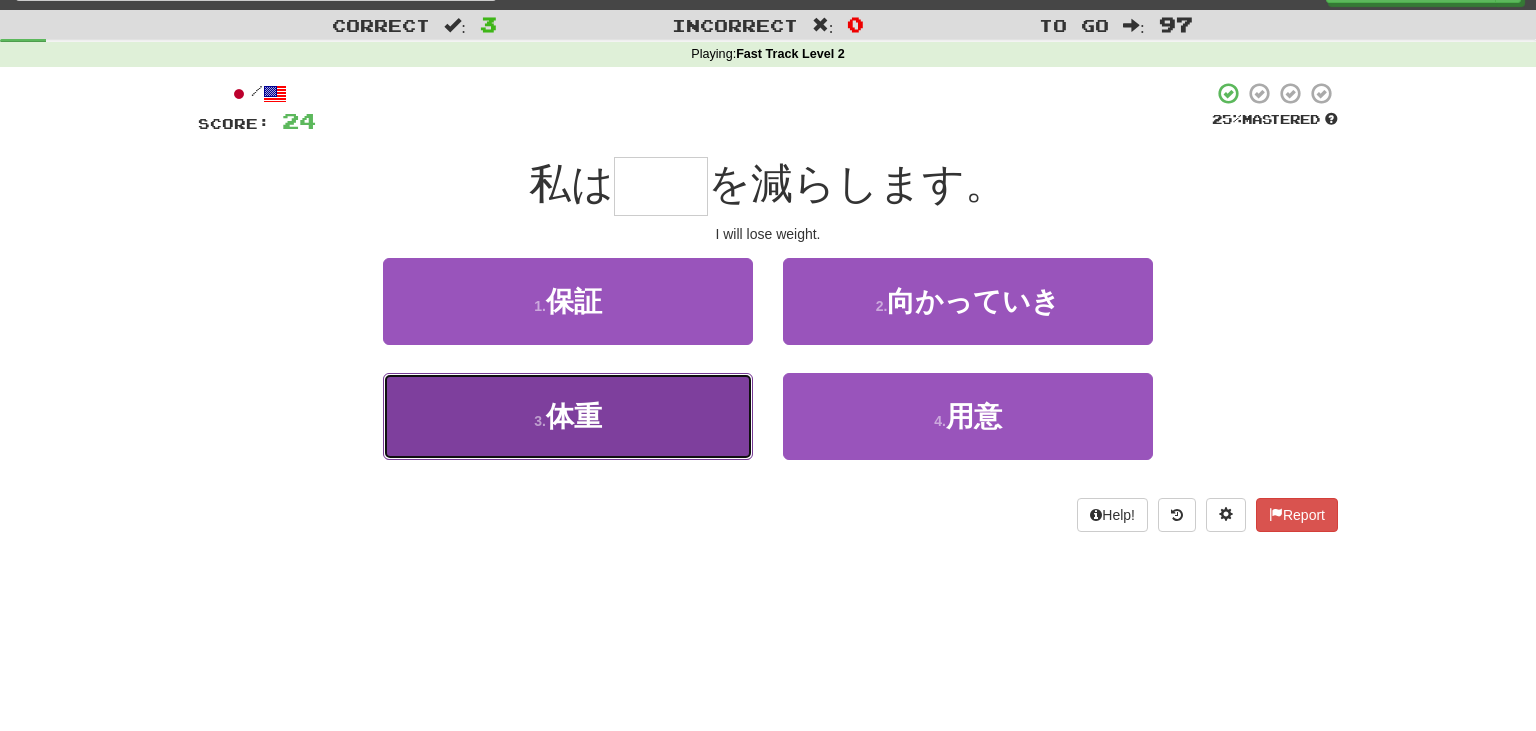 click on "3 .  体重" at bounding box center (568, 416) 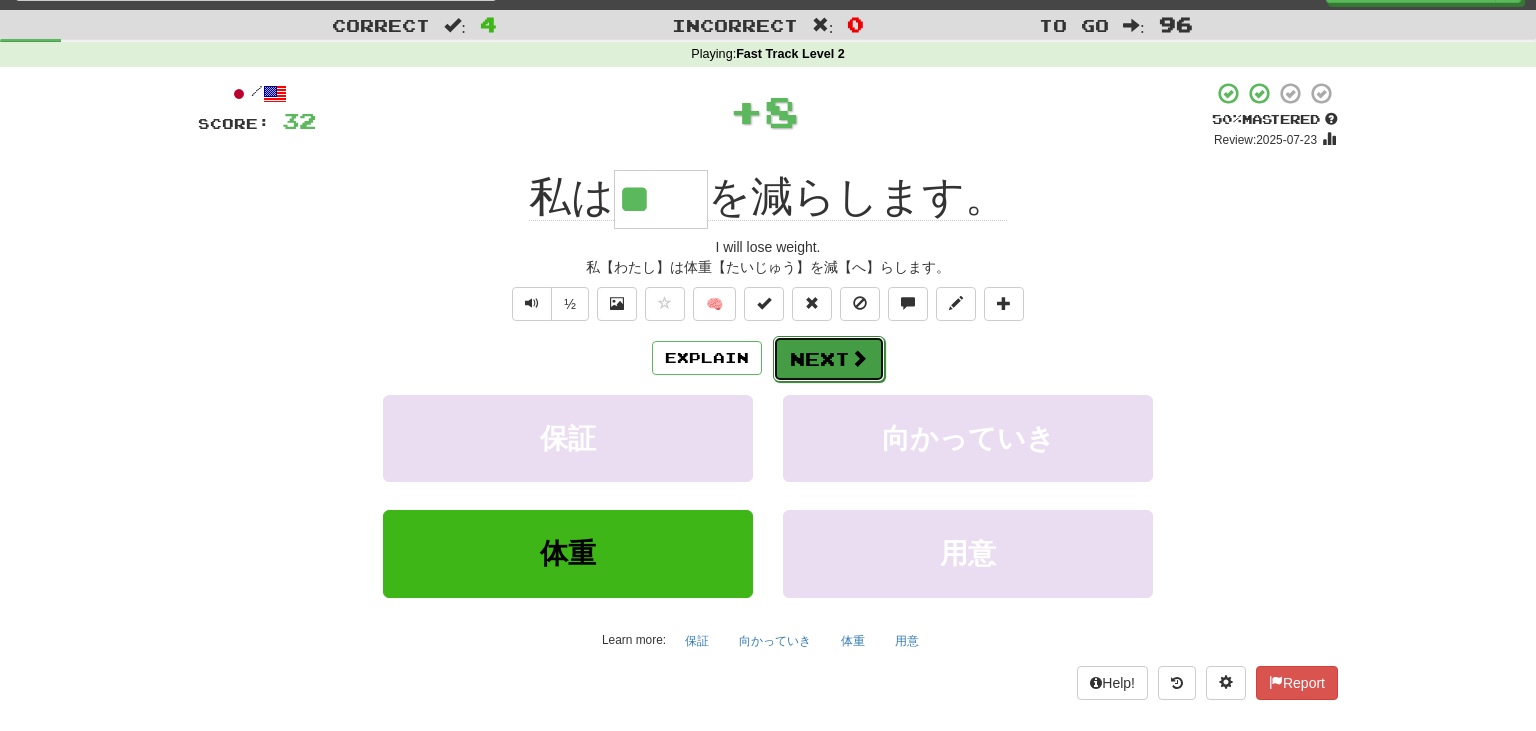 click at bounding box center [859, 358] 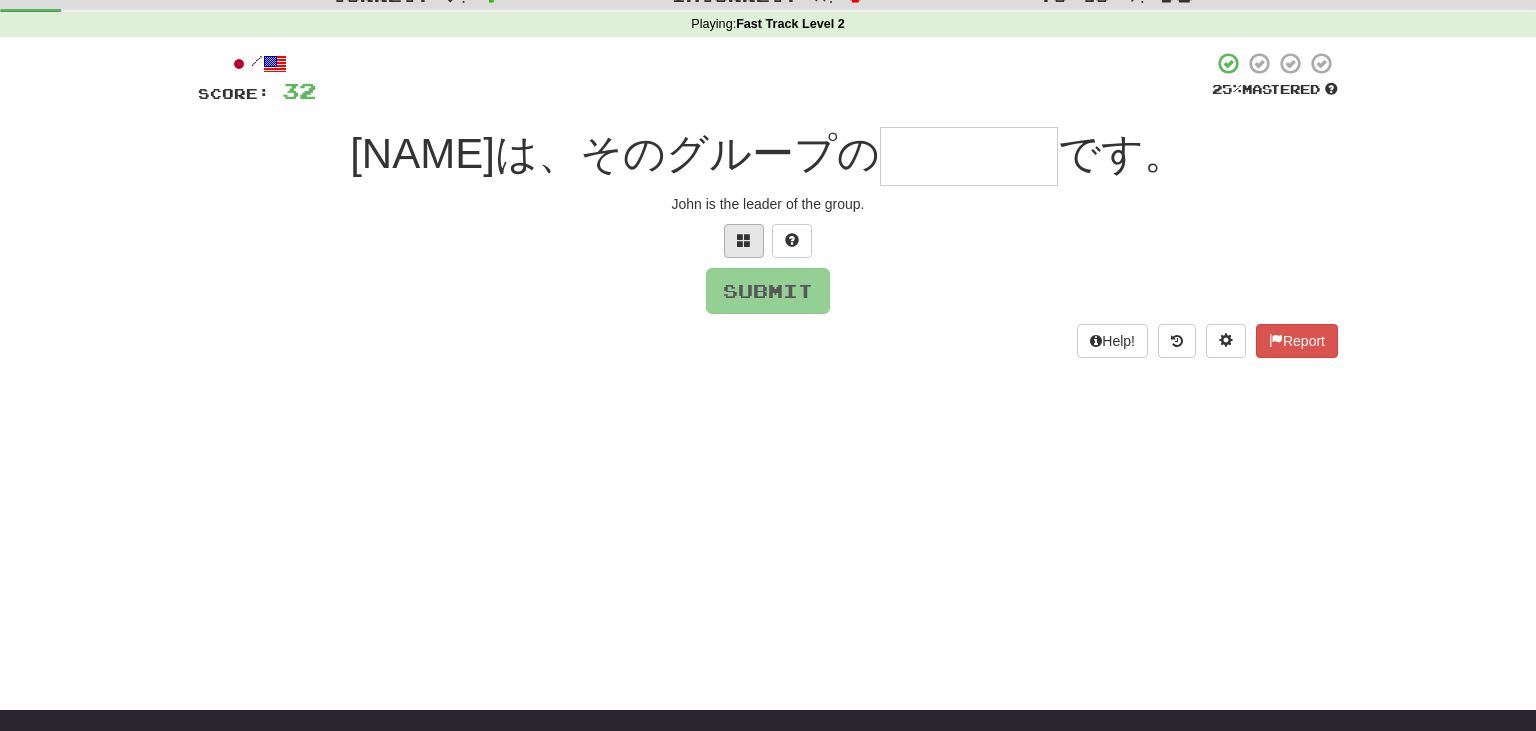 scroll, scrollTop: 72, scrollLeft: 0, axis: vertical 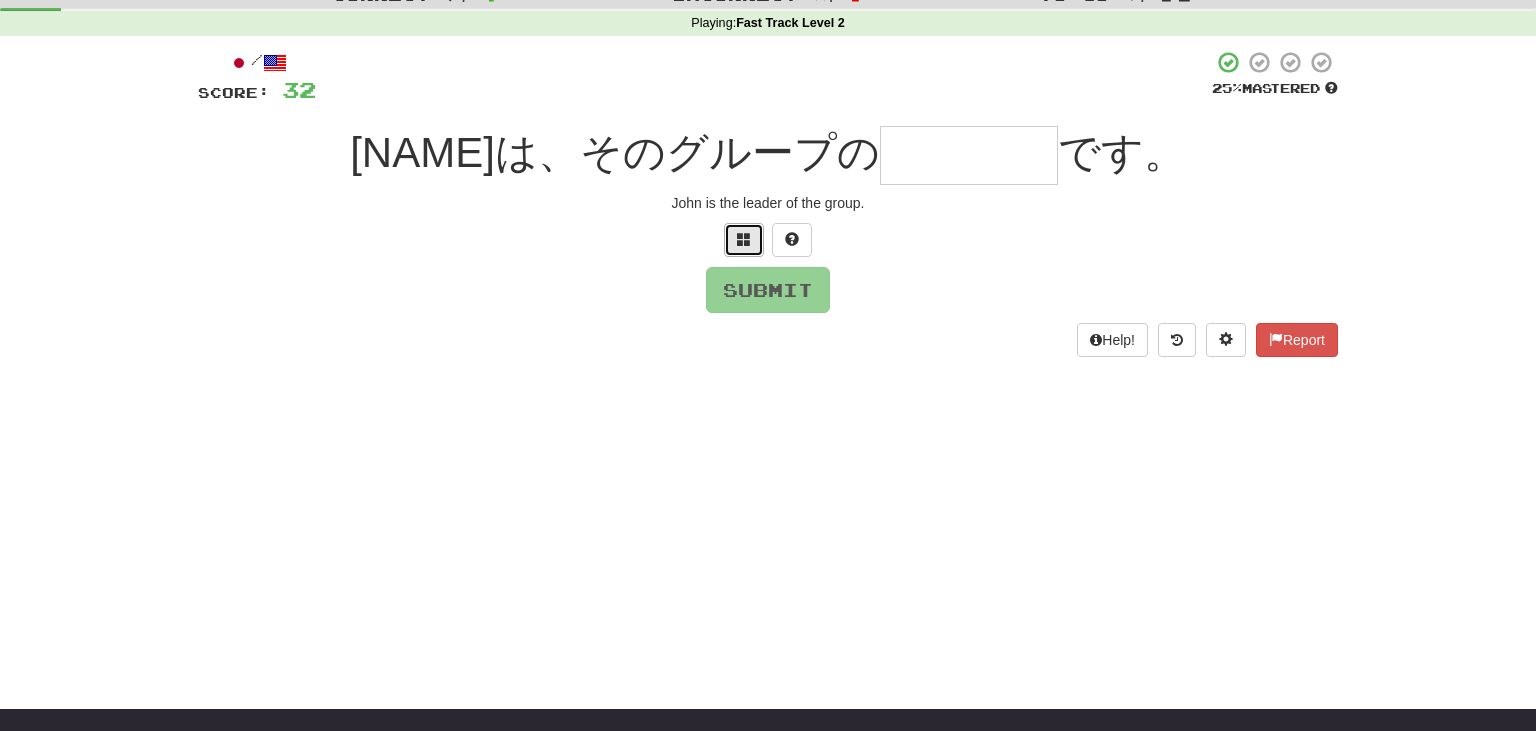 click at bounding box center (744, 239) 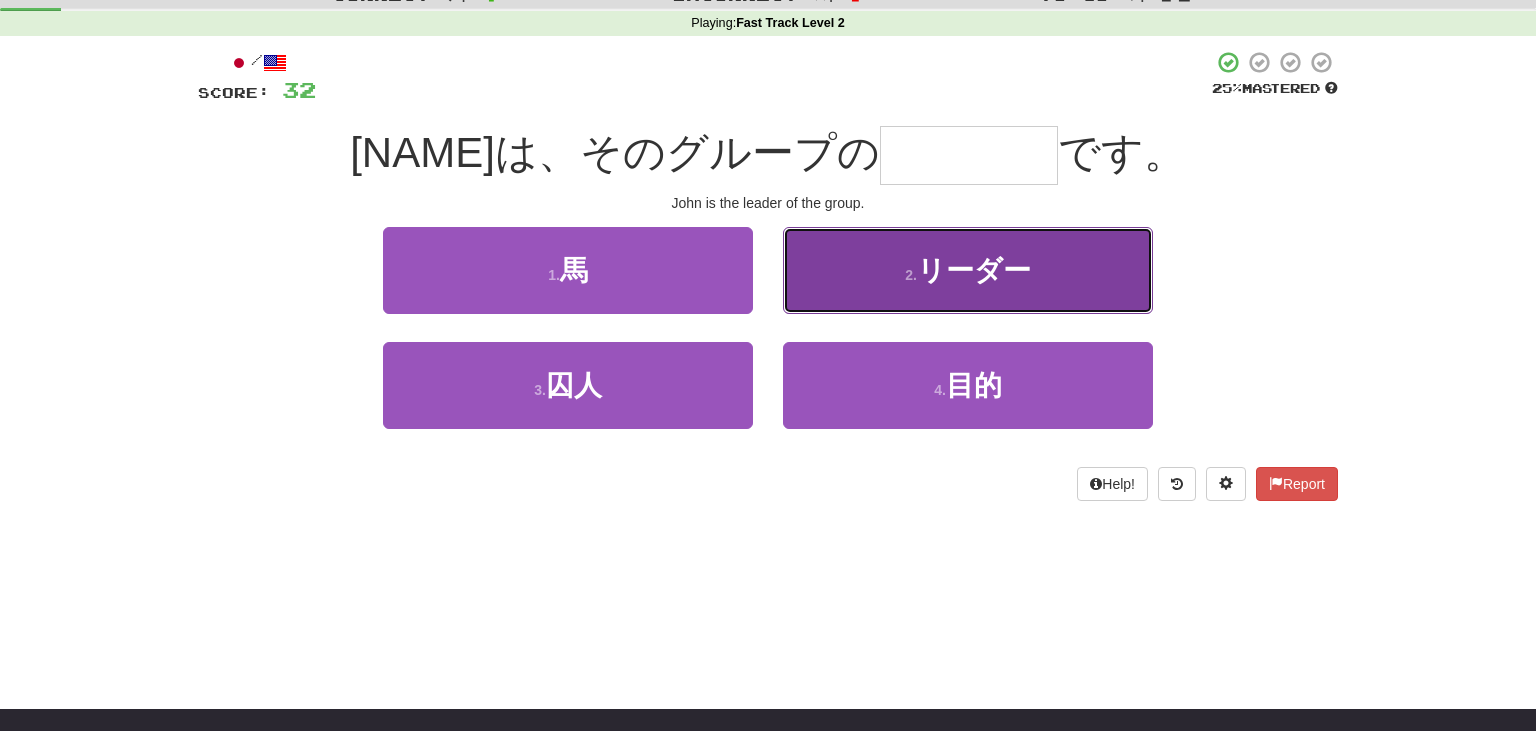 click on "リーダー" at bounding box center (974, 270) 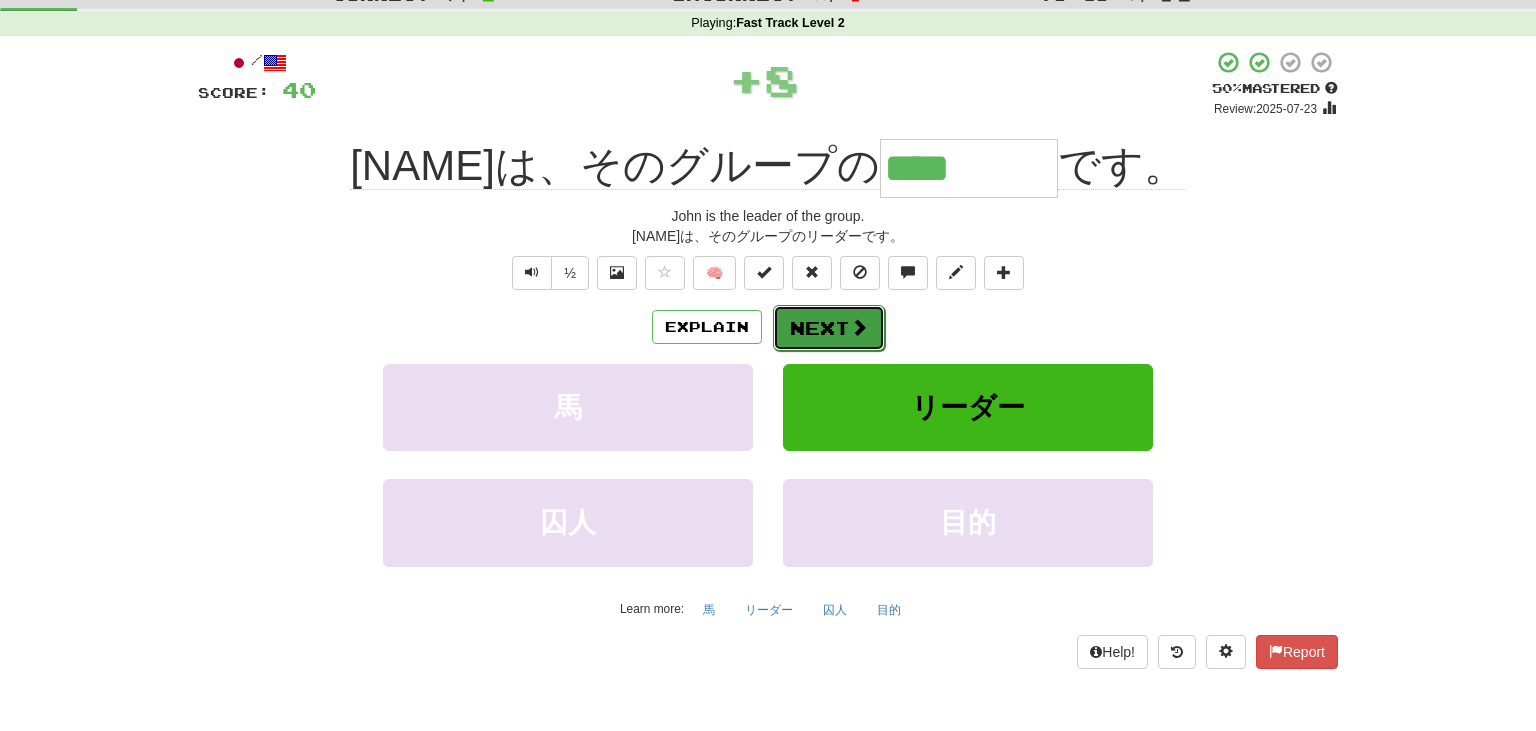 click on "Next" at bounding box center (829, 328) 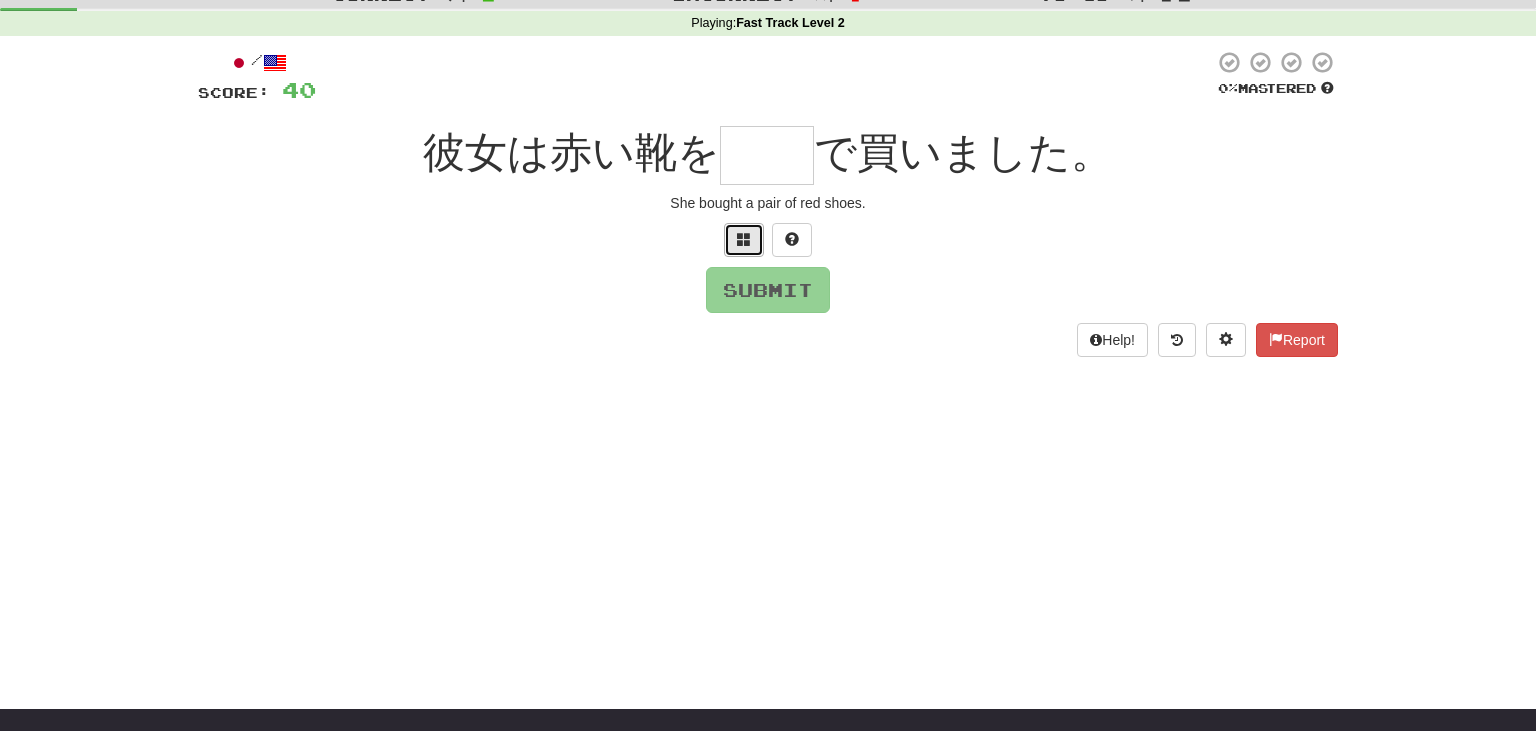 click at bounding box center (744, 239) 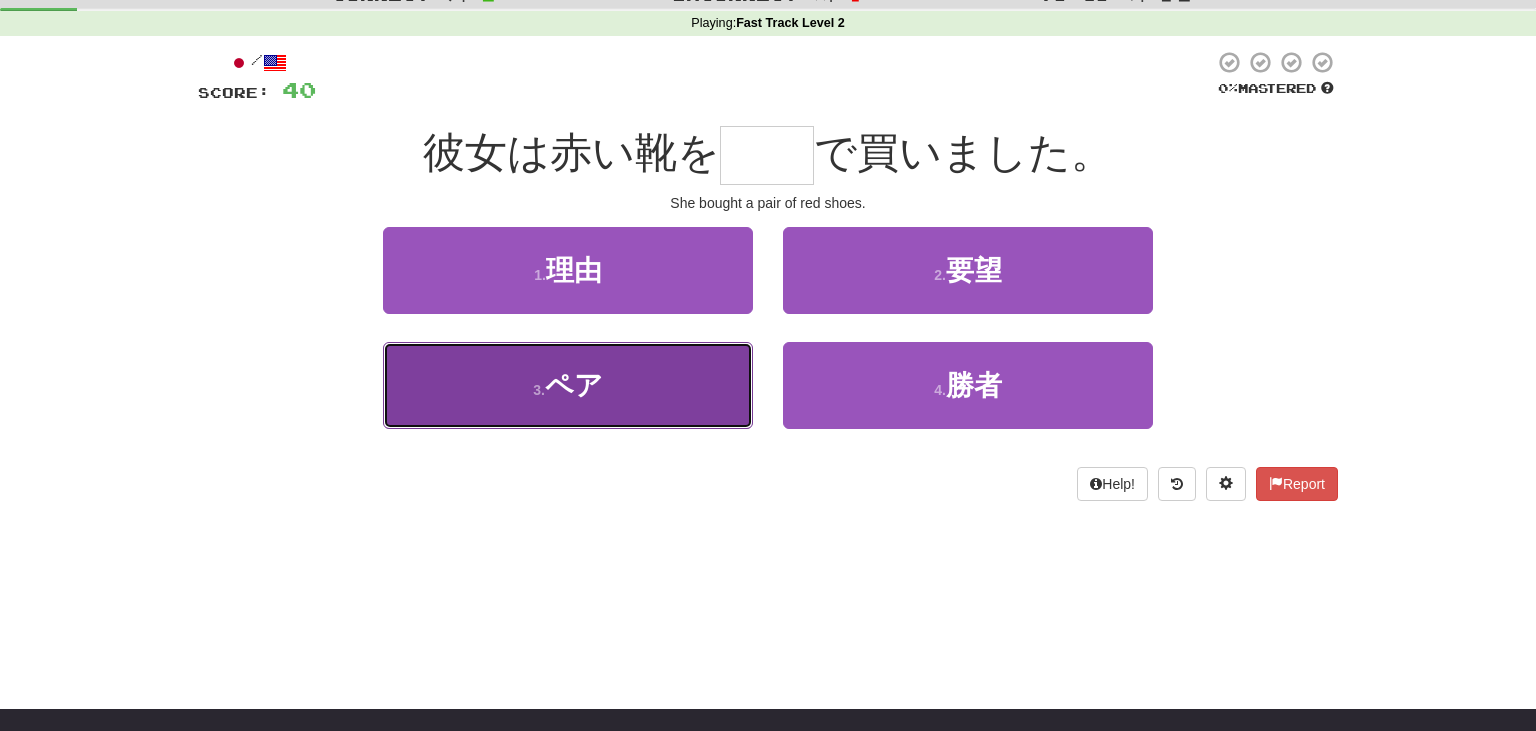 click on "3 .  ペア" at bounding box center [568, 385] 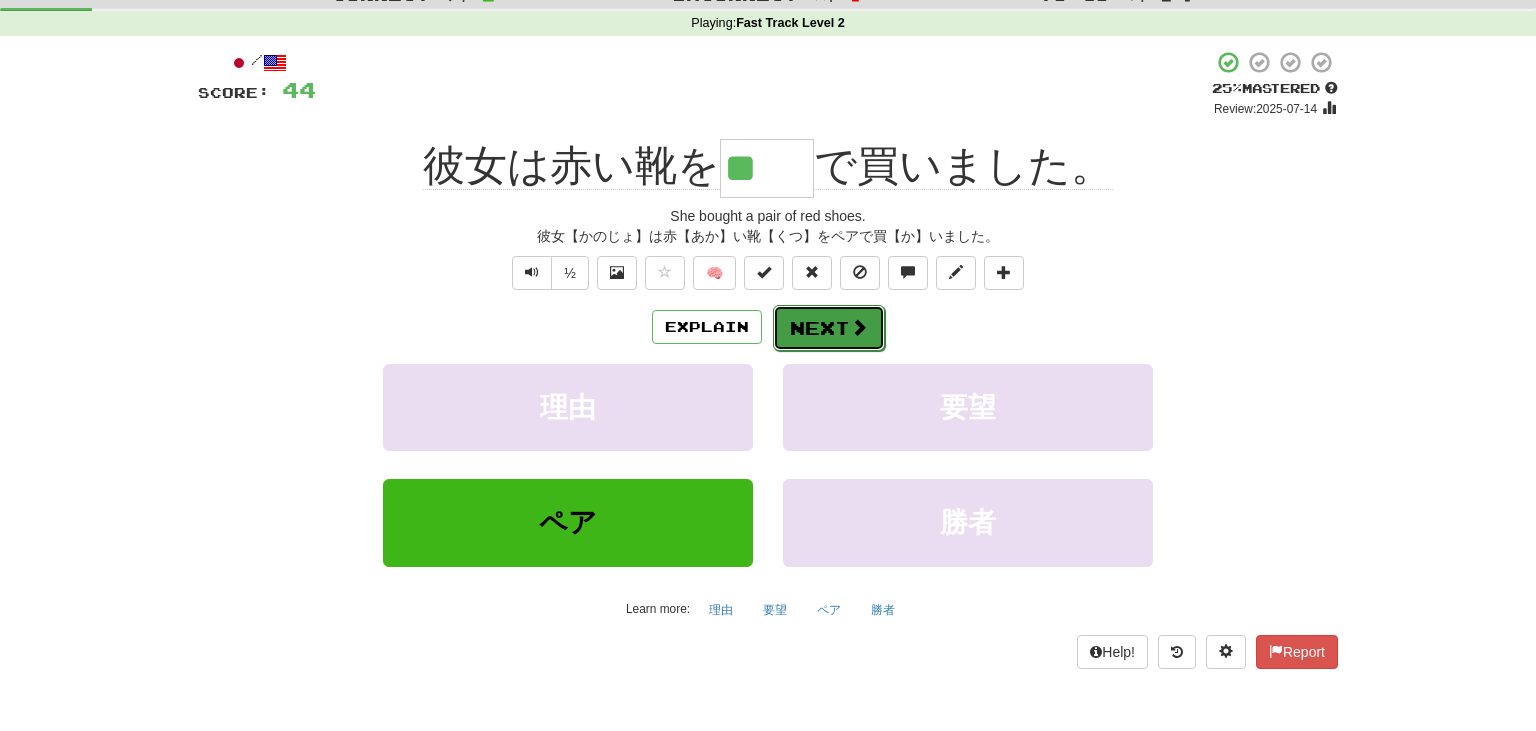 click at bounding box center (859, 327) 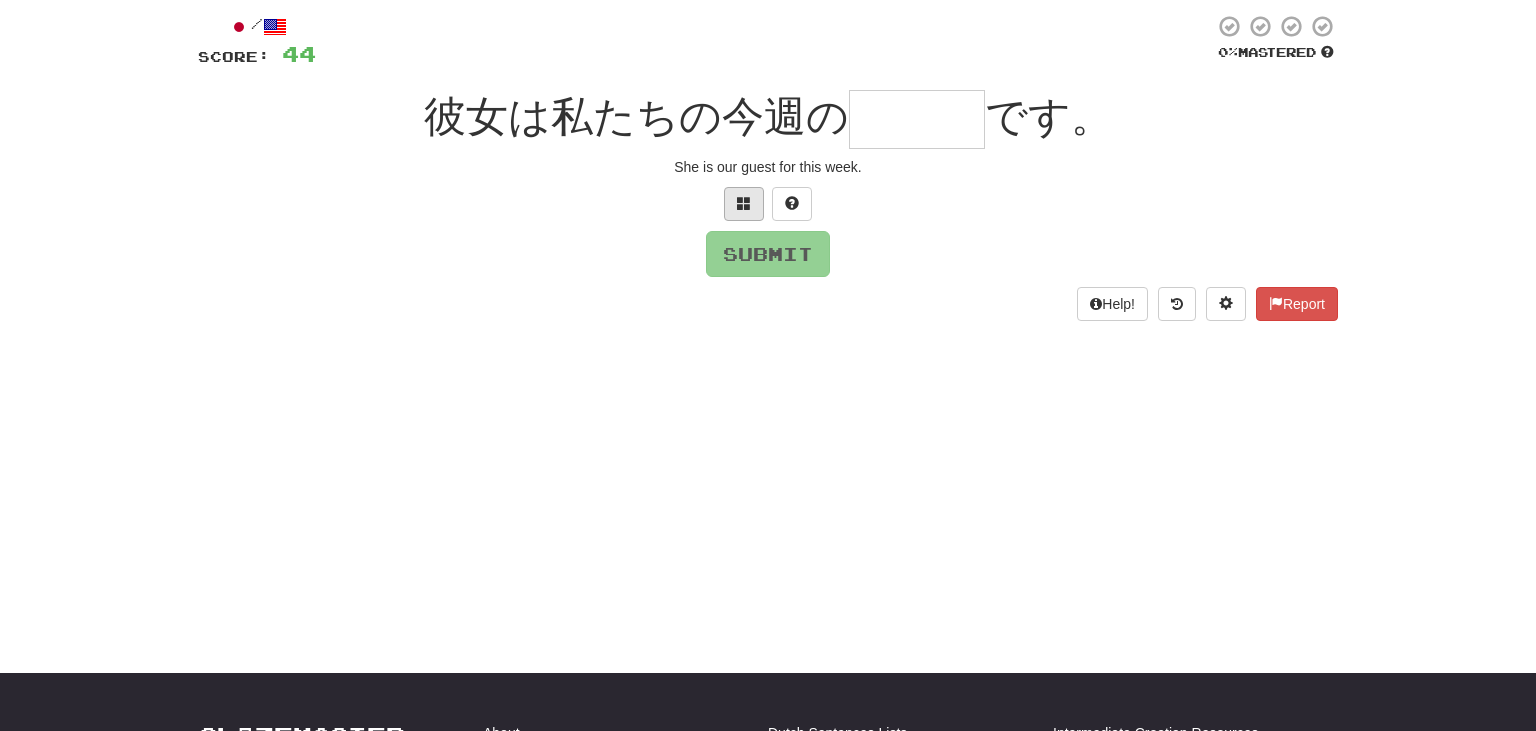 scroll, scrollTop: 116, scrollLeft: 0, axis: vertical 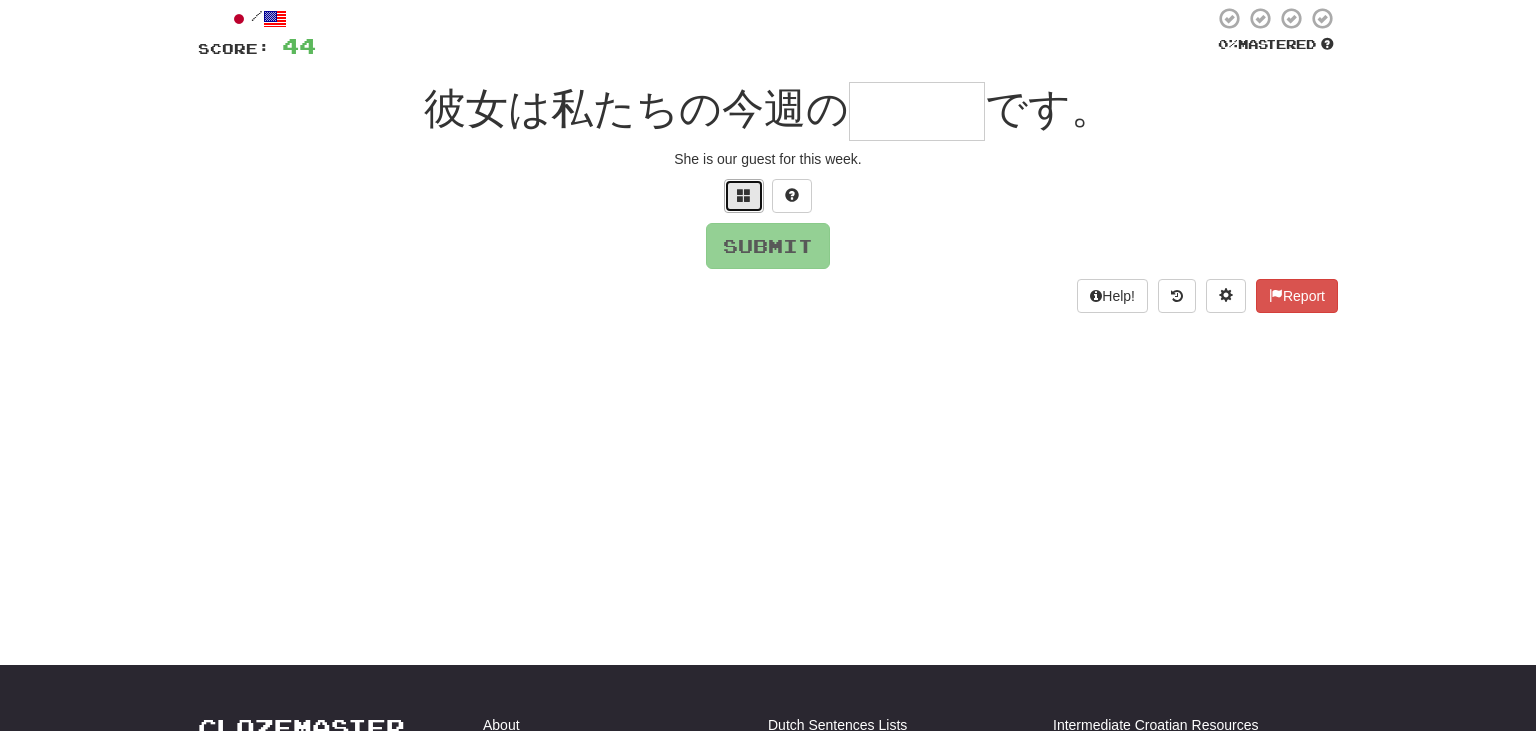 click at bounding box center (744, 195) 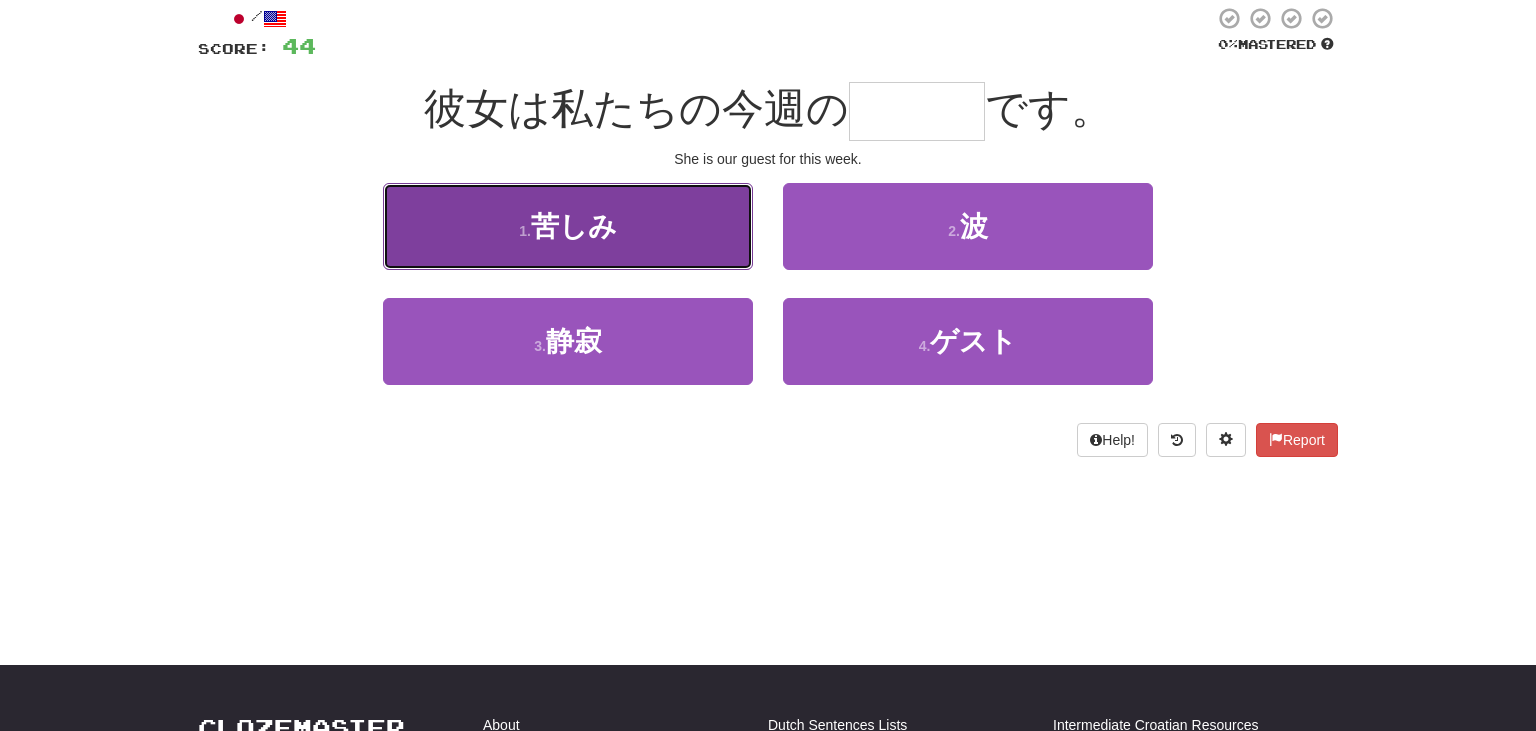 click on "1 .  苦しみ" at bounding box center [568, 226] 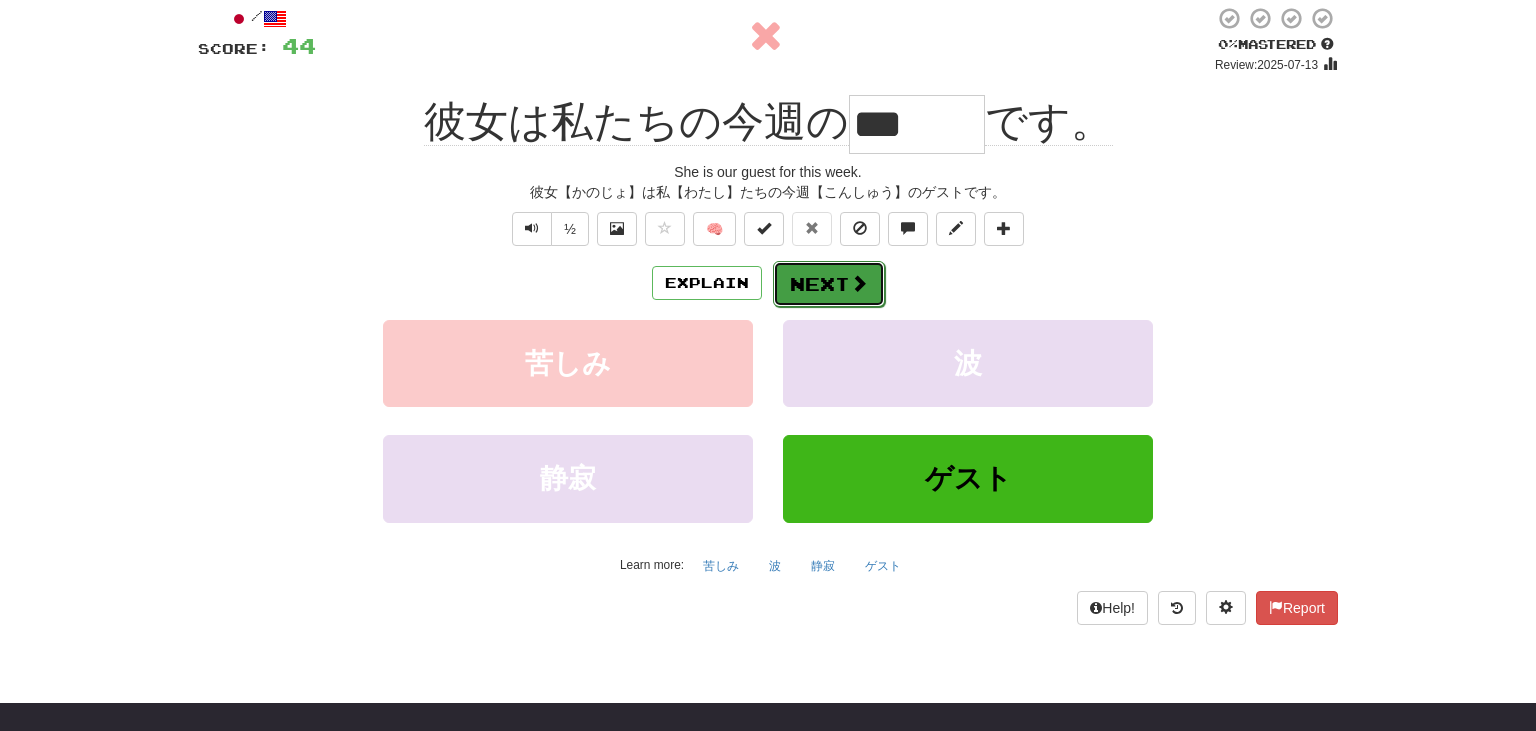 click on "Next" at bounding box center [829, 284] 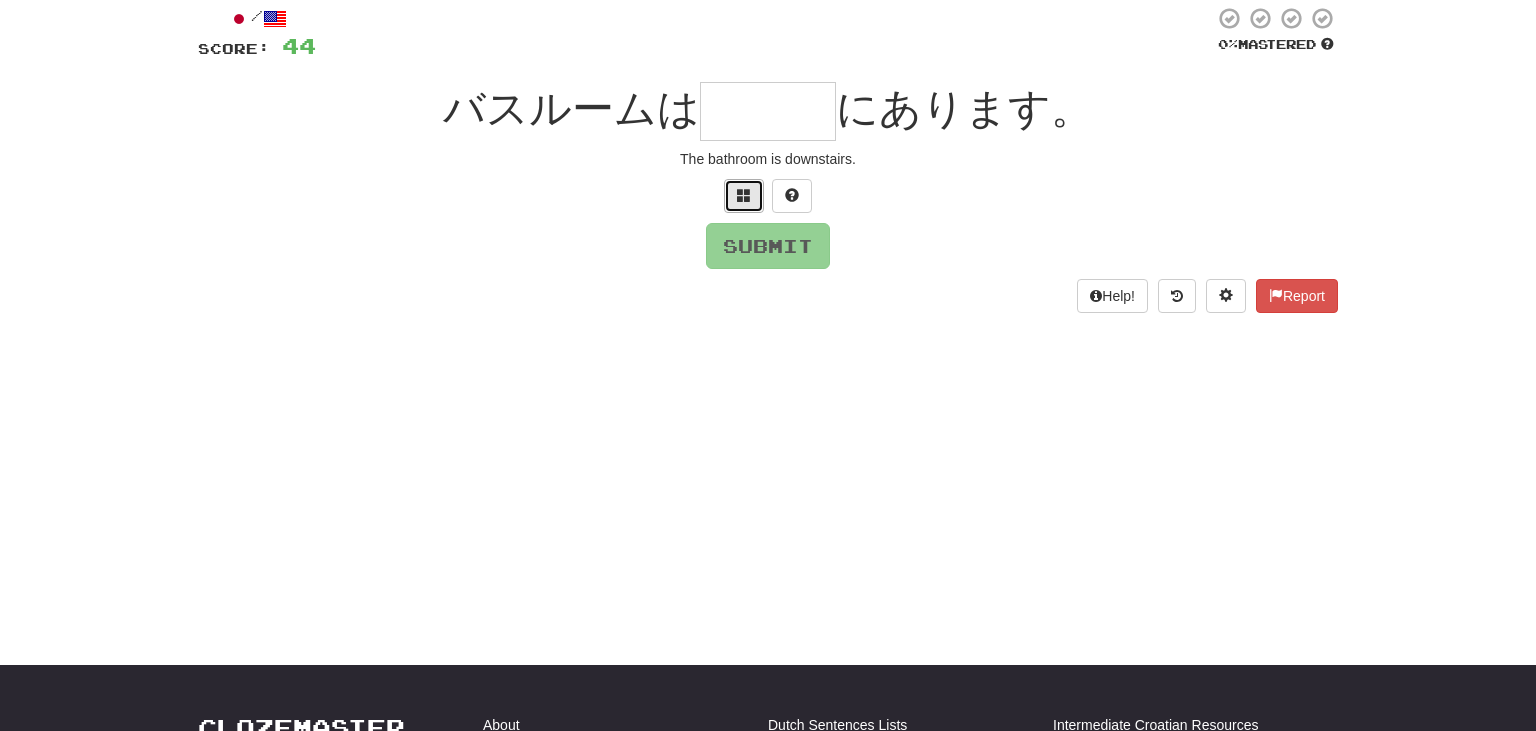 click at bounding box center [744, 195] 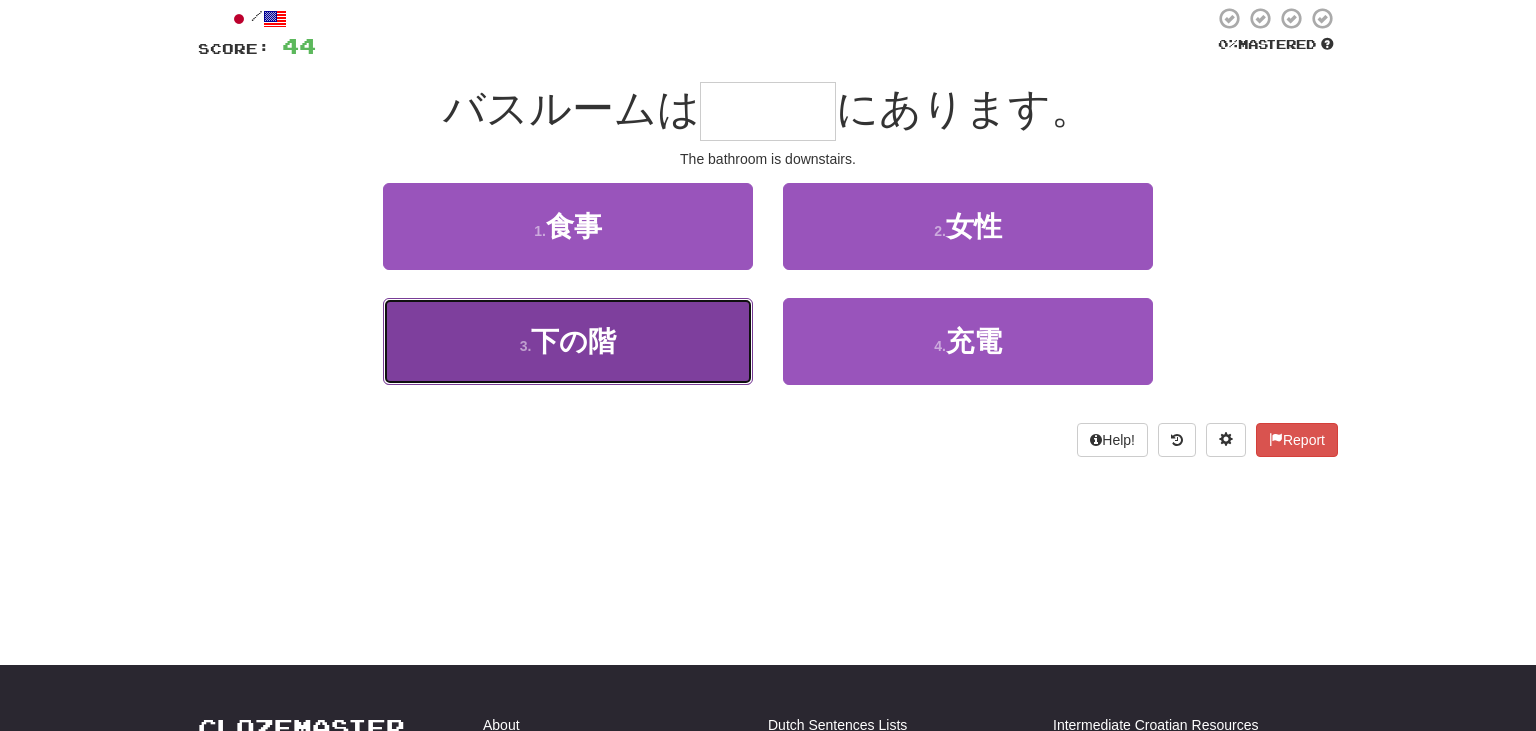 click on "3 .  下の階" at bounding box center (568, 341) 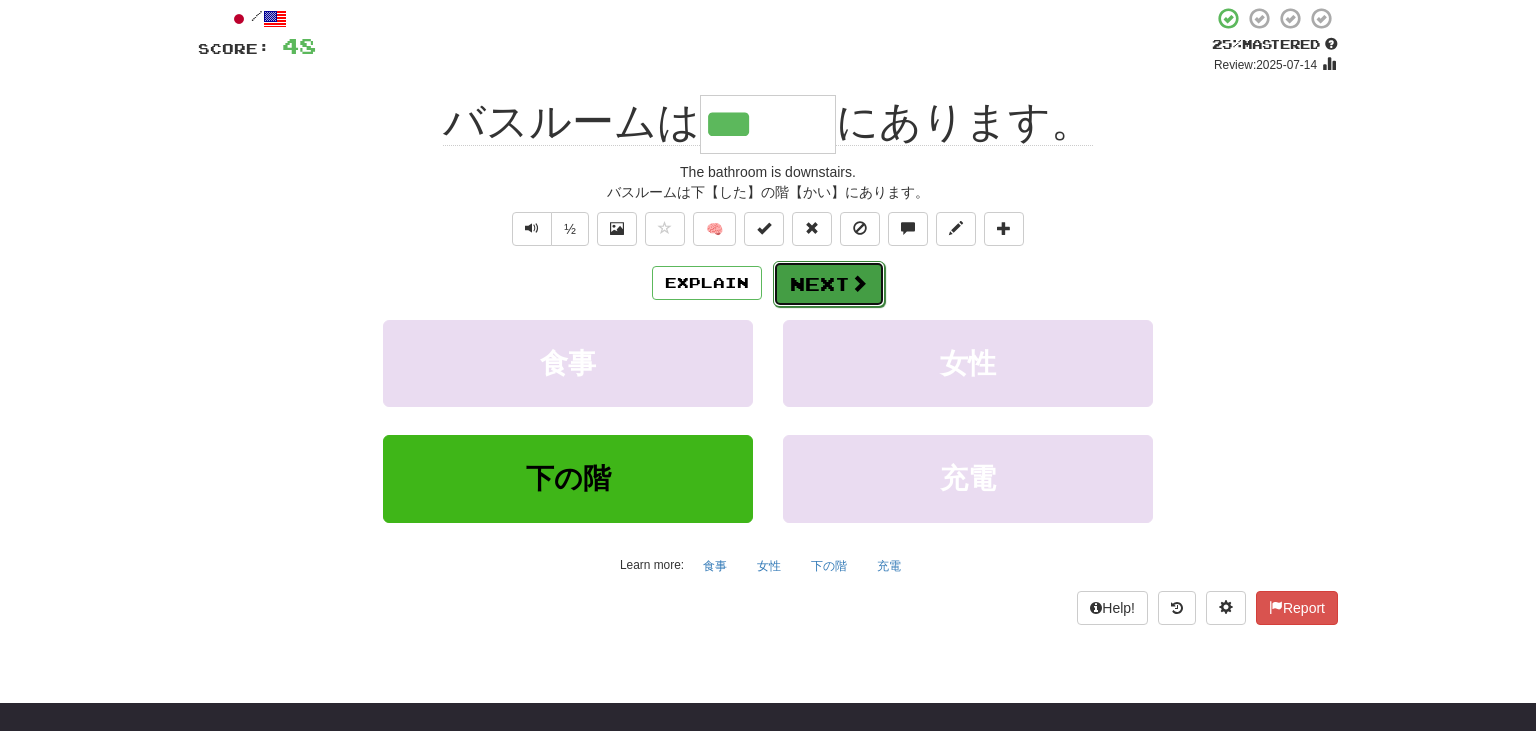click on "Next" at bounding box center [829, 284] 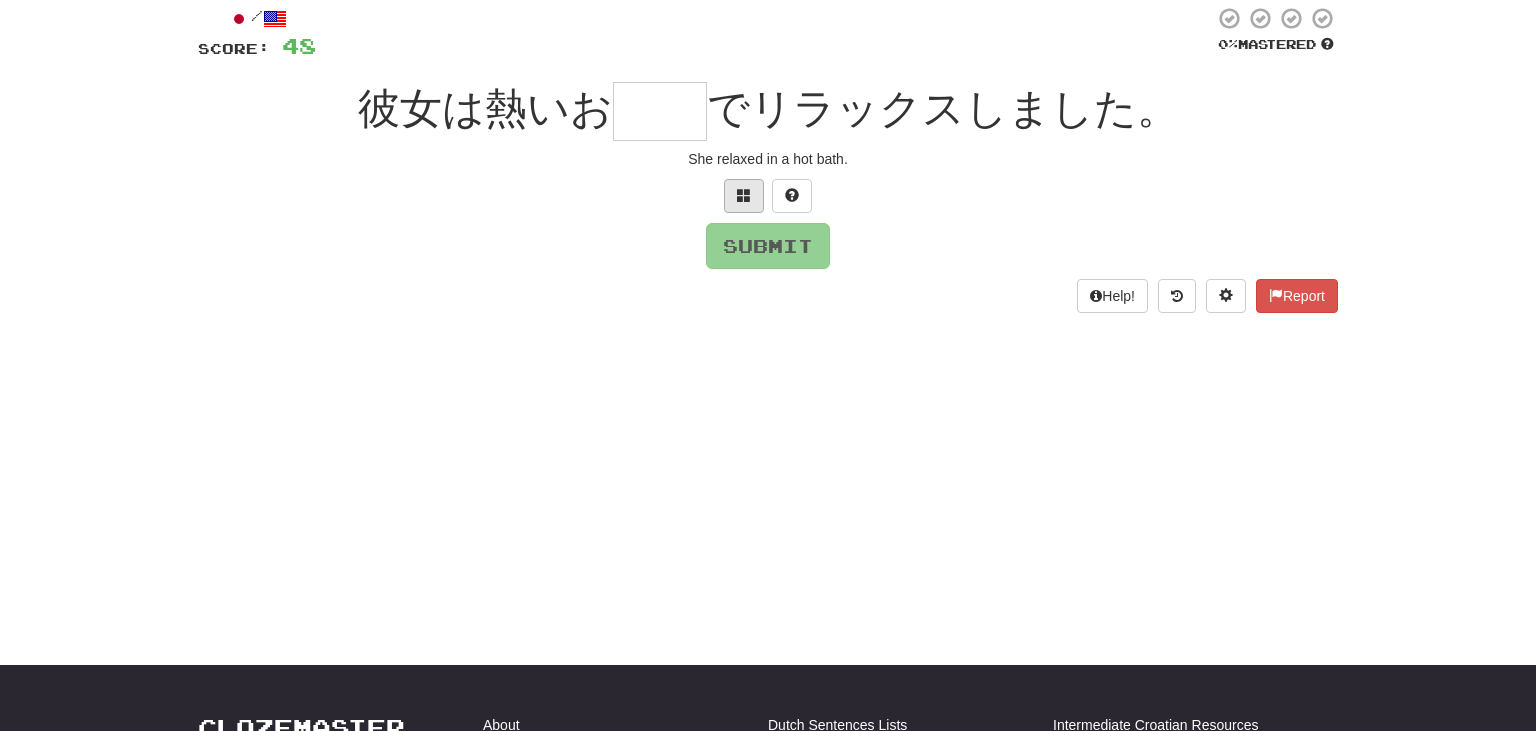 scroll, scrollTop: 140, scrollLeft: 0, axis: vertical 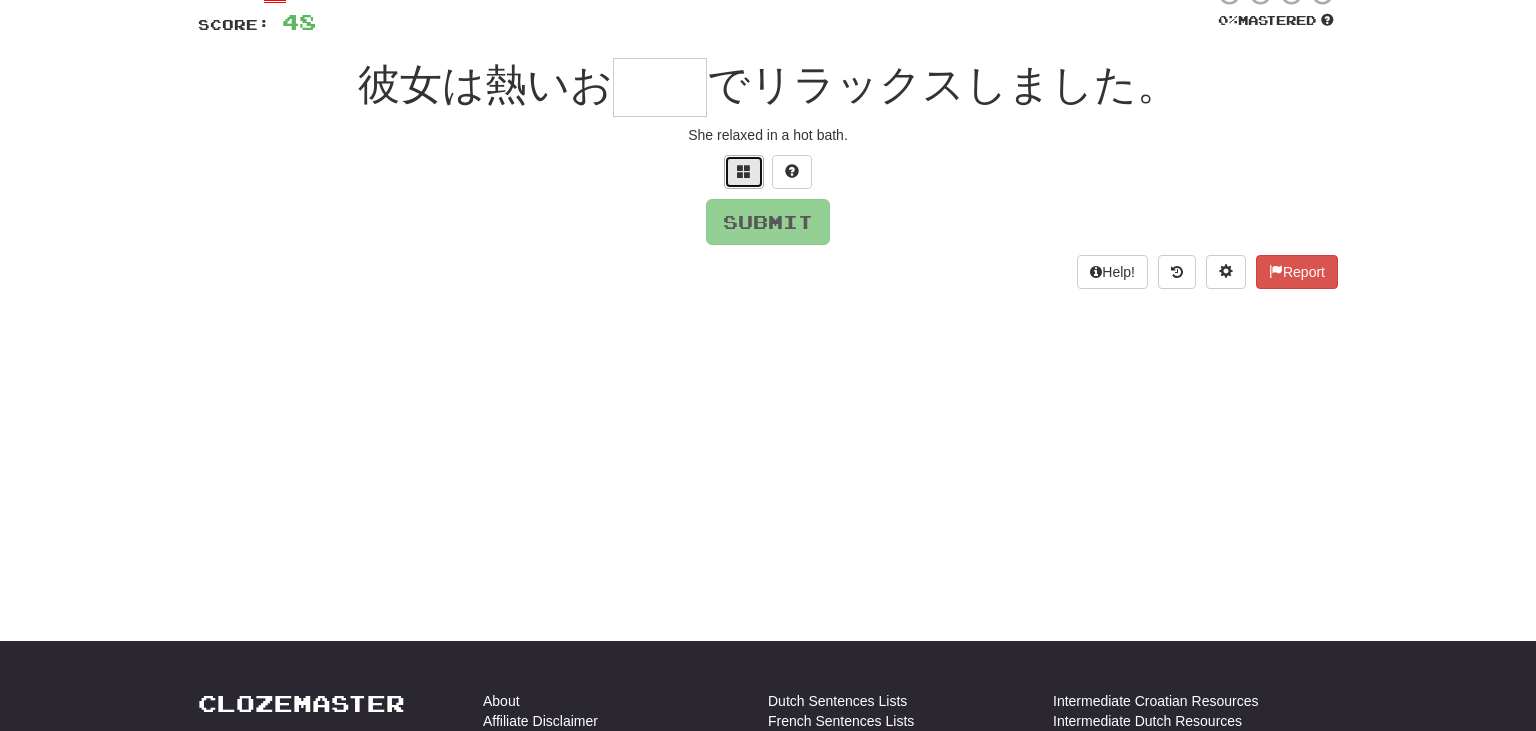 click at bounding box center [744, 172] 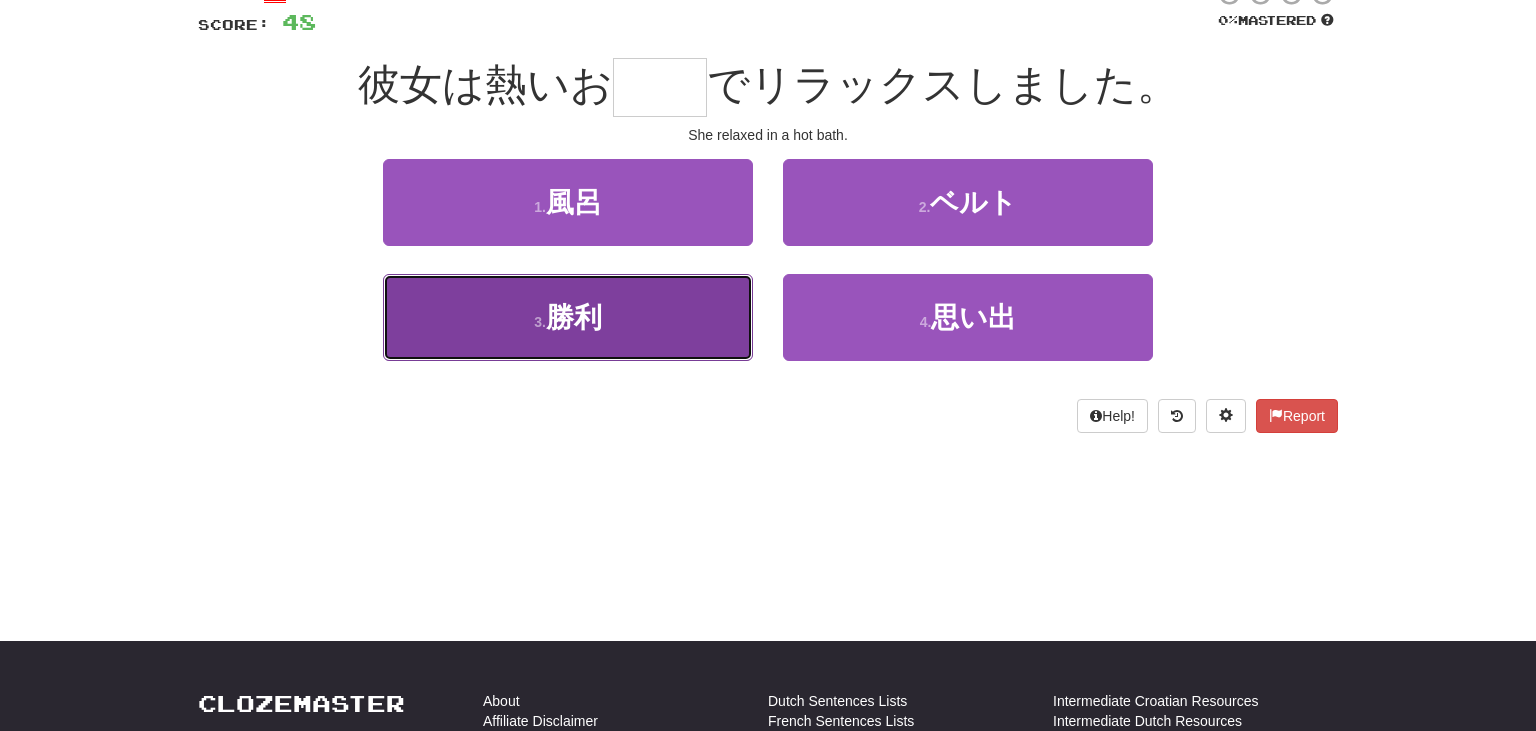click on "3 .  勝利" at bounding box center [568, 317] 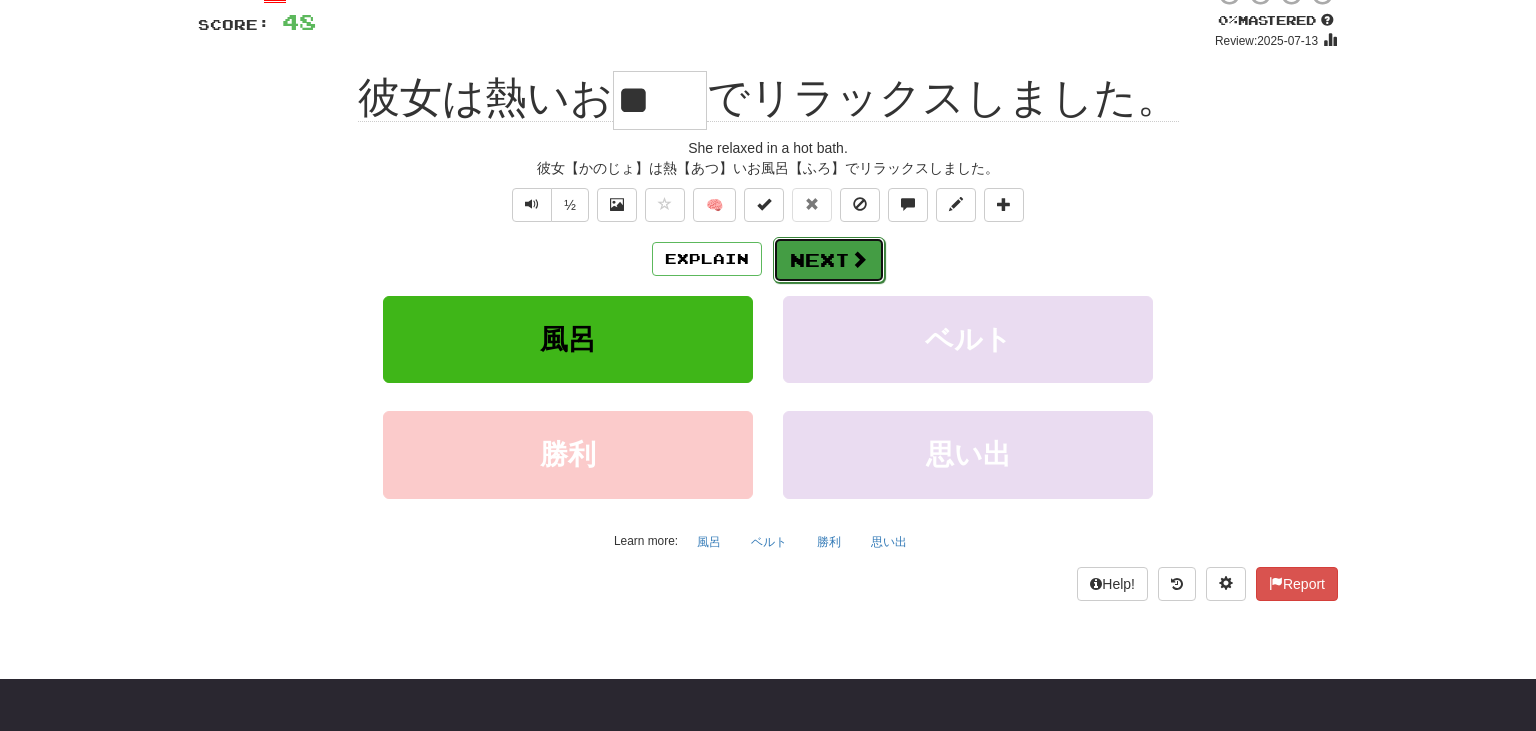 click on "Next" at bounding box center (829, 260) 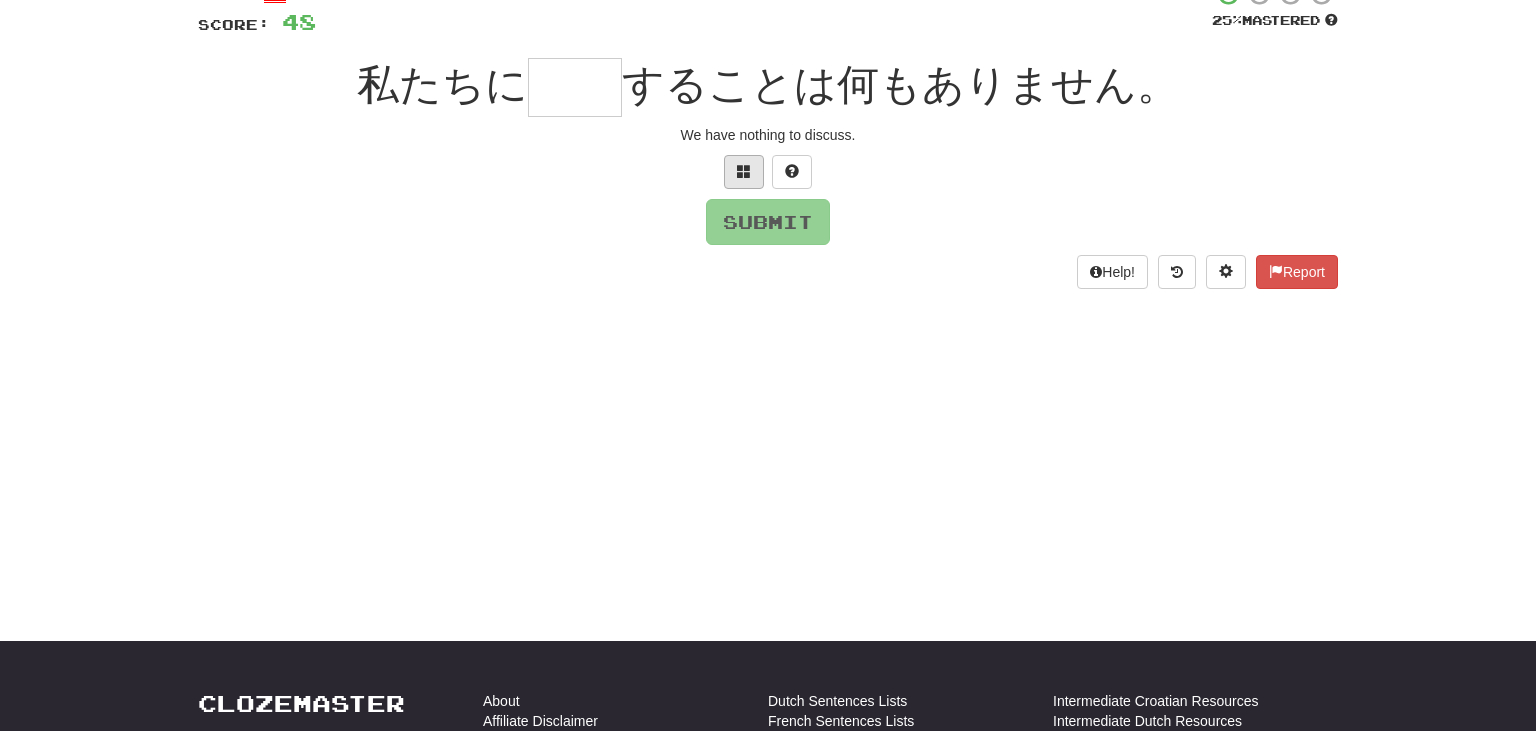 scroll, scrollTop: 163, scrollLeft: 0, axis: vertical 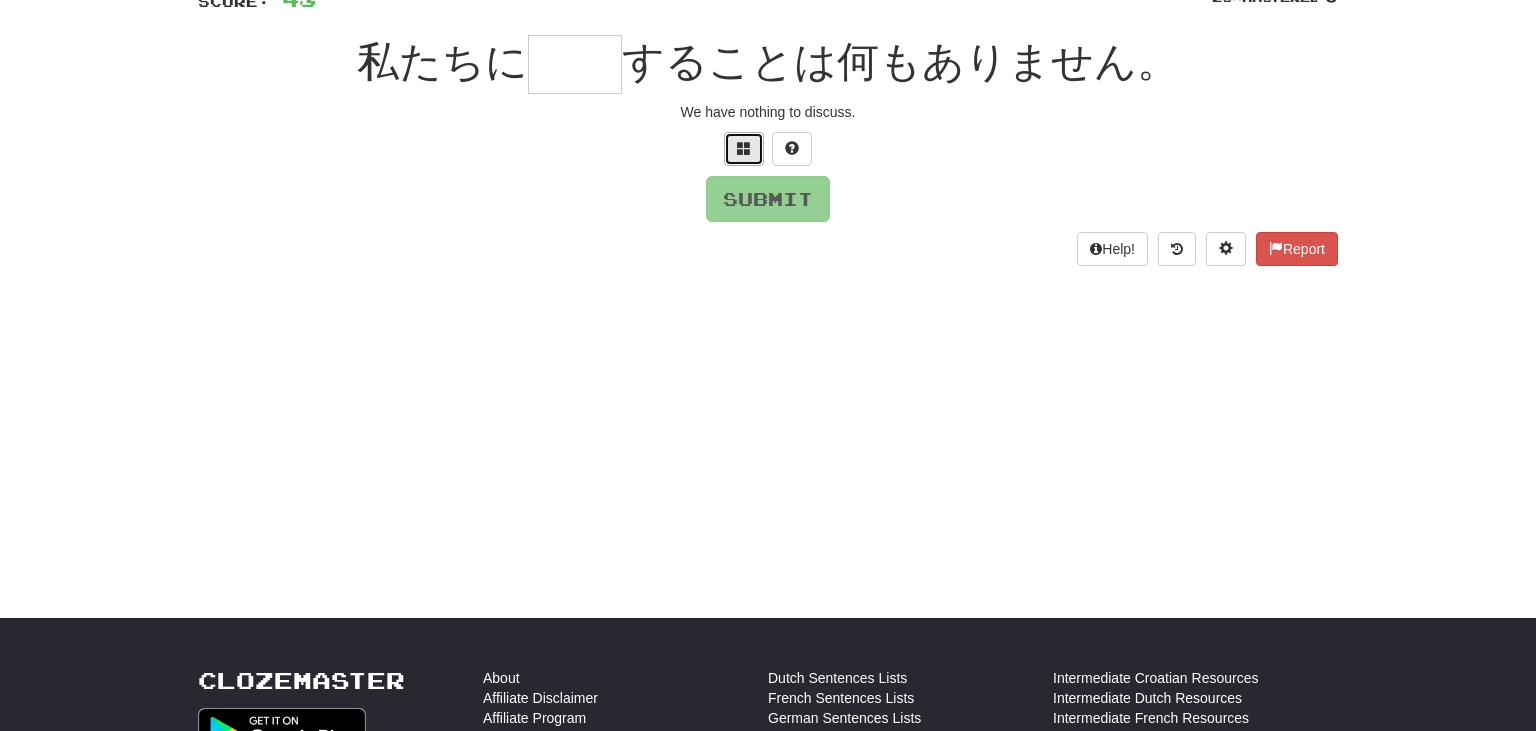 click at bounding box center [744, 148] 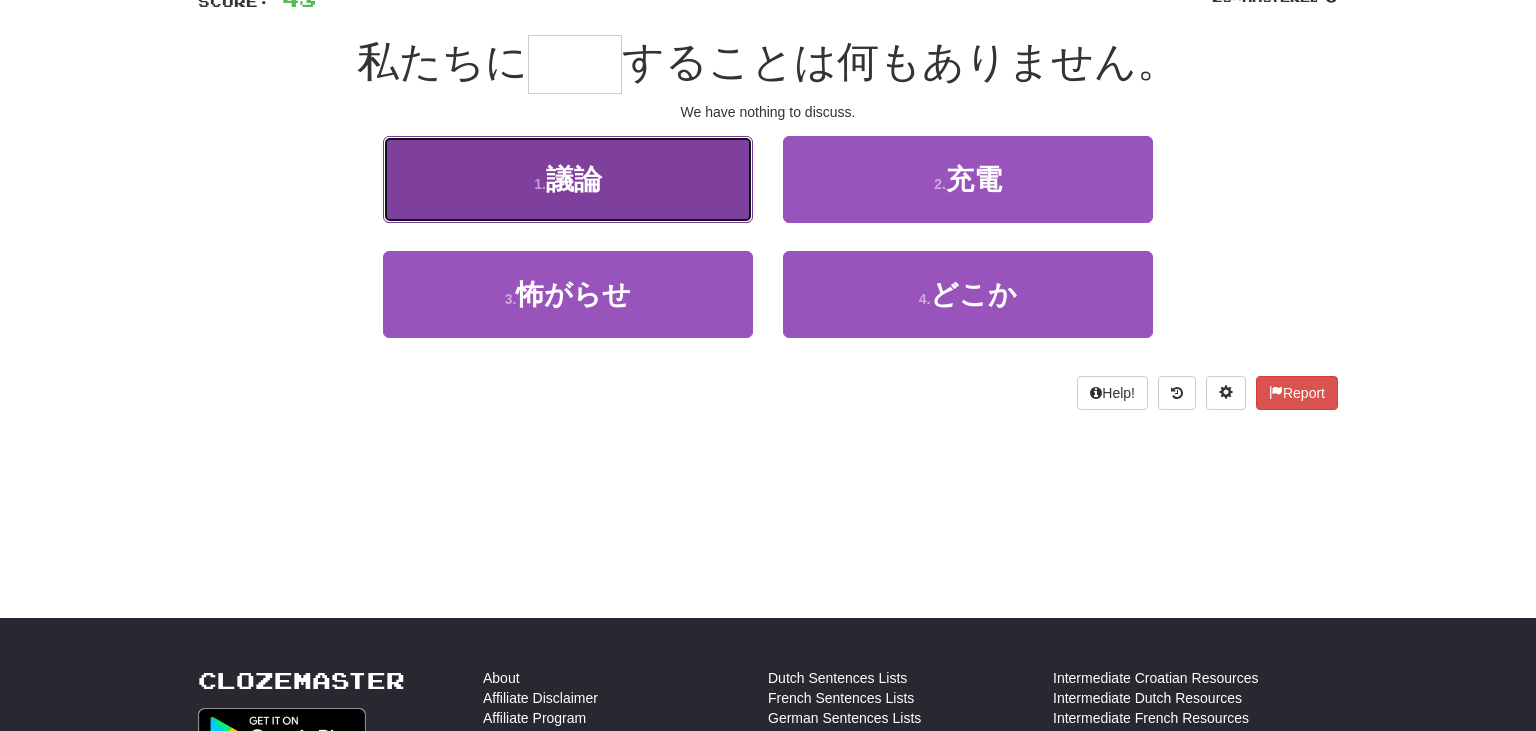 click on "1 .  議論" at bounding box center [568, 179] 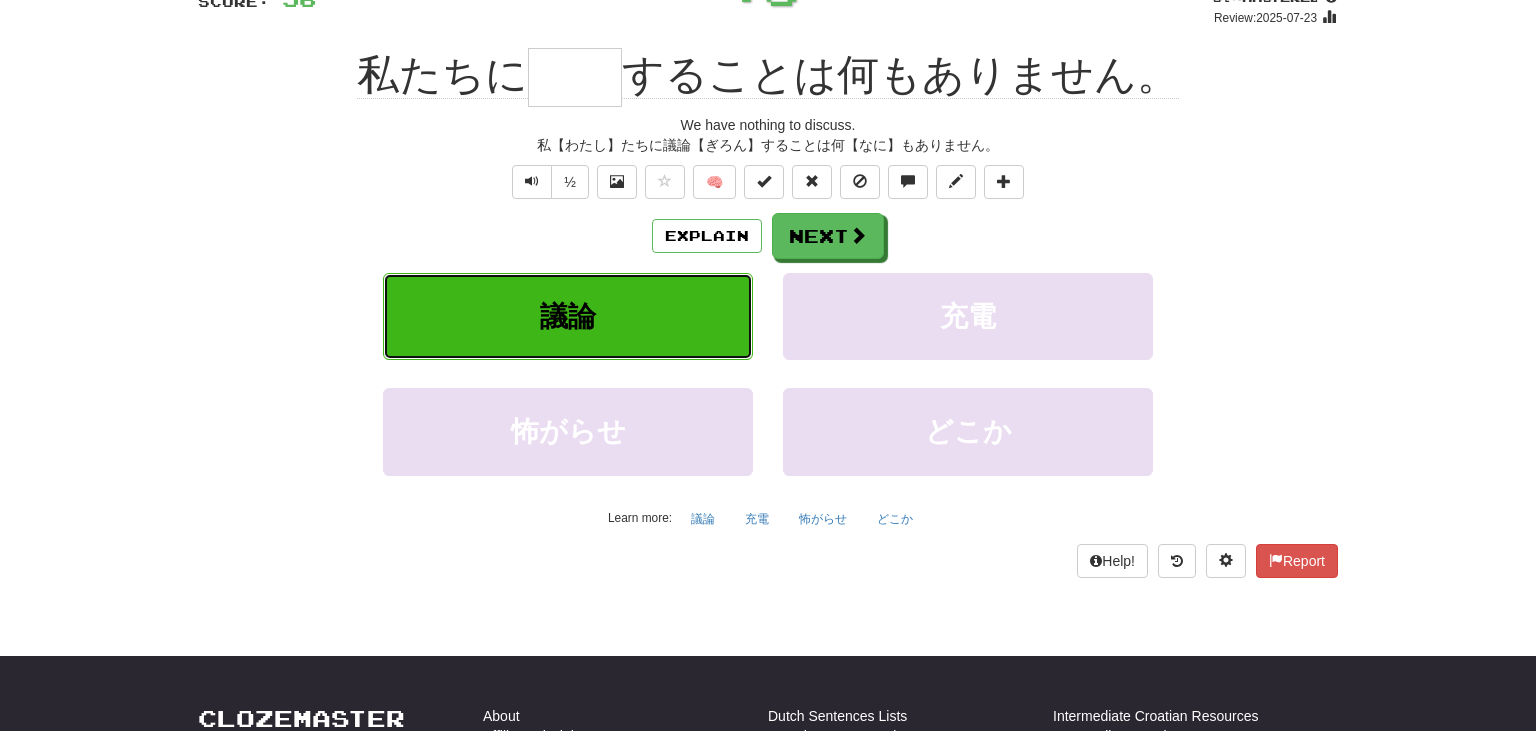type on "**" 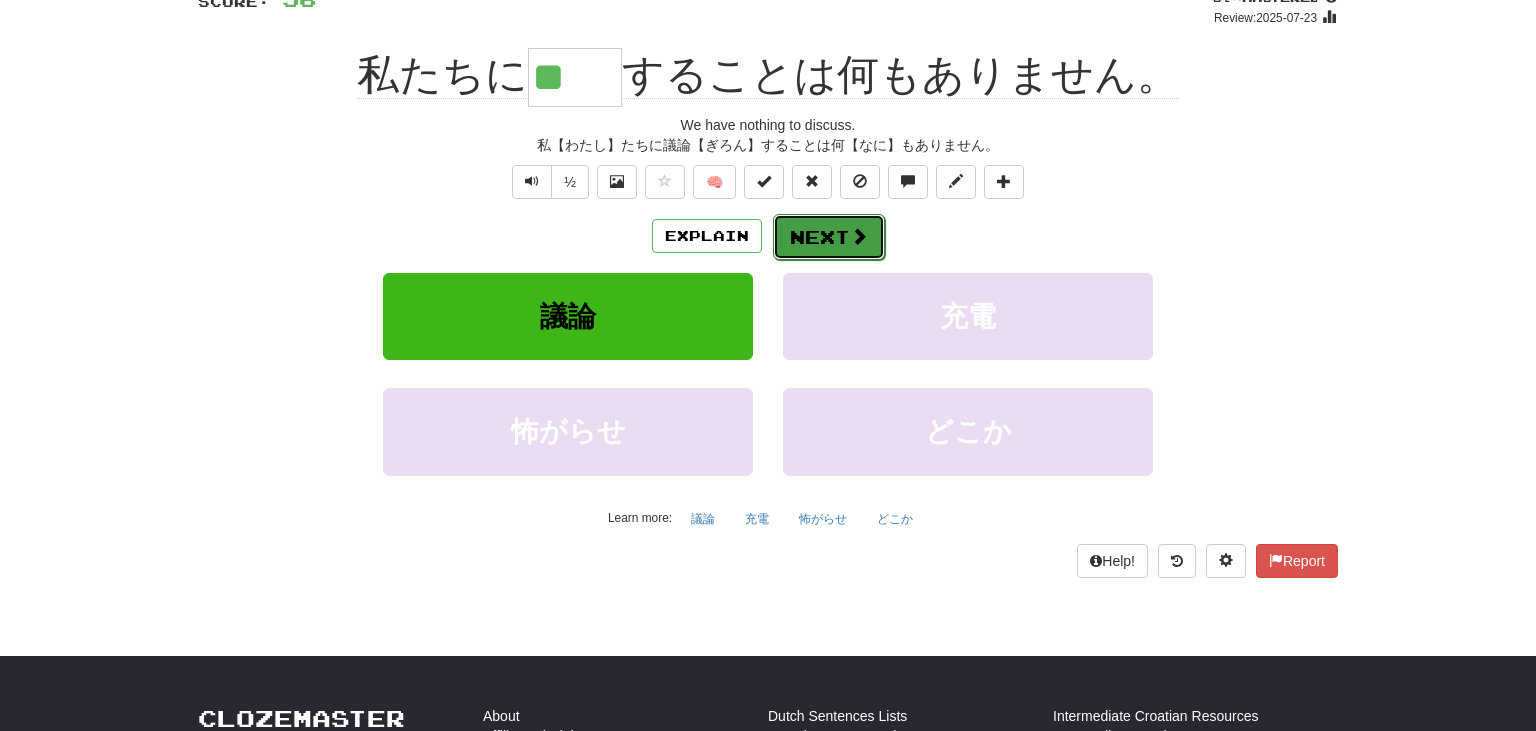 click at bounding box center (859, 236) 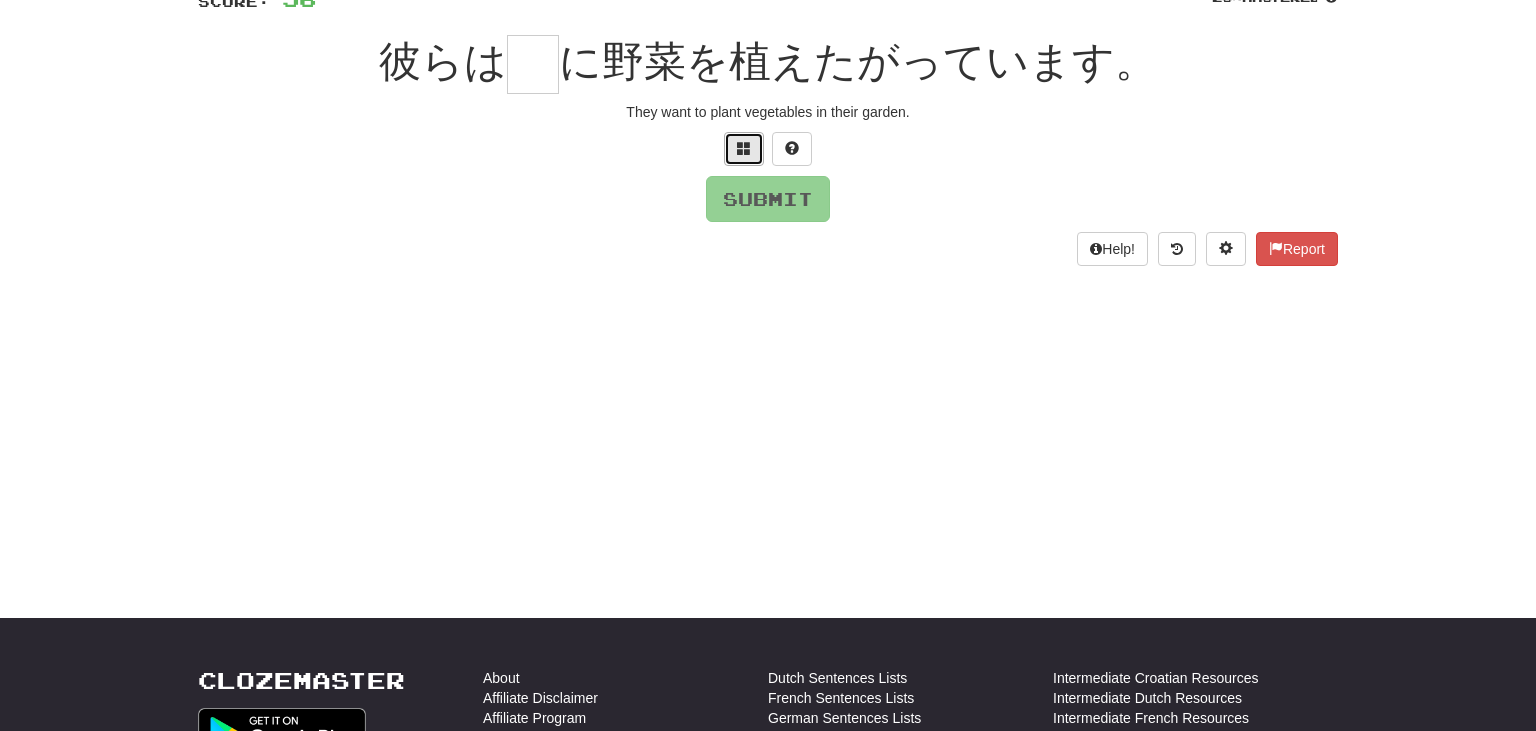 click at bounding box center (744, 148) 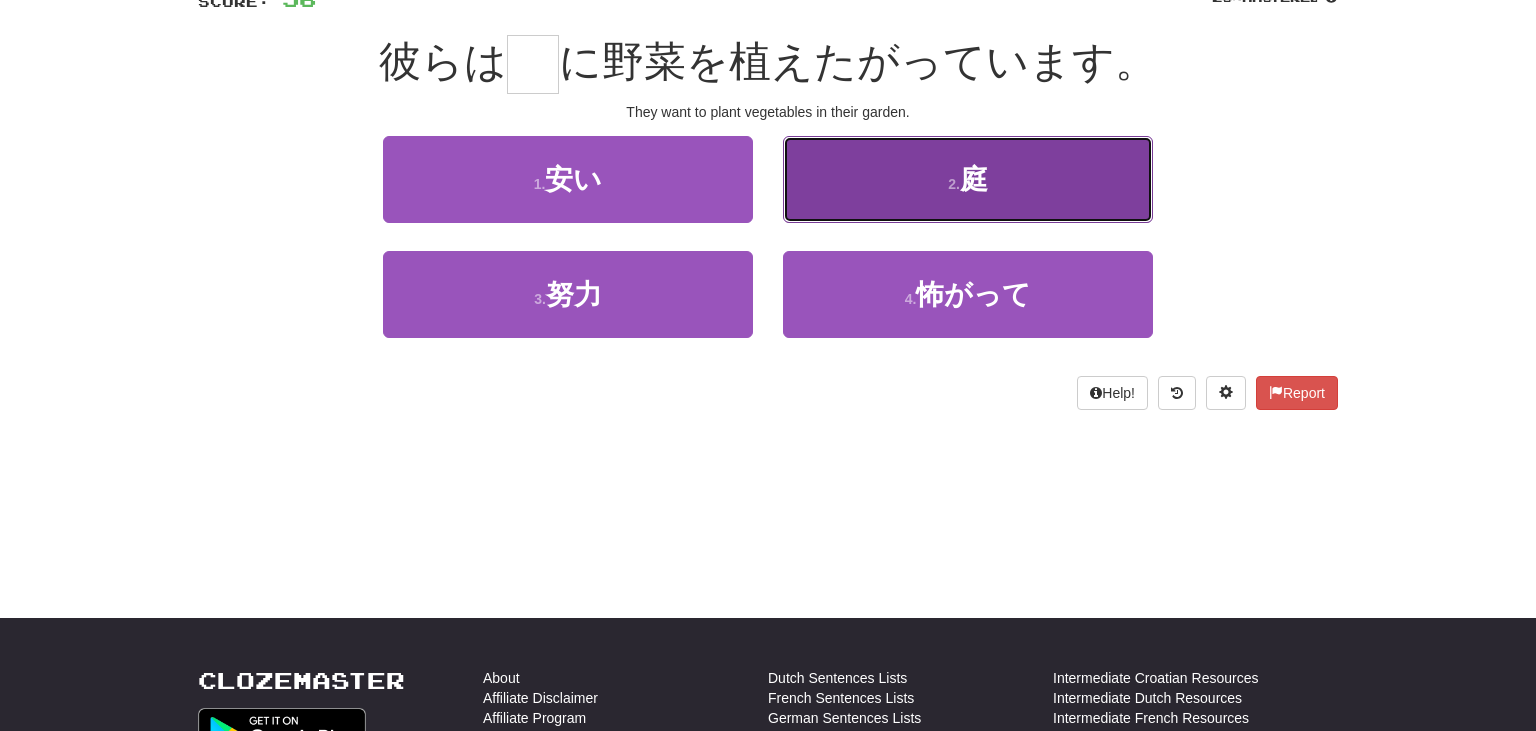 click on "2 .  庭" at bounding box center (968, 179) 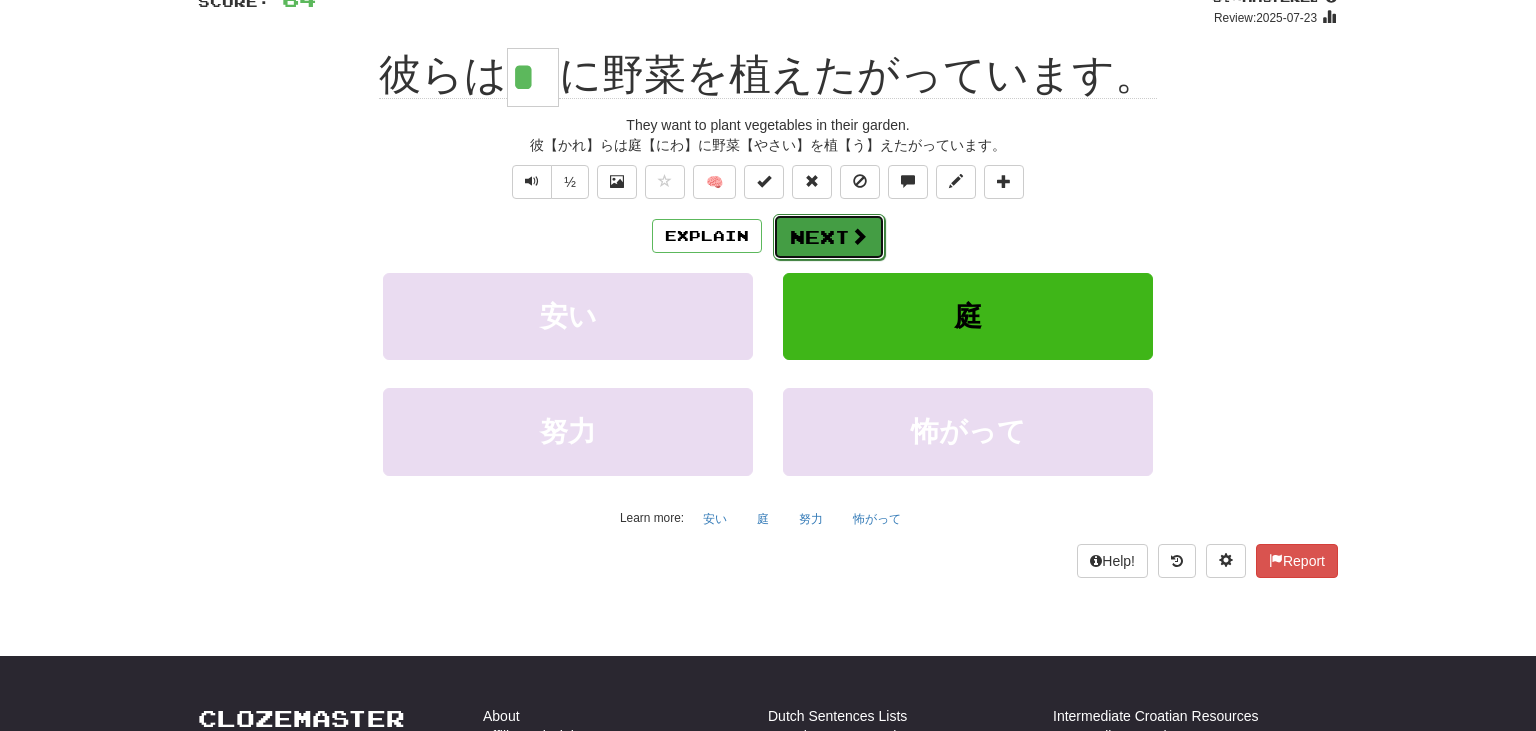 click on "Next" at bounding box center [829, 237] 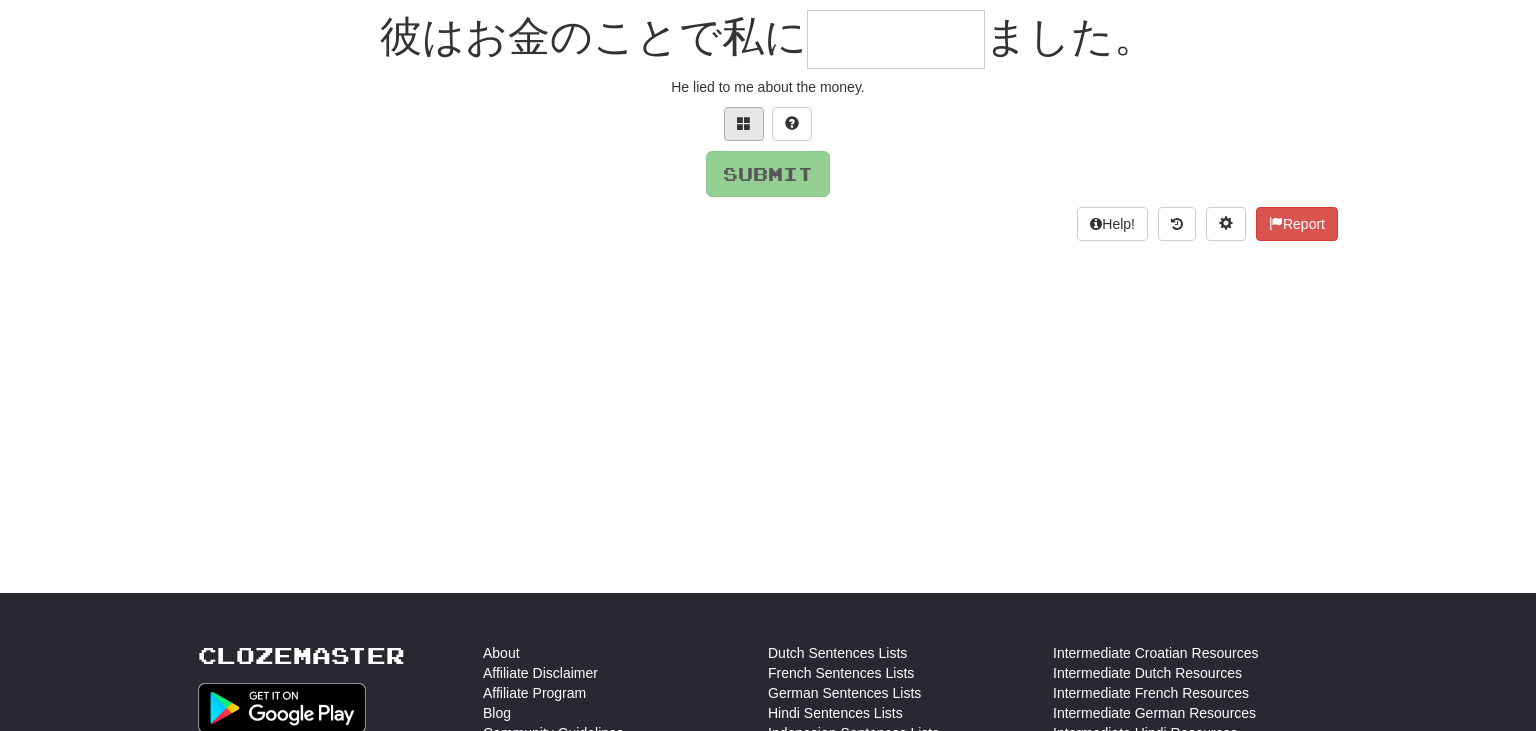 scroll, scrollTop: 192, scrollLeft: 0, axis: vertical 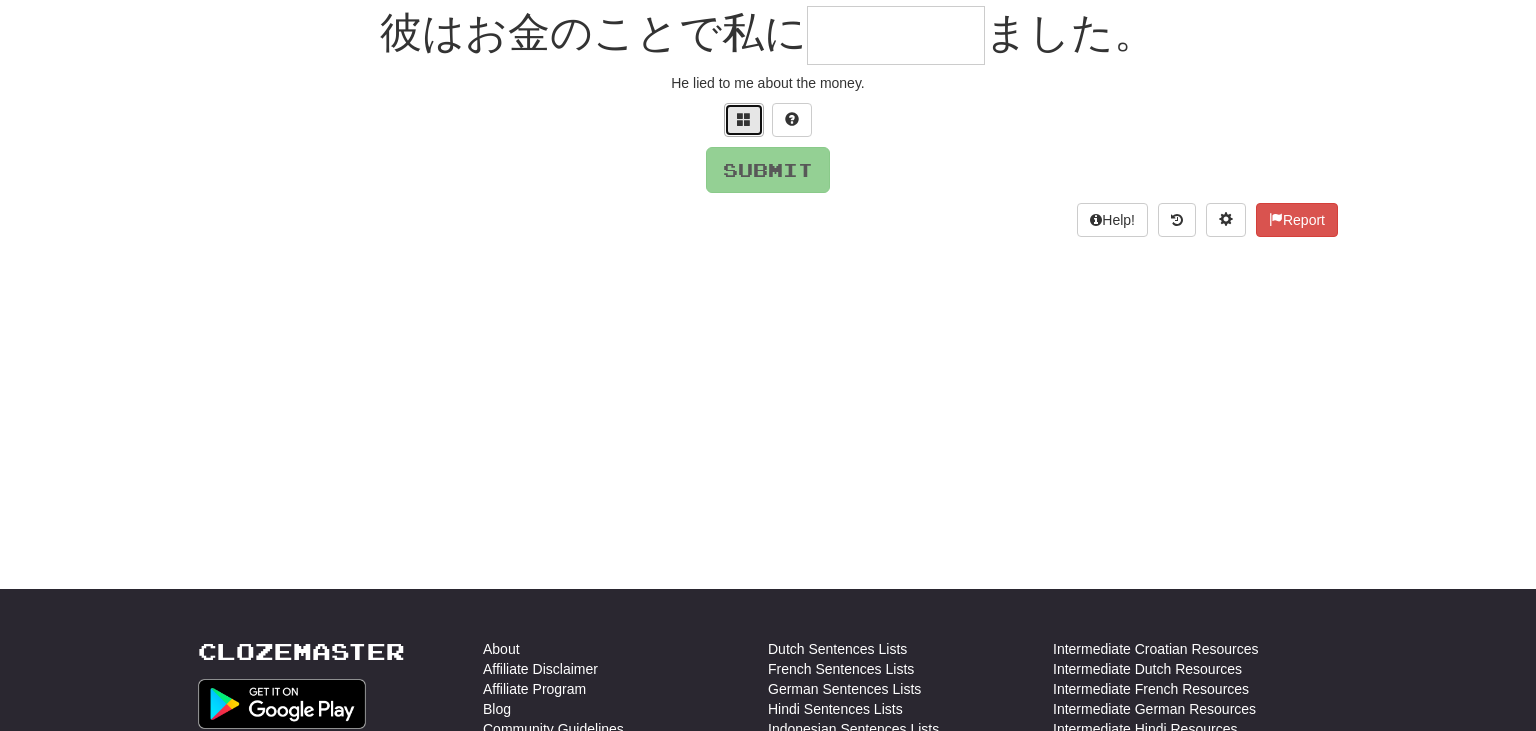 click at bounding box center [744, 120] 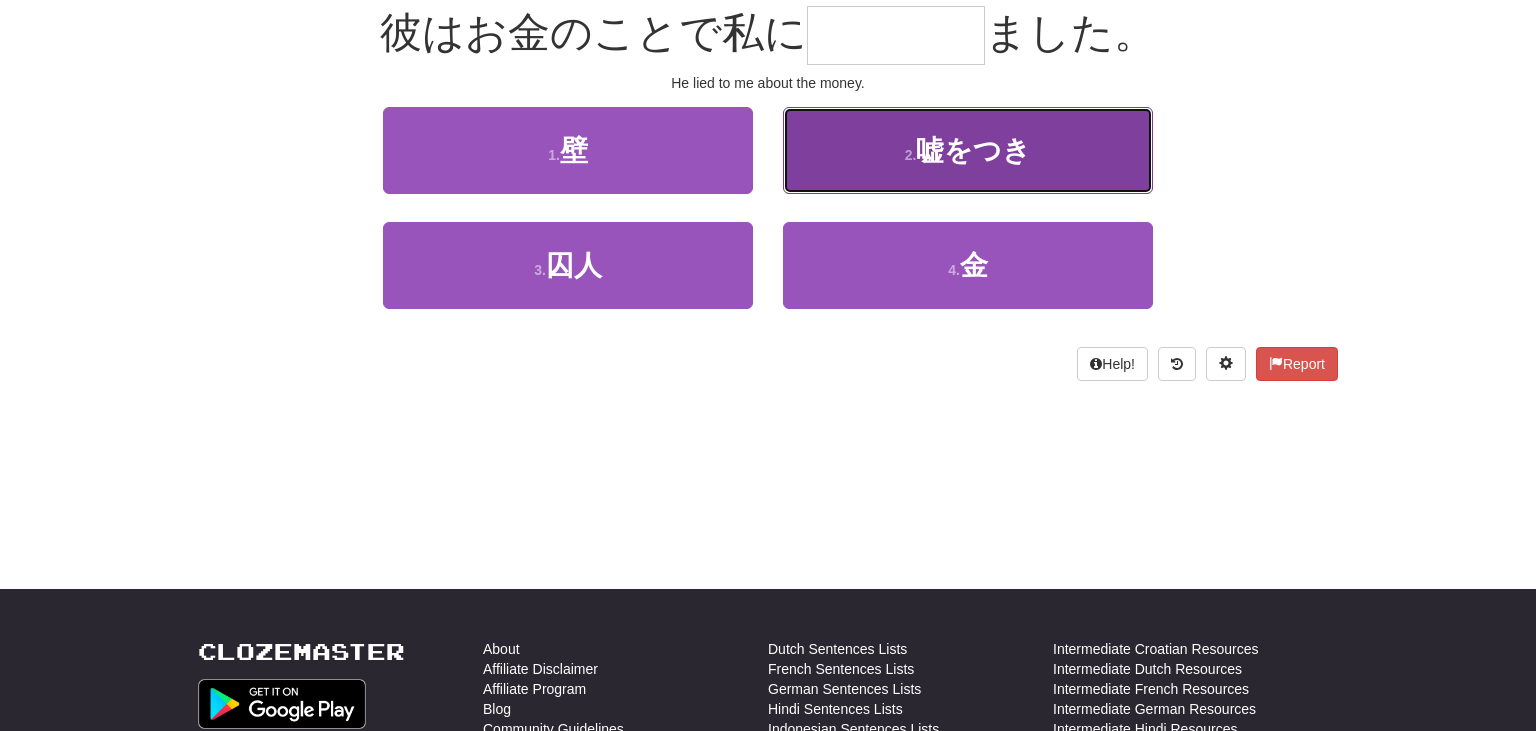 click on "2 .  嘘をつき" at bounding box center [968, 150] 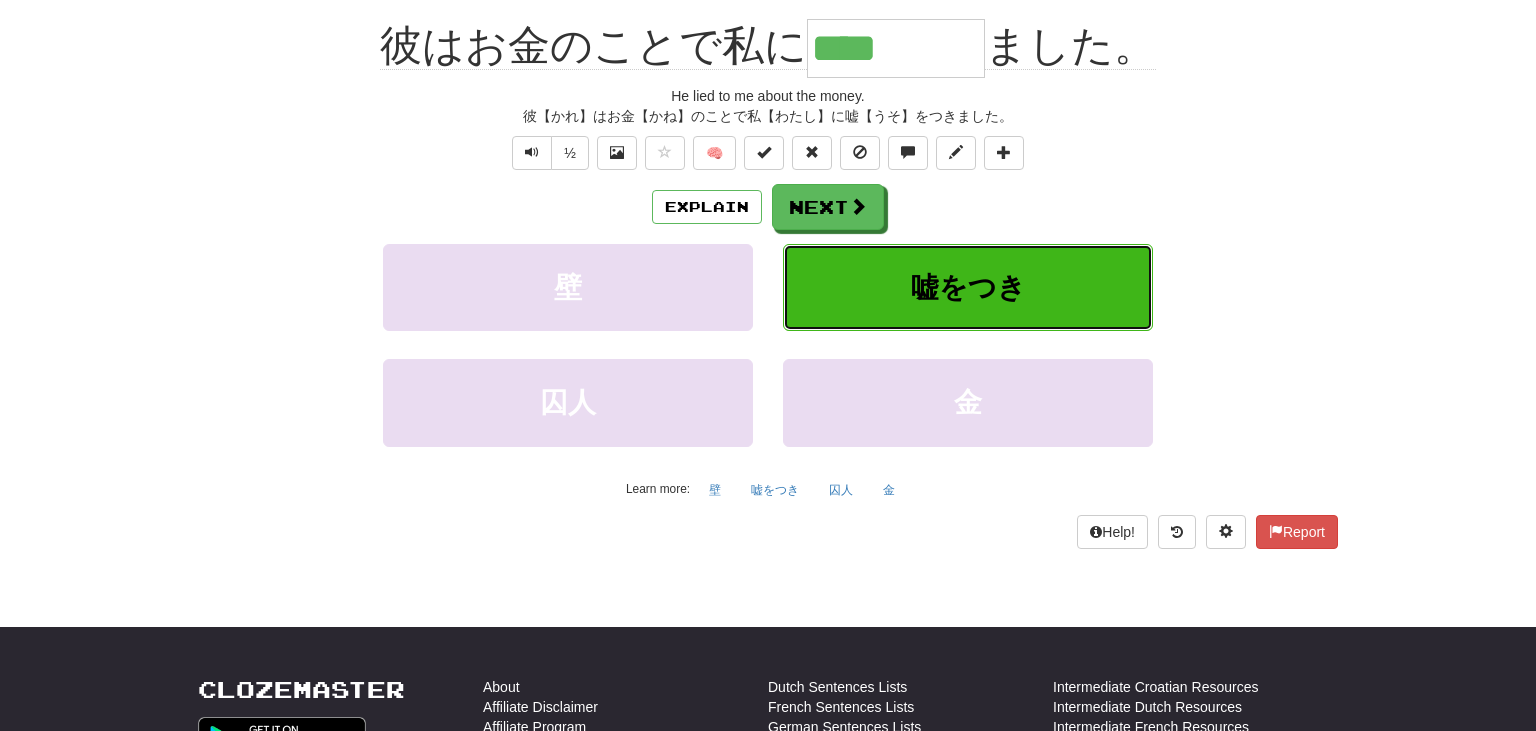 scroll, scrollTop: 204, scrollLeft: 0, axis: vertical 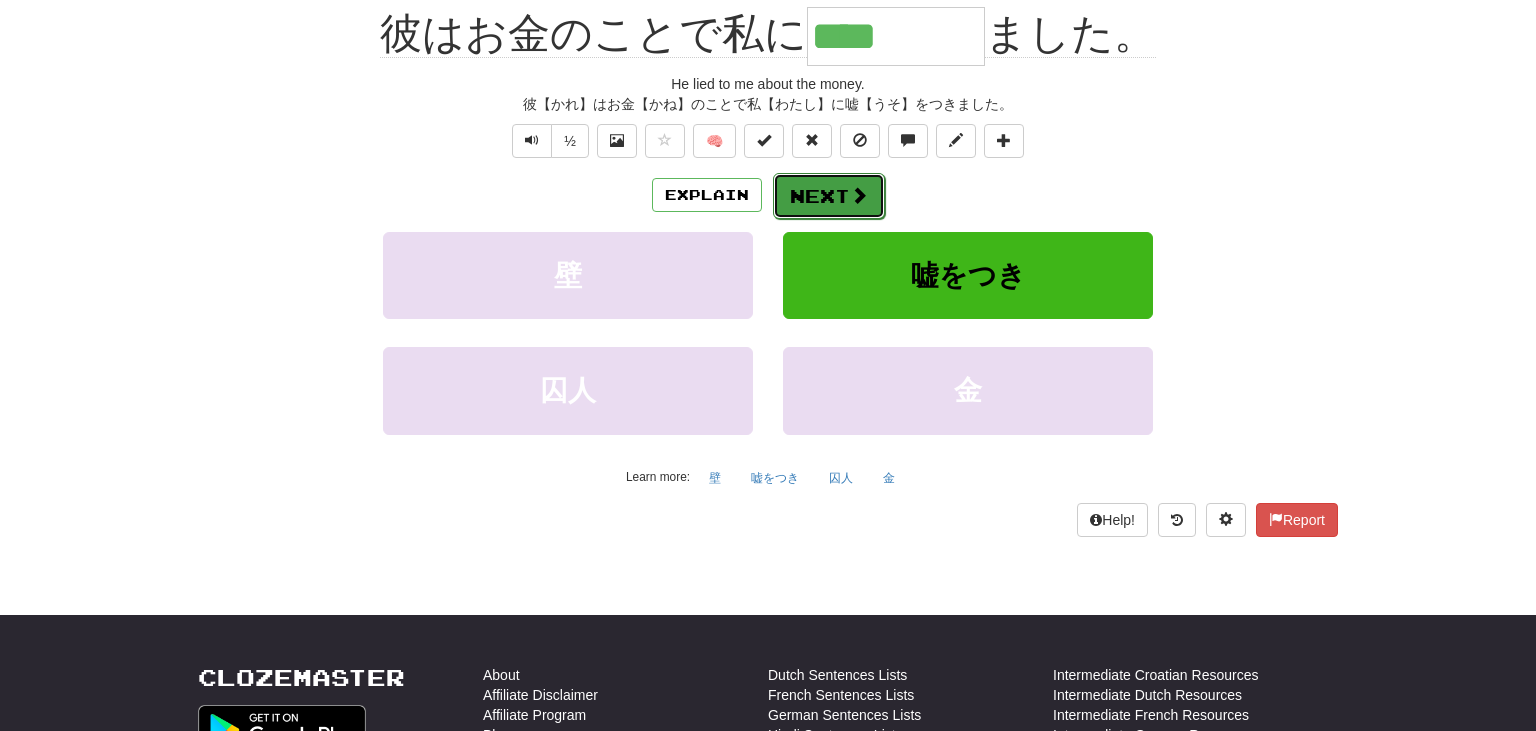 click on "Next" at bounding box center [829, 196] 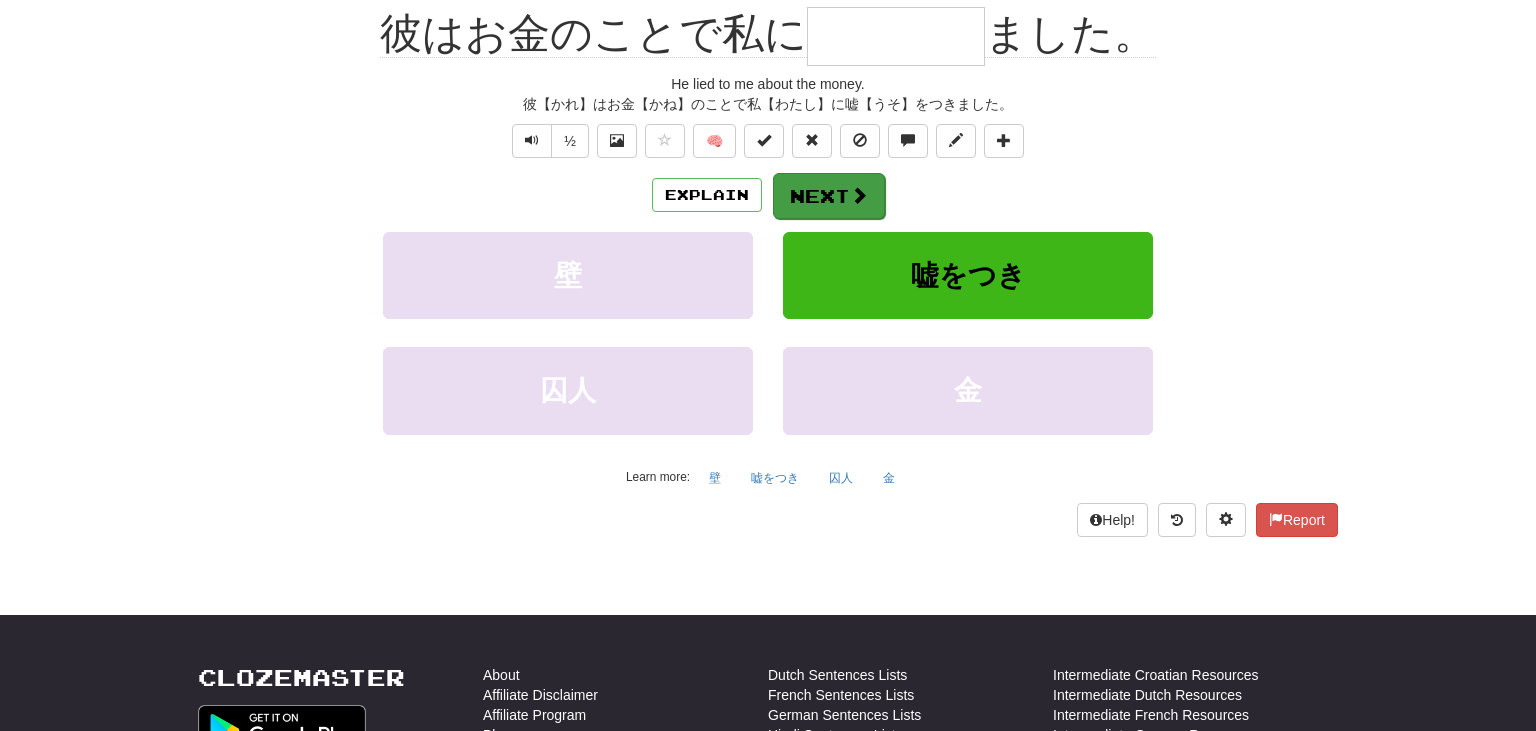 scroll, scrollTop: 192, scrollLeft: 0, axis: vertical 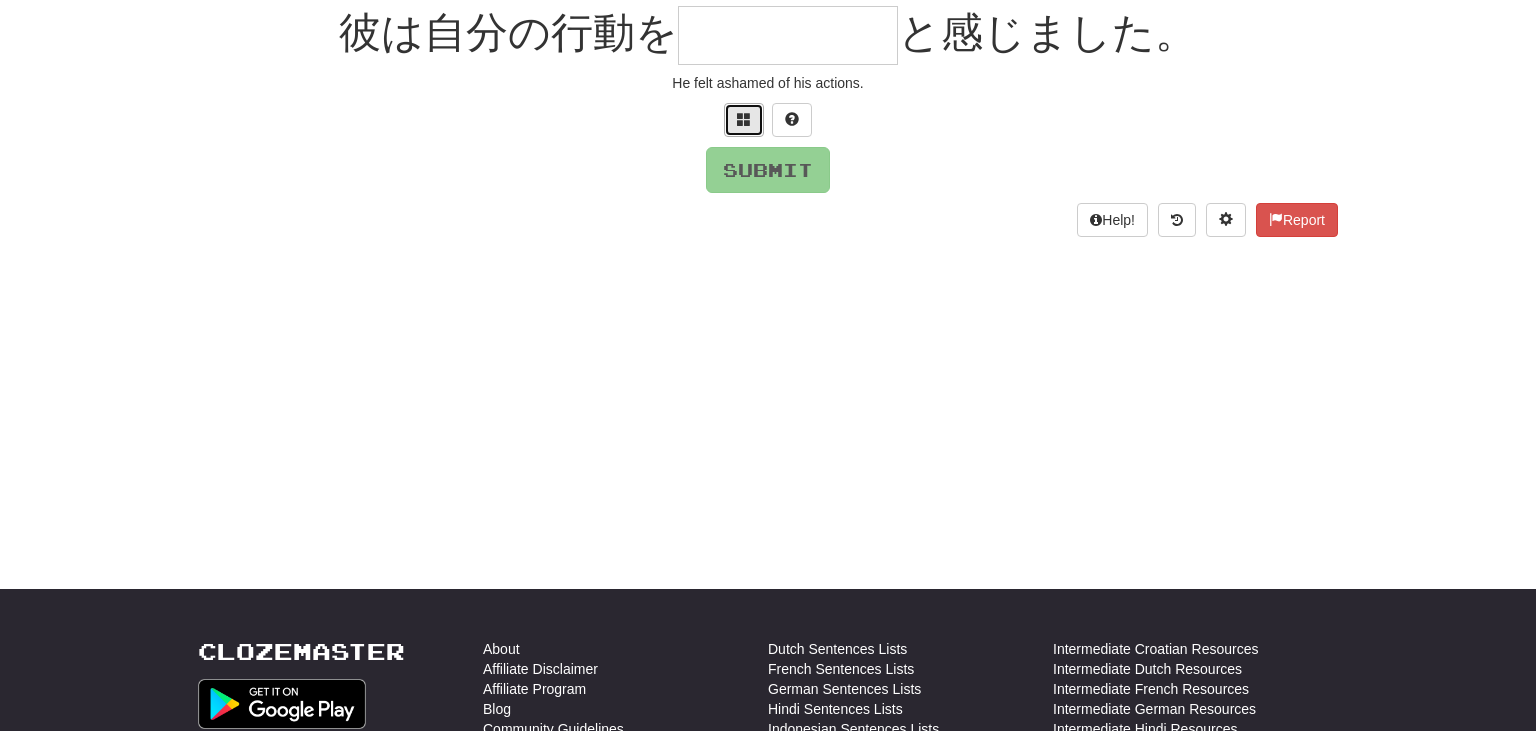 click at bounding box center [744, 119] 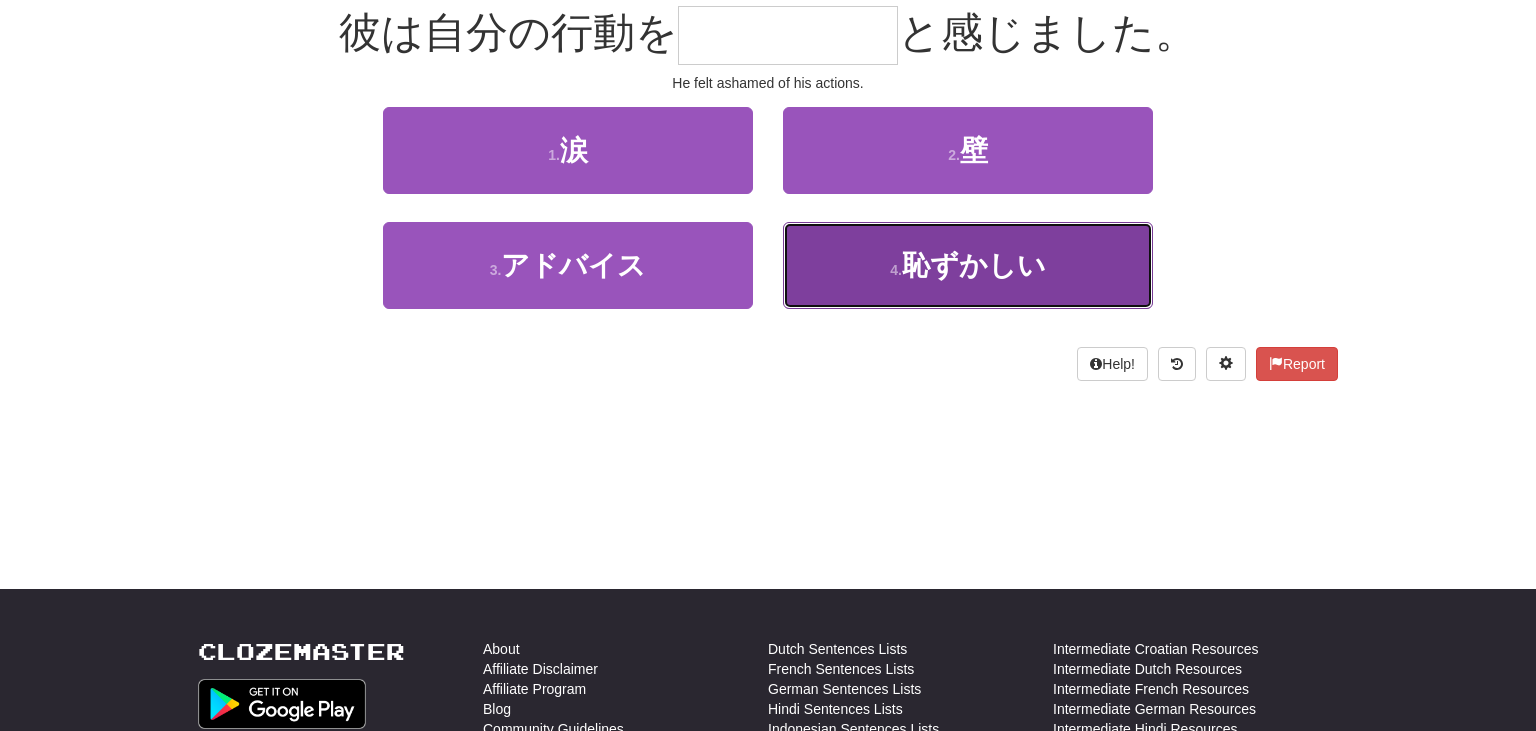 click on "4 .  恥ずかしい" at bounding box center [968, 265] 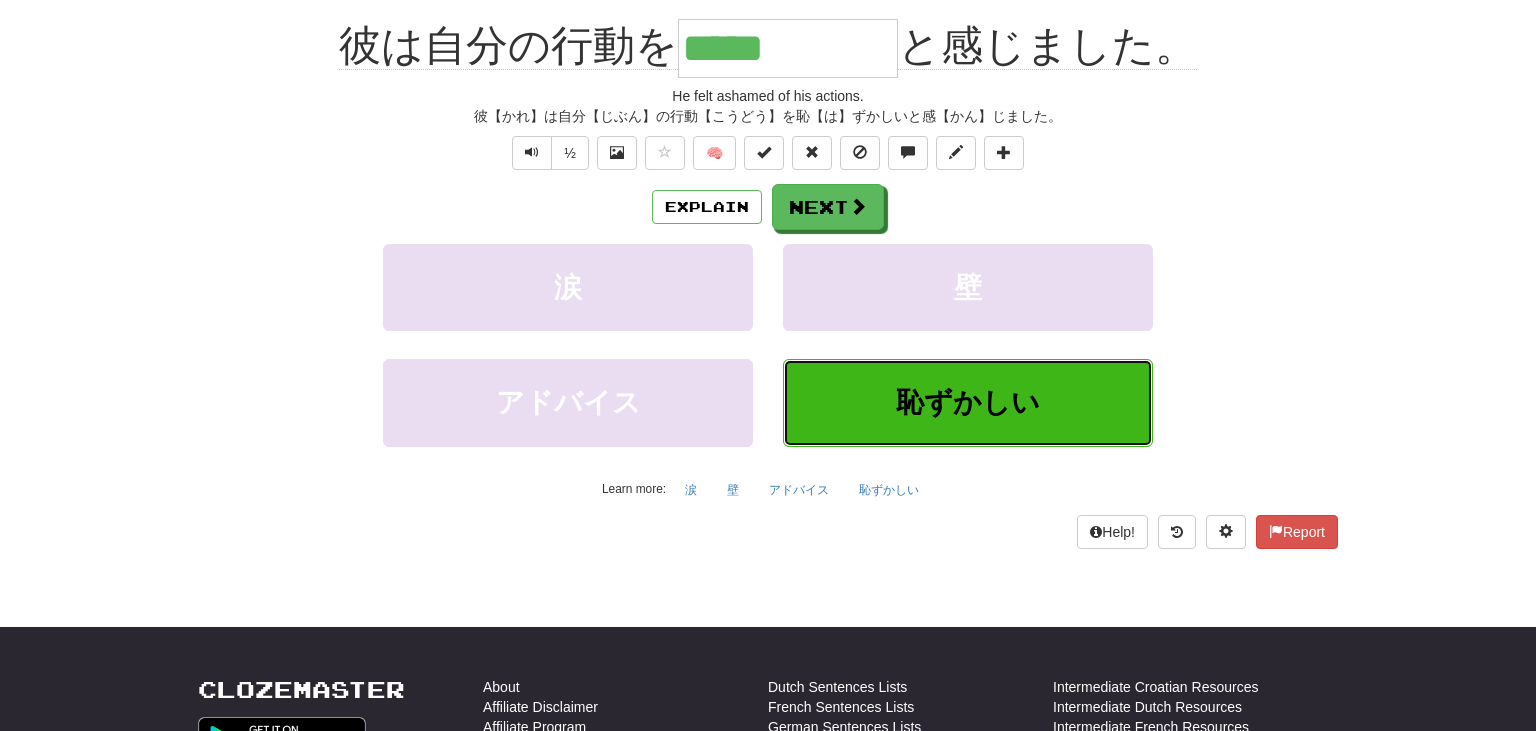 scroll, scrollTop: 204, scrollLeft: 0, axis: vertical 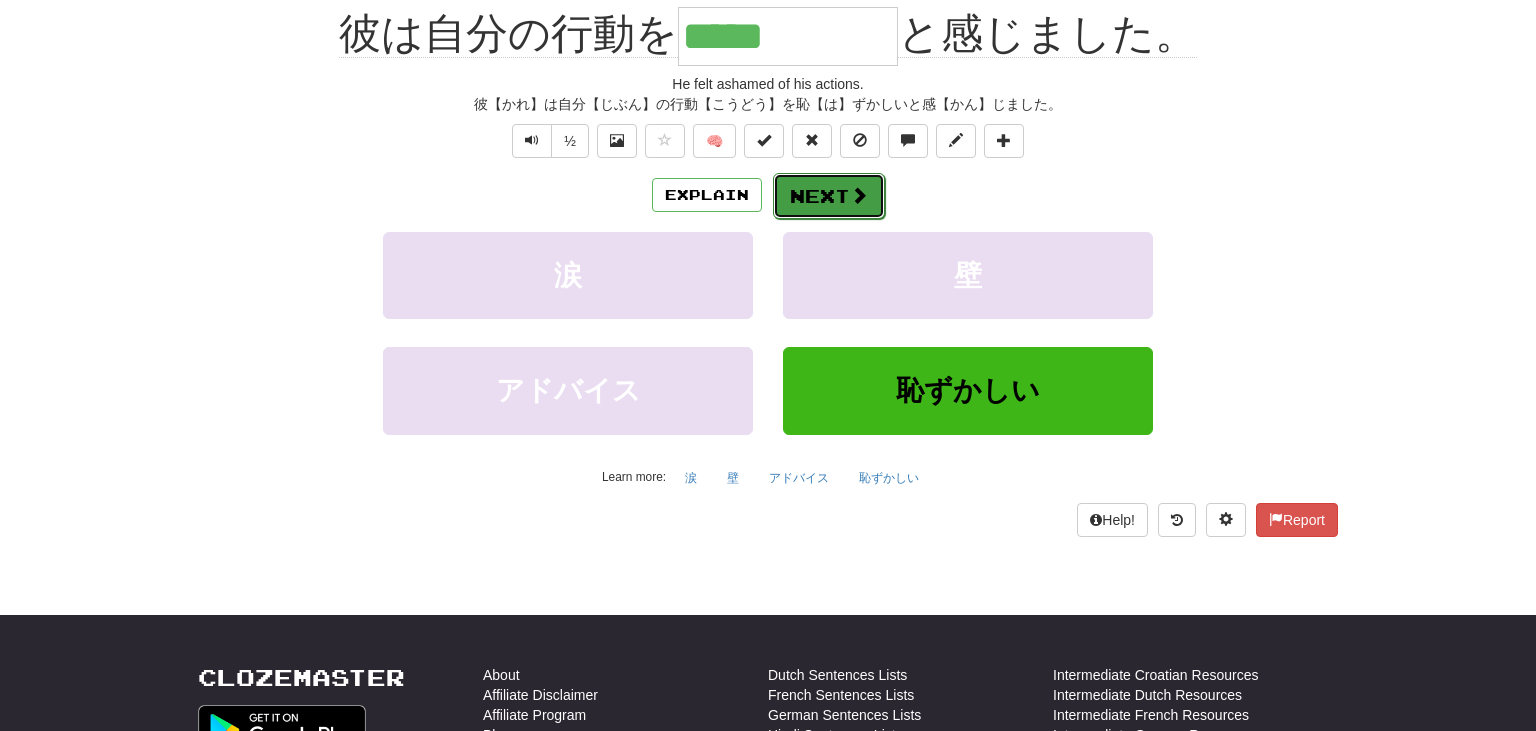 click on "Next" at bounding box center [829, 196] 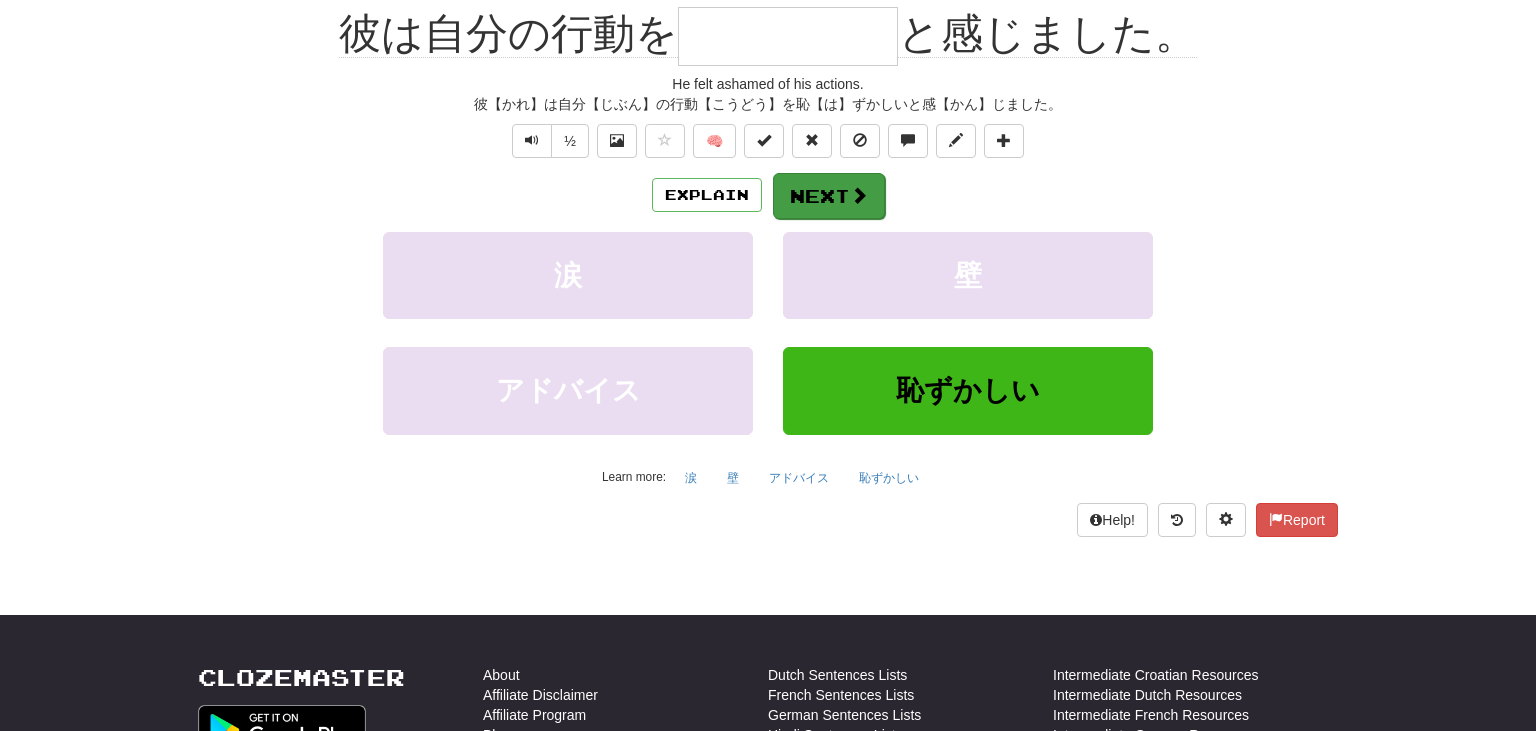 scroll, scrollTop: 192, scrollLeft: 0, axis: vertical 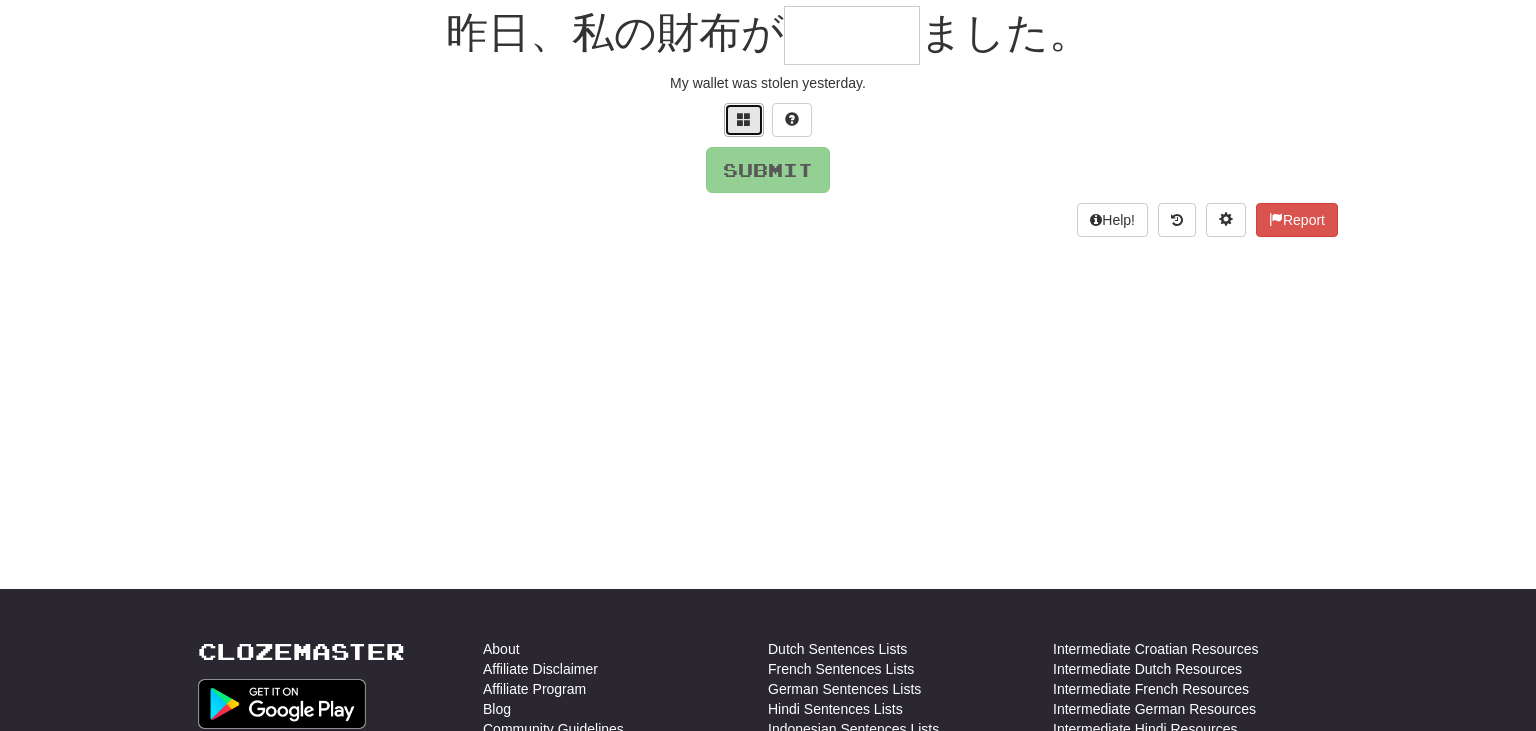 click at bounding box center (744, 119) 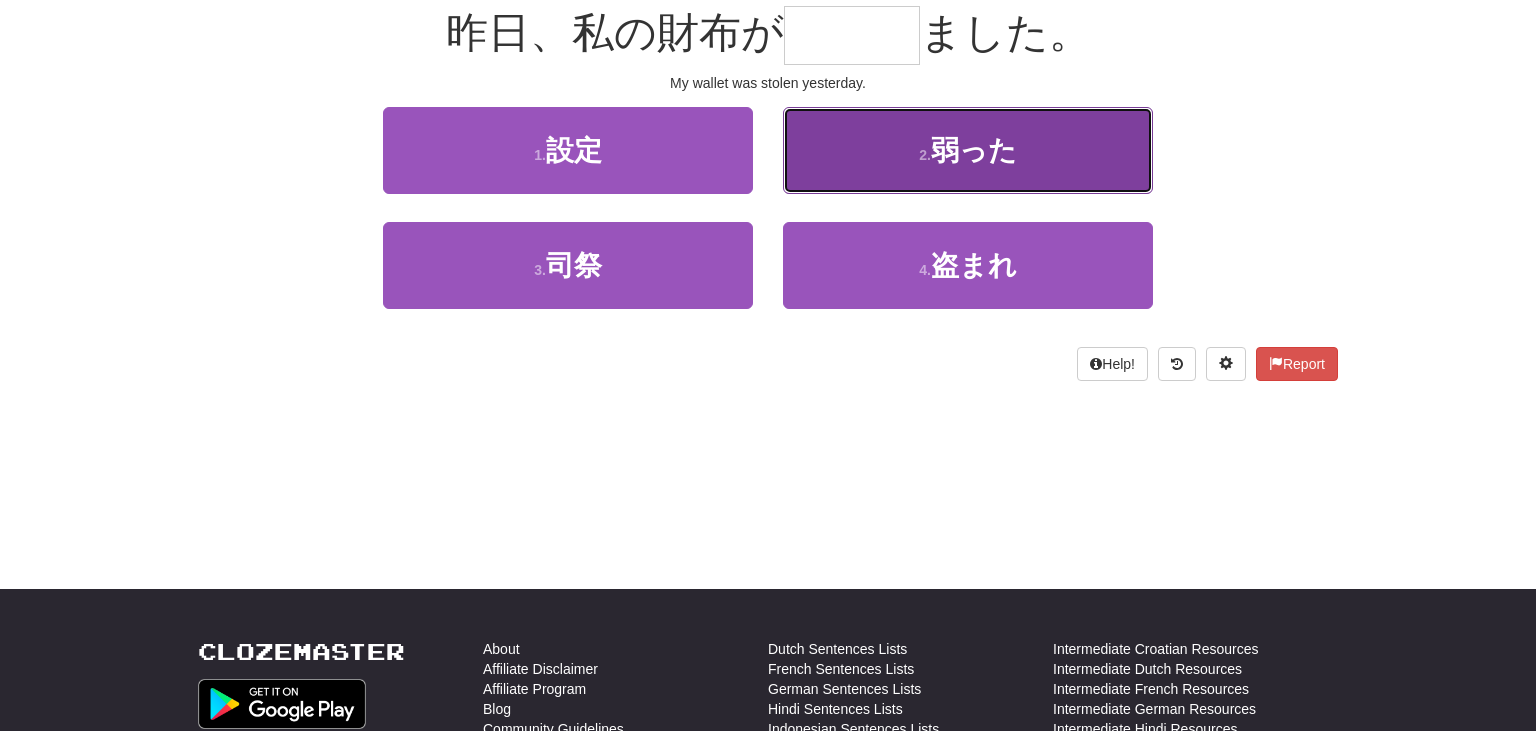 click on "2 .  弱った" at bounding box center [968, 150] 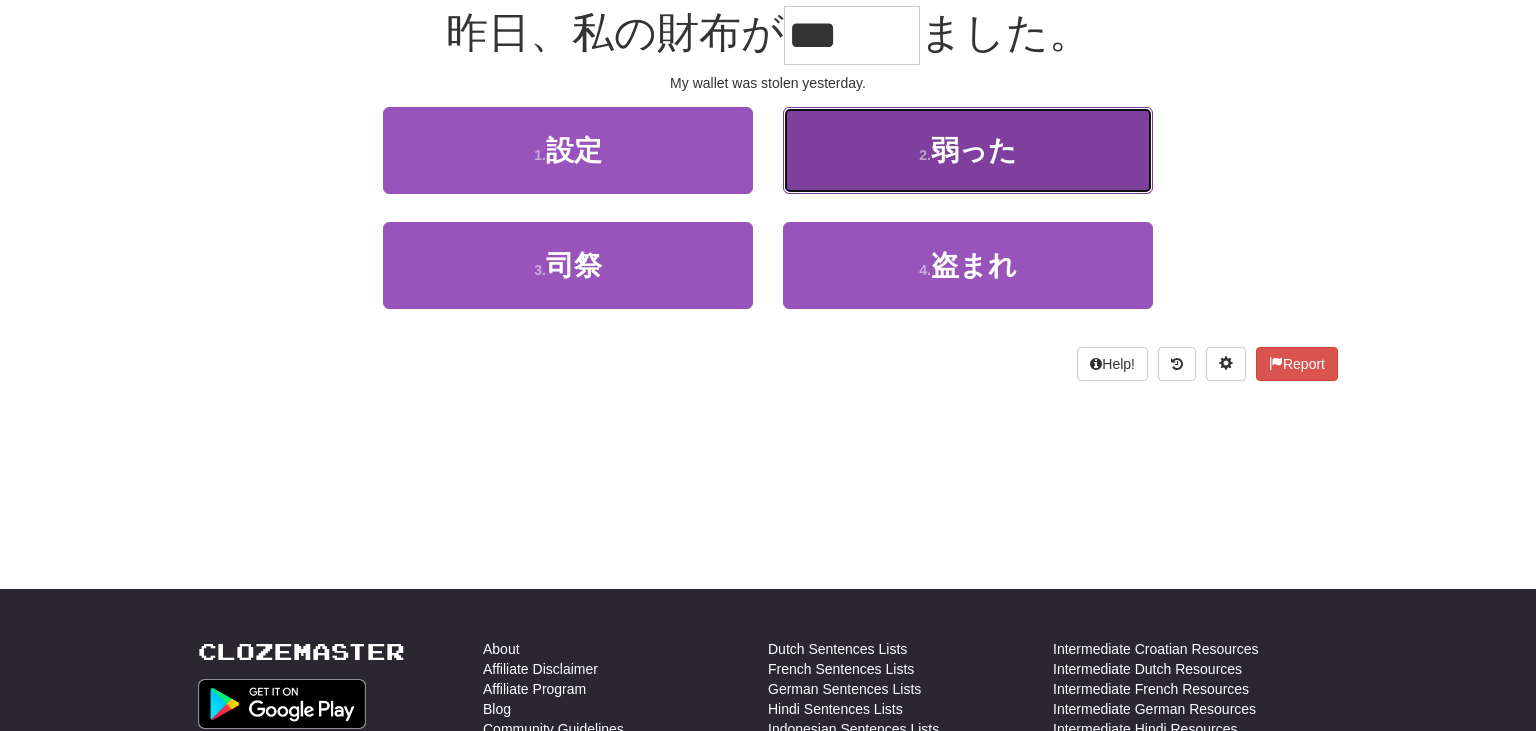 scroll, scrollTop: 204, scrollLeft: 0, axis: vertical 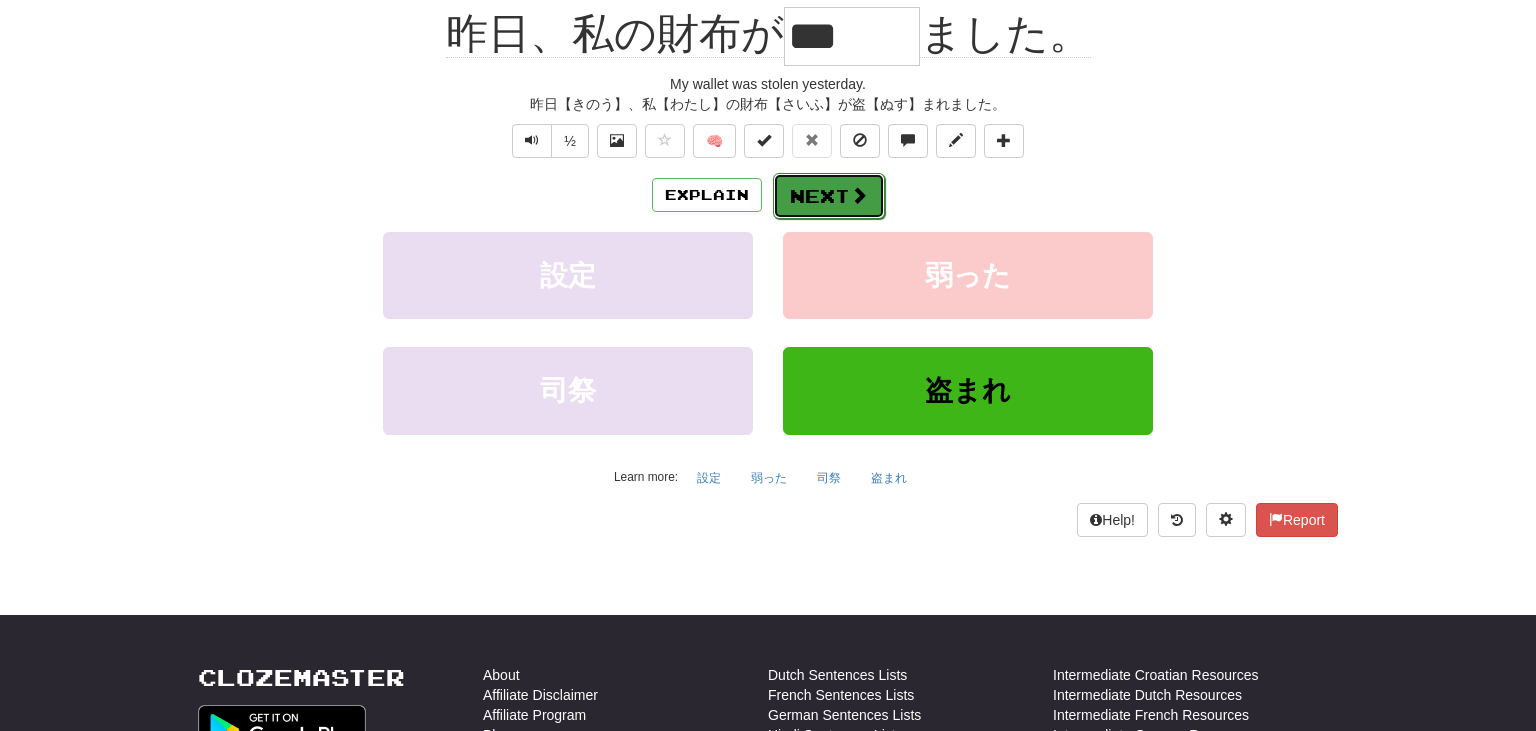 click on "Next" at bounding box center (829, 196) 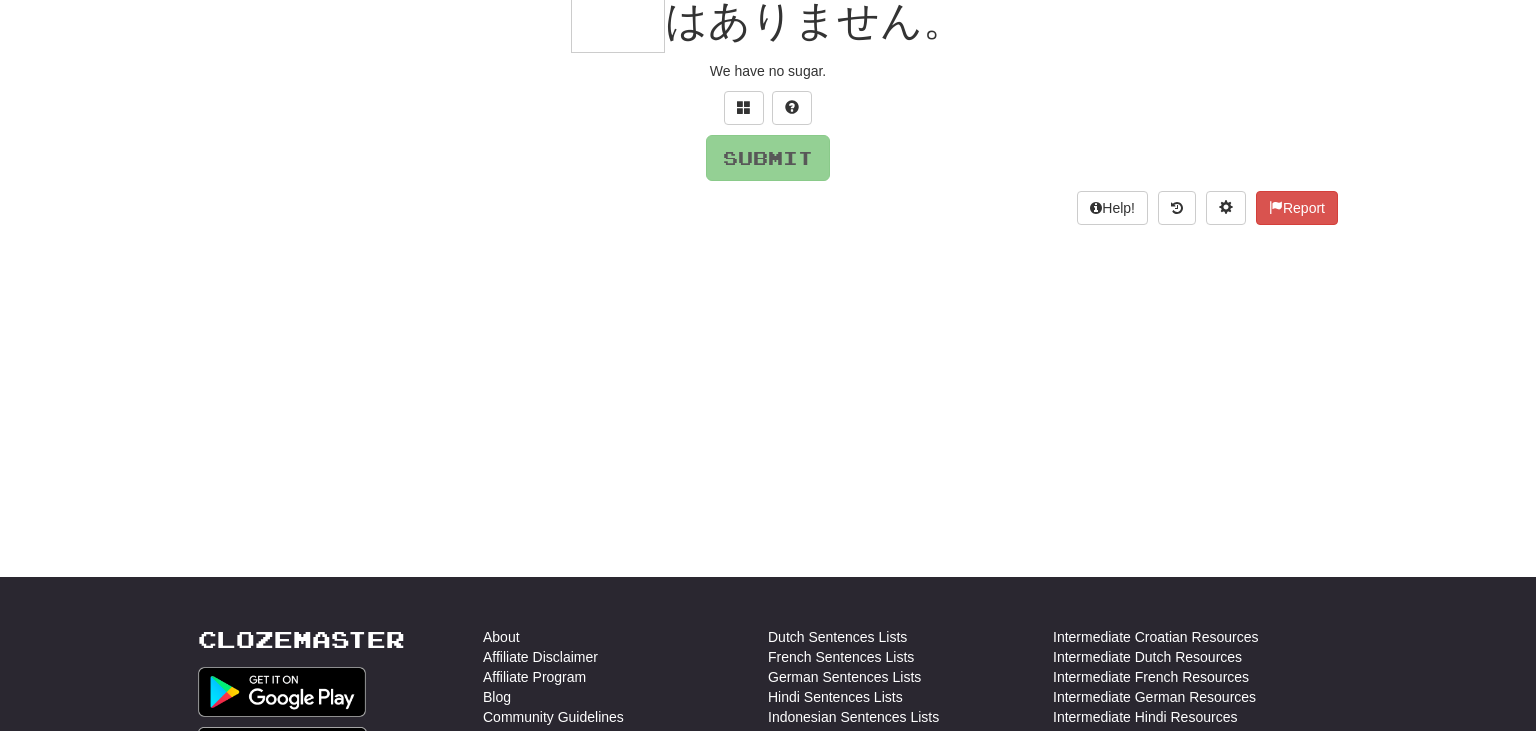 scroll, scrollTop: 192, scrollLeft: 0, axis: vertical 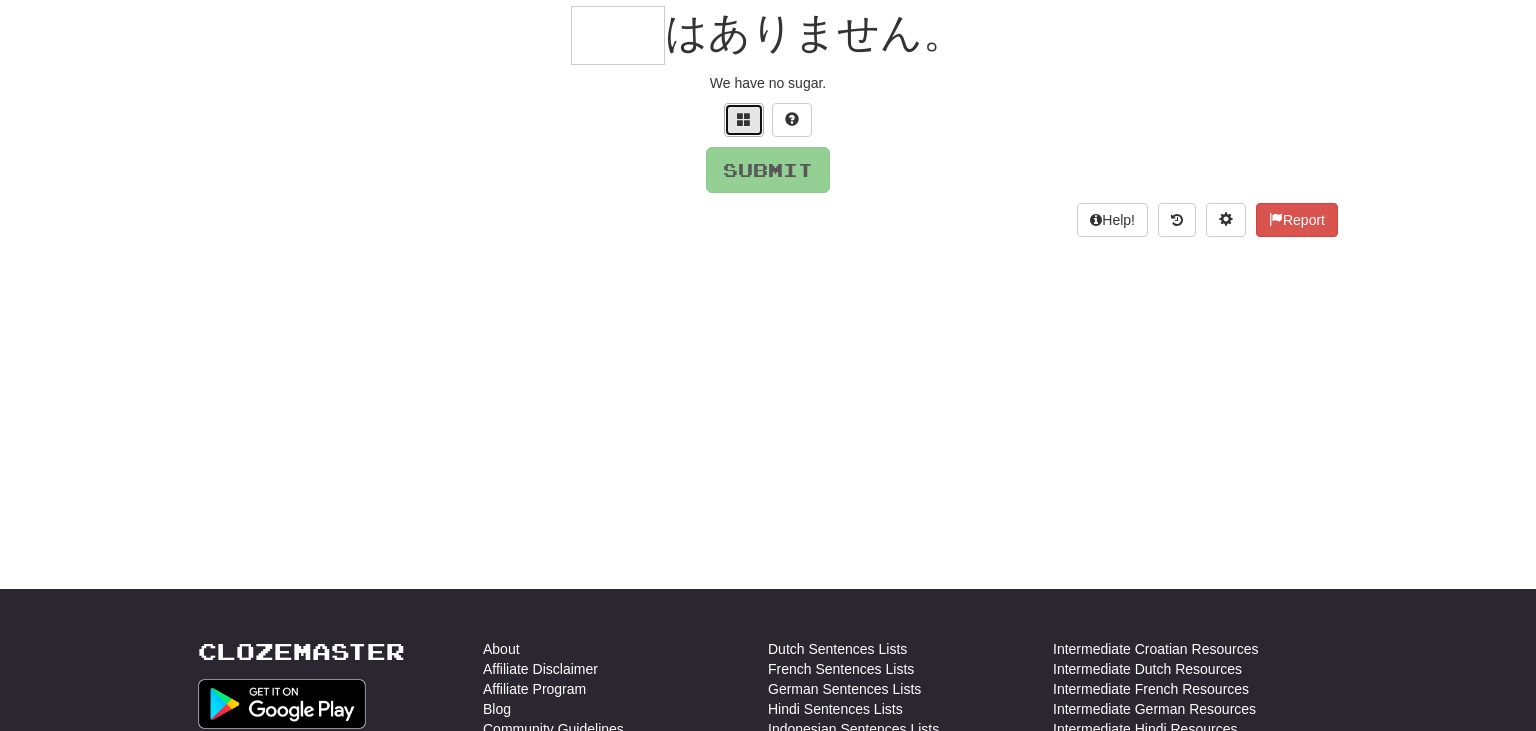 click at bounding box center (744, 119) 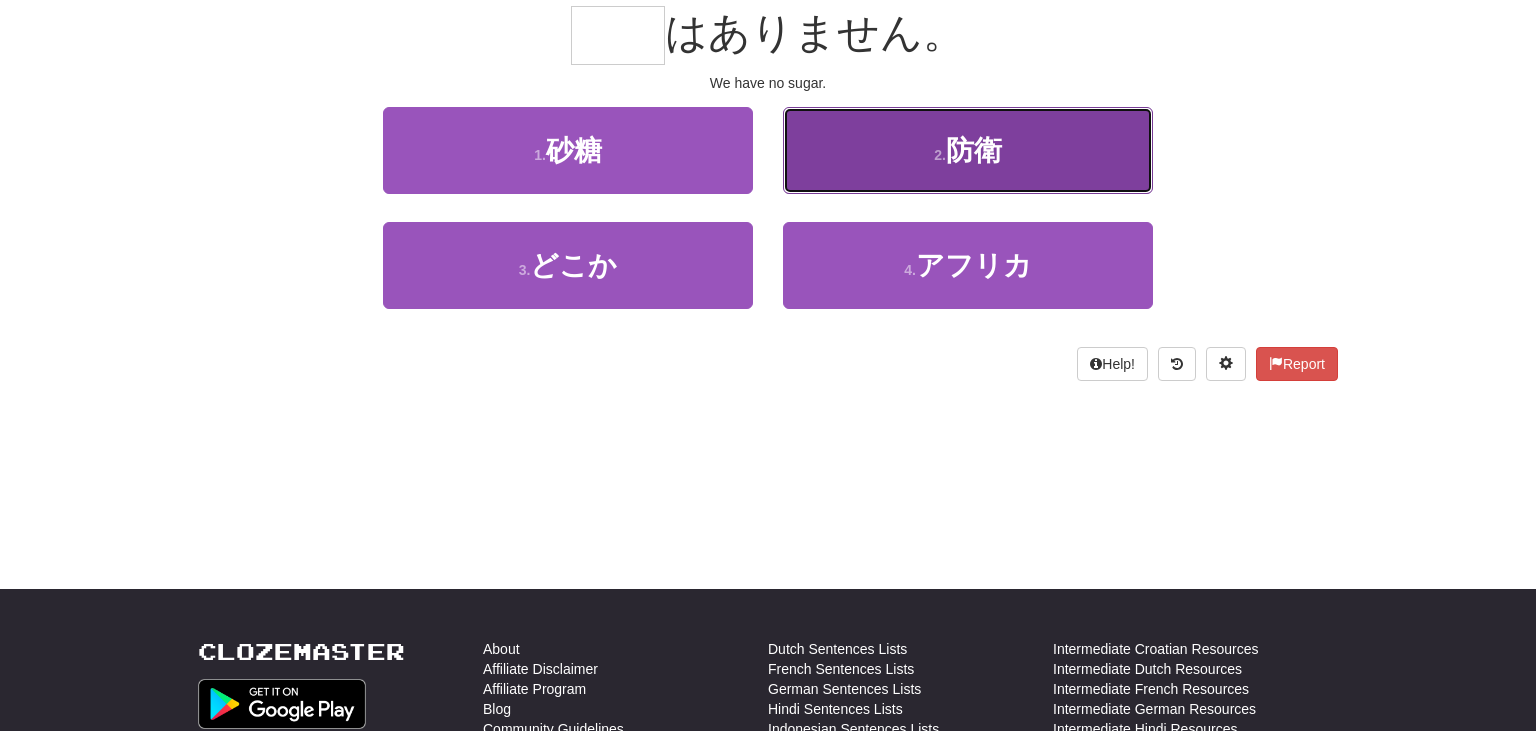 click on "2 .  防衛" at bounding box center (968, 150) 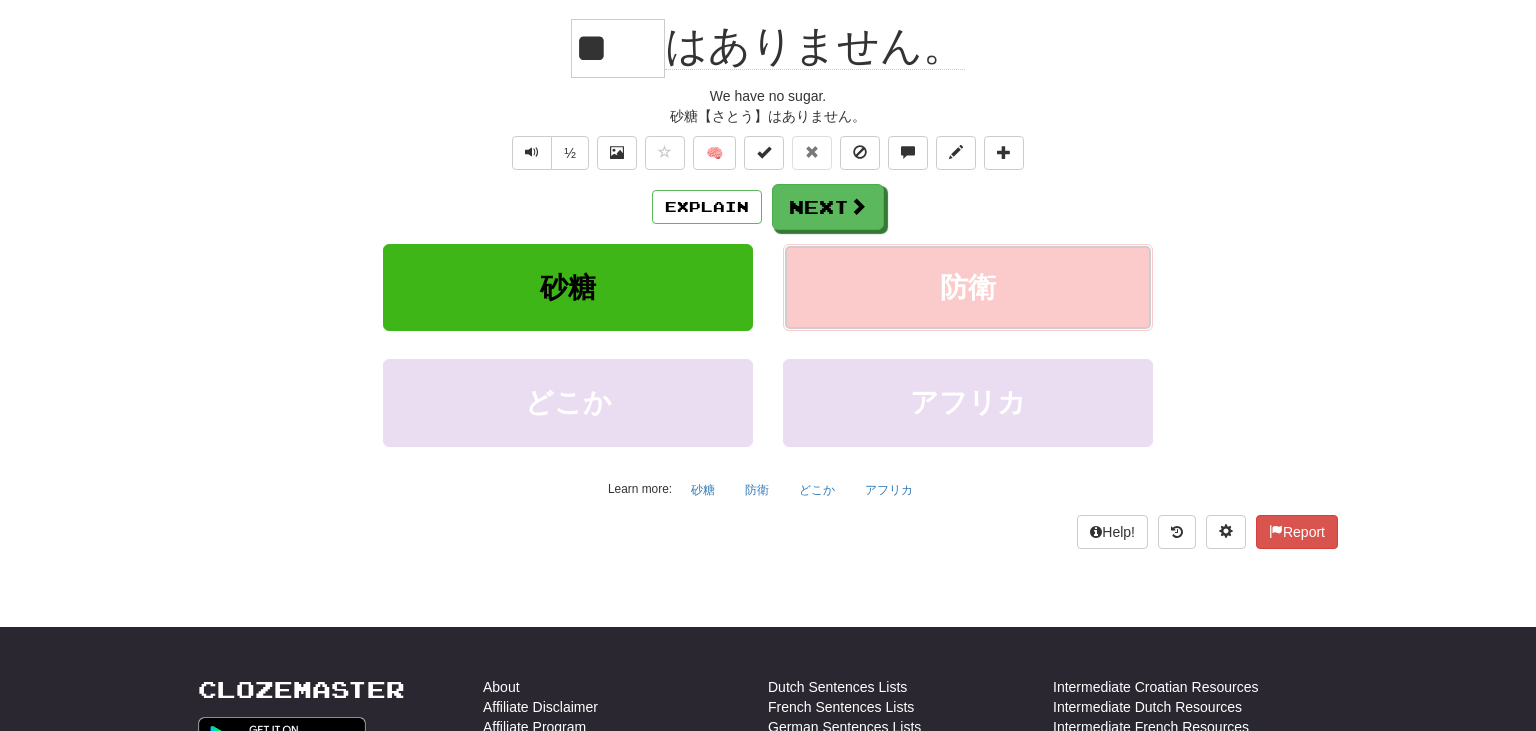 scroll, scrollTop: 204, scrollLeft: 0, axis: vertical 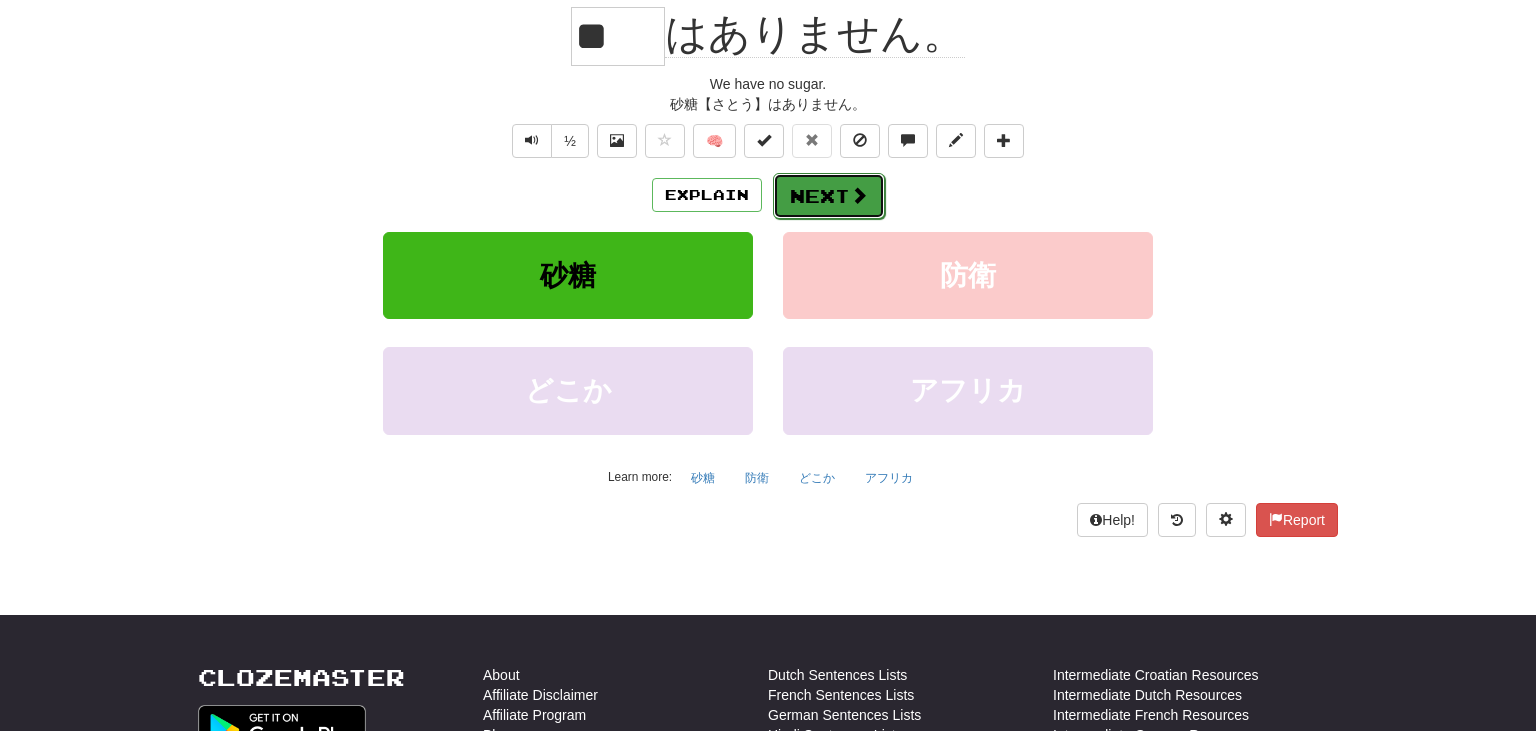 click on "Next" at bounding box center [829, 196] 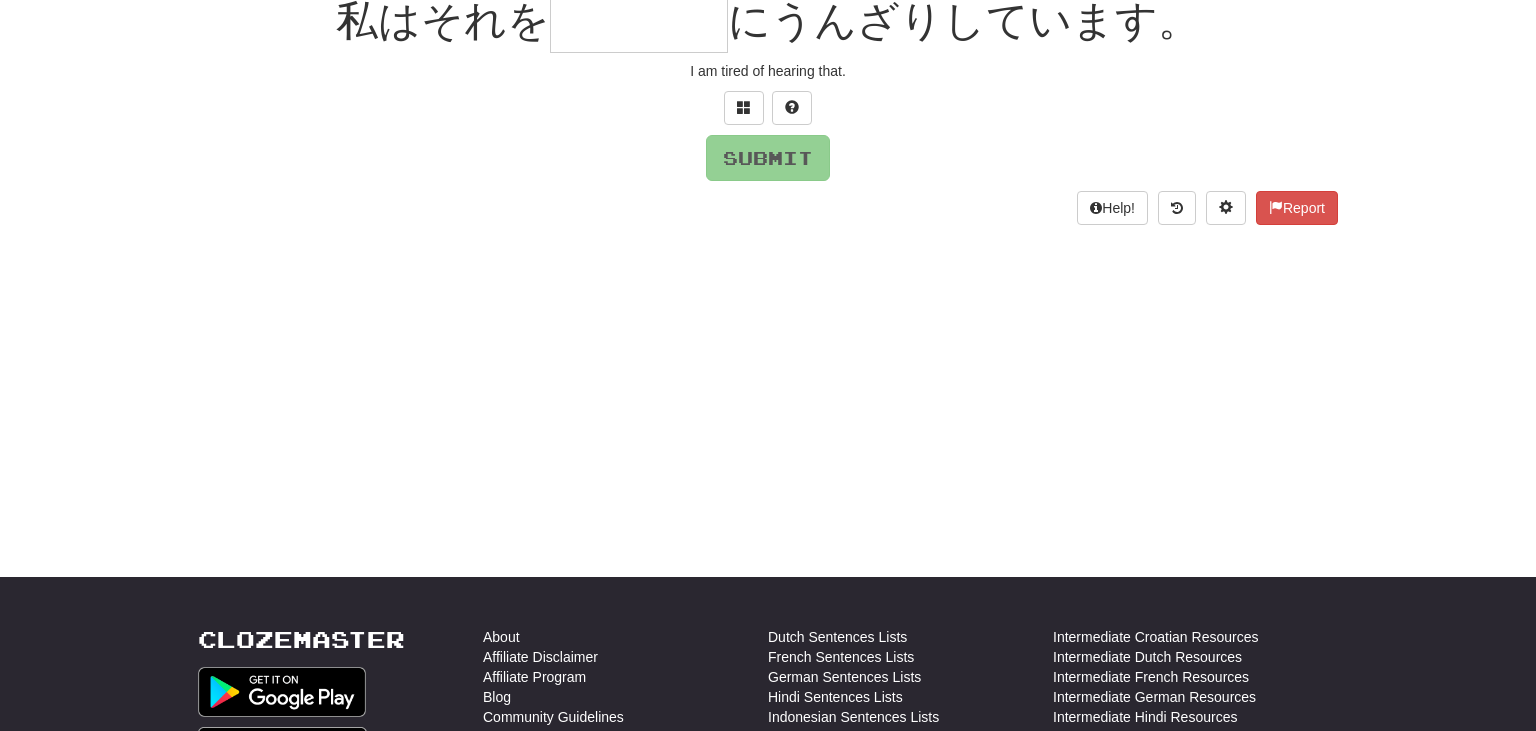 scroll, scrollTop: 192, scrollLeft: 0, axis: vertical 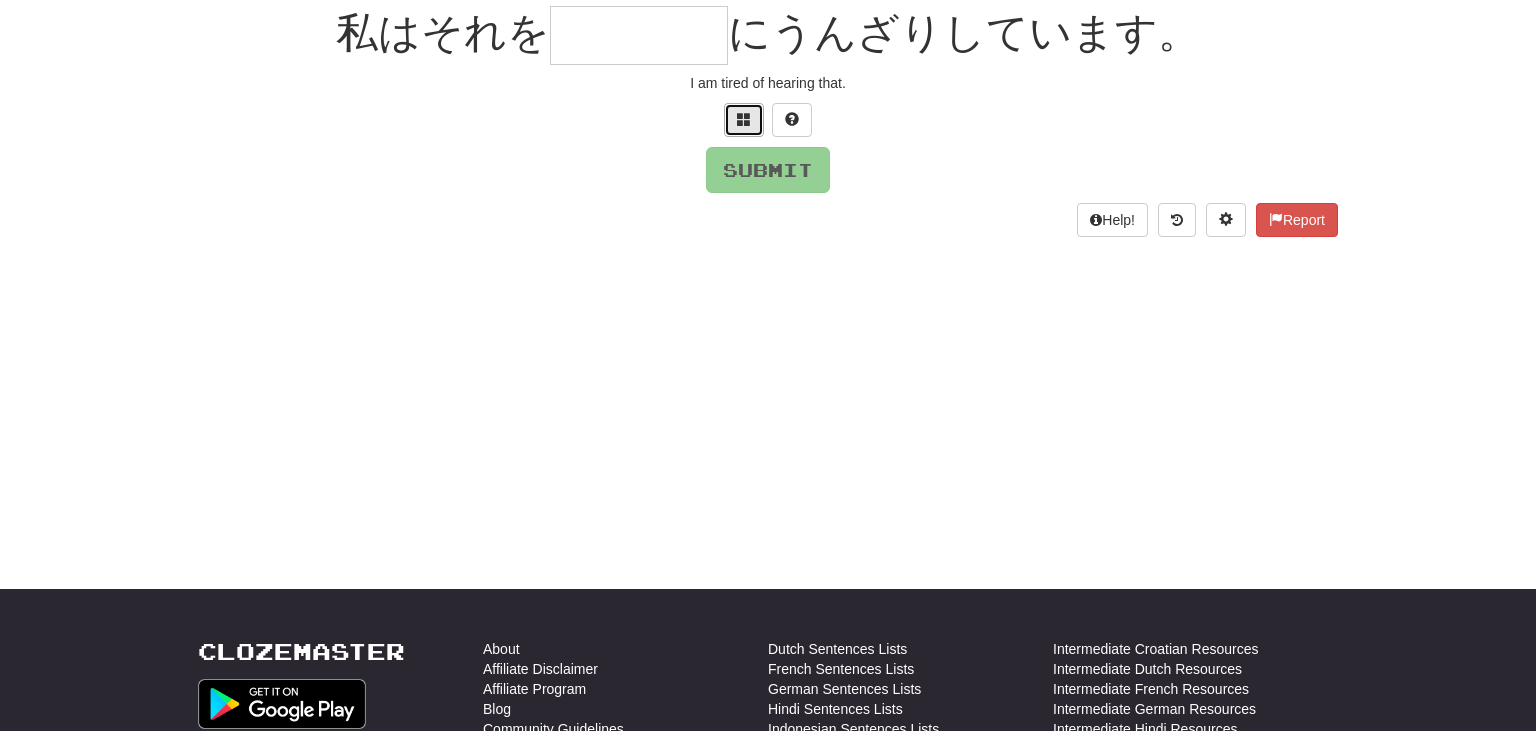 click at bounding box center (744, 120) 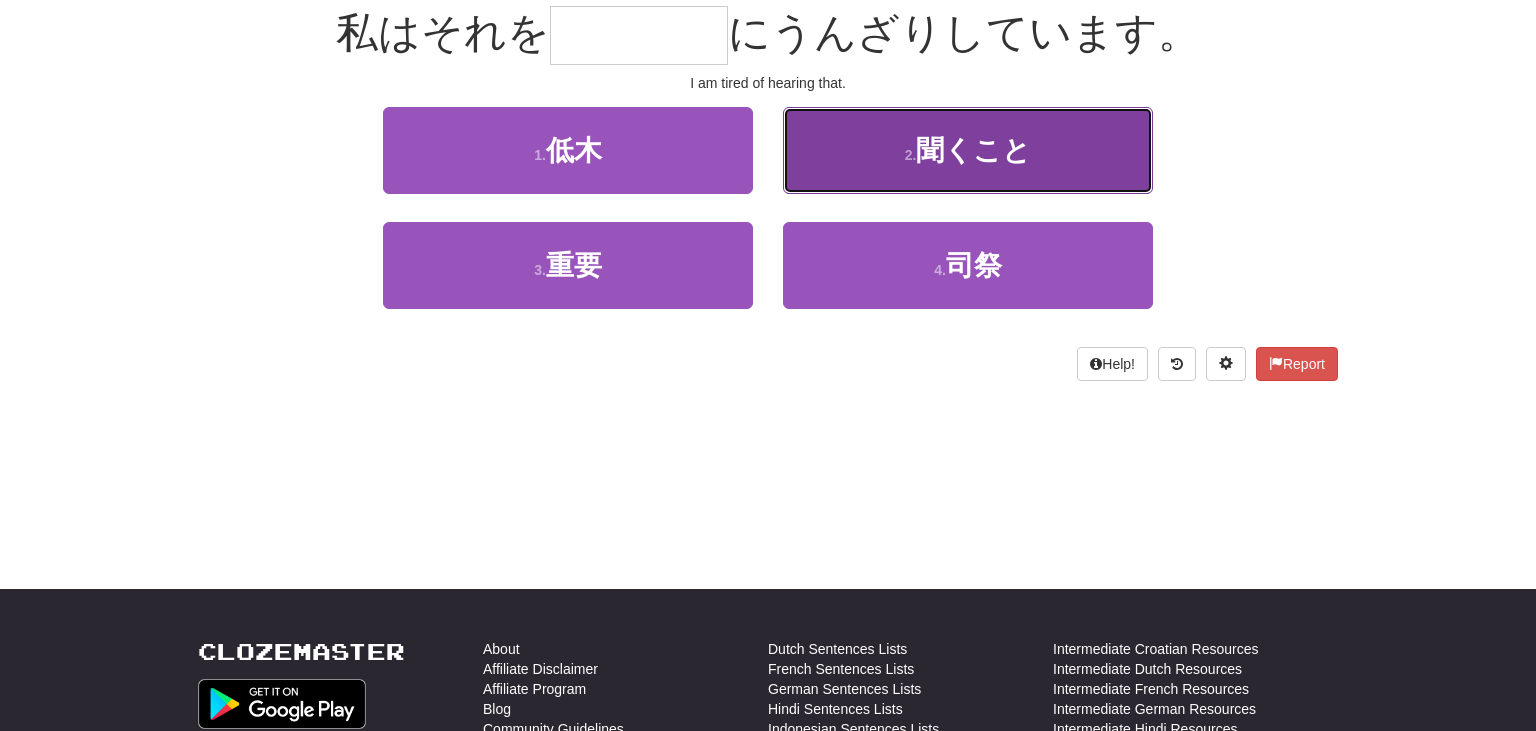click on "2 .  聞くこと" at bounding box center (968, 150) 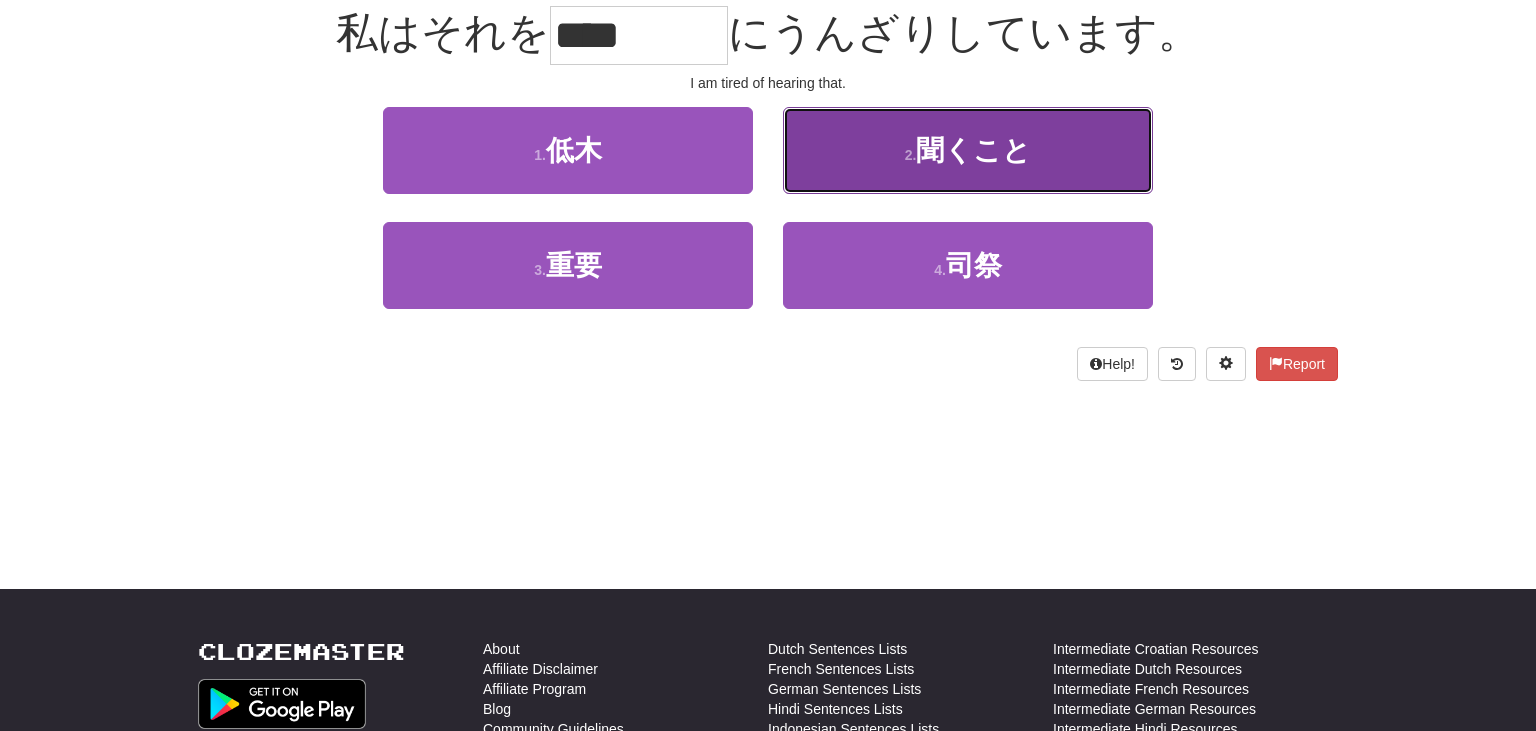 scroll, scrollTop: 204, scrollLeft: 0, axis: vertical 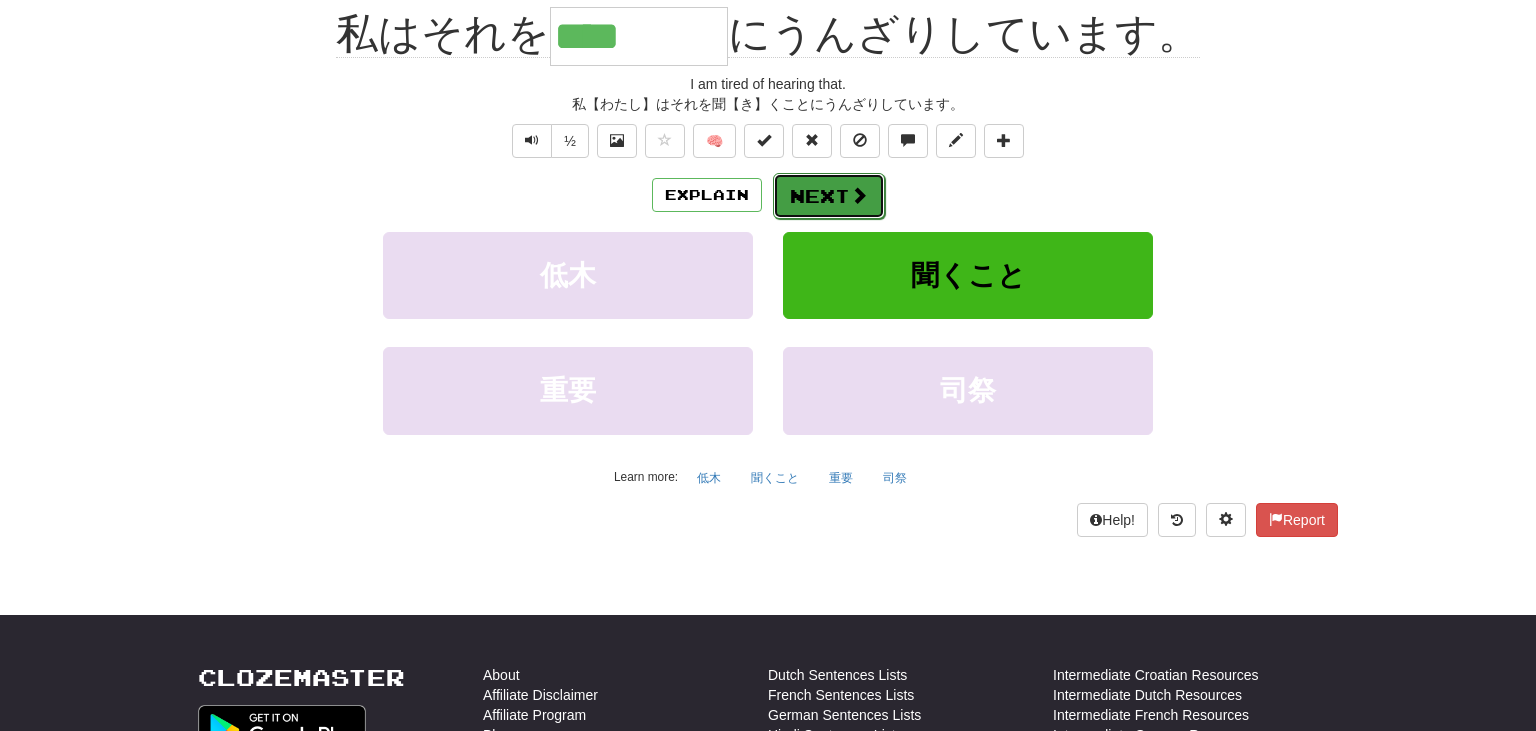 click on "Next" at bounding box center (829, 196) 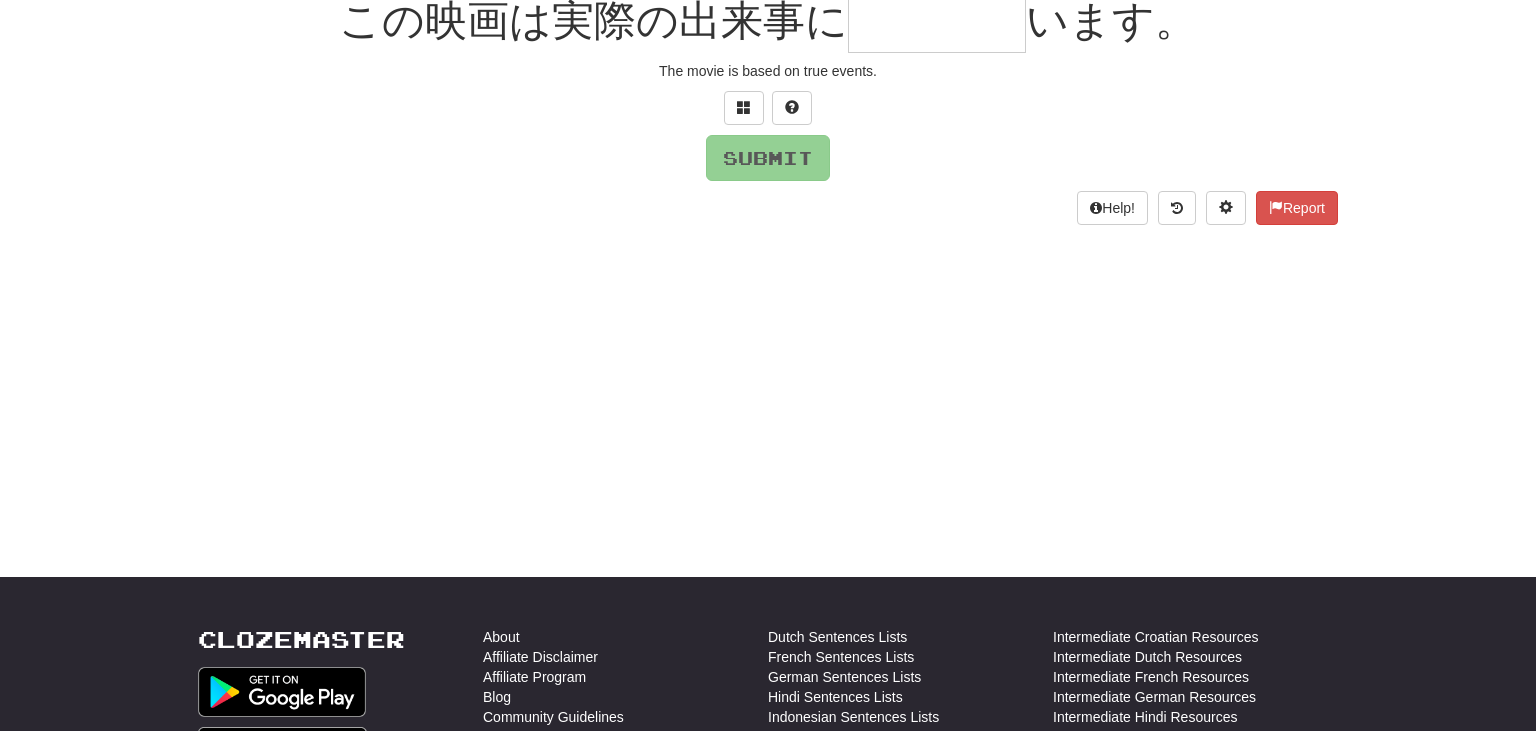 scroll, scrollTop: 192, scrollLeft: 0, axis: vertical 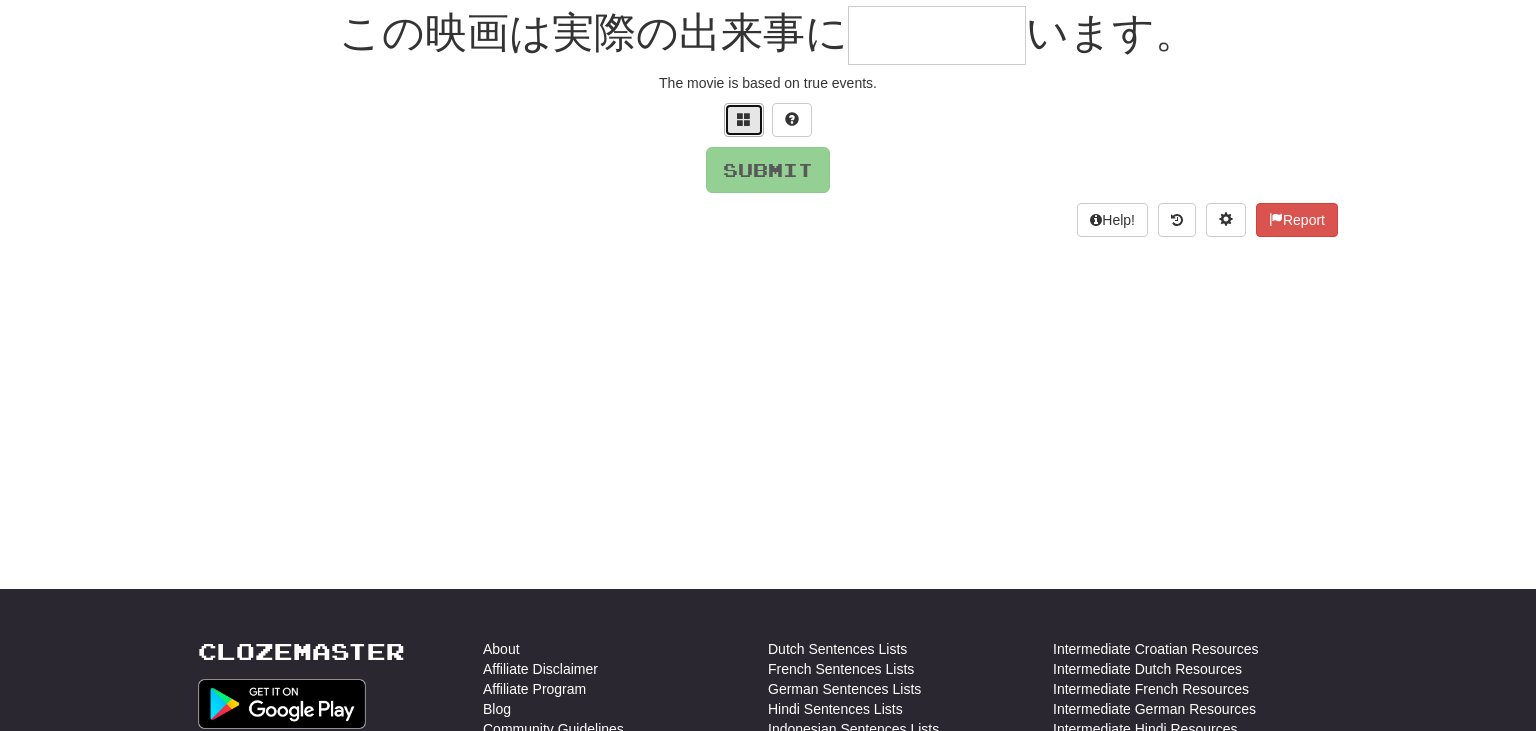 click at bounding box center [744, 120] 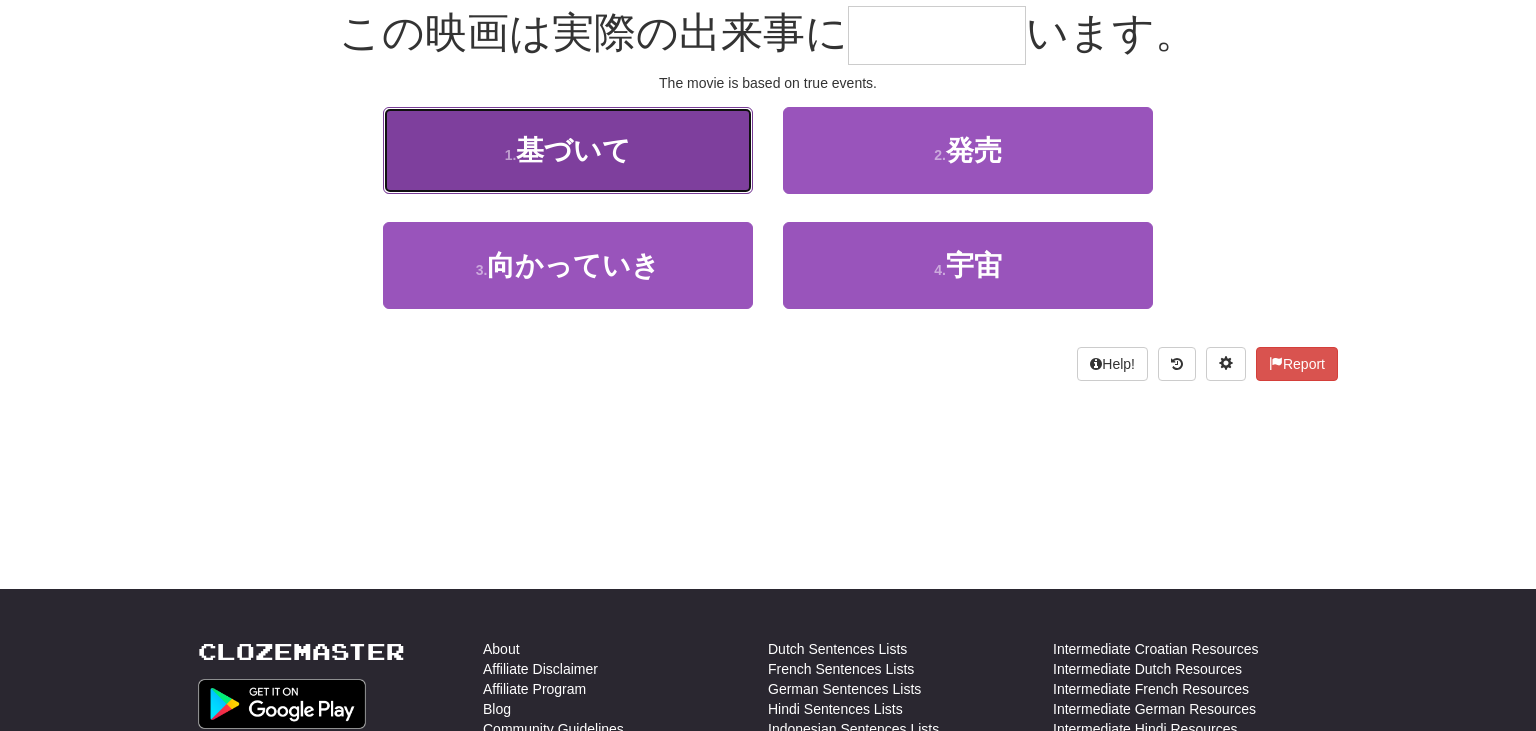 click on "1 .  基づいて" at bounding box center (568, 150) 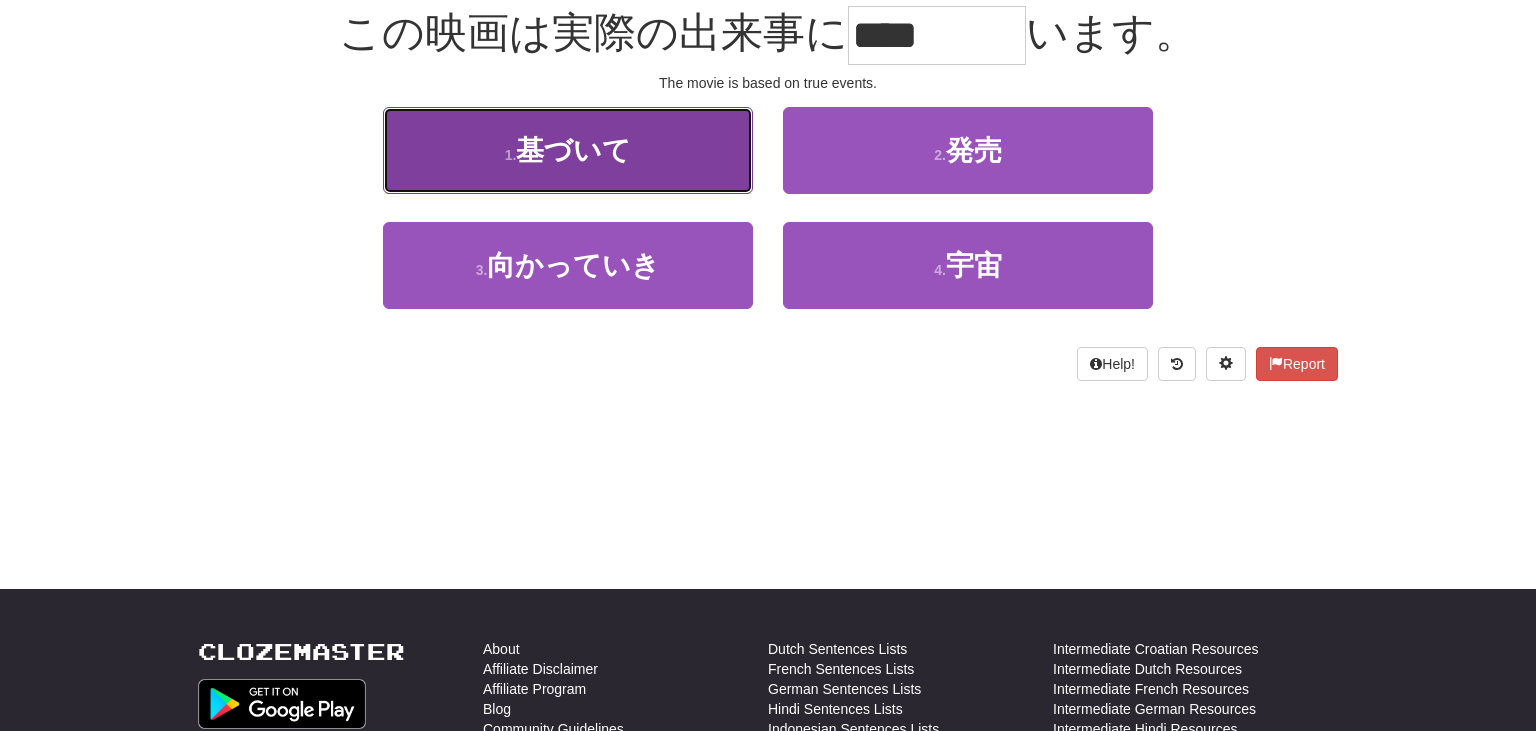 scroll, scrollTop: 204, scrollLeft: 0, axis: vertical 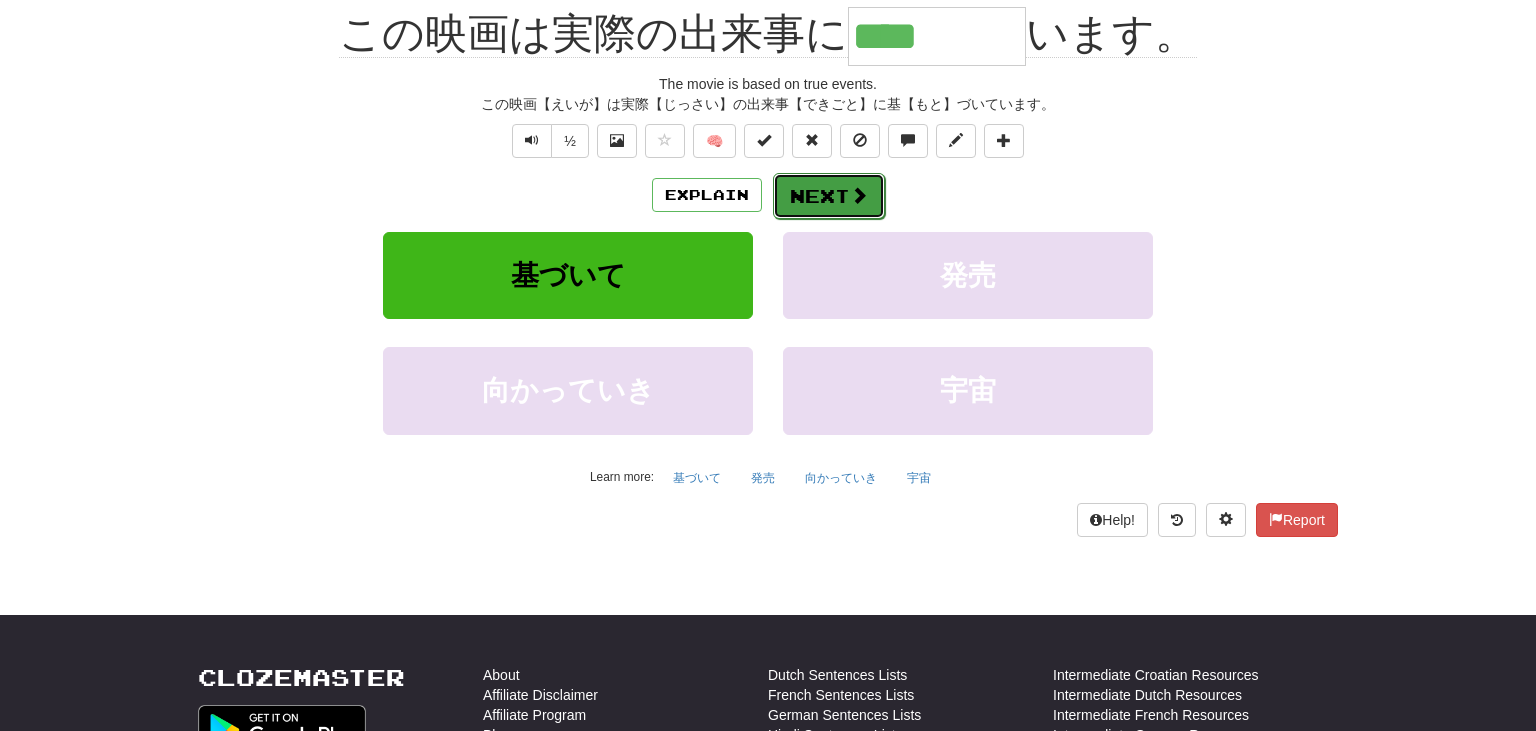click on "Next" at bounding box center (829, 196) 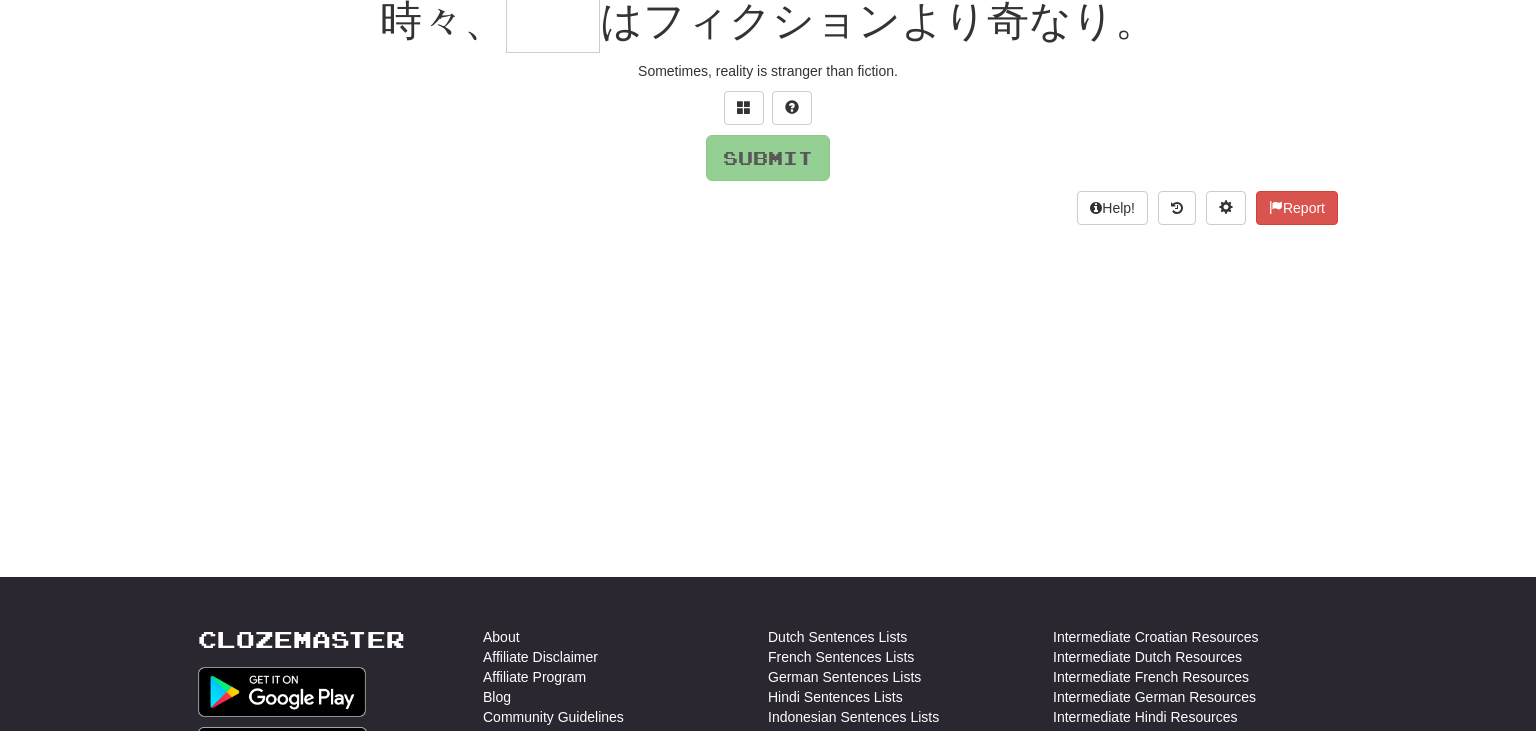 scroll, scrollTop: 192, scrollLeft: 0, axis: vertical 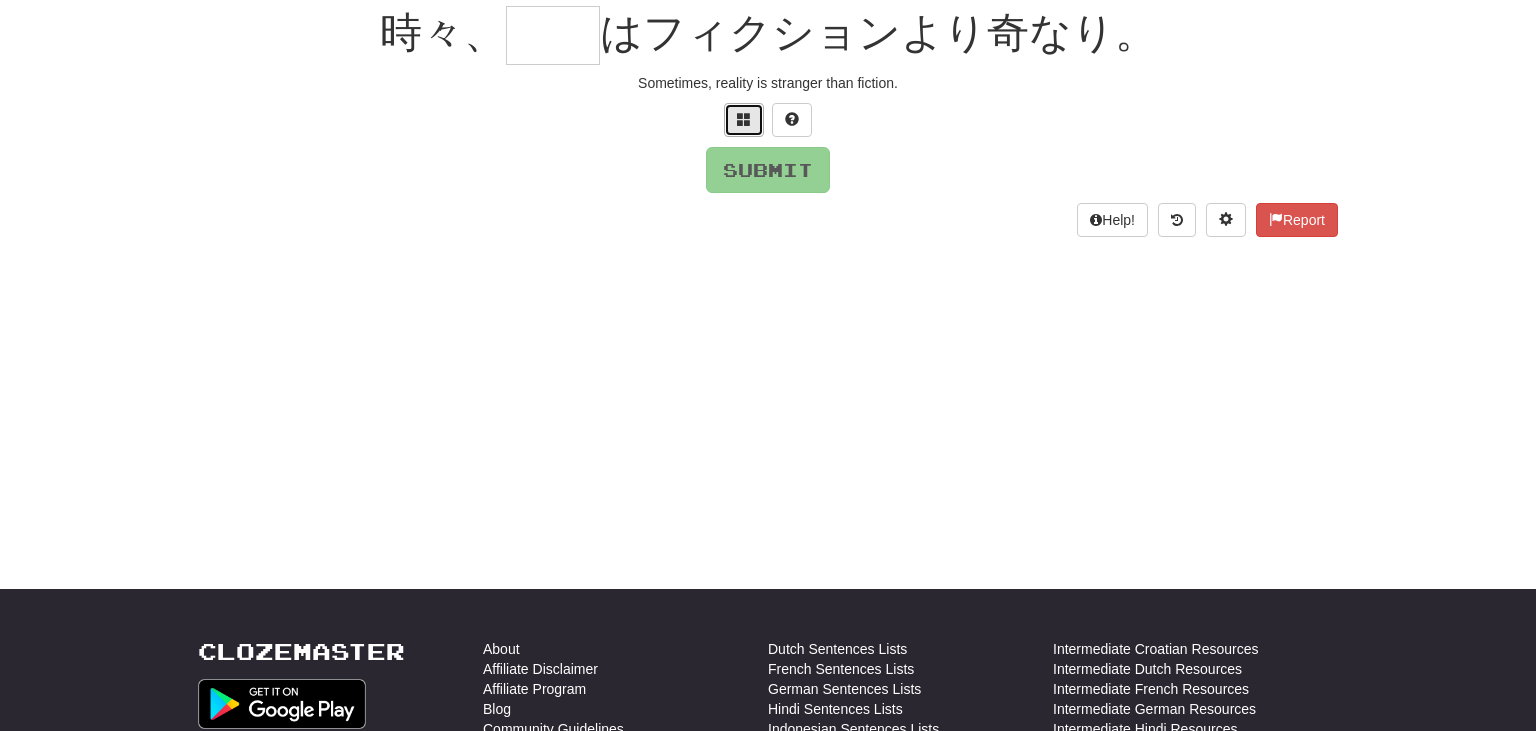 click at bounding box center (744, 119) 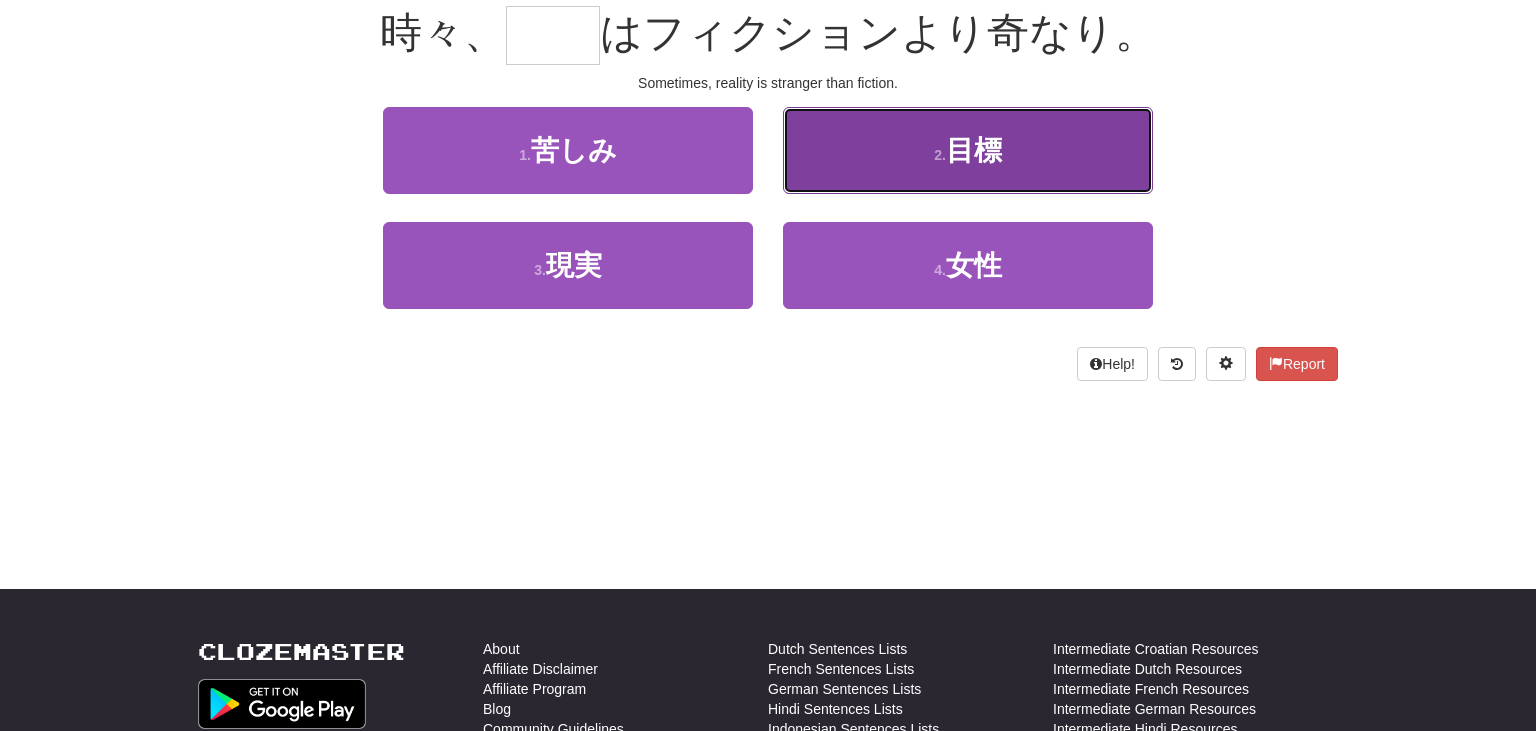 click on "目標" at bounding box center (974, 150) 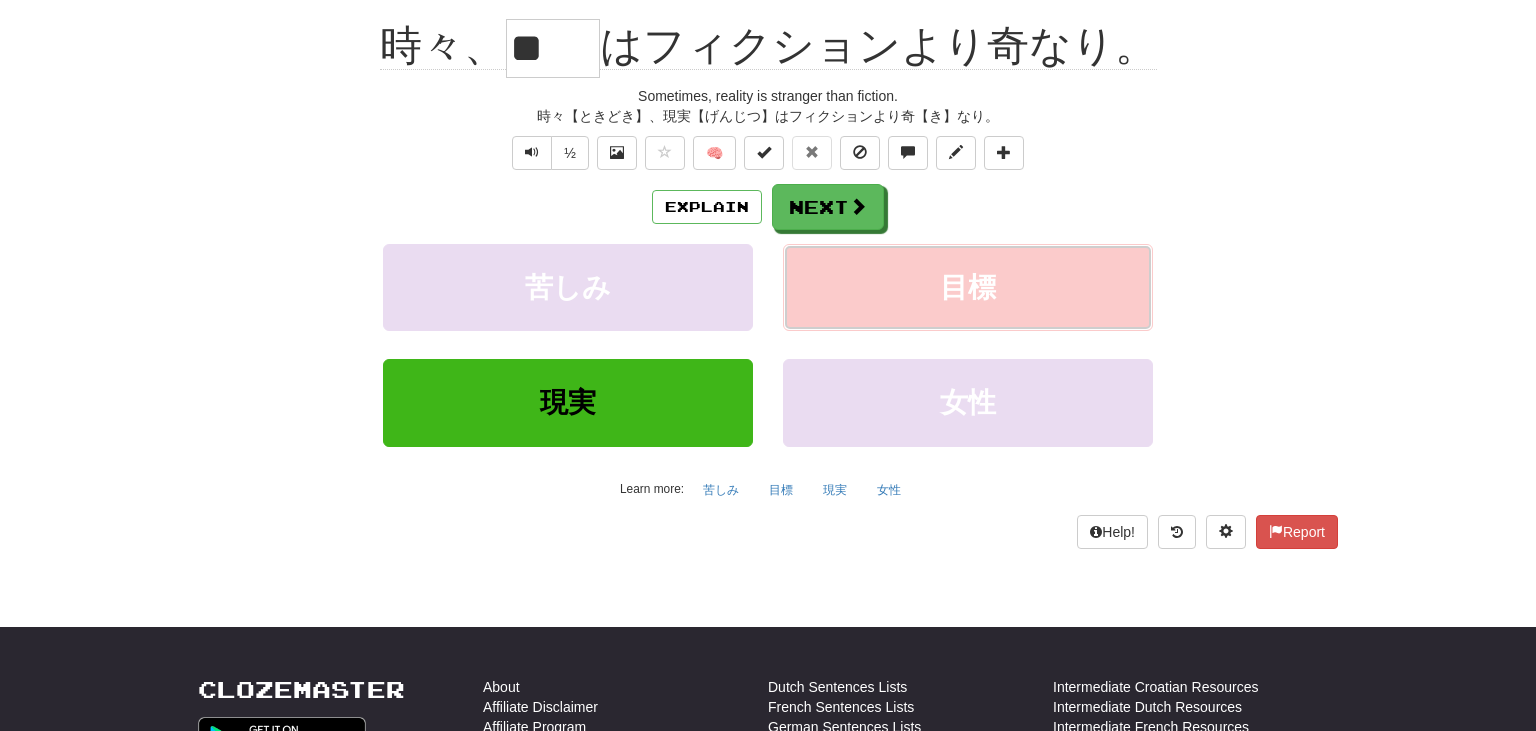 scroll, scrollTop: 204, scrollLeft: 0, axis: vertical 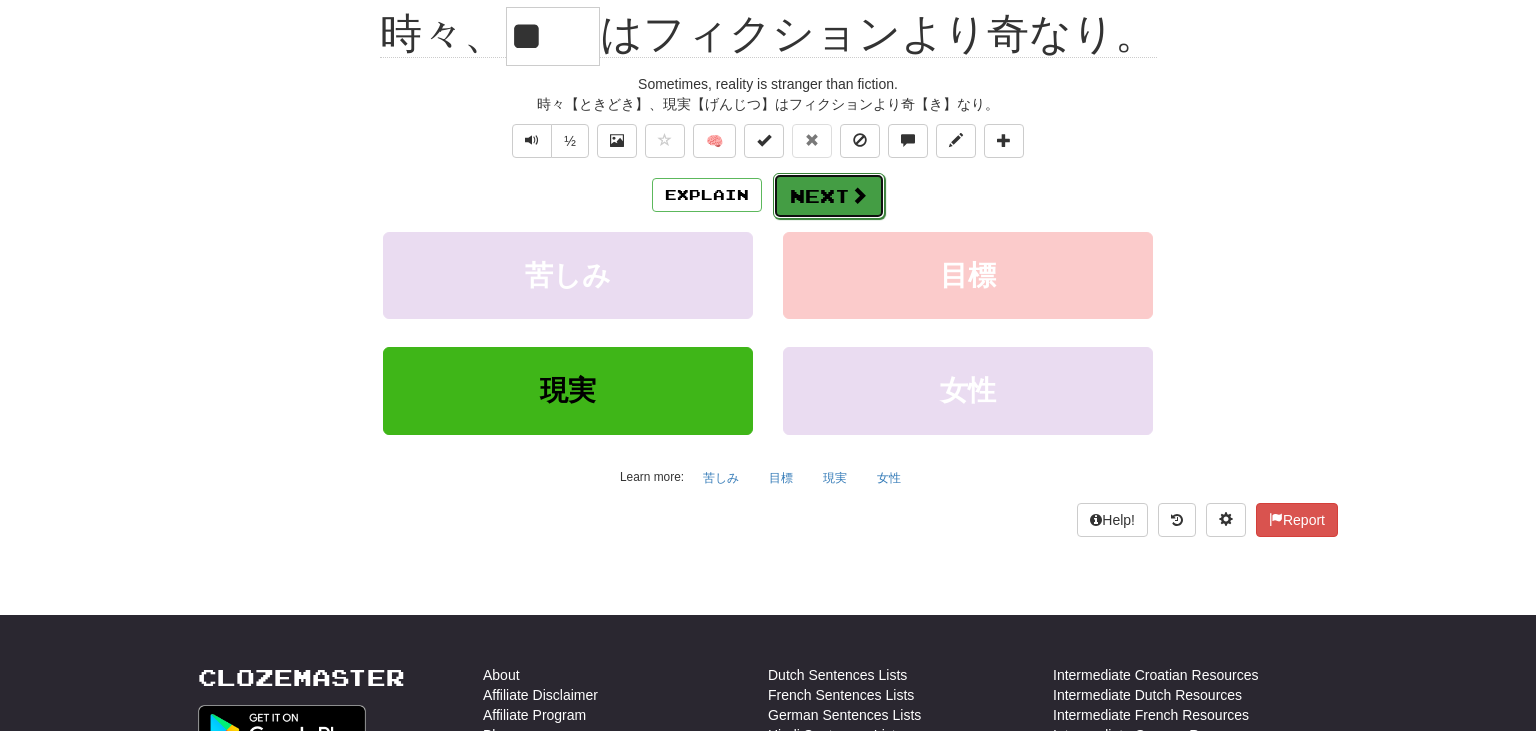 click on "Next" at bounding box center [829, 196] 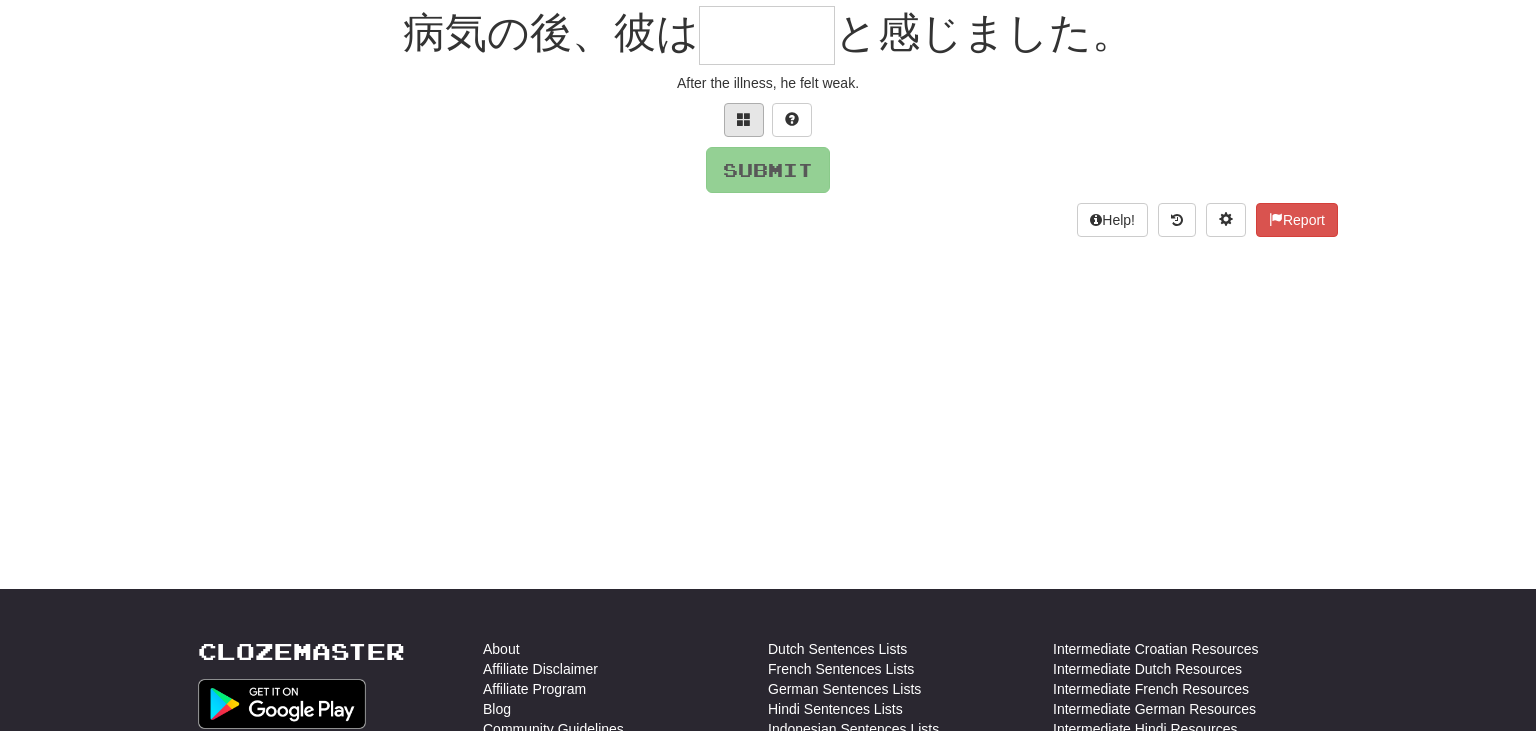scroll, scrollTop: 213, scrollLeft: 0, axis: vertical 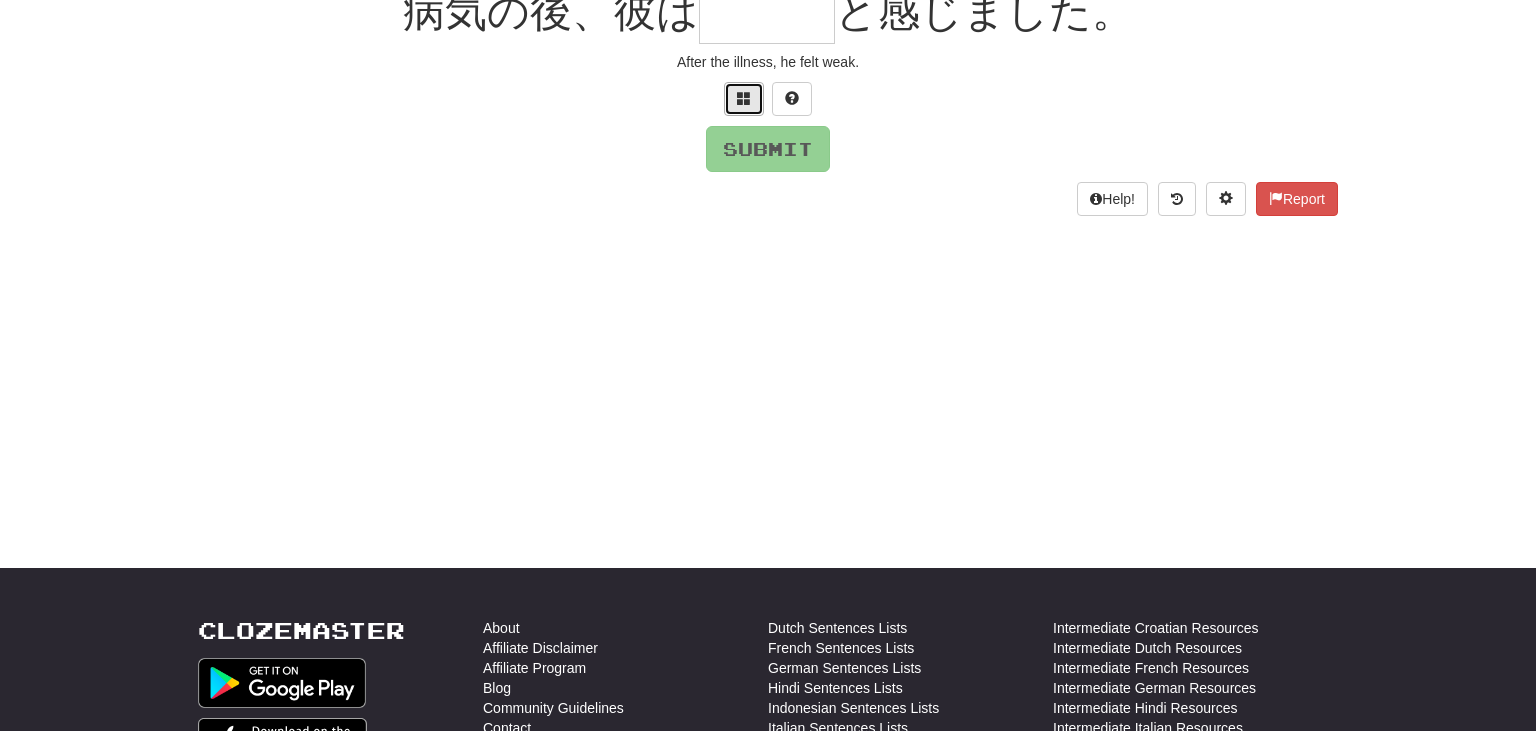 click at bounding box center (744, 98) 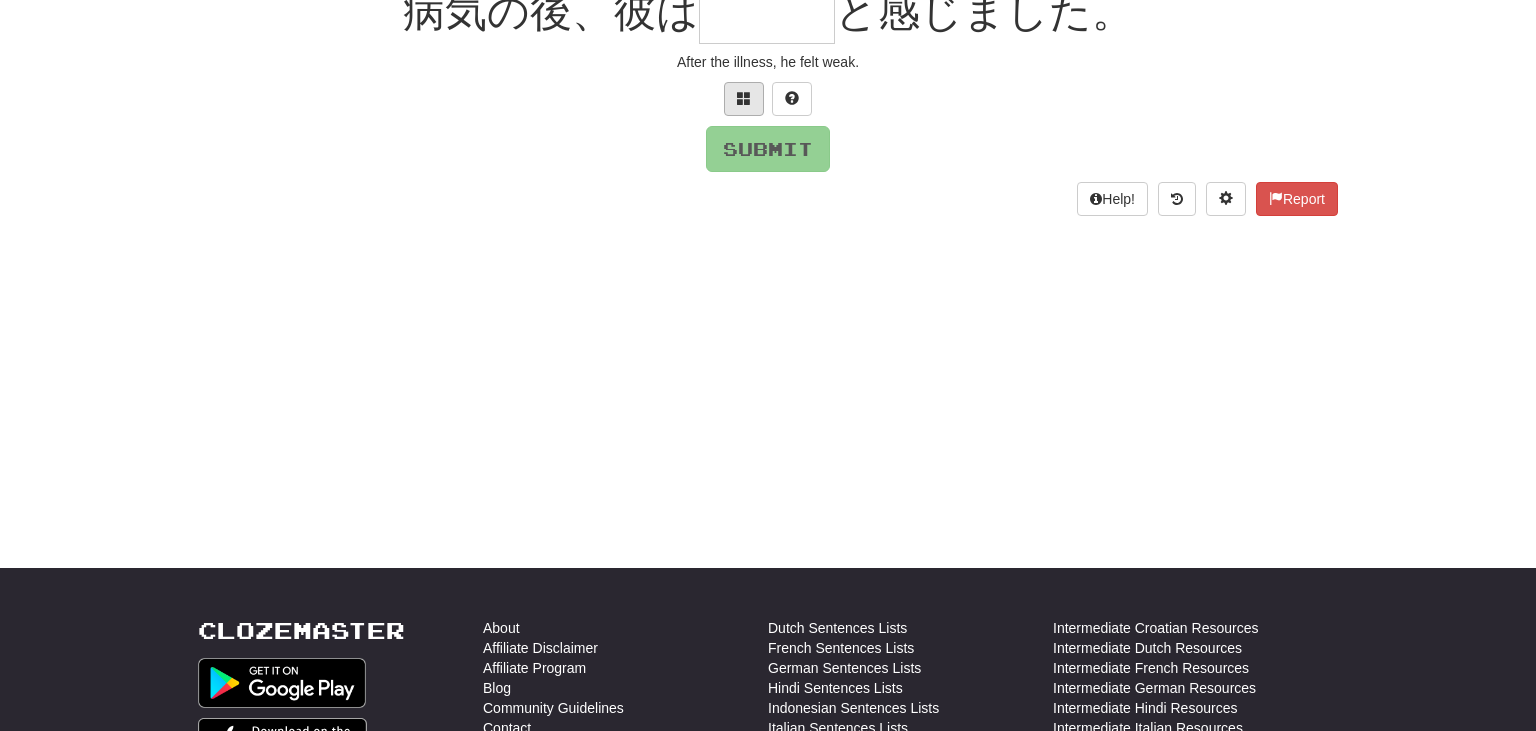 scroll, scrollTop: 200, scrollLeft: 0, axis: vertical 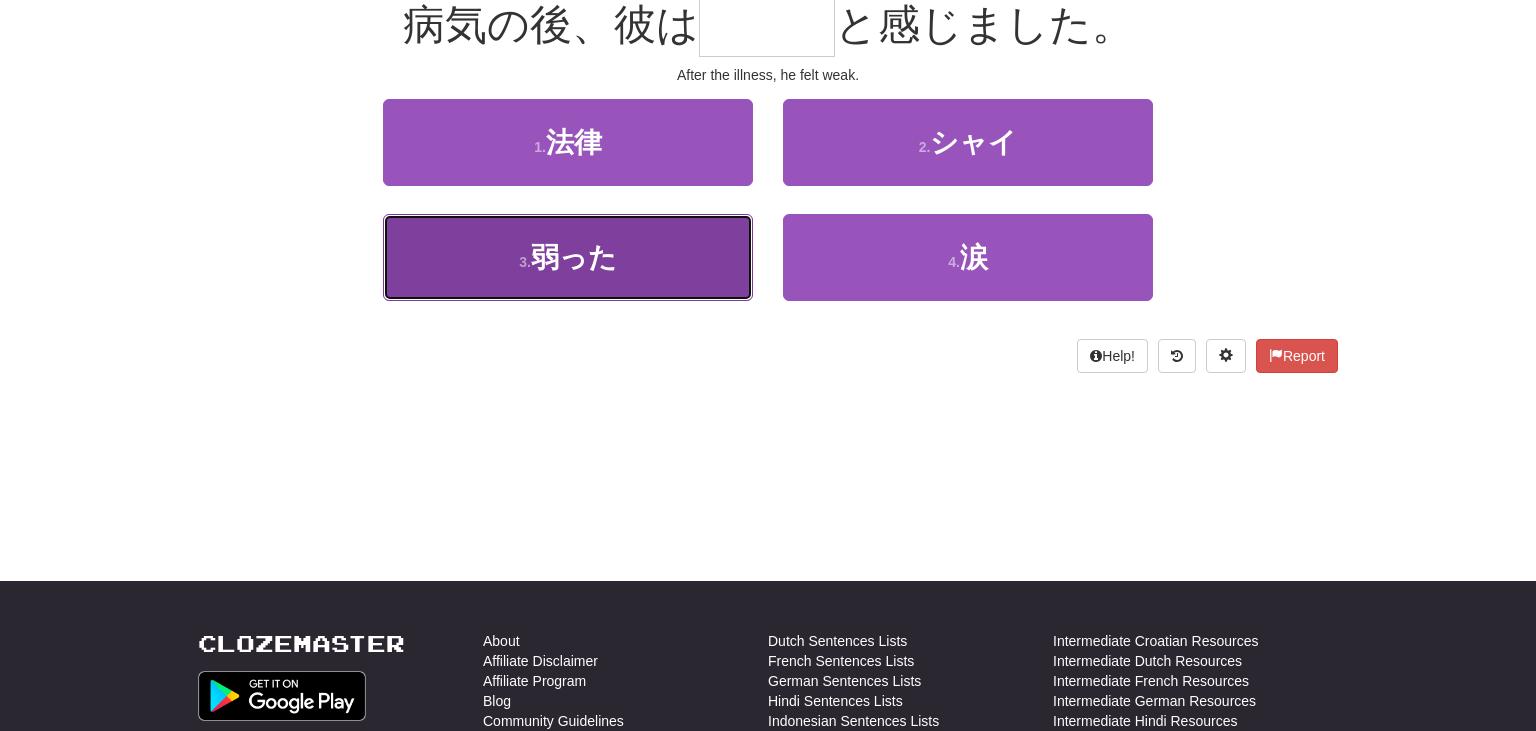 click on "3 .  弱った" at bounding box center (568, 257) 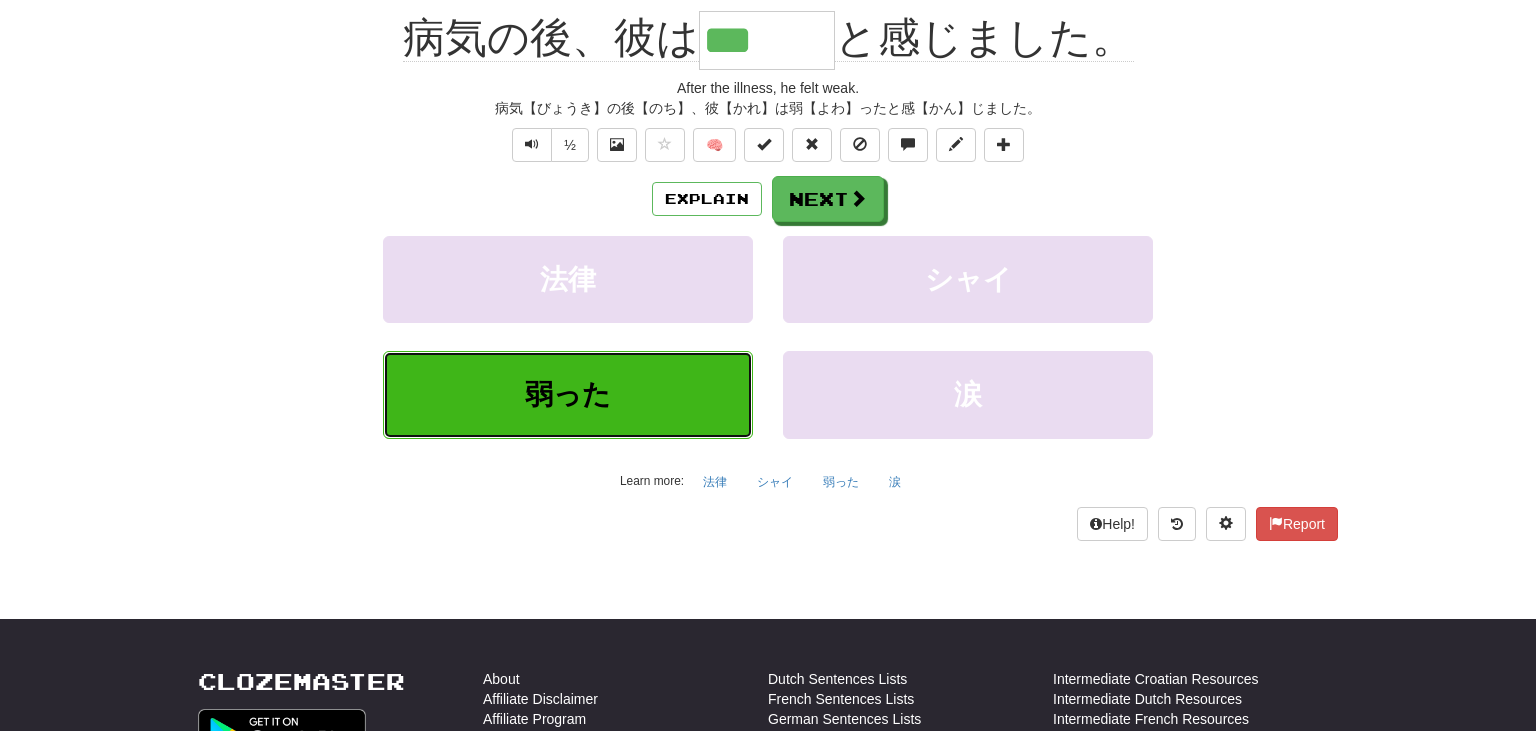 scroll, scrollTop: 213, scrollLeft: 0, axis: vertical 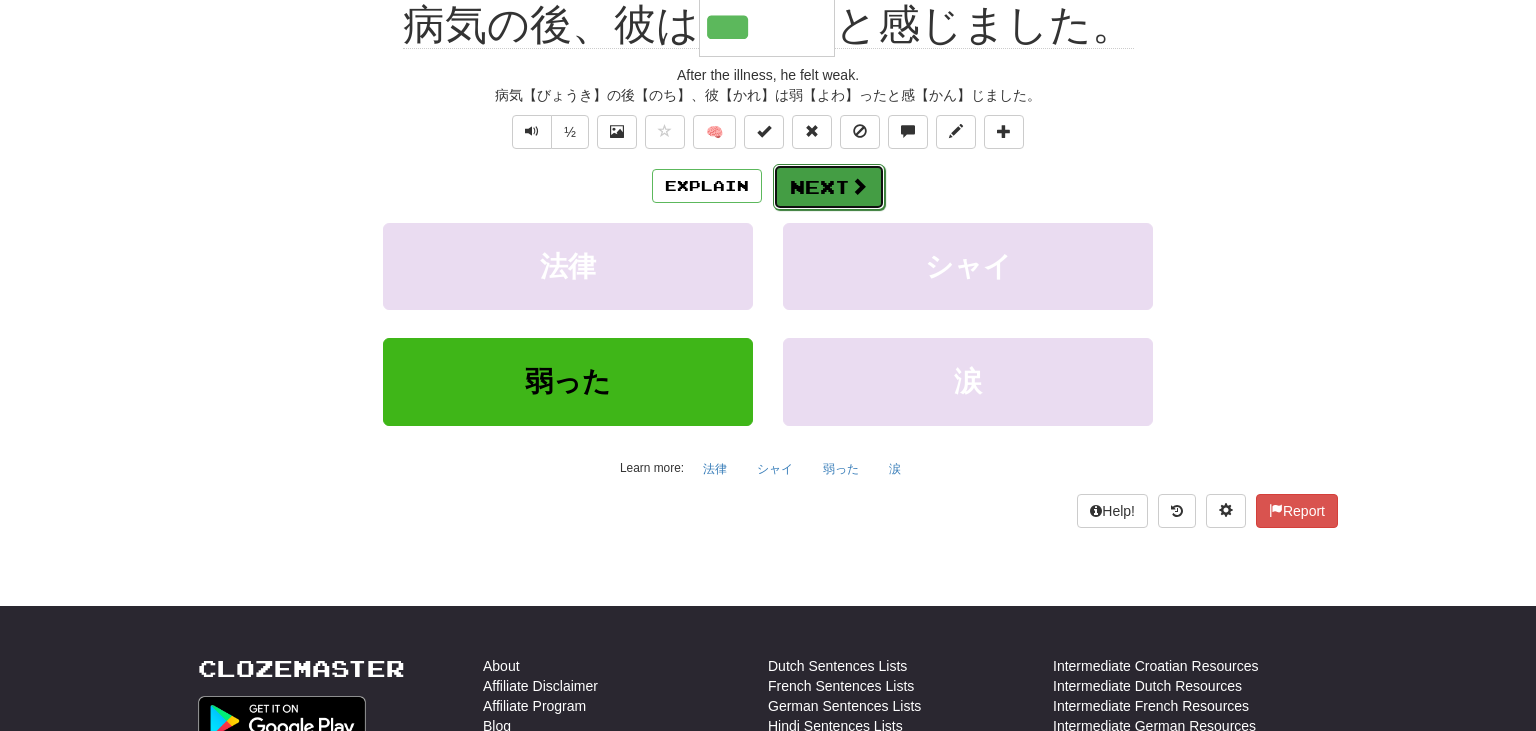 click at bounding box center [859, 186] 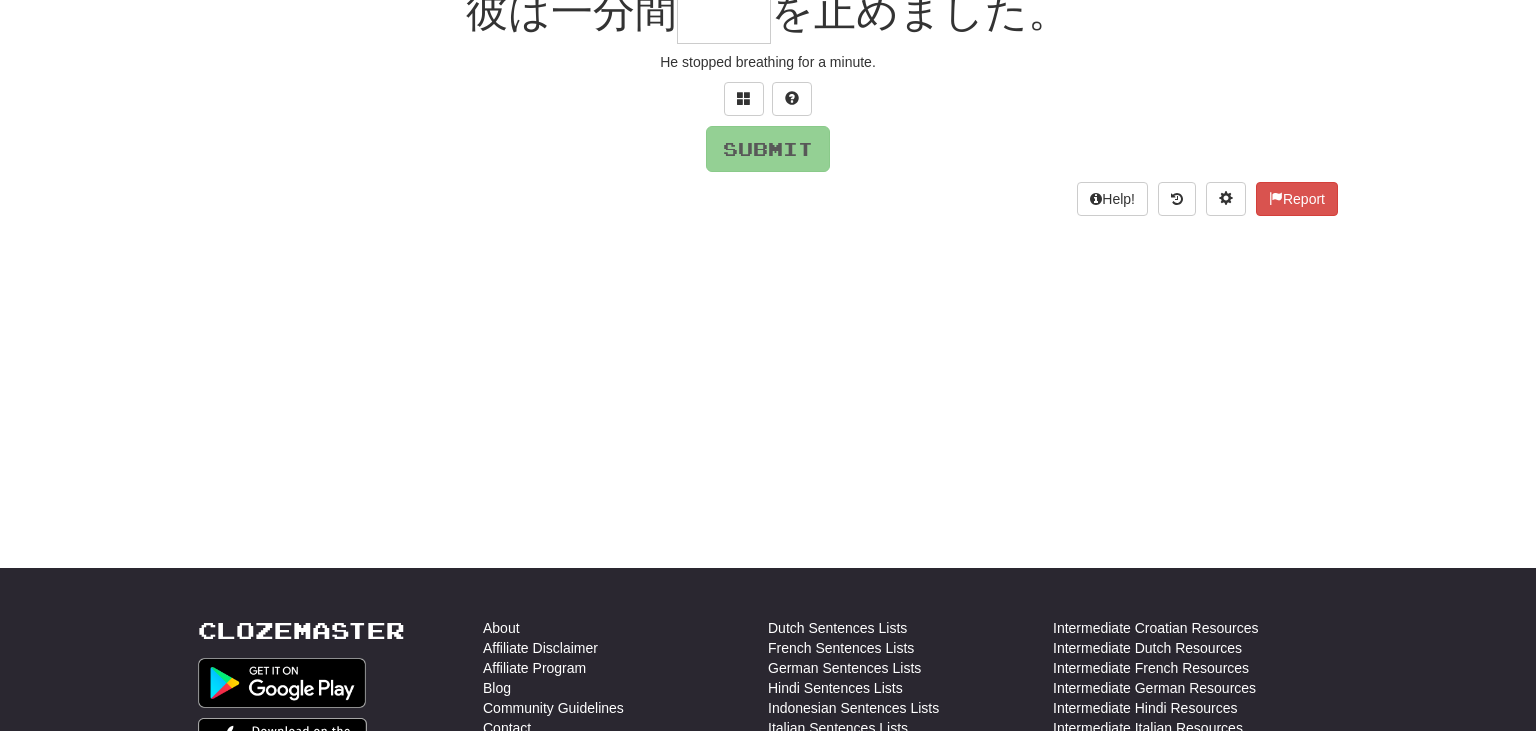 scroll, scrollTop: 200, scrollLeft: 0, axis: vertical 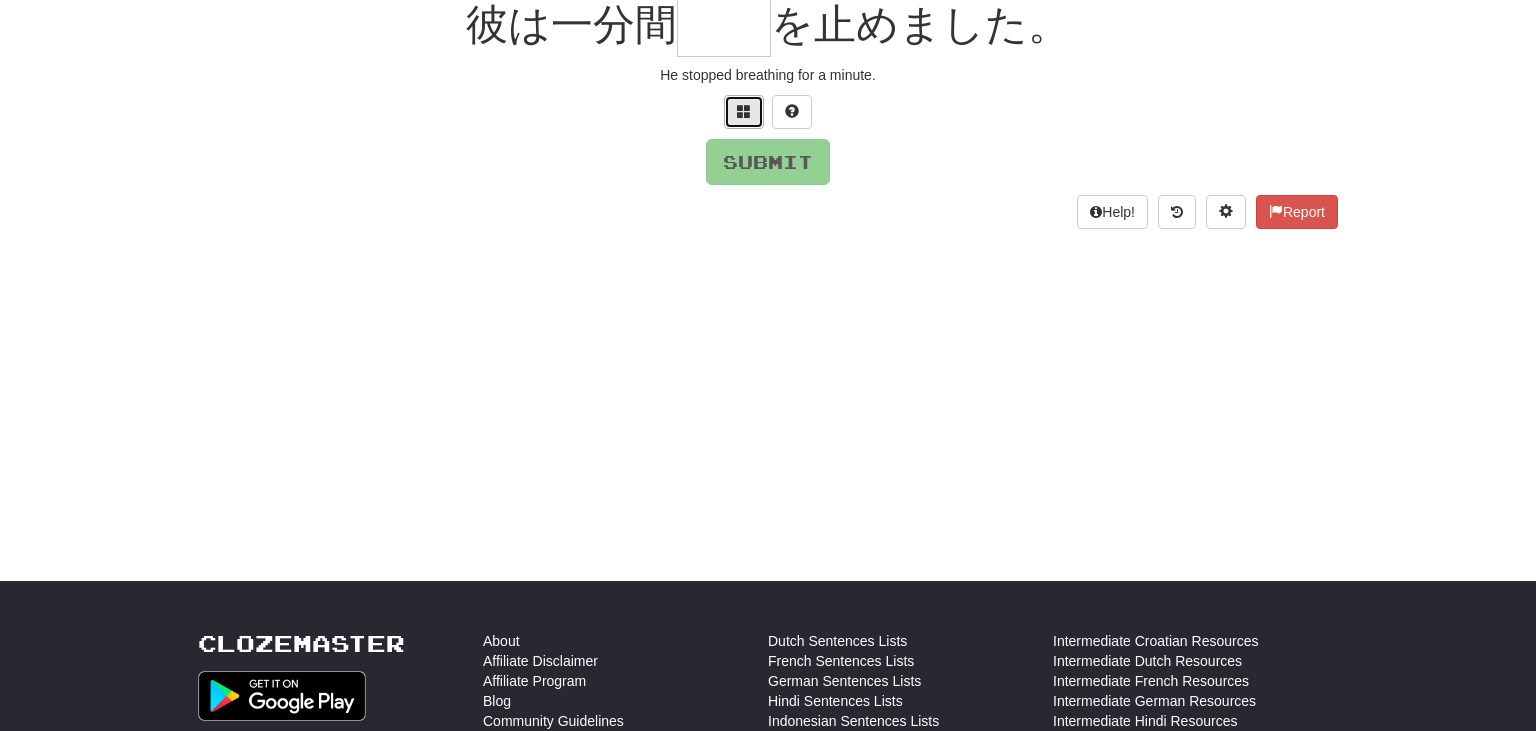 click at bounding box center [744, 112] 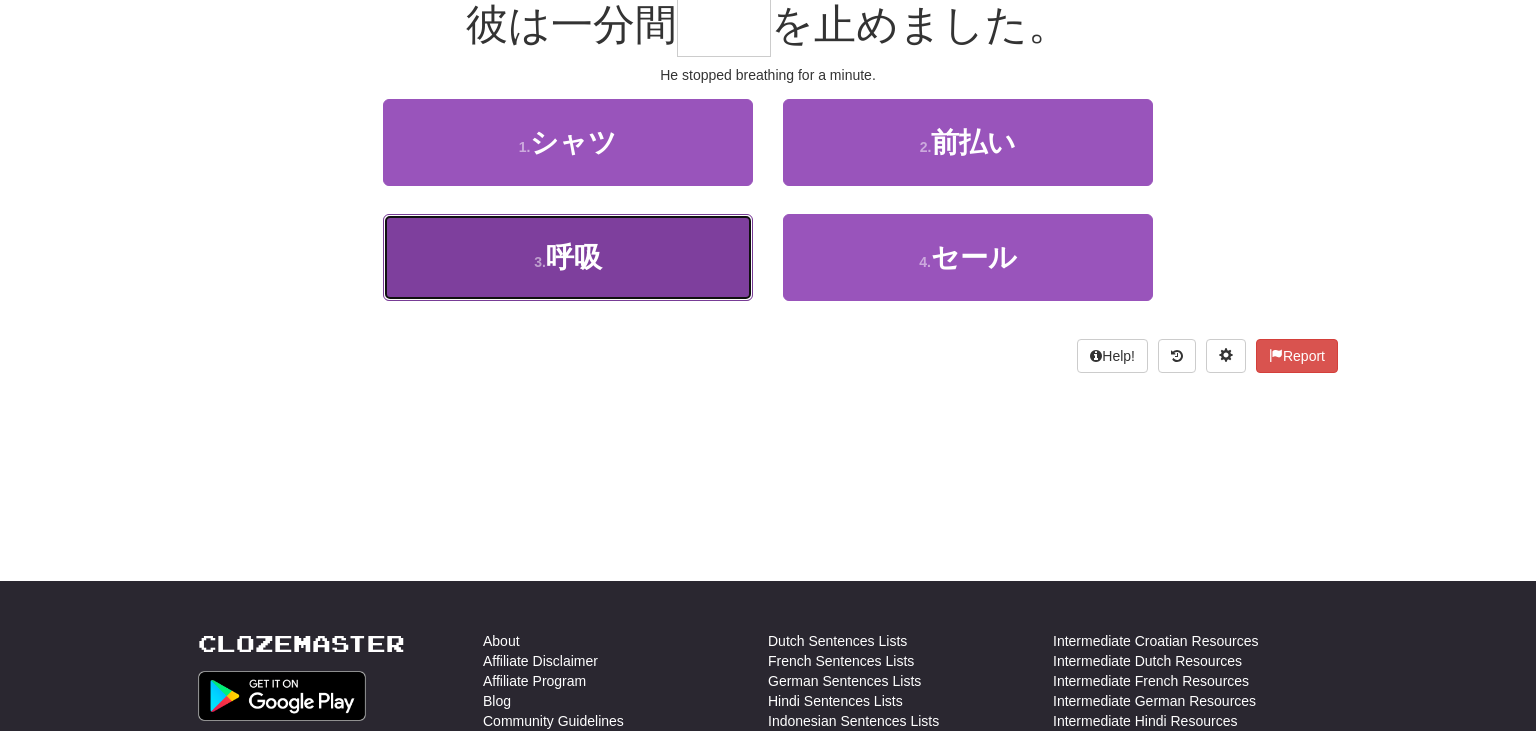click on "3 .  呼吸" at bounding box center [568, 257] 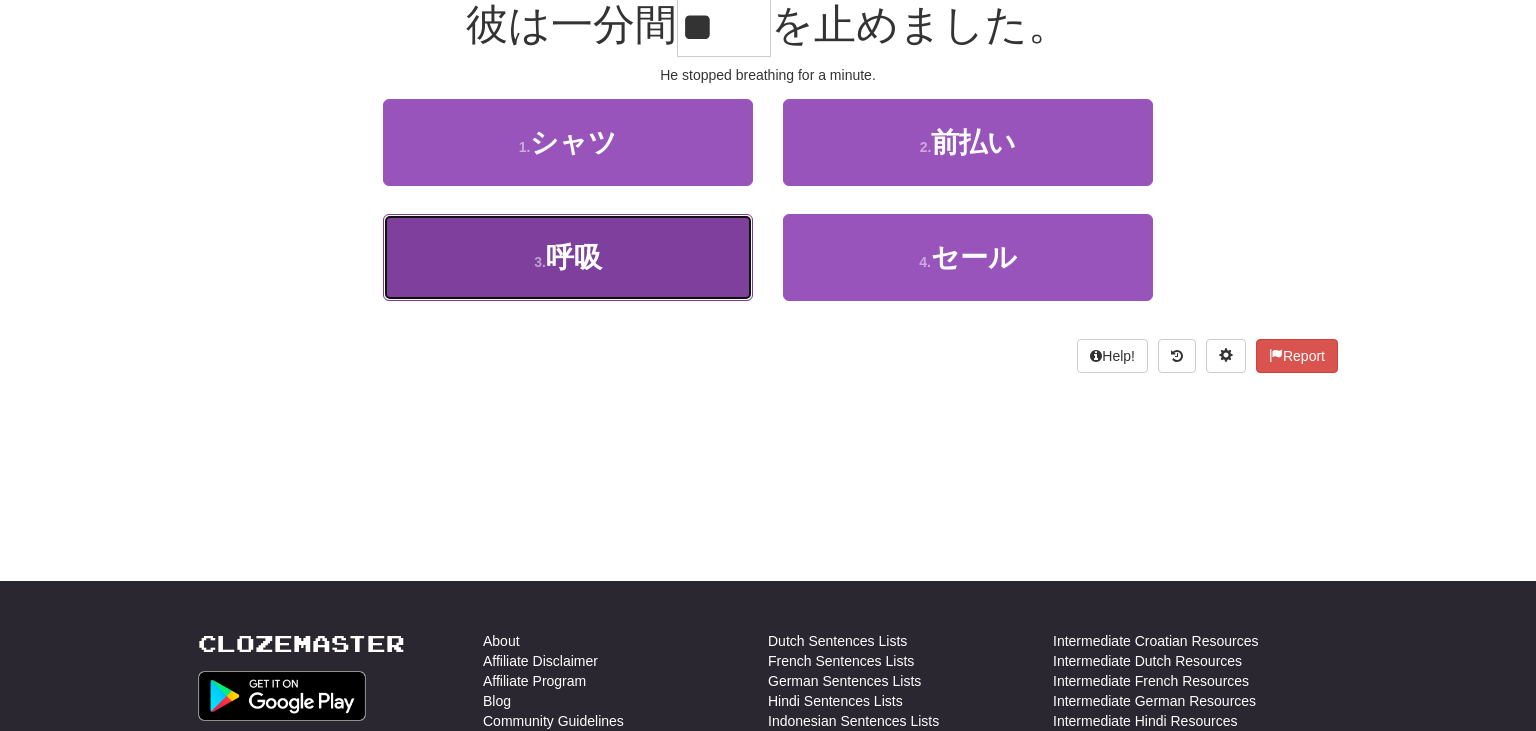 scroll, scrollTop: 213, scrollLeft: 0, axis: vertical 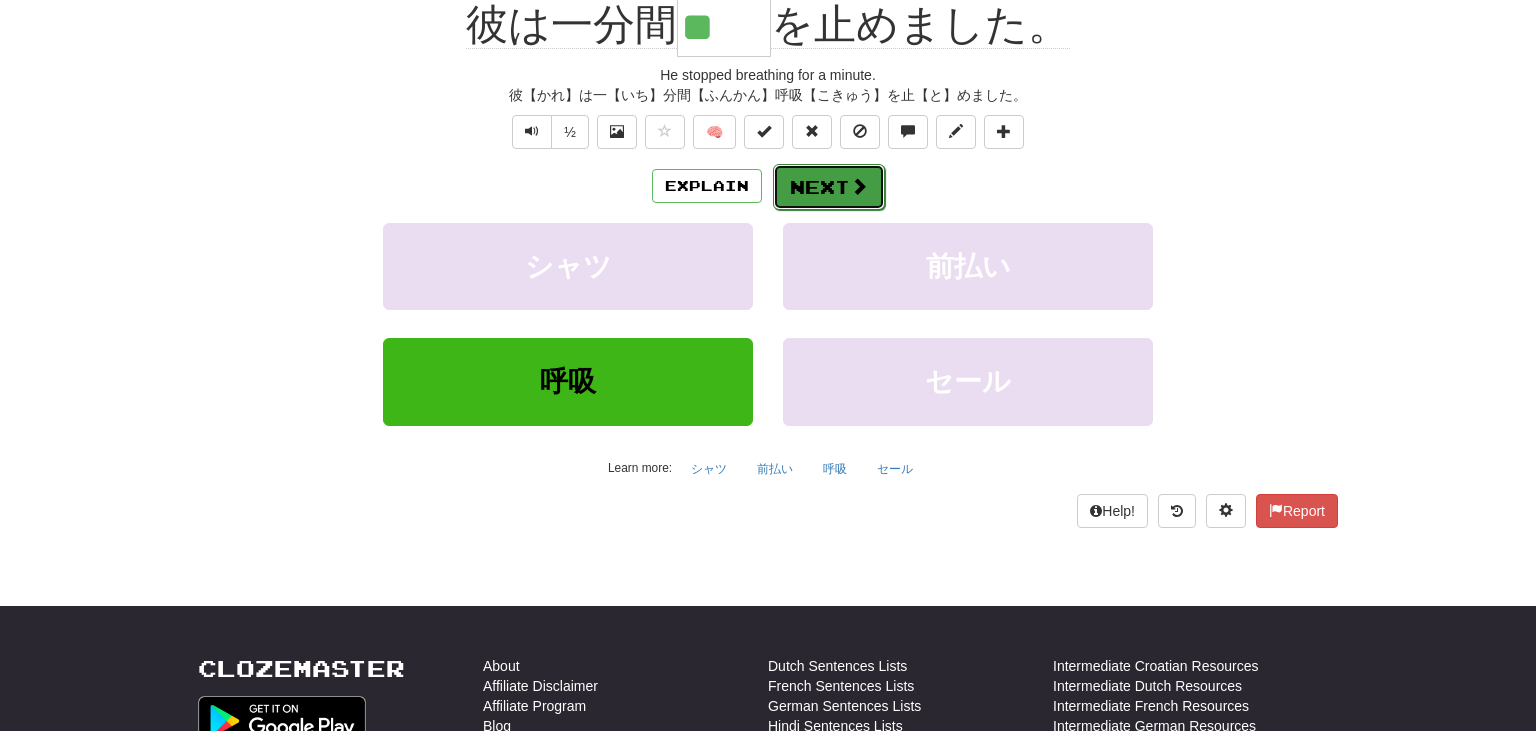 click on "Next" at bounding box center [829, 187] 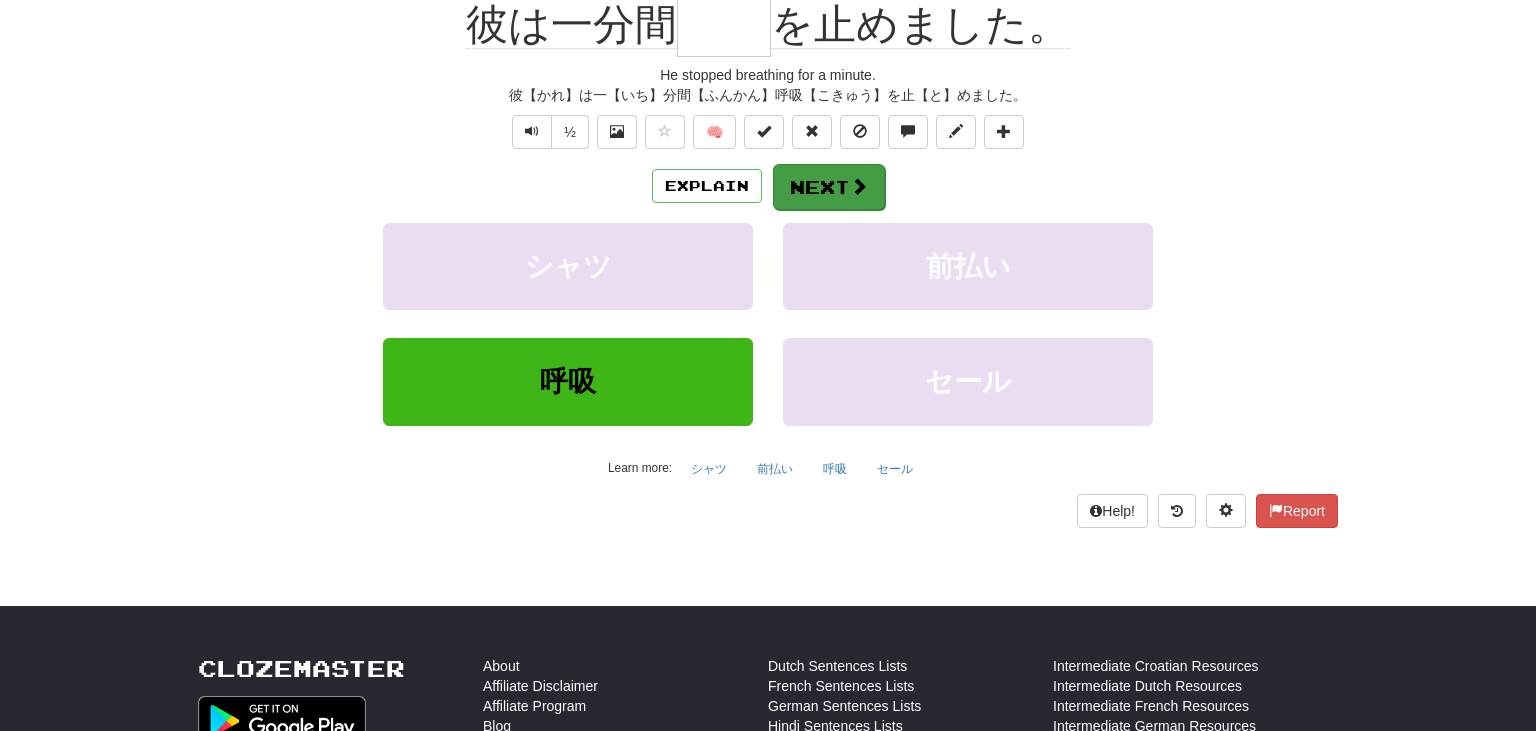 scroll, scrollTop: 200, scrollLeft: 0, axis: vertical 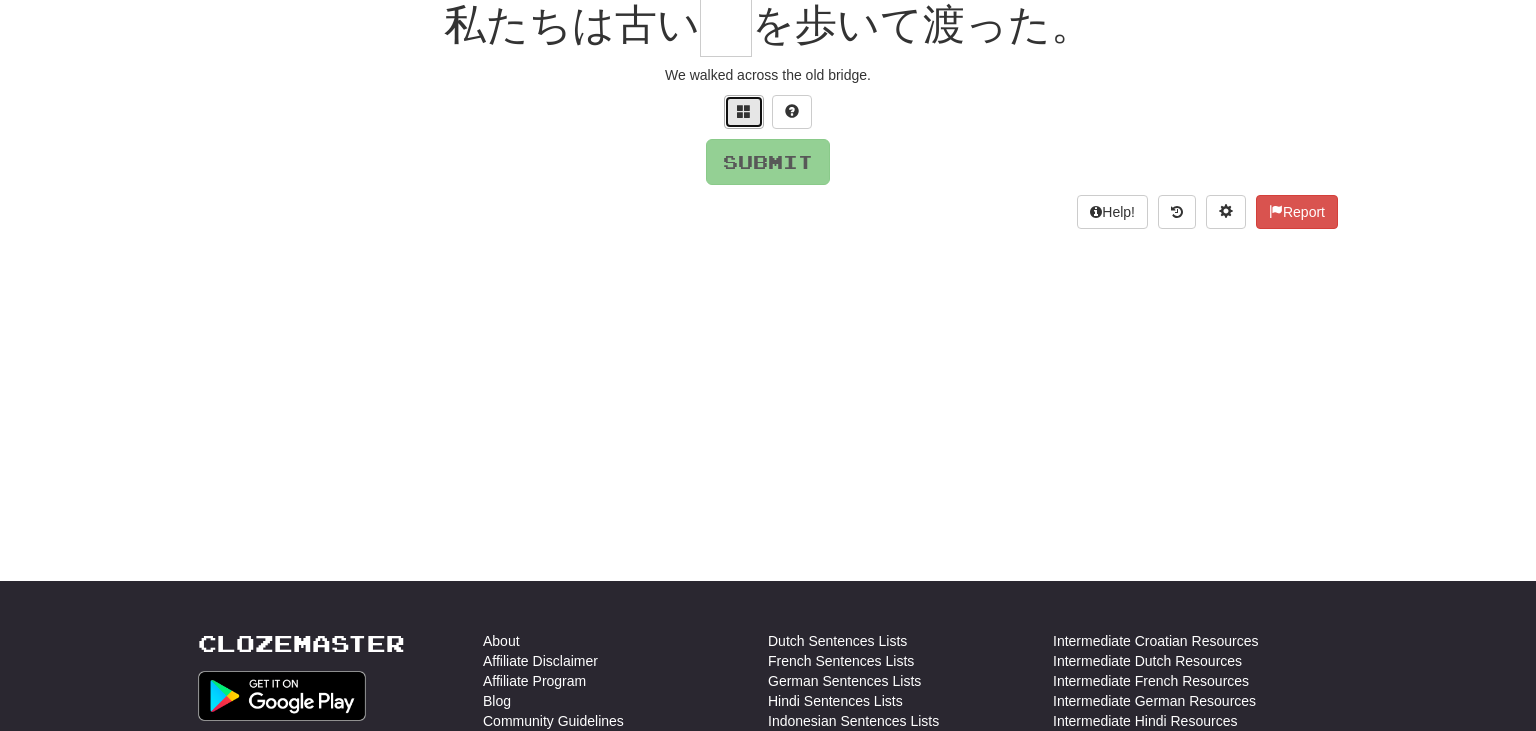 click at bounding box center (744, 112) 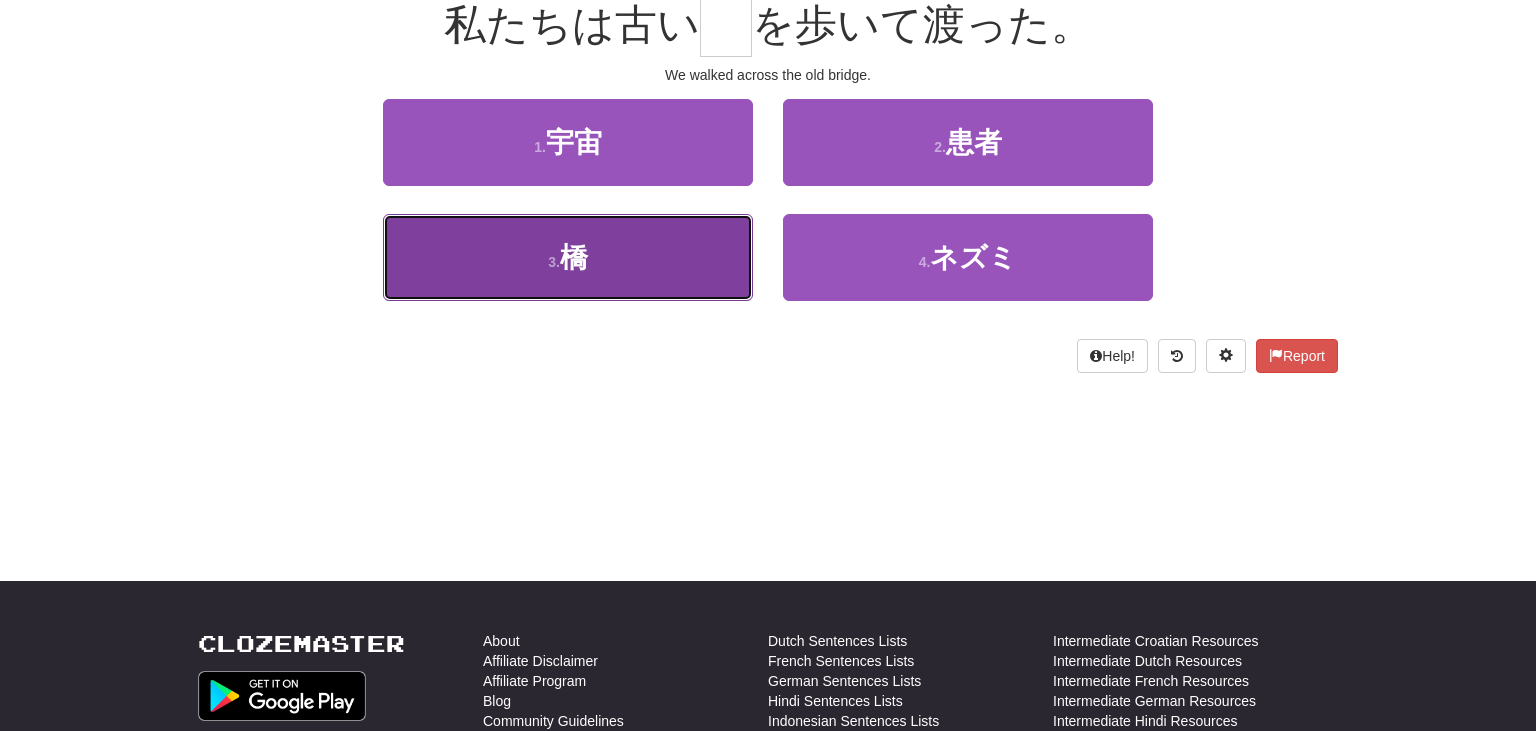 click on "3 .  橋" at bounding box center (568, 257) 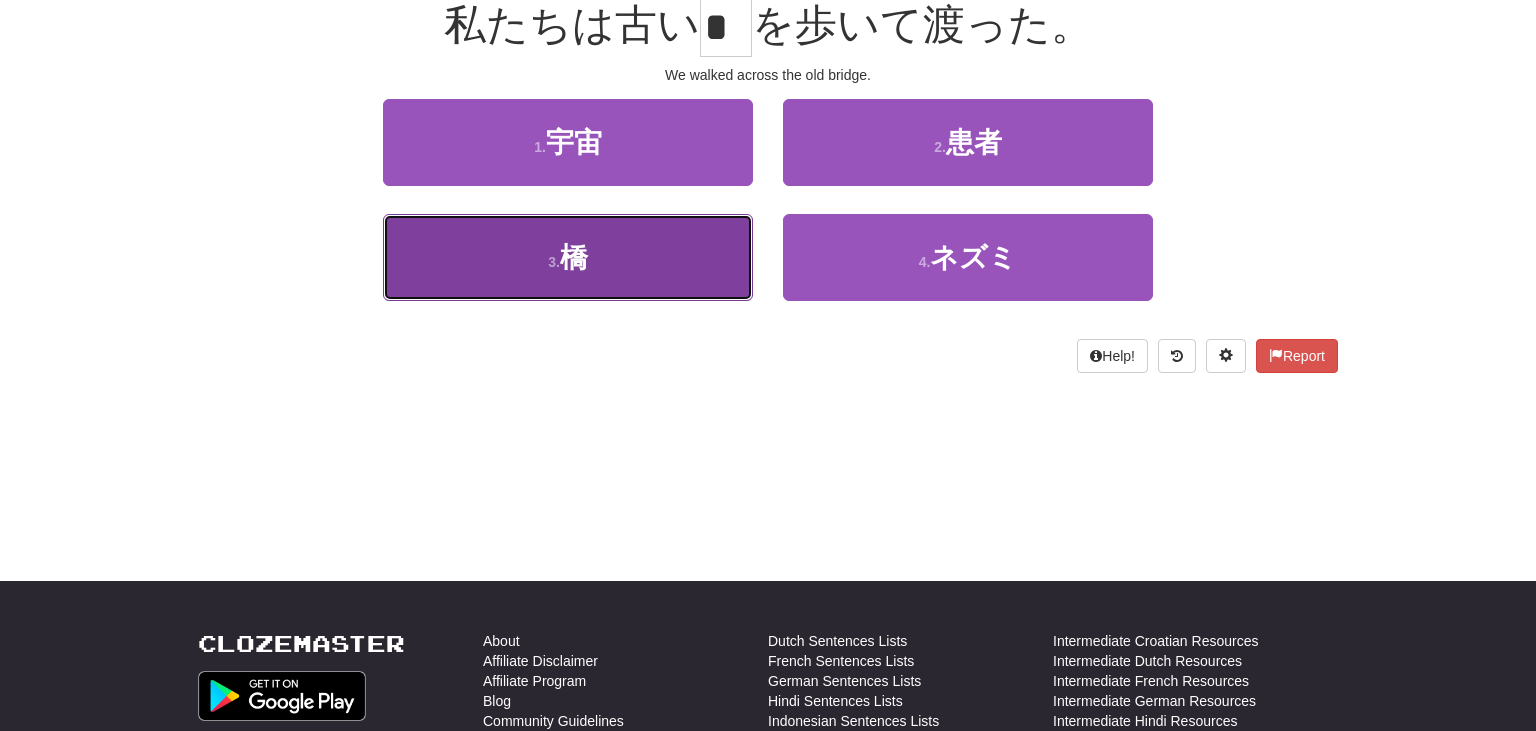 scroll, scrollTop: 213, scrollLeft: 0, axis: vertical 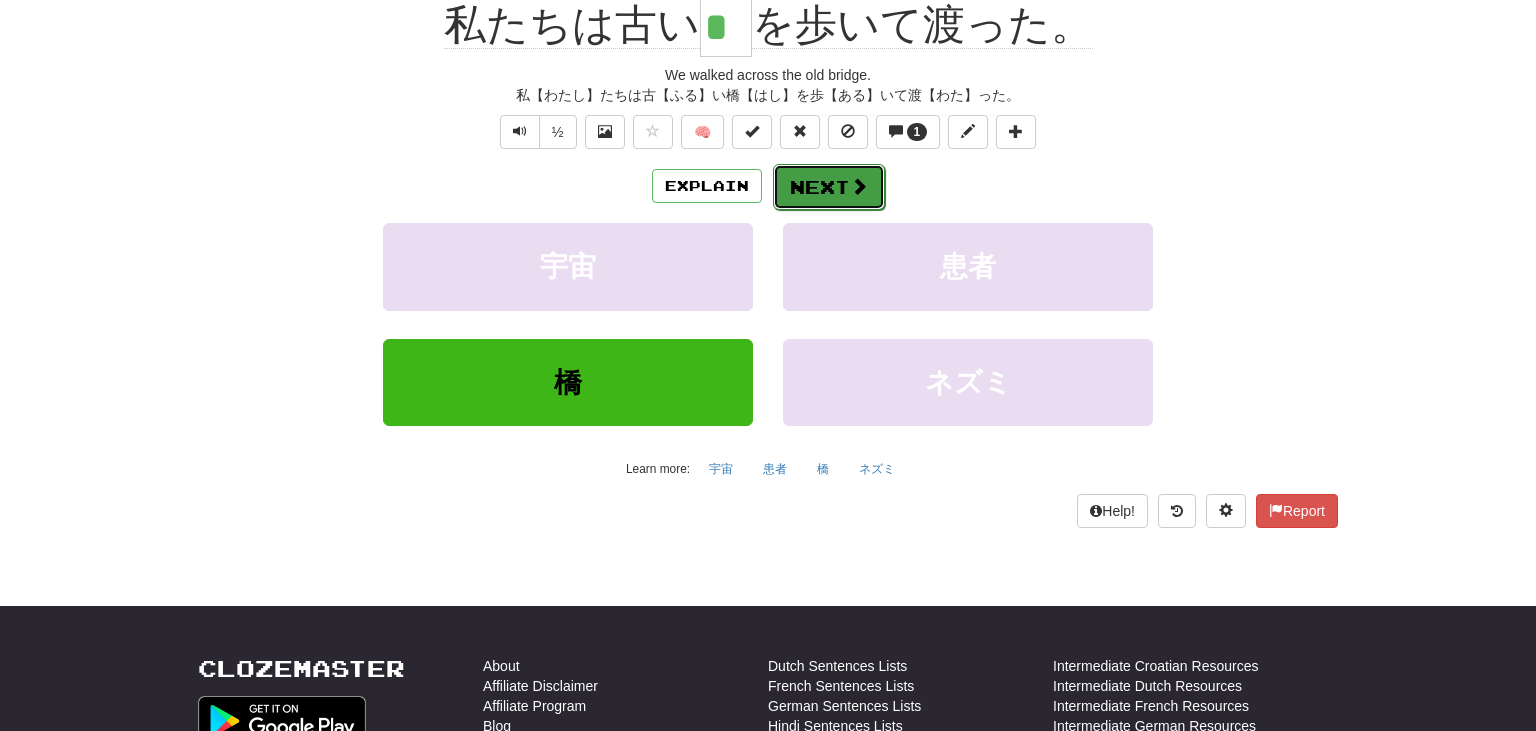click on "Next" at bounding box center [829, 187] 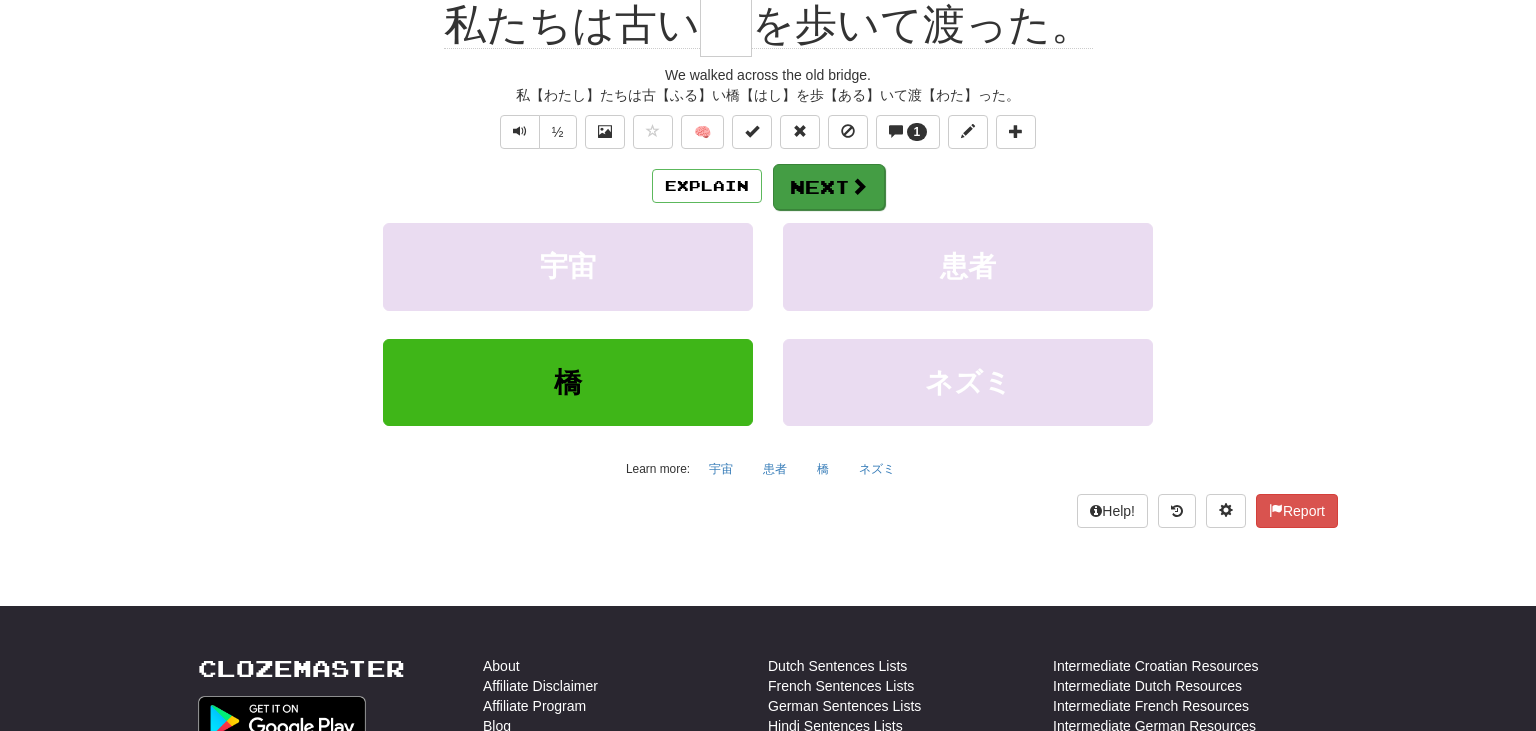 scroll, scrollTop: 200, scrollLeft: 0, axis: vertical 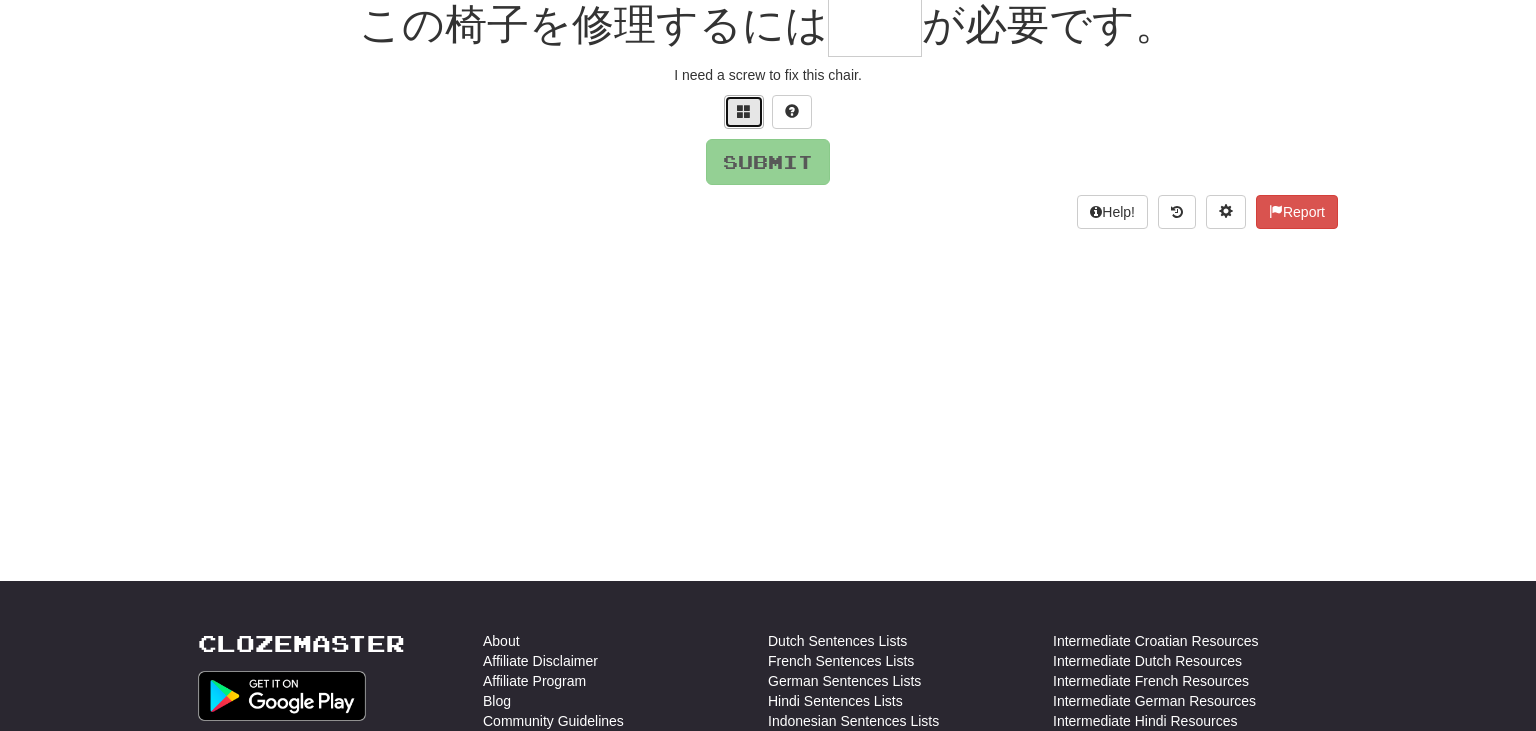 click at bounding box center [744, 111] 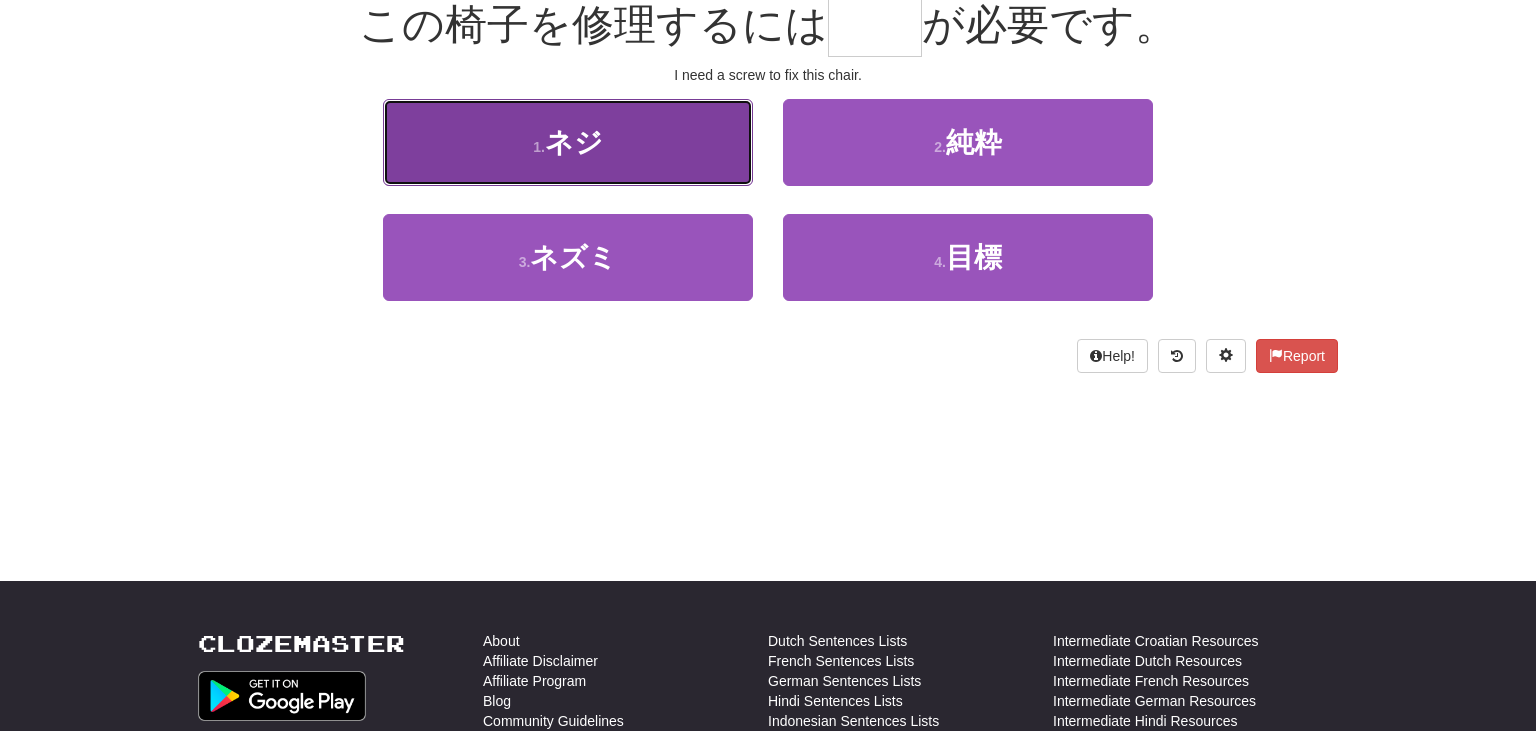 click on "1 .  ネジ" at bounding box center [568, 142] 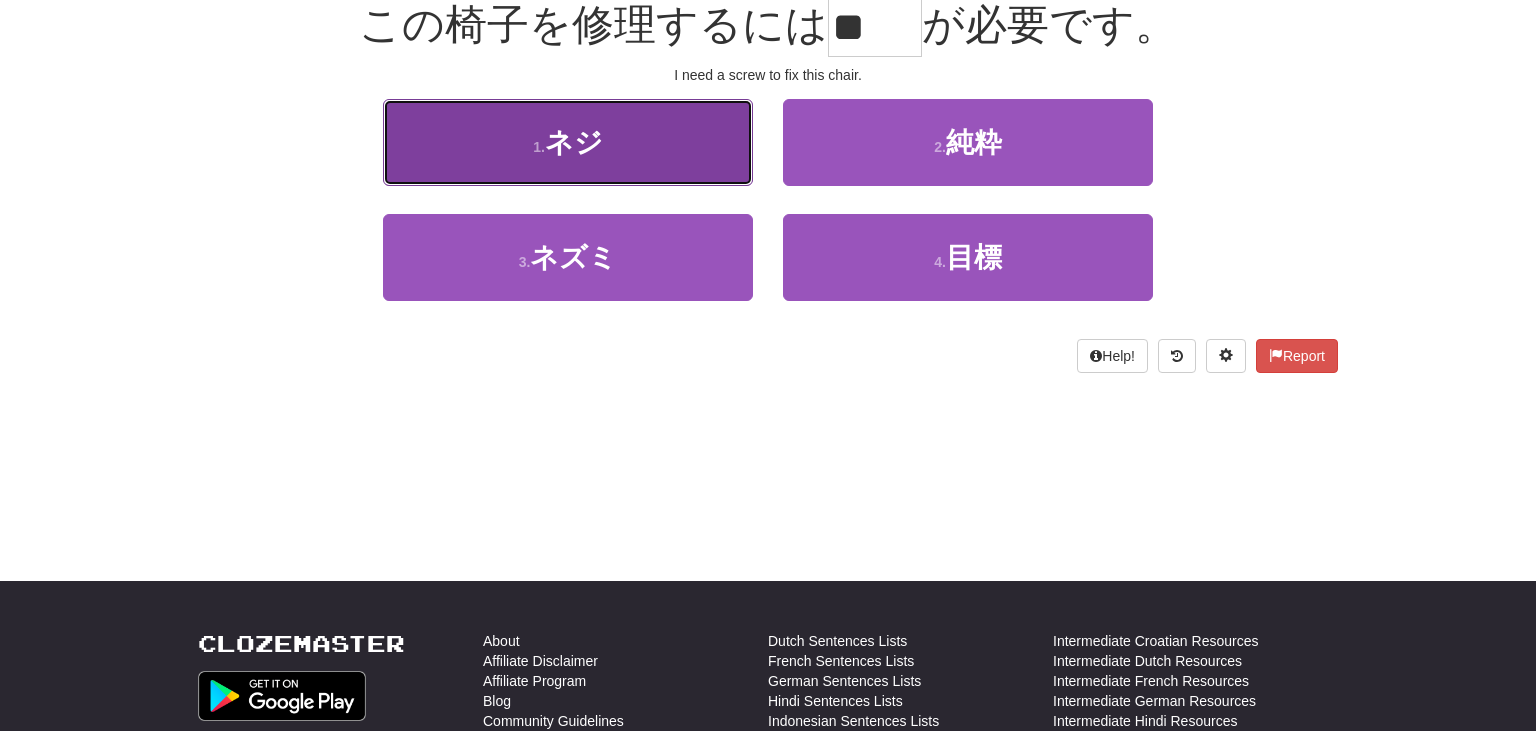 scroll, scrollTop: 213, scrollLeft: 0, axis: vertical 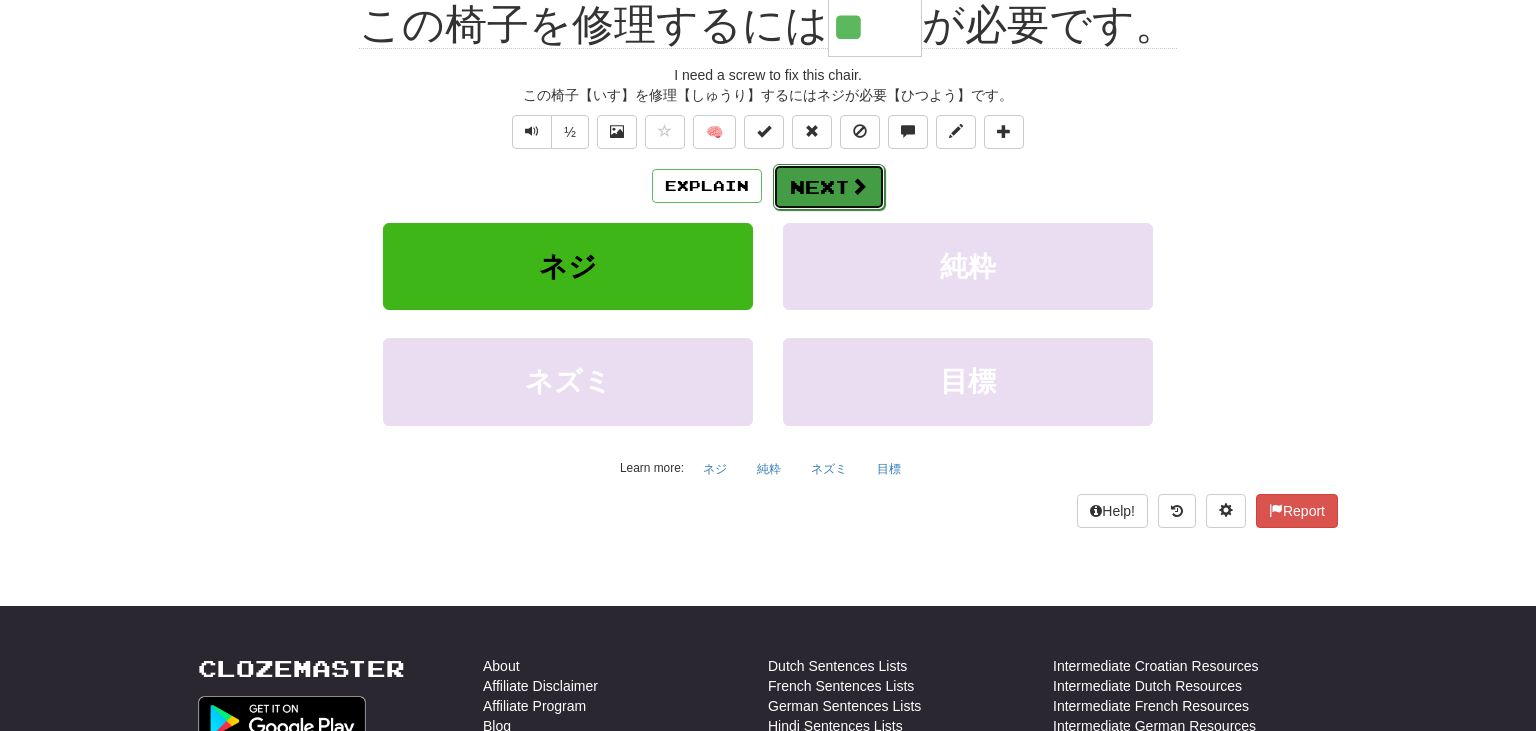 click at bounding box center [859, 186] 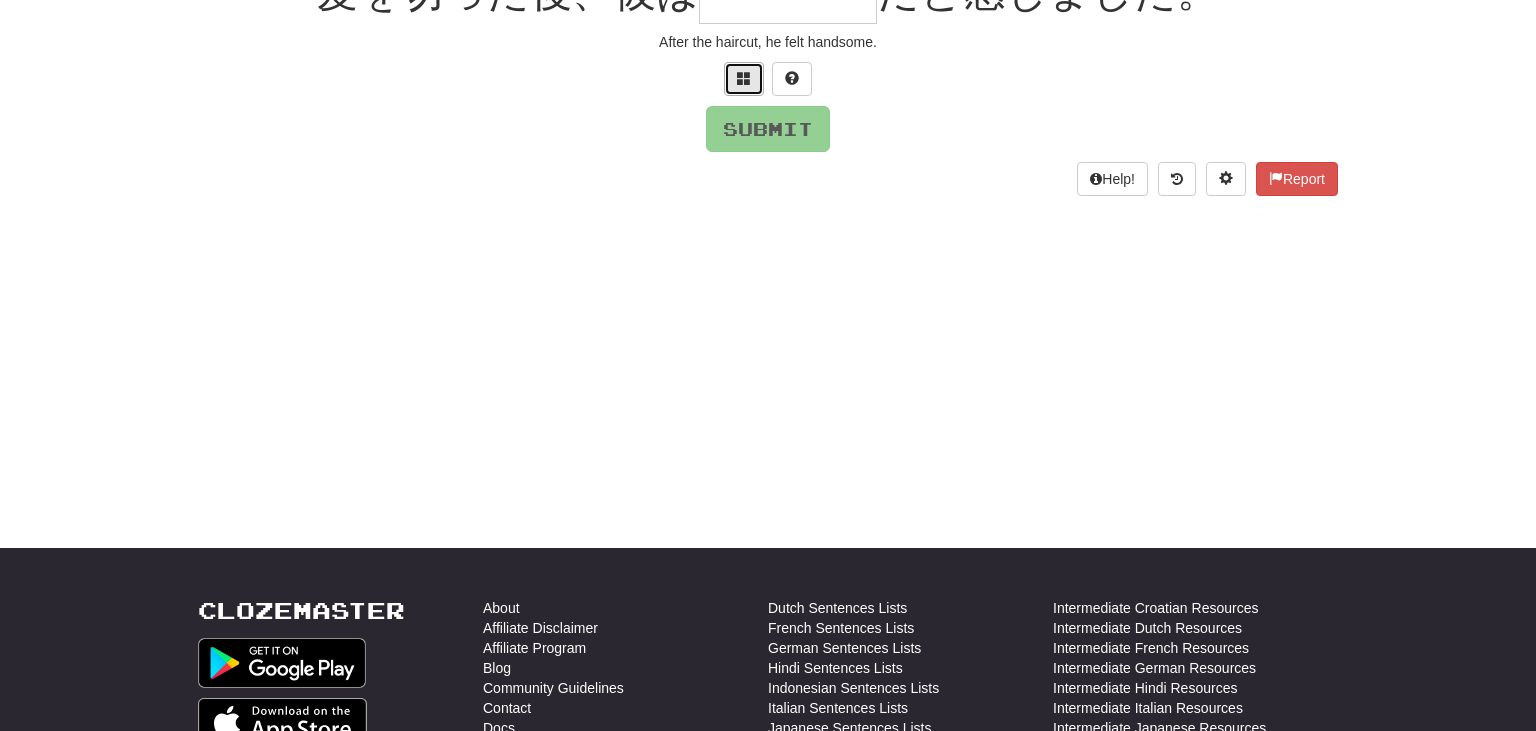 click at bounding box center [744, 78] 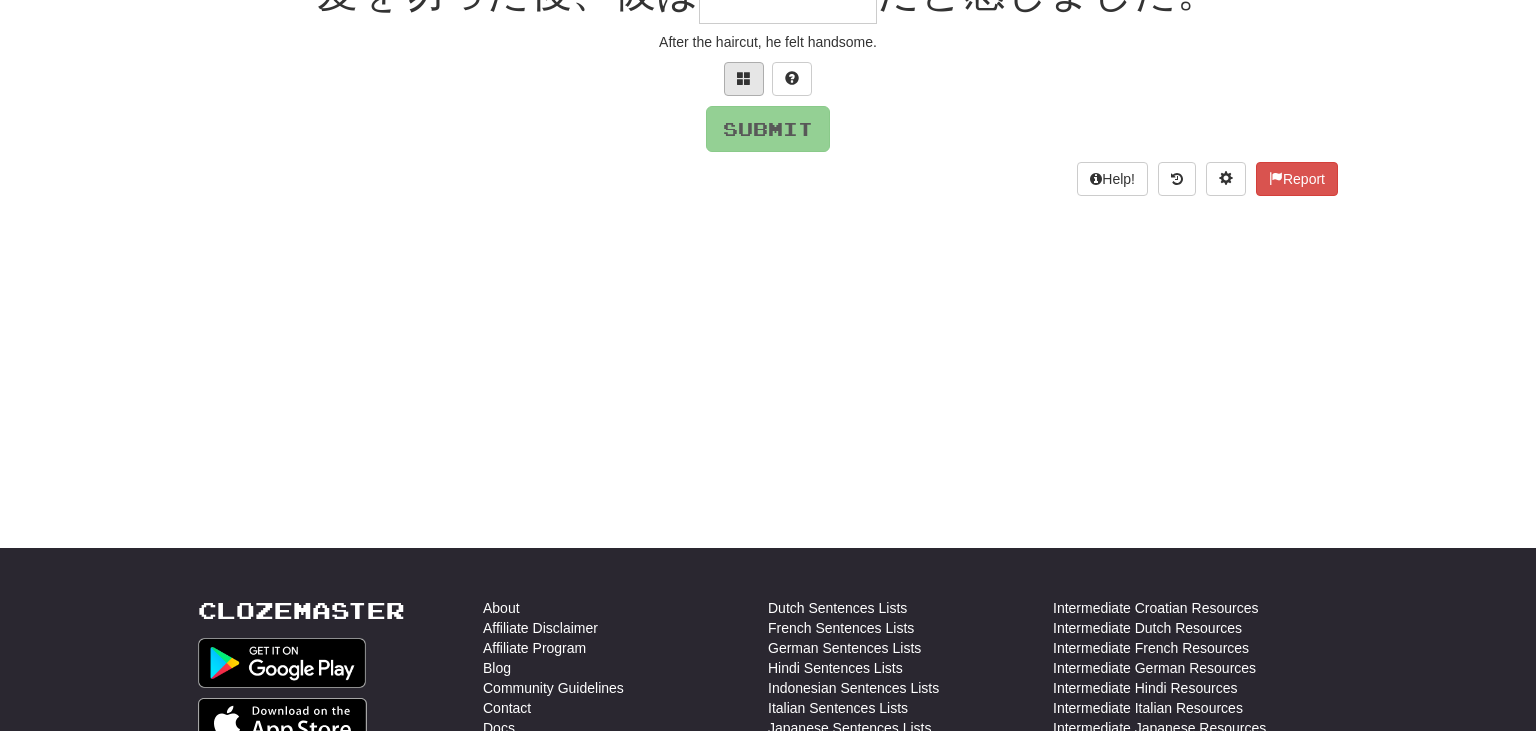 scroll, scrollTop: 200, scrollLeft: 0, axis: vertical 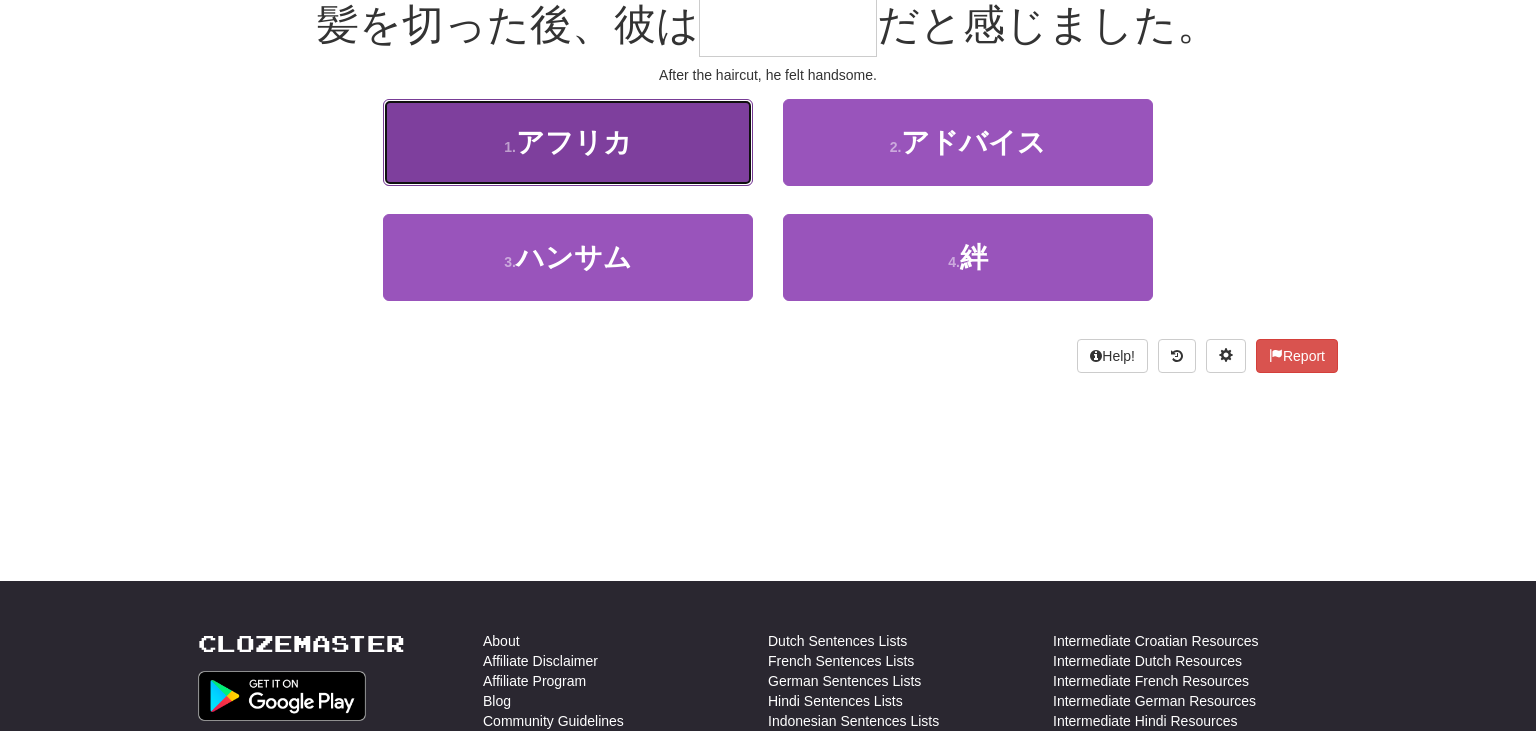 click on "1 .  アフリカ" at bounding box center [568, 142] 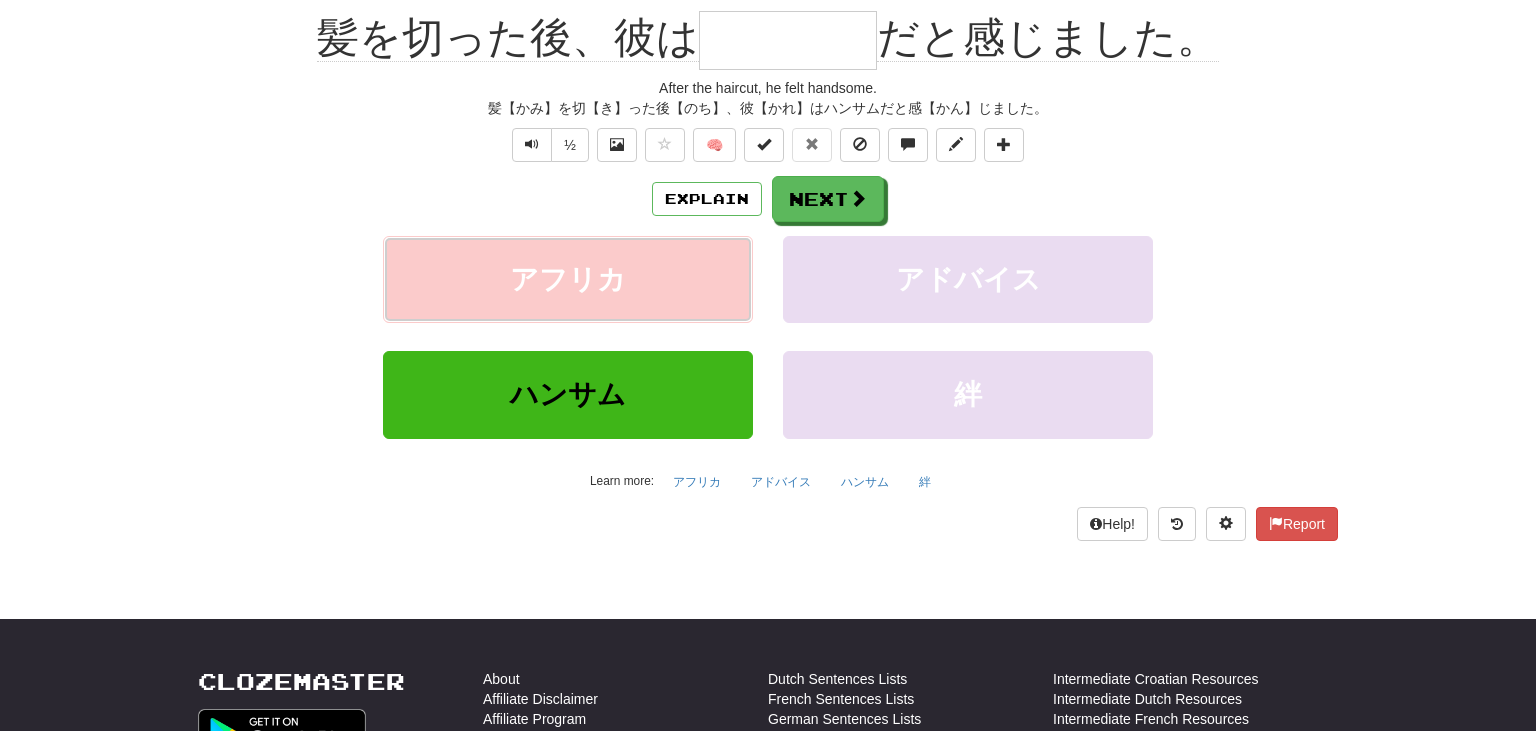 type on "****" 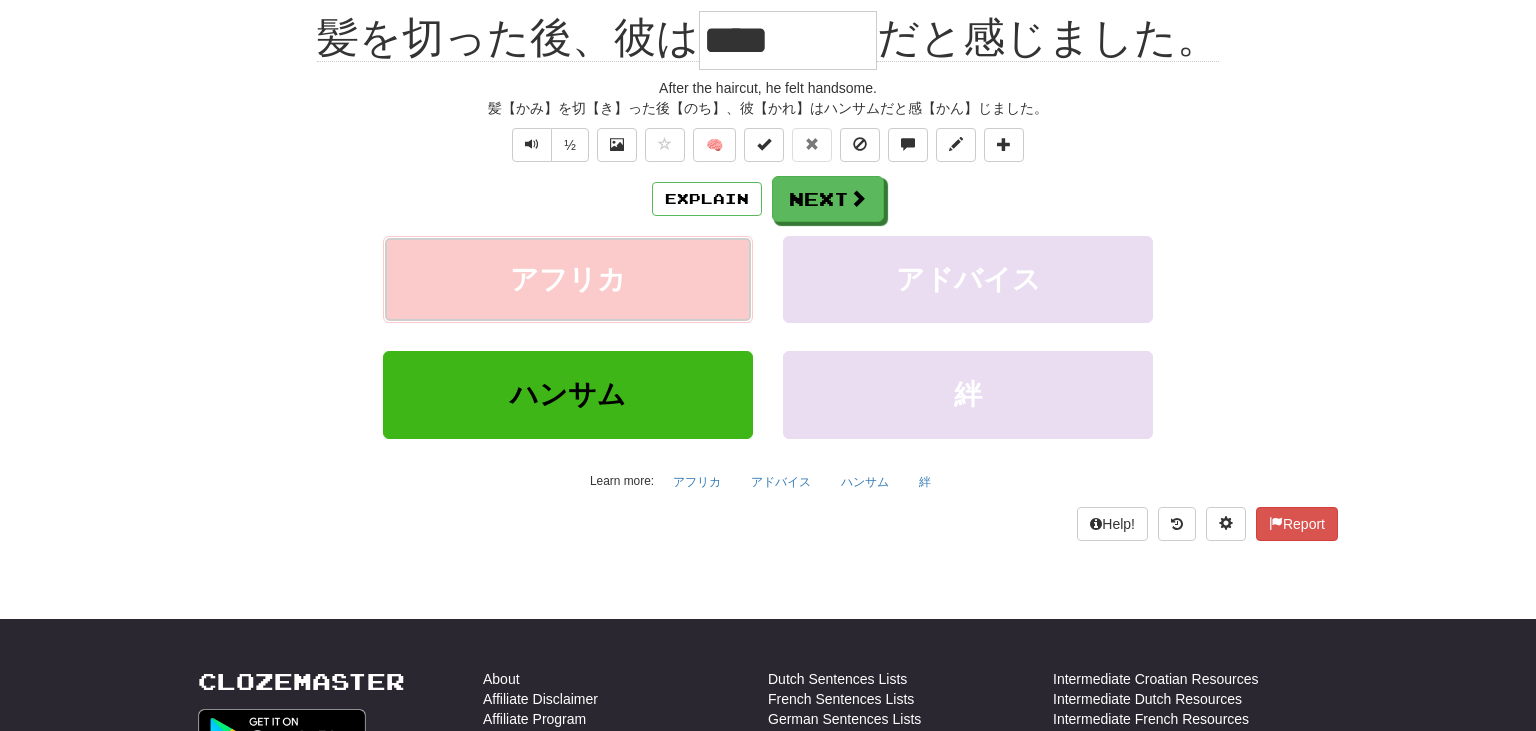 scroll, scrollTop: 213, scrollLeft: 0, axis: vertical 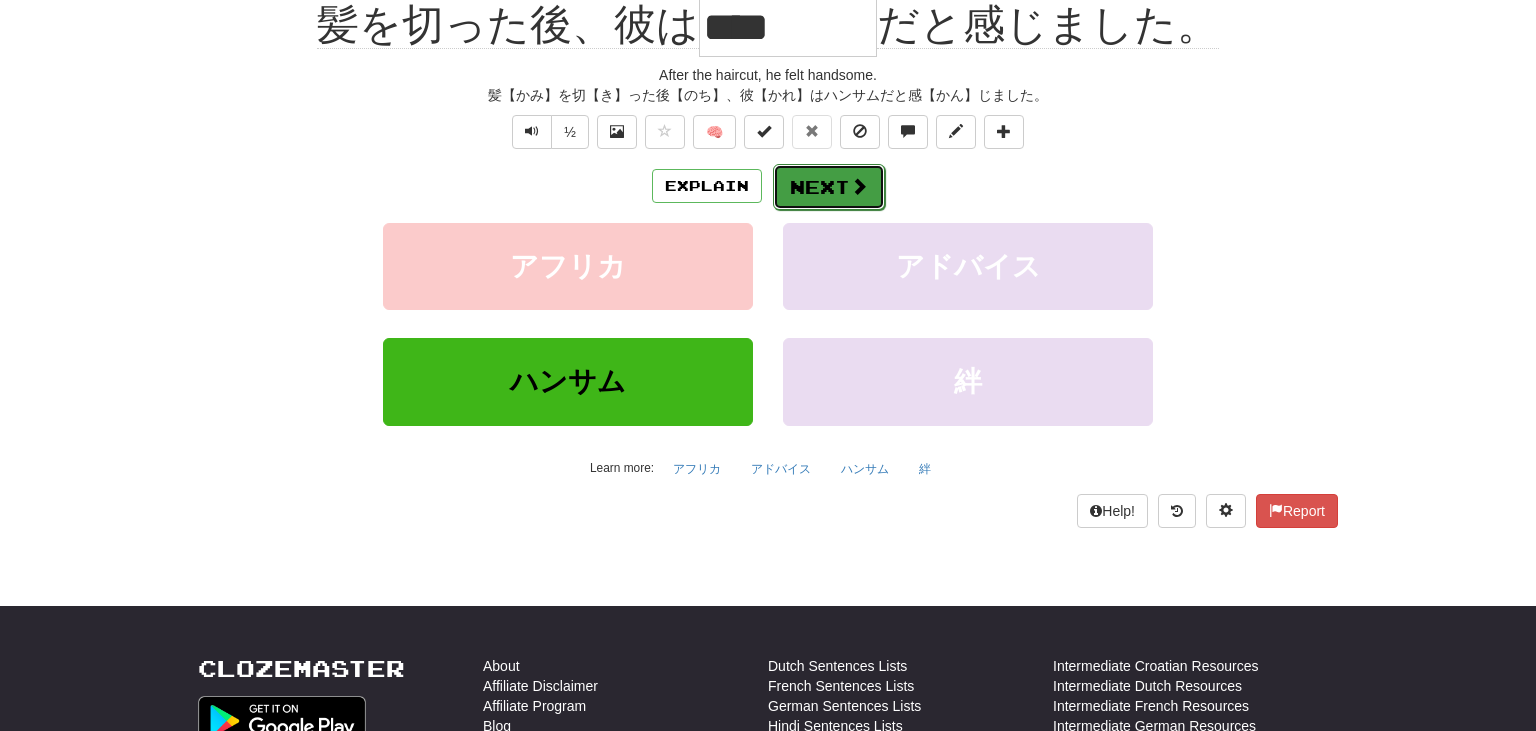 click on "Next" at bounding box center (829, 187) 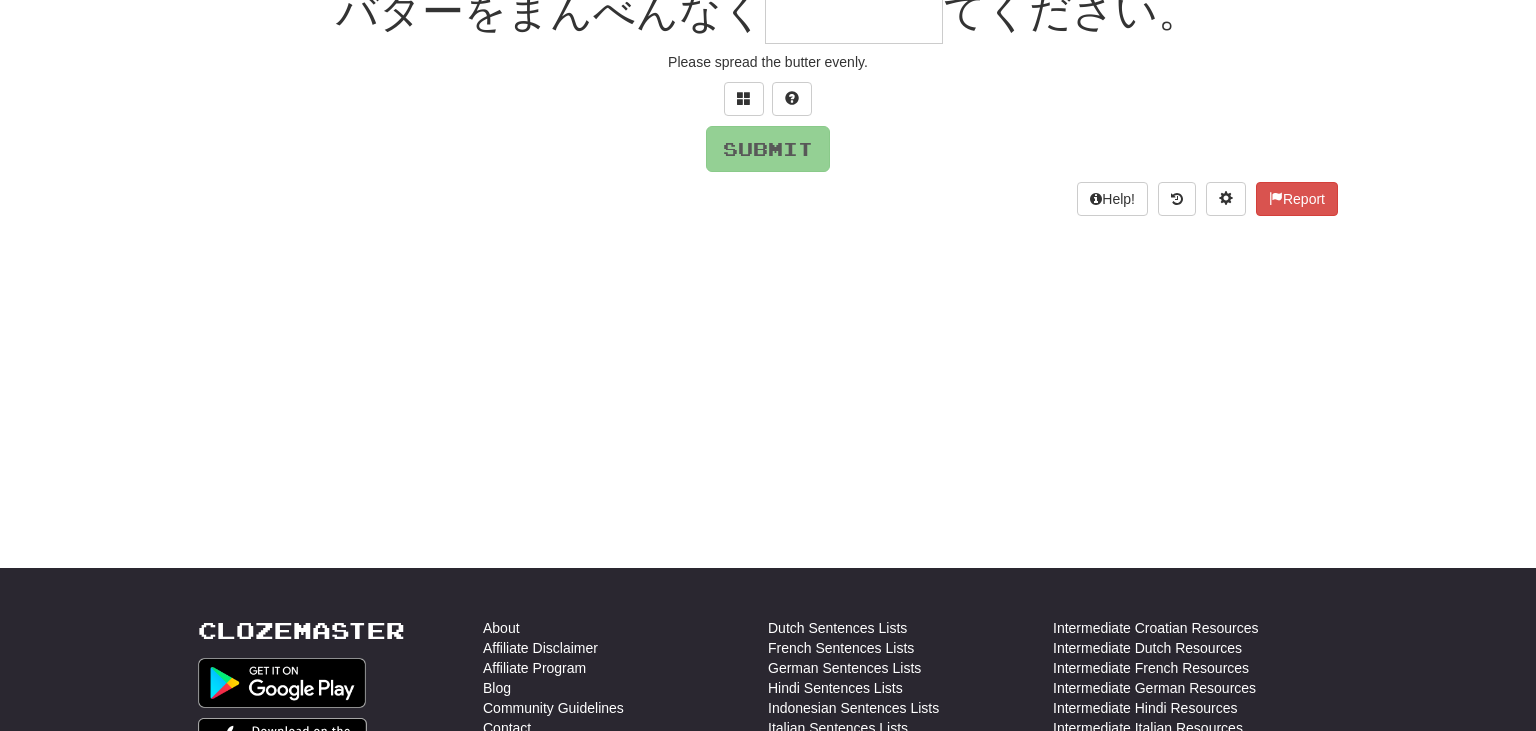 scroll, scrollTop: 200, scrollLeft: 0, axis: vertical 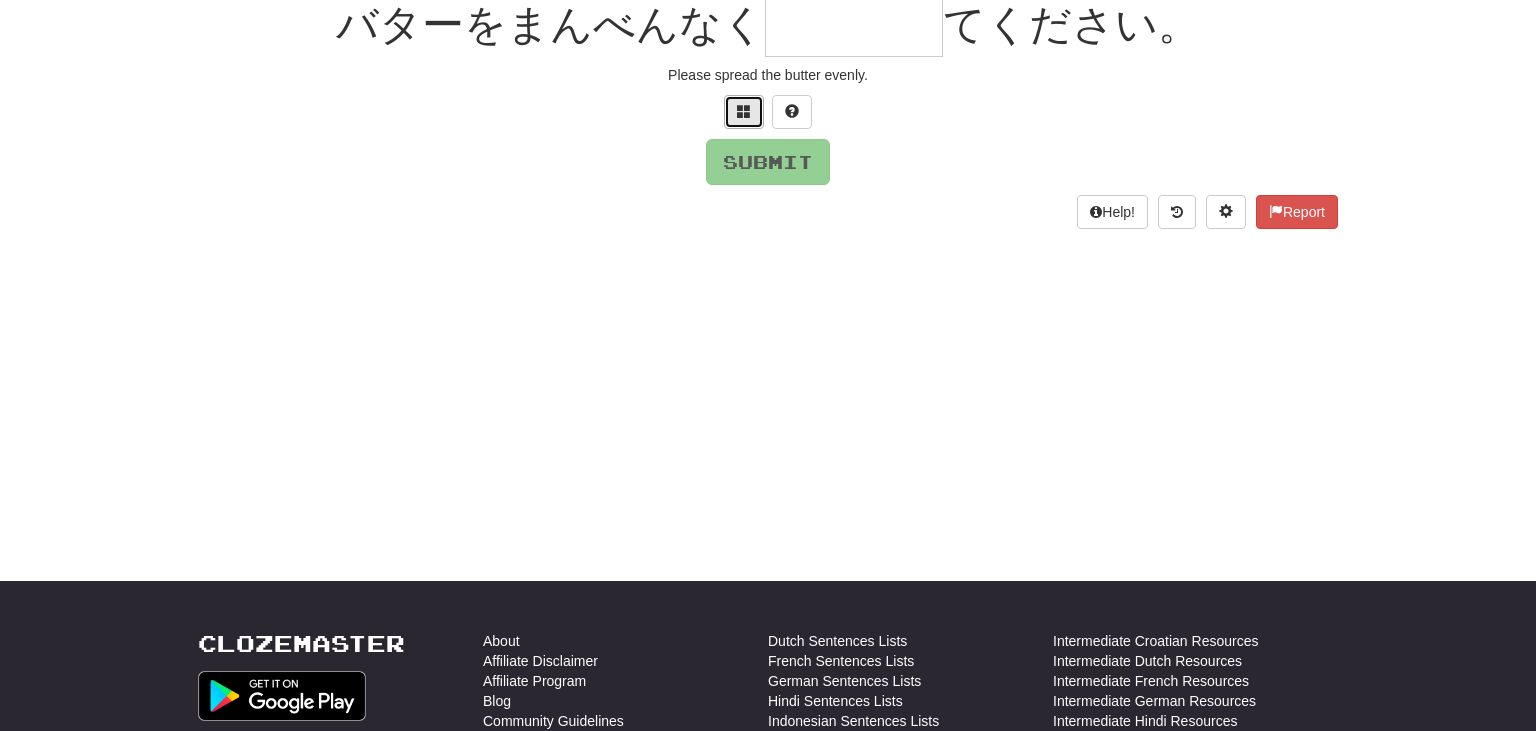click at bounding box center (744, 111) 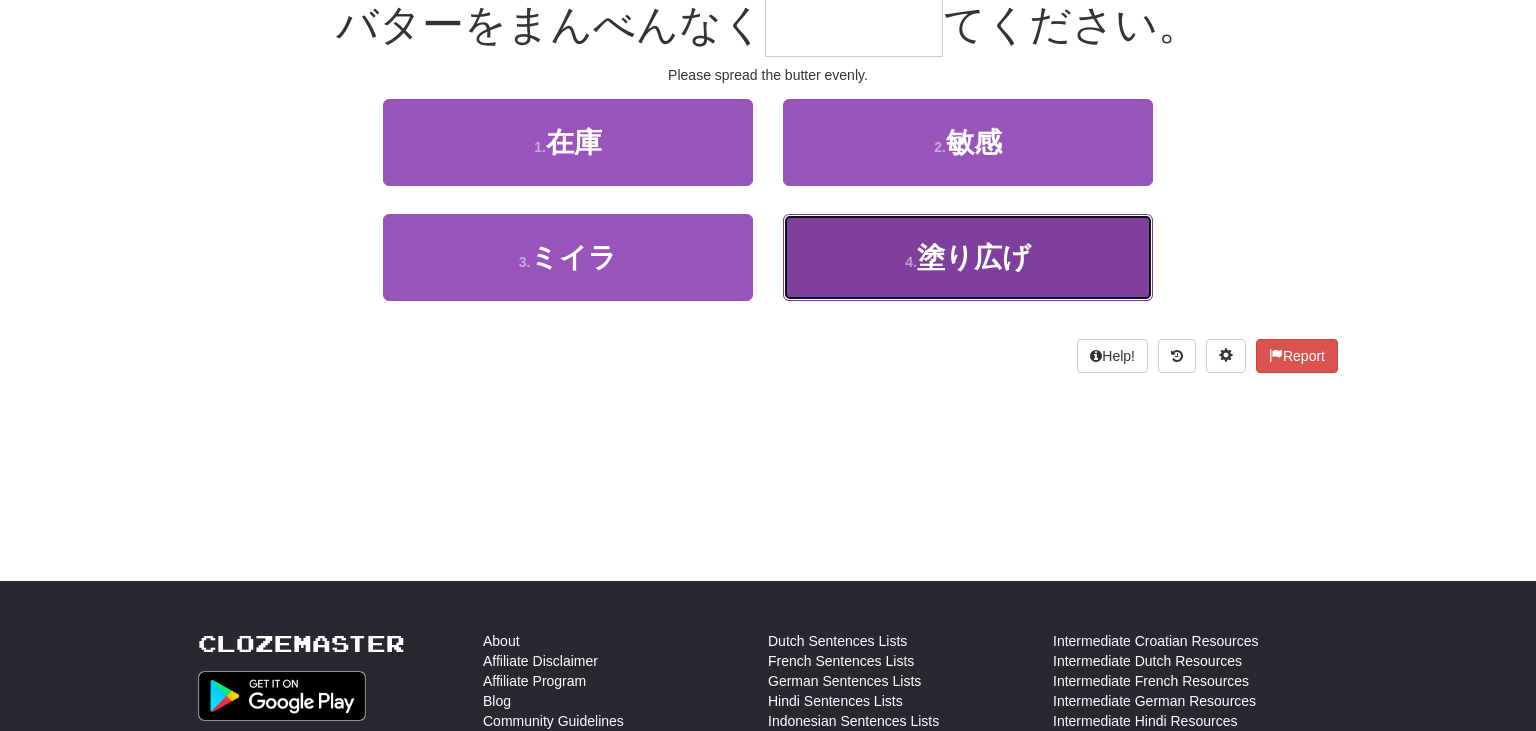 click on "塗り広げ" at bounding box center [974, 257] 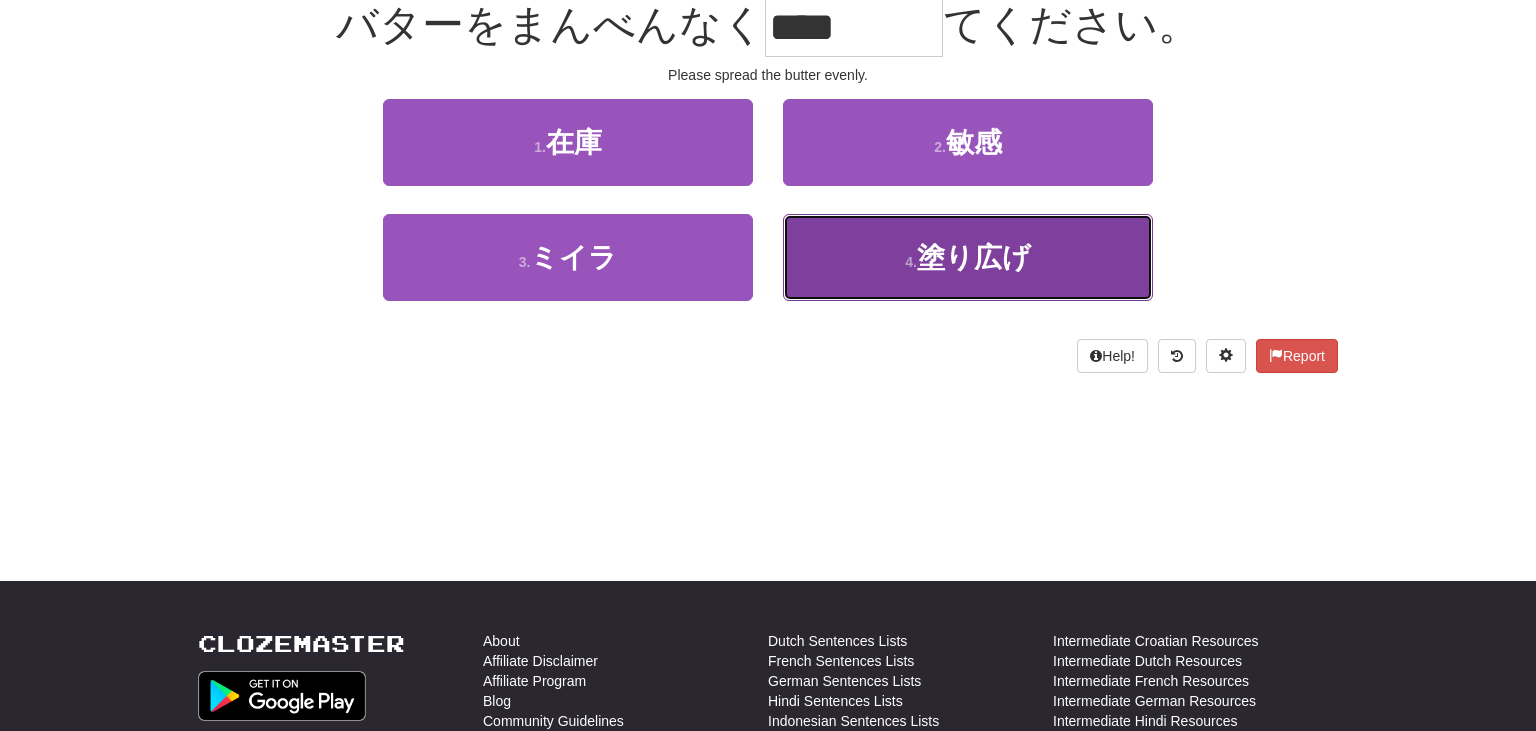 scroll, scrollTop: 213, scrollLeft: 0, axis: vertical 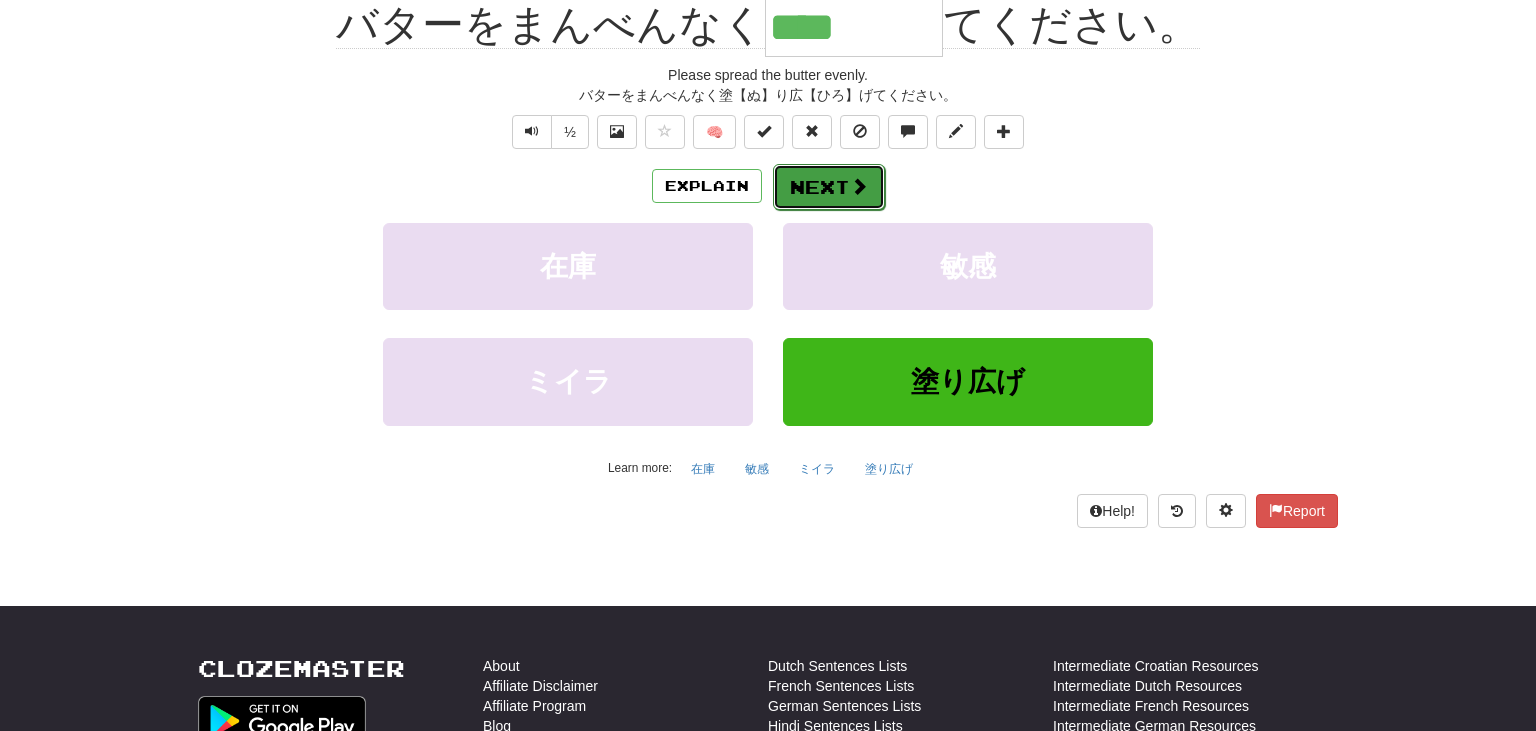 click on "Next" at bounding box center (829, 187) 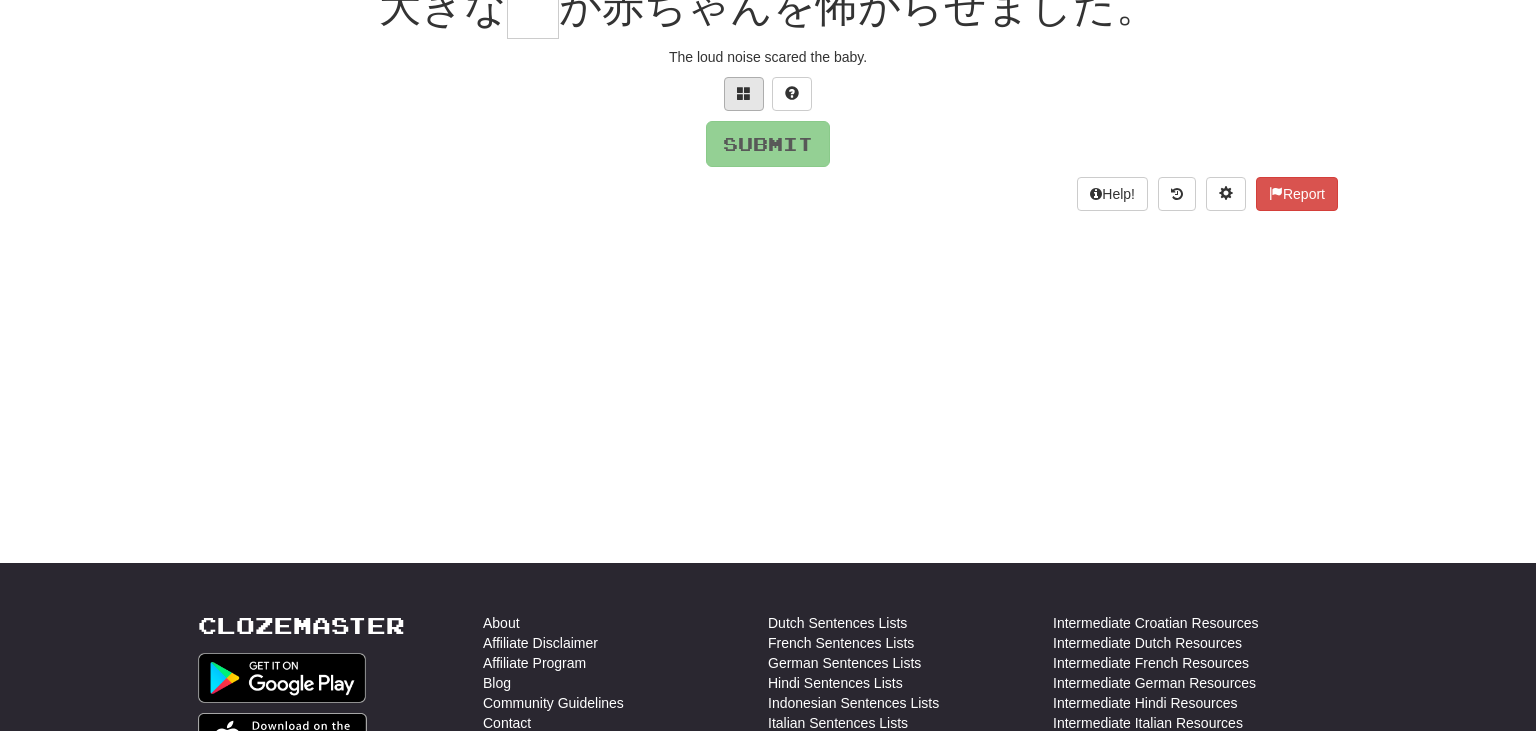 scroll, scrollTop: 219, scrollLeft: 0, axis: vertical 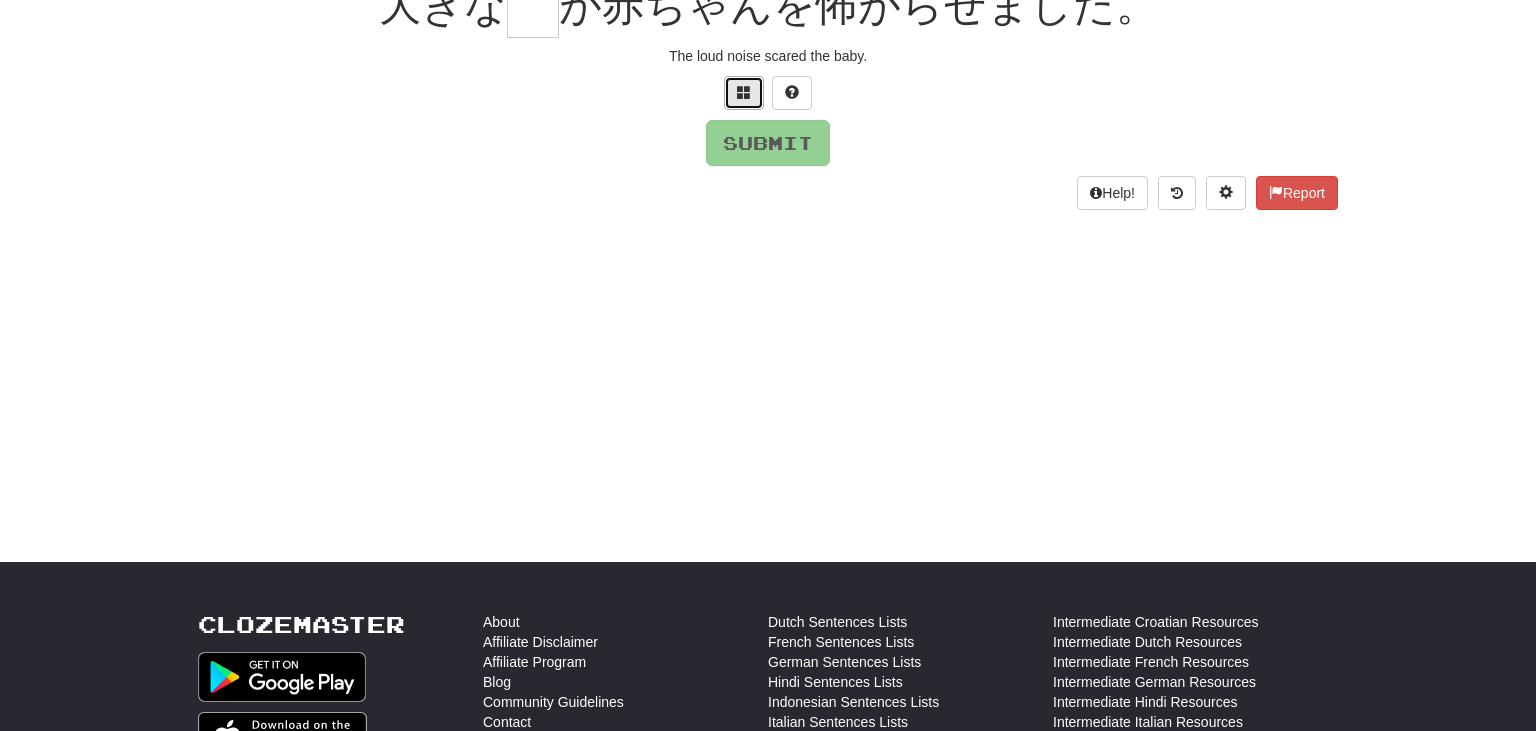 click at bounding box center [744, 92] 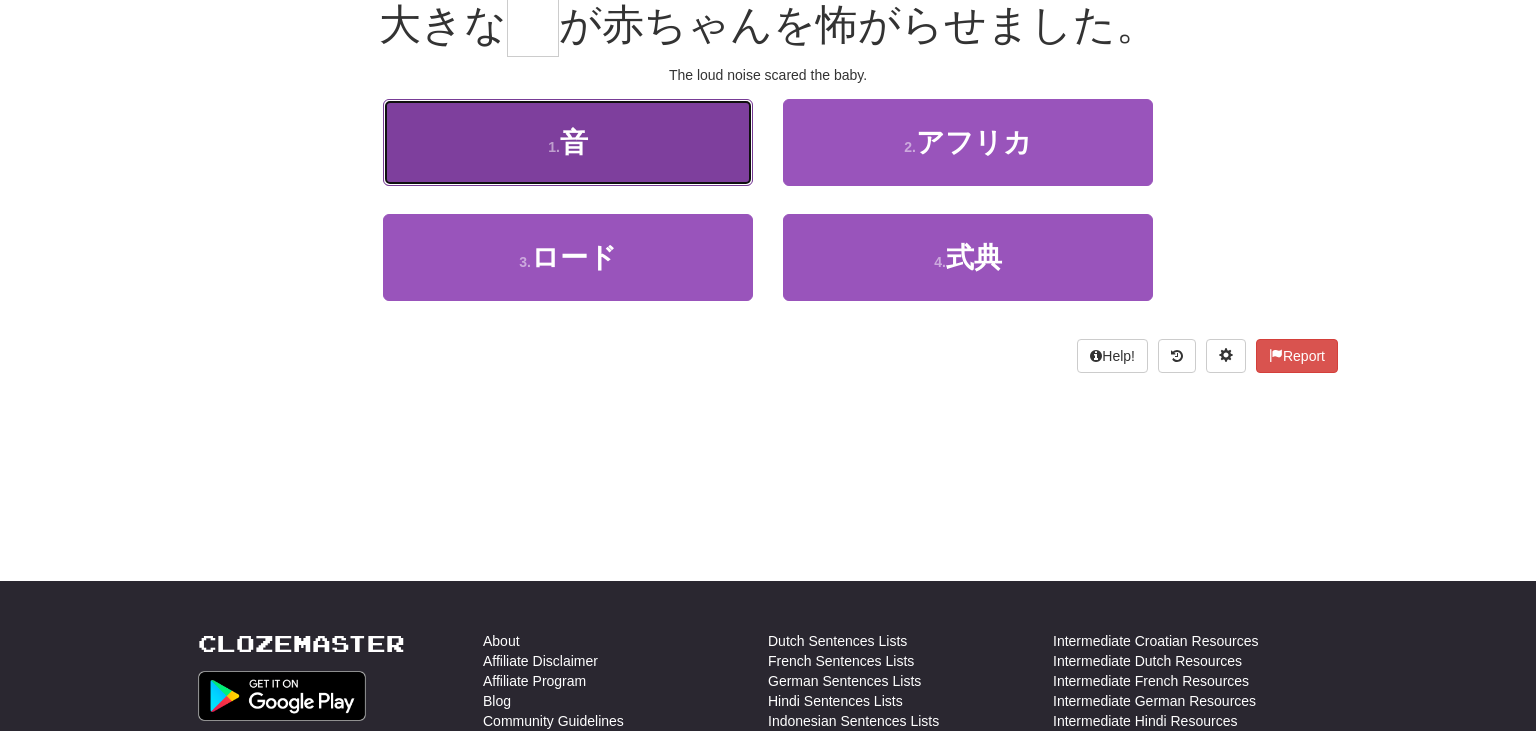 click on "1 .  音" at bounding box center (568, 142) 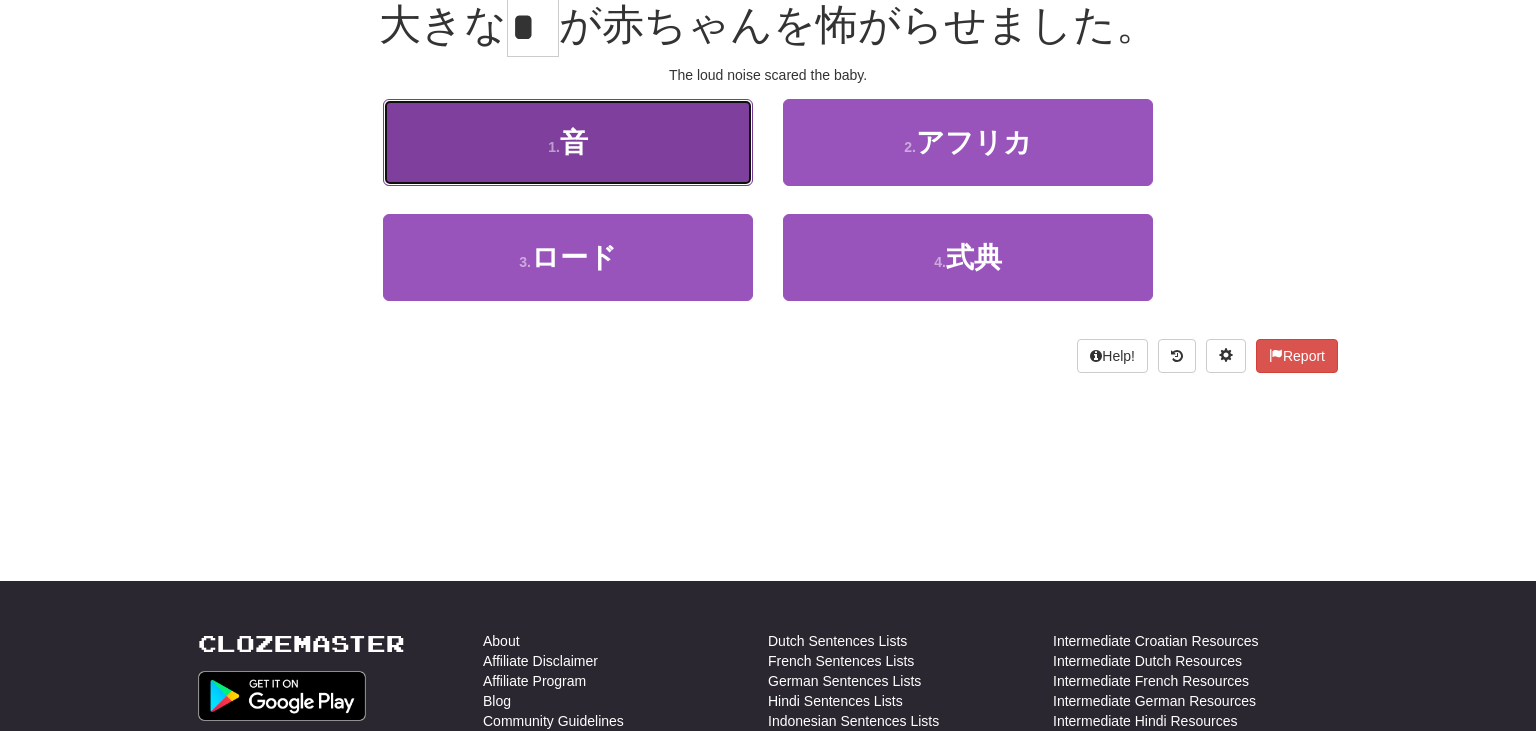 scroll, scrollTop: 213, scrollLeft: 0, axis: vertical 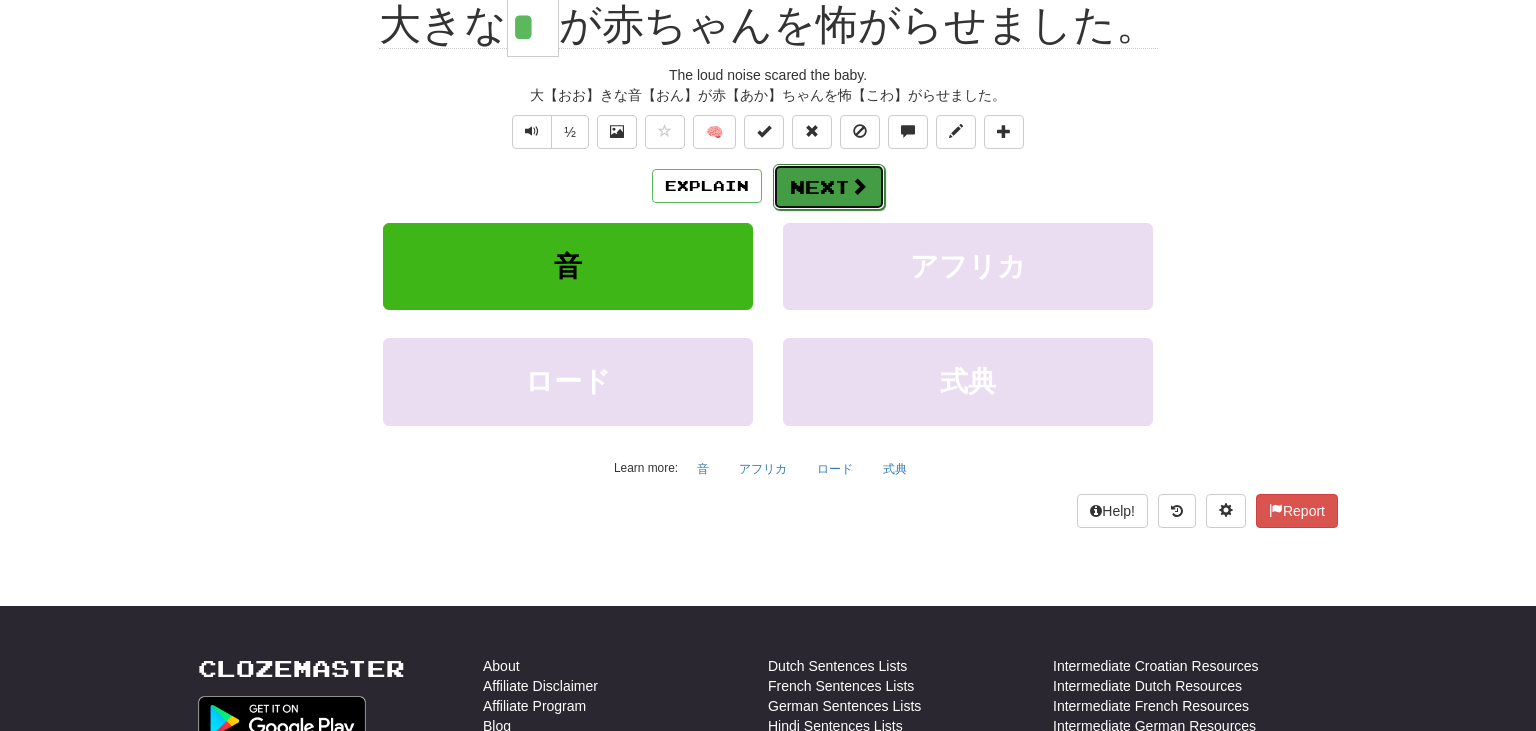 click on "Next" at bounding box center (829, 187) 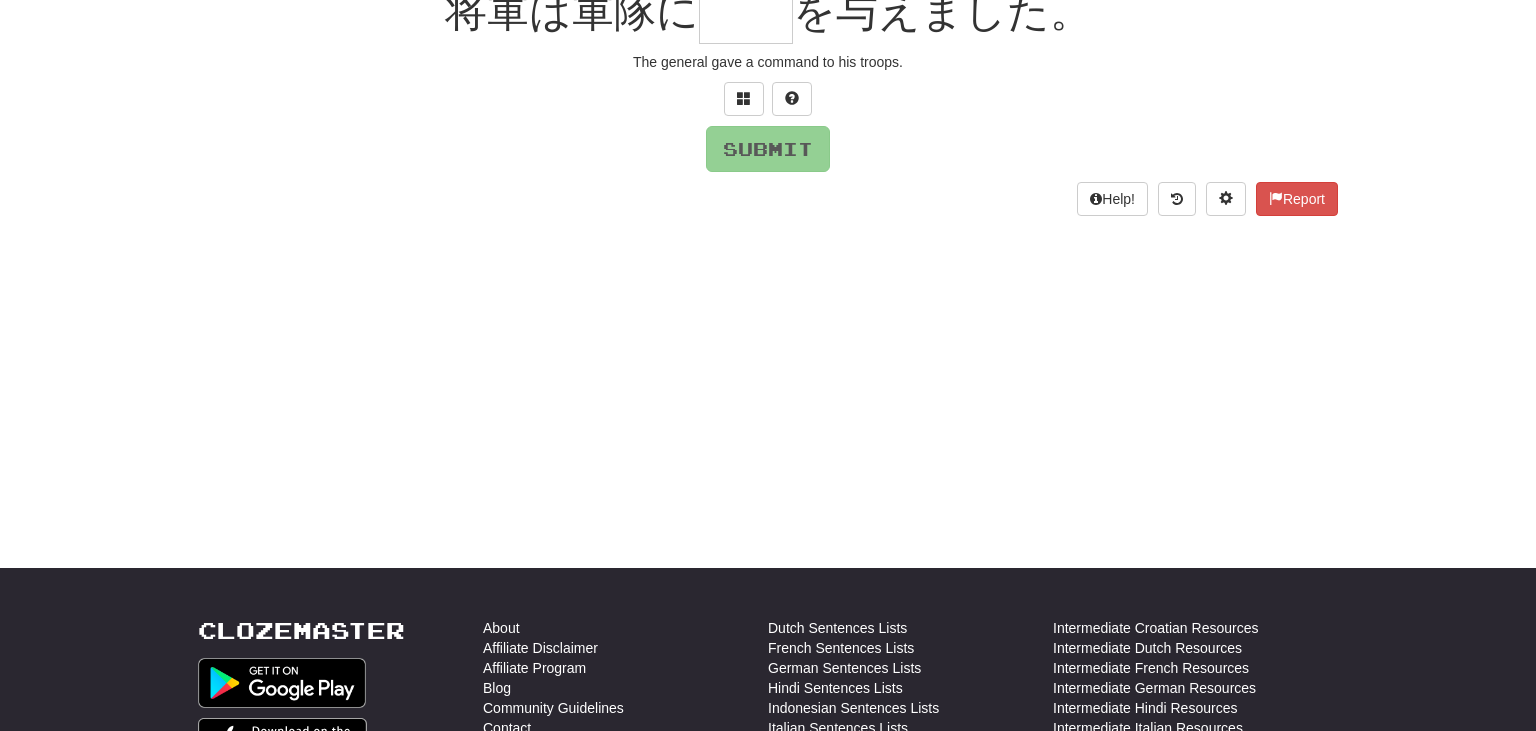 scroll, scrollTop: 200, scrollLeft: 0, axis: vertical 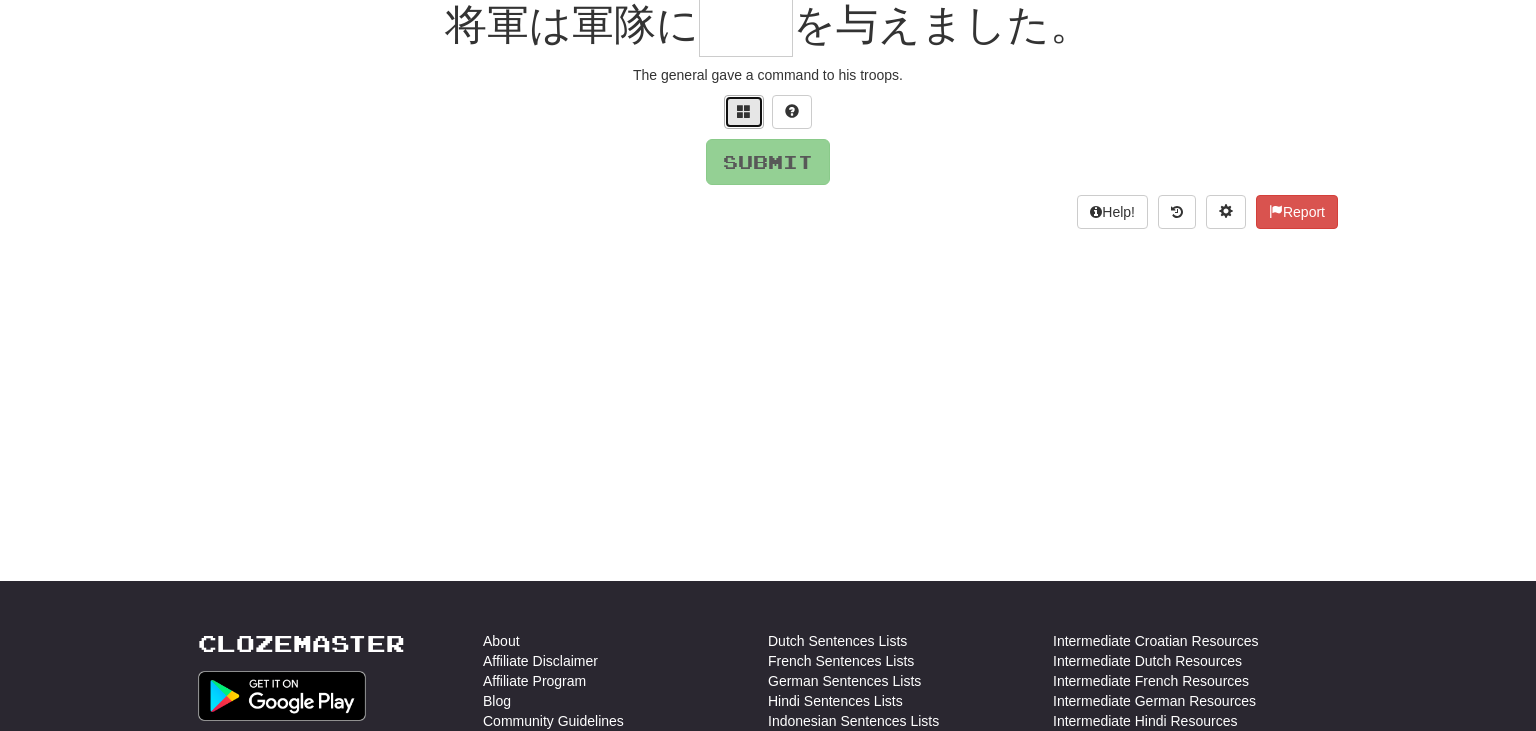 click at bounding box center (744, 111) 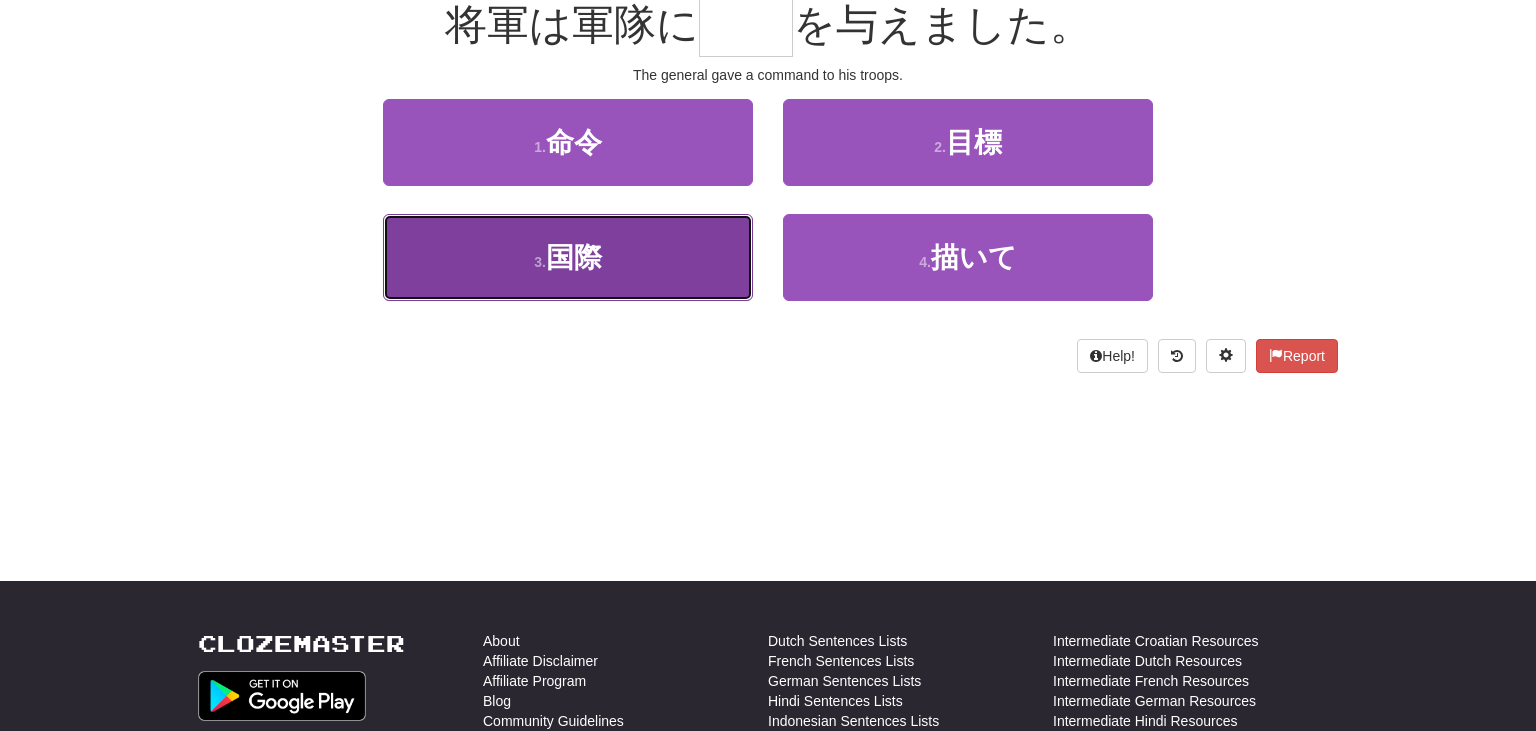 click on "3 .  国際" at bounding box center (568, 257) 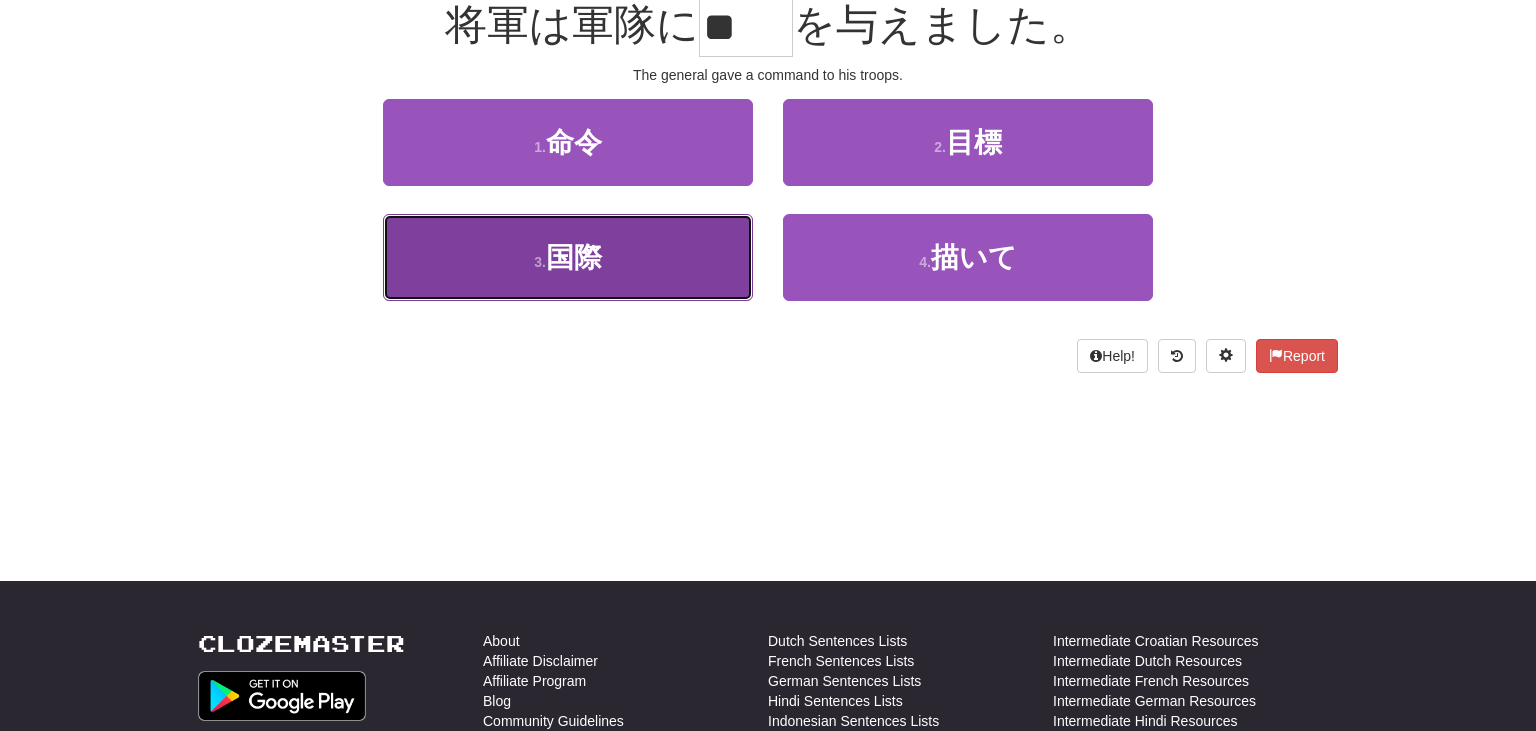 scroll, scrollTop: 213, scrollLeft: 0, axis: vertical 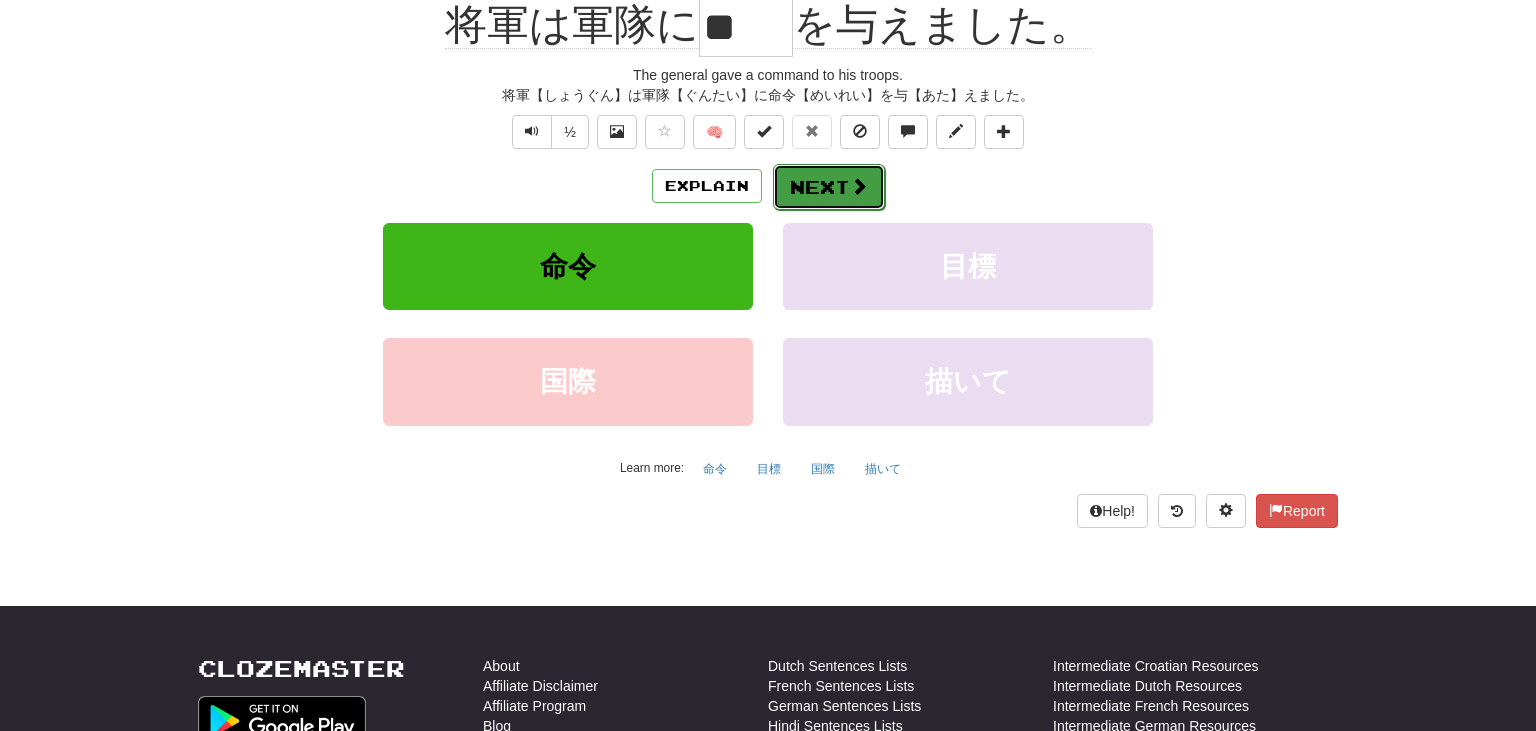click on "Next" at bounding box center (829, 187) 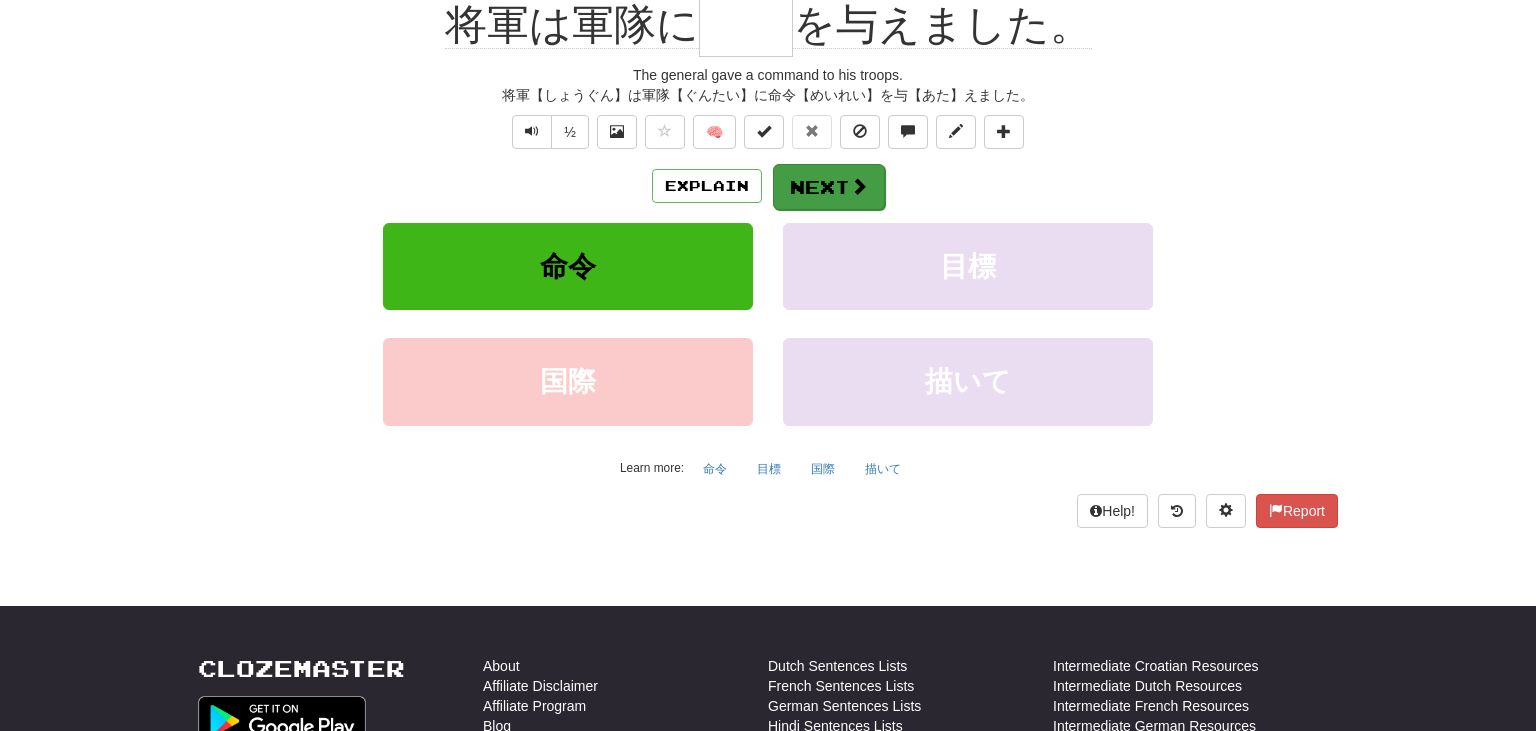 scroll, scrollTop: 200, scrollLeft: 0, axis: vertical 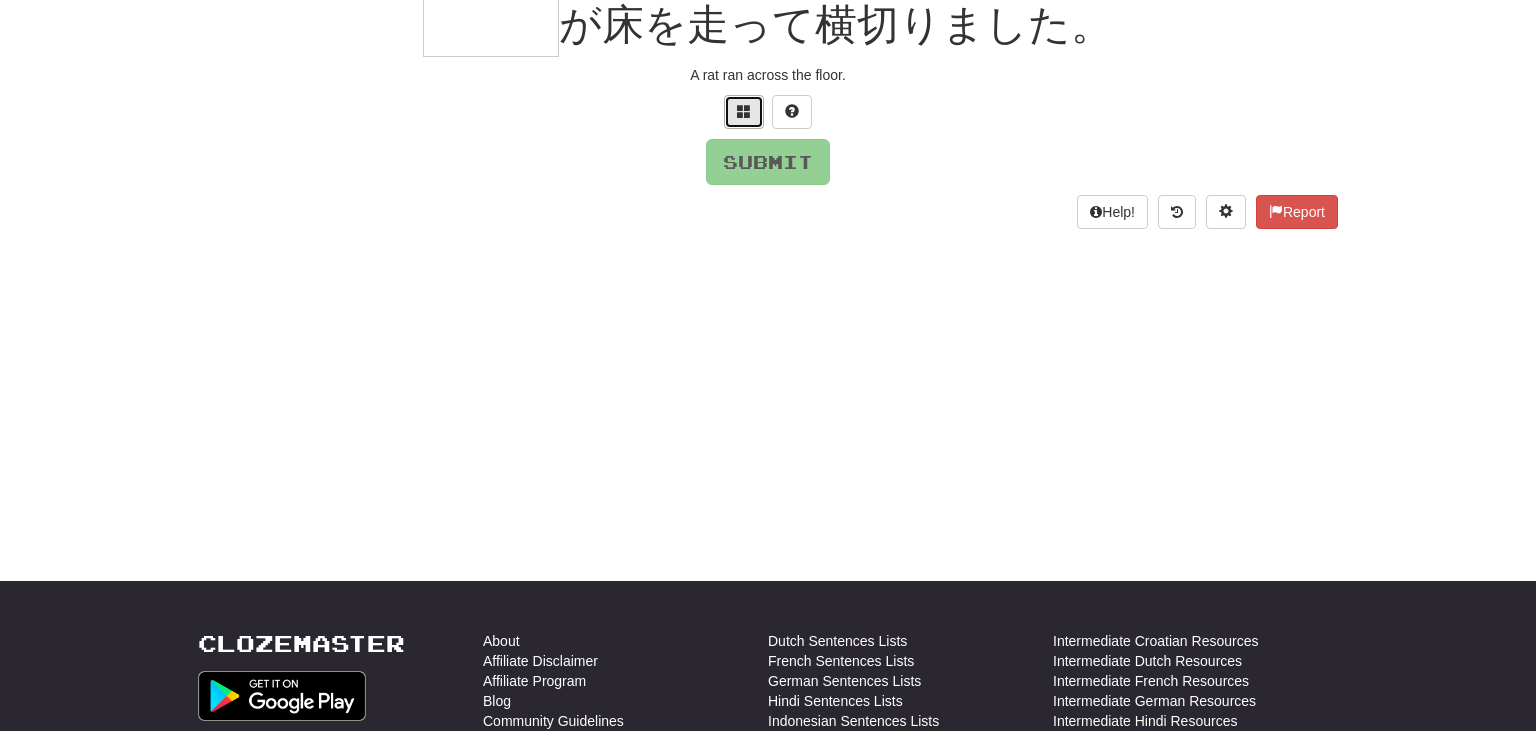 click at bounding box center (744, 112) 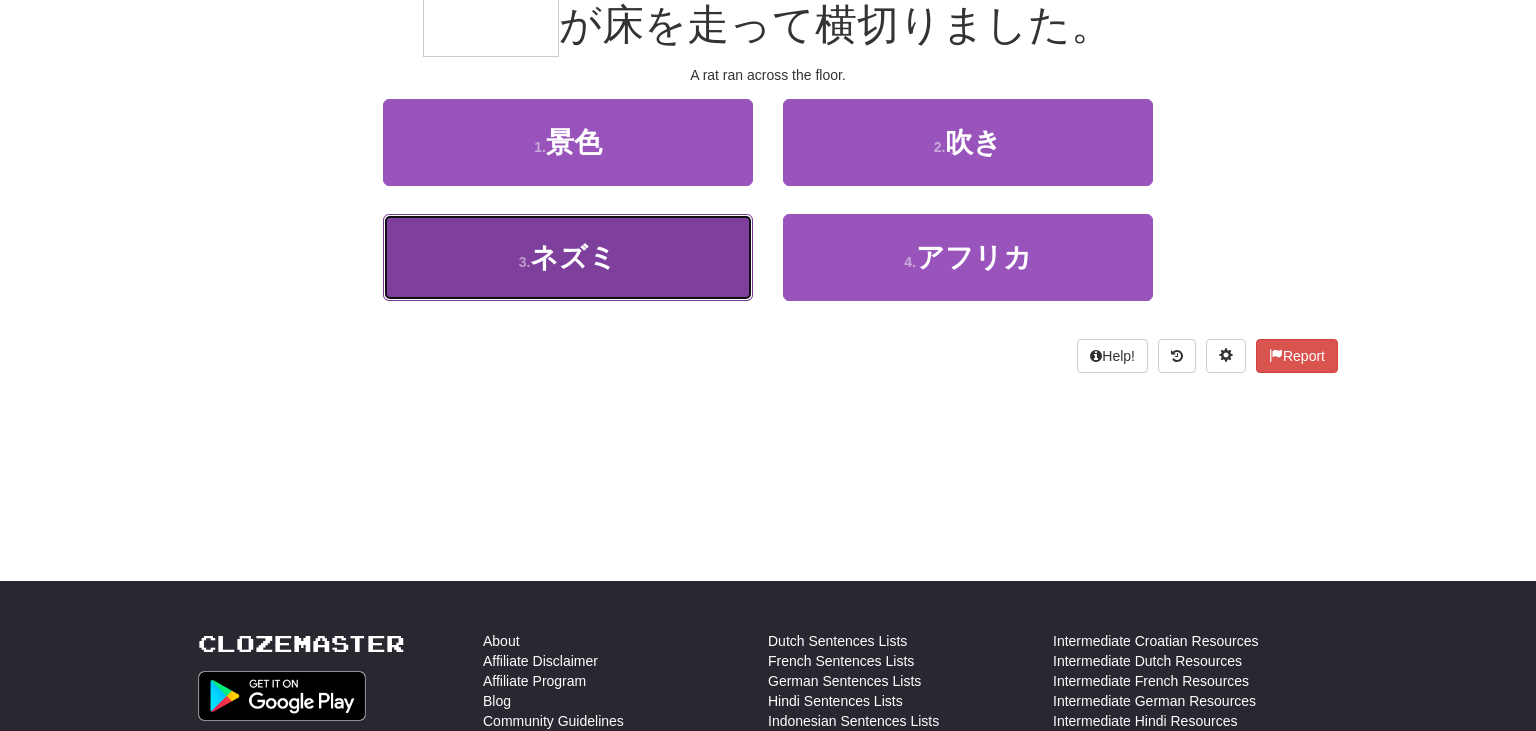 click on "3 .  ネズミ" at bounding box center [568, 257] 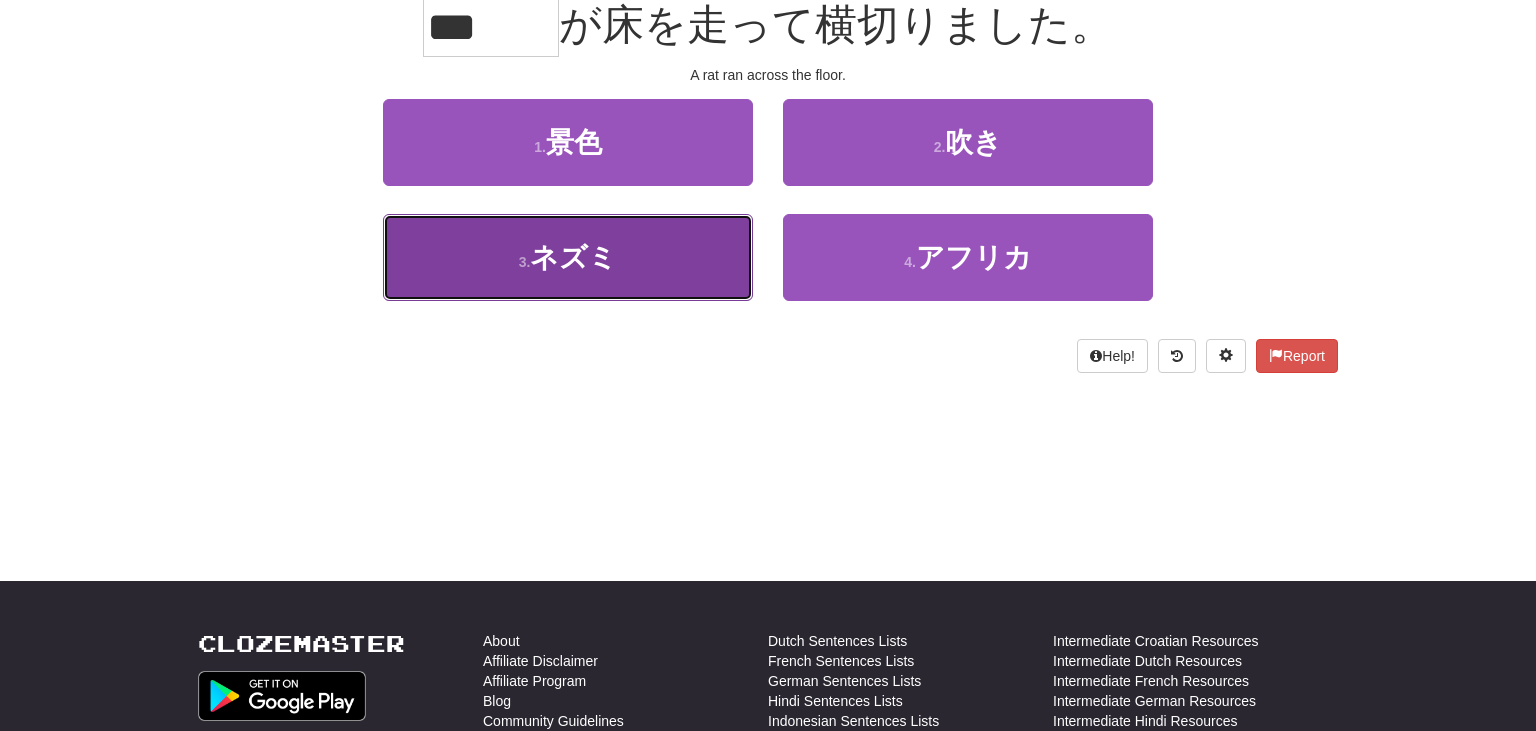 scroll, scrollTop: 213, scrollLeft: 0, axis: vertical 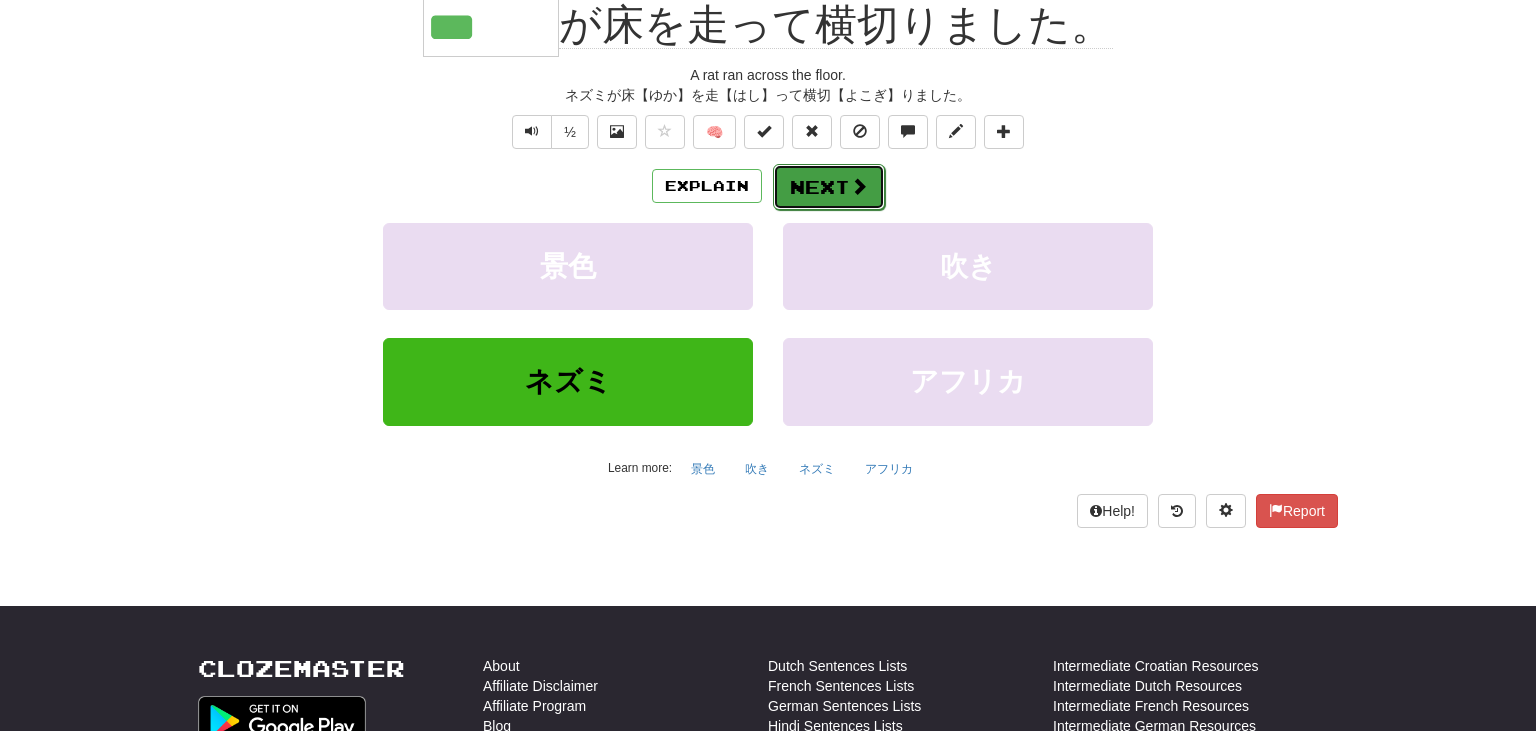 click on "Next" at bounding box center (829, 187) 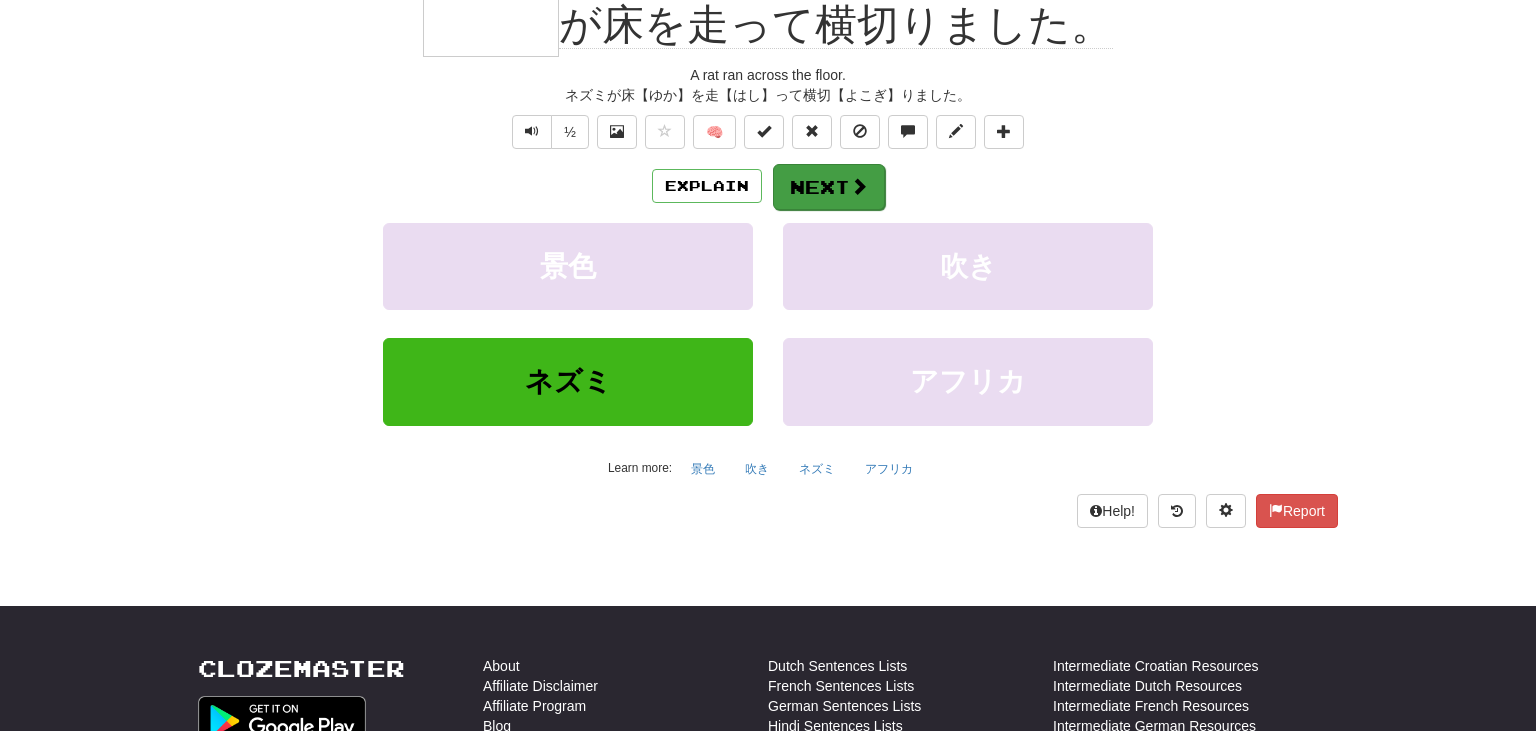 scroll, scrollTop: 200, scrollLeft: 0, axis: vertical 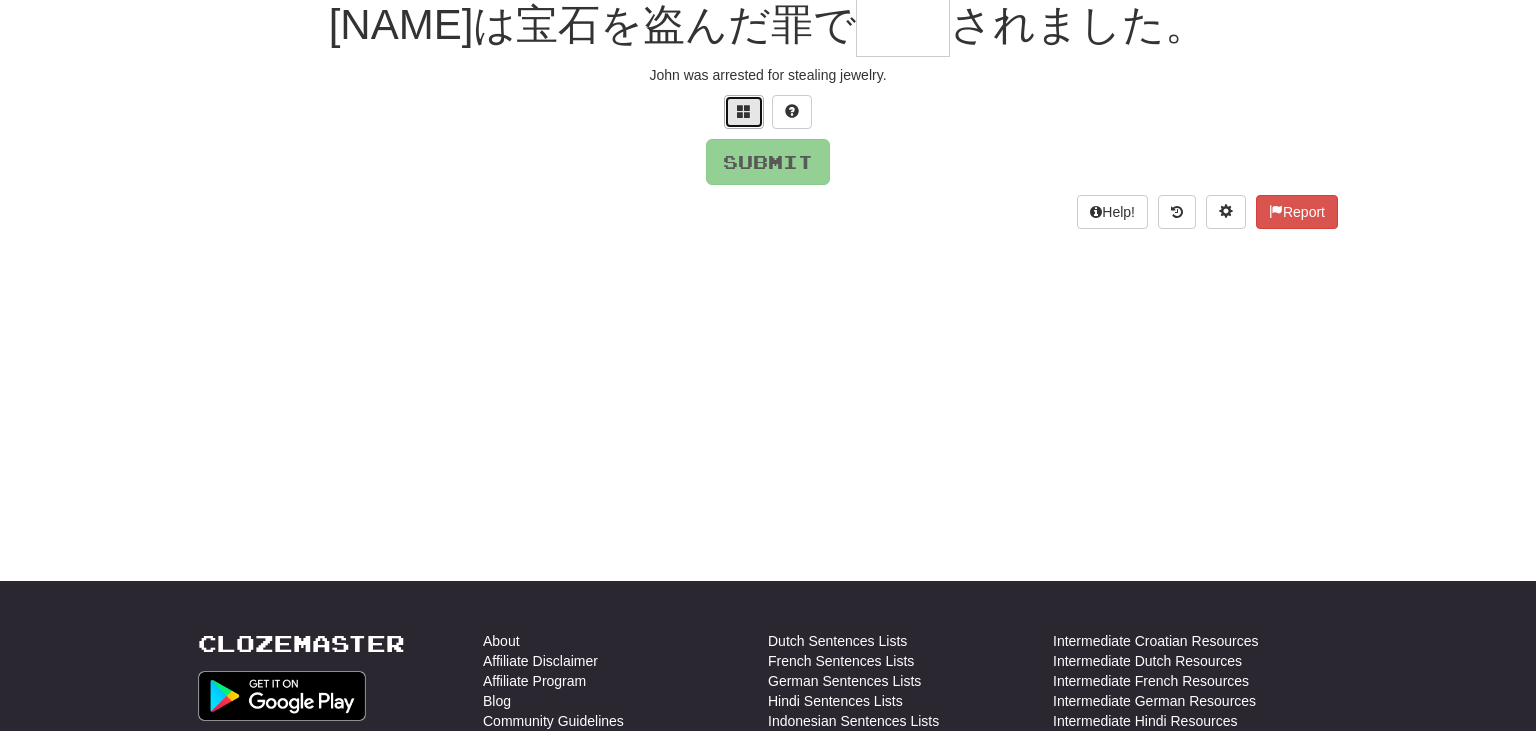 click at bounding box center [744, 111] 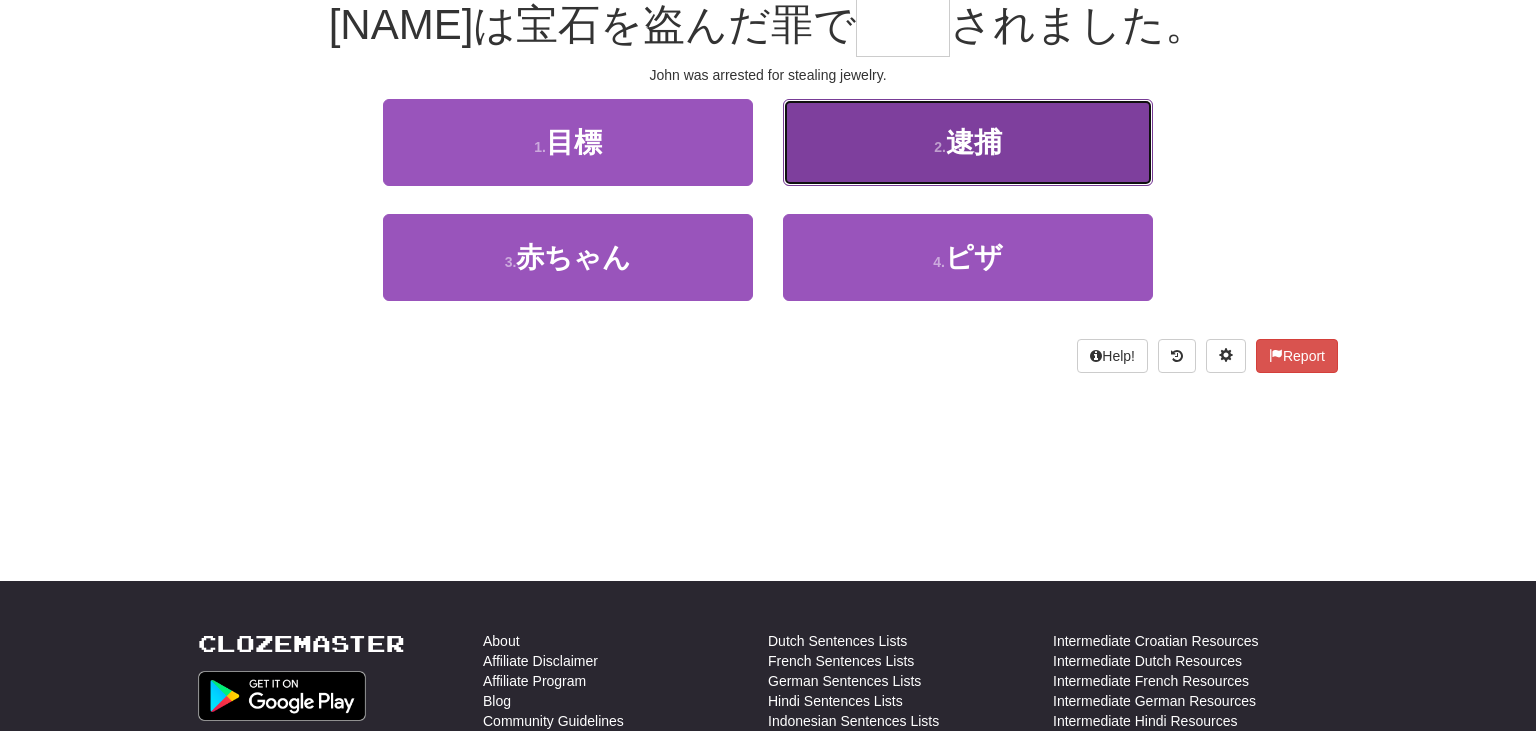 click on "2 .  逮捕" at bounding box center [968, 142] 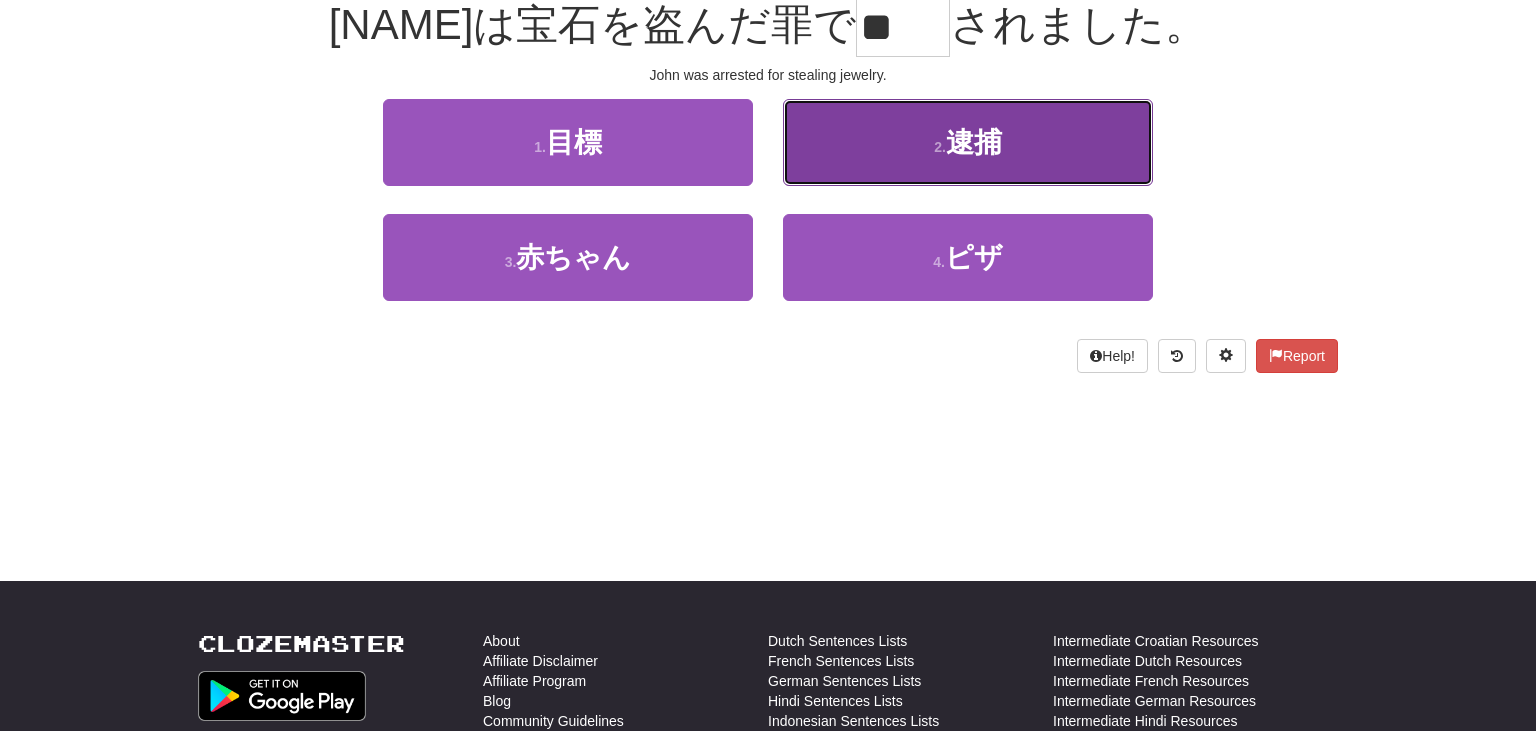 scroll, scrollTop: 213, scrollLeft: 0, axis: vertical 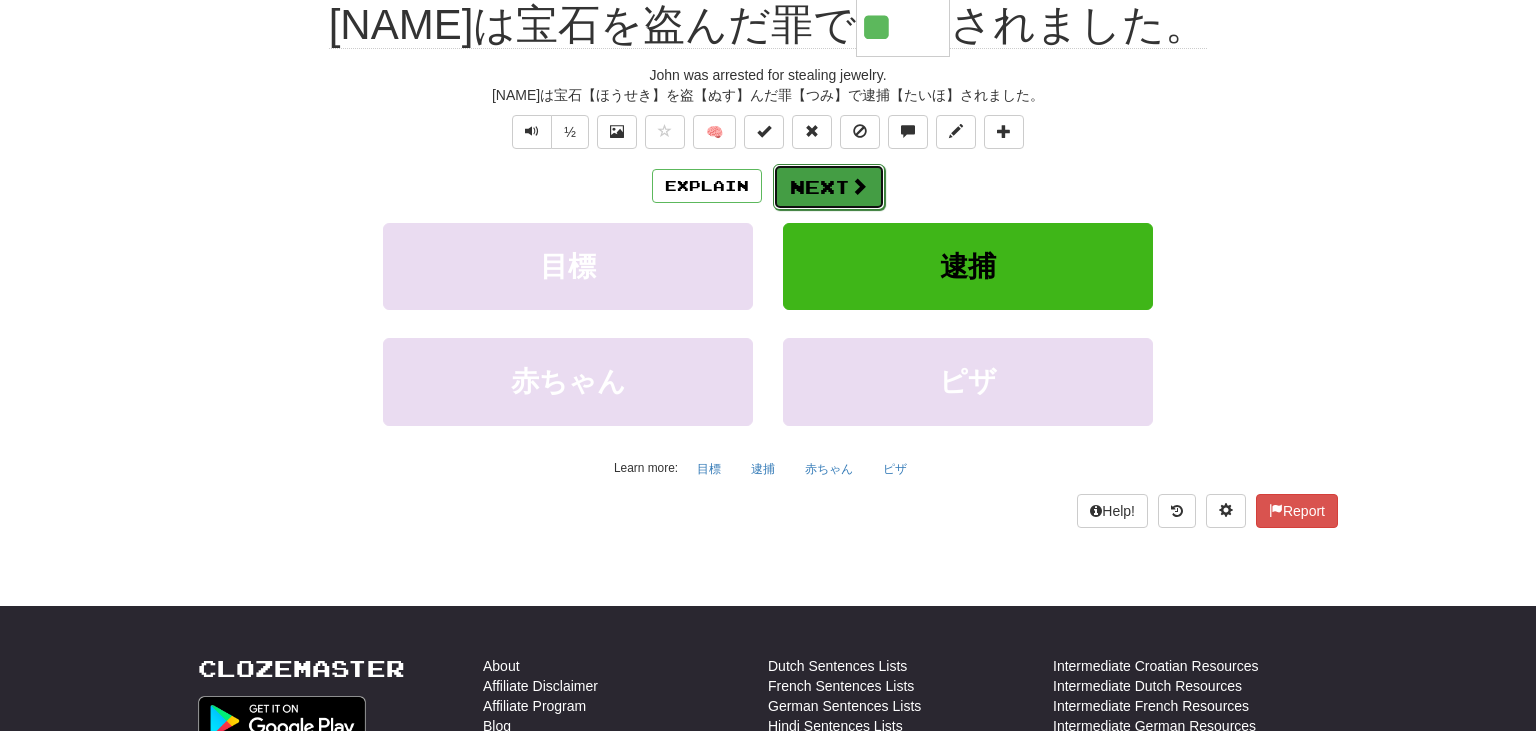click on "Next" at bounding box center [829, 187] 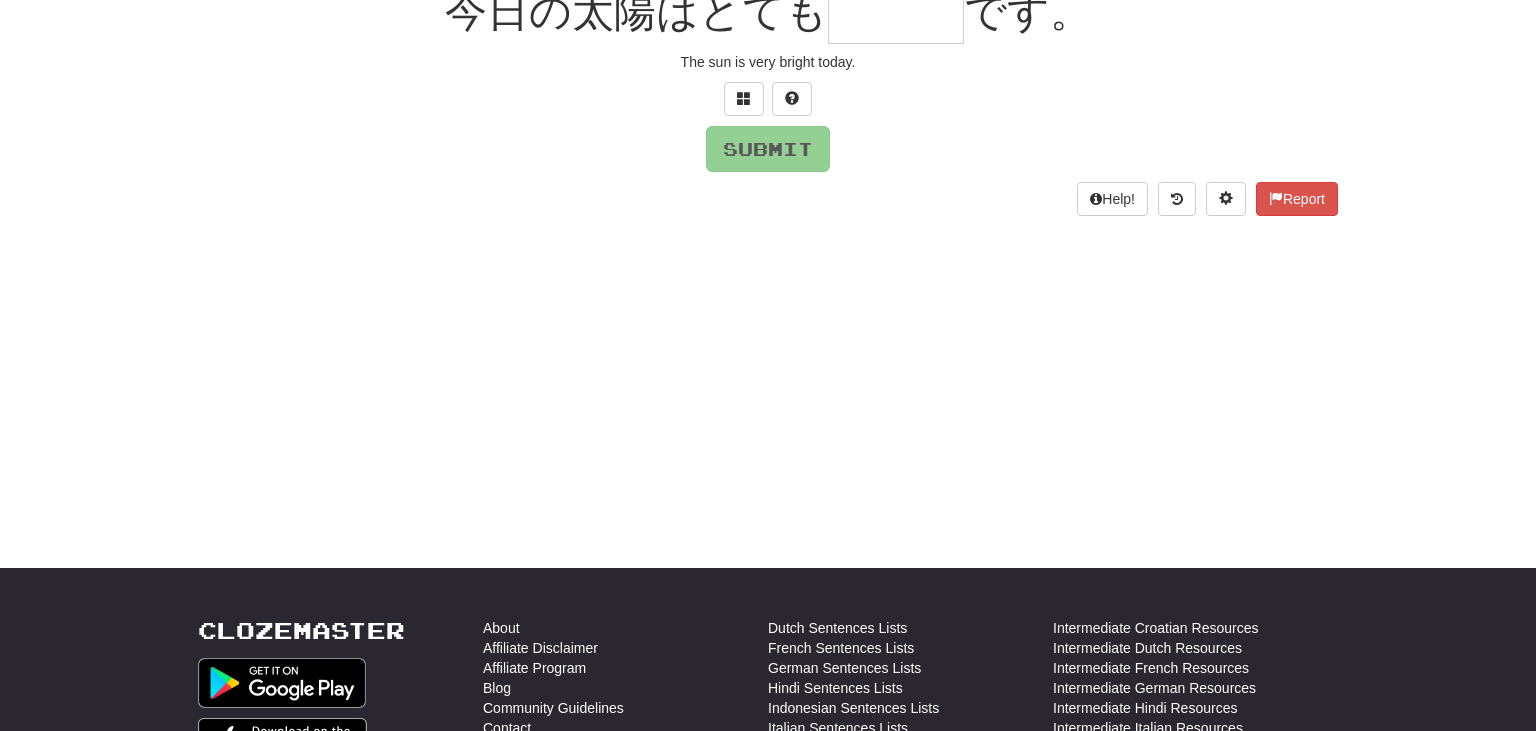 scroll, scrollTop: 200, scrollLeft: 0, axis: vertical 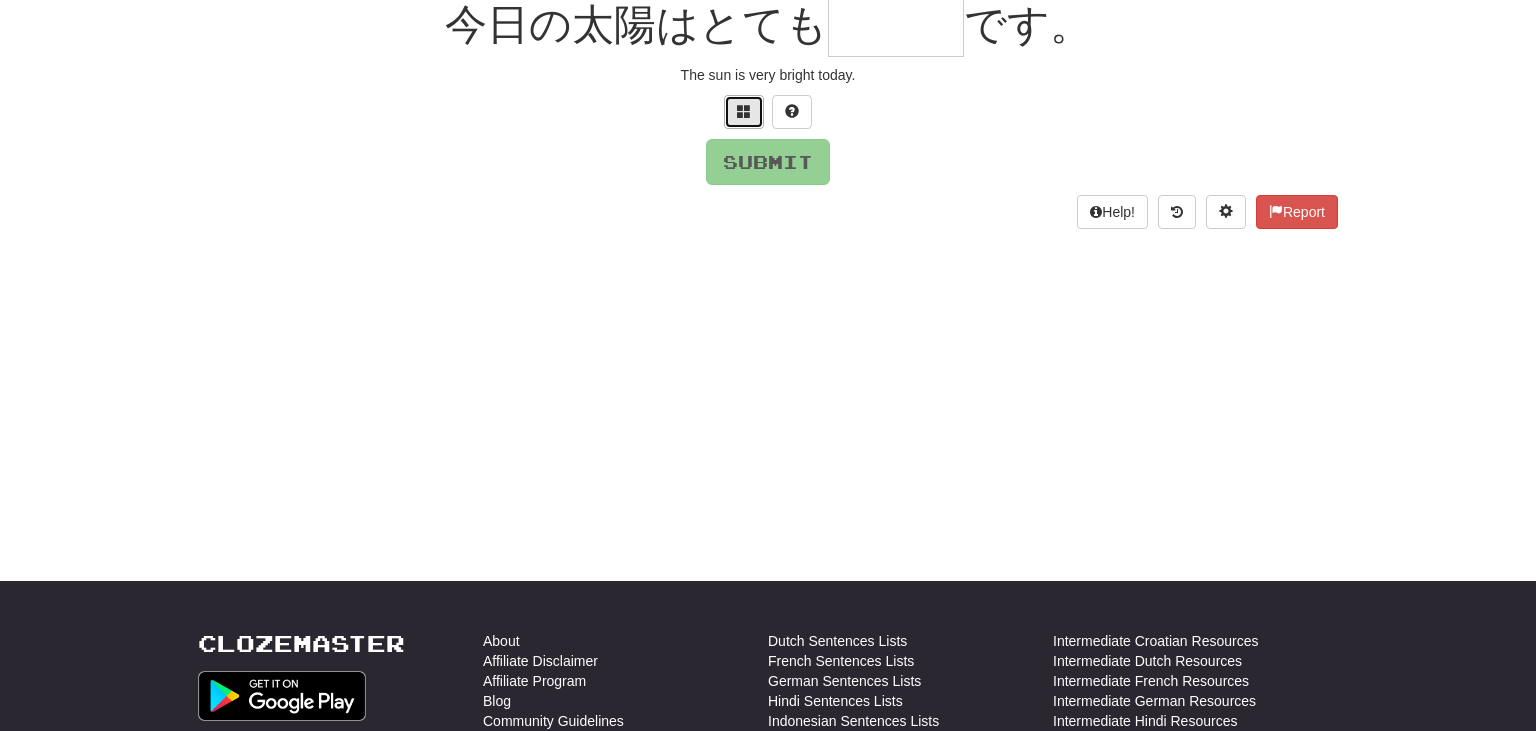 click at bounding box center (744, 112) 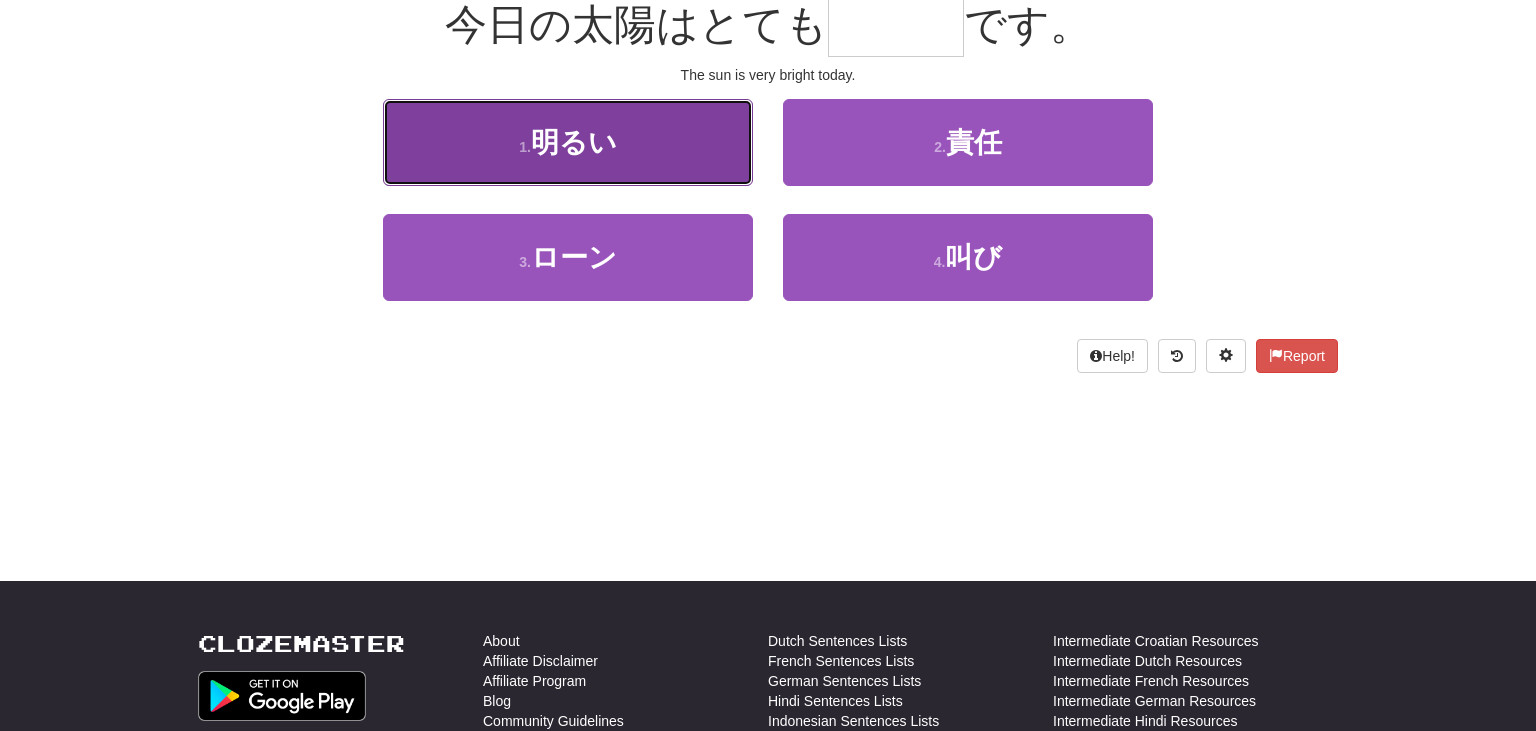 click on "1 .  明るい" at bounding box center (568, 142) 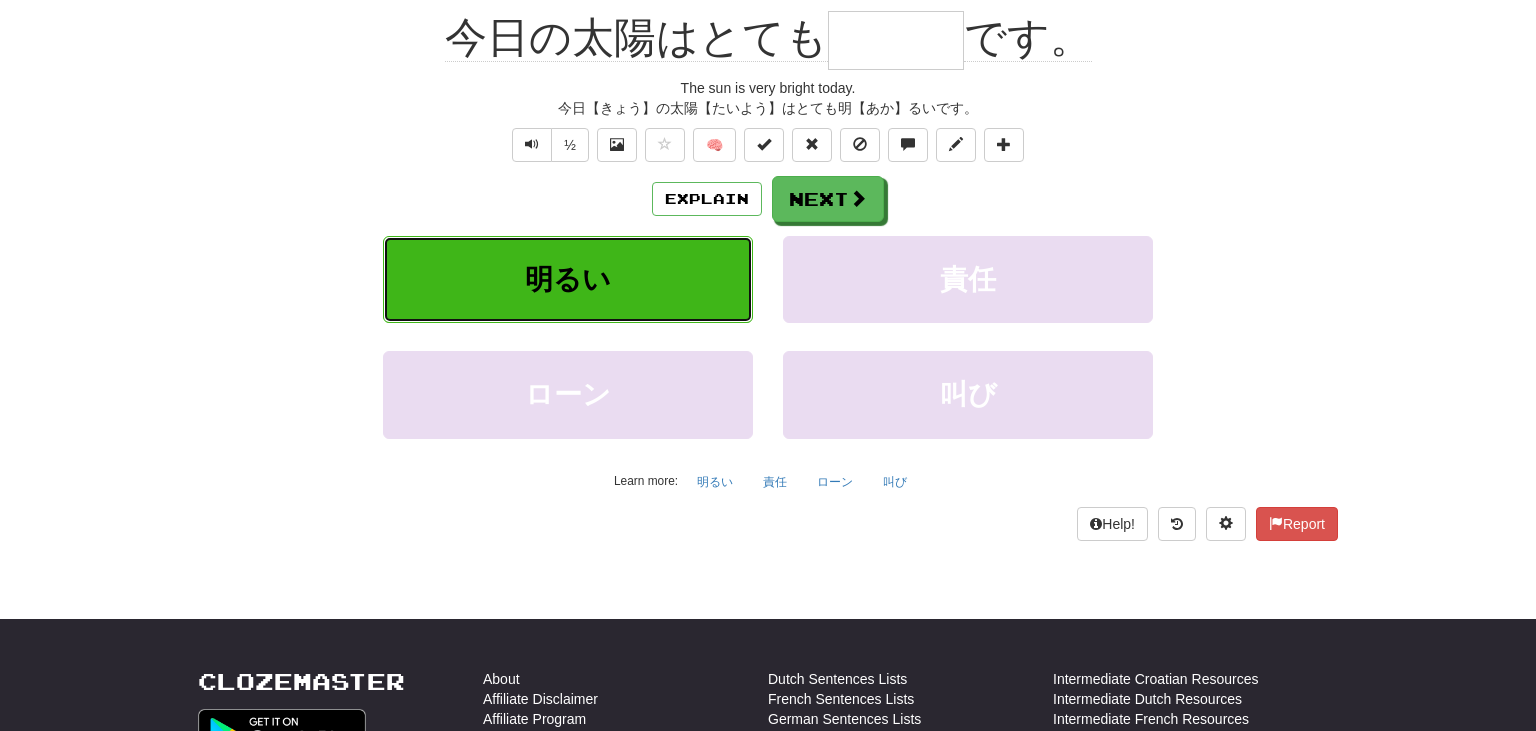 type on "***" 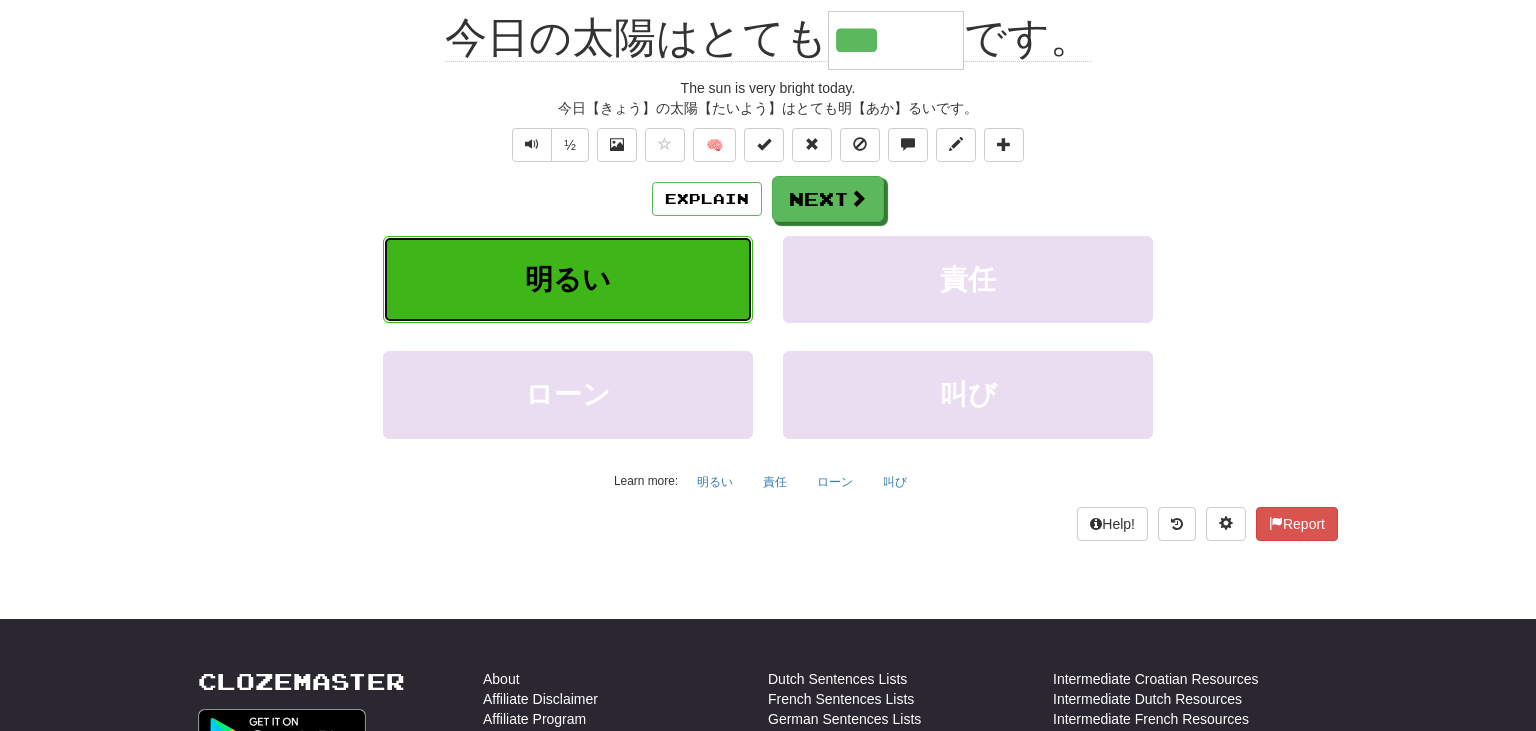 scroll, scrollTop: 213, scrollLeft: 0, axis: vertical 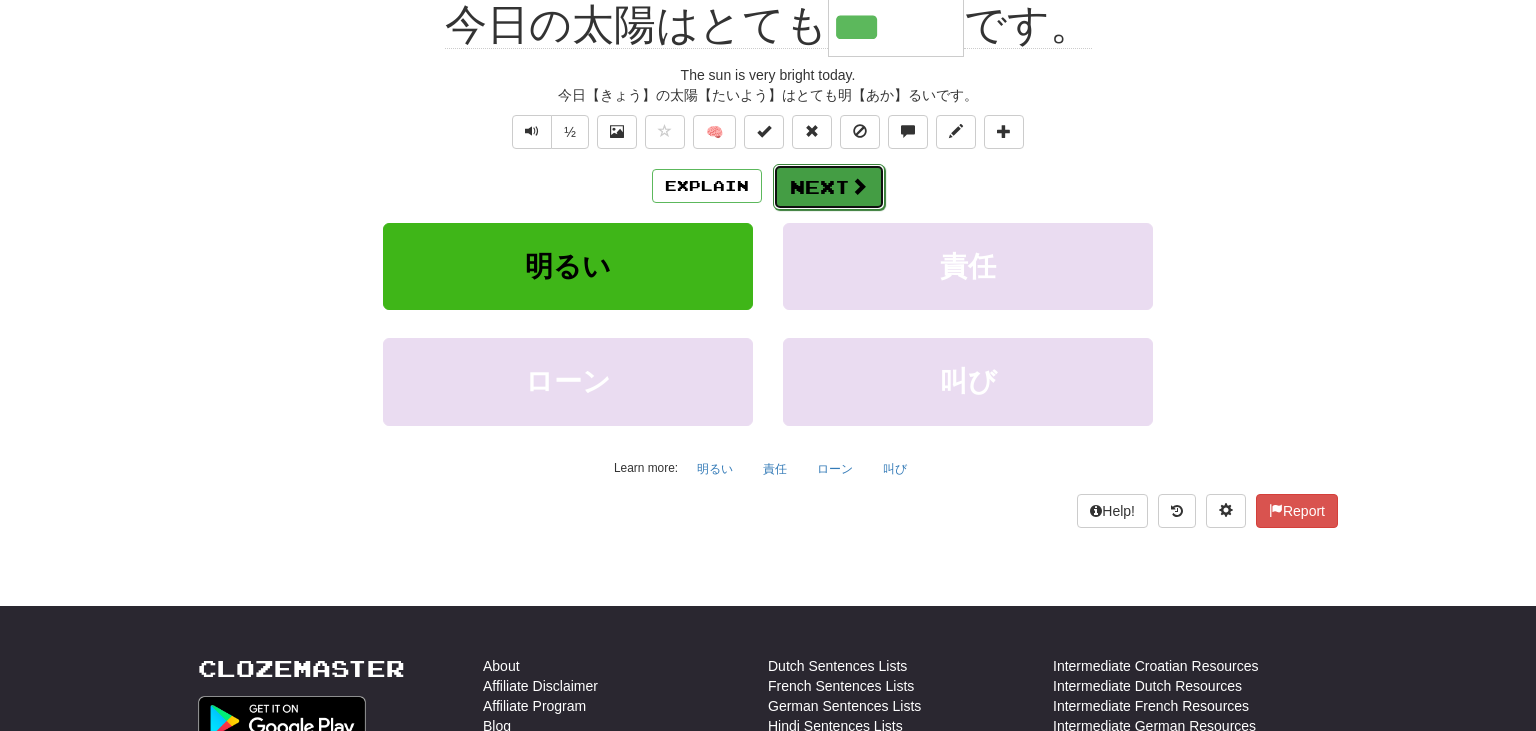 click on "Next" at bounding box center [829, 187] 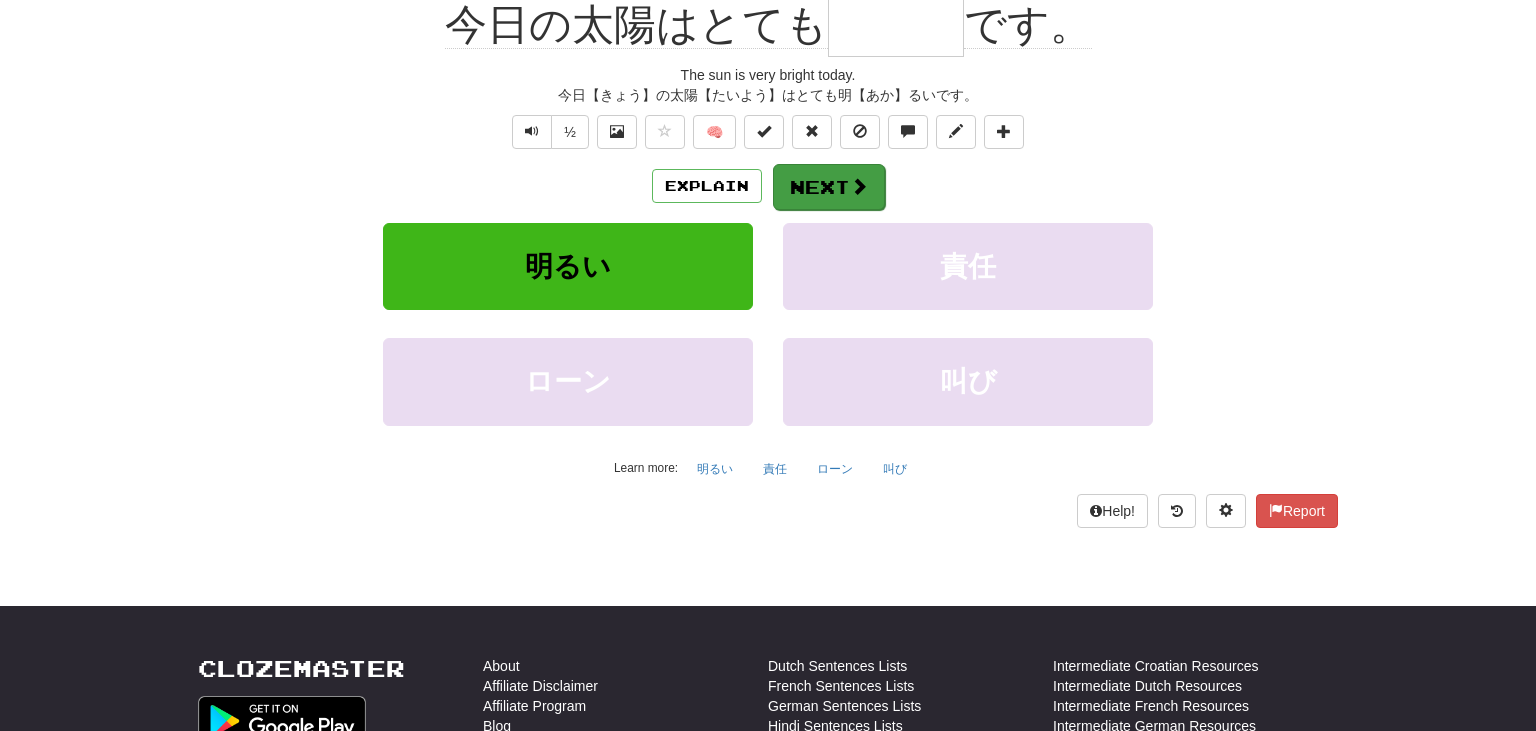 scroll, scrollTop: 200, scrollLeft: 0, axis: vertical 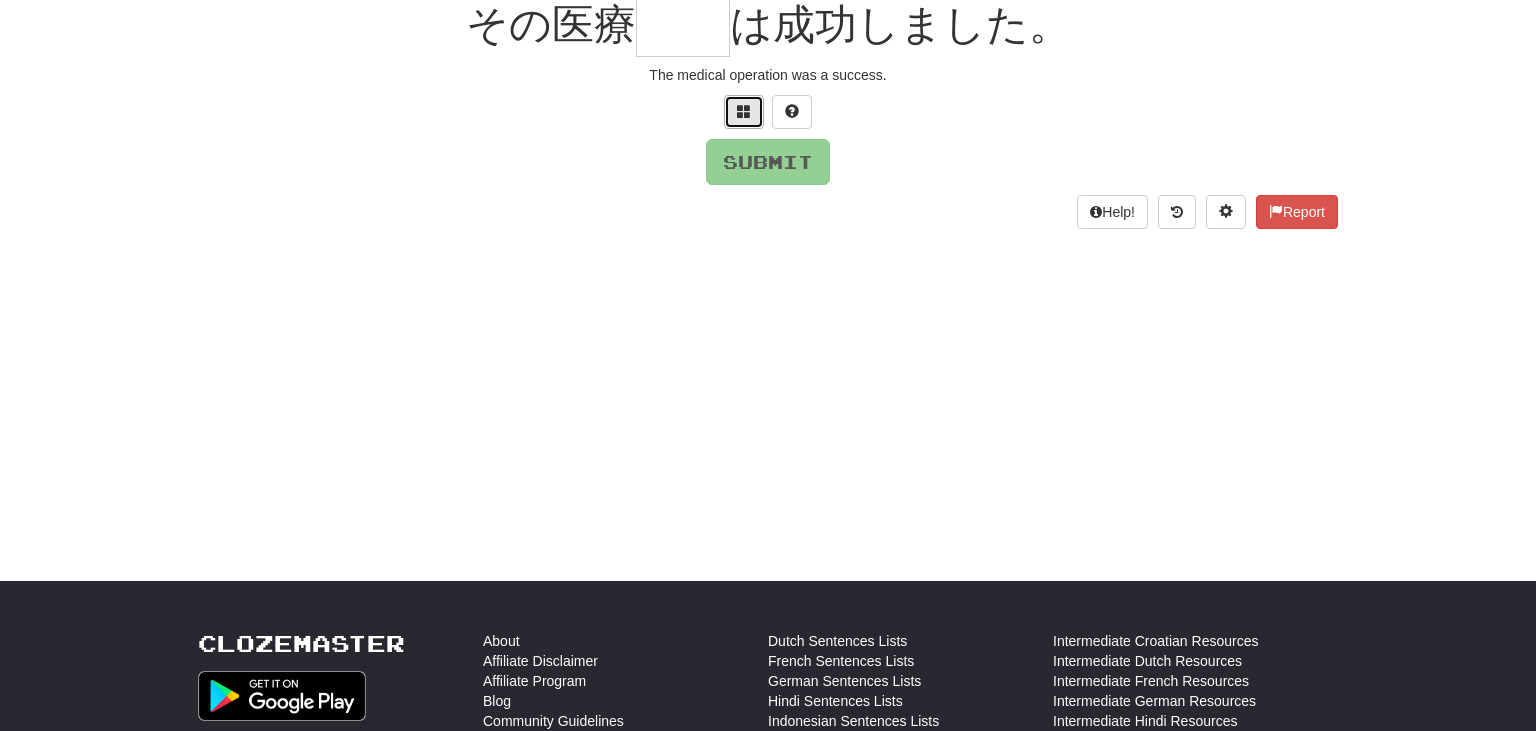 click at bounding box center (744, 112) 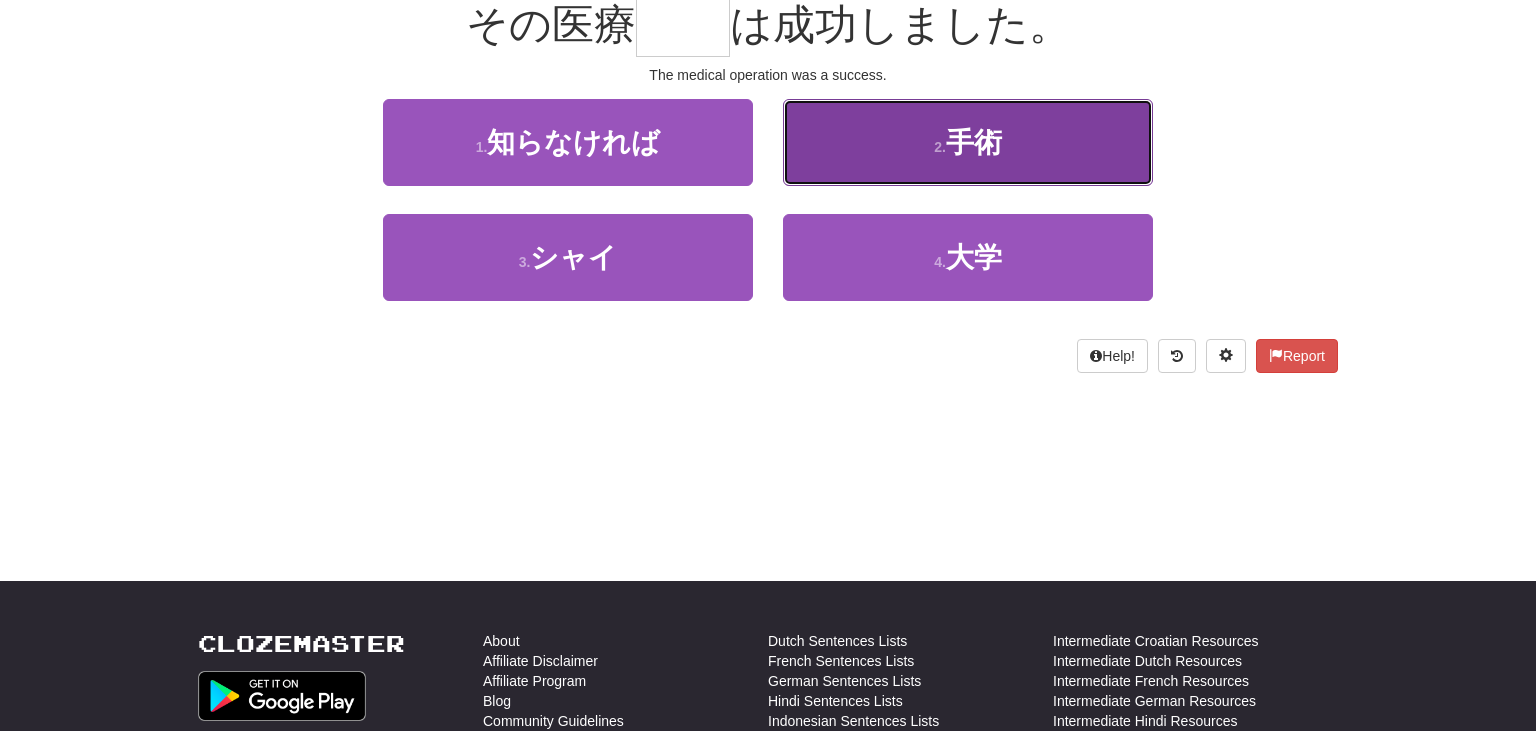 click on "2 .  手術" at bounding box center [968, 142] 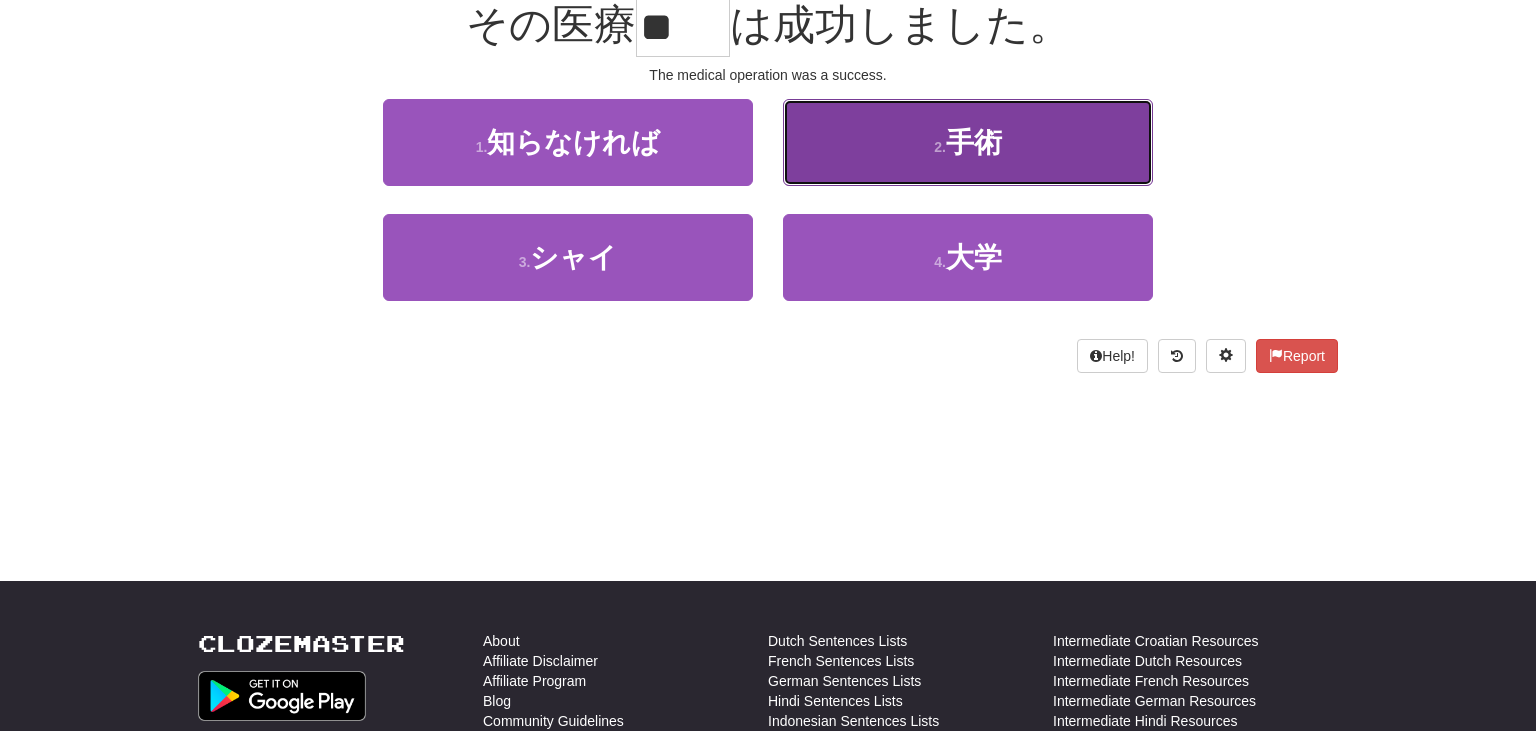 scroll, scrollTop: 213, scrollLeft: 0, axis: vertical 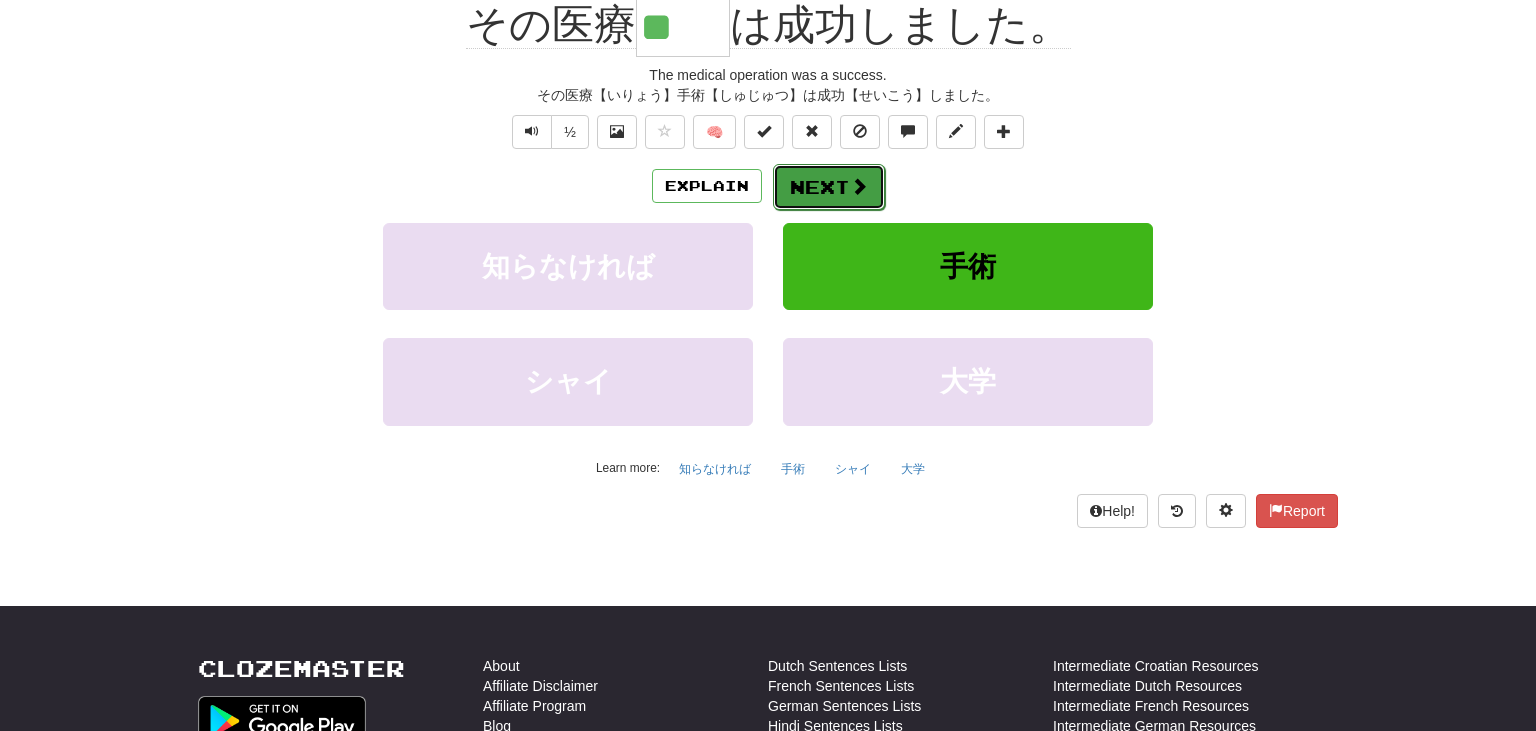 click on "Next" at bounding box center (829, 187) 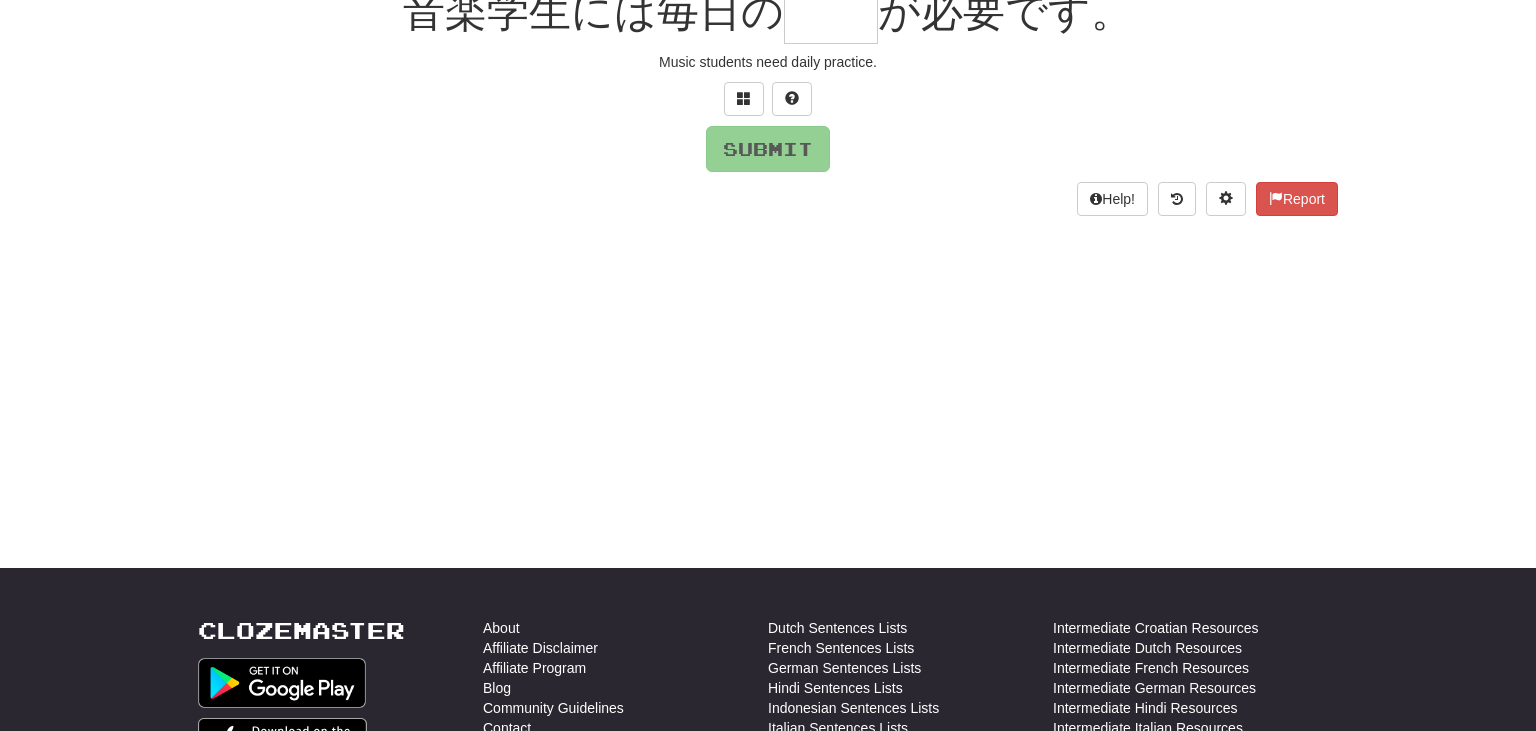 scroll, scrollTop: 200, scrollLeft: 0, axis: vertical 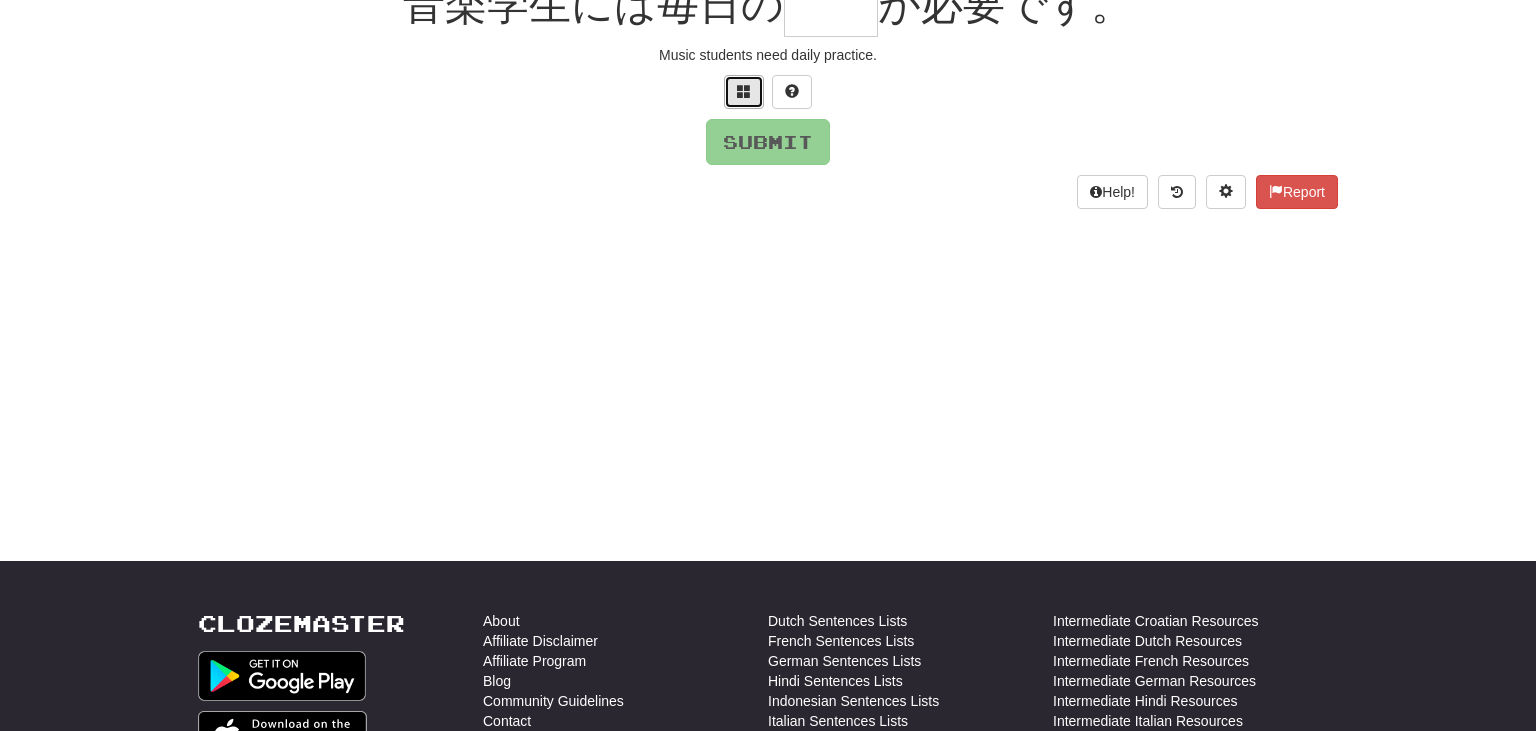 click at bounding box center [744, 92] 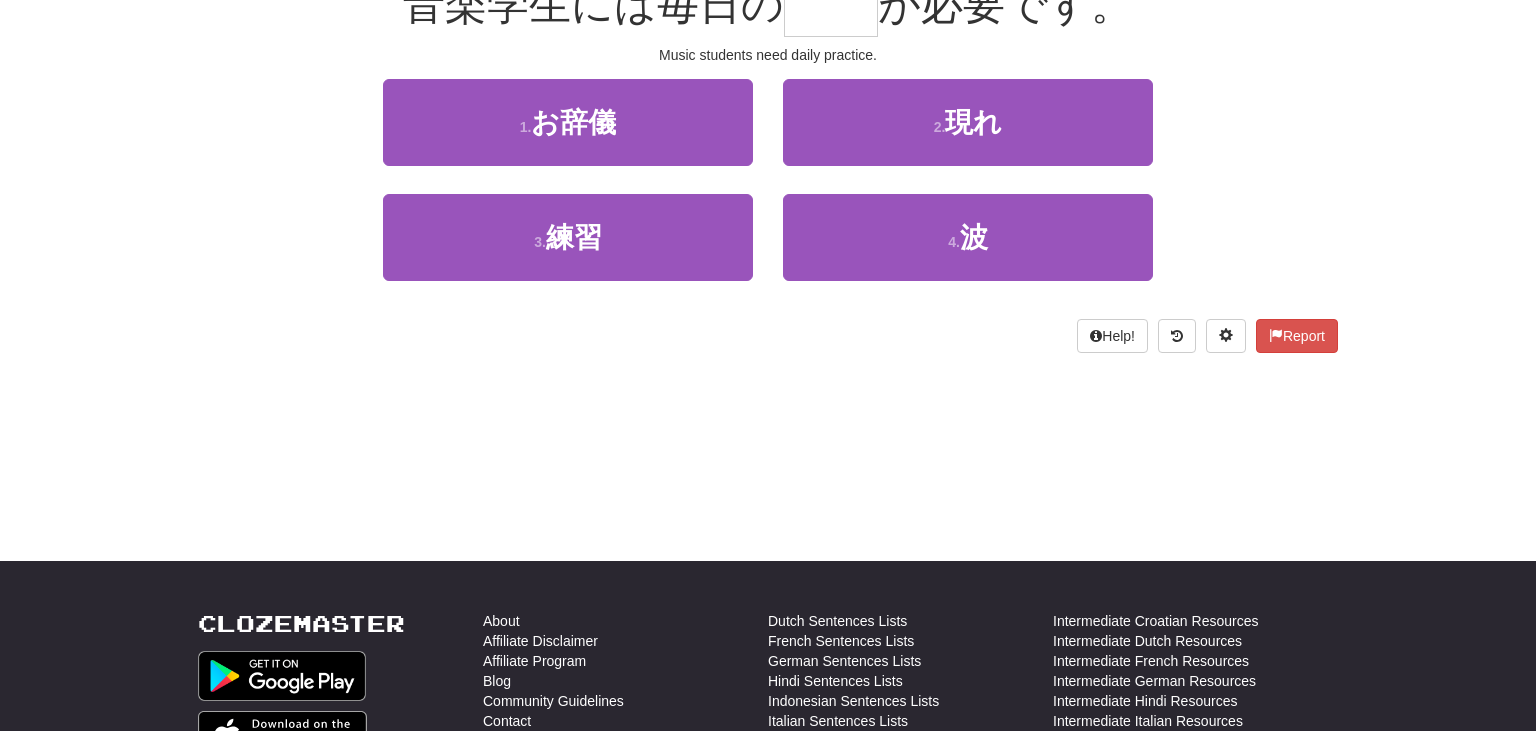 scroll, scrollTop: 200, scrollLeft: 0, axis: vertical 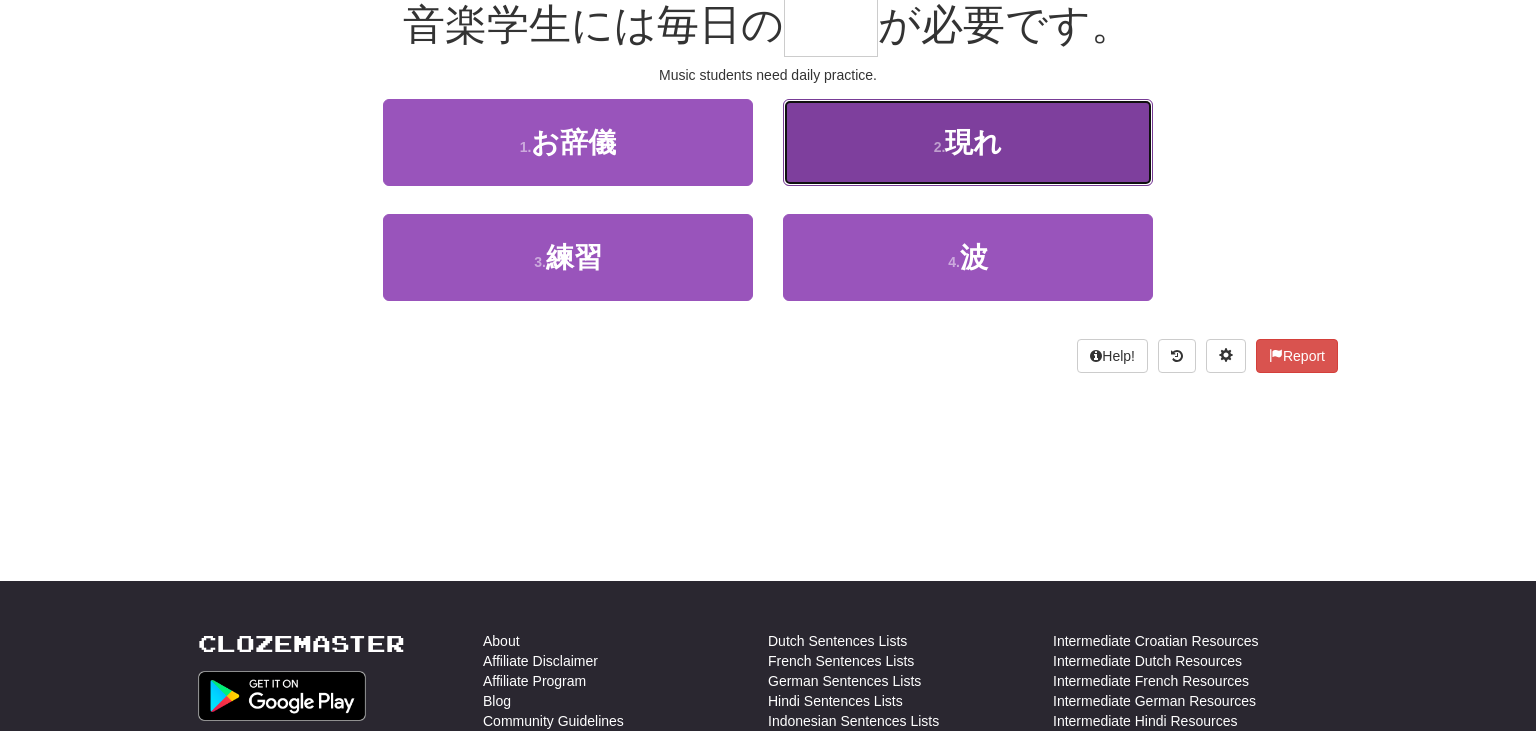 click on "2 .  現れ" at bounding box center (968, 142) 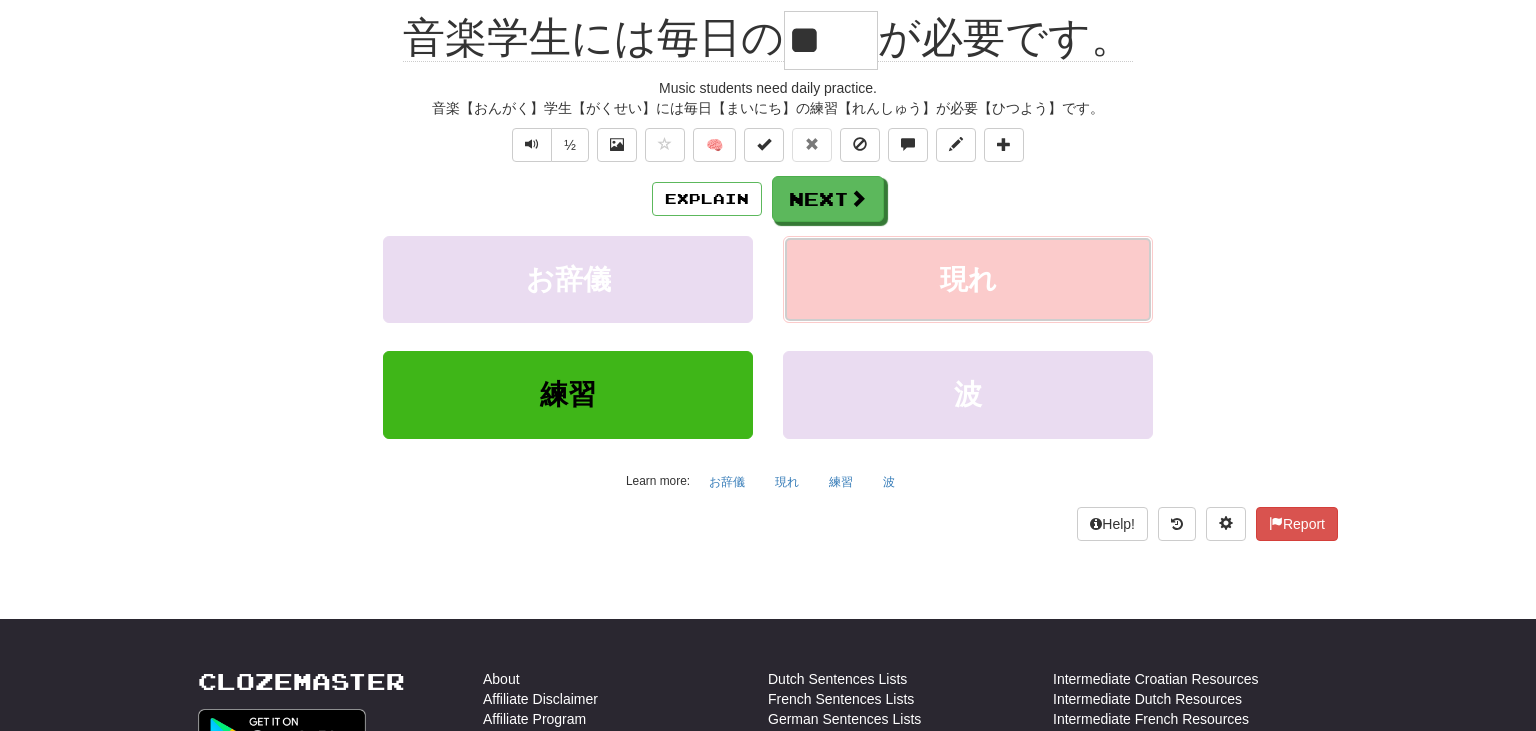 scroll, scrollTop: 213, scrollLeft: 0, axis: vertical 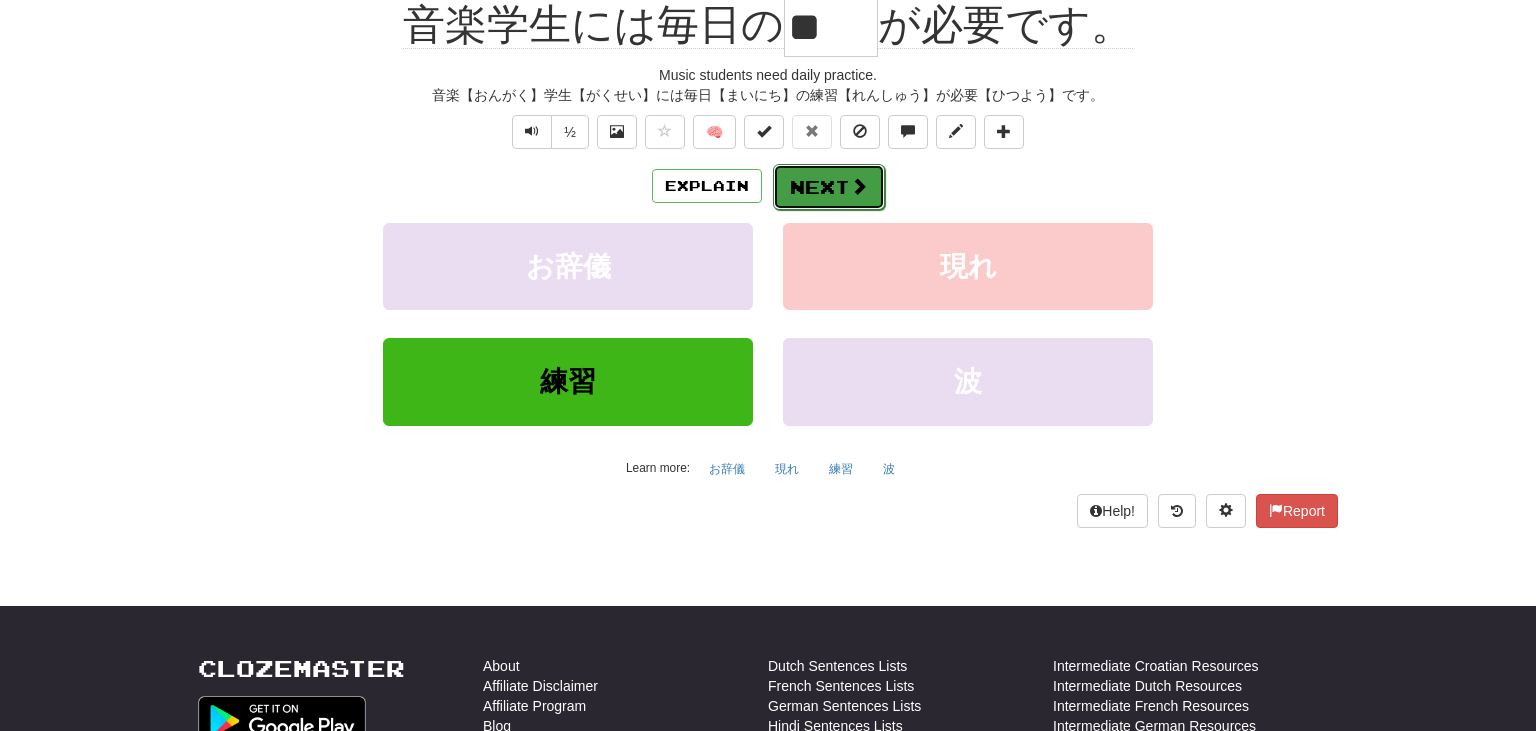 click on "Next" at bounding box center (829, 187) 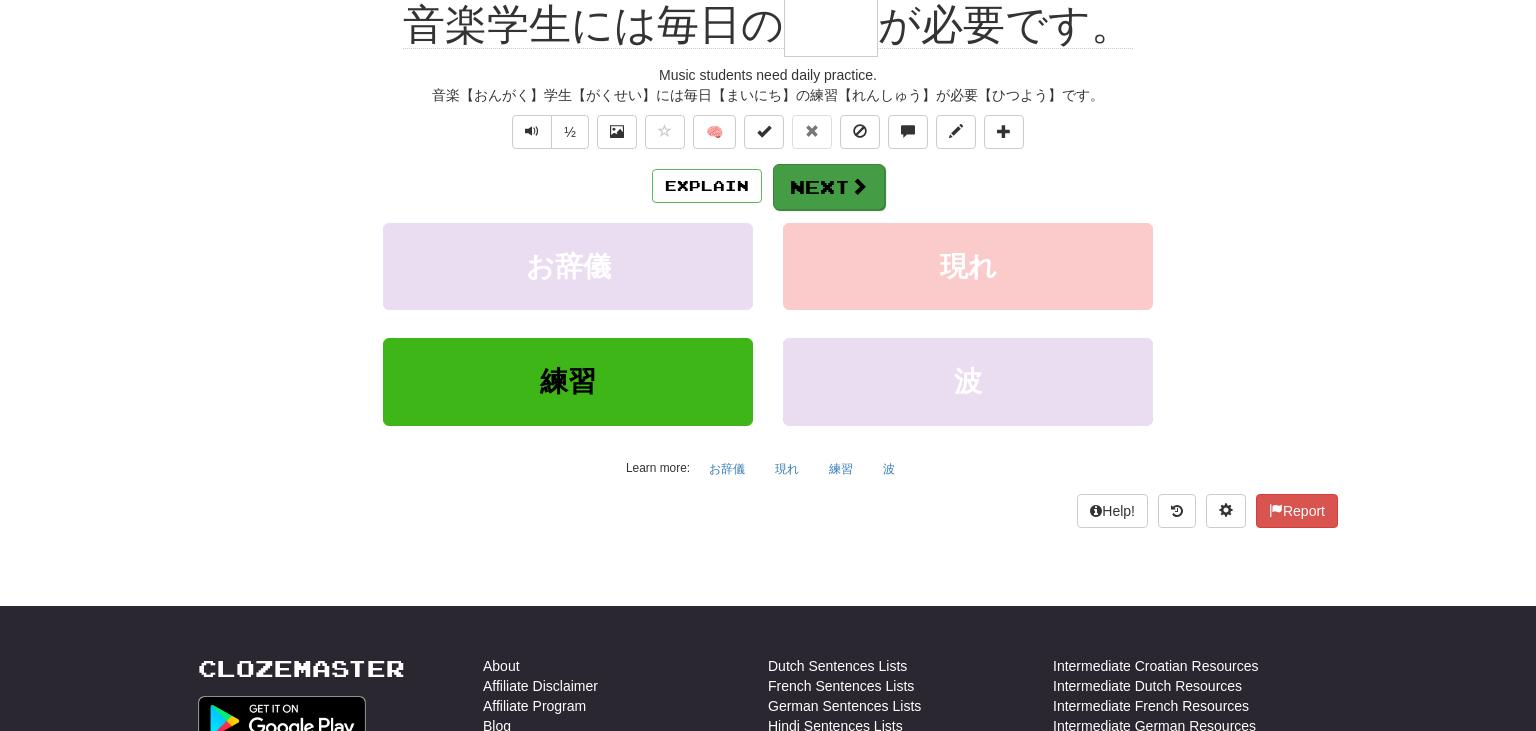 scroll, scrollTop: 200, scrollLeft: 0, axis: vertical 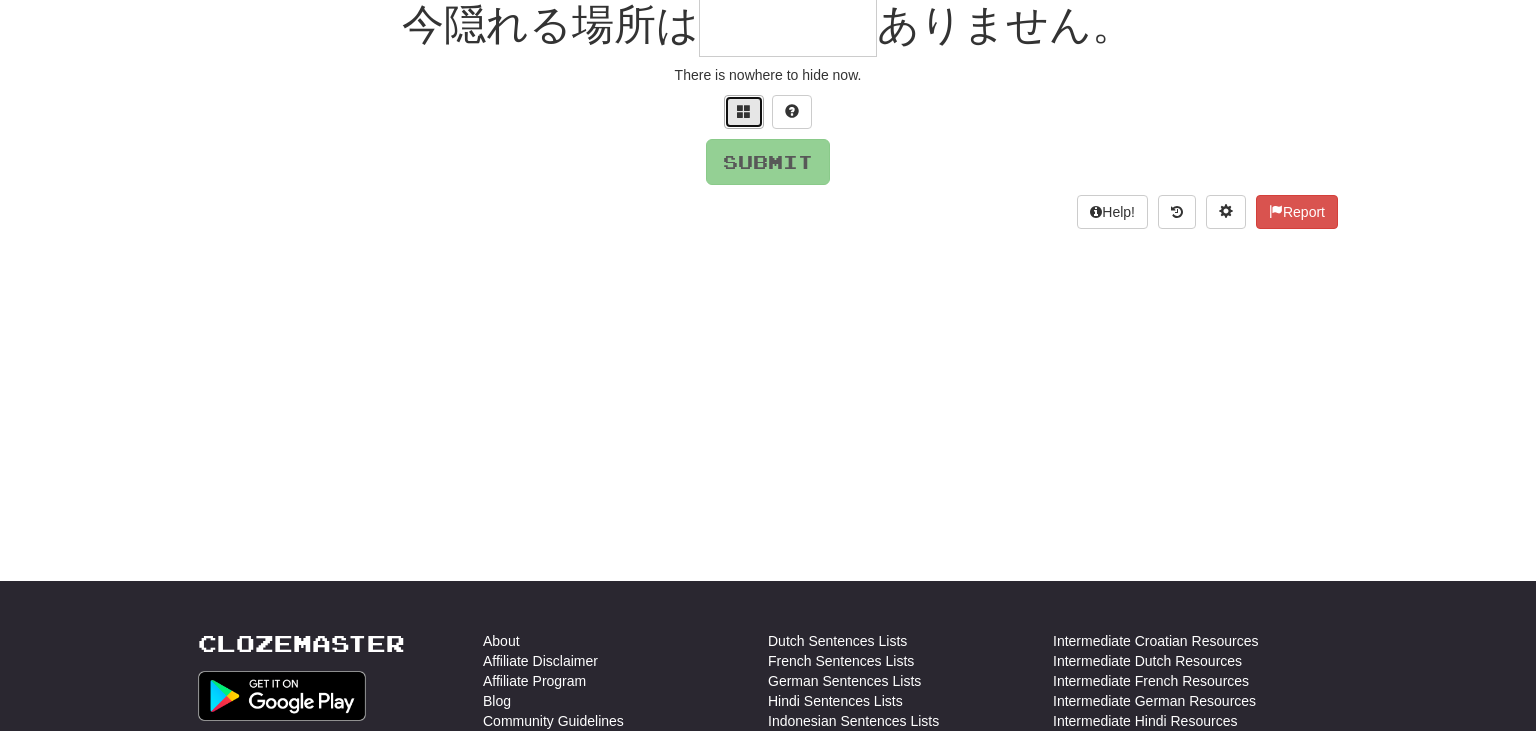 click at bounding box center (744, 111) 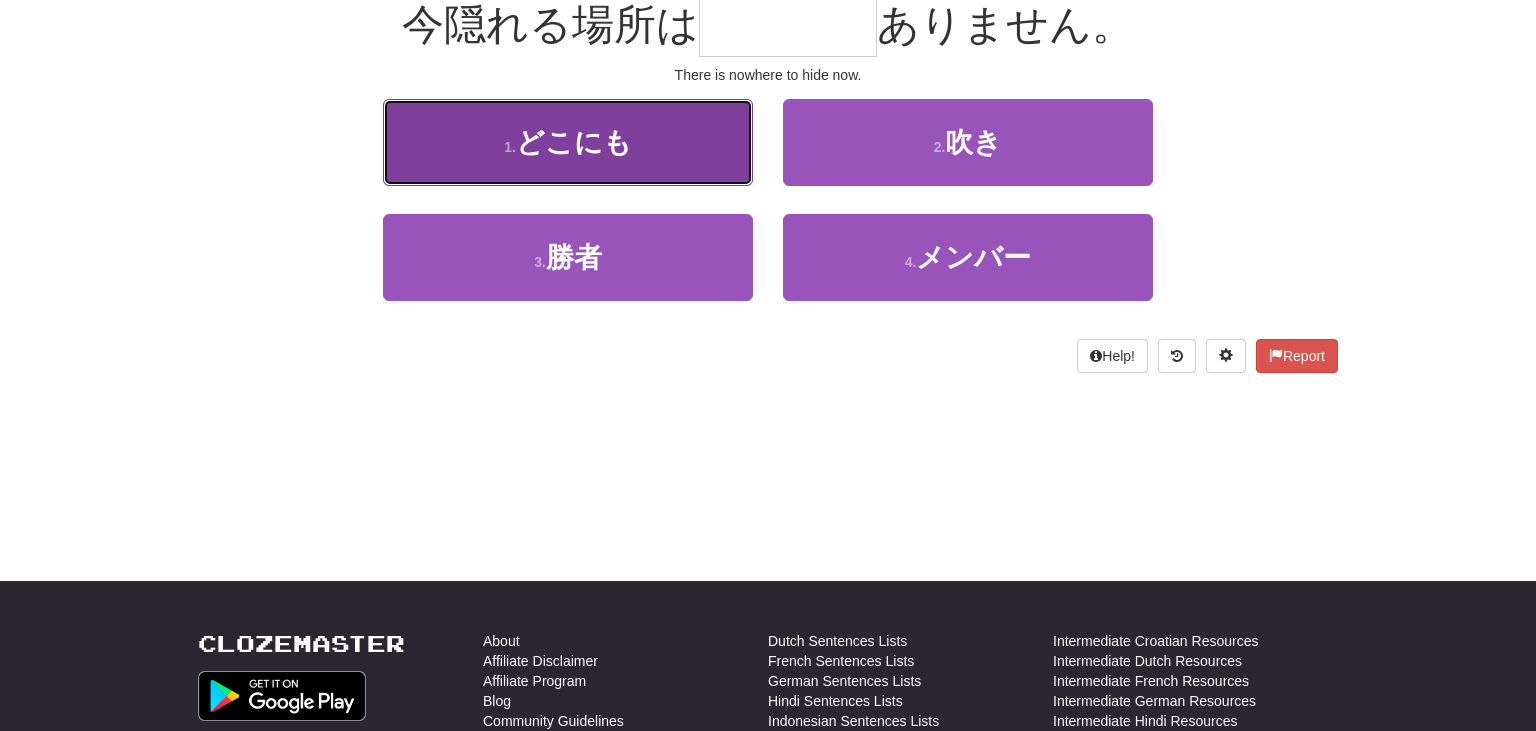 click on "1 .  どこにも" at bounding box center (568, 142) 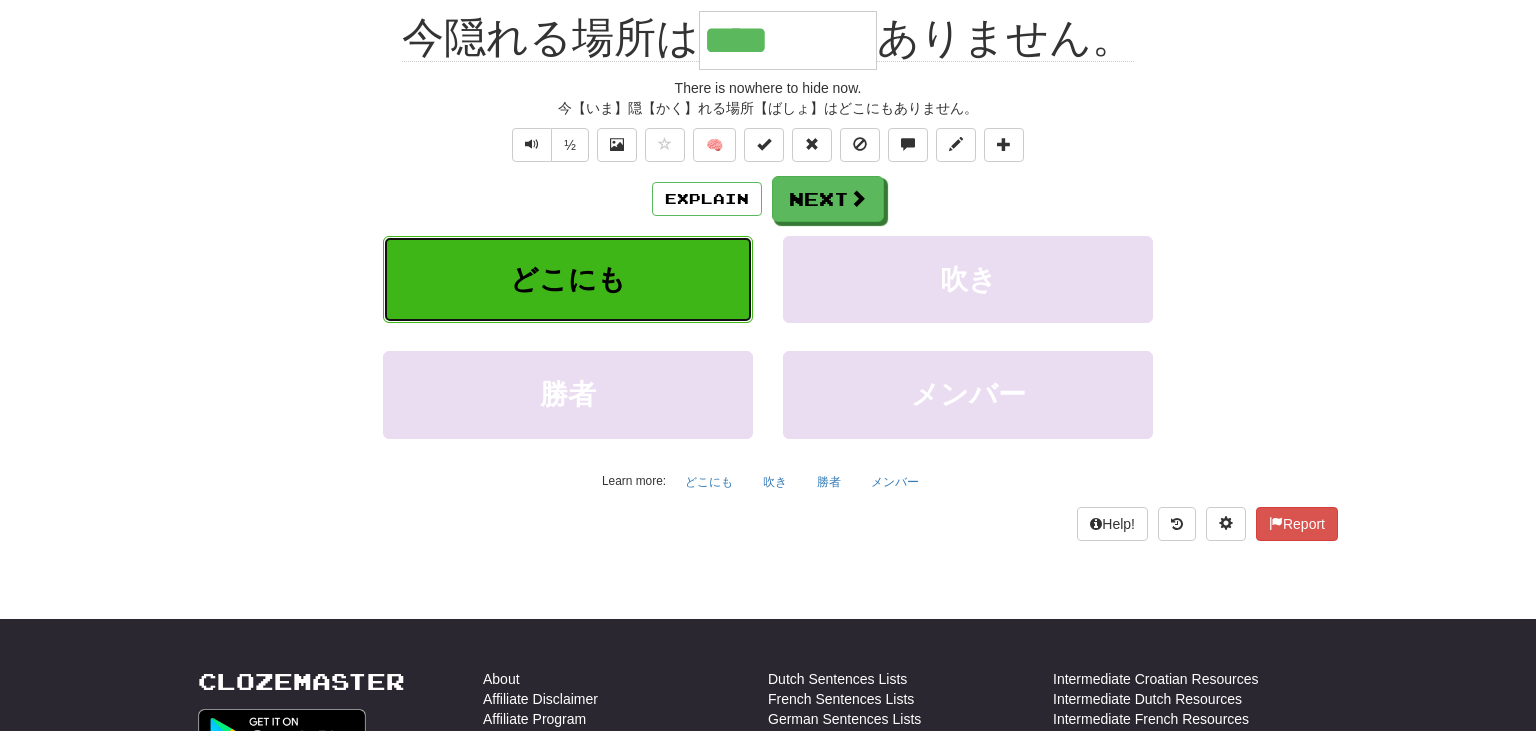 scroll, scrollTop: 213, scrollLeft: 0, axis: vertical 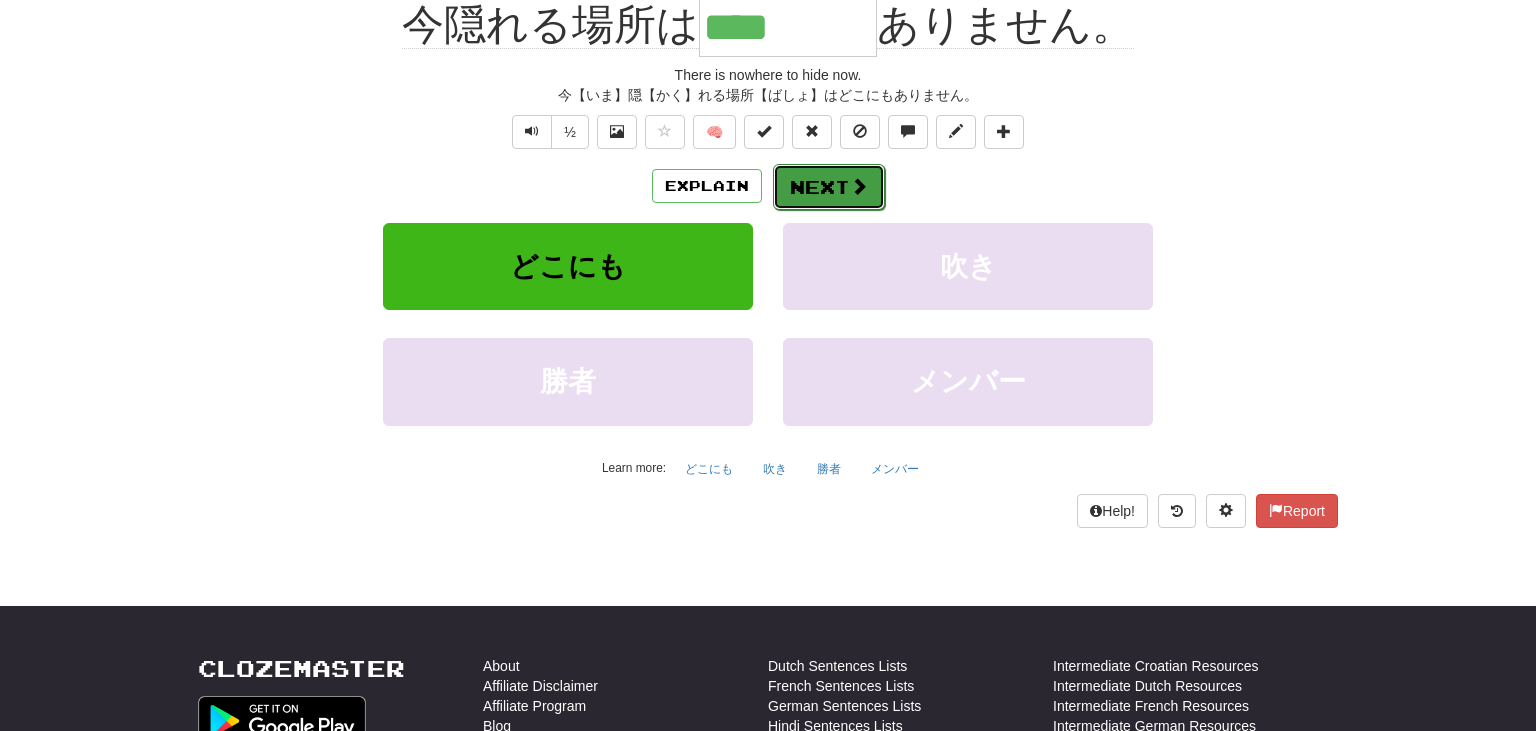 click at bounding box center [859, 186] 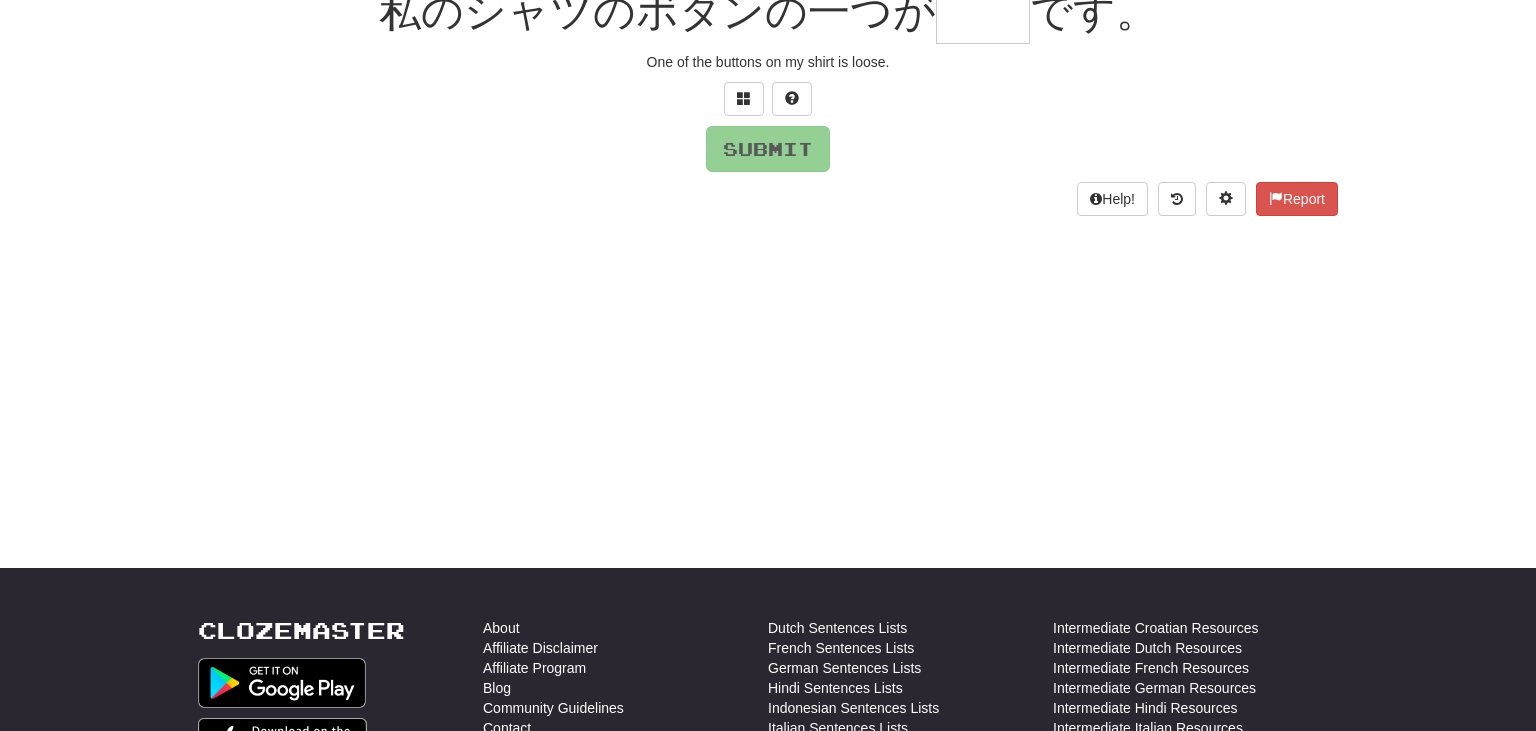 scroll, scrollTop: 200, scrollLeft: 0, axis: vertical 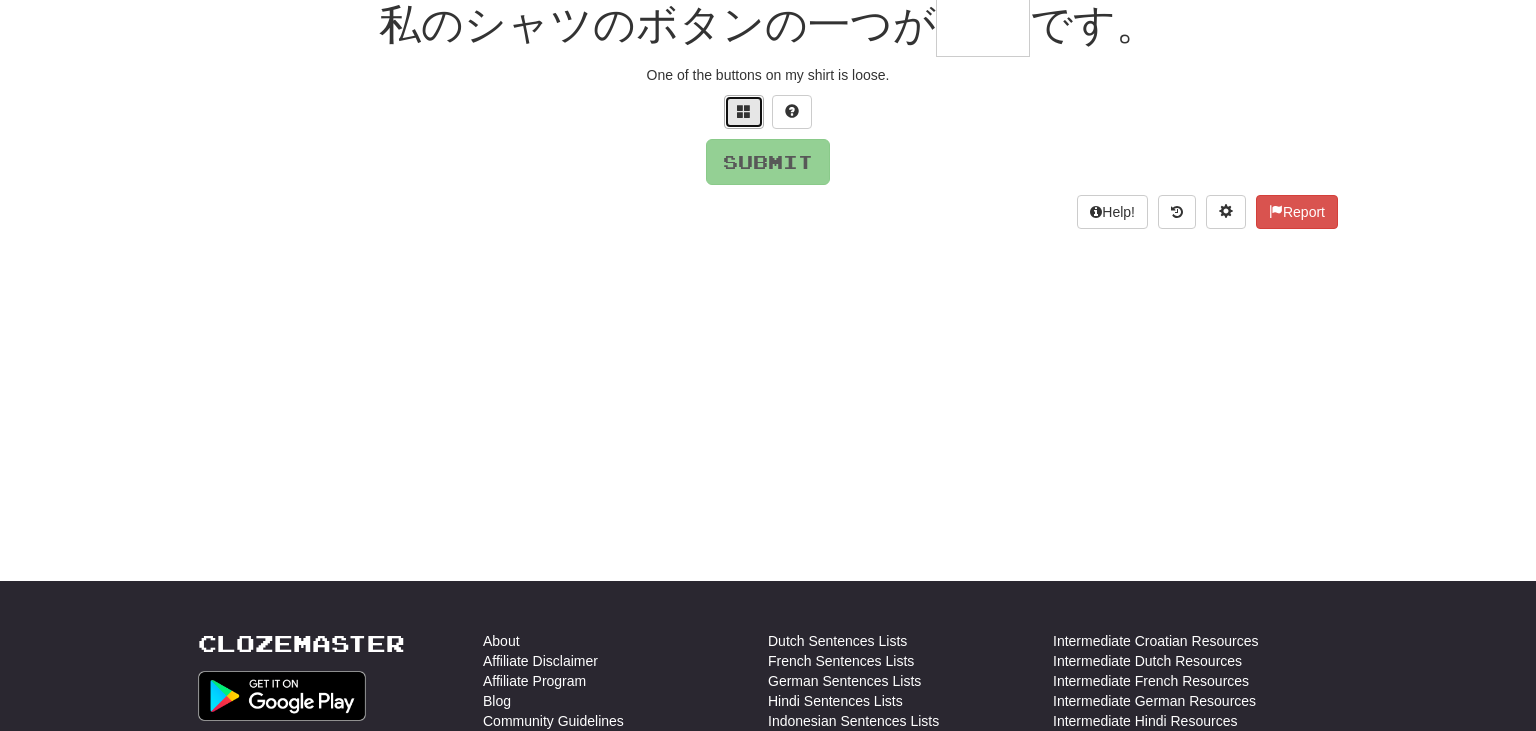 click at bounding box center (744, 111) 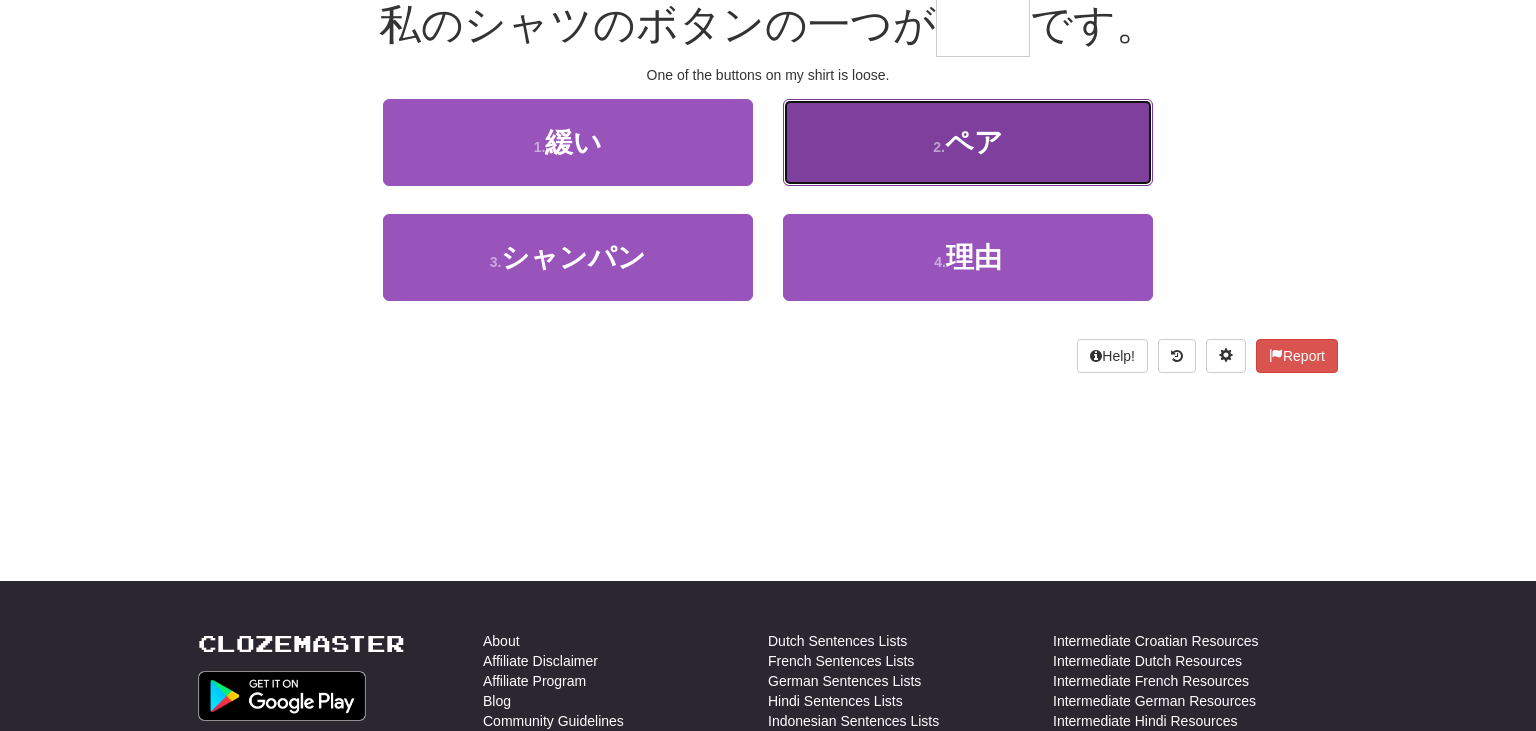 click on "2 .  ペア" at bounding box center [968, 142] 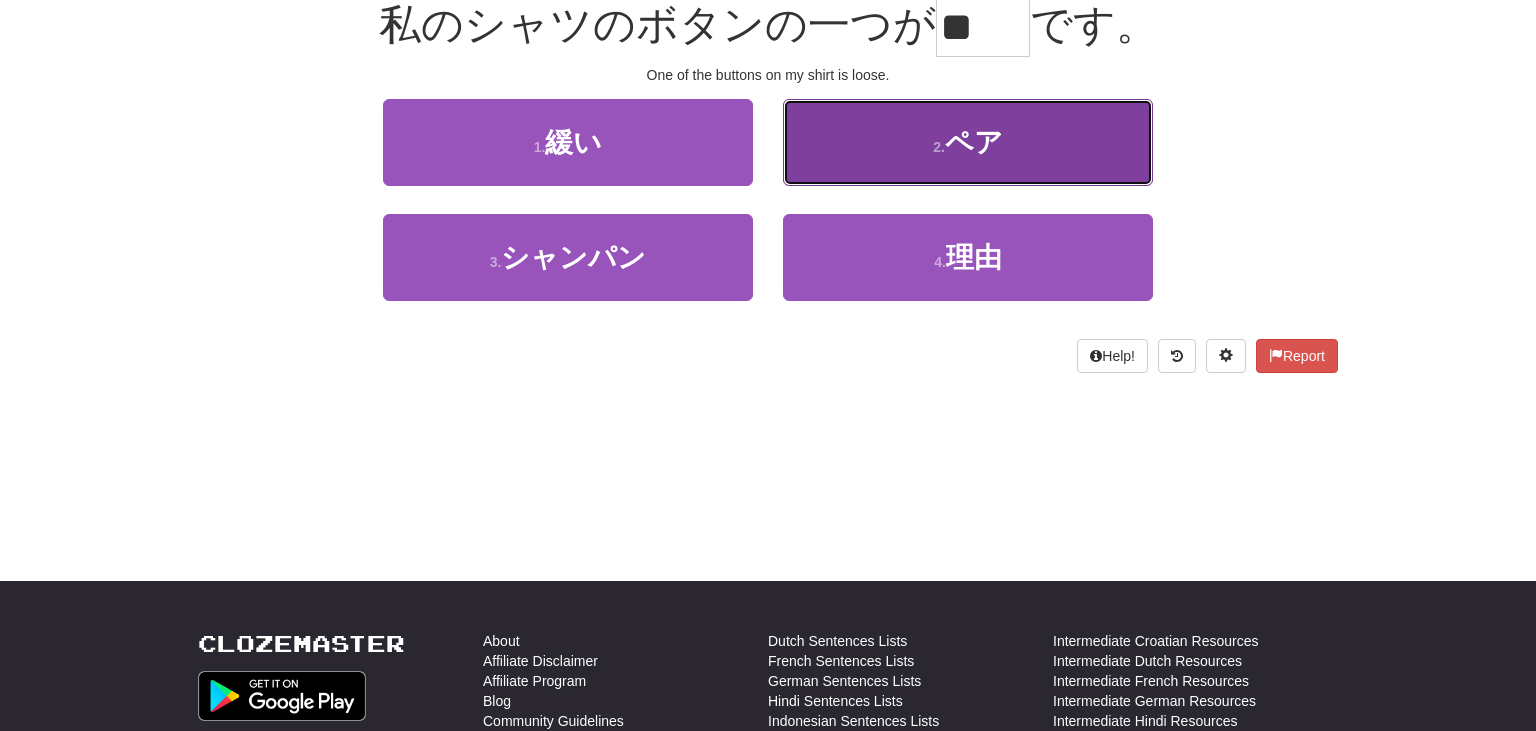 scroll, scrollTop: 213, scrollLeft: 0, axis: vertical 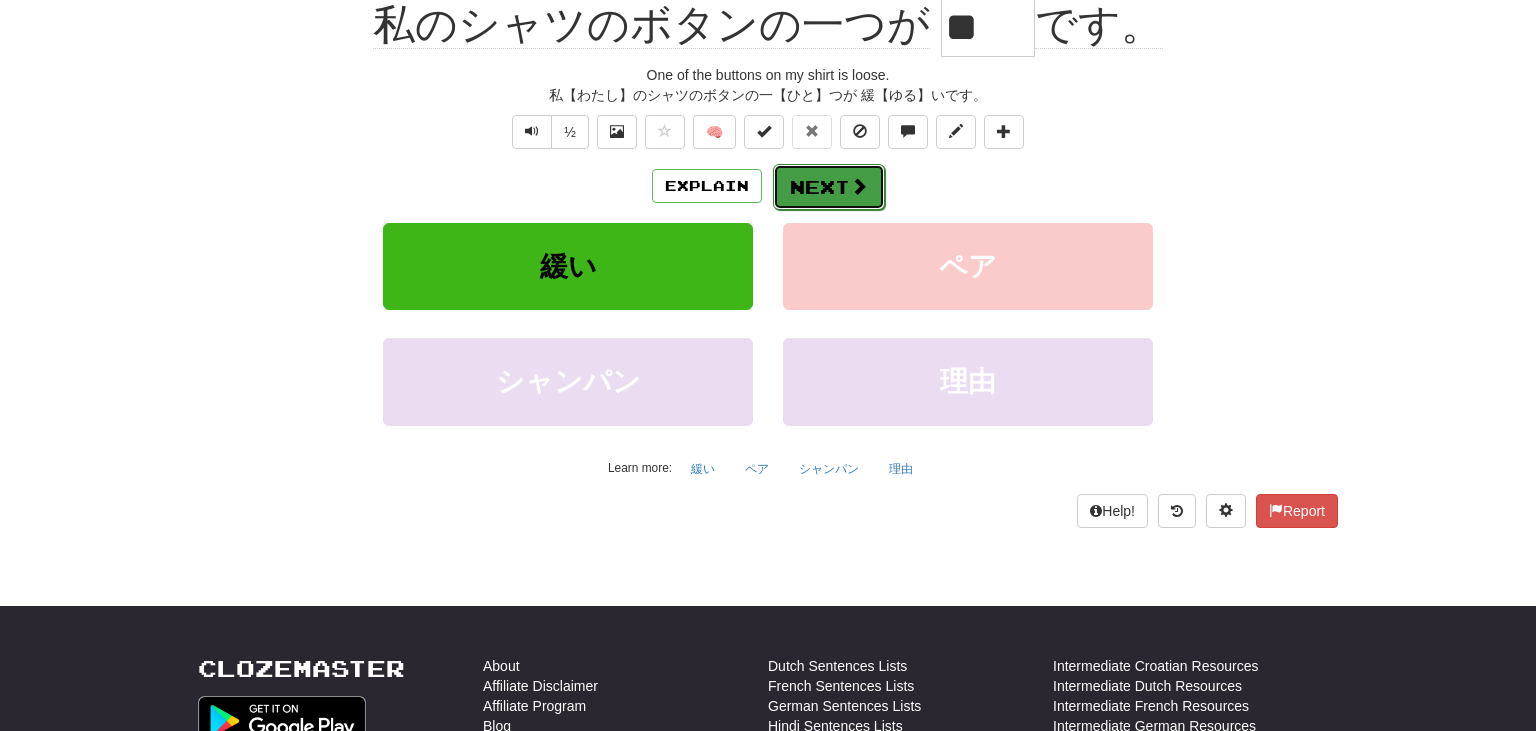 click on "Next" at bounding box center (829, 187) 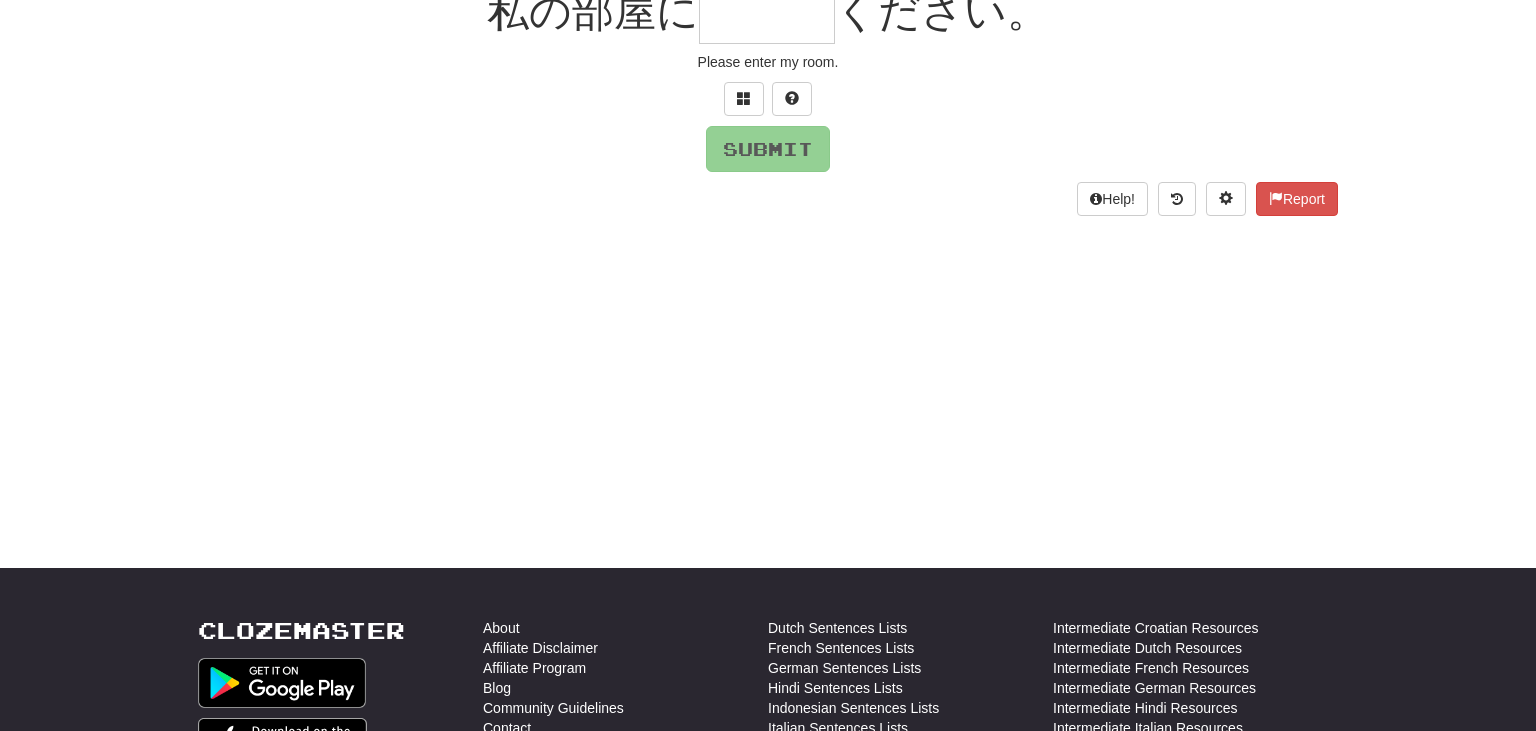 scroll, scrollTop: 200, scrollLeft: 0, axis: vertical 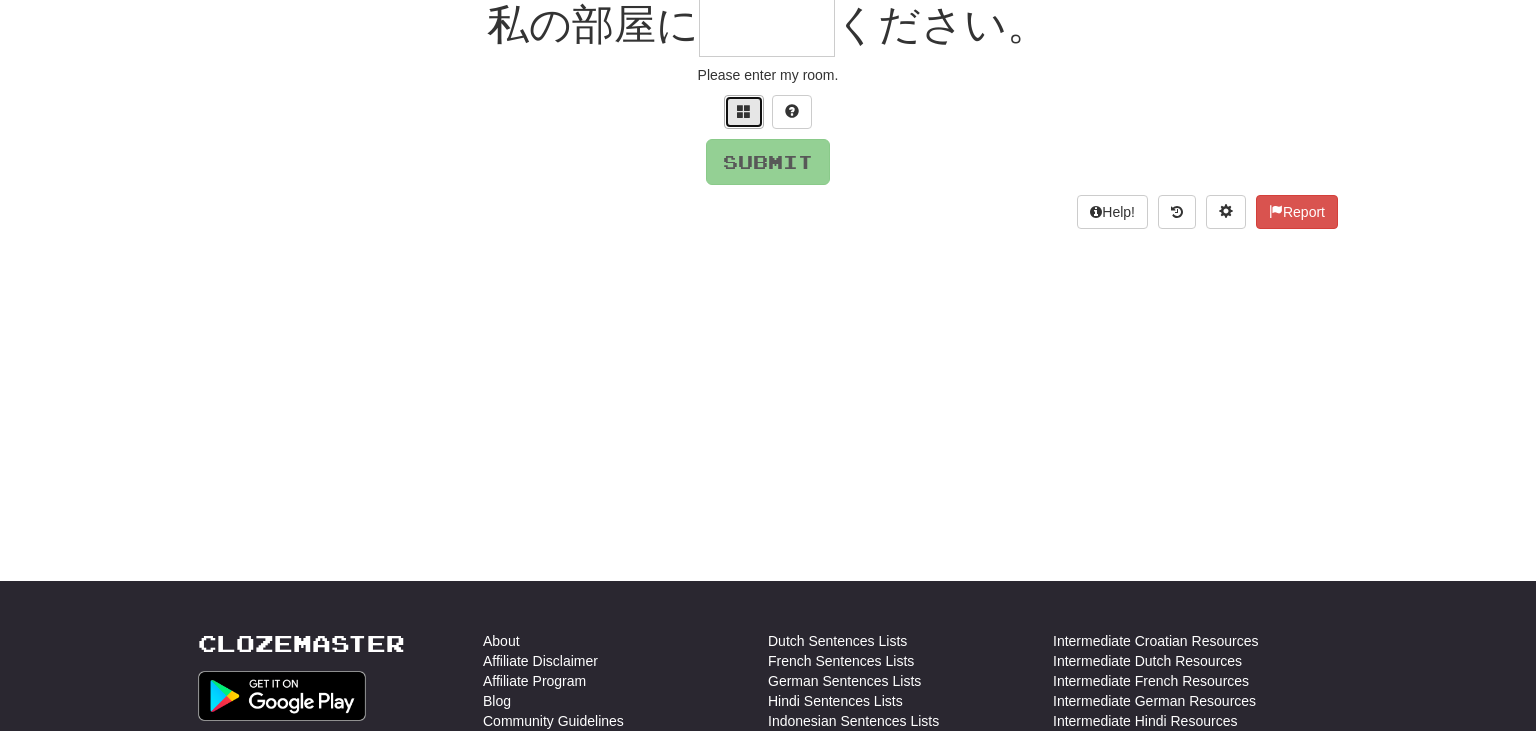 click at bounding box center [744, 112] 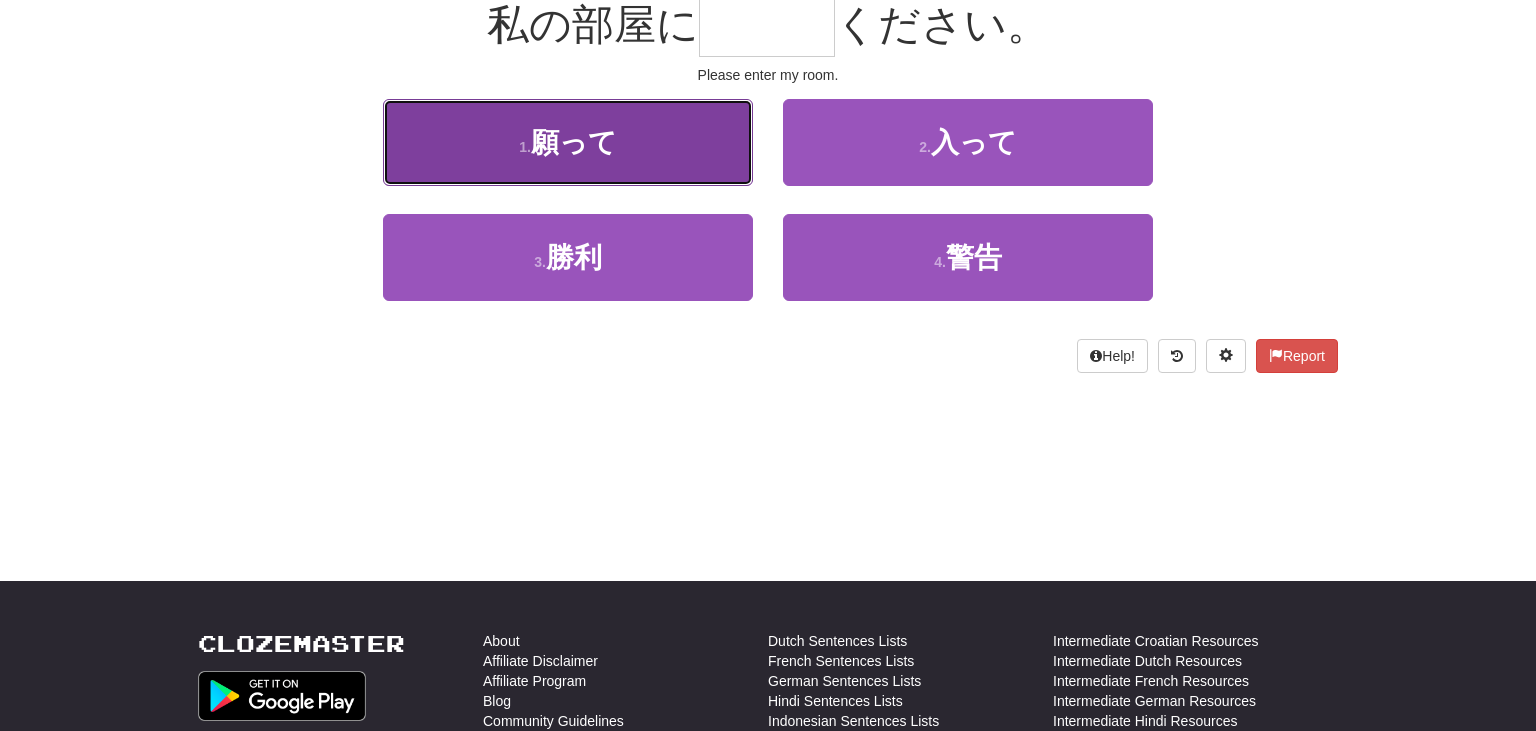 click on "願って" at bounding box center (574, 142) 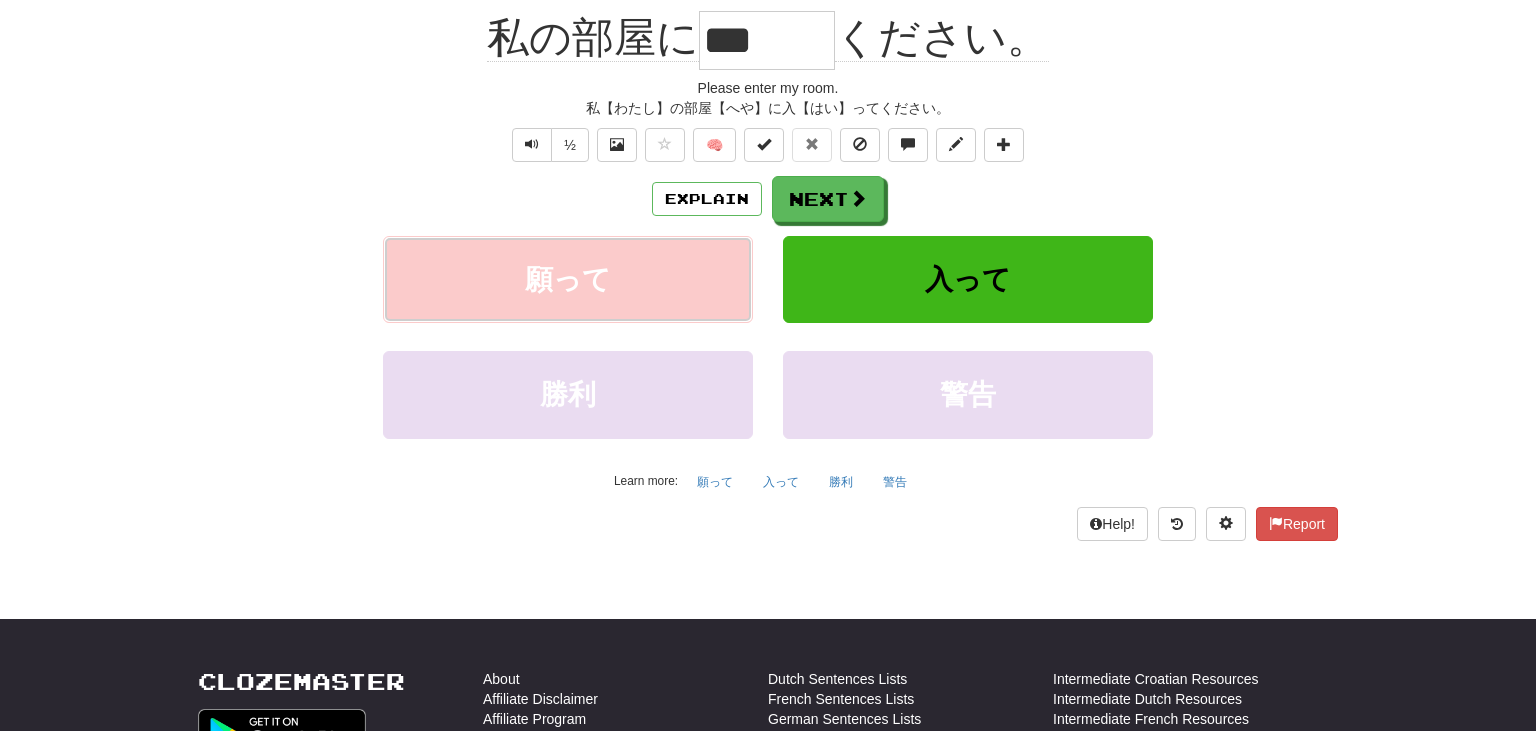 scroll, scrollTop: 213, scrollLeft: 0, axis: vertical 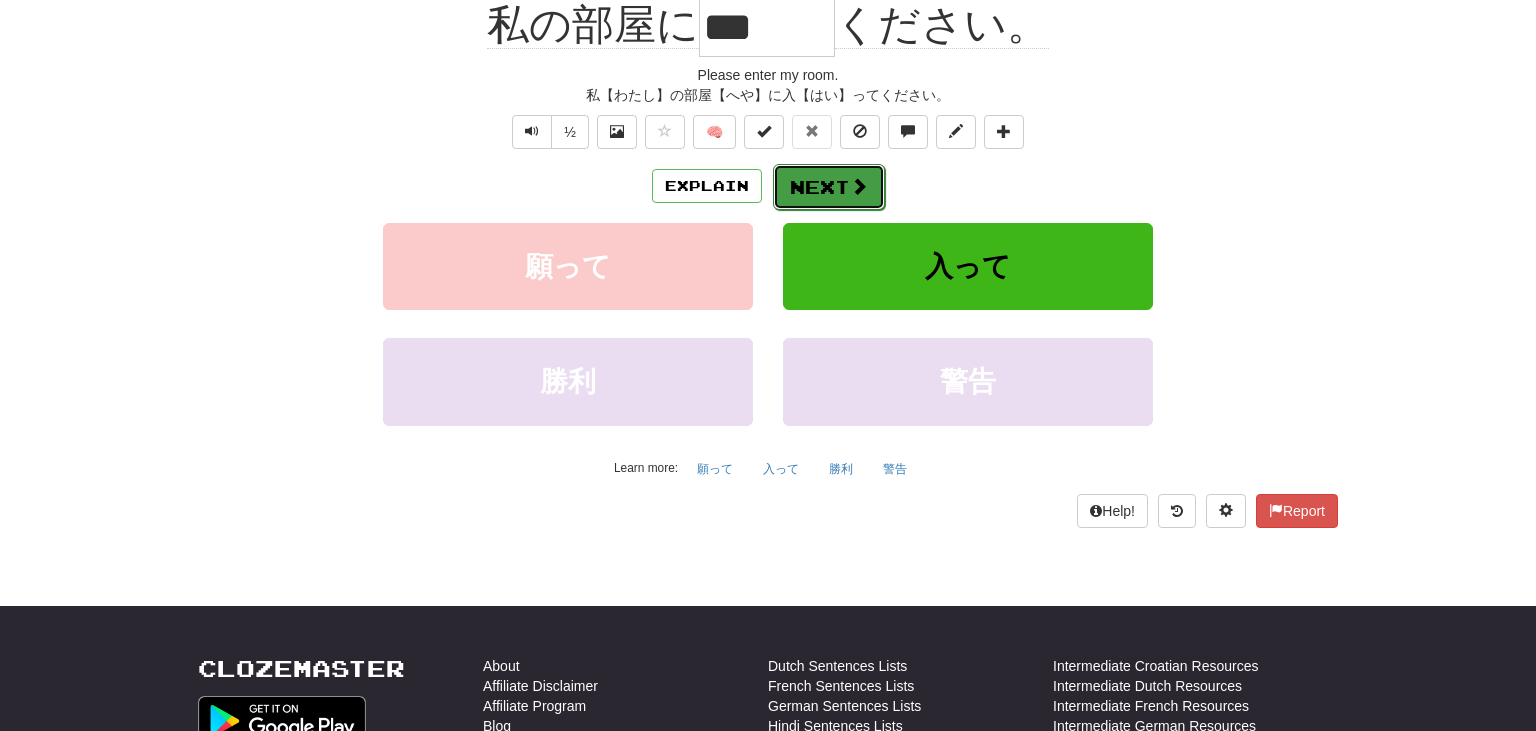 click on "Next" at bounding box center (829, 187) 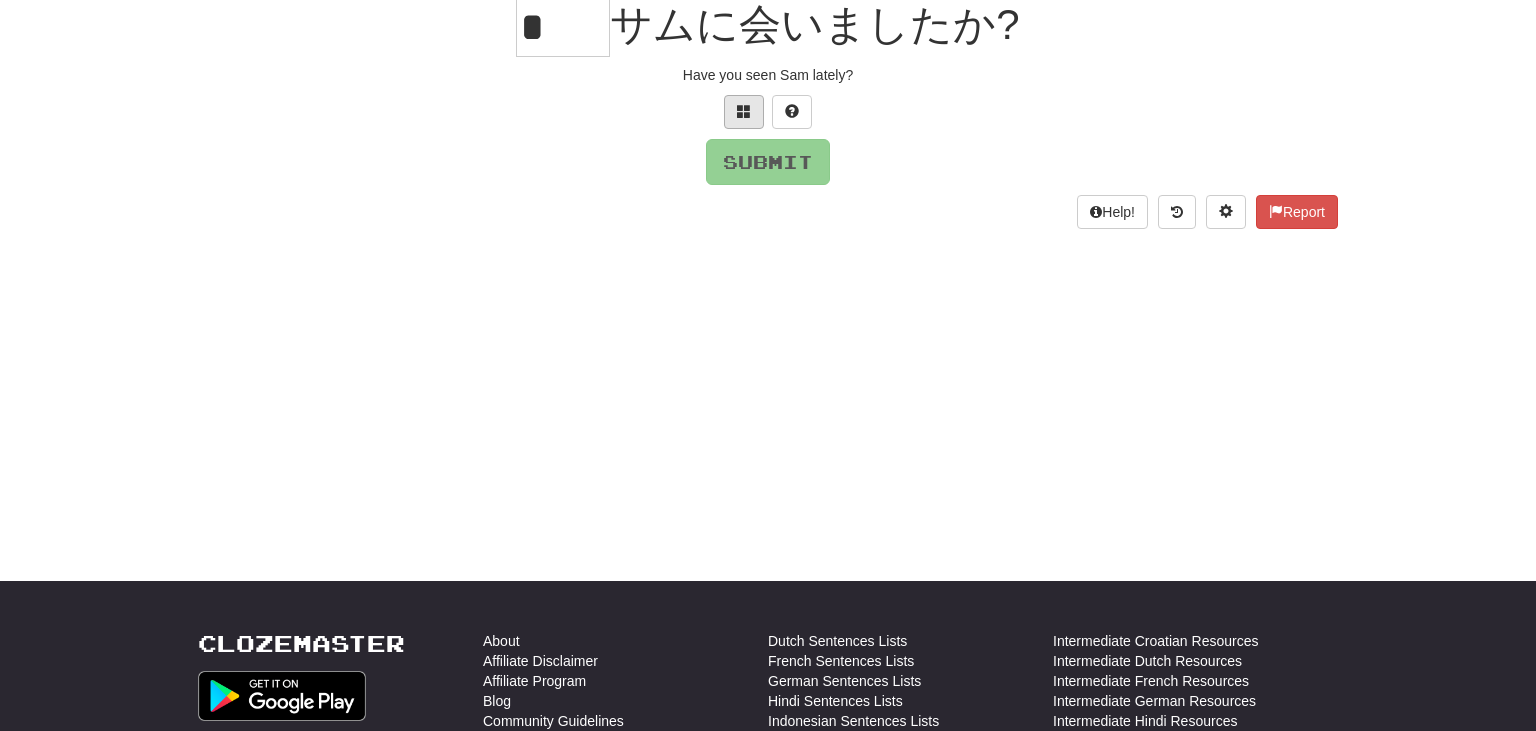 scroll, scrollTop: 197, scrollLeft: 0, axis: vertical 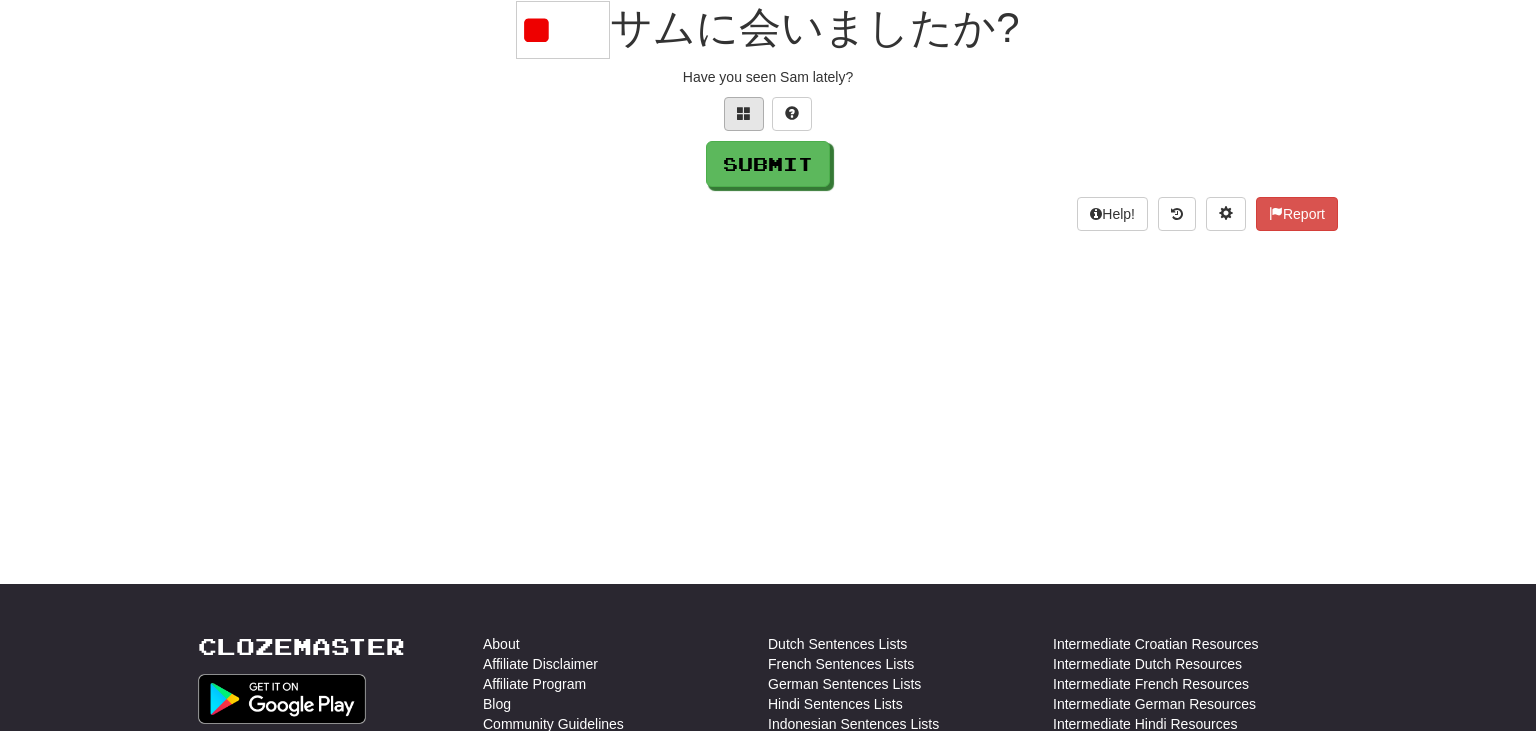 type on "*" 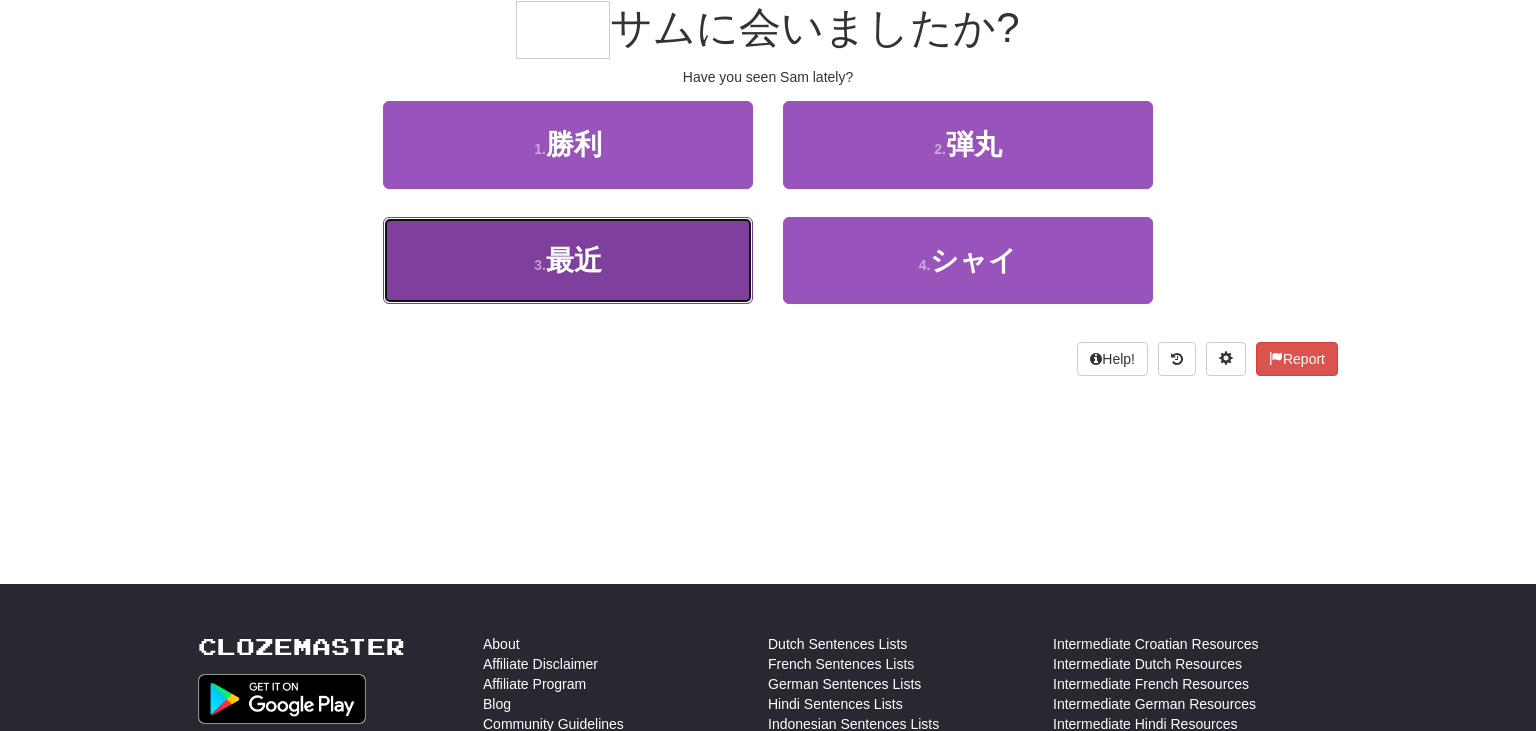 click on "3 .  最近" at bounding box center [568, 260] 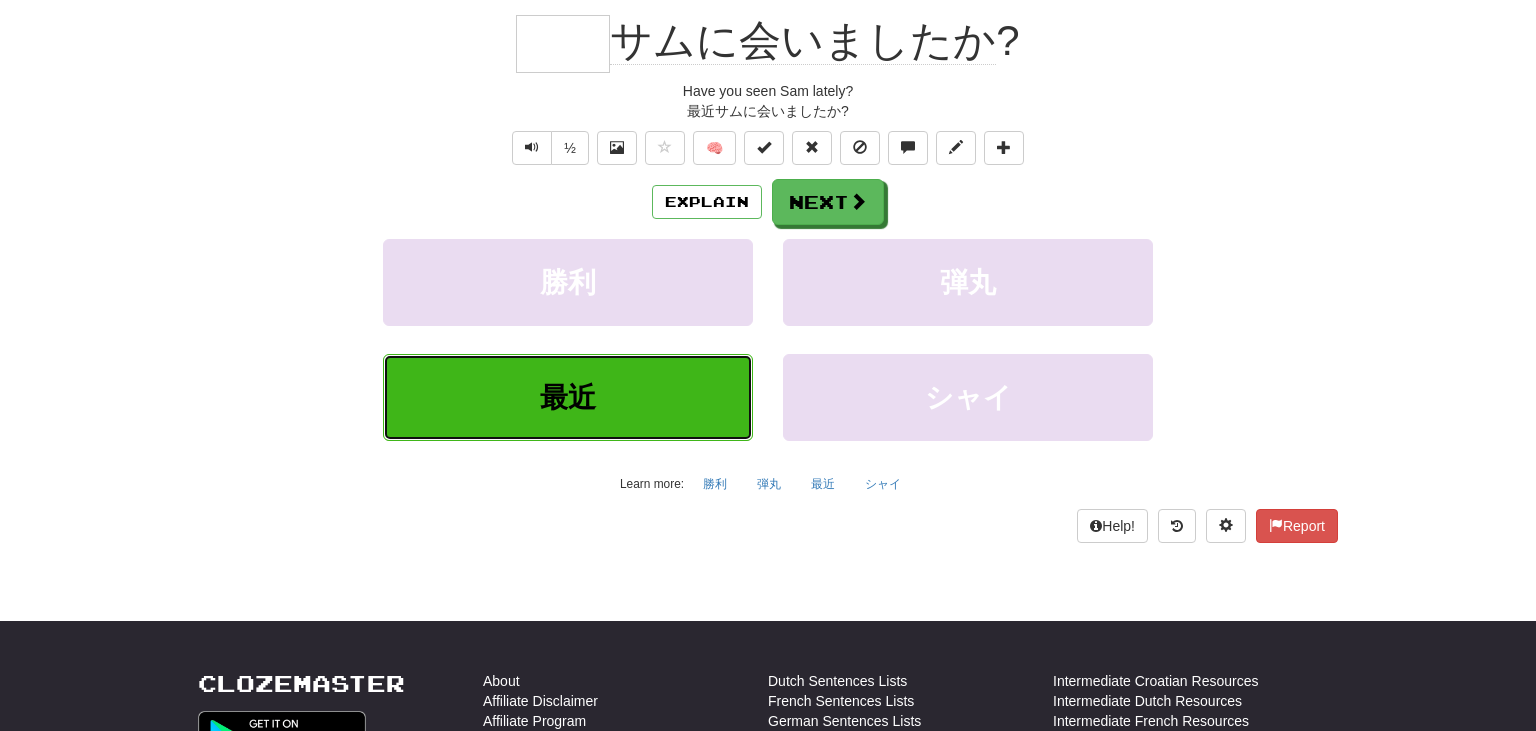 type on "**" 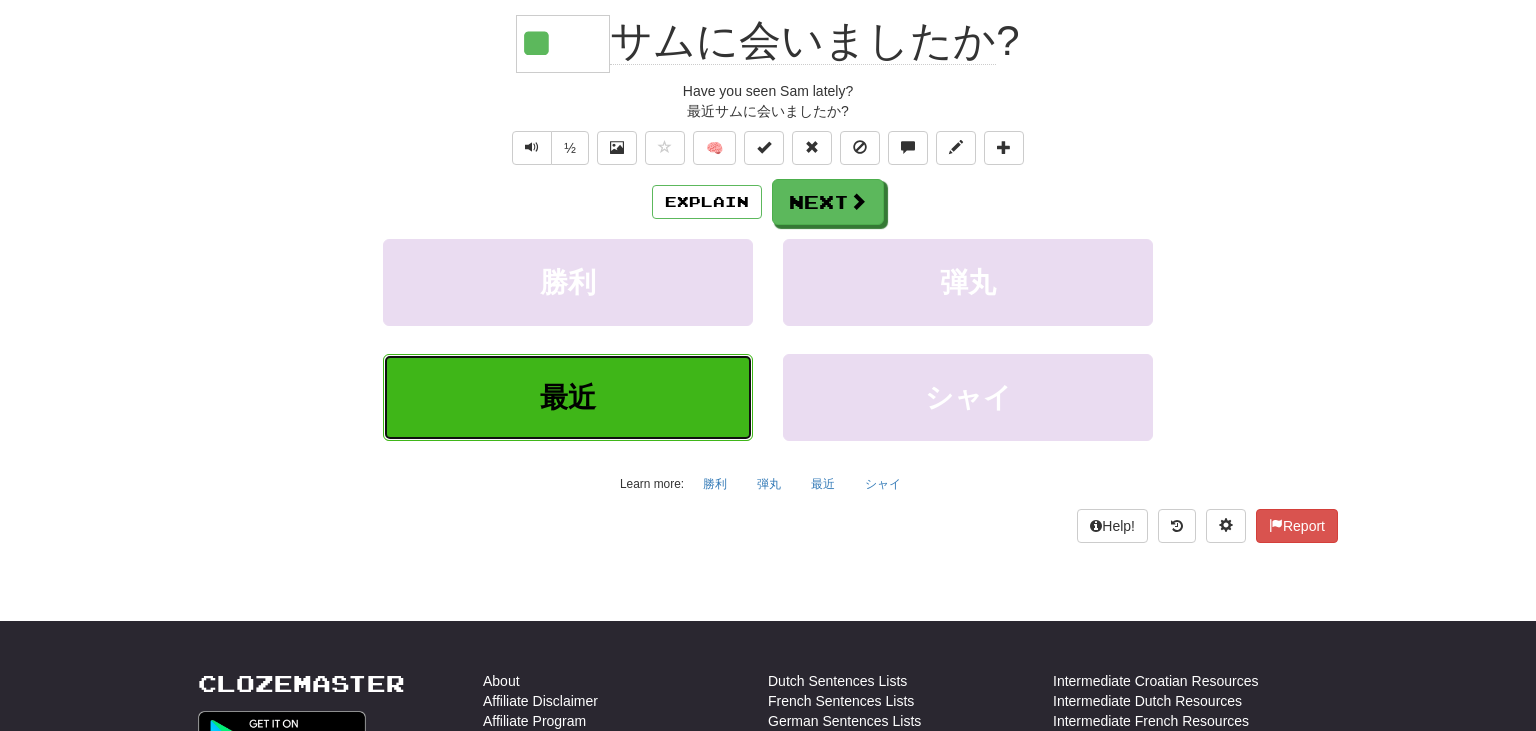 scroll, scrollTop: 210, scrollLeft: 0, axis: vertical 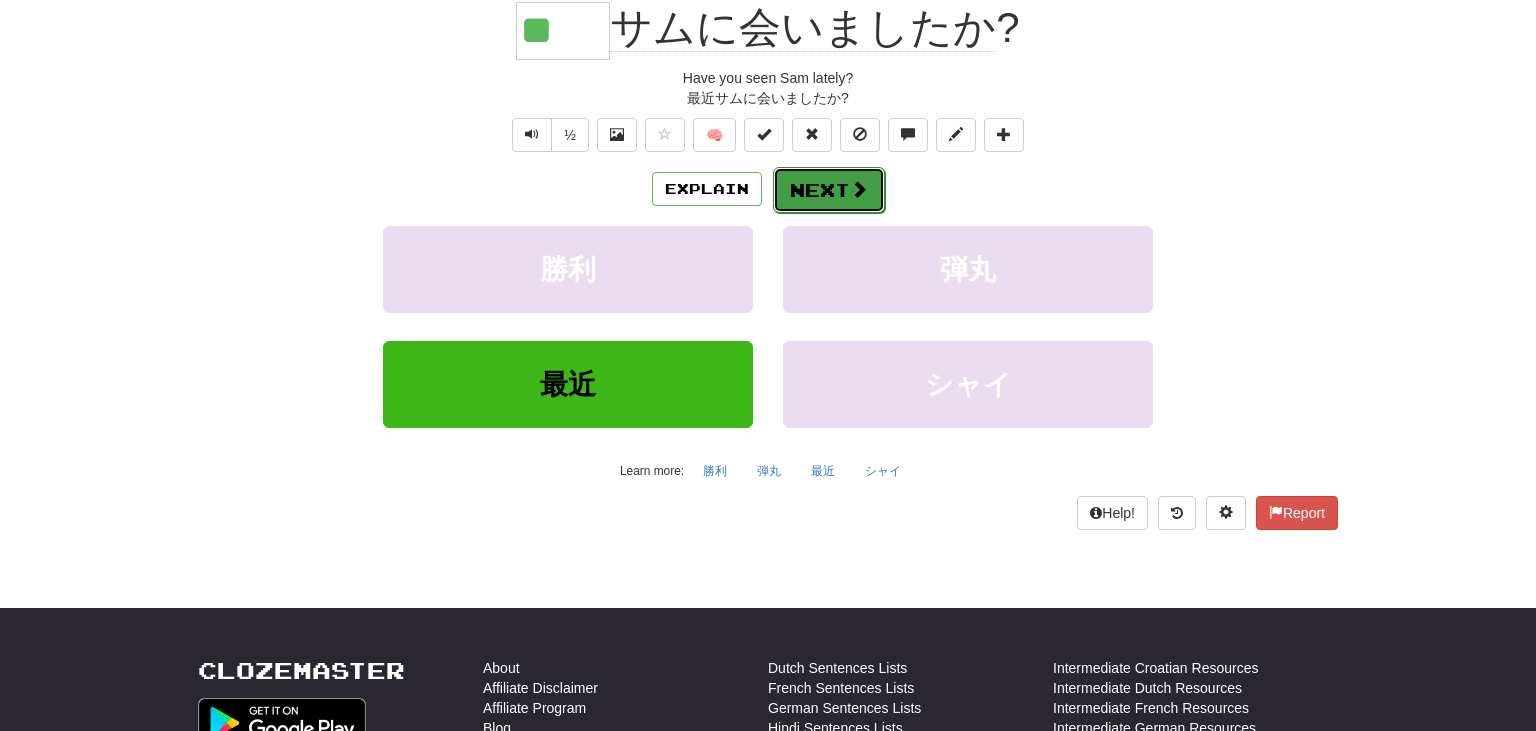 click on "Next" at bounding box center (829, 190) 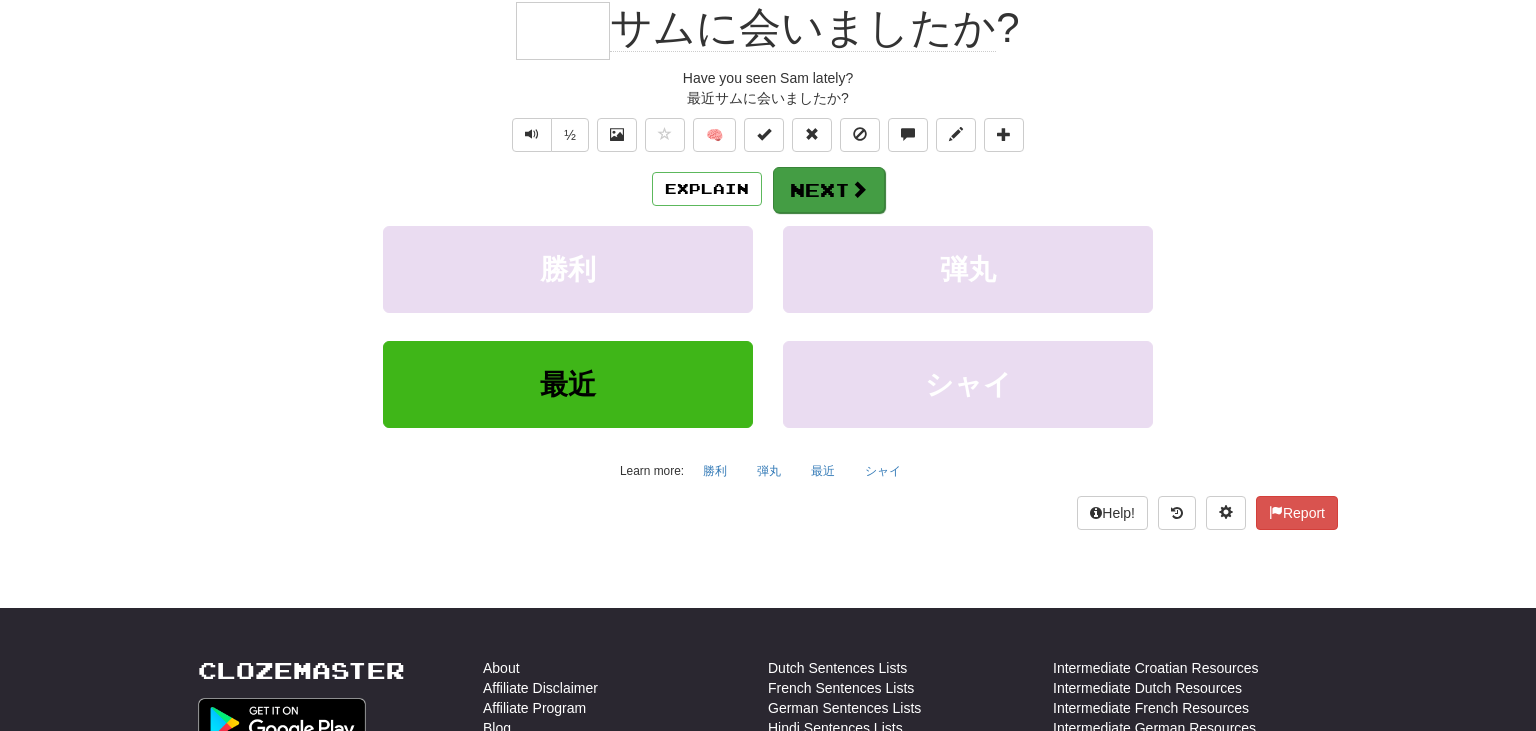 scroll, scrollTop: 197, scrollLeft: 0, axis: vertical 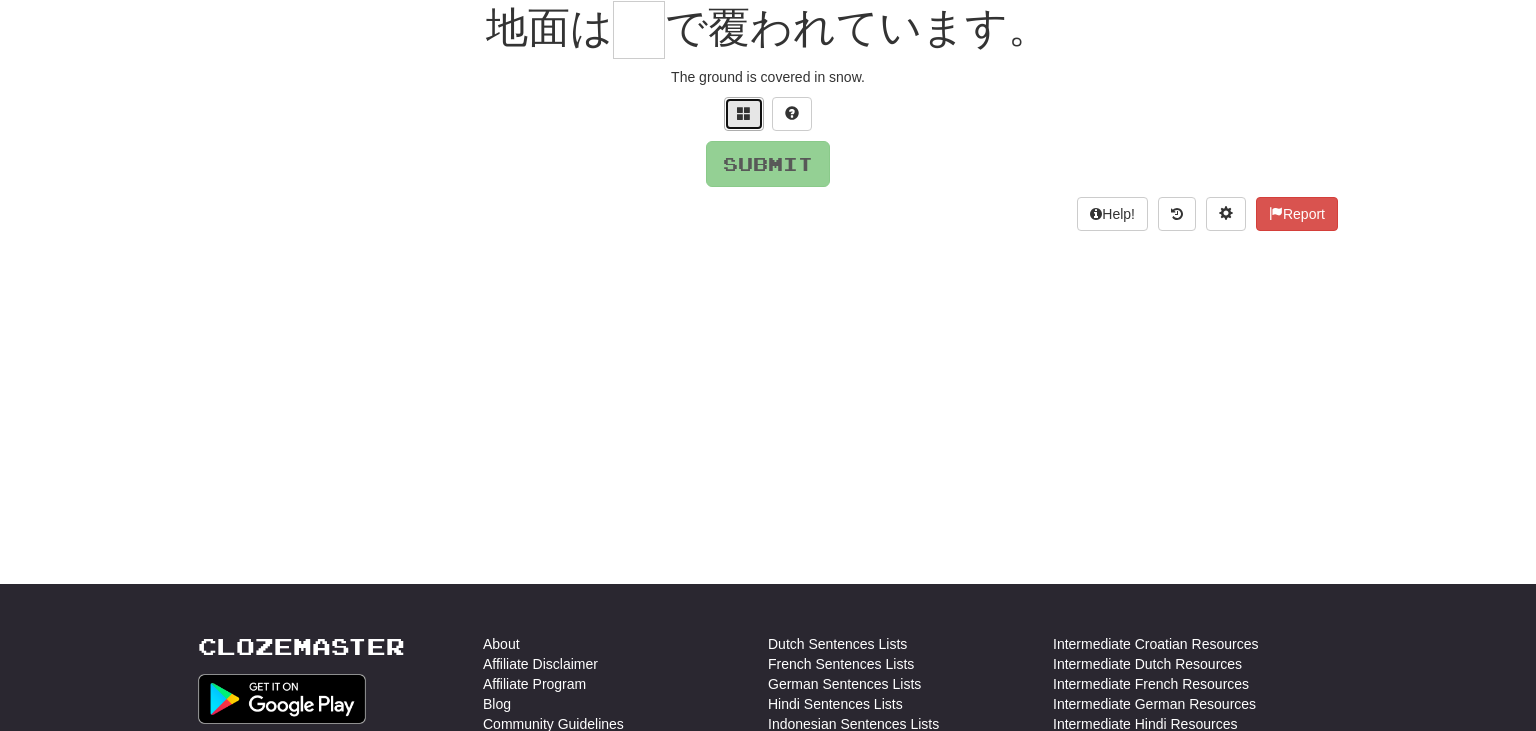 click at bounding box center [744, 113] 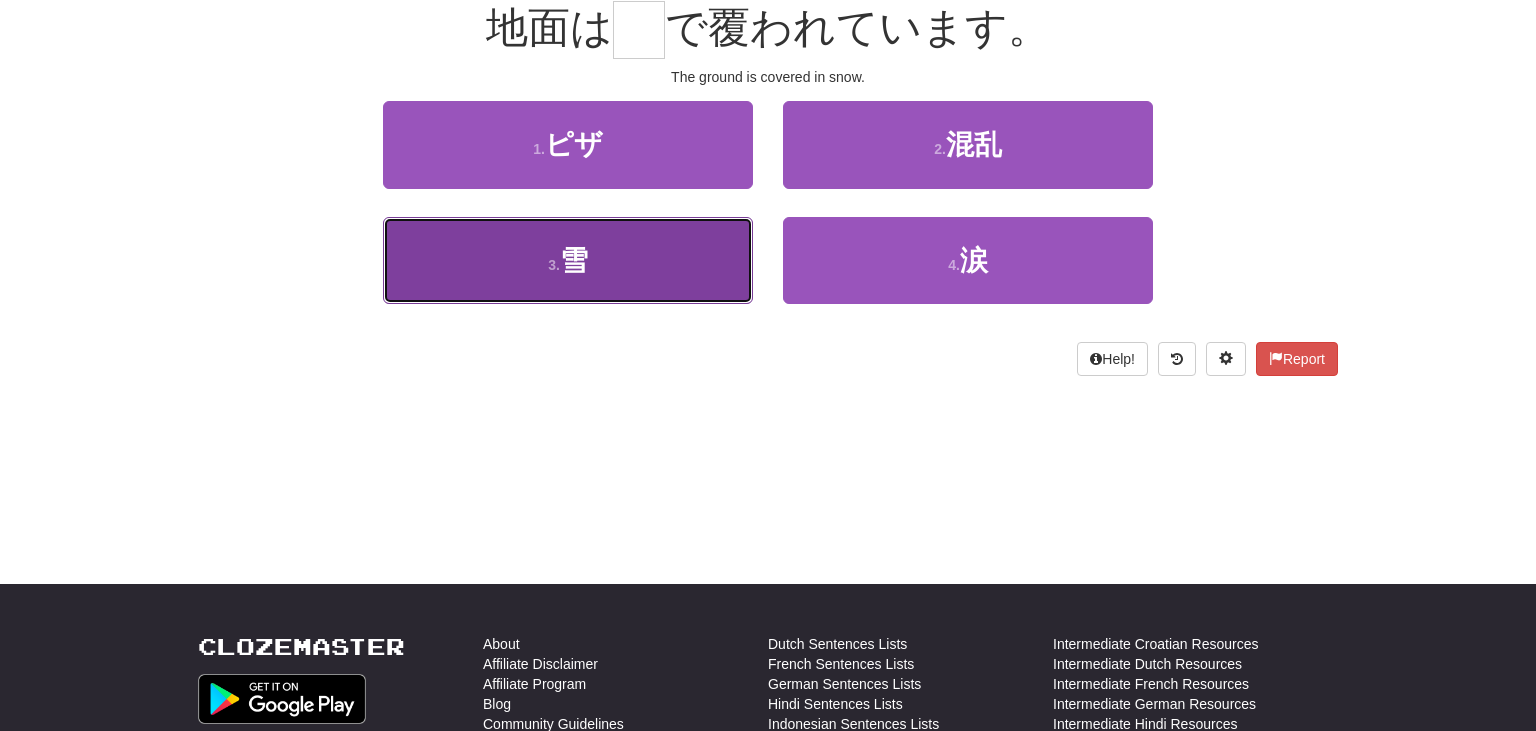 click on "3 .  雪" at bounding box center (568, 260) 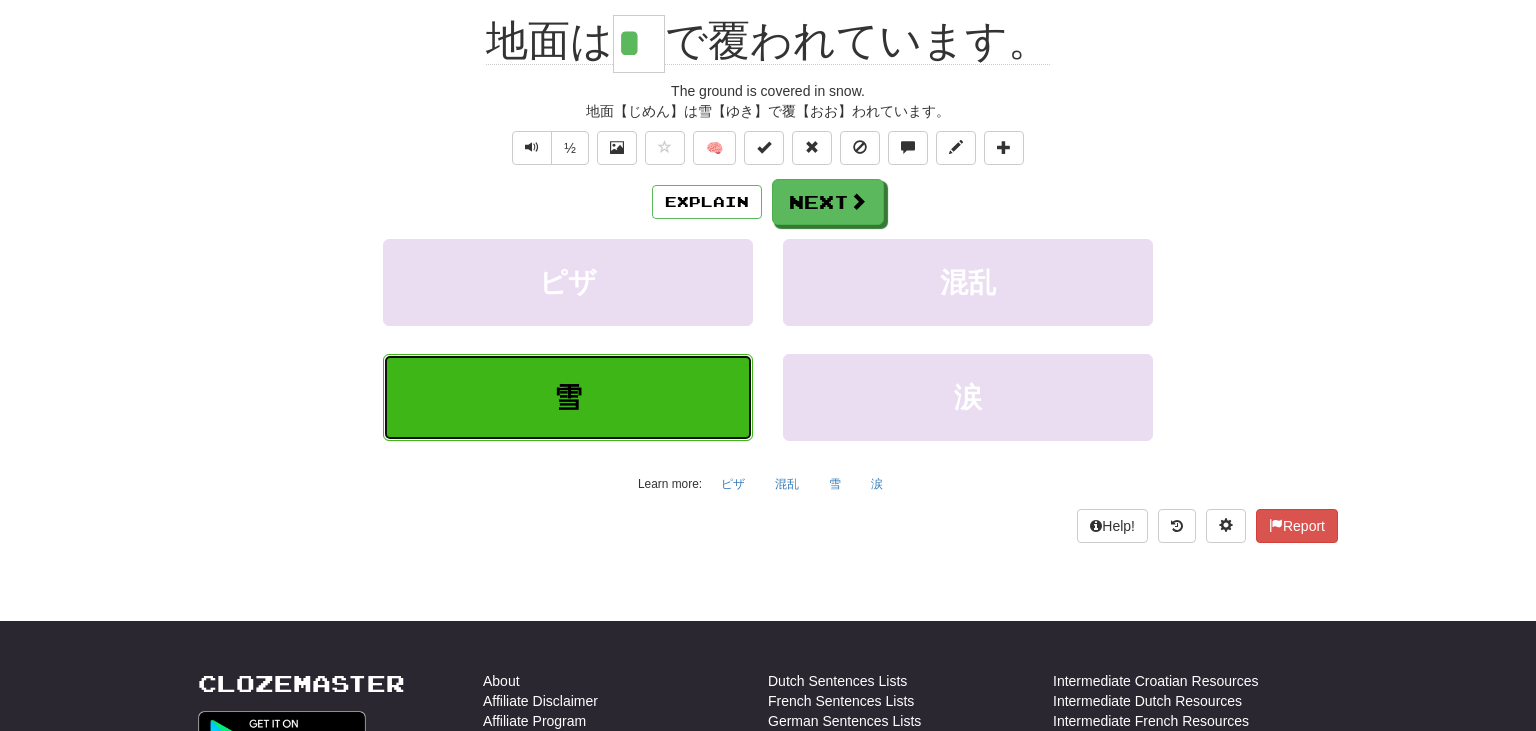 scroll, scrollTop: 210, scrollLeft: 0, axis: vertical 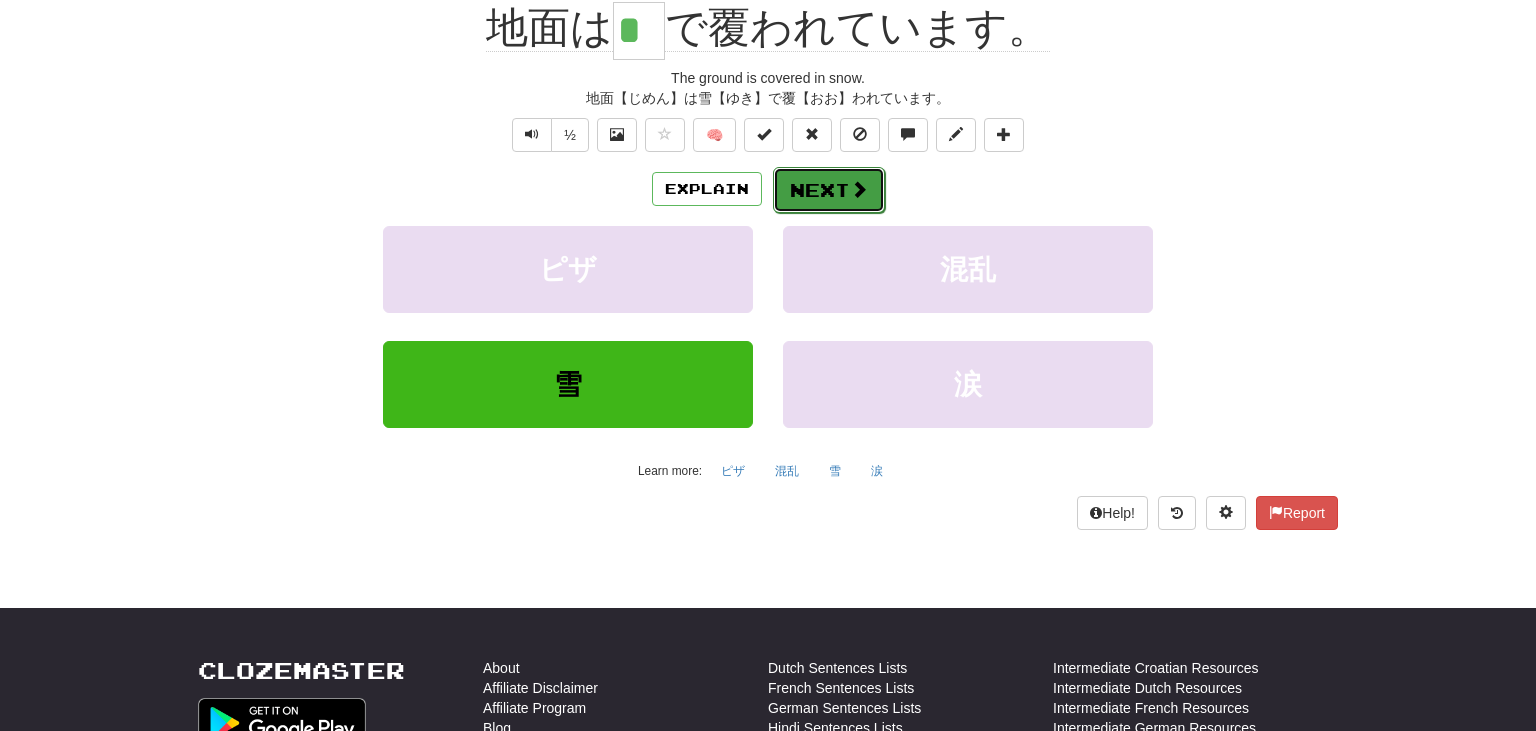click on "Next" at bounding box center [829, 190] 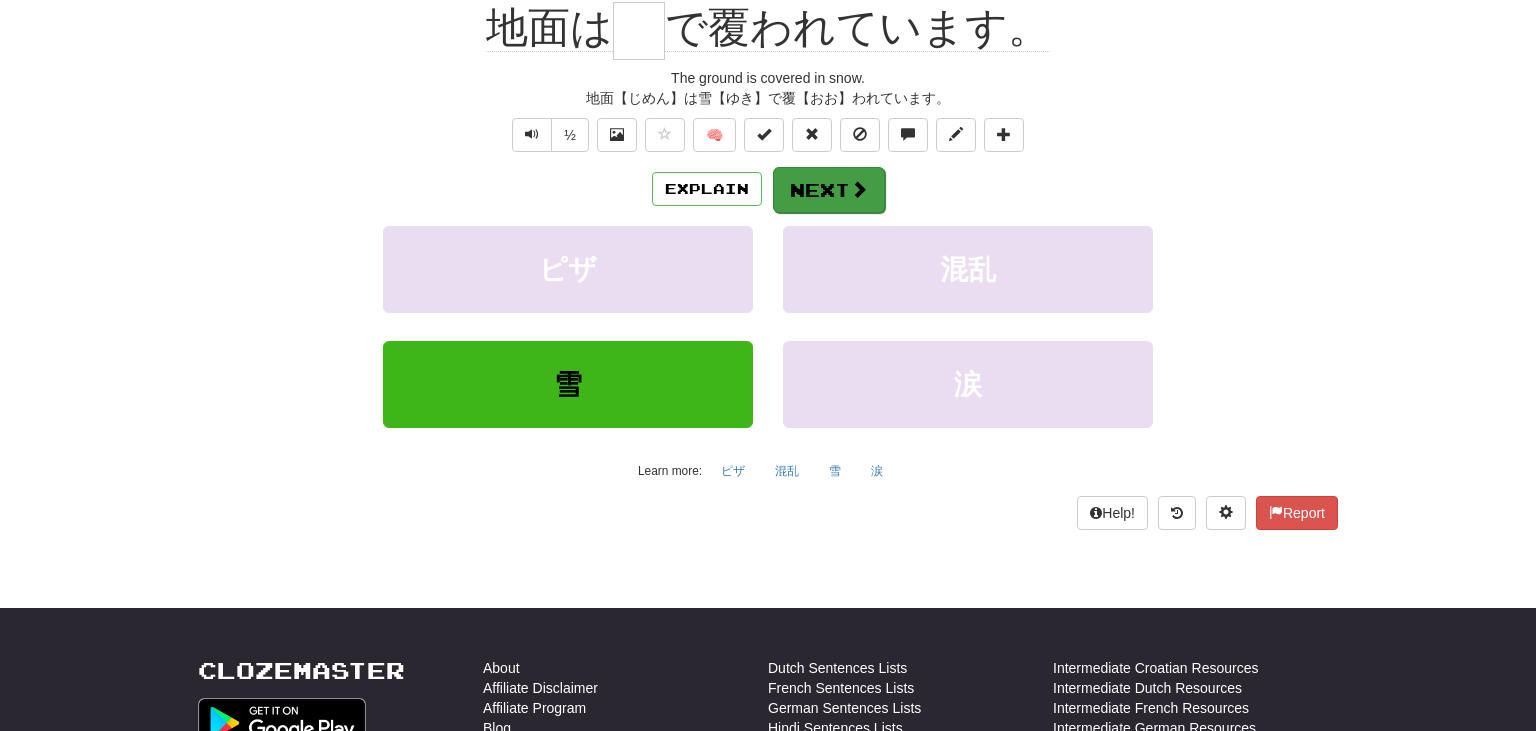 scroll, scrollTop: 197, scrollLeft: 0, axis: vertical 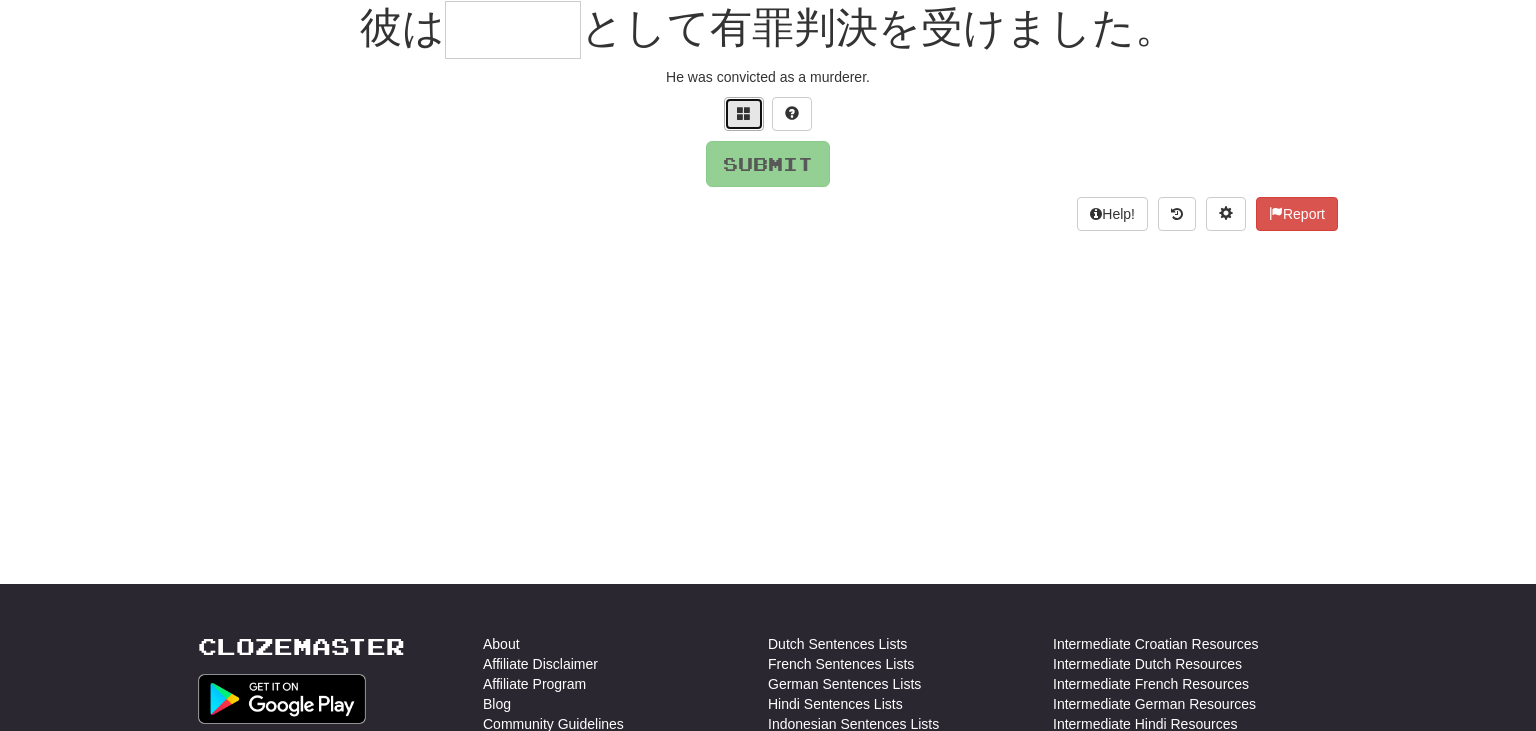 click at bounding box center (744, 113) 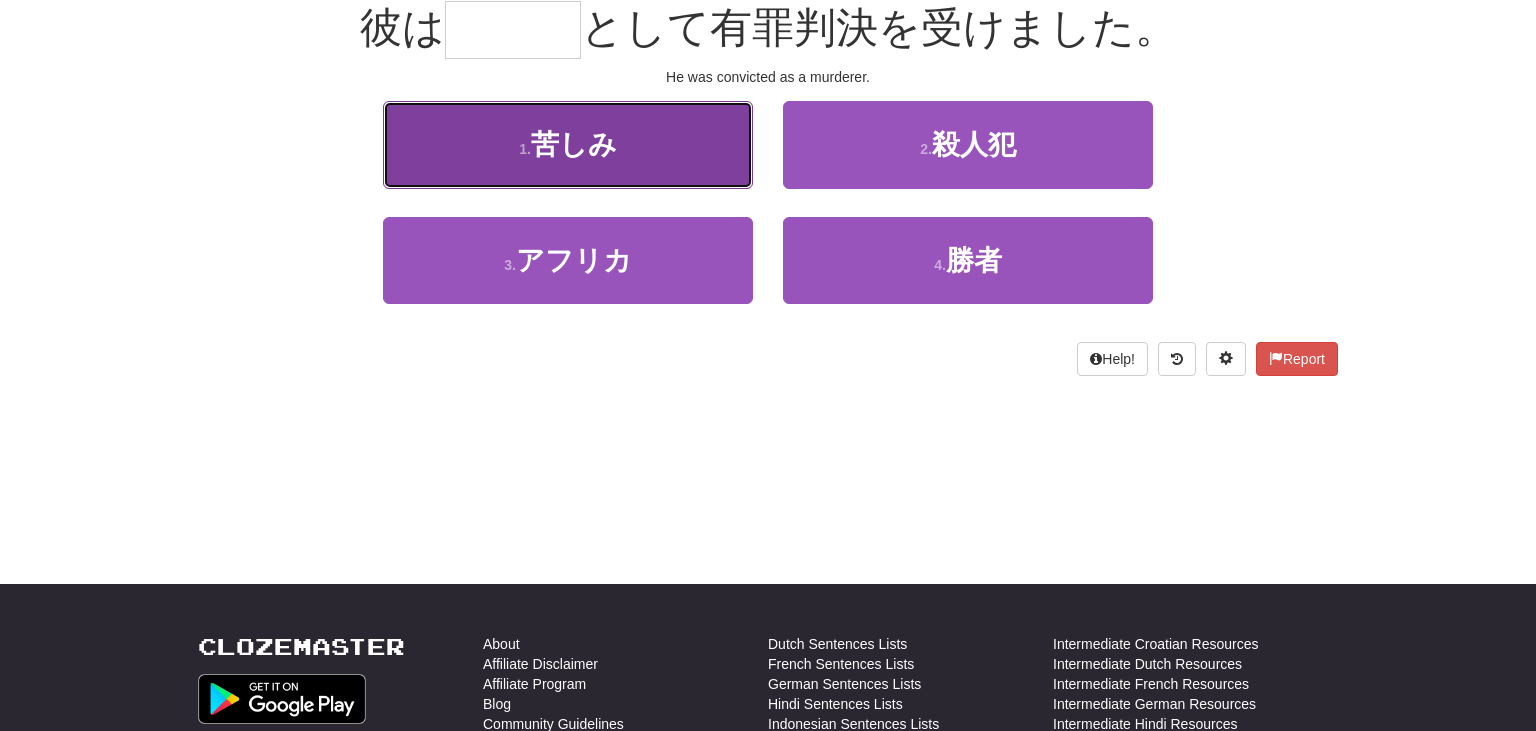 click on "1 .  苦しみ" at bounding box center [568, 144] 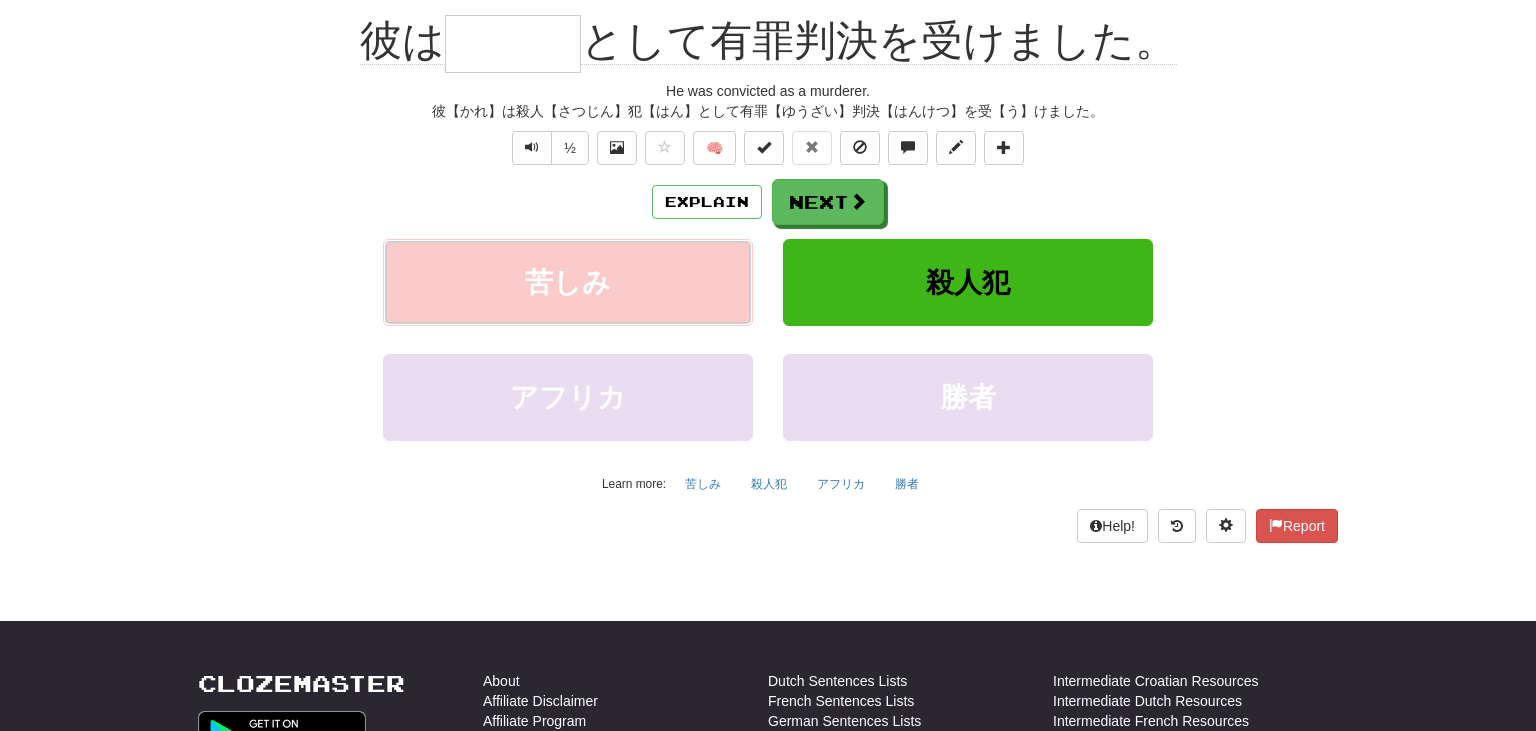 type on "***" 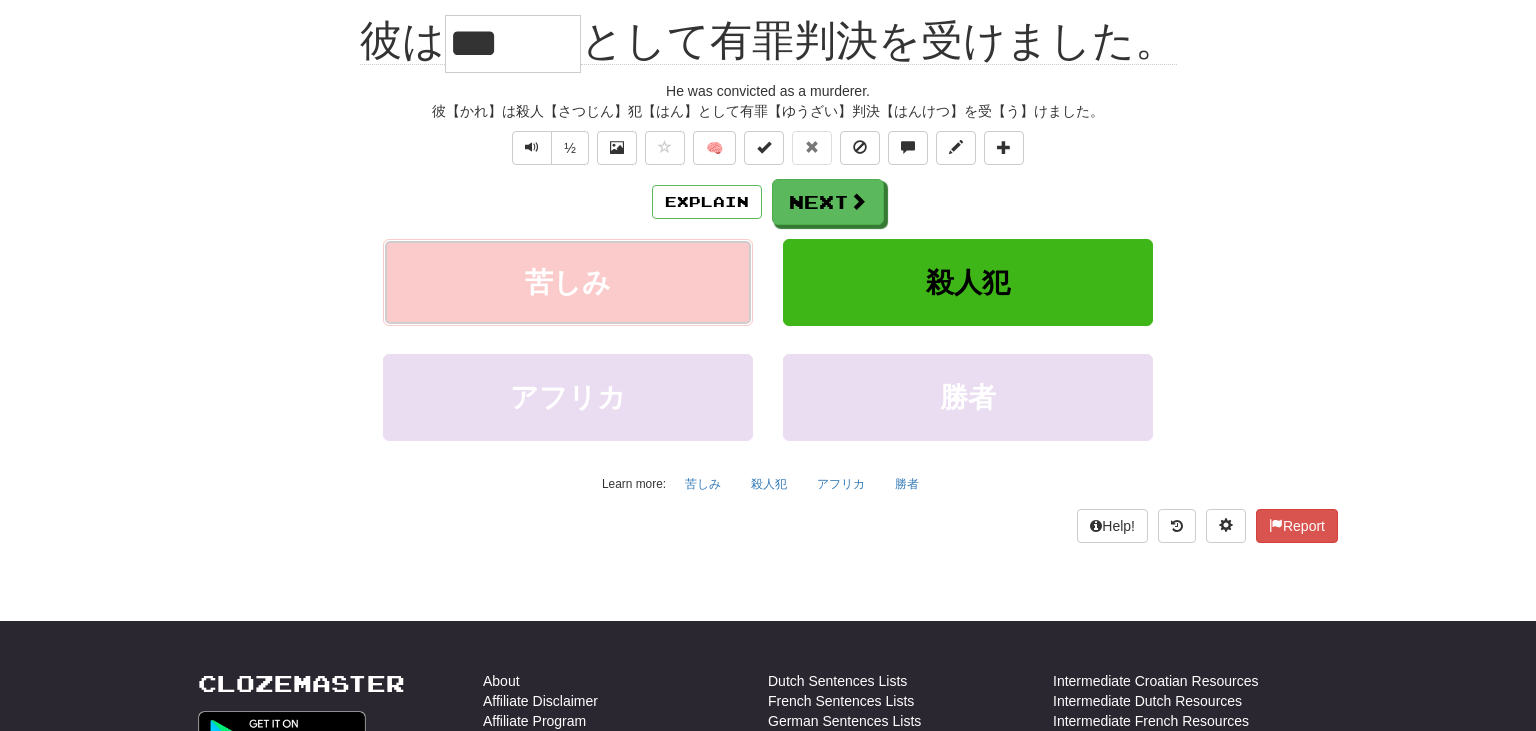 scroll, scrollTop: 210, scrollLeft: 0, axis: vertical 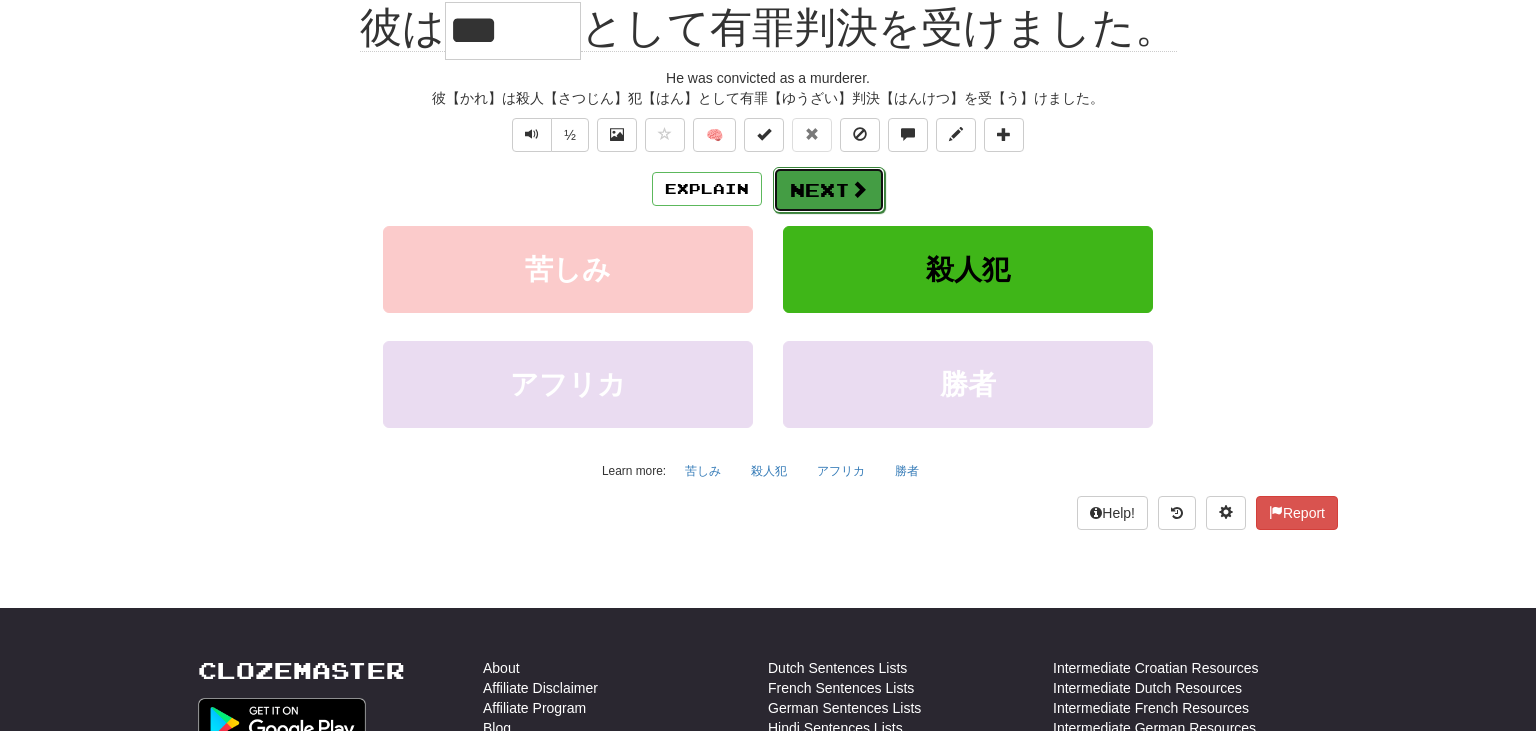 click at bounding box center [859, 189] 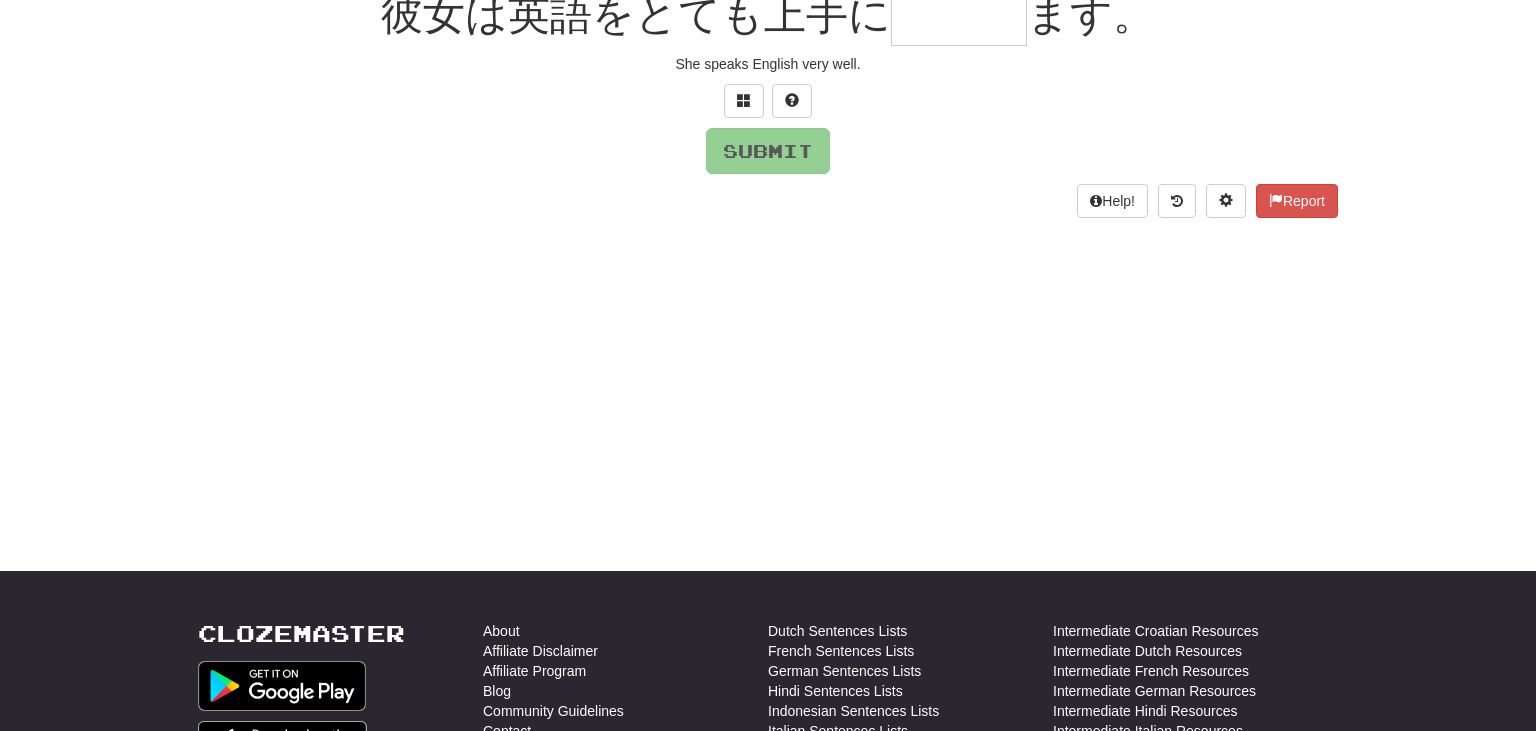 scroll, scrollTop: 197, scrollLeft: 0, axis: vertical 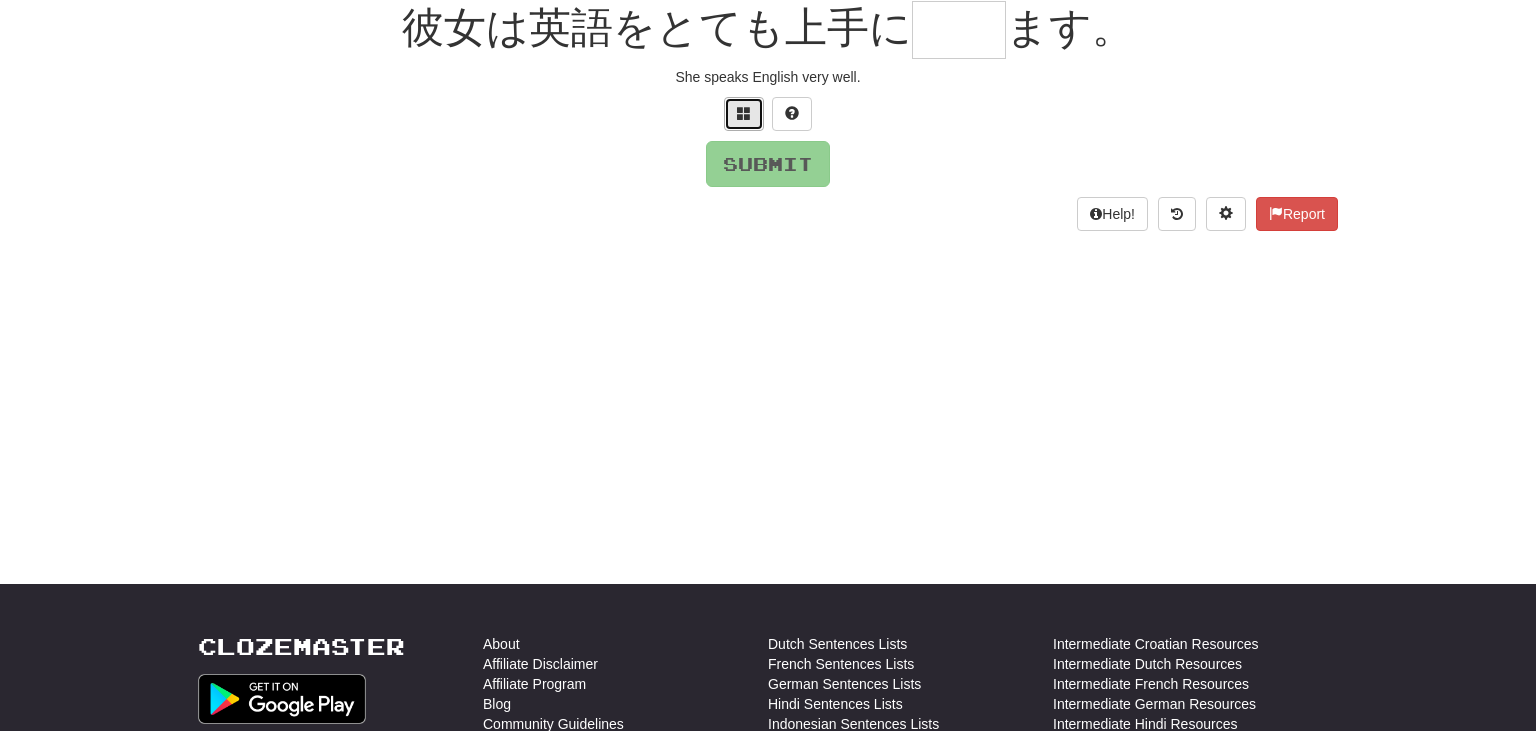 click at bounding box center [744, 114] 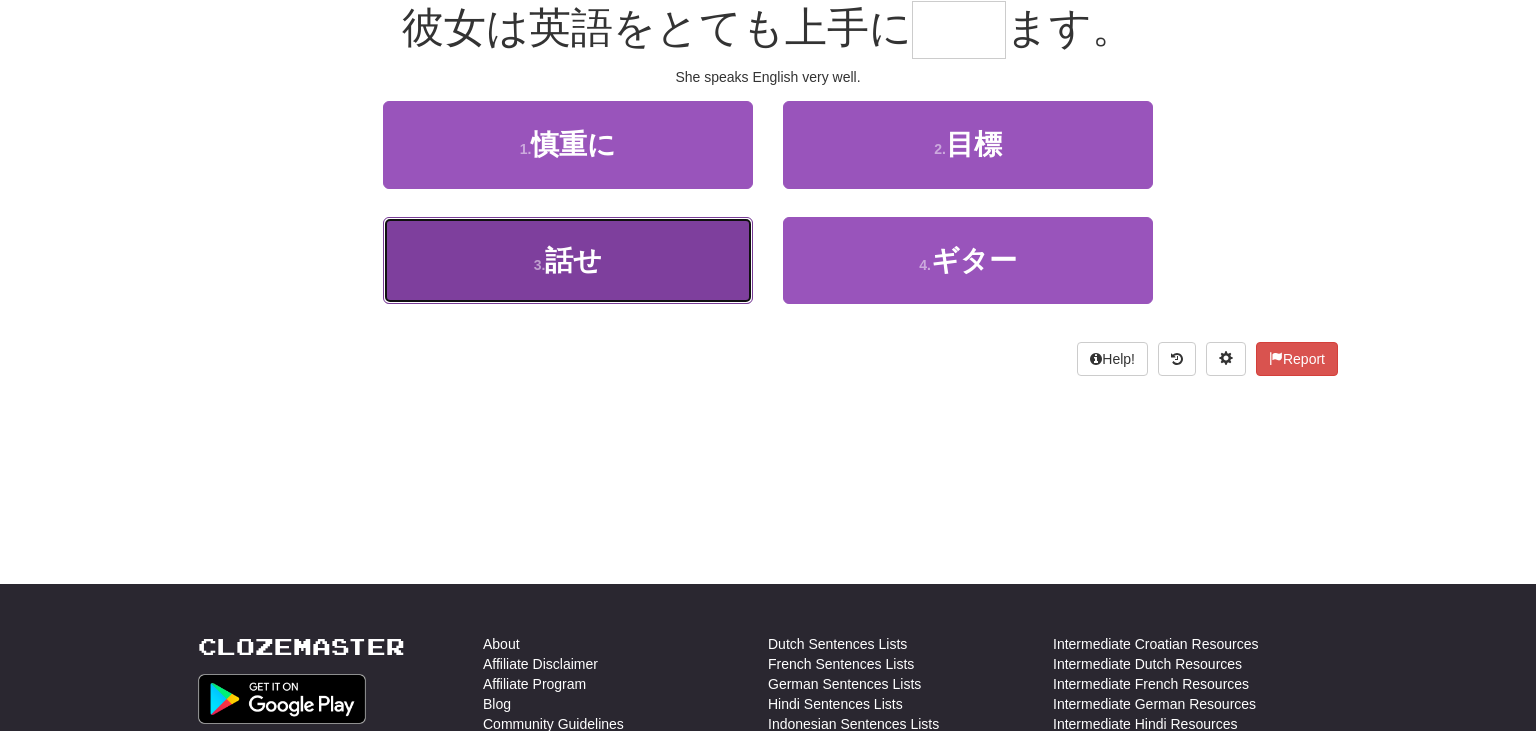 click on "3 .  話せ" at bounding box center (568, 260) 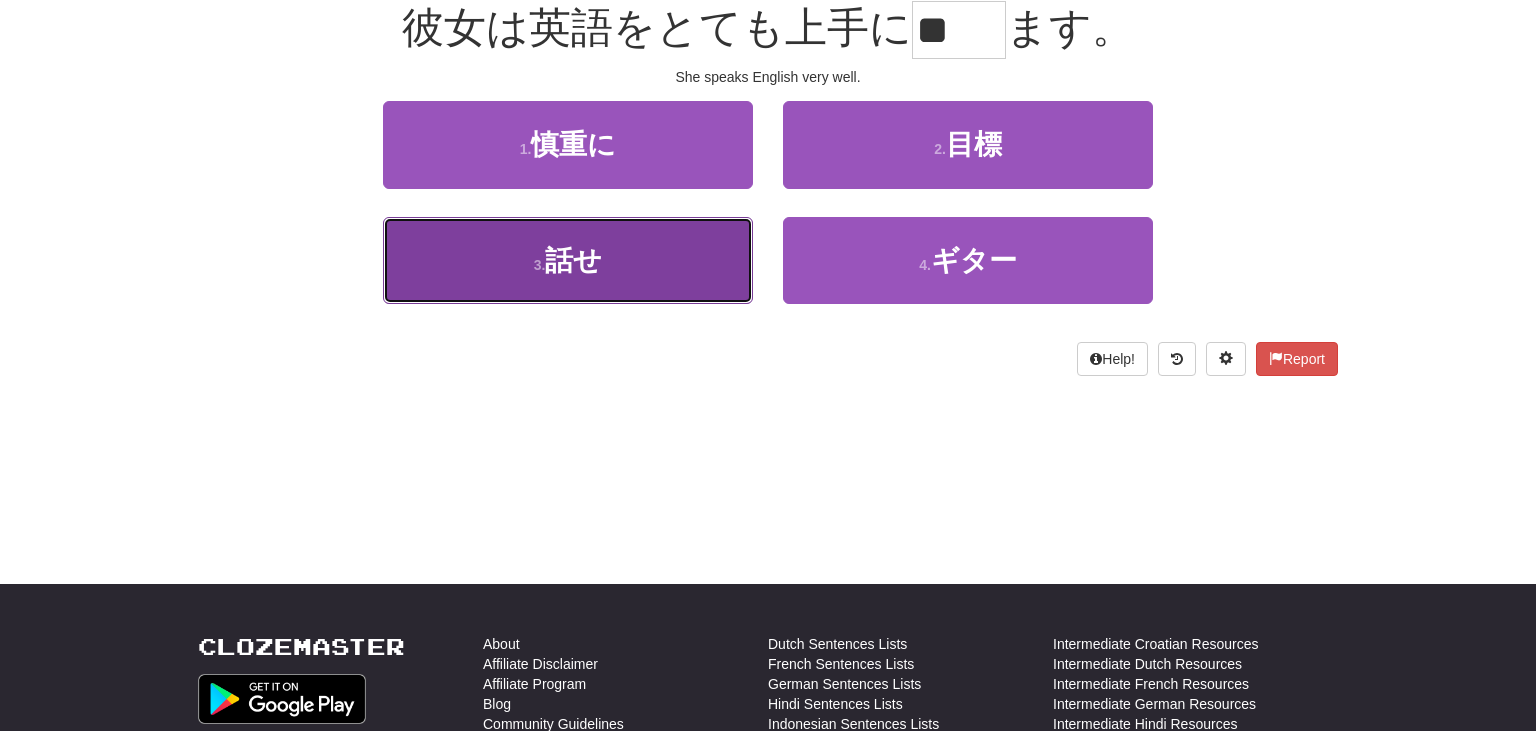 scroll, scrollTop: 210, scrollLeft: 0, axis: vertical 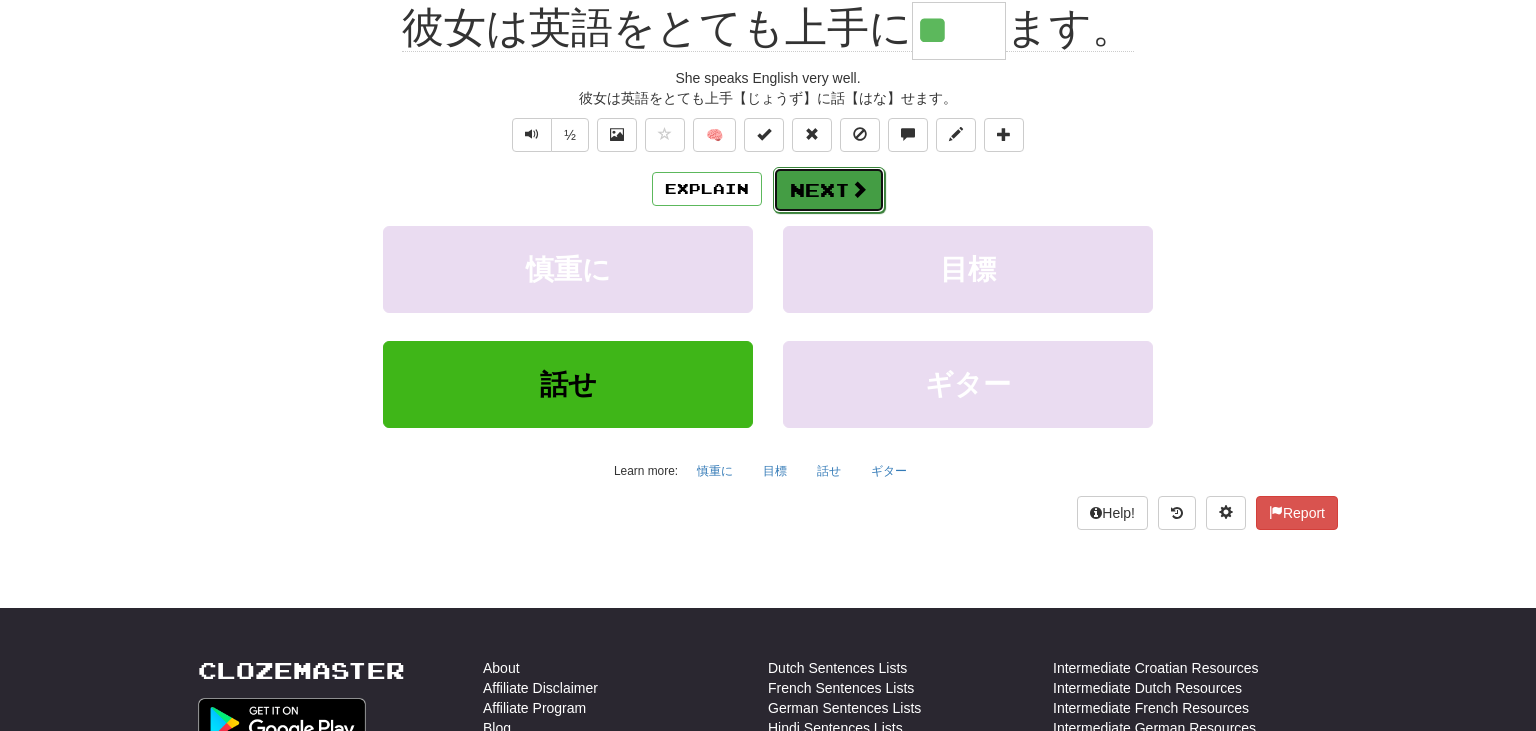 click at bounding box center [859, 189] 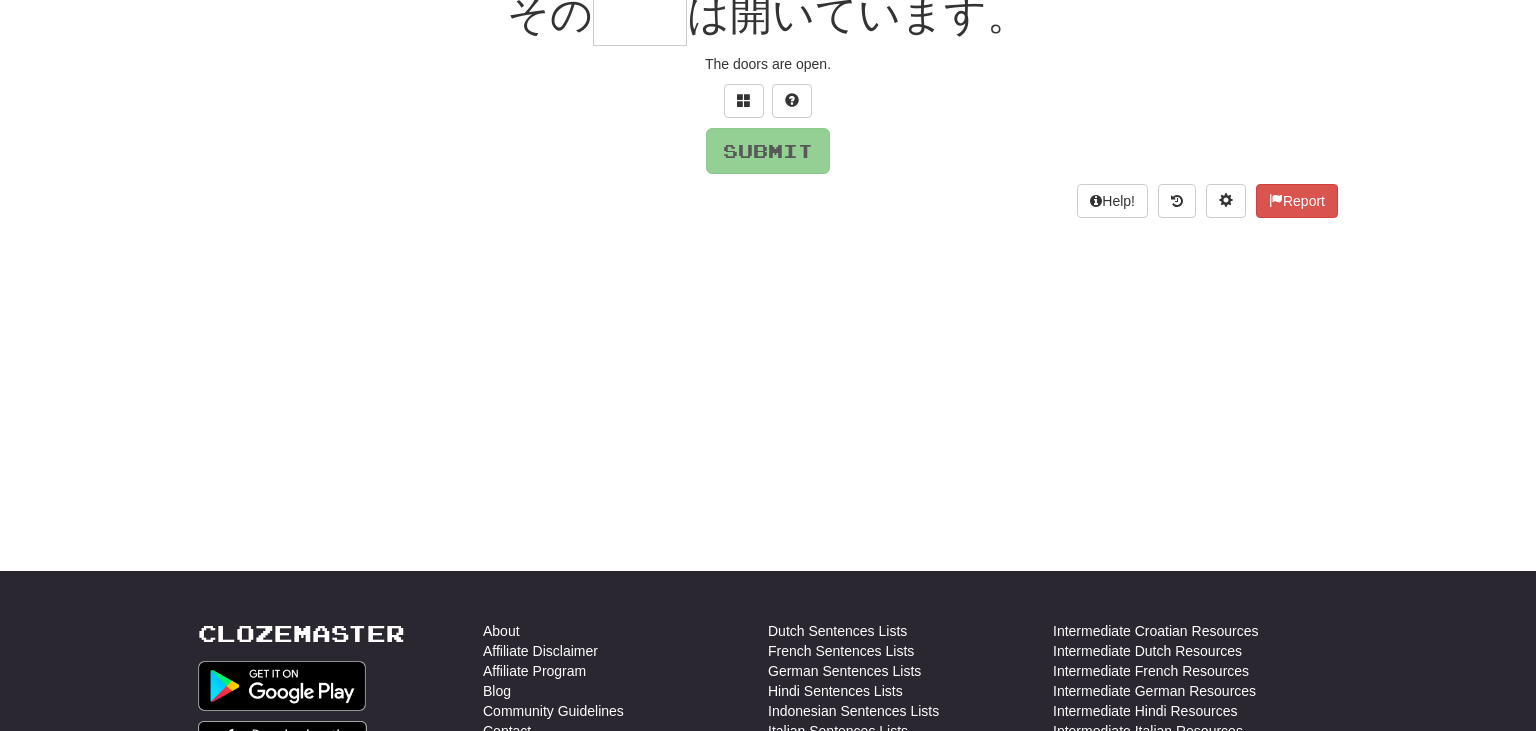 scroll, scrollTop: 197, scrollLeft: 0, axis: vertical 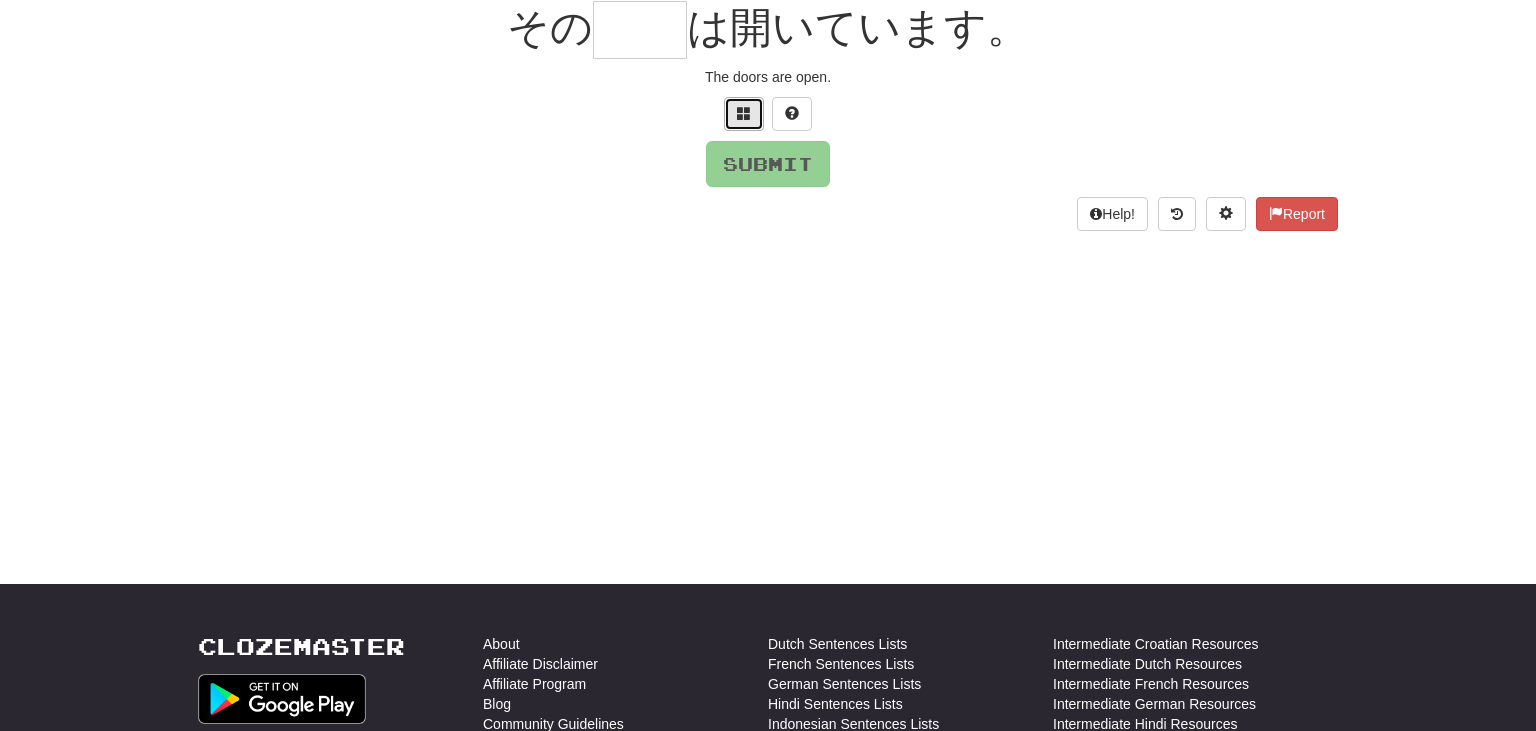 click at bounding box center (744, 114) 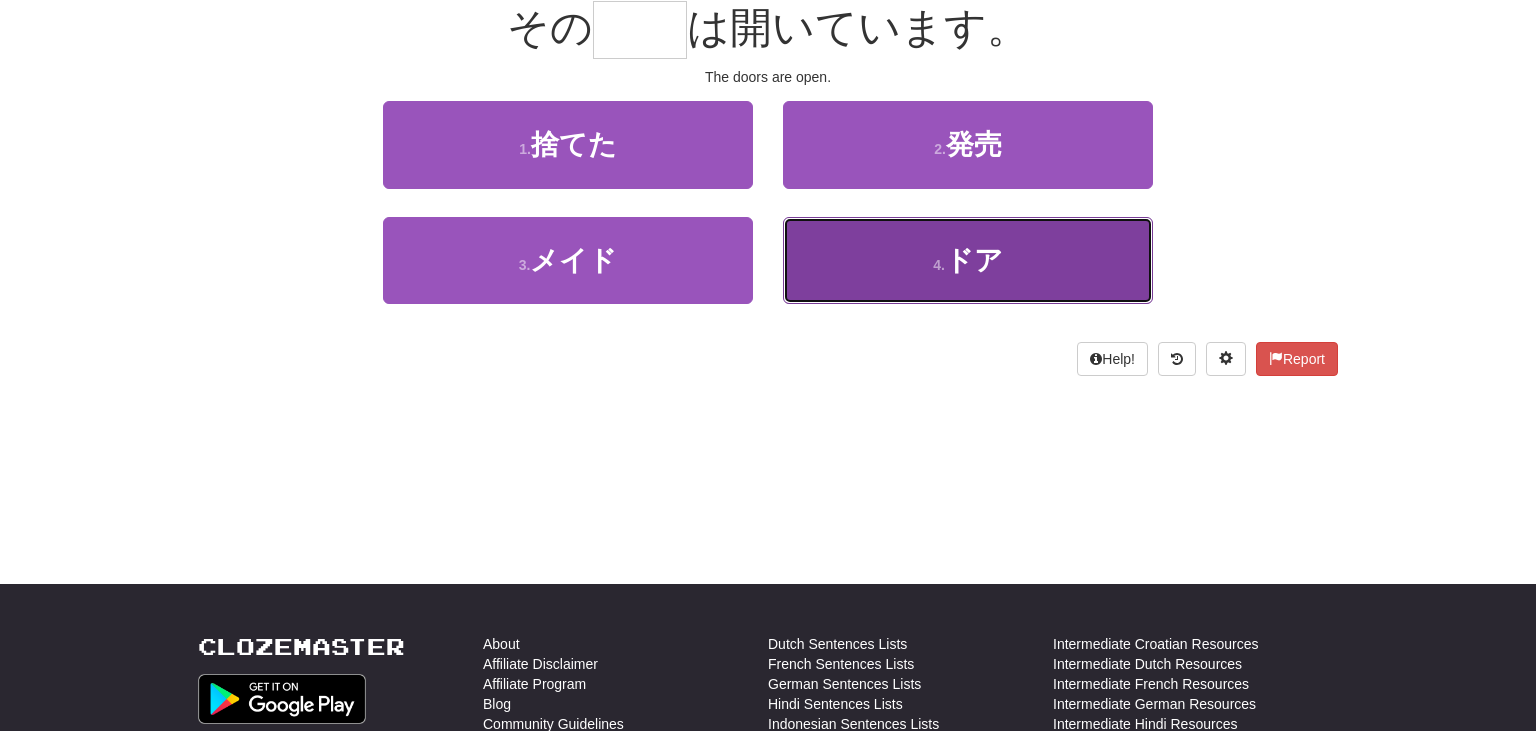 click on "4 .  ドア" at bounding box center (968, 260) 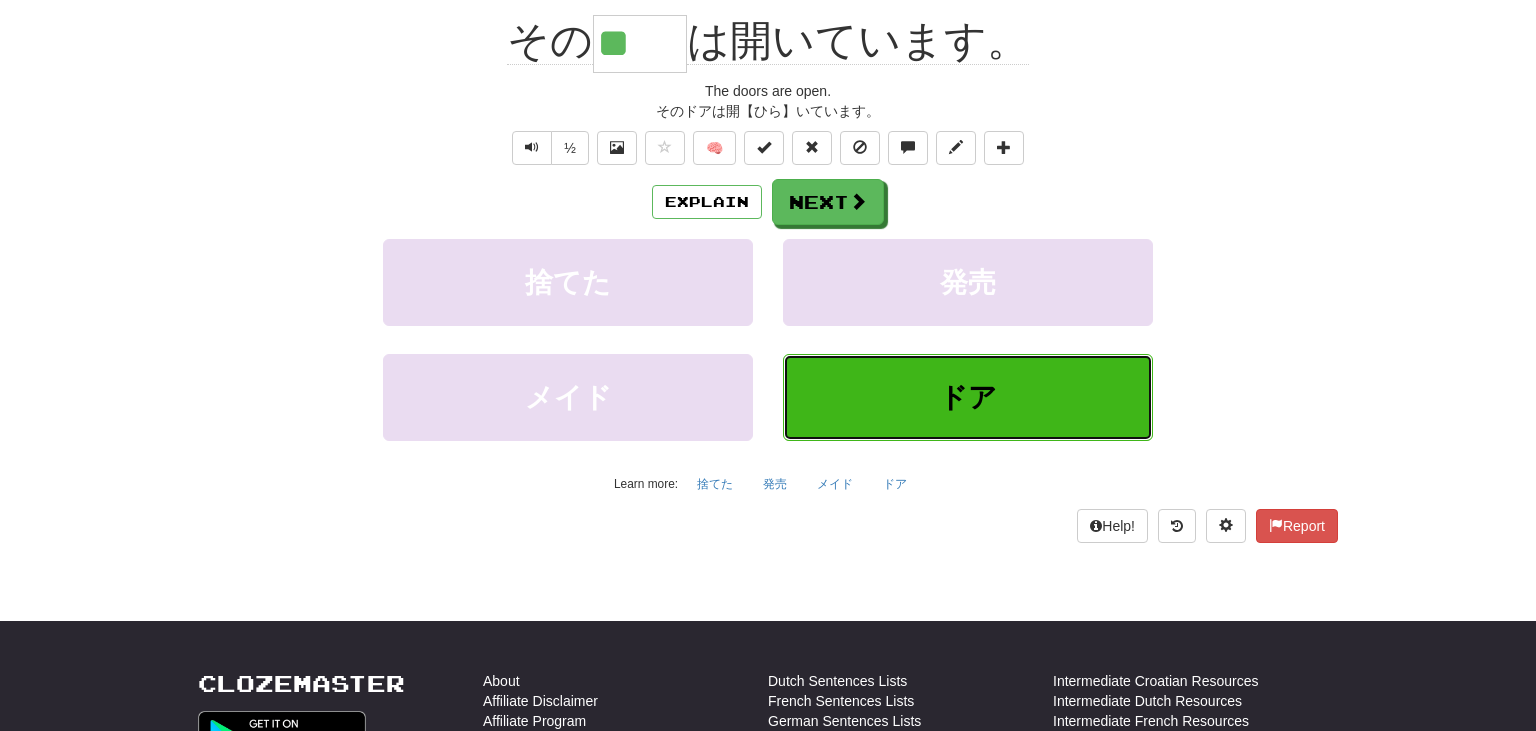 scroll, scrollTop: 210, scrollLeft: 0, axis: vertical 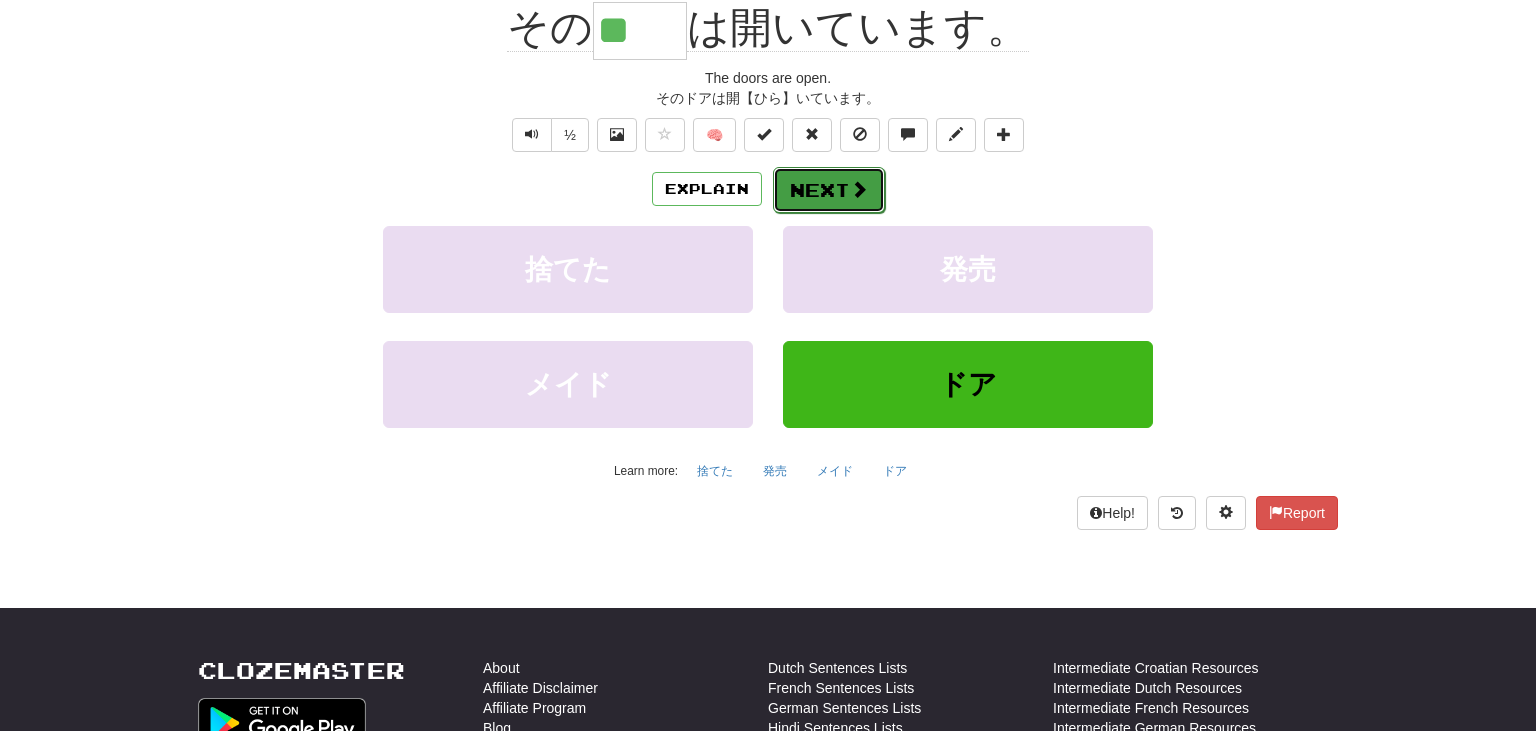 click on "Next" at bounding box center [829, 190] 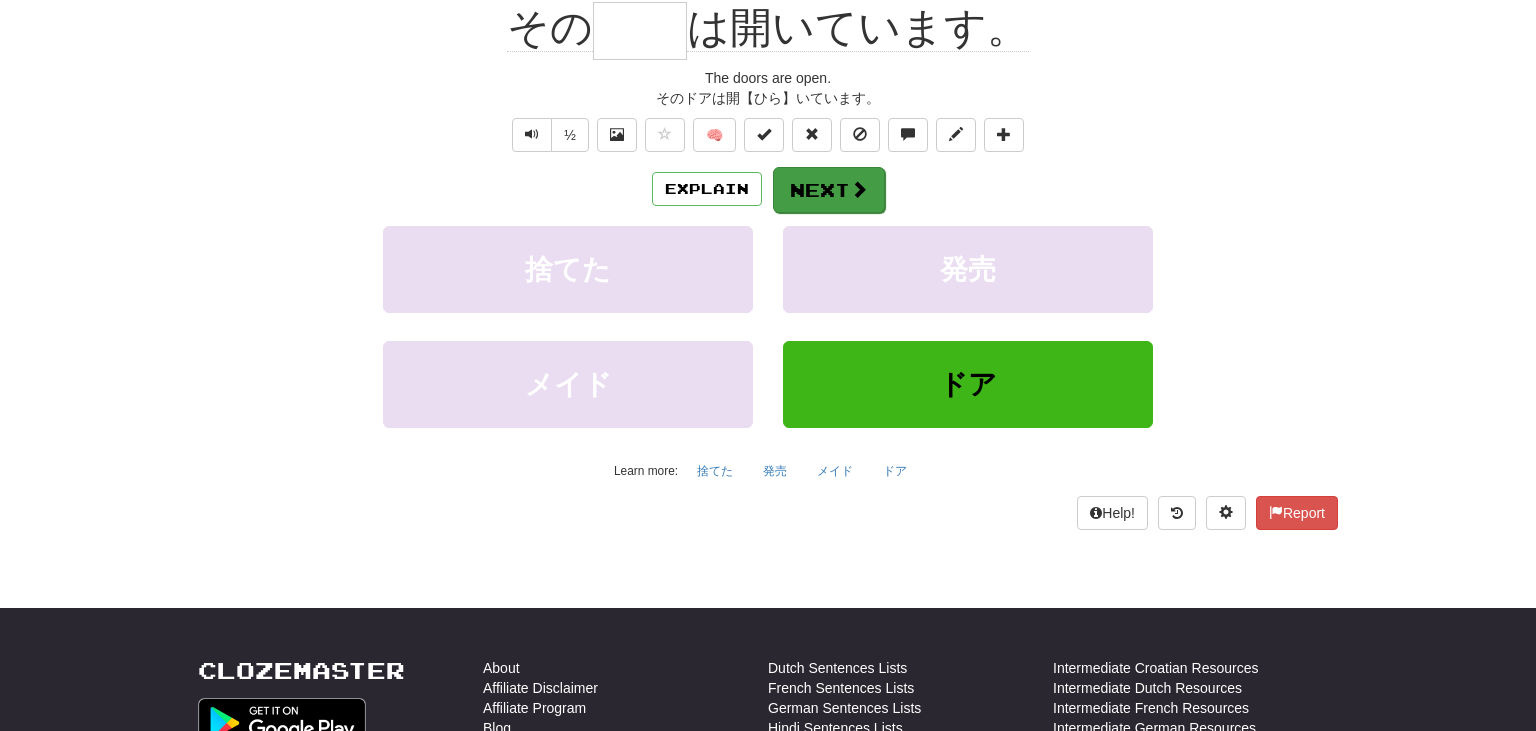 scroll, scrollTop: 197, scrollLeft: 0, axis: vertical 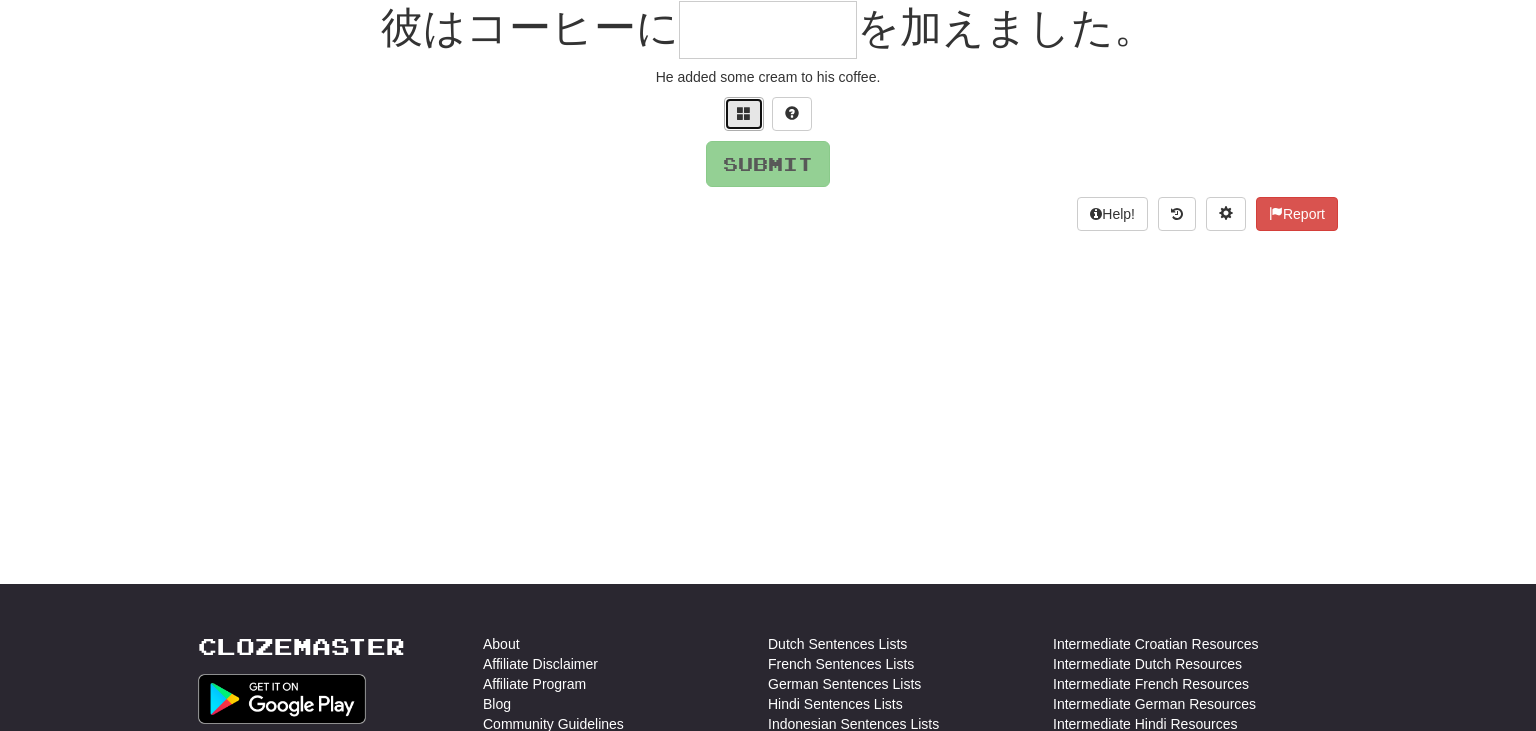 click at bounding box center (744, 113) 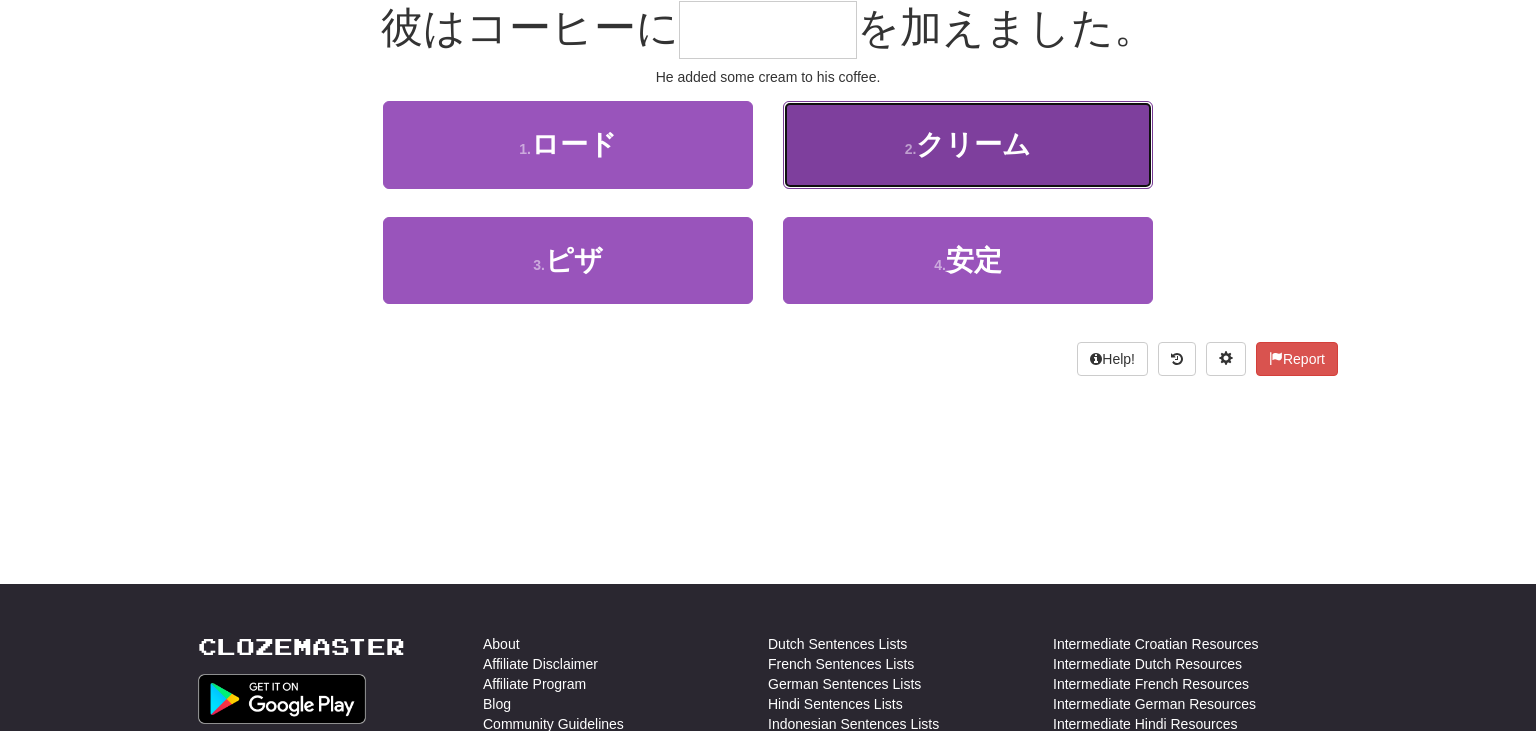 click on "2 .  クリーム" at bounding box center [968, 144] 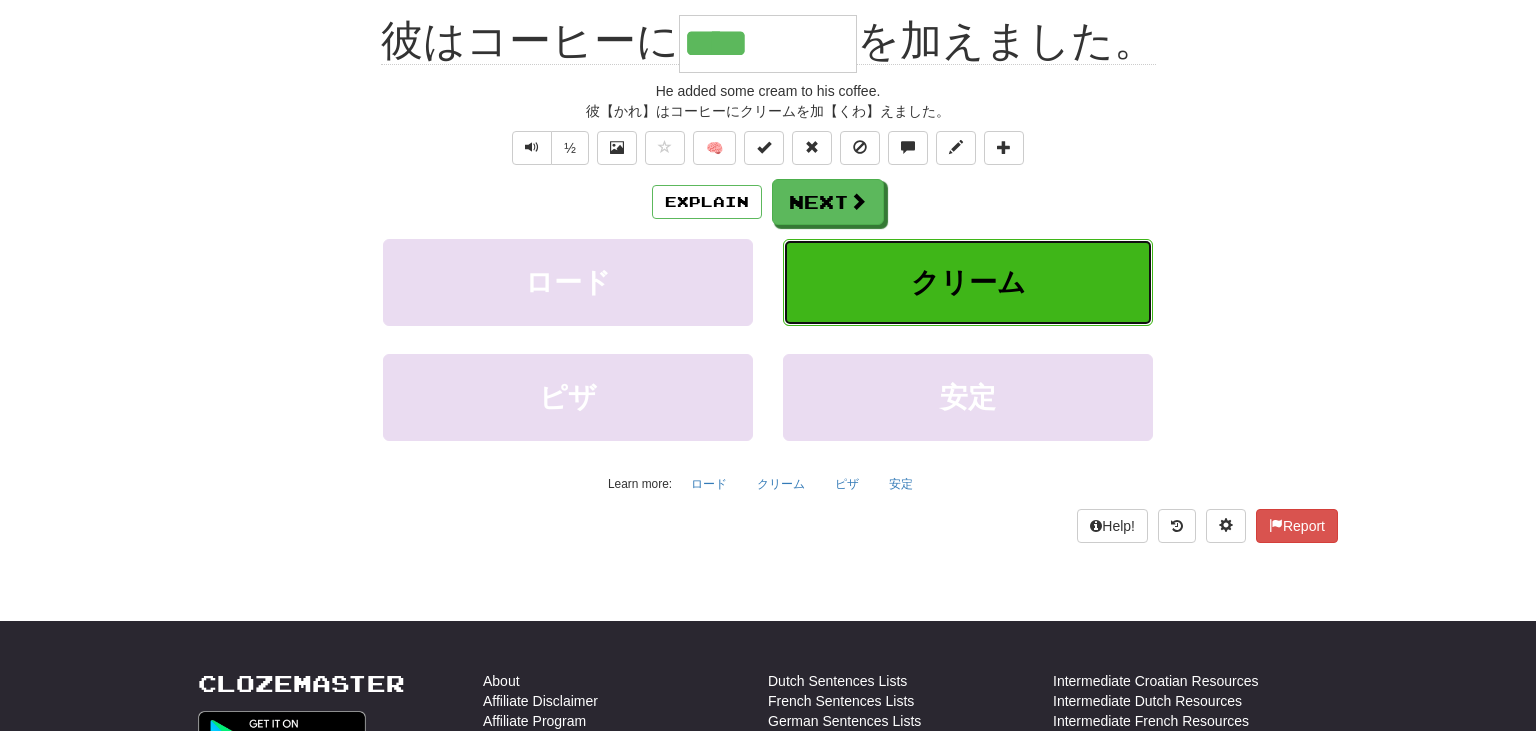 scroll, scrollTop: 210, scrollLeft: 0, axis: vertical 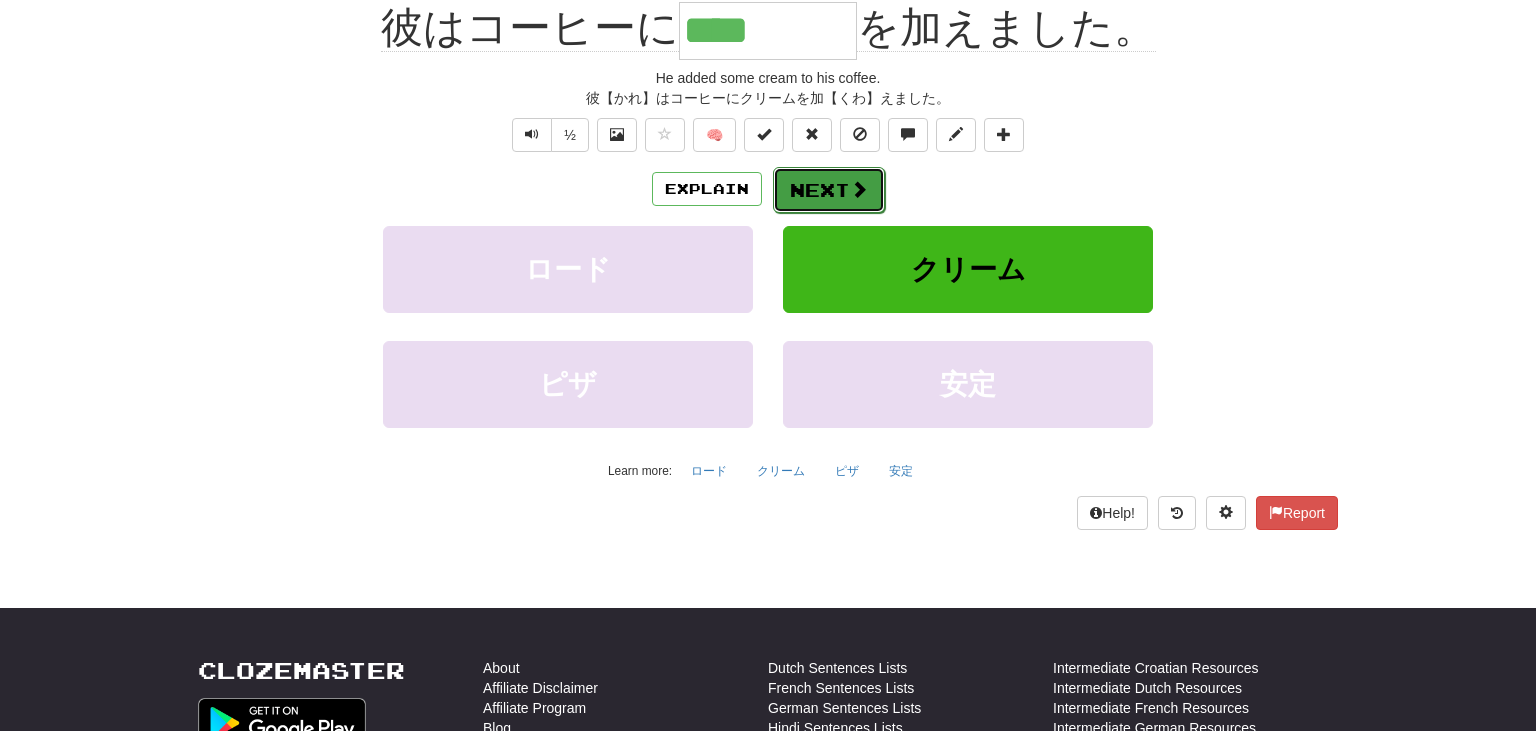 click on "Next" at bounding box center [829, 190] 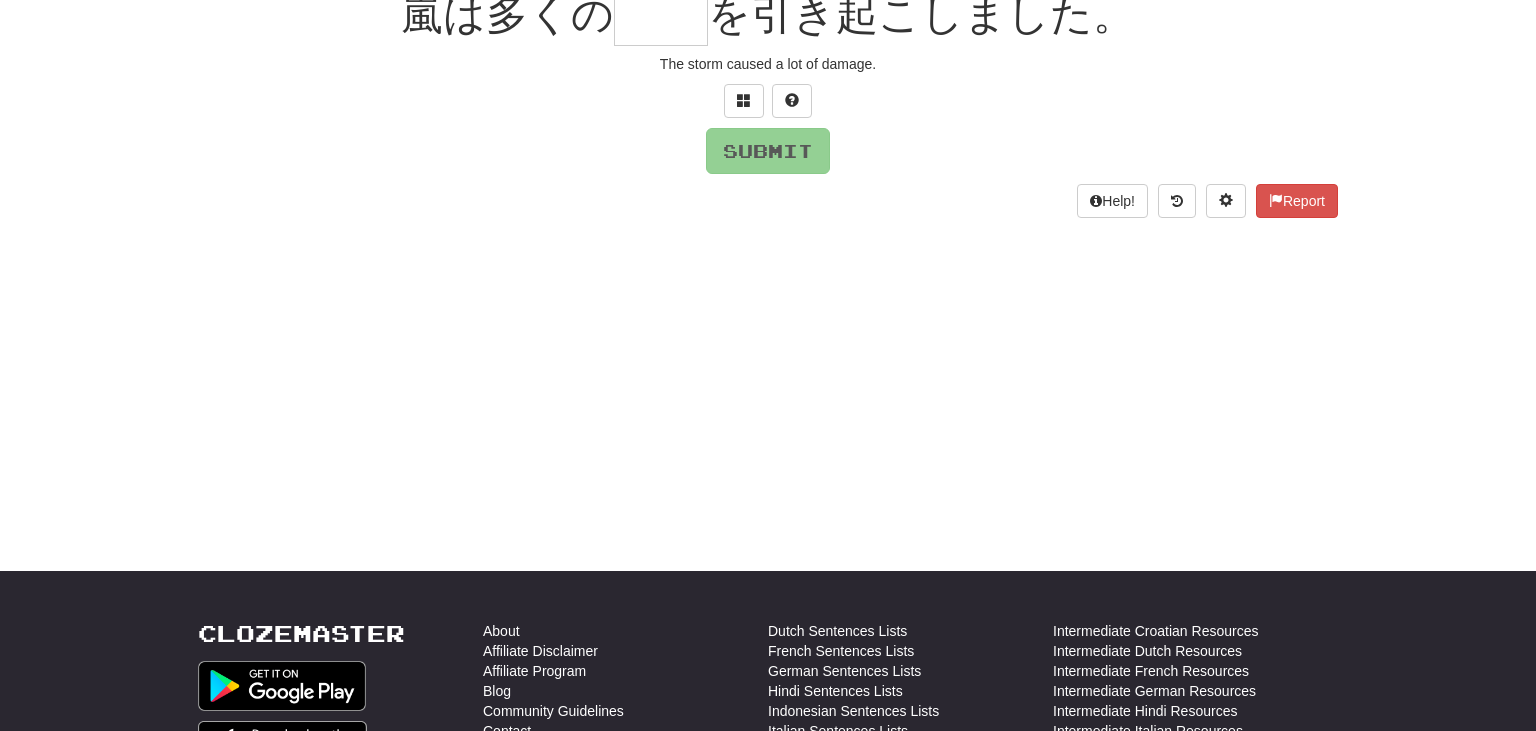 scroll, scrollTop: 197, scrollLeft: 0, axis: vertical 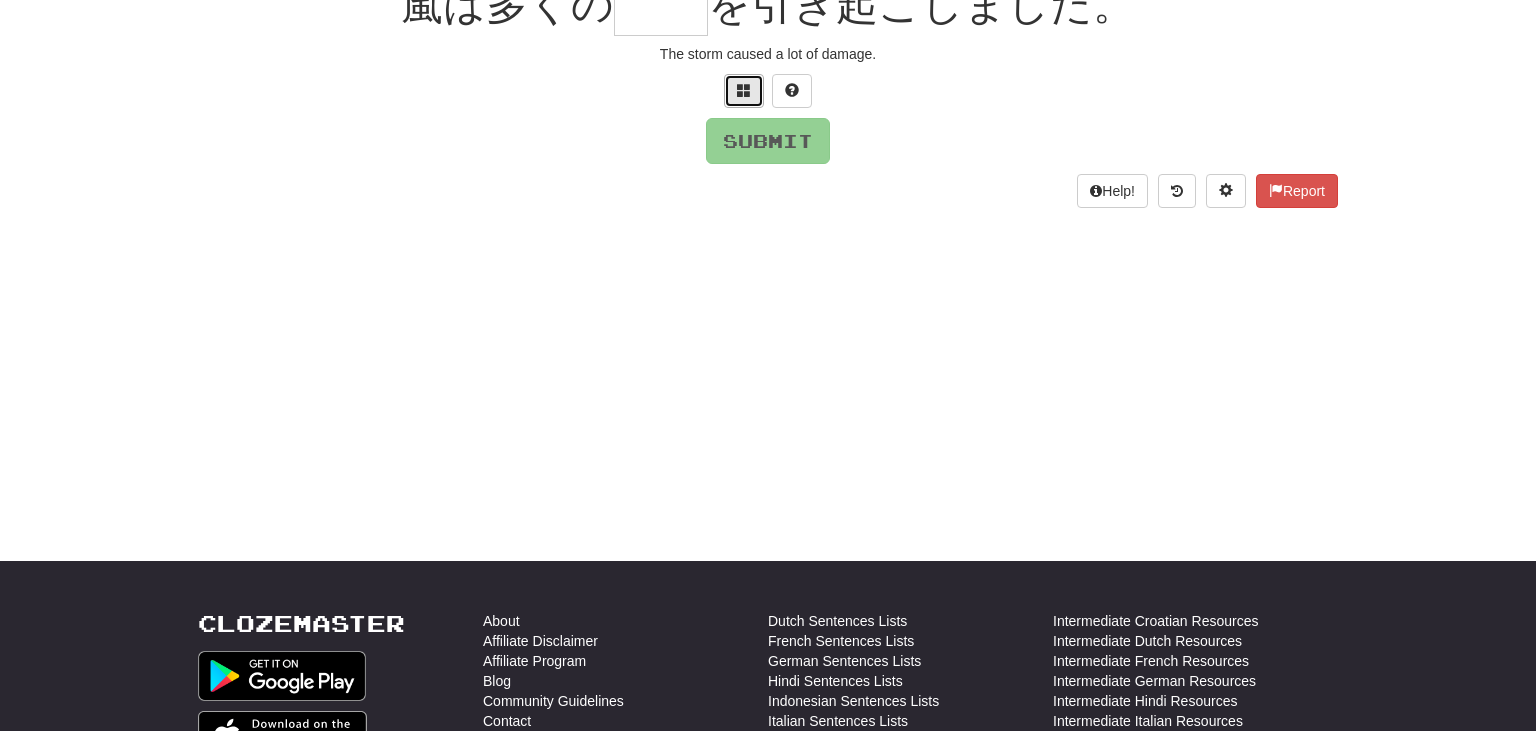 click at bounding box center [744, 90] 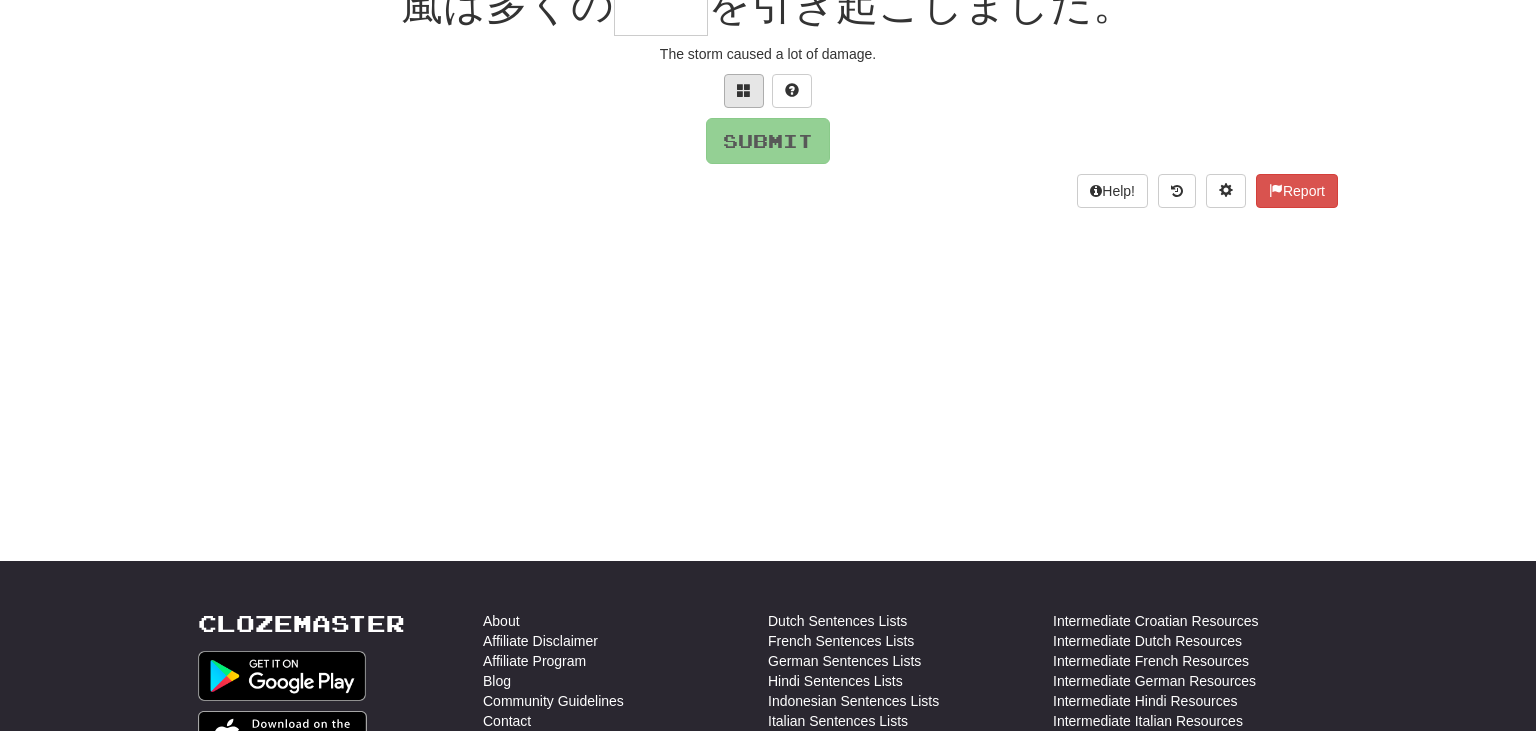 scroll, scrollTop: 200, scrollLeft: 0, axis: vertical 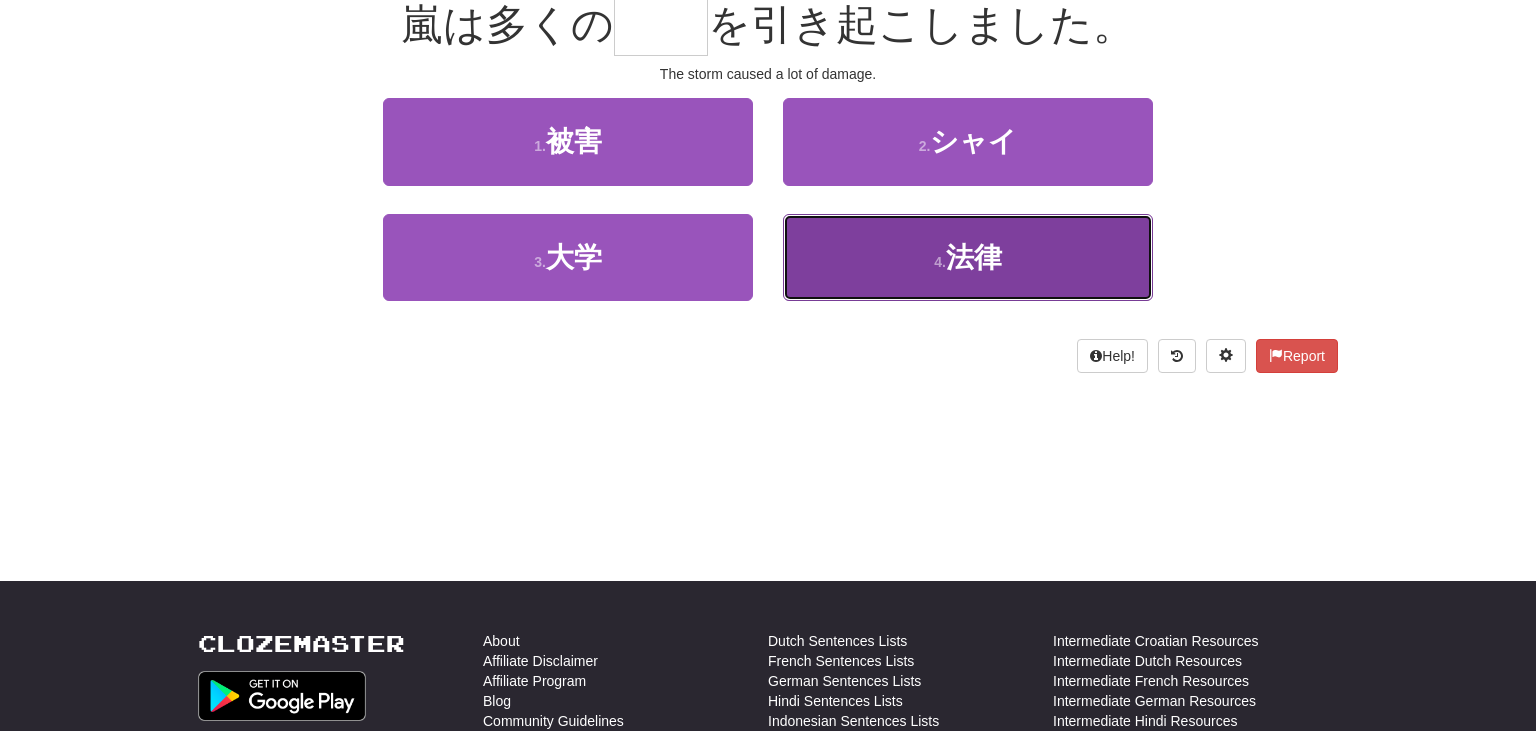 click on "4 .  法律" at bounding box center [968, 257] 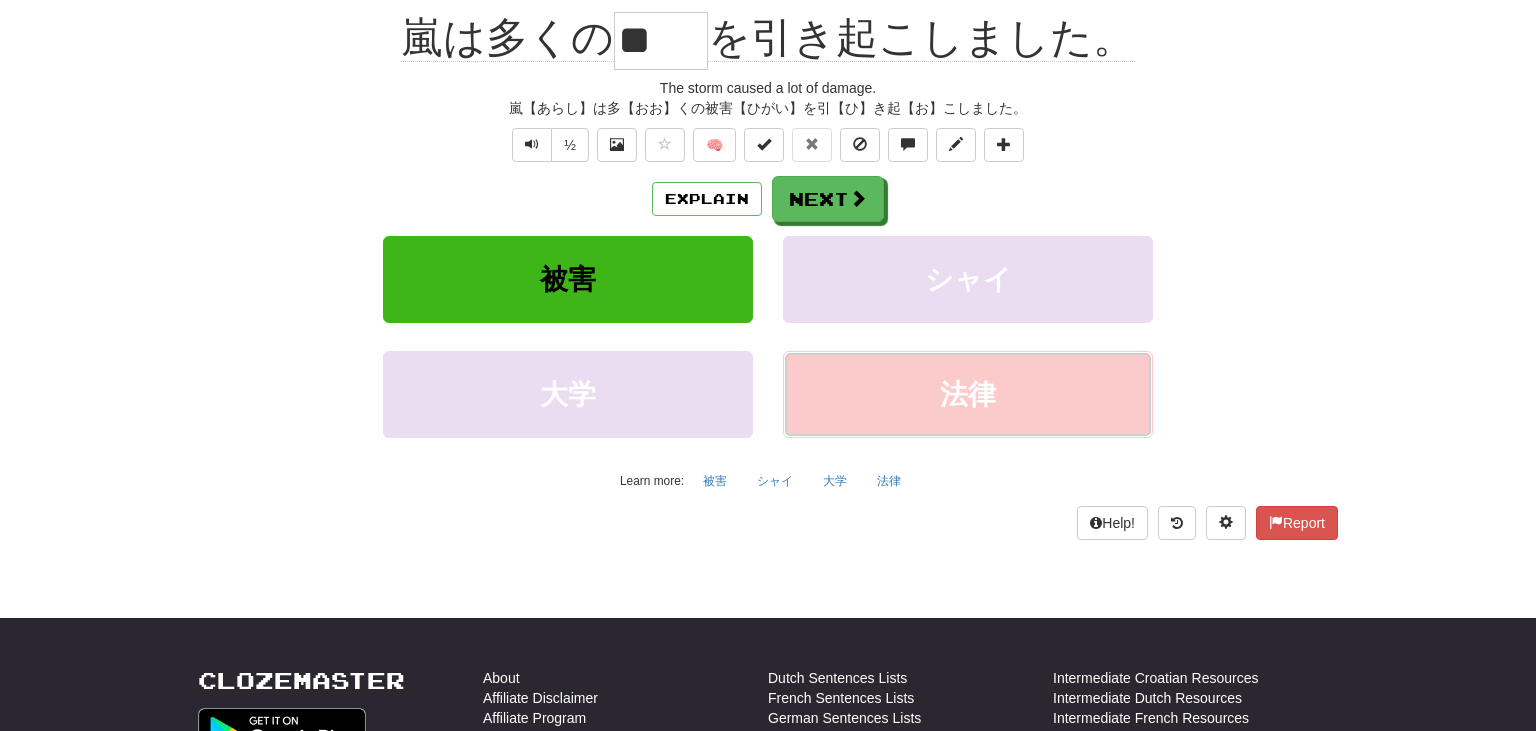 scroll, scrollTop: 213, scrollLeft: 0, axis: vertical 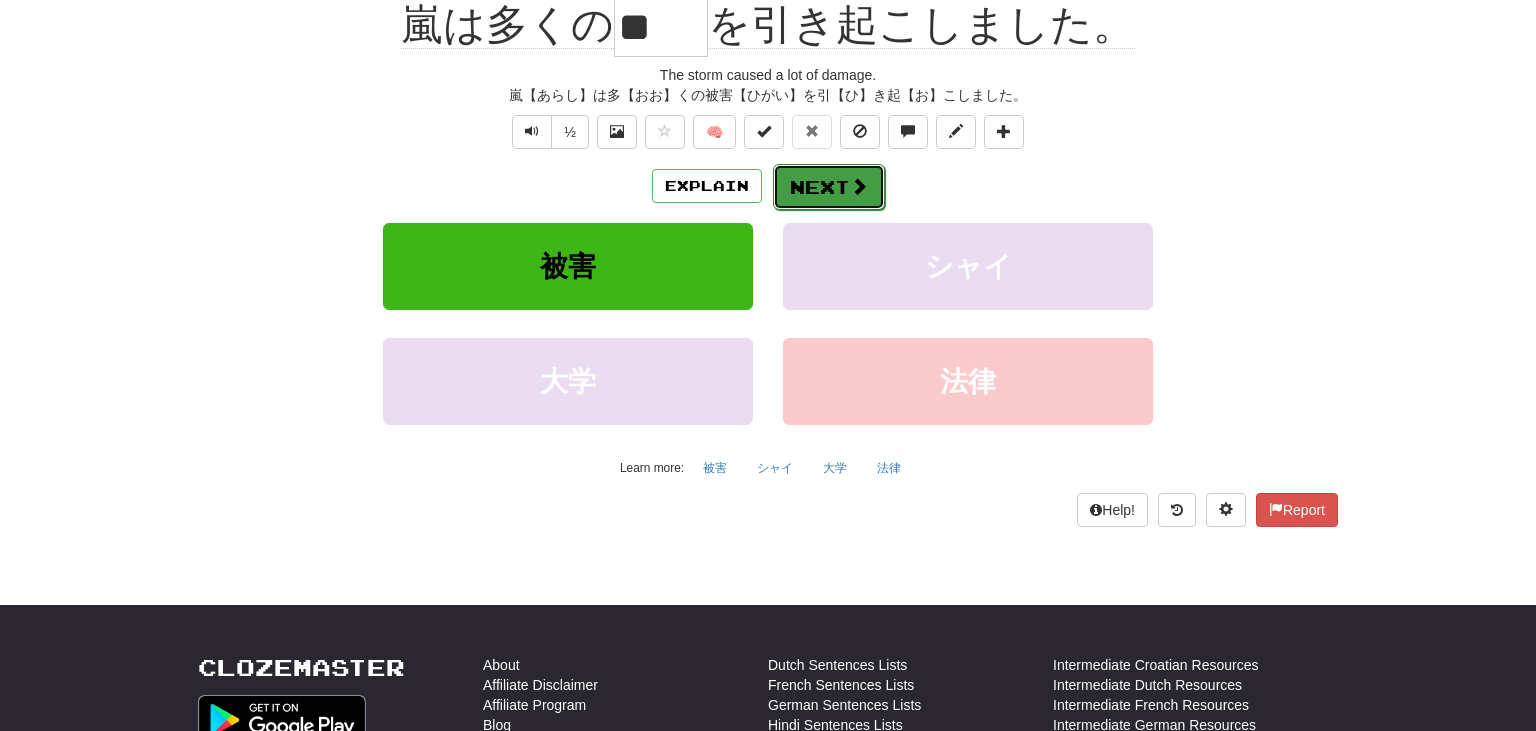 click on "Next" at bounding box center [829, 187] 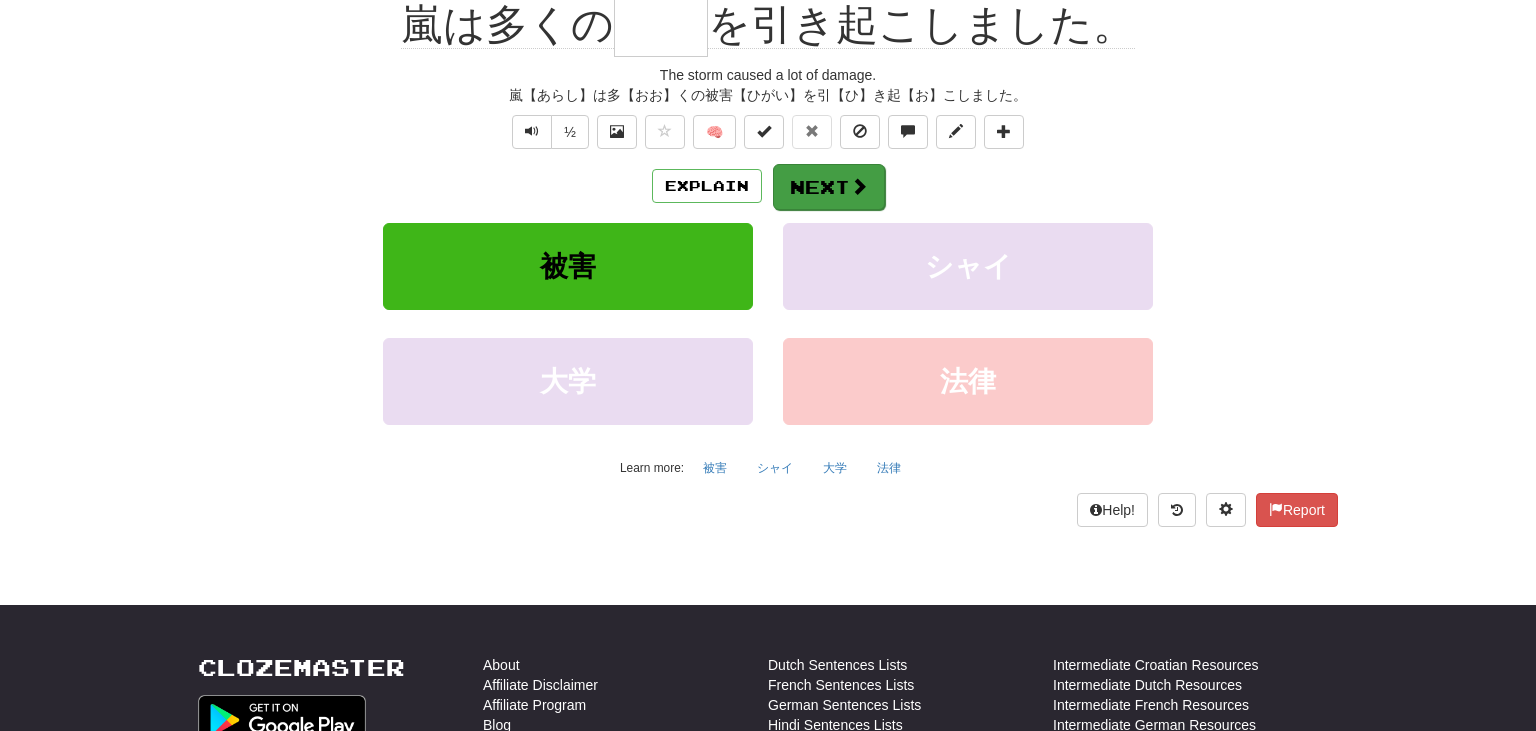 scroll, scrollTop: 200, scrollLeft: 0, axis: vertical 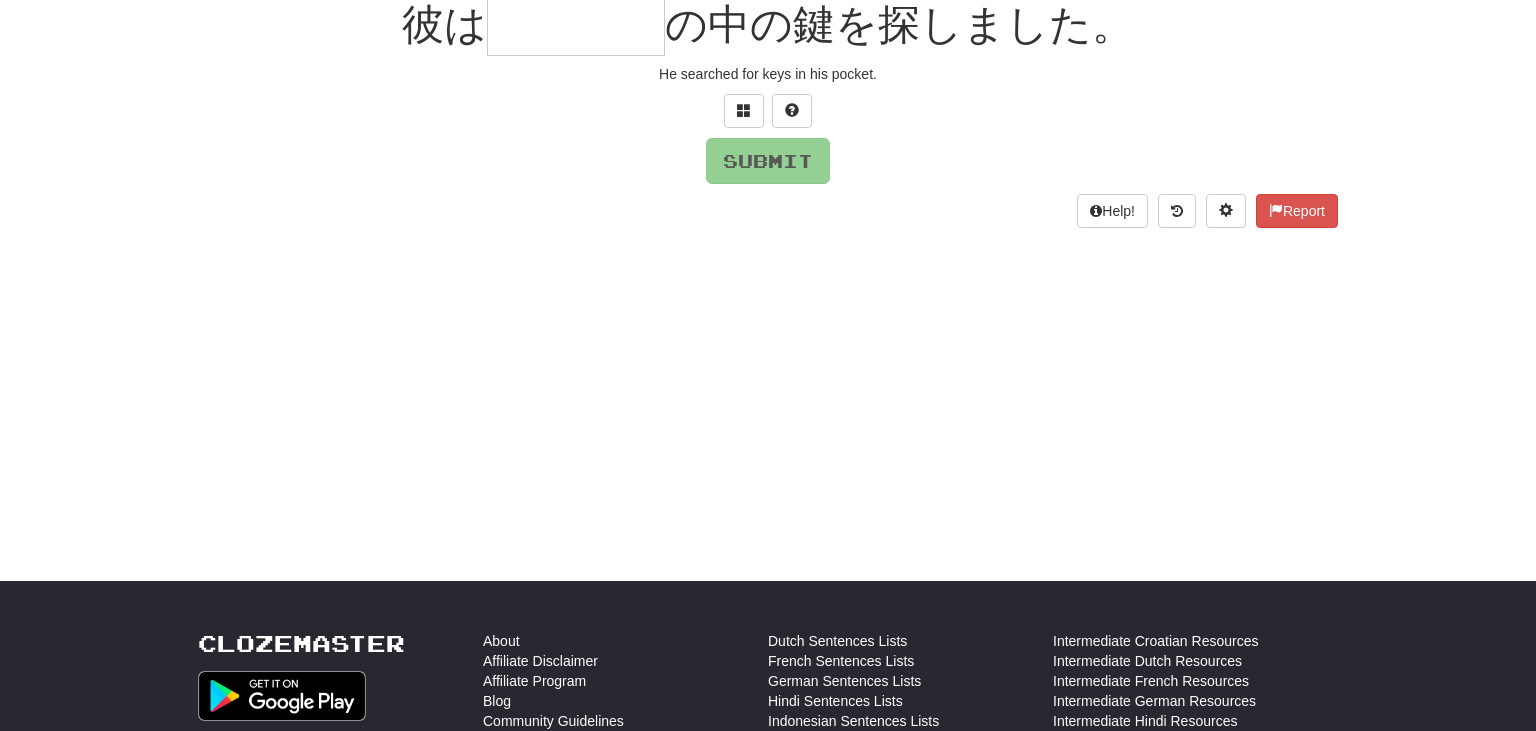 click on "Score: 188 0 % Mastered 彼は の中の鍵を探しました。 He searched for keys in his pocket. Submit Help! Report" at bounding box center [768, 75] 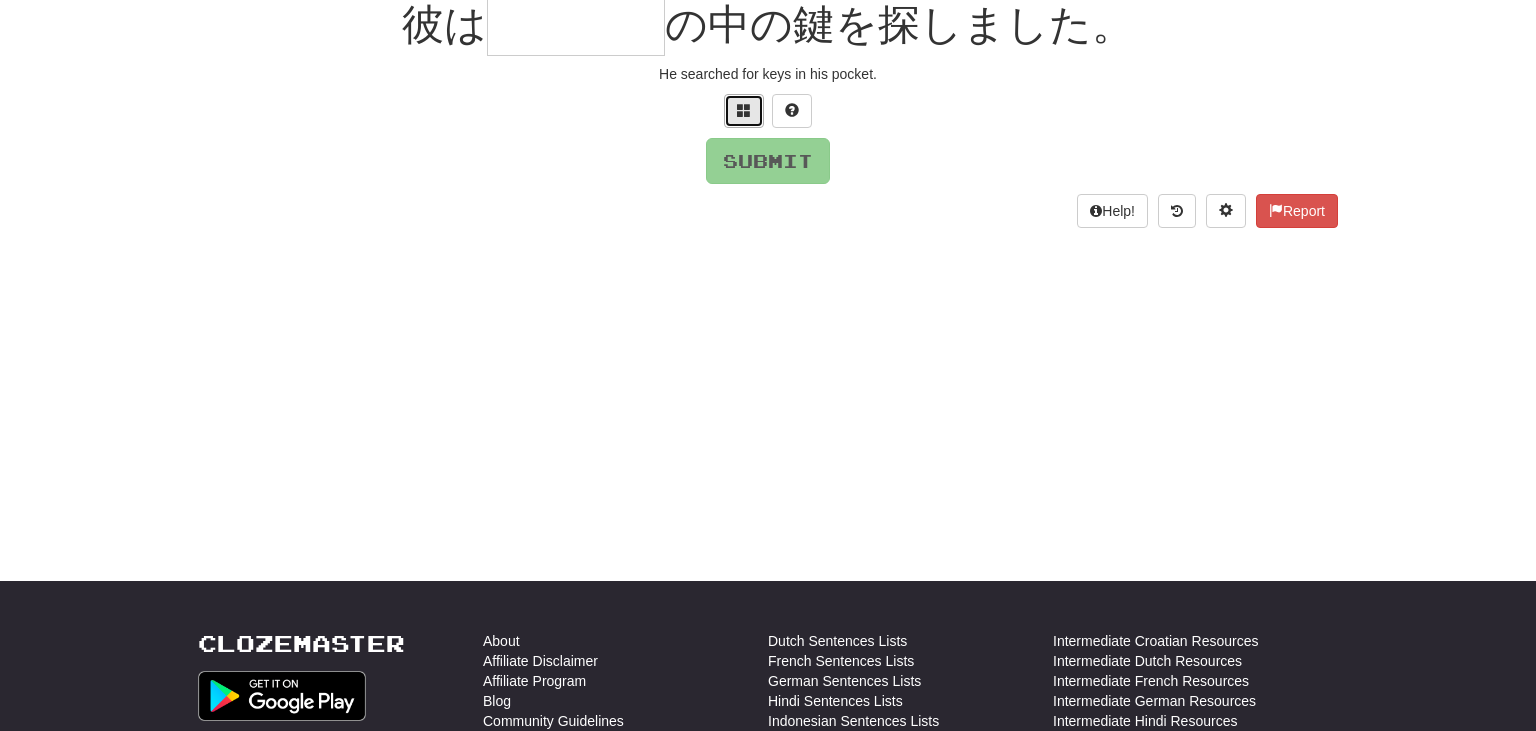 click at bounding box center [744, 110] 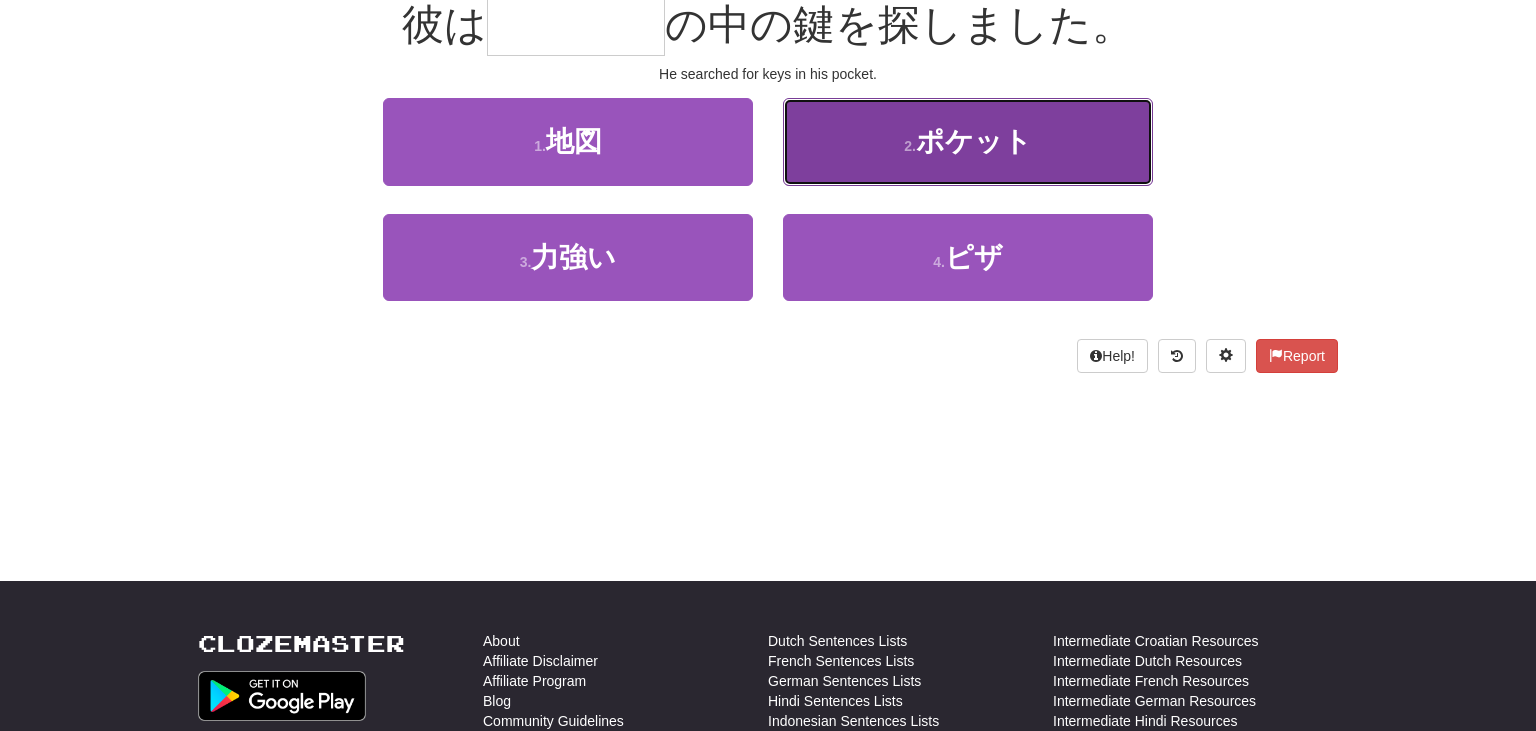 click on "ポケット" at bounding box center (974, 141) 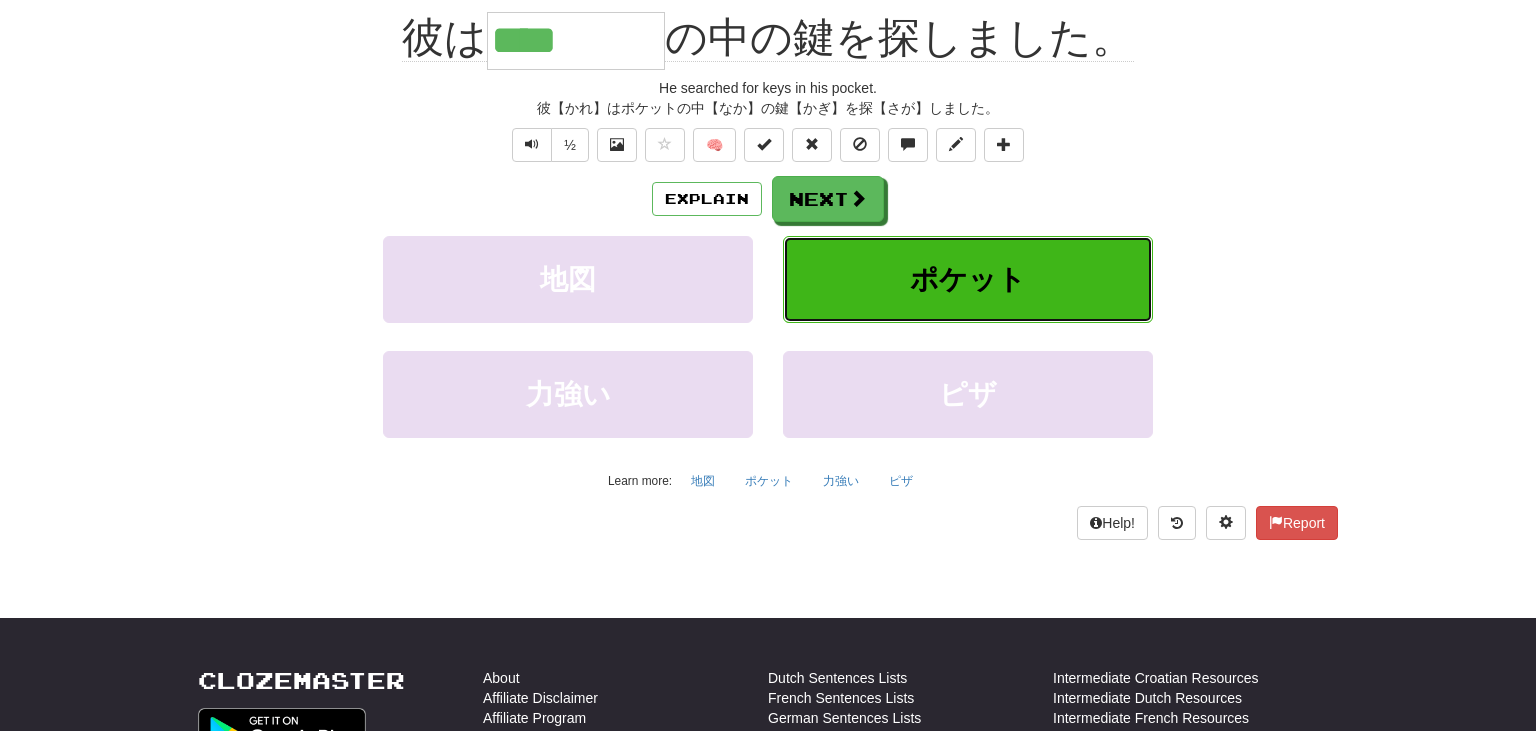 scroll, scrollTop: 213, scrollLeft: 0, axis: vertical 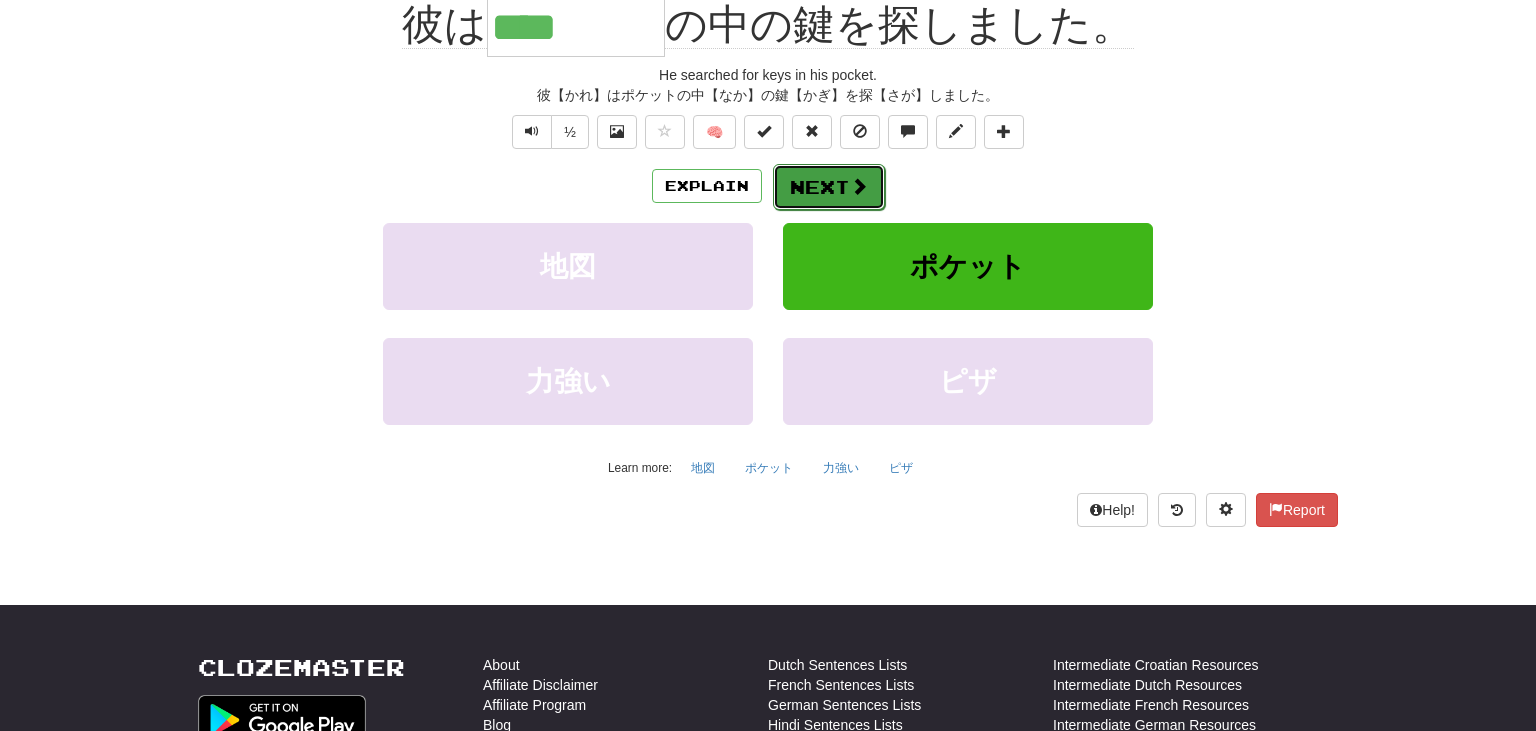click on "Next" at bounding box center [829, 187] 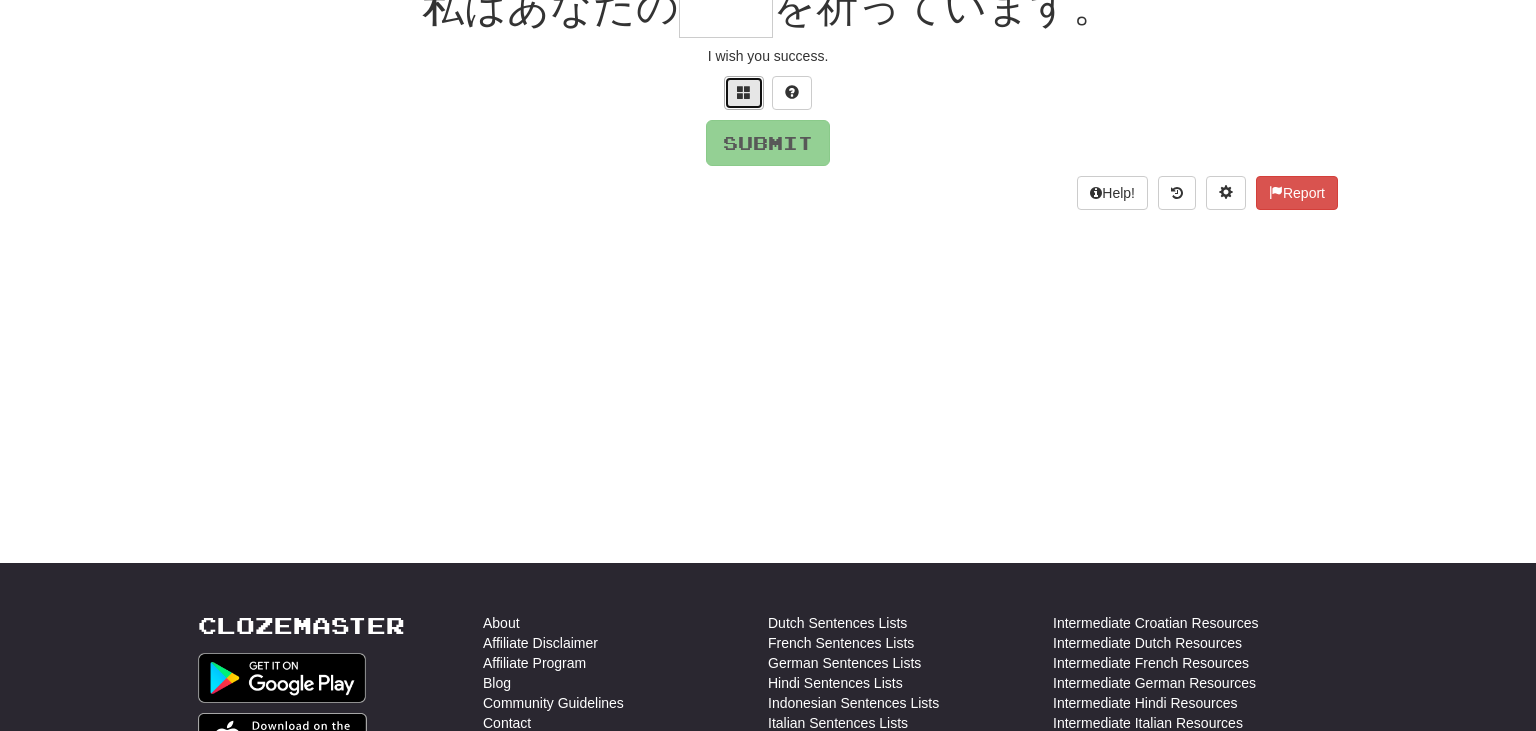 click at bounding box center [744, 92] 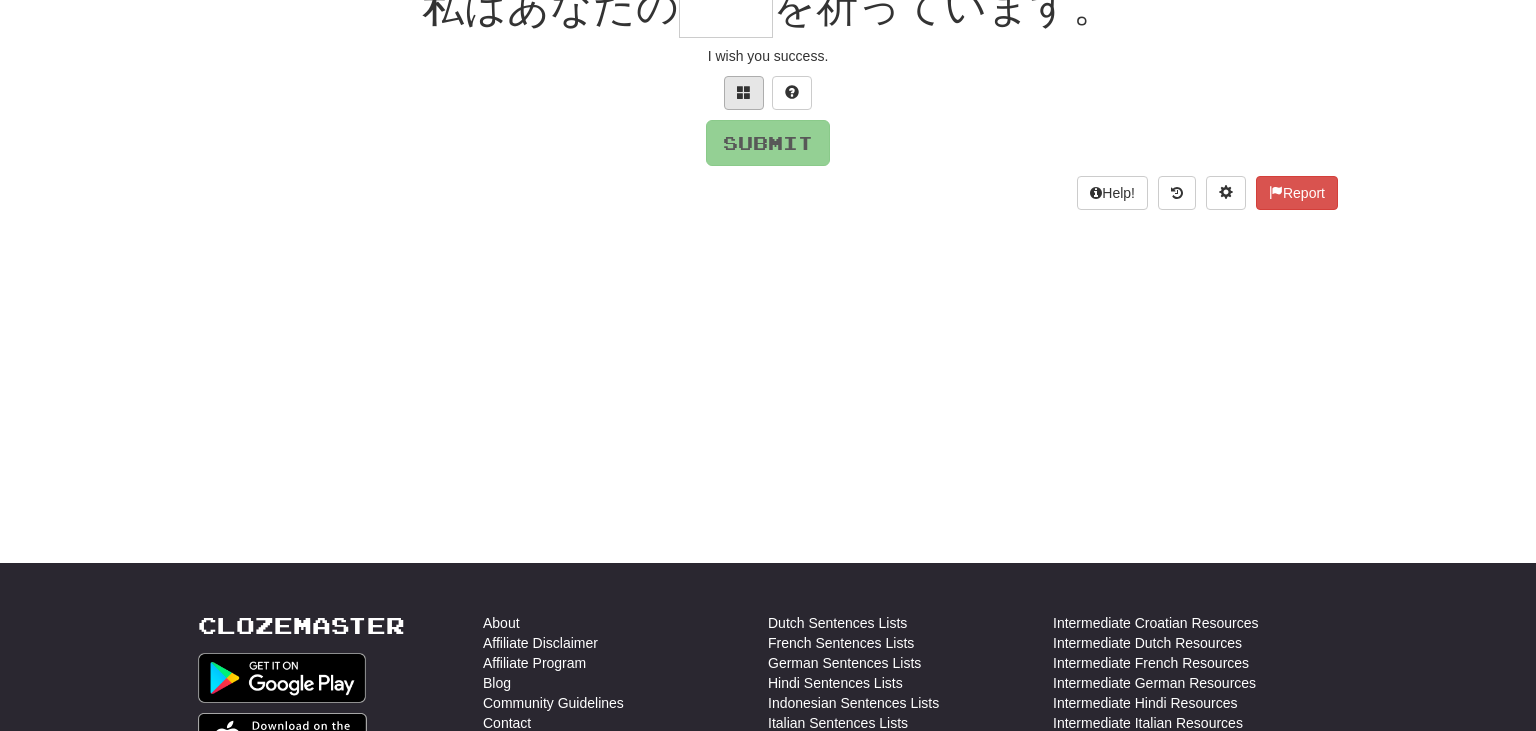 scroll, scrollTop: 200, scrollLeft: 0, axis: vertical 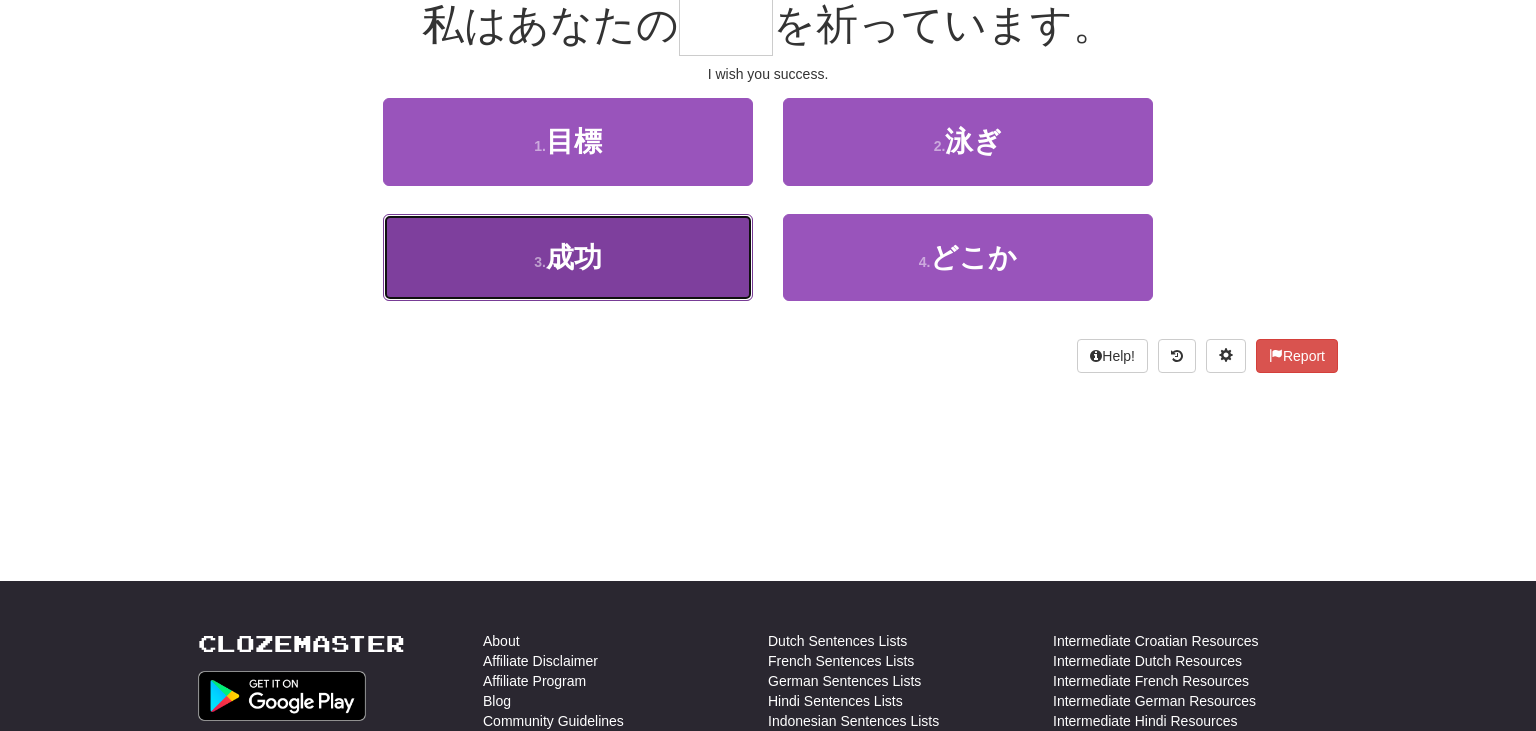 click on "3 .  成功" at bounding box center (568, 257) 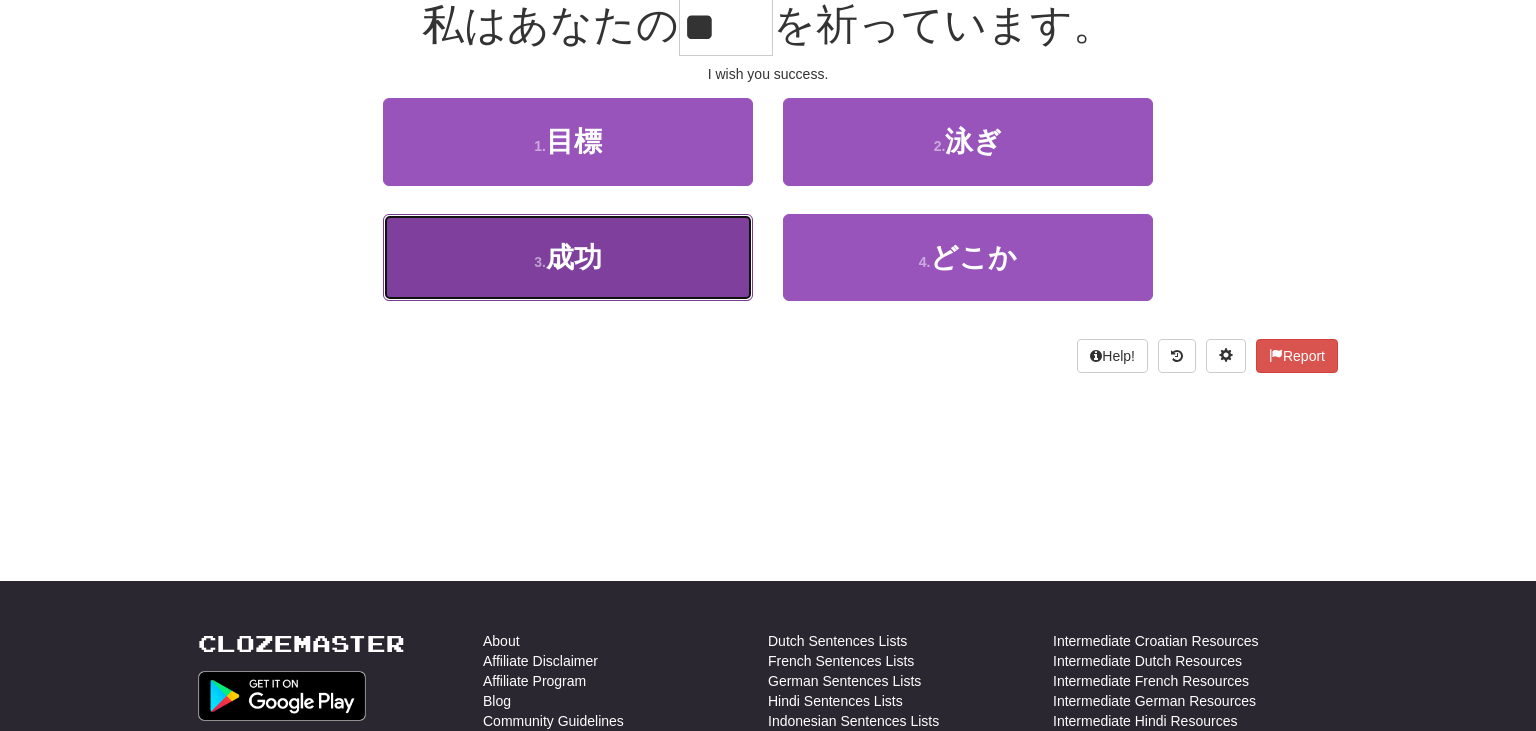 scroll, scrollTop: 213, scrollLeft: 0, axis: vertical 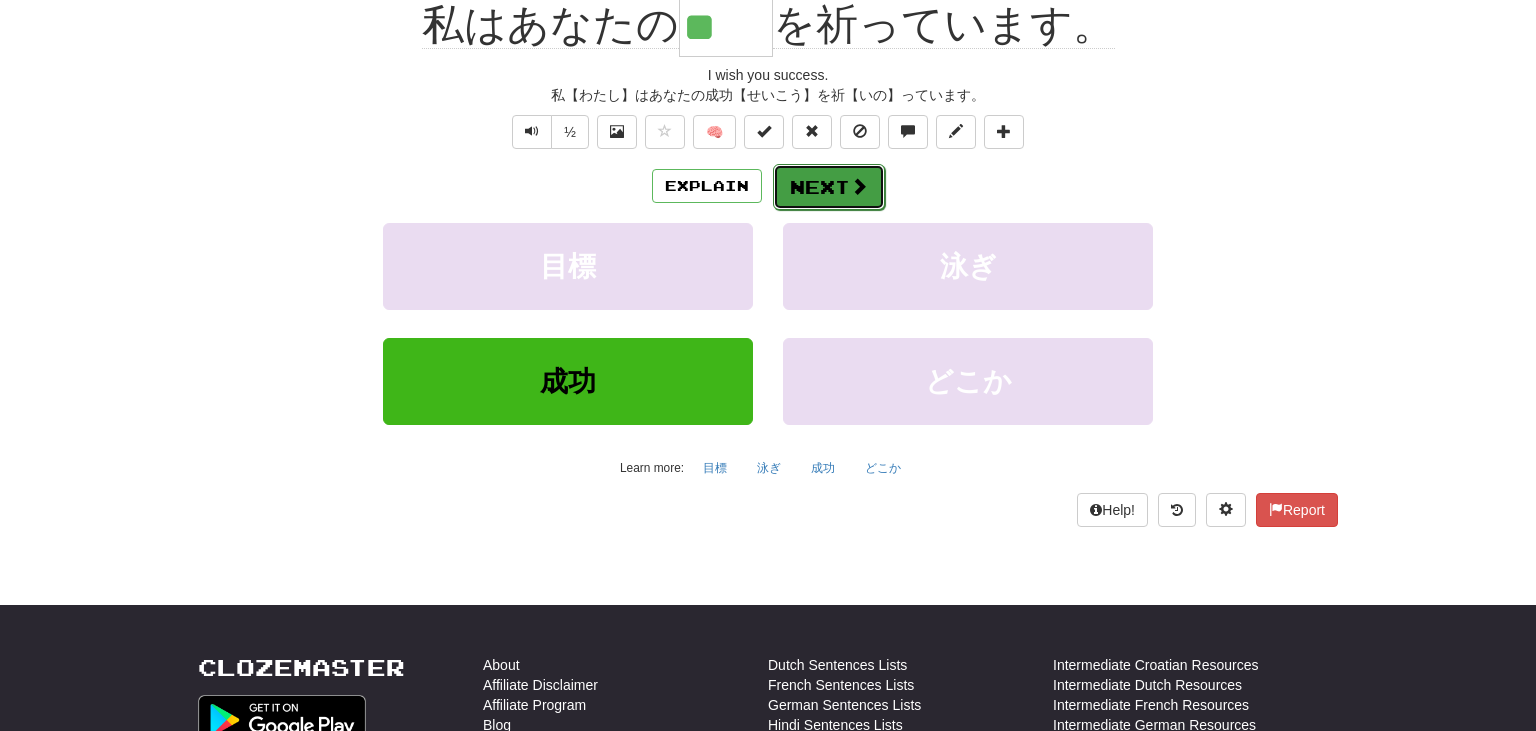 click on "Next" at bounding box center (829, 187) 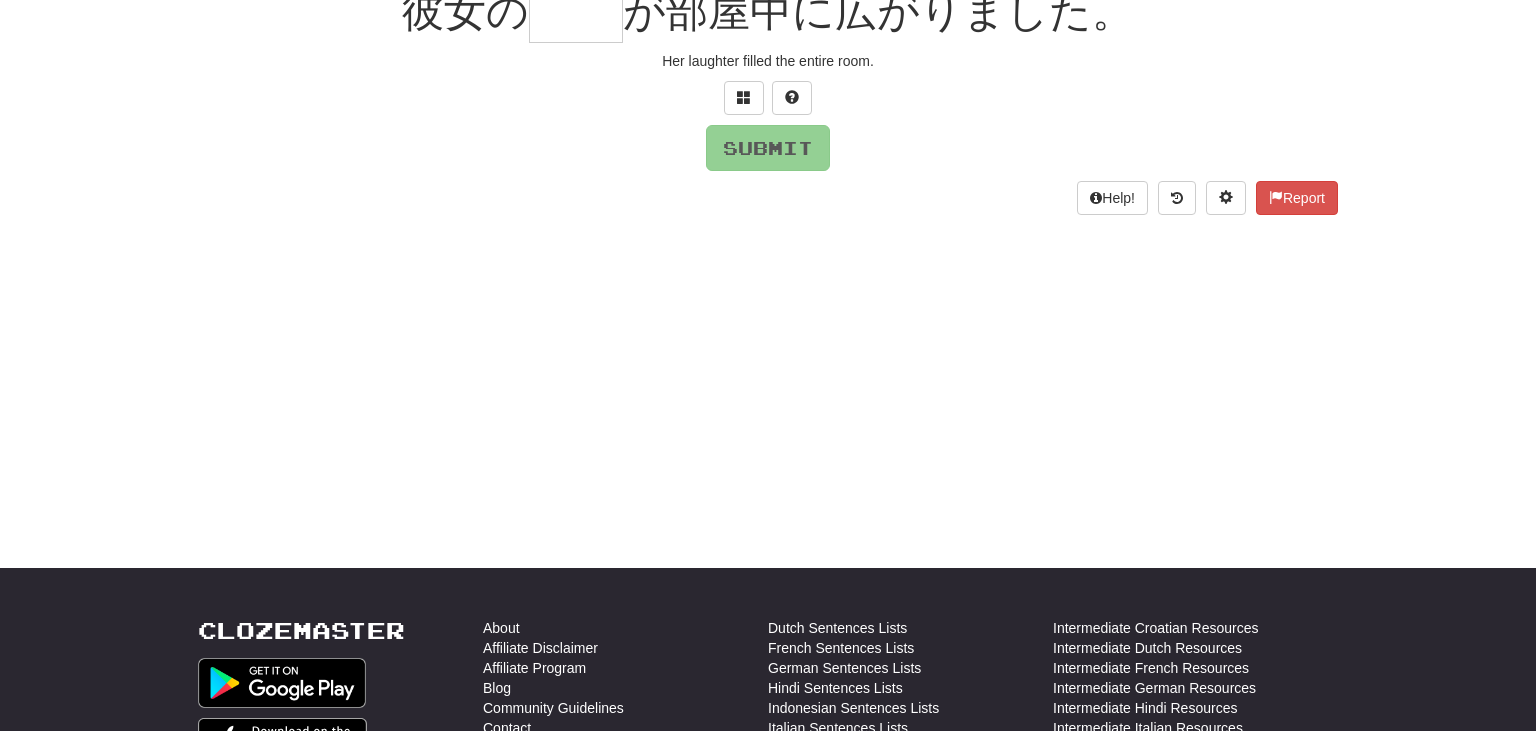 scroll, scrollTop: 200, scrollLeft: 0, axis: vertical 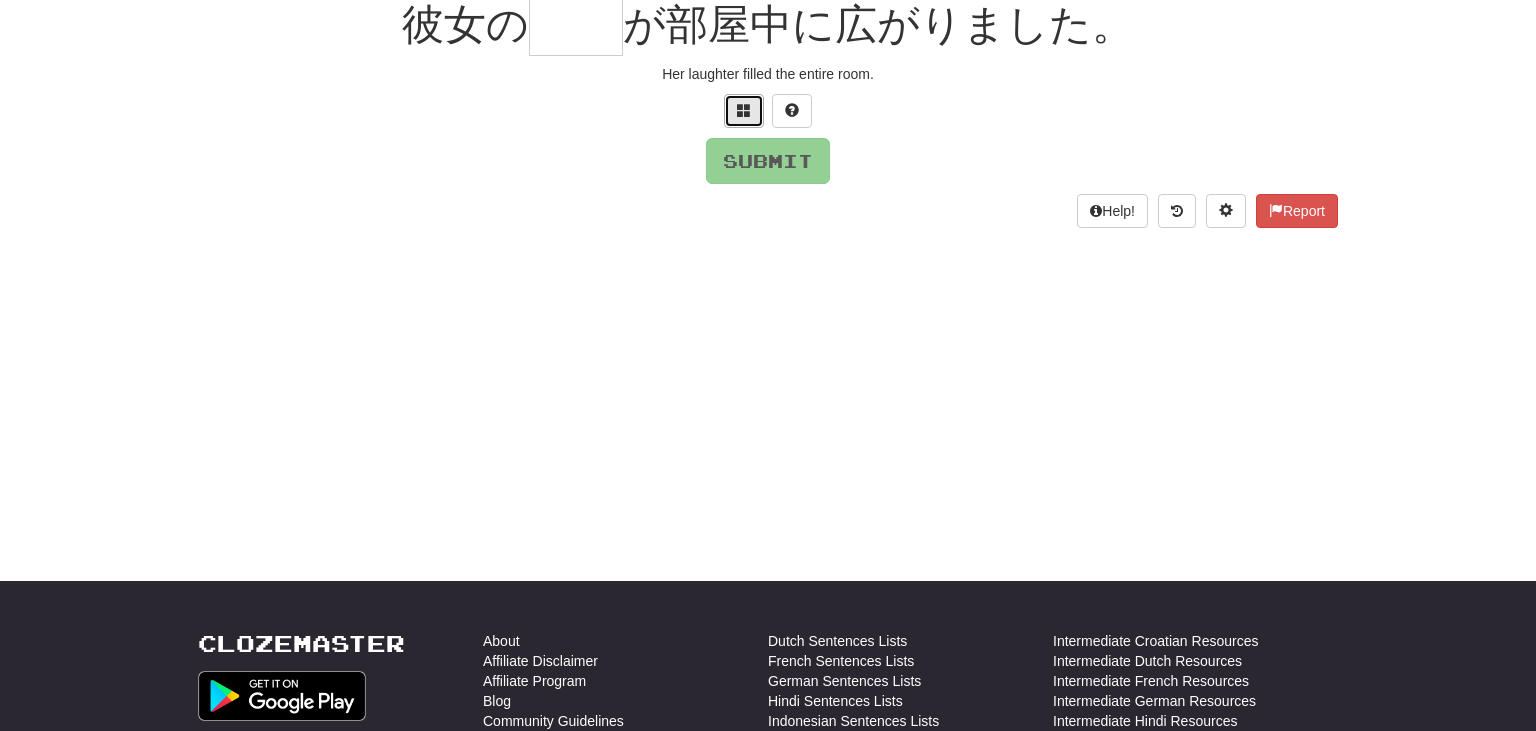 click at bounding box center [744, 110] 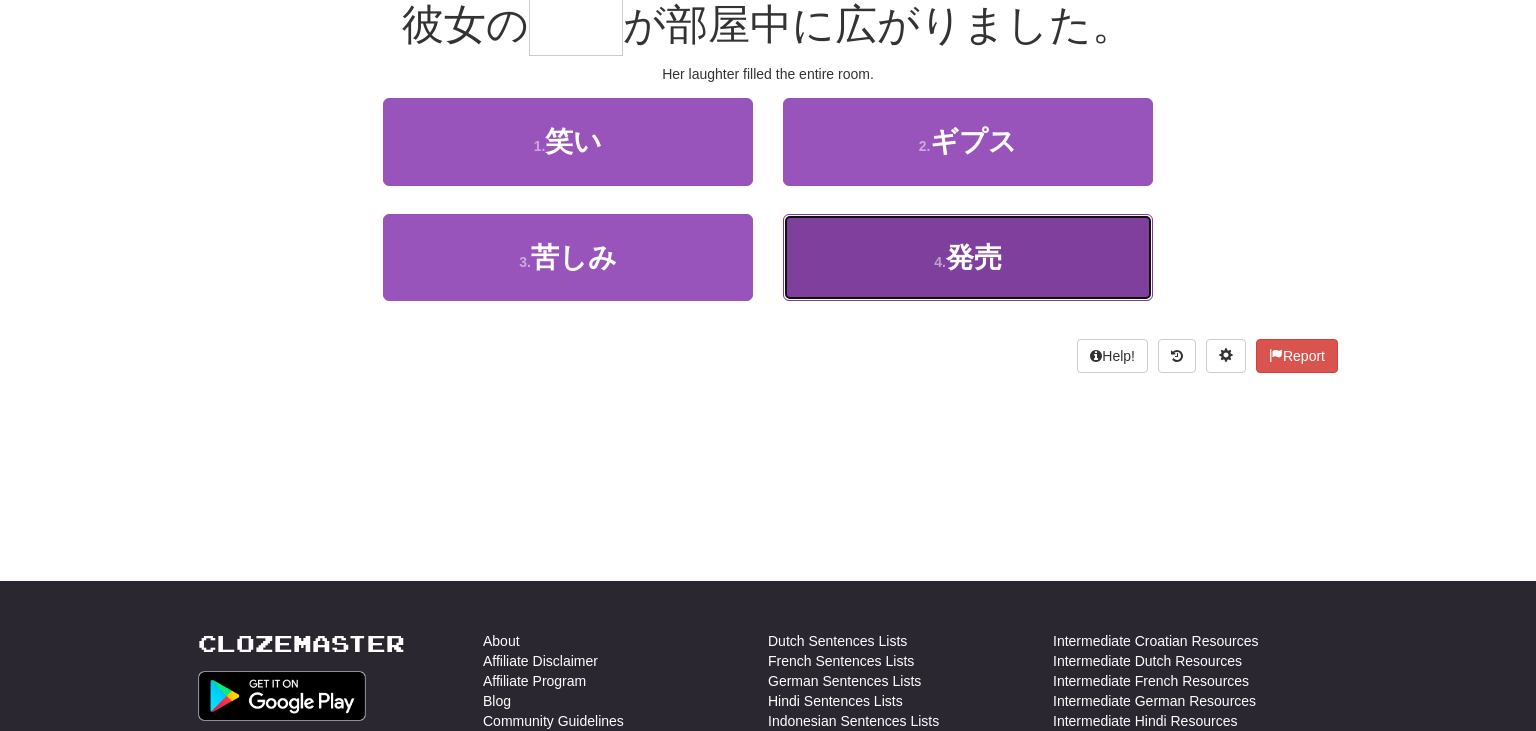 click on "発売" at bounding box center (974, 257) 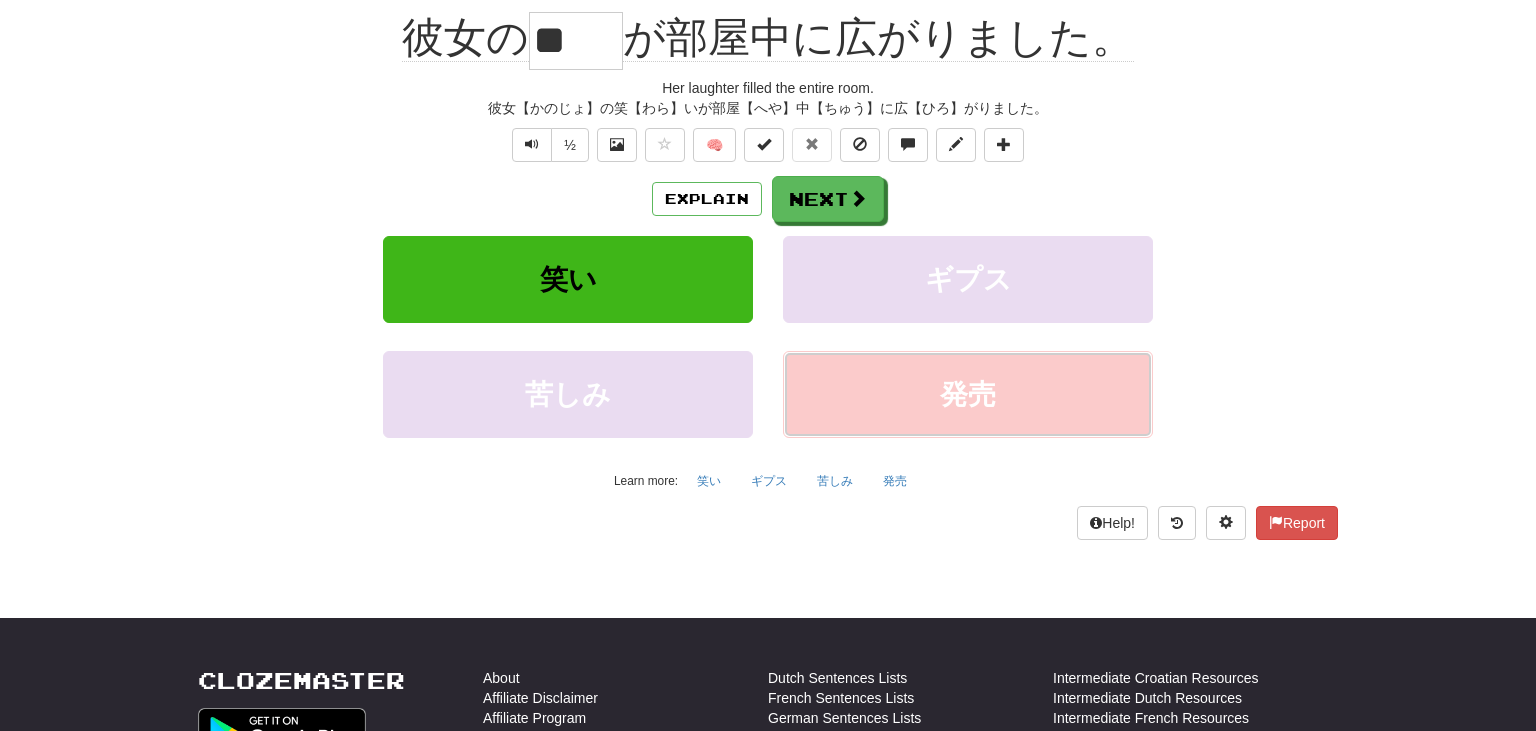 scroll, scrollTop: 213, scrollLeft: 0, axis: vertical 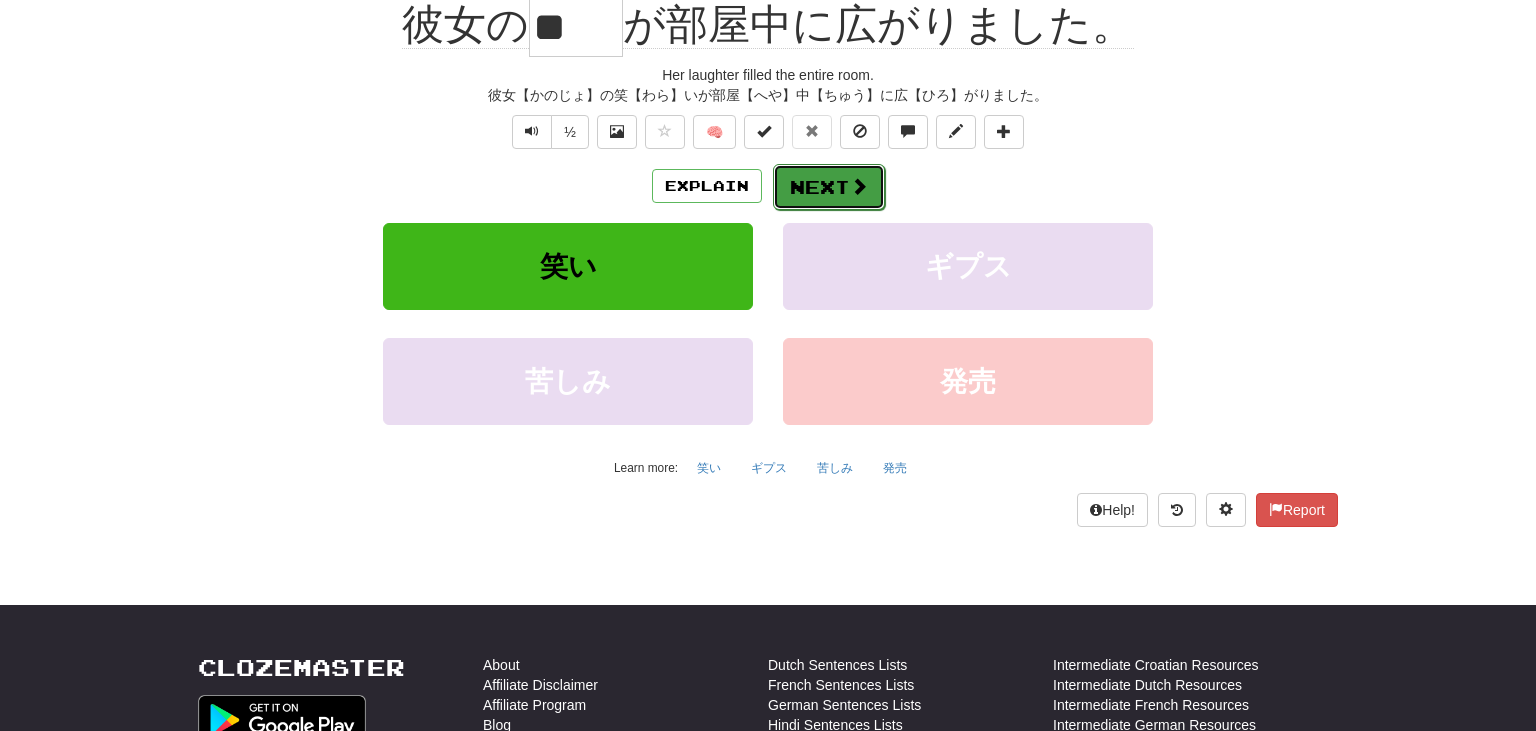 click at bounding box center [859, 186] 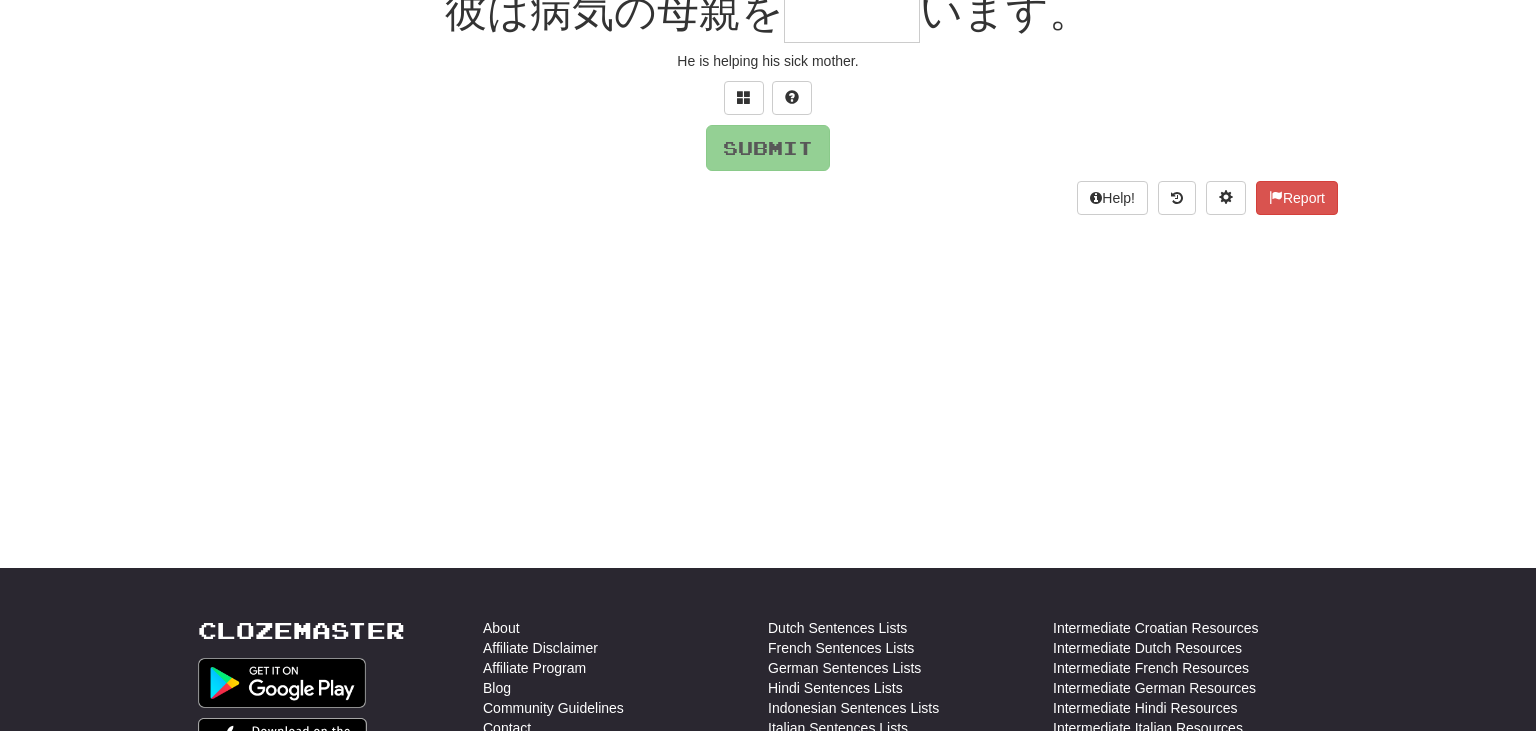 scroll, scrollTop: 200, scrollLeft: 0, axis: vertical 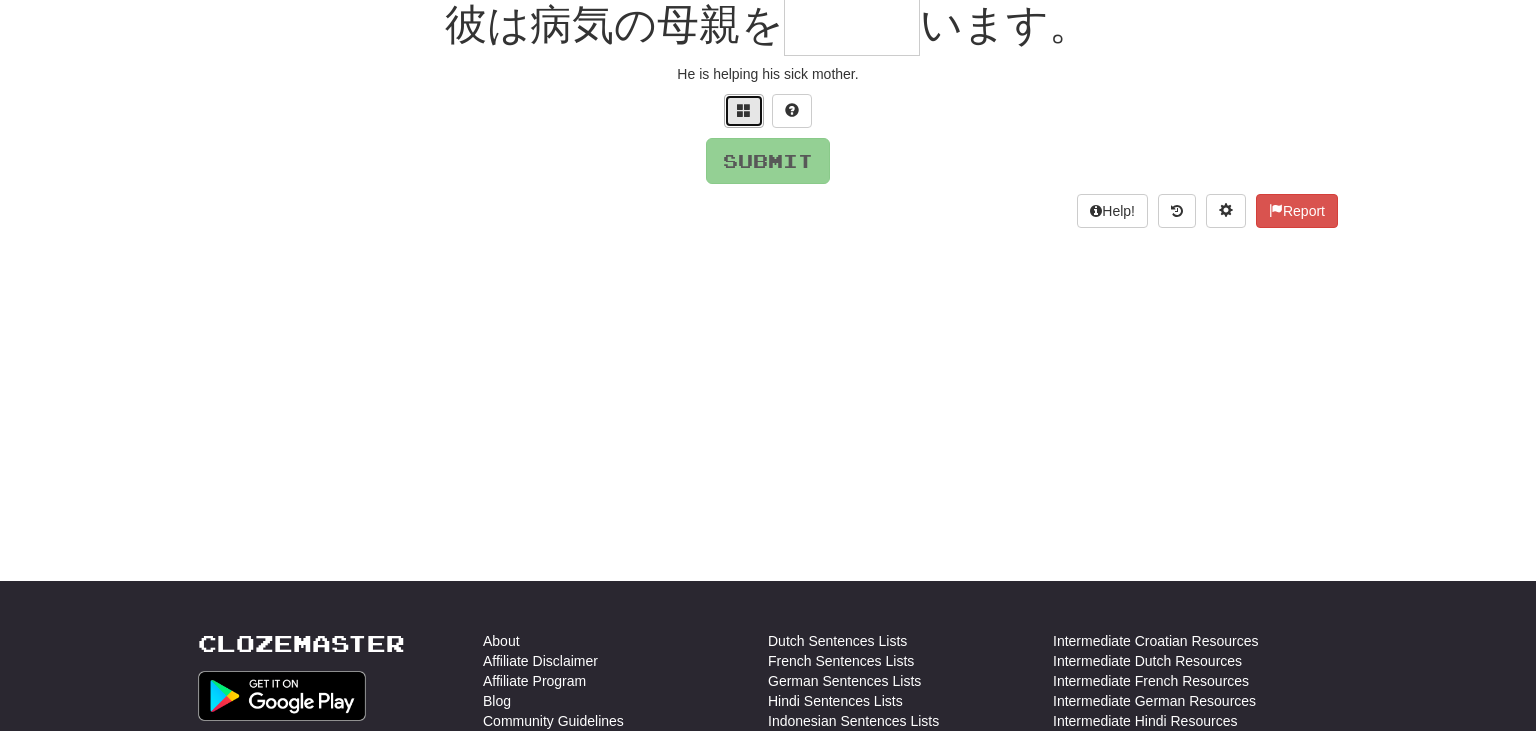 click at bounding box center (744, 110) 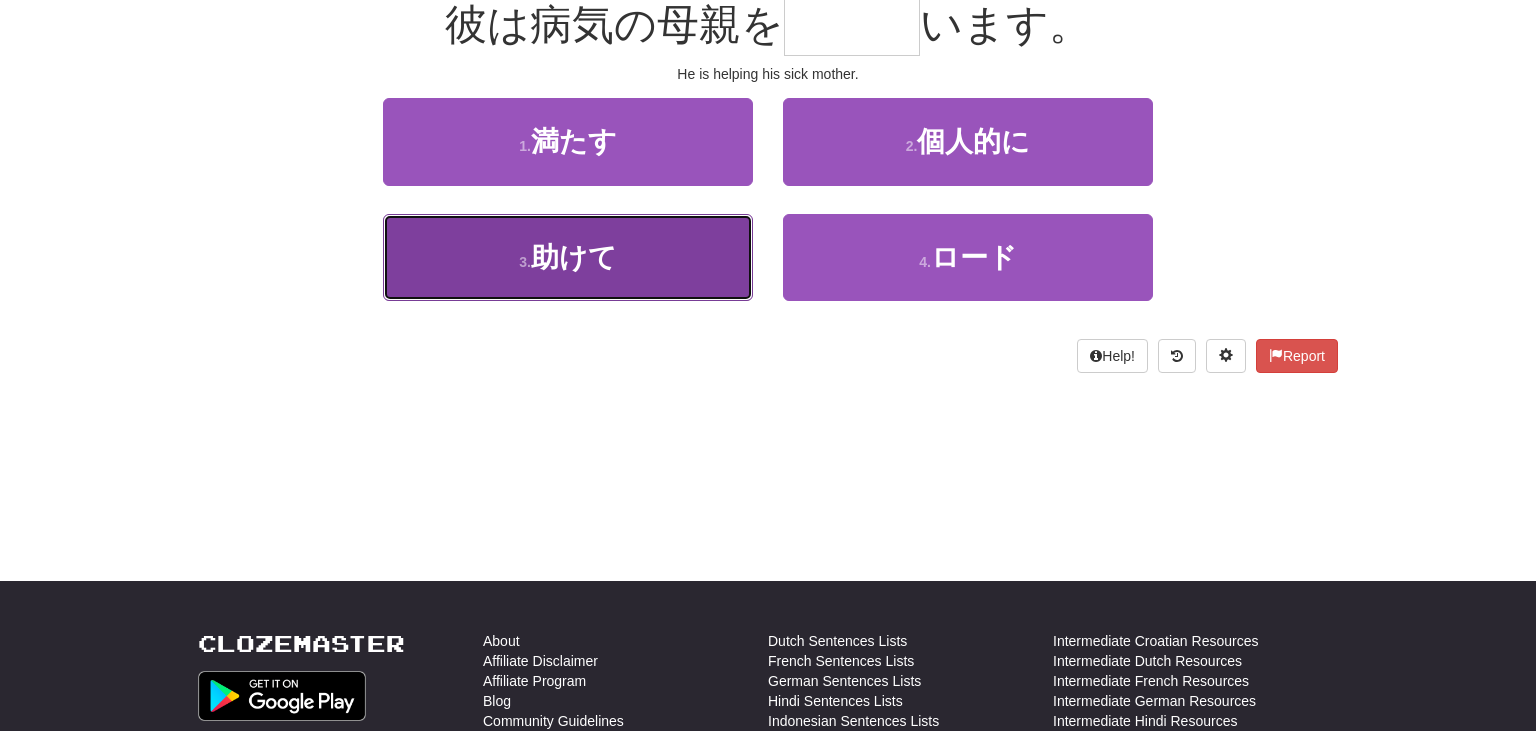 click on "3 .  助けて" at bounding box center [568, 257] 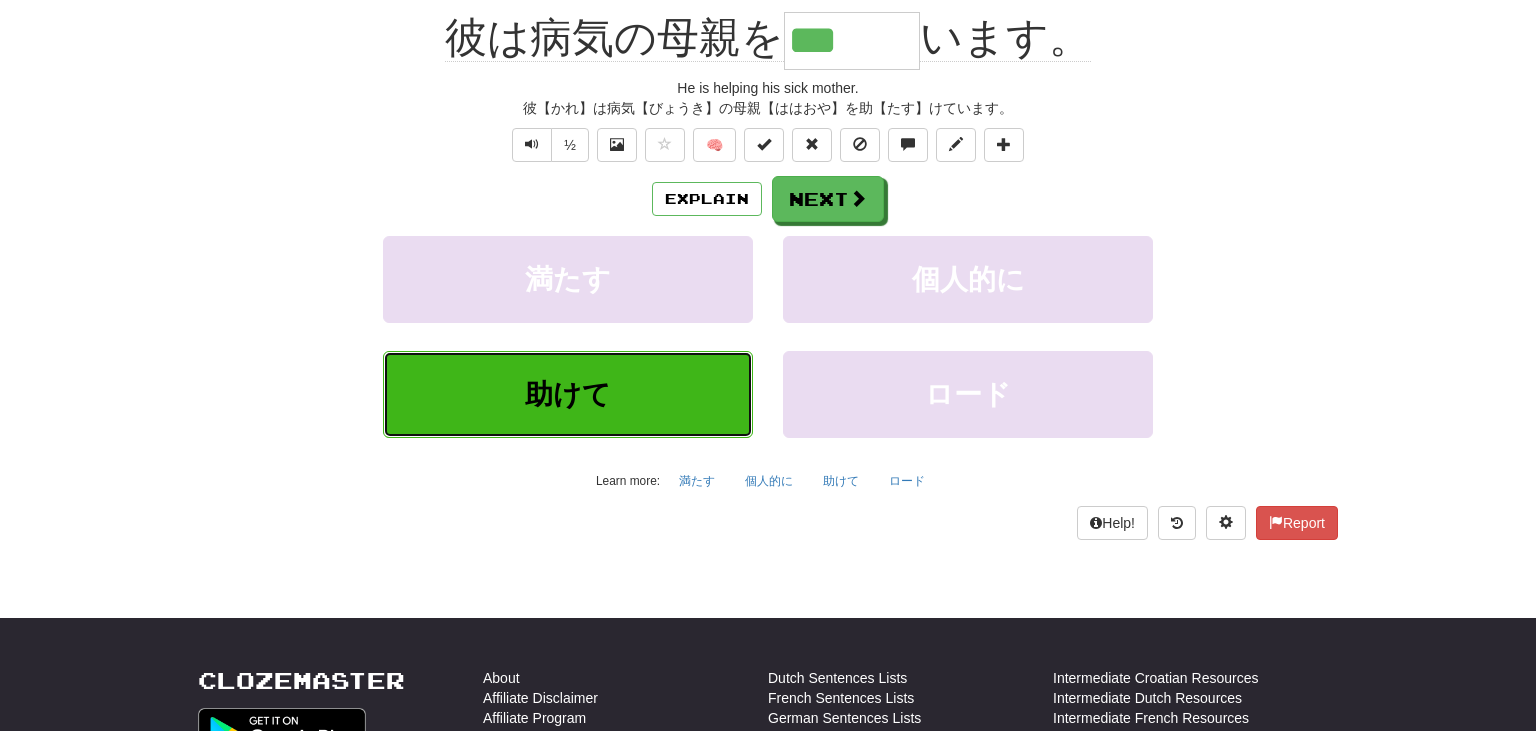 scroll, scrollTop: 213, scrollLeft: 0, axis: vertical 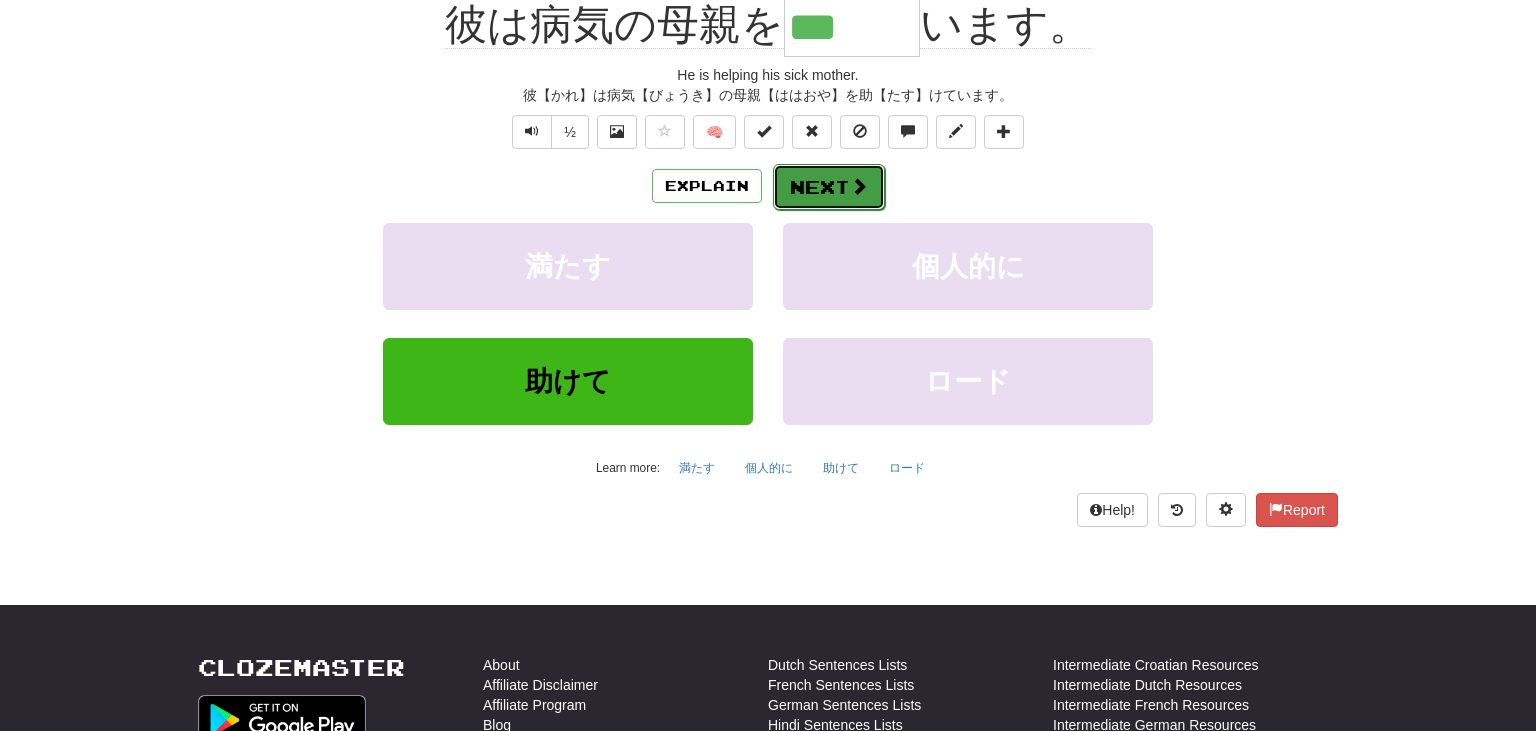 click on "Next" at bounding box center [829, 187] 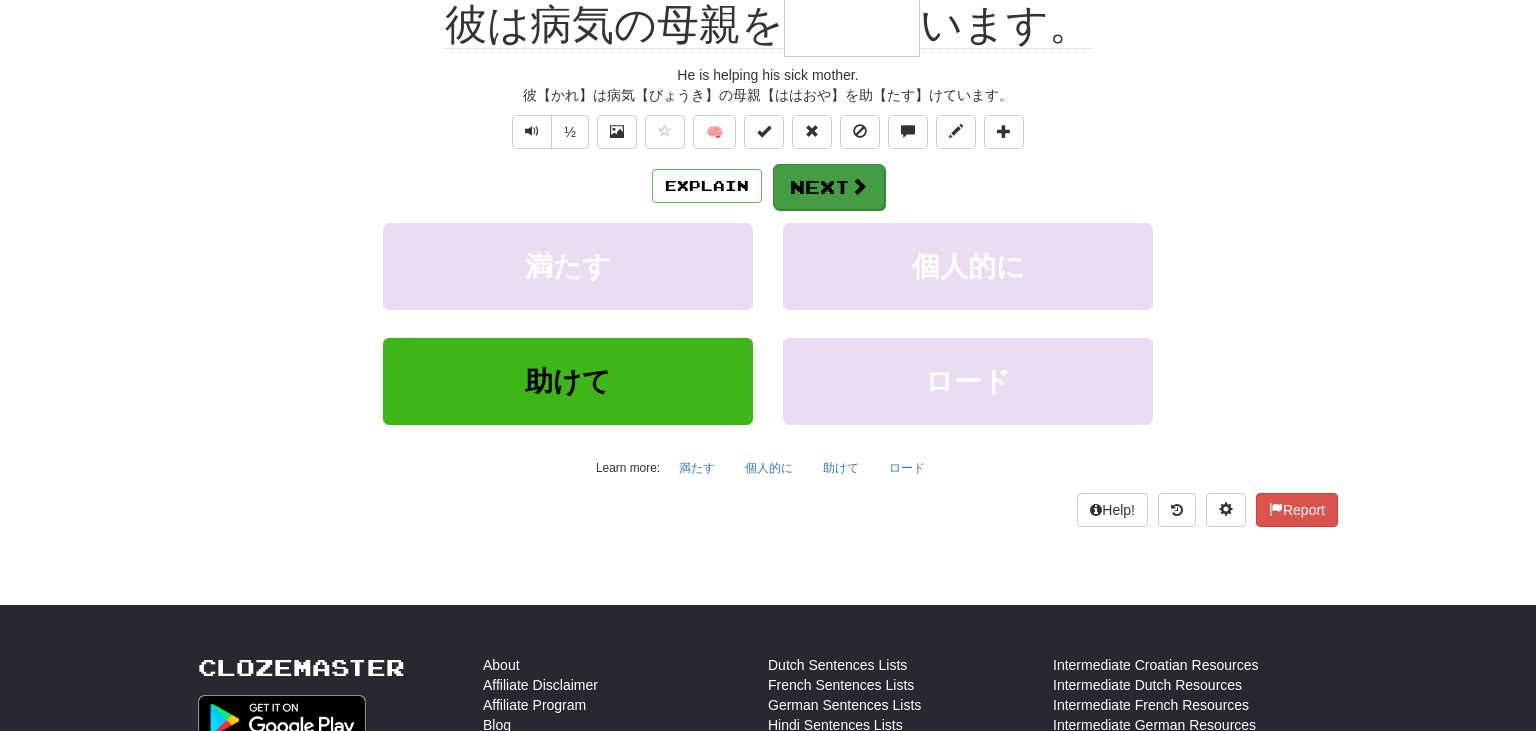 scroll, scrollTop: 200, scrollLeft: 0, axis: vertical 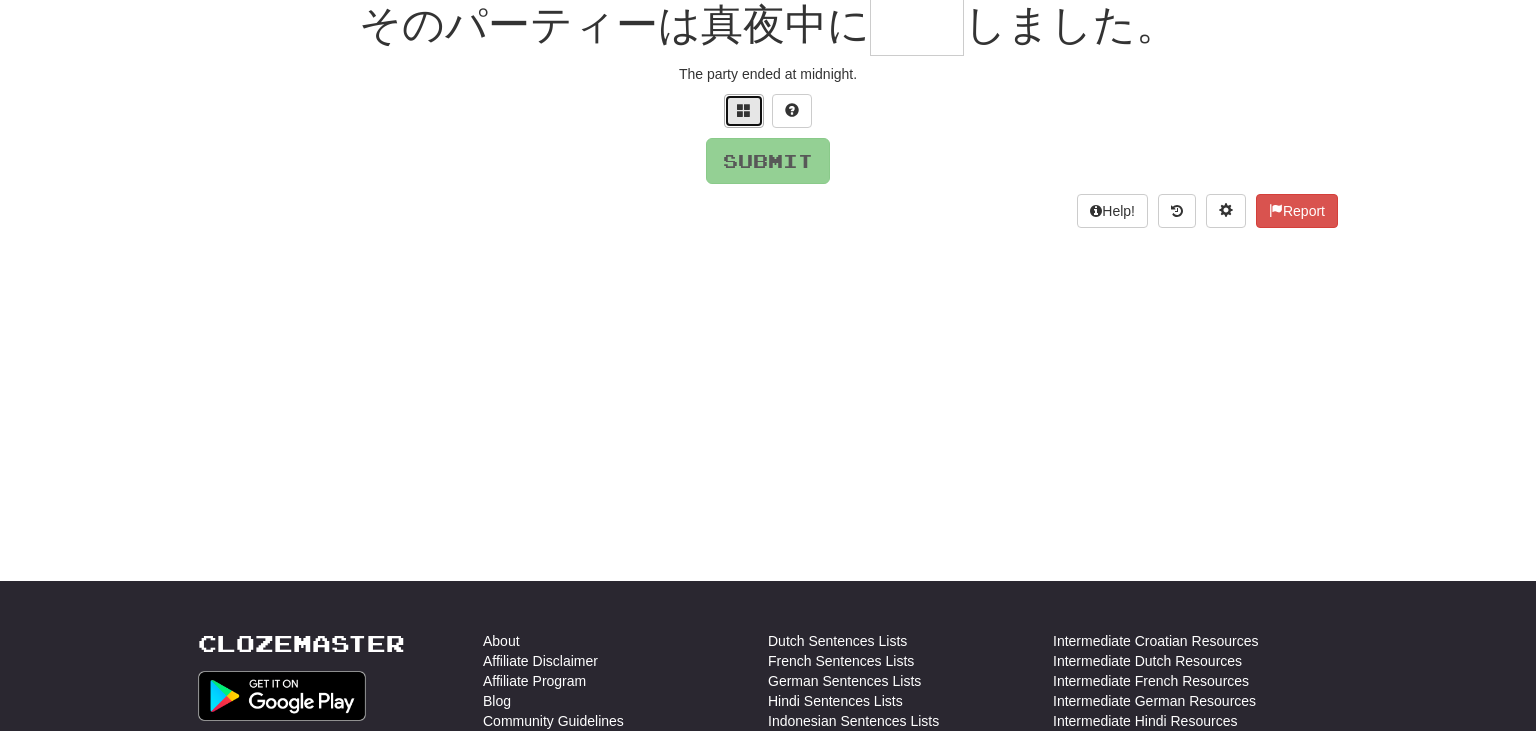 click at bounding box center [744, 110] 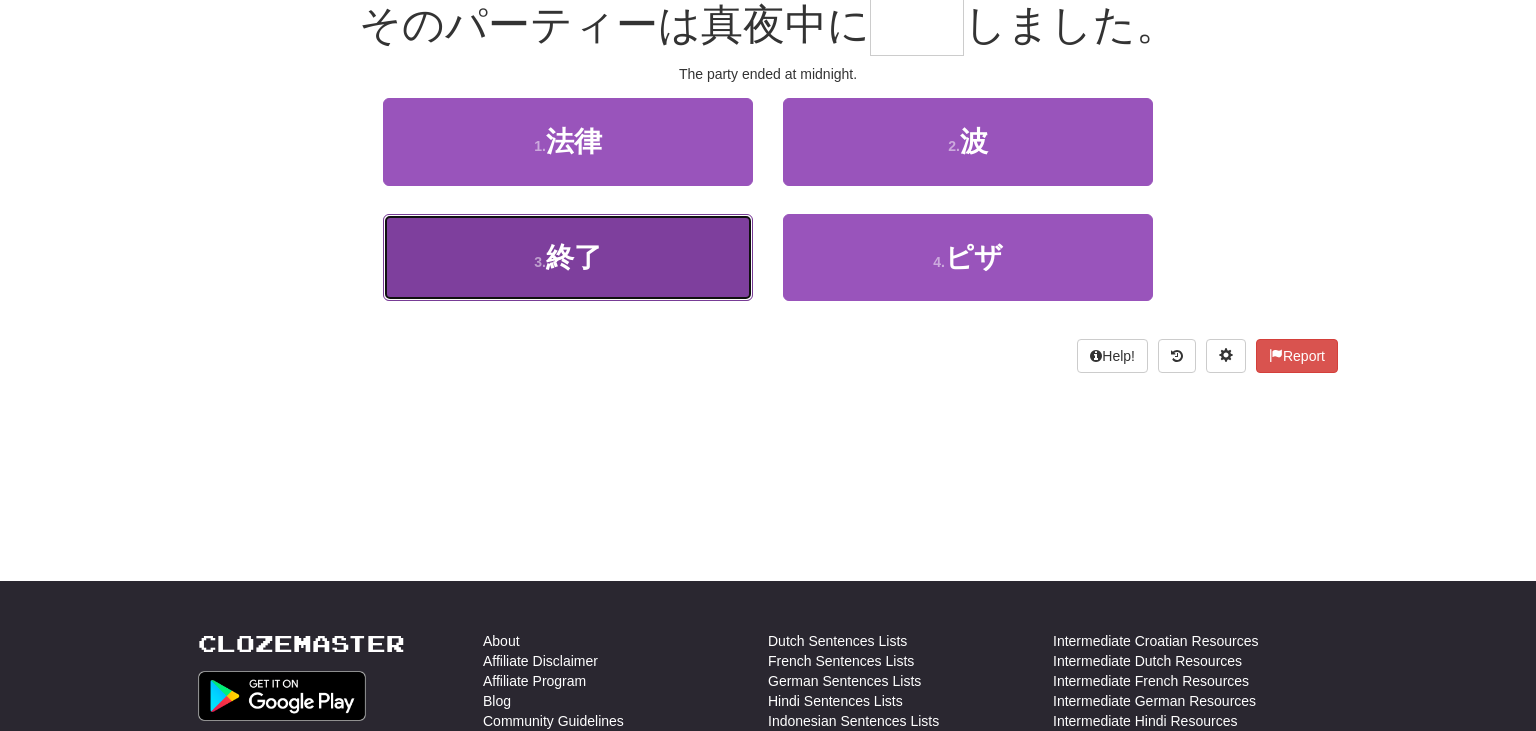 click on "3 .  終了" at bounding box center (568, 257) 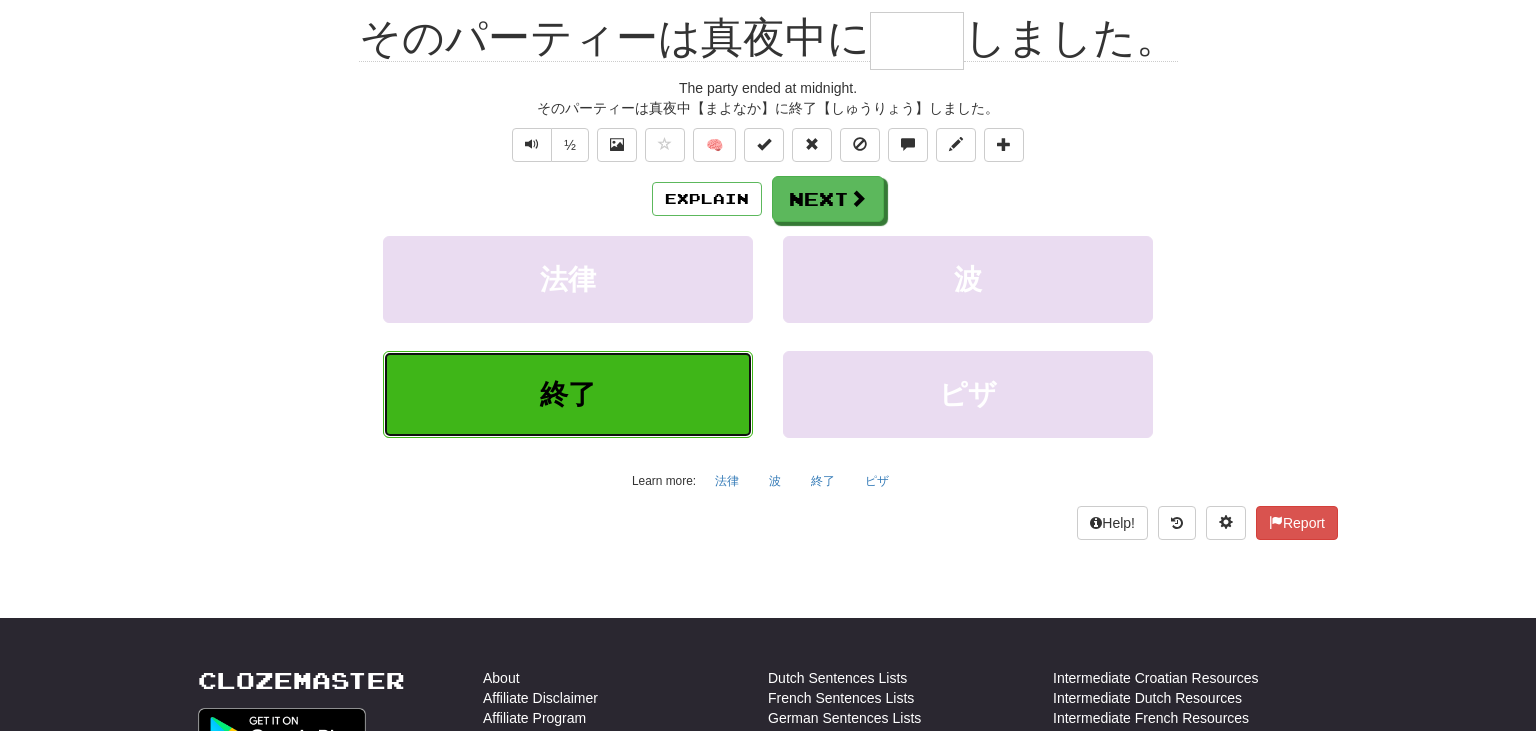 type on "**" 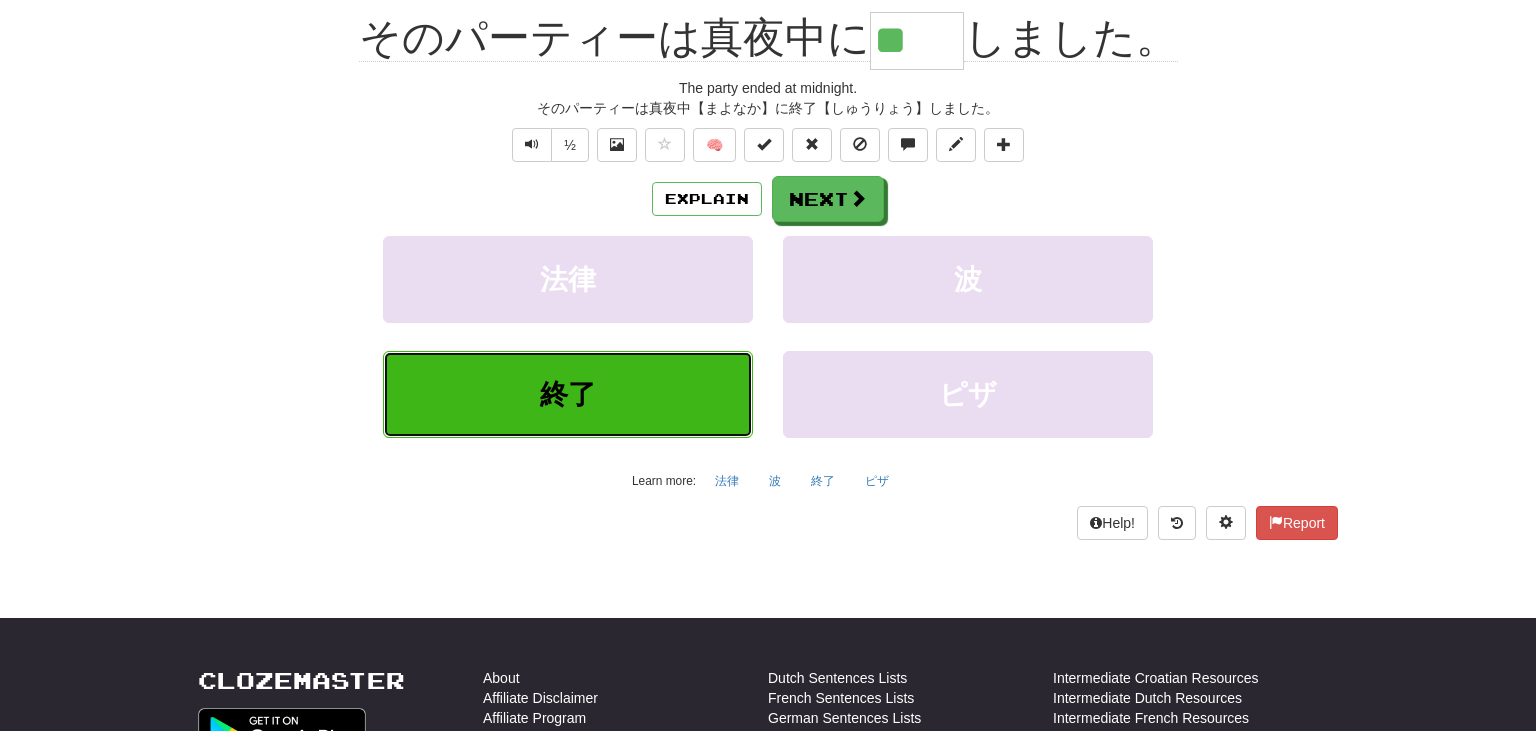 scroll, scrollTop: 213, scrollLeft: 0, axis: vertical 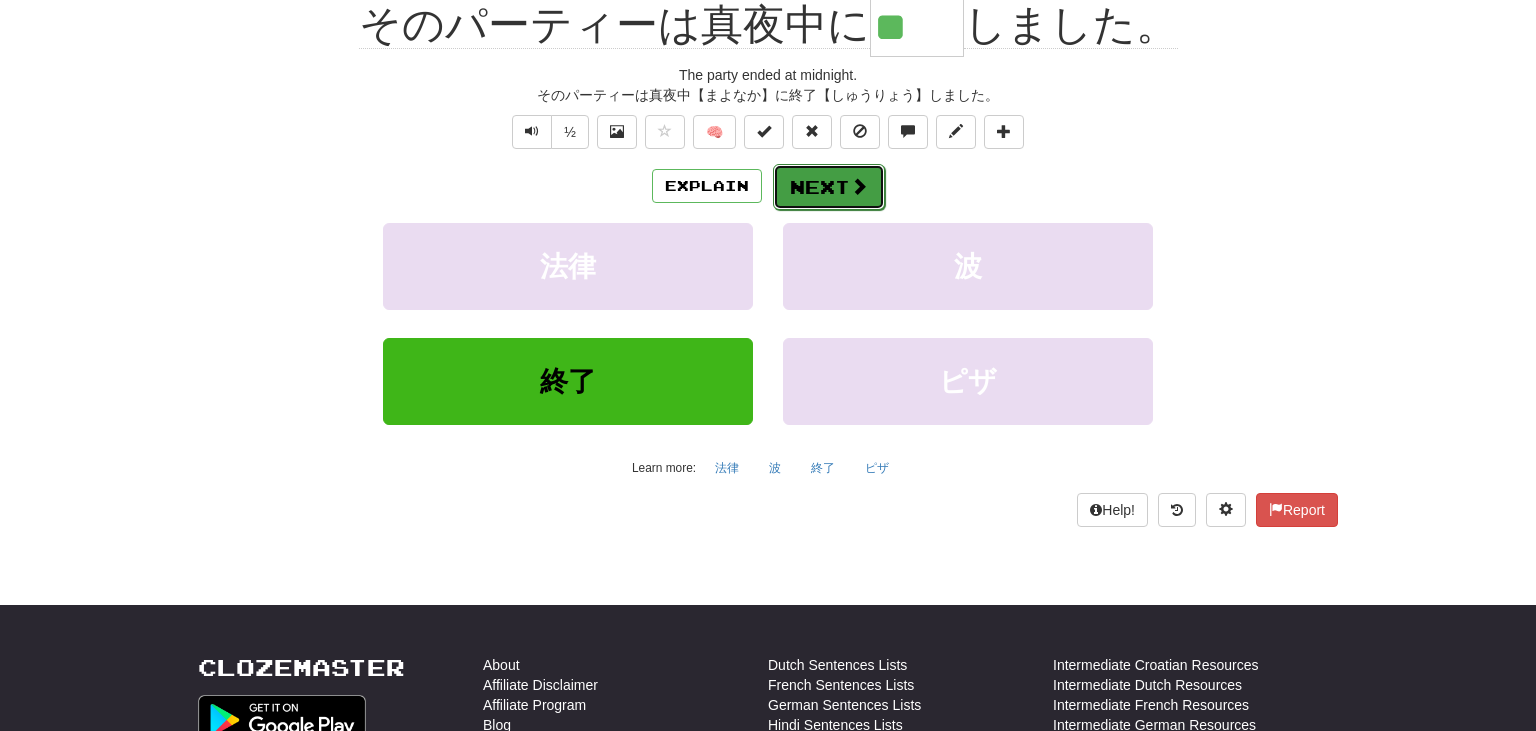 click at bounding box center [859, 186] 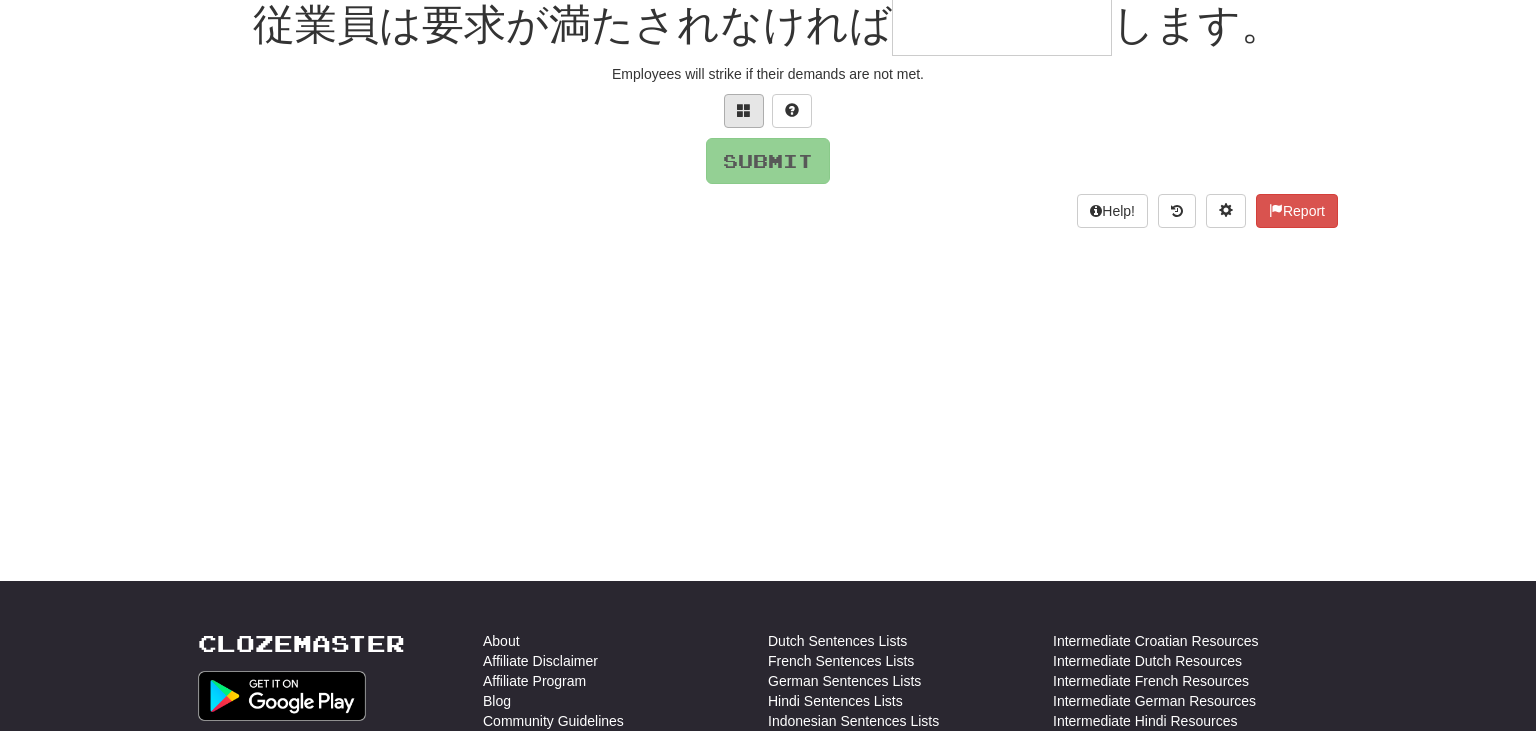 scroll, scrollTop: 215, scrollLeft: 0, axis: vertical 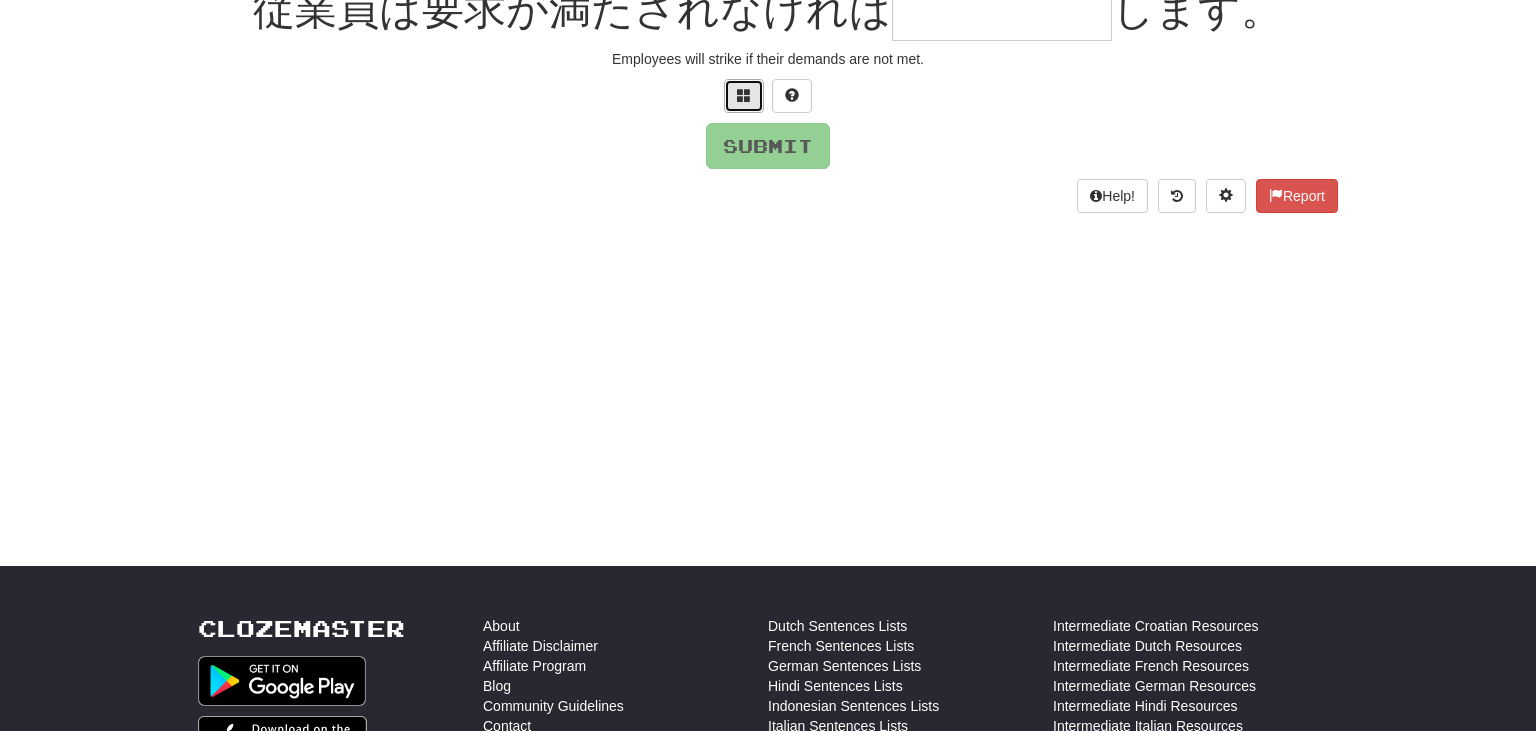 click at bounding box center (744, 96) 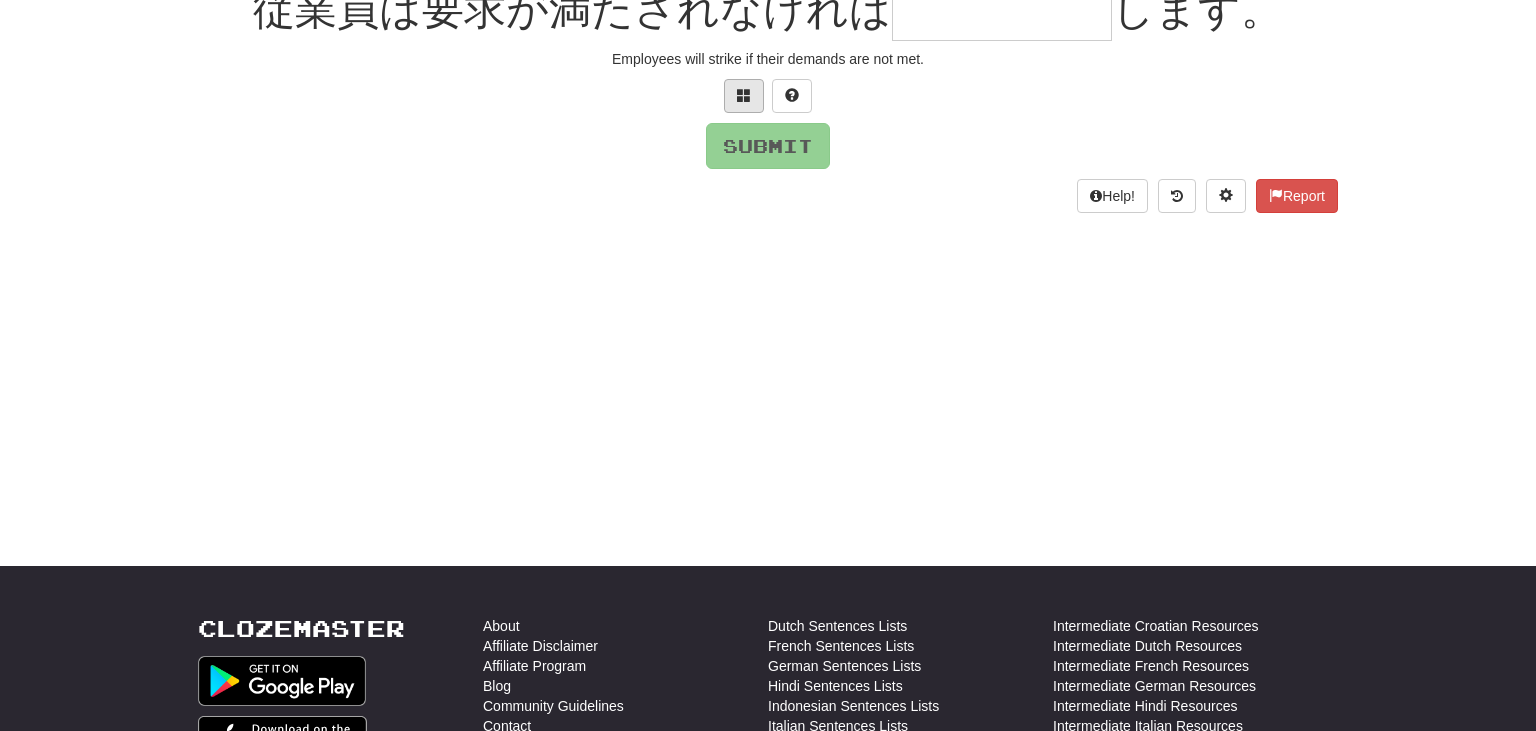 scroll, scrollTop: 200, scrollLeft: 0, axis: vertical 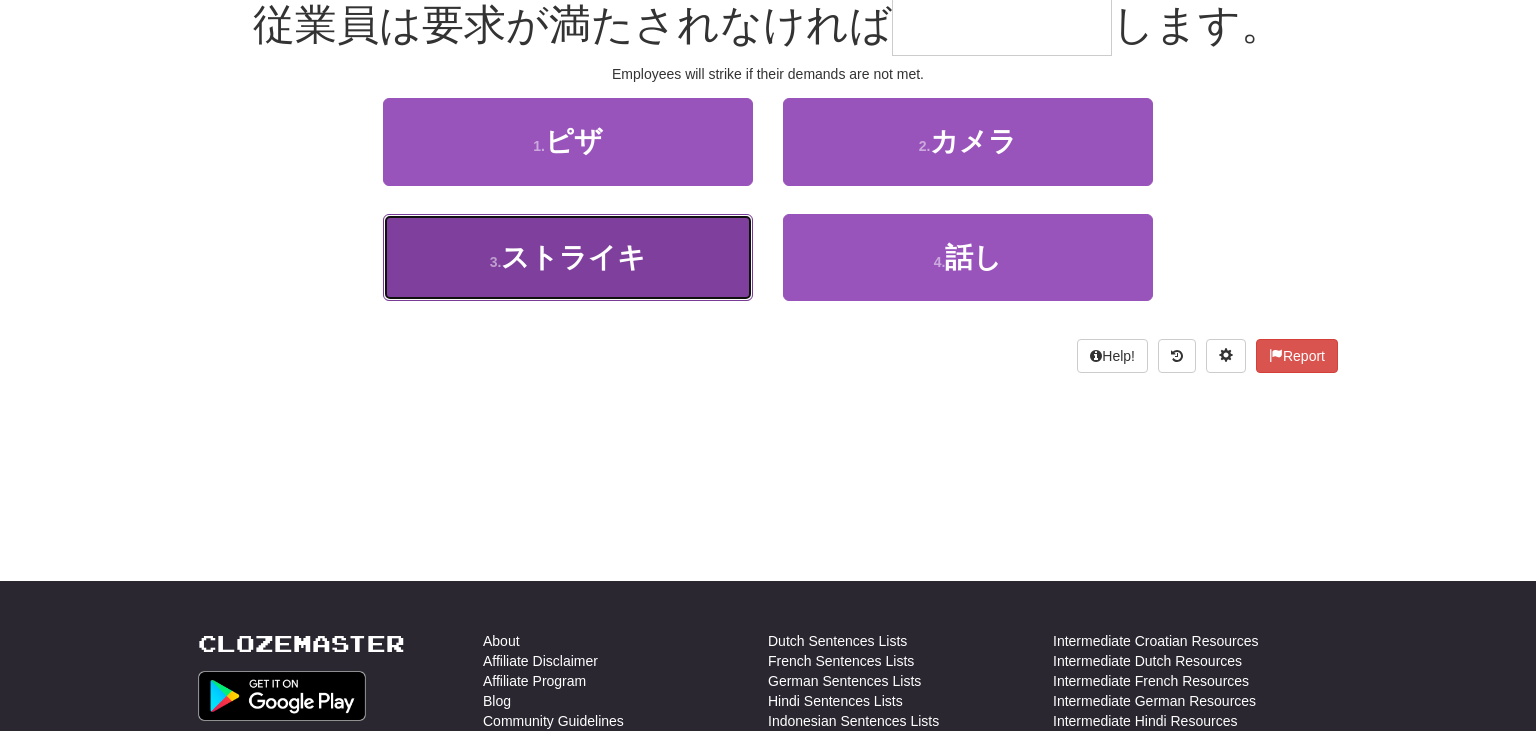 click on "3 .  ストライキ" at bounding box center (568, 257) 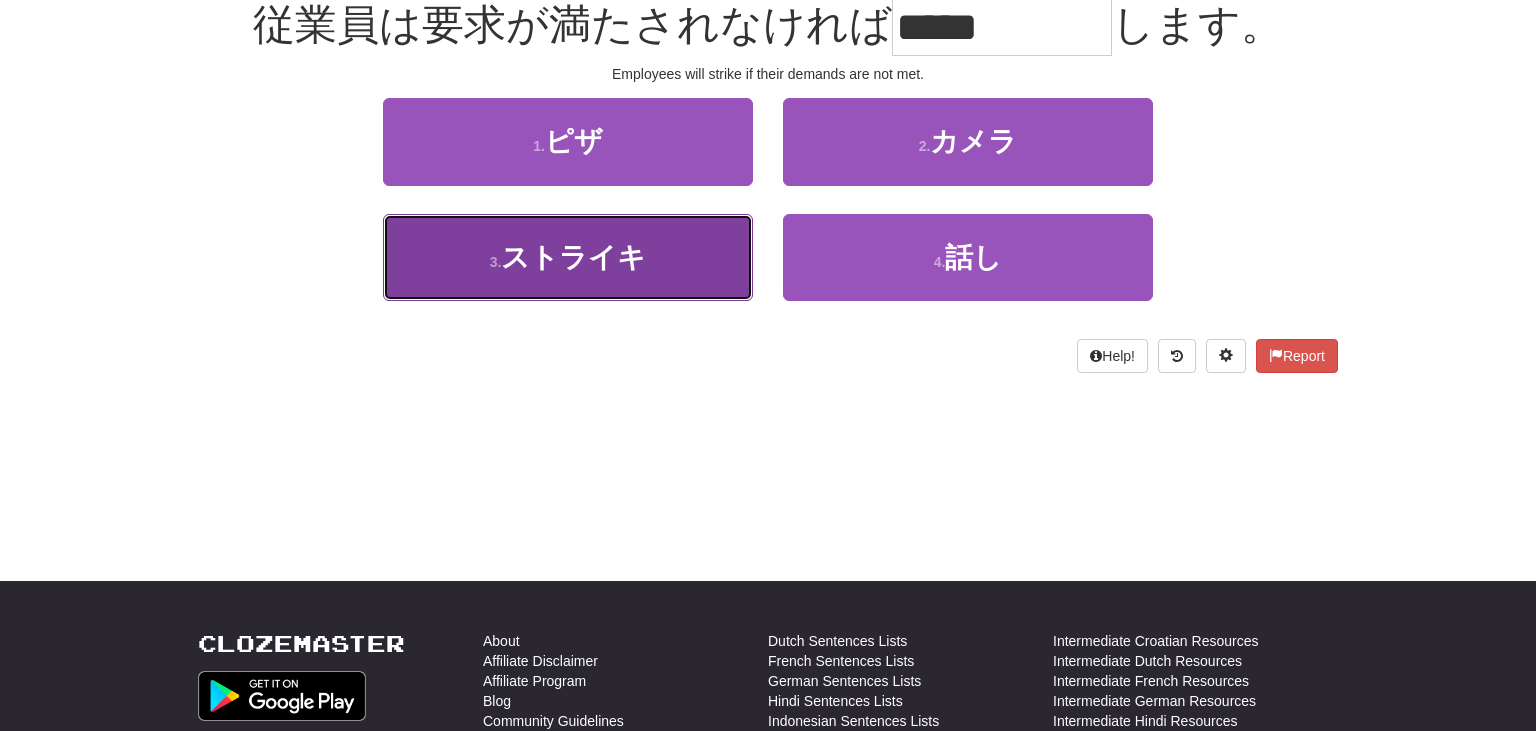 scroll, scrollTop: 213, scrollLeft: 0, axis: vertical 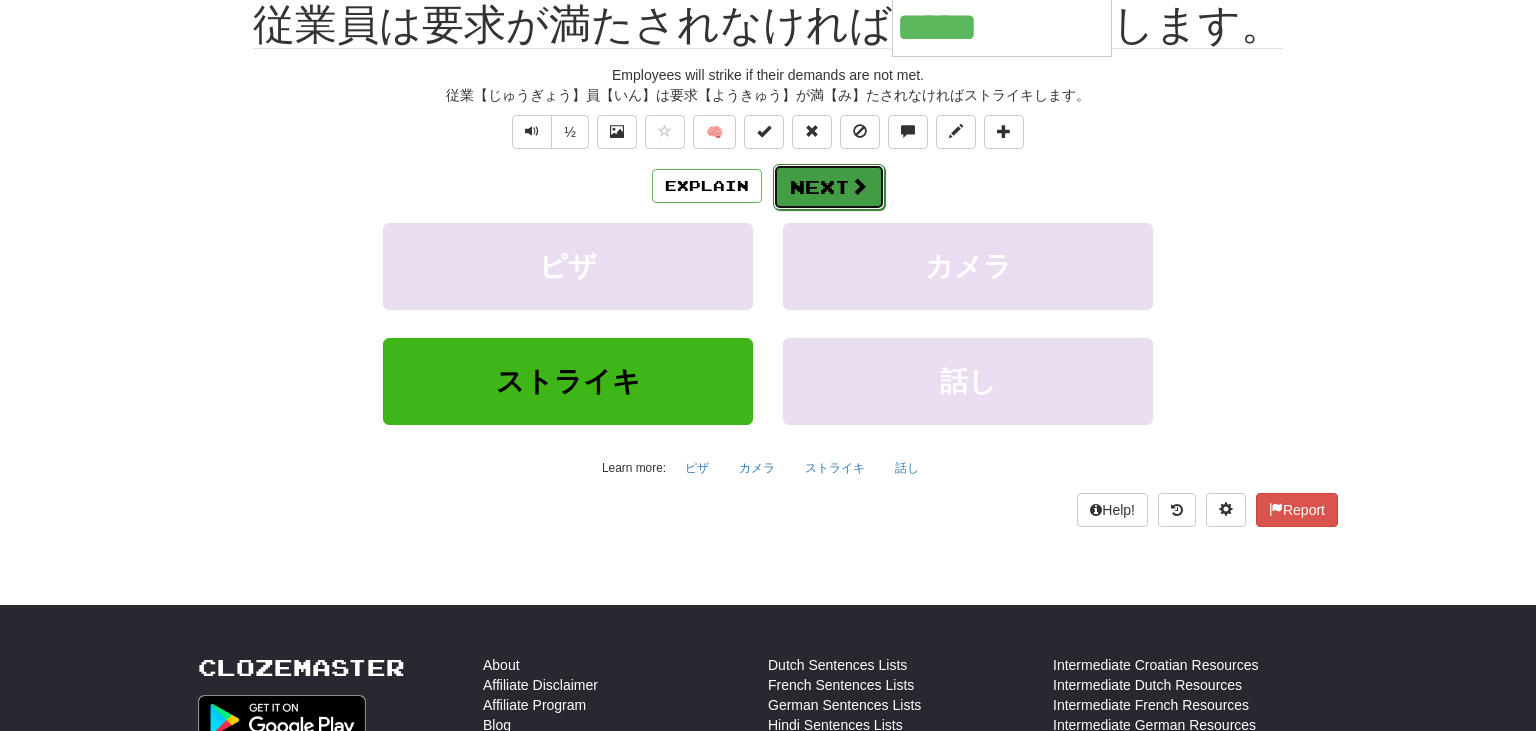 click at bounding box center [859, 186] 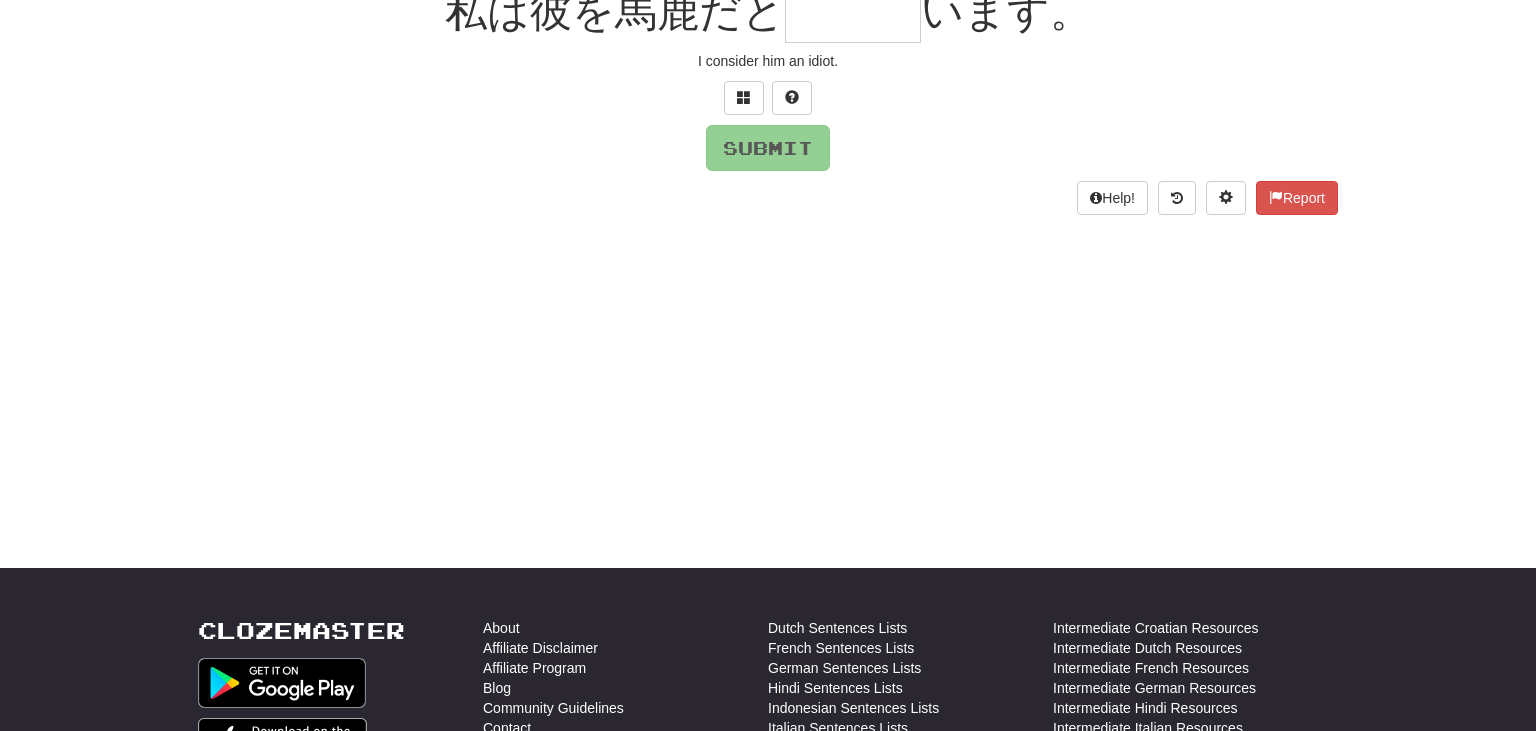 scroll, scrollTop: 200, scrollLeft: 0, axis: vertical 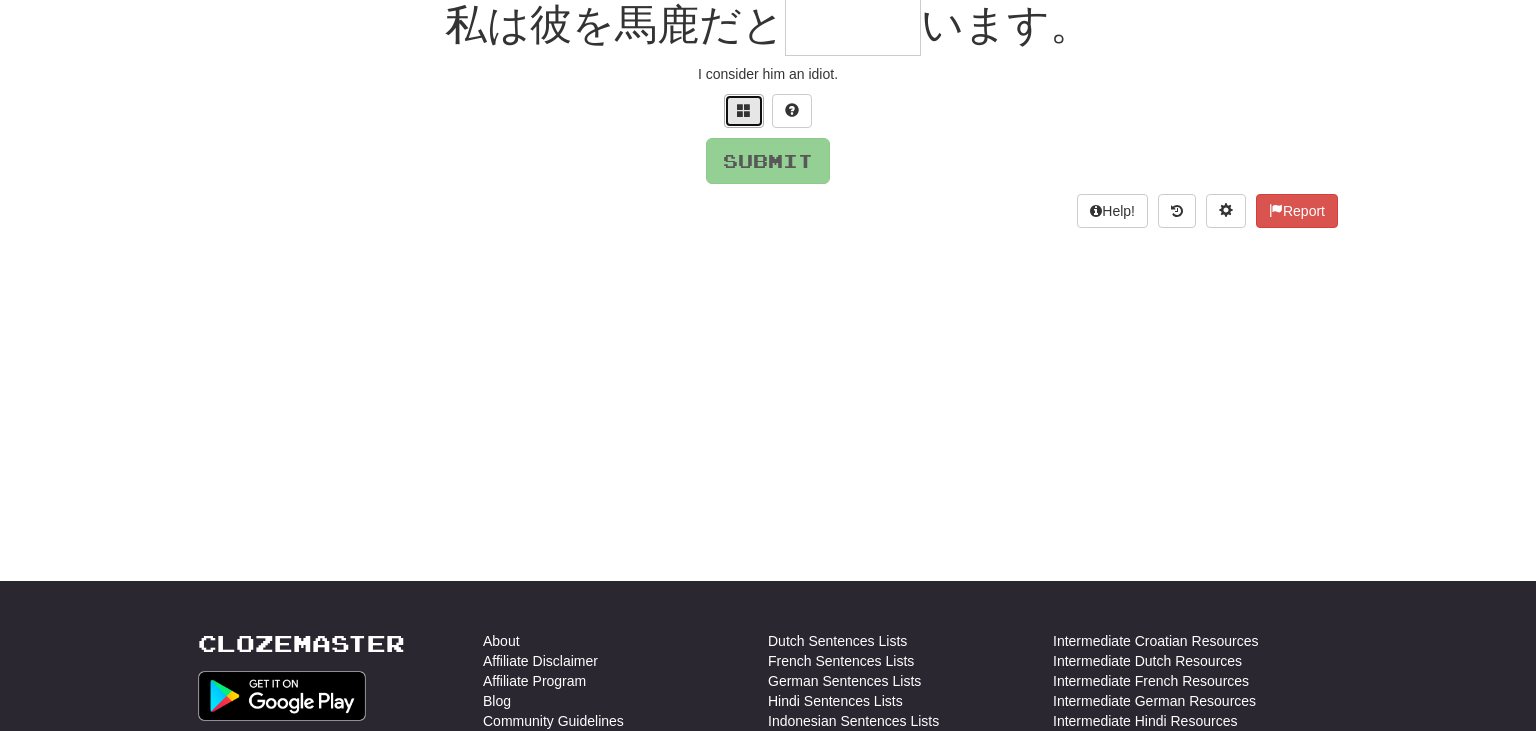 click at bounding box center (744, 110) 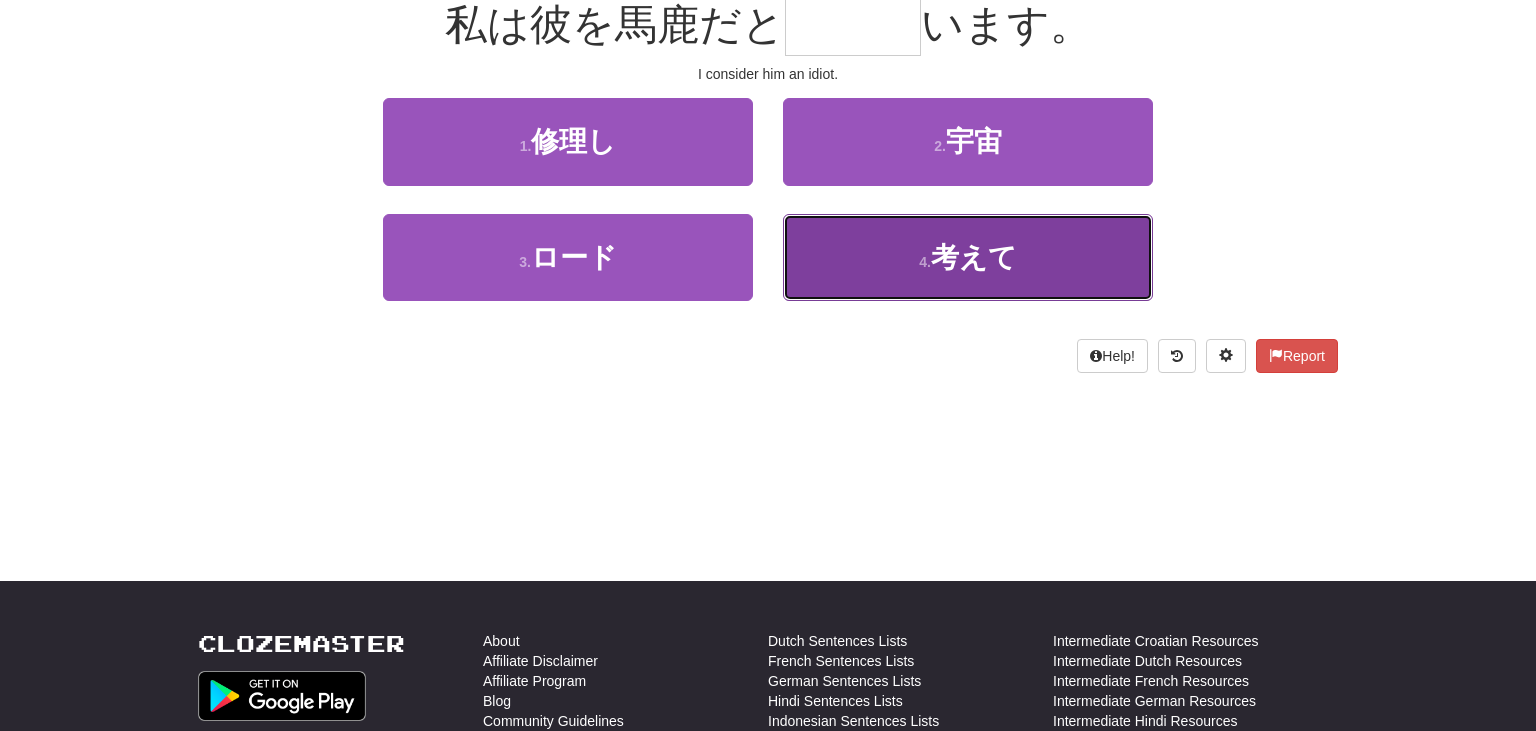 click on "考えて" at bounding box center (974, 257) 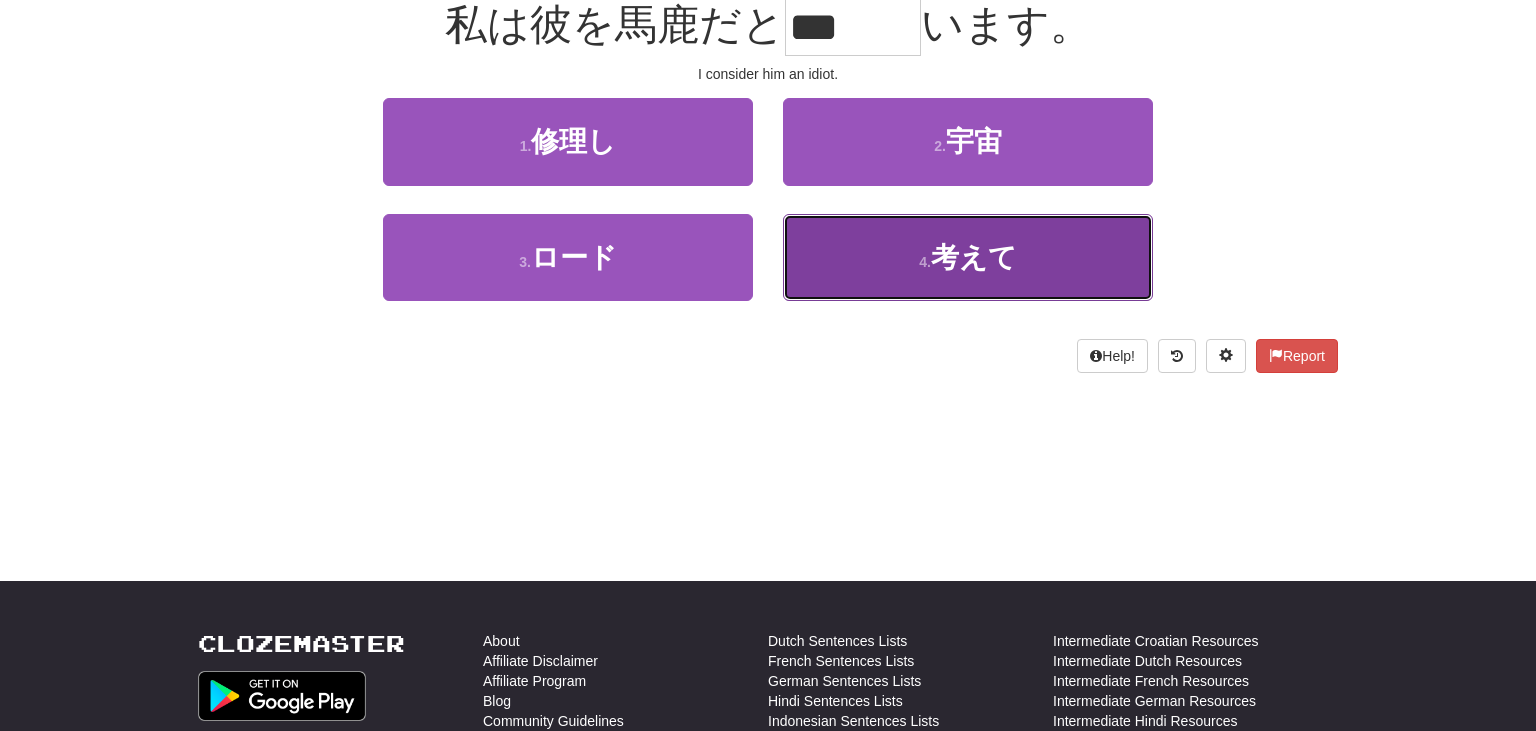 scroll, scrollTop: 213, scrollLeft: 0, axis: vertical 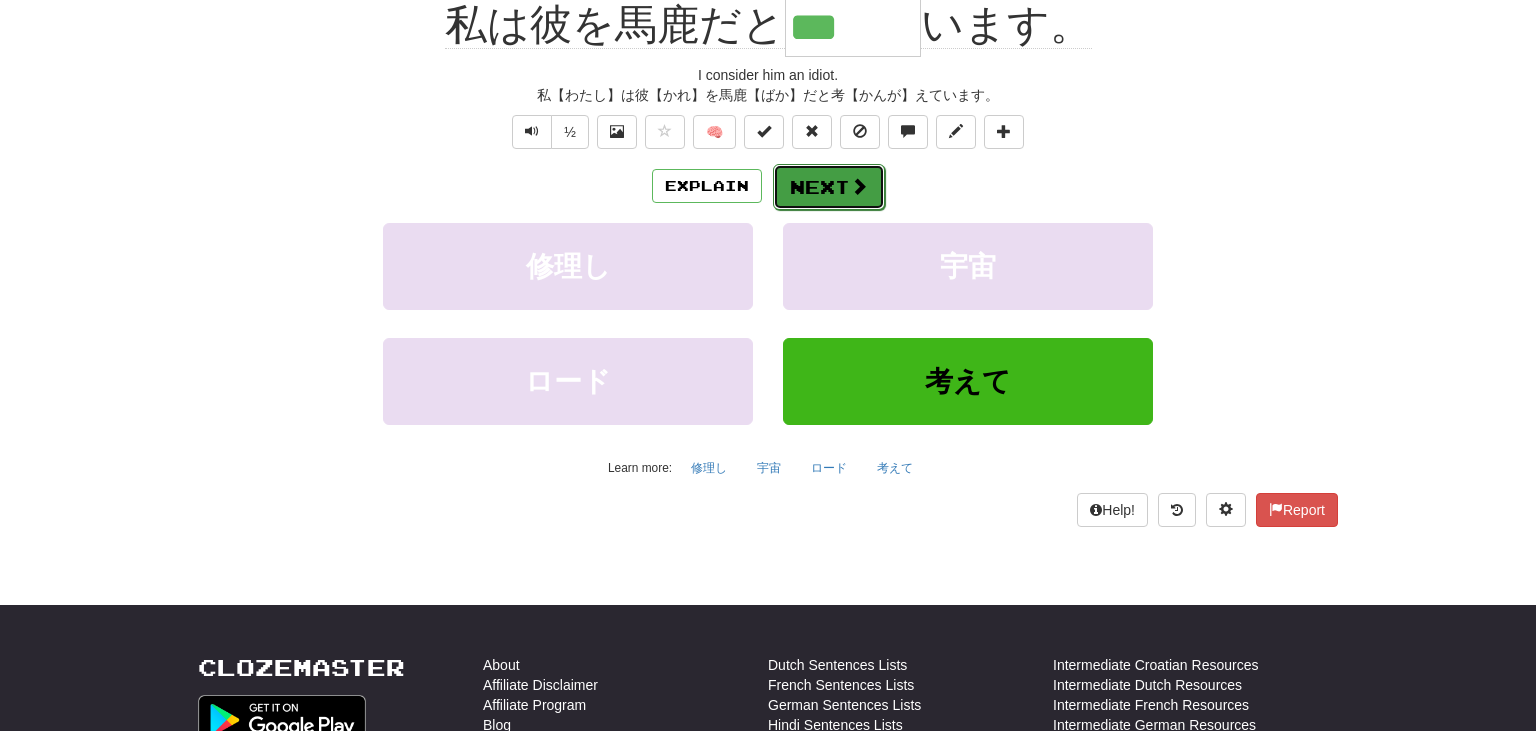 click at bounding box center (859, 186) 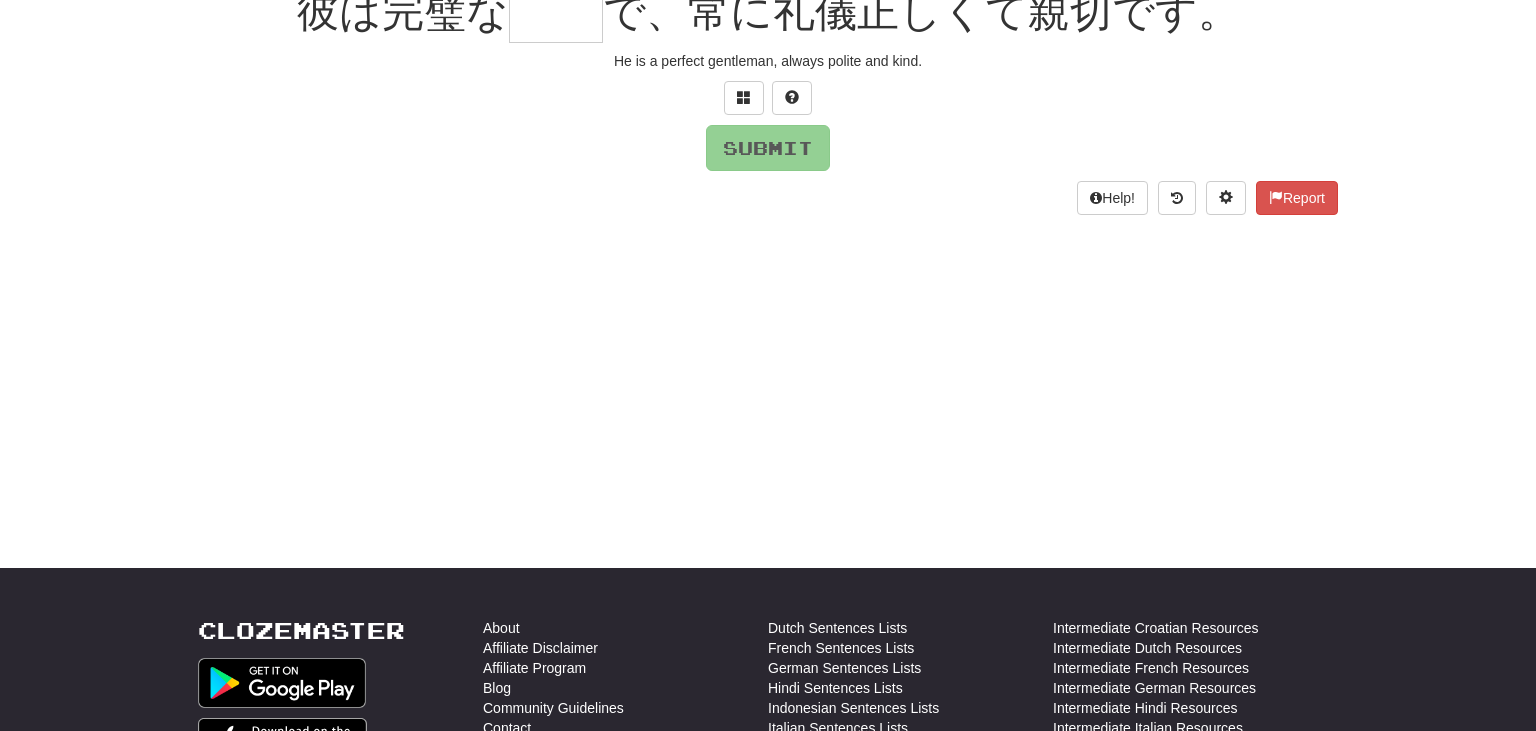 scroll, scrollTop: 200, scrollLeft: 0, axis: vertical 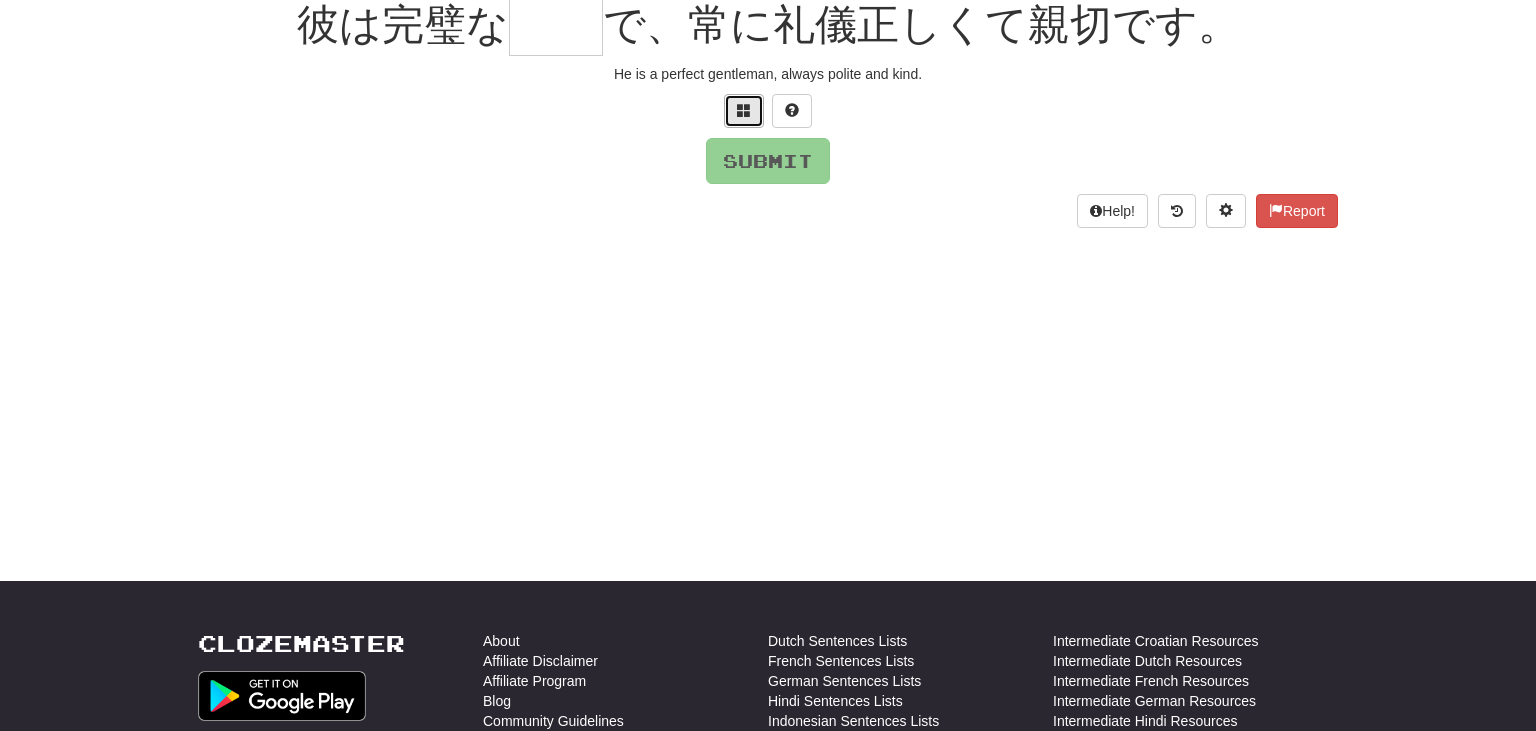 click at bounding box center [744, 111] 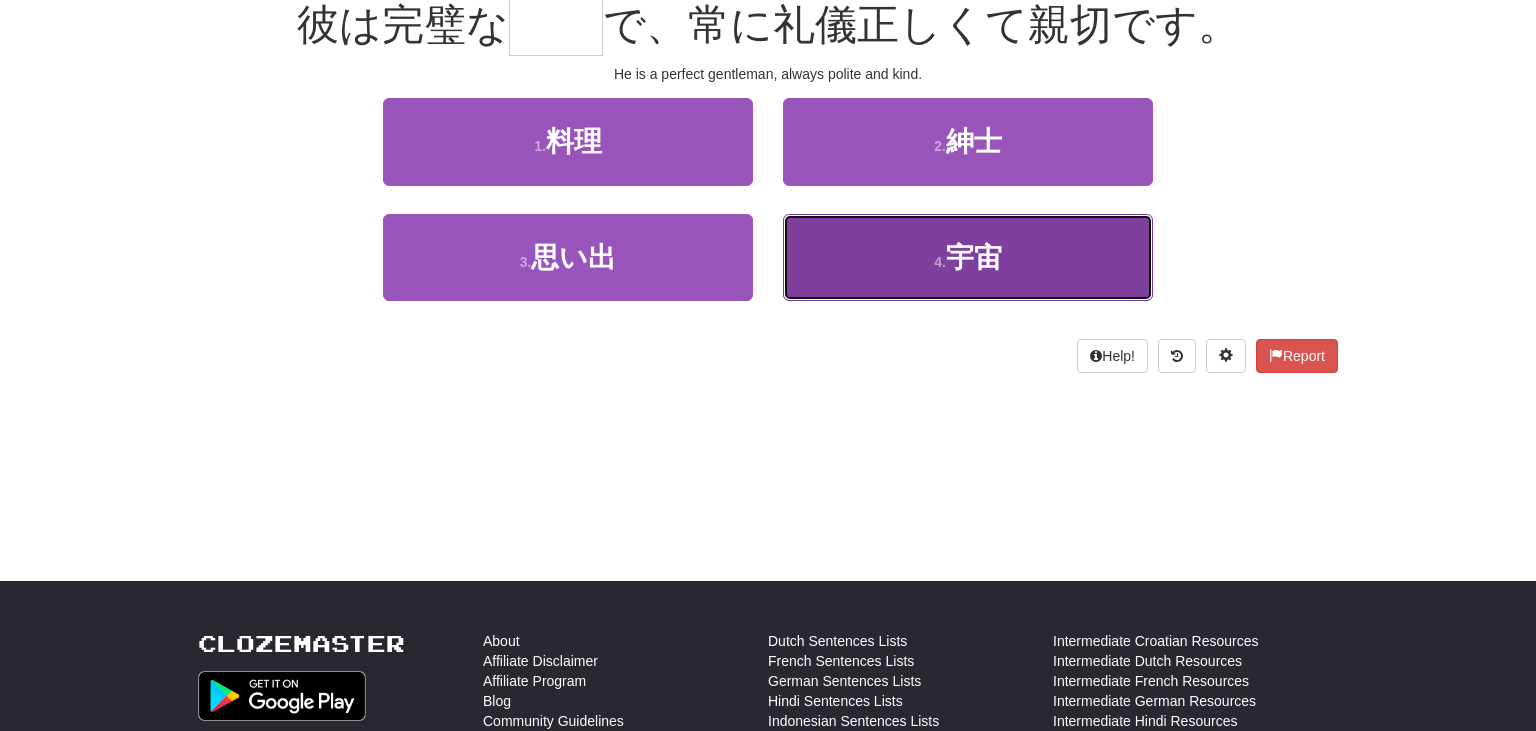 click on "4 .  宇宙" at bounding box center [968, 257] 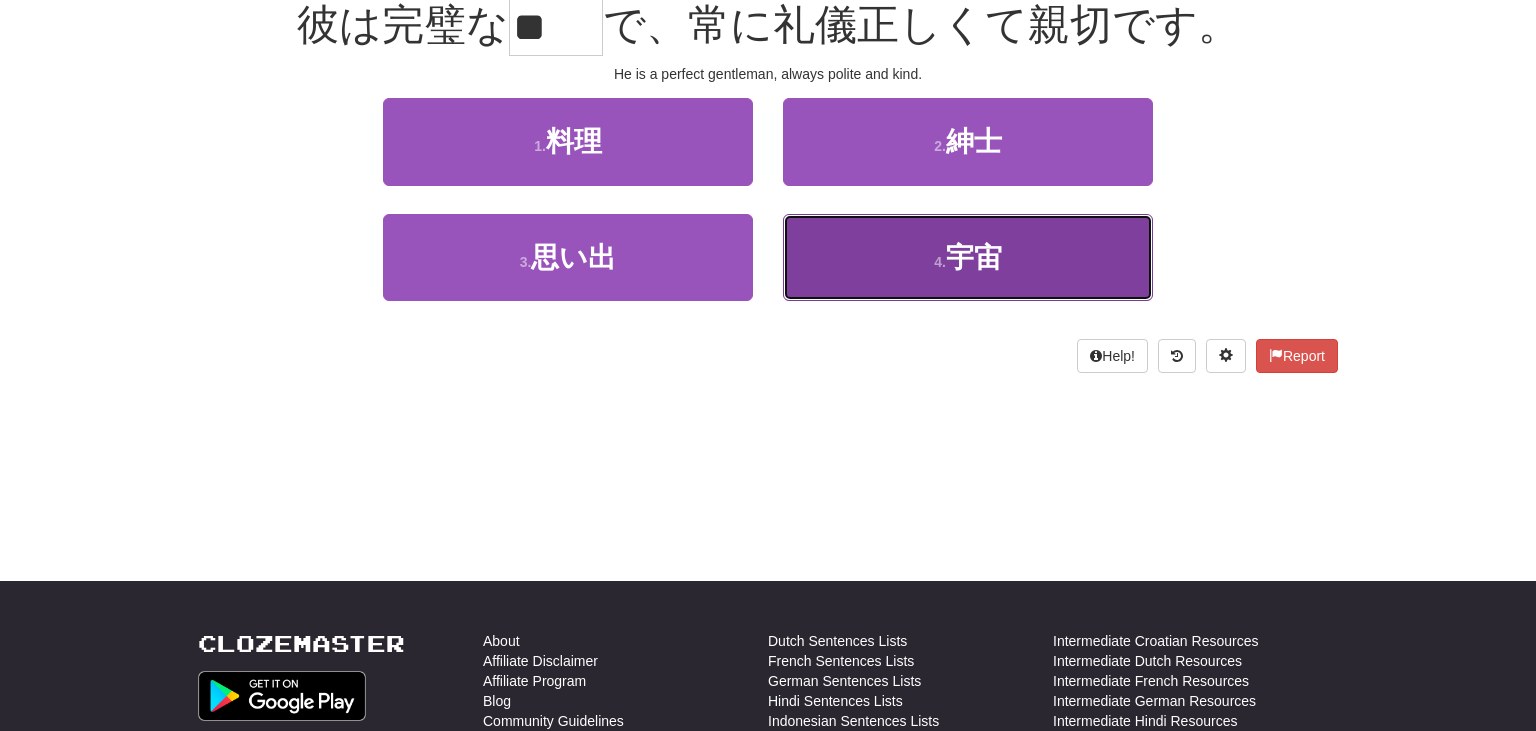 scroll, scrollTop: 213, scrollLeft: 0, axis: vertical 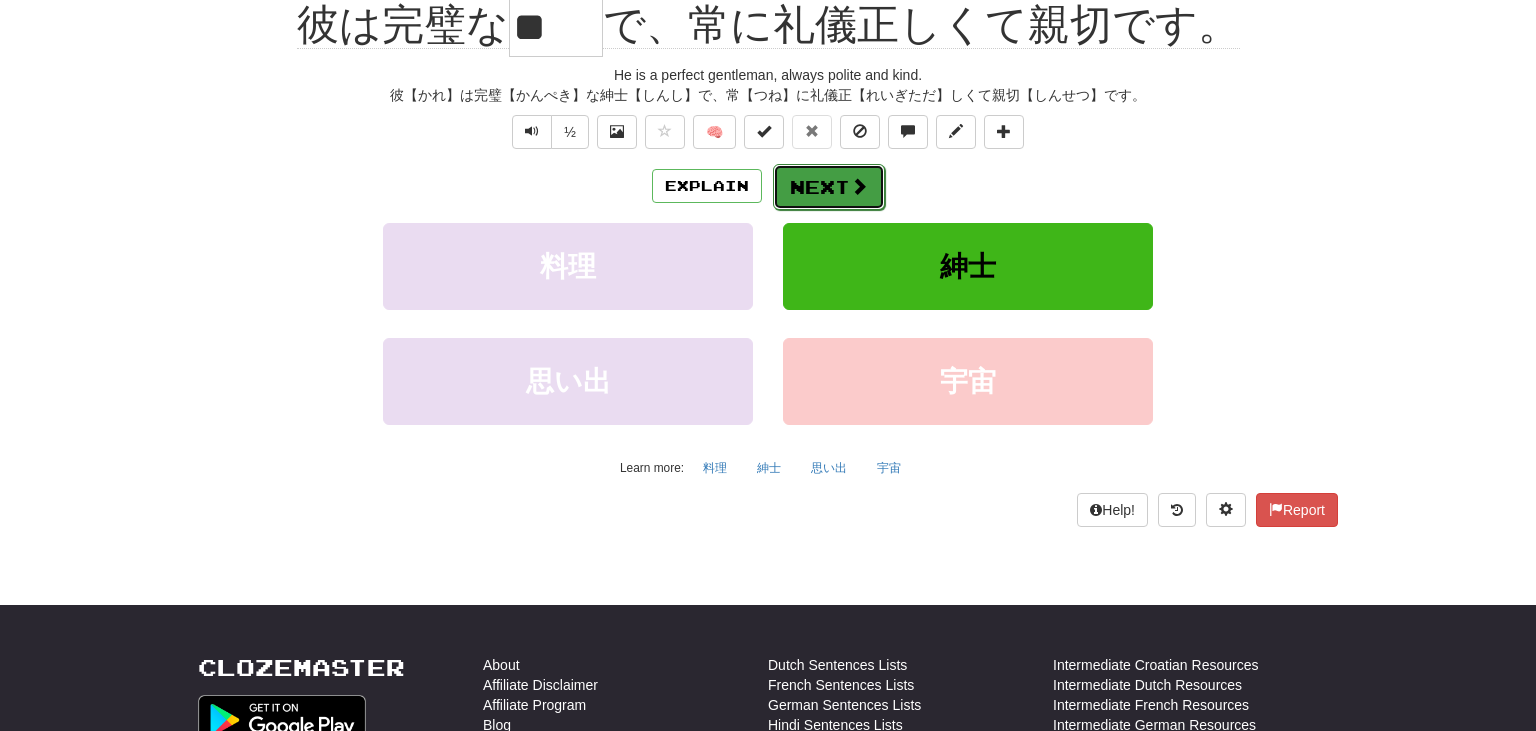 click on "Next" at bounding box center [829, 187] 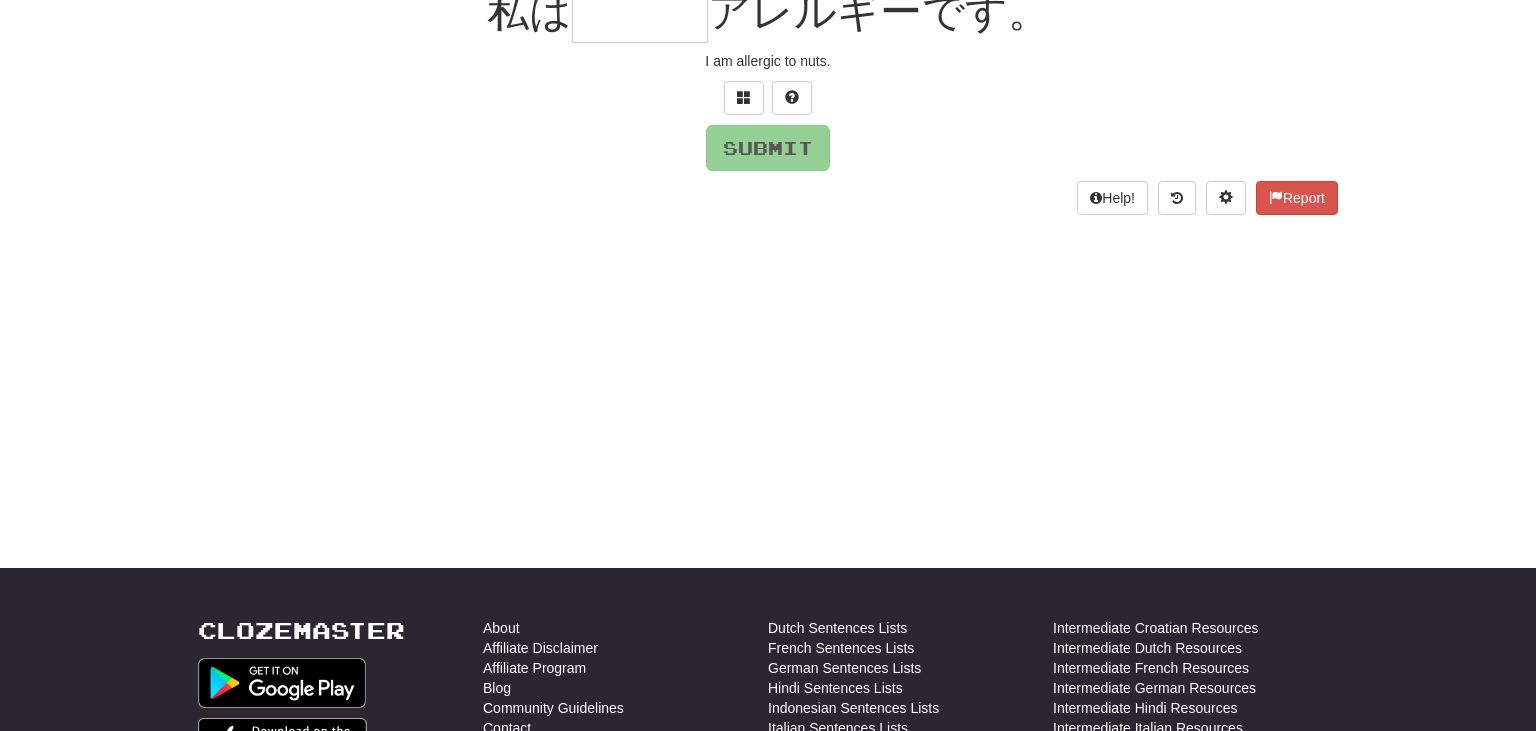 scroll, scrollTop: 200, scrollLeft: 0, axis: vertical 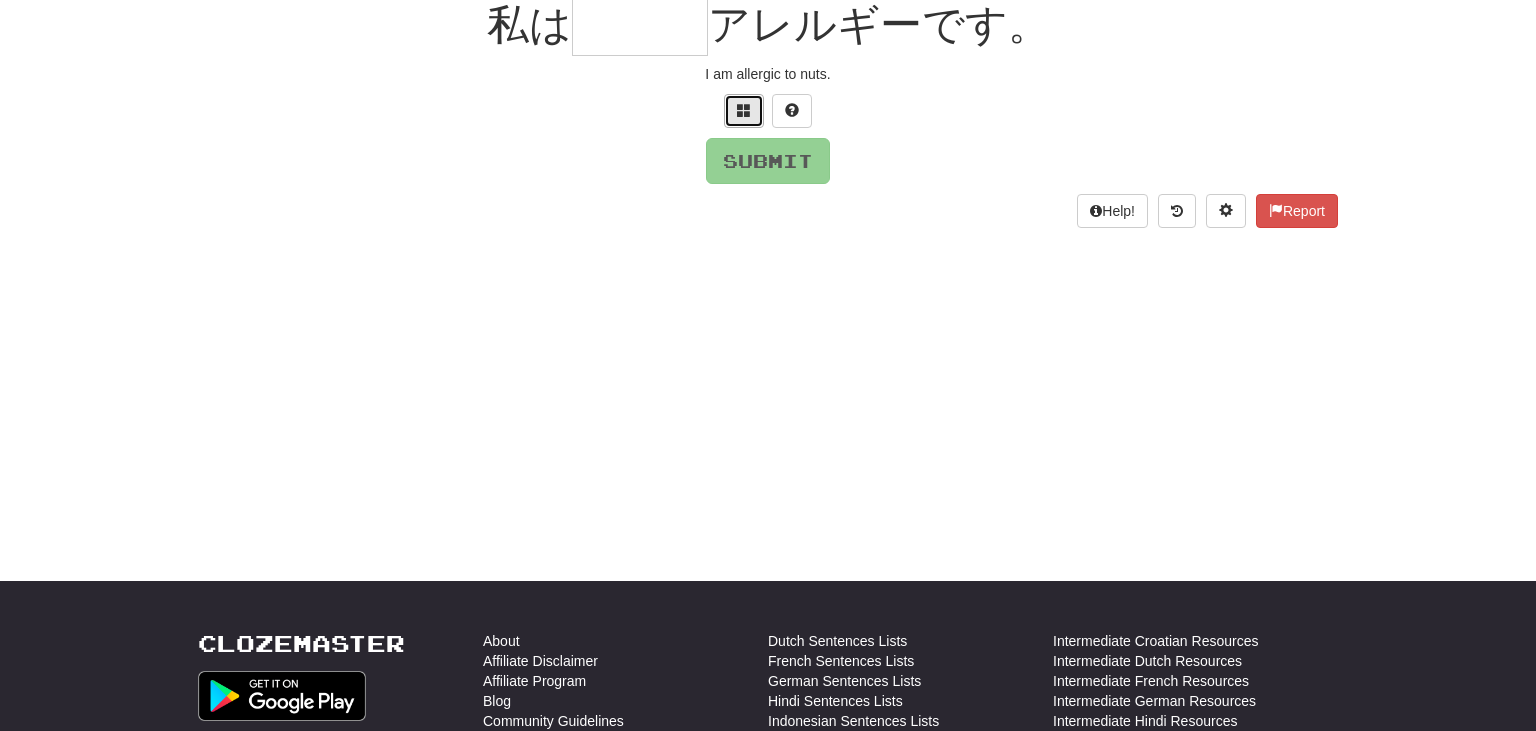 click at bounding box center (744, 111) 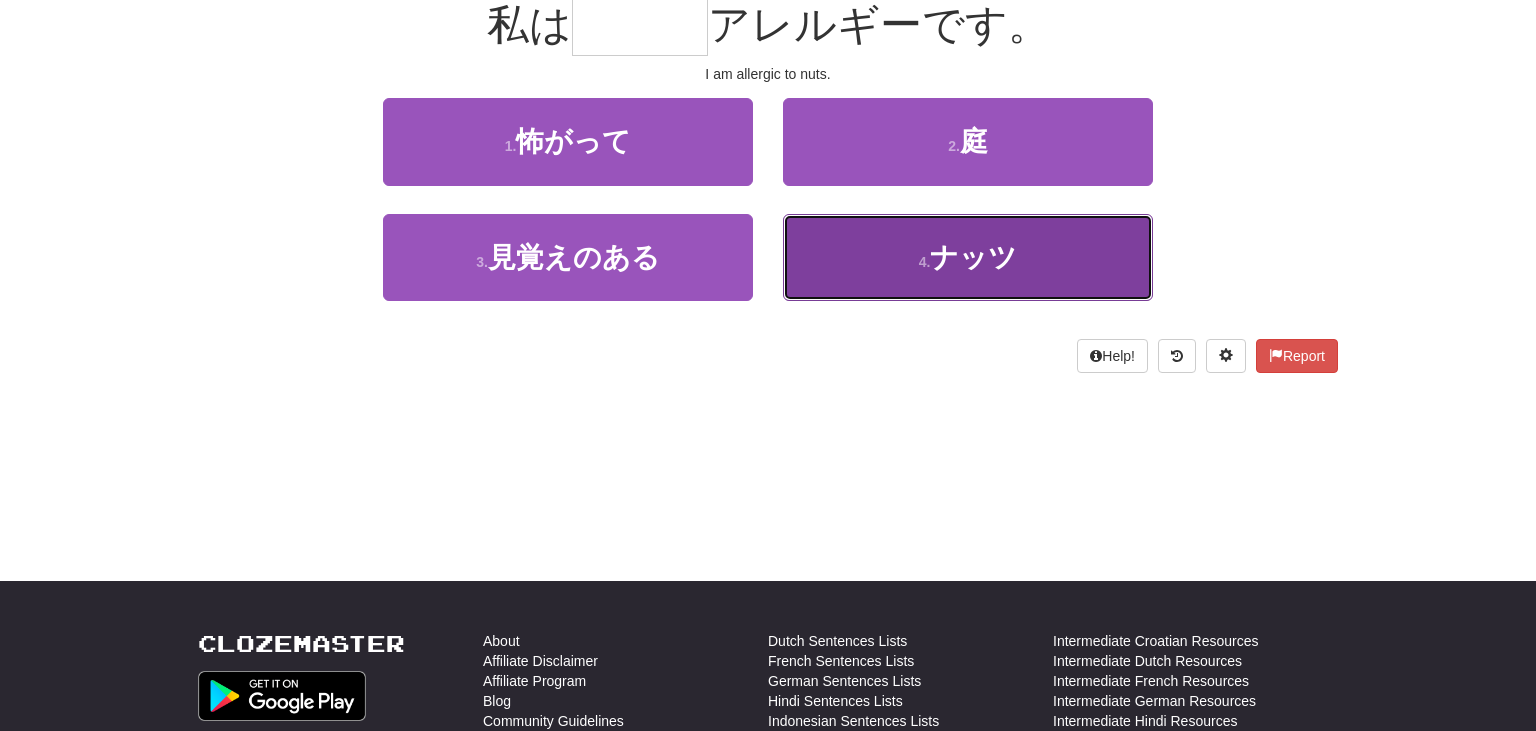 click on "ナッツ" at bounding box center [973, 257] 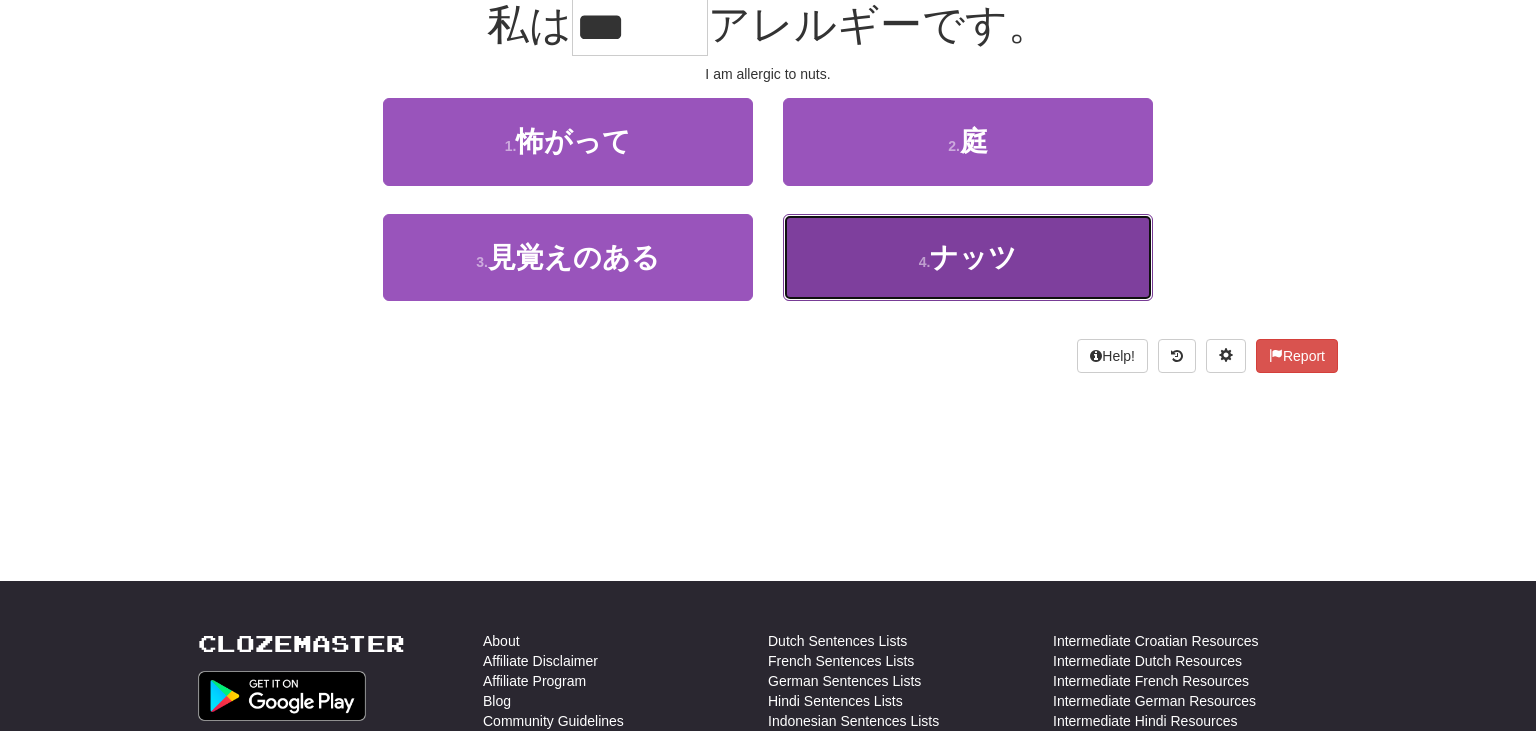 scroll, scrollTop: 213, scrollLeft: 0, axis: vertical 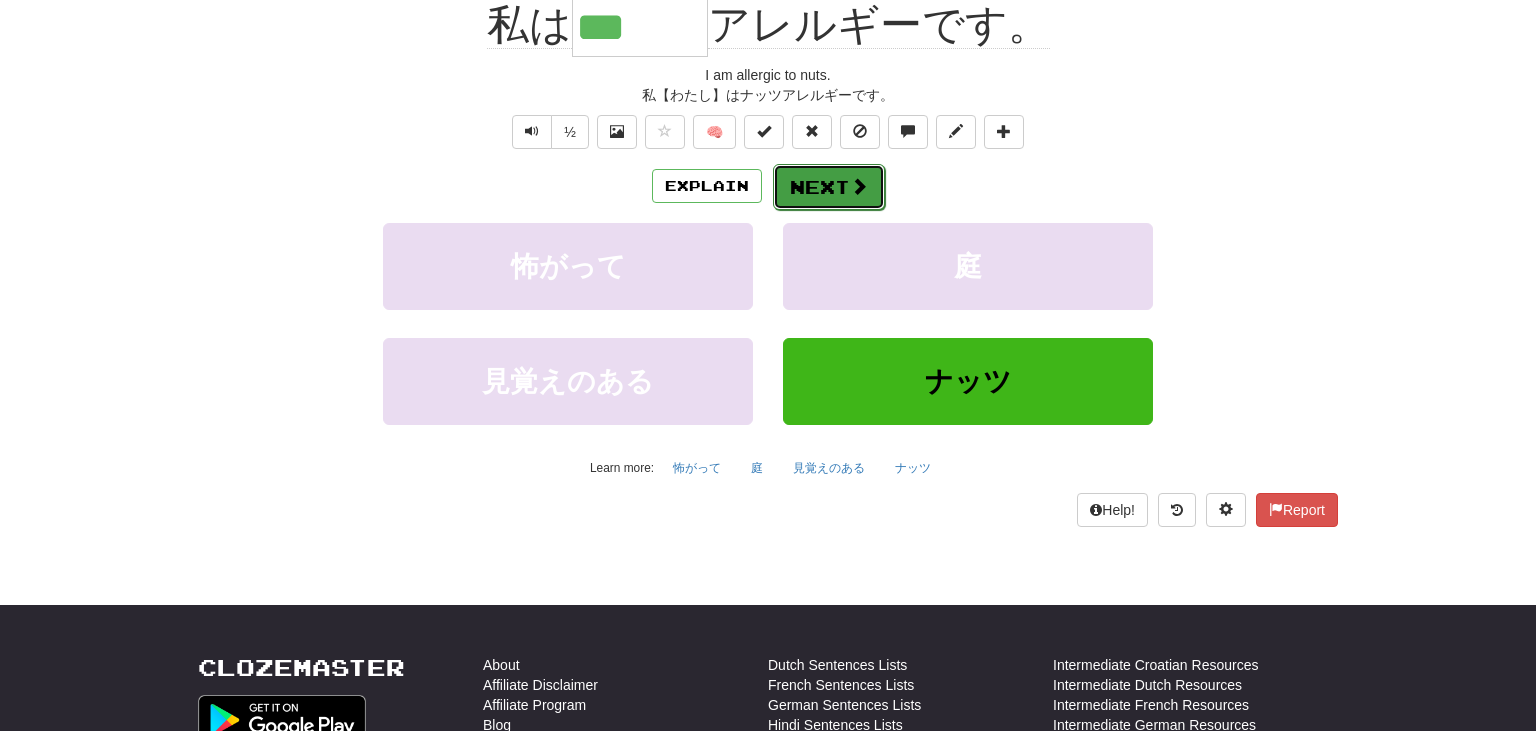 click on "Next" at bounding box center [829, 187] 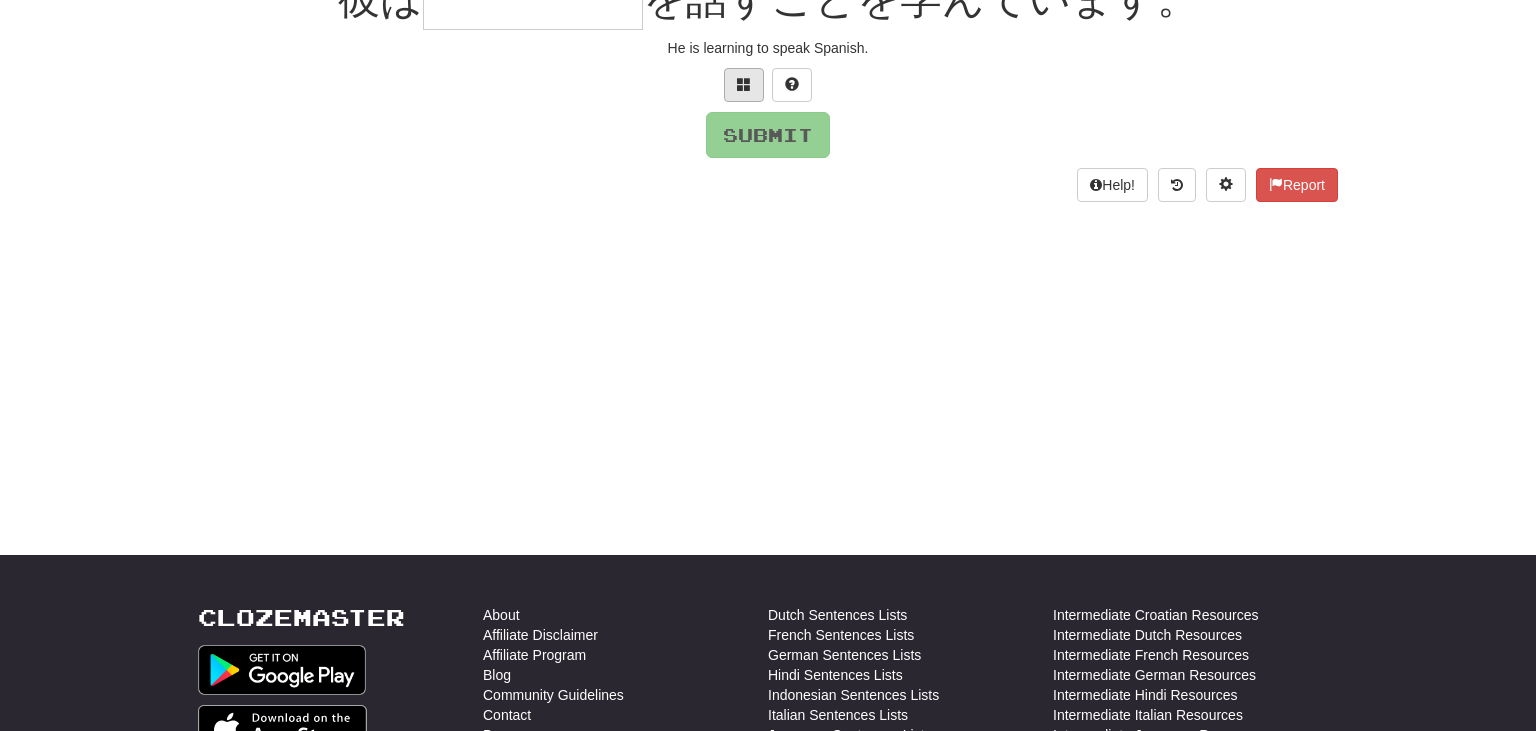 scroll, scrollTop: 219, scrollLeft: 0, axis: vertical 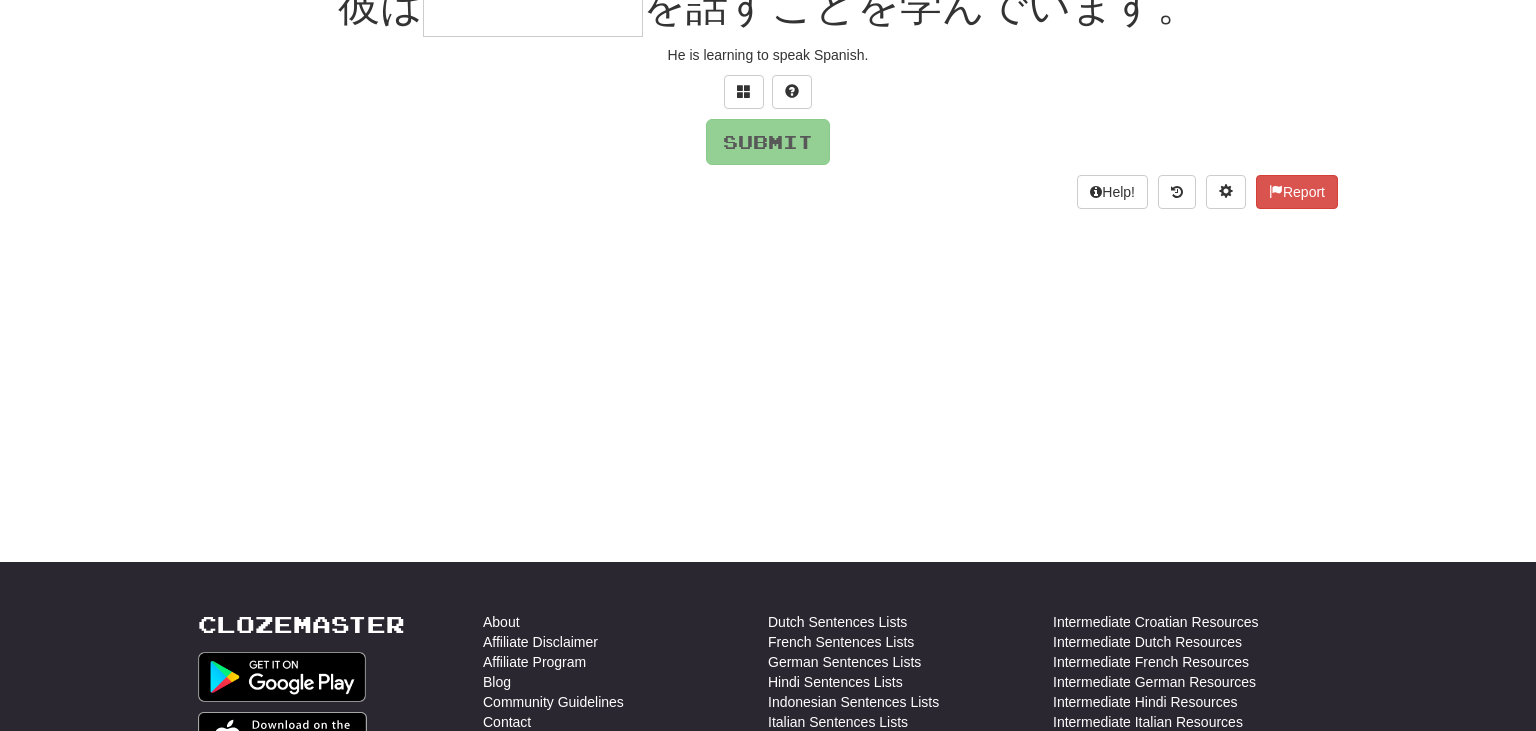 click at bounding box center (533, 8) 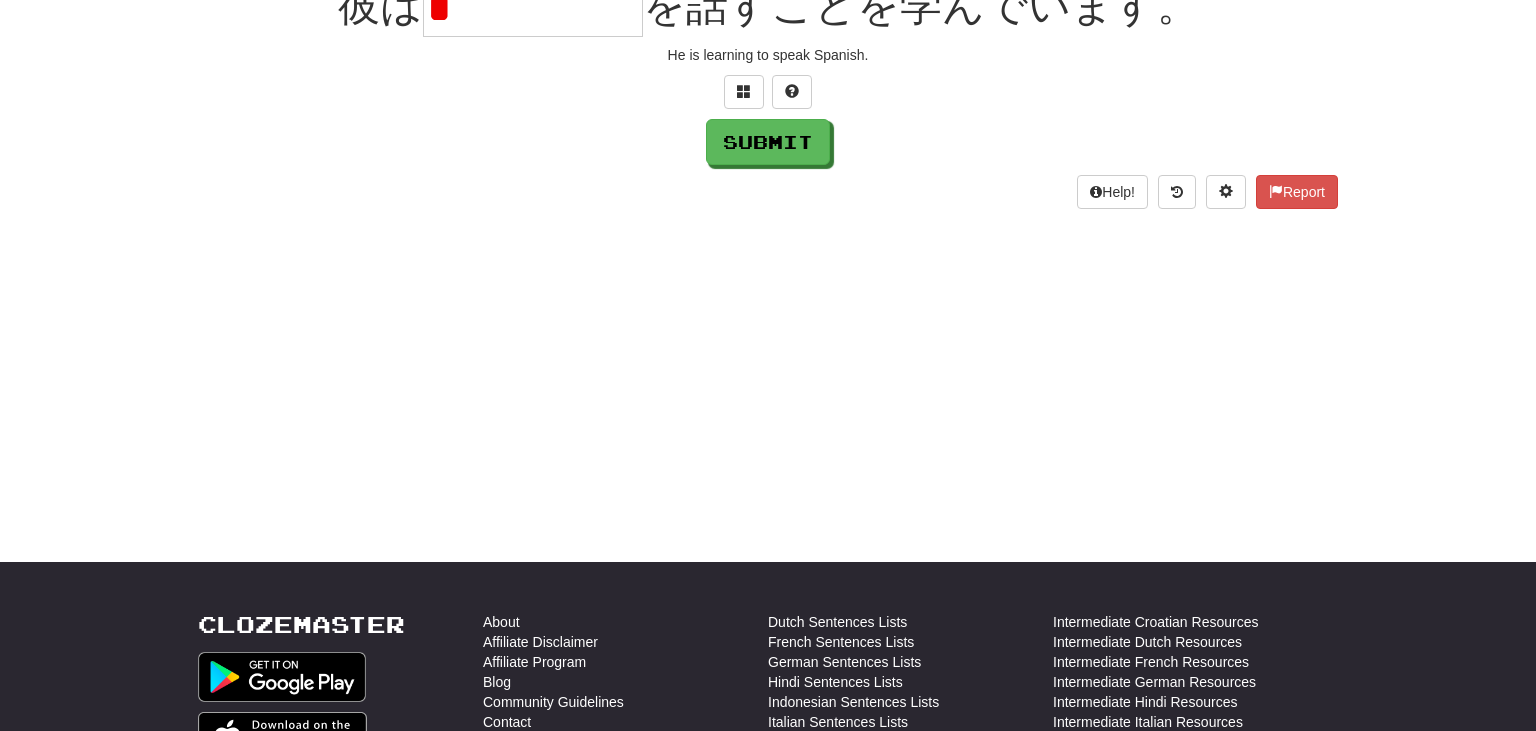 scroll, scrollTop: 198, scrollLeft: 0, axis: vertical 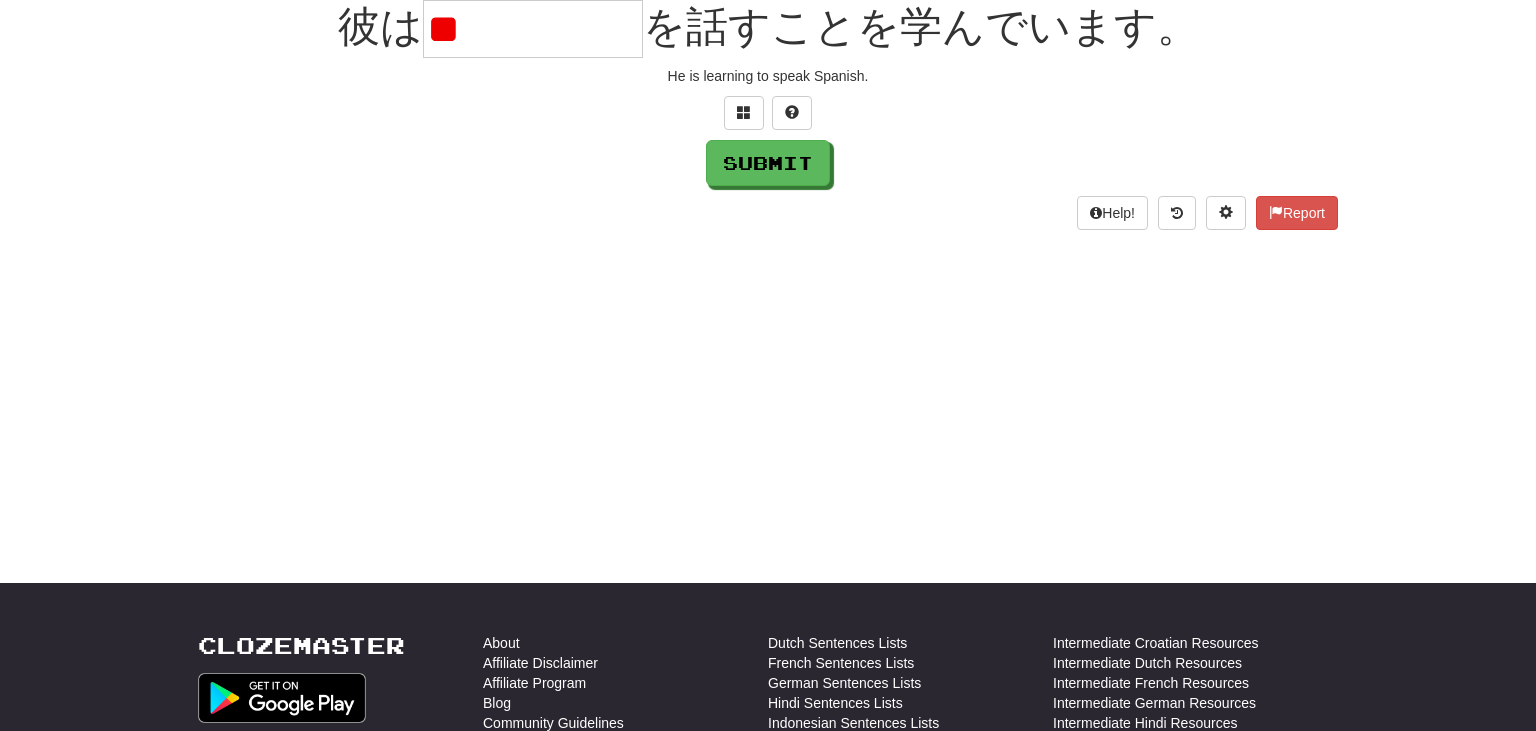 type on "*" 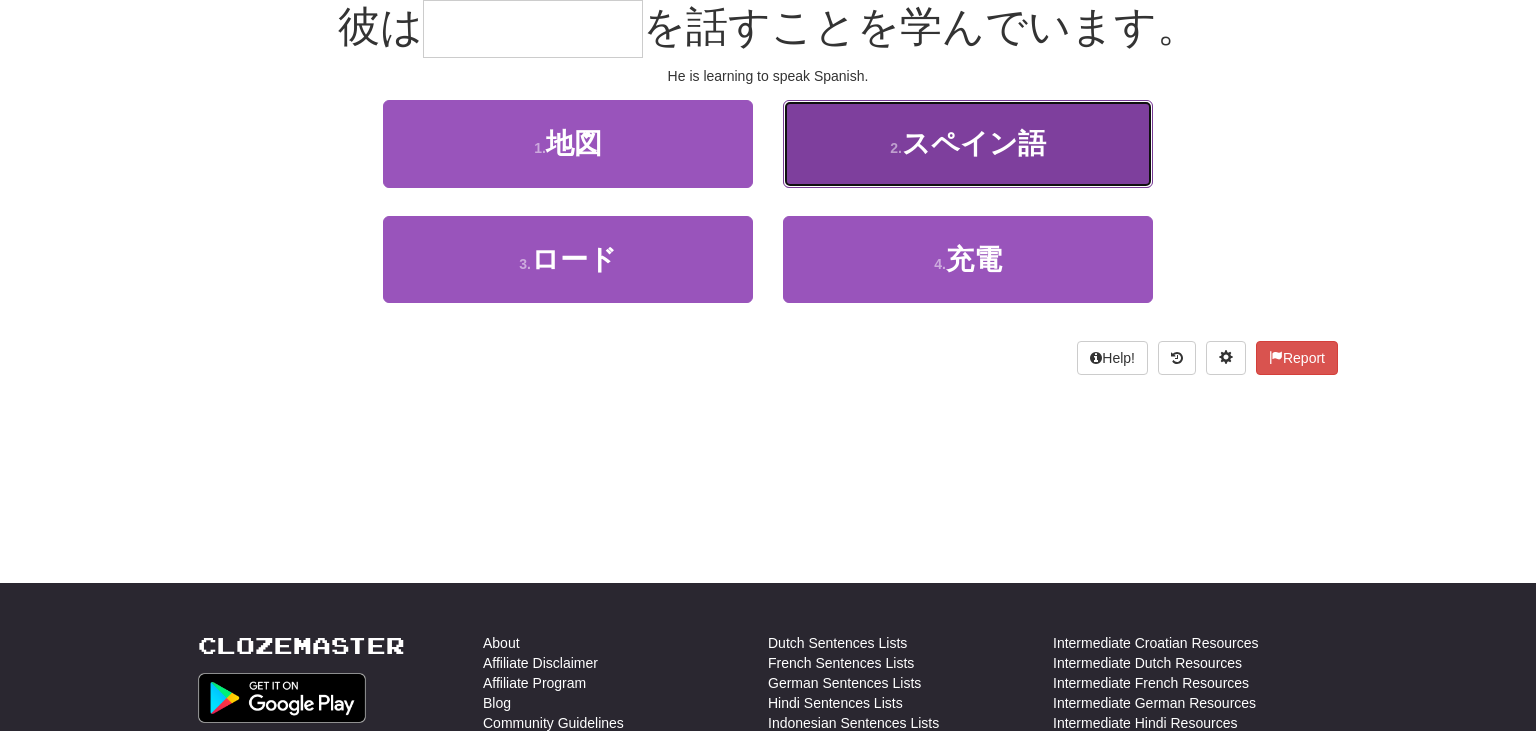 click on "2 .  スペイン語" at bounding box center [968, 143] 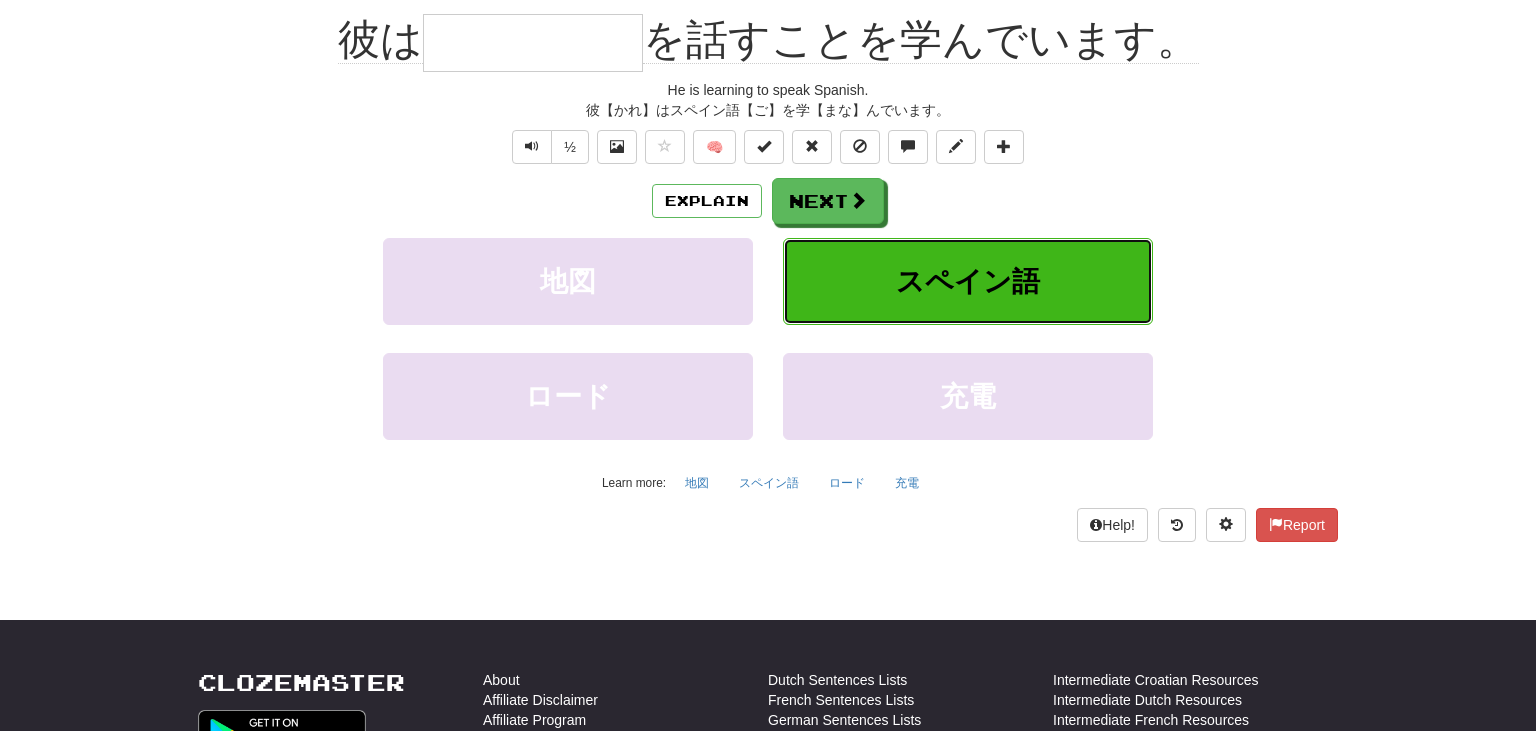 type on "*****" 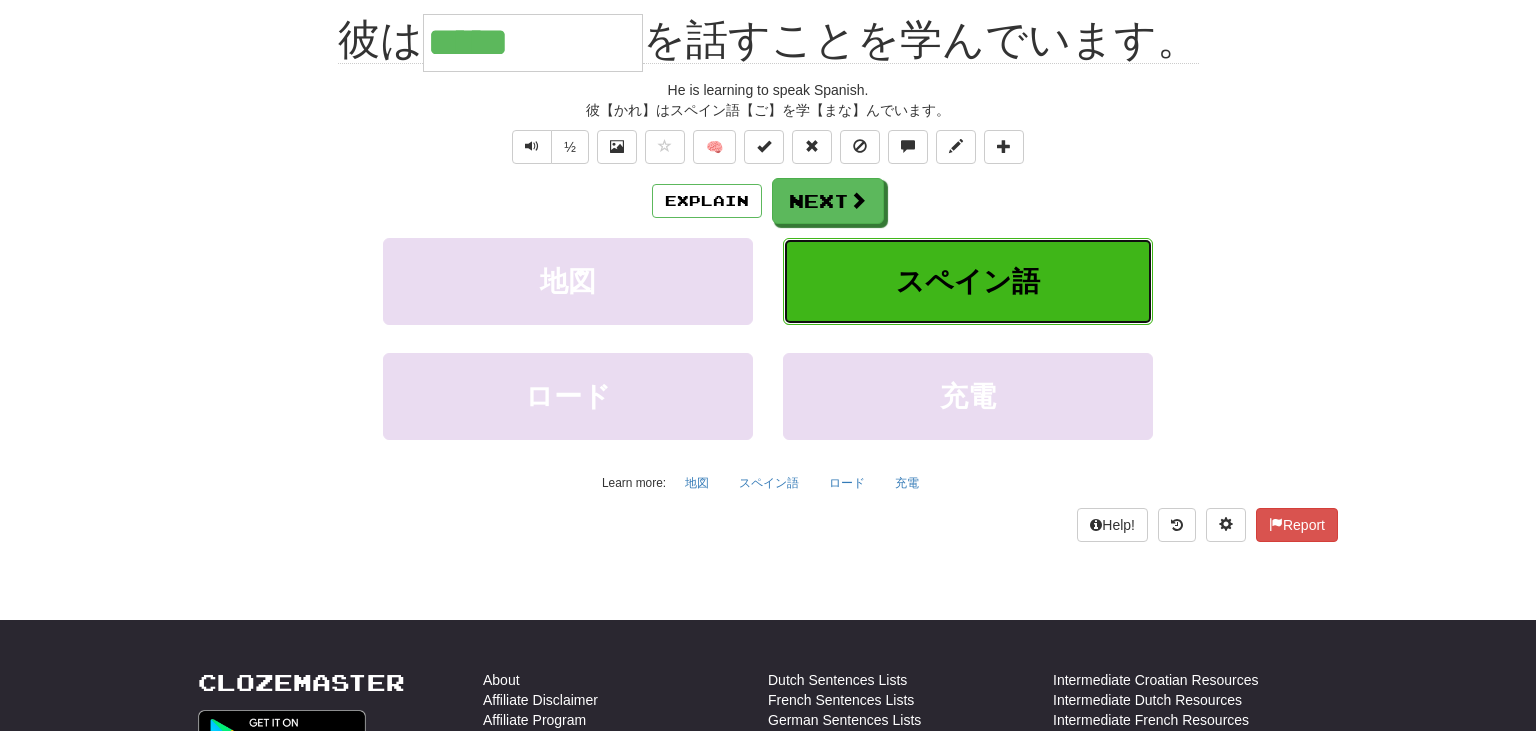 scroll, scrollTop: 210, scrollLeft: 0, axis: vertical 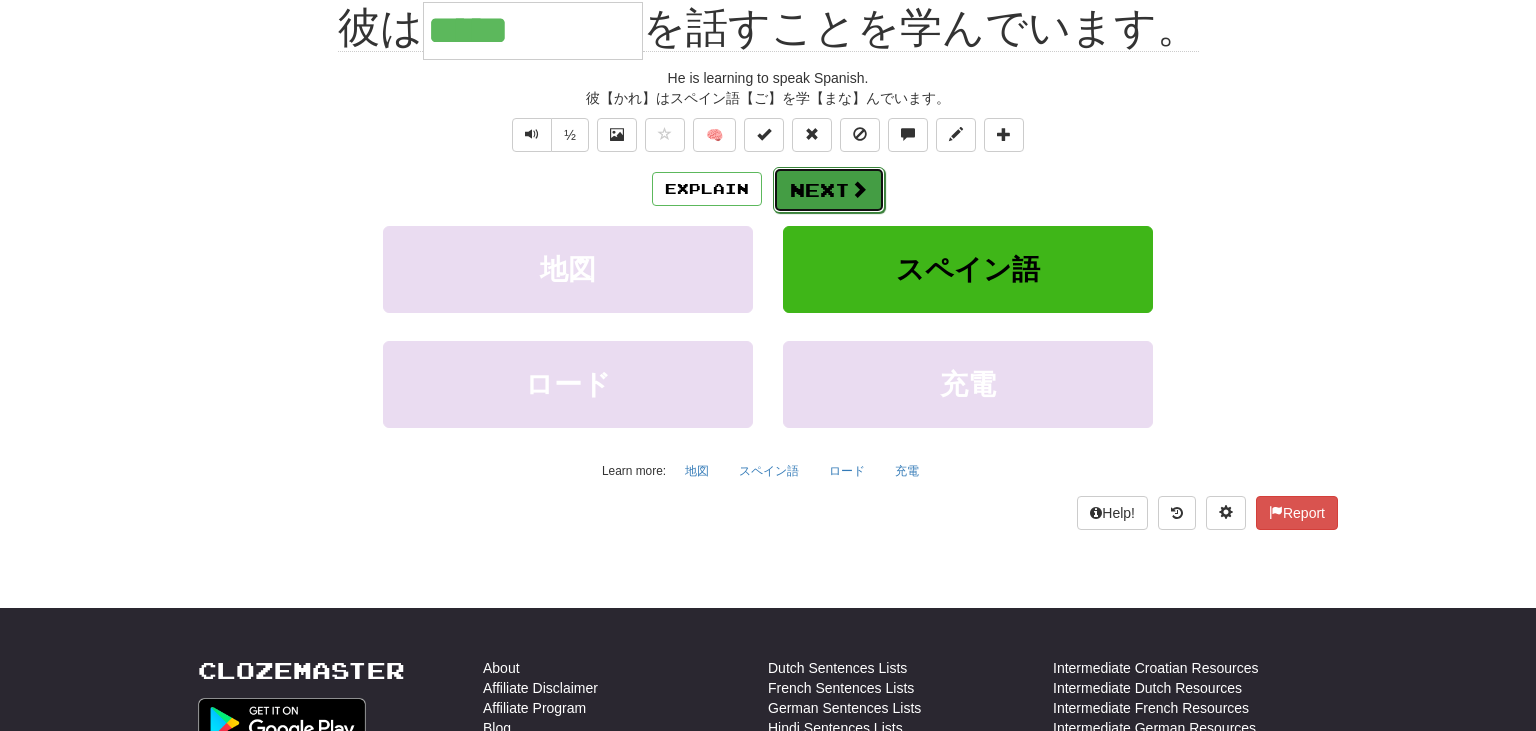 click on "Next" at bounding box center (829, 190) 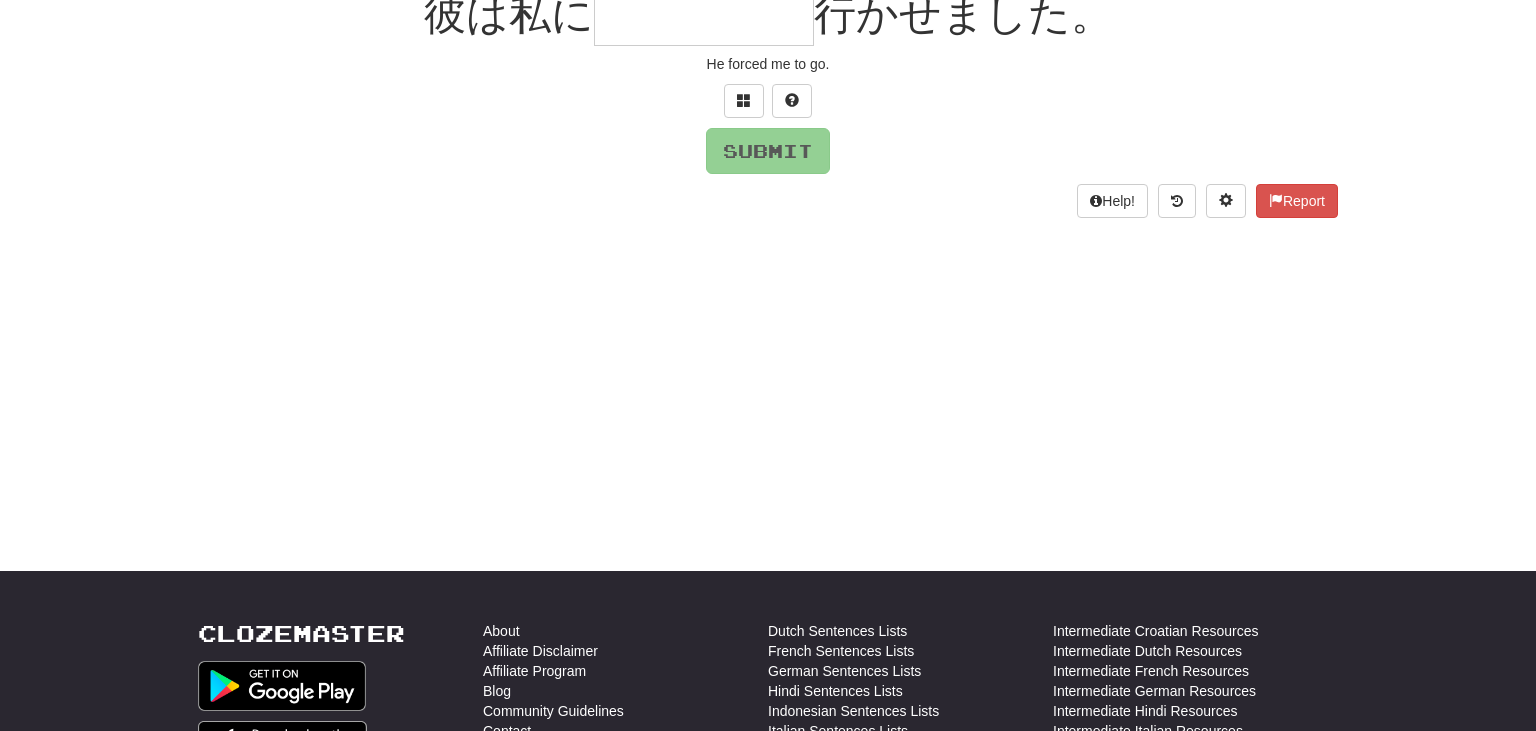 scroll, scrollTop: 198, scrollLeft: 0, axis: vertical 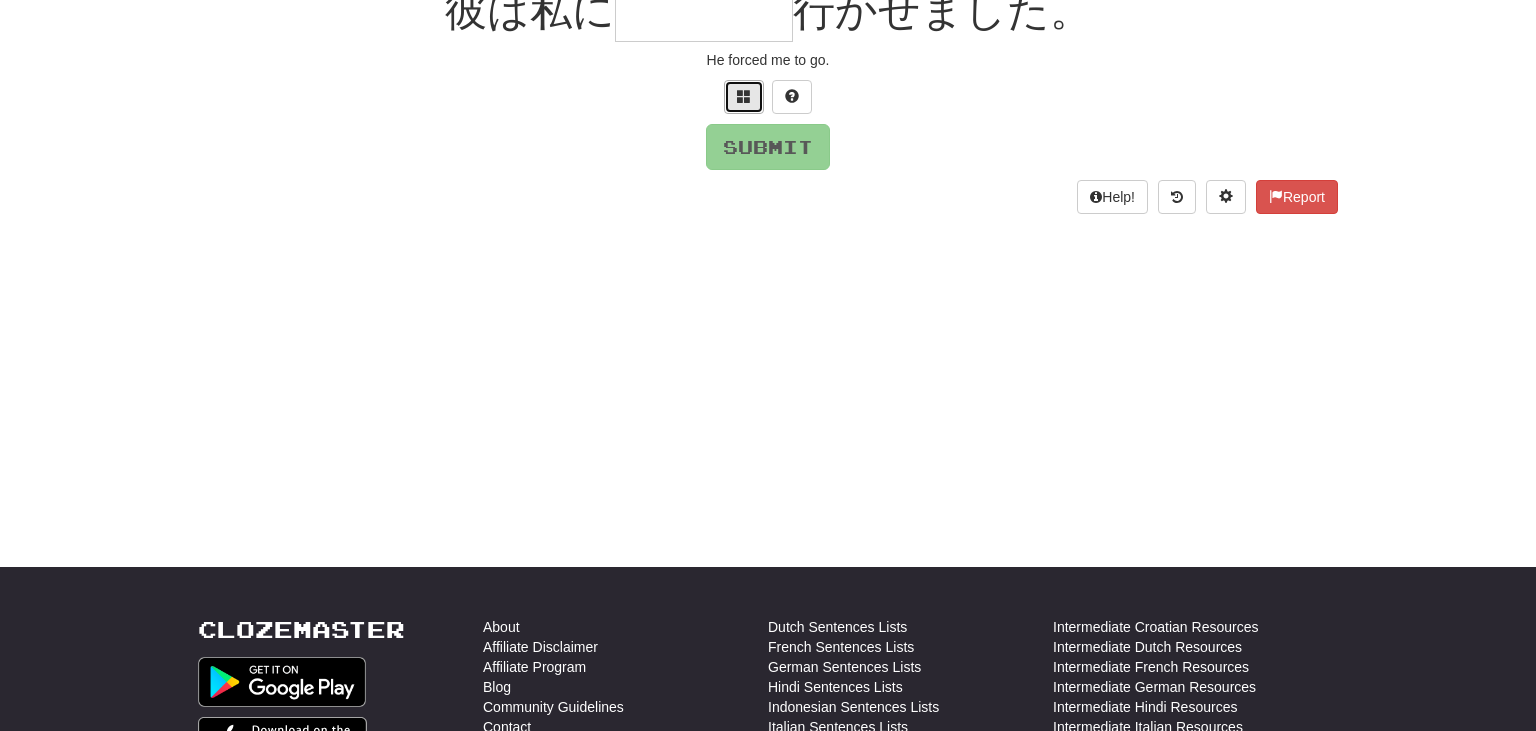click at bounding box center (744, 96) 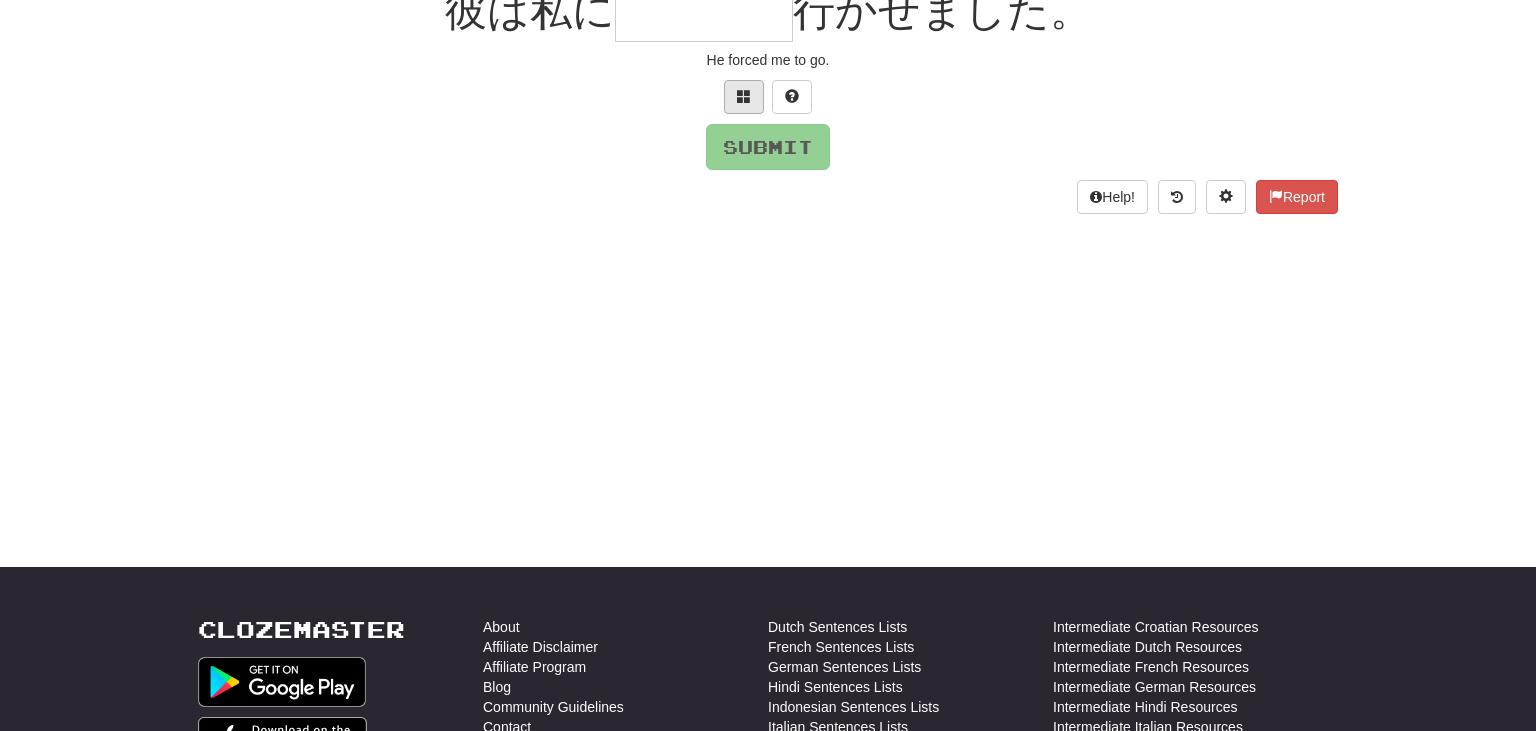 scroll, scrollTop: 200, scrollLeft: 0, axis: vertical 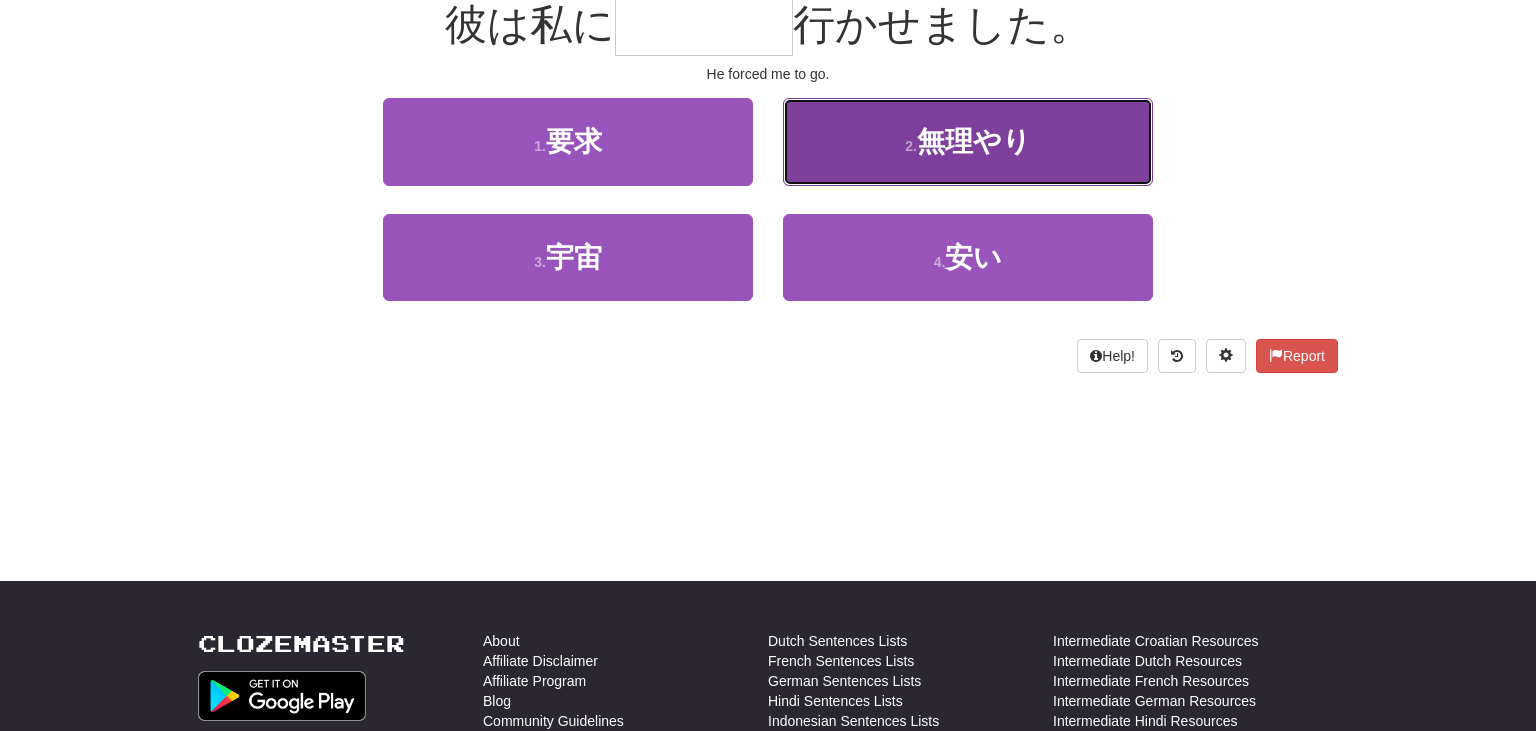 click on "2 .  無理やり" at bounding box center (968, 141) 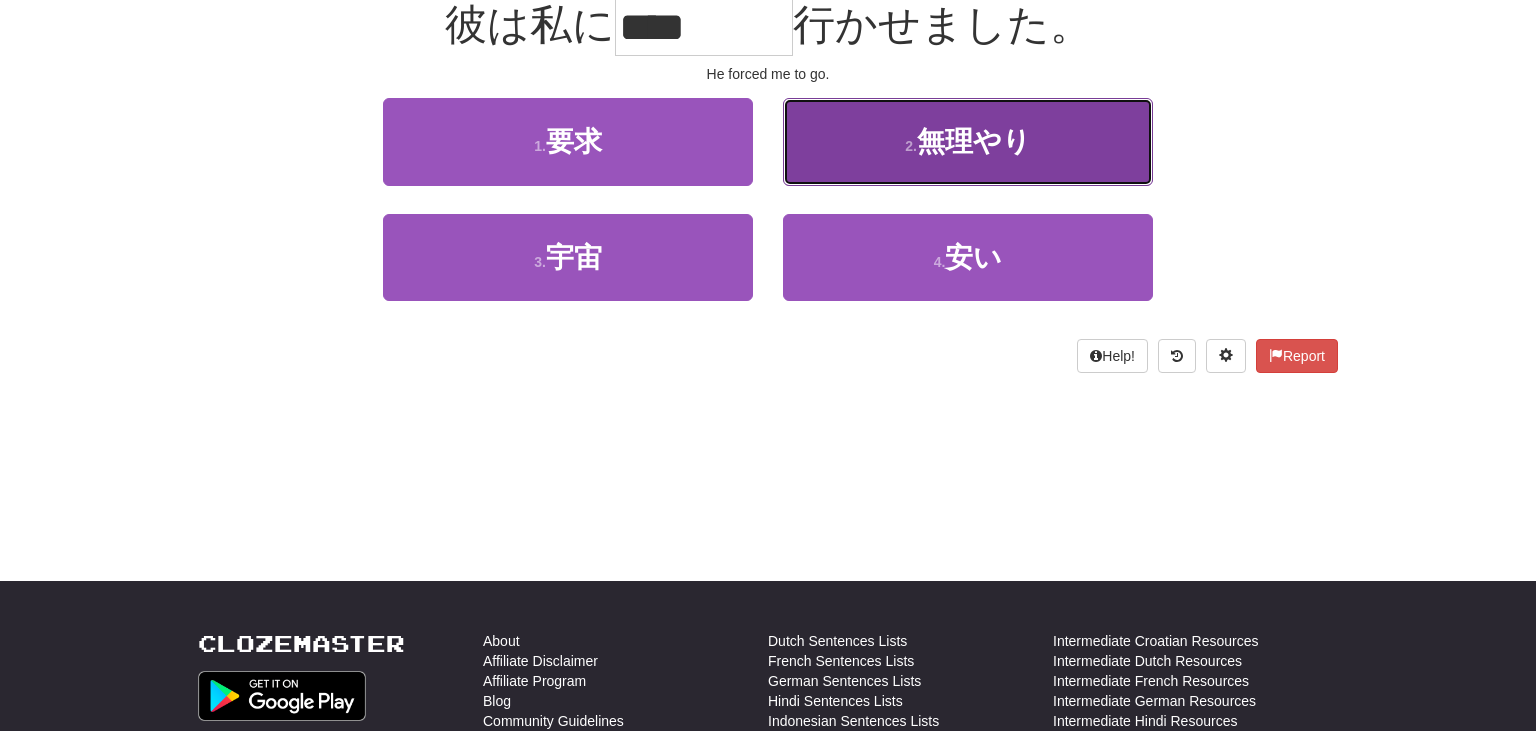 scroll, scrollTop: 213, scrollLeft: 0, axis: vertical 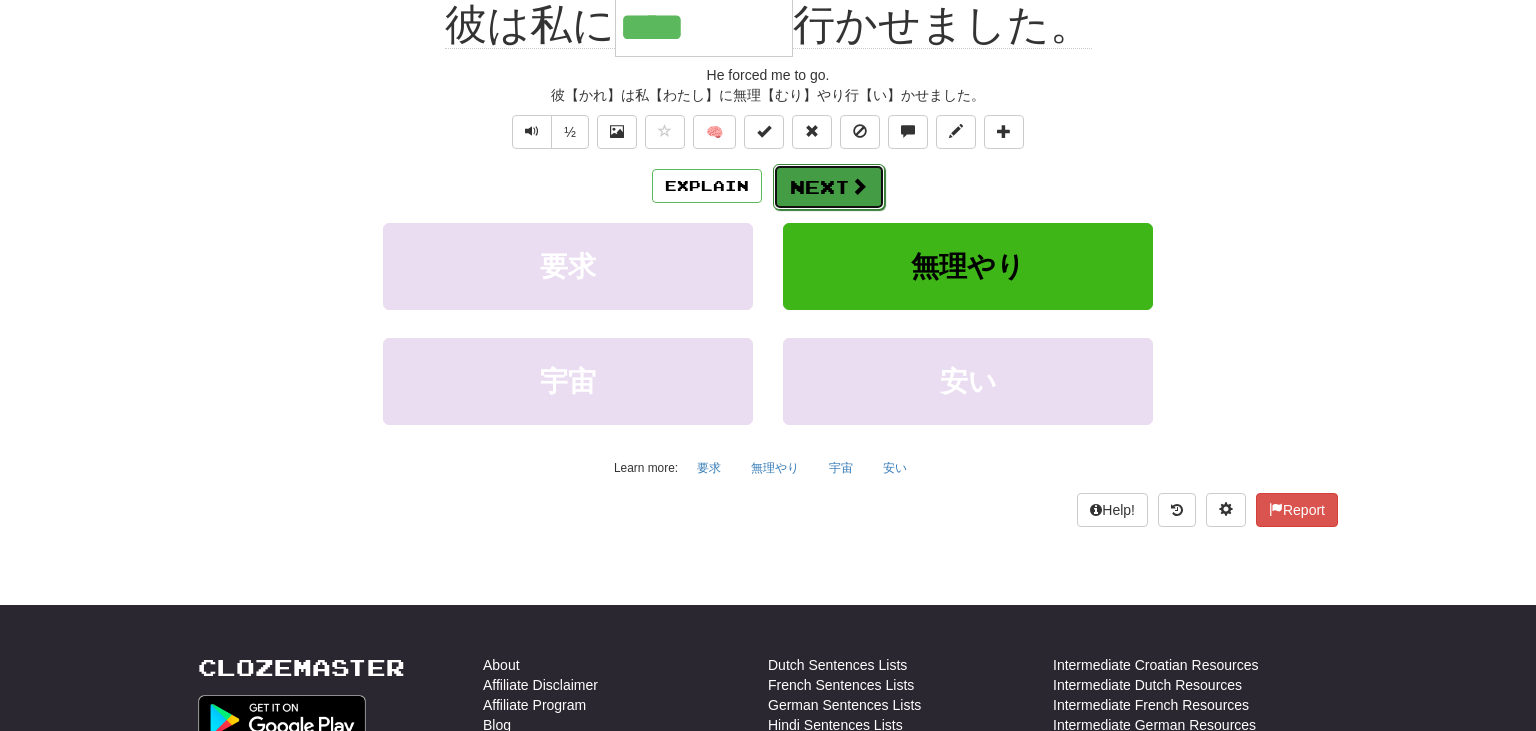 click on "Next" at bounding box center [829, 187] 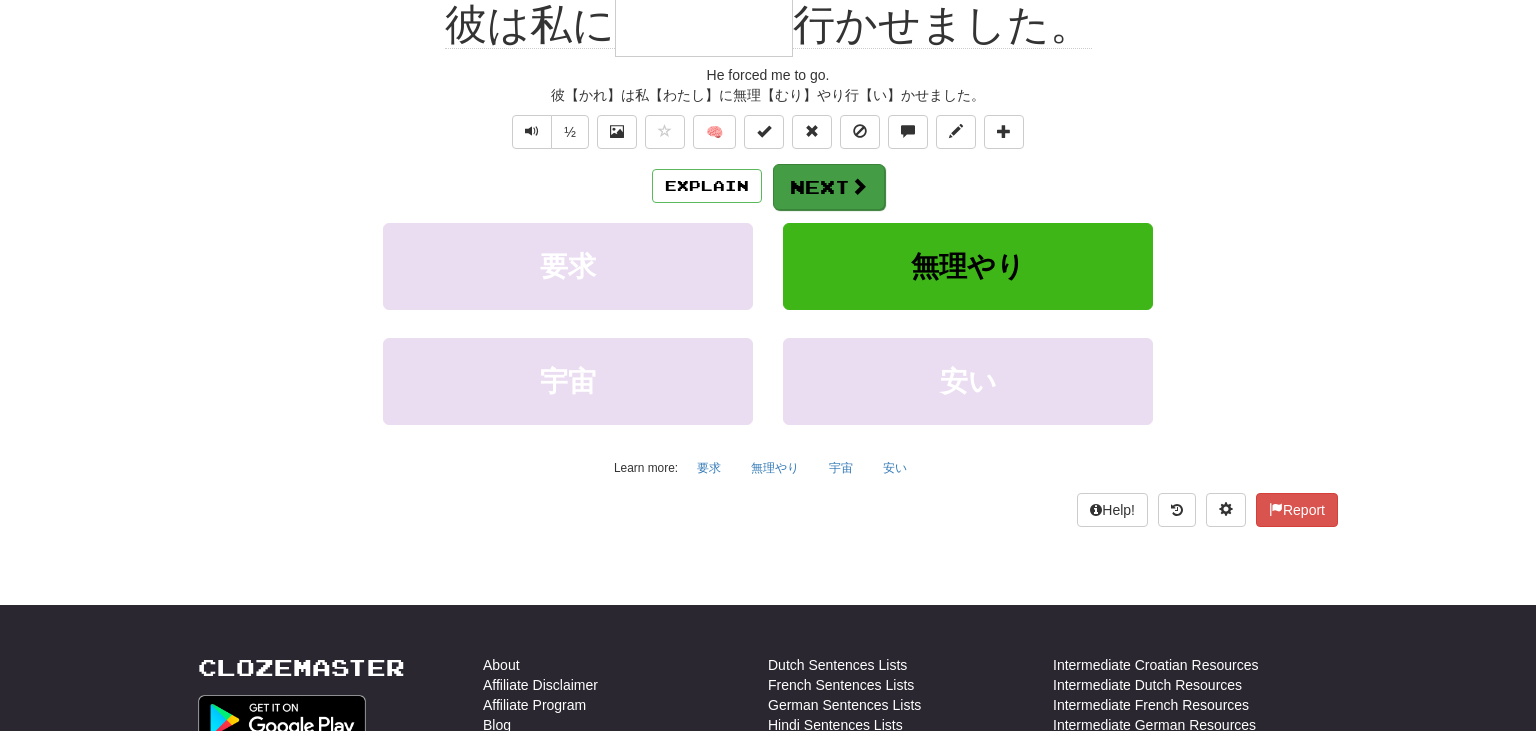 scroll, scrollTop: 200, scrollLeft: 0, axis: vertical 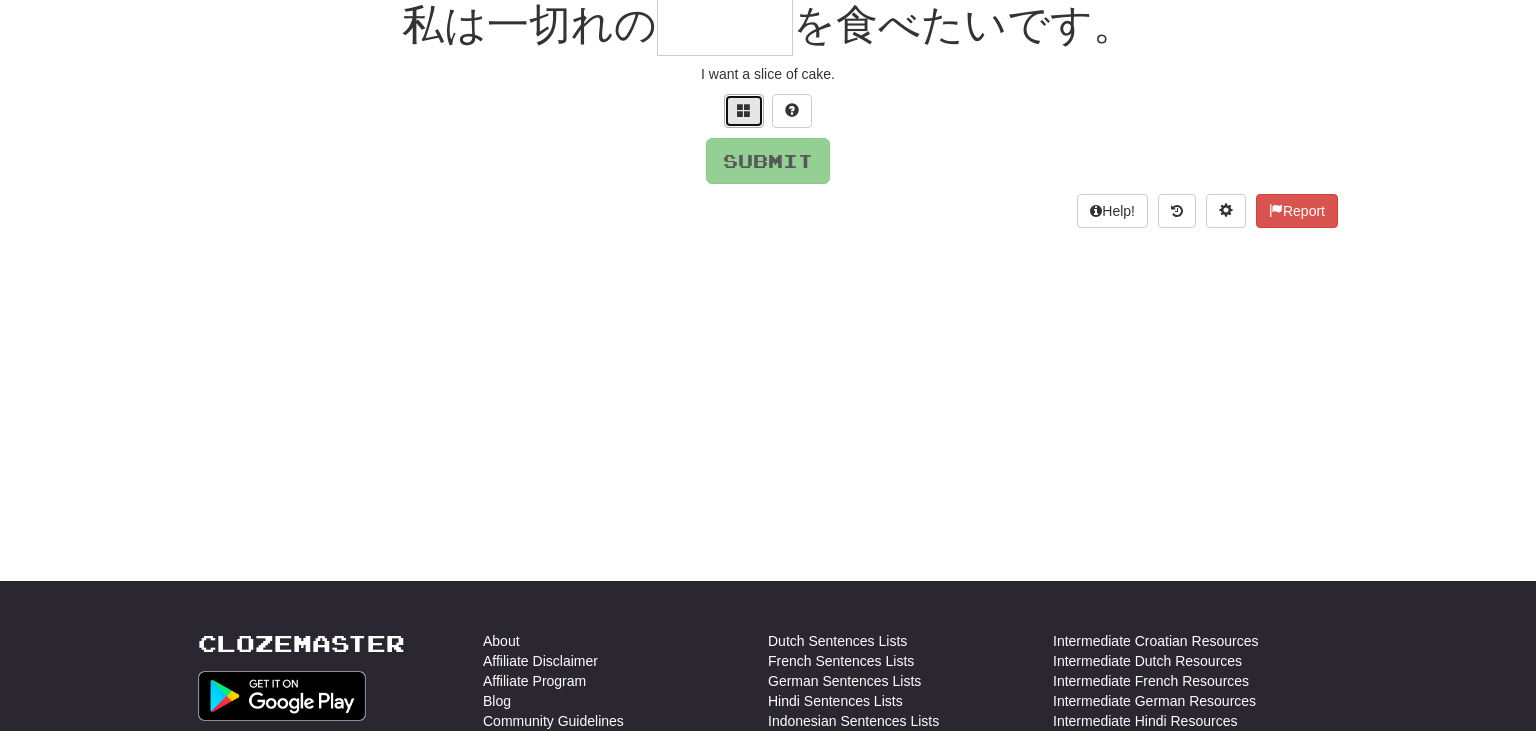 click at bounding box center [744, 111] 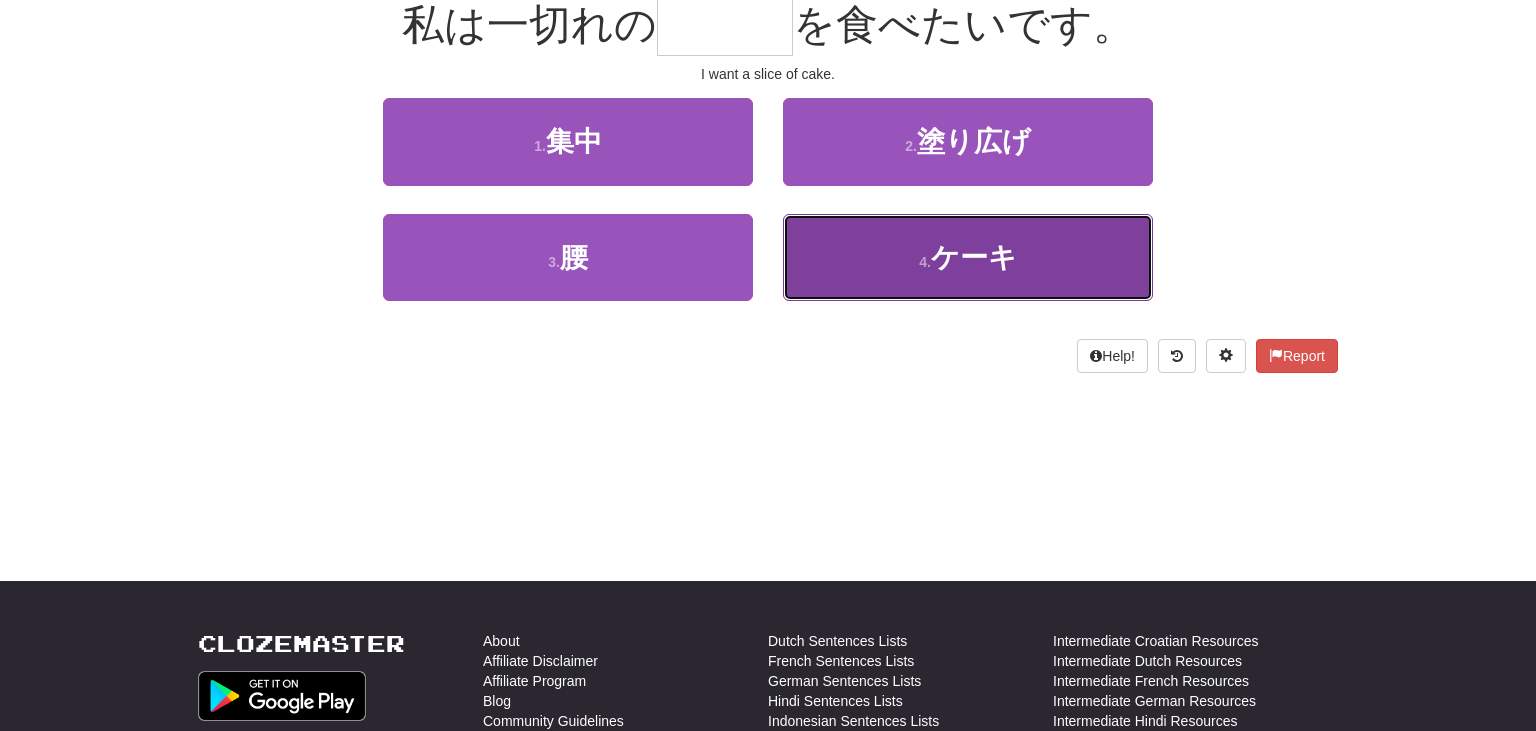click on "4 .  ケーキ" at bounding box center (968, 257) 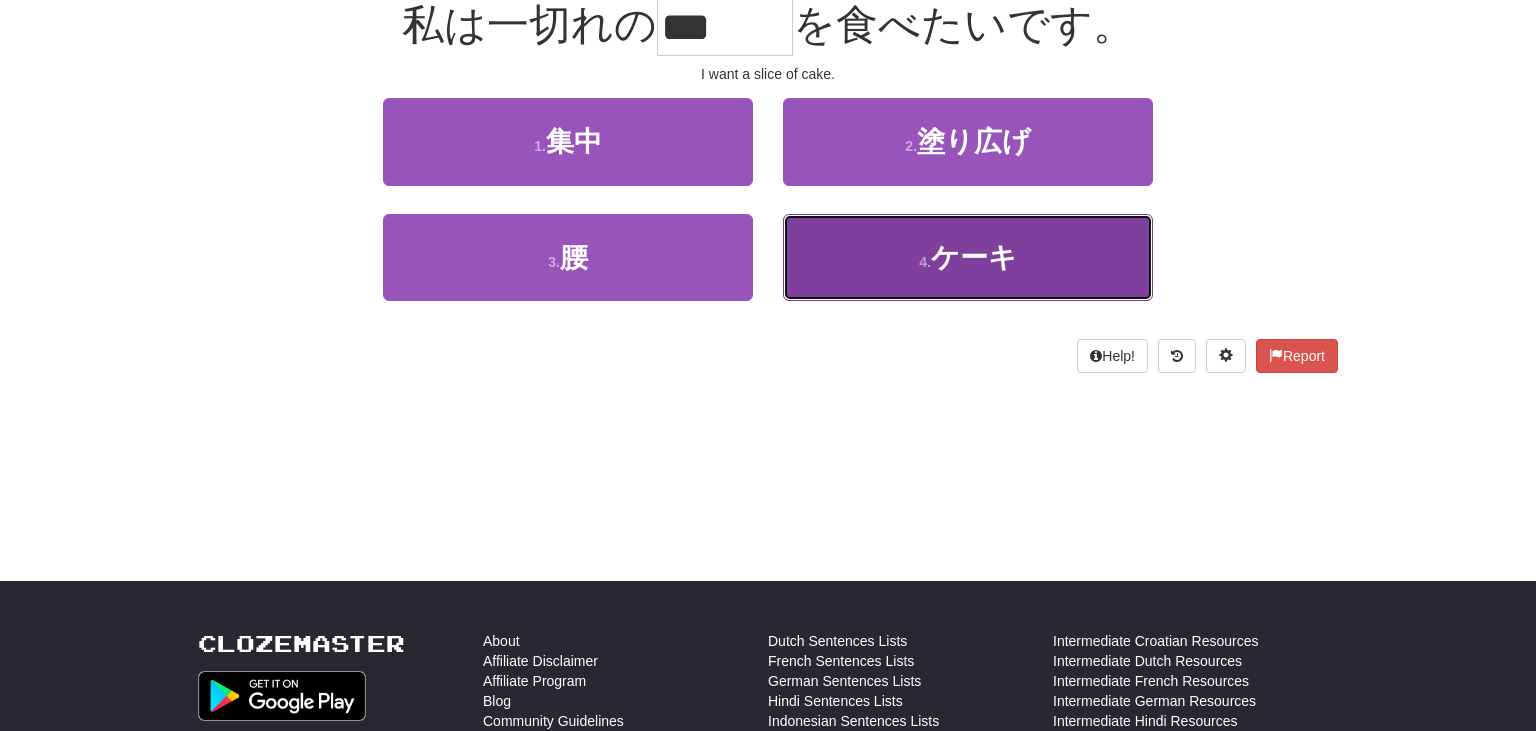 scroll, scrollTop: 213, scrollLeft: 0, axis: vertical 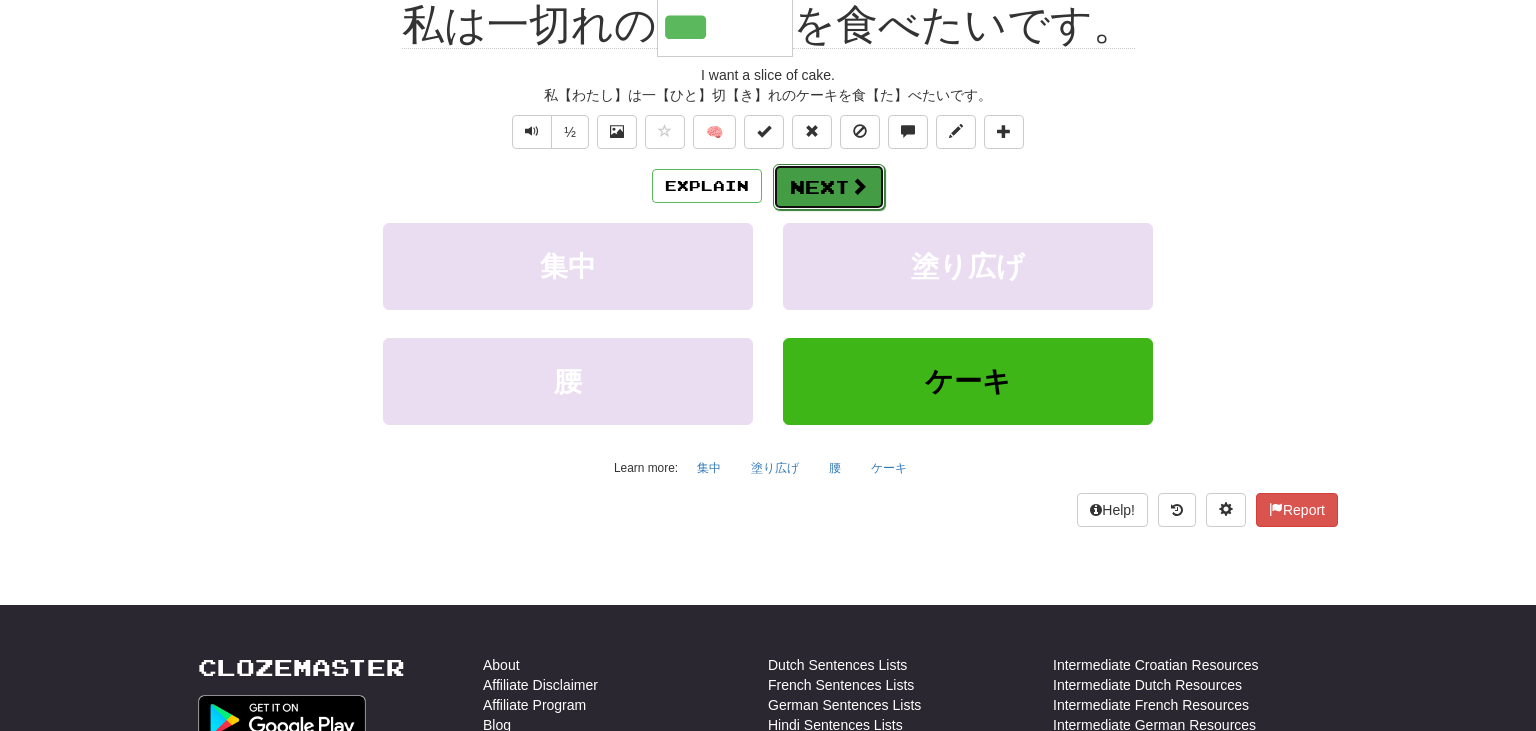 click on "Next" at bounding box center [829, 187] 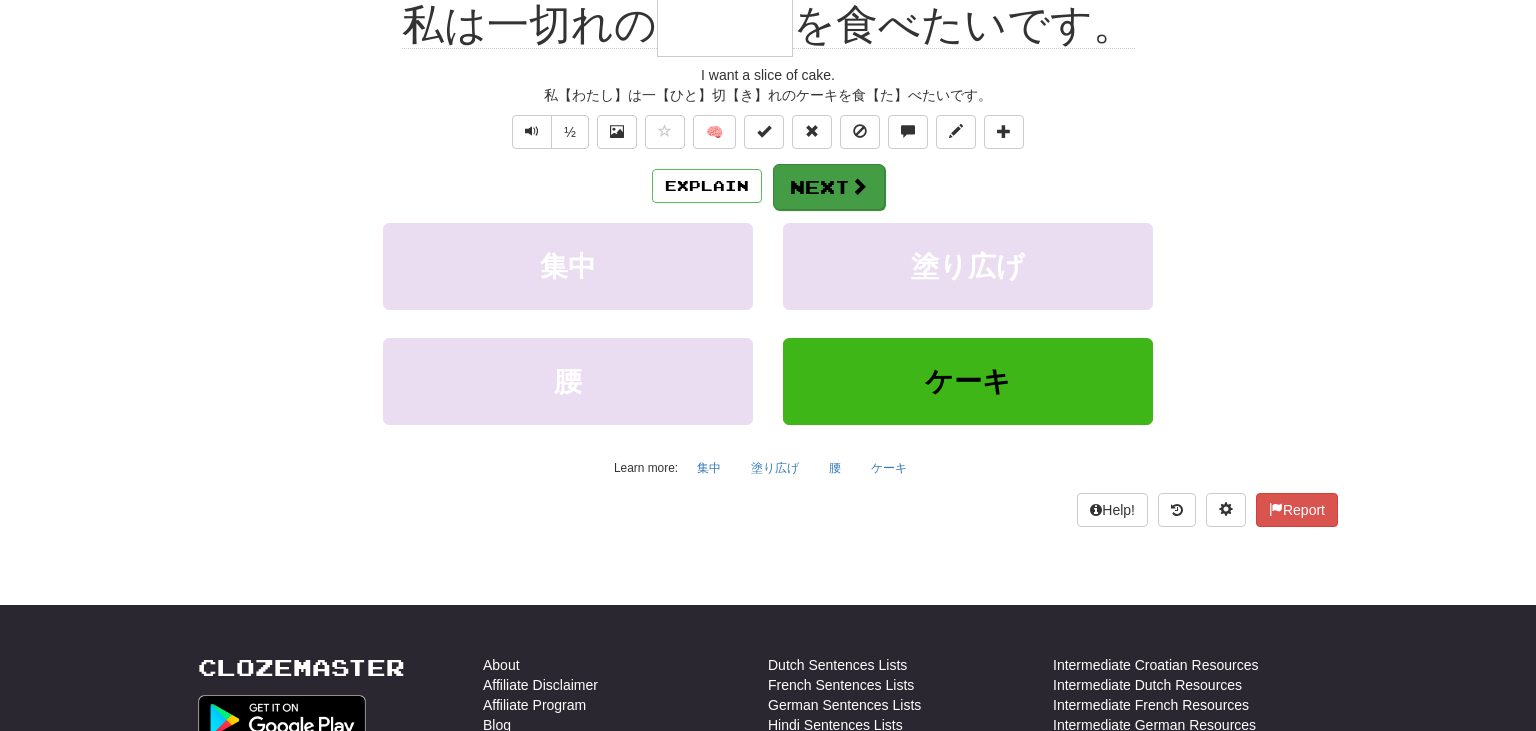 scroll, scrollTop: 200, scrollLeft: 0, axis: vertical 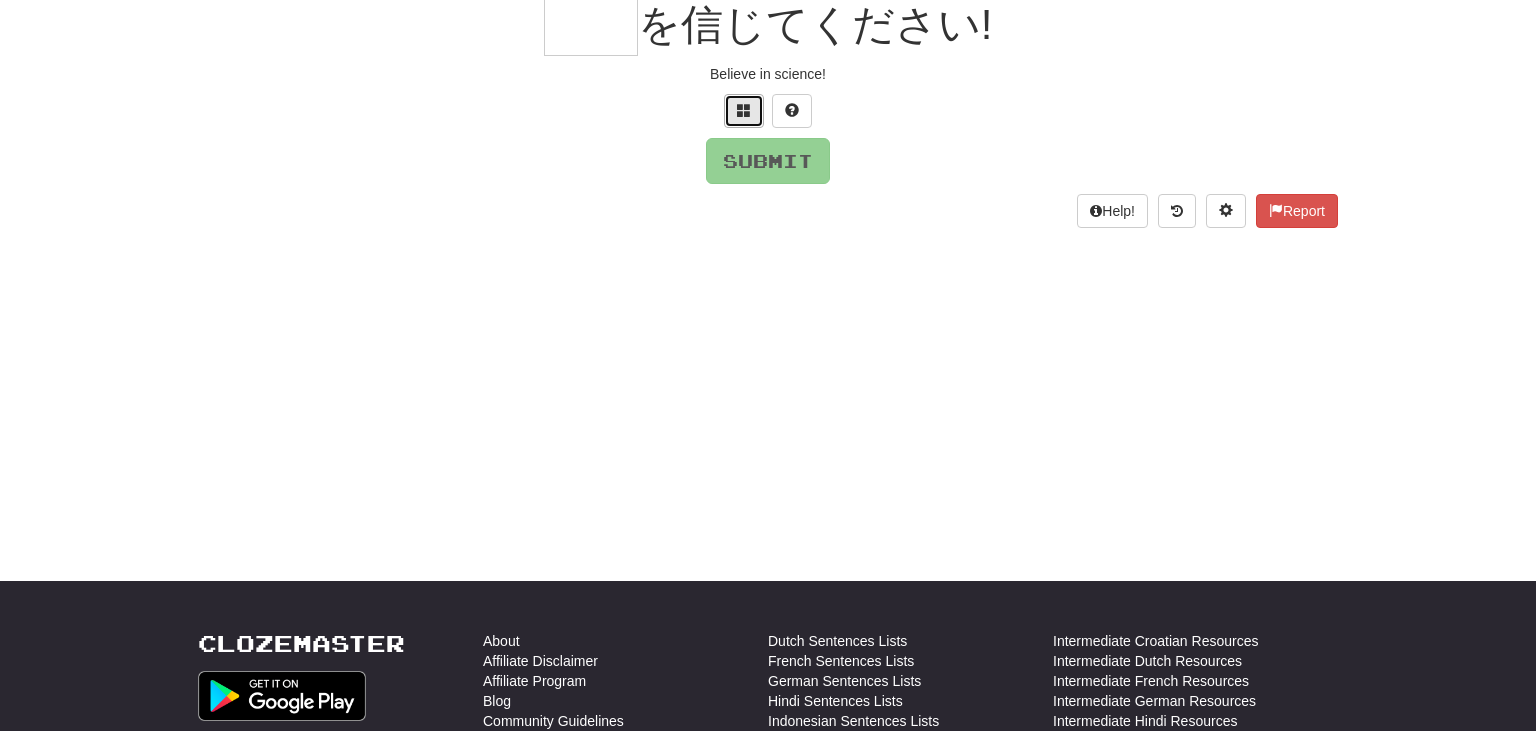 click at bounding box center (744, 111) 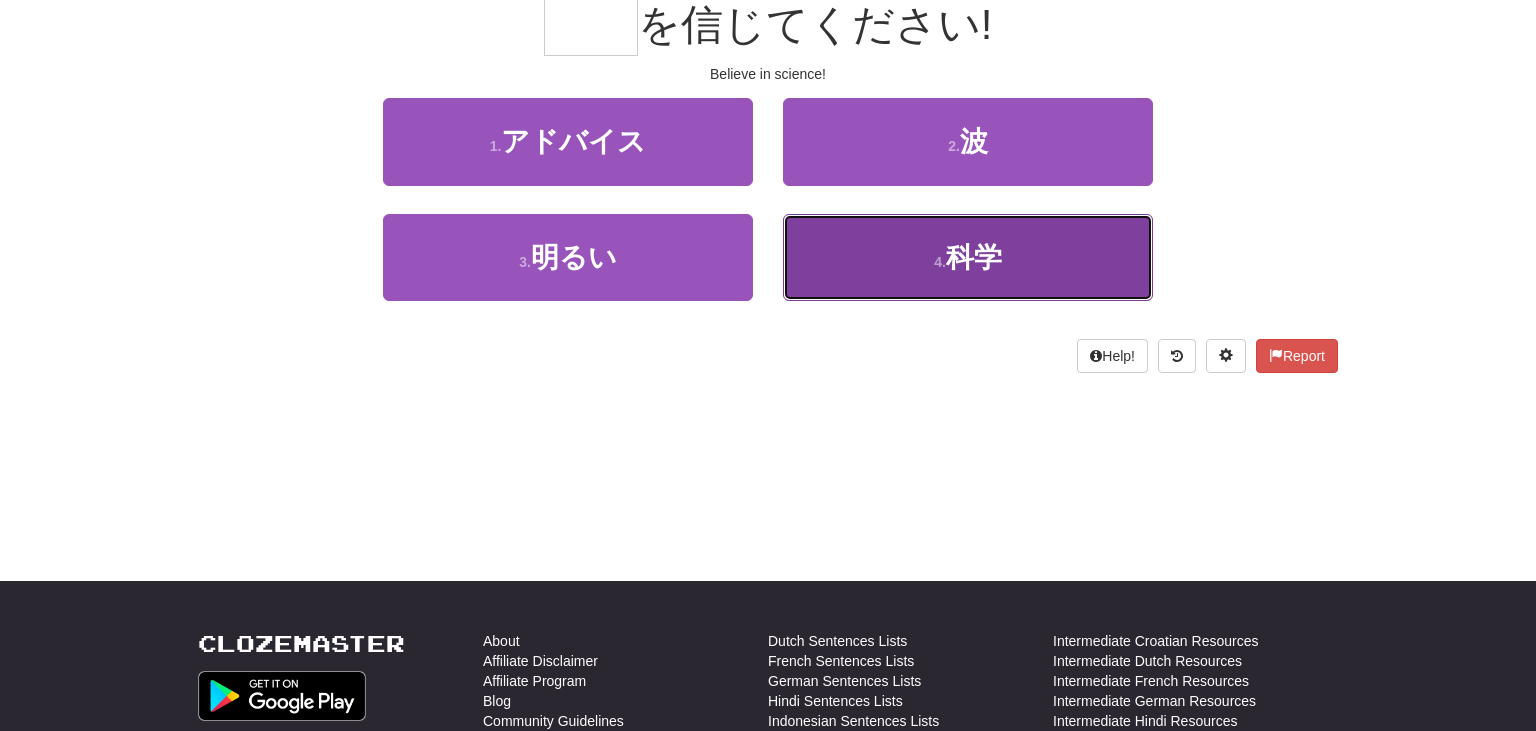 click on "4 .  科学" at bounding box center [968, 257] 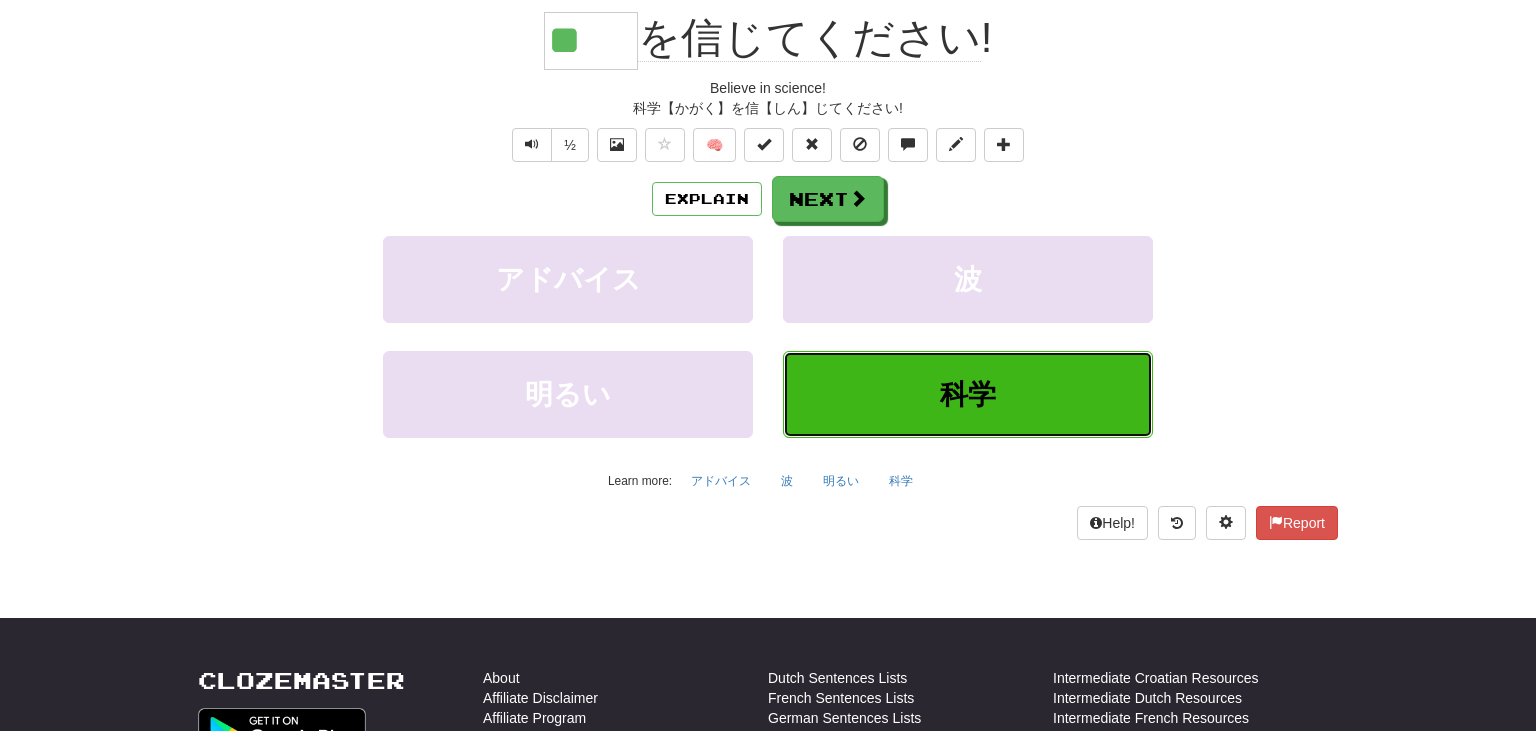 scroll, scrollTop: 213, scrollLeft: 0, axis: vertical 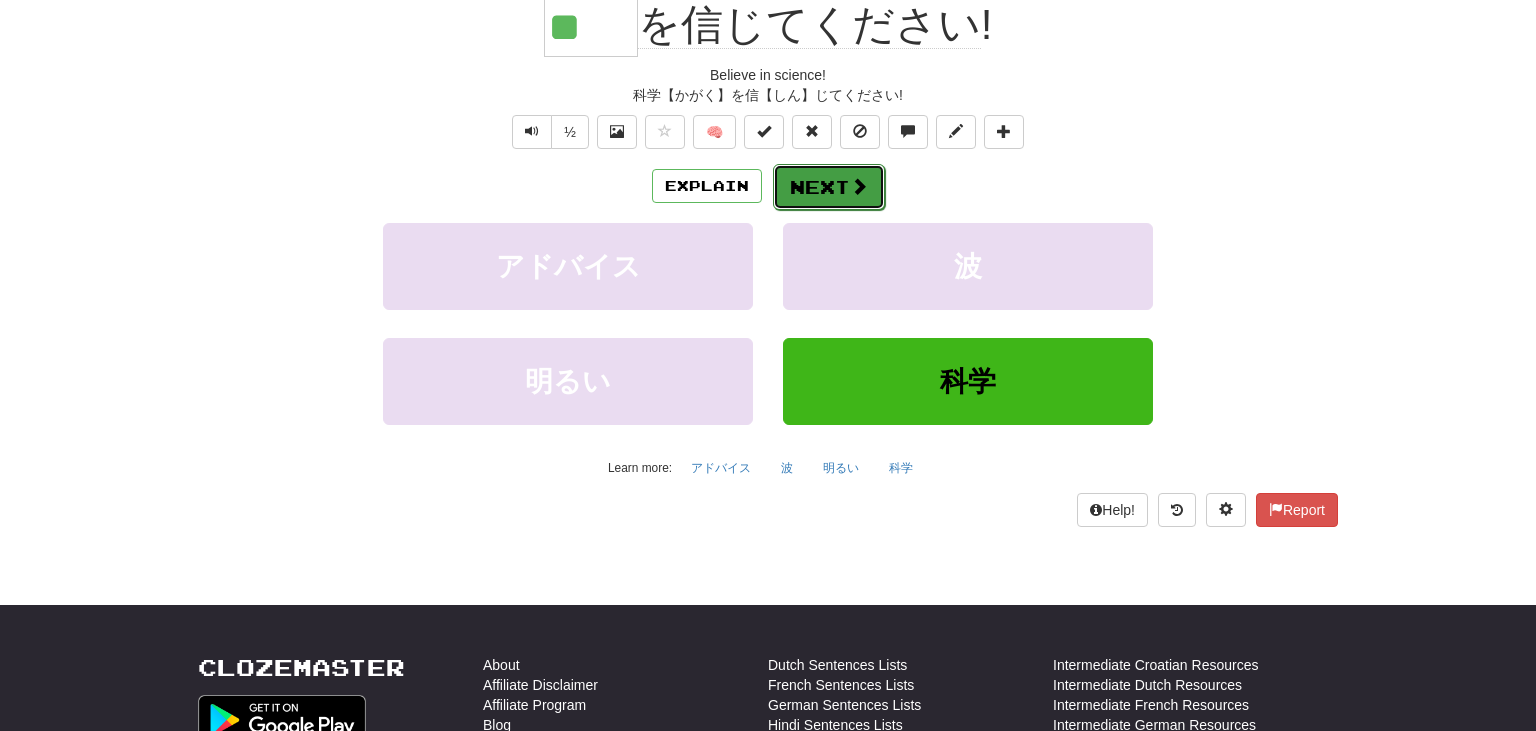 click on "Next" at bounding box center [829, 187] 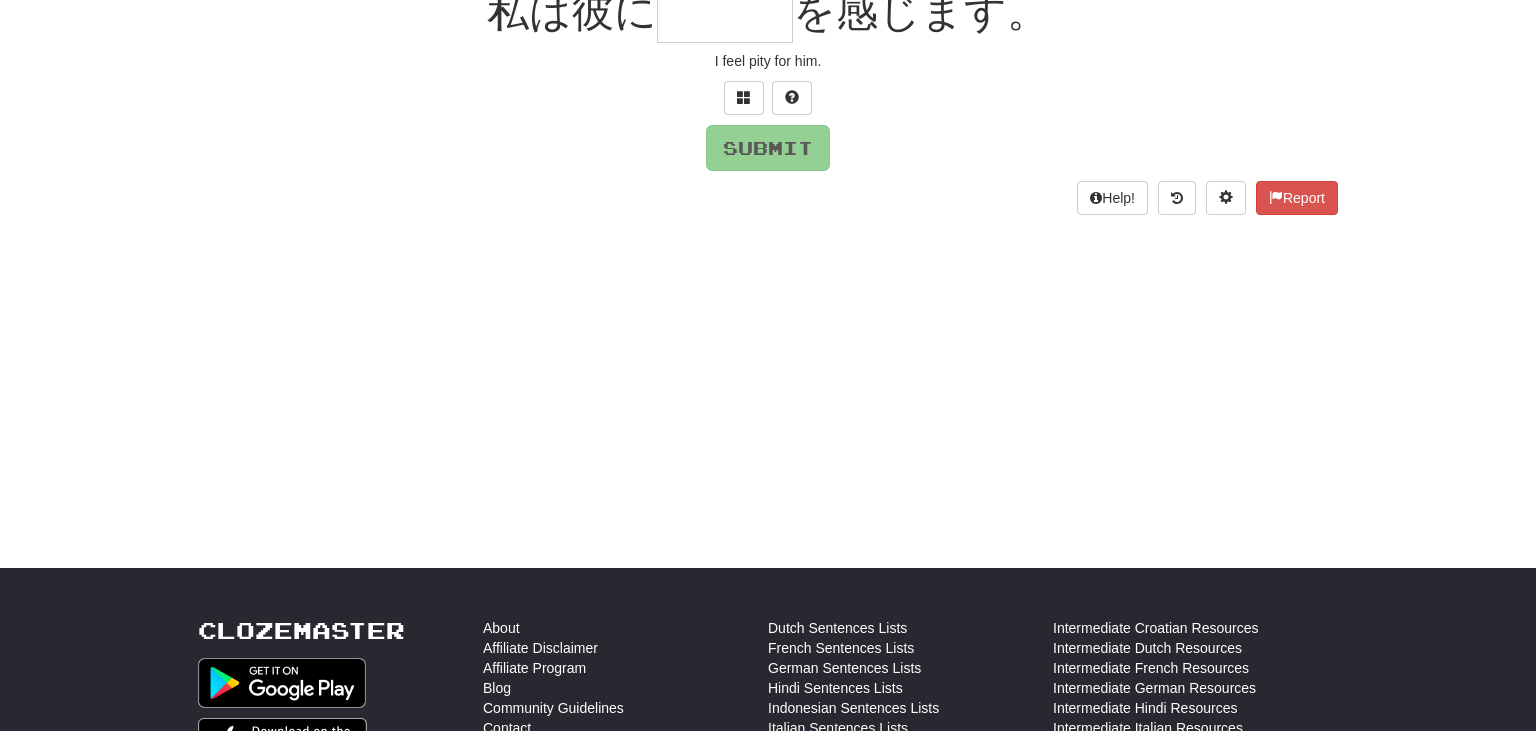 scroll, scrollTop: 200, scrollLeft: 0, axis: vertical 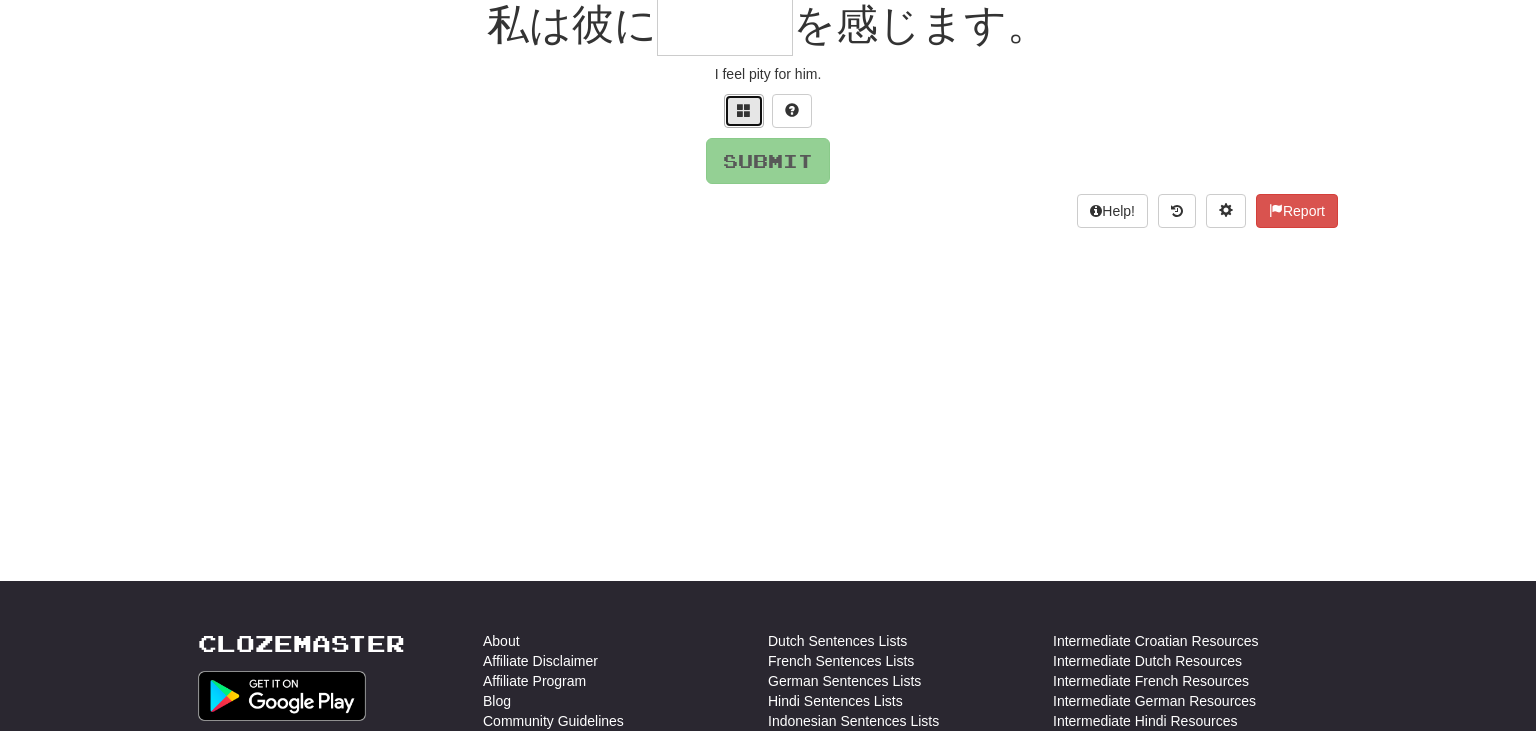 click at bounding box center (744, 111) 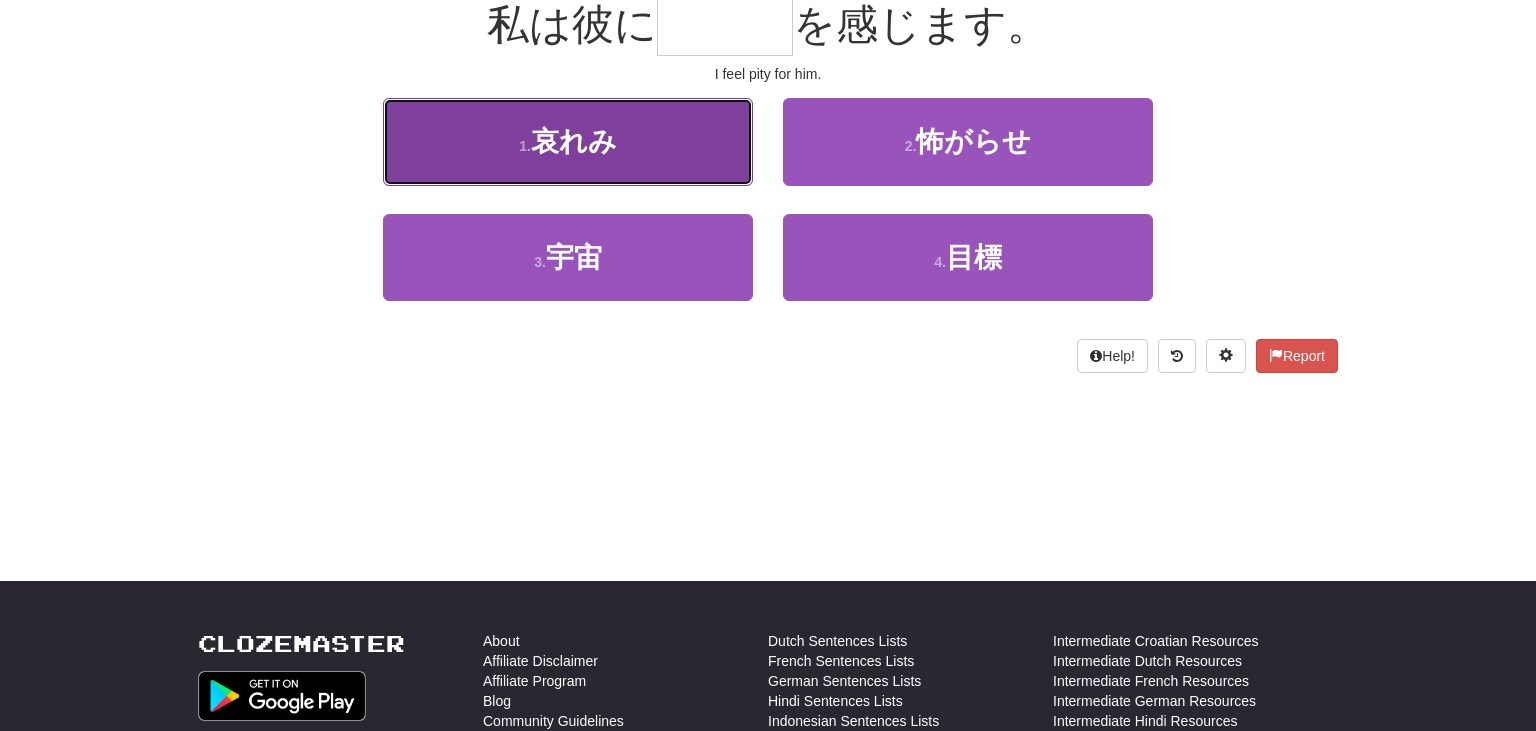 click on "1 .  哀れみ" at bounding box center (568, 141) 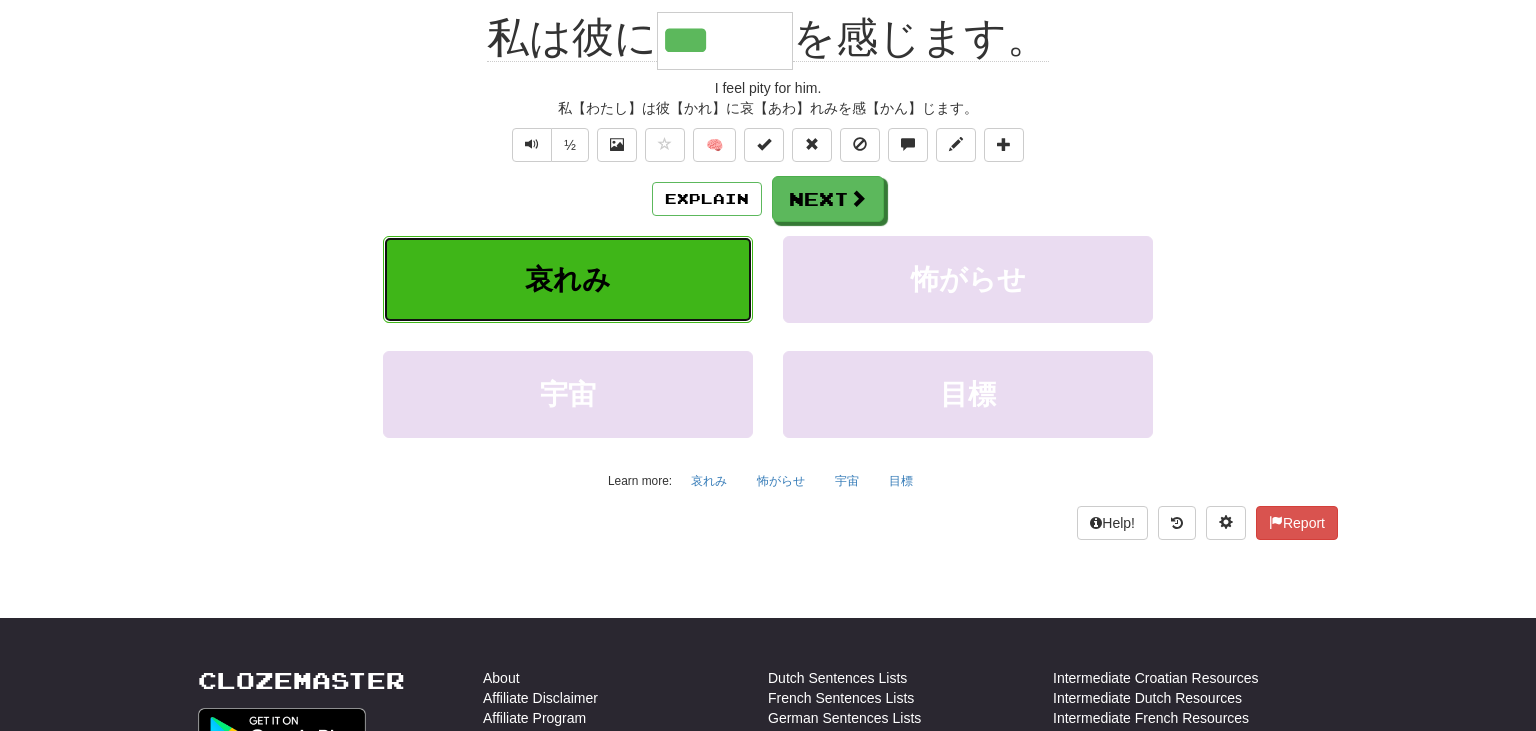 scroll, scrollTop: 213, scrollLeft: 0, axis: vertical 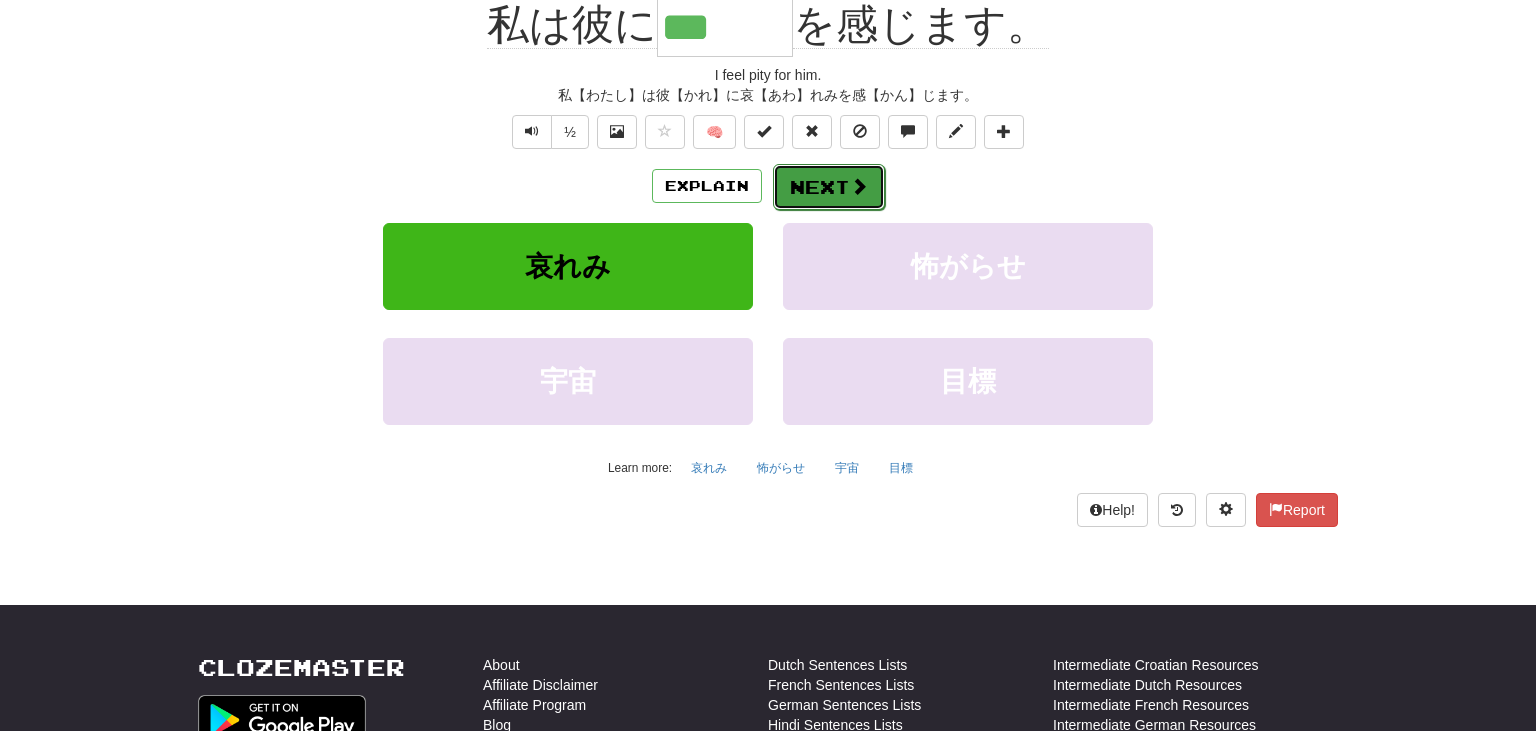 click at bounding box center (859, 186) 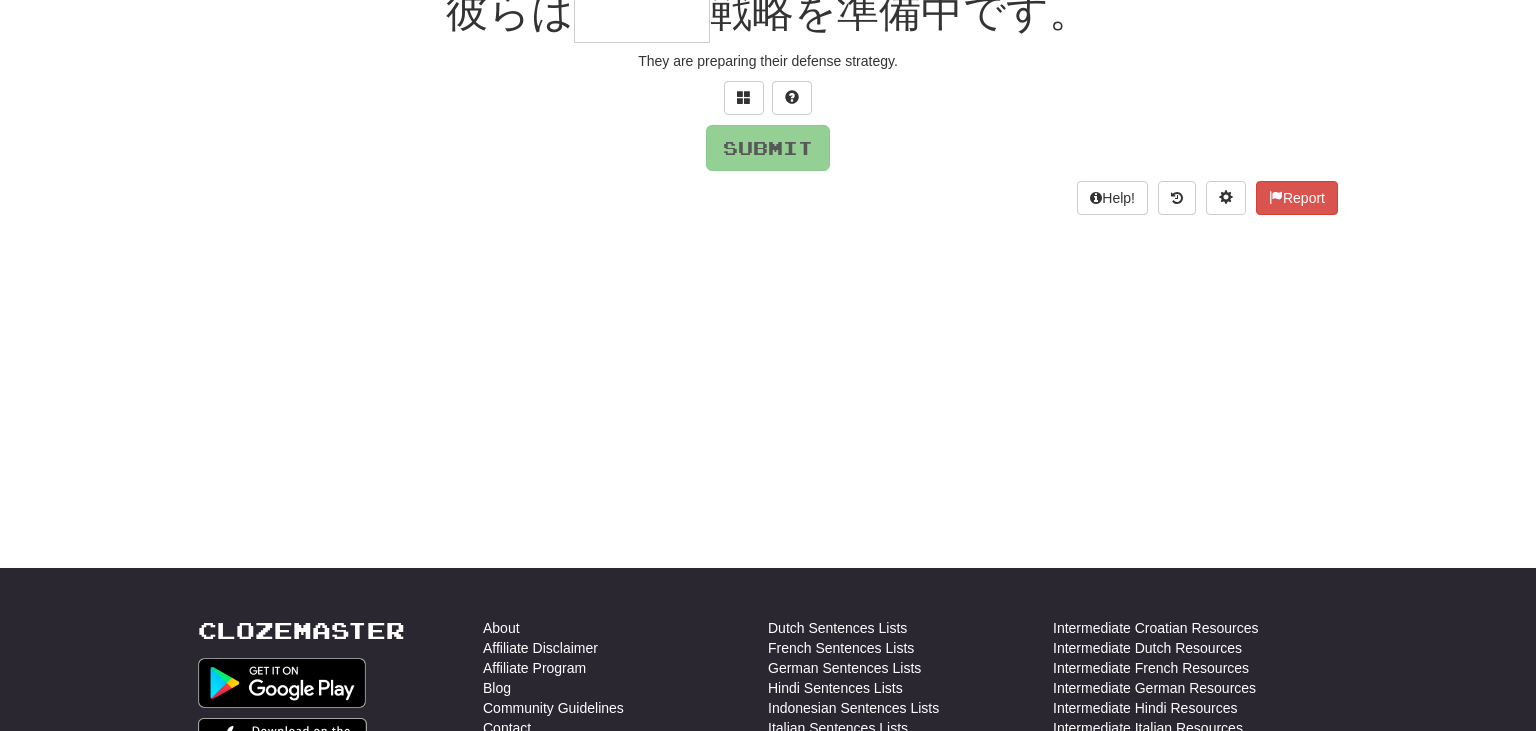scroll, scrollTop: 200, scrollLeft: 0, axis: vertical 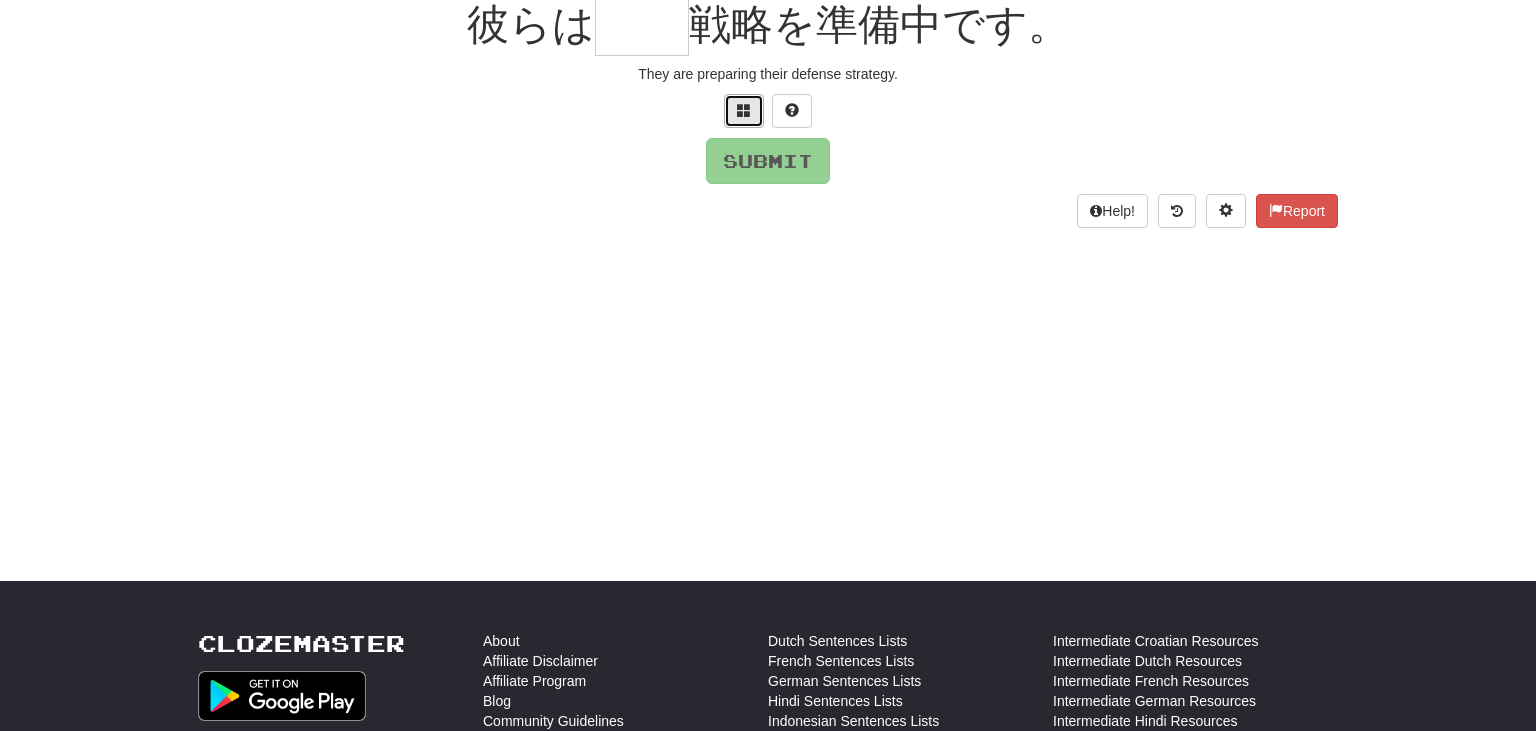 click at bounding box center (744, 111) 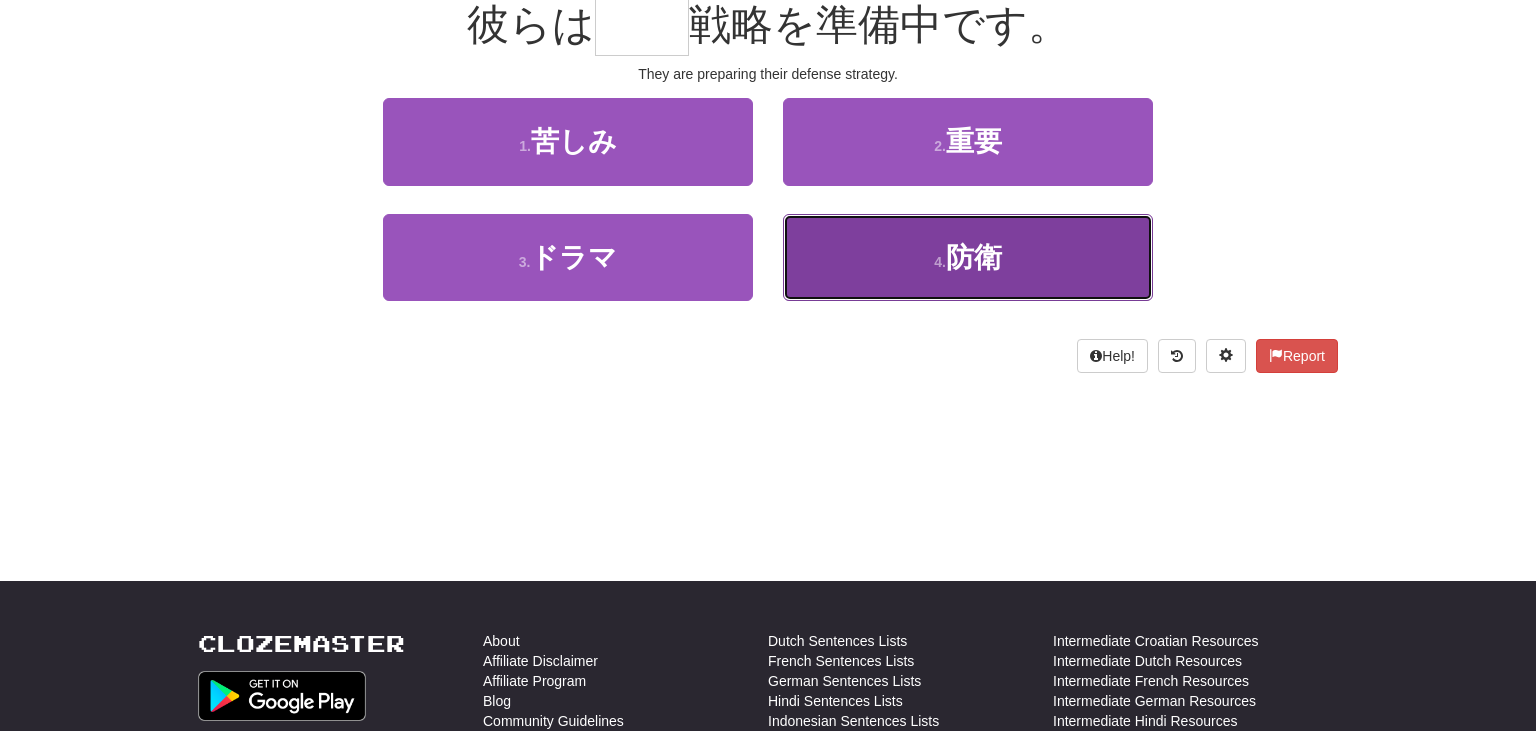 click on "4 .  防衛" at bounding box center (968, 257) 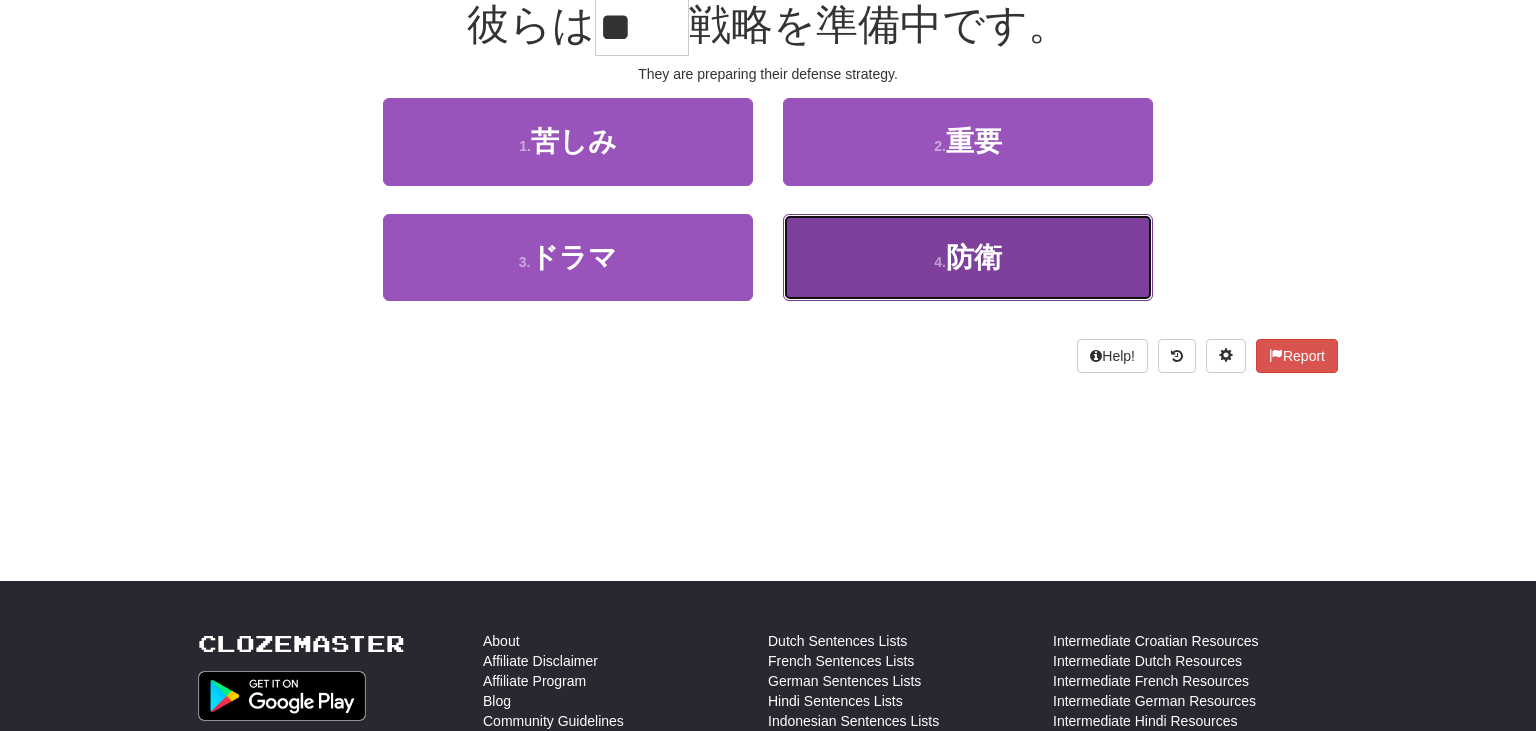 scroll, scrollTop: 213, scrollLeft: 0, axis: vertical 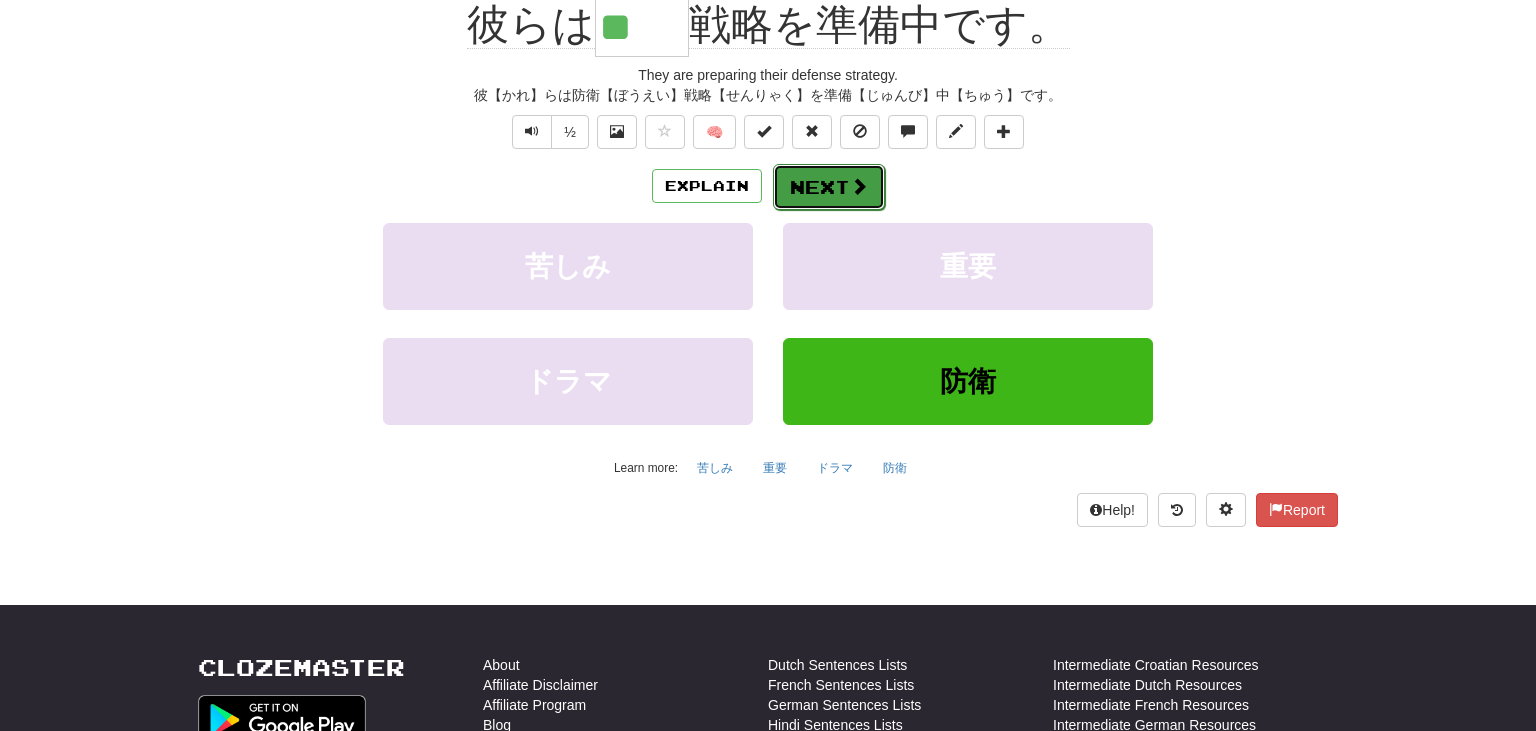 click at bounding box center [859, 186] 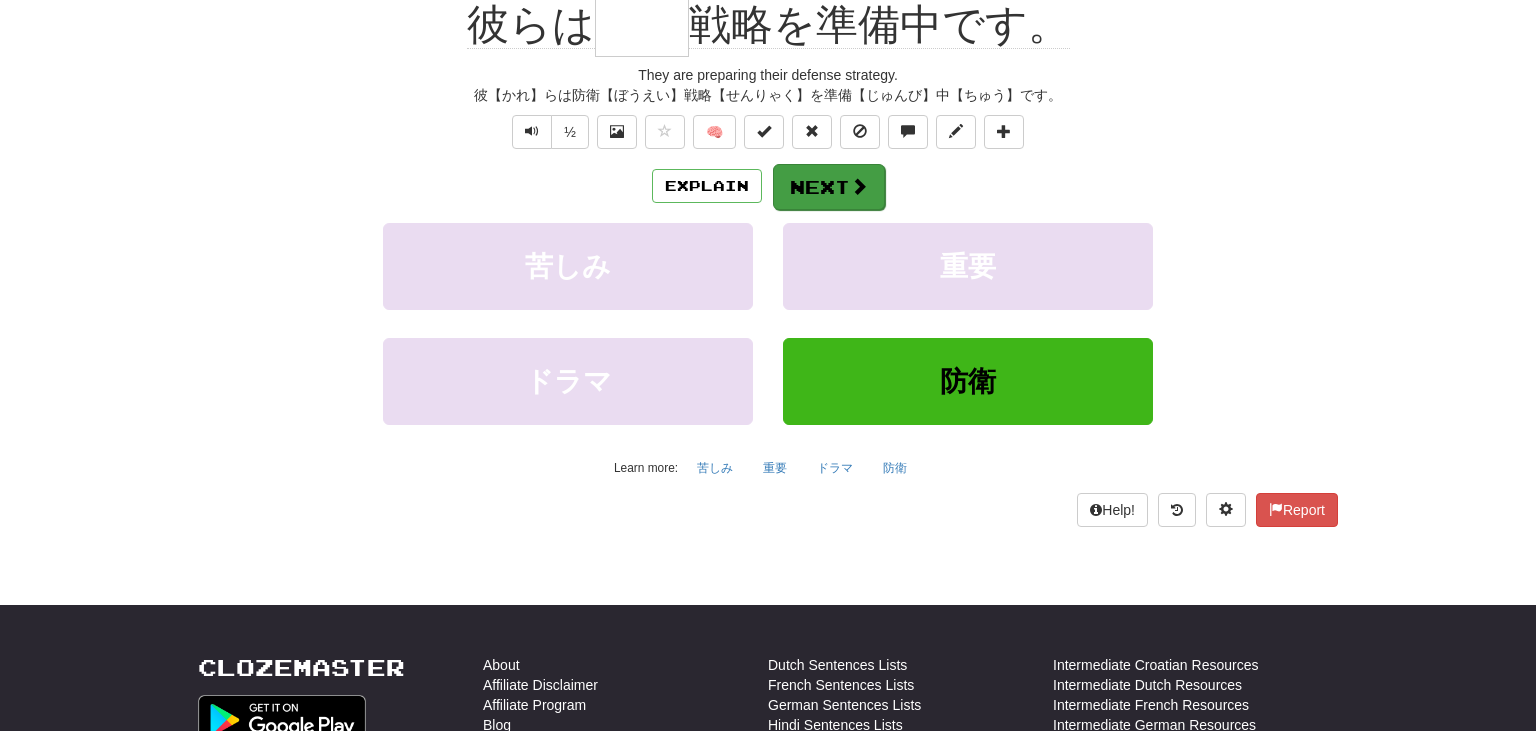 scroll, scrollTop: 200, scrollLeft: 0, axis: vertical 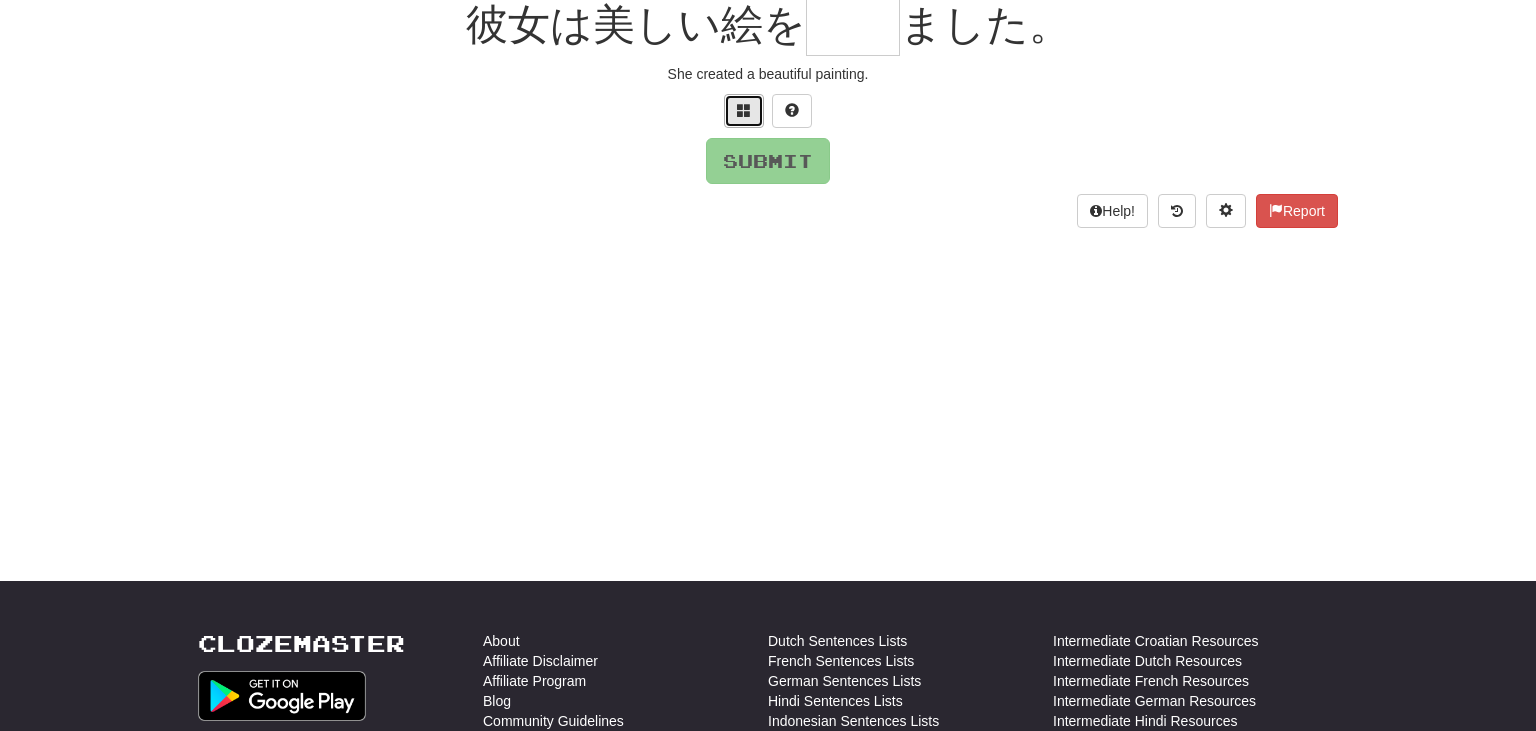 click at bounding box center (744, 111) 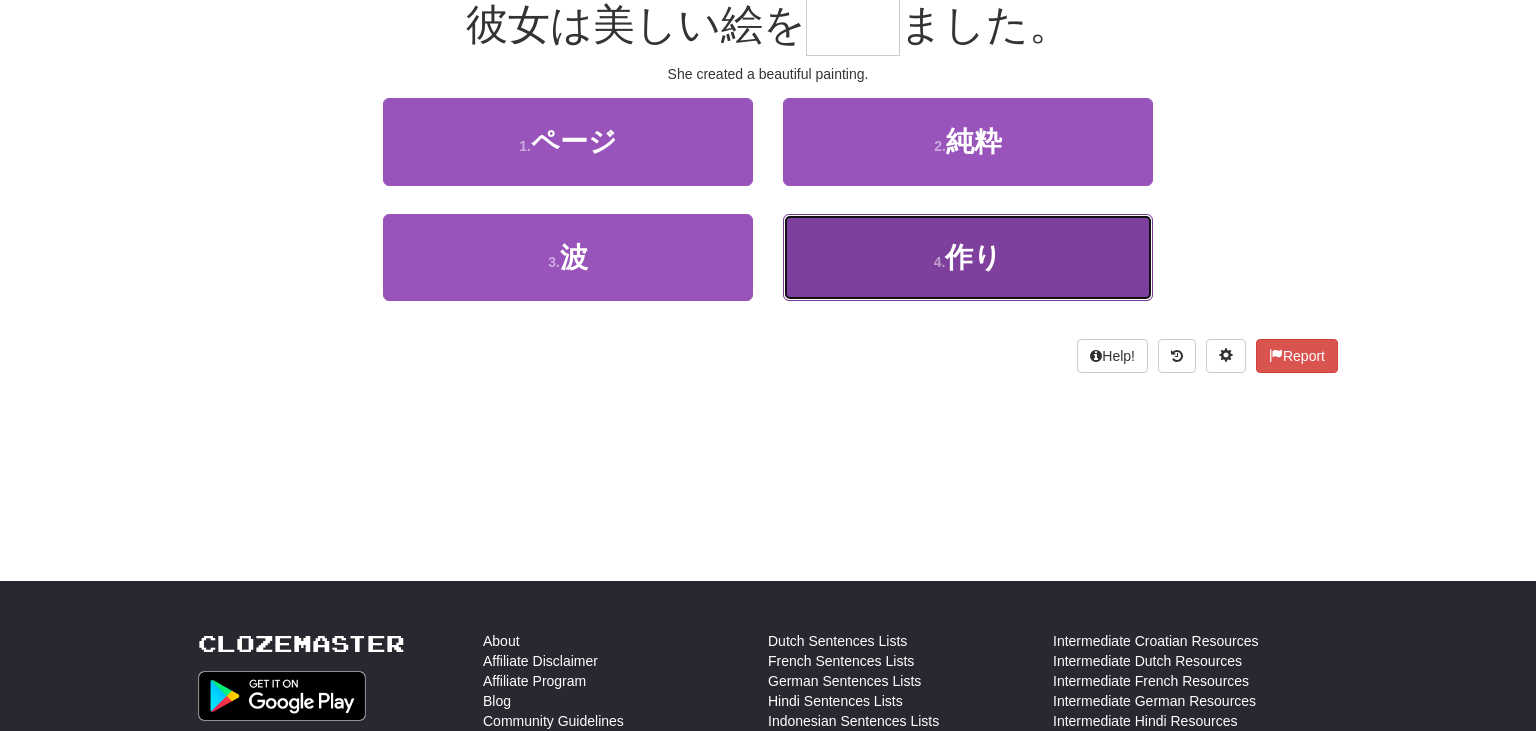 click on "4 .  作り" at bounding box center (968, 257) 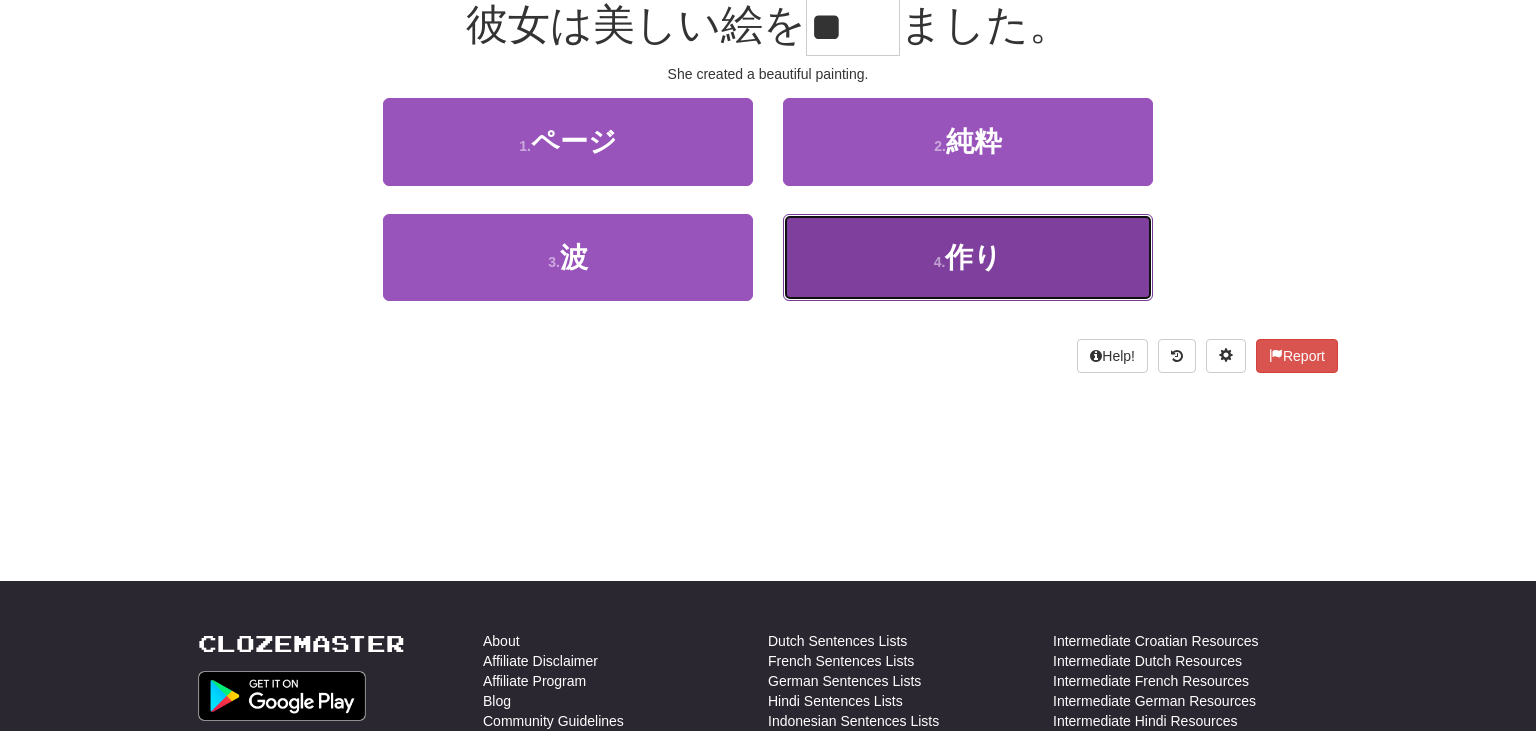 scroll, scrollTop: 213, scrollLeft: 0, axis: vertical 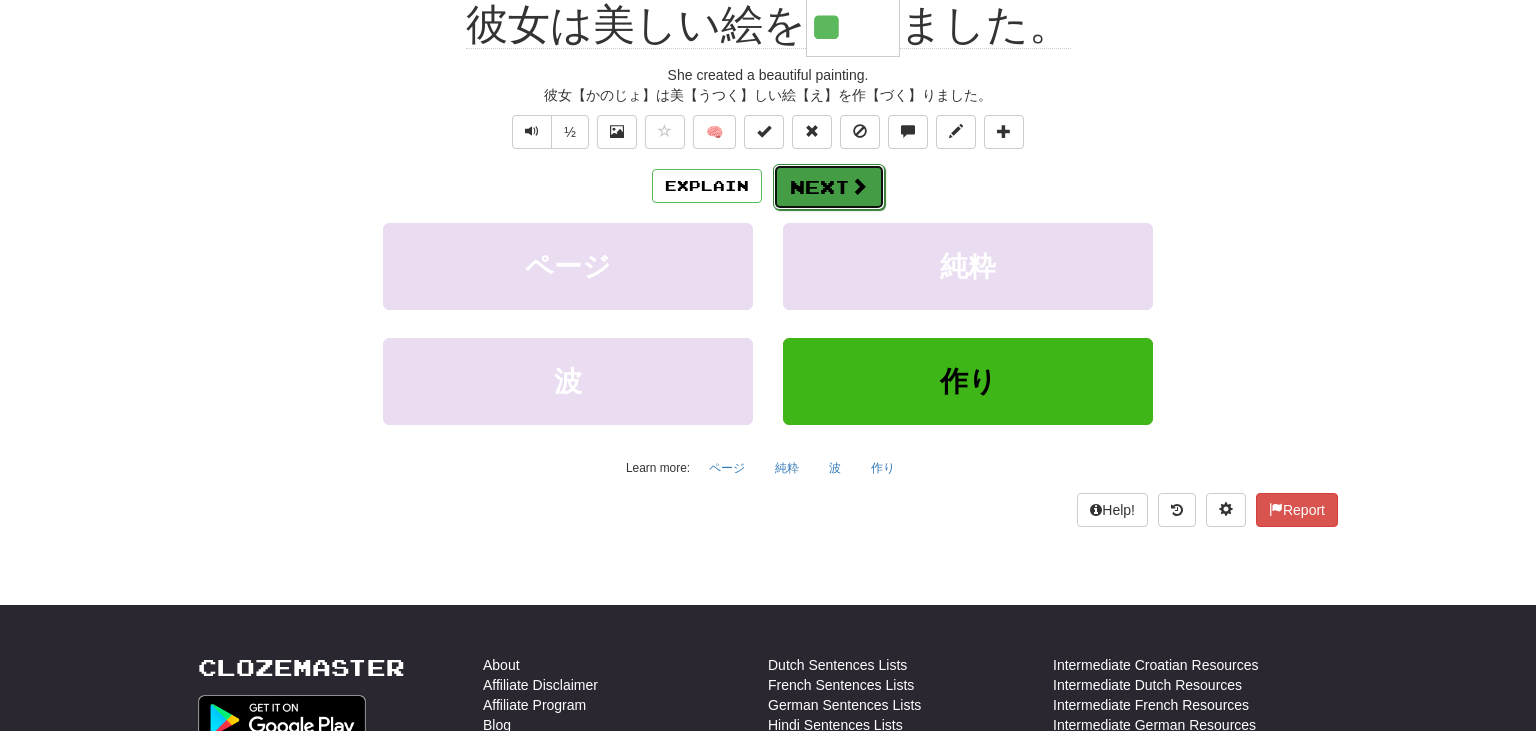 click at bounding box center [859, 186] 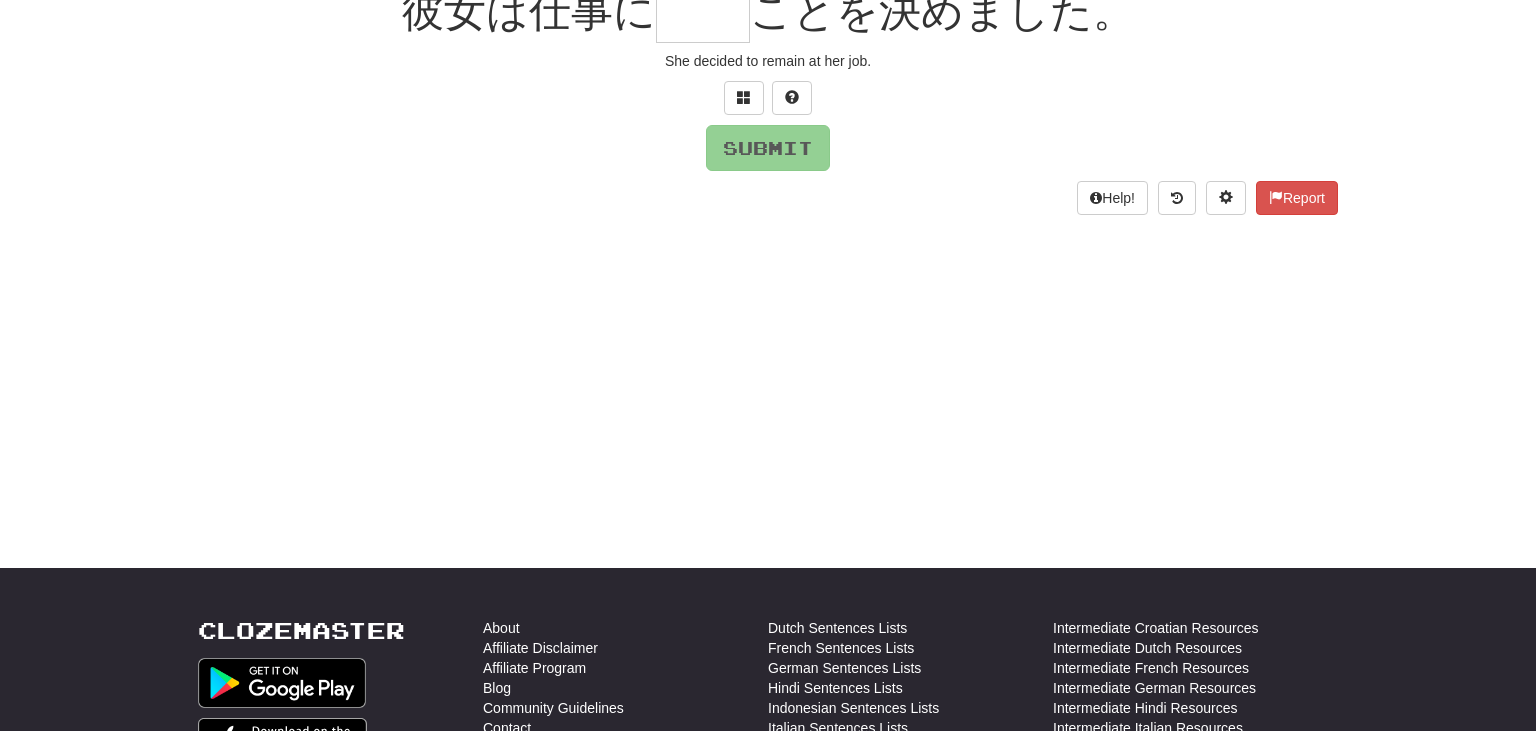 scroll, scrollTop: 200, scrollLeft: 0, axis: vertical 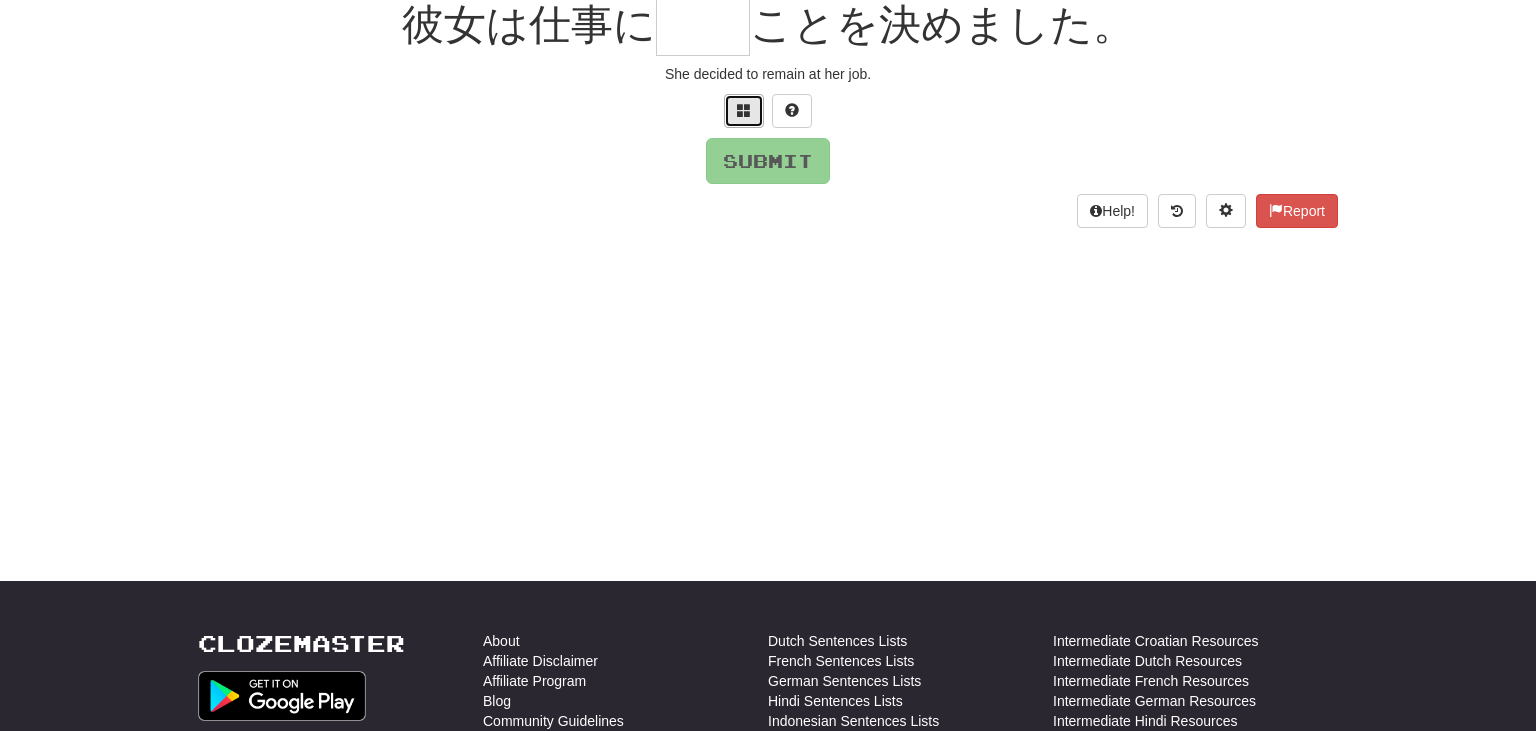 click at bounding box center [744, 111] 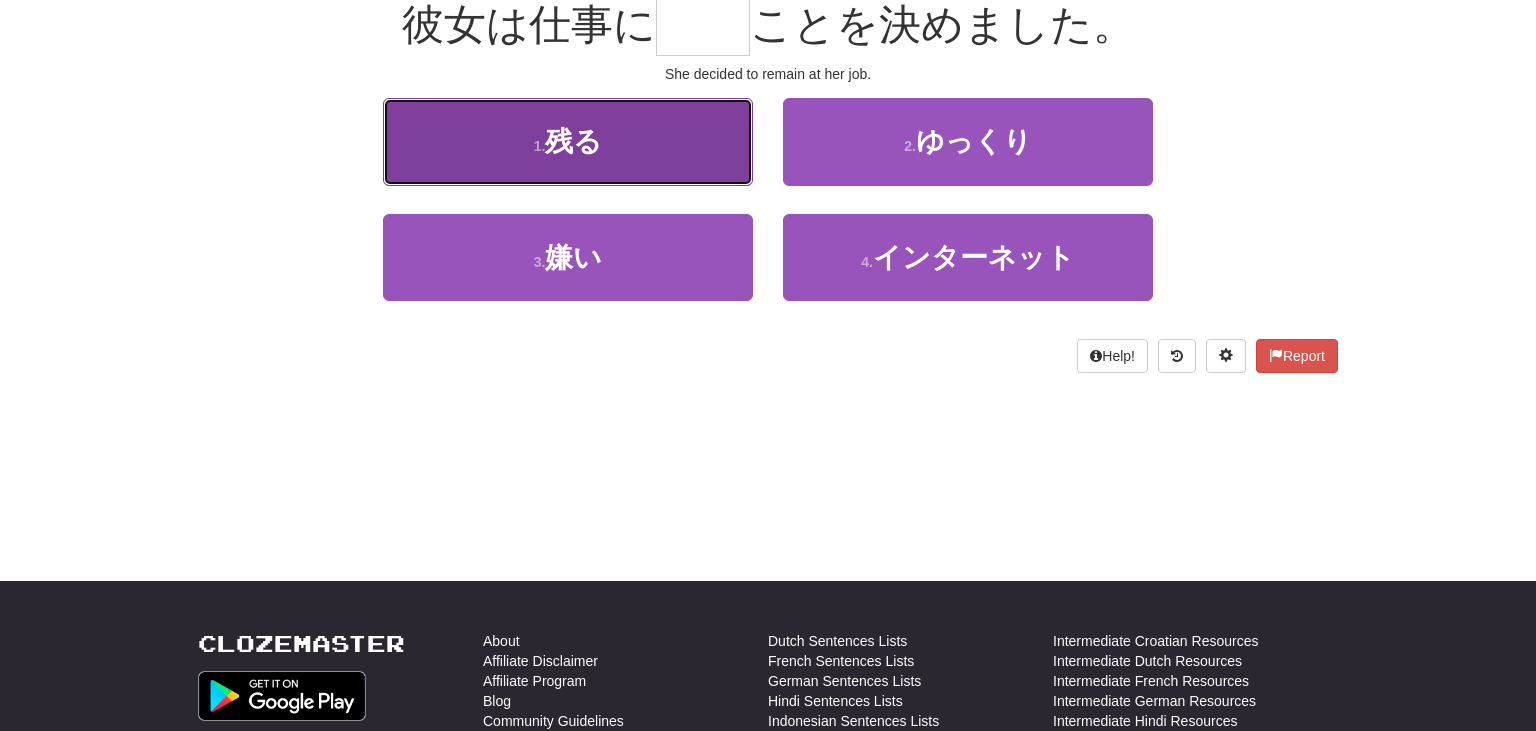 click on "1 .  残る" at bounding box center (568, 141) 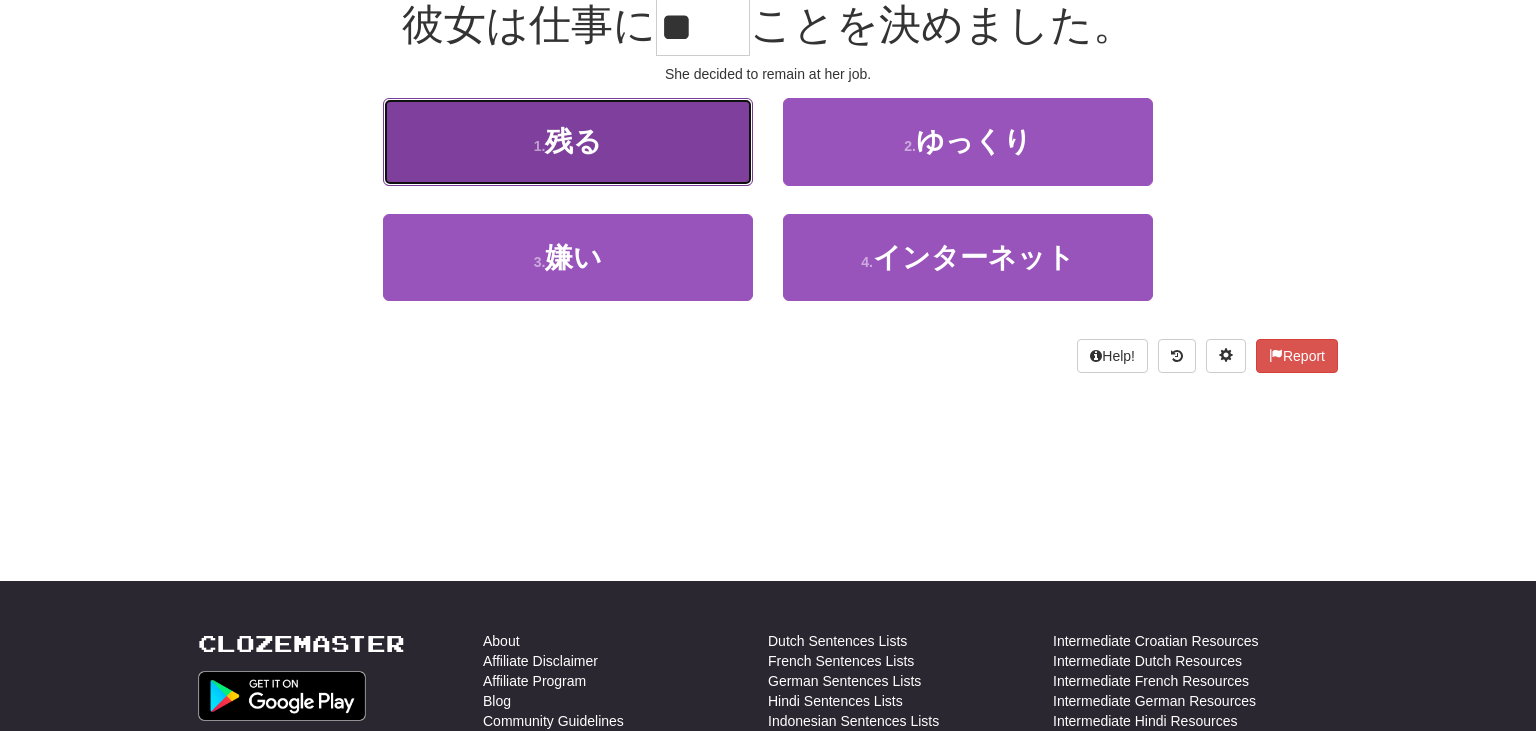 scroll, scrollTop: 213, scrollLeft: 0, axis: vertical 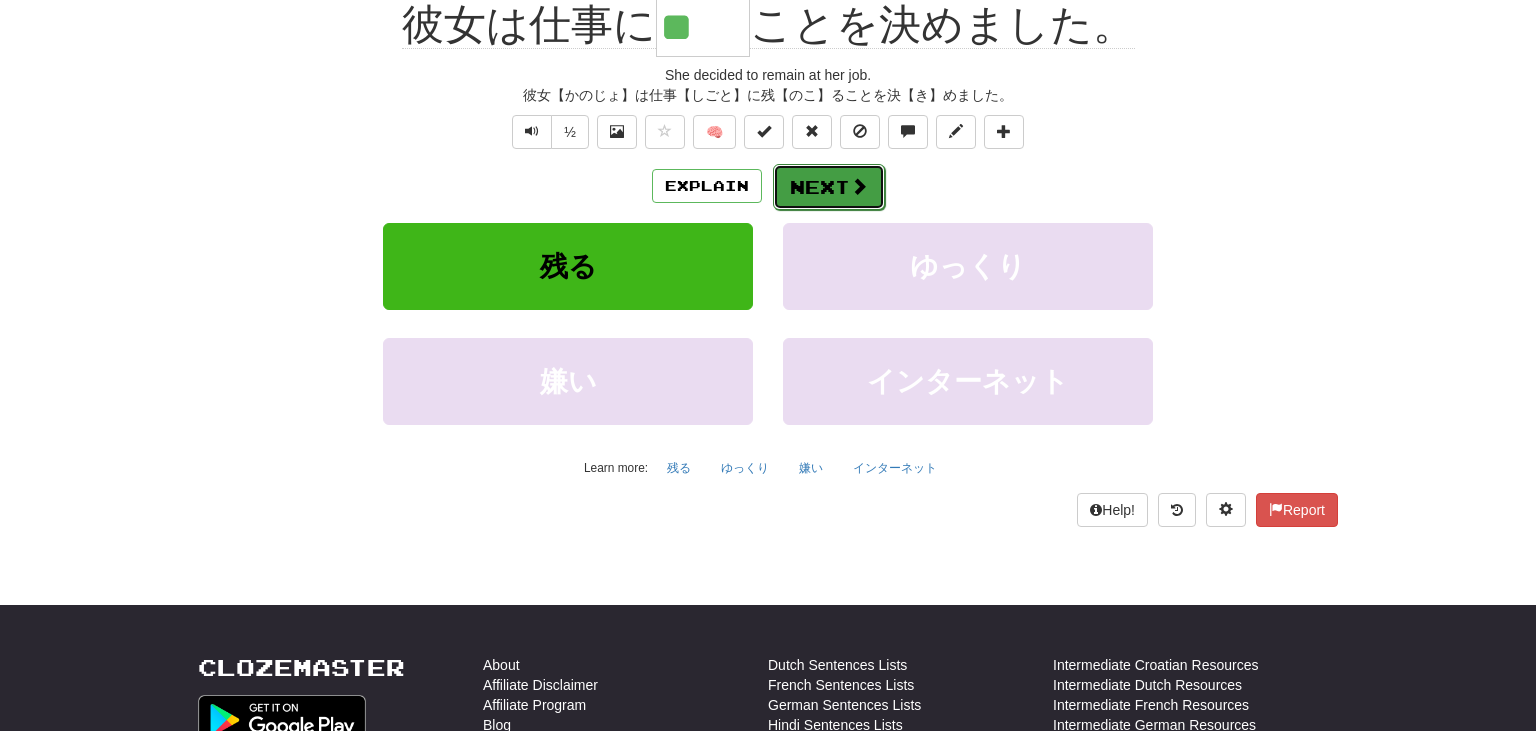 click at bounding box center [859, 186] 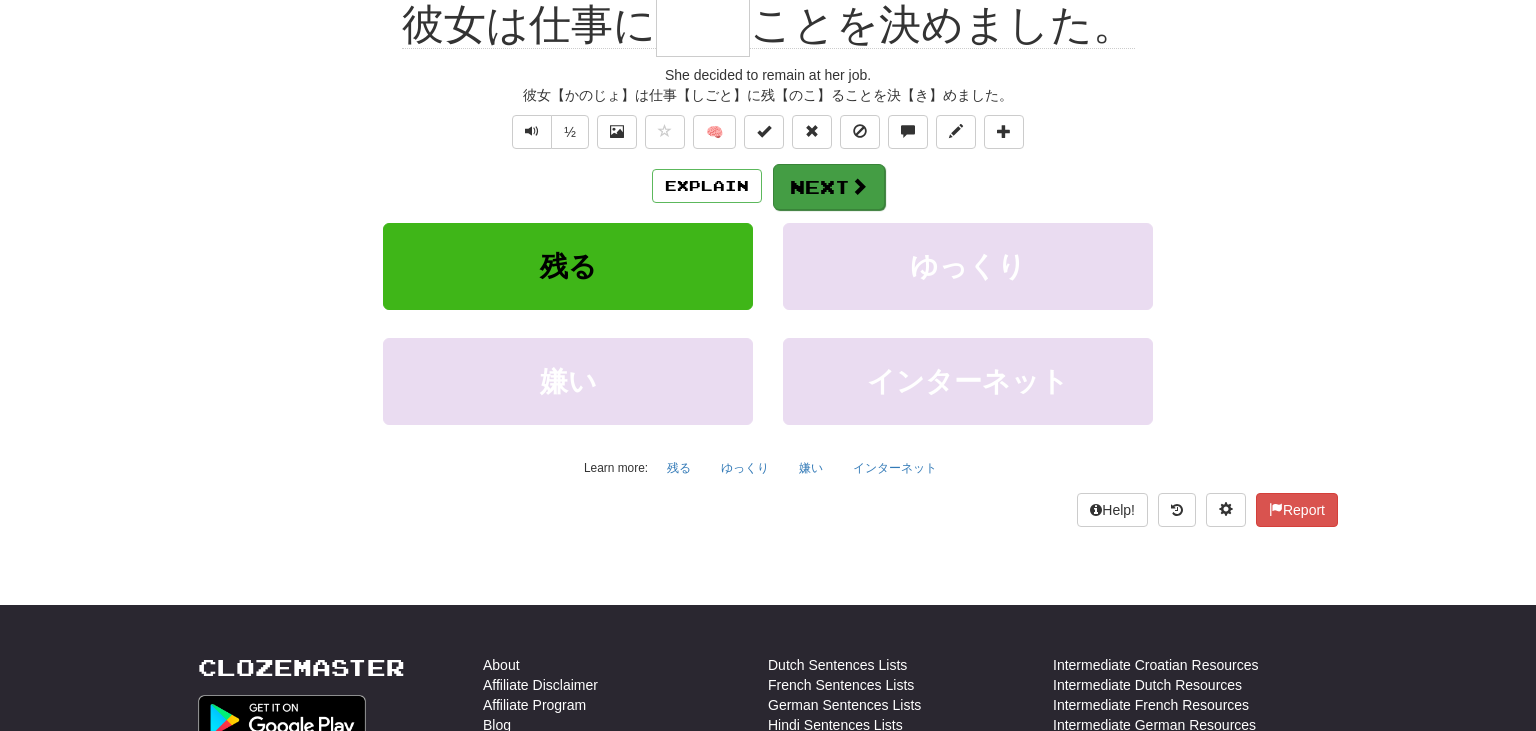 scroll, scrollTop: 200, scrollLeft: 0, axis: vertical 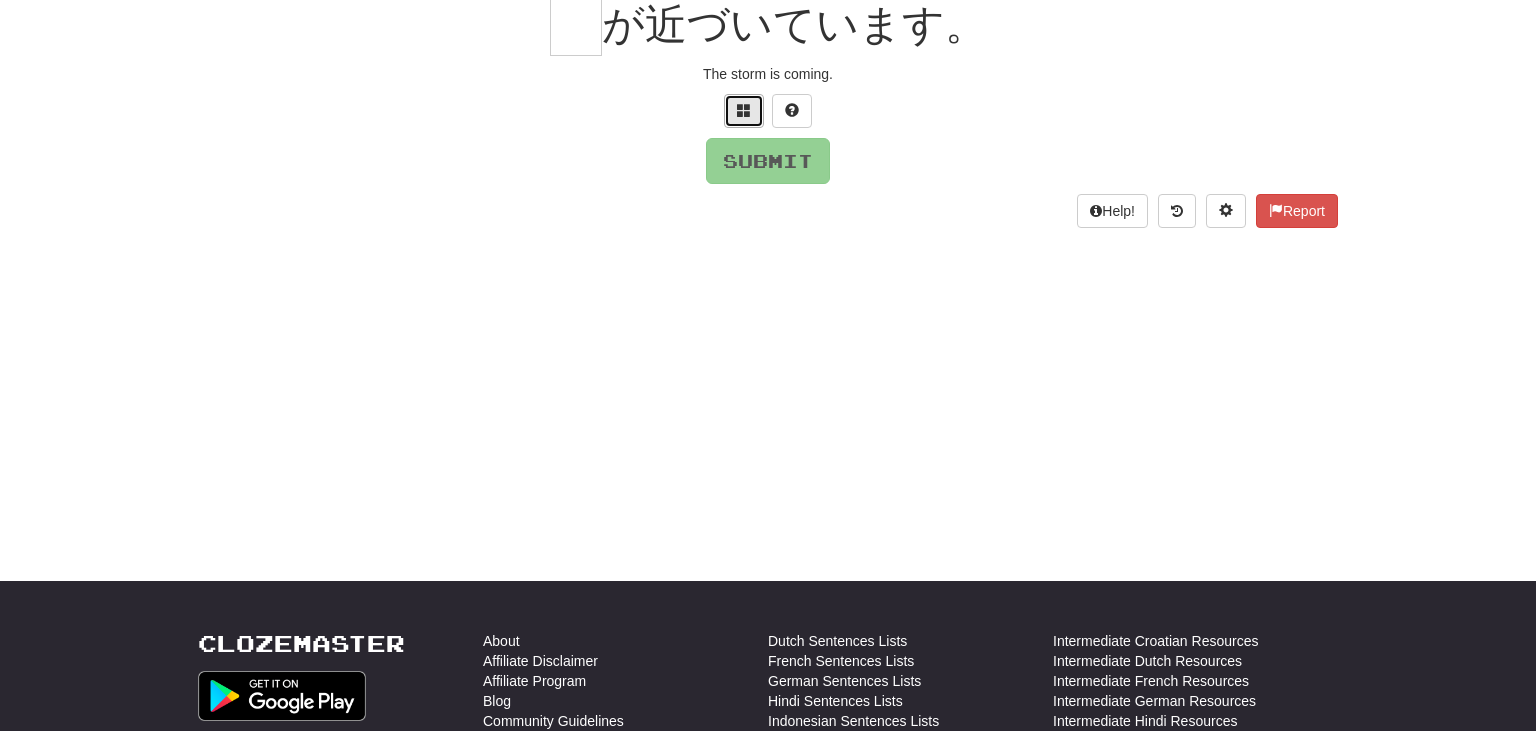 click at bounding box center [744, 111] 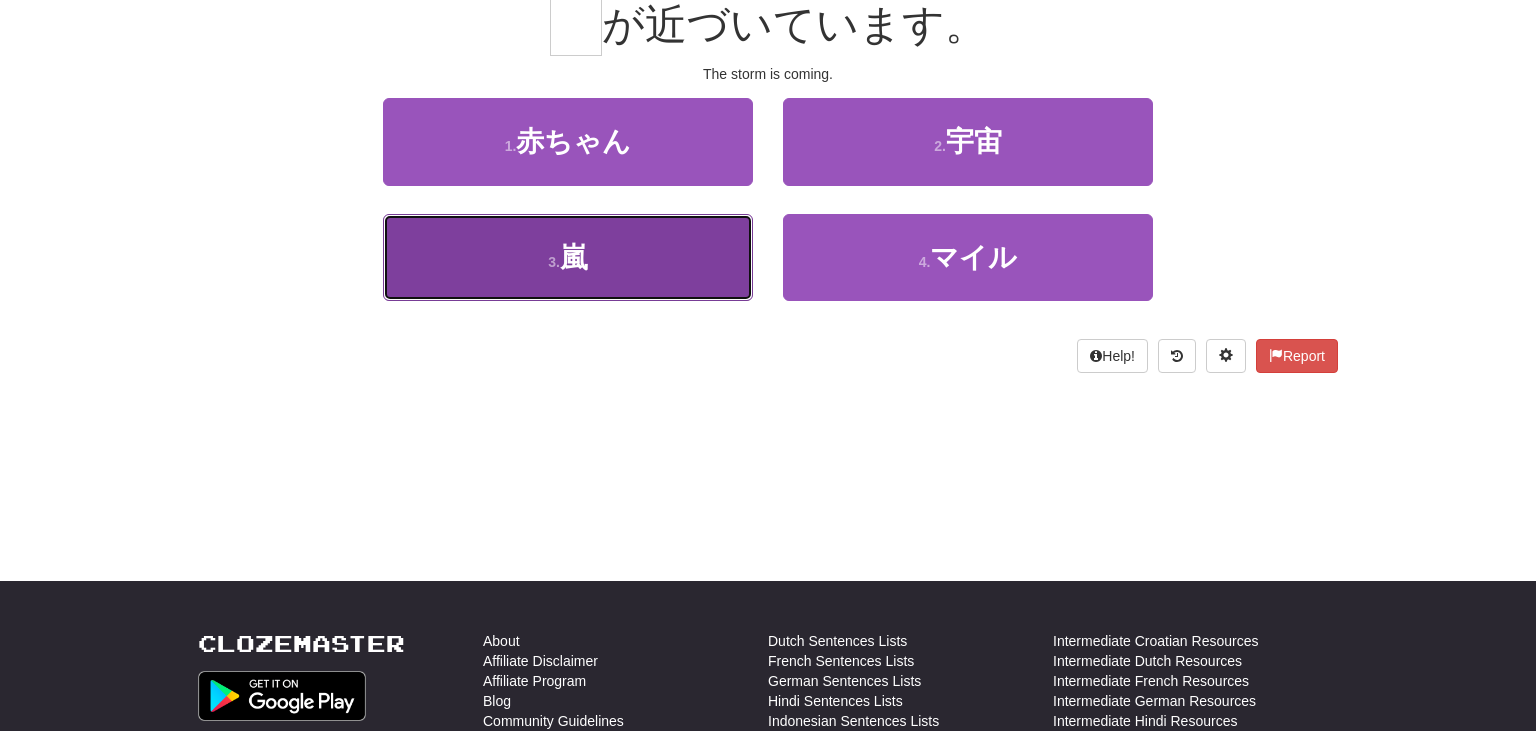 click on "3 .  嵐" at bounding box center (568, 257) 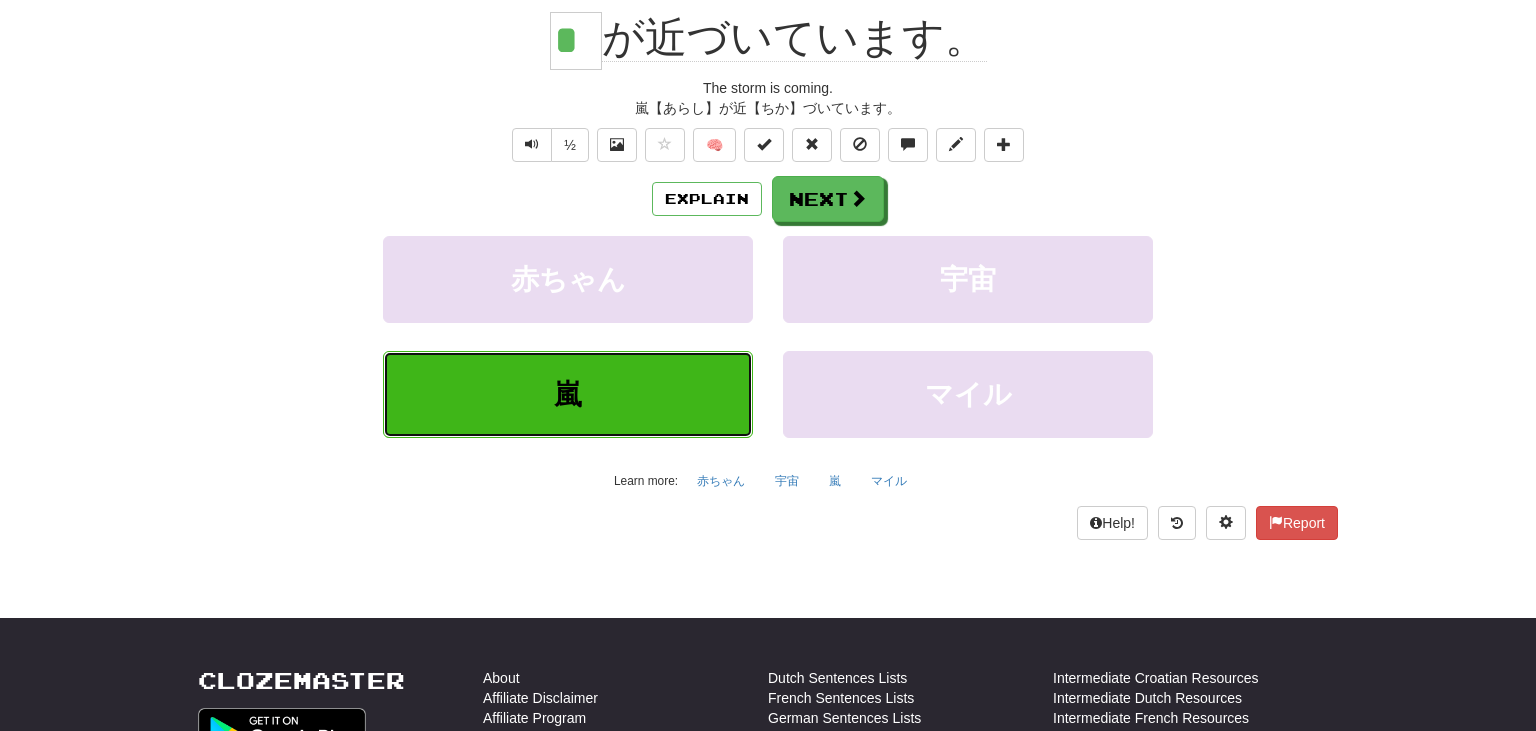 scroll, scrollTop: 213, scrollLeft: 0, axis: vertical 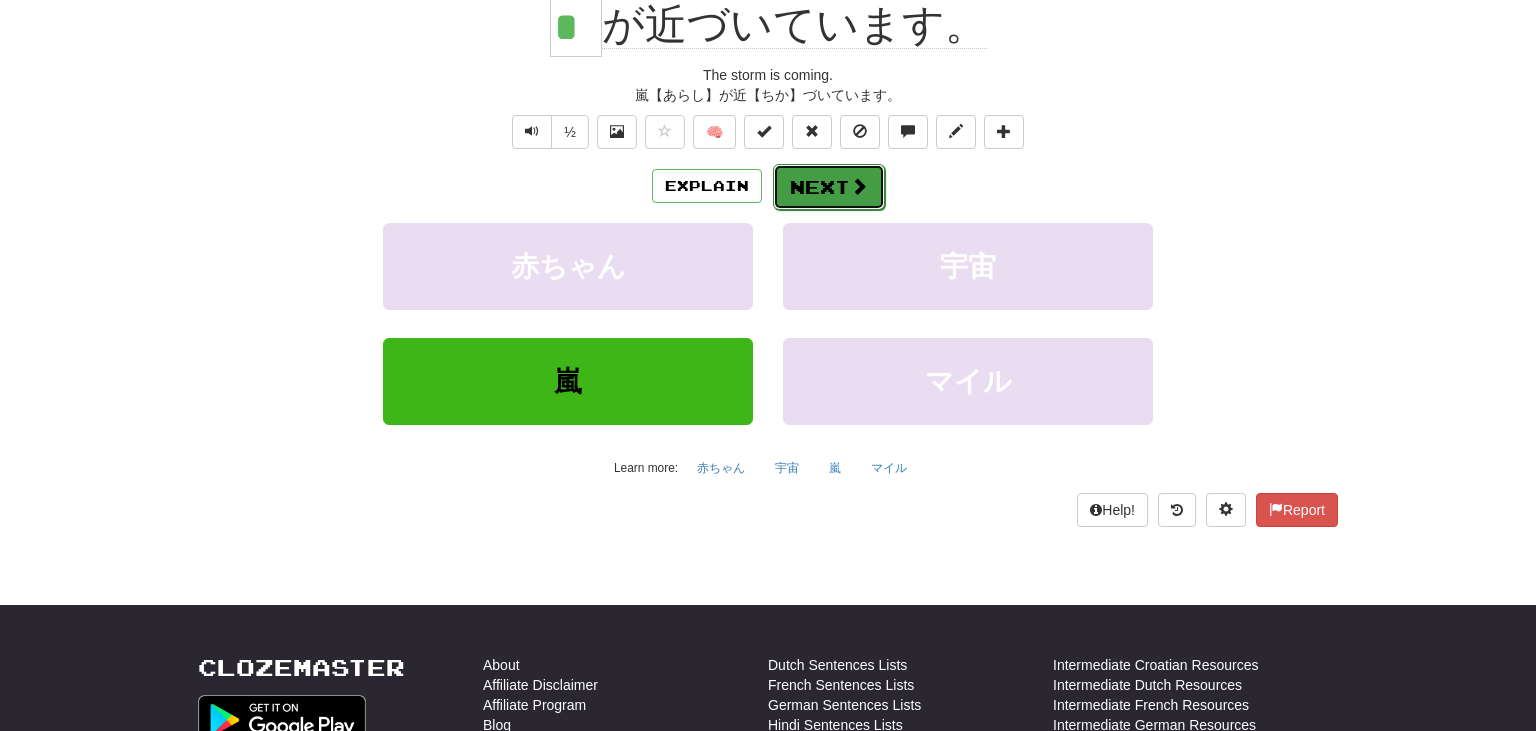 click at bounding box center [859, 186] 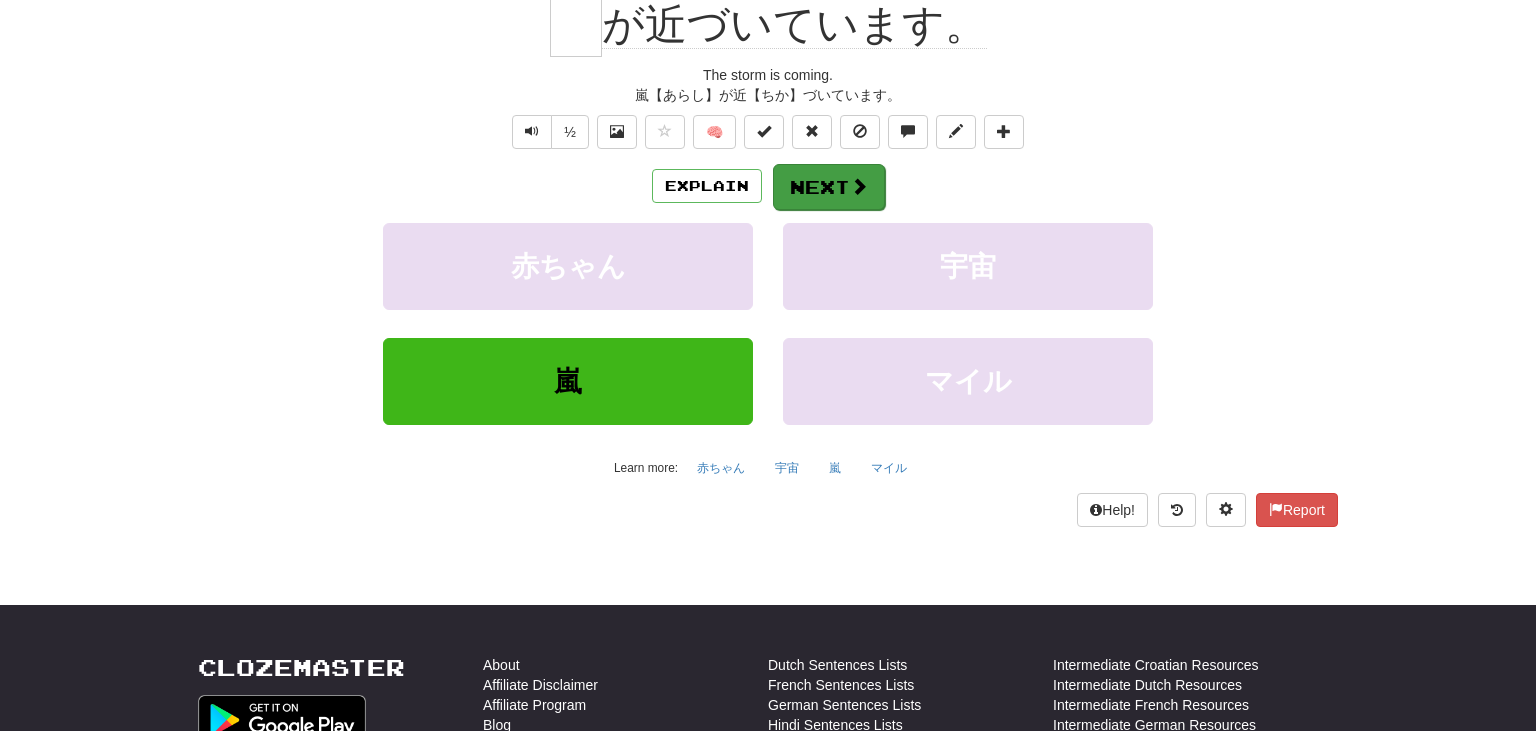 scroll, scrollTop: 200, scrollLeft: 0, axis: vertical 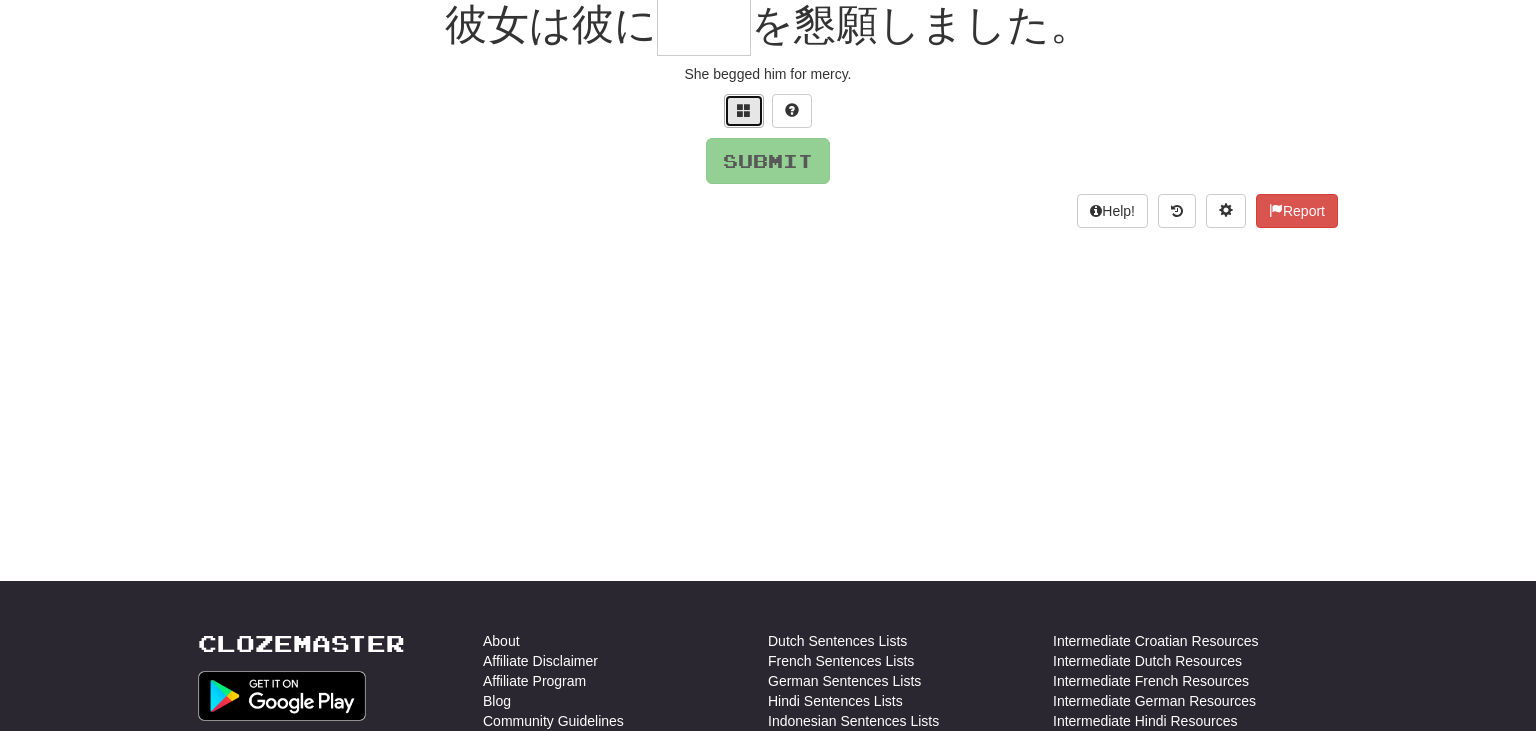 click at bounding box center (744, 110) 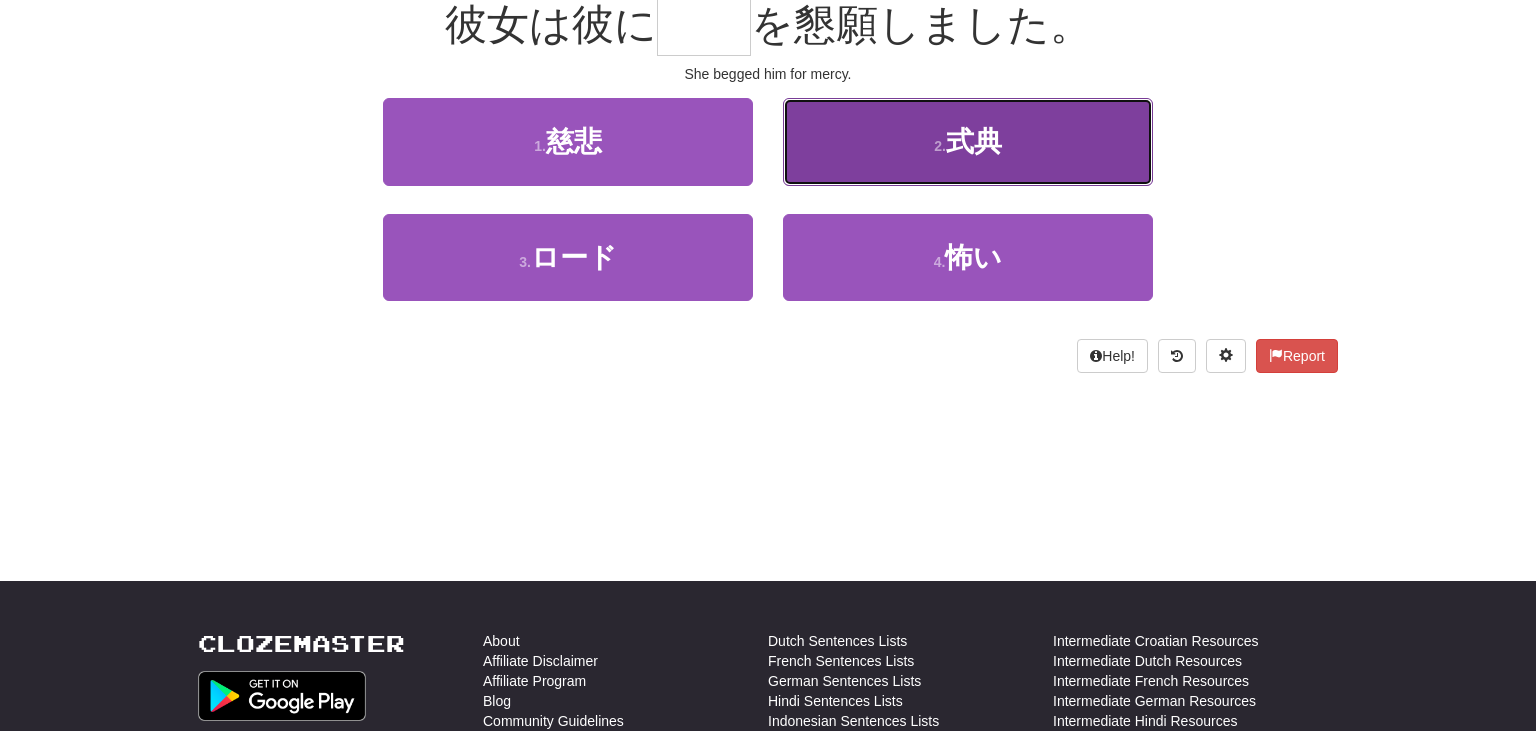 click on "2 .  式典" at bounding box center (968, 141) 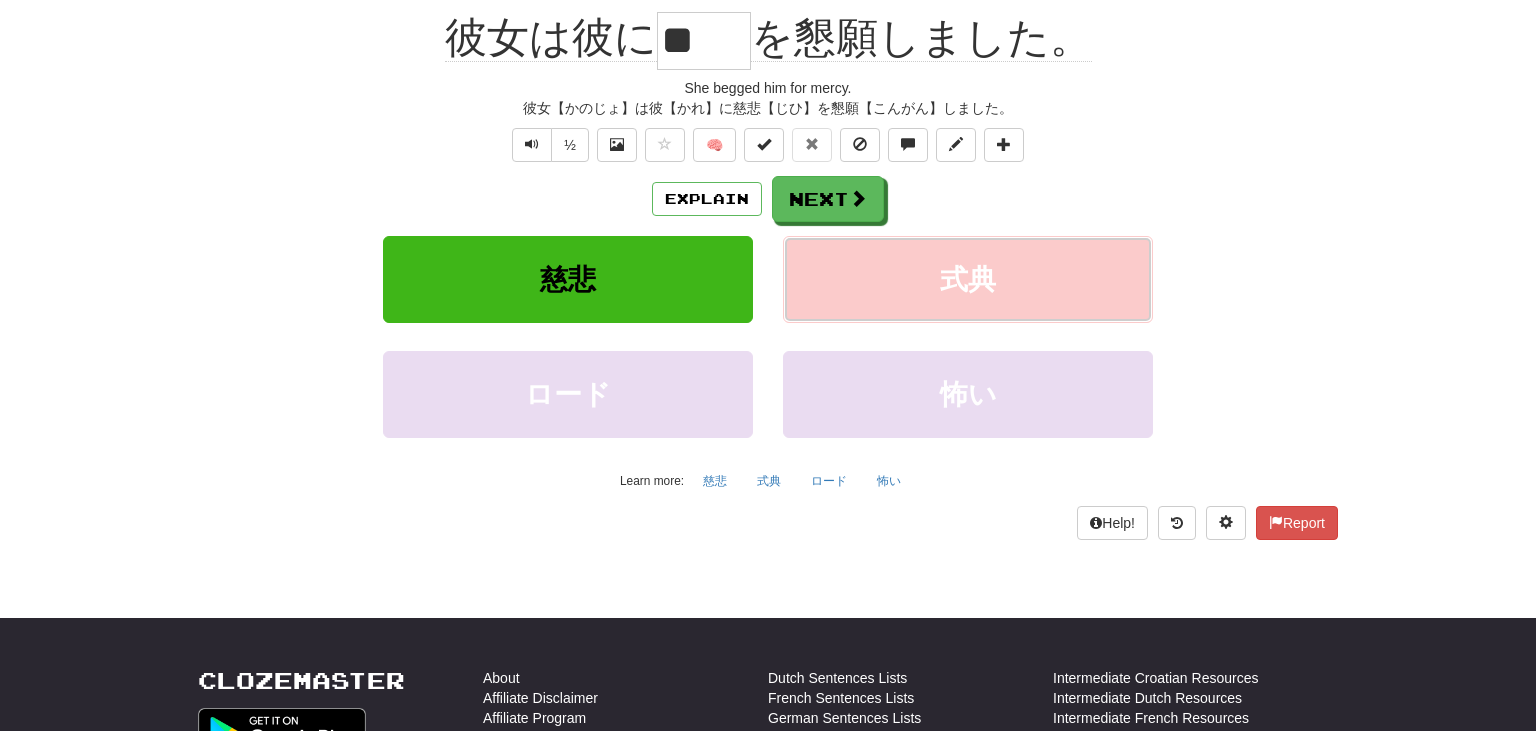 scroll, scrollTop: 213, scrollLeft: 0, axis: vertical 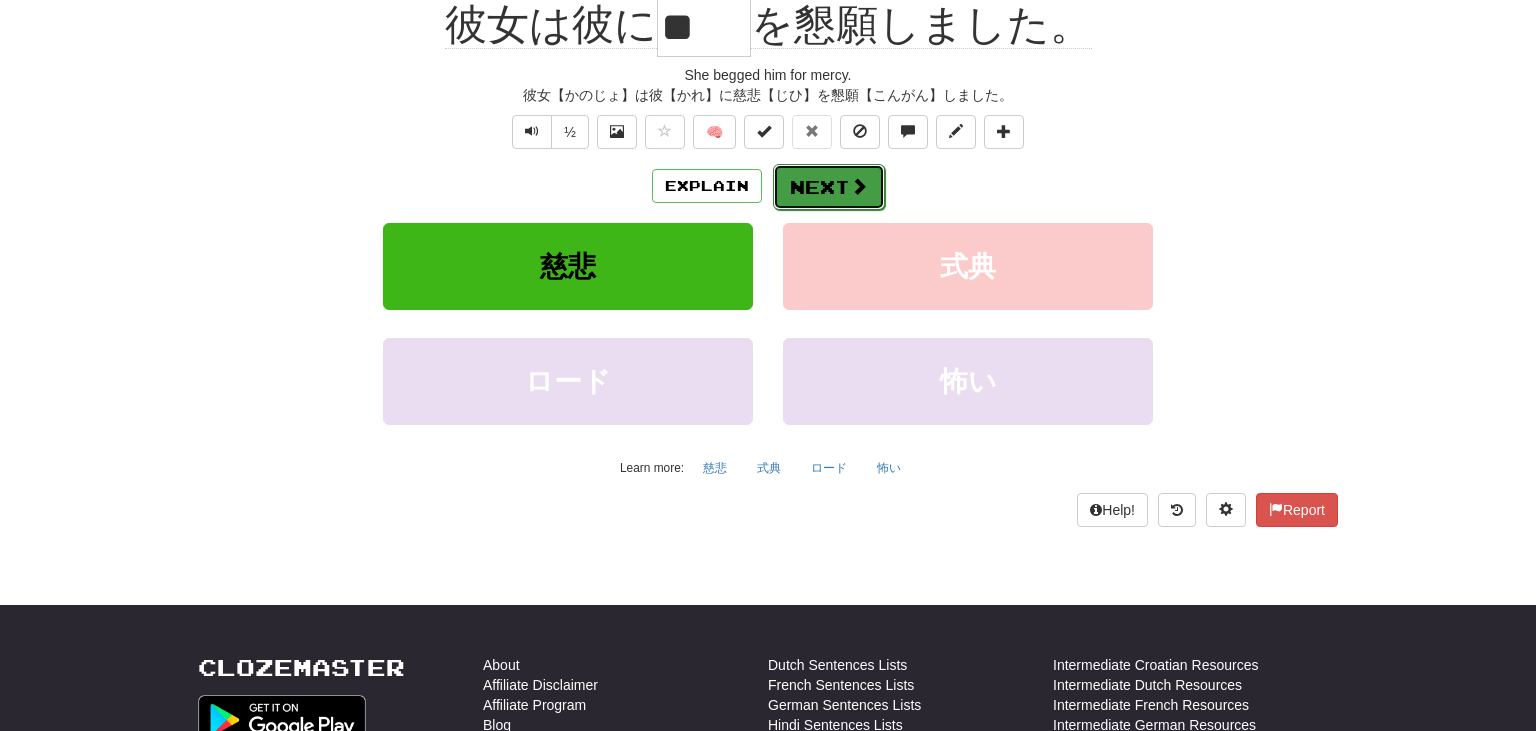 click on "Next" at bounding box center (829, 187) 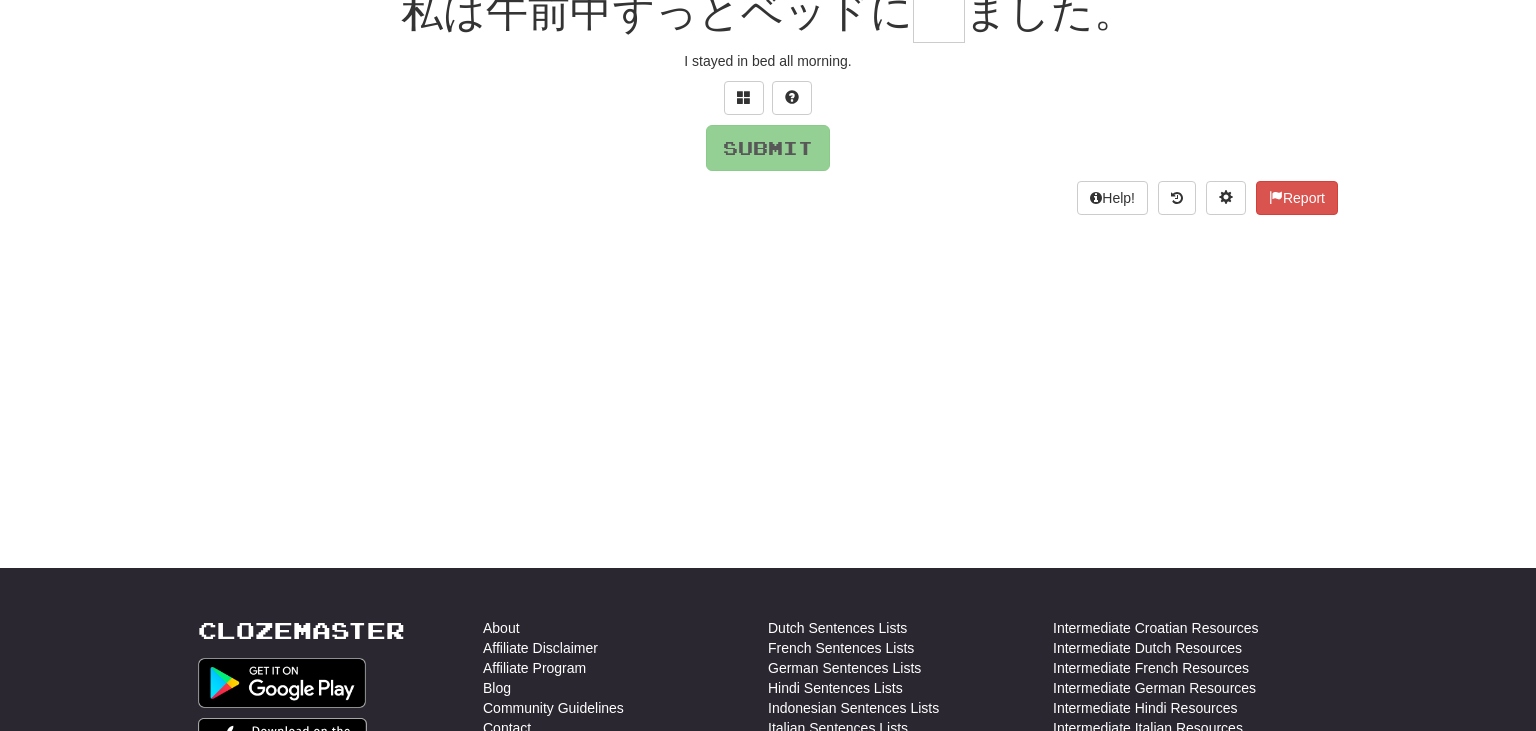 scroll, scrollTop: 200, scrollLeft: 0, axis: vertical 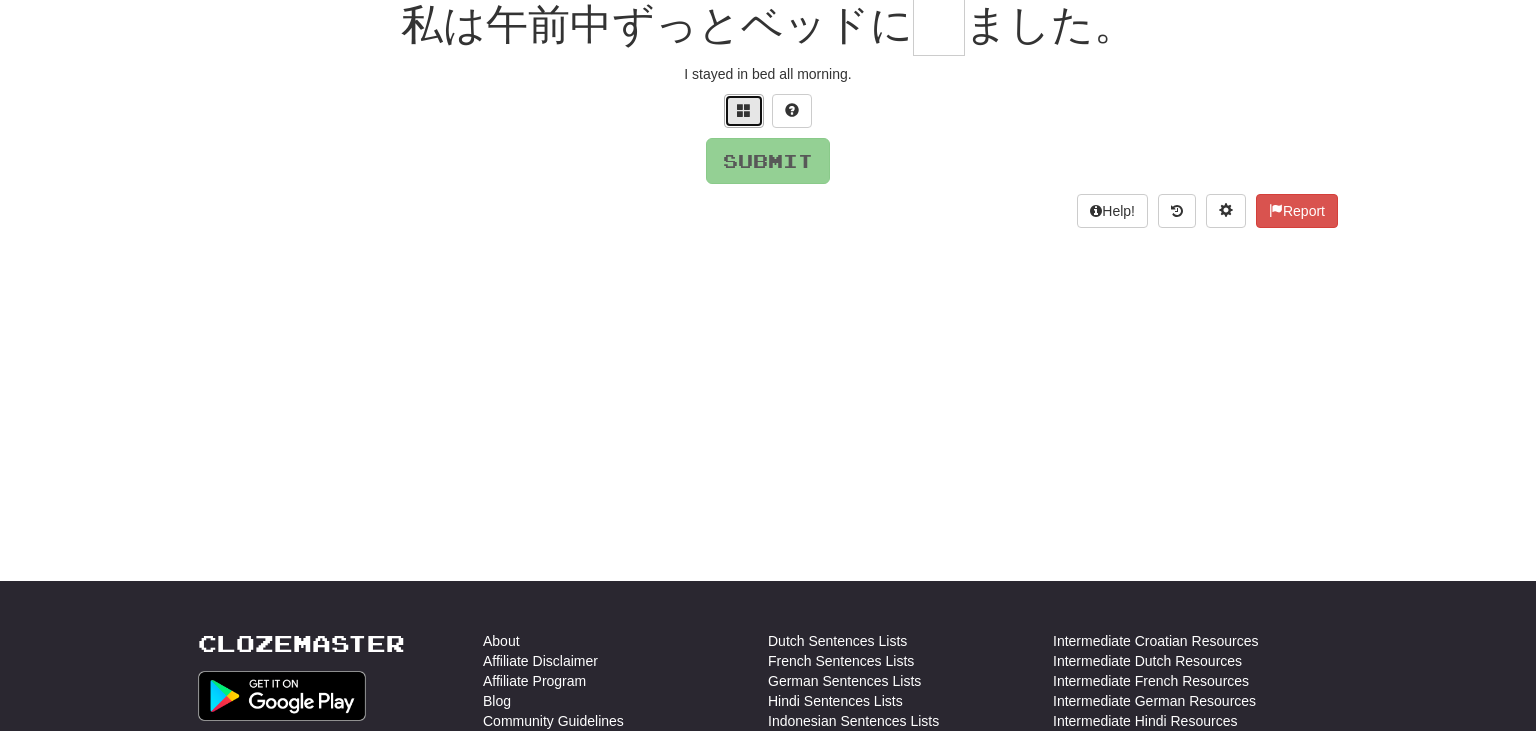 click at bounding box center [744, 110] 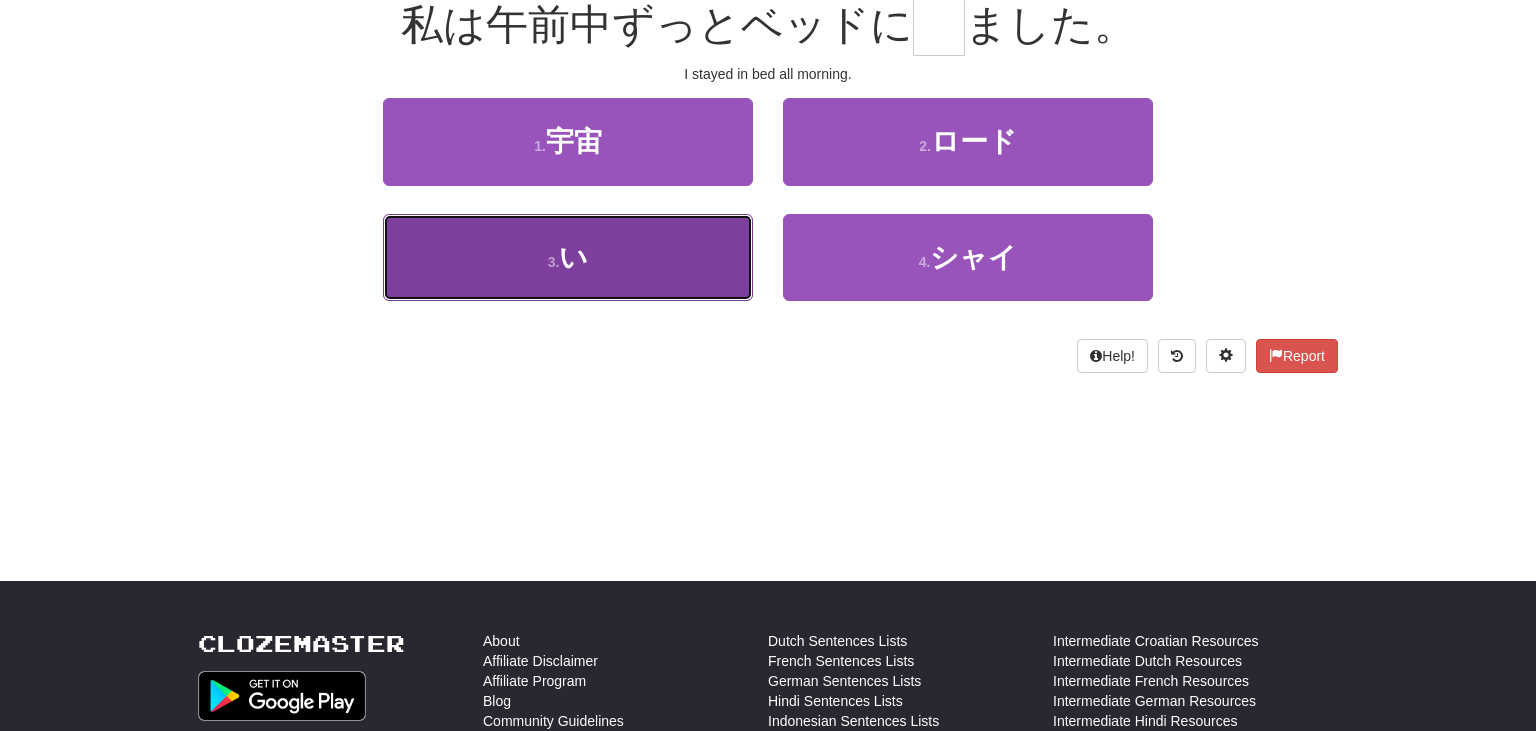 click on "3 .  い" at bounding box center (568, 257) 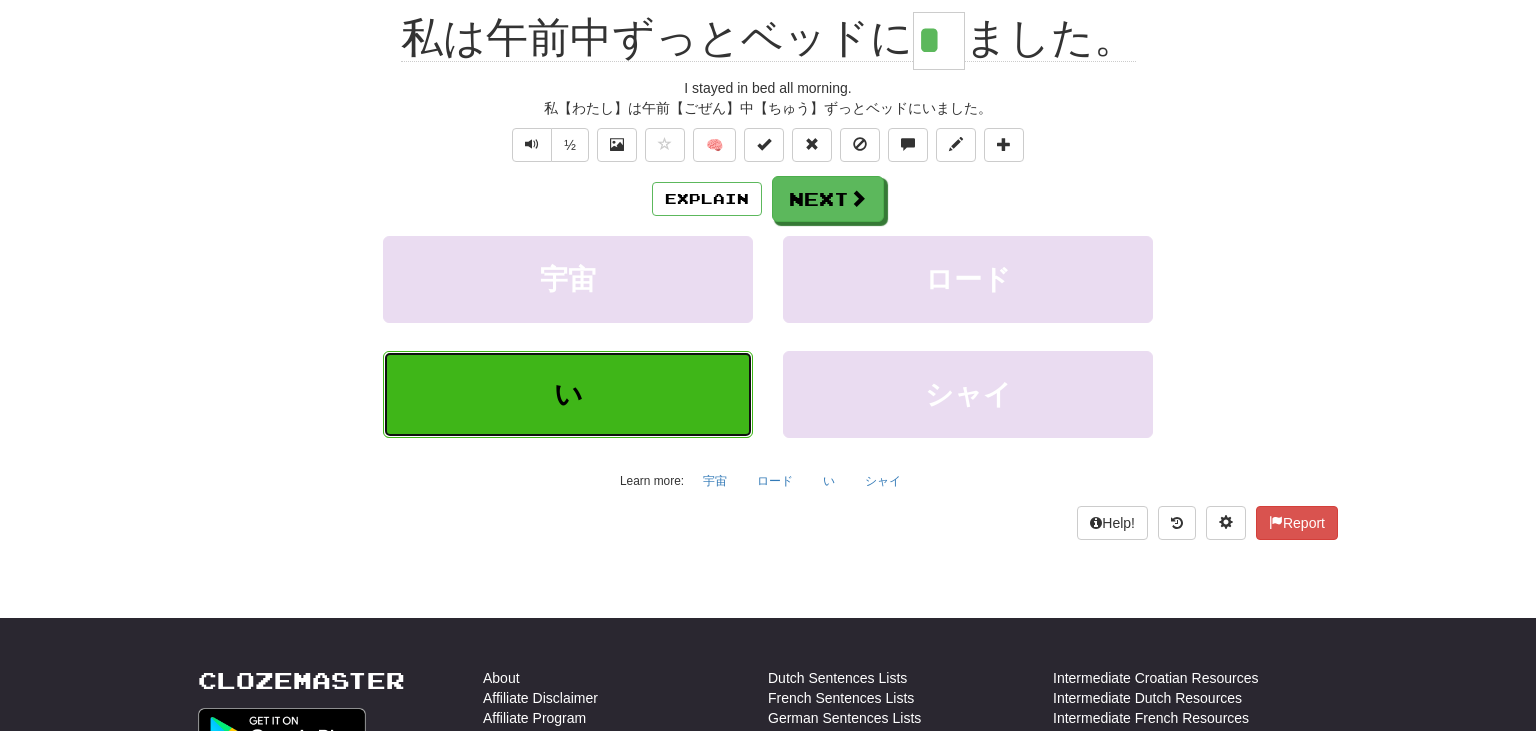 scroll, scrollTop: 213, scrollLeft: 0, axis: vertical 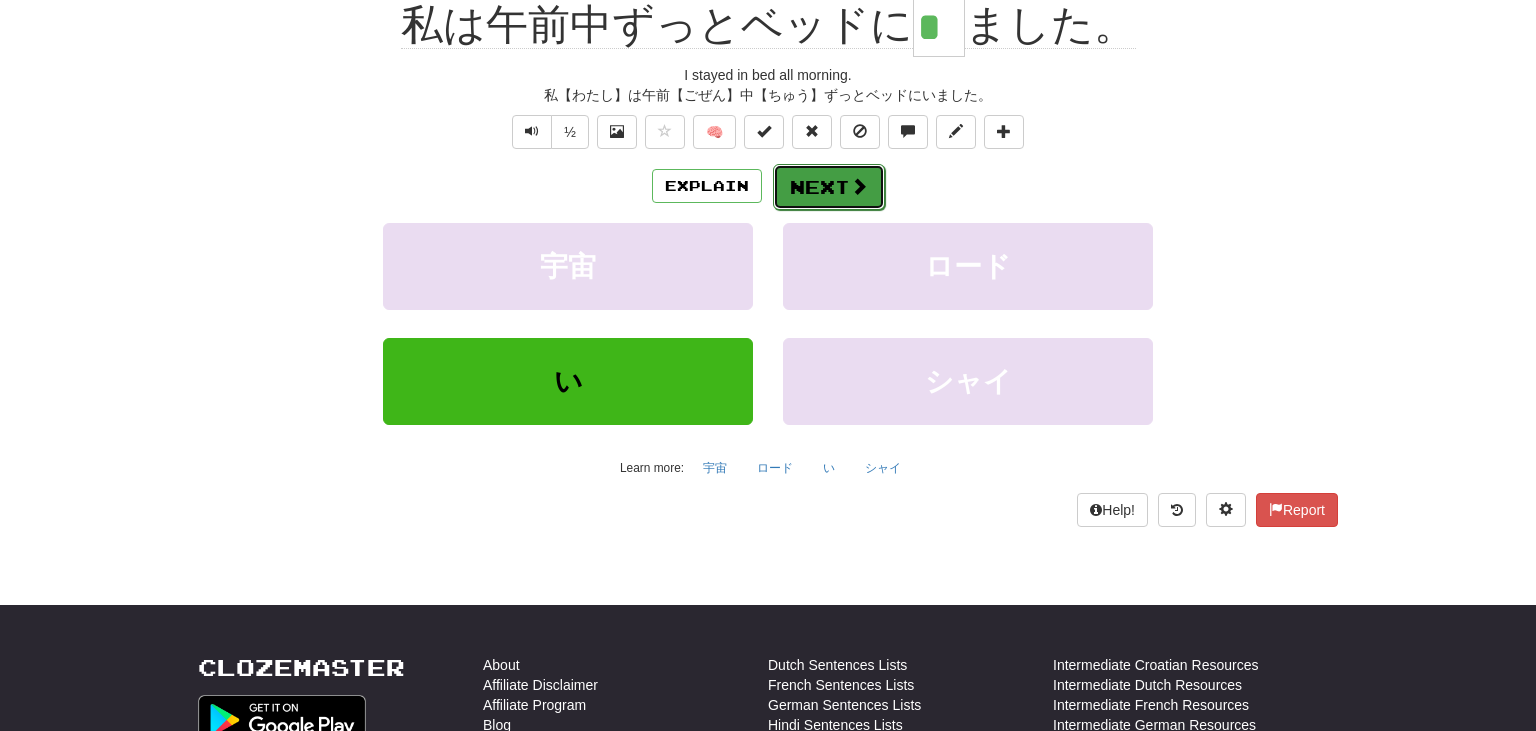 click on "Next" at bounding box center [829, 187] 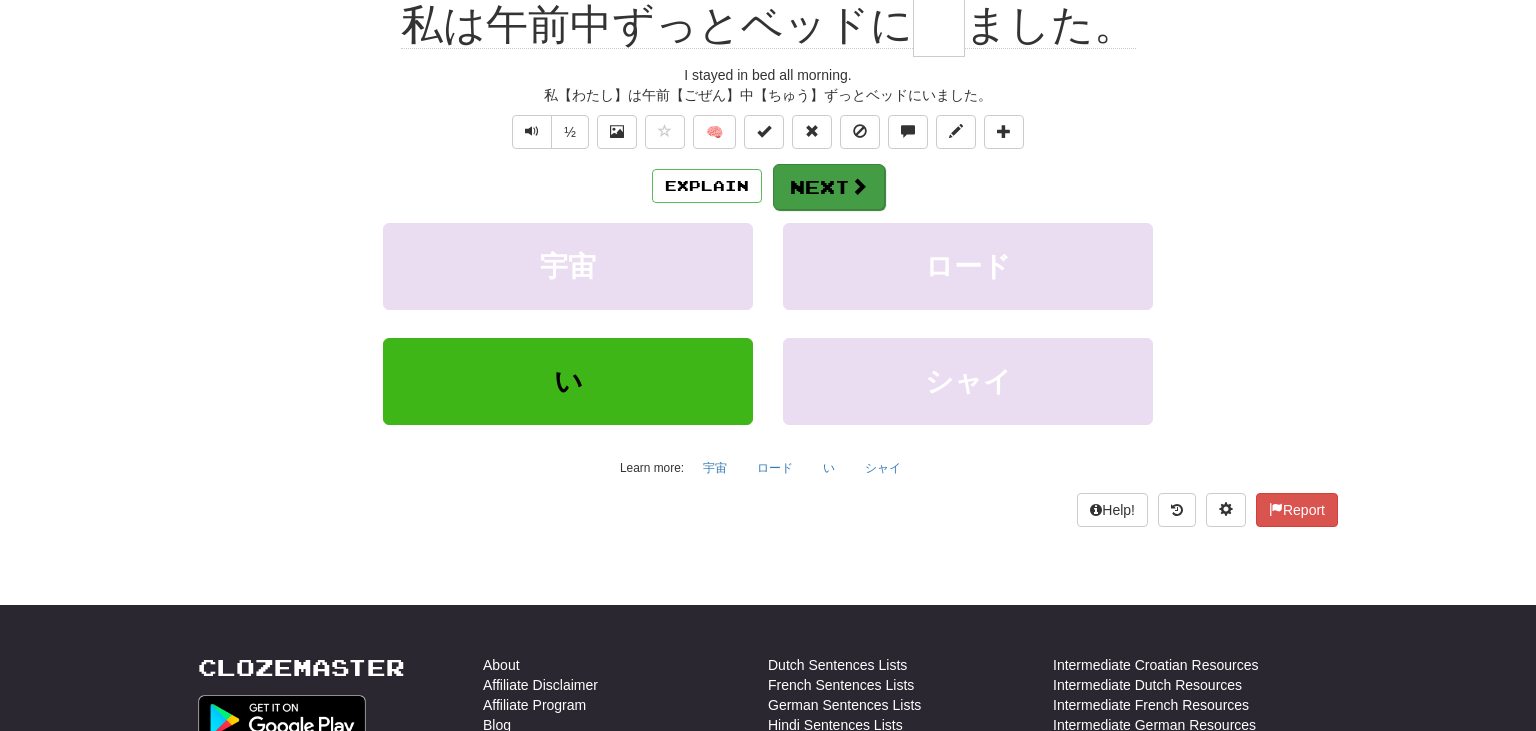 scroll, scrollTop: 200, scrollLeft: 0, axis: vertical 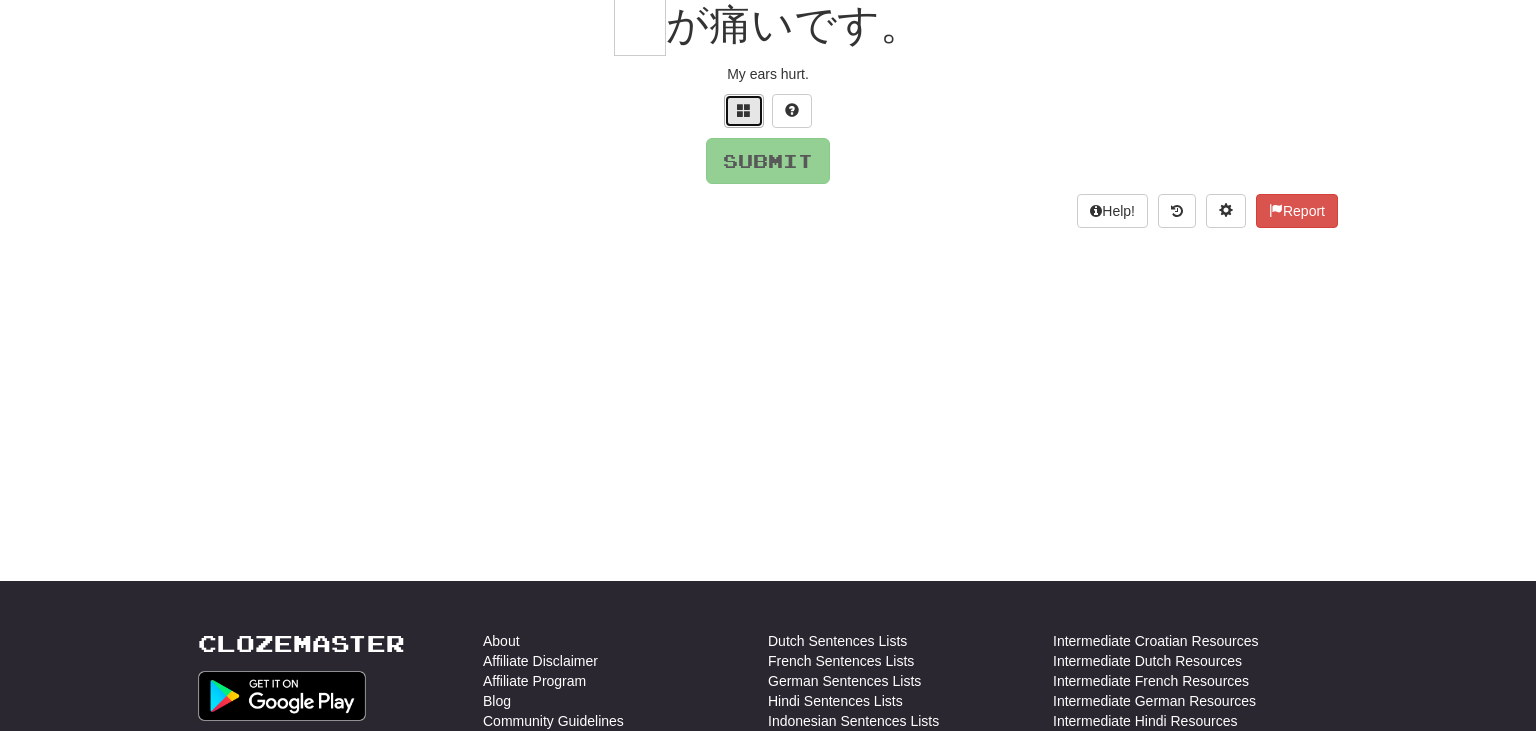 click at bounding box center (744, 110) 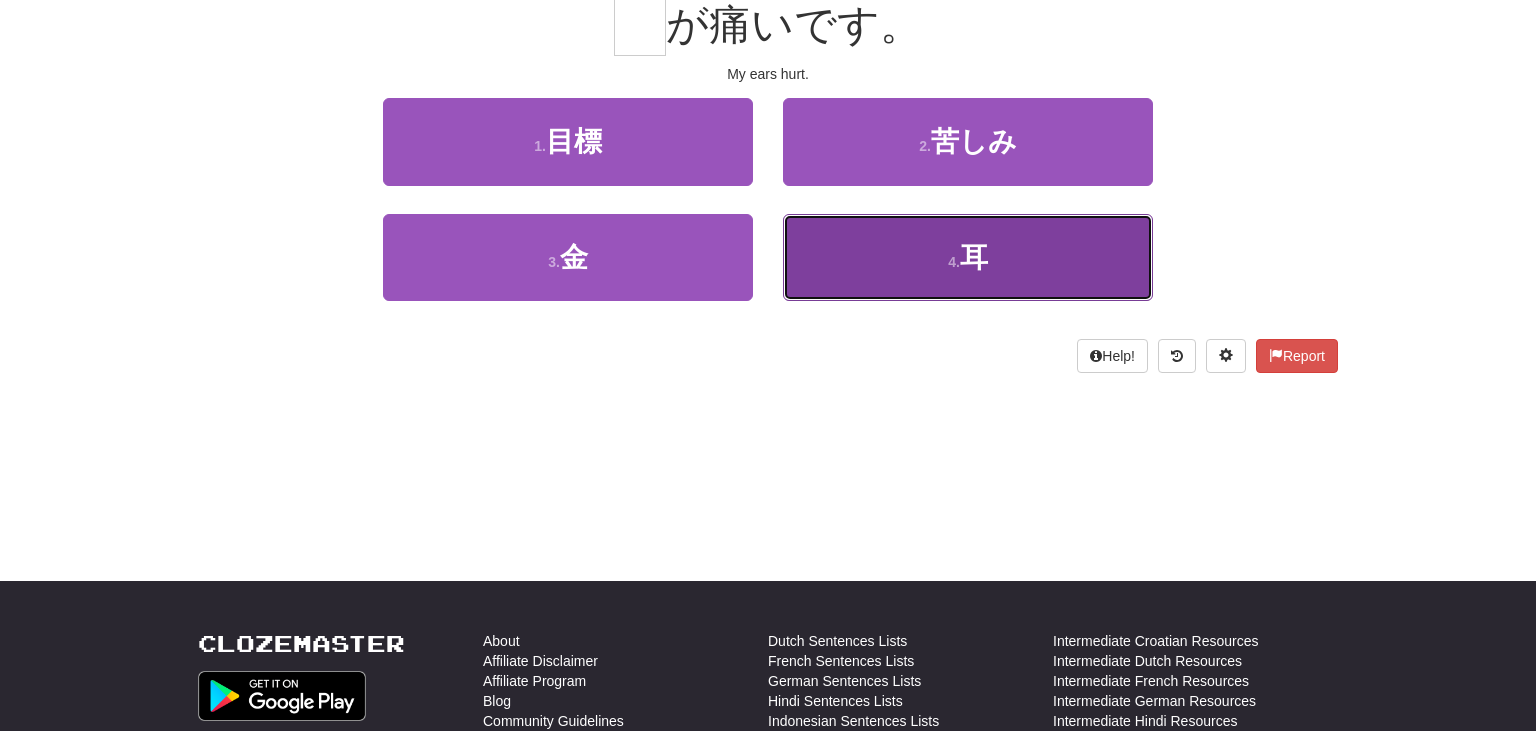 click on "4 .  耳" at bounding box center (968, 257) 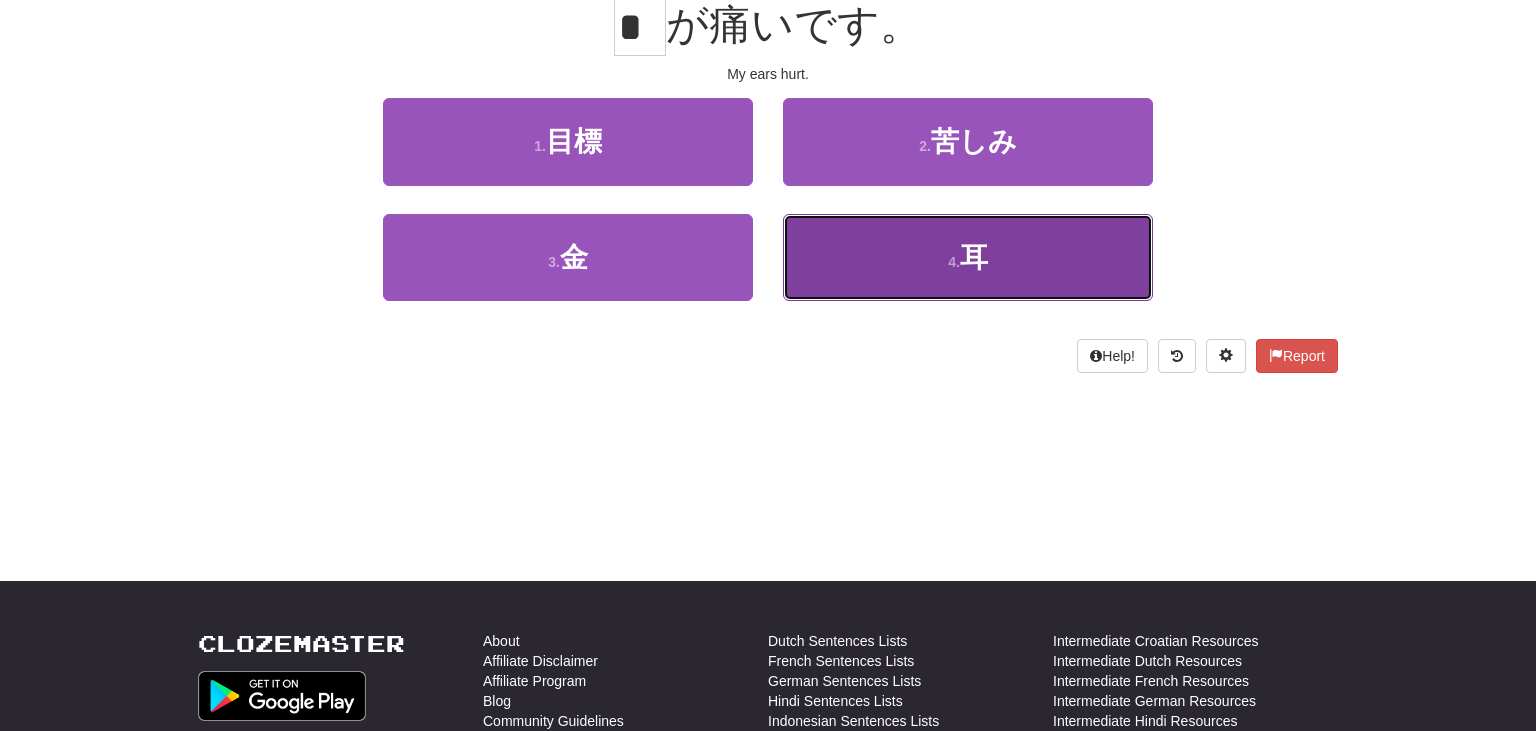 scroll, scrollTop: 213, scrollLeft: 0, axis: vertical 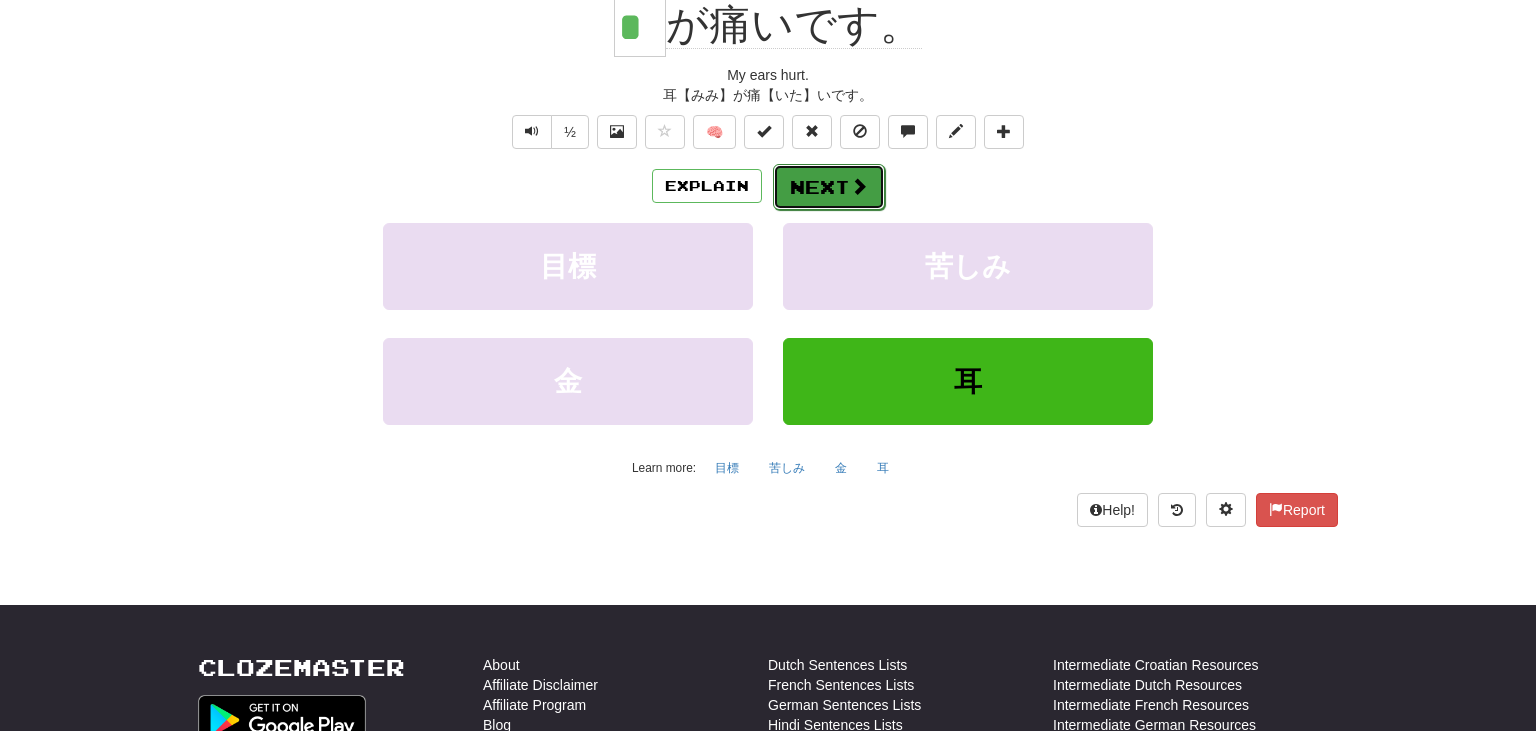 click at bounding box center (859, 186) 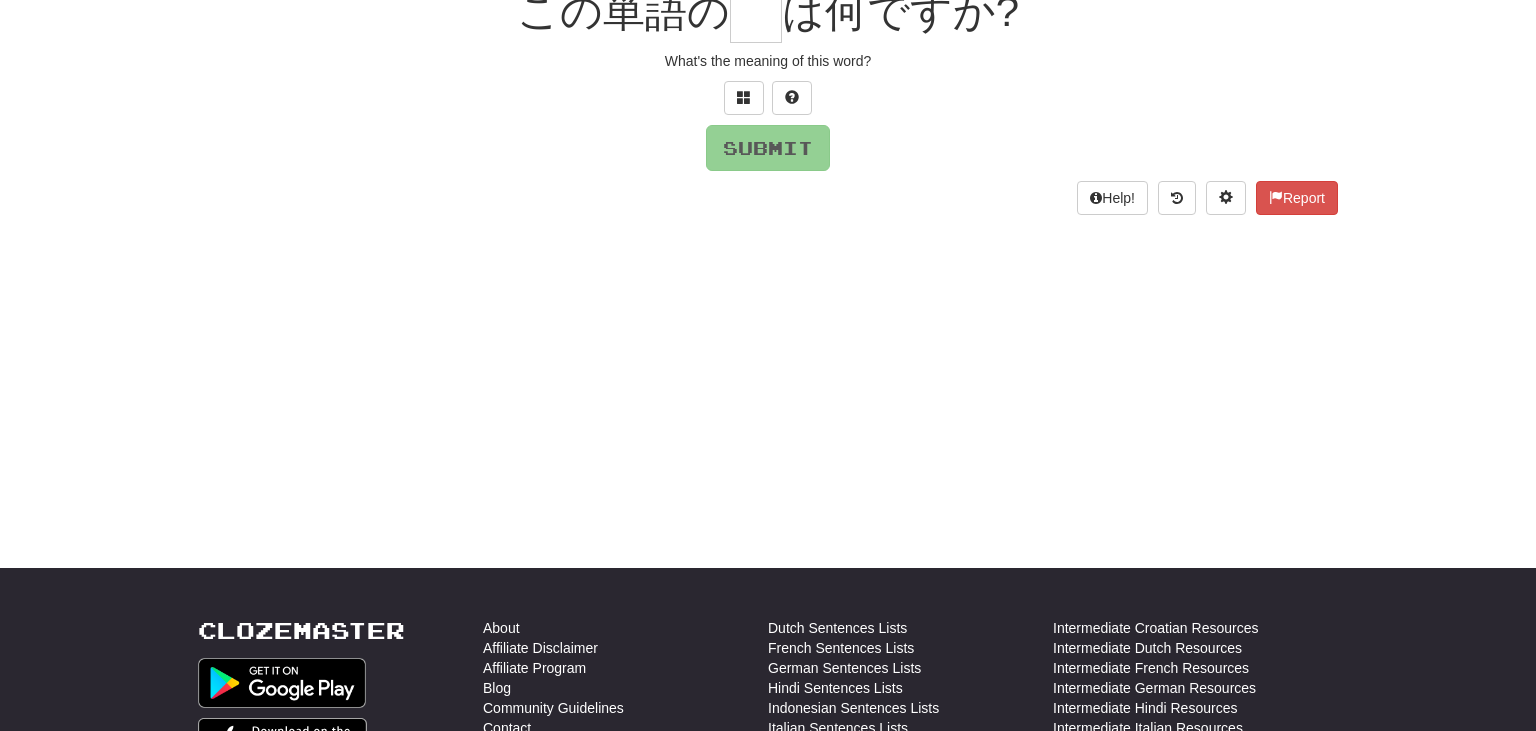 scroll, scrollTop: 200, scrollLeft: 0, axis: vertical 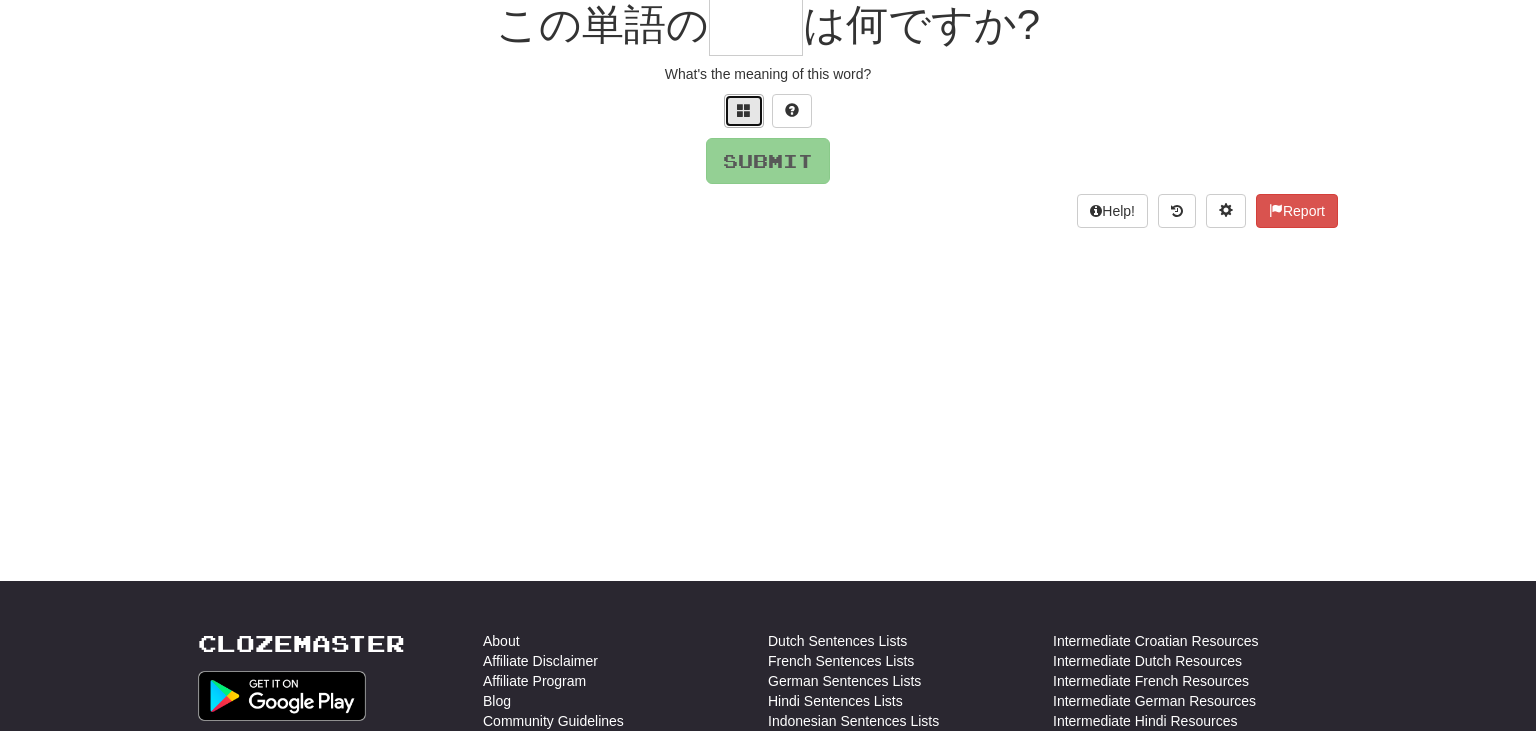 click at bounding box center (744, 111) 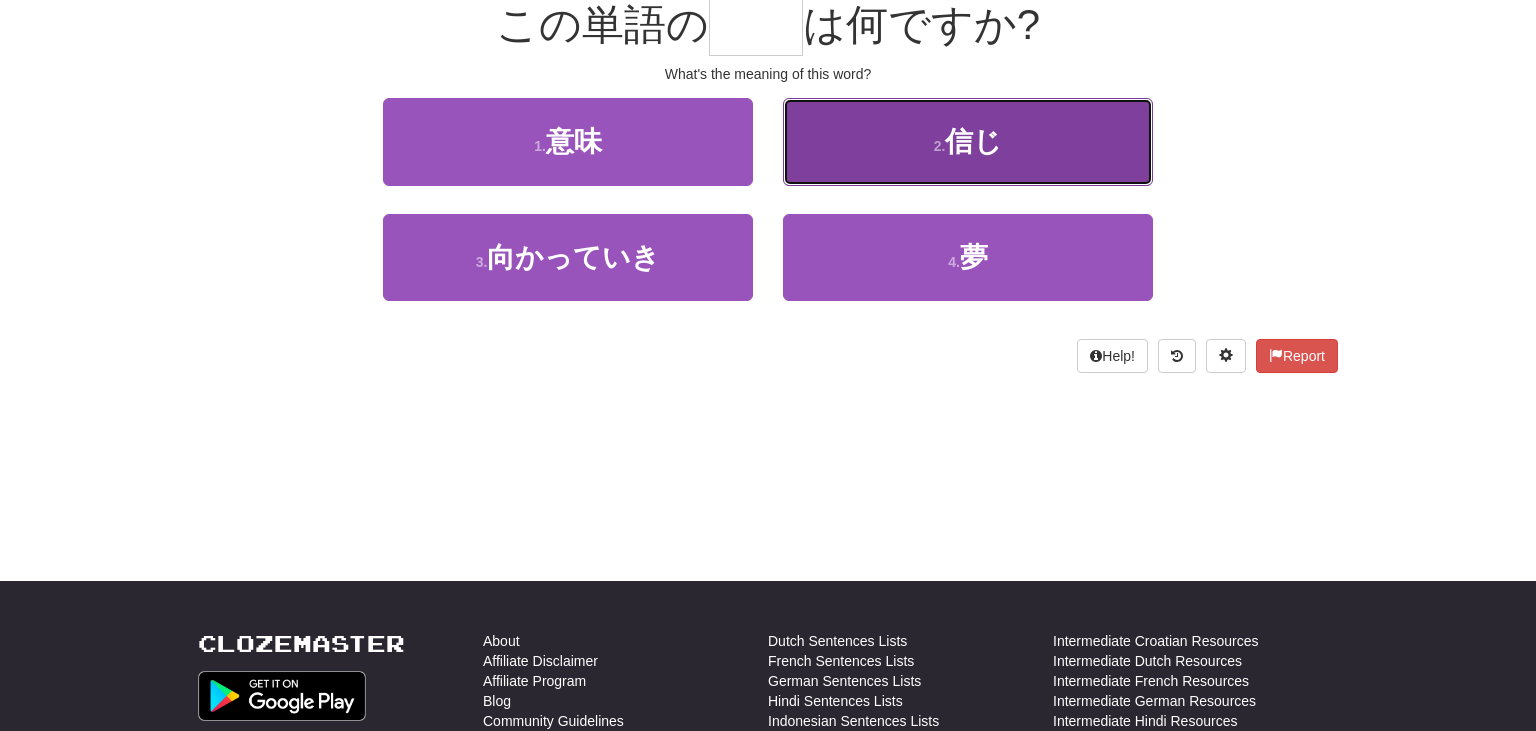 click on "信じ" at bounding box center [973, 141] 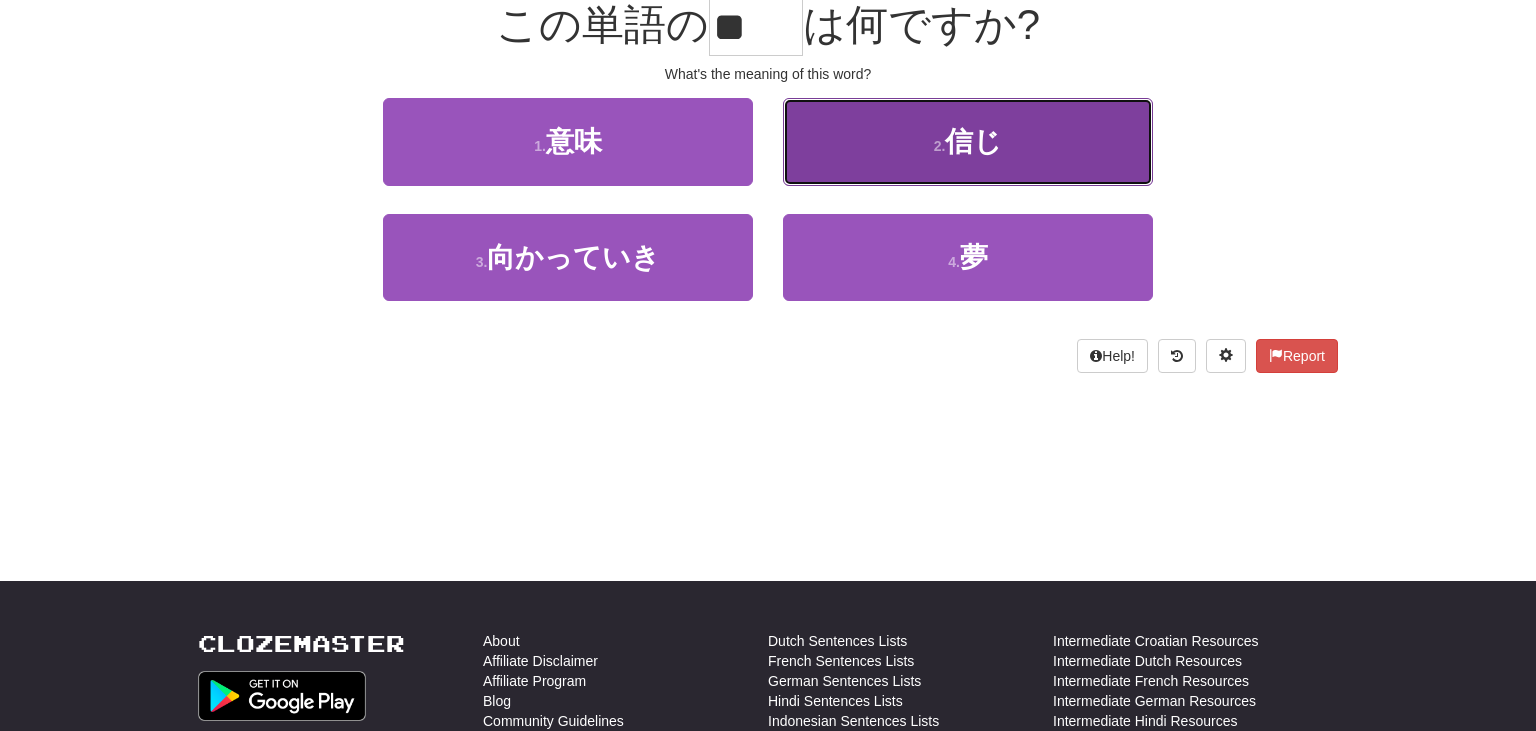scroll, scrollTop: 213, scrollLeft: 0, axis: vertical 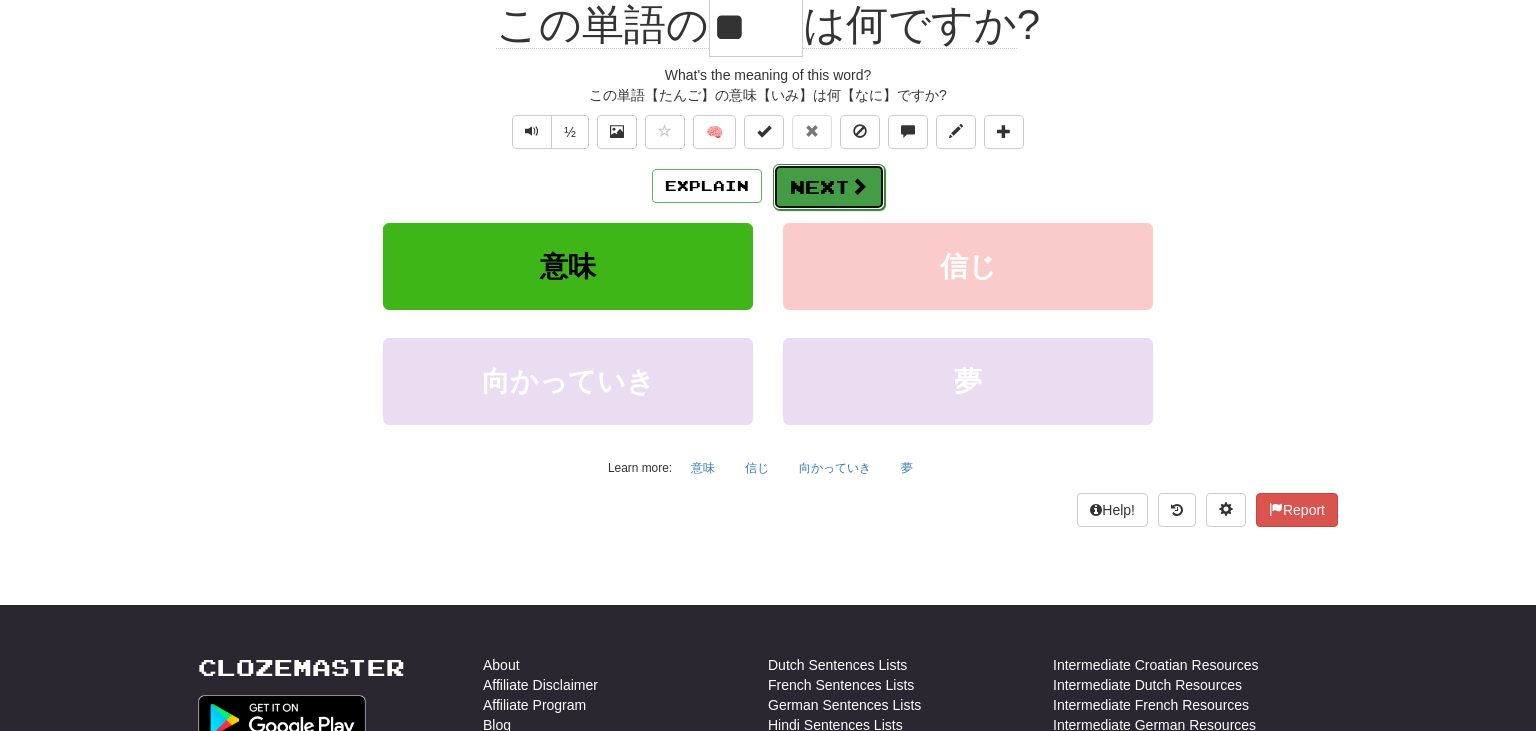 click at bounding box center [859, 186] 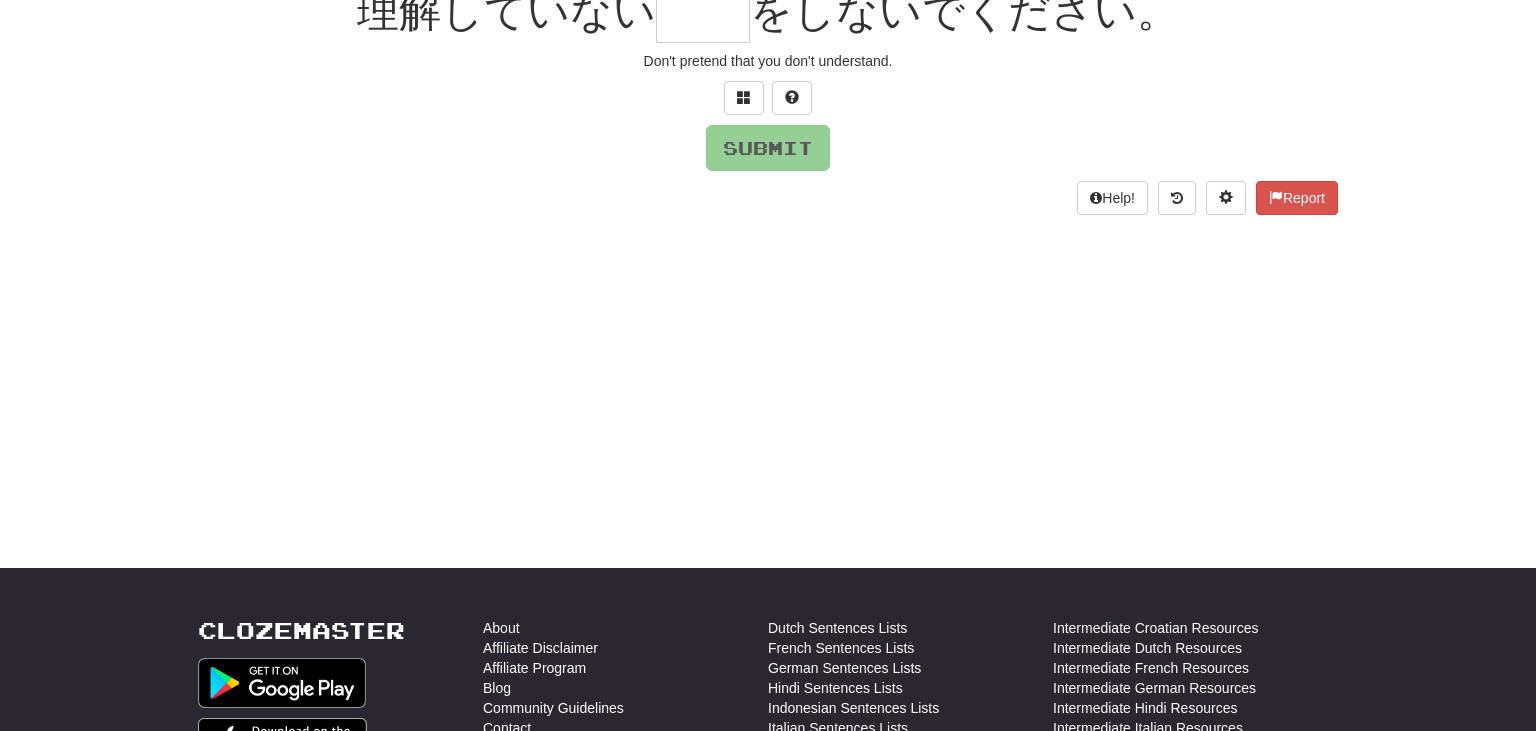 scroll, scrollTop: 200, scrollLeft: 0, axis: vertical 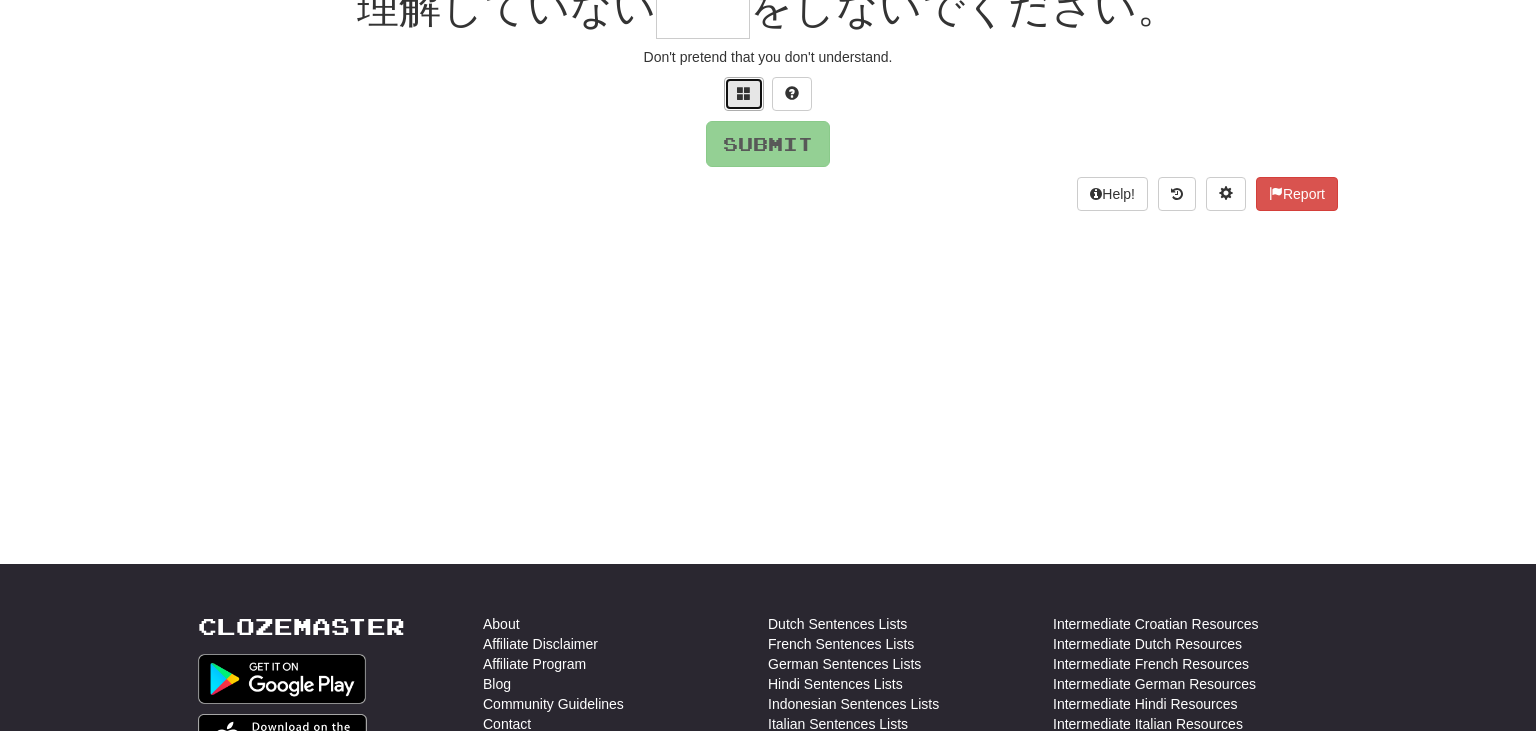 click at bounding box center [744, 93] 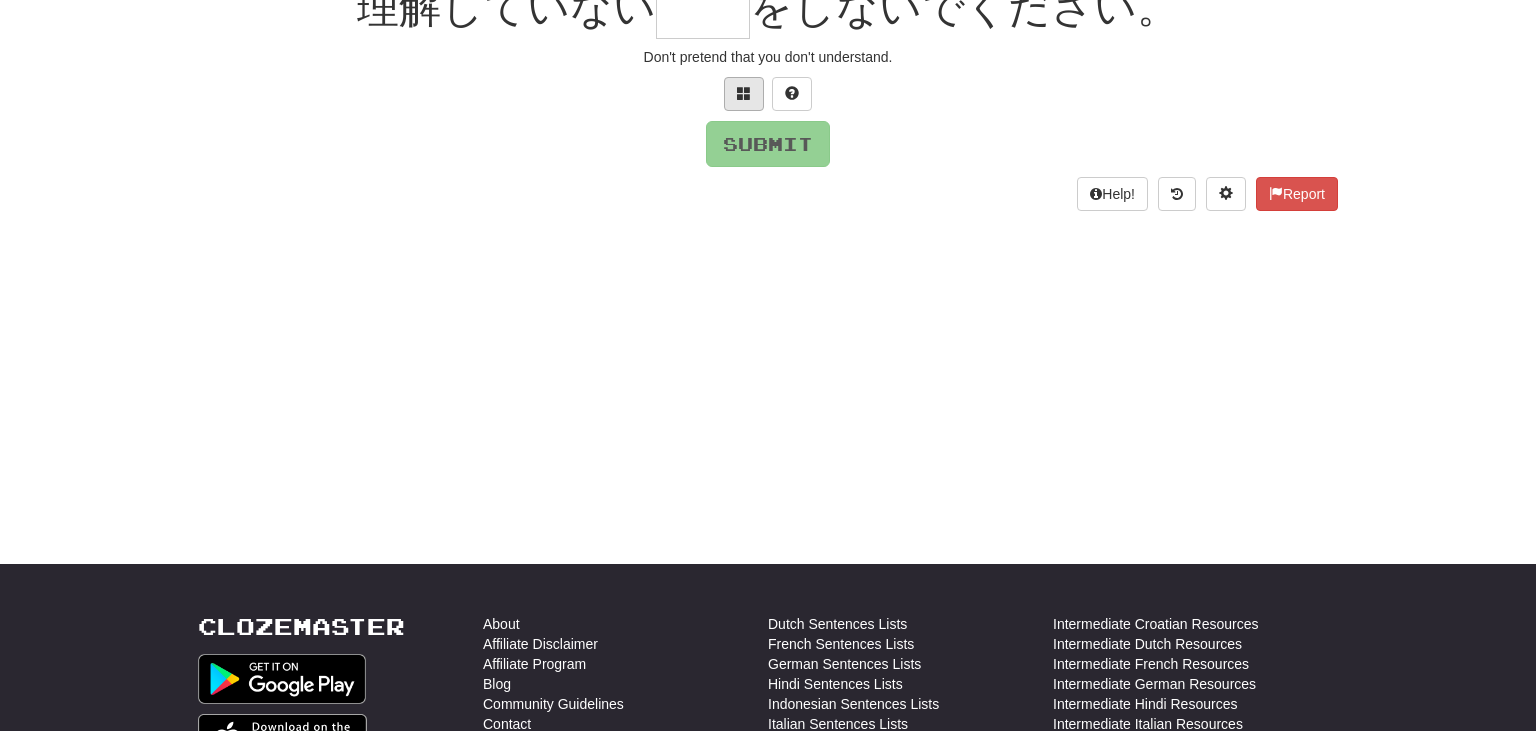 scroll, scrollTop: 200, scrollLeft: 0, axis: vertical 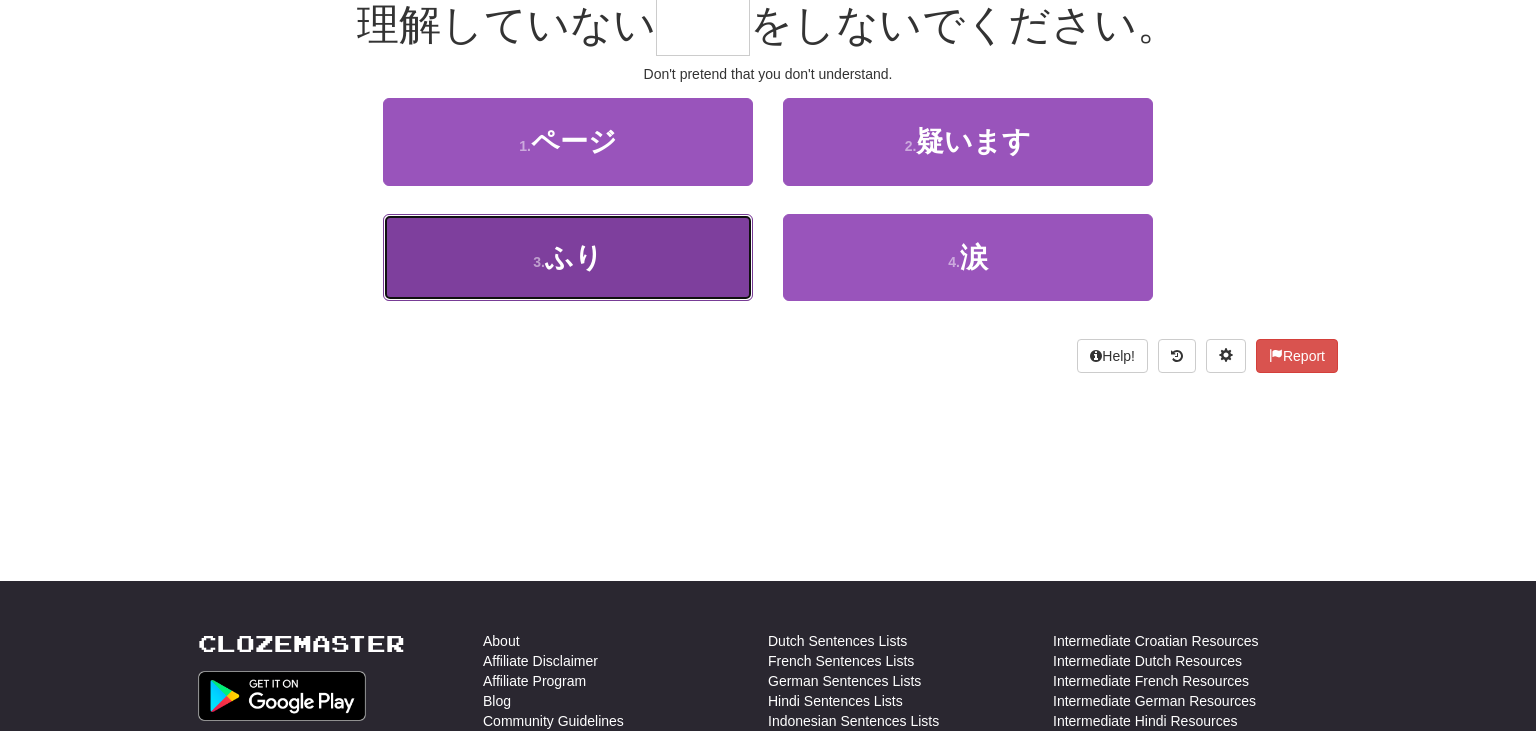 click on "3 .  ふり" at bounding box center [568, 257] 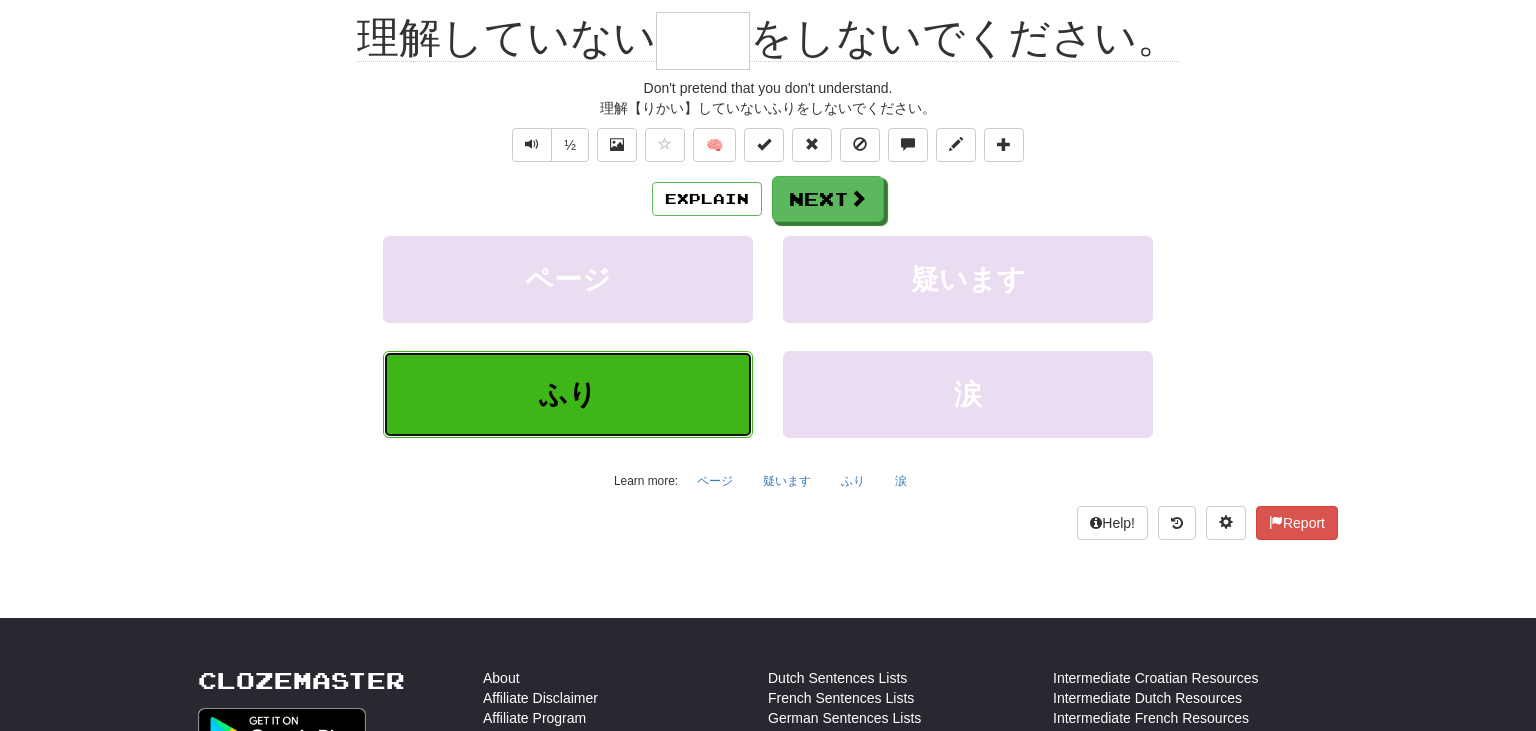 type on "**" 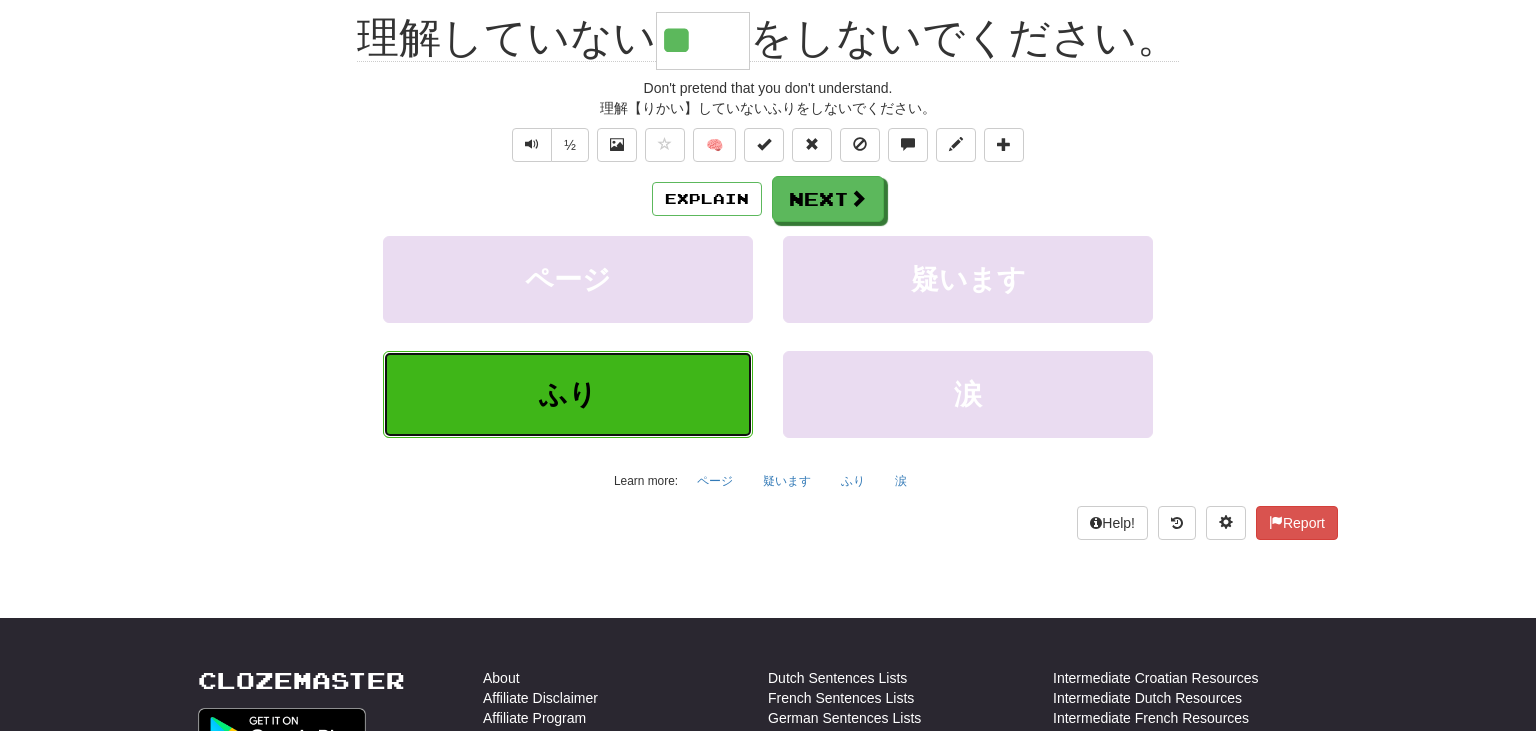 scroll, scrollTop: 213, scrollLeft: 0, axis: vertical 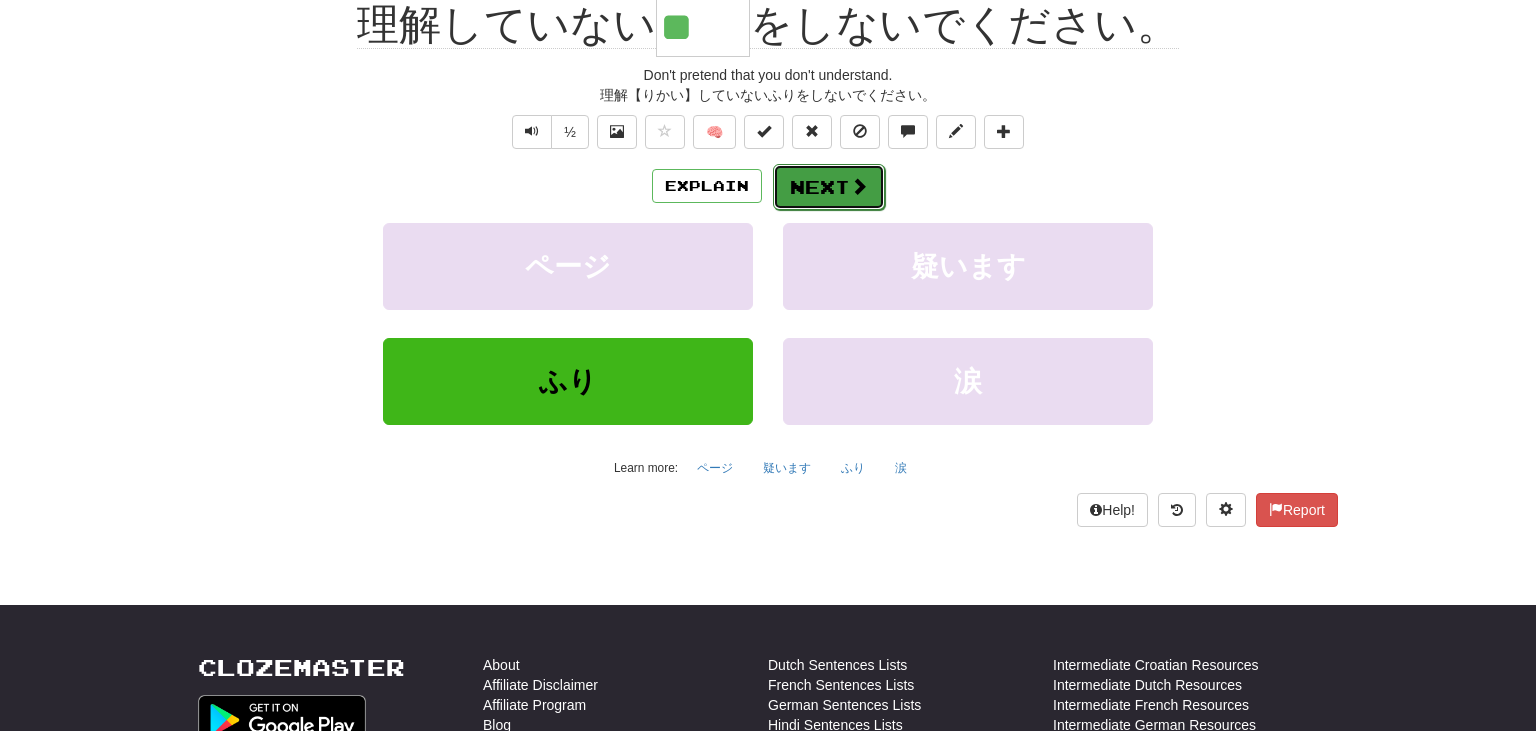 click on "Next" at bounding box center (829, 187) 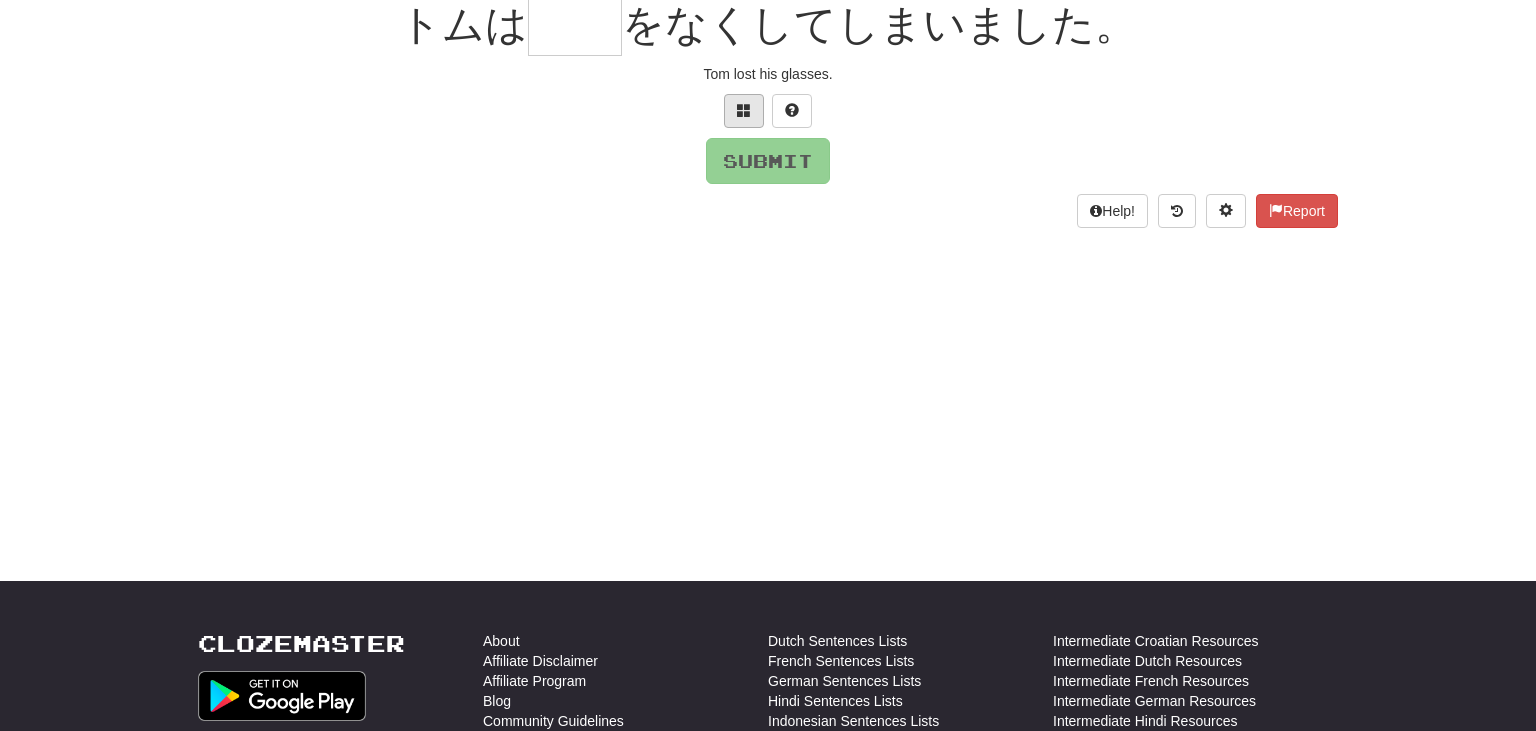 scroll, scrollTop: 214, scrollLeft: 0, axis: vertical 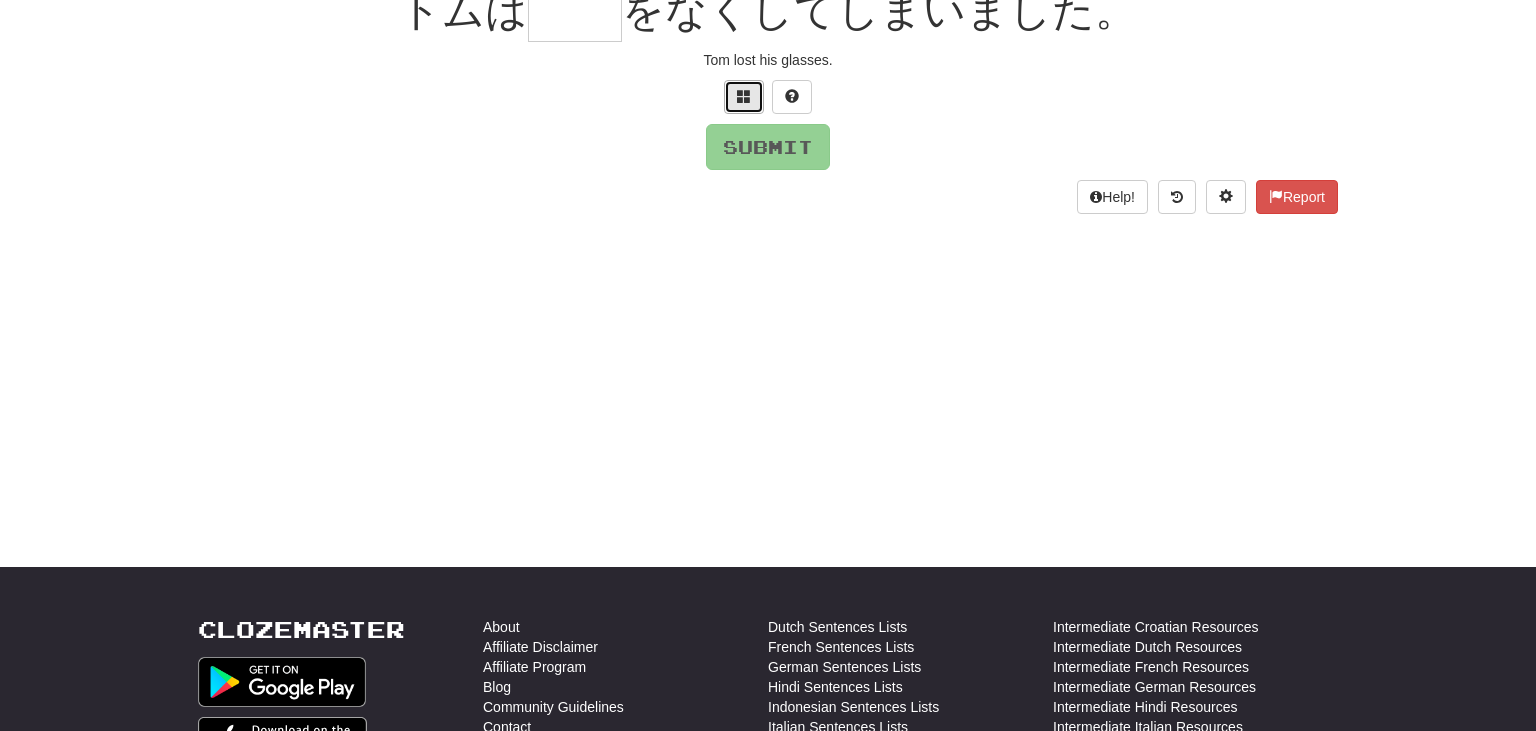 click at bounding box center (744, 96) 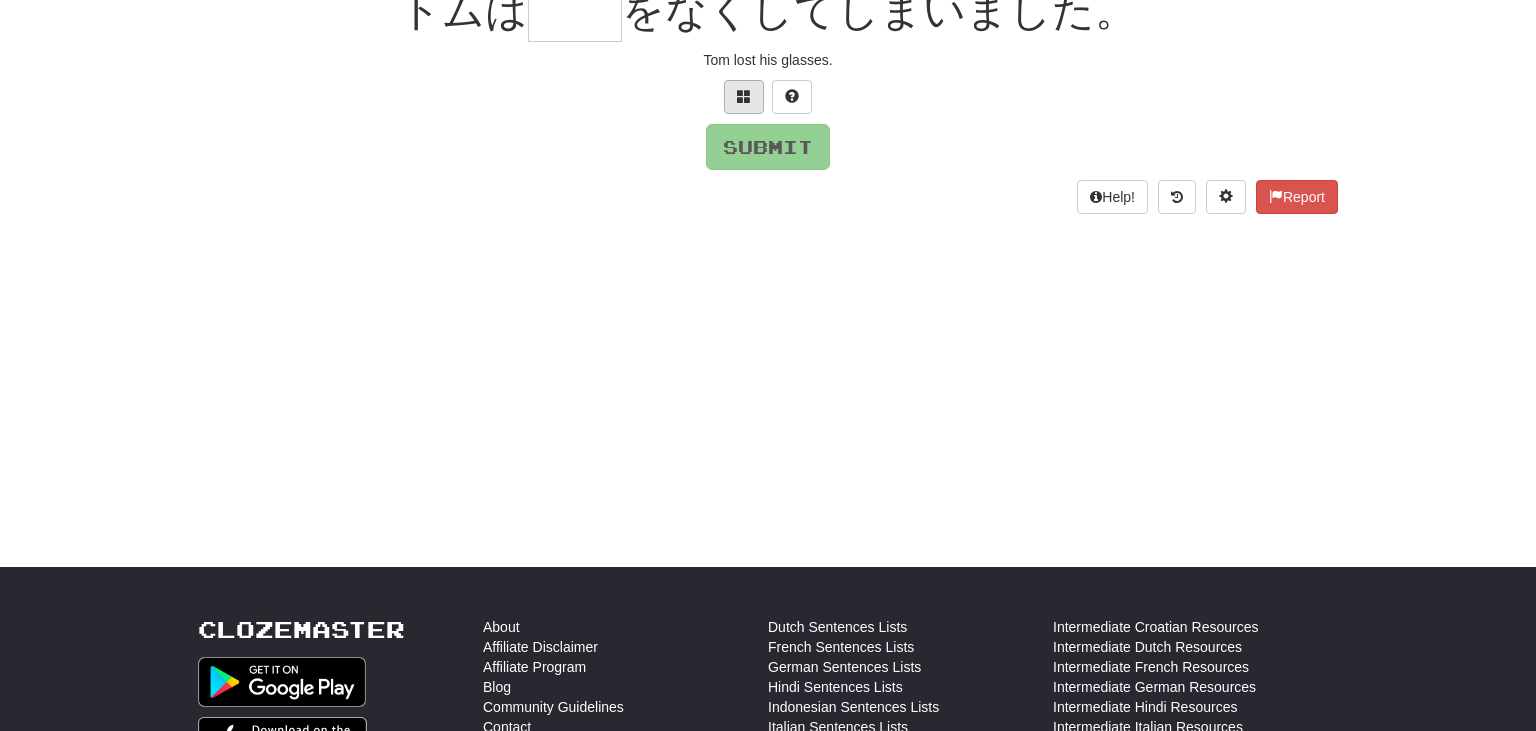 scroll, scrollTop: 200, scrollLeft: 0, axis: vertical 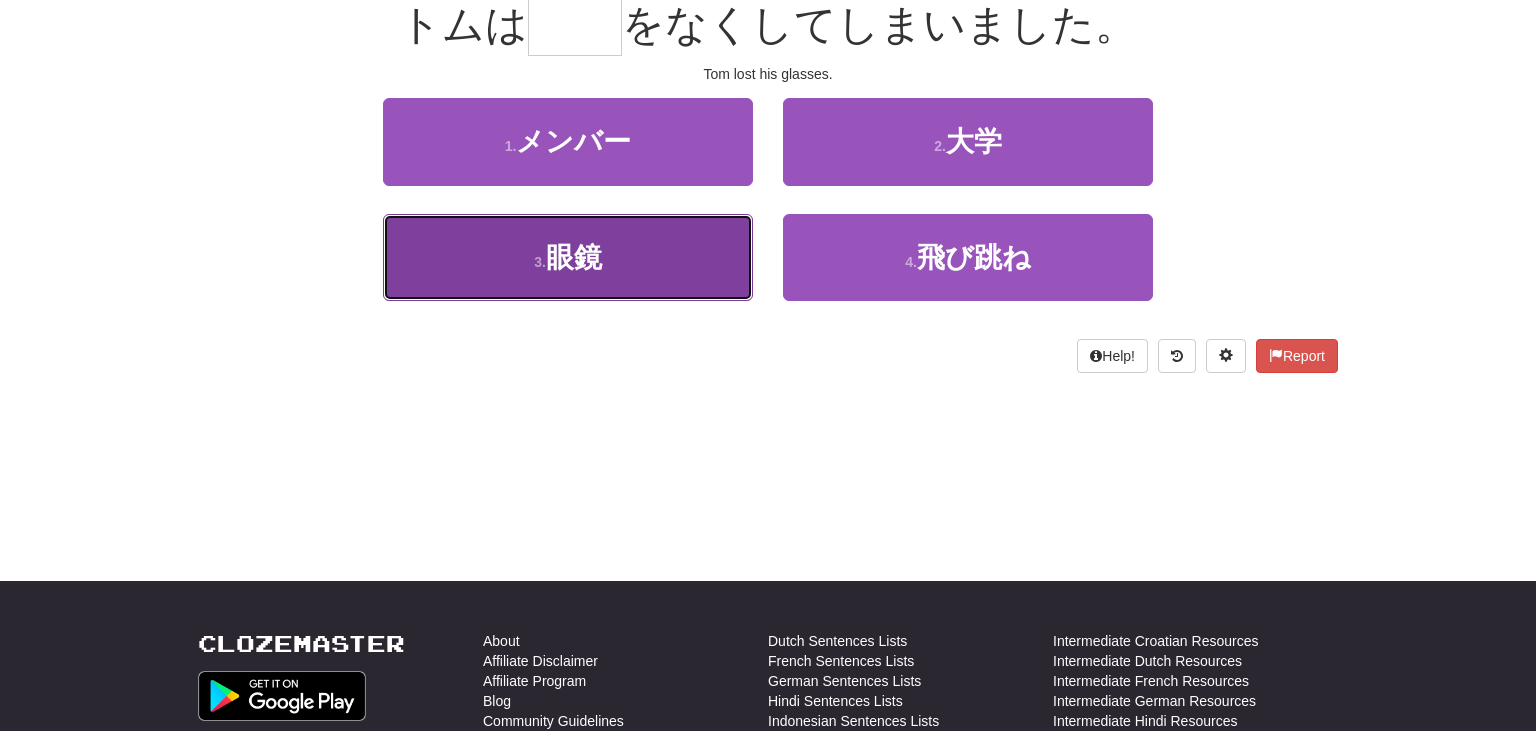 click on "3 .  眼鏡" at bounding box center [568, 257] 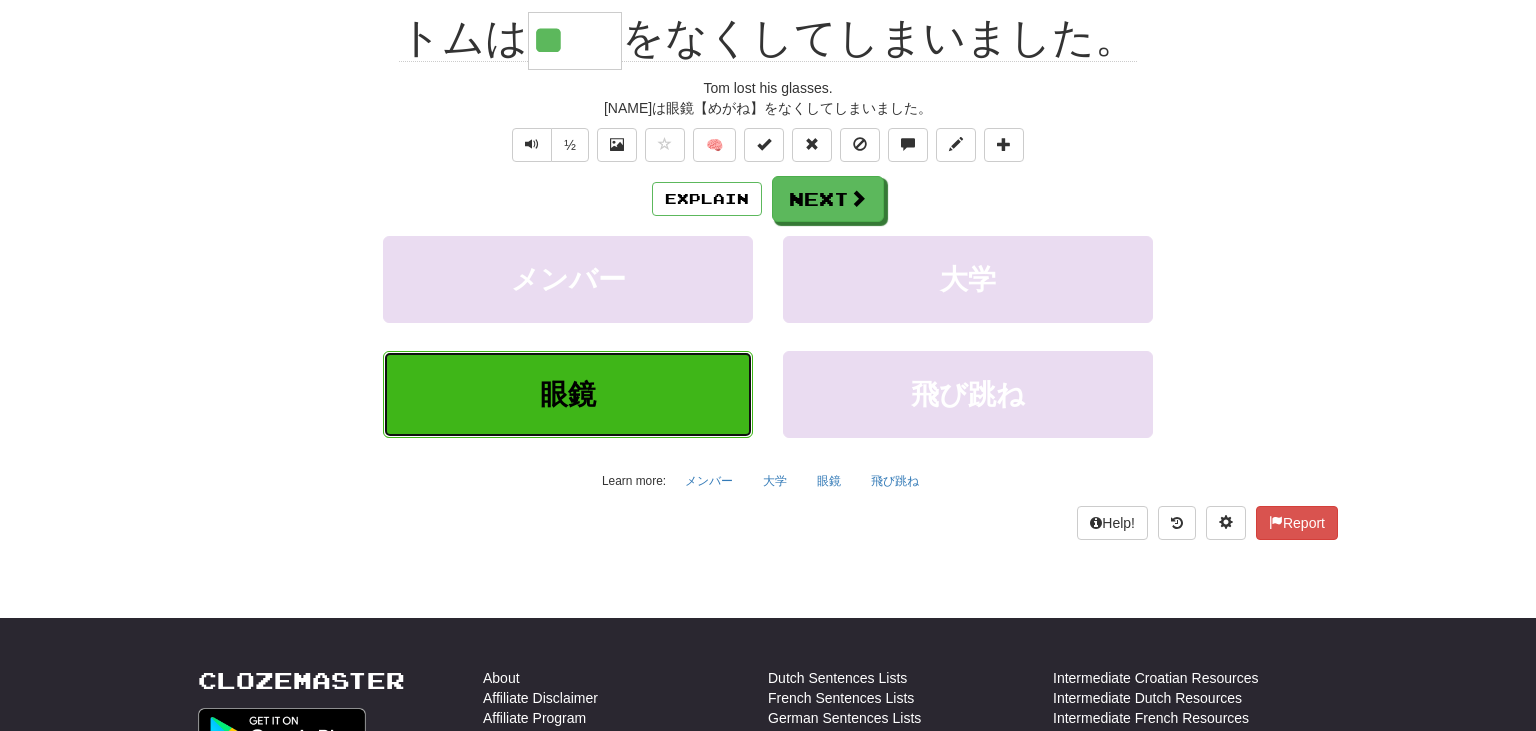 scroll, scrollTop: 213, scrollLeft: 0, axis: vertical 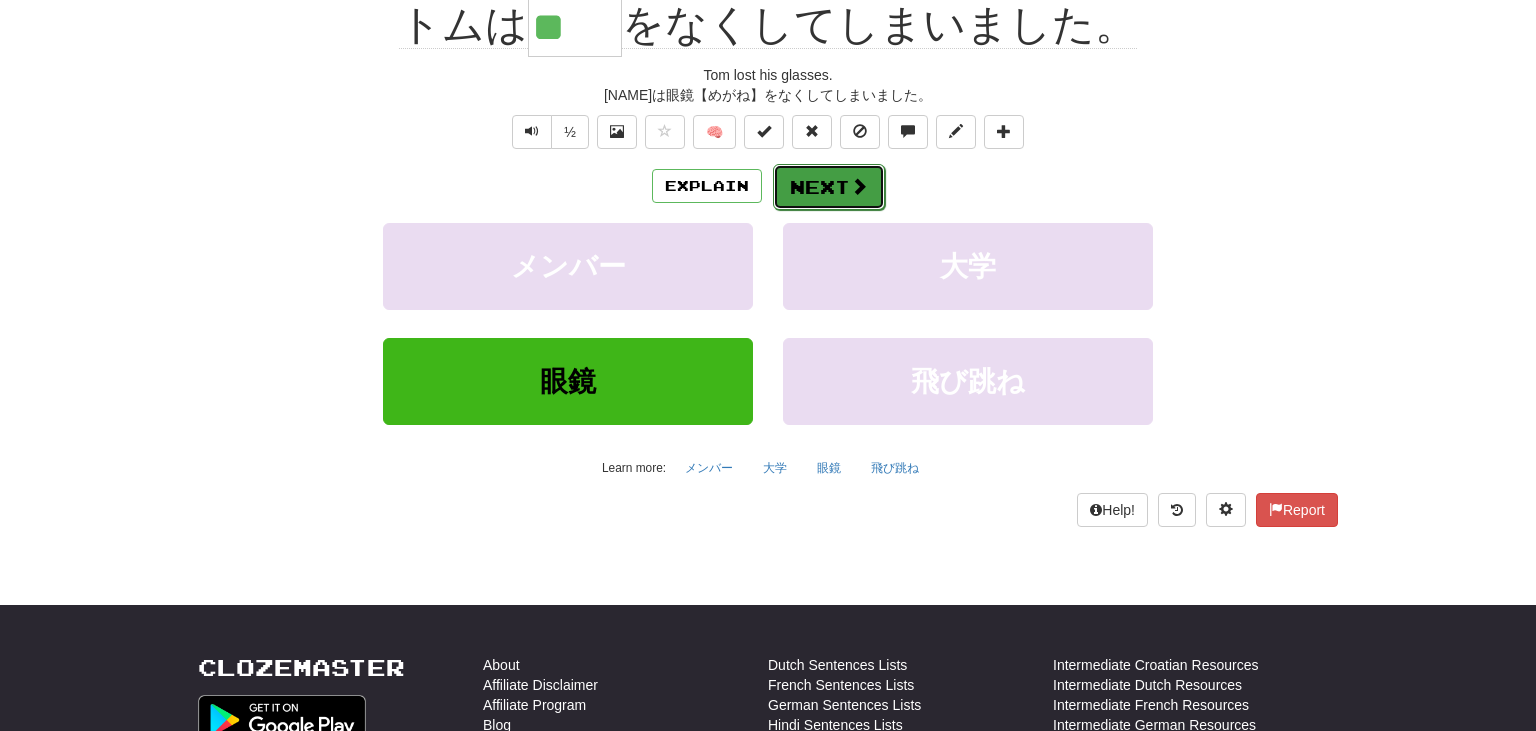 click at bounding box center (859, 186) 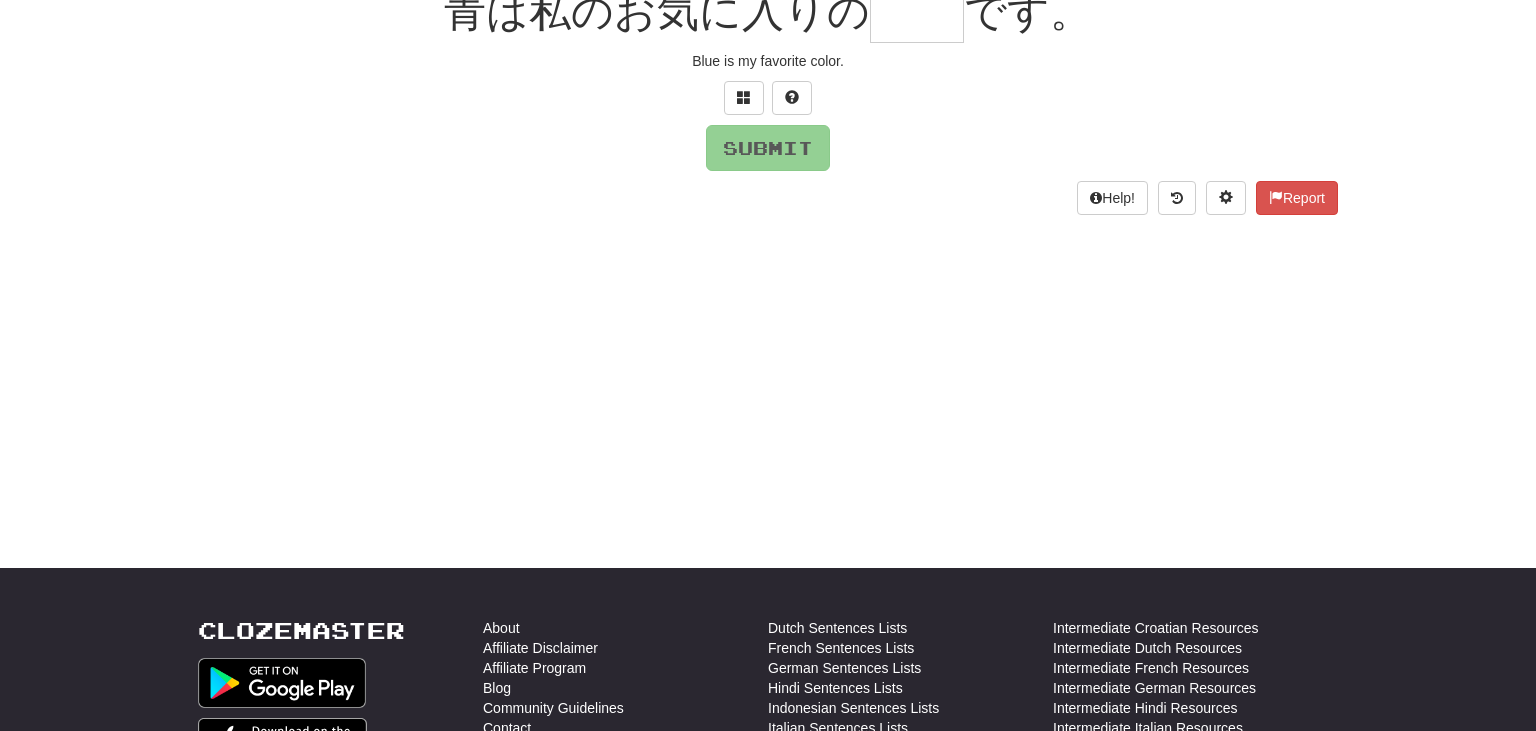 scroll, scrollTop: 200, scrollLeft: 0, axis: vertical 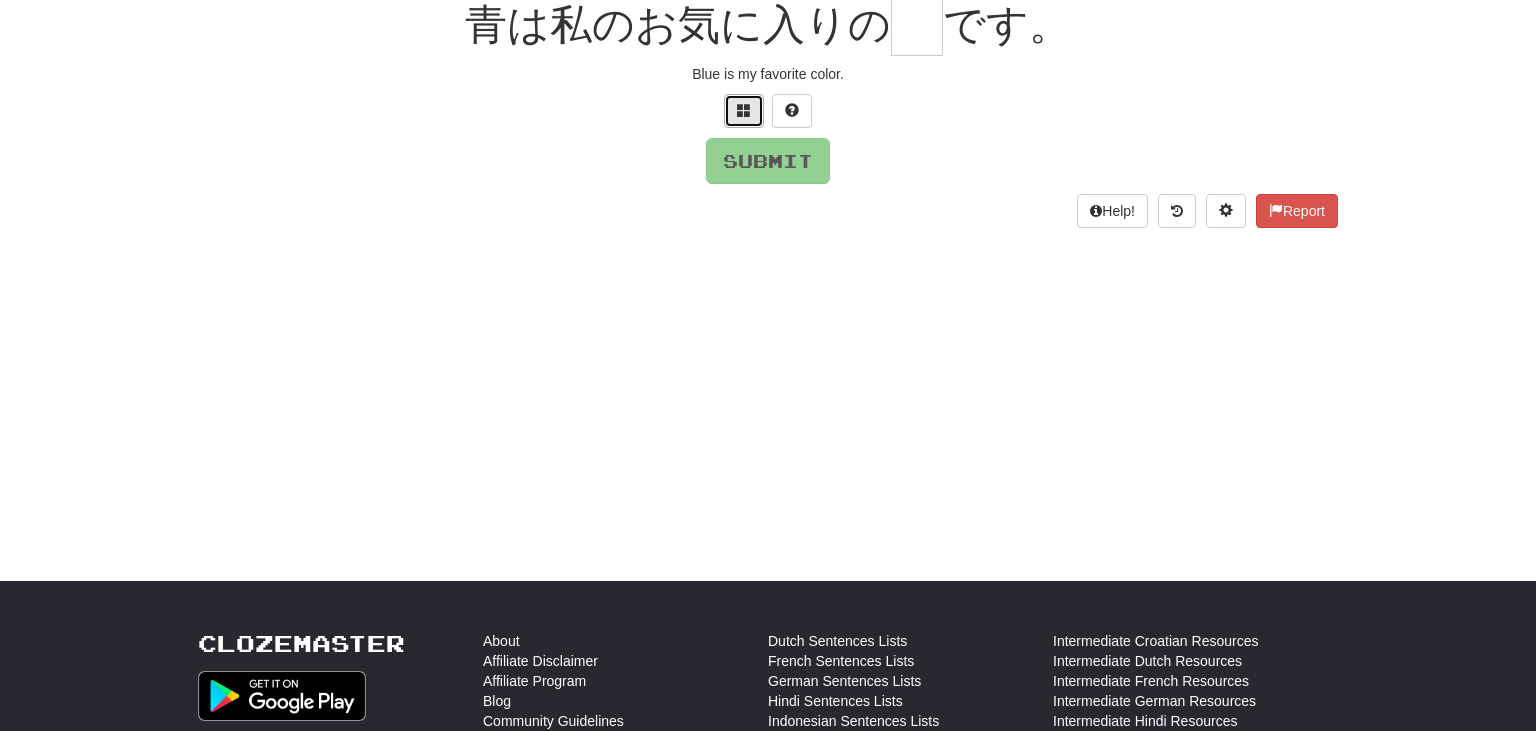click at bounding box center [744, 110] 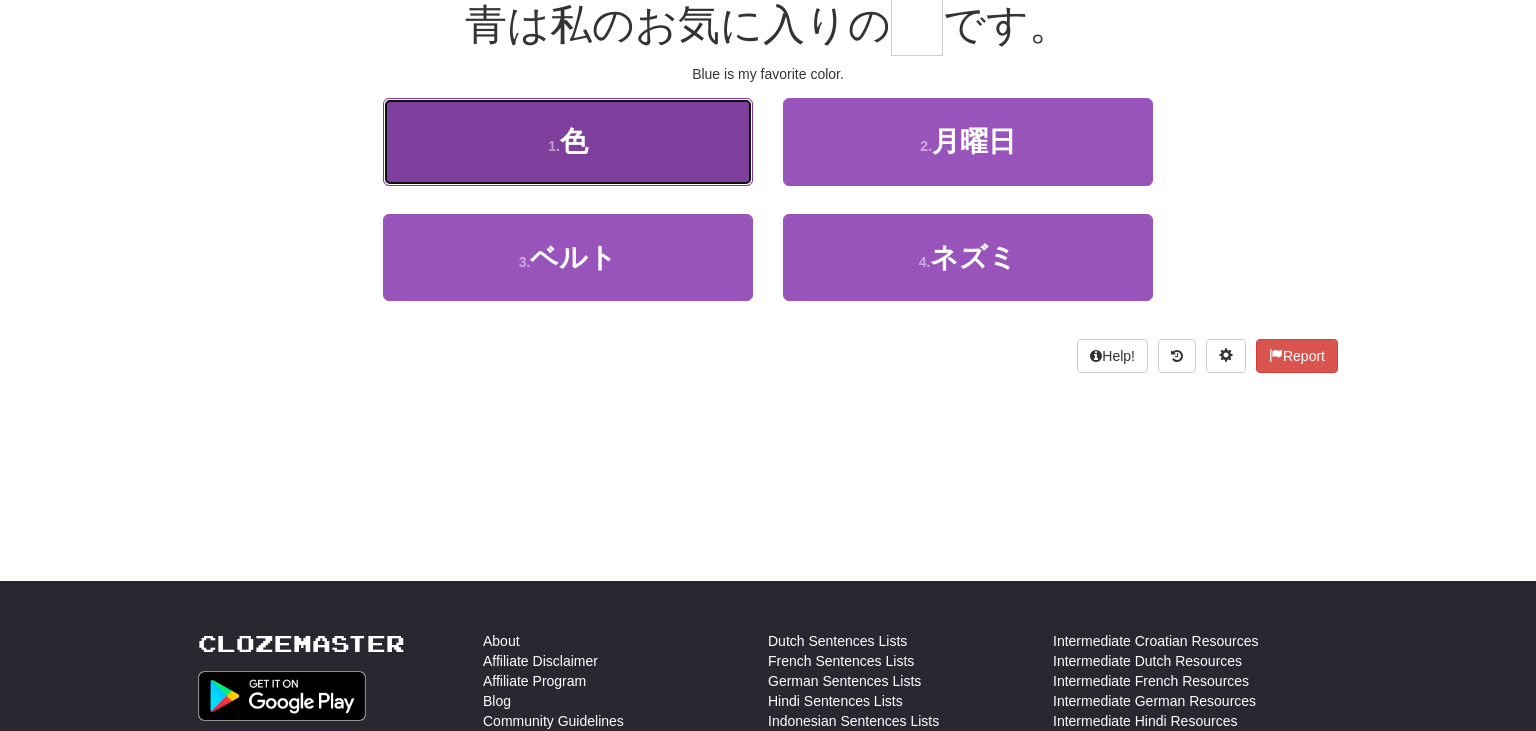 click on "1 .  色" at bounding box center (568, 141) 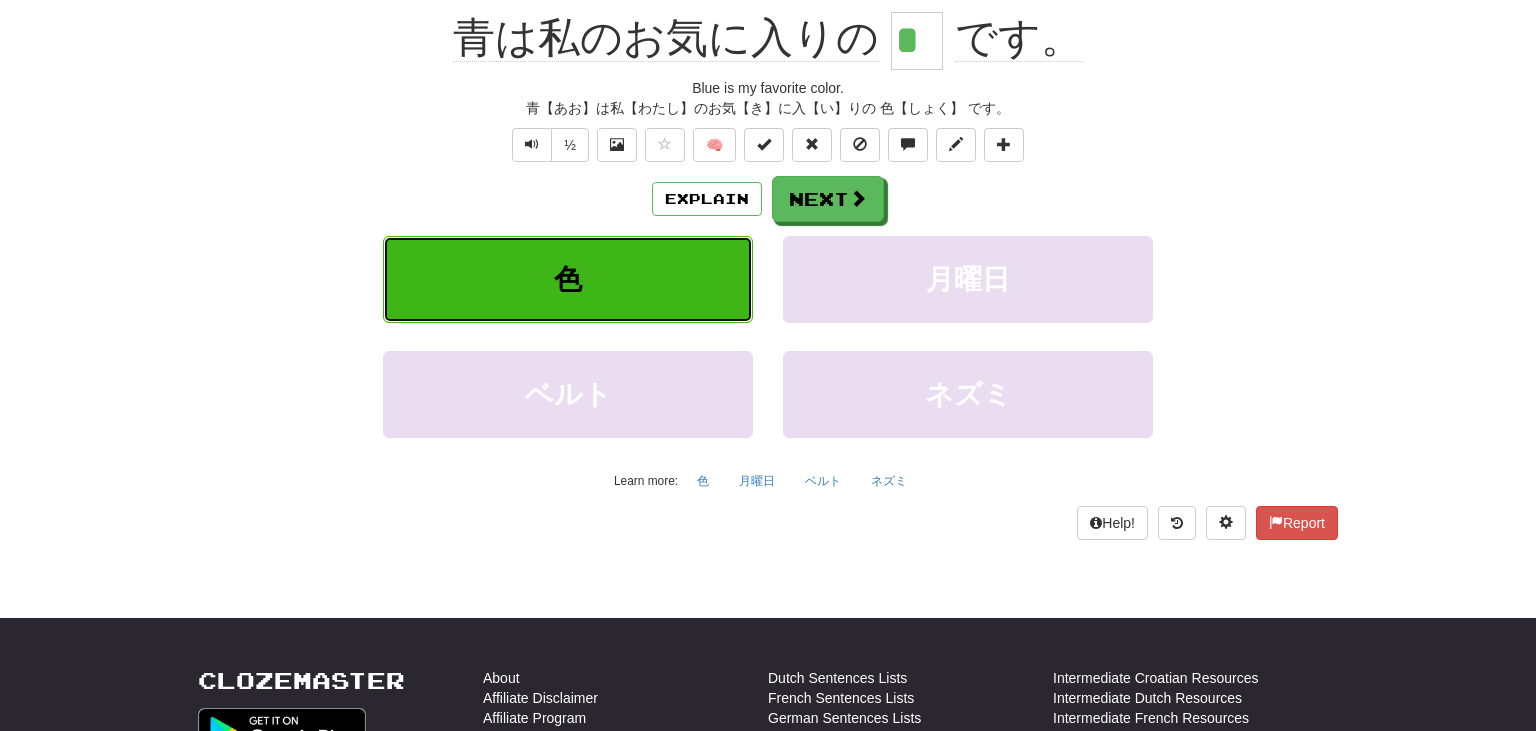 scroll, scrollTop: 213, scrollLeft: 0, axis: vertical 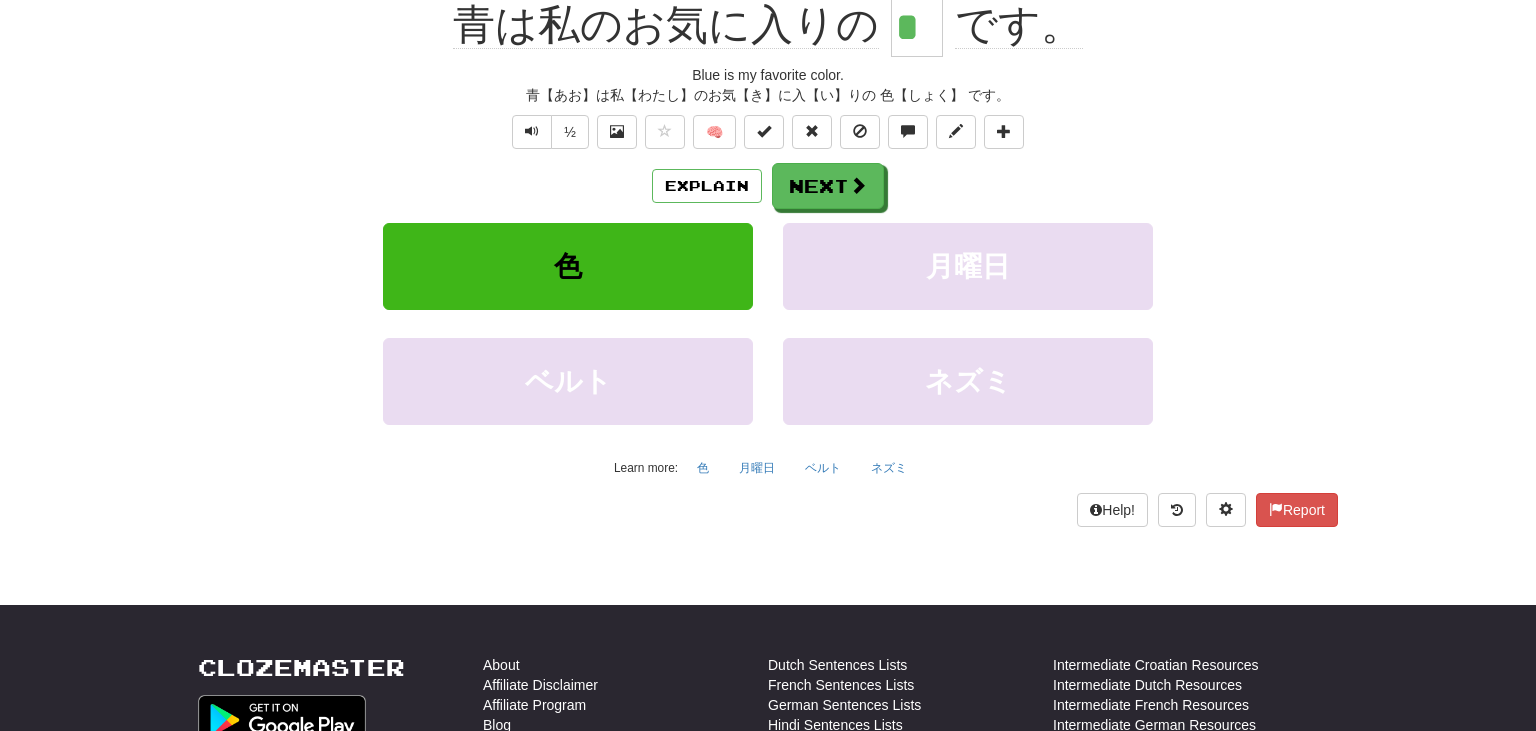 click on "Explain Next" at bounding box center [768, 186] 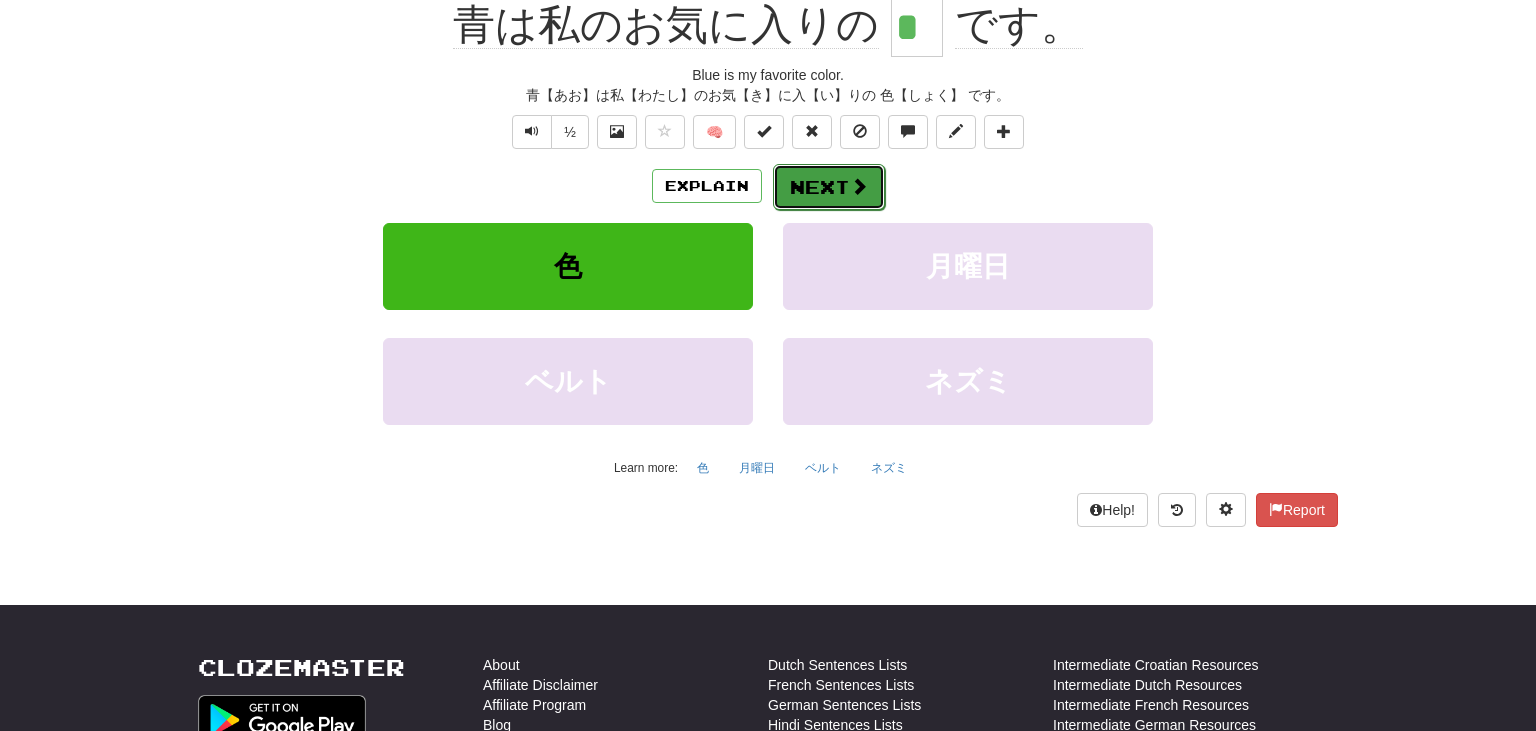 click on "Next" at bounding box center (829, 187) 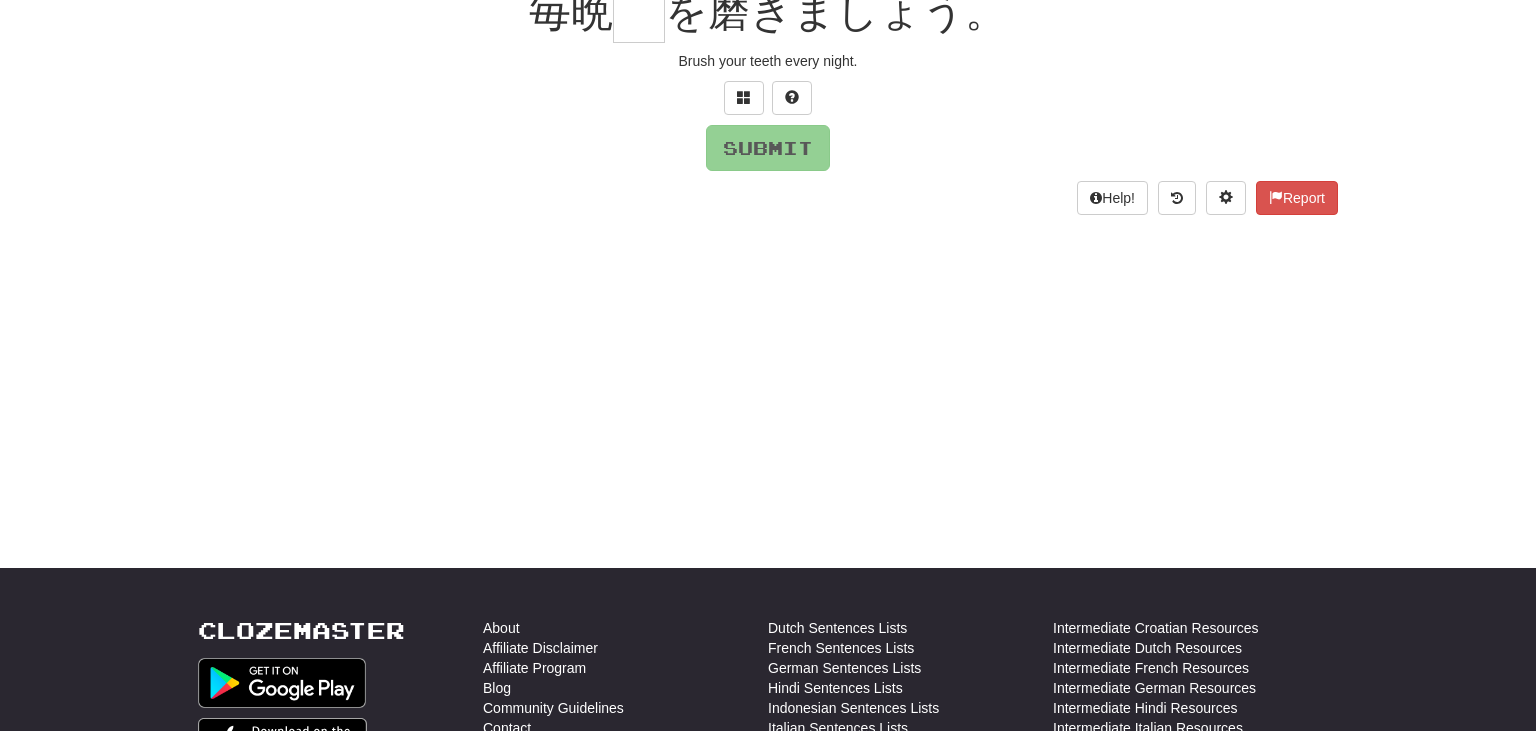 scroll, scrollTop: 200, scrollLeft: 0, axis: vertical 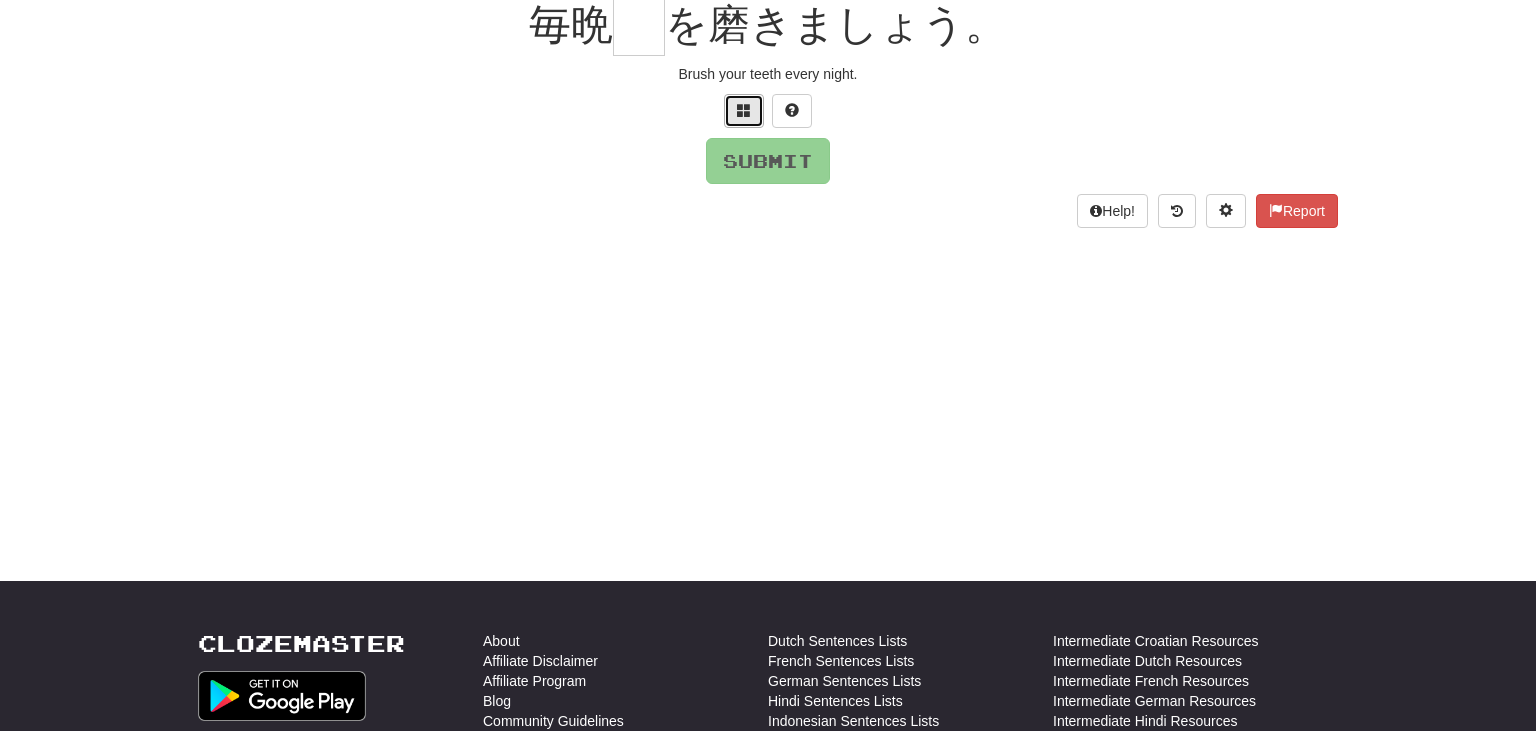 click at bounding box center [744, 110] 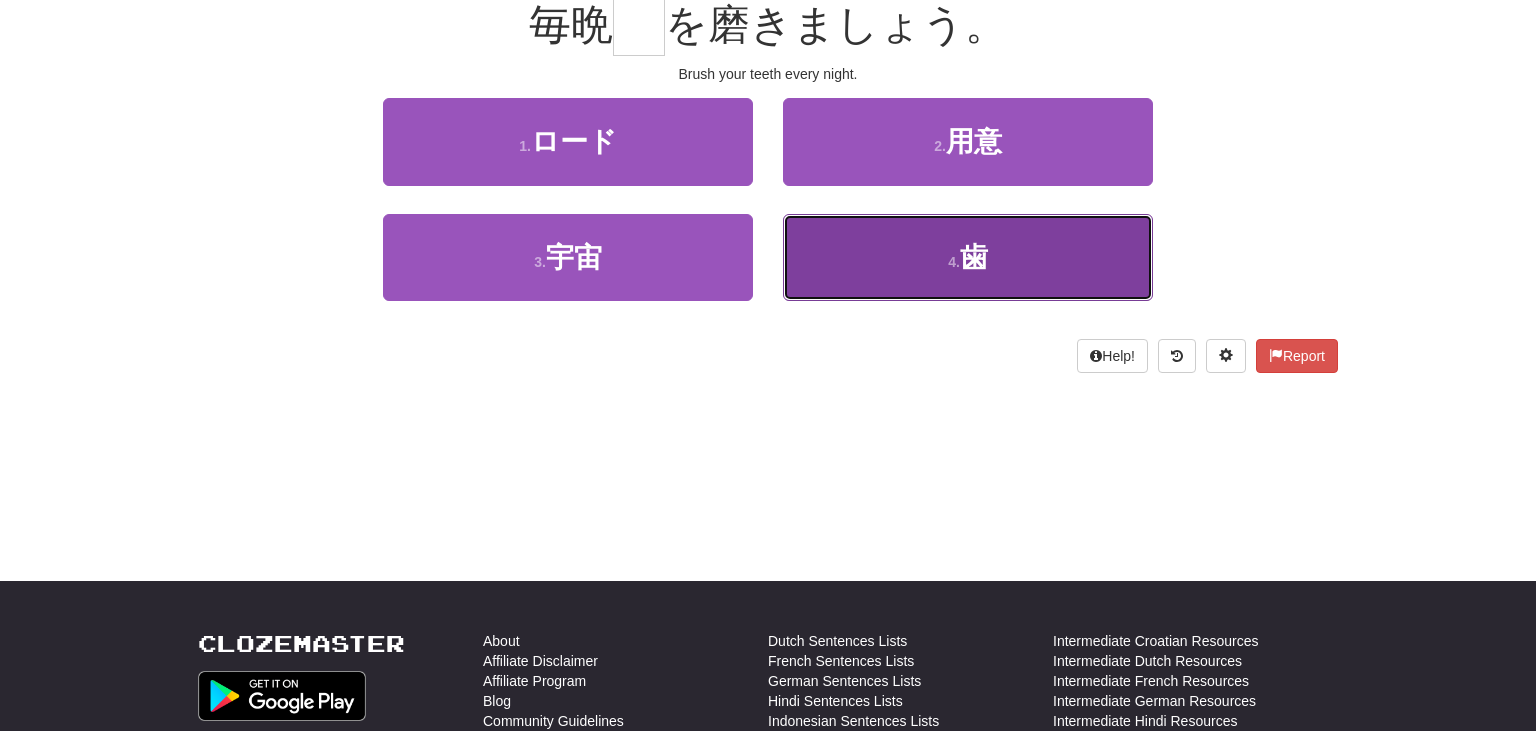 click on "4 .  歯" at bounding box center (968, 257) 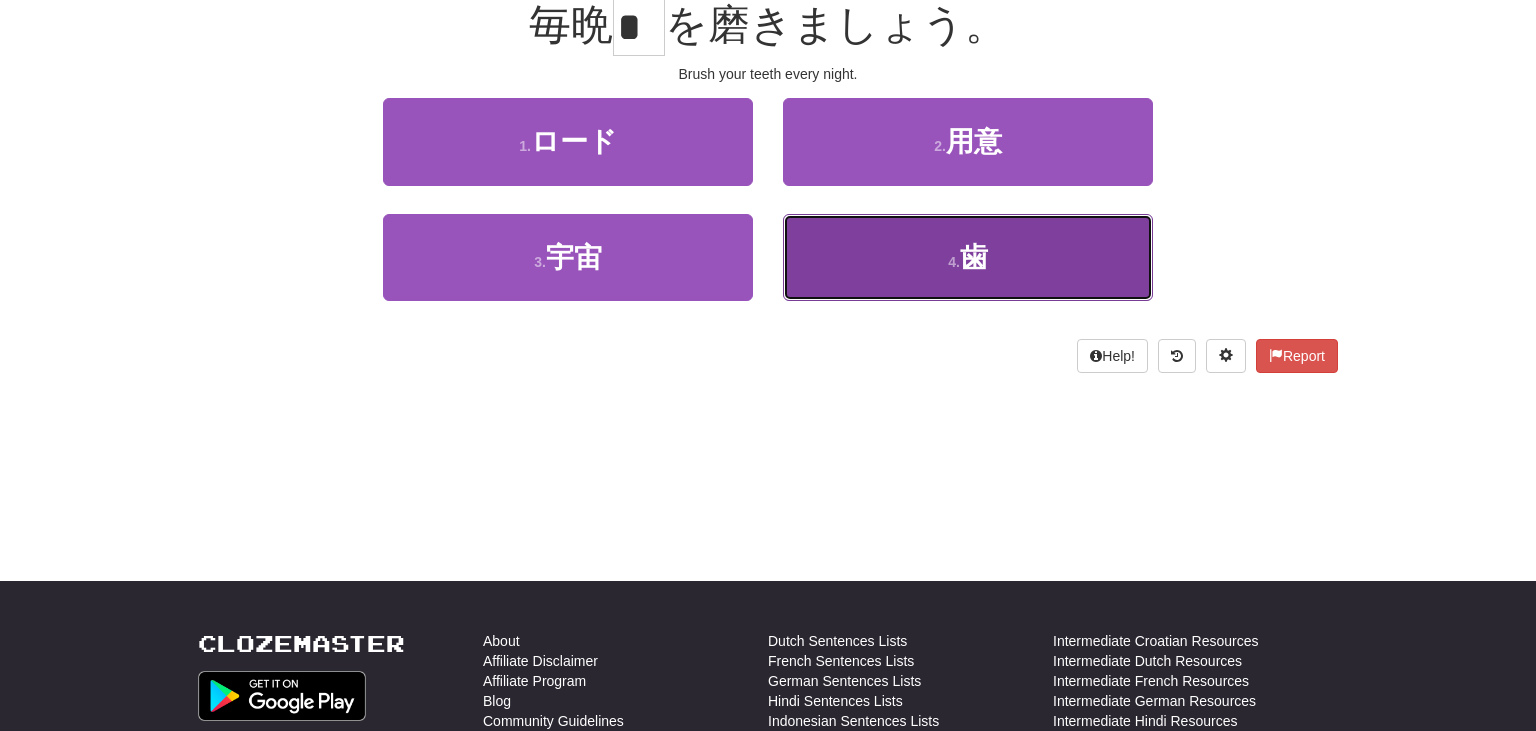 scroll, scrollTop: 213, scrollLeft: 0, axis: vertical 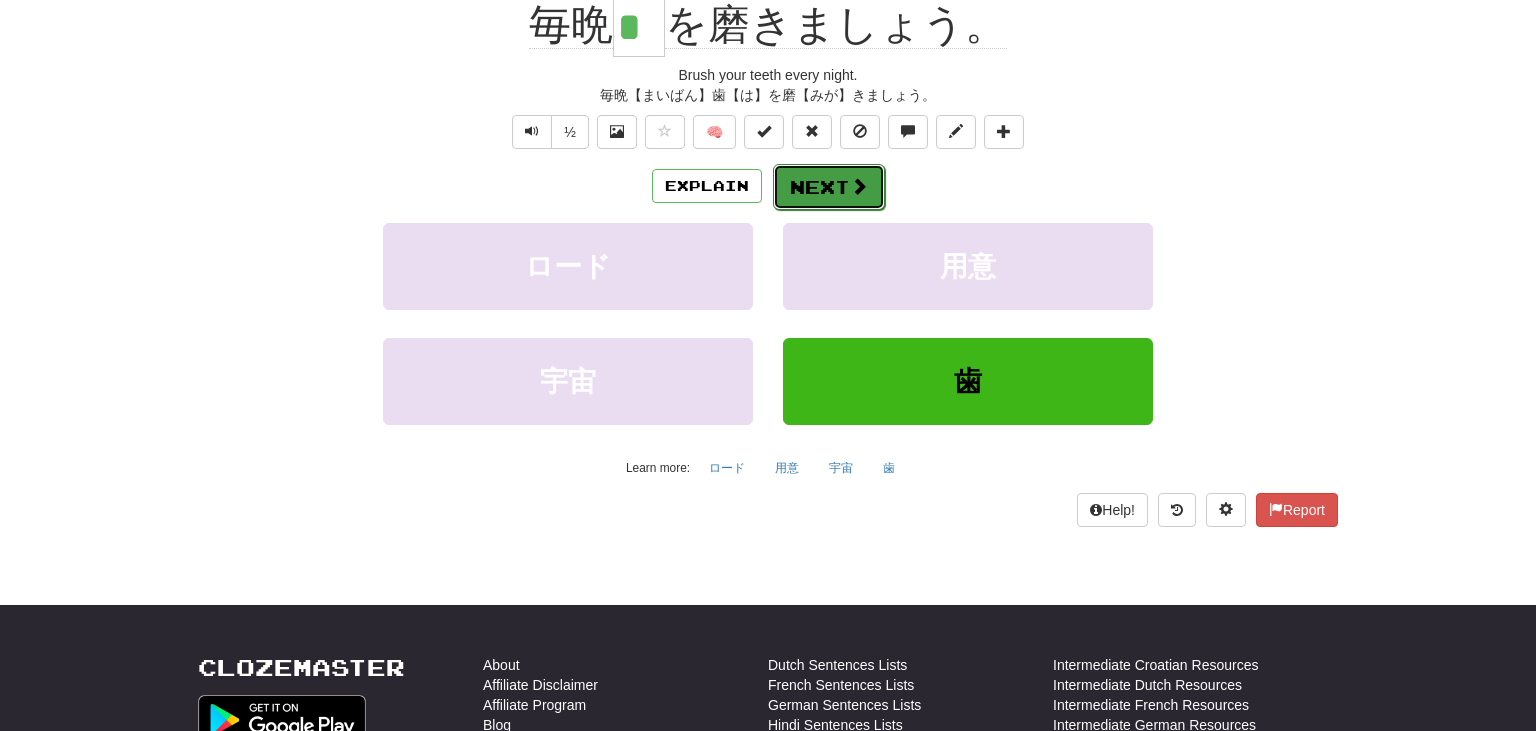 click at bounding box center (859, 186) 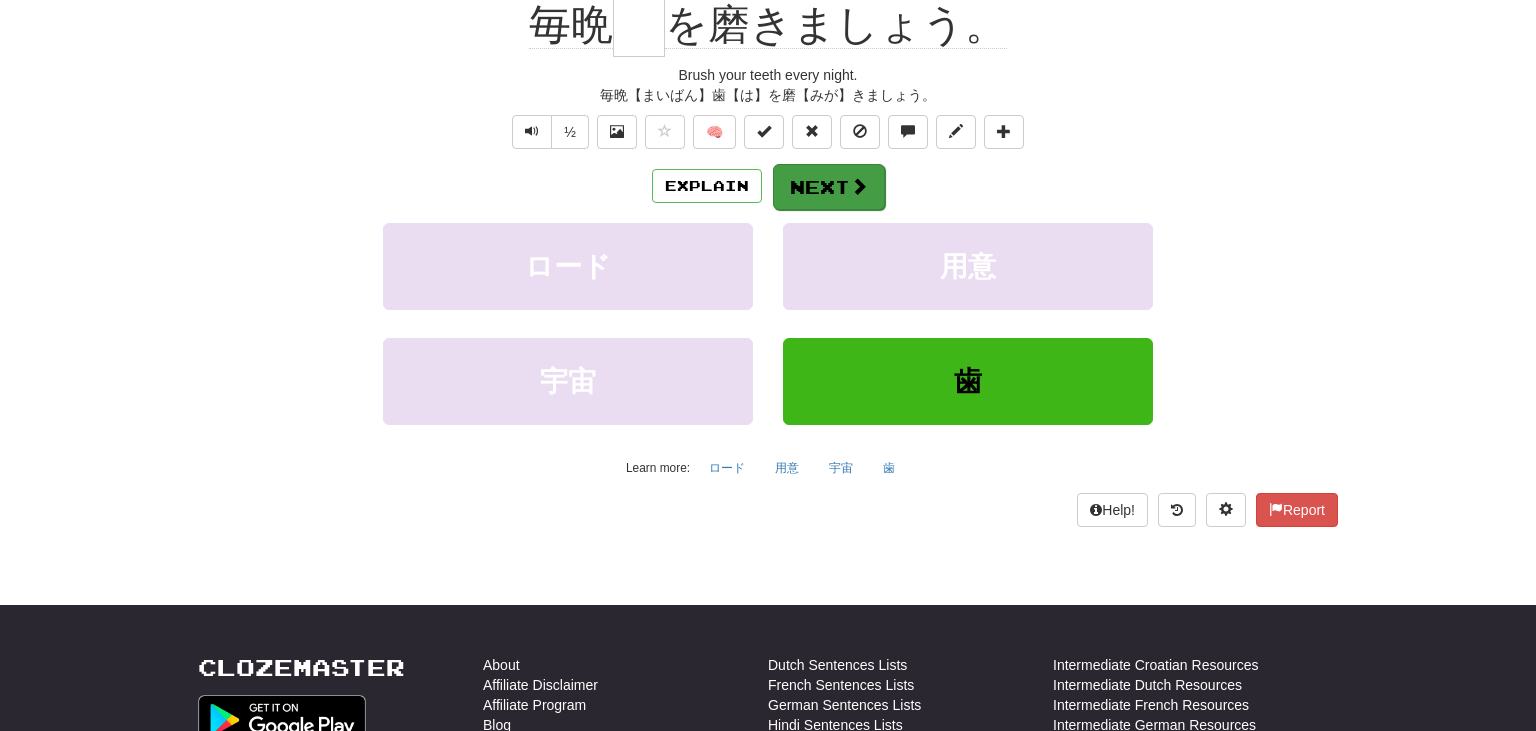 scroll, scrollTop: 200, scrollLeft: 0, axis: vertical 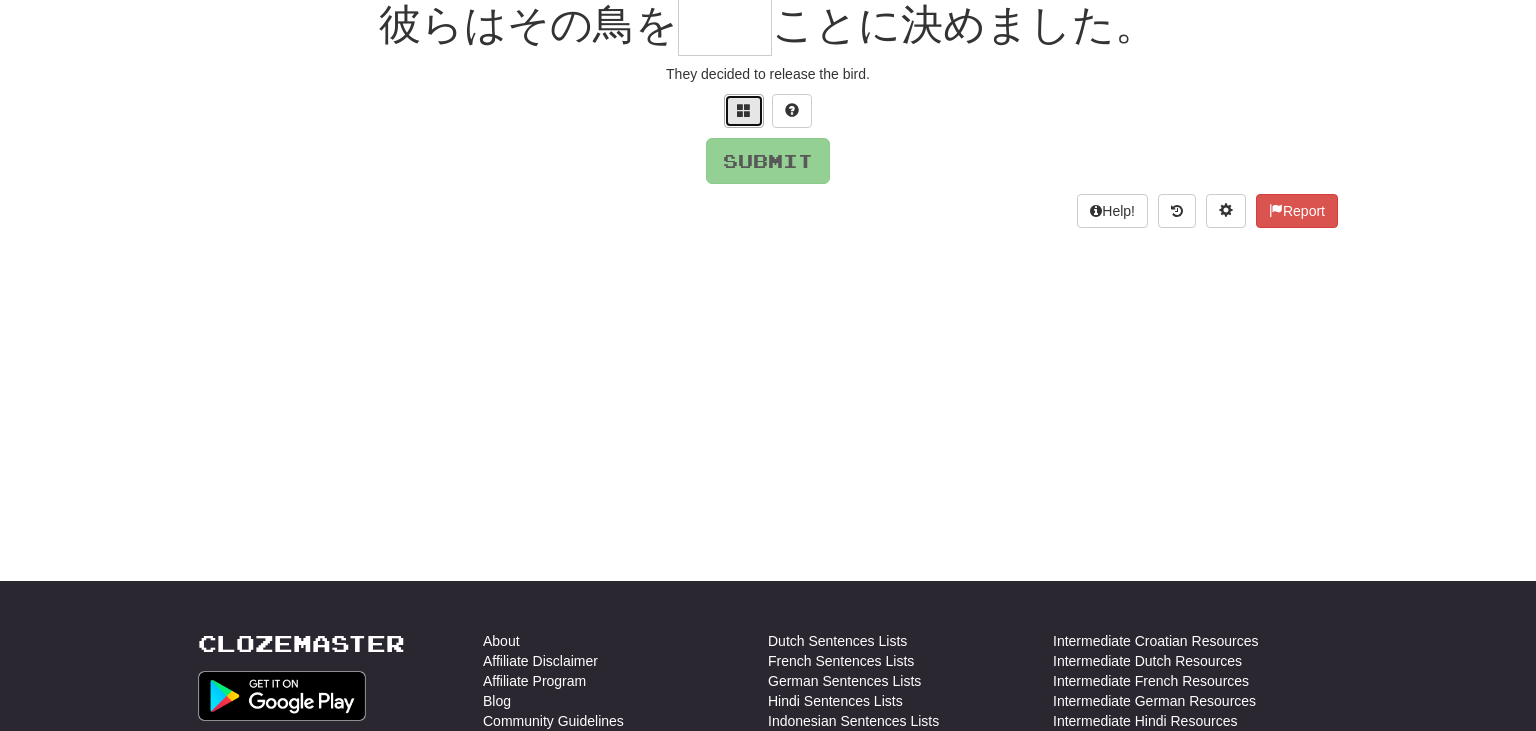 click at bounding box center (744, 111) 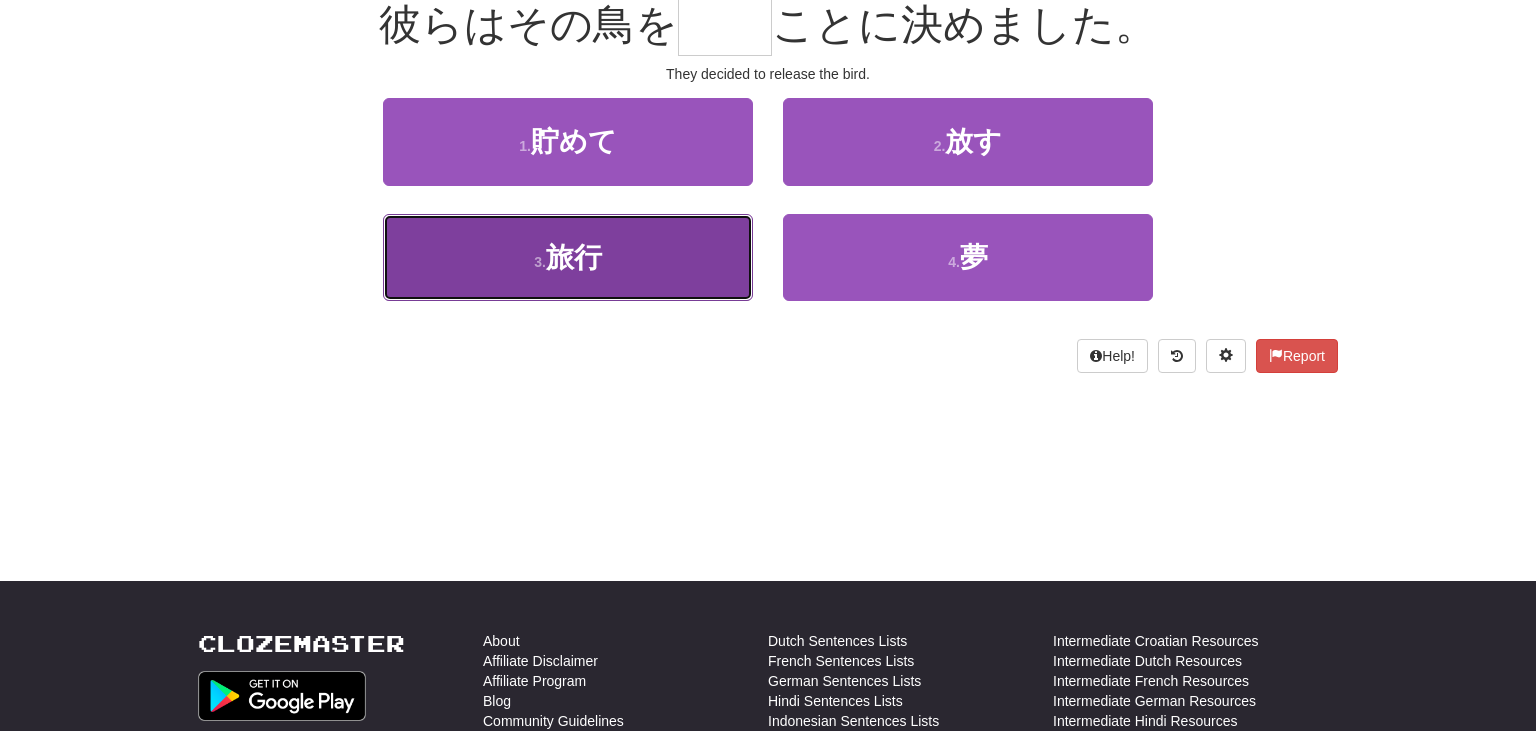 click on "3 .  旅行" at bounding box center [568, 257] 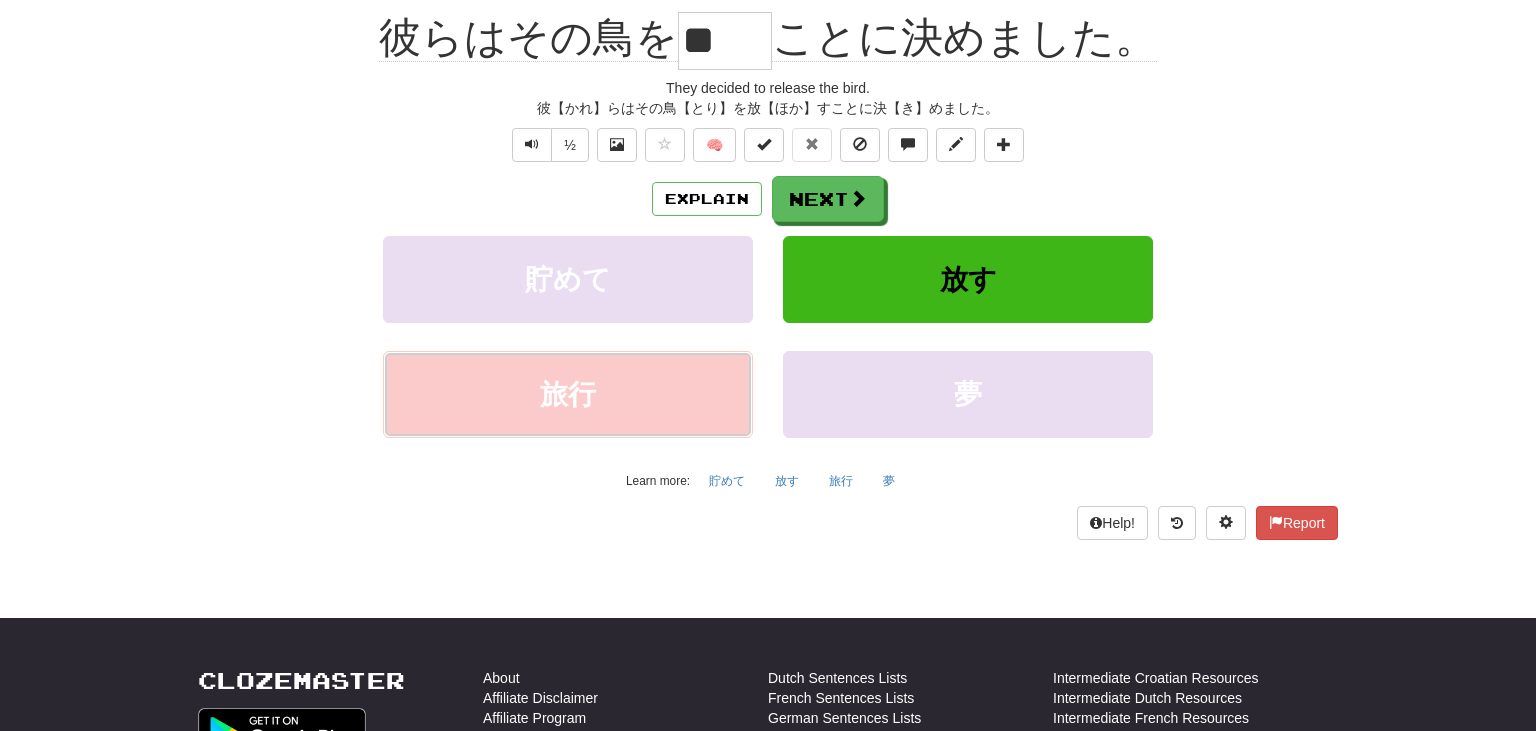 scroll, scrollTop: 213, scrollLeft: 0, axis: vertical 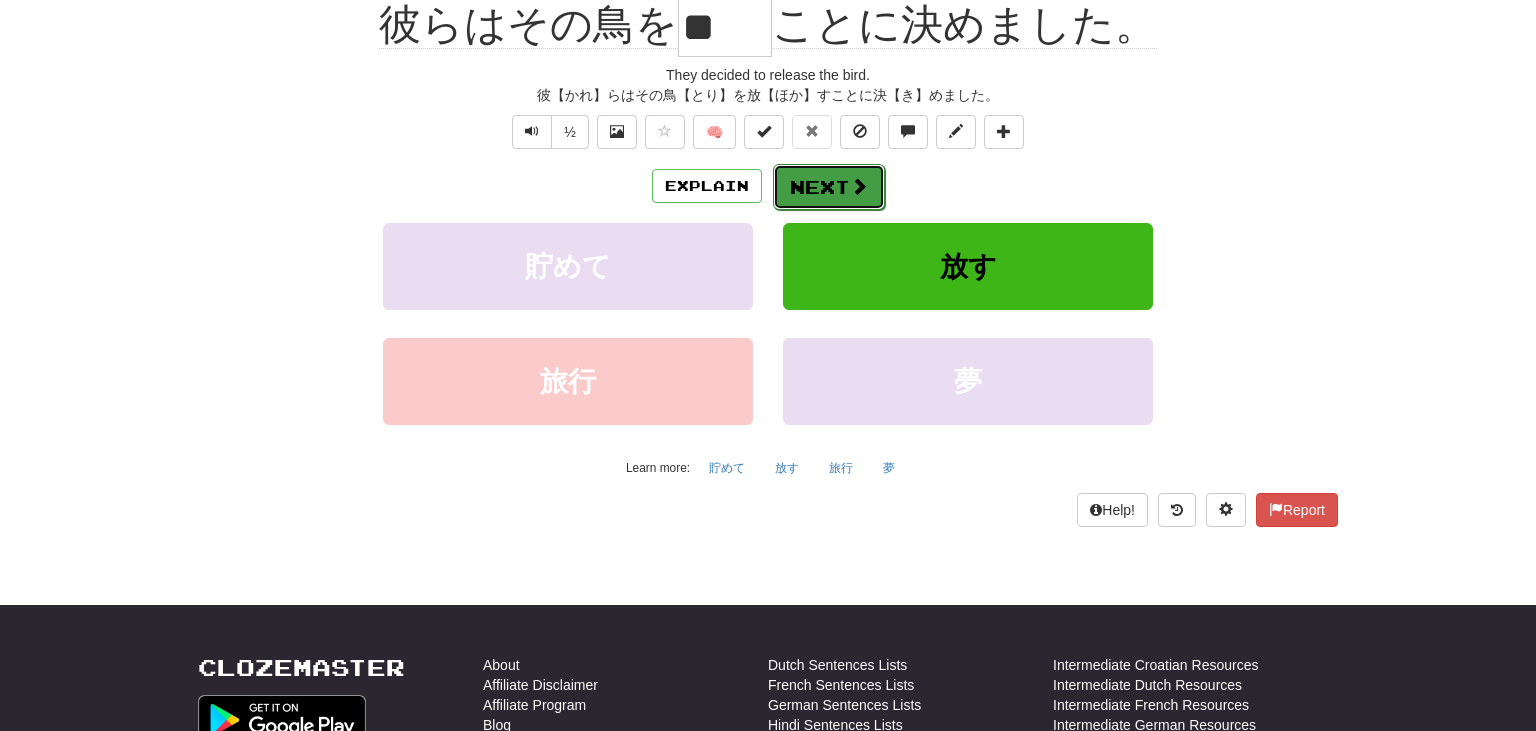 click on "Next" at bounding box center [829, 187] 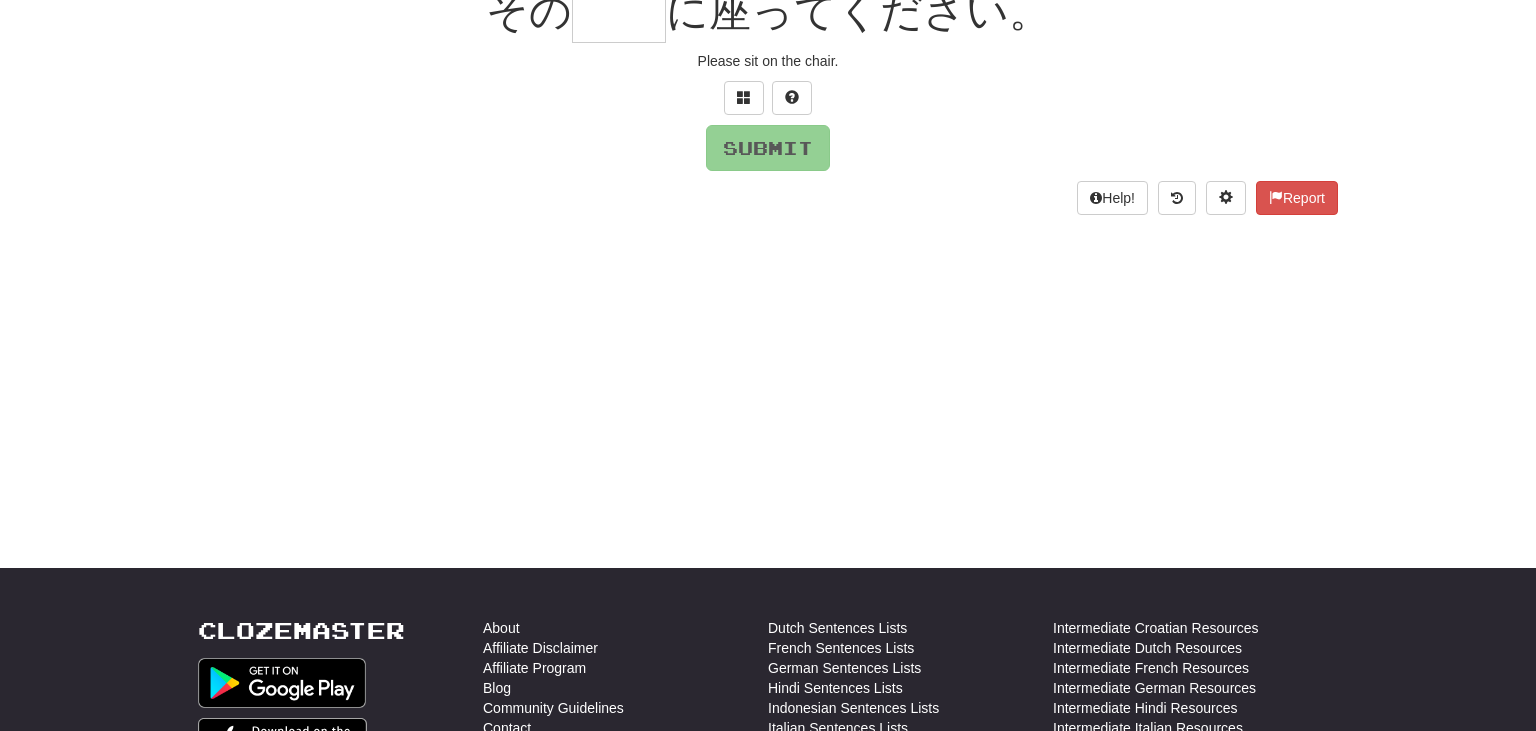 scroll, scrollTop: 200, scrollLeft: 0, axis: vertical 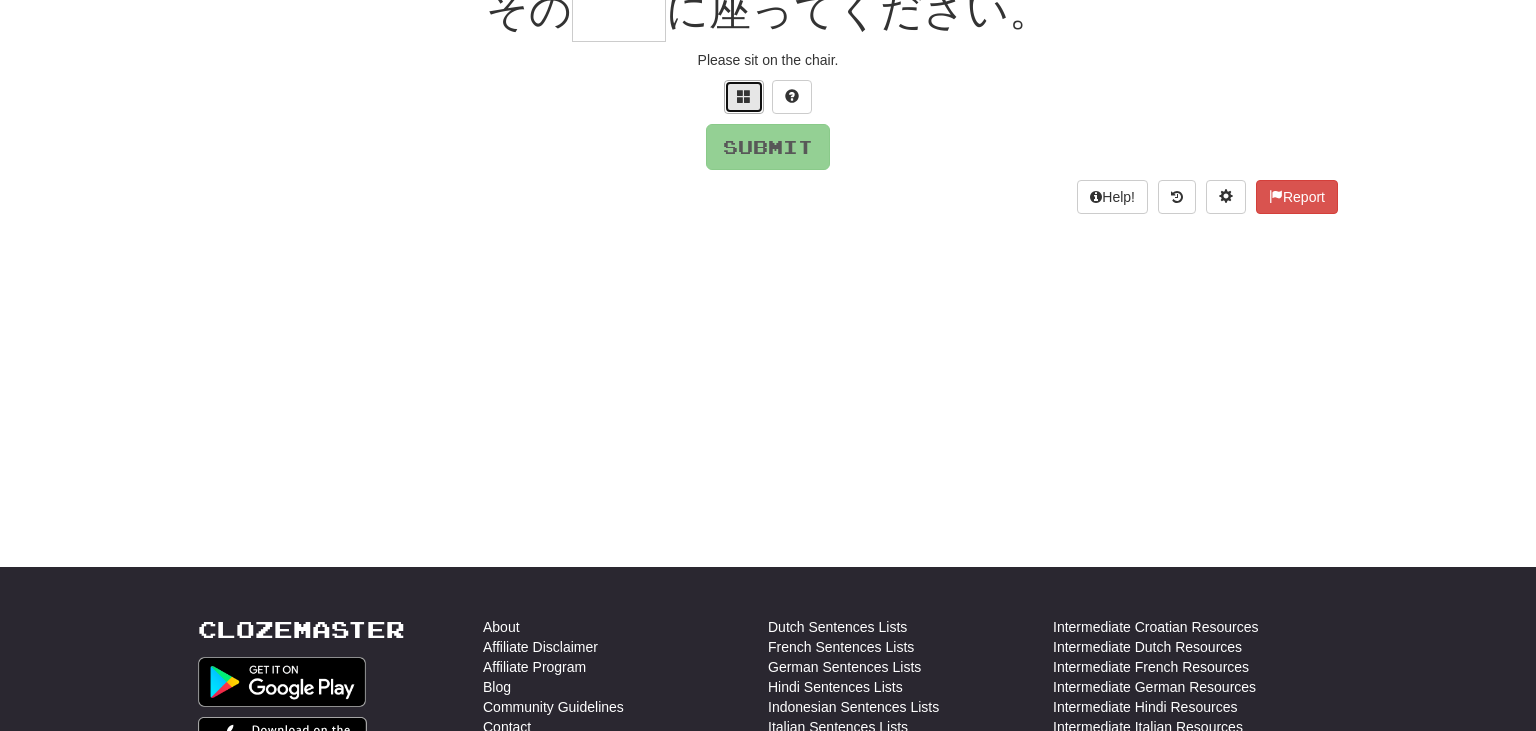click at bounding box center (744, 96) 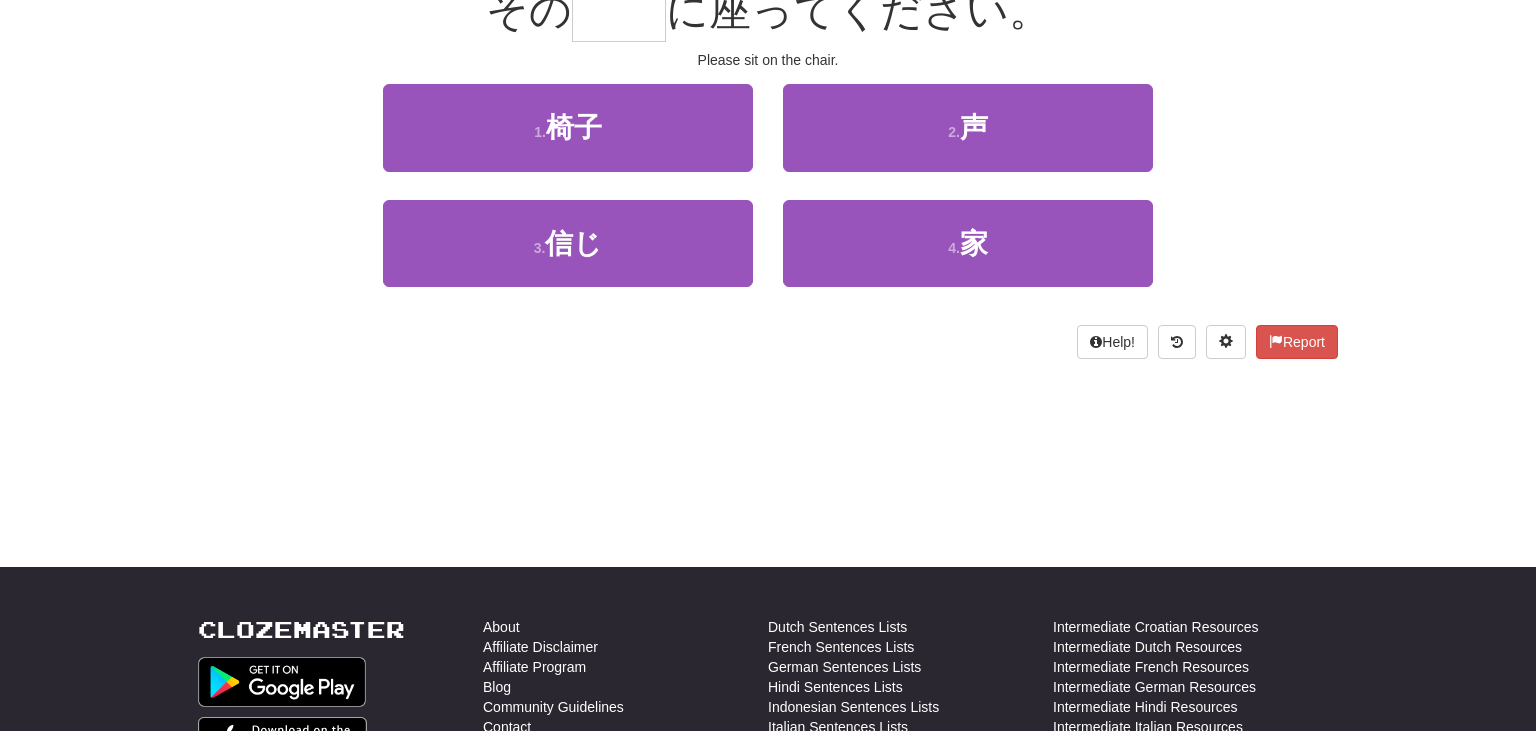 scroll, scrollTop: 200, scrollLeft: 0, axis: vertical 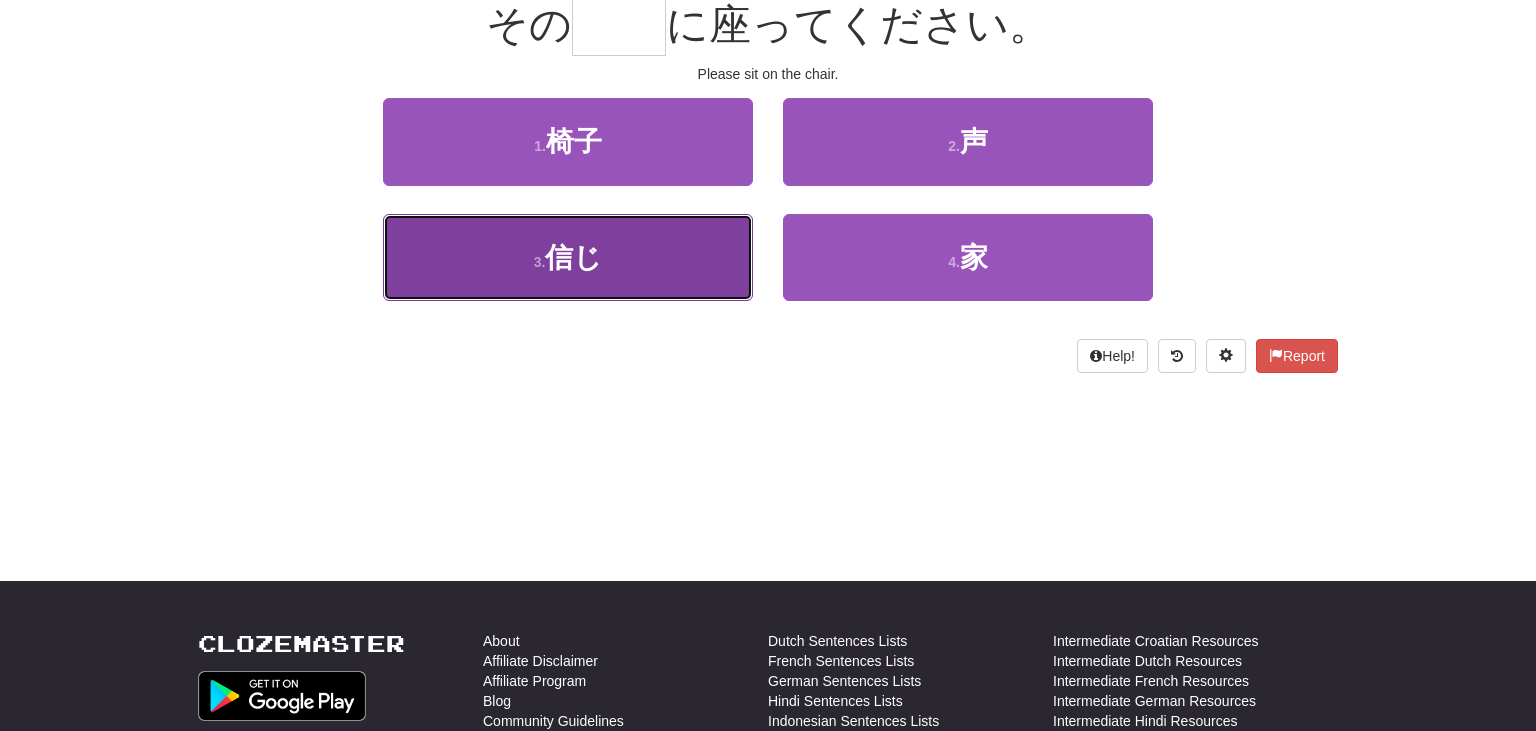 click on "3 .  信じ" at bounding box center (568, 257) 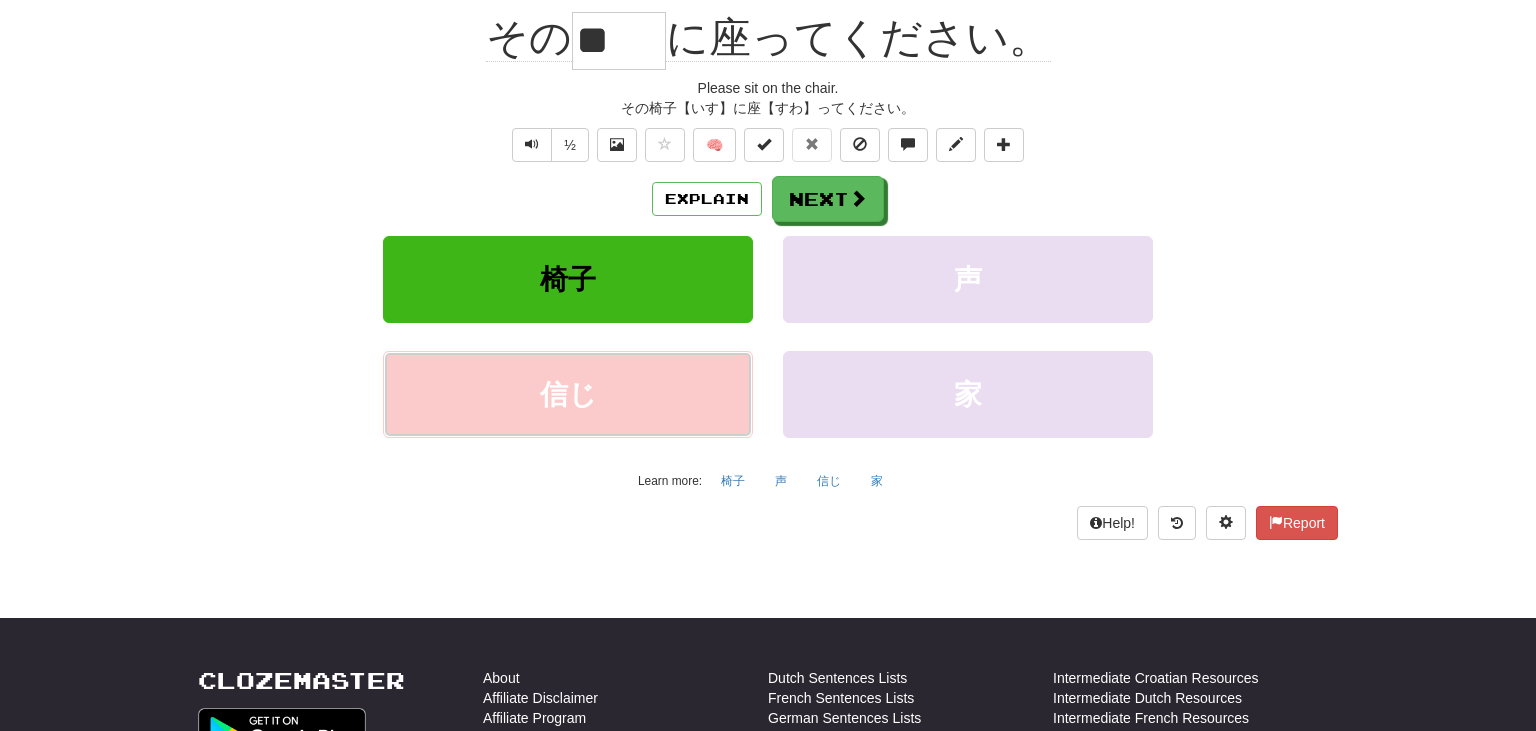 scroll, scrollTop: 213, scrollLeft: 0, axis: vertical 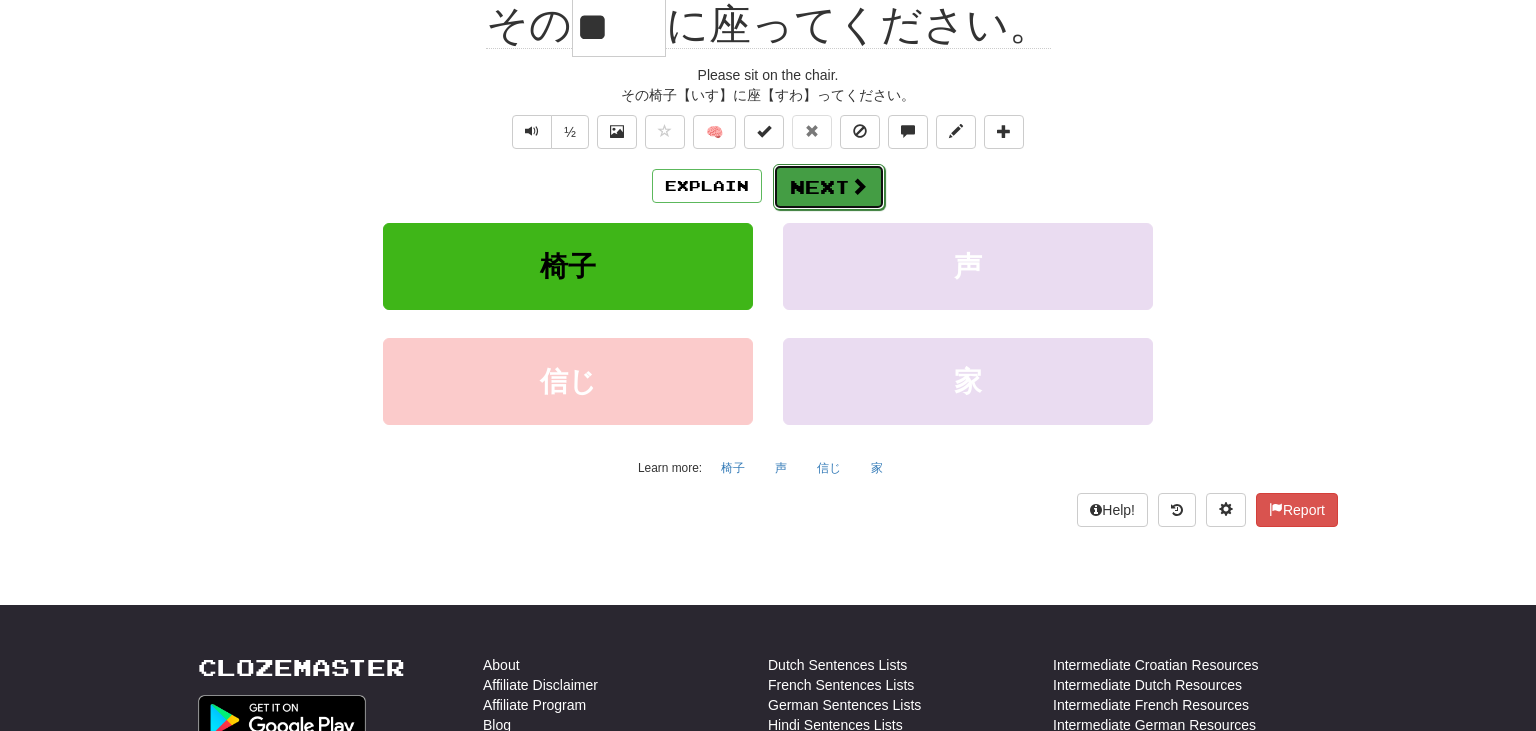 click on "Next" at bounding box center [829, 187] 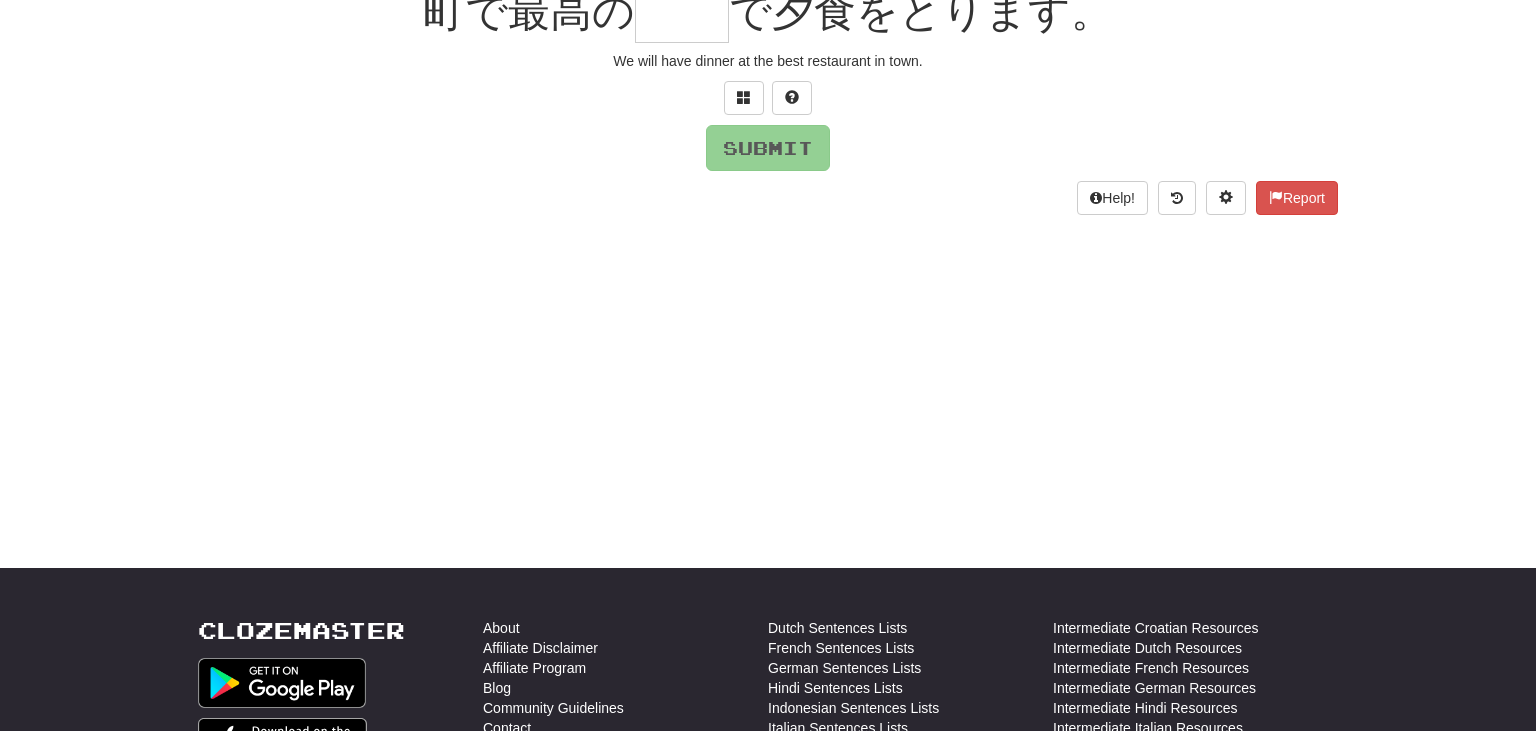 scroll, scrollTop: 200, scrollLeft: 0, axis: vertical 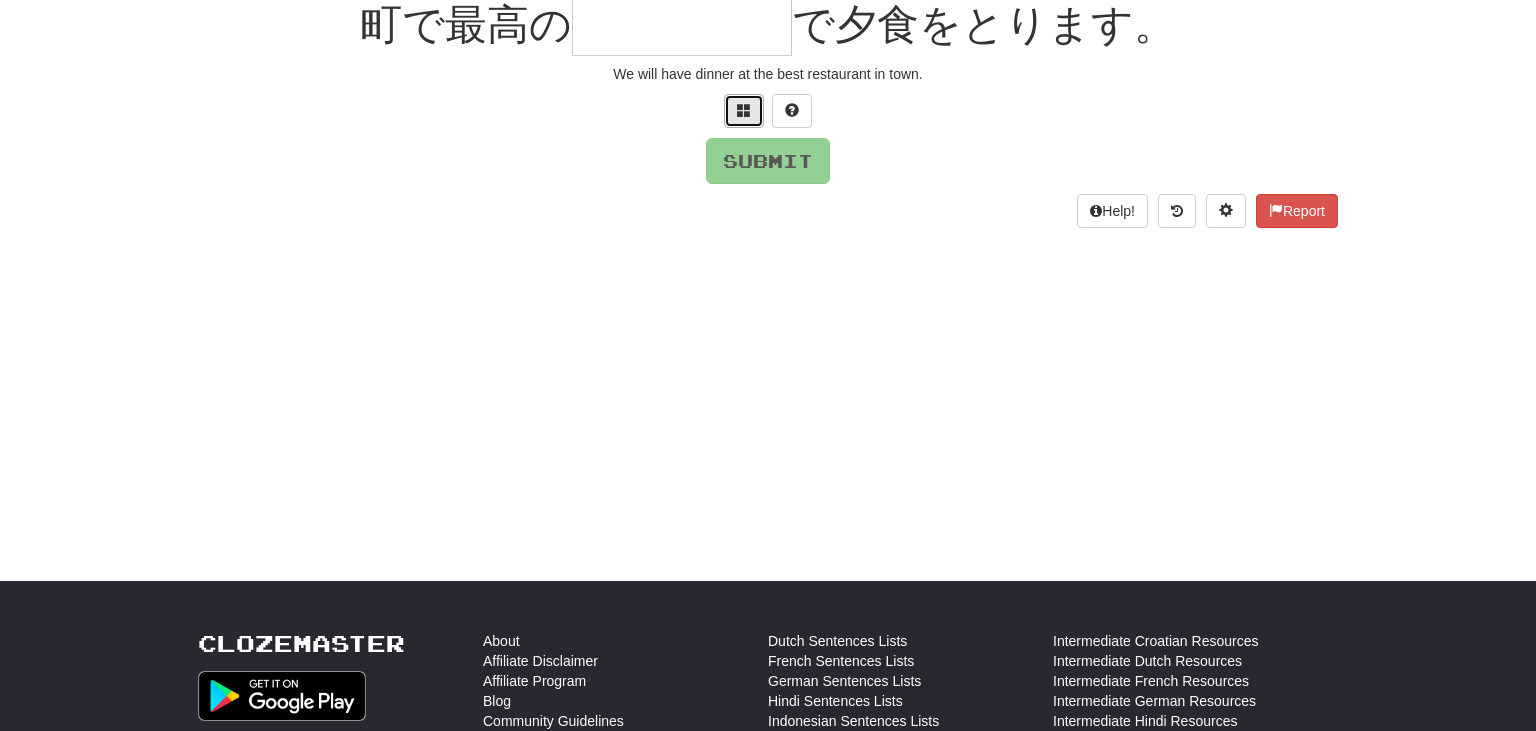 click at bounding box center (744, 110) 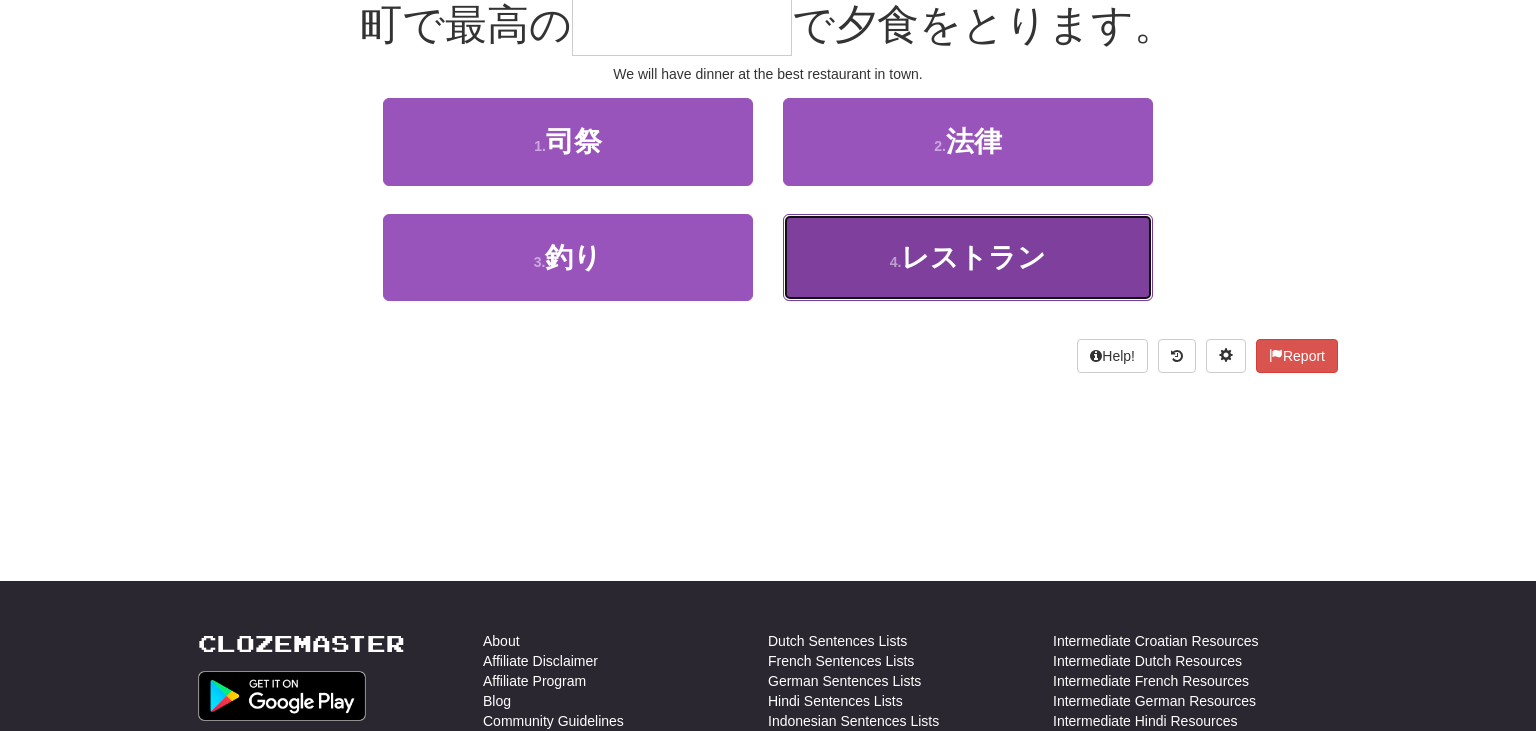 click on "4 ." at bounding box center [896, 262] 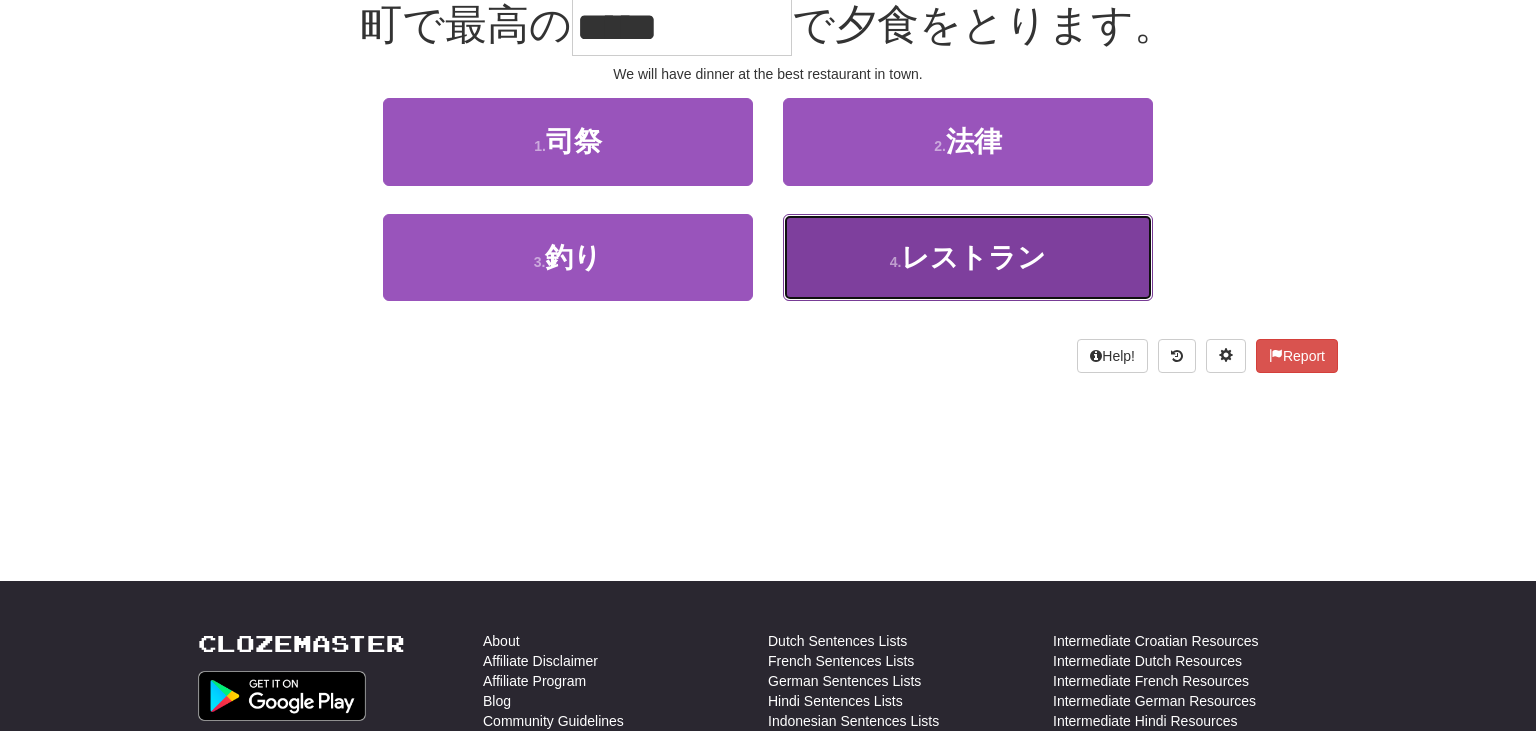 scroll, scrollTop: 213, scrollLeft: 0, axis: vertical 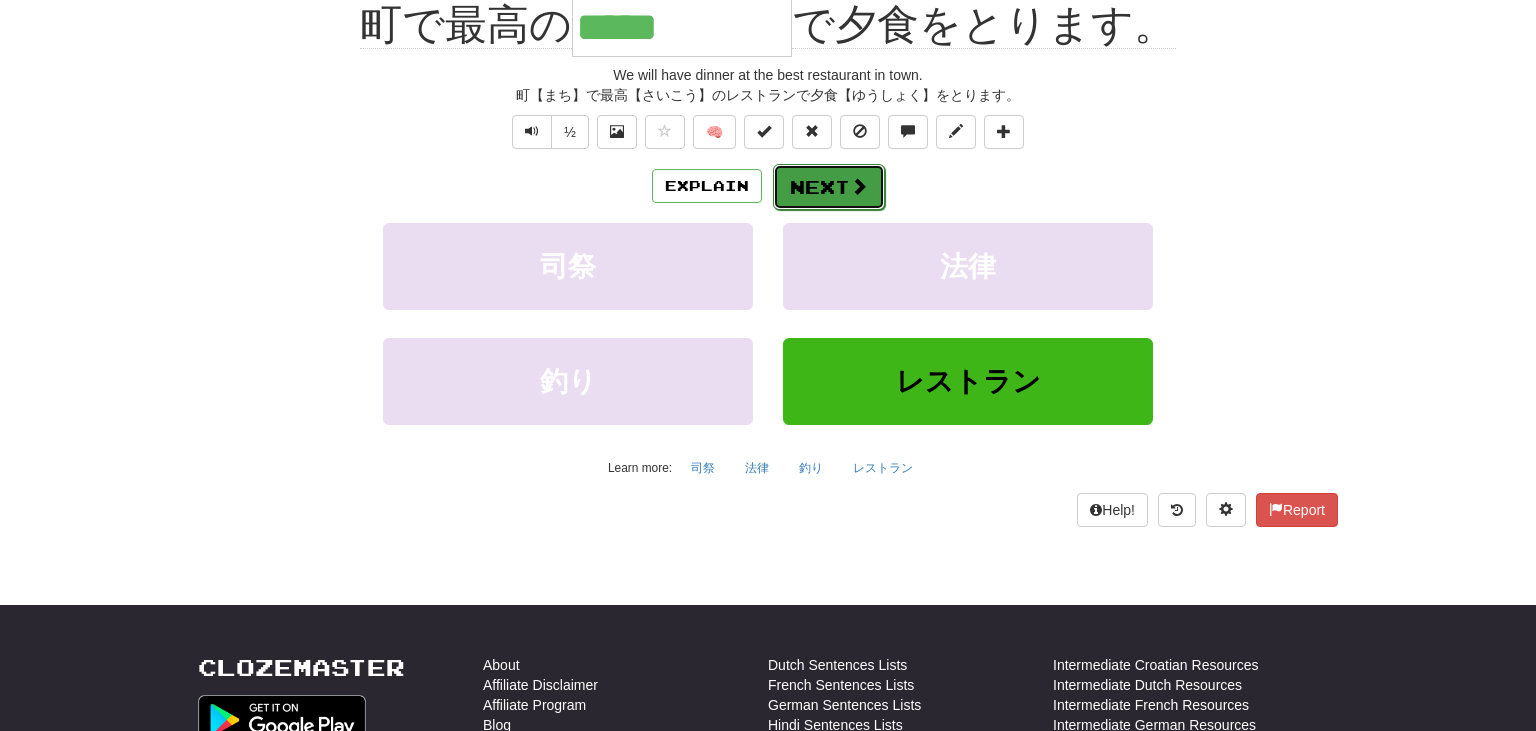 click on "Next" at bounding box center (829, 187) 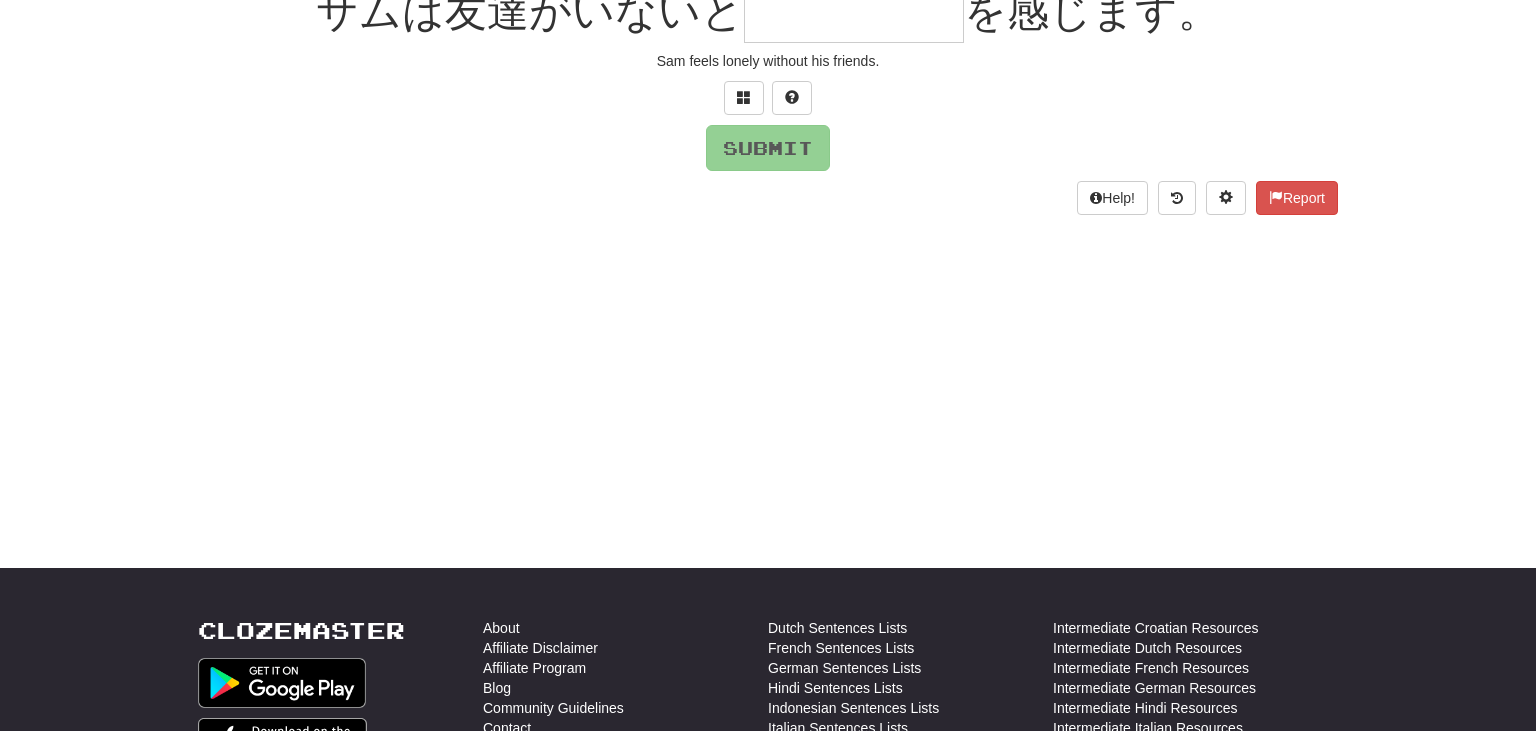 scroll, scrollTop: 200, scrollLeft: 0, axis: vertical 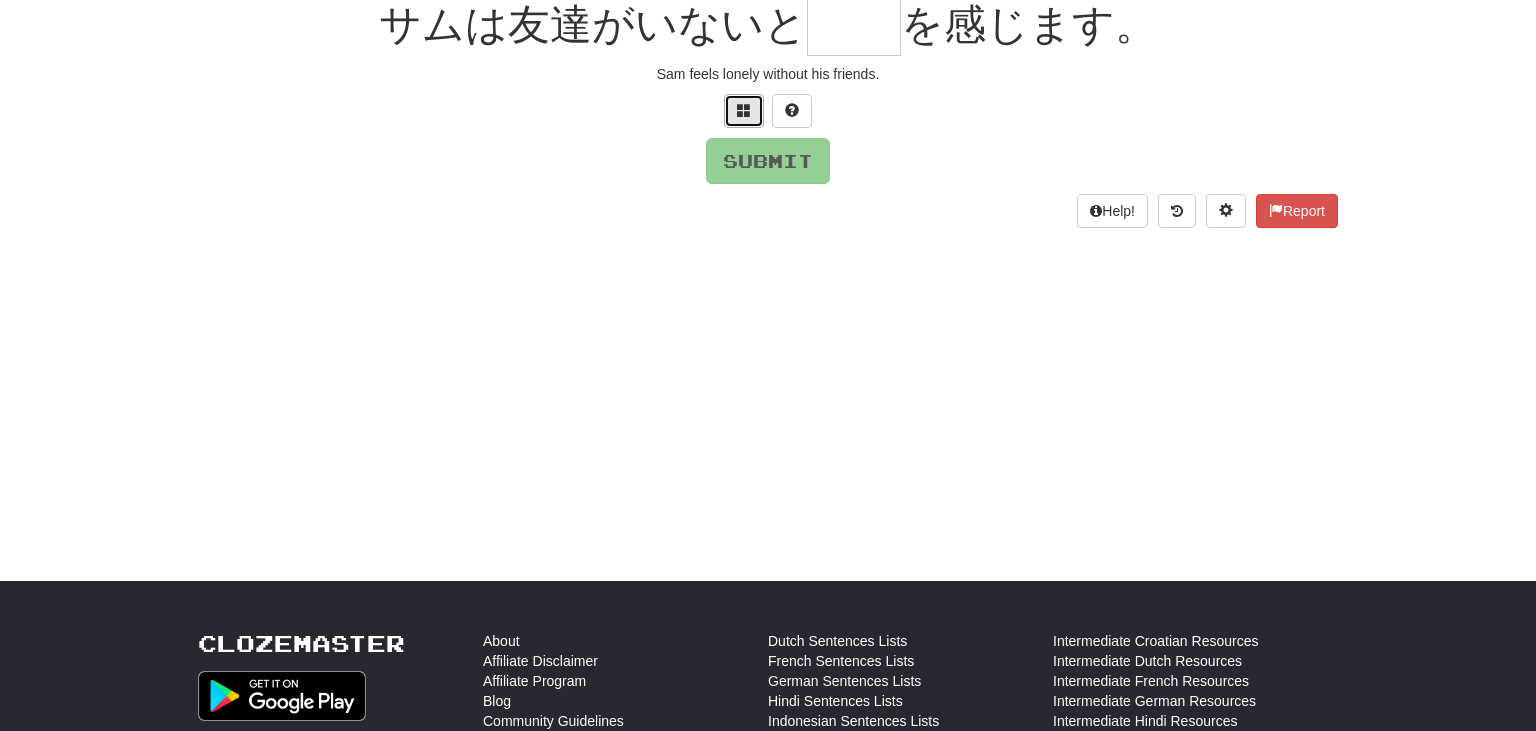 click at bounding box center (744, 111) 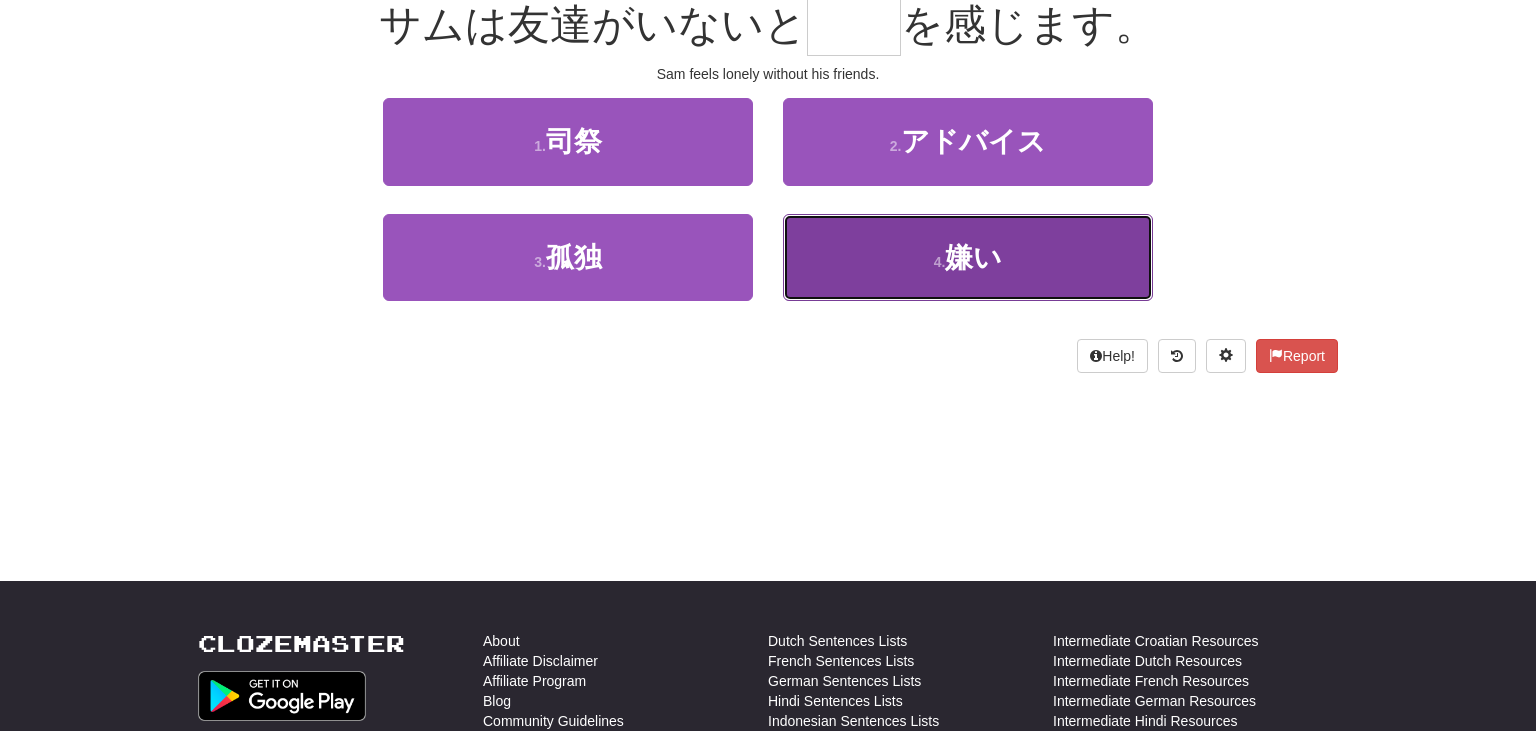 click on "4 .  嫌い" at bounding box center (968, 257) 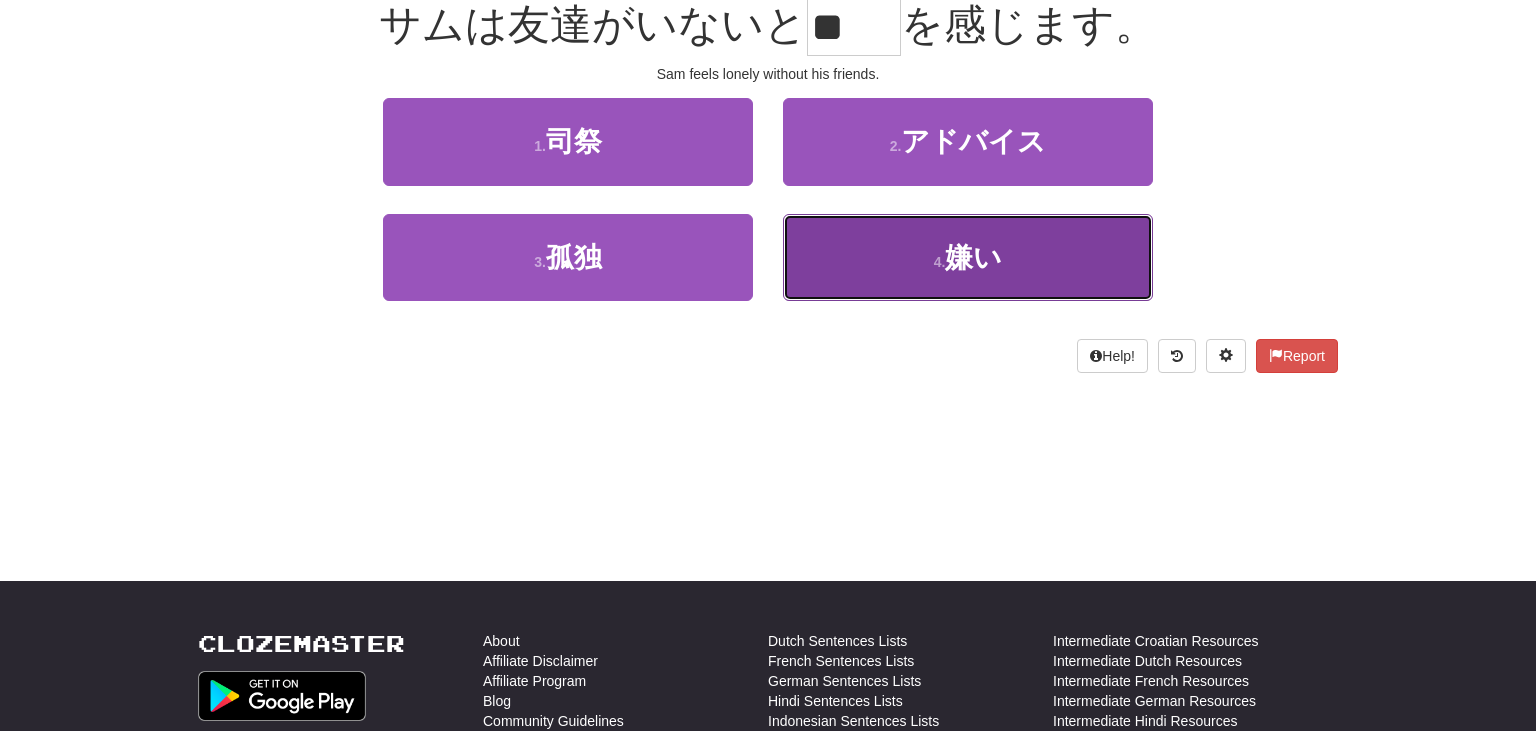 scroll, scrollTop: 213, scrollLeft: 0, axis: vertical 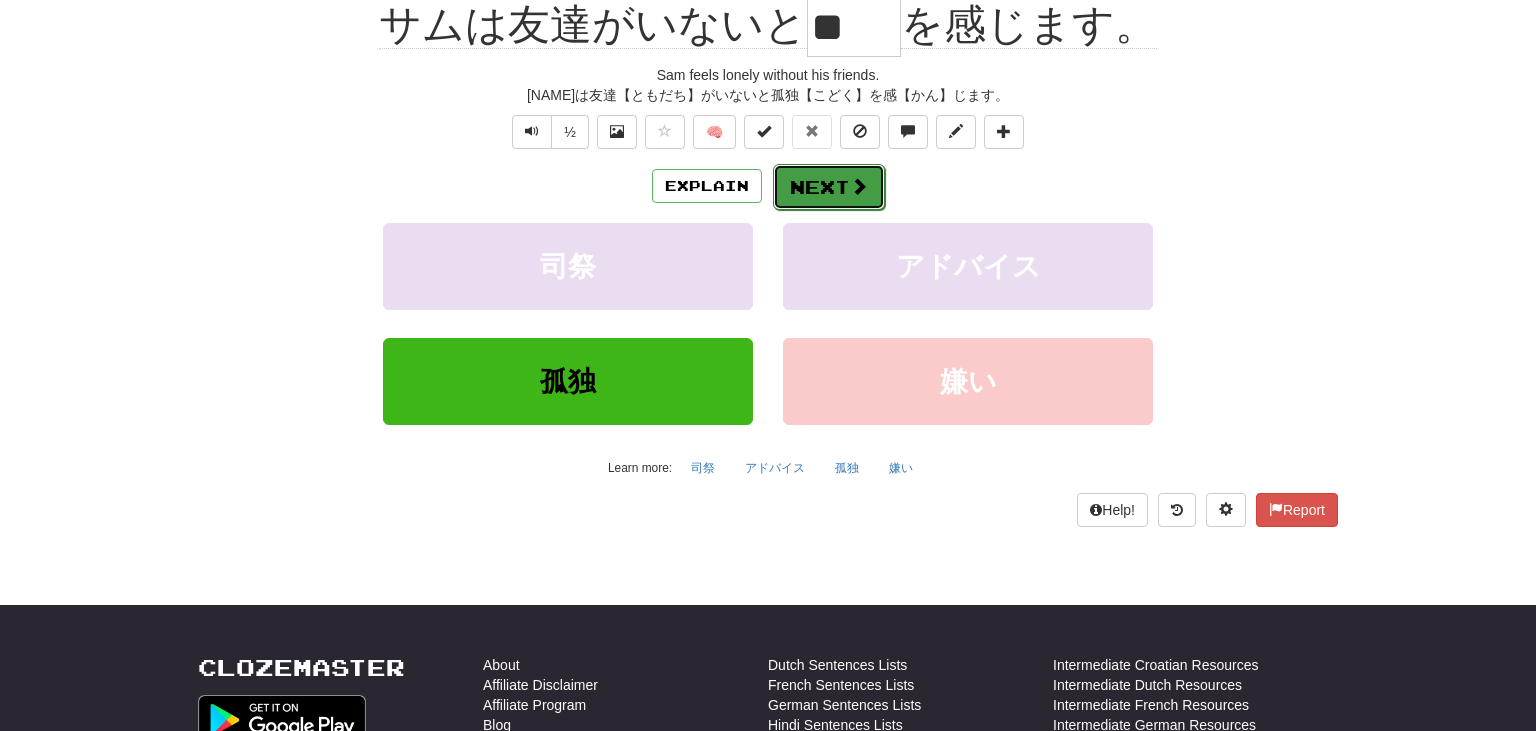click on "Next" at bounding box center [829, 187] 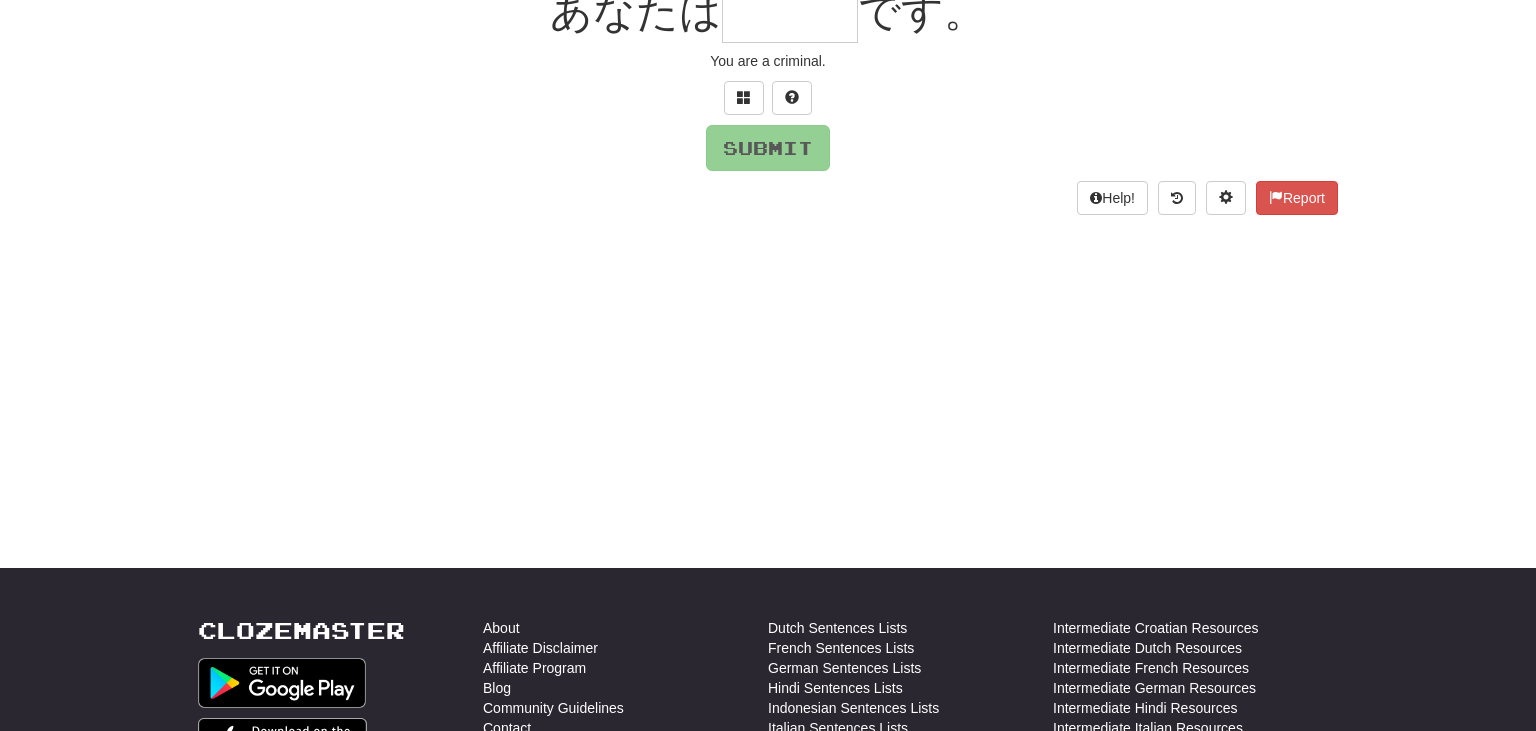 scroll, scrollTop: 200, scrollLeft: 0, axis: vertical 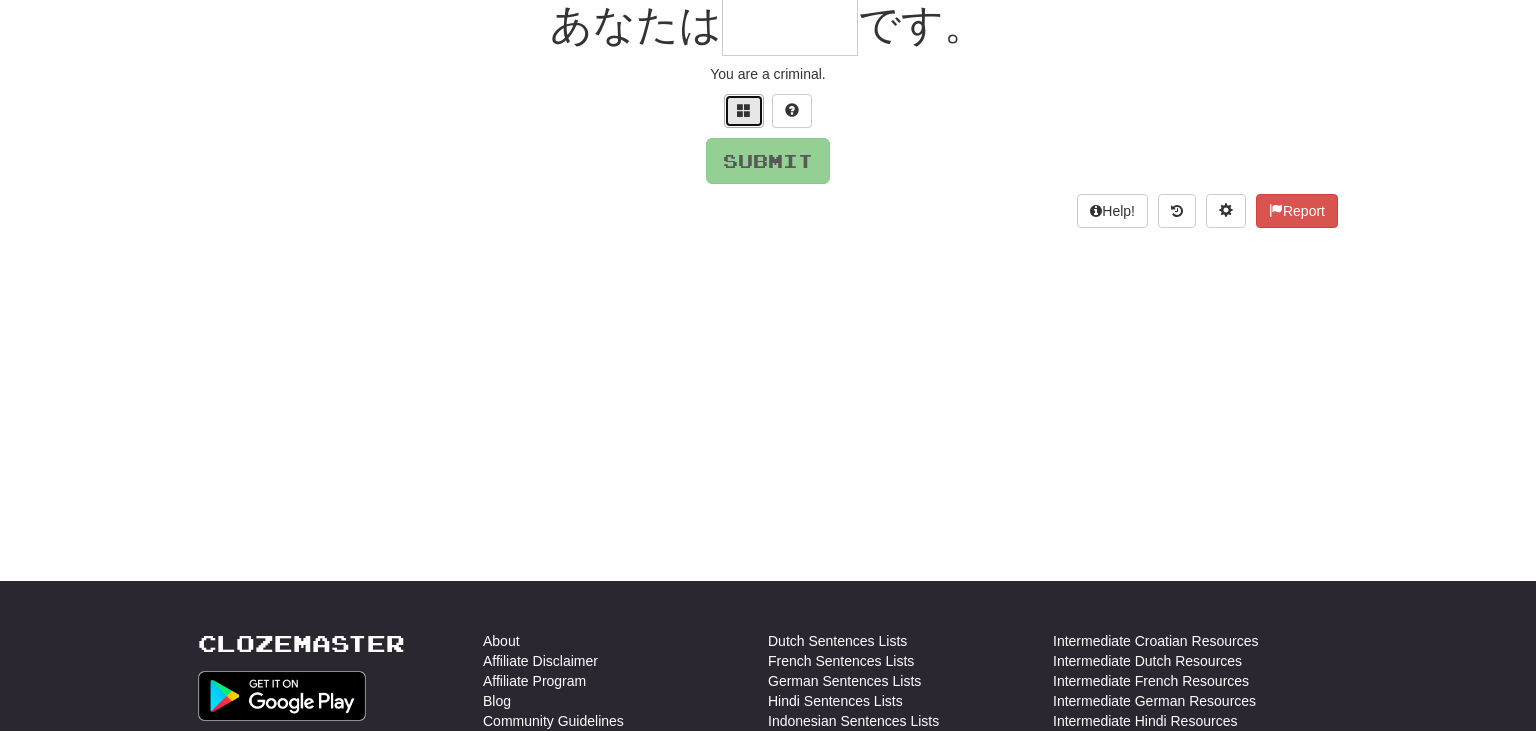 click at bounding box center (744, 110) 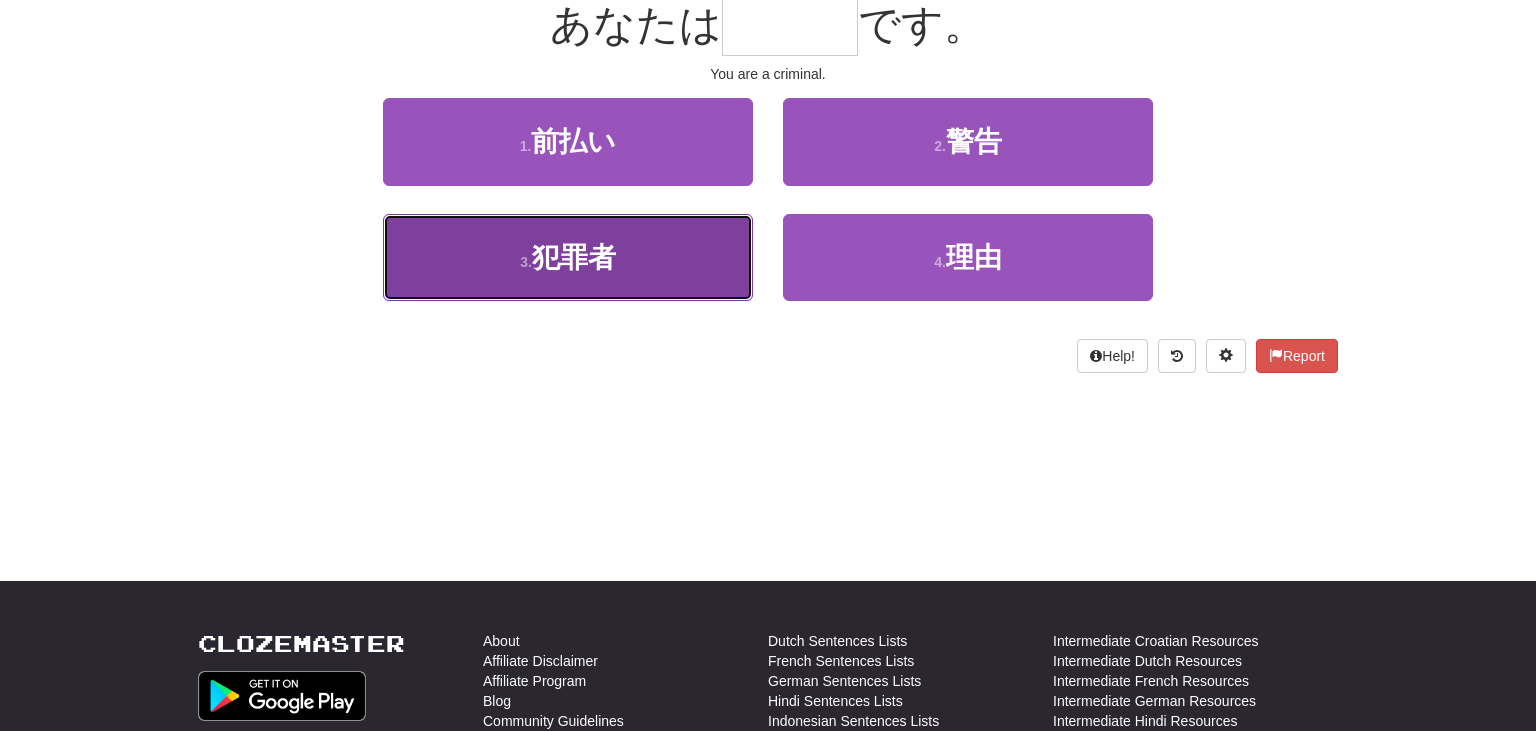 click on "3 .  犯罪者" at bounding box center [568, 257] 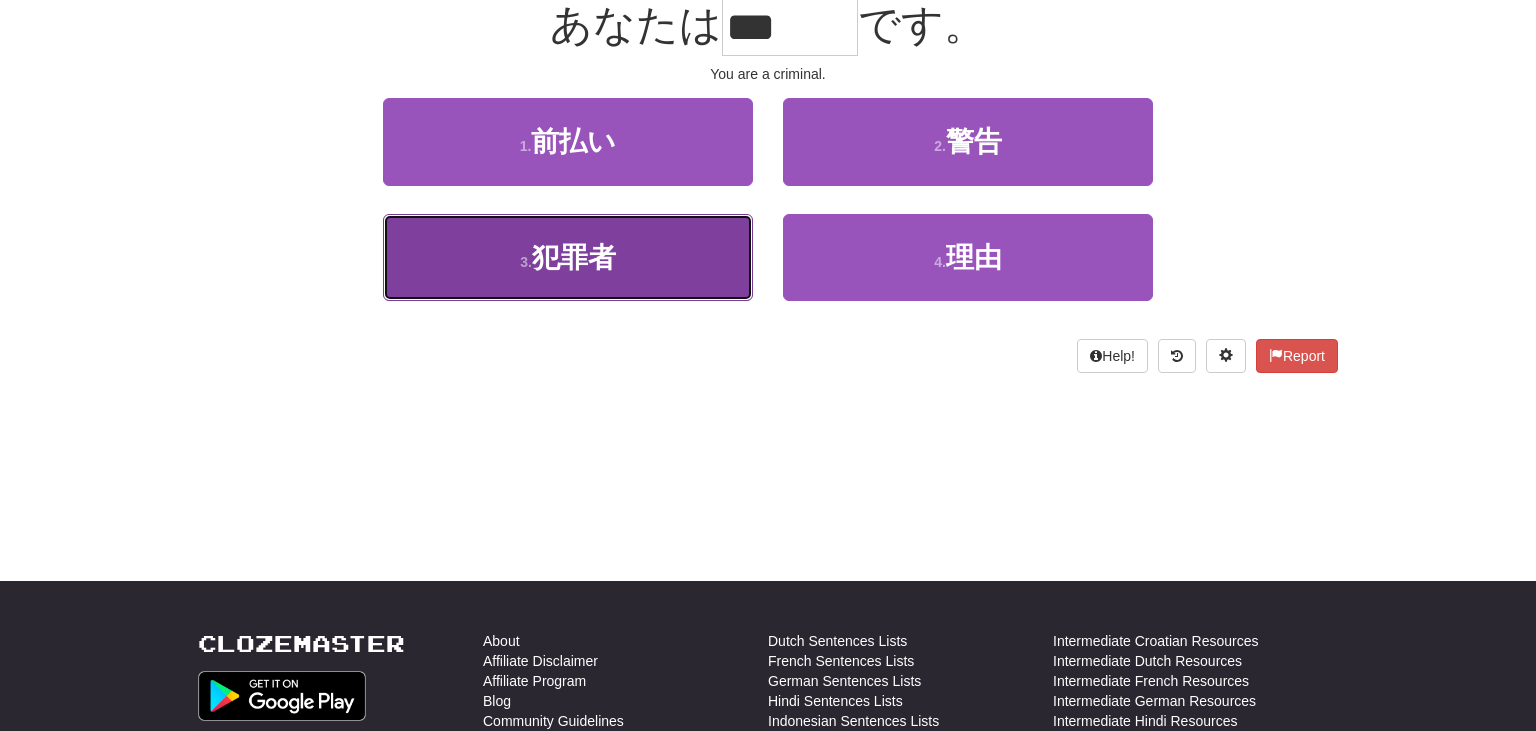 scroll, scrollTop: 212, scrollLeft: 0, axis: vertical 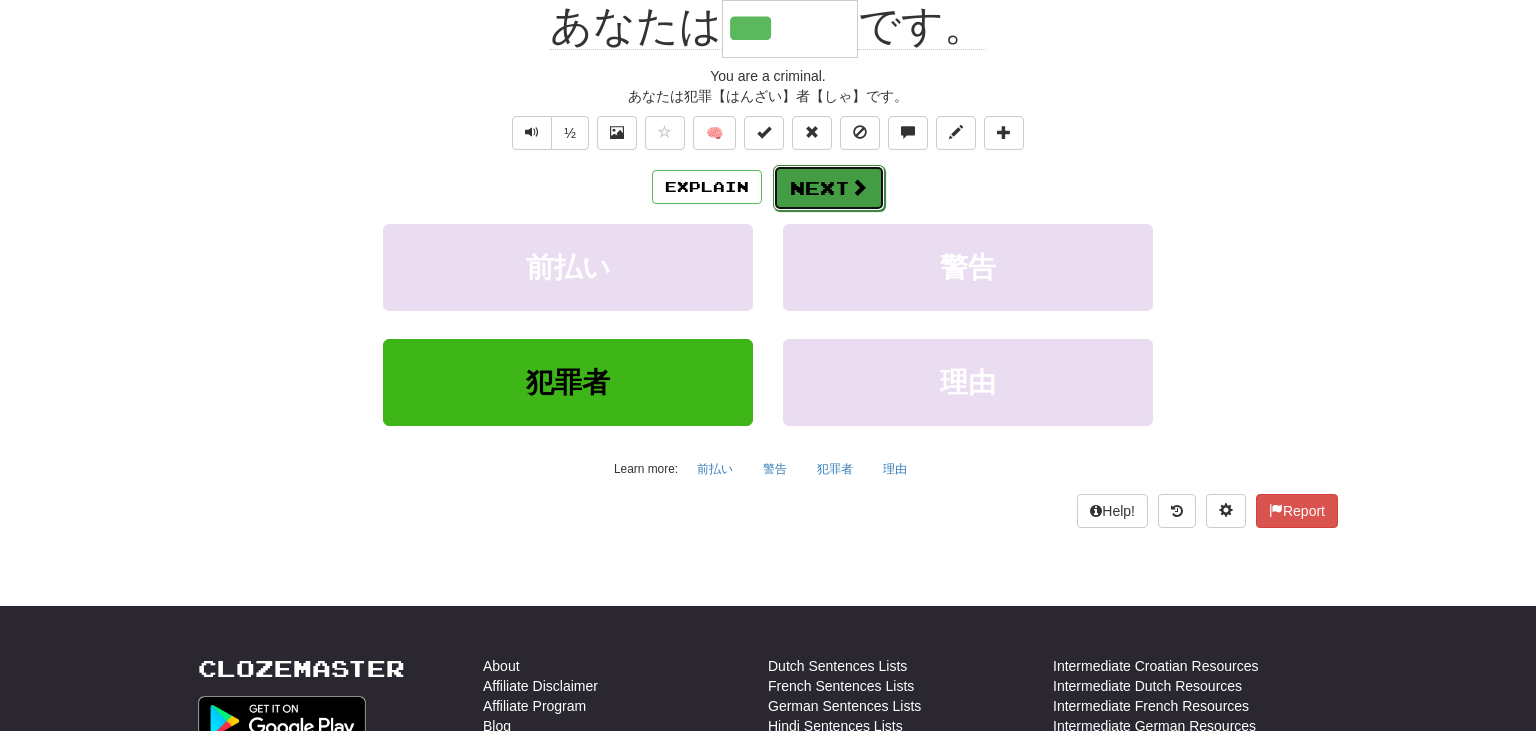 click on "Next" at bounding box center [829, 188] 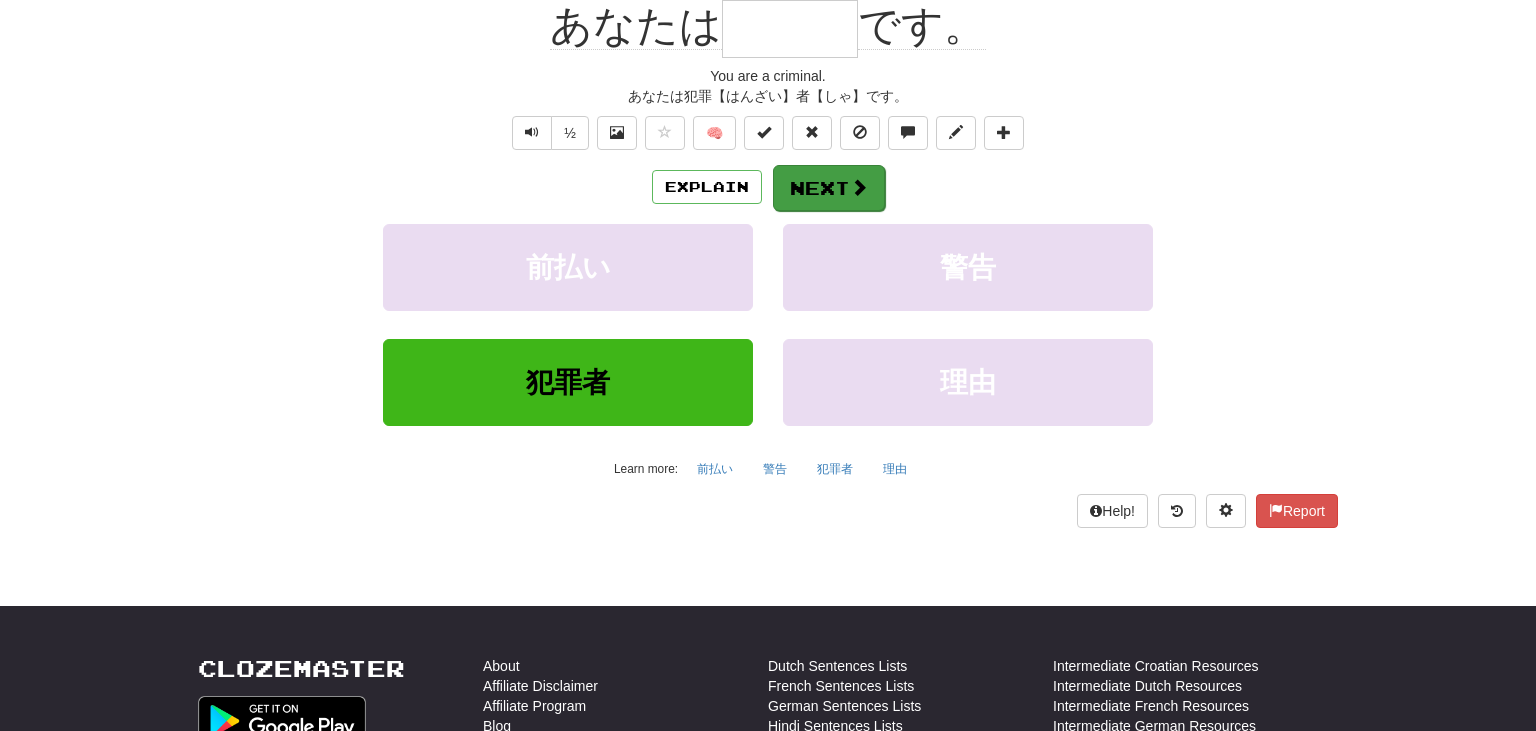 scroll, scrollTop: 200, scrollLeft: 0, axis: vertical 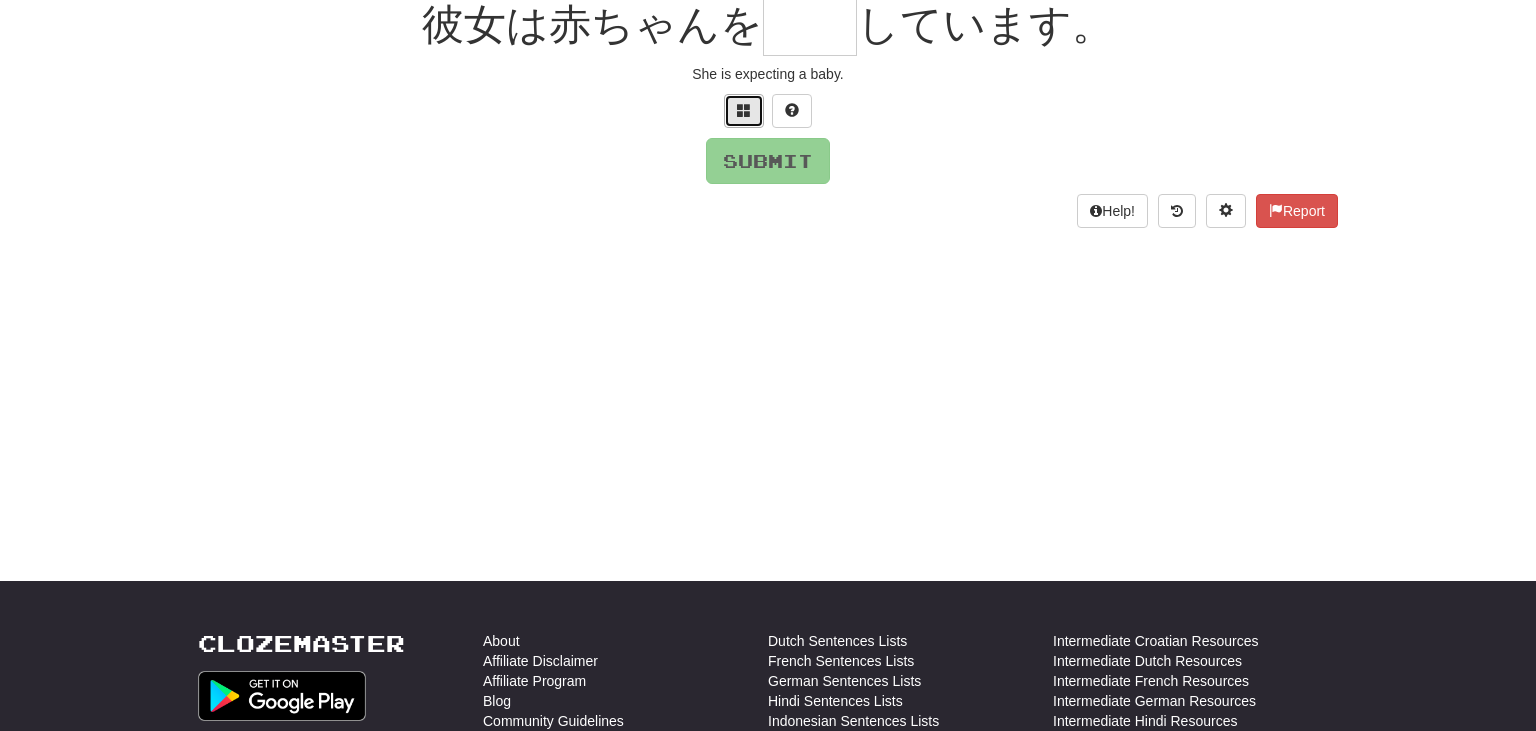 click at bounding box center (744, 111) 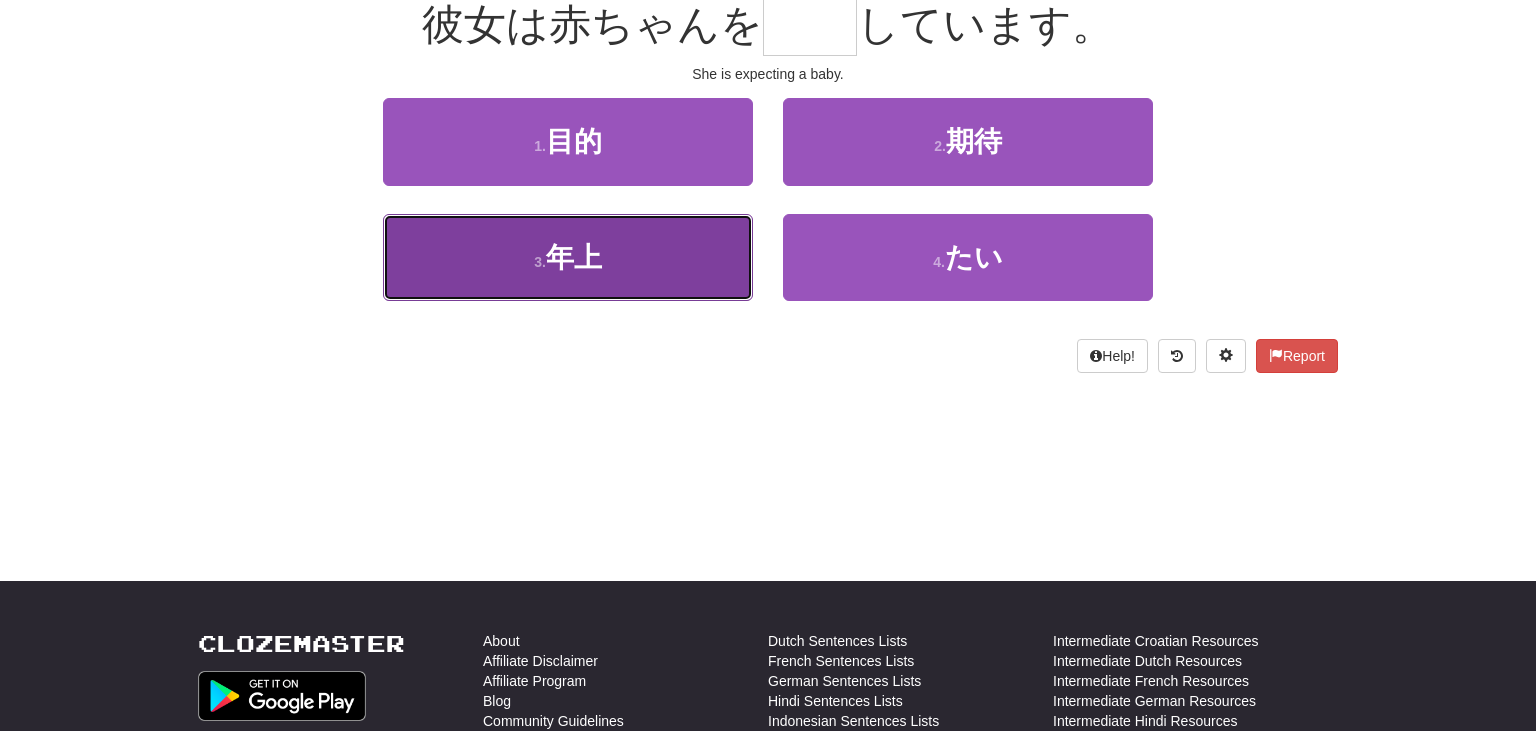 click on "3 .  年上" at bounding box center [568, 257] 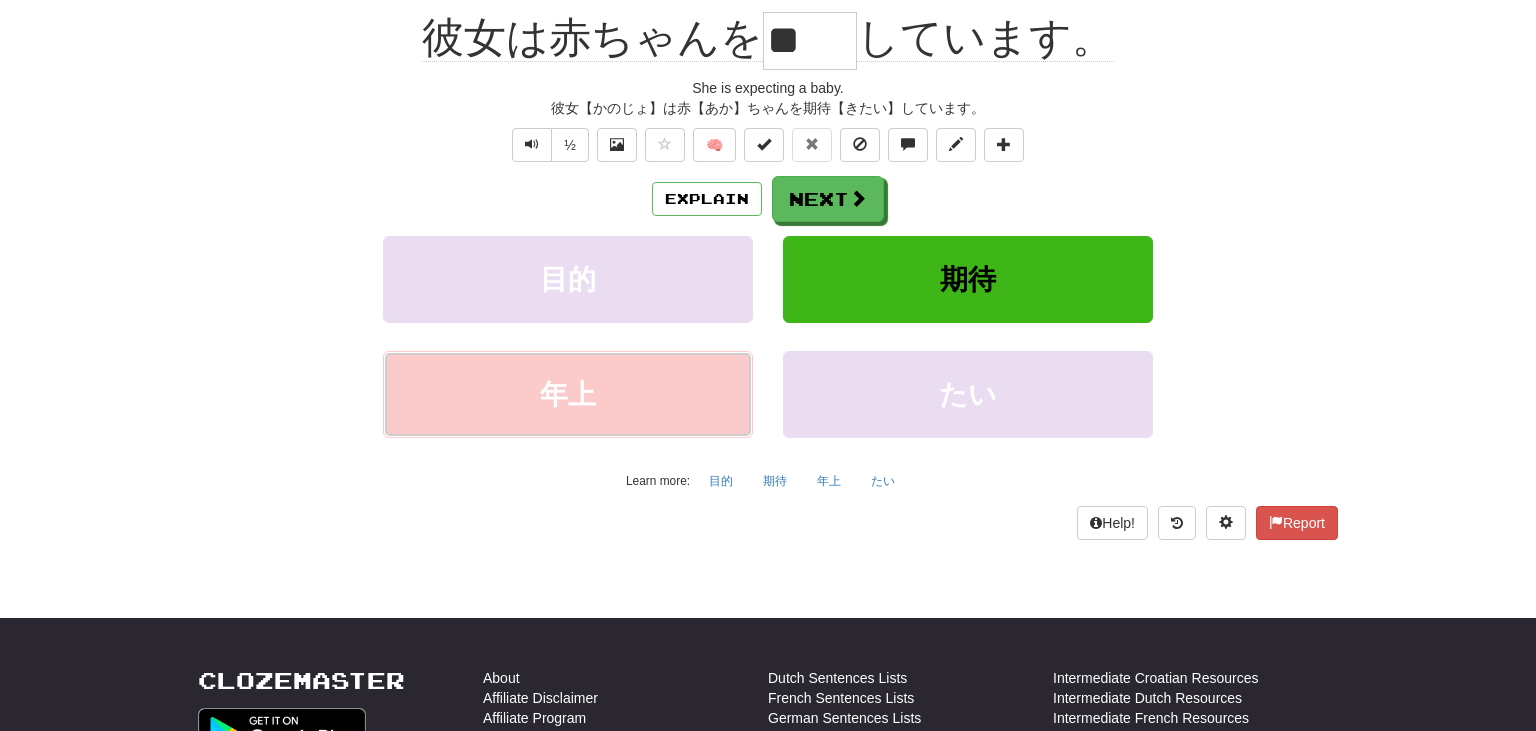 scroll, scrollTop: 212, scrollLeft: 0, axis: vertical 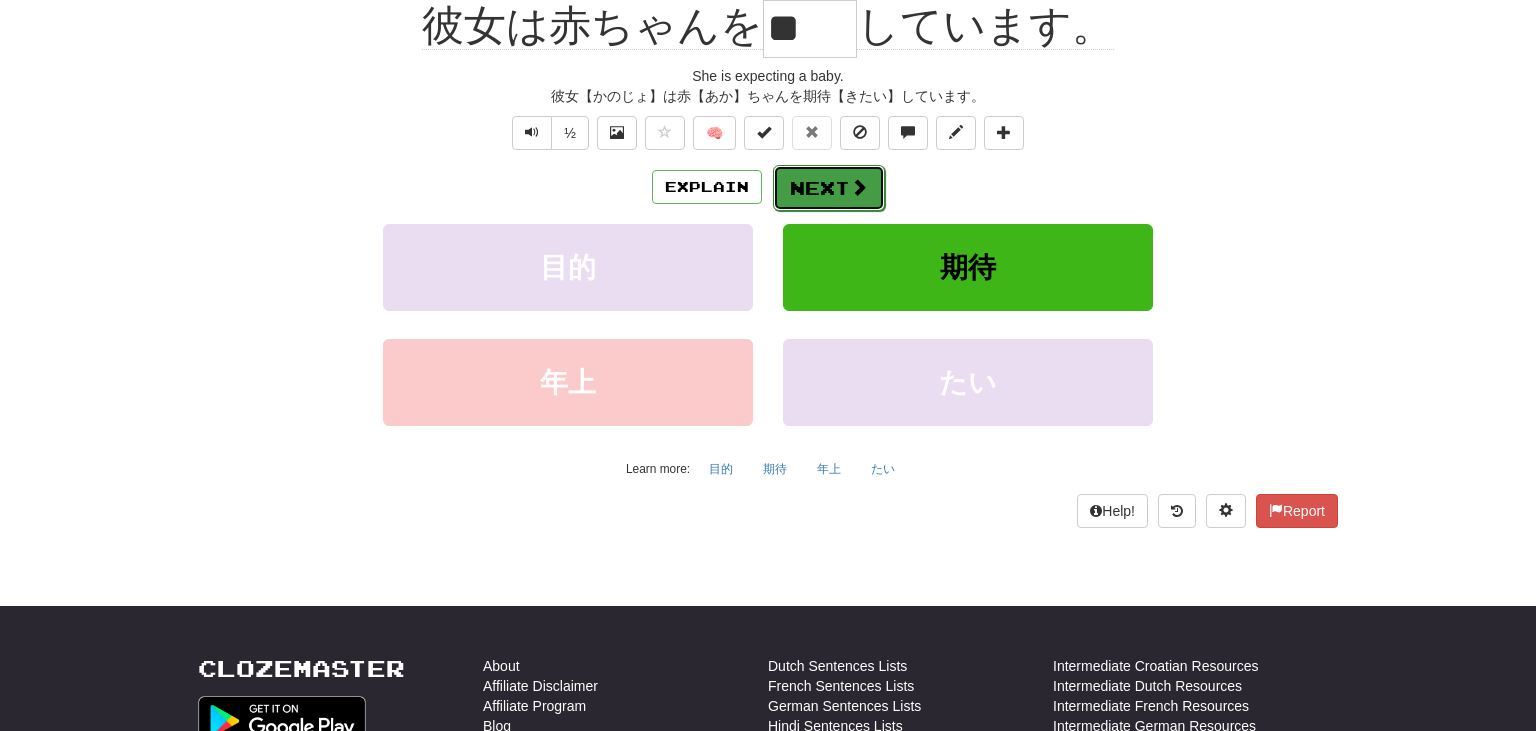 click at bounding box center [859, 187] 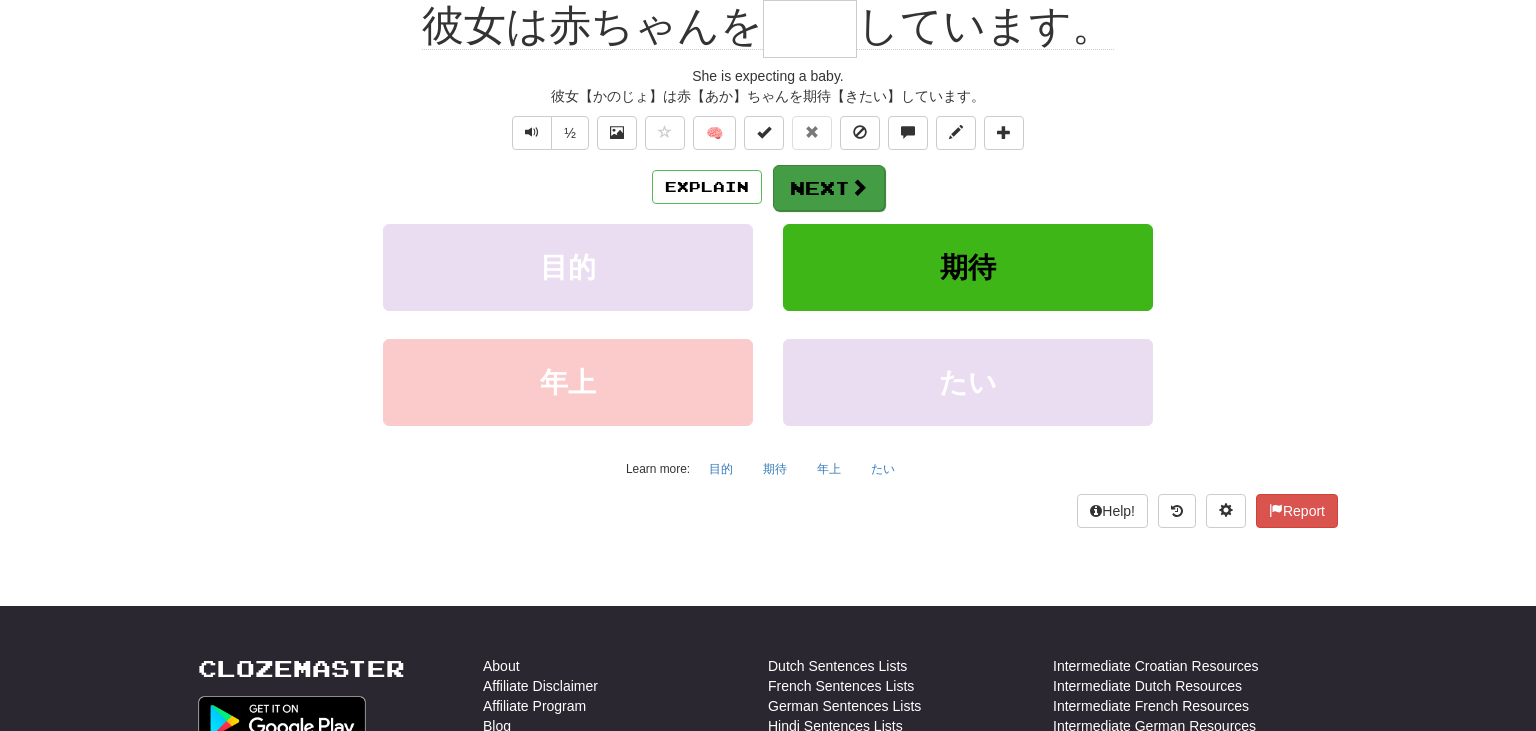 scroll, scrollTop: 200, scrollLeft: 0, axis: vertical 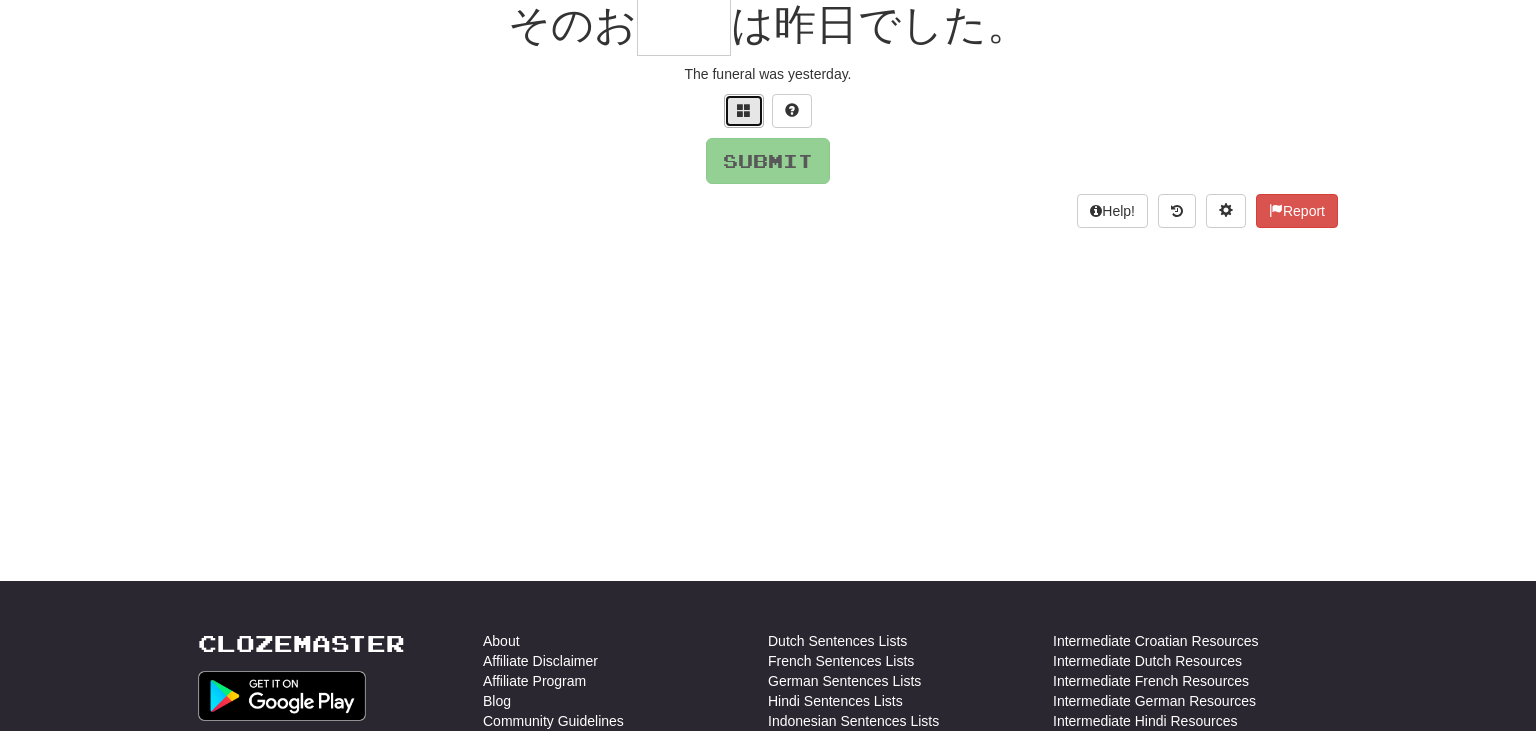 click at bounding box center (744, 110) 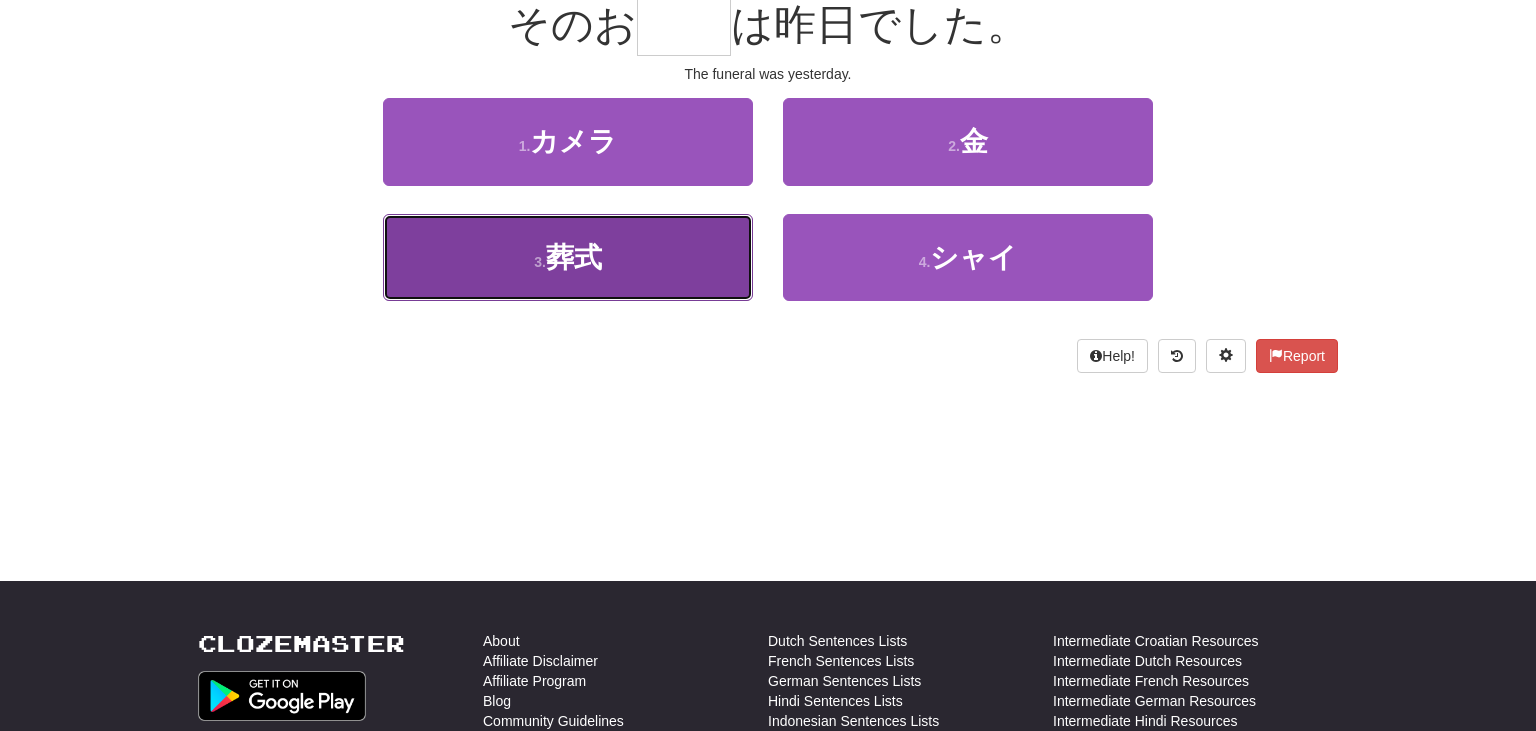 click on "3 .  葬式" at bounding box center [568, 257] 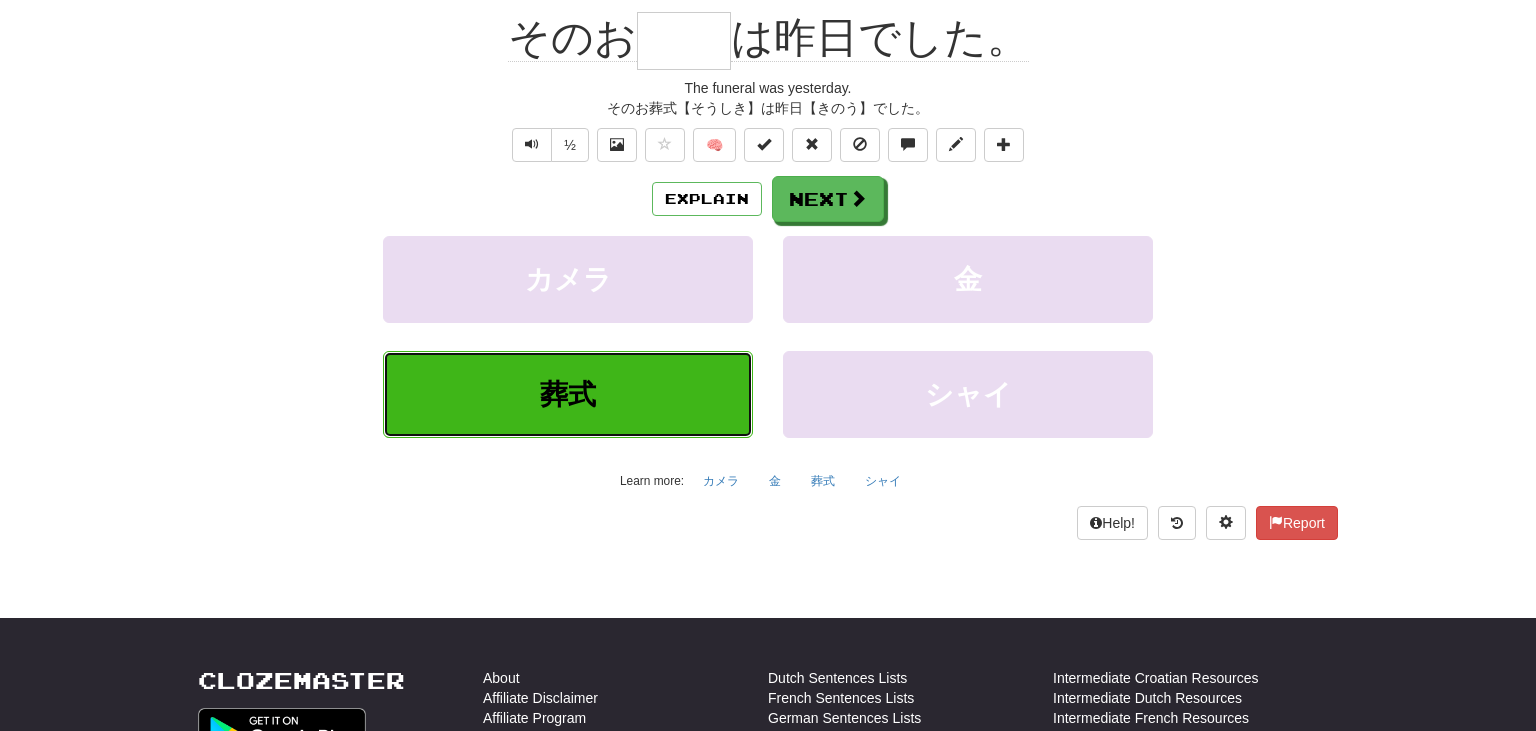 type on "**" 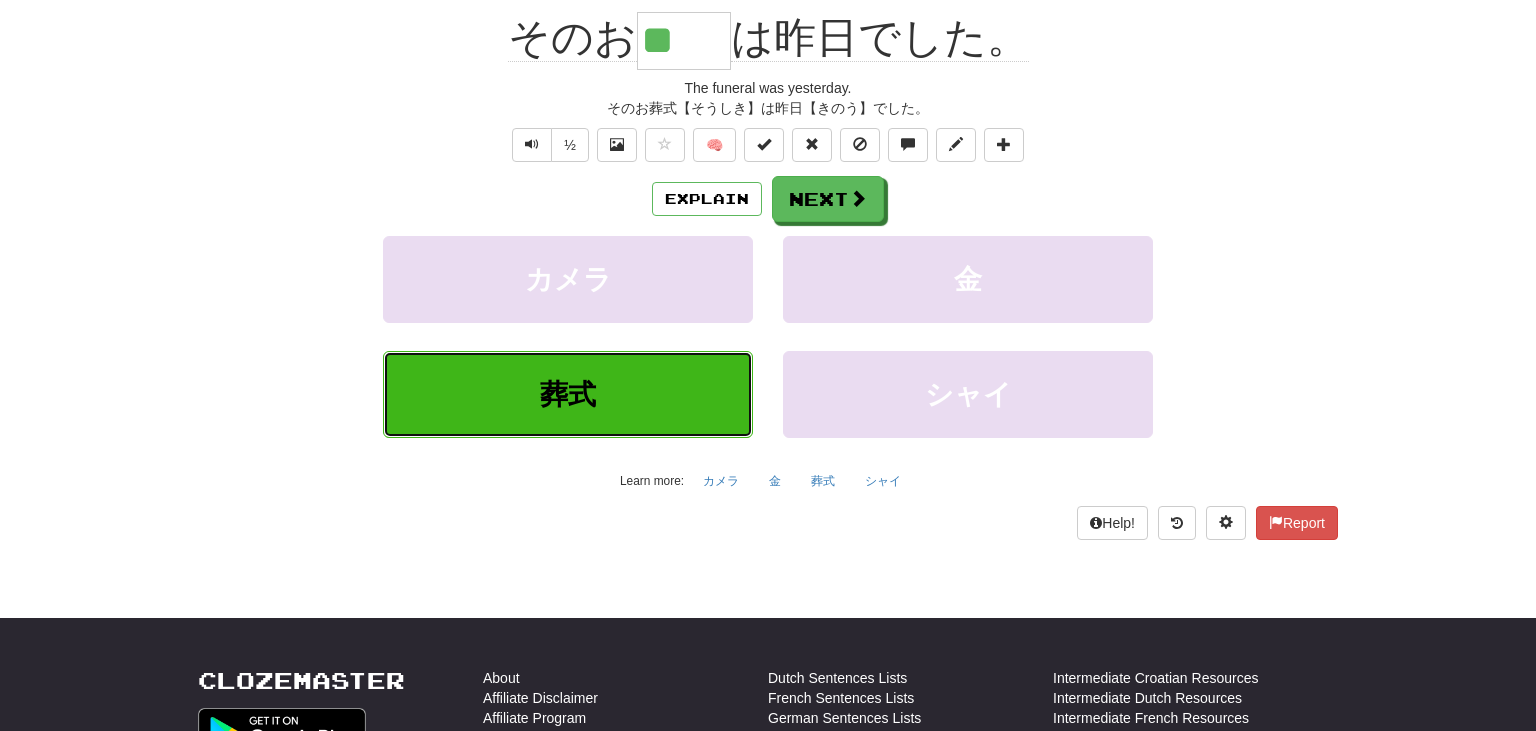 scroll, scrollTop: 212, scrollLeft: 0, axis: vertical 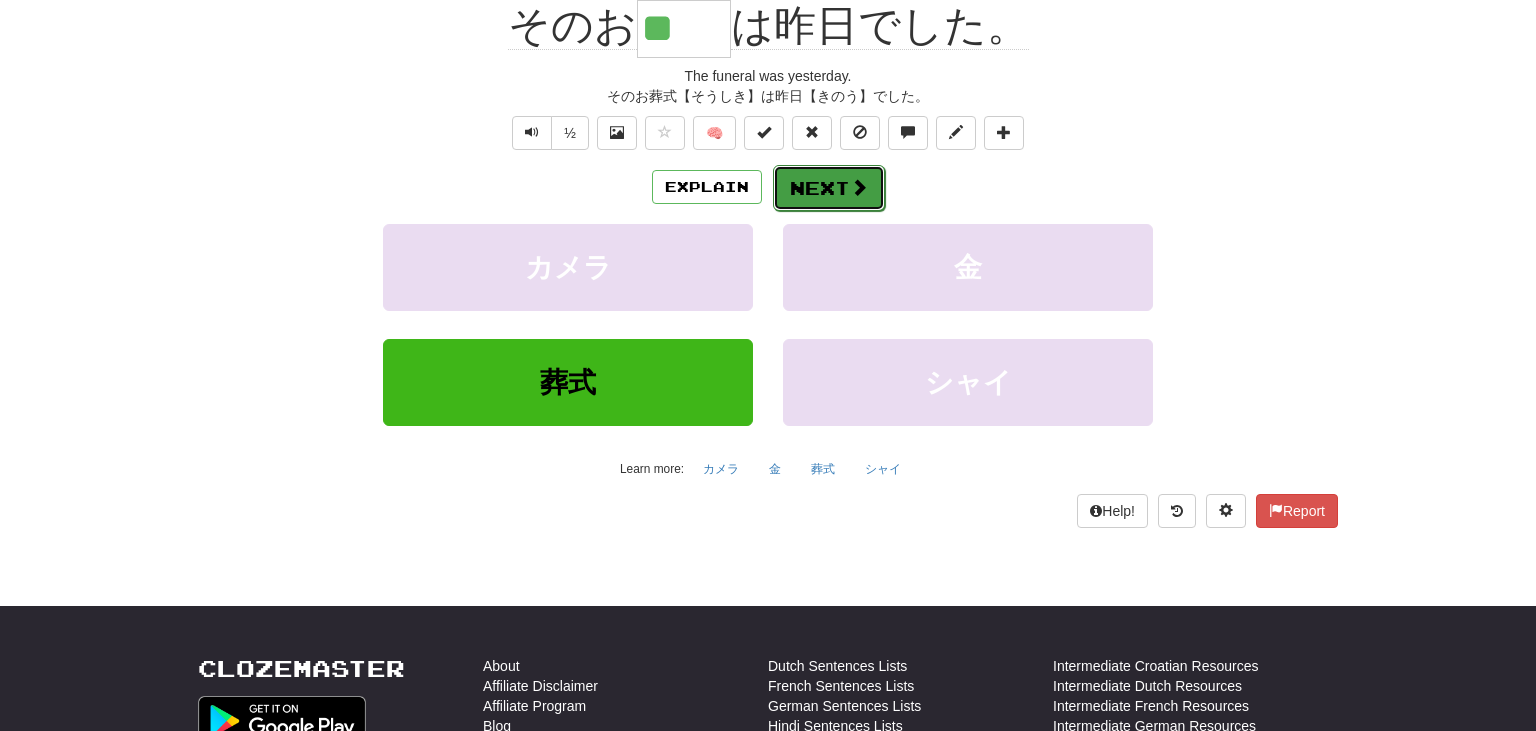 click on "Next" at bounding box center [829, 188] 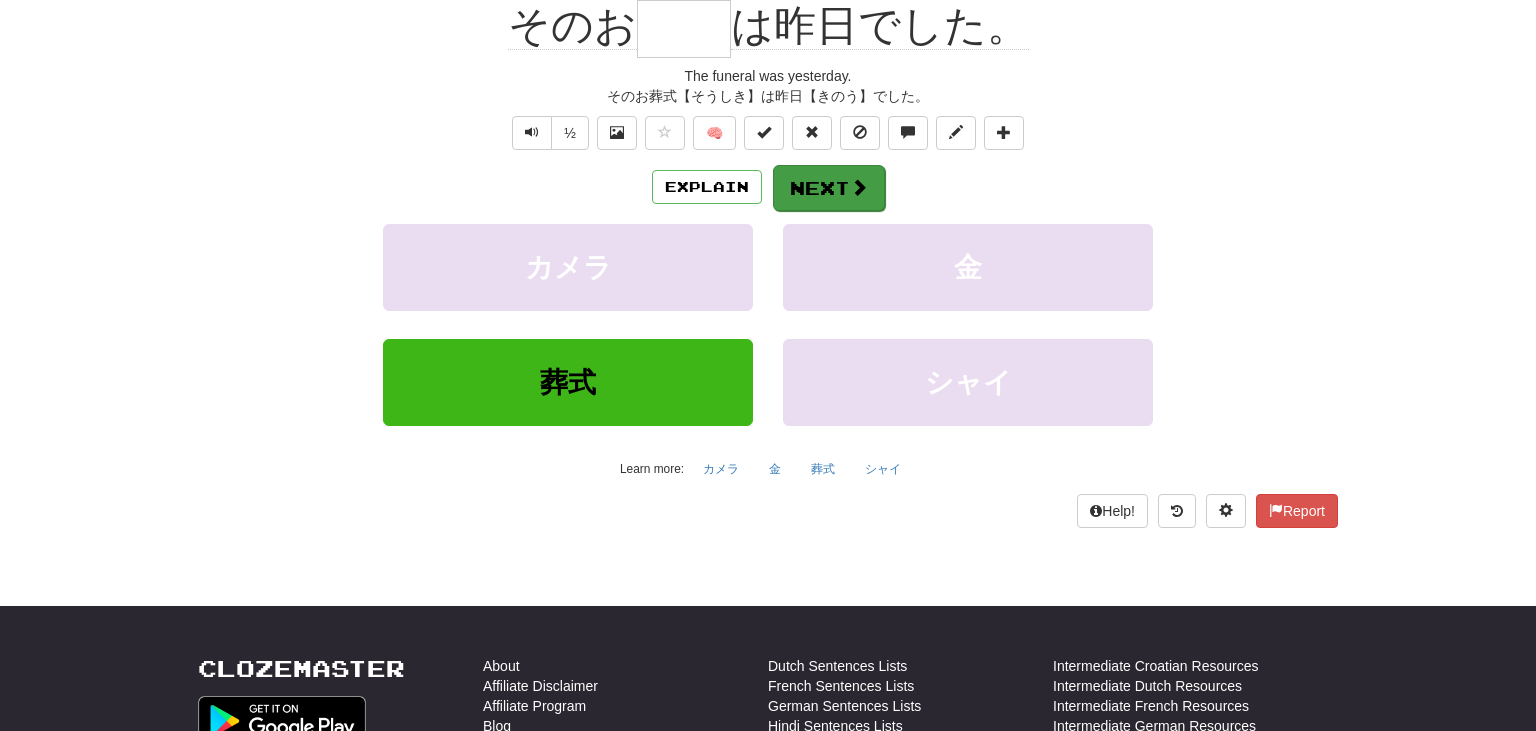 scroll, scrollTop: 200, scrollLeft: 0, axis: vertical 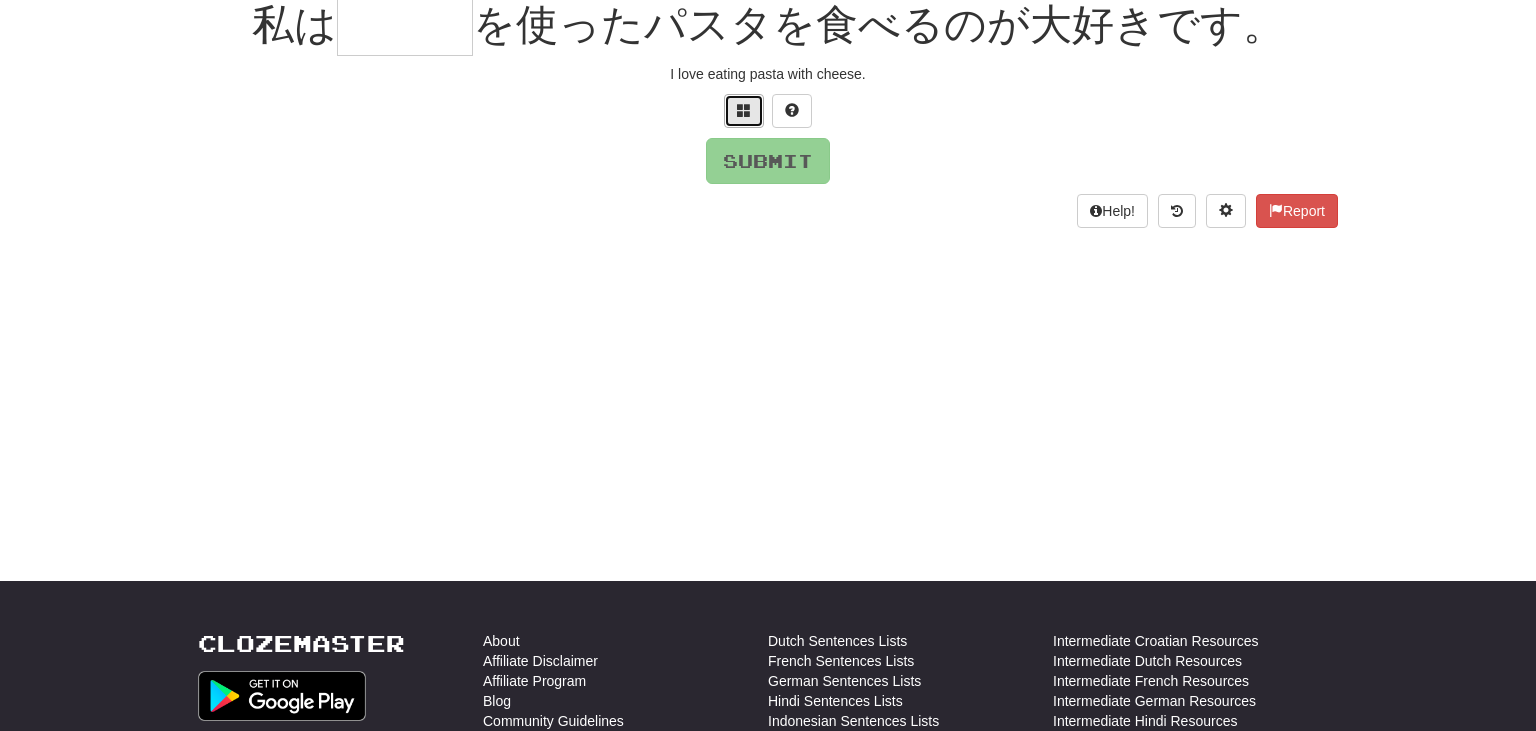 click at bounding box center [744, 110] 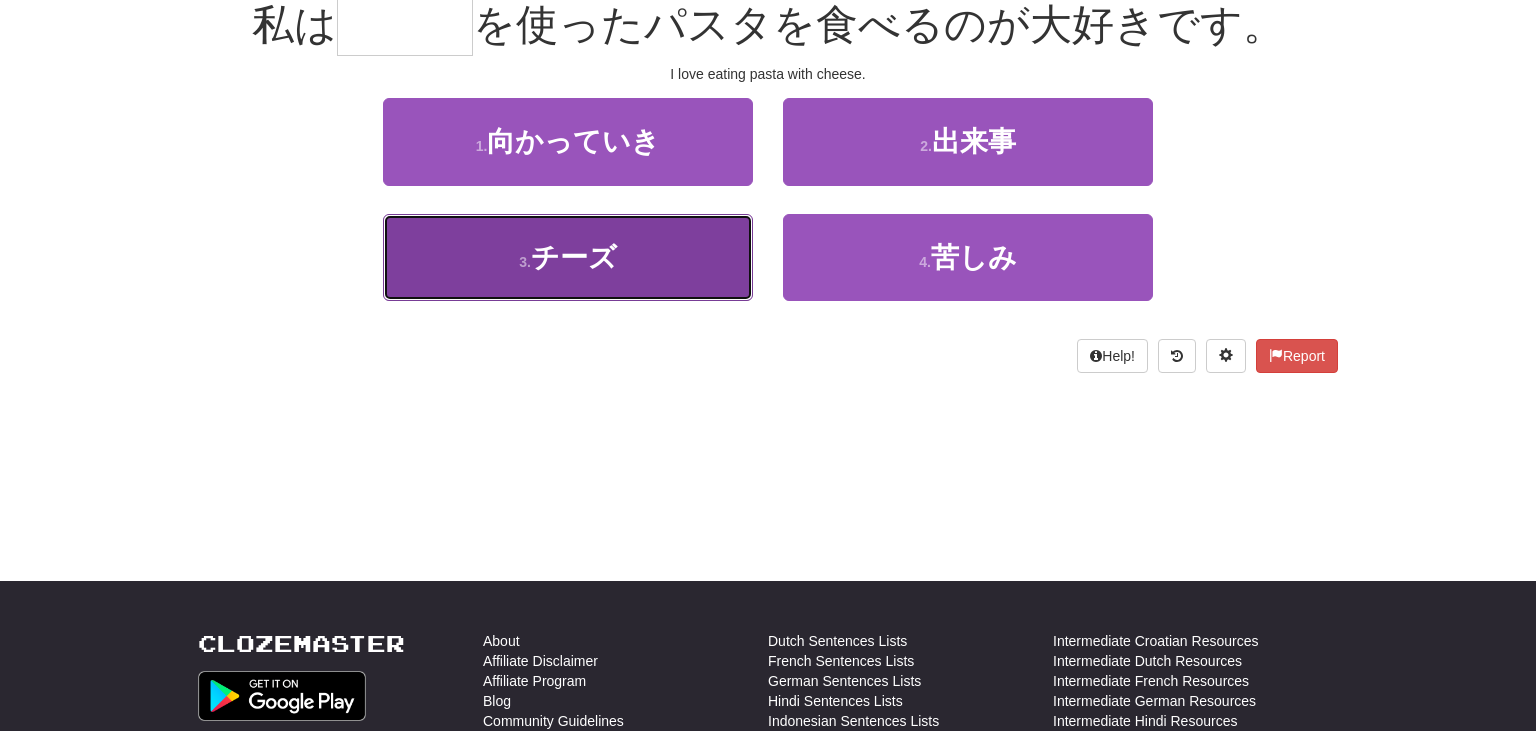 click on "3 .  チーズ" at bounding box center (568, 257) 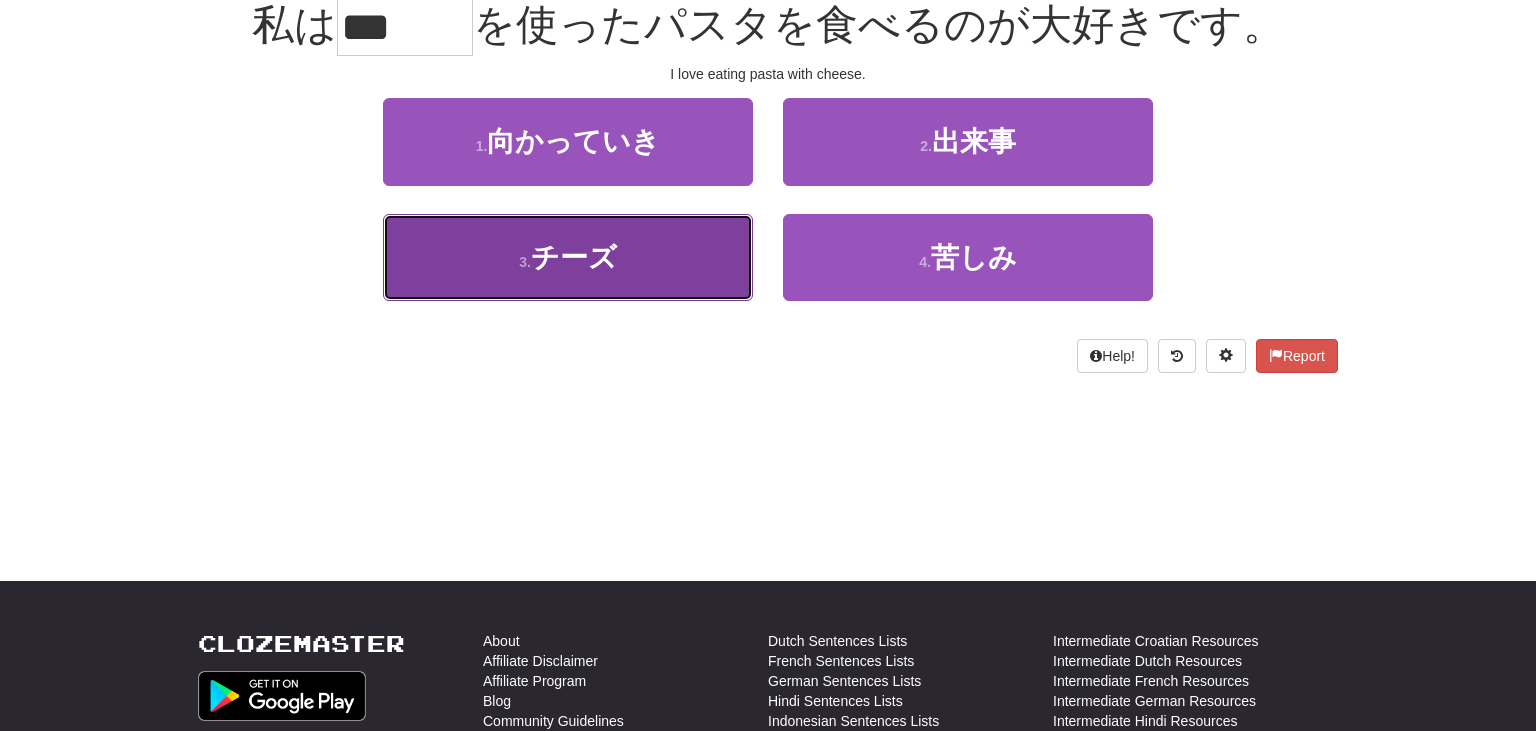 scroll, scrollTop: 212, scrollLeft: 0, axis: vertical 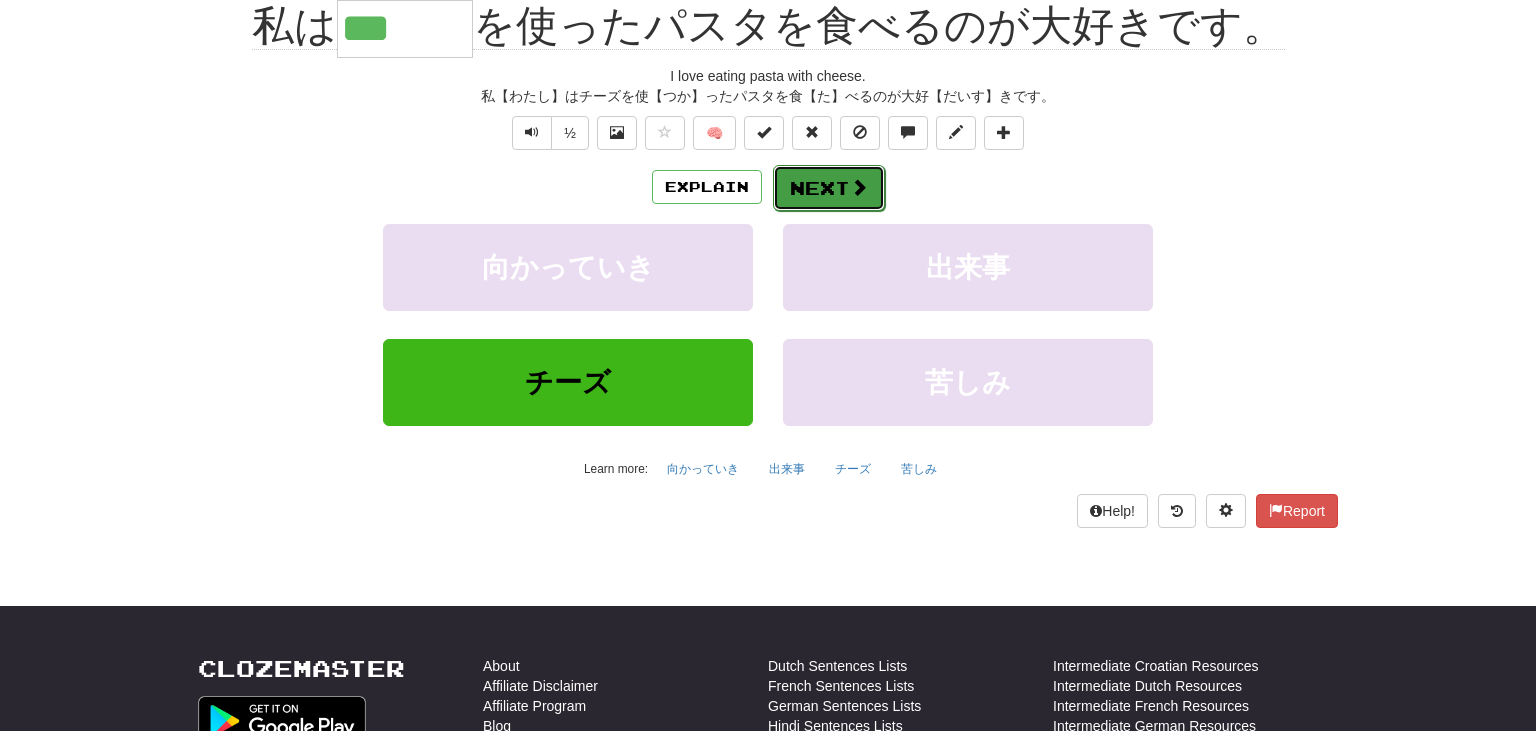 click at bounding box center (859, 187) 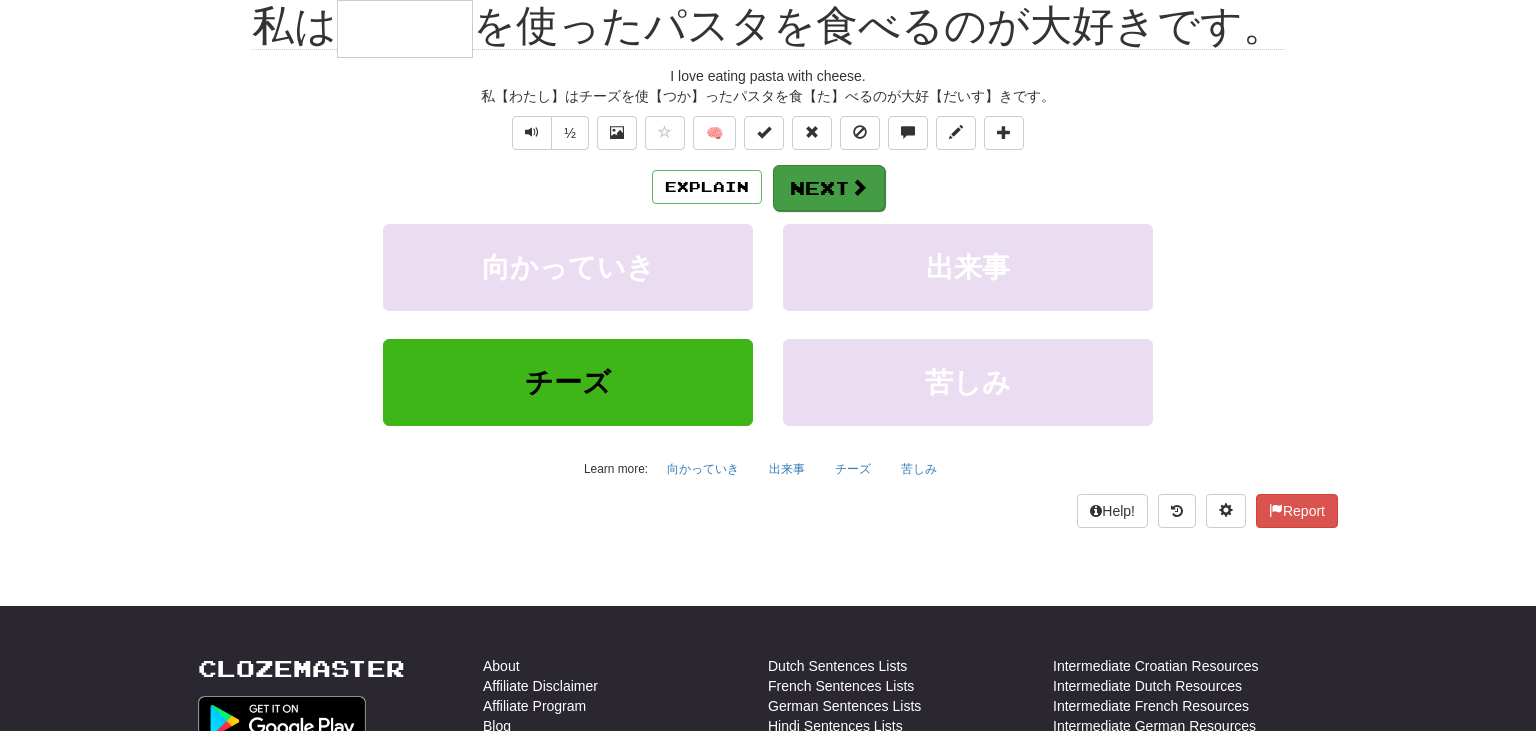 scroll, scrollTop: 200, scrollLeft: 0, axis: vertical 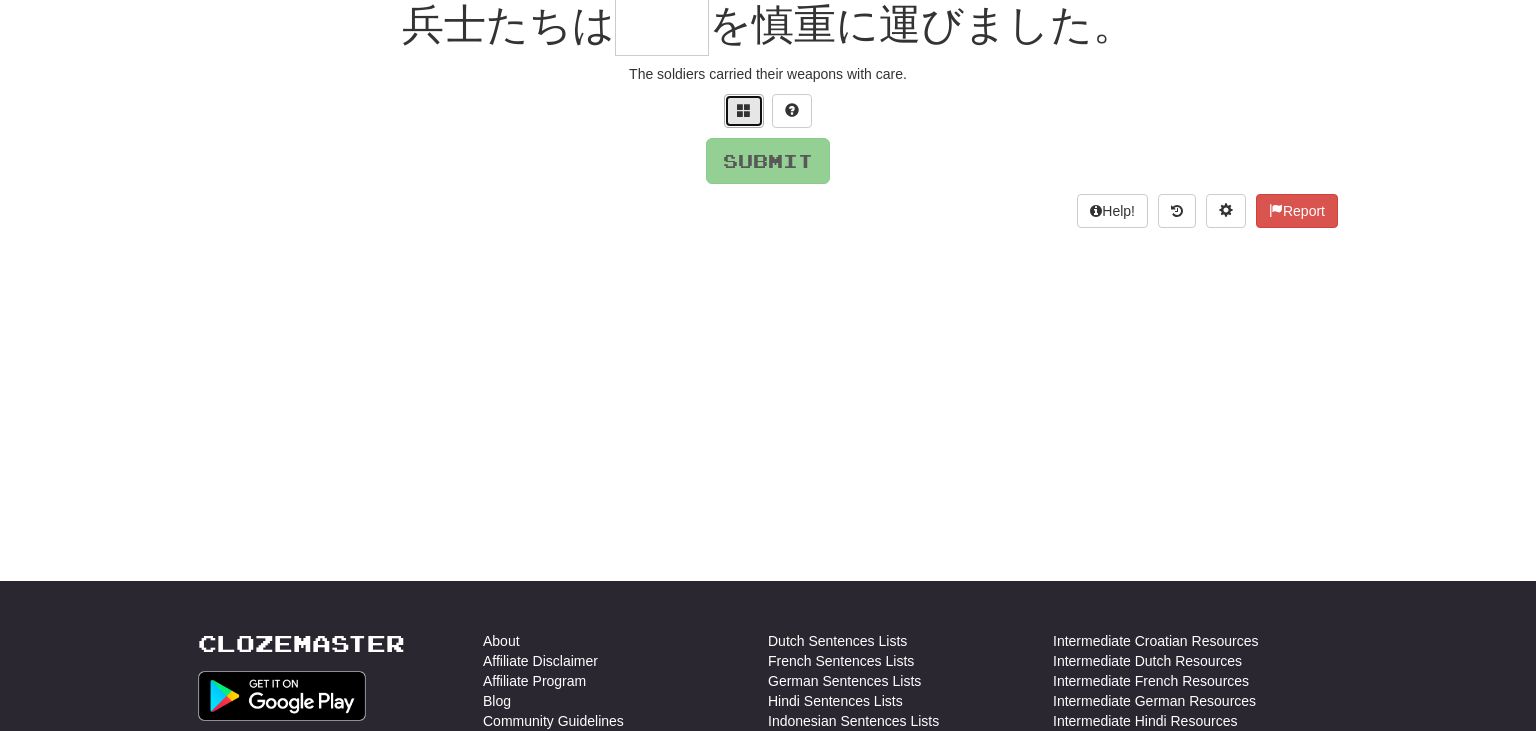 click at bounding box center [744, 110] 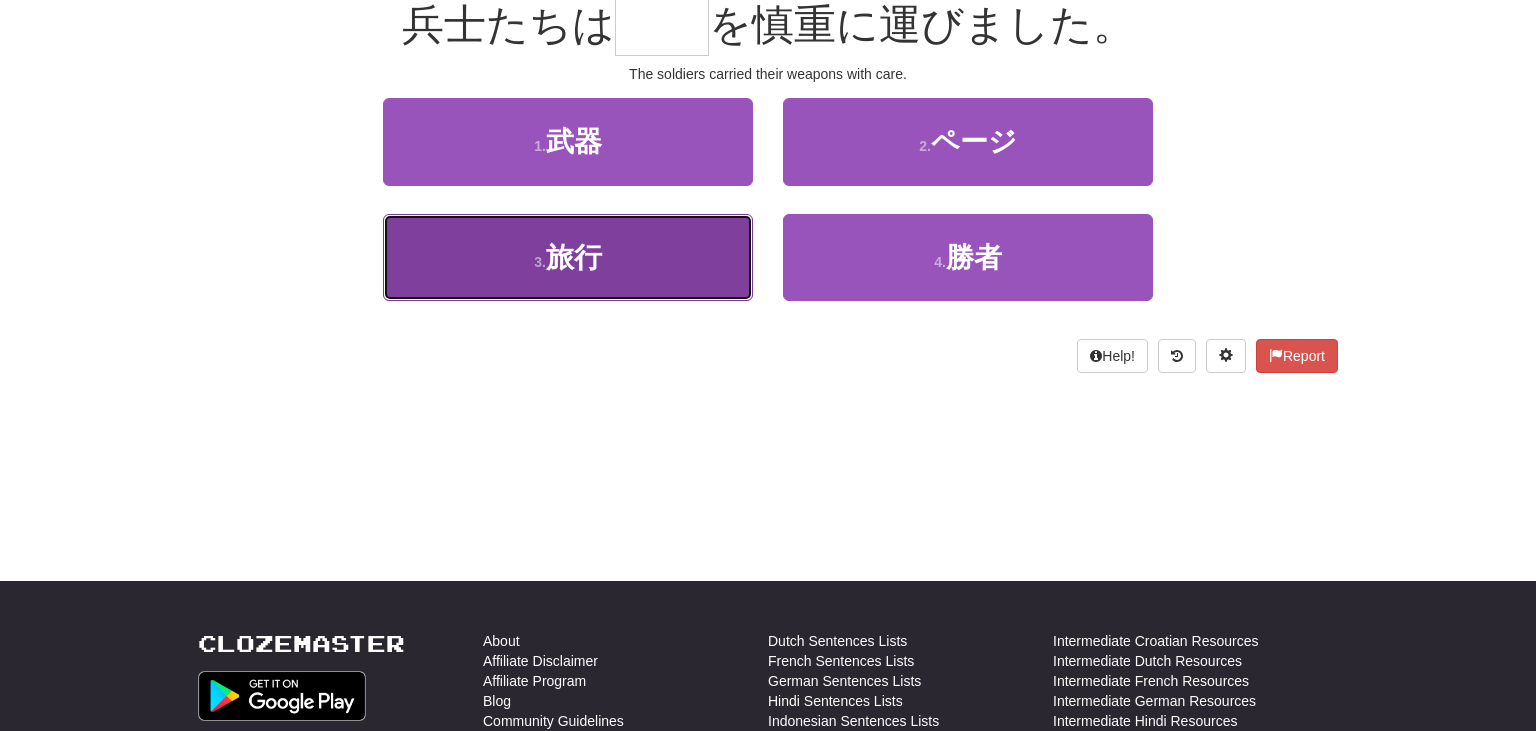 click on "3 .  旅行" at bounding box center [568, 257] 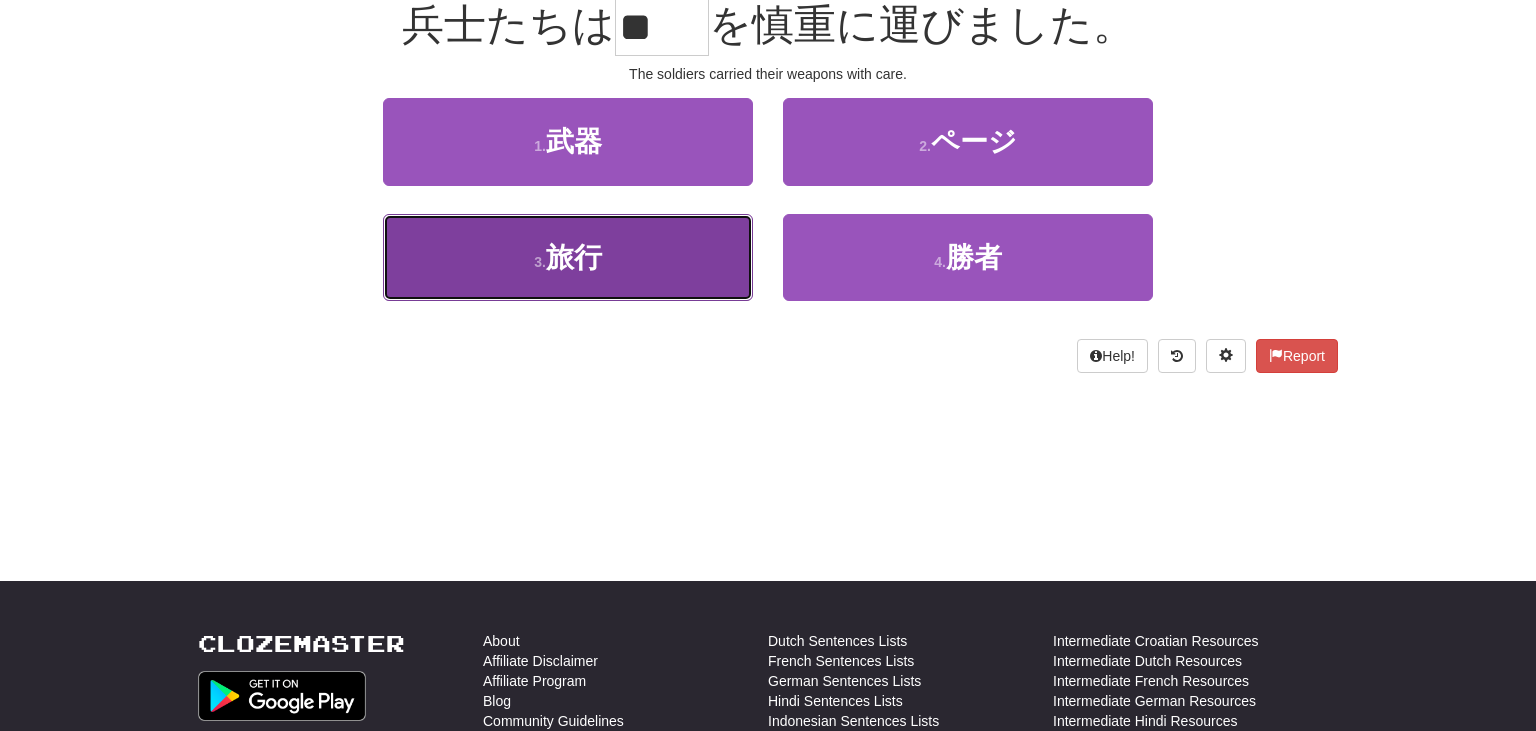 scroll, scrollTop: 212, scrollLeft: 0, axis: vertical 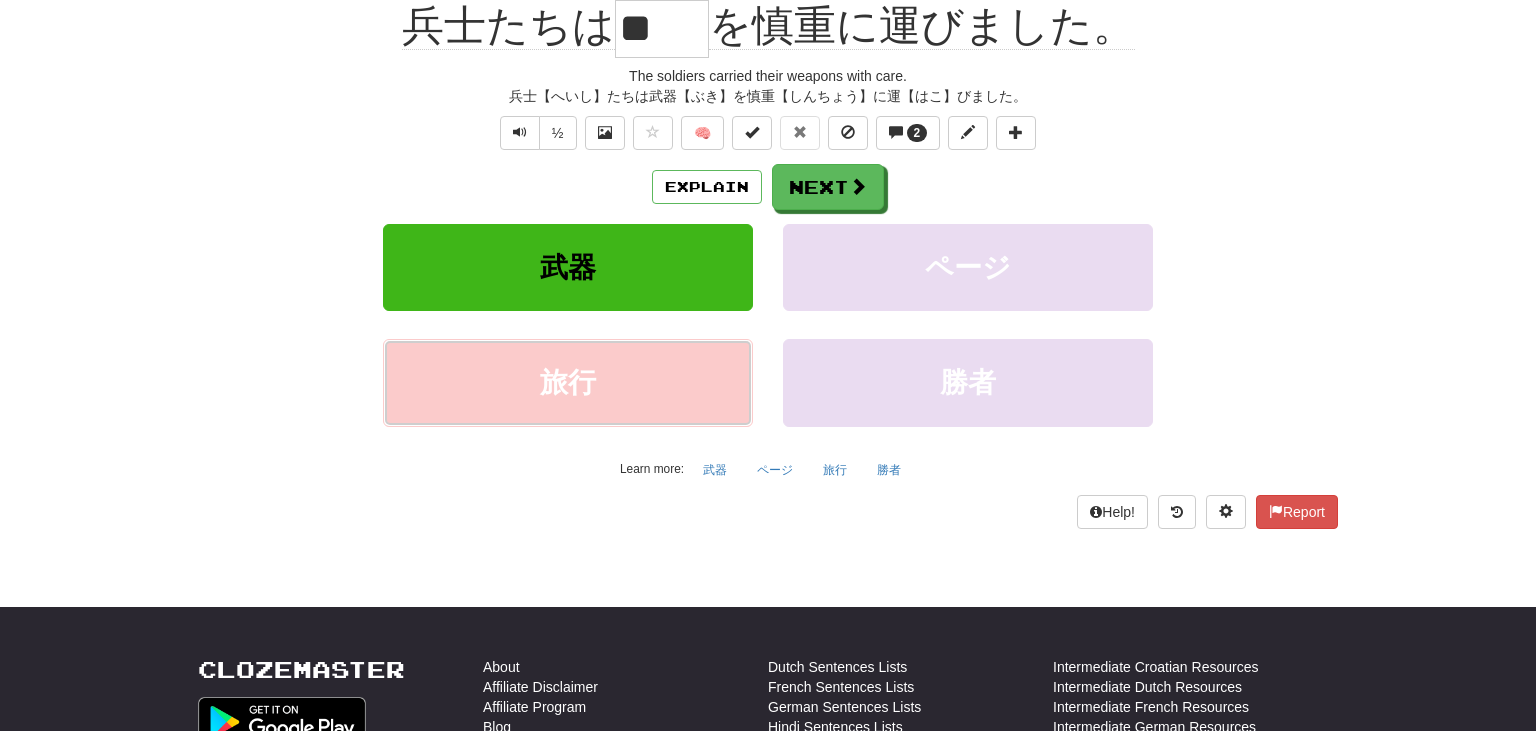 drag, startPoint x: 1535, startPoint y: 155, endPoint x: 1535, endPoint y: -16, distance: 171 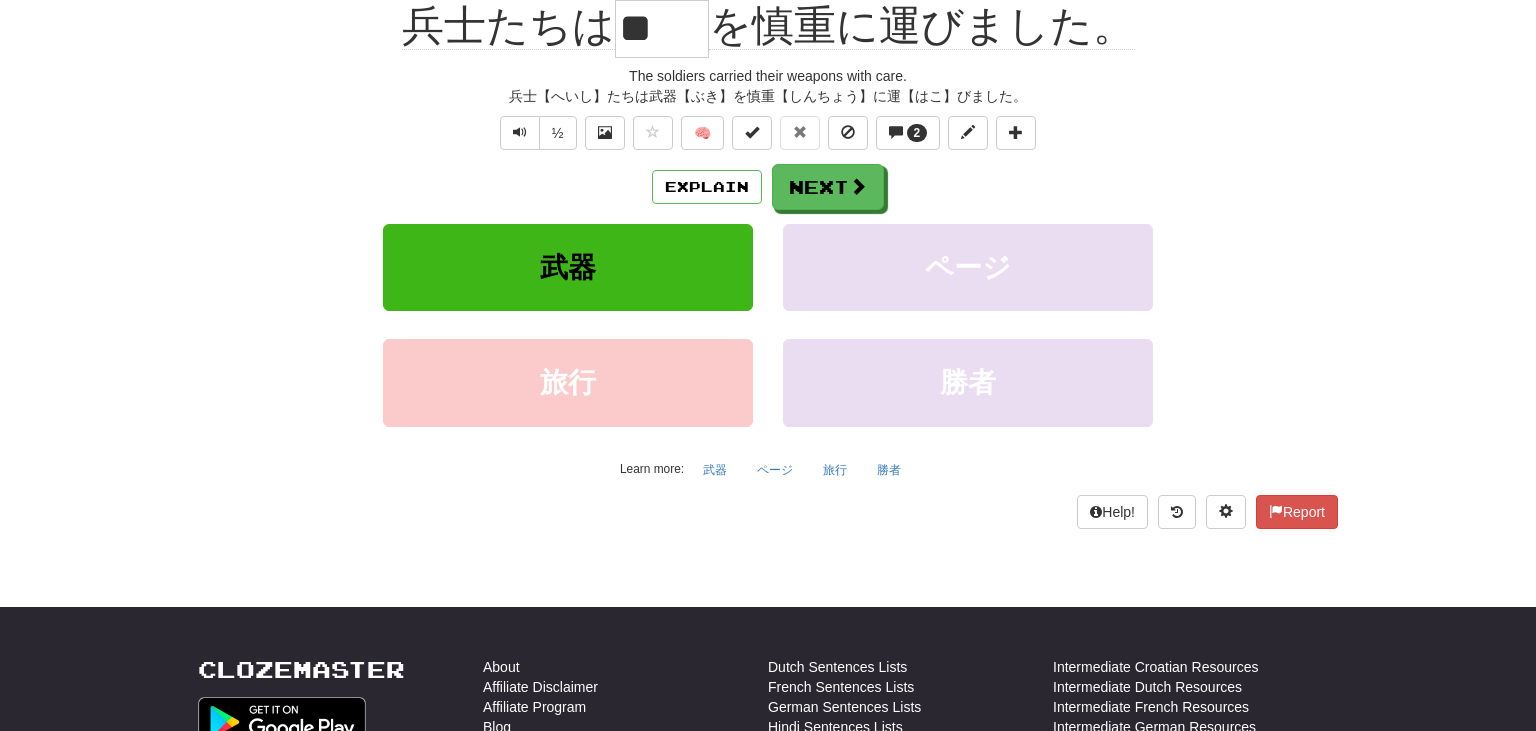 click on "Correct : 55 Incorrect : 21 To go : 45 Playing : Fast Track Level 2 / Score: 356 0 % Mastered Review: 2025-07-13 兵士たちは ** を慎重に運びました。 The soldiers carried their weapons with care. 兵士【へいし】たちは武器【ぶき】を慎重【しんちょう】に運【はこ】びました。 ½ 🧠 2 Explain Next 武器 ページ 旅行 勝者 Learn more: 武器 ページ 旅行 勝者 Help! Report" at bounding box center (768, 198) 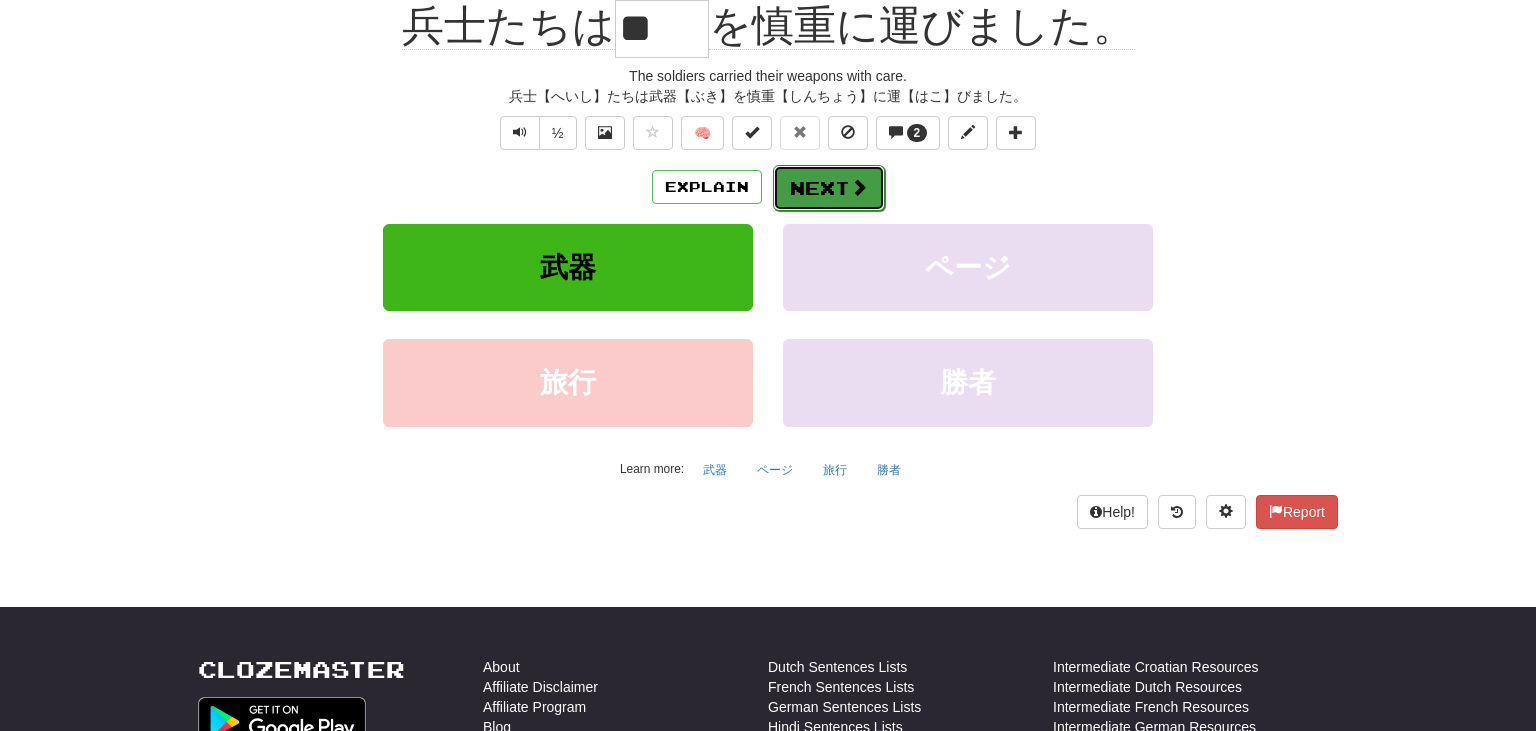 click on "Next" at bounding box center (829, 188) 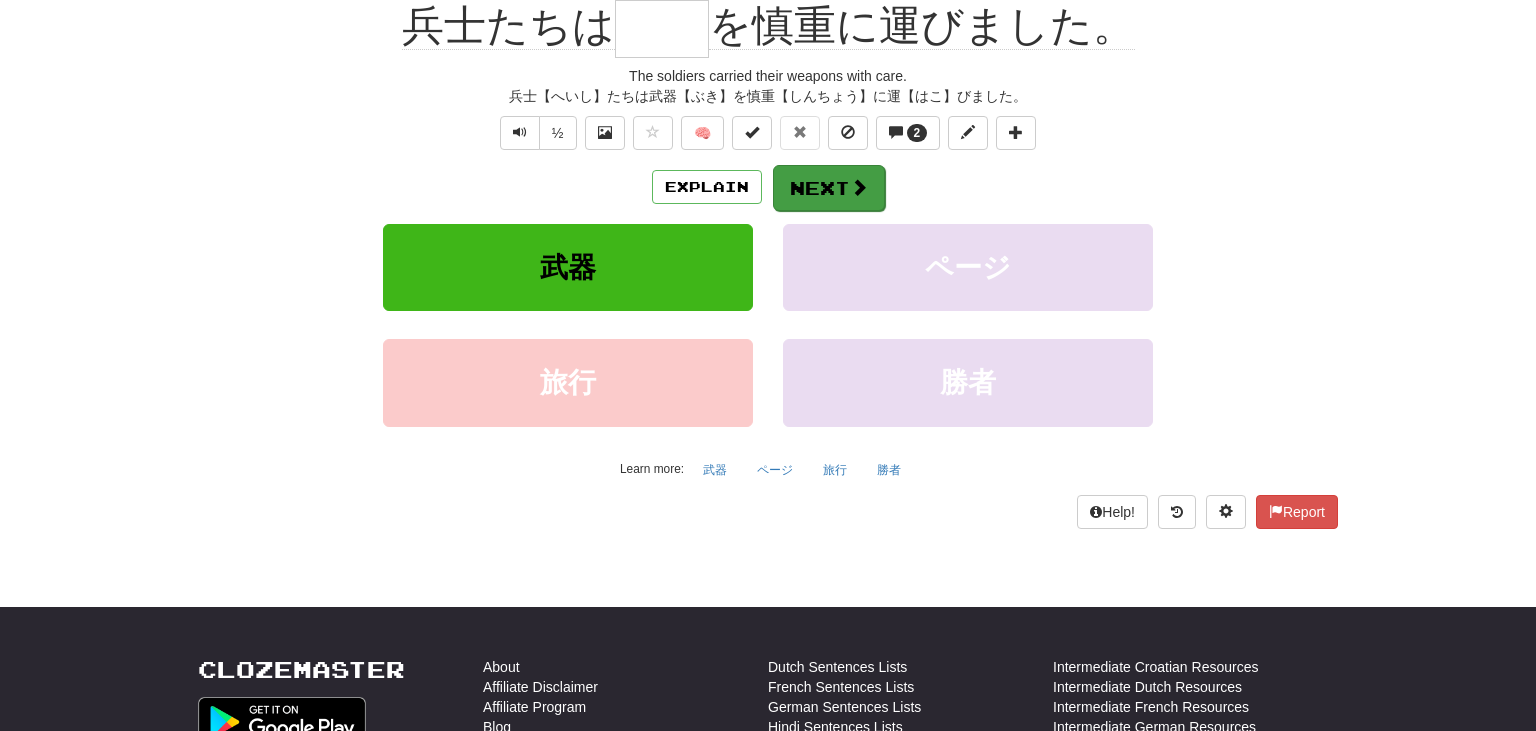 scroll, scrollTop: 200, scrollLeft: 0, axis: vertical 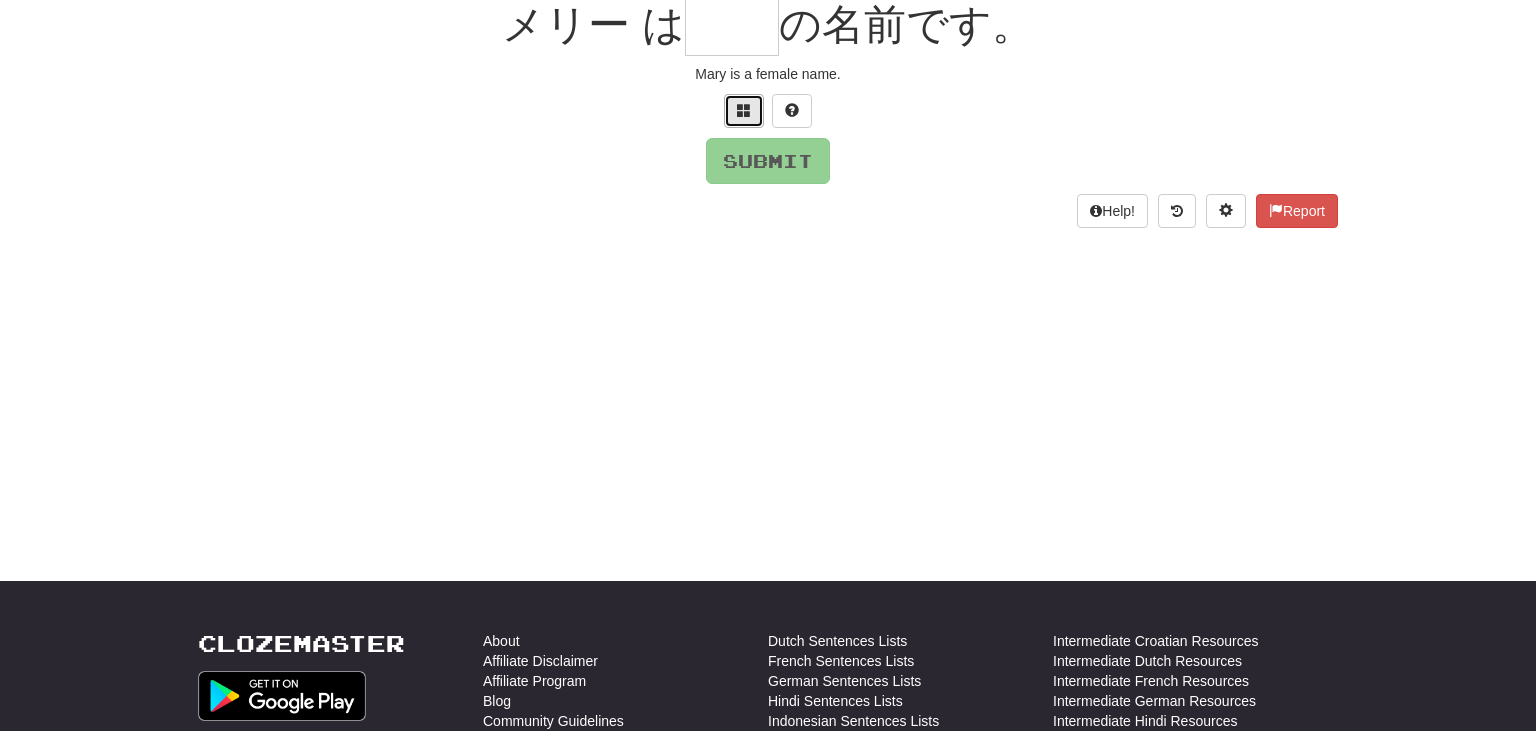 click at bounding box center (744, 111) 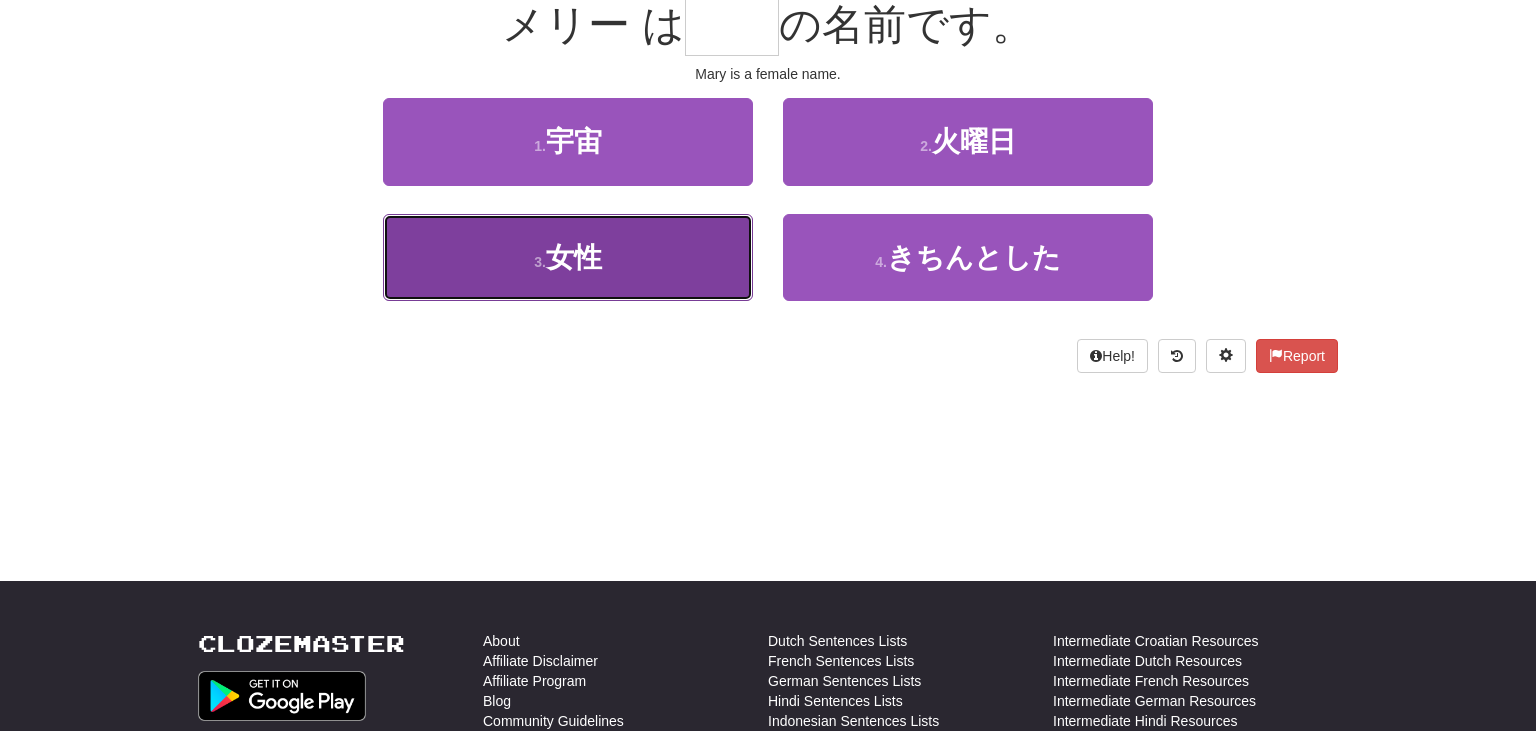 click on "3 .  女性" at bounding box center (568, 257) 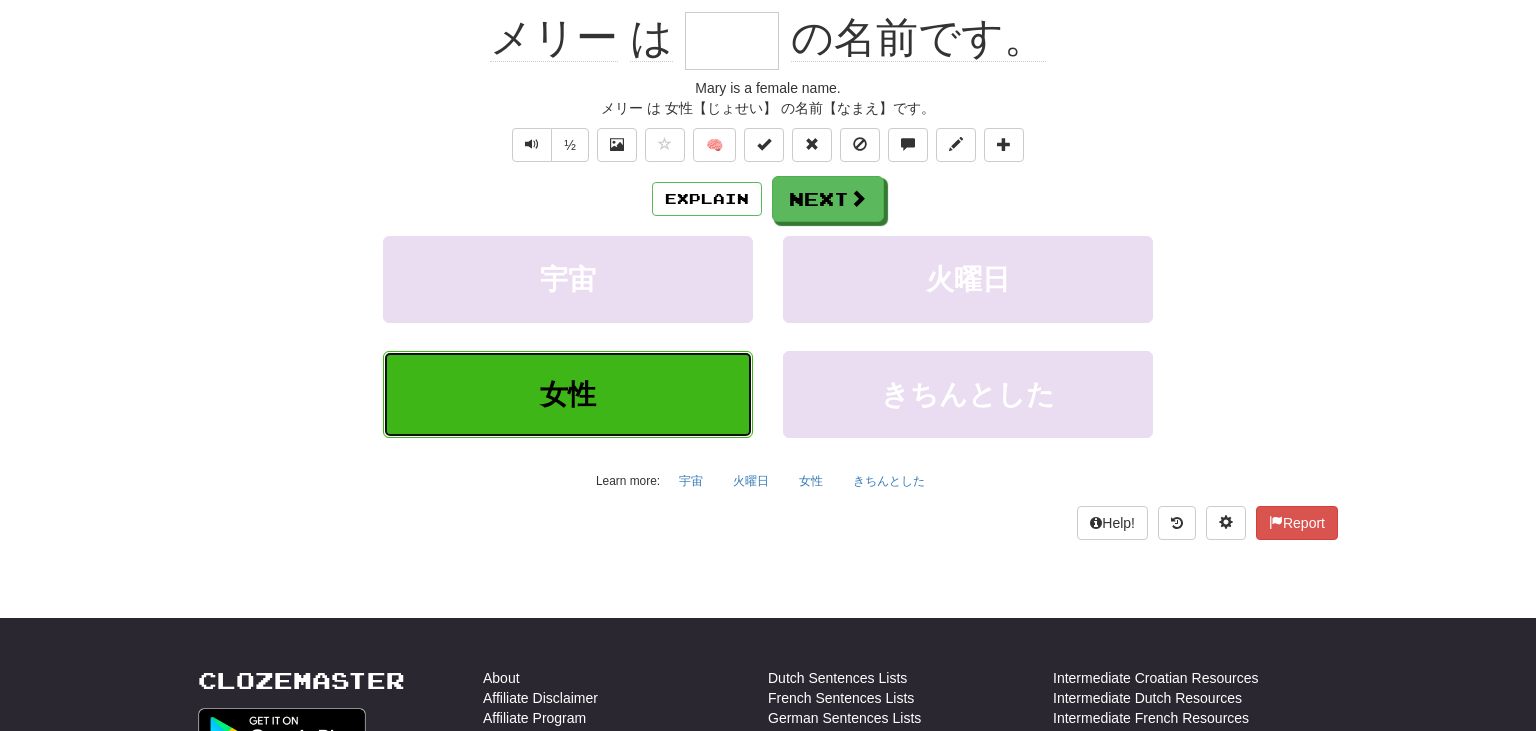 type on "**" 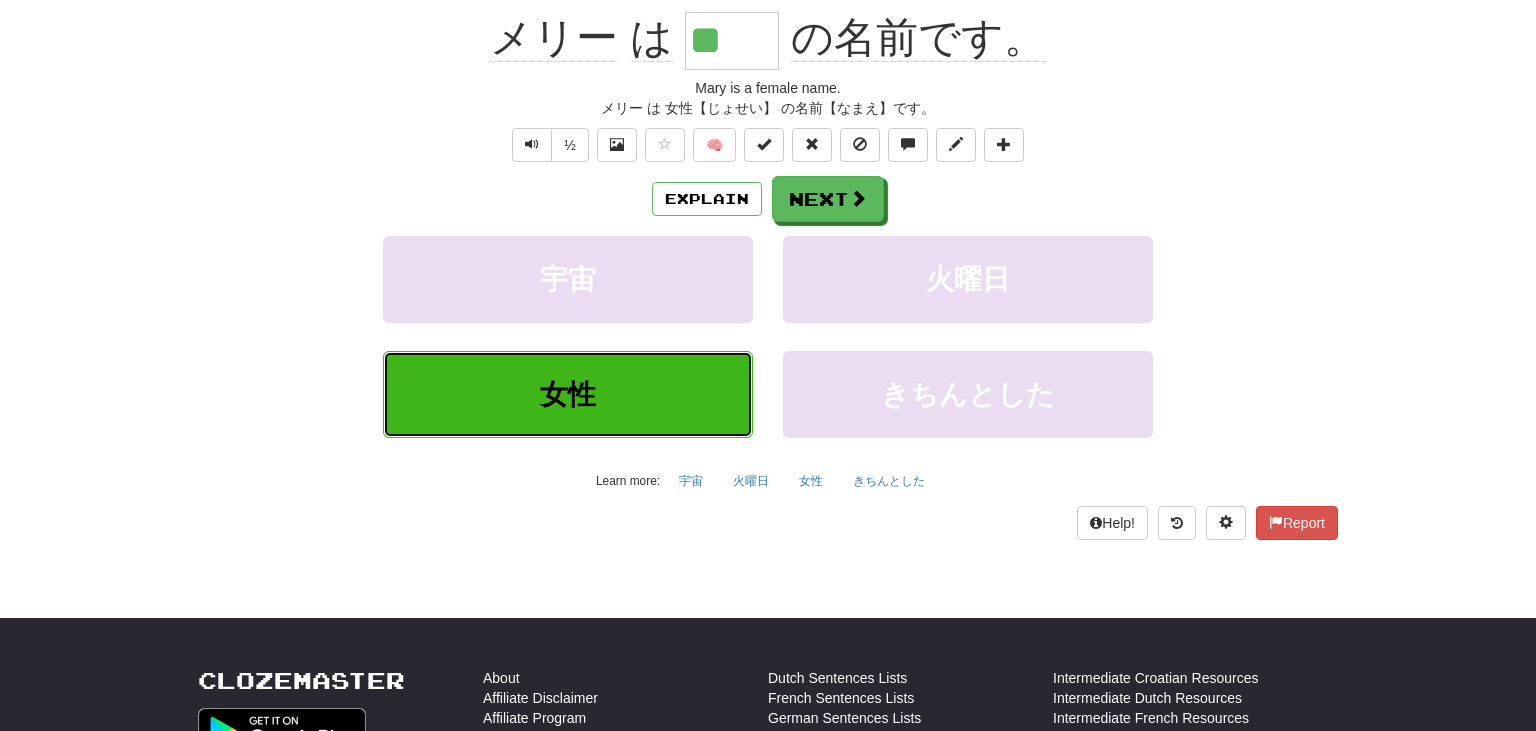 scroll, scrollTop: 212, scrollLeft: 0, axis: vertical 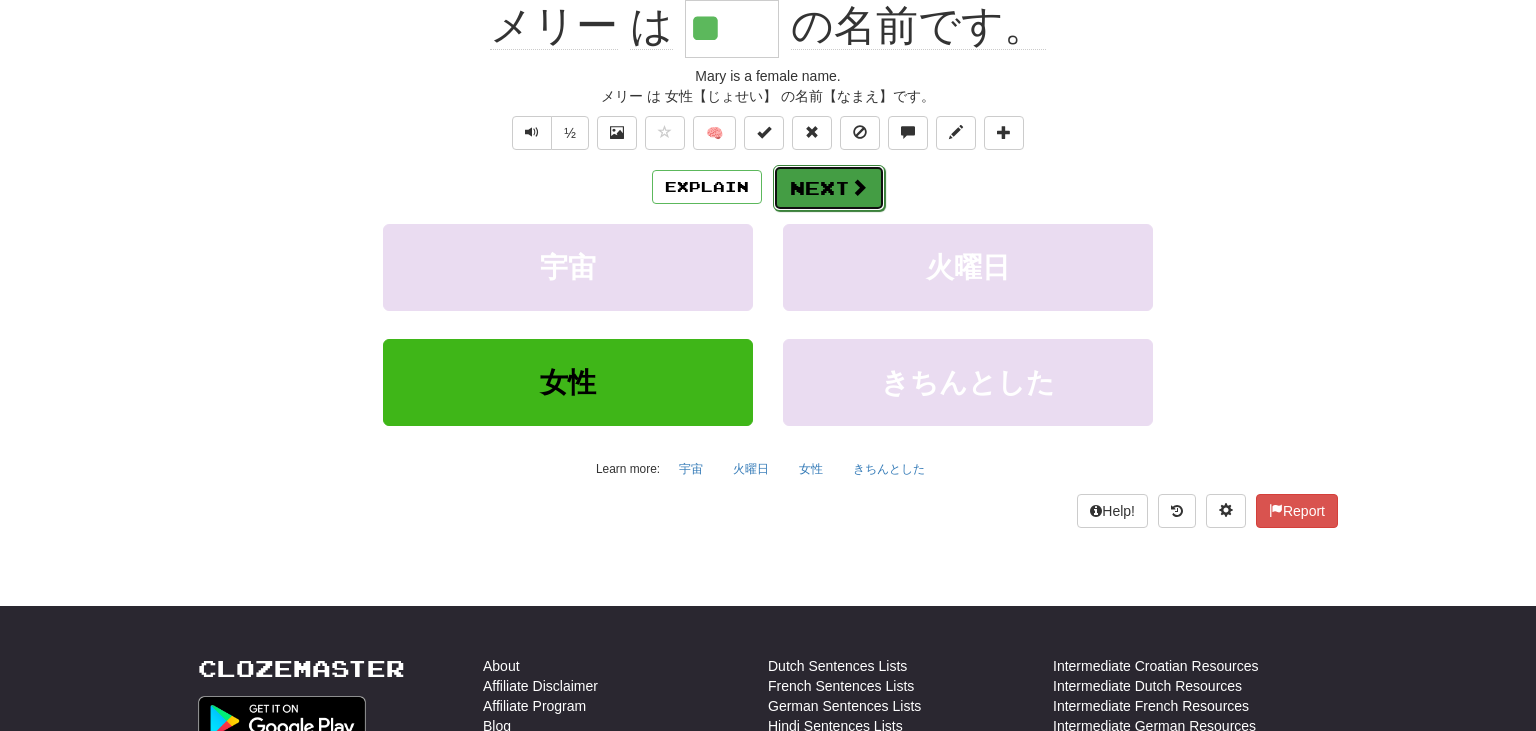 click at bounding box center [859, 187] 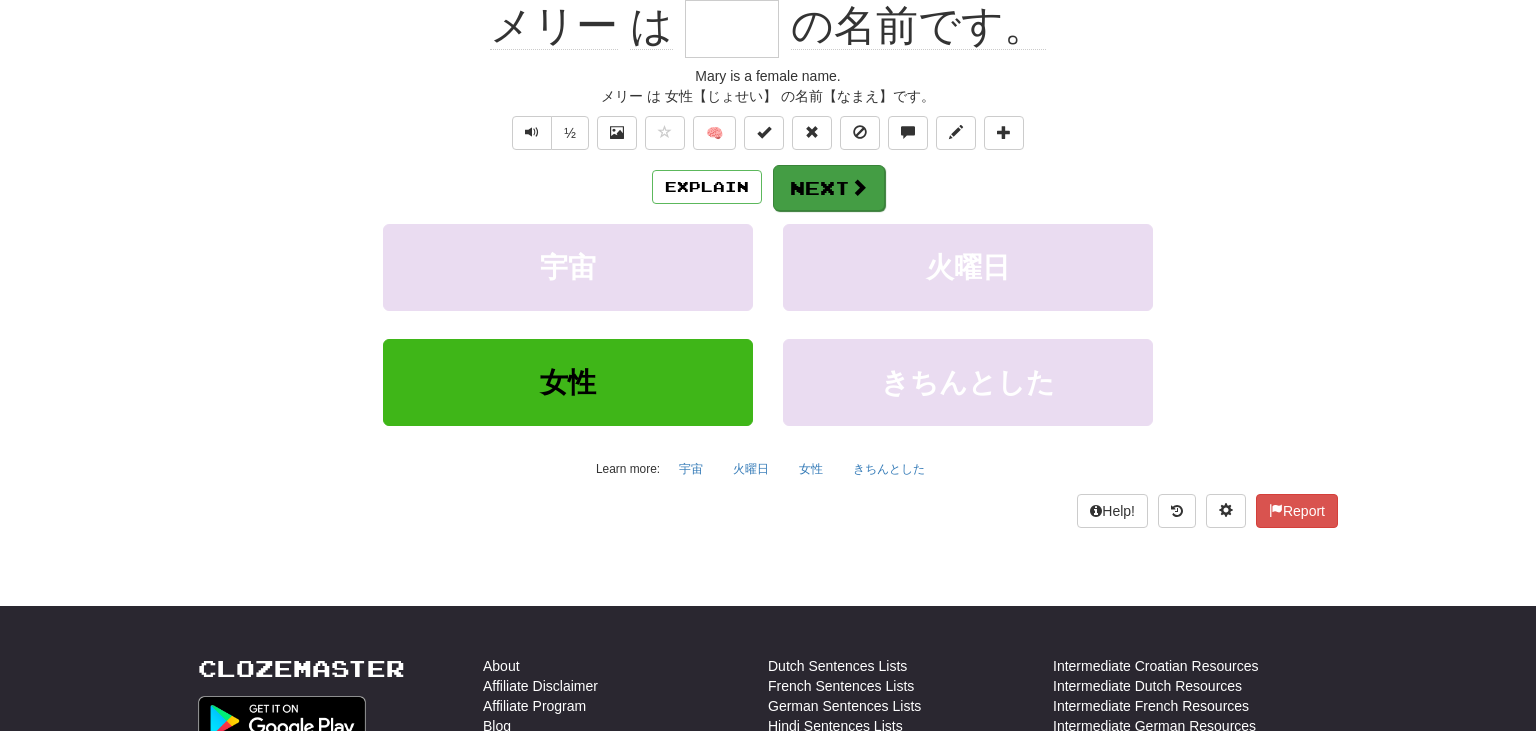 scroll, scrollTop: 200, scrollLeft: 0, axis: vertical 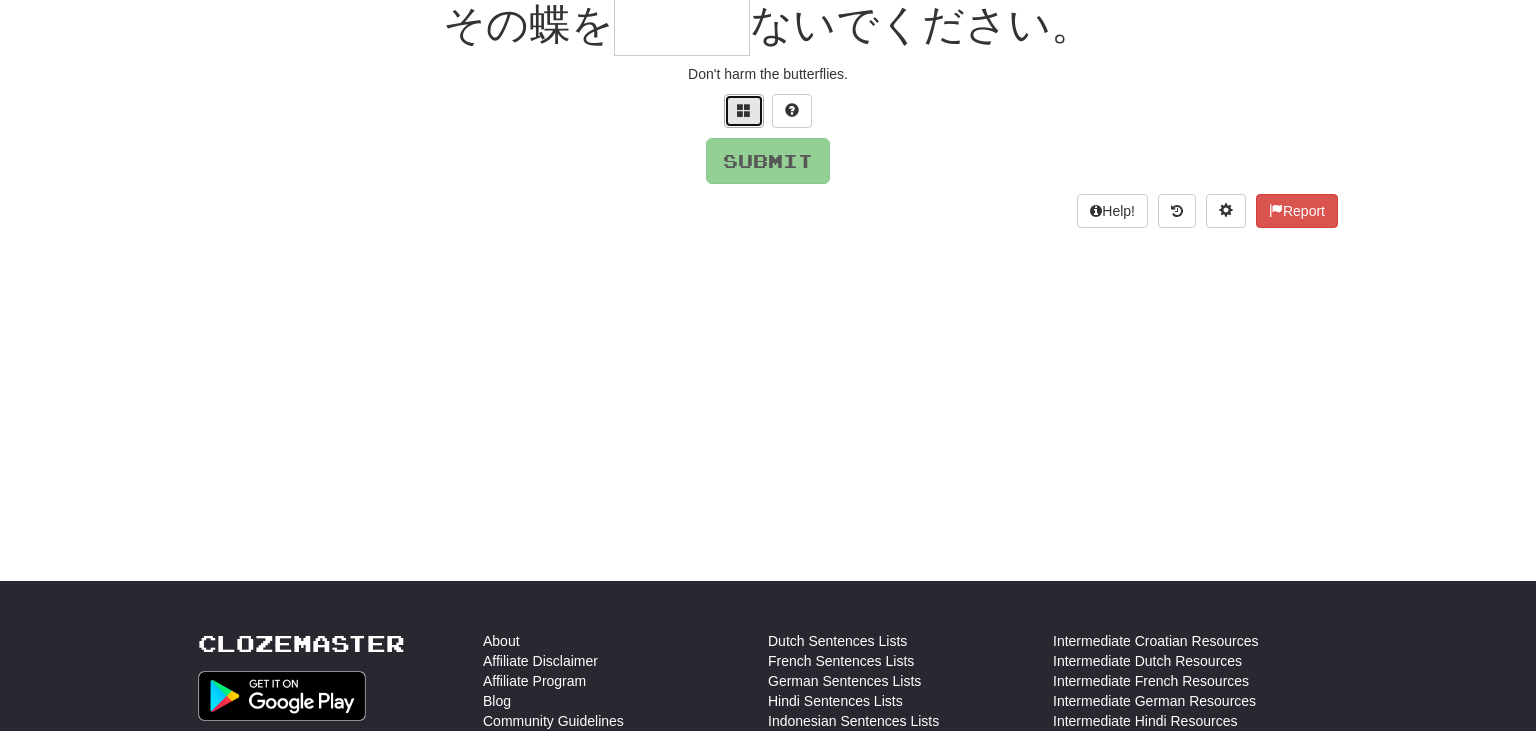 click at bounding box center [744, 110] 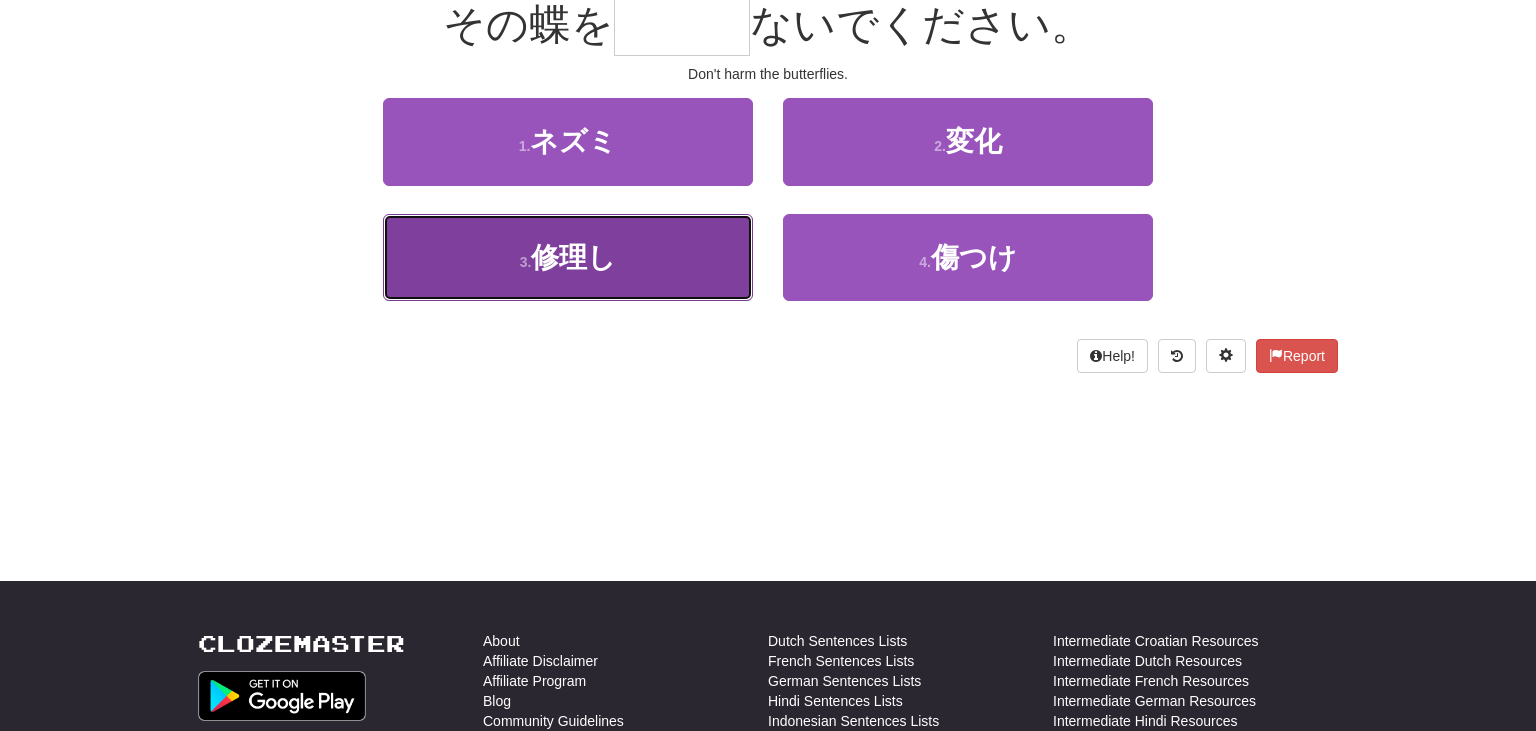 click on "3 .  修理し" at bounding box center [568, 257] 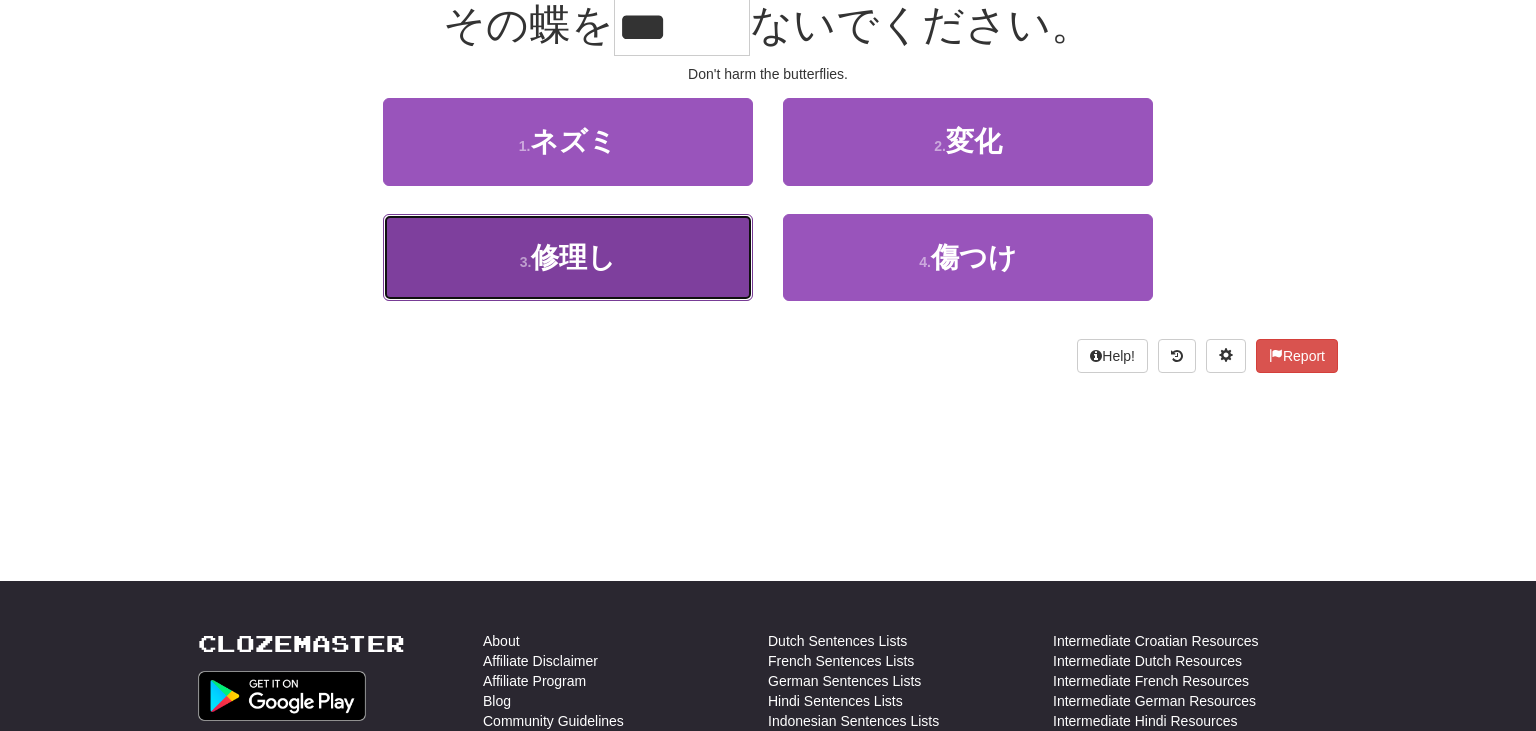 scroll, scrollTop: 212, scrollLeft: 0, axis: vertical 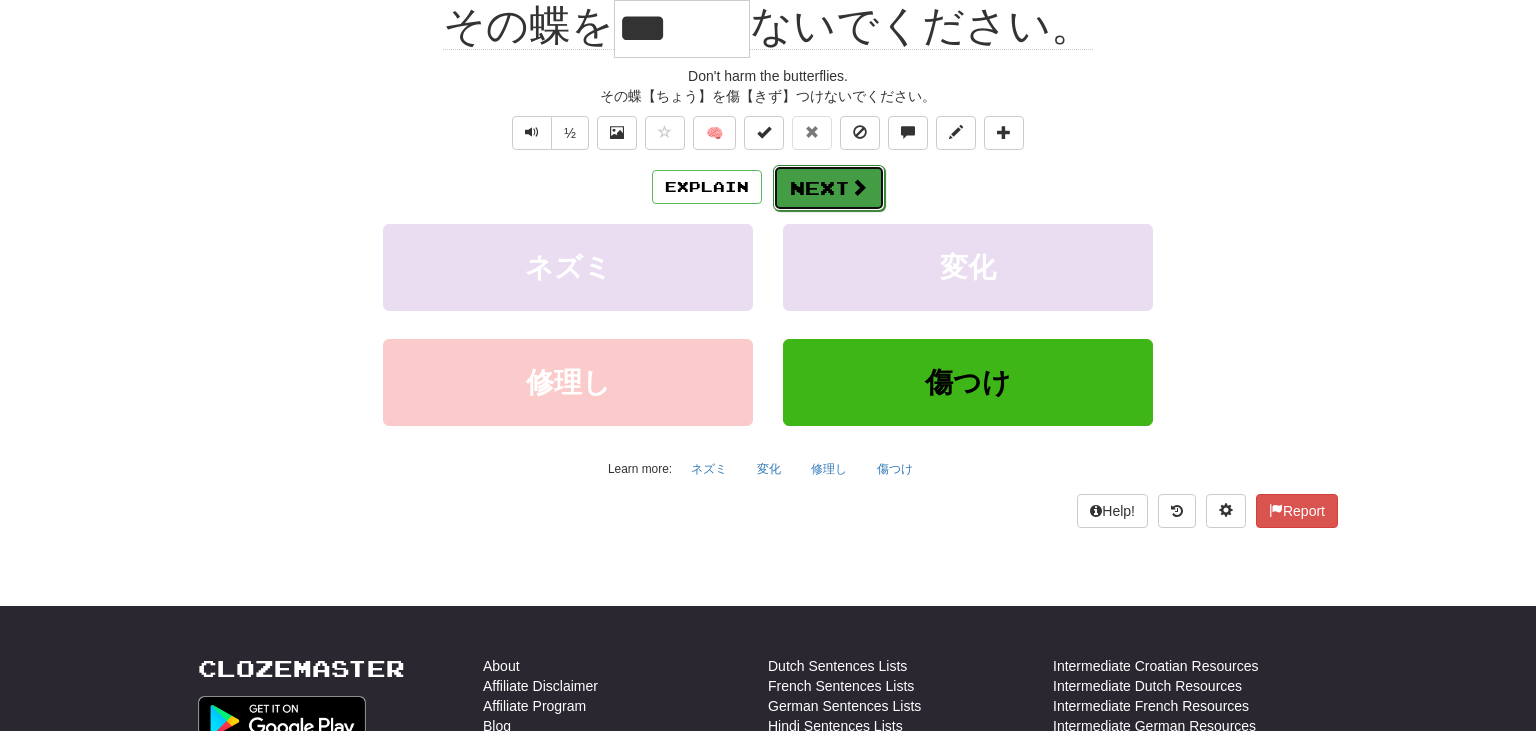 click at bounding box center (859, 187) 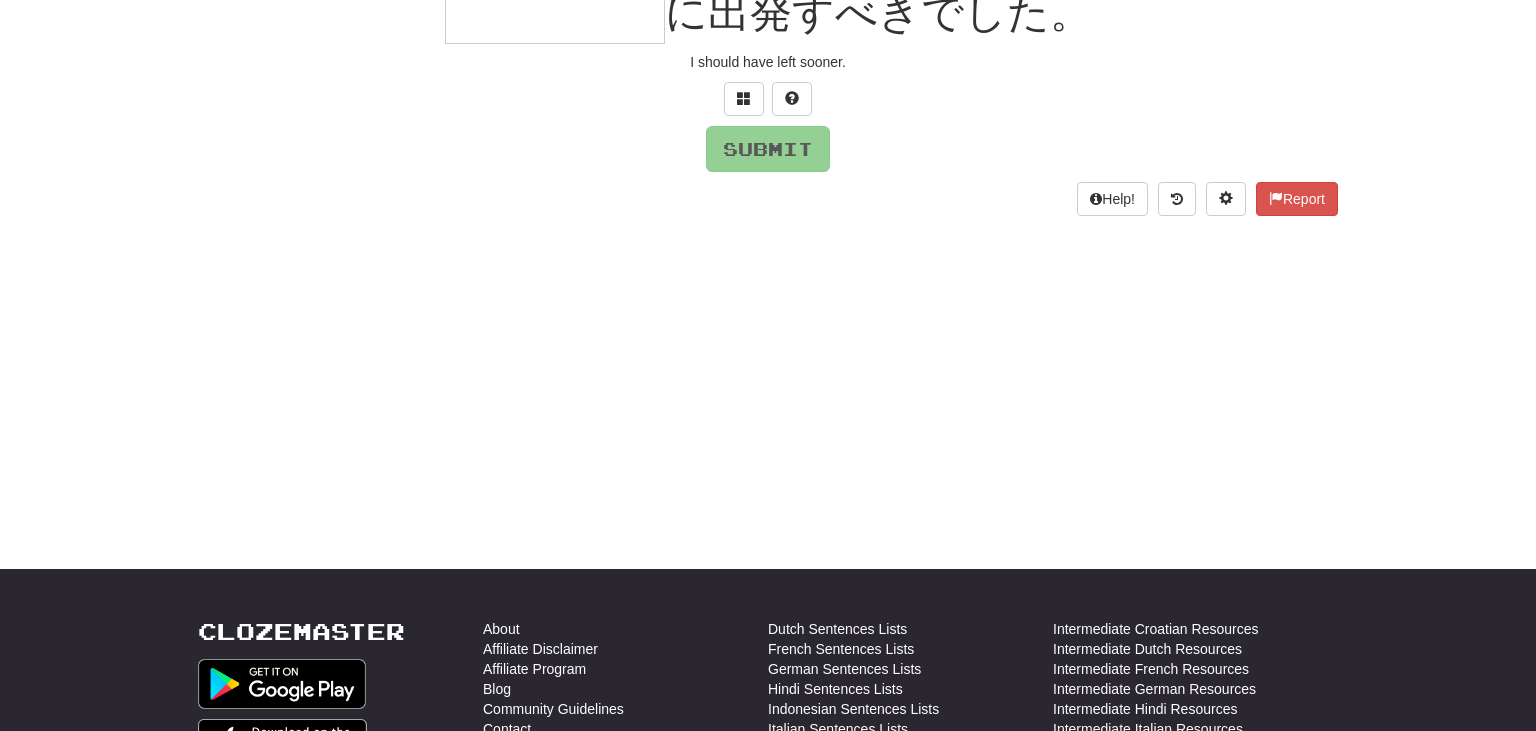 scroll, scrollTop: 200, scrollLeft: 0, axis: vertical 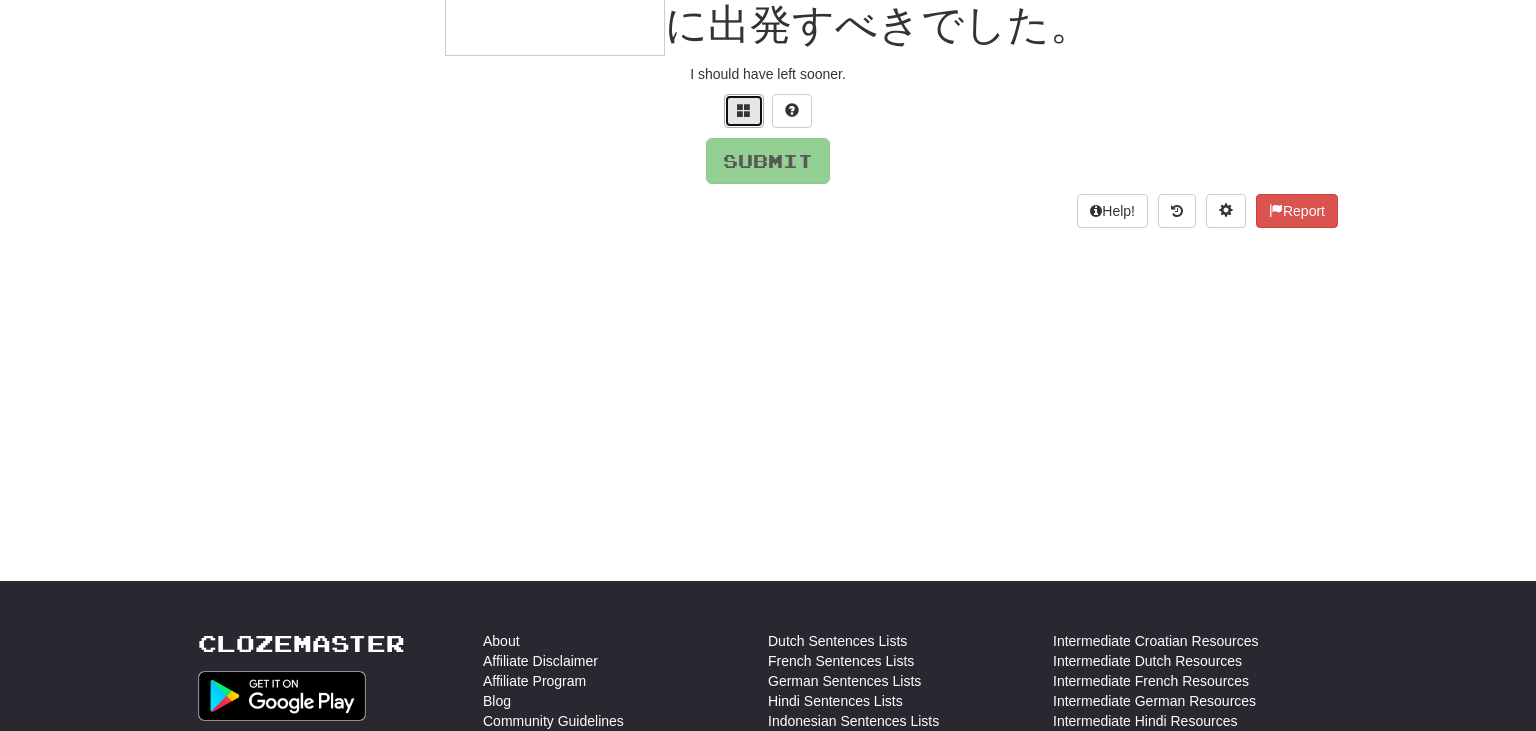 click at bounding box center [744, 110] 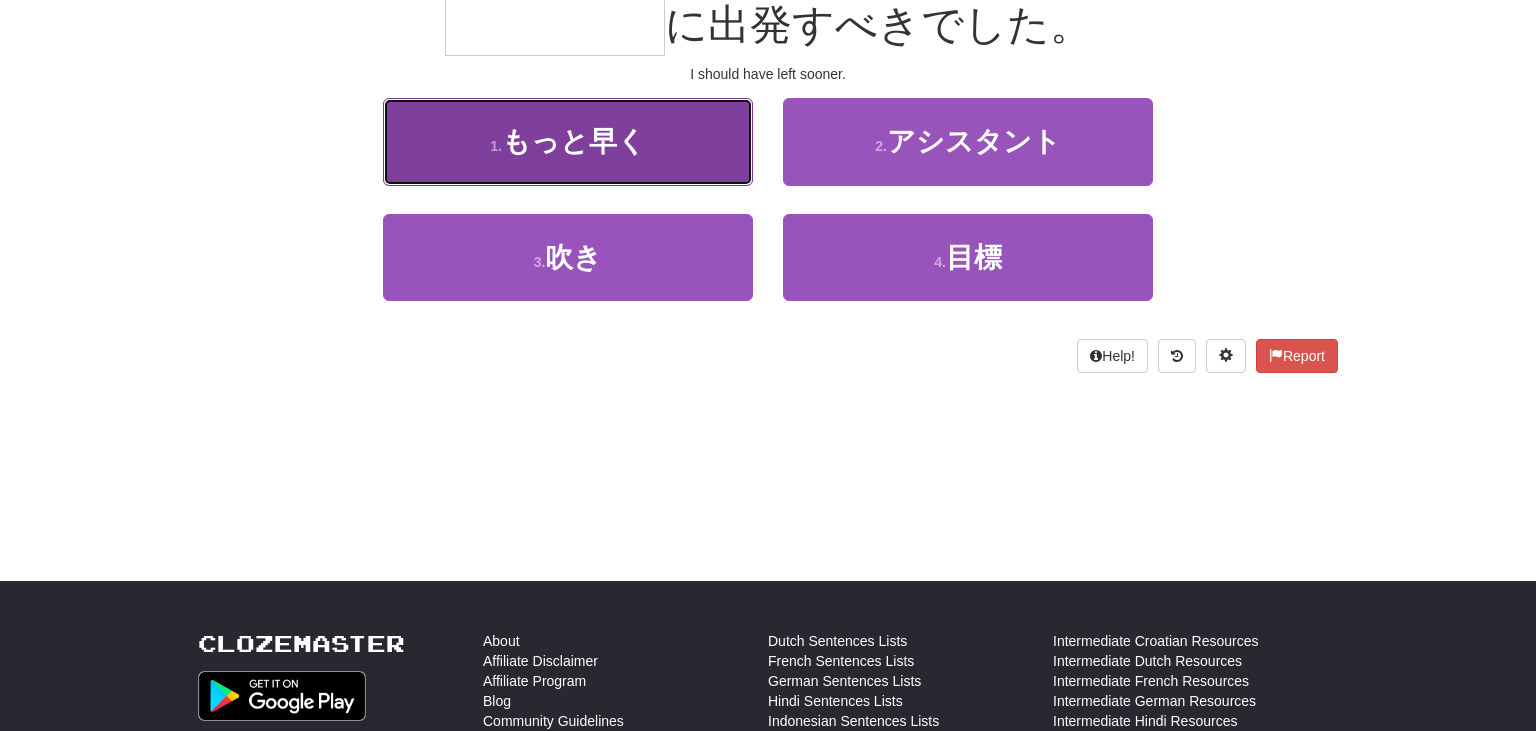 click on "1 .  もっと早く" at bounding box center [568, 141] 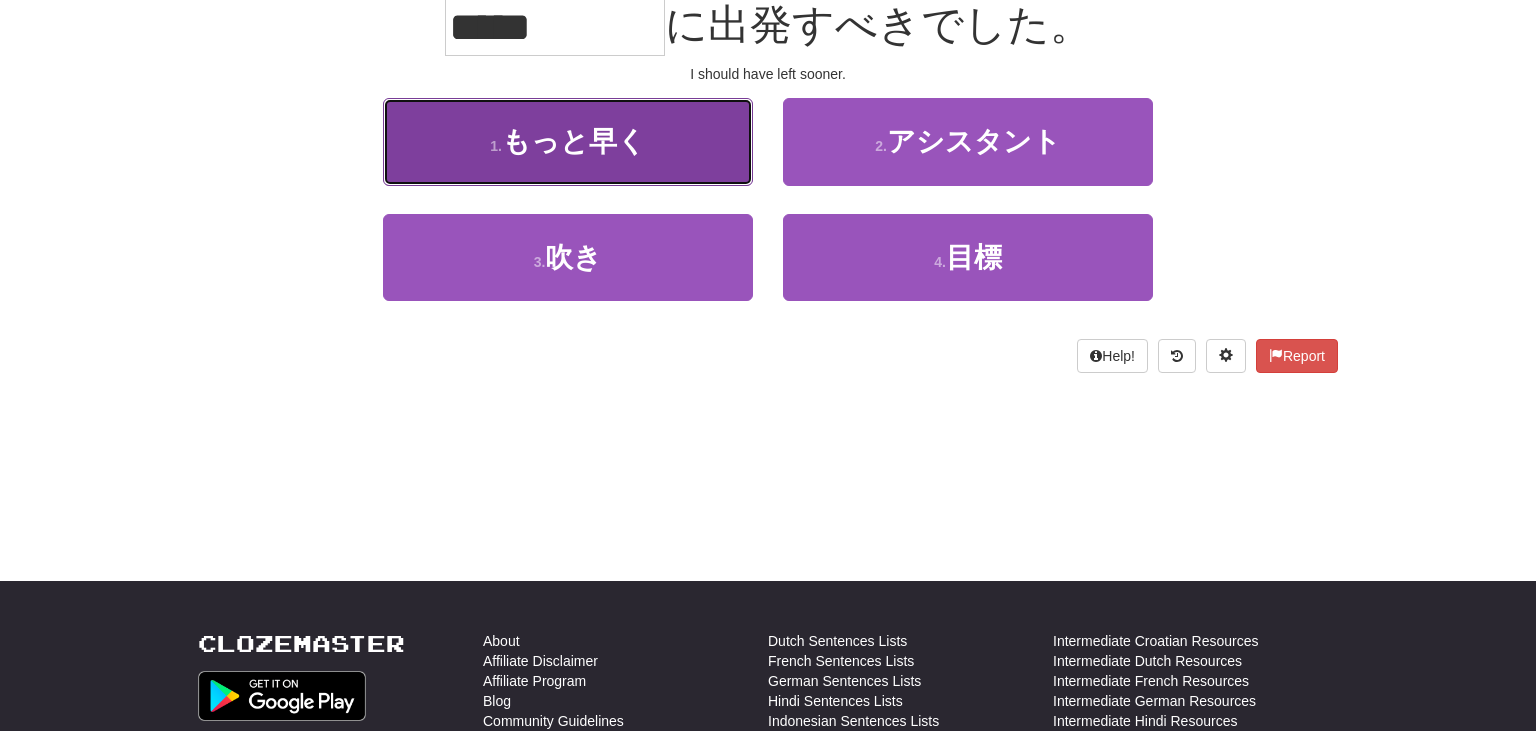 scroll, scrollTop: 212, scrollLeft: 0, axis: vertical 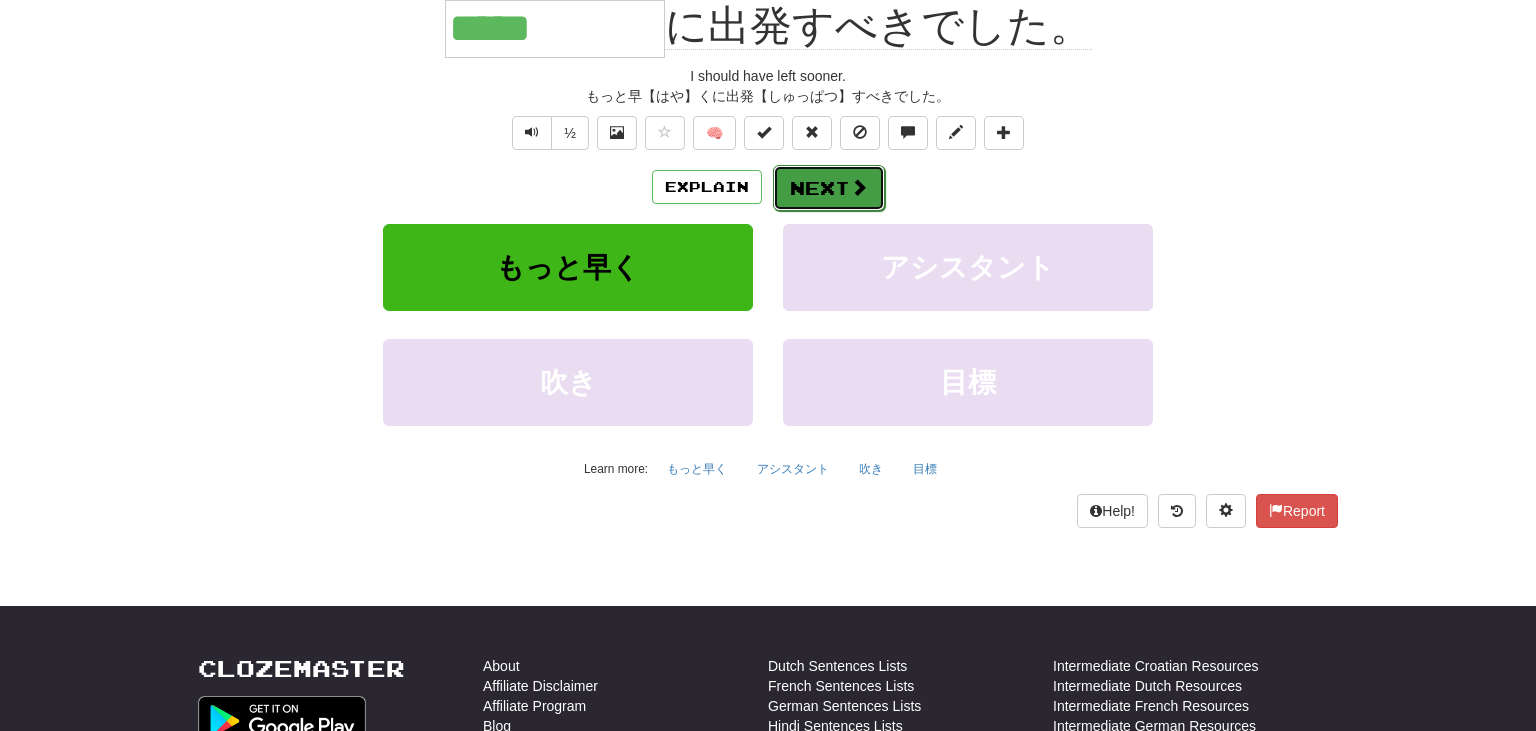 click at bounding box center (859, 187) 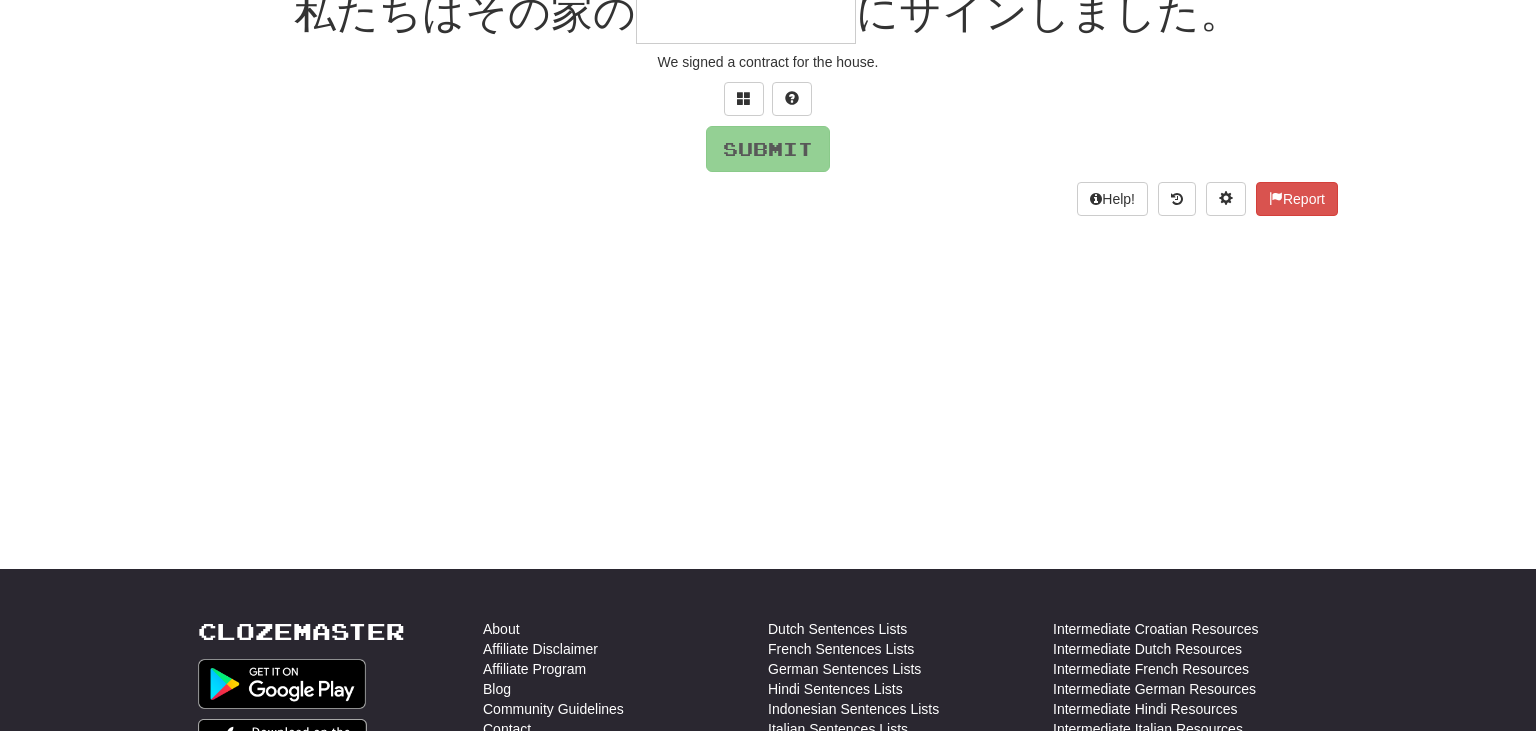scroll, scrollTop: 200, scrollLeft: 0, axis: vertical 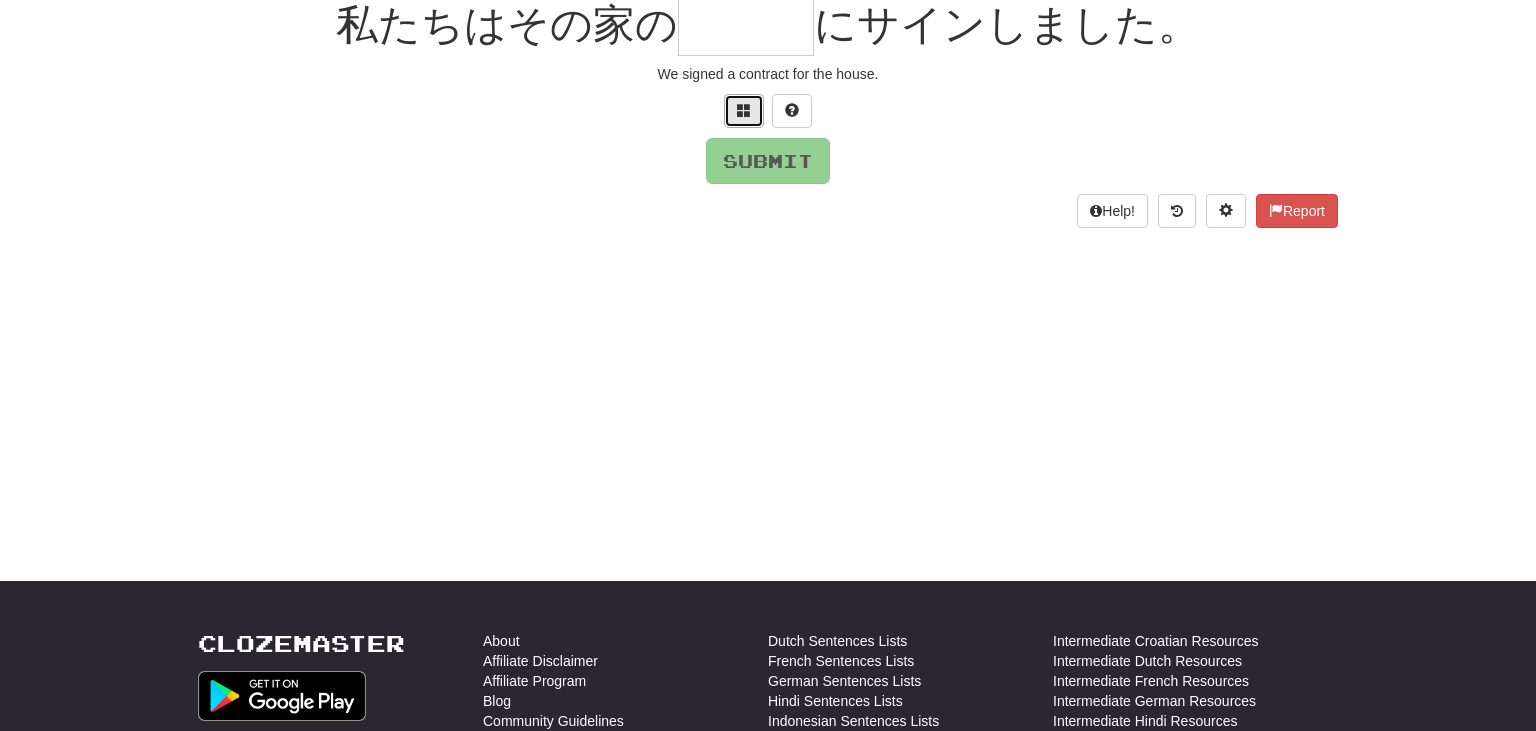 click at bounding box center (744, 110) 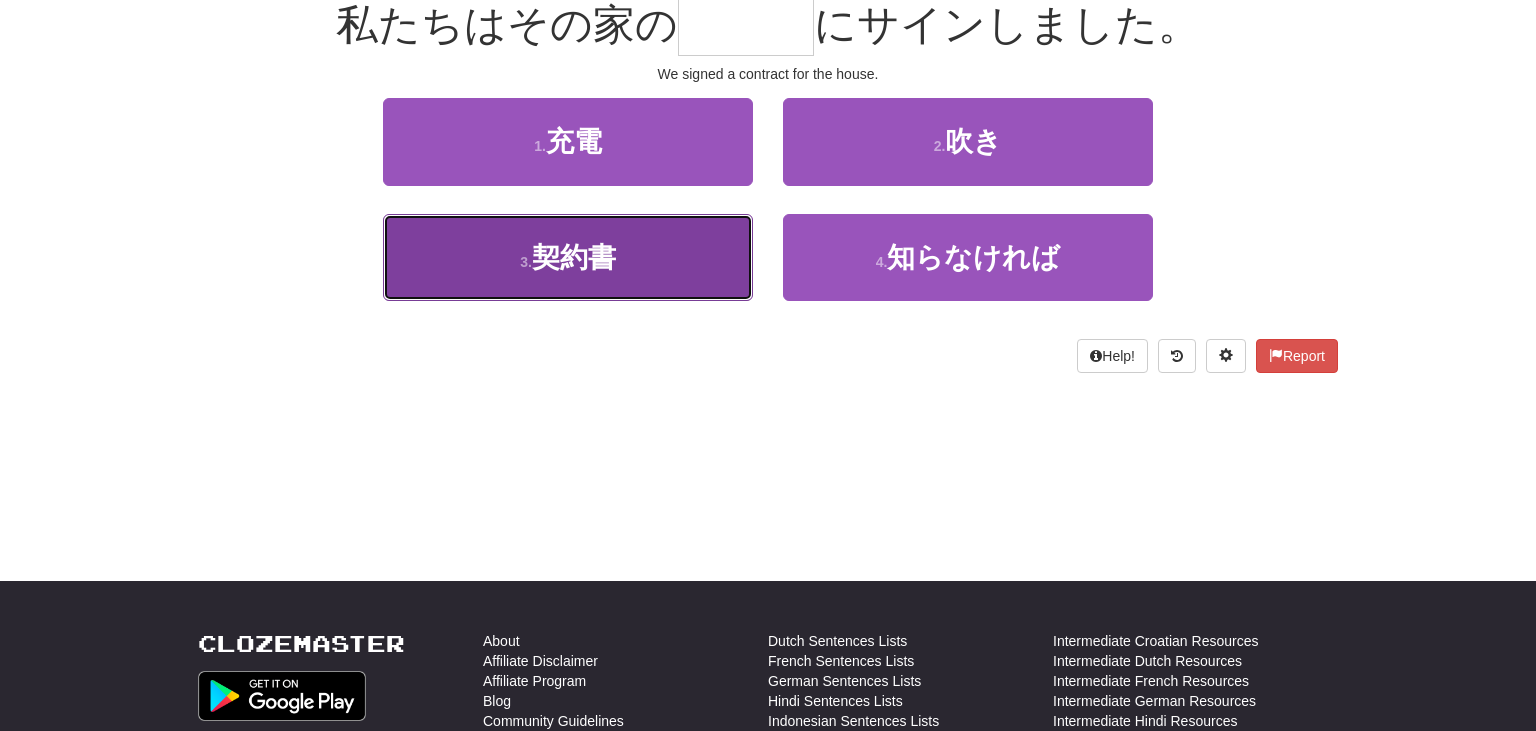 click on "3 .  契約書" at bounding box center [568, 257] 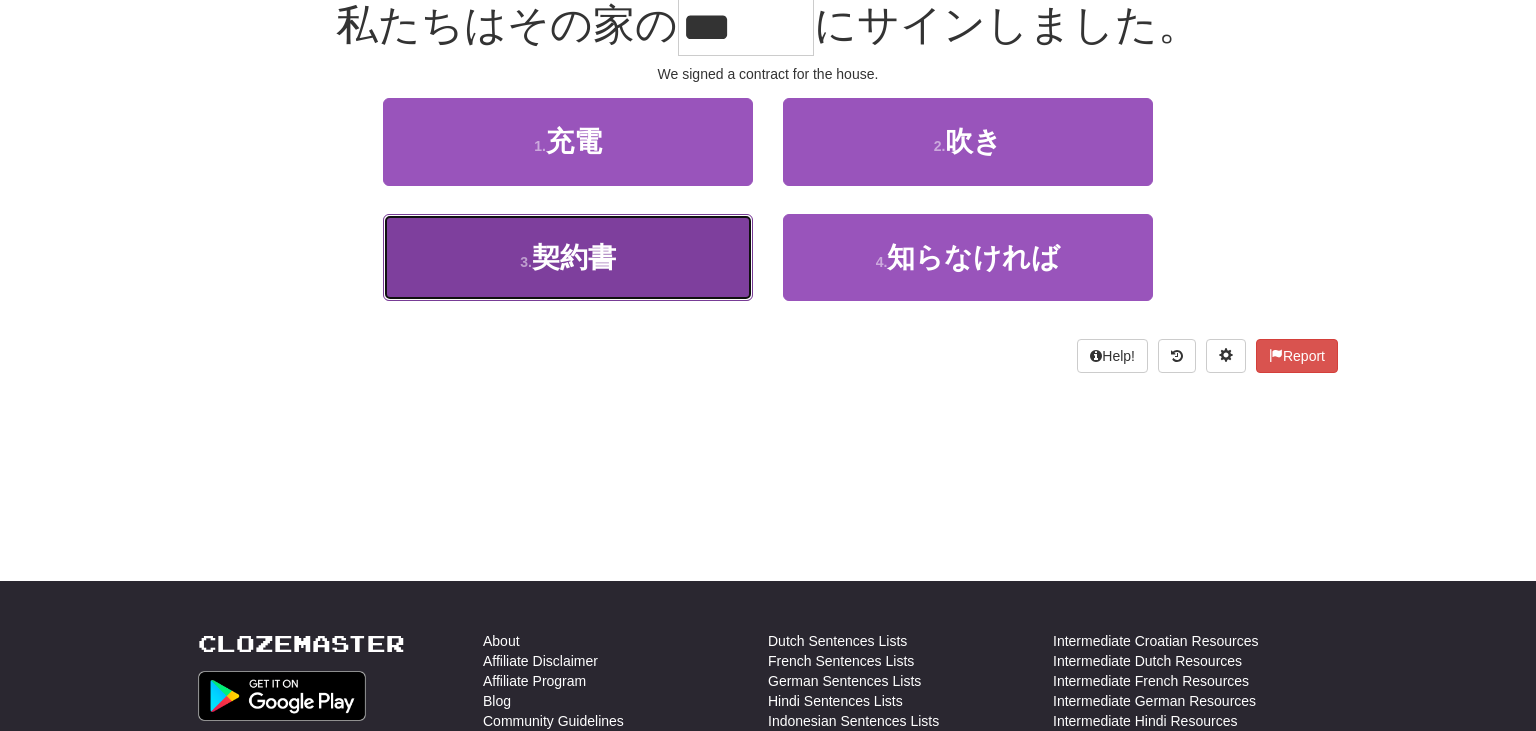 scroll, scrollTop: 212, scrollLeft: 0, axis: vertical 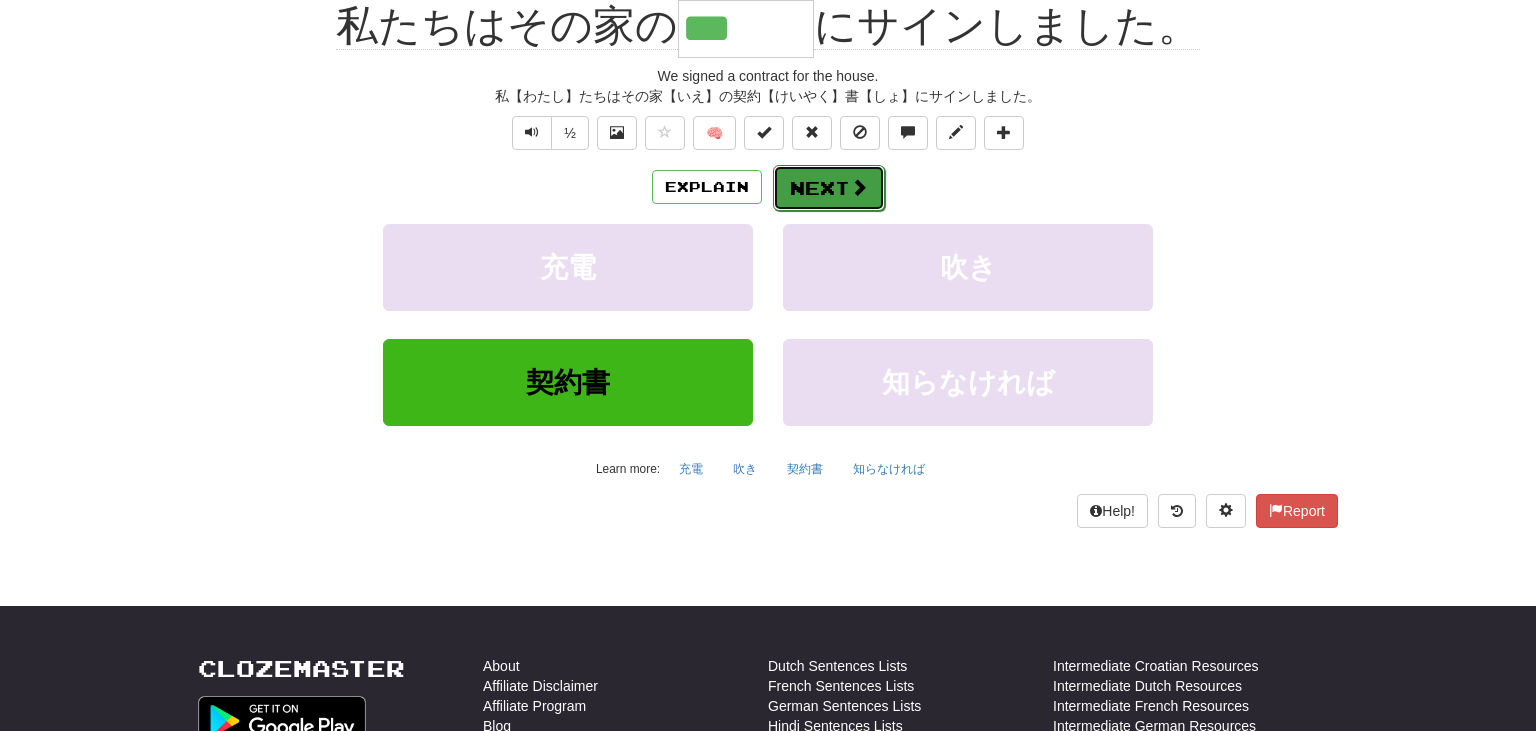 click at bounding box center [859, 187] 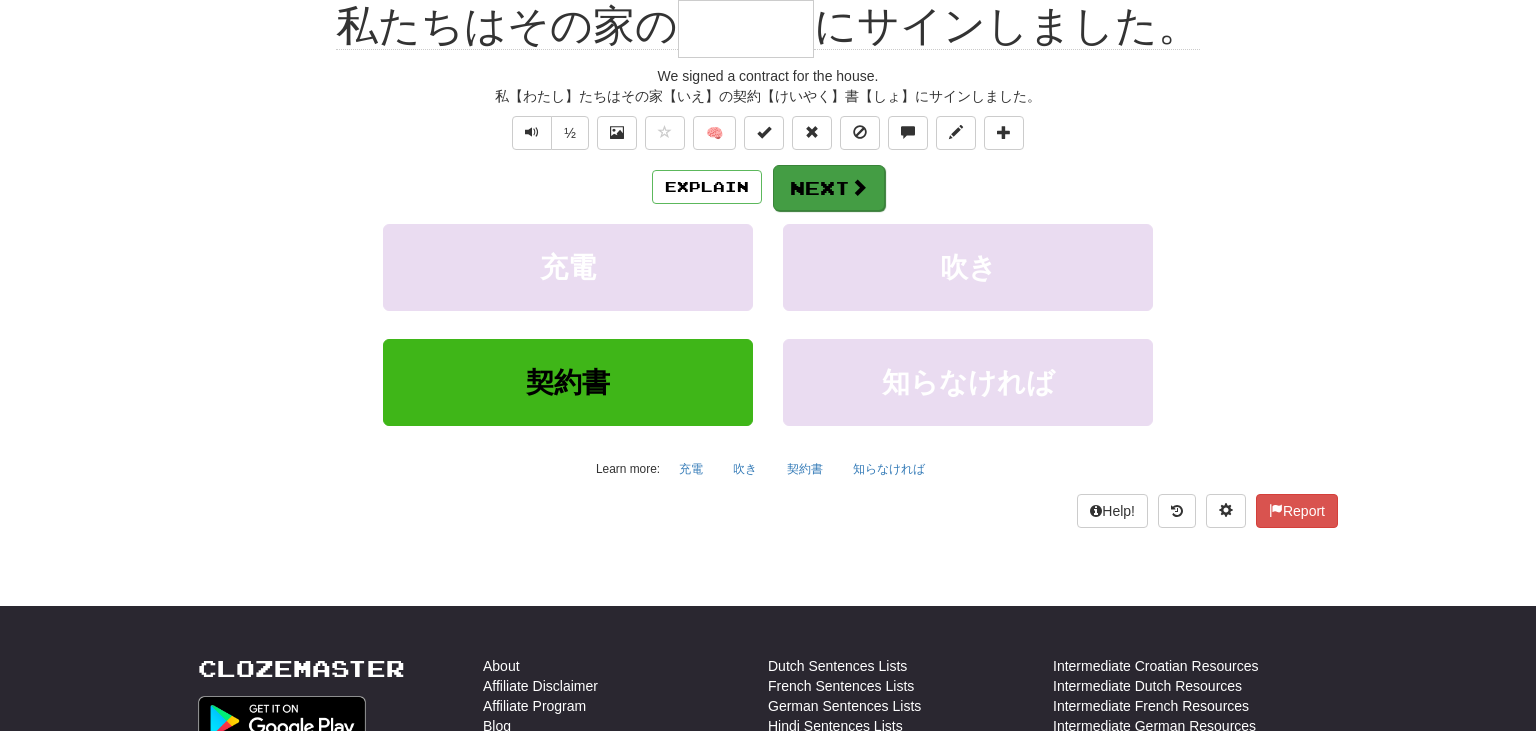 scroll, scrollTop: 200, scrollLeft: 0, axis: vertical 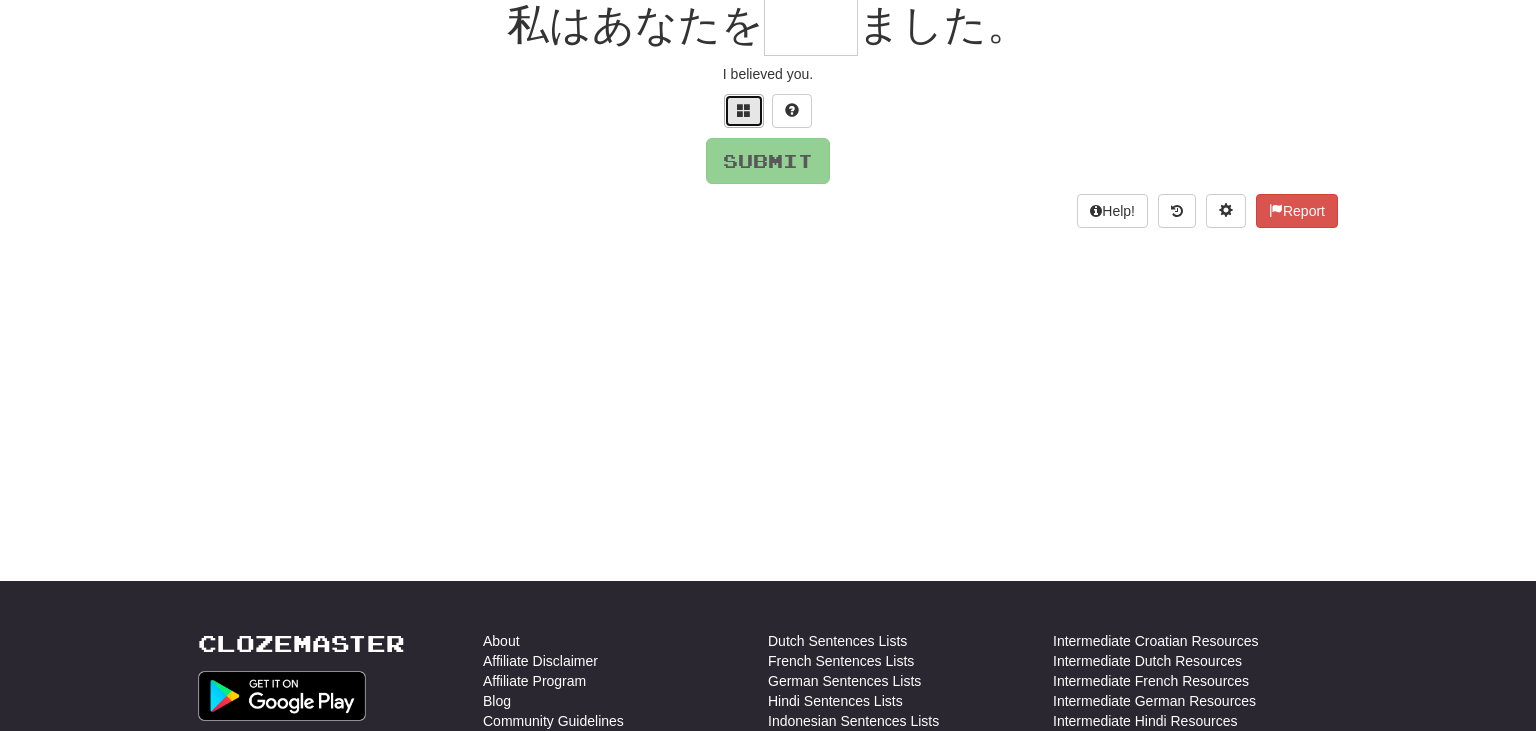click at bounding box center (744, 111) 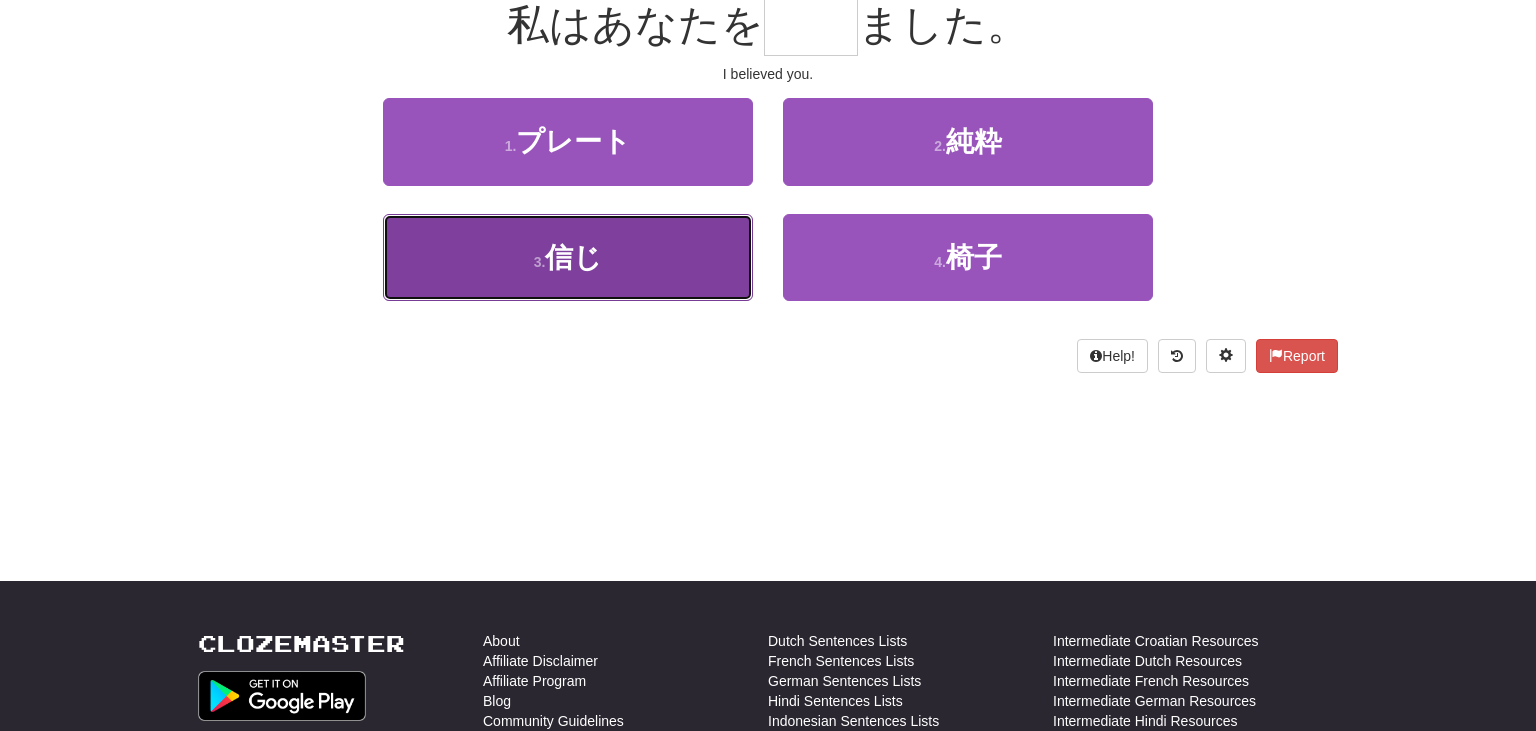 click on "3 .  信じ" at bounding box center (568, 257) 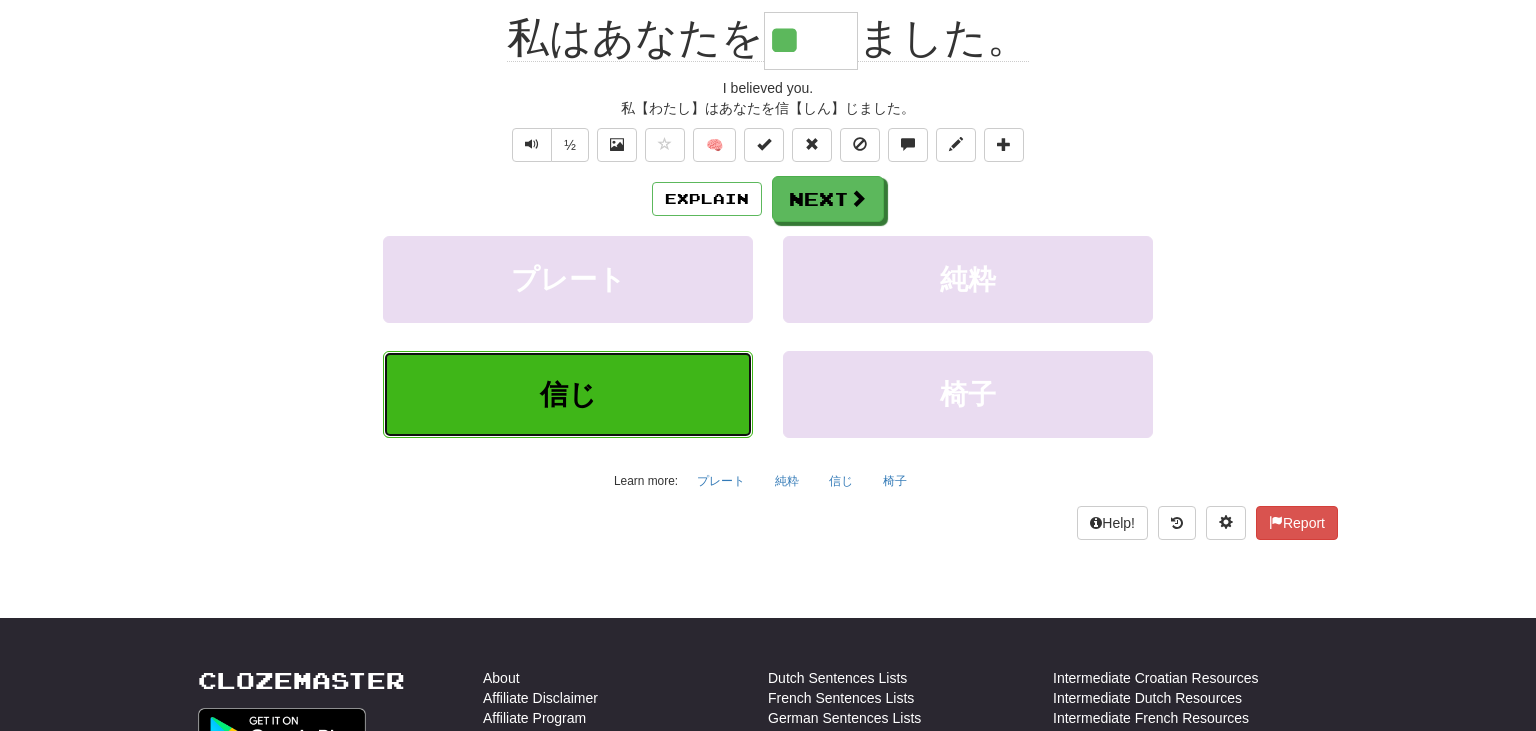scroll, scrollTop: 212, scrollLeft: 0, axis: vertical 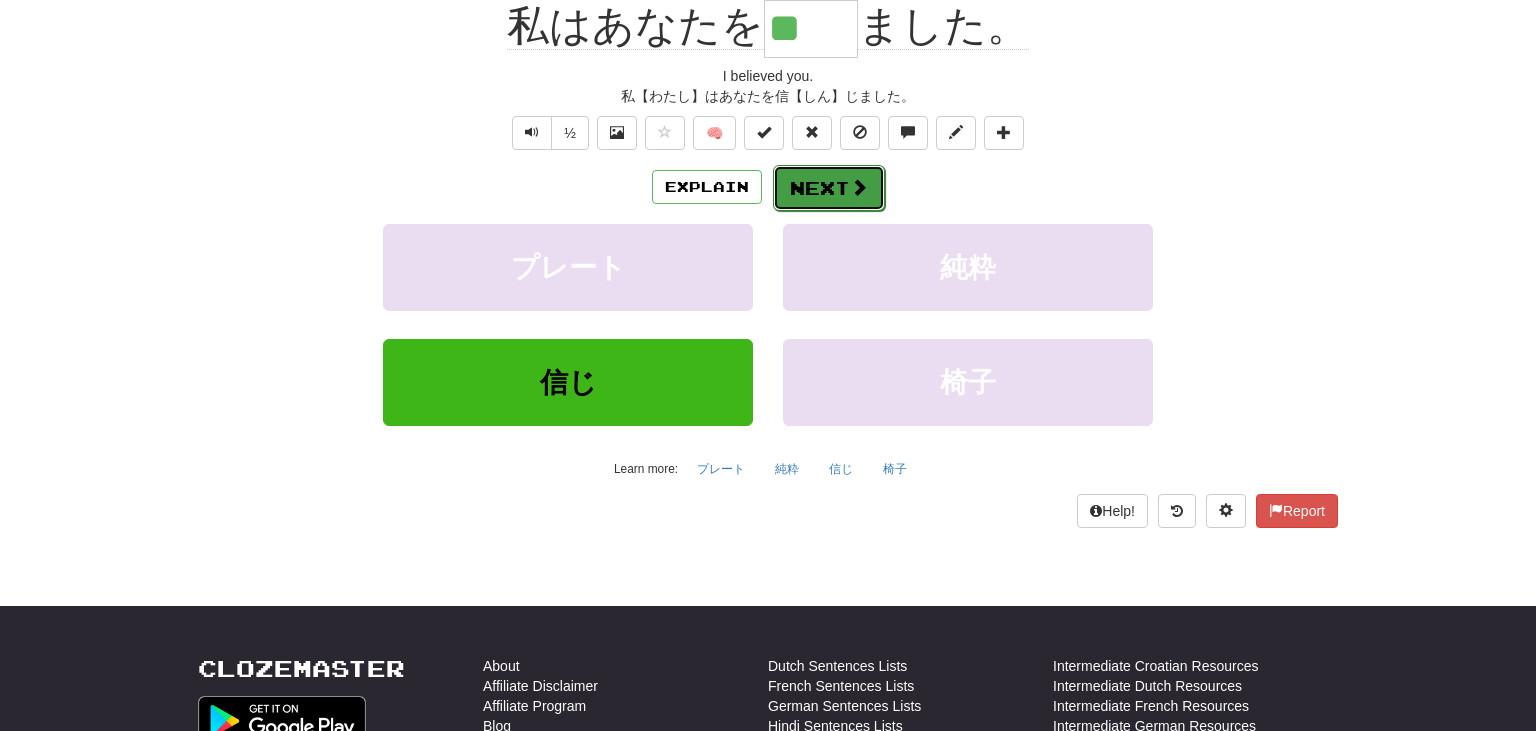 click on "Next" at bounding box center [829, 188] 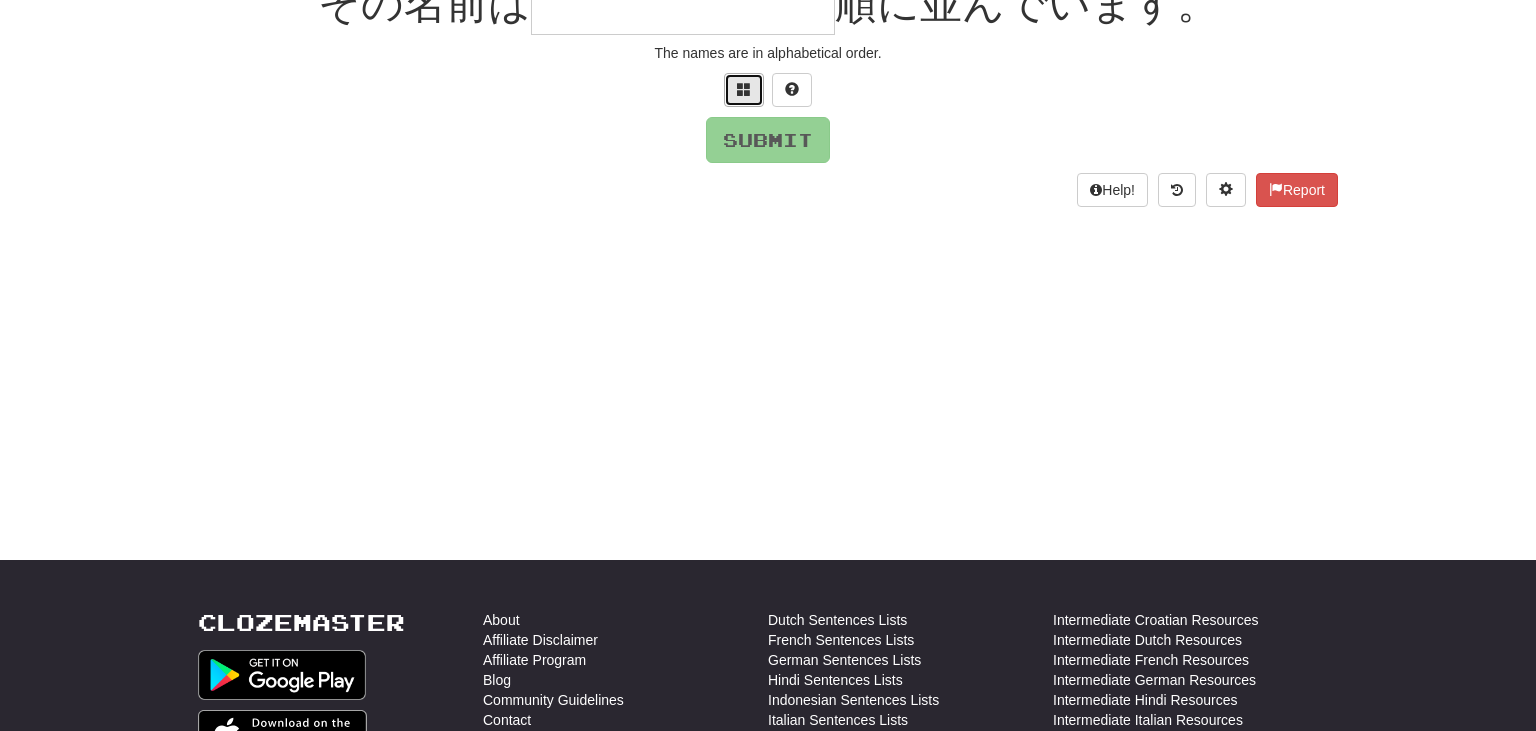 click at bounding box center (744, 89) 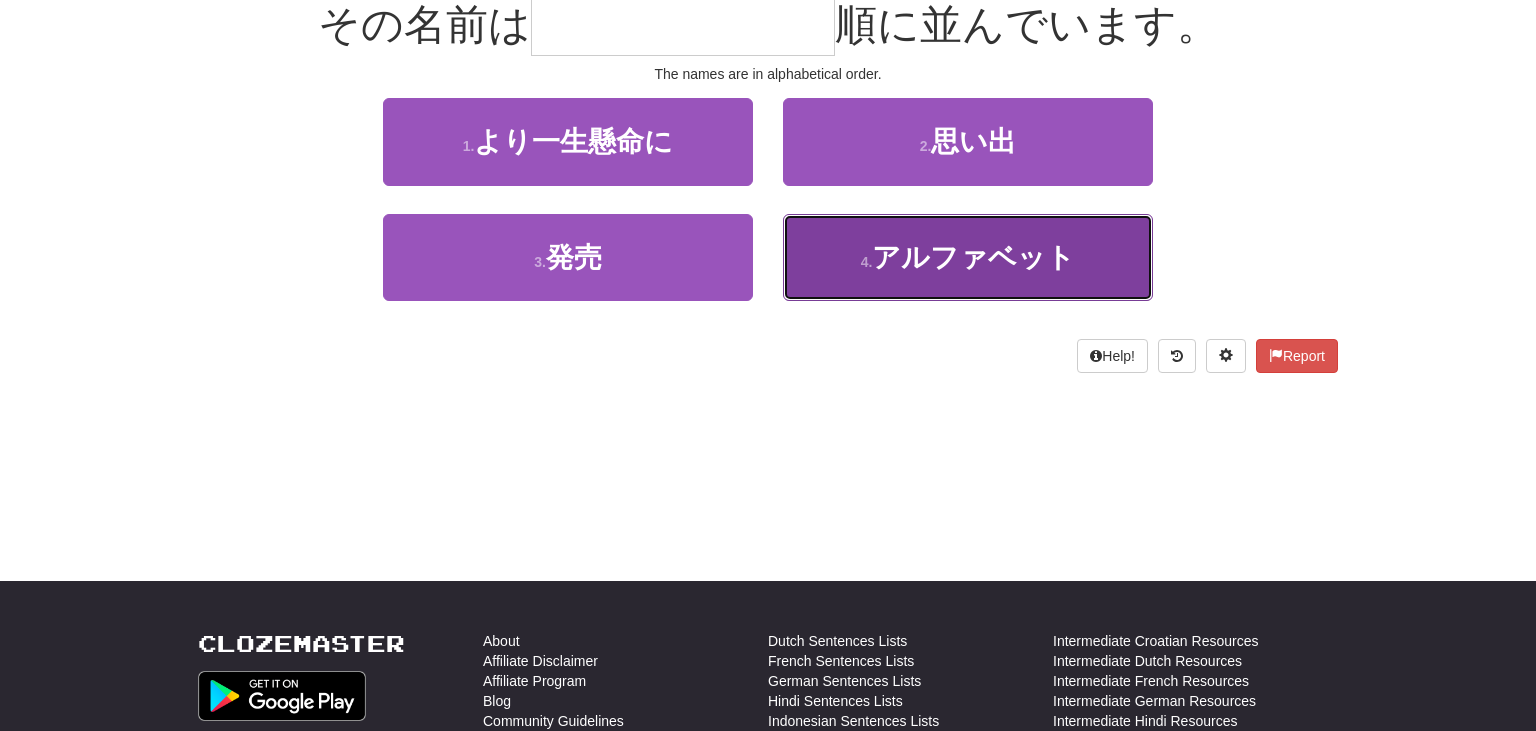 click on "4 .  アルファベット" at bounding box center (968, 257) 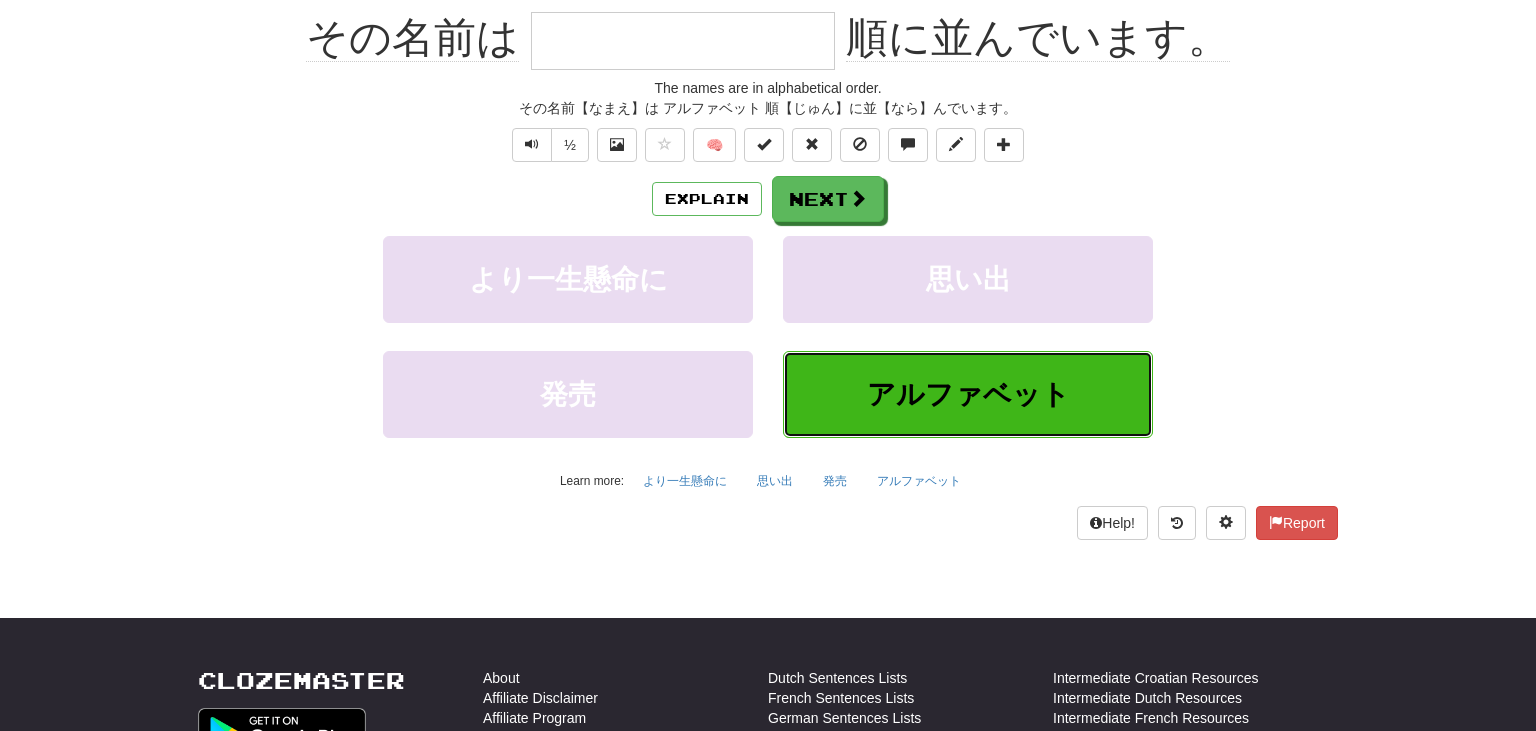 type on "*******" 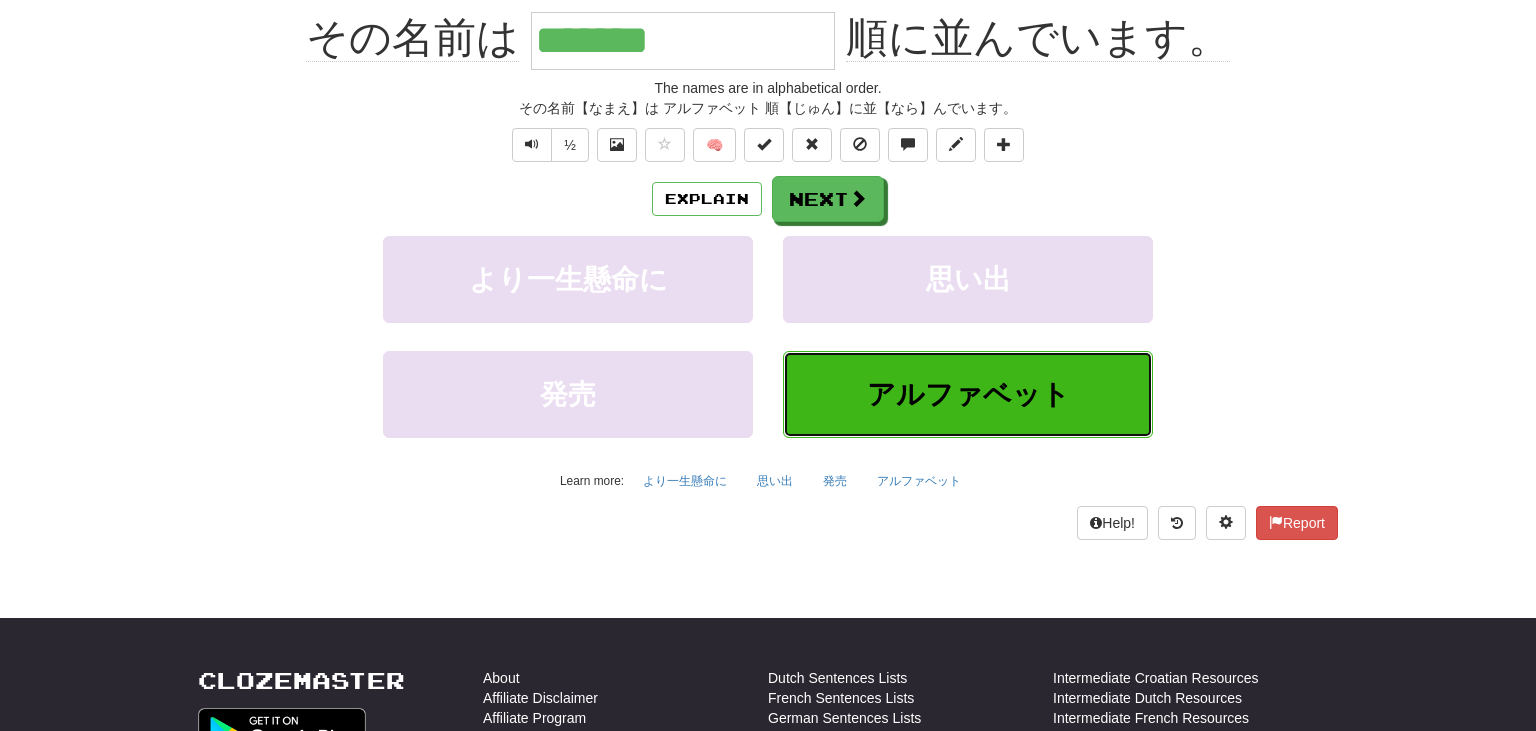 scroll, scrollTop: 212, scrollLeft: 0, axis: vertical 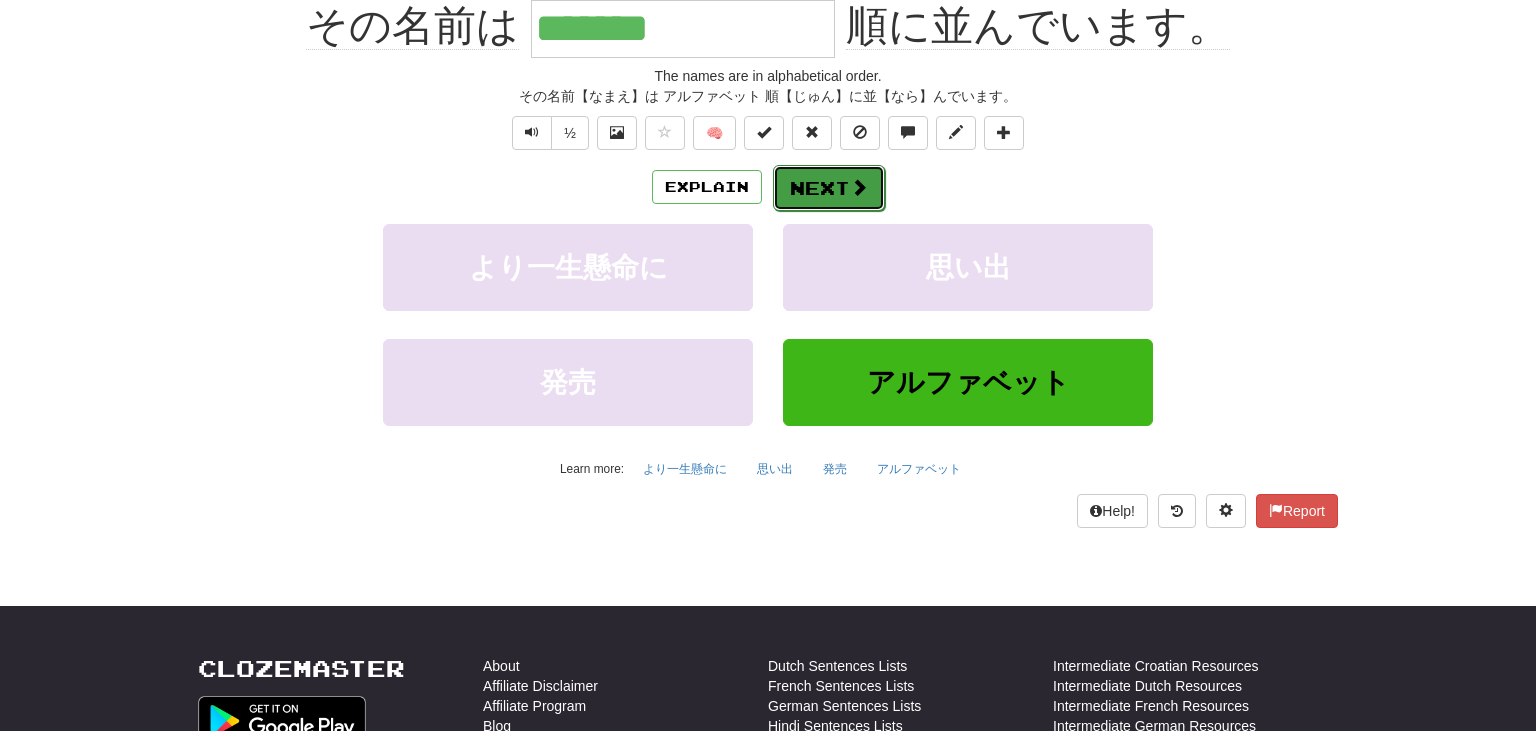click at bounding box center [859, 187] 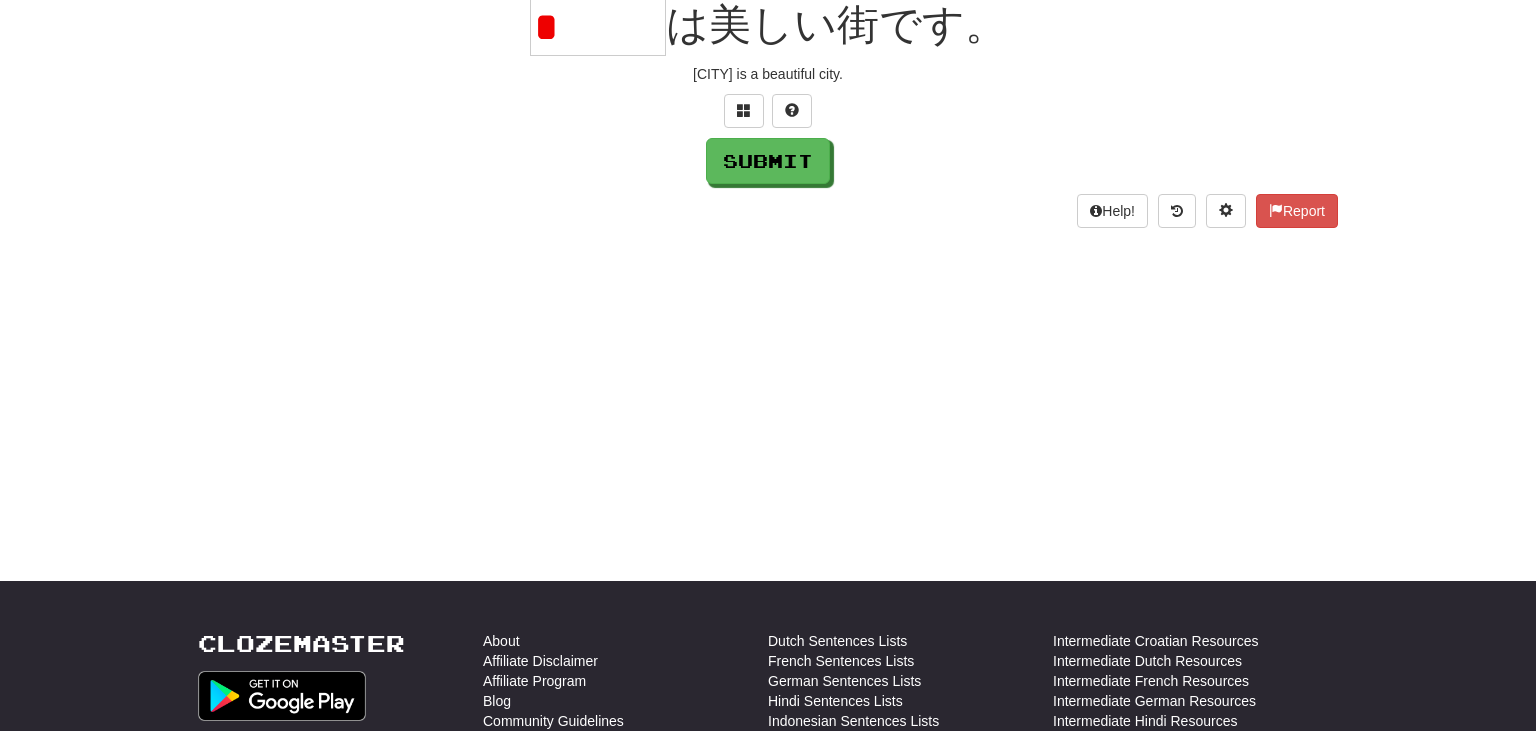 scroll, scrollTop: 197, scrollLeft: 0, axis: vertical 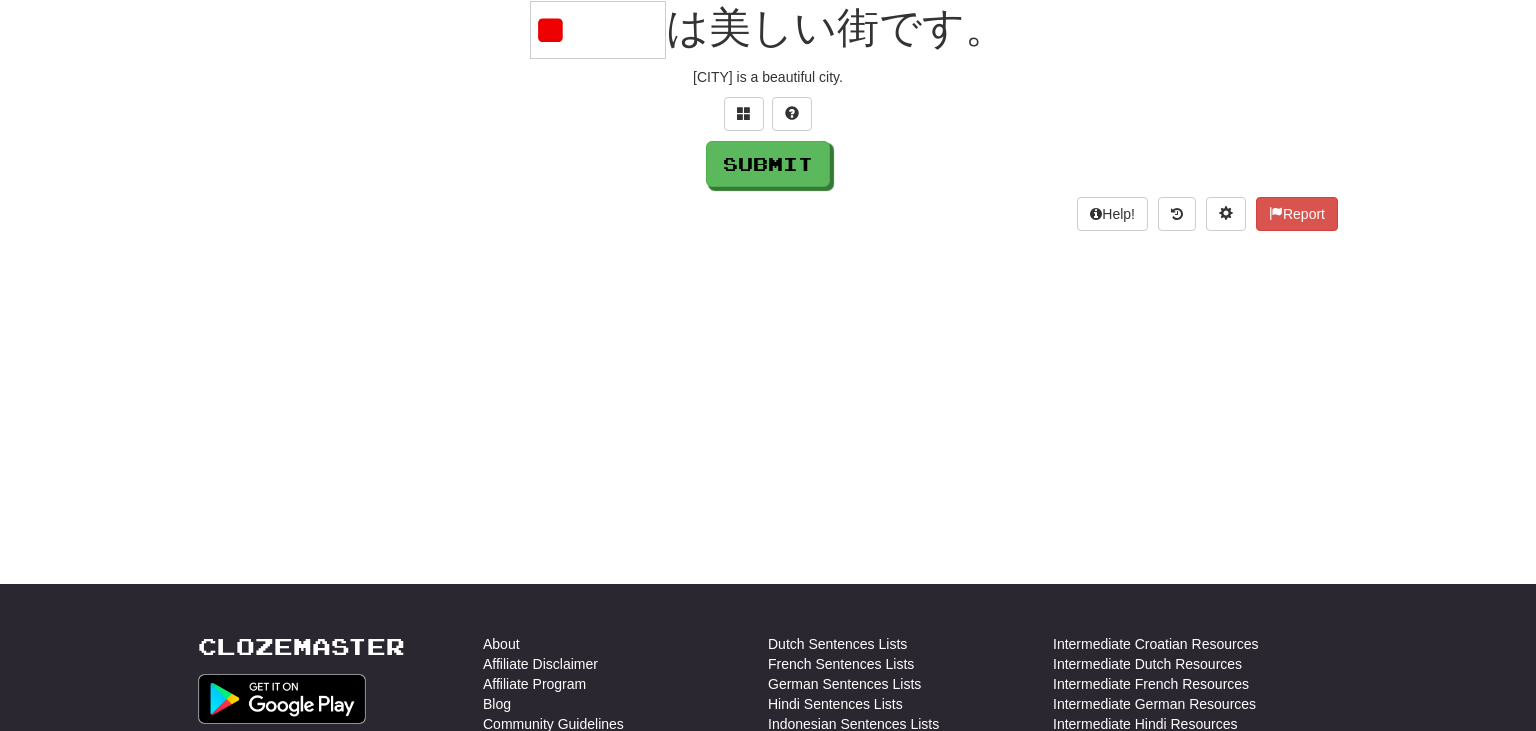 type on "*" 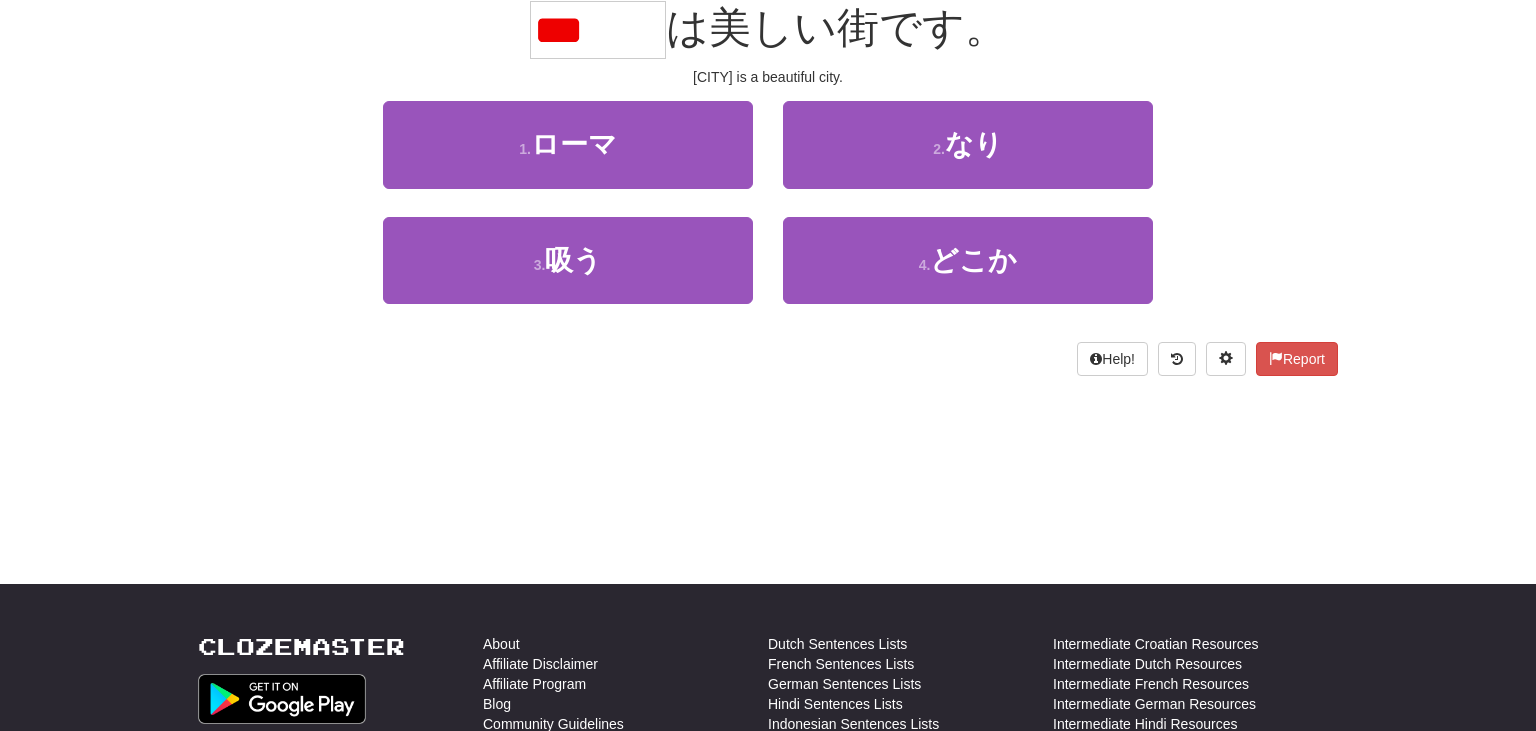 click on "/ Score: 380 0 % Mastered *** は美しい街です。 [CITY] is a beautiful city. 1 . ローマ 2 . なり 3 . 吸う 4 . どこか Help! Report" at bounding box center [768, 150] 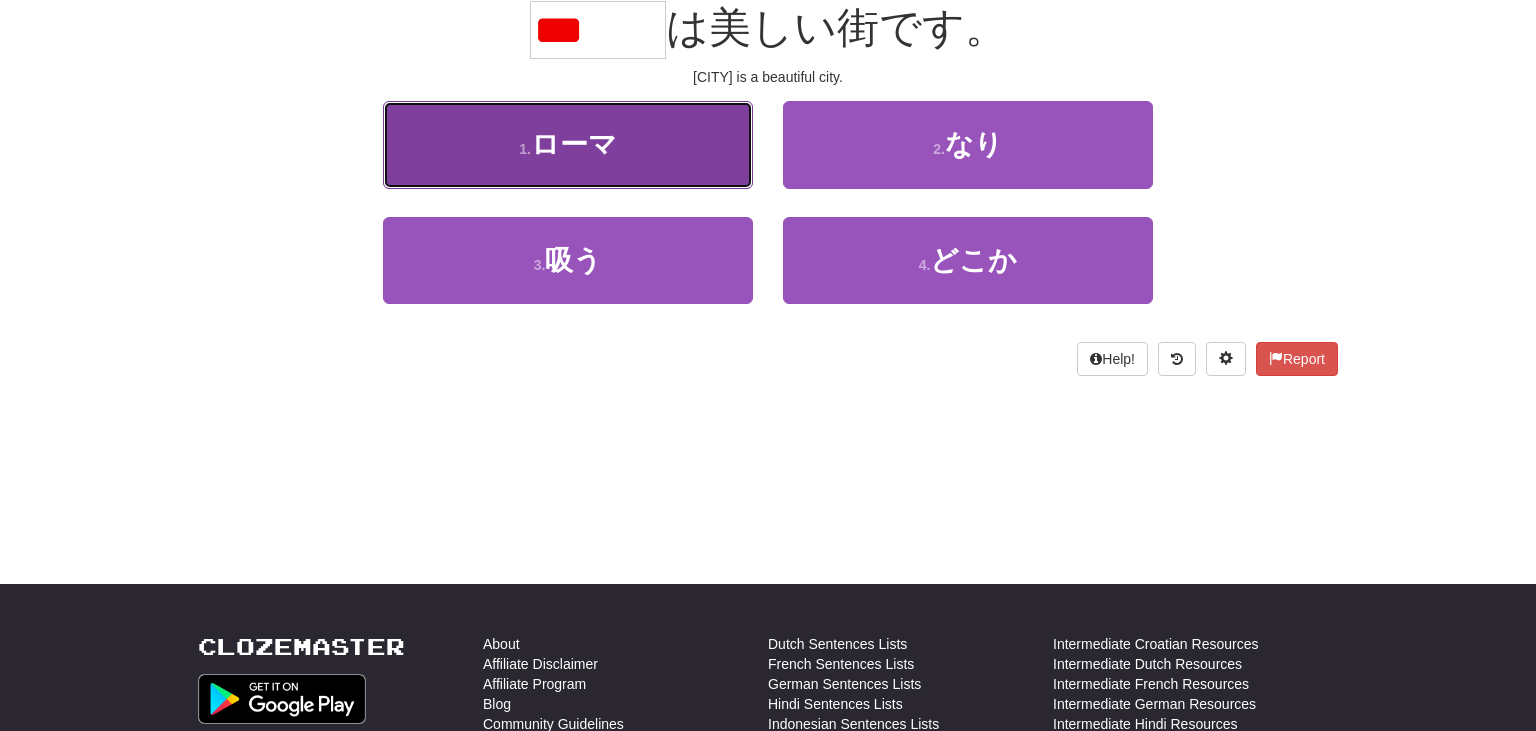click on "1 .  ローマ" at bounding box center (568, 144) 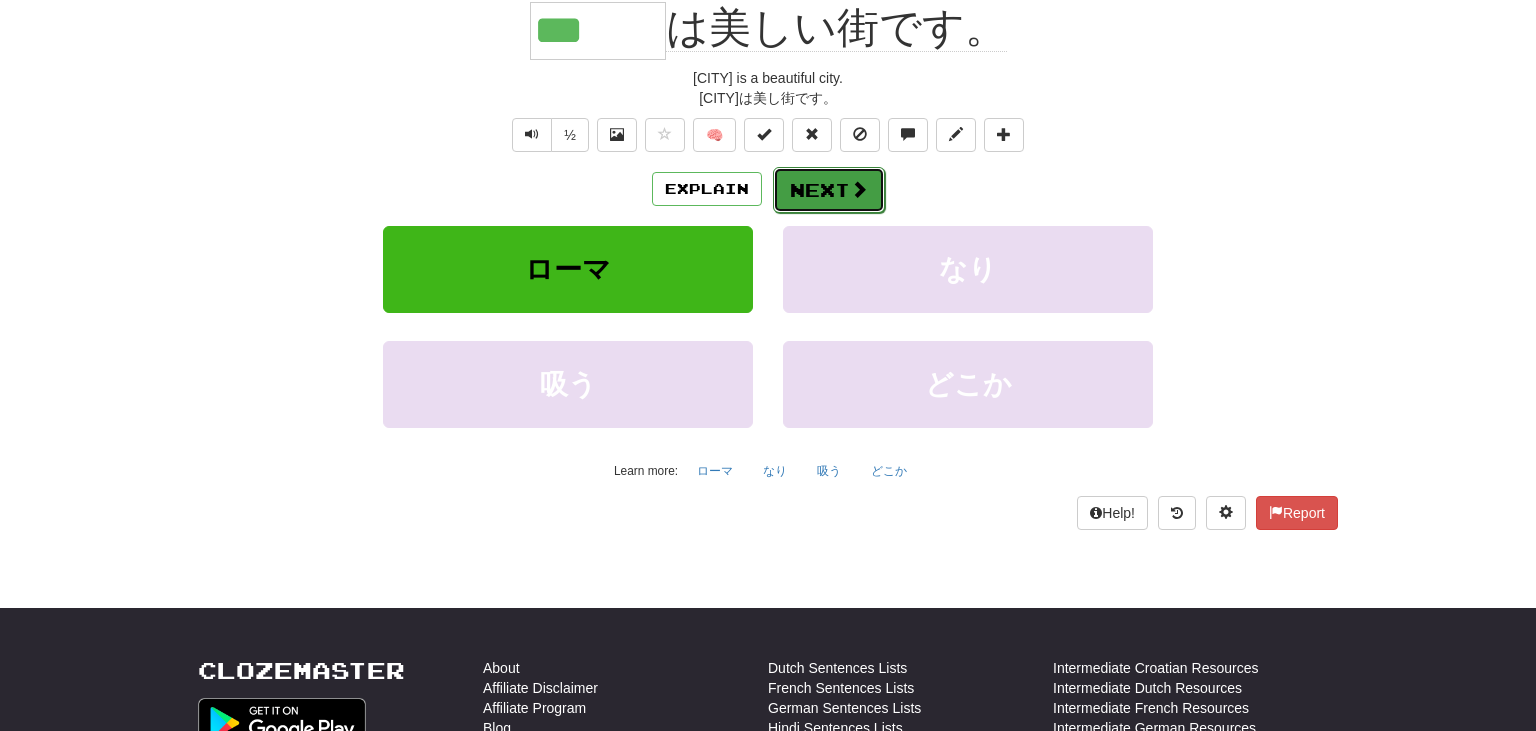 click on "Next" at bounding box center [829, 190] 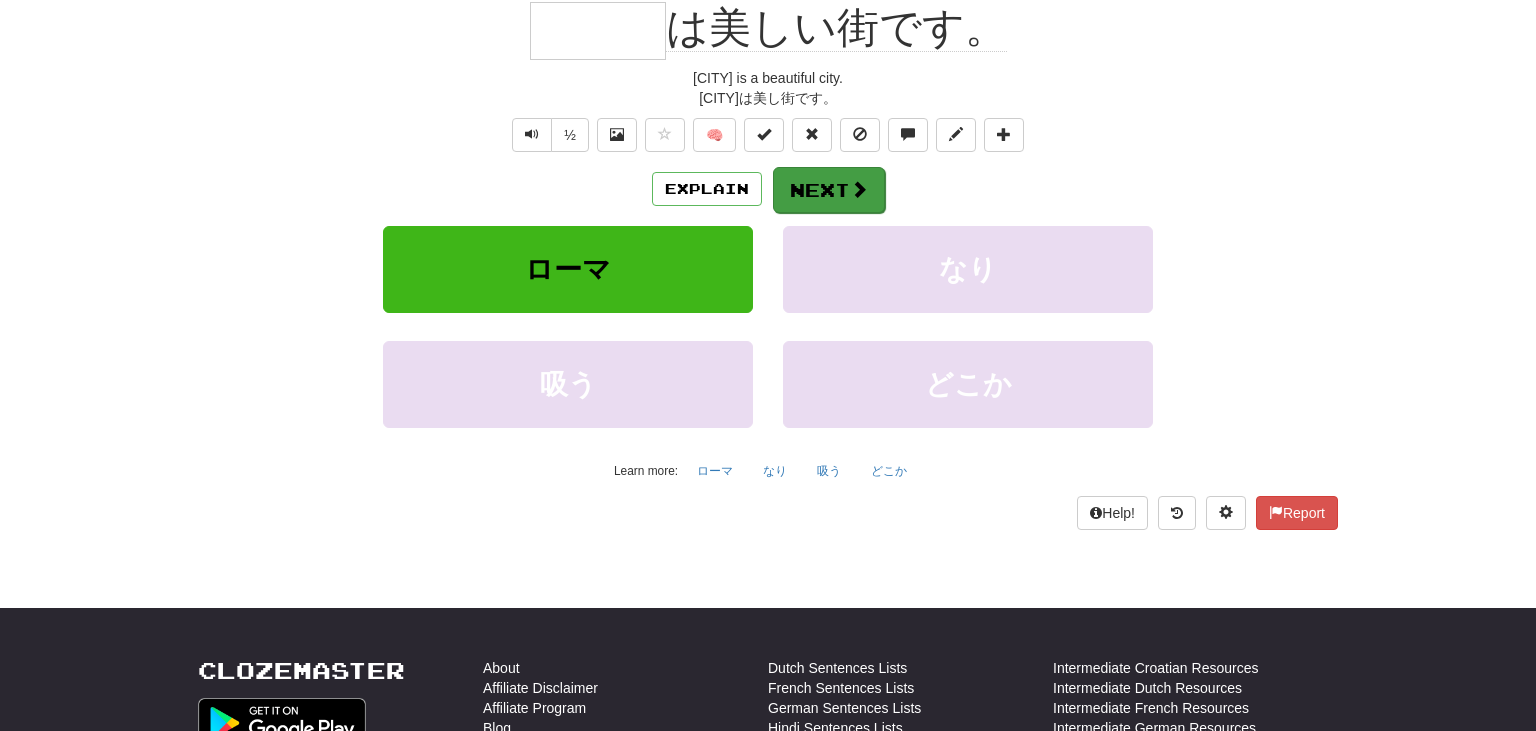 scroll, scrollTop: 197, scrollLeft: 0, axis: vertical 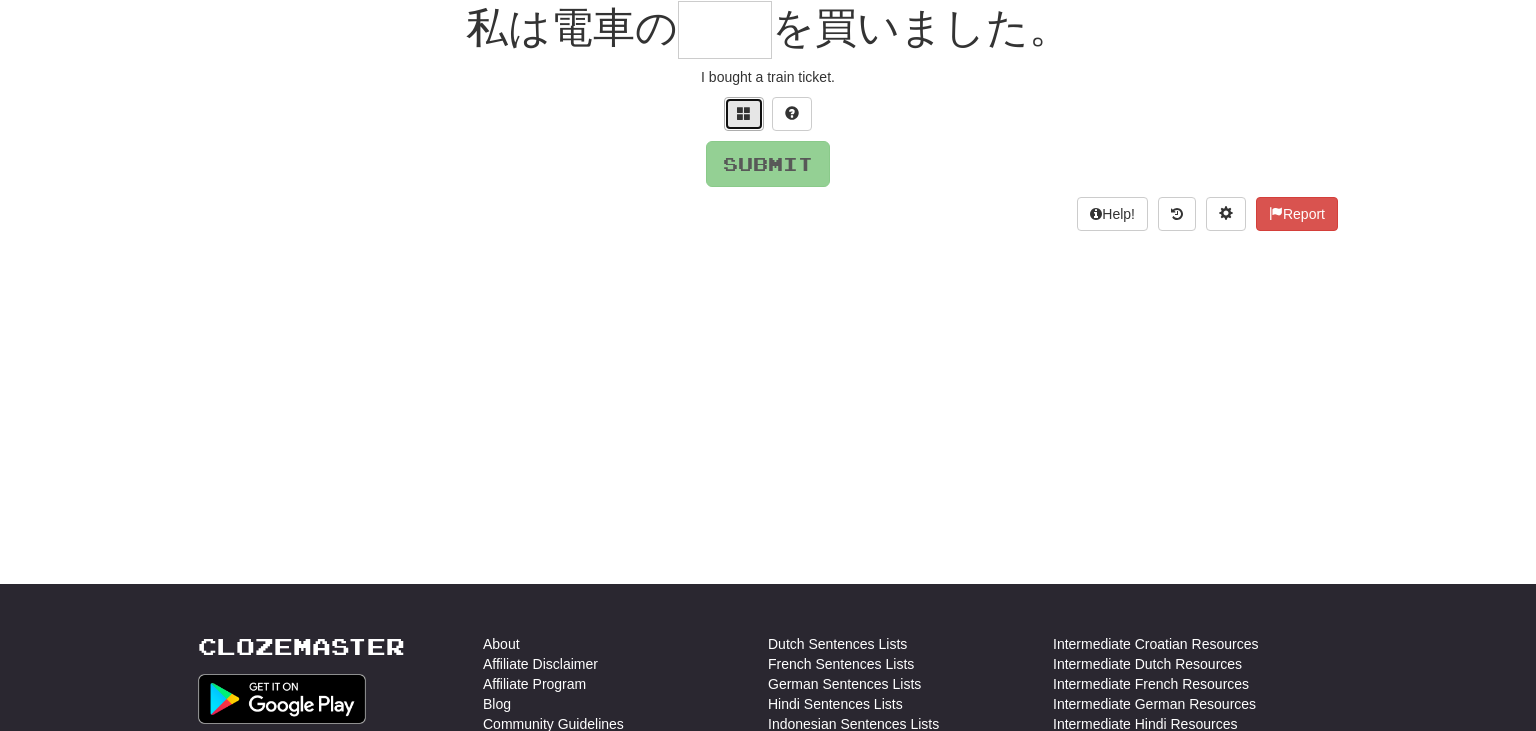 click at bounding box center [744, 114] 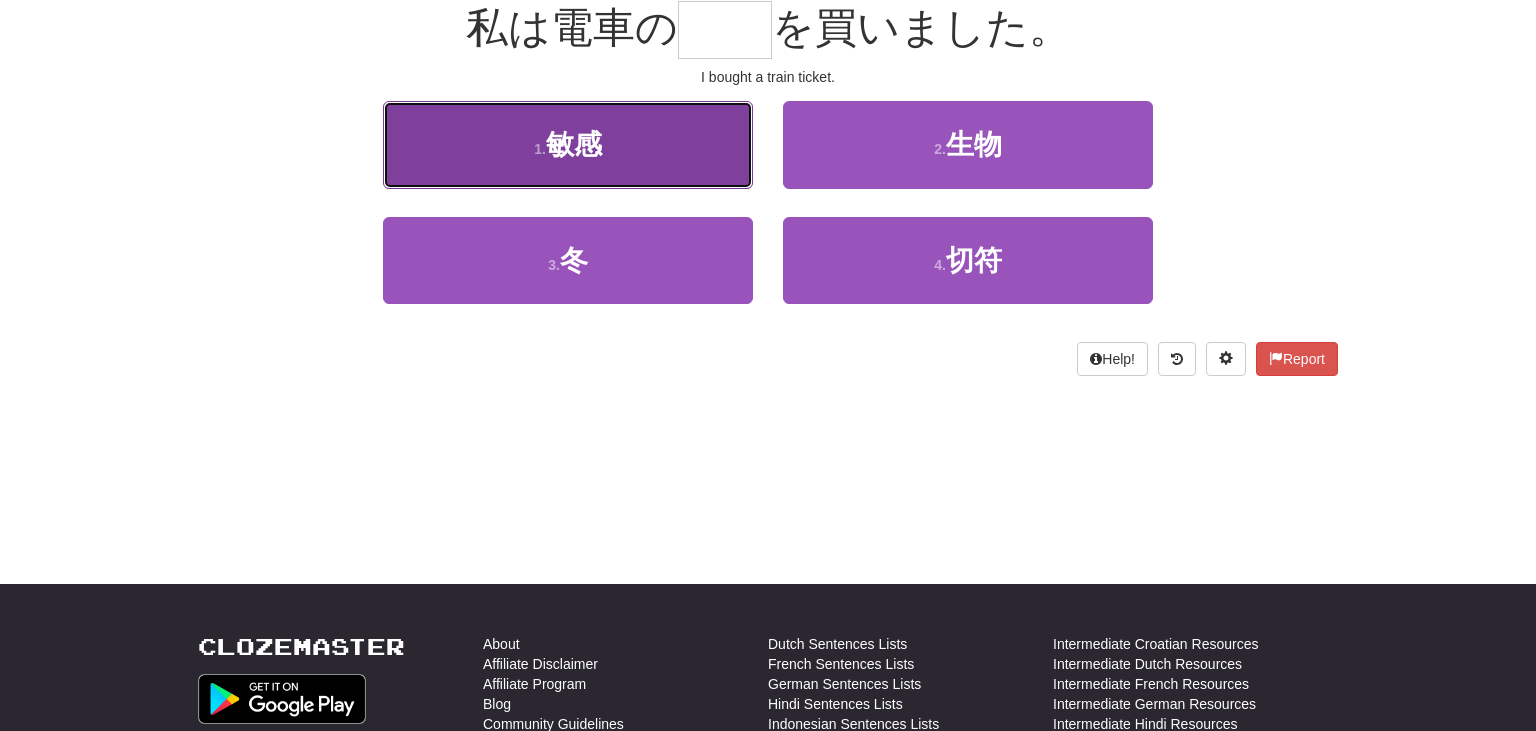 click on "1 .  敏感" at bounding box center (568, 144) 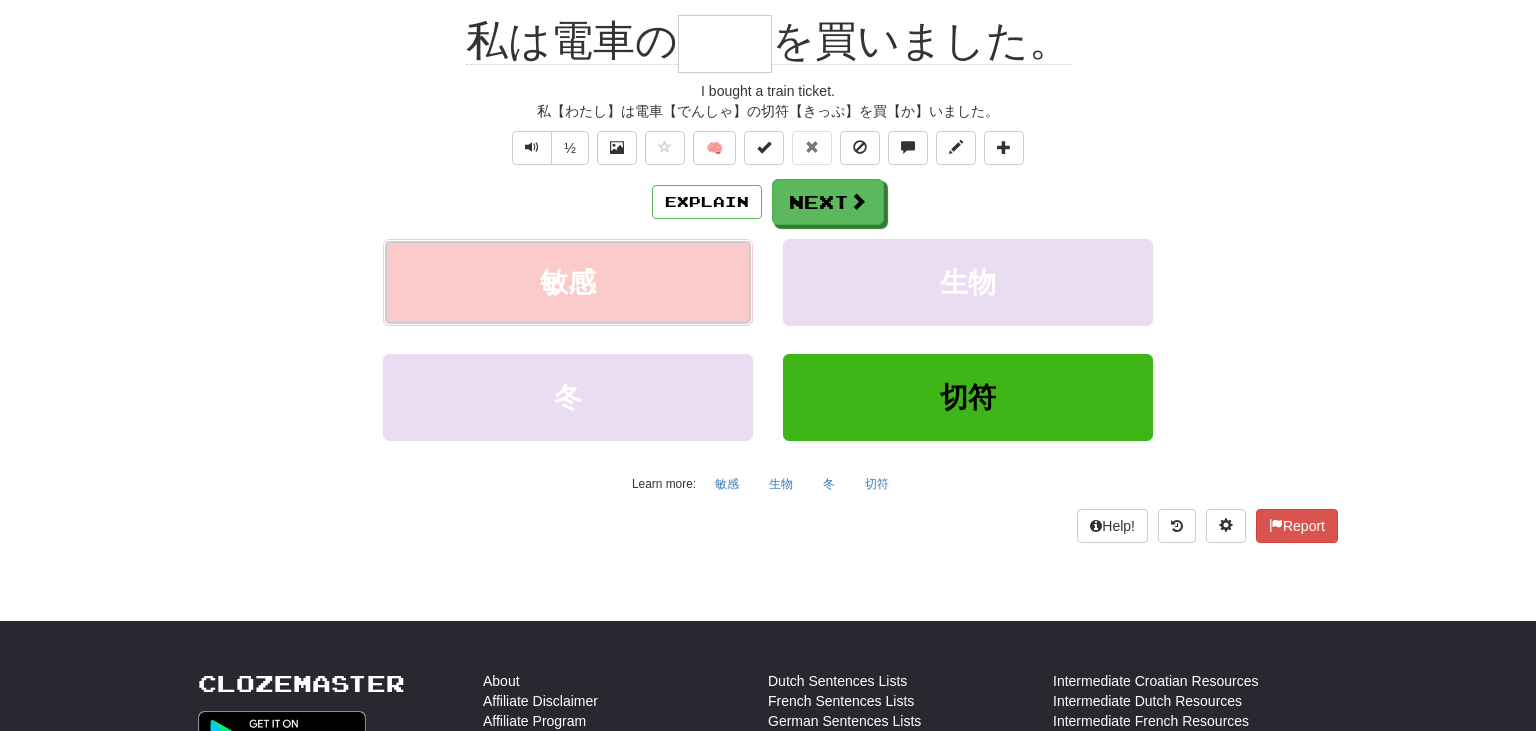 type on "**" 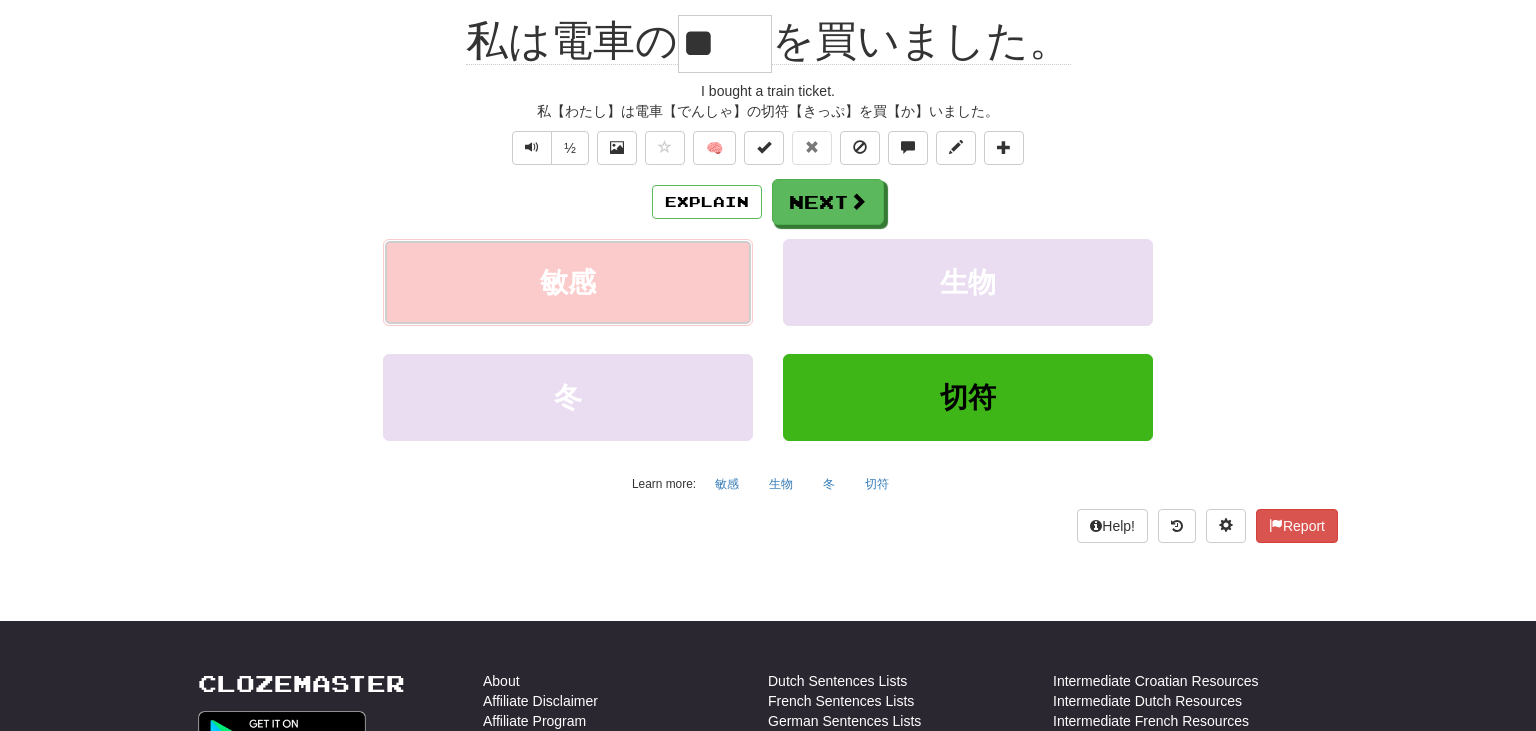 scroll, scrollTop: 210, scrollLeft: 0, axis: vertical 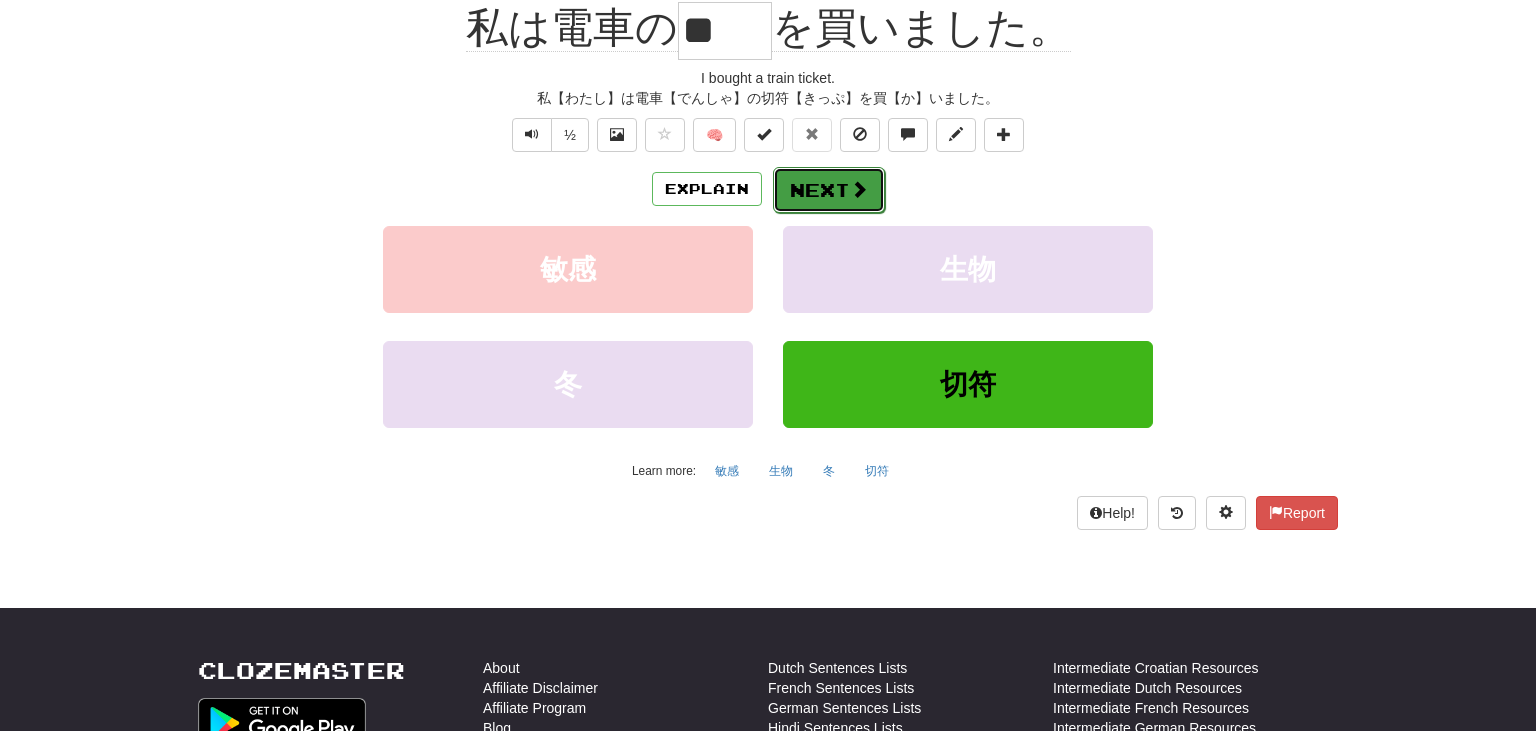 click on "Next" at bounding box center [829, 190] 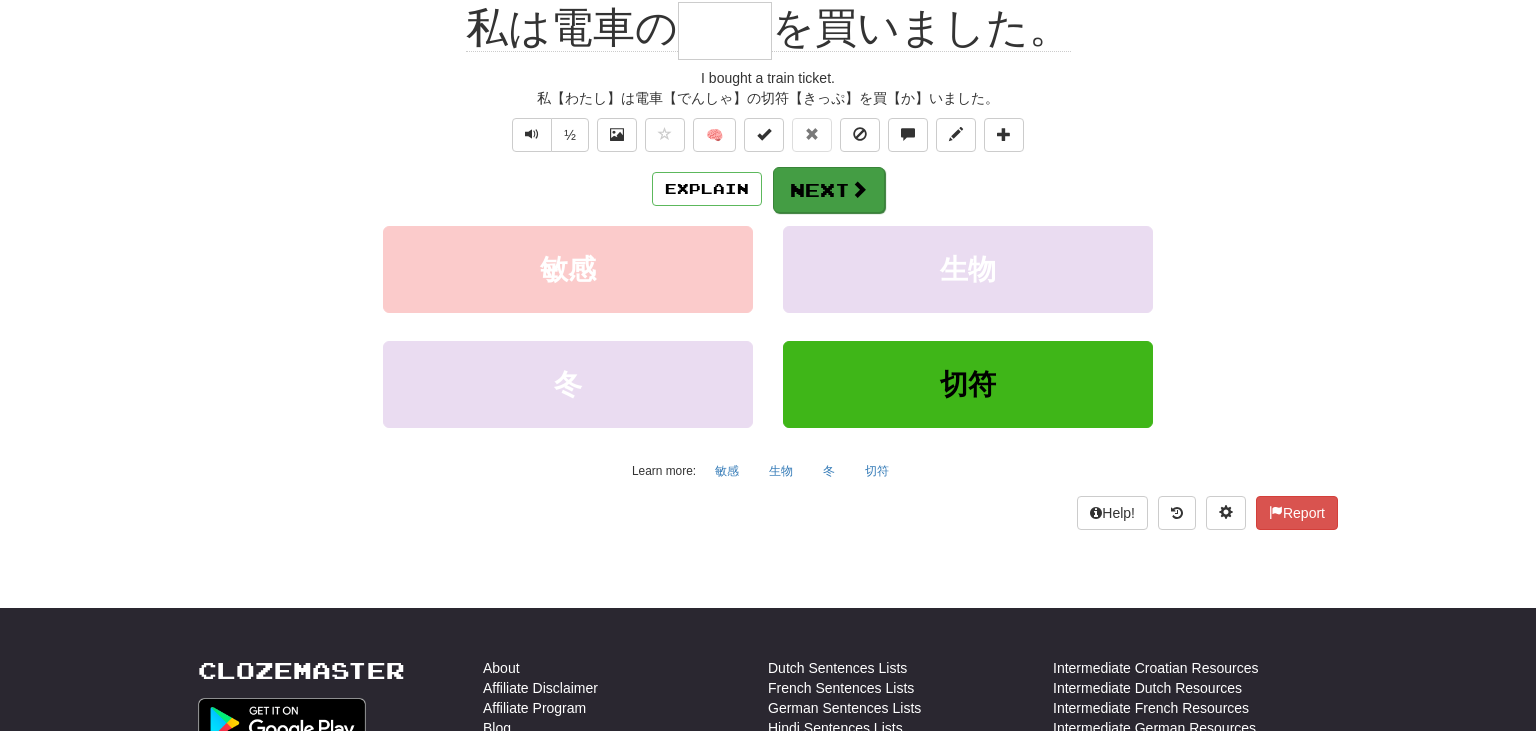 scroll, scrollTop: 197, scrollLeft: 0, axis: vertical 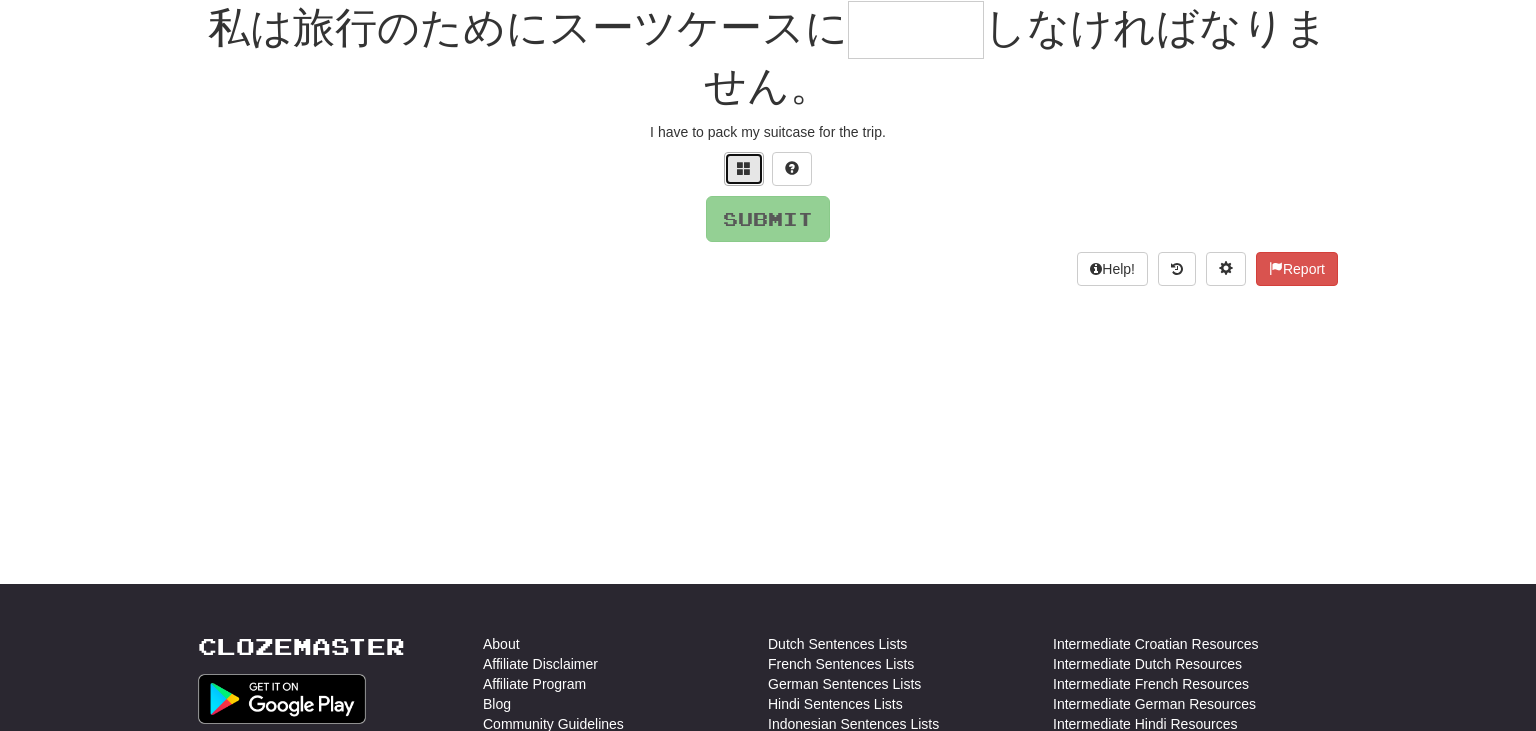 click at bounding box center [744, 168] 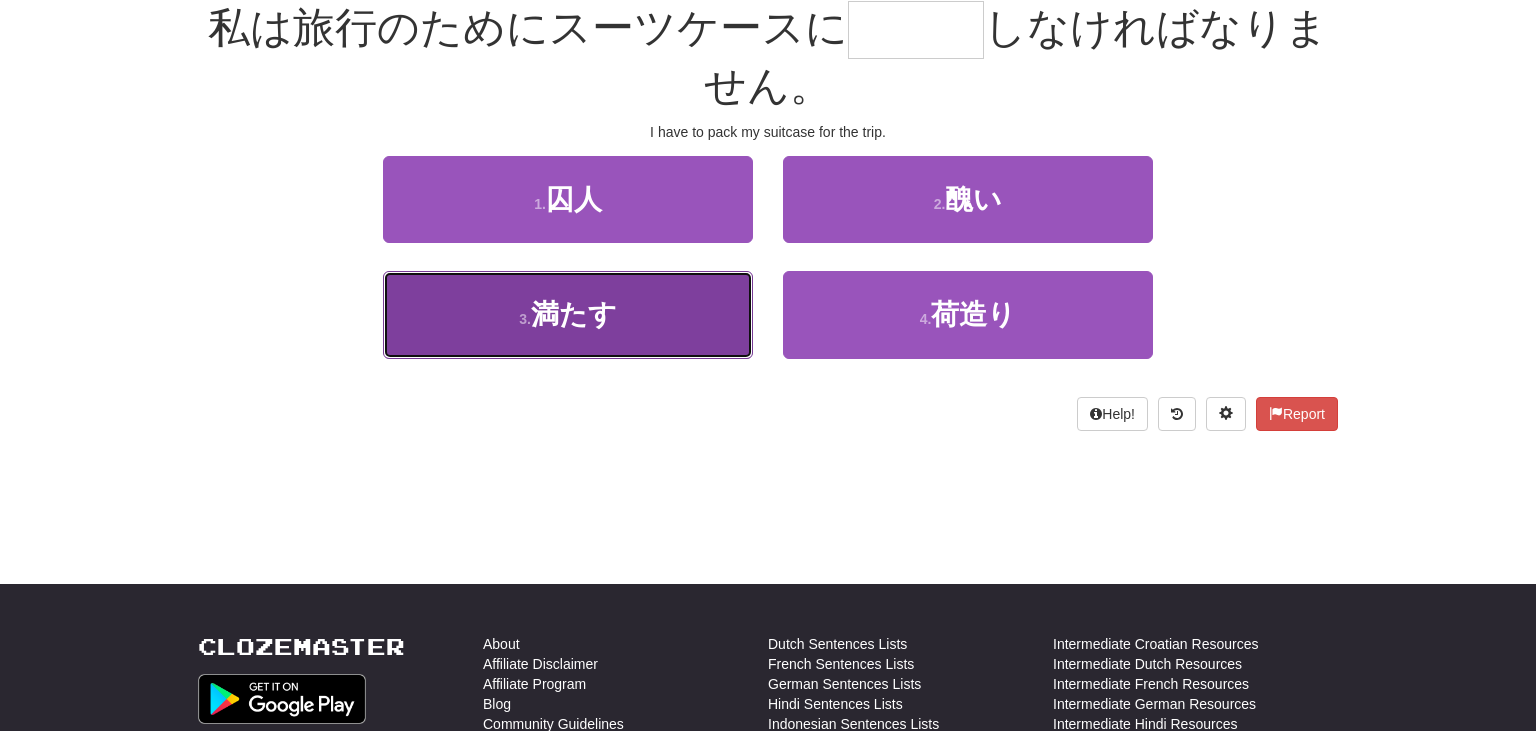 click on "3 .  満たす" at bounding box center [568, 314] 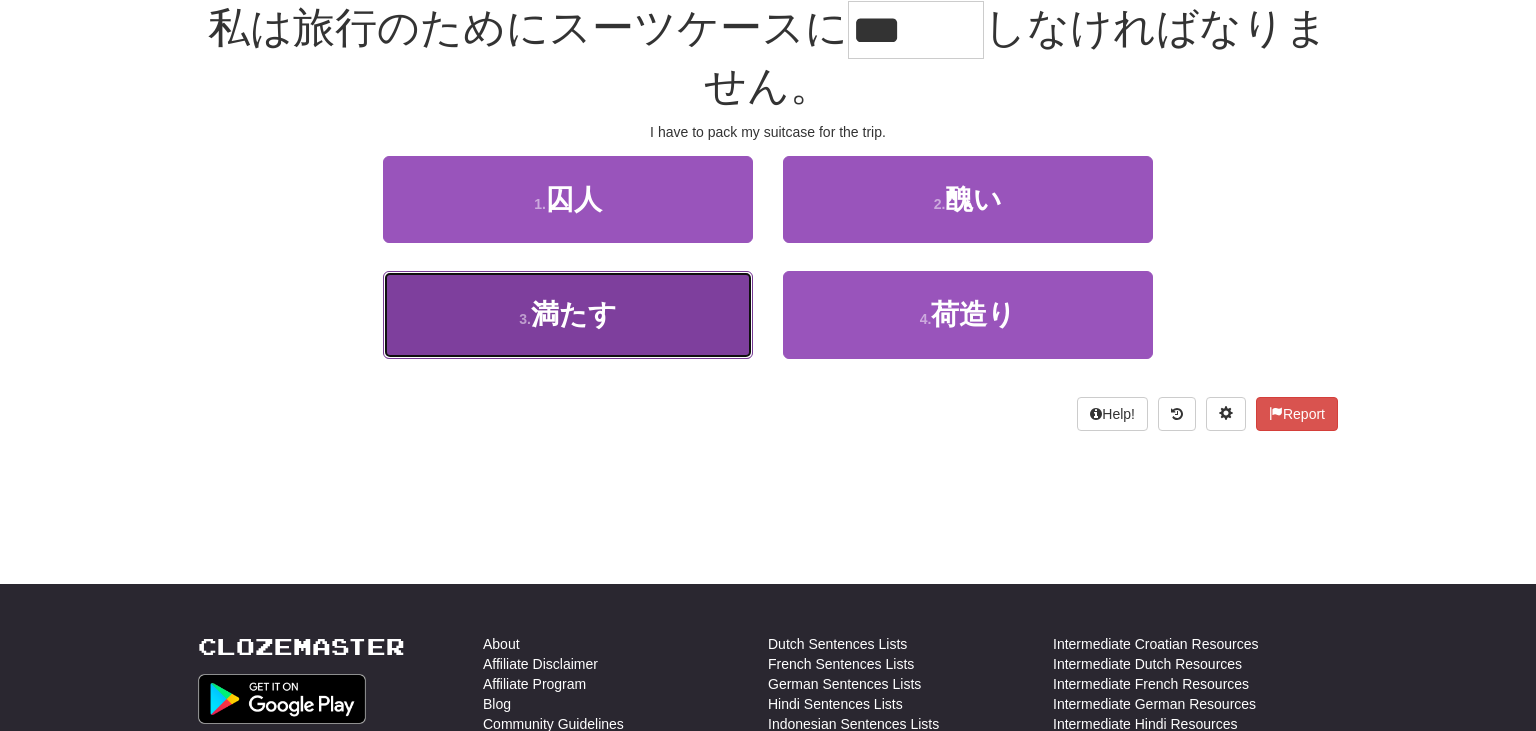 scroll, scrollTop: 210, scrollLeft: 0, axis: vertical 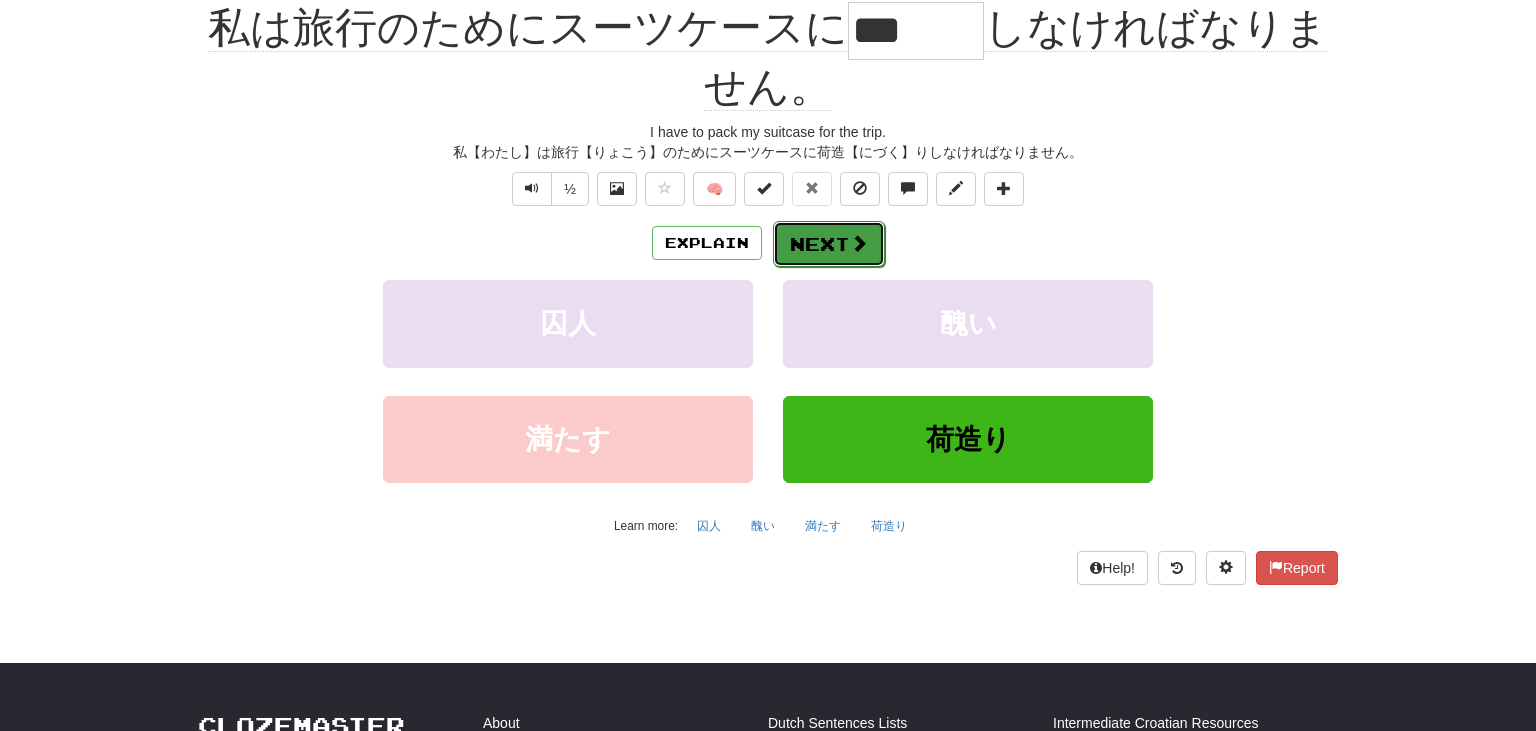 click on "Next" at bounding box center [829, 244] 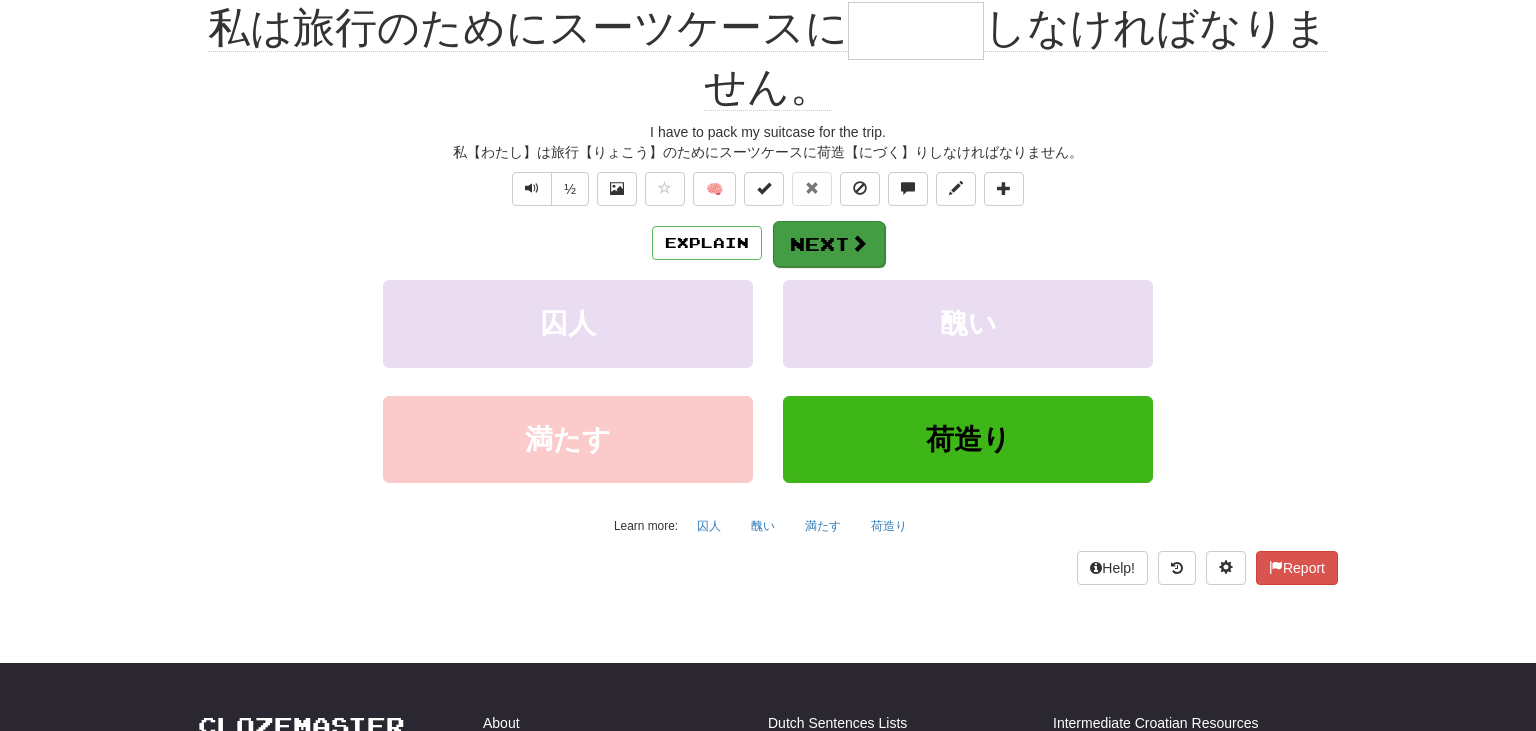 scroll, scrollTop: 197, scrollLeft: 0, axis: vertical 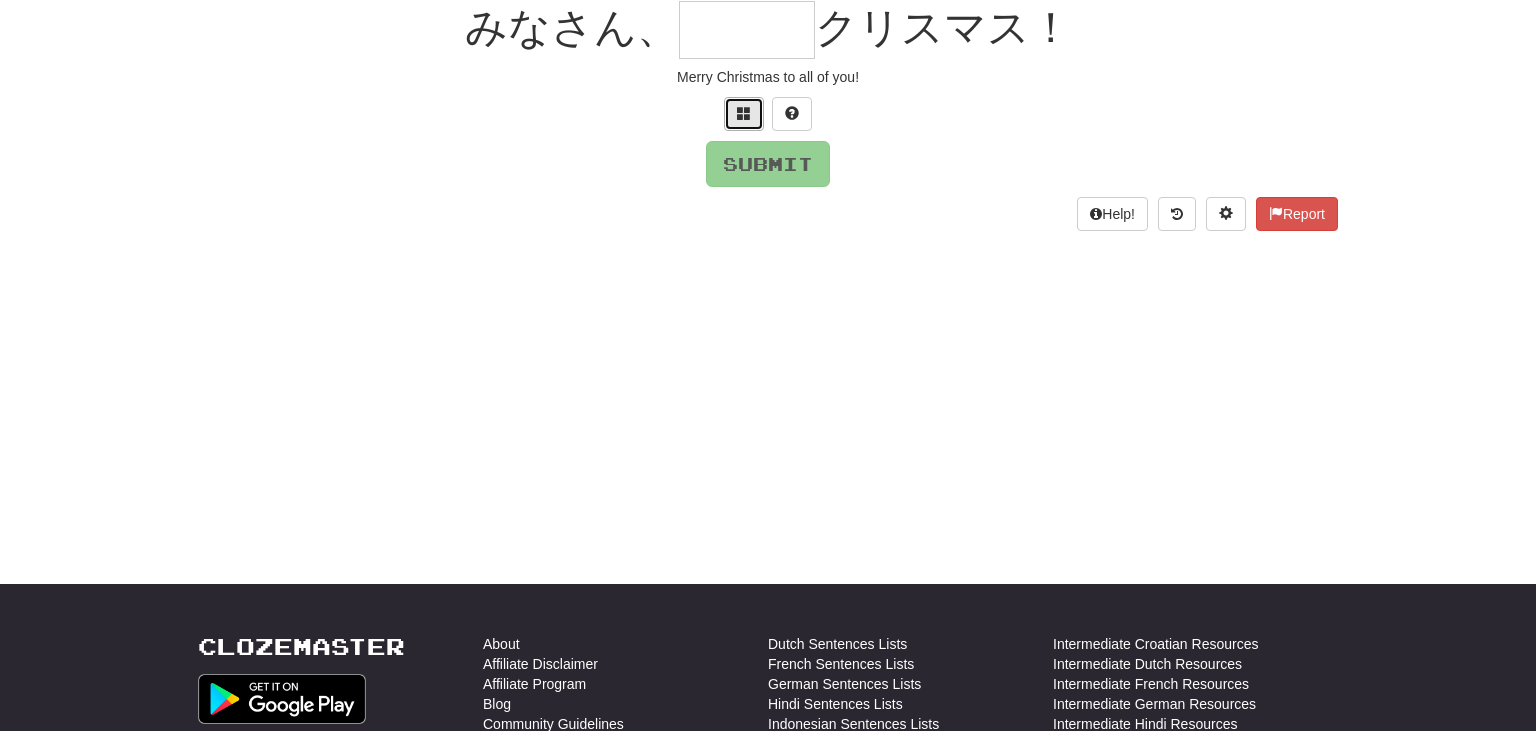 click at bounding box center (744, 113) 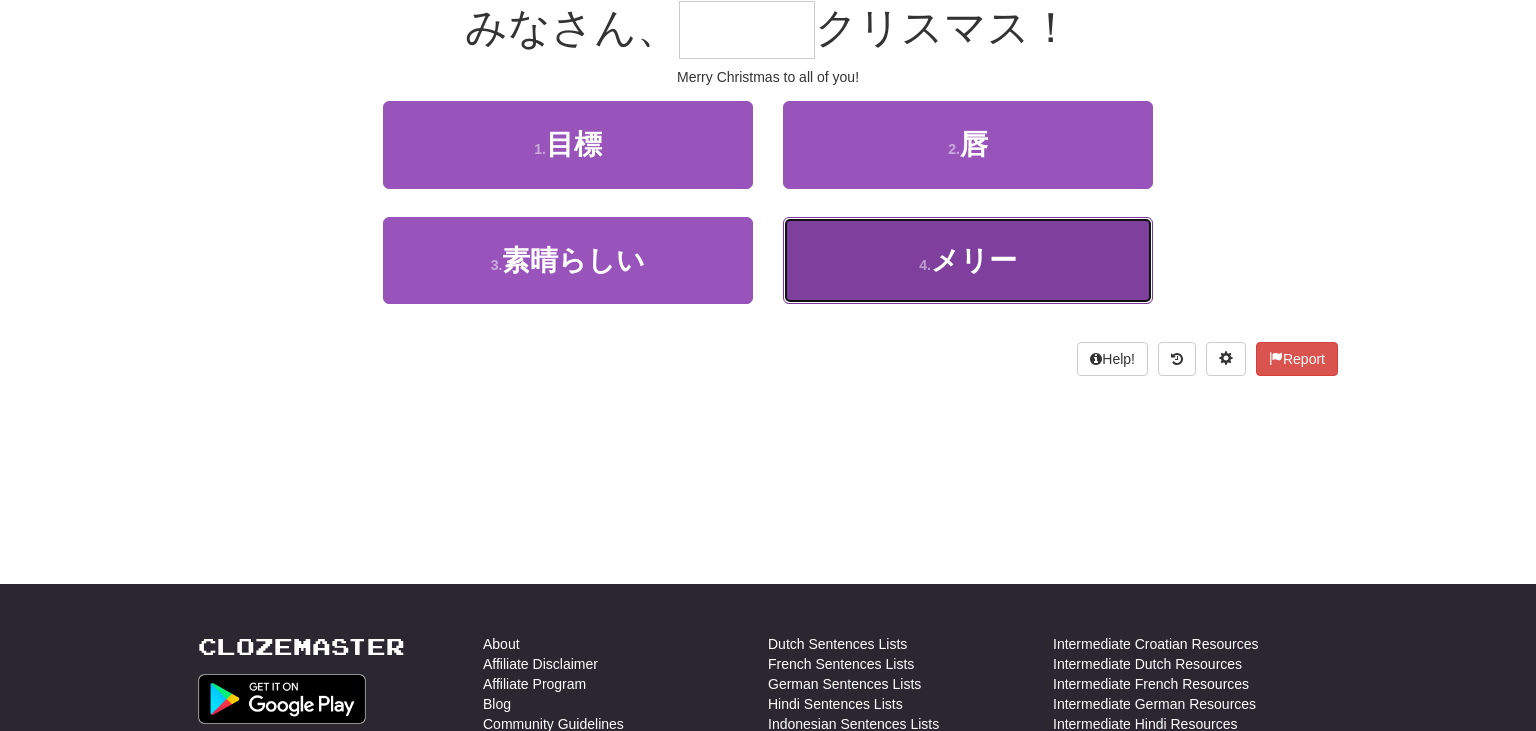 click on "4 .  メリー" at bounding box center (968, 260) 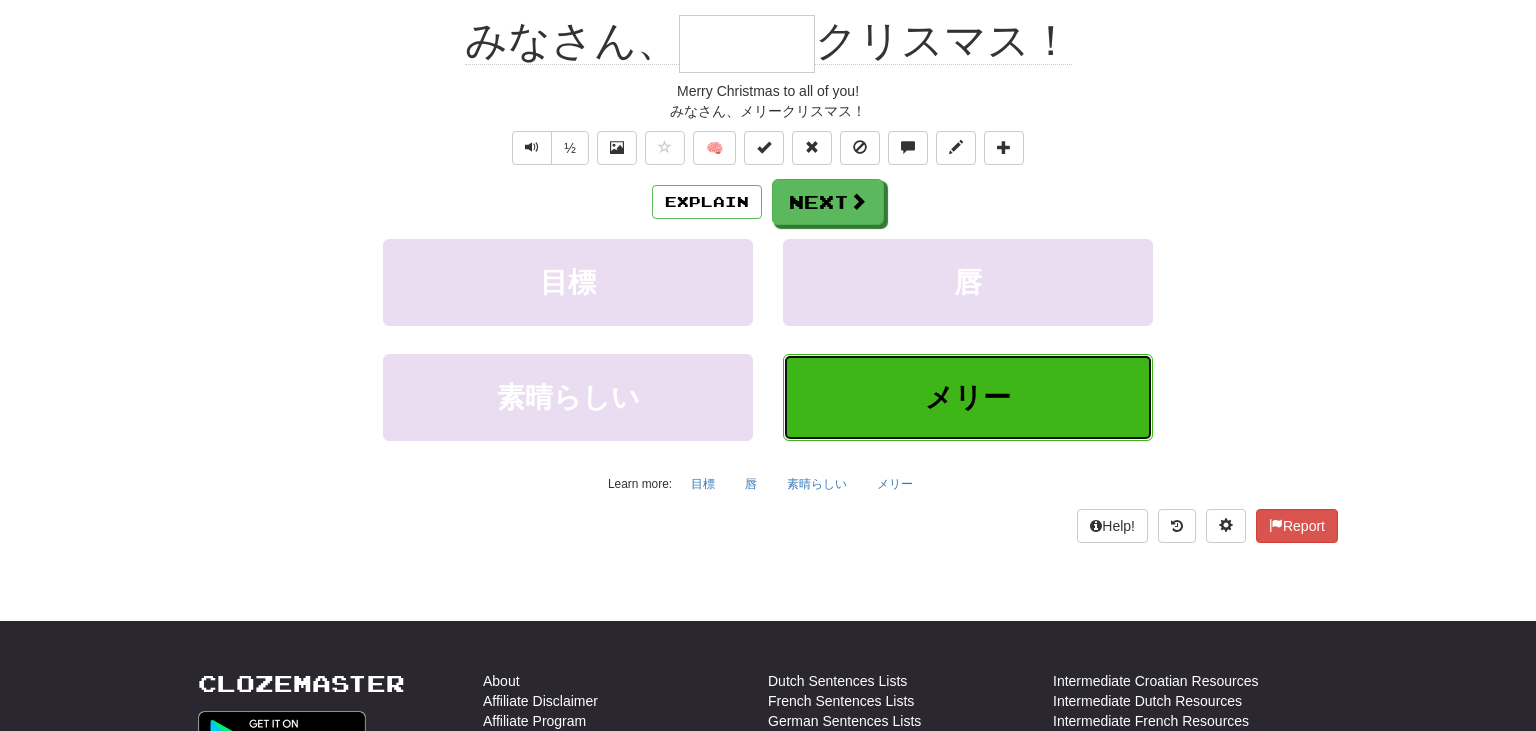 type on "***" 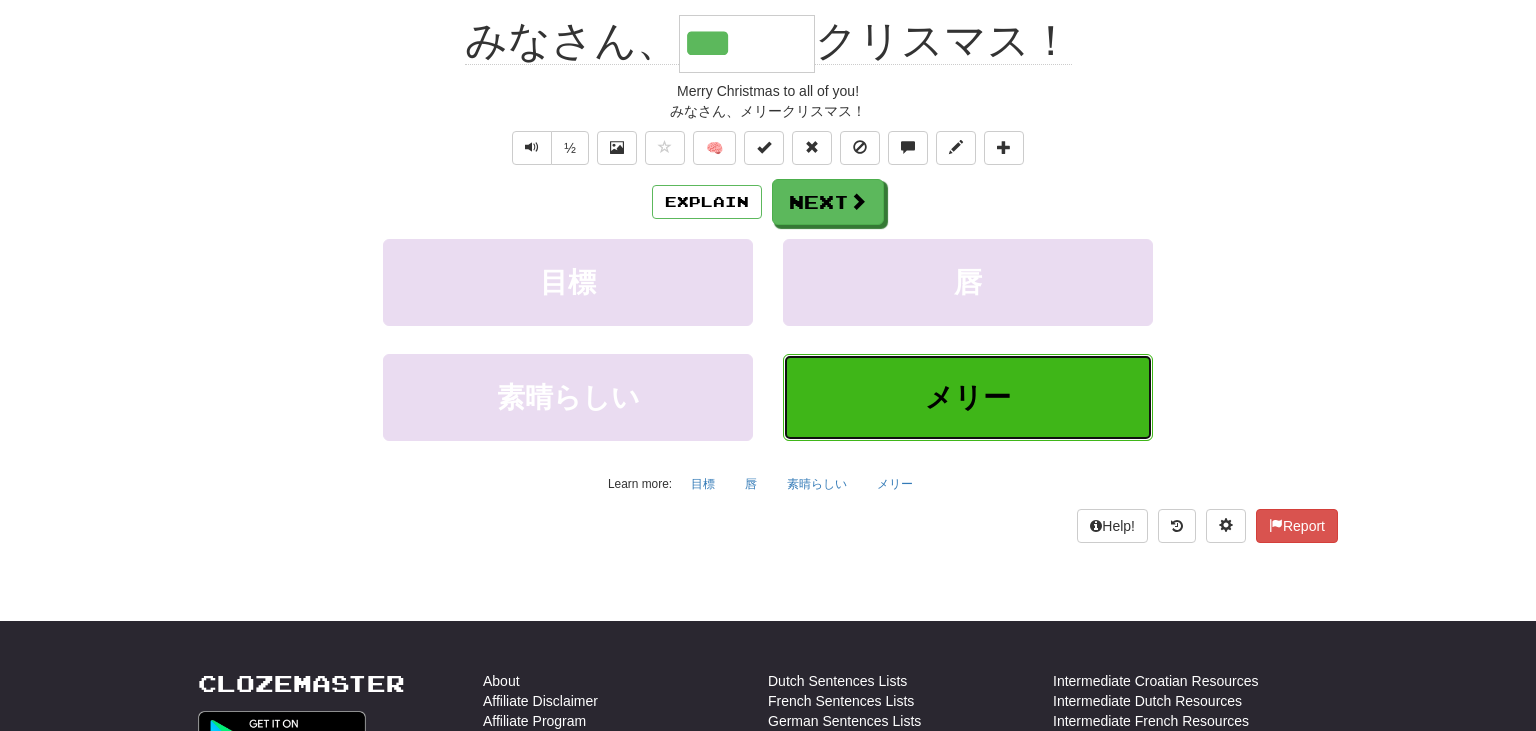 scroll, scrollTop: 210, scrollLeft: 0, axis: vertical 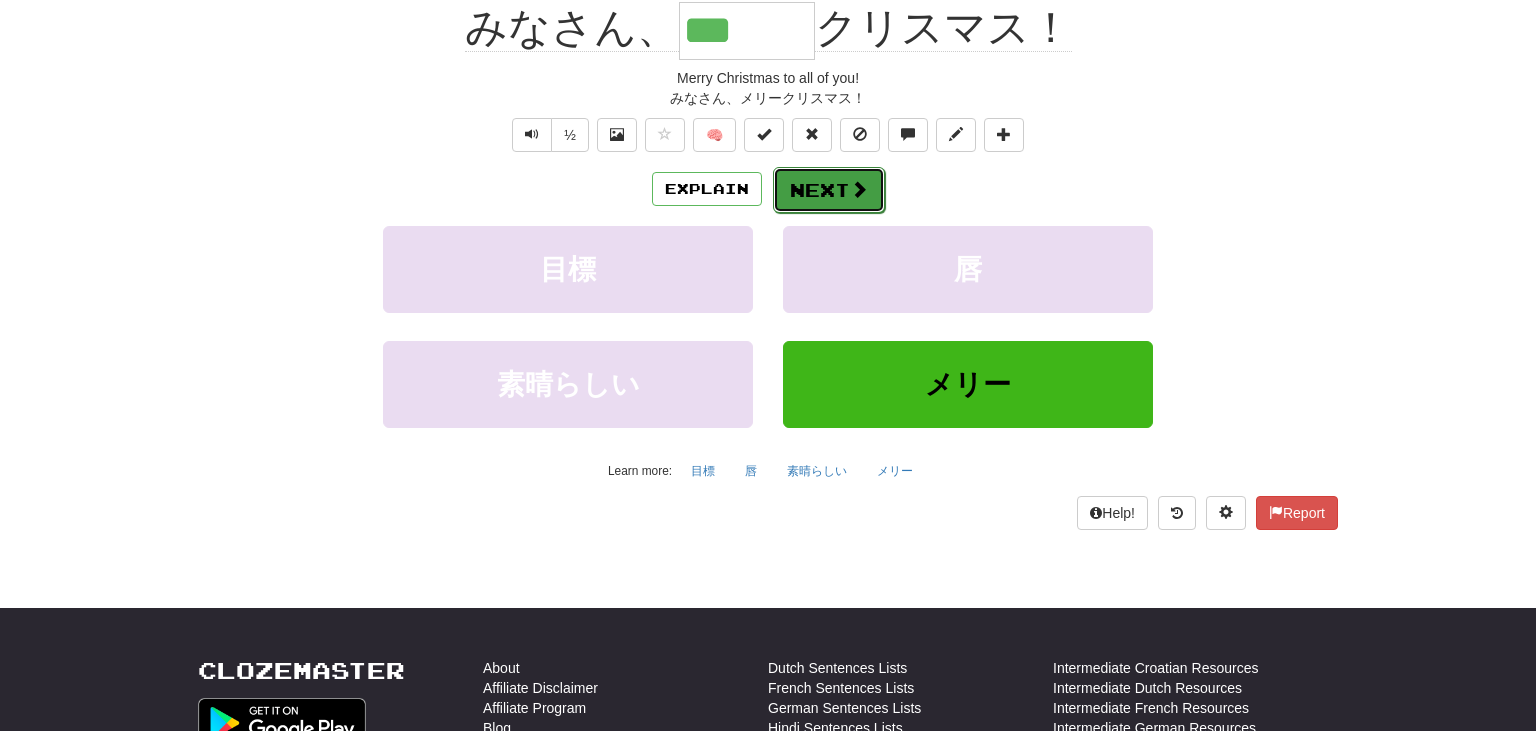 click on "Next" at bounding box center (829, 190) 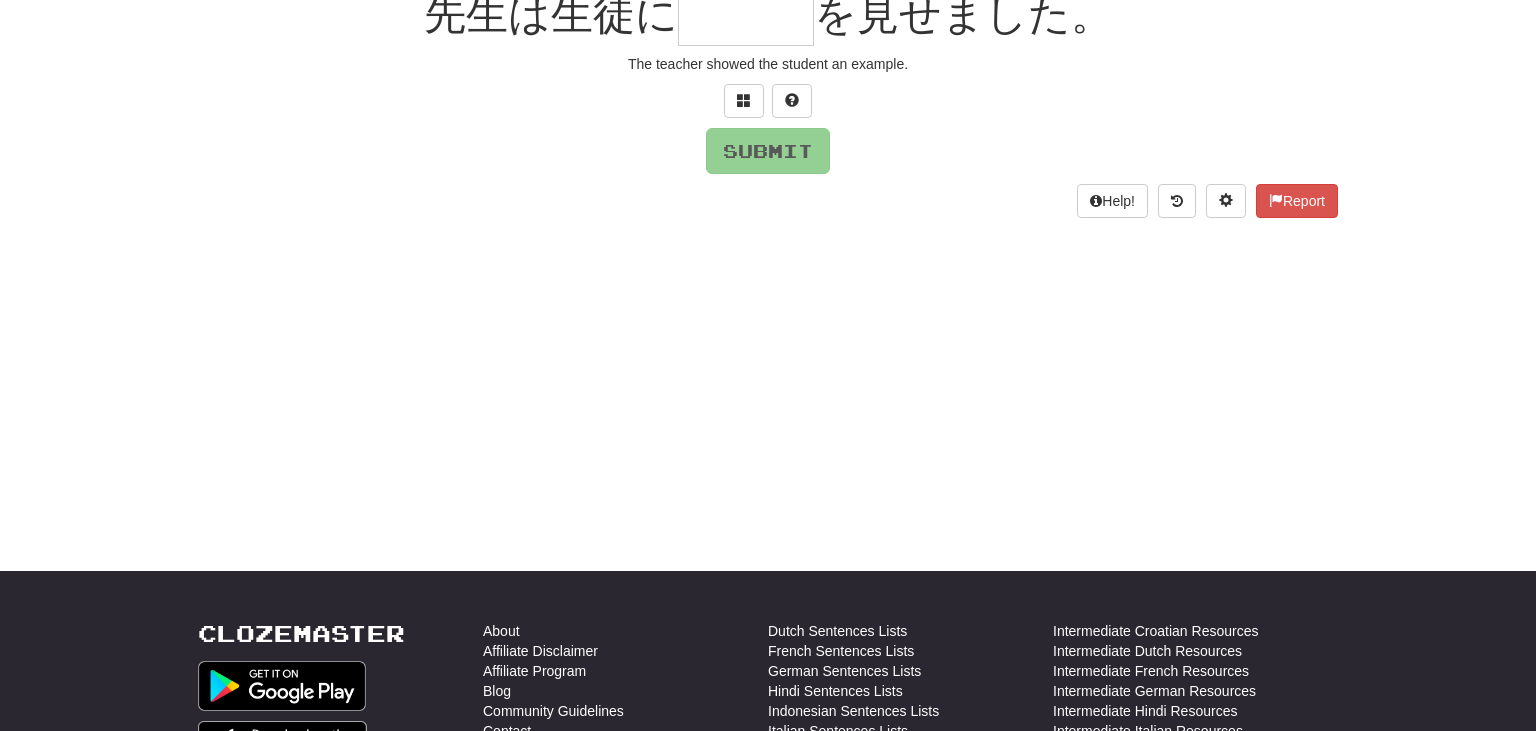 scroll, scrollTop: 197, scrollLeft: 0, axis: vertical 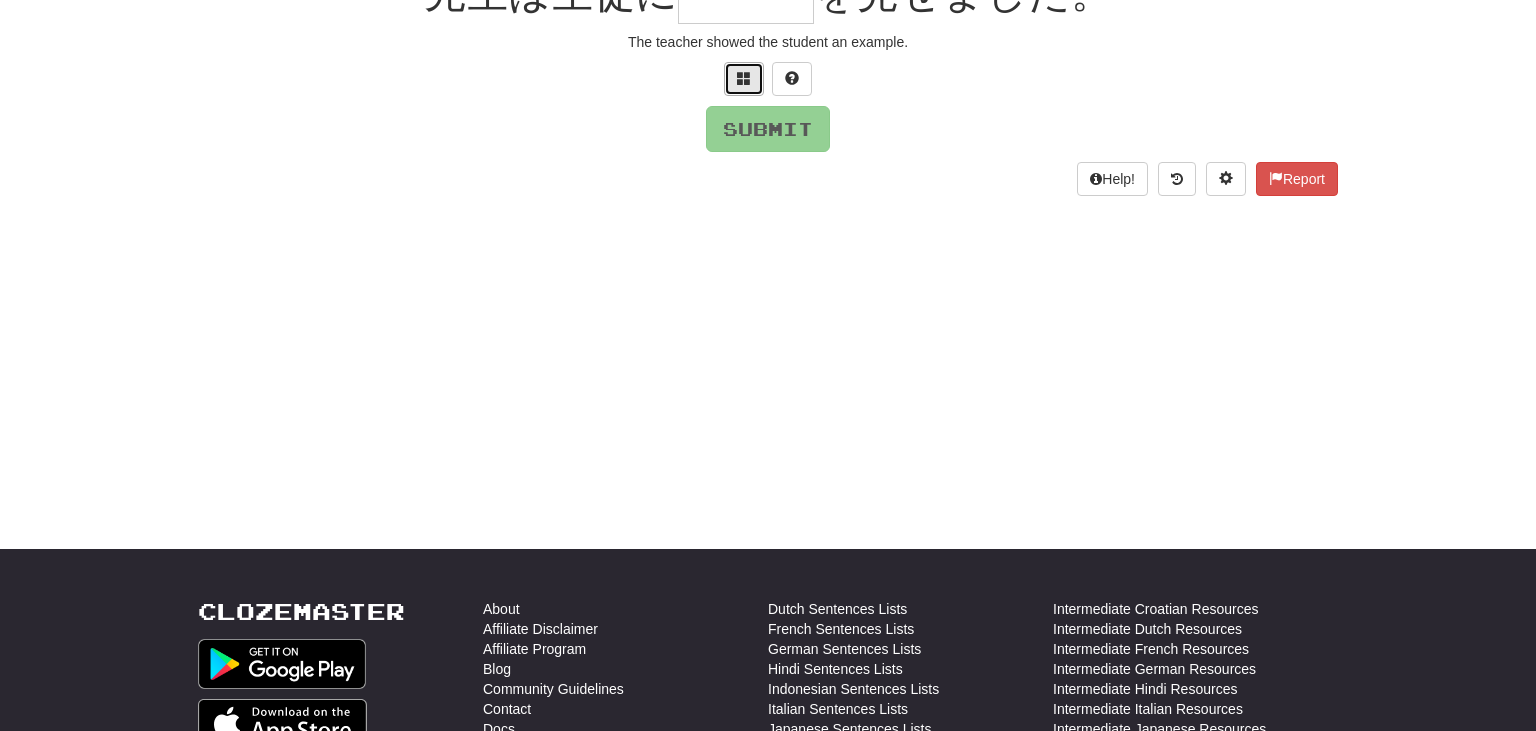 click at bounding box center (744, 78) 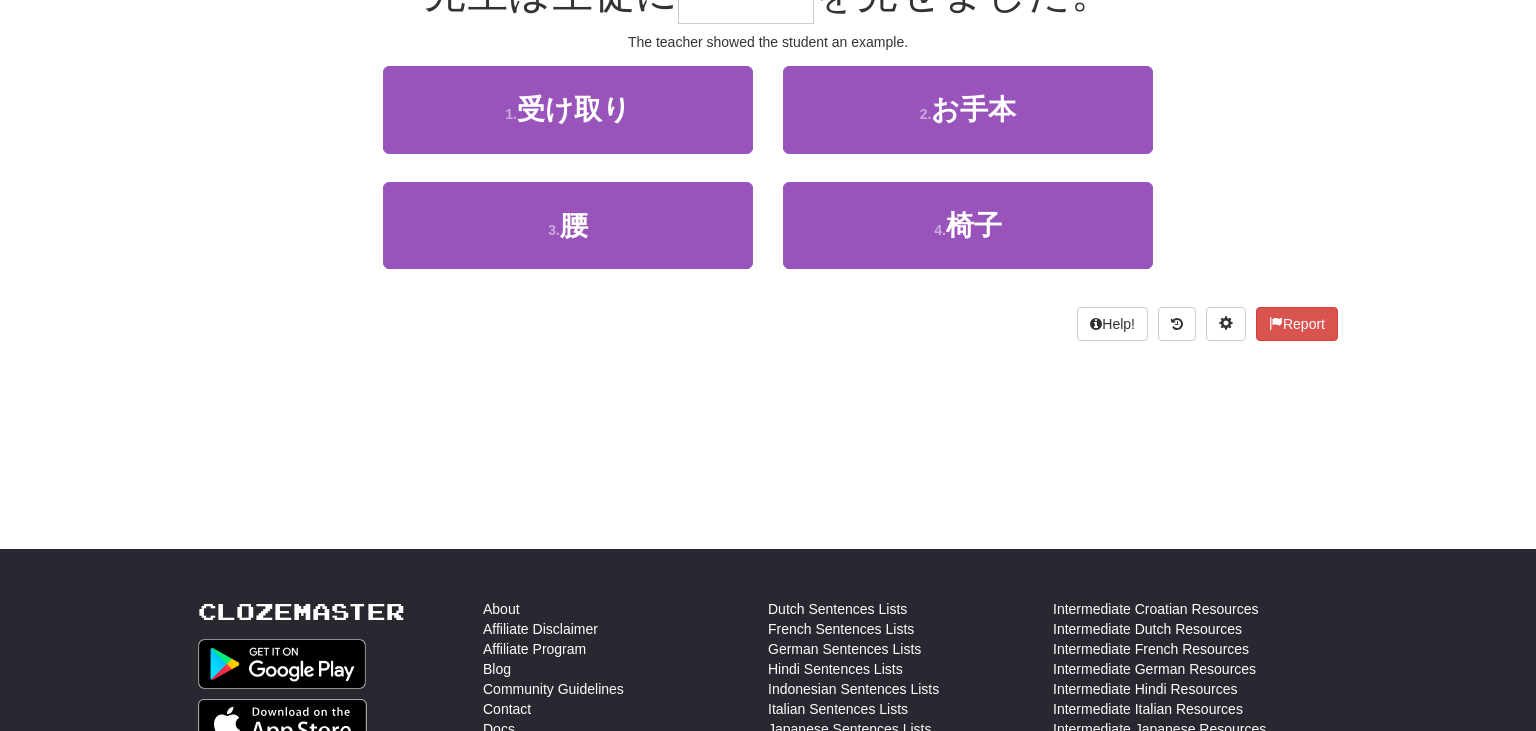 scroll, scrollTop: 200, scrollLeft: 0, axis: vertical 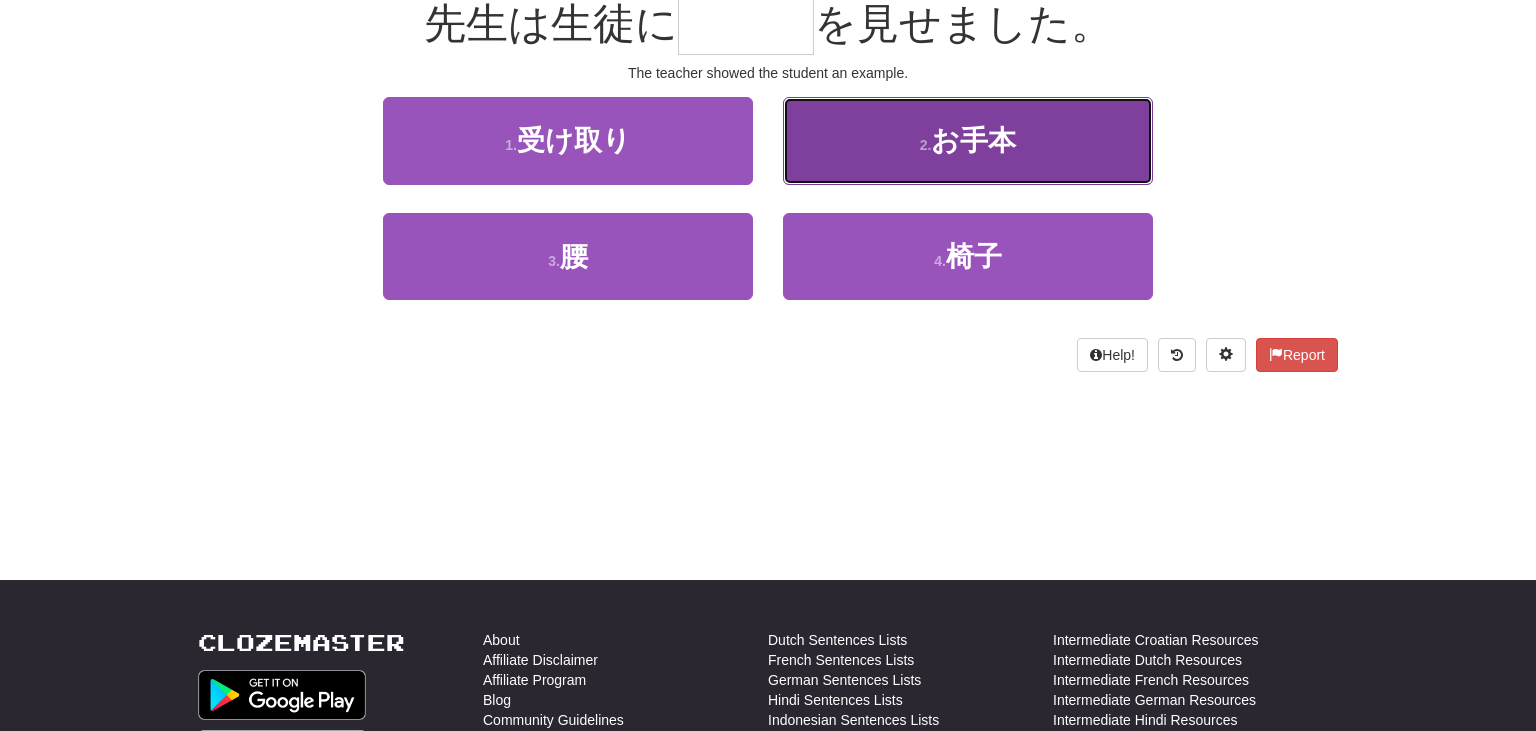 click on "お手本" at bounding box center [973, 140] 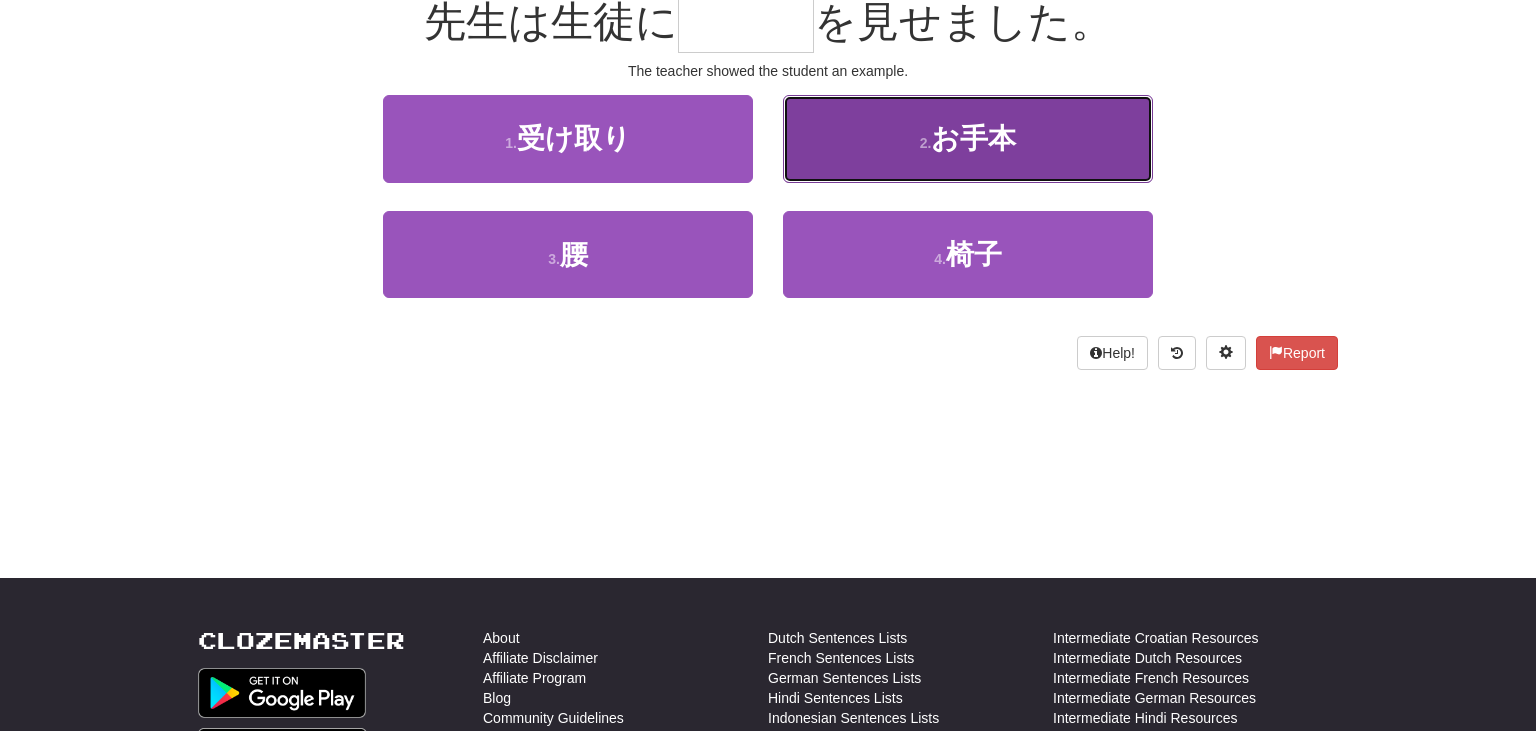 type on "***" 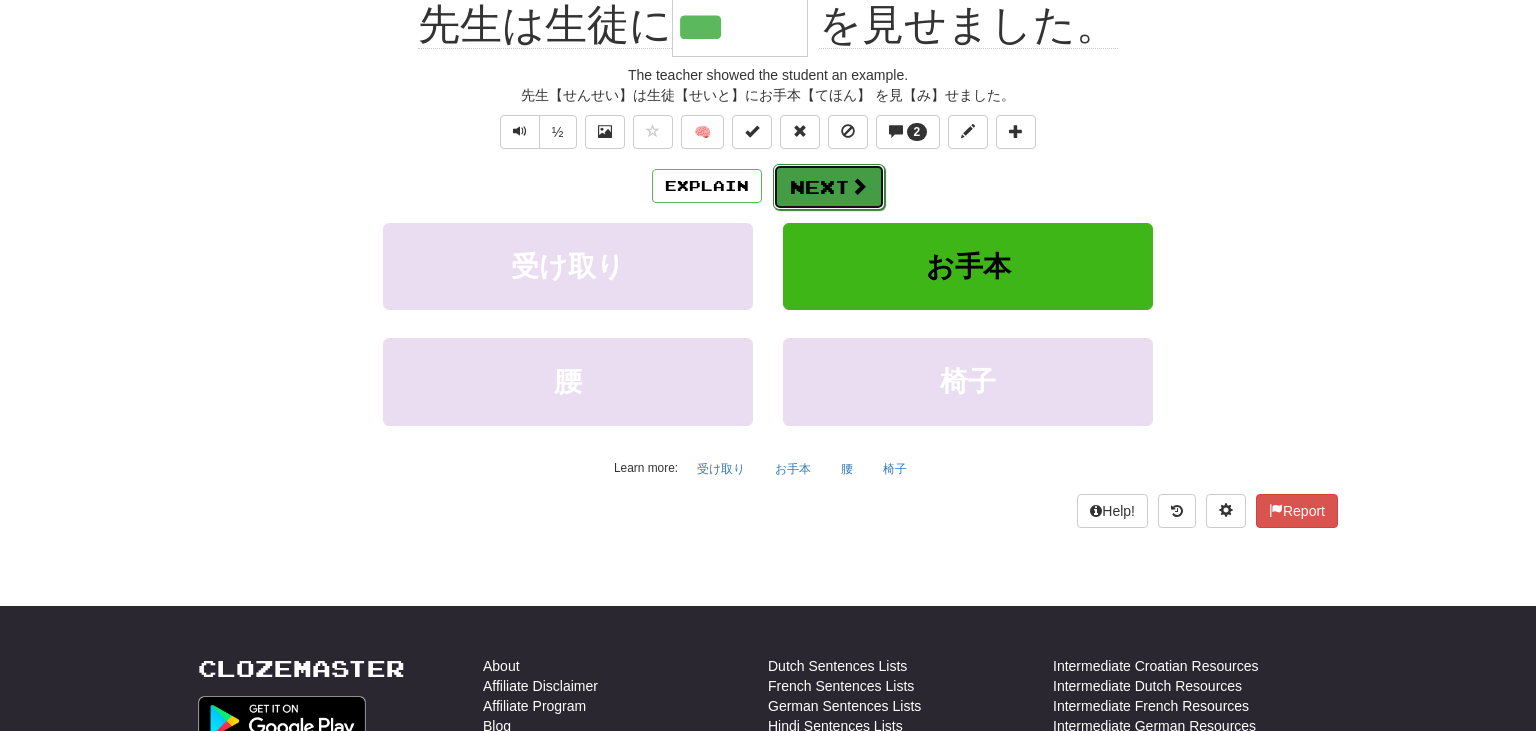 click at bounding box center (859, 186) 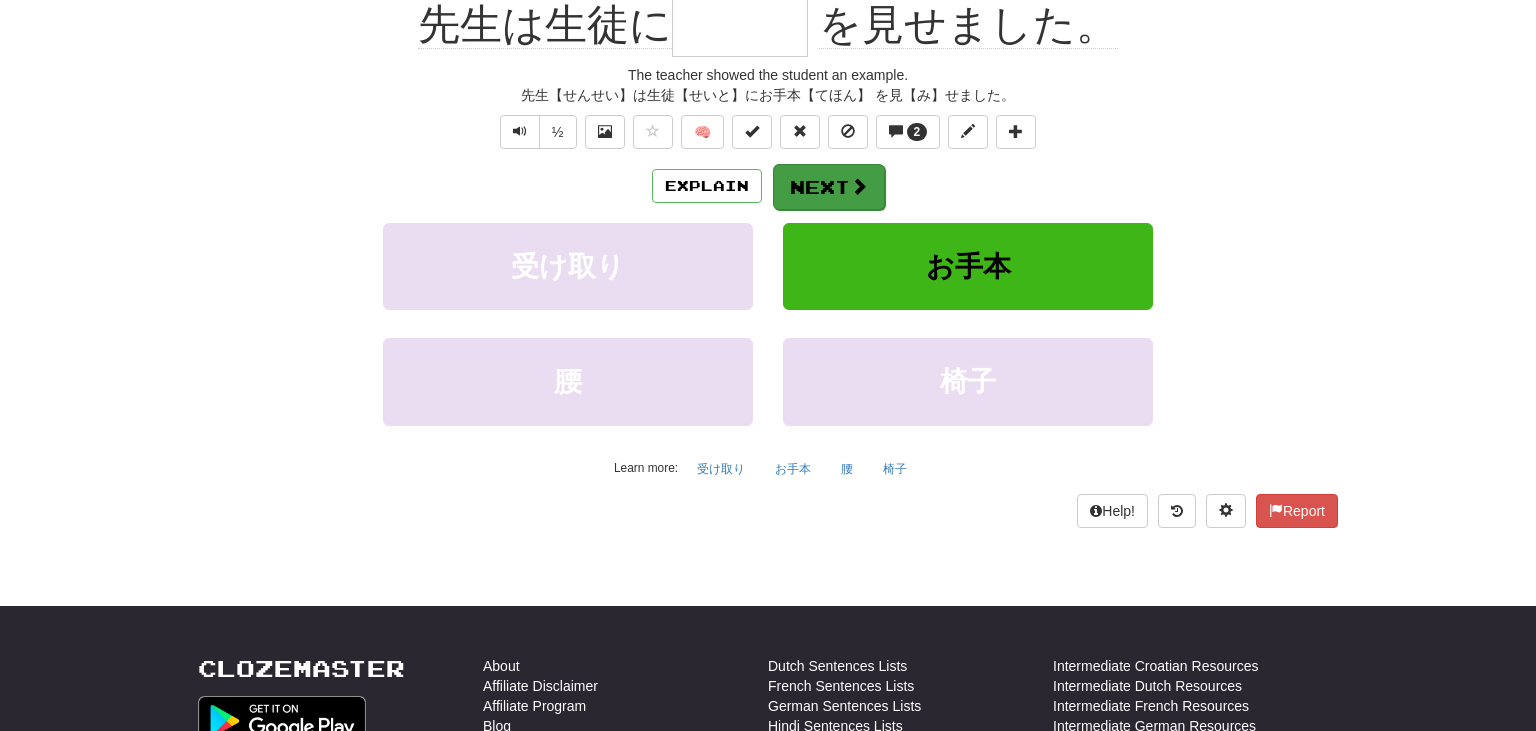 scroll, scrollTop: 200, scrollLeft: 0, axis: vertical 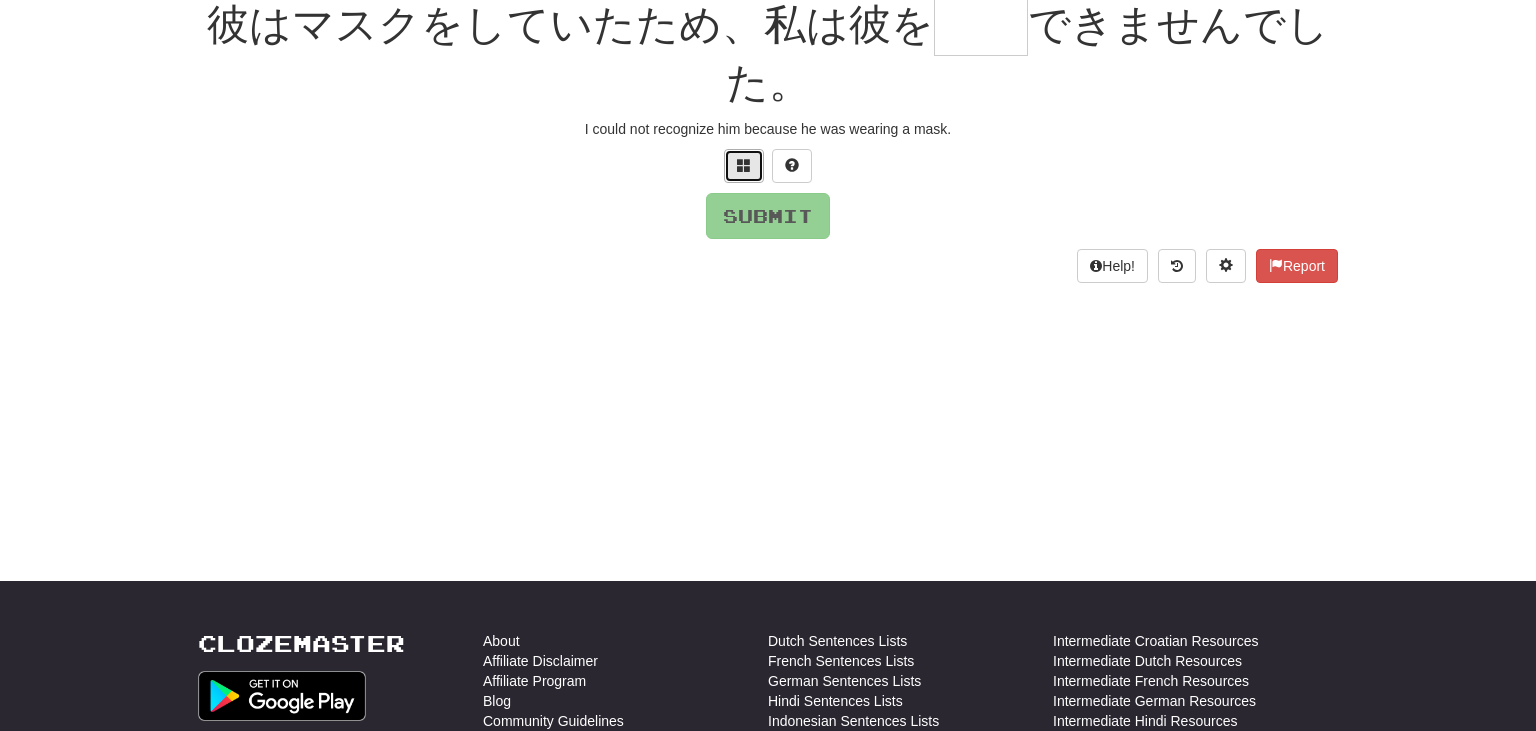 click at bounding box center (744, 165) 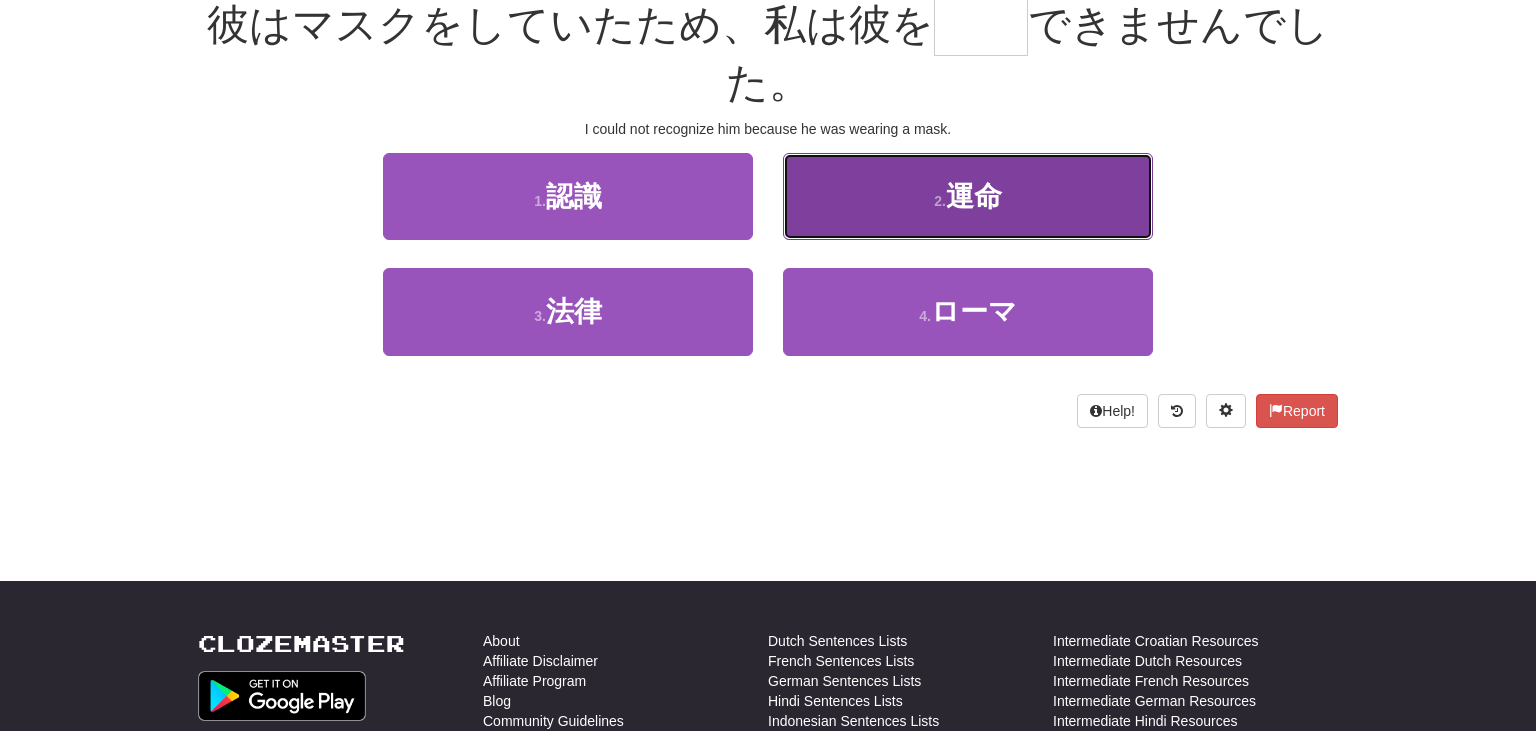 click on "2 .  運命" at bounding box center (968, 196) 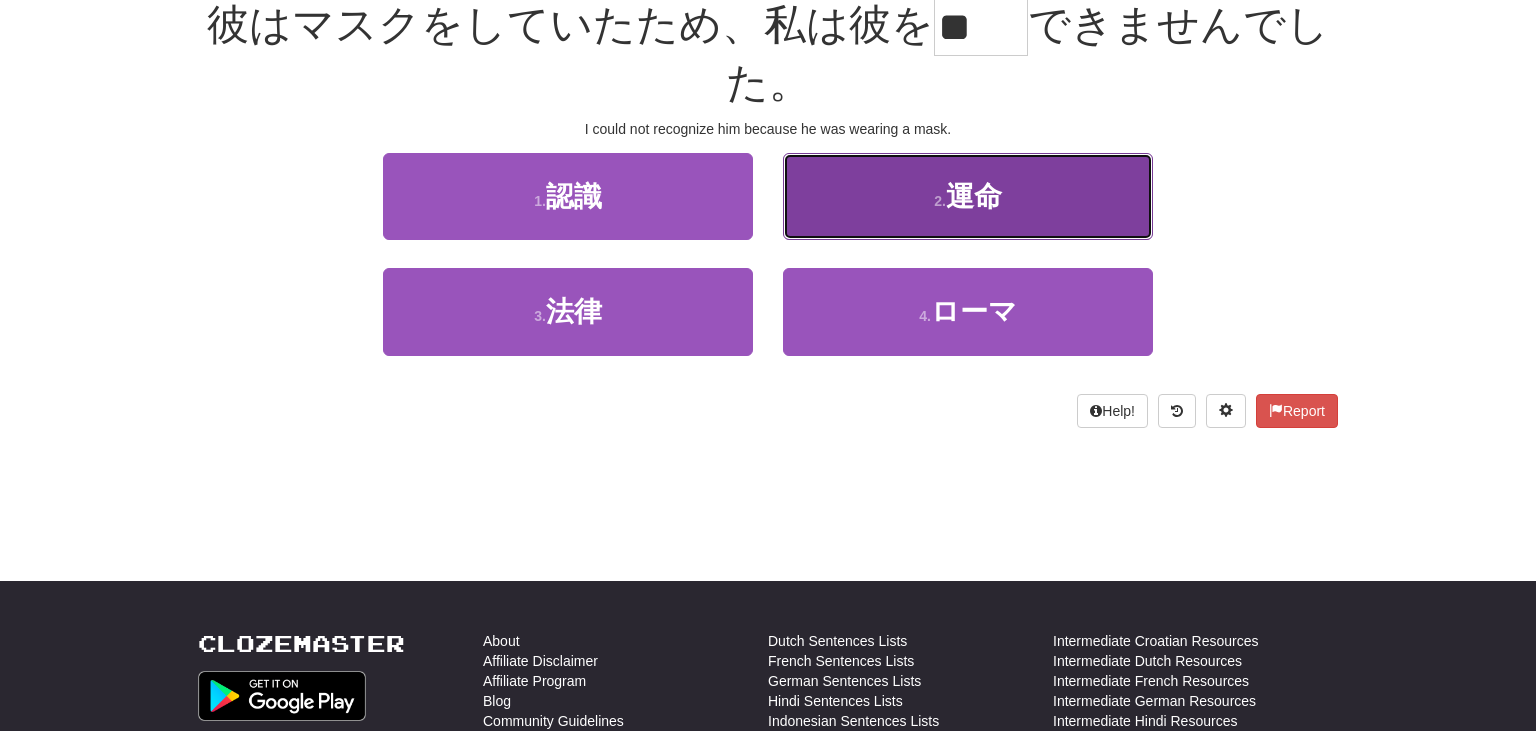 scroll, scrollTop: 213, scrollLeft: 0, axis: vertical 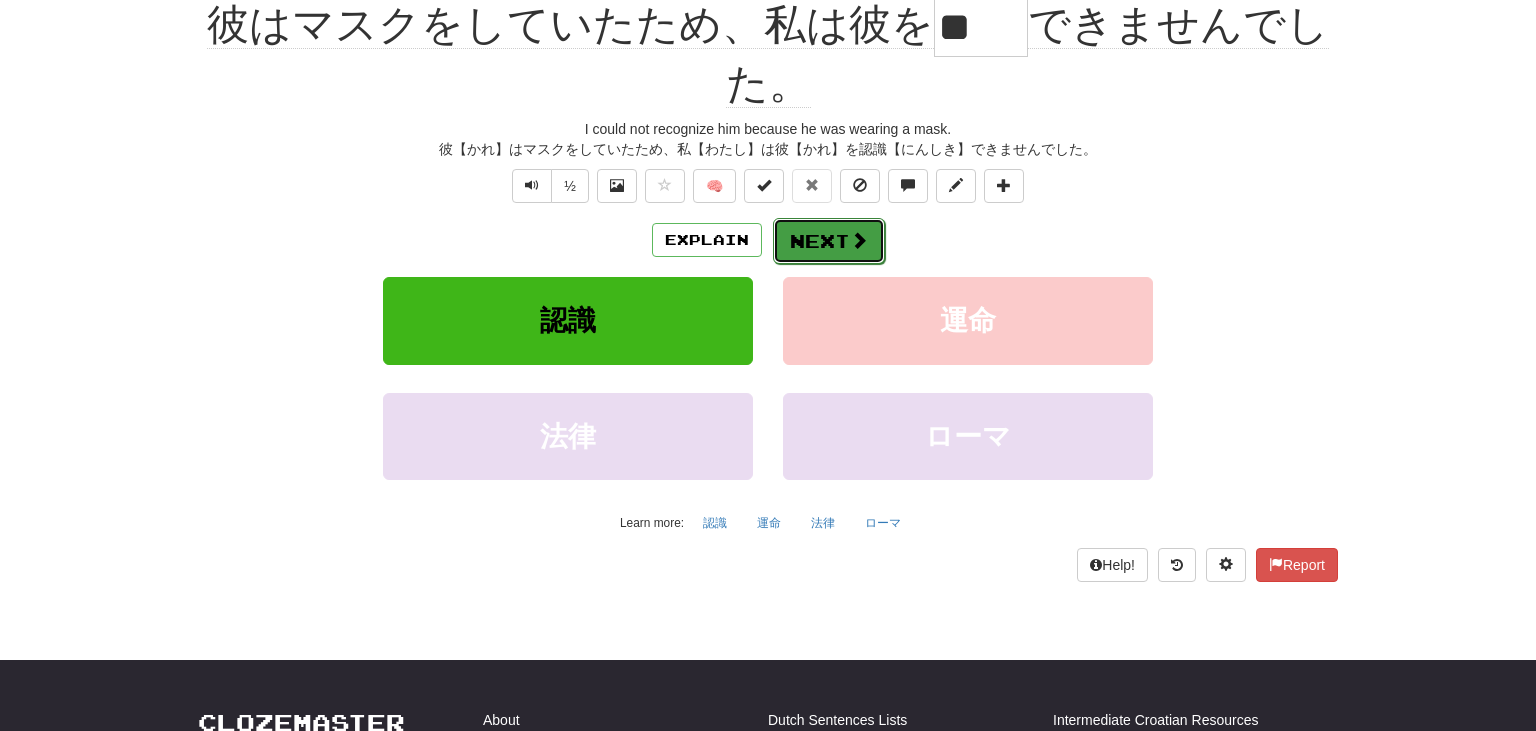 click on "Next" at bounding box center [829, 241] 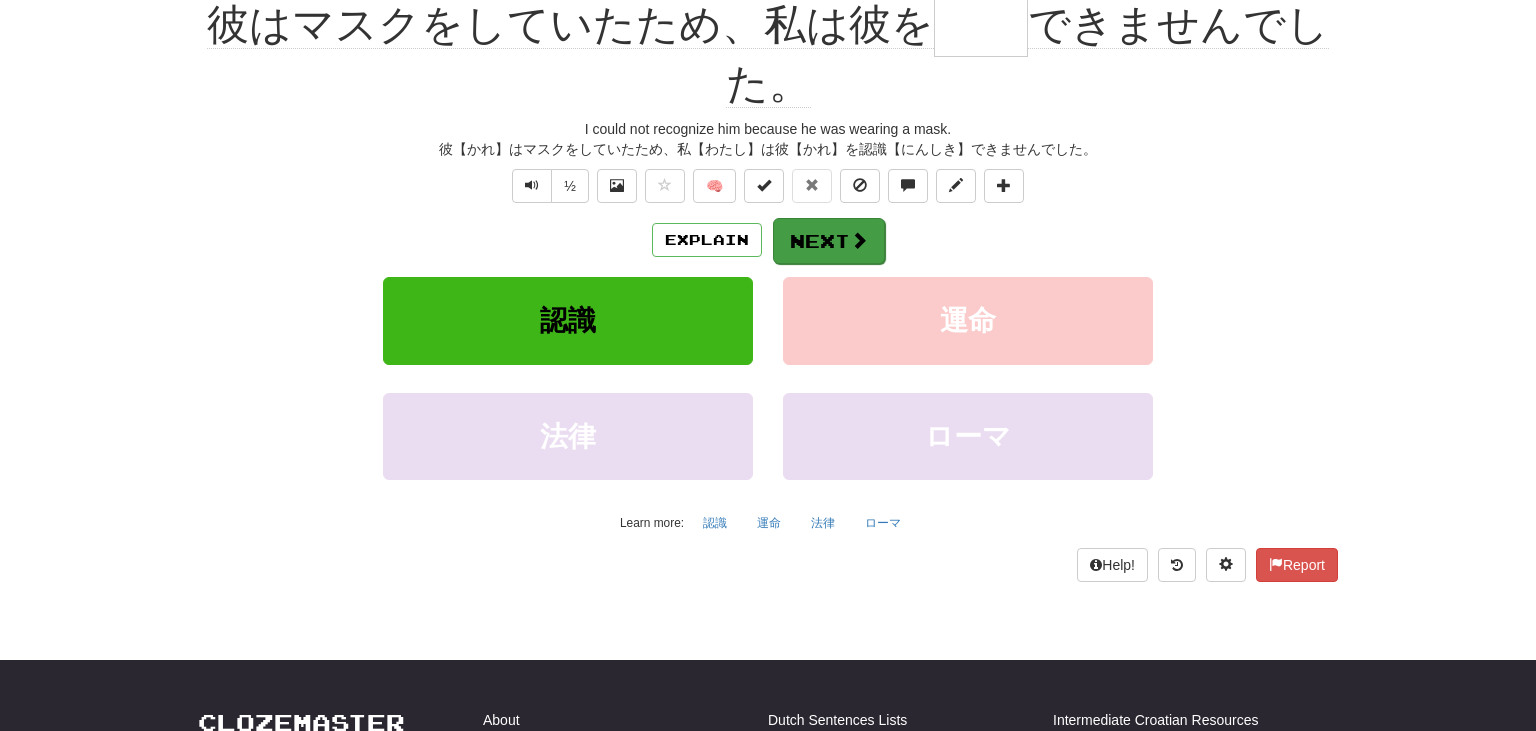 scroll, scrollTop: 200, scrollLeft: 0, axis: vertical 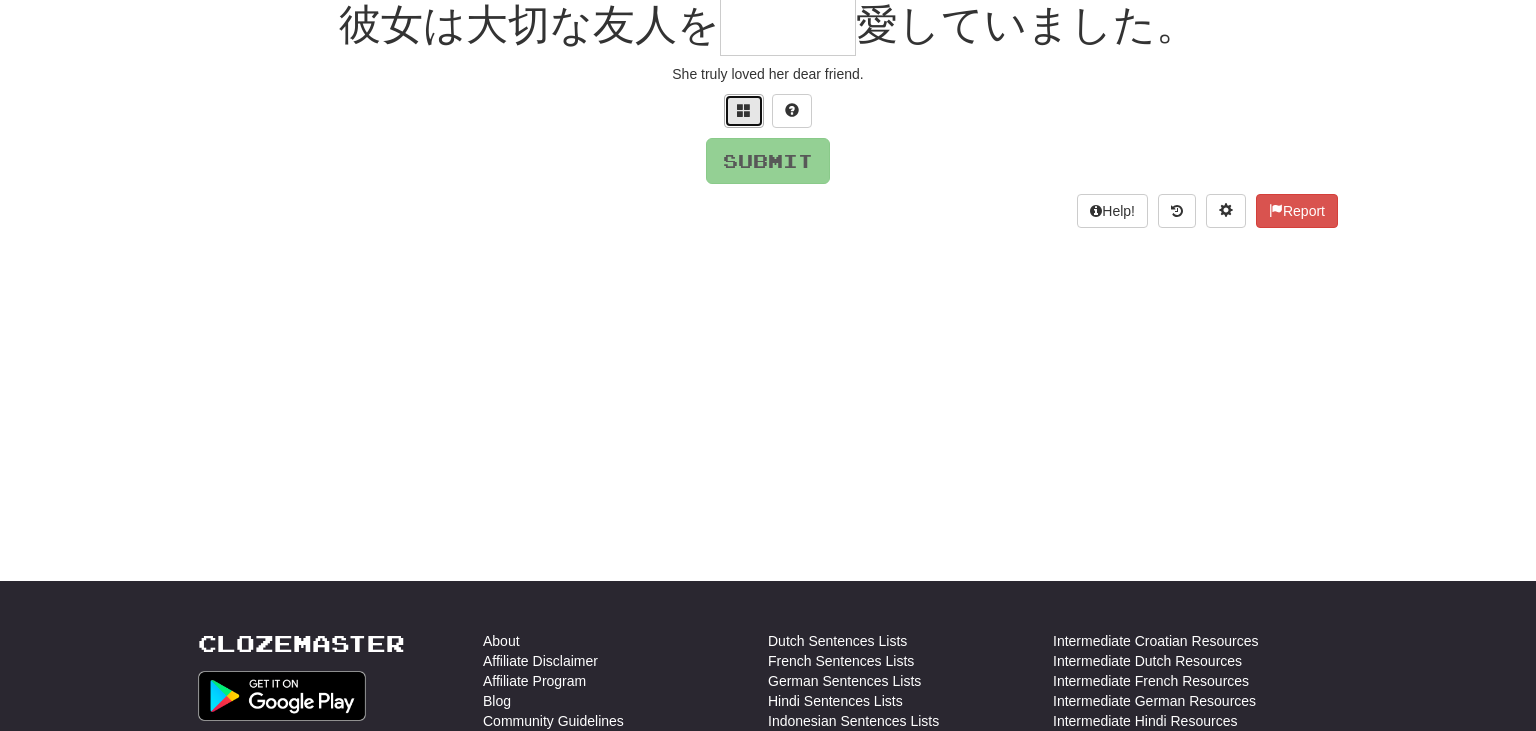 click at bounding box center [744, 110] 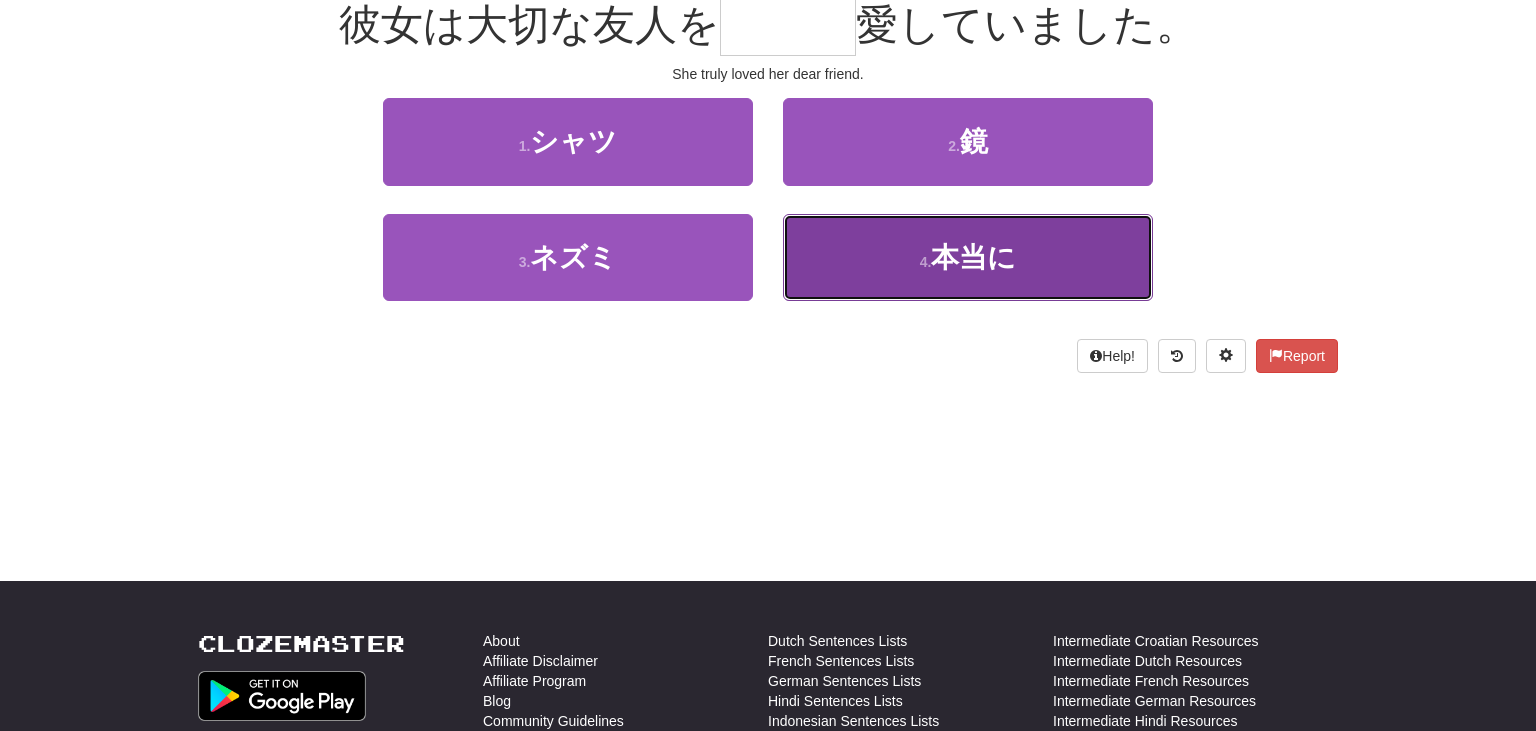 click on "本当に" at bounding box center (973, 257) 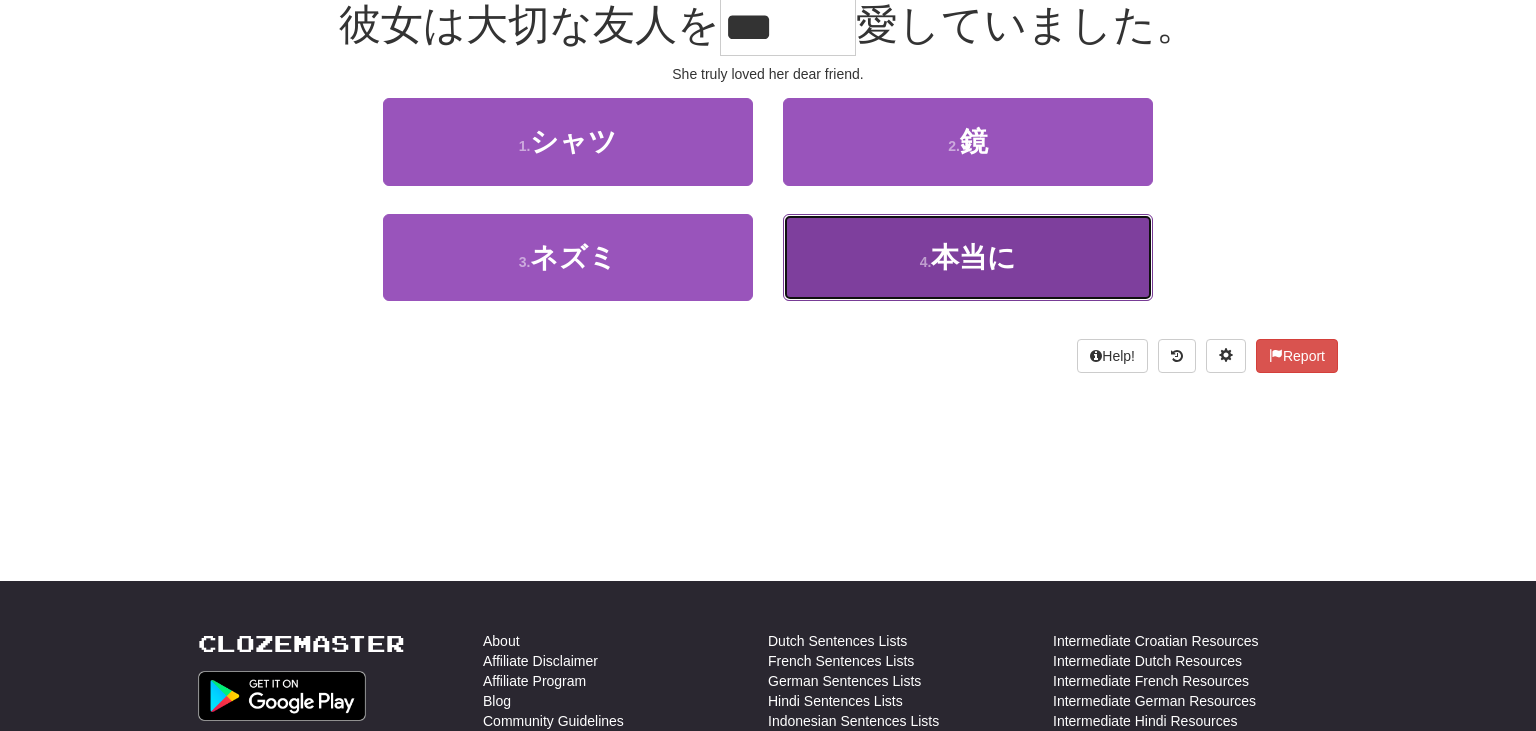 scroll, scrollTop: 213, scrollLeft: 0, axis: vertical 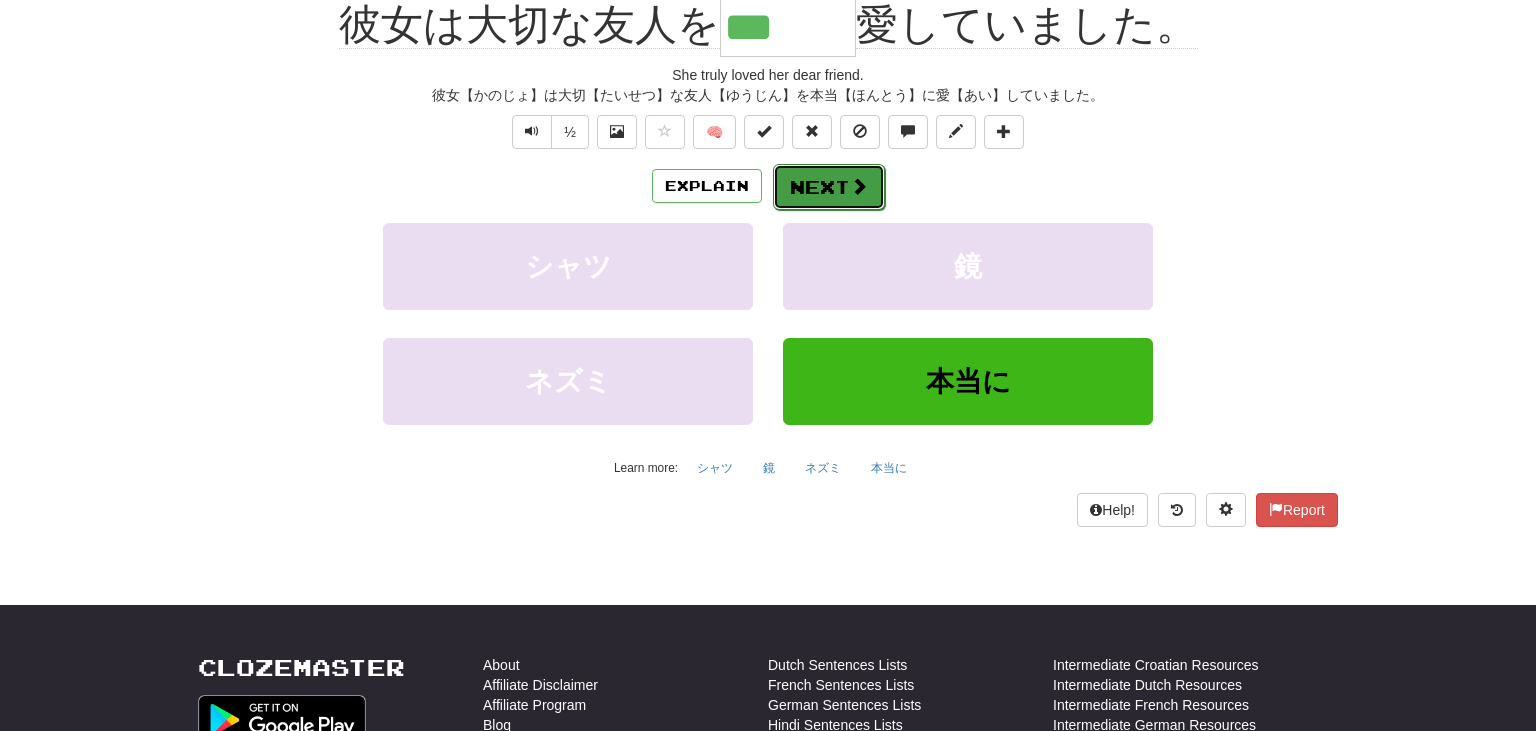 click at bounding box center (859, 186) 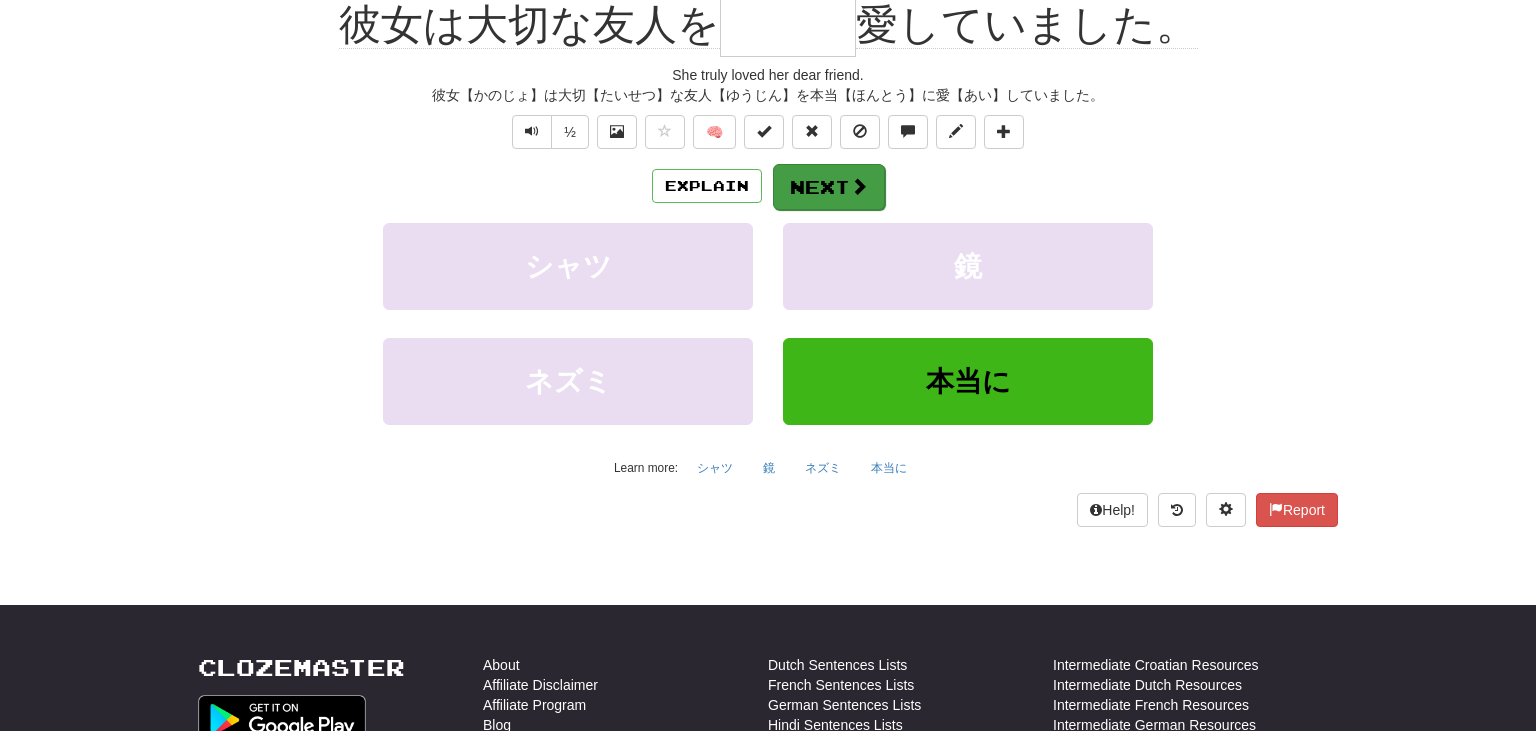 scroll, scrollTop: 200, scrollLeft: 0, axis: vertical 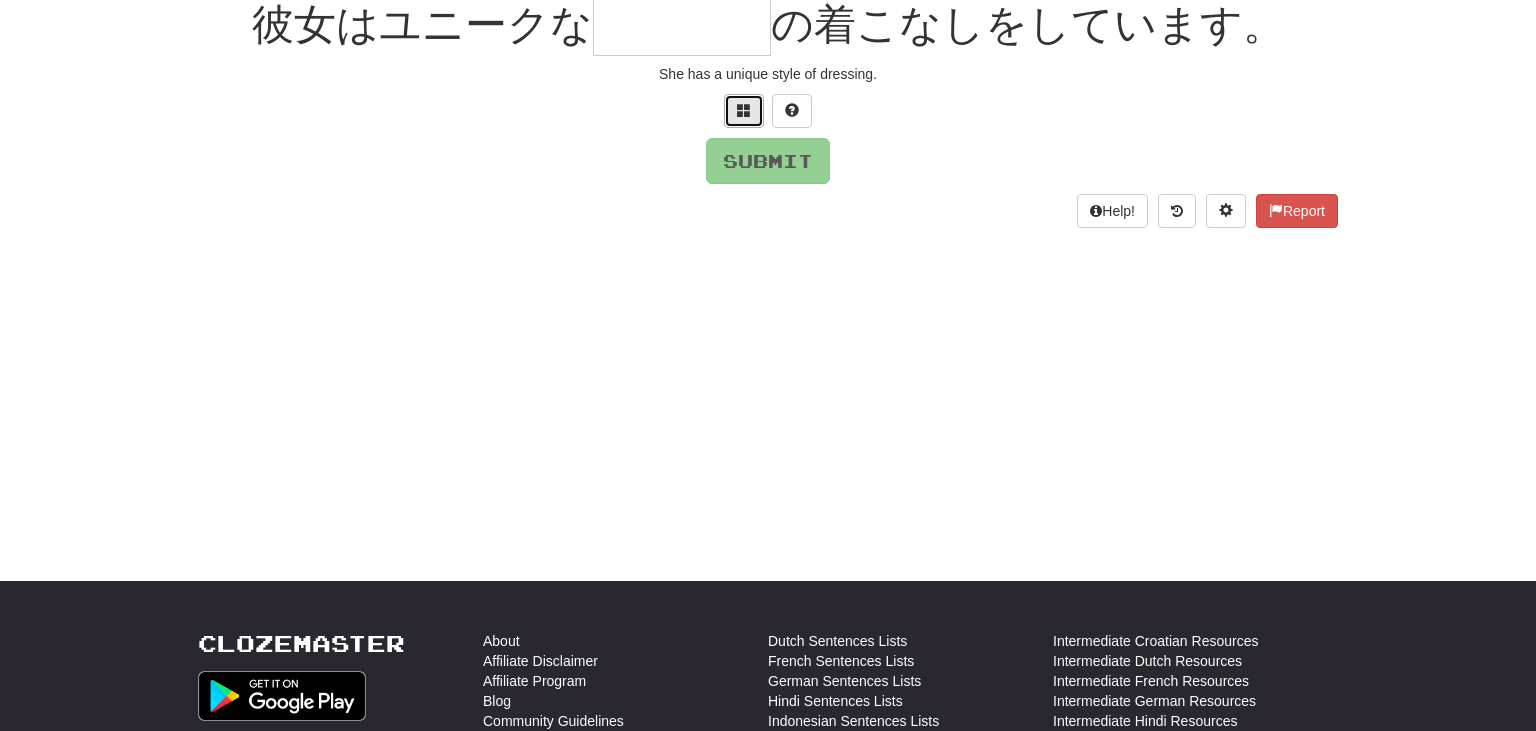 click at bounding box center (744, 111) 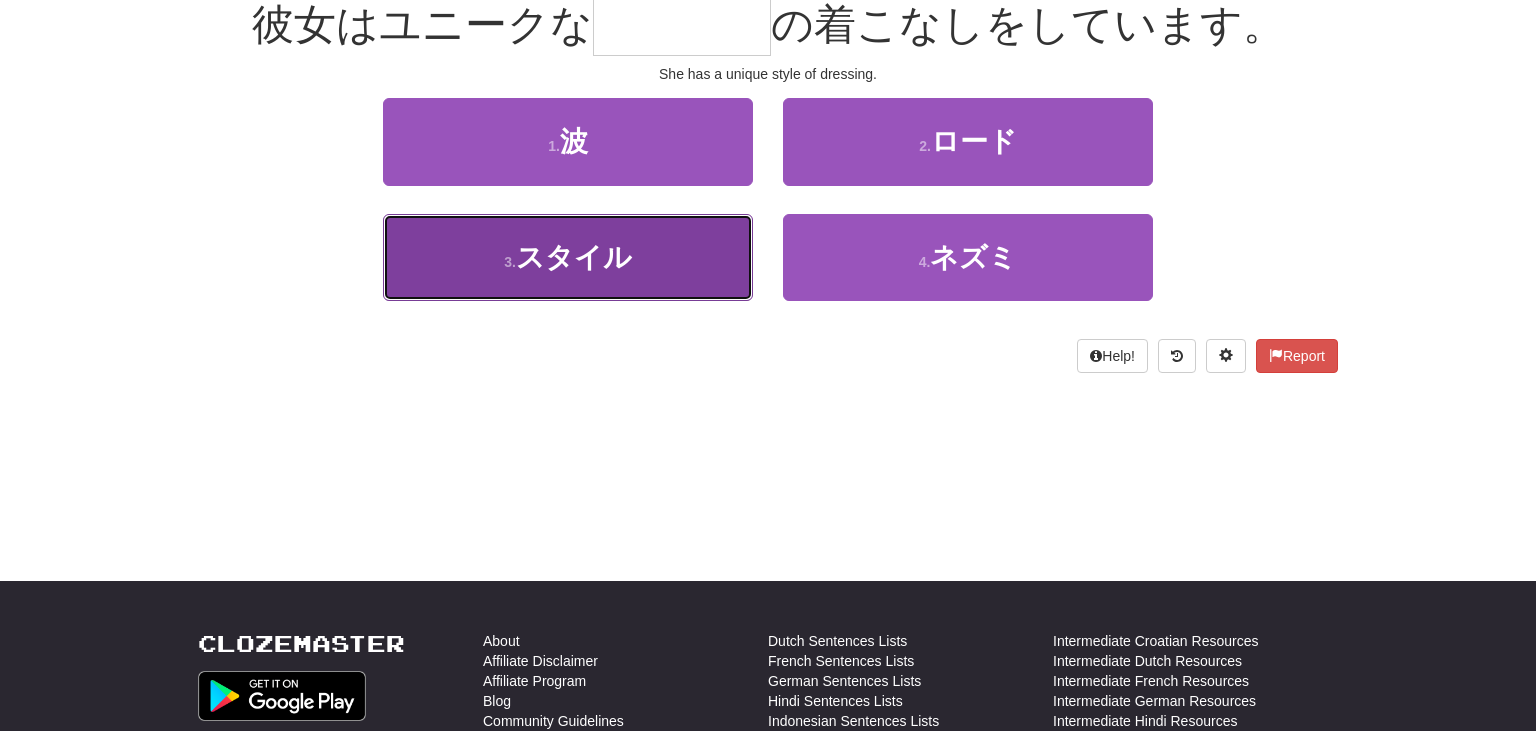 click on "3 .  スタイル" at bounding box center [568, 257] 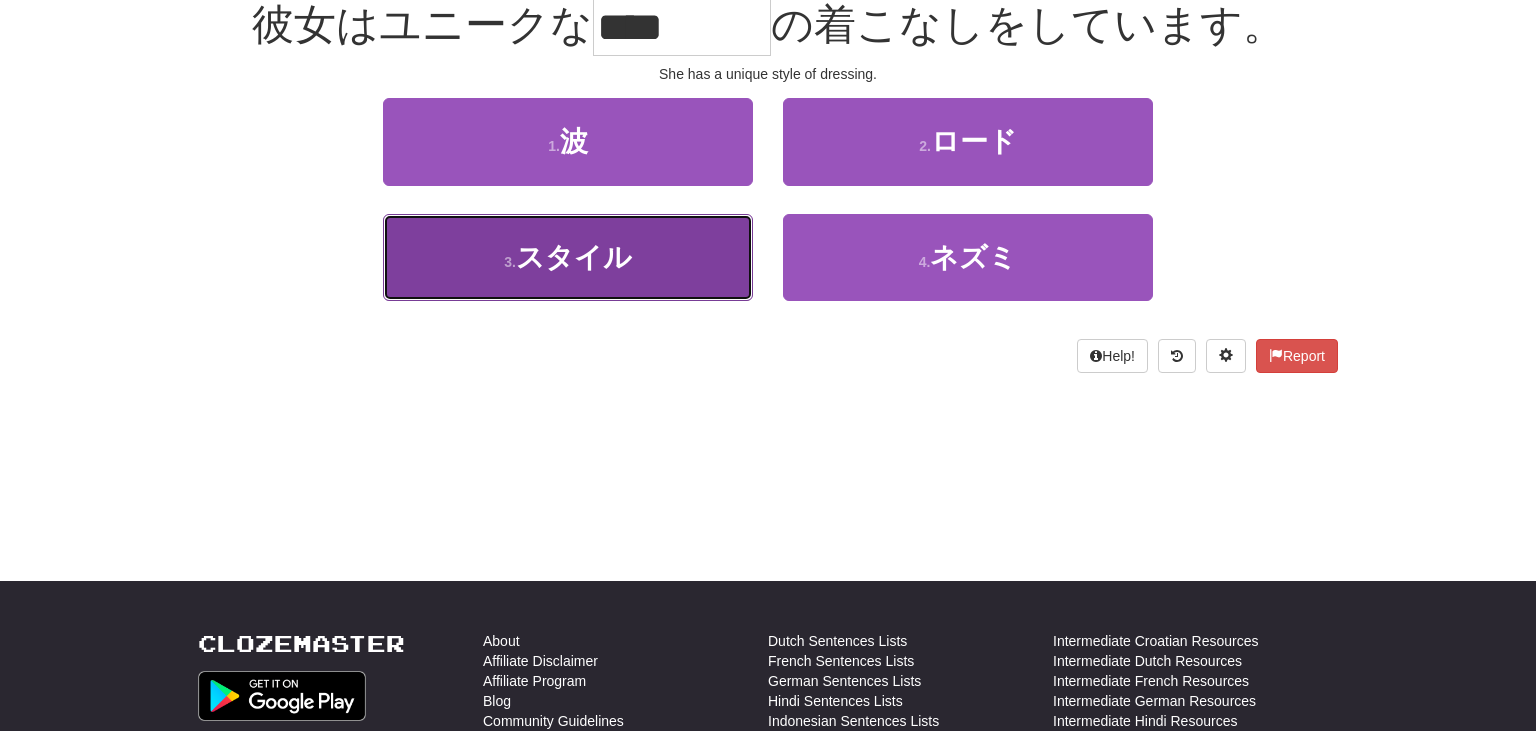scroll, scrollTop: 213, scrollLeft: 0, axis: vertical 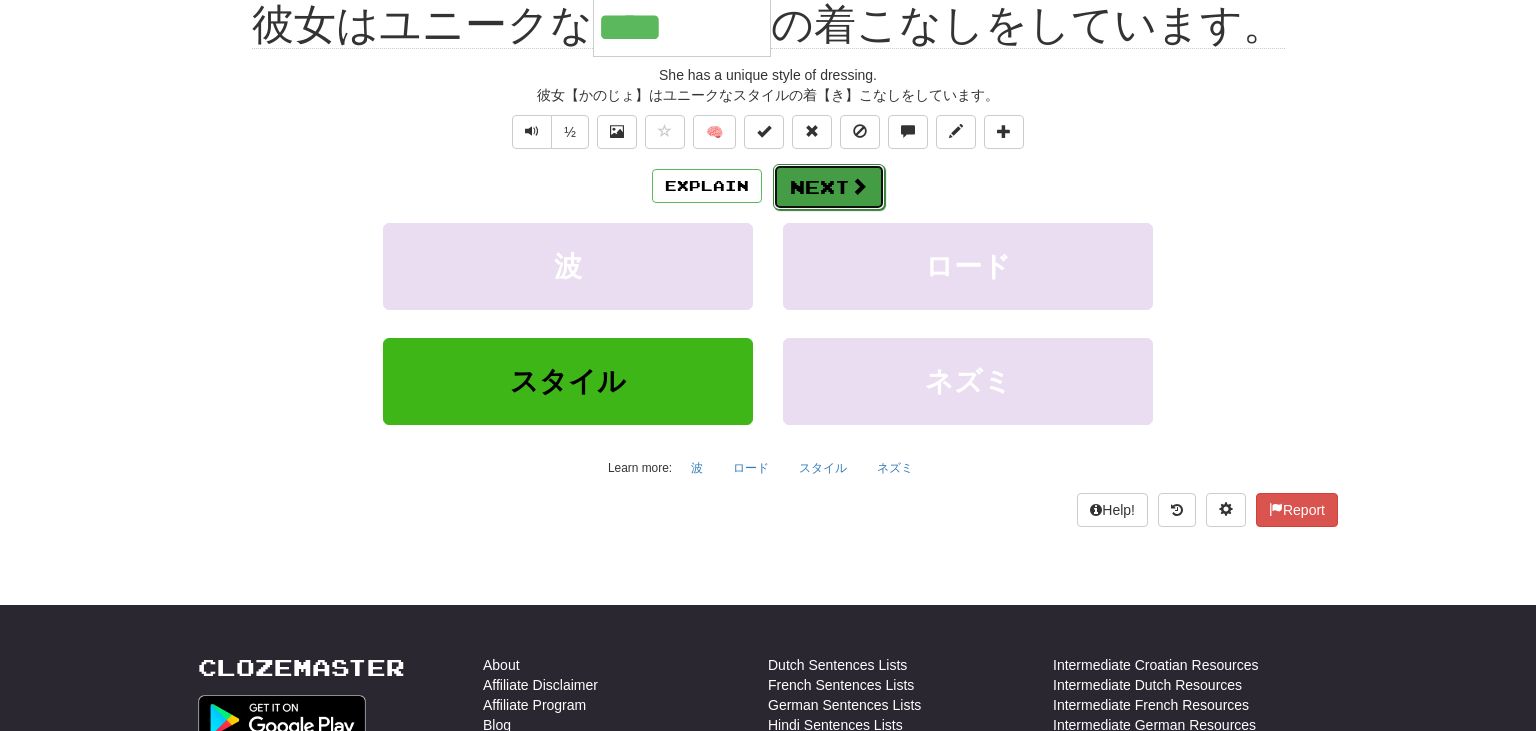 click on "Next" at bounding box center [829, 187] 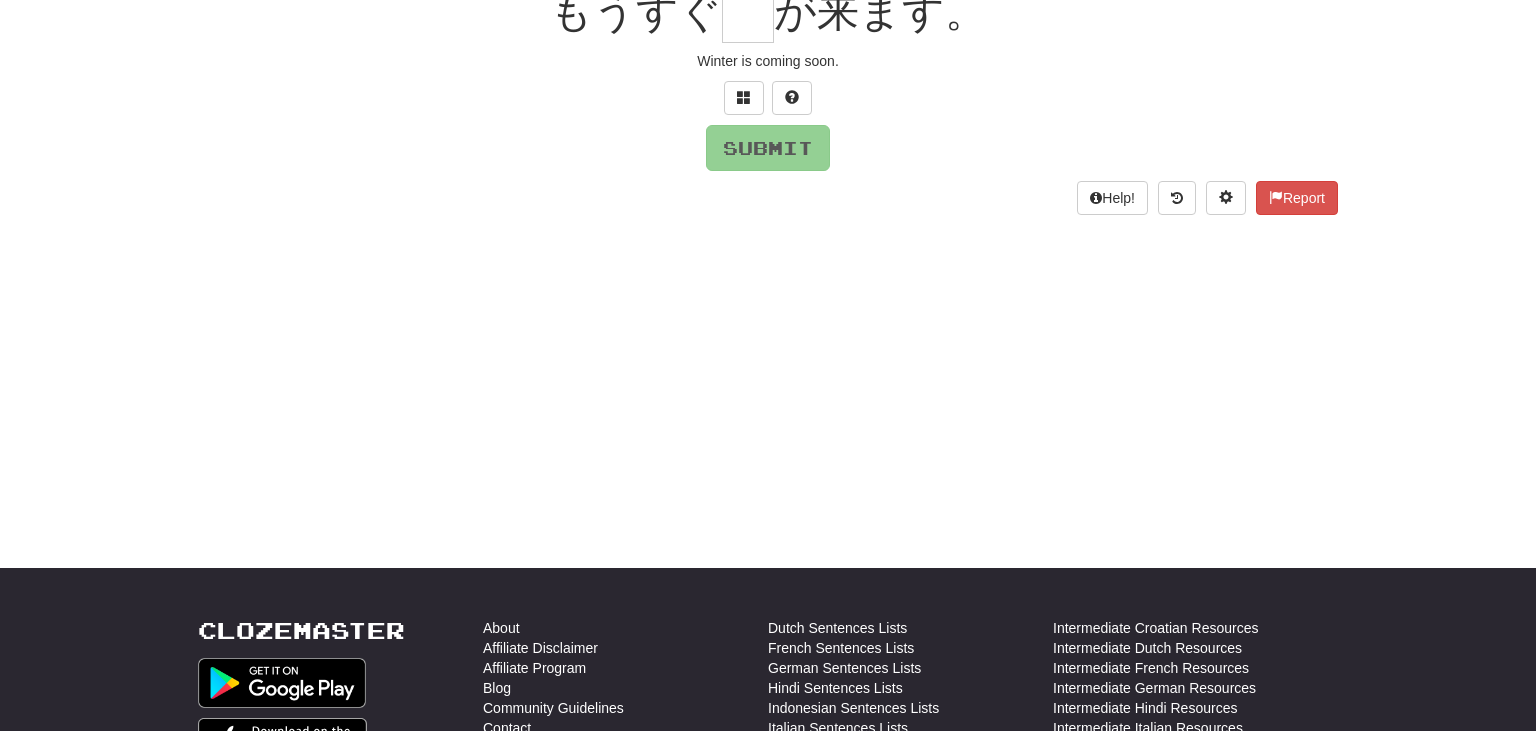 scroll, scrollTop: 200, scrollLeft: 0, axis: vertical 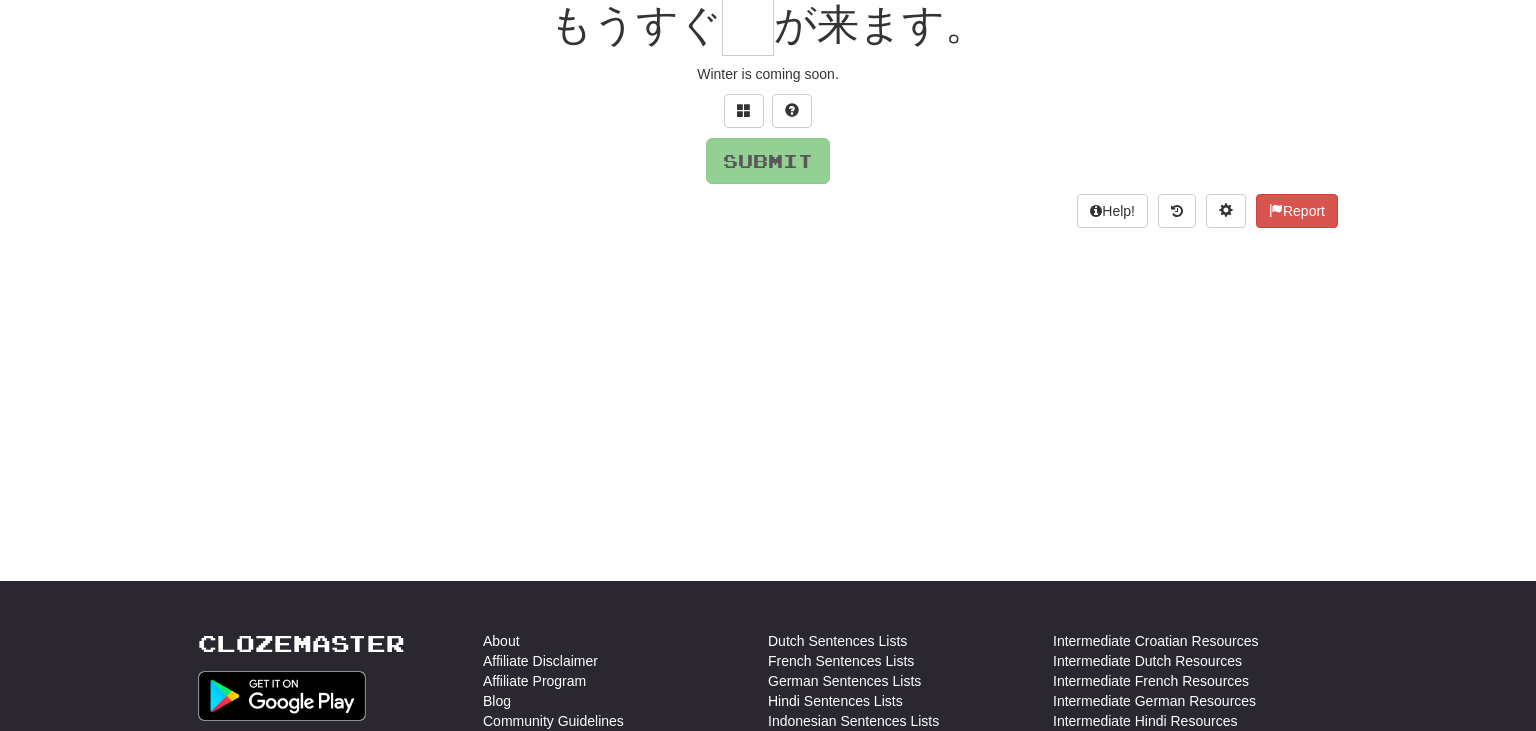 click on "/  Score:   408 0 %  Mastered もうすぐ が来ます。 Winter is coming soon. Submit  Help!  Report" at bounding box center [768, 75] 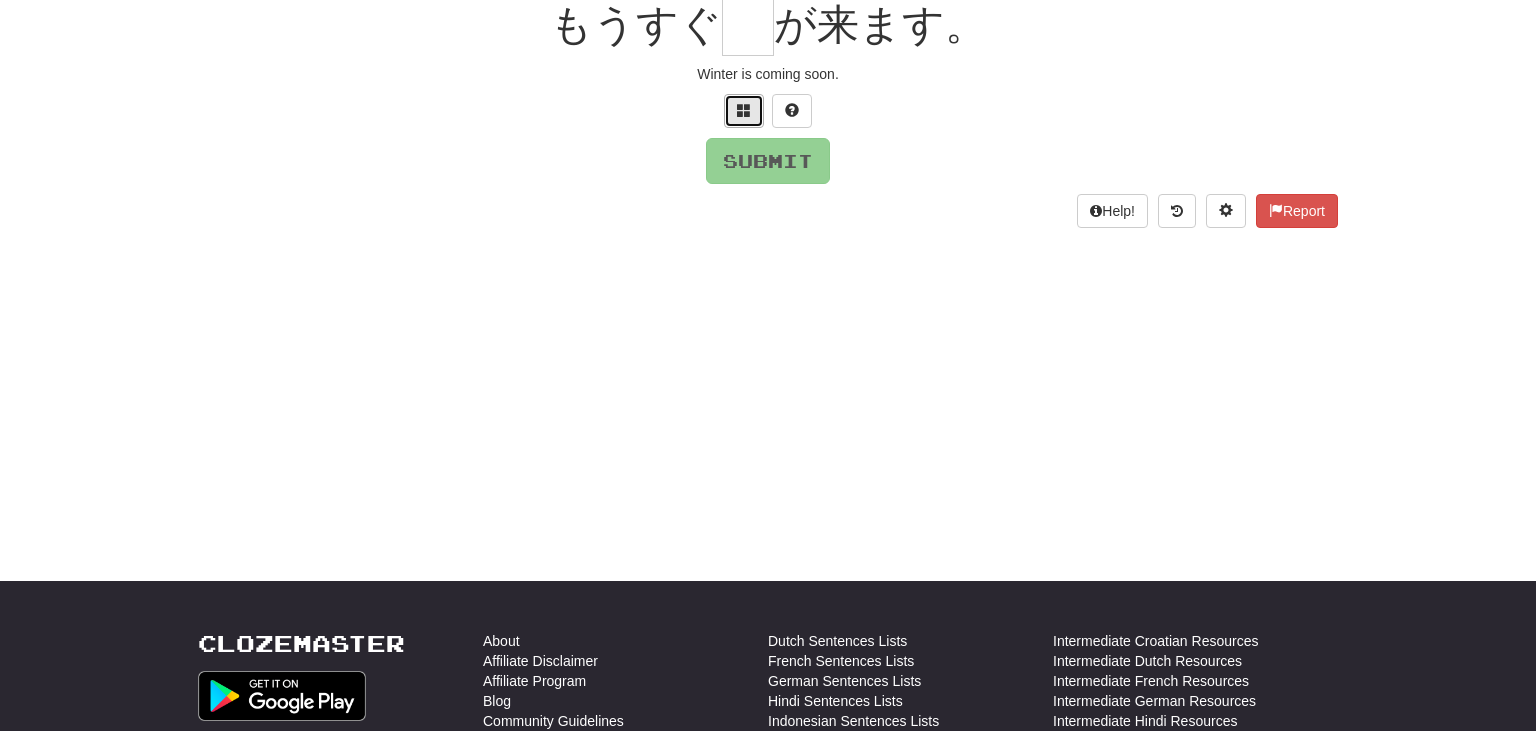 click at bounding box center (744, 111) 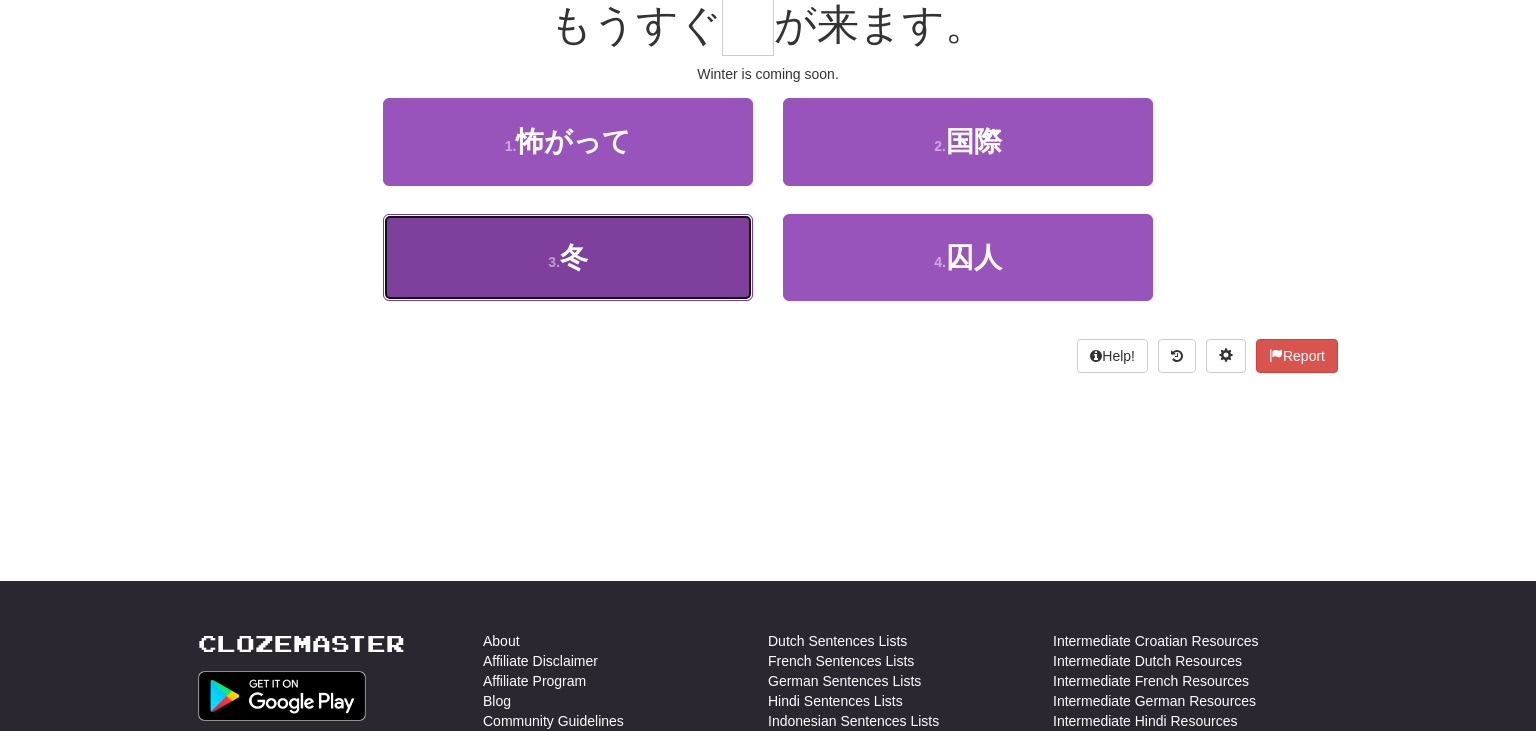 click on "3 .  冬" at bounding box center [568, 257] 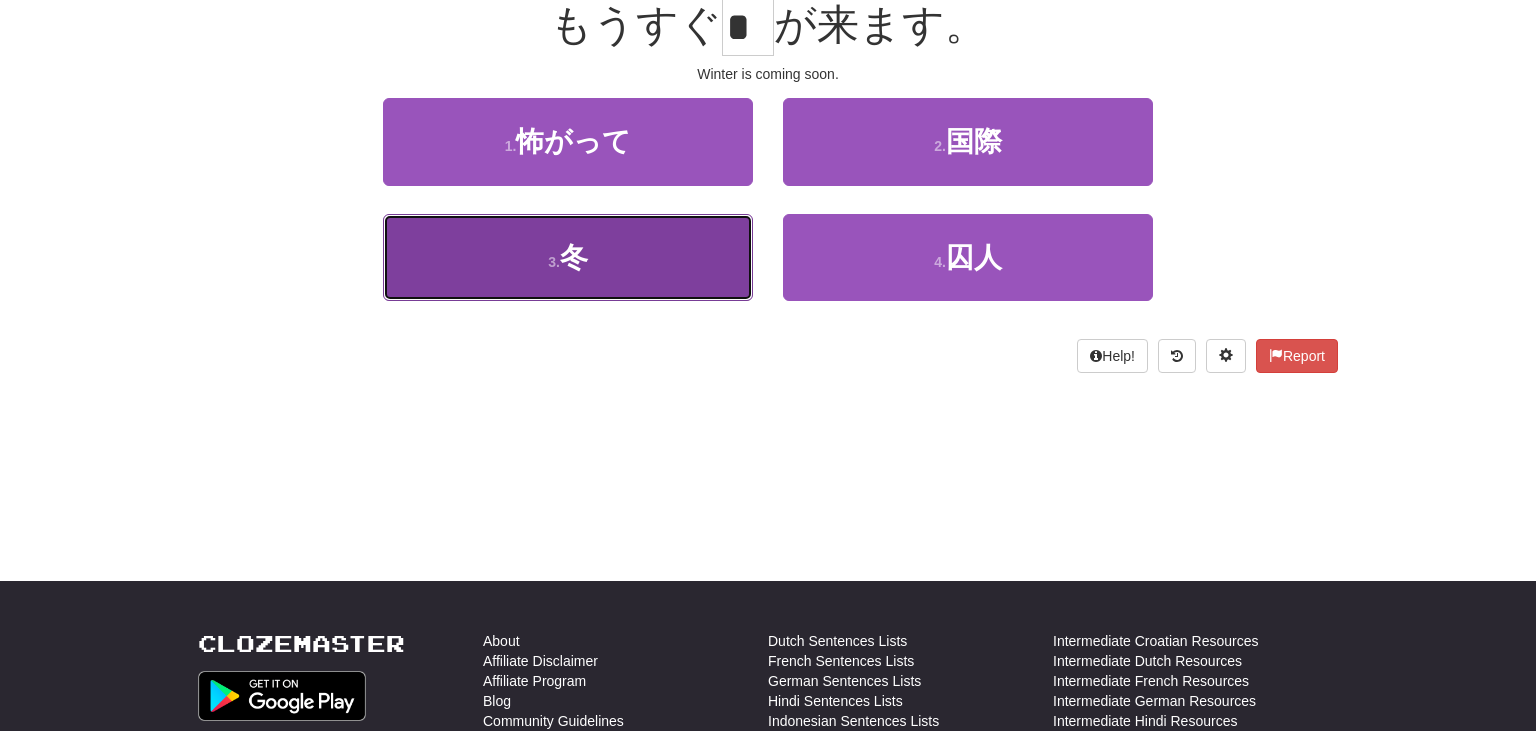 scroll, scrollTop: 213, scrollLeft: 0, axis: vertical 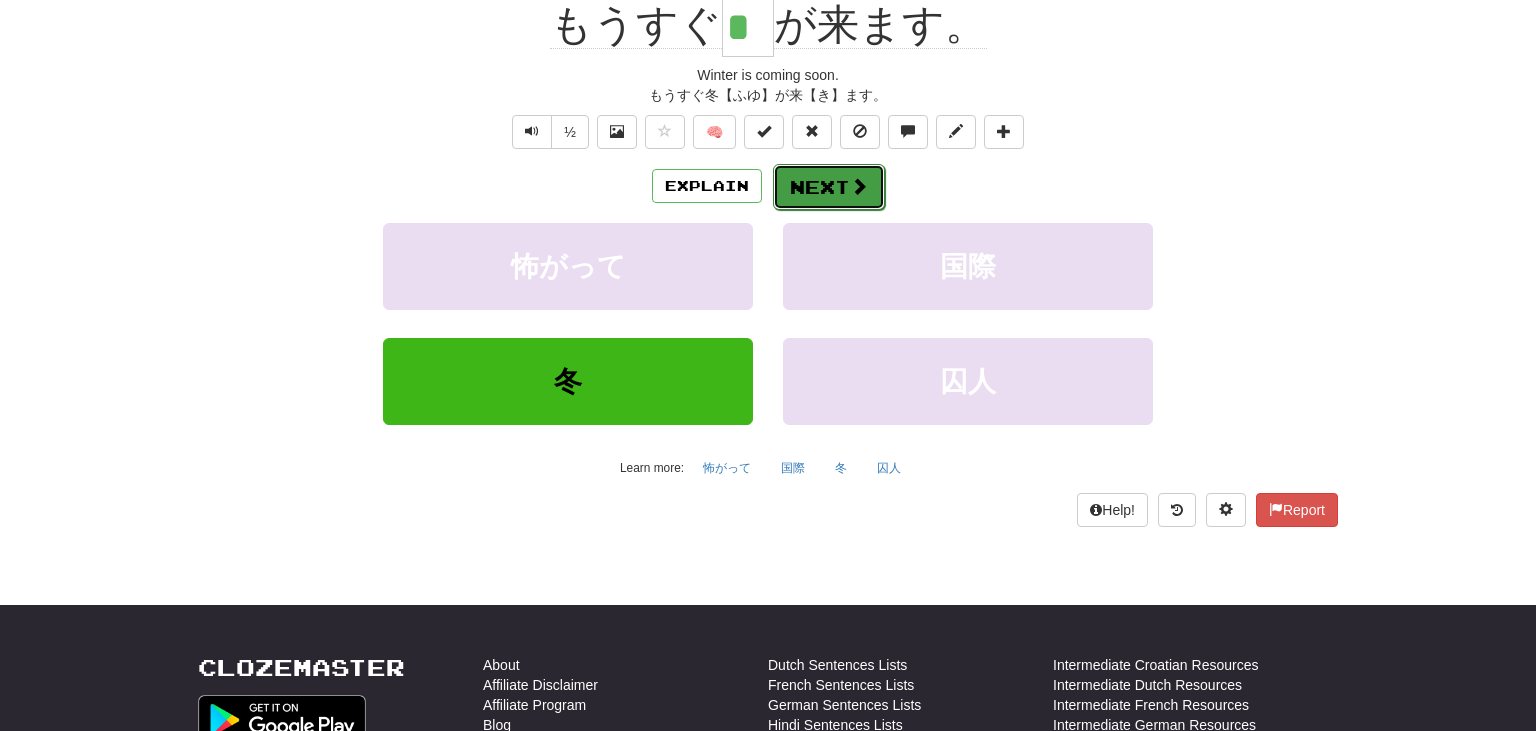 click at bounding box center (859, 186) 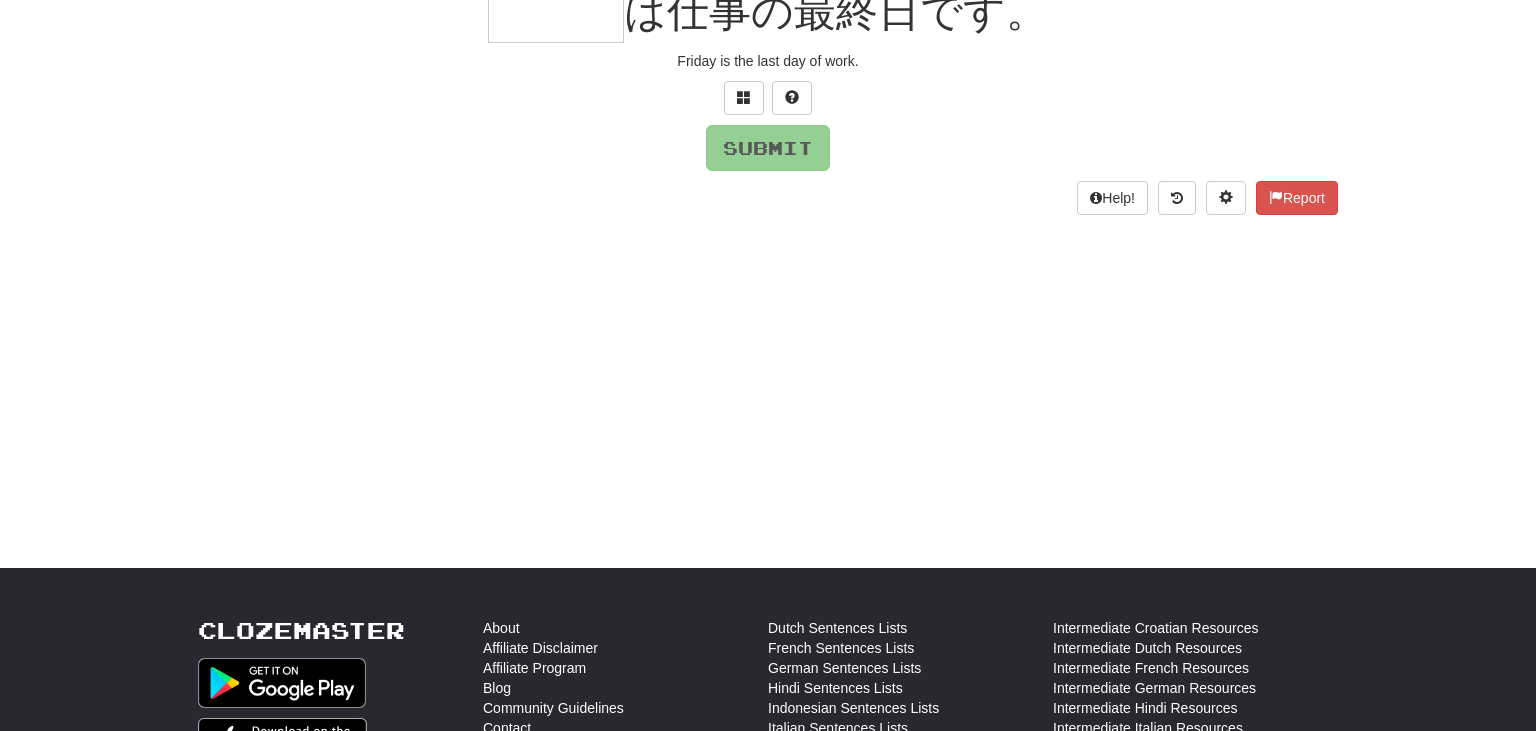 scroll, scrollTop: 200, scrollLeft: 0, axis: vertical 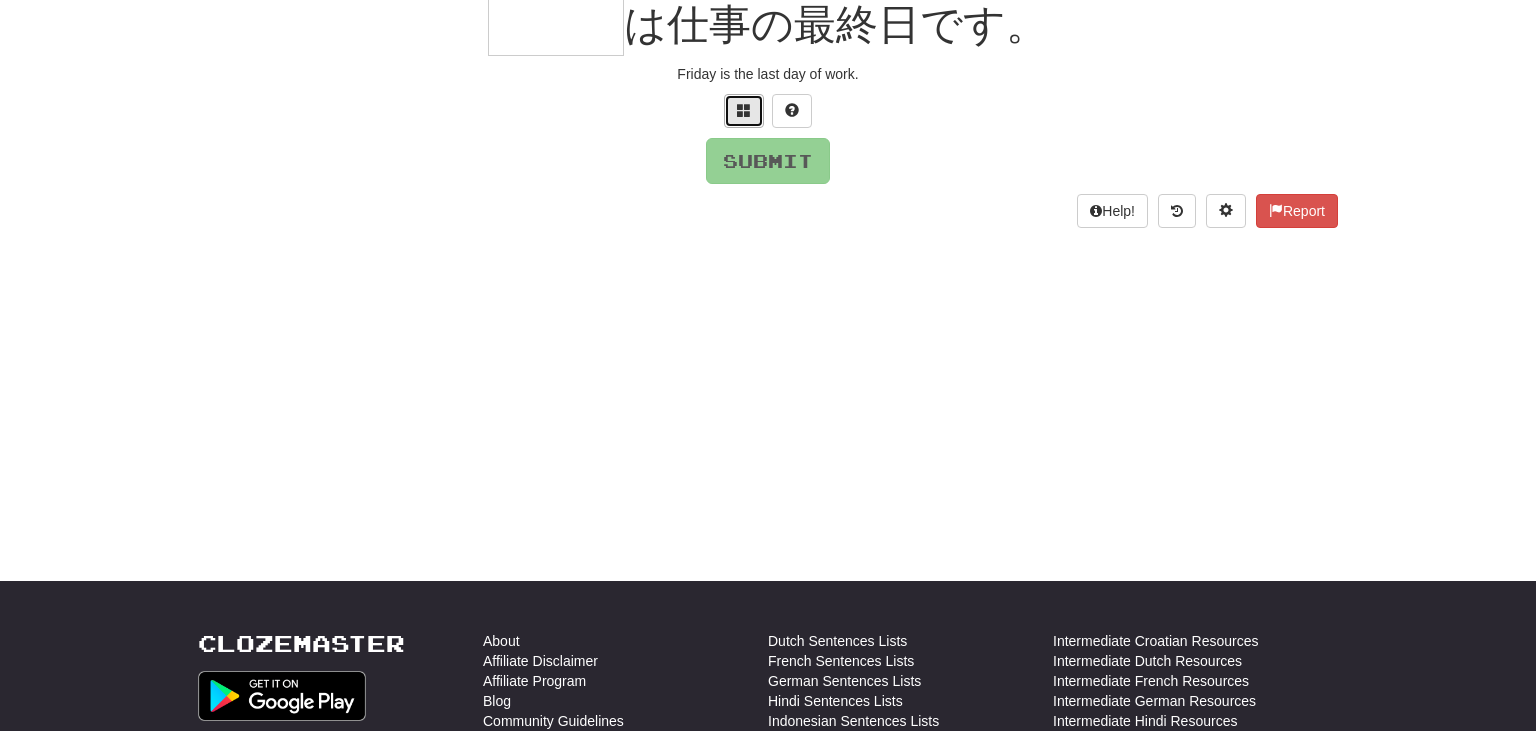 click at bounding box center [744, 110] 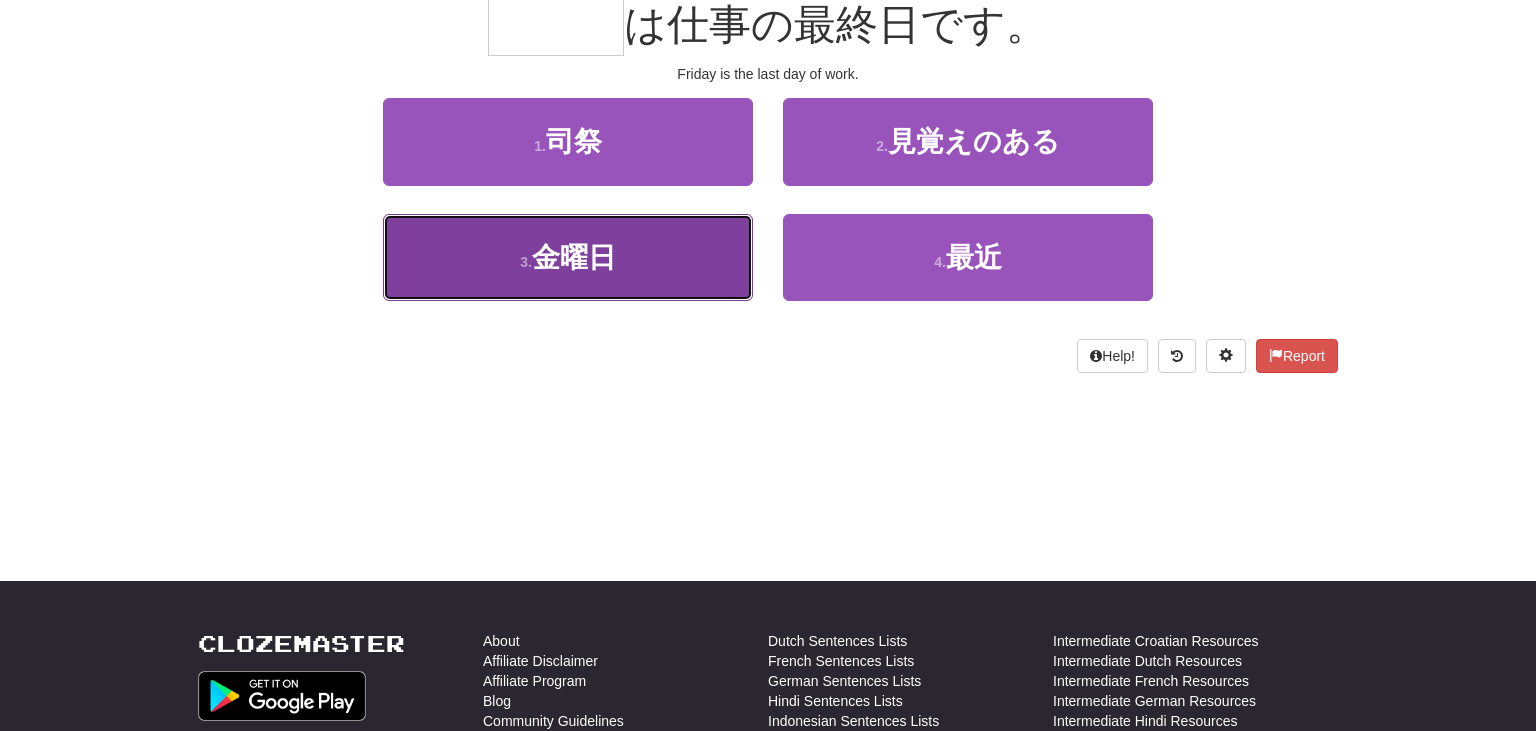 click on "3 .  金曜日" at bounding box center (568, 257) 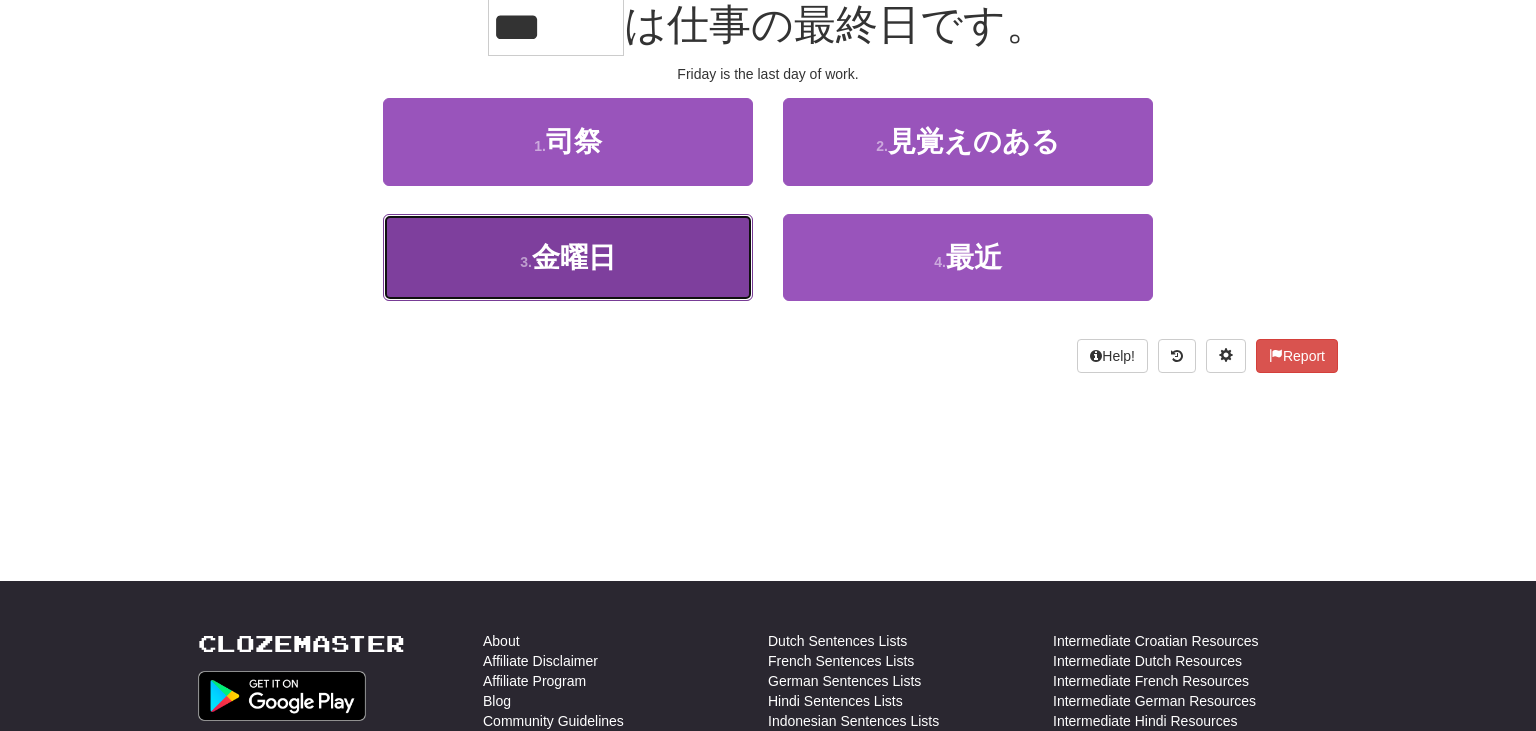 scroll, scrollTop: 213, scrollLeft: 0, axis: vertical 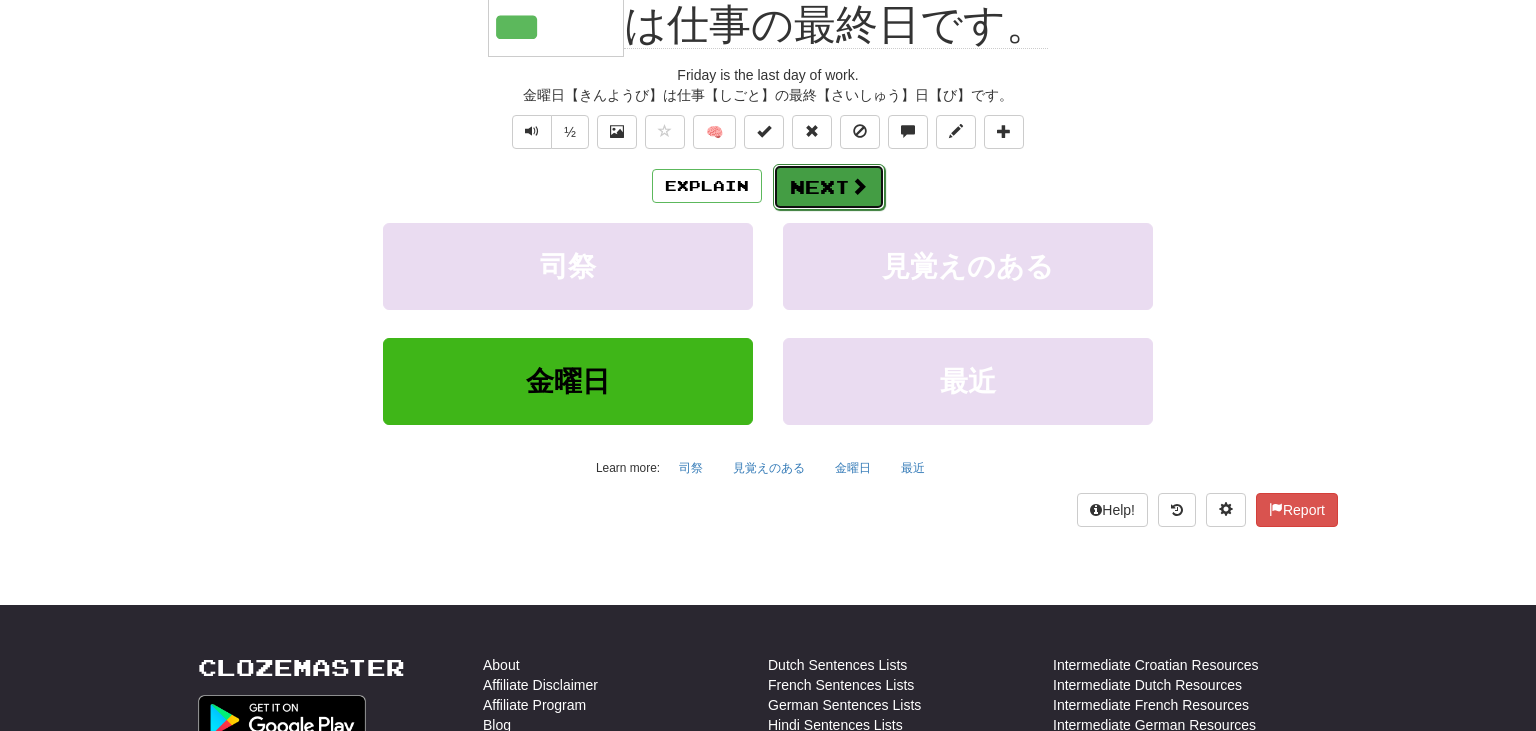 click on "Next" at bounding box center (829, 187) 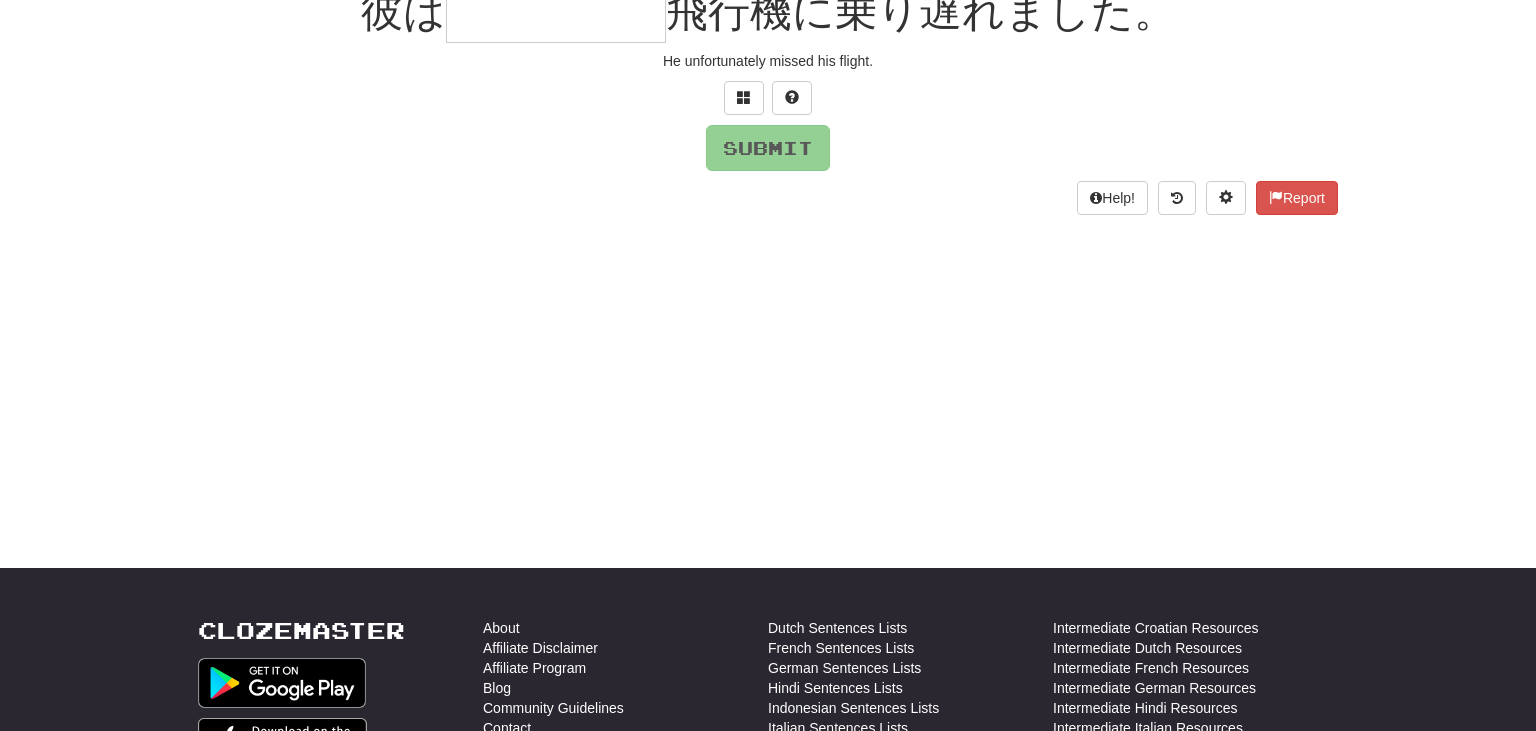 scroll, scrollTop: 200, scrollLeft: 0, axis: vertical 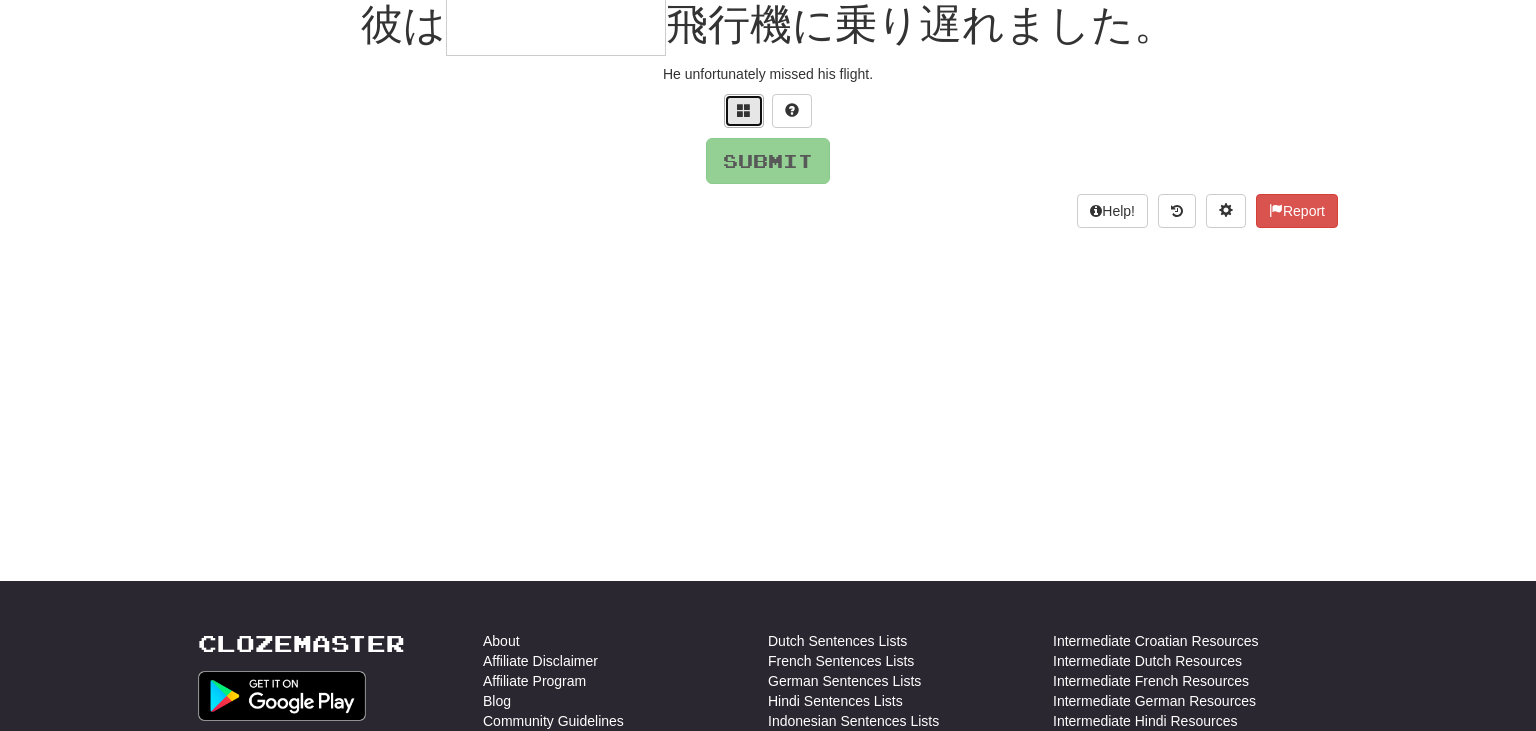 click at bounding box center (744, 110) 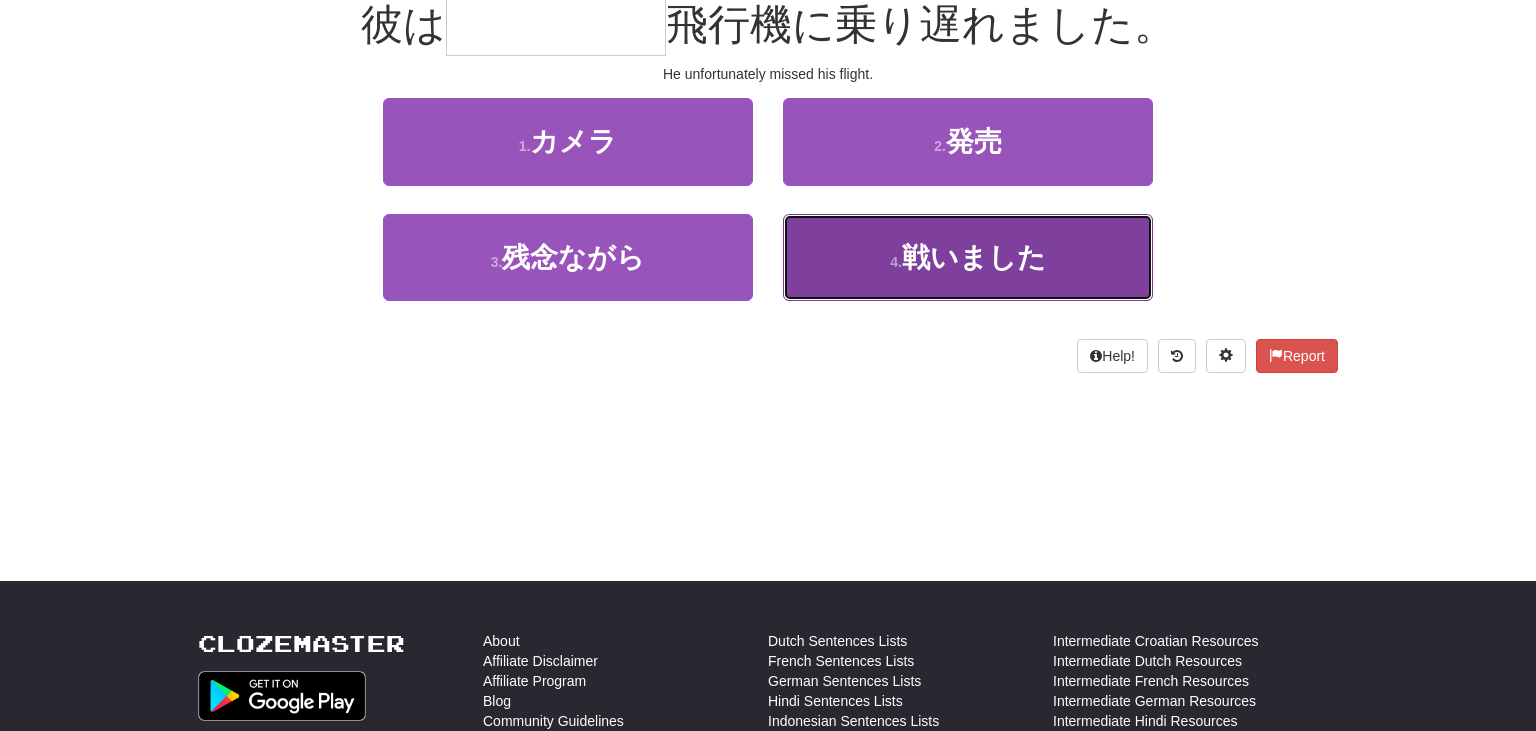 click on "4 .  戦いました" at bounding box center (968, 257) 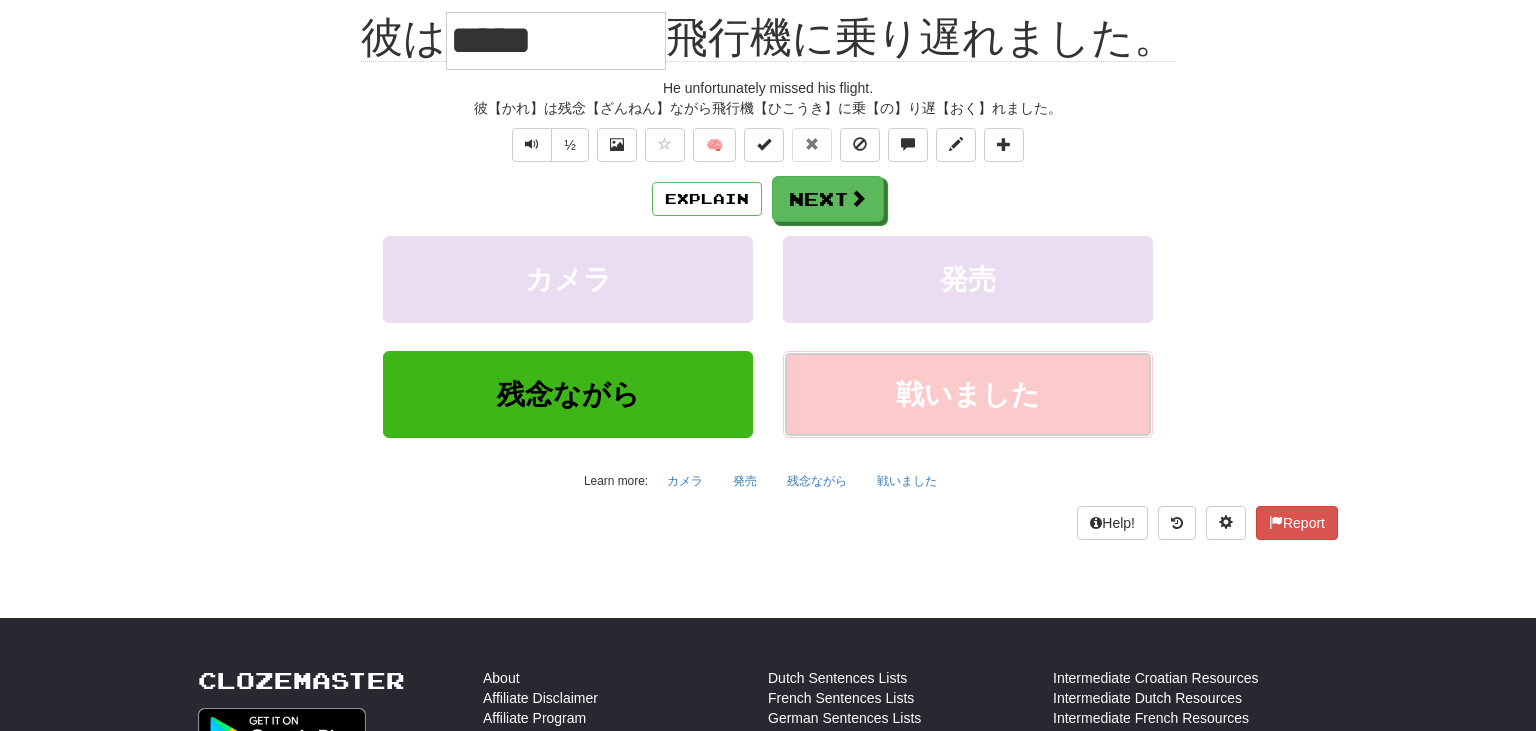 scroll, scrollTop: 213, scrollLeft: 0, axis: vertical 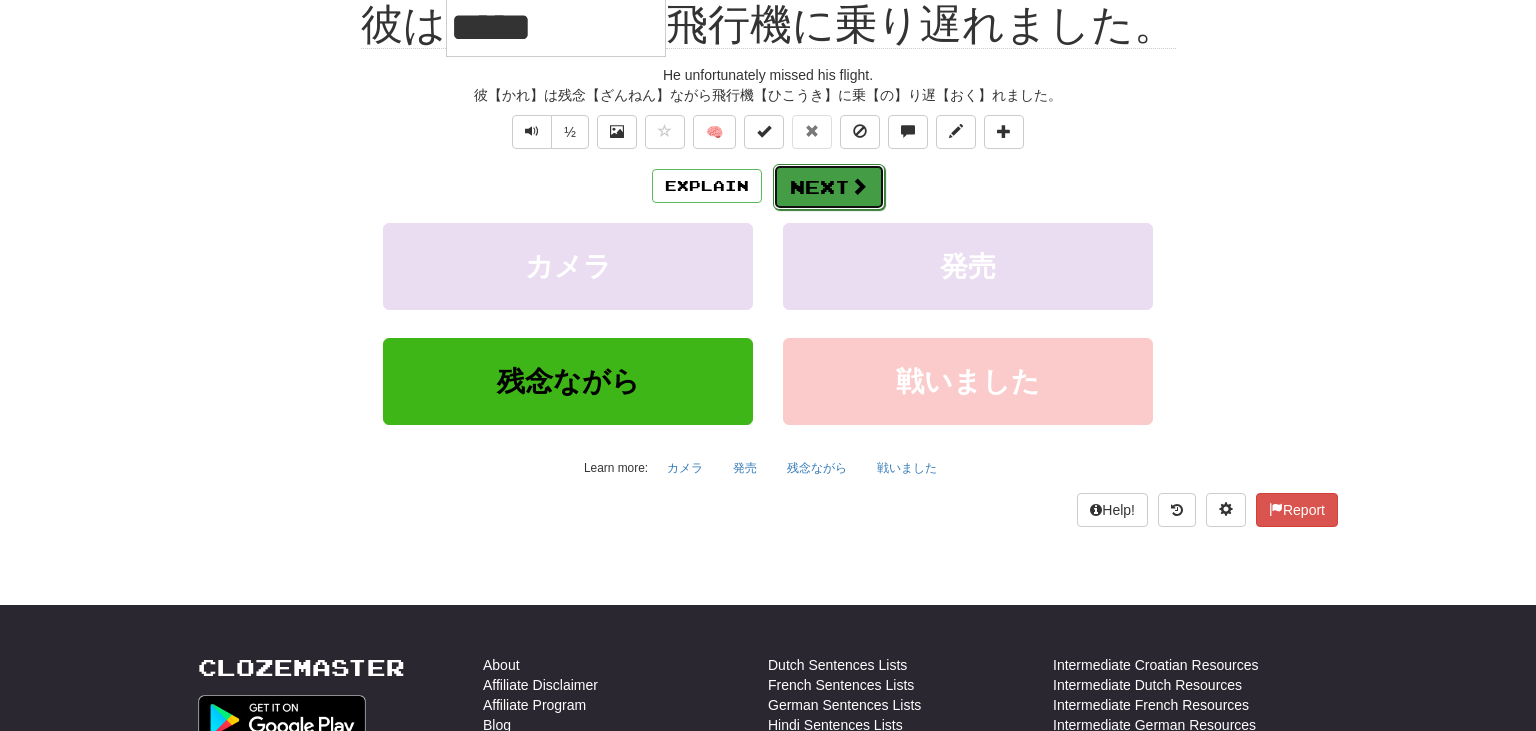 click on "Next" at bounding box center [829, 187] 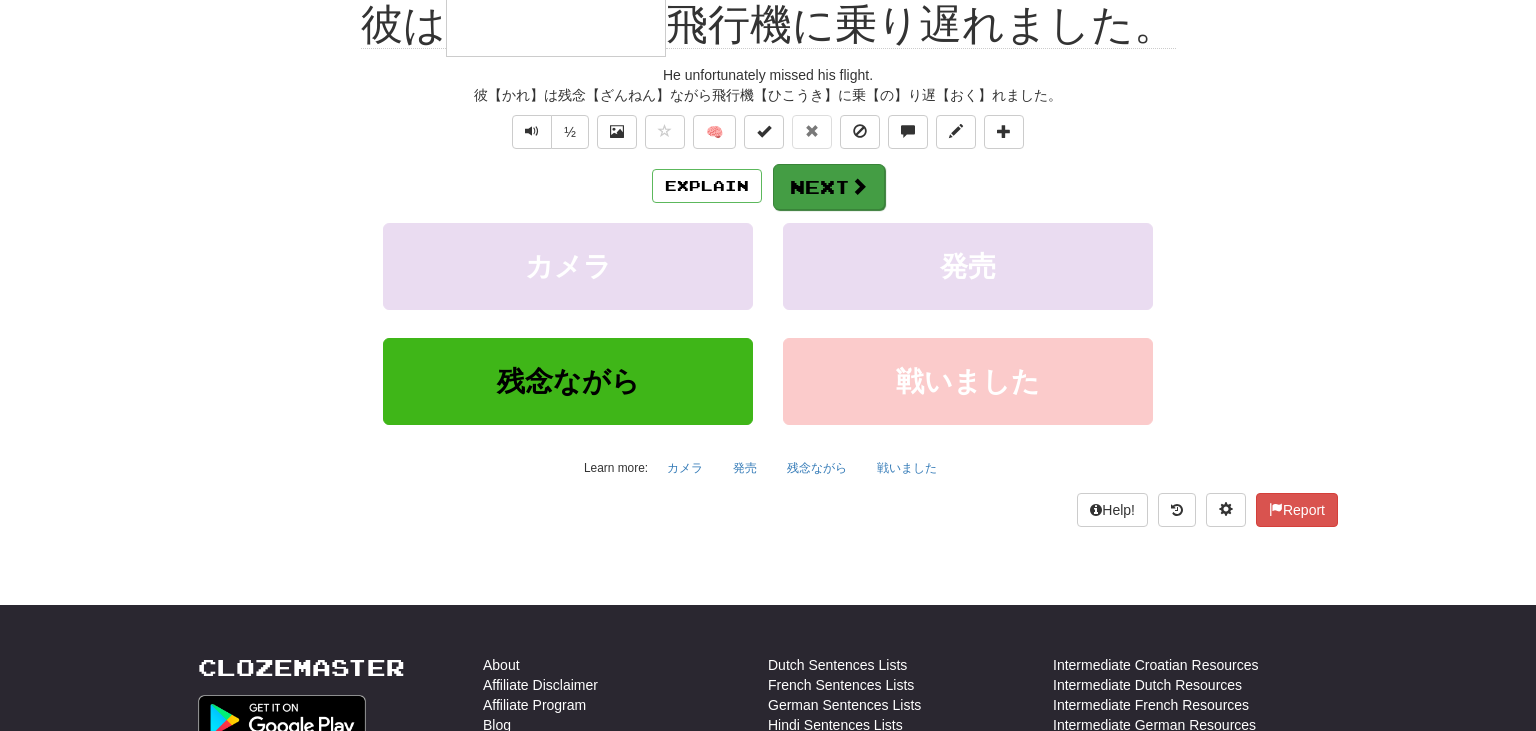 scroll, scrollTop: 200, scrollLeft: 0, axis: vertical 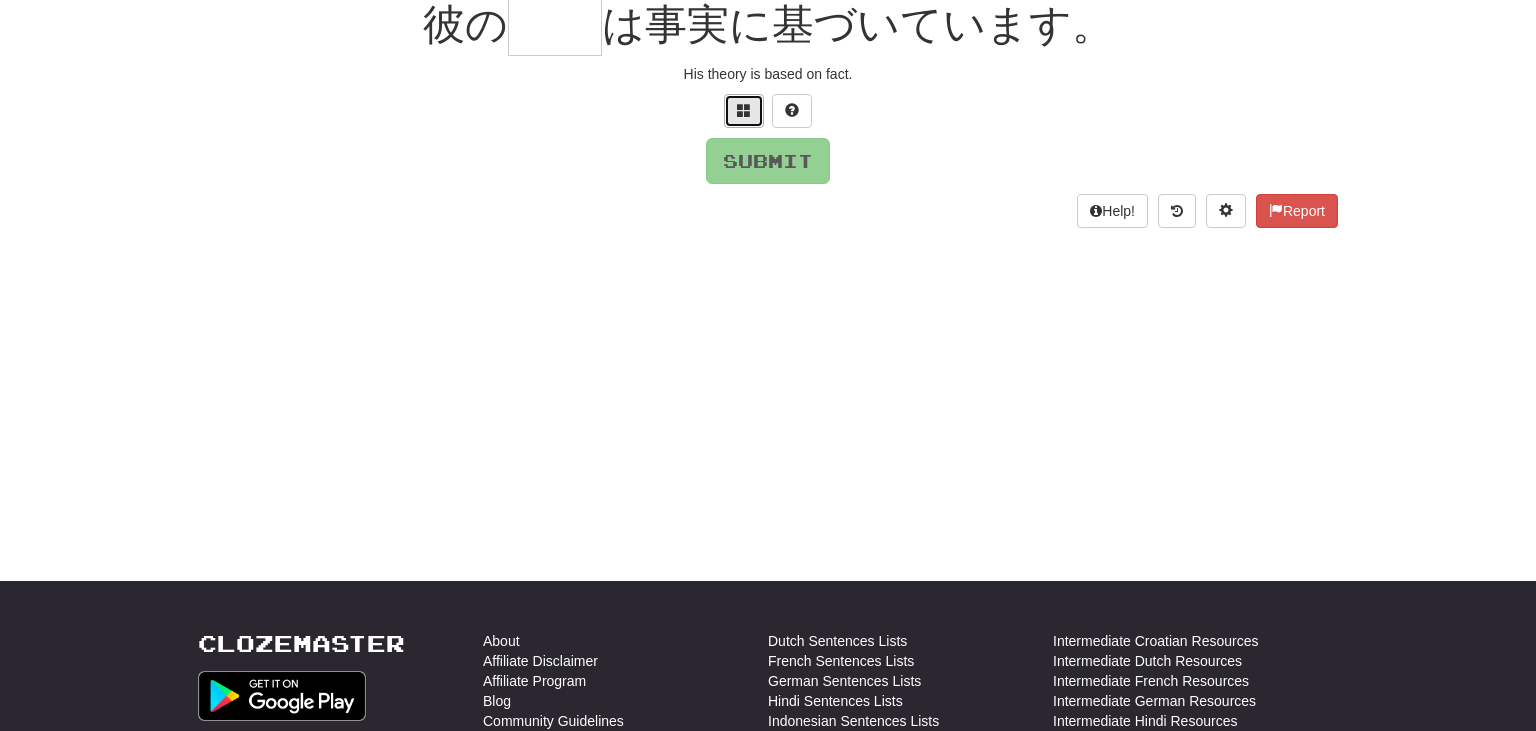 click at bounding box center (744, 110) 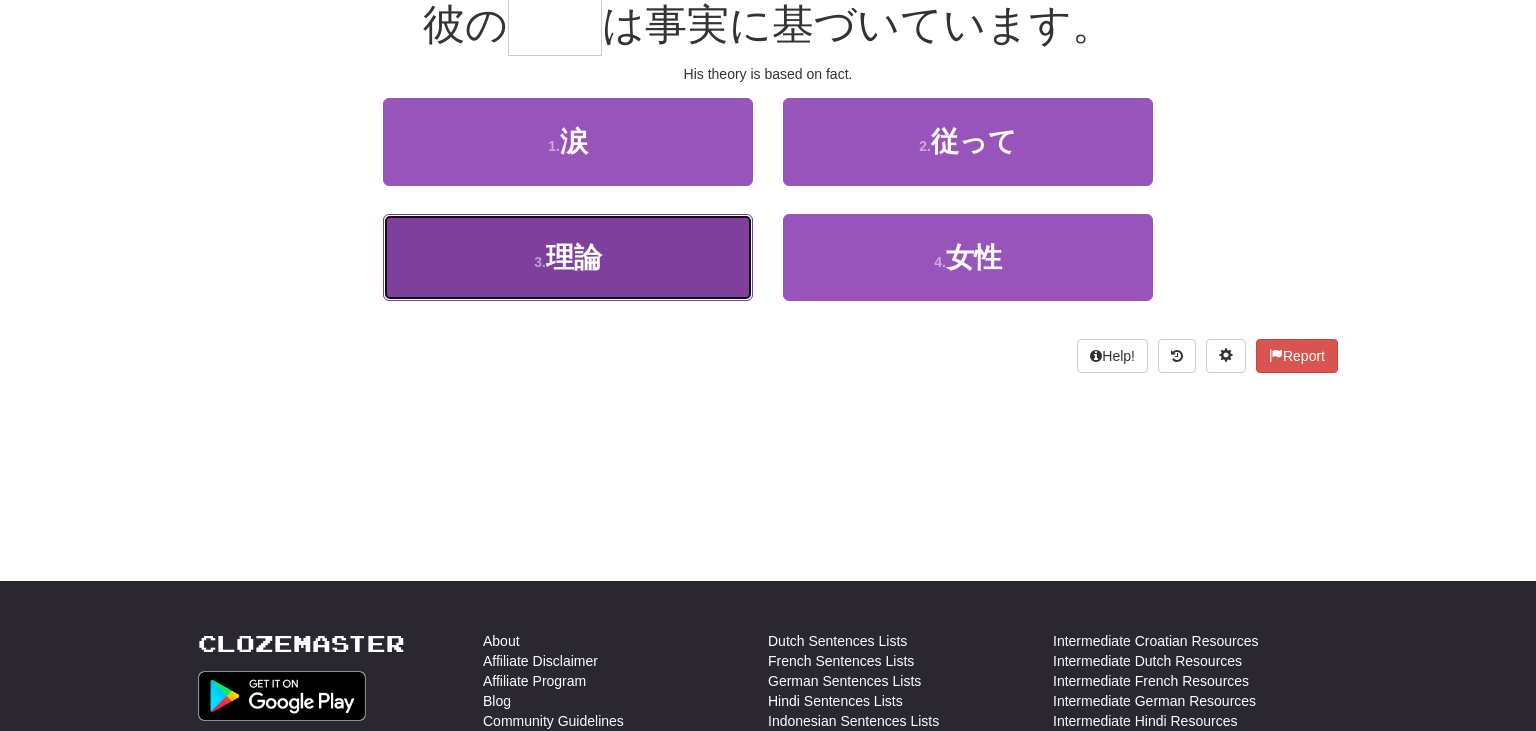 click on "3 .  理論" at bounding box center [568, 257] 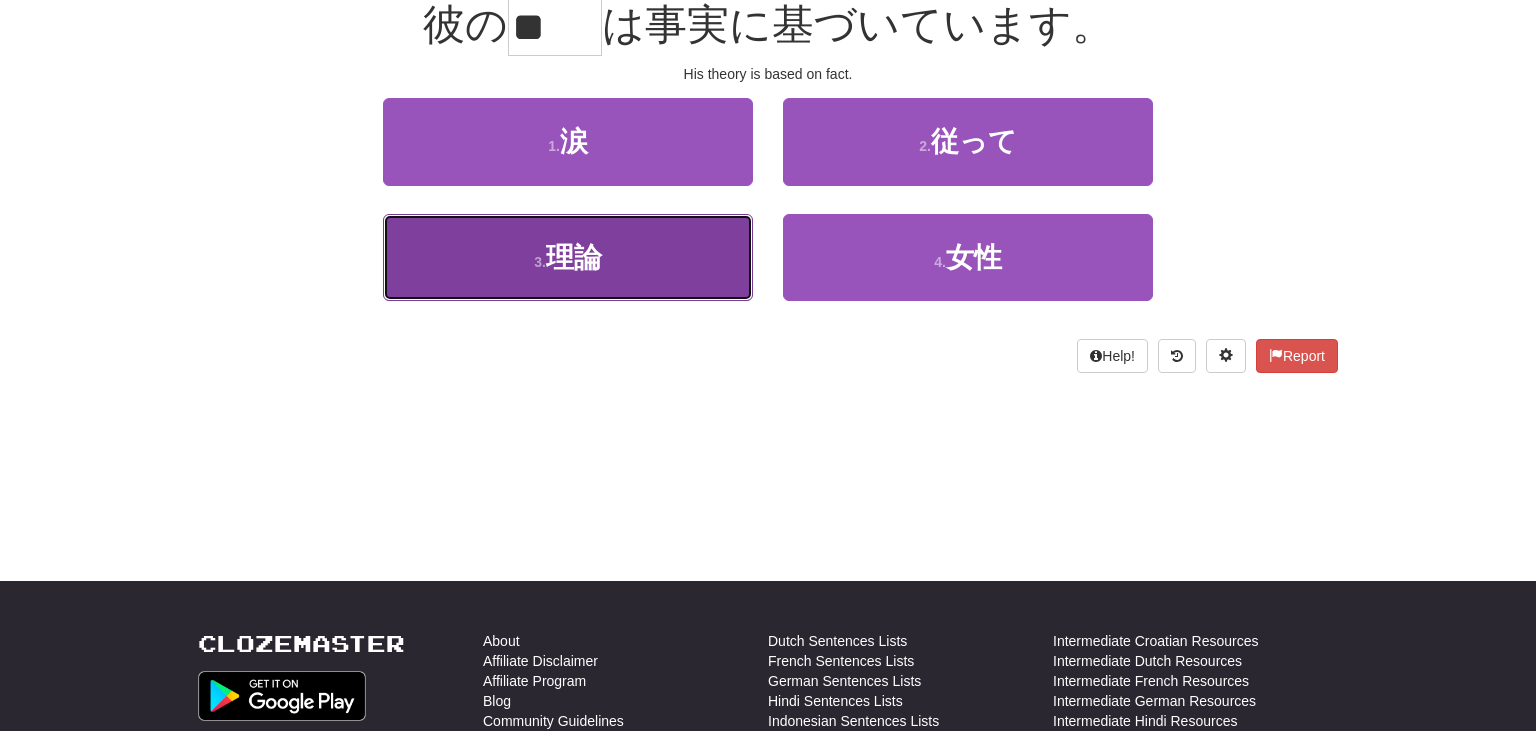 scroll, scrollTop: 213, scrollLeft: 0, axis: vertical 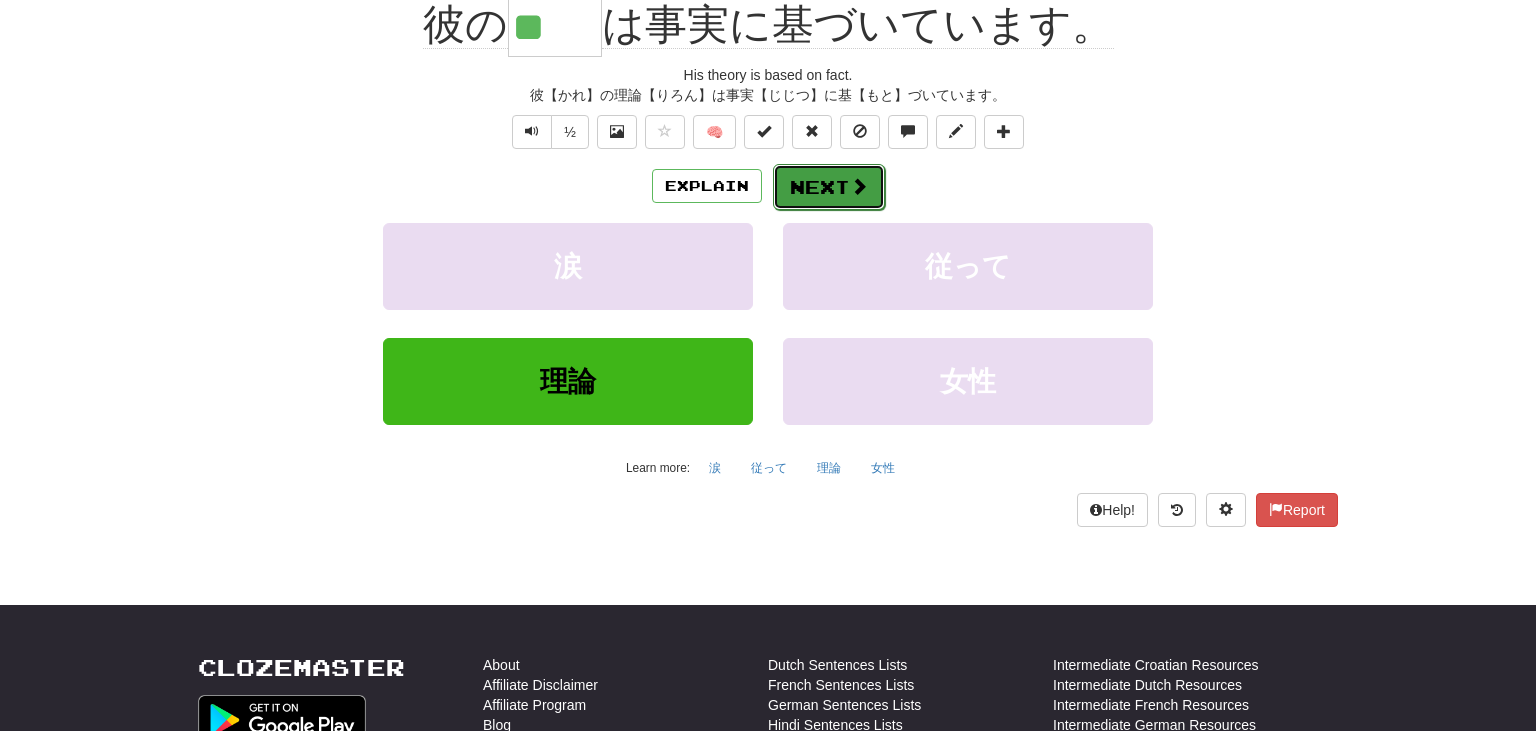 click at bounding box center (859, 186) 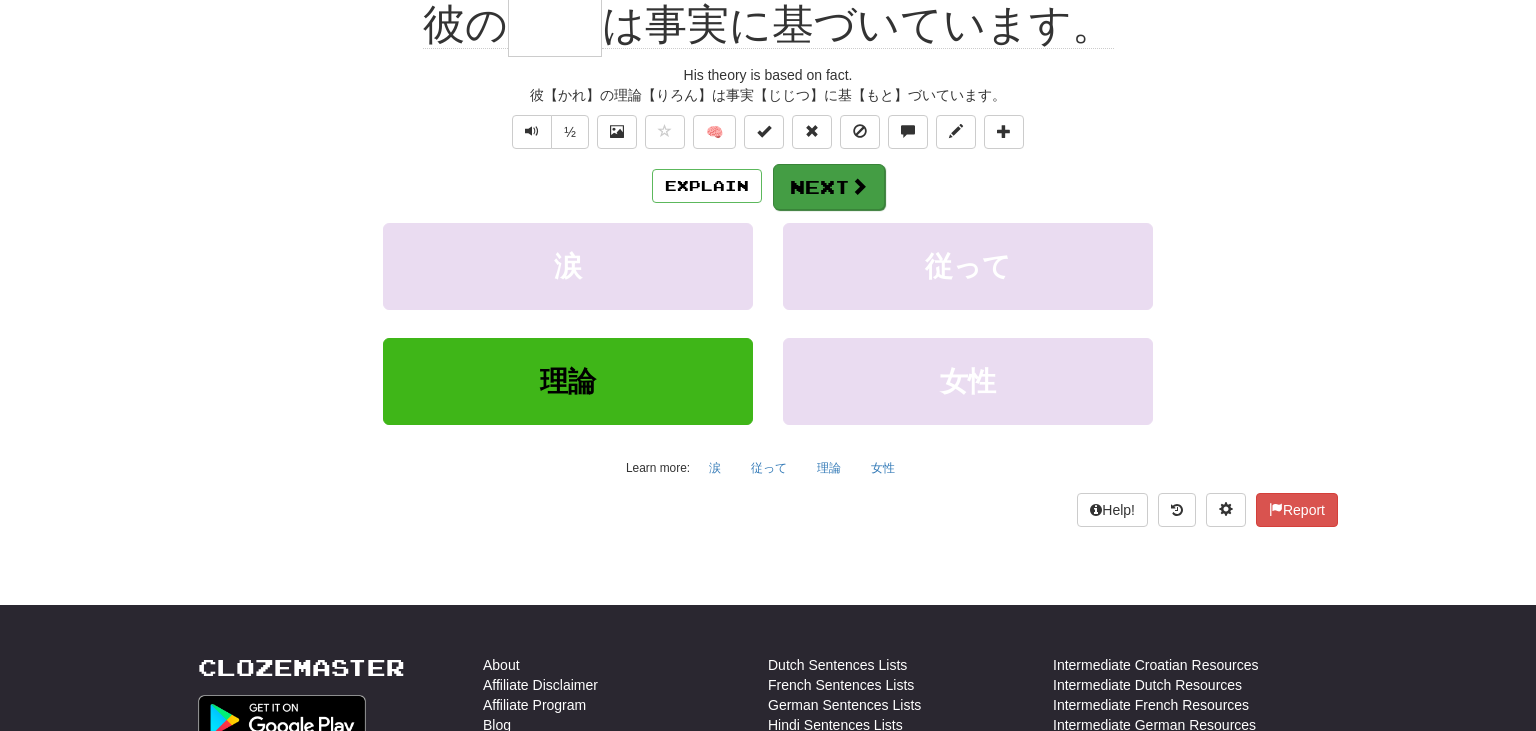 scroll, scrollTop: 200, scrollLeft: 0, axis: vertical 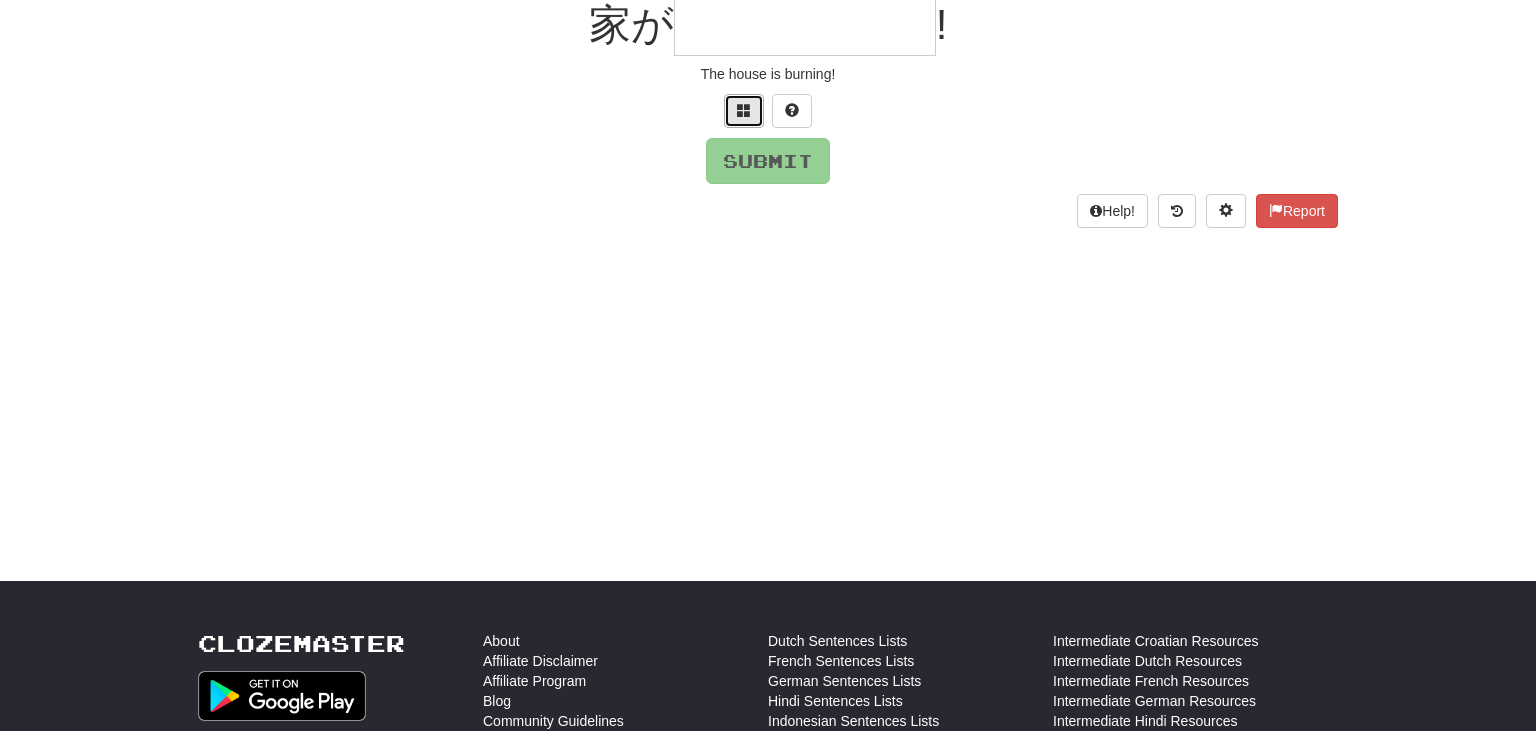 click at bounding box center (744, 110) 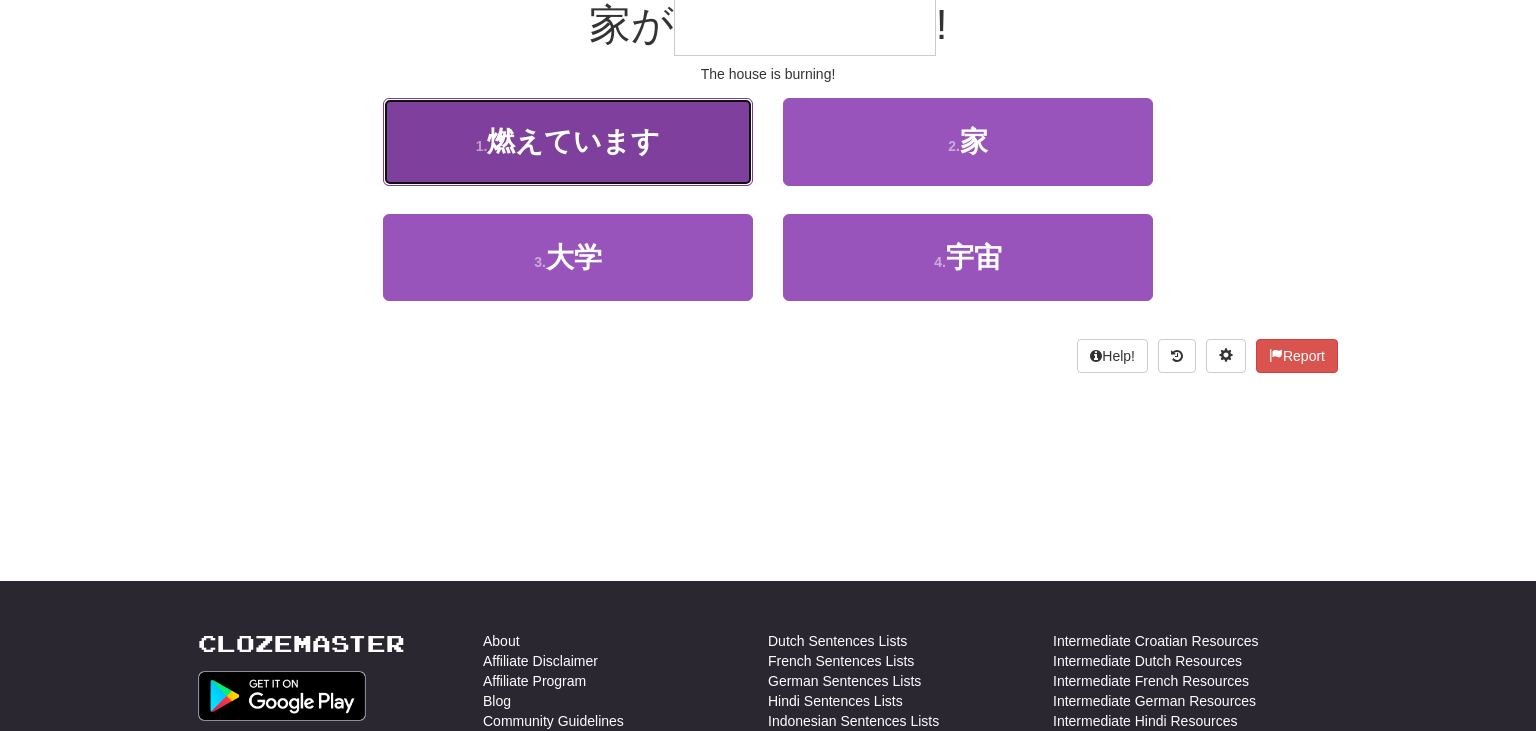 click on "1 .  燃えています" at bounding box center (568, 141) 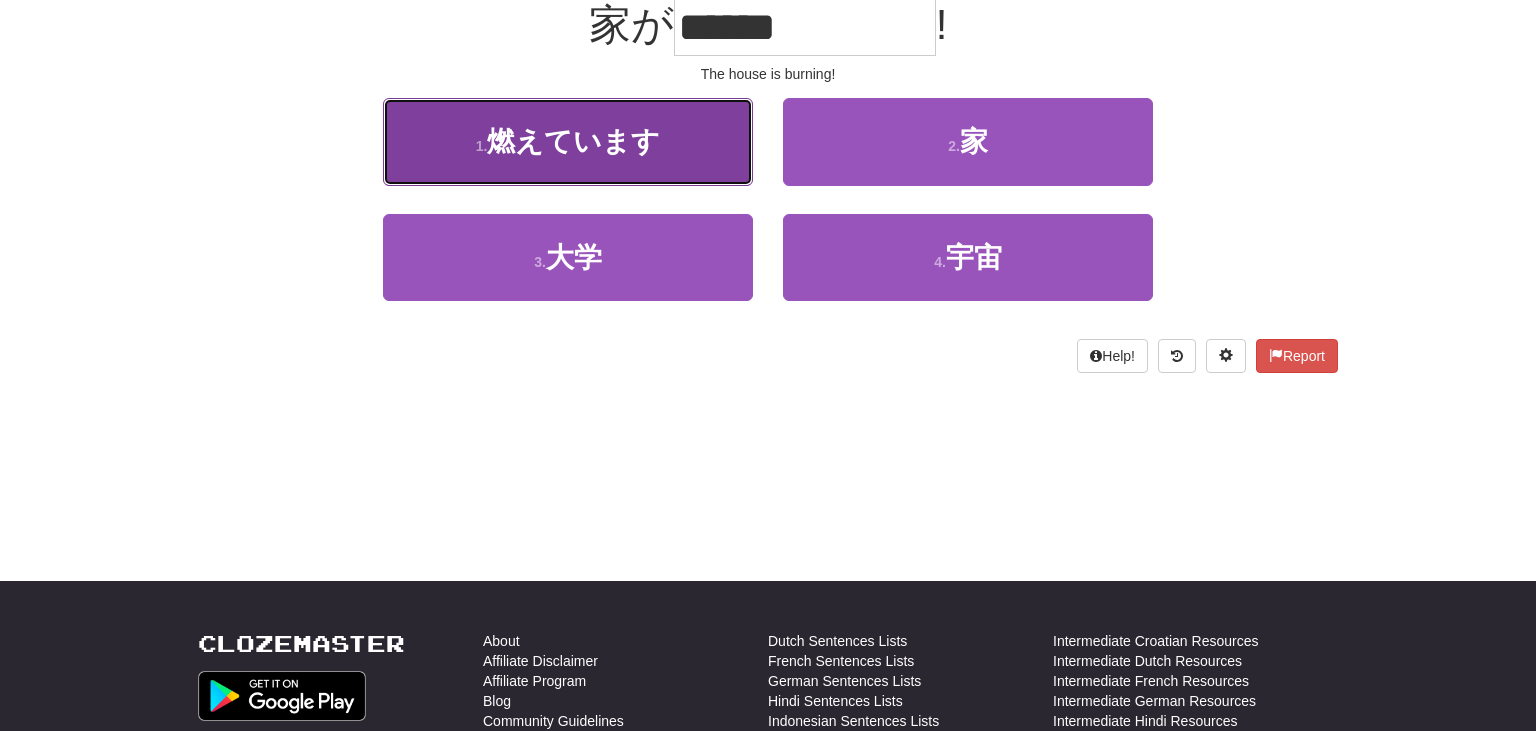 scroll, scrollTop: 213, scrollLeft: 0, axis: vertical 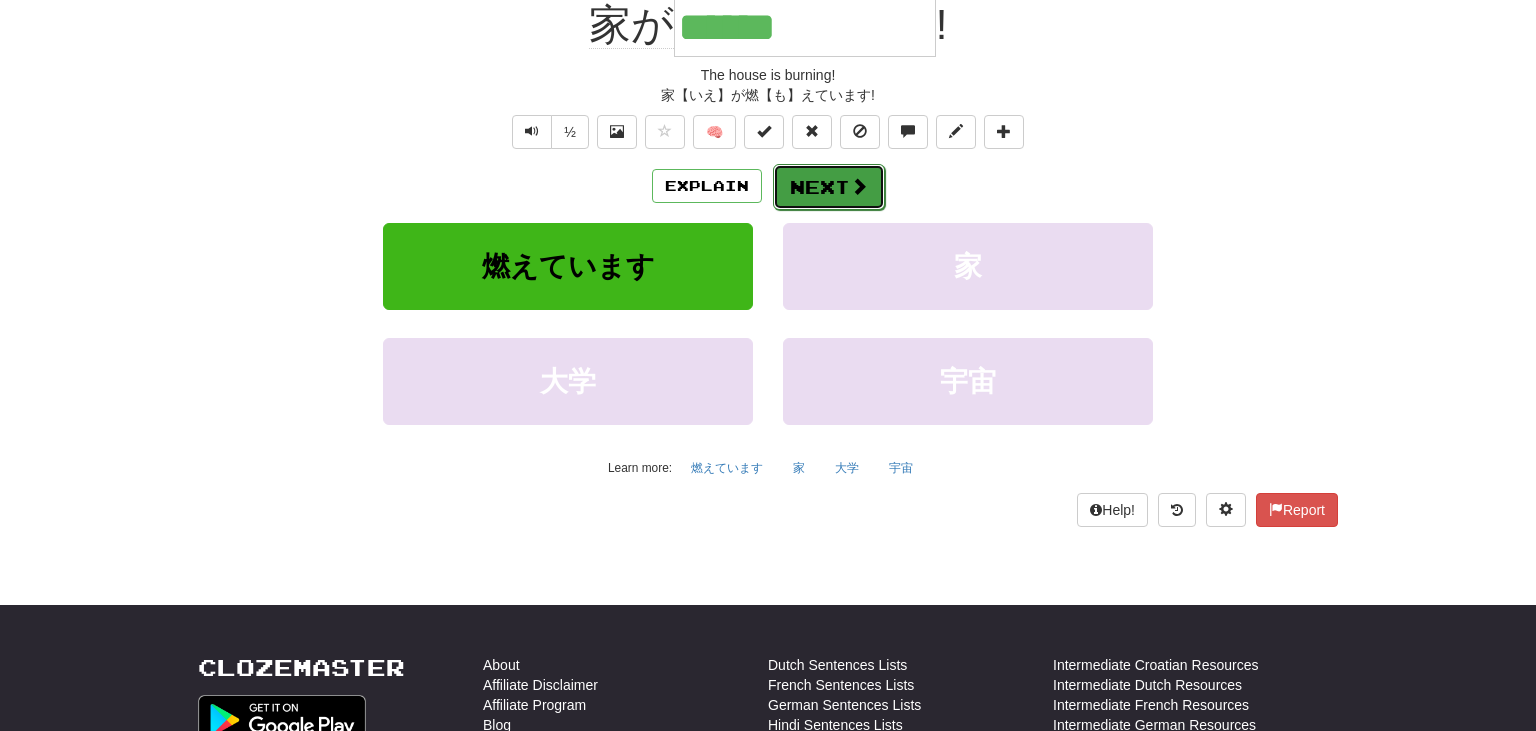click at bounding box center (859, 186) 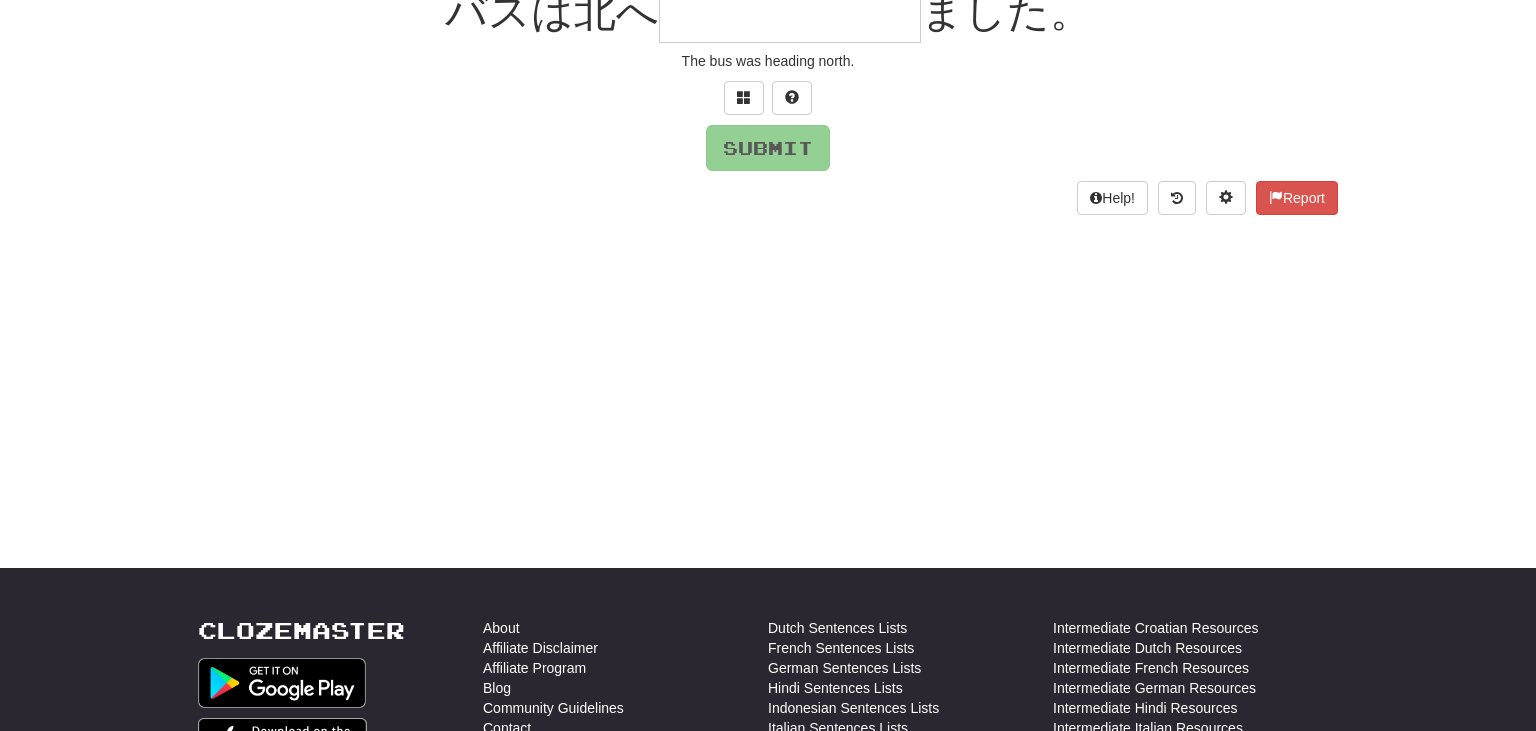 scroll, scrollTop: 200, scrollLeft: 0, axis: vertical 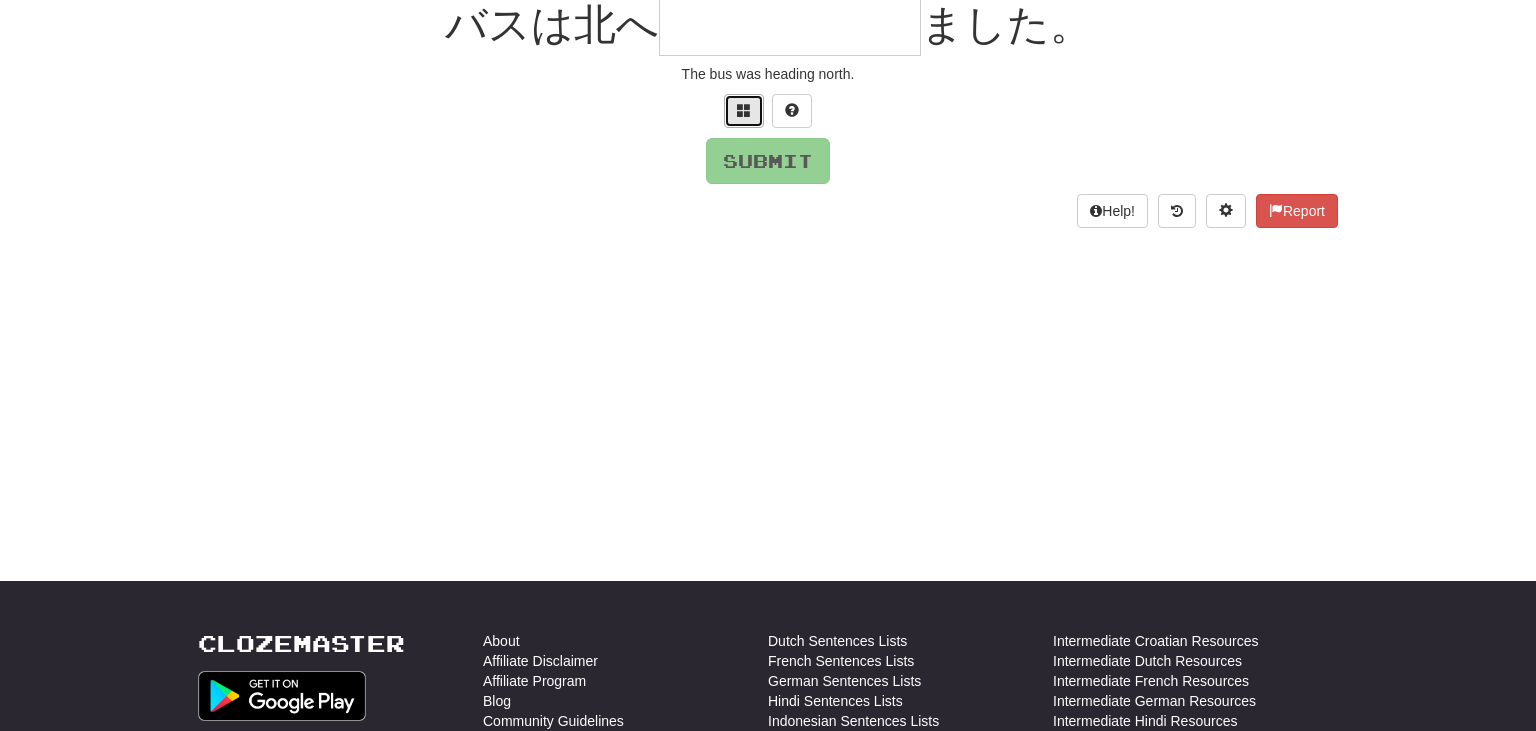 click at bounding box center (744, 110) 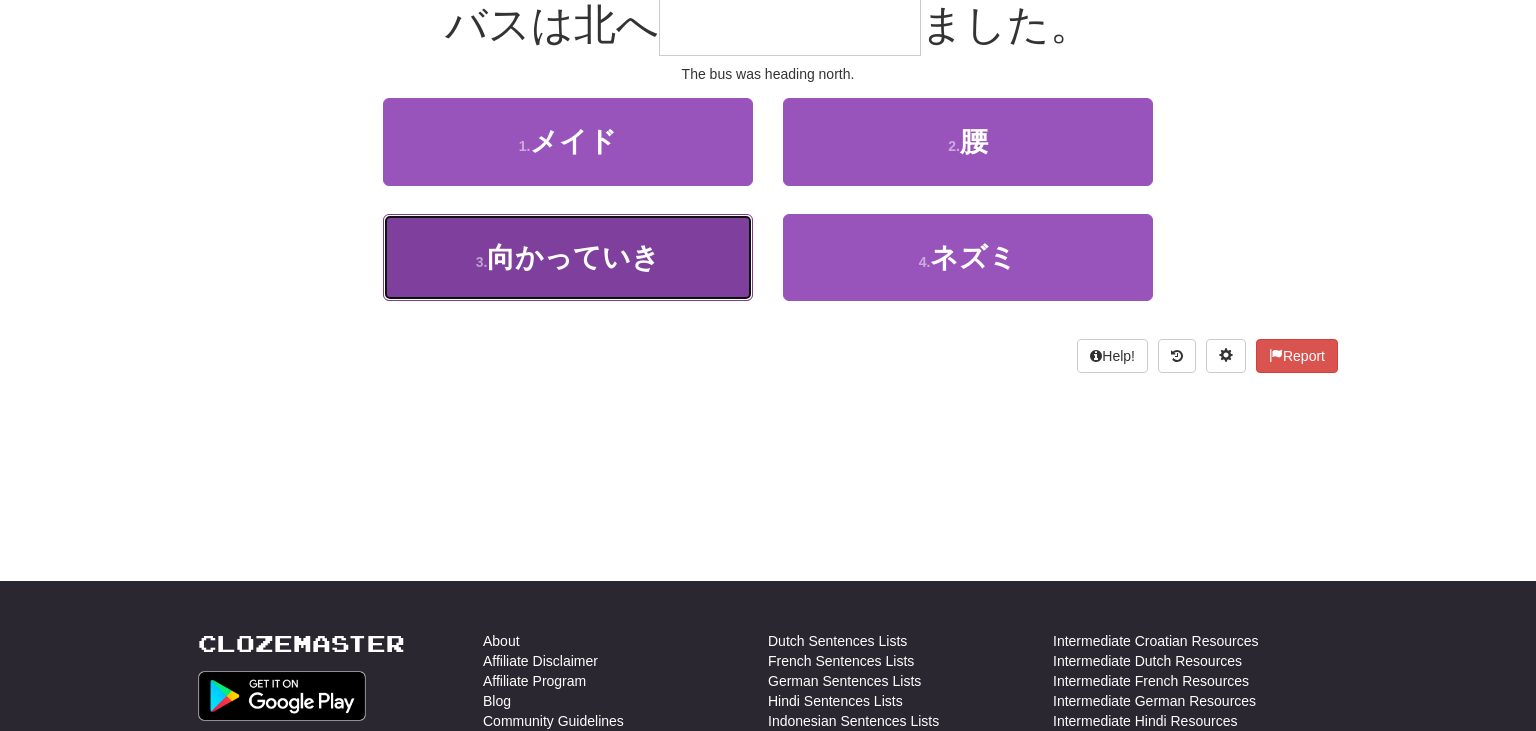 click on "3 .  向かっていき" at bounding box center (568, 257) 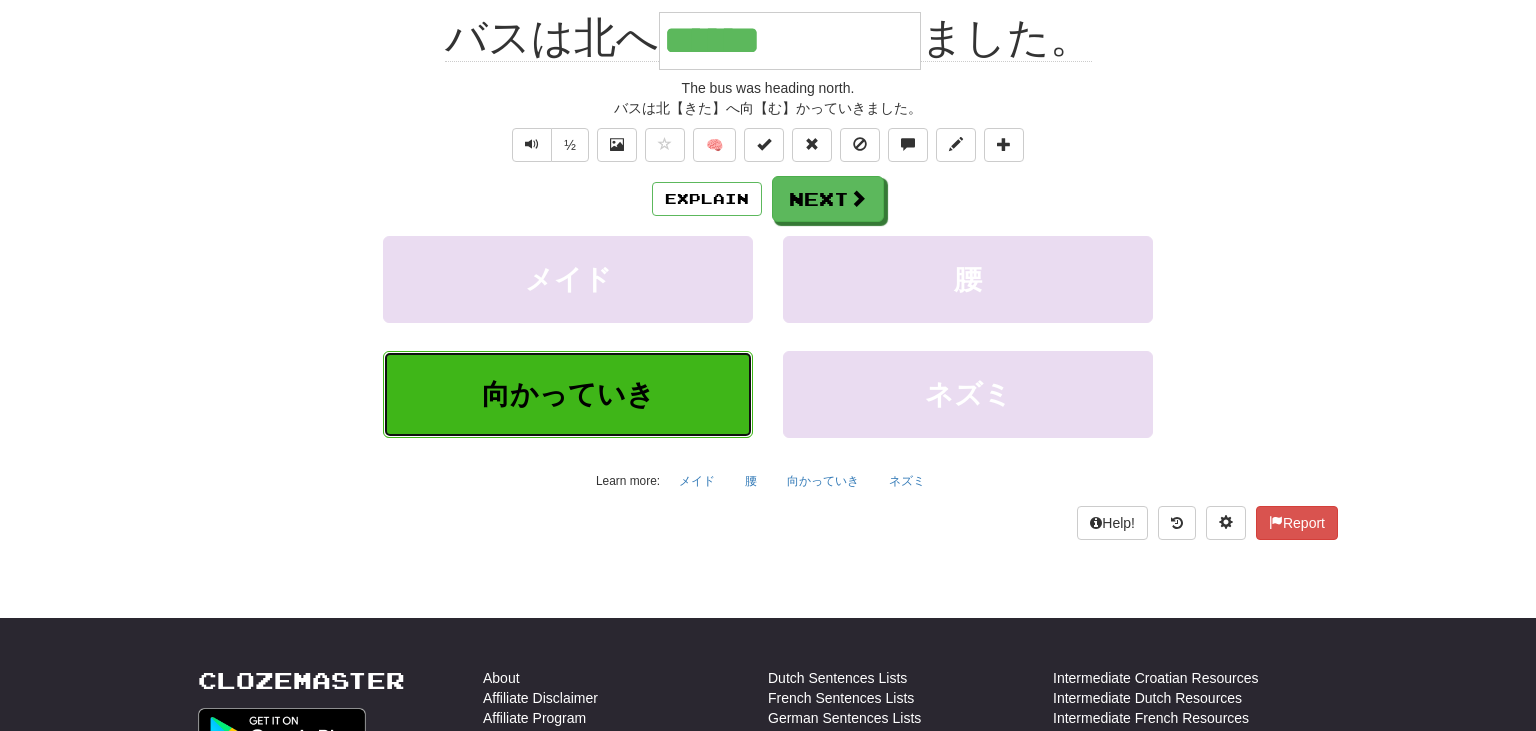 scroll, scrollTop: 213, scrollLeft: 0, axis: vertical 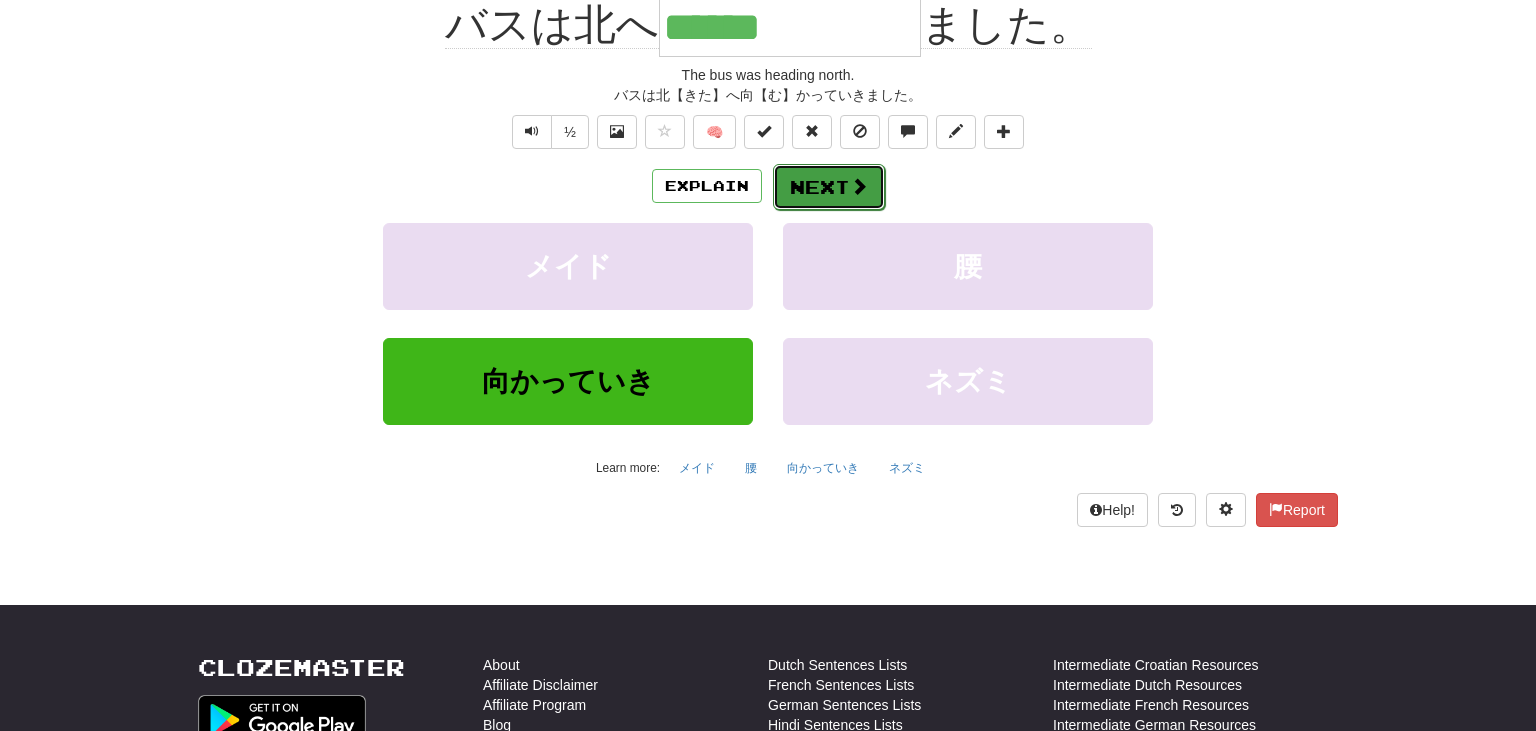 click on "Next" at bounding box center [829, 187] 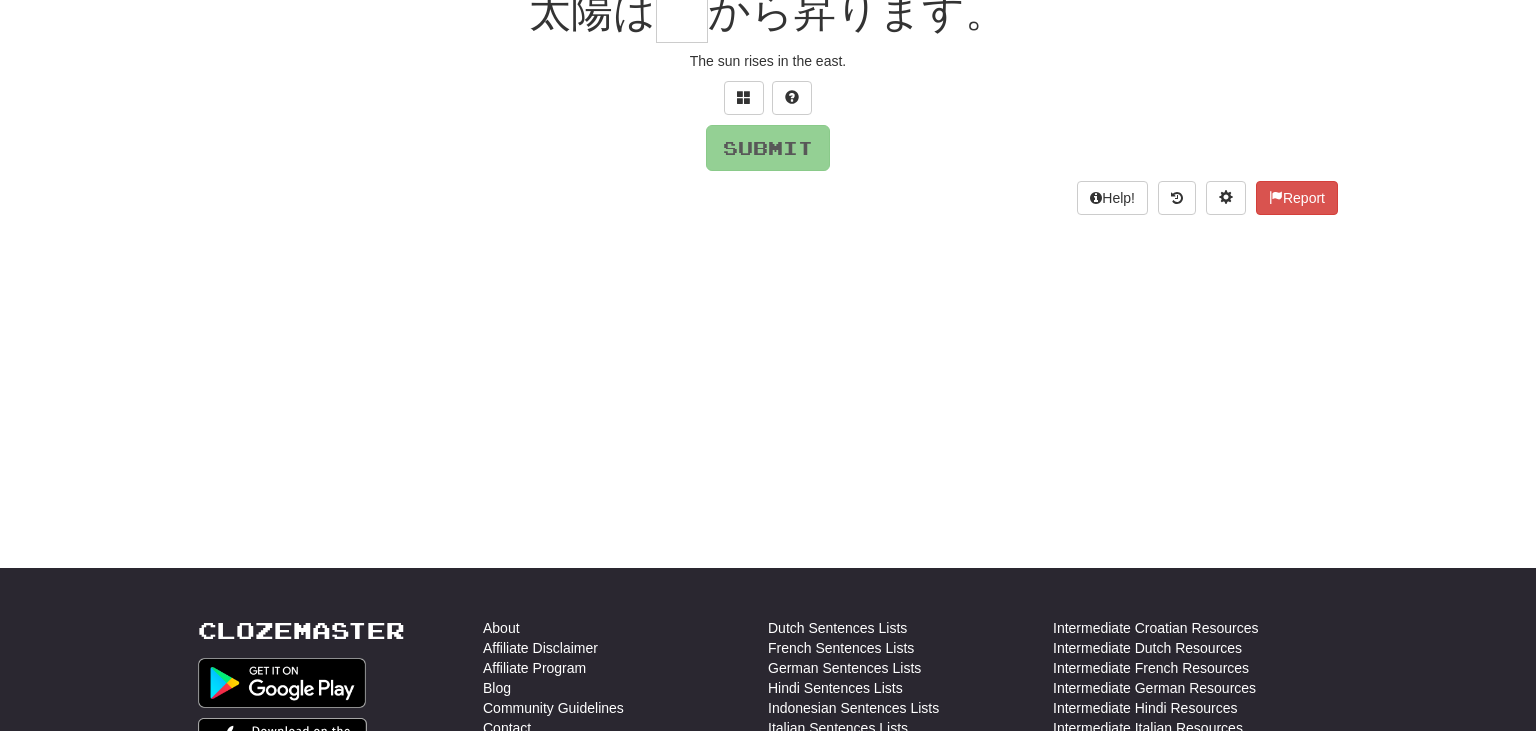 scroll, scrollTop: 200, scrollLeft: 0, axis: vertical 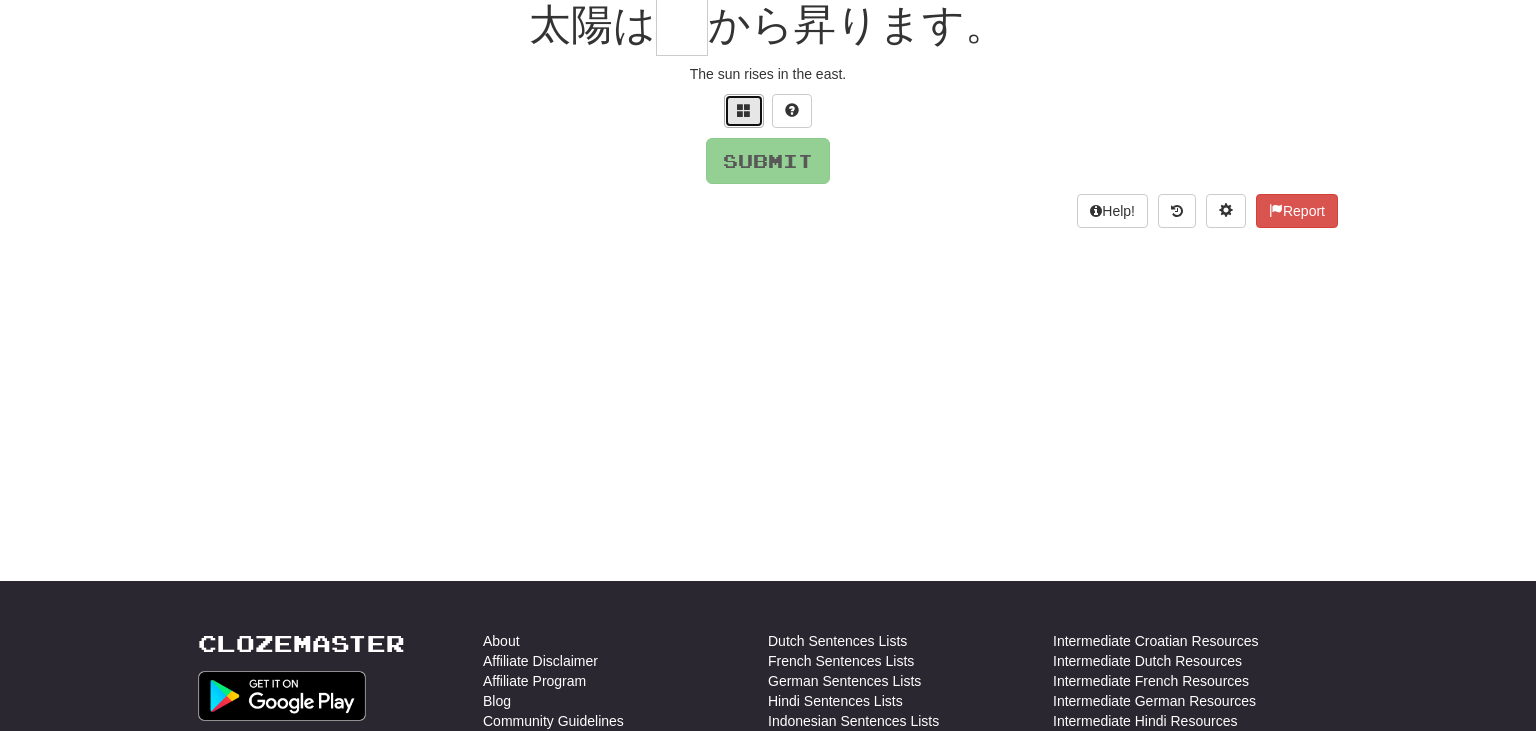 click at bounding box center [744, 110] 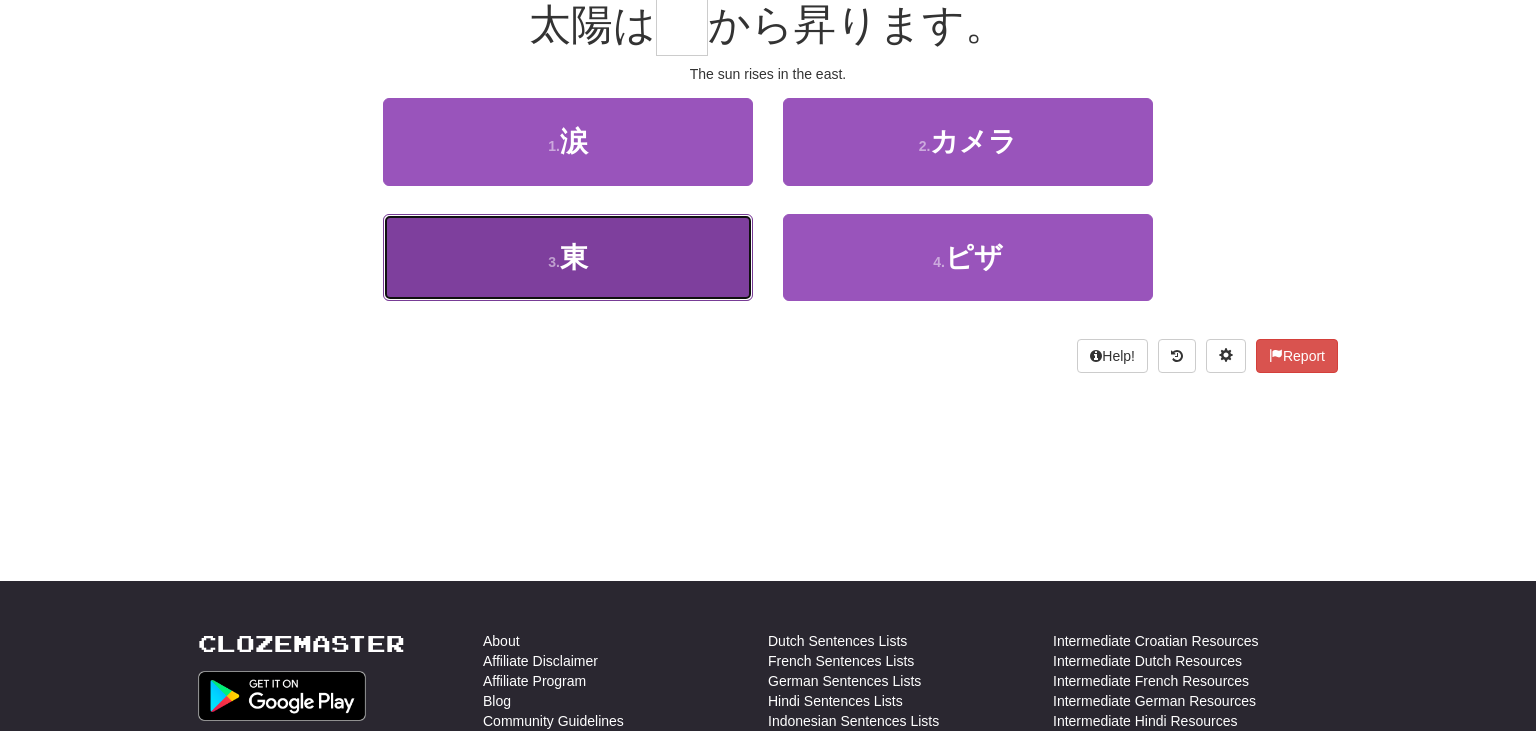click on "3 .  東" at bounding box center (568, 257) 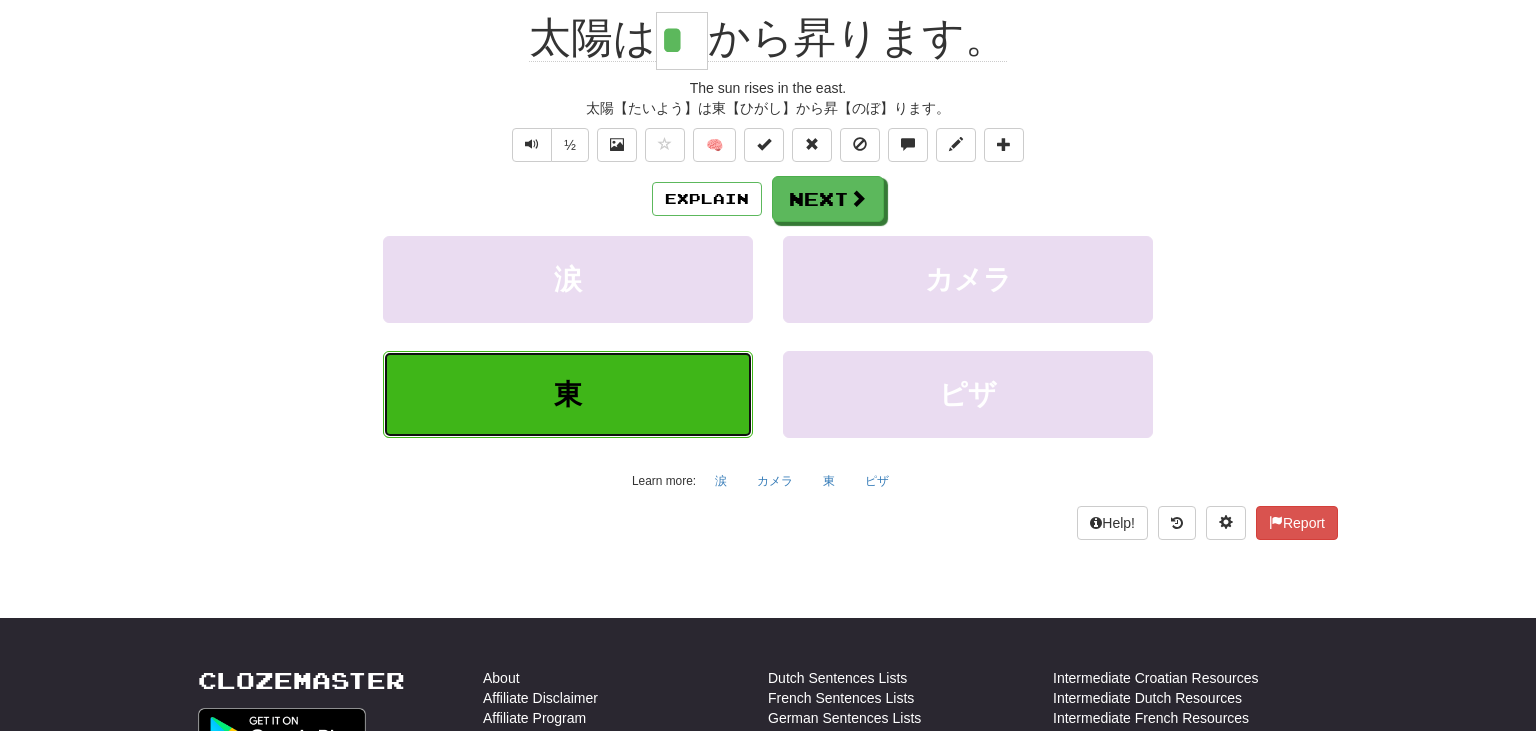 scroll, scrollTop: 213, scrollLeft: 0, axis: vertical 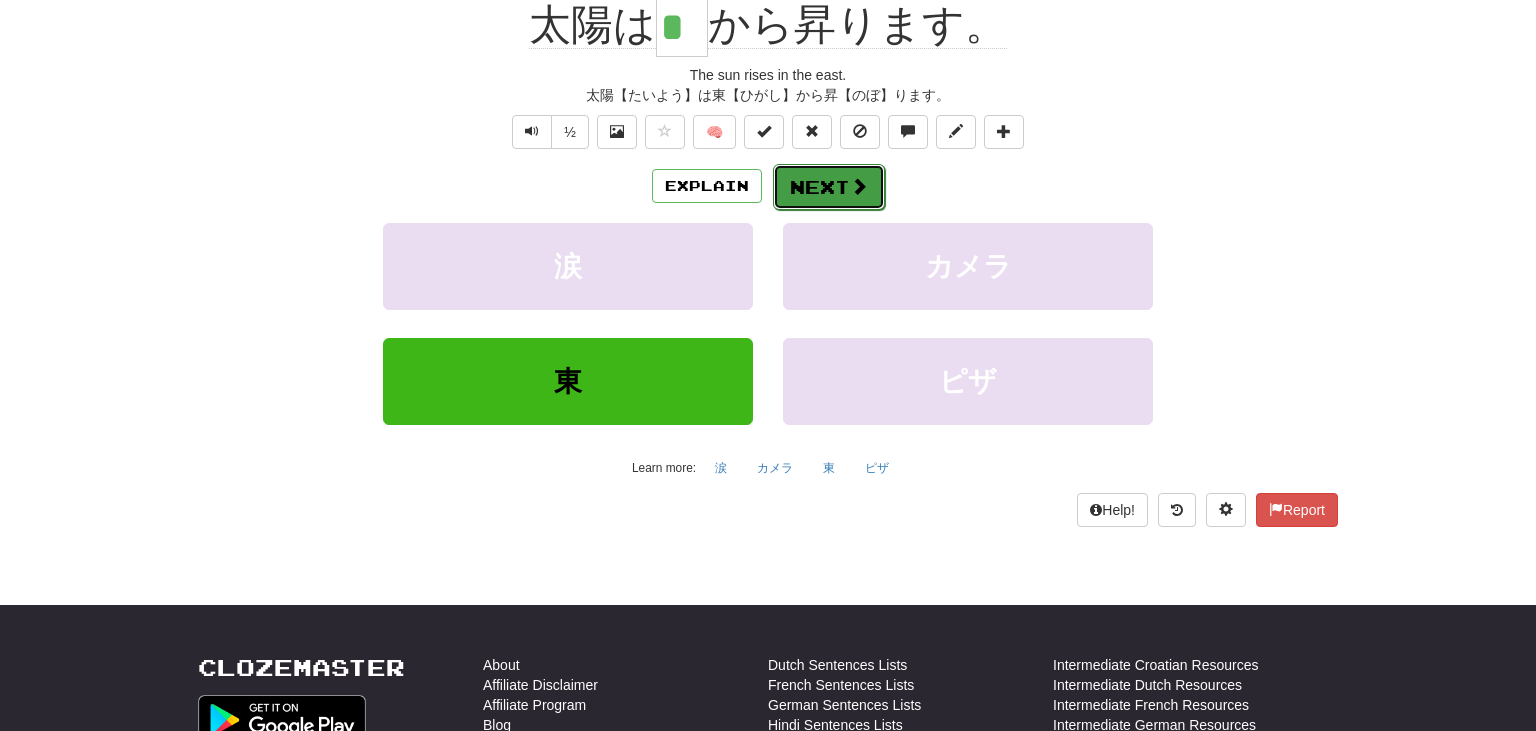 click at bounding box center [859, 186] 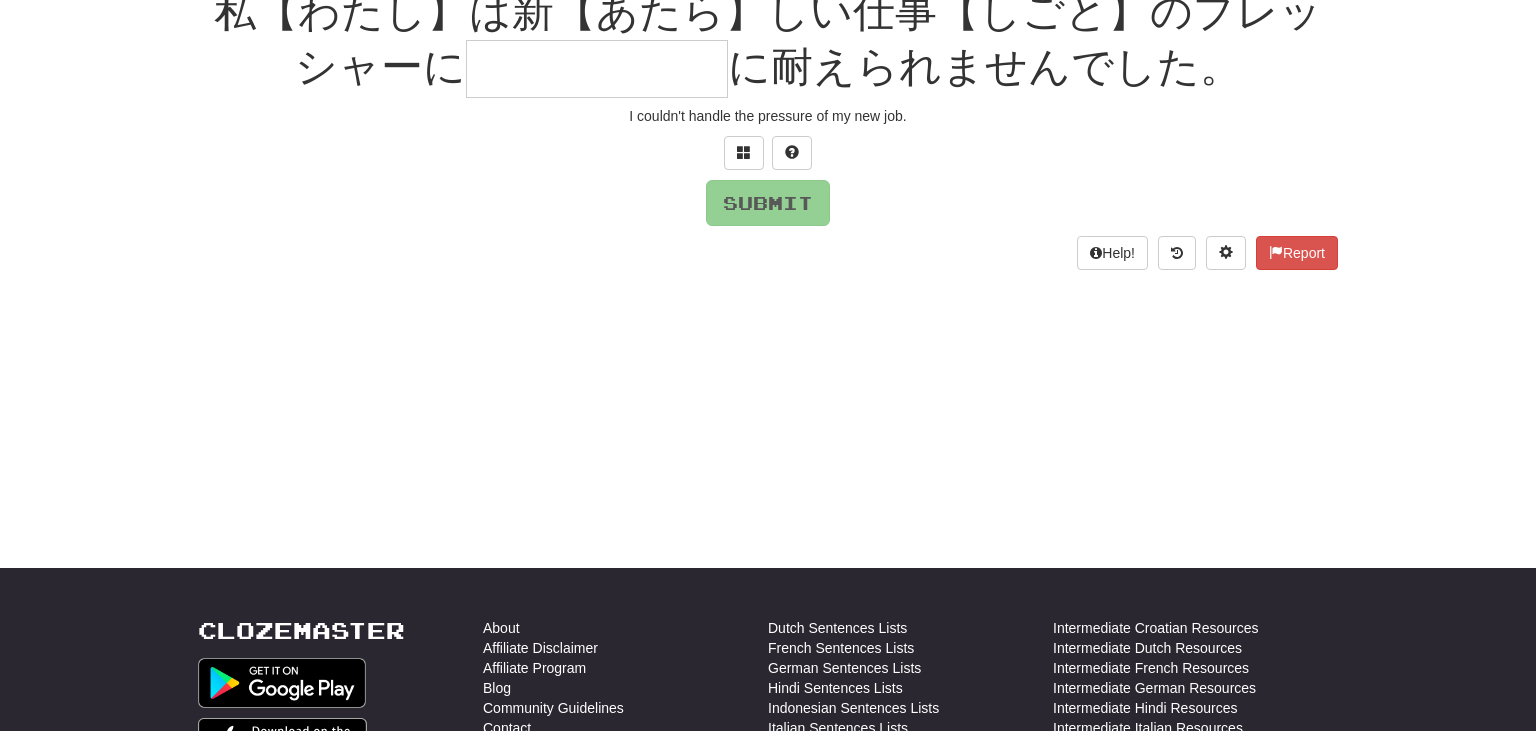 scroll, scrollTop: 200, scrollLeft: 0, axis: vertical 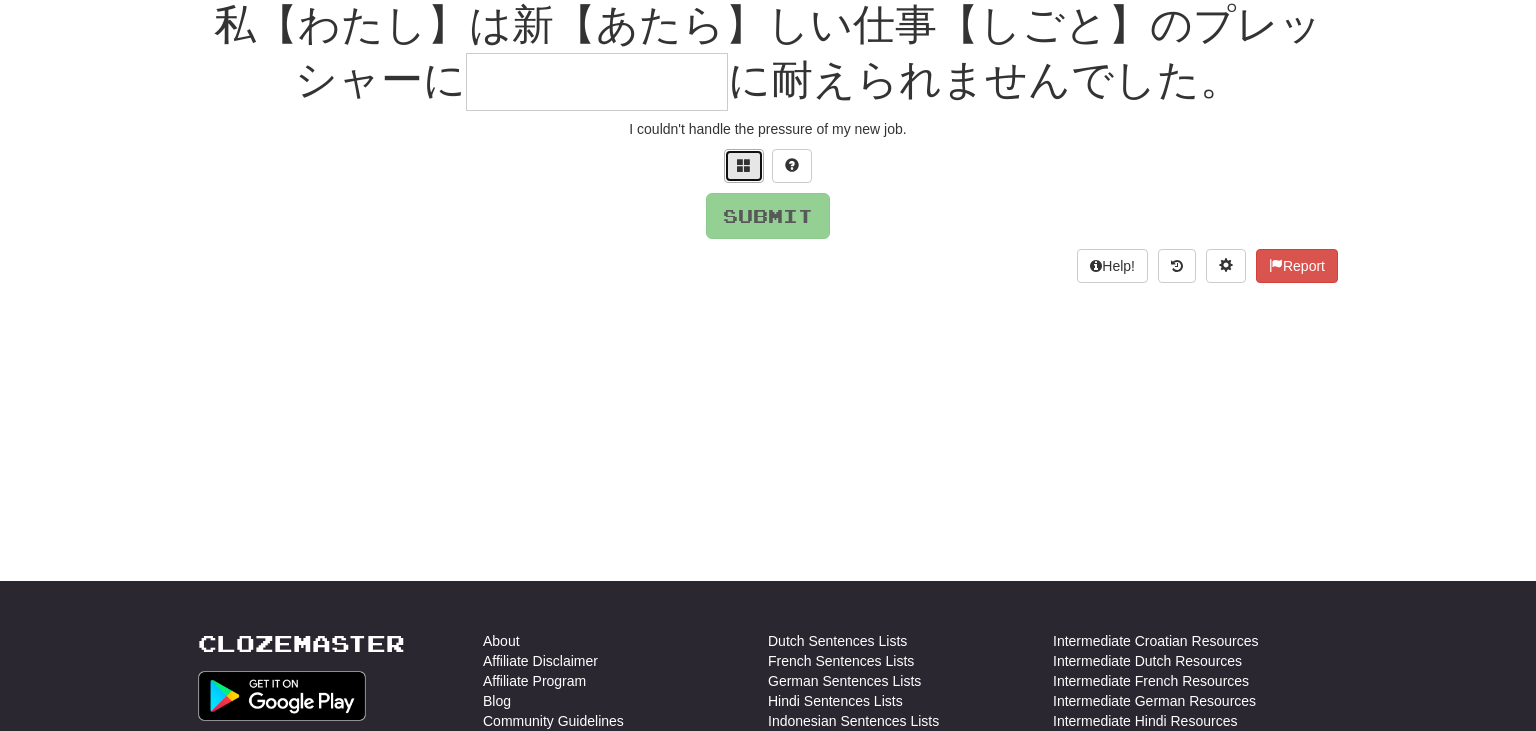 click at bounding box center [744, 165] 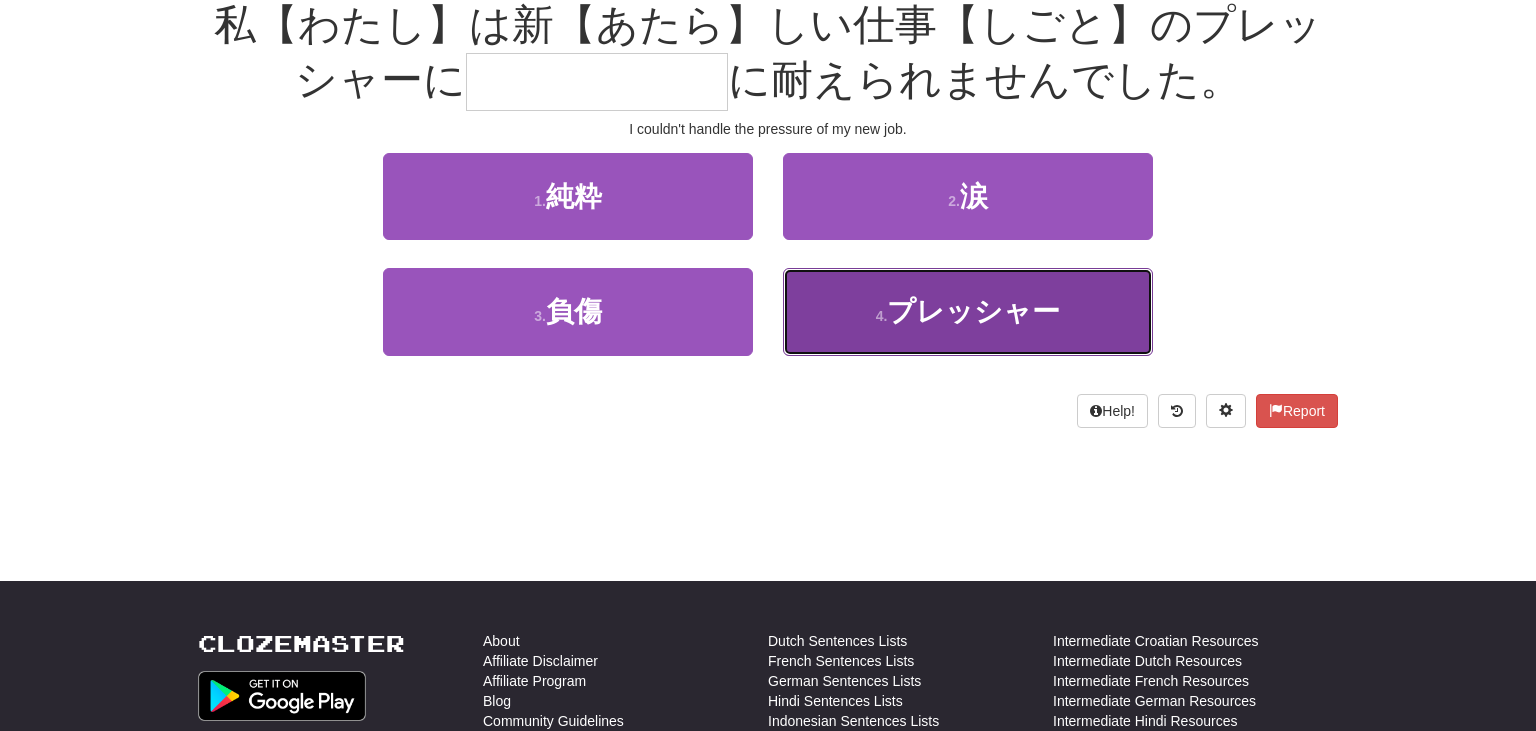 click on "4 .  プレッシャー" at bounding box center [968, 311] 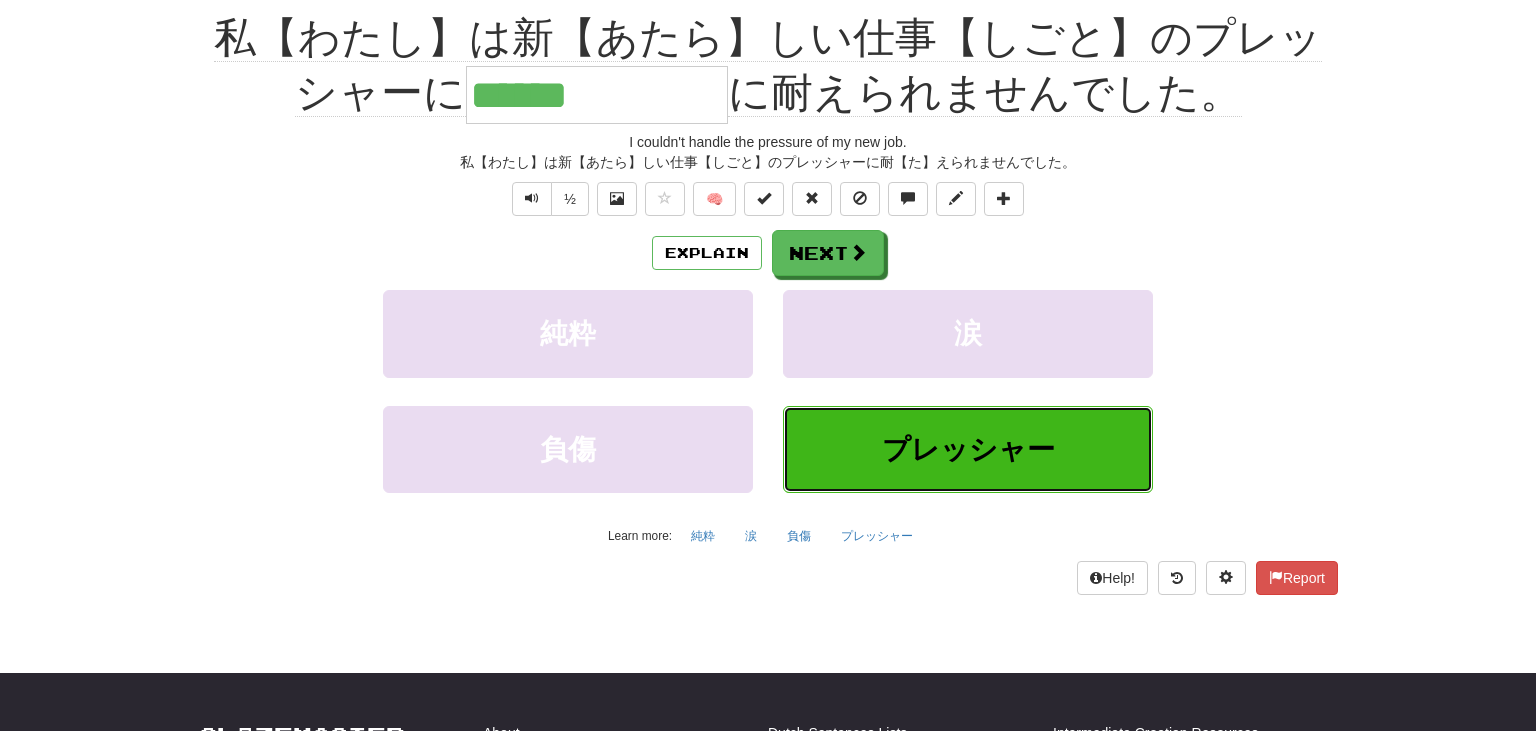 scroll, scrollTop: 213, scrollLeft: 0, axis: vertical 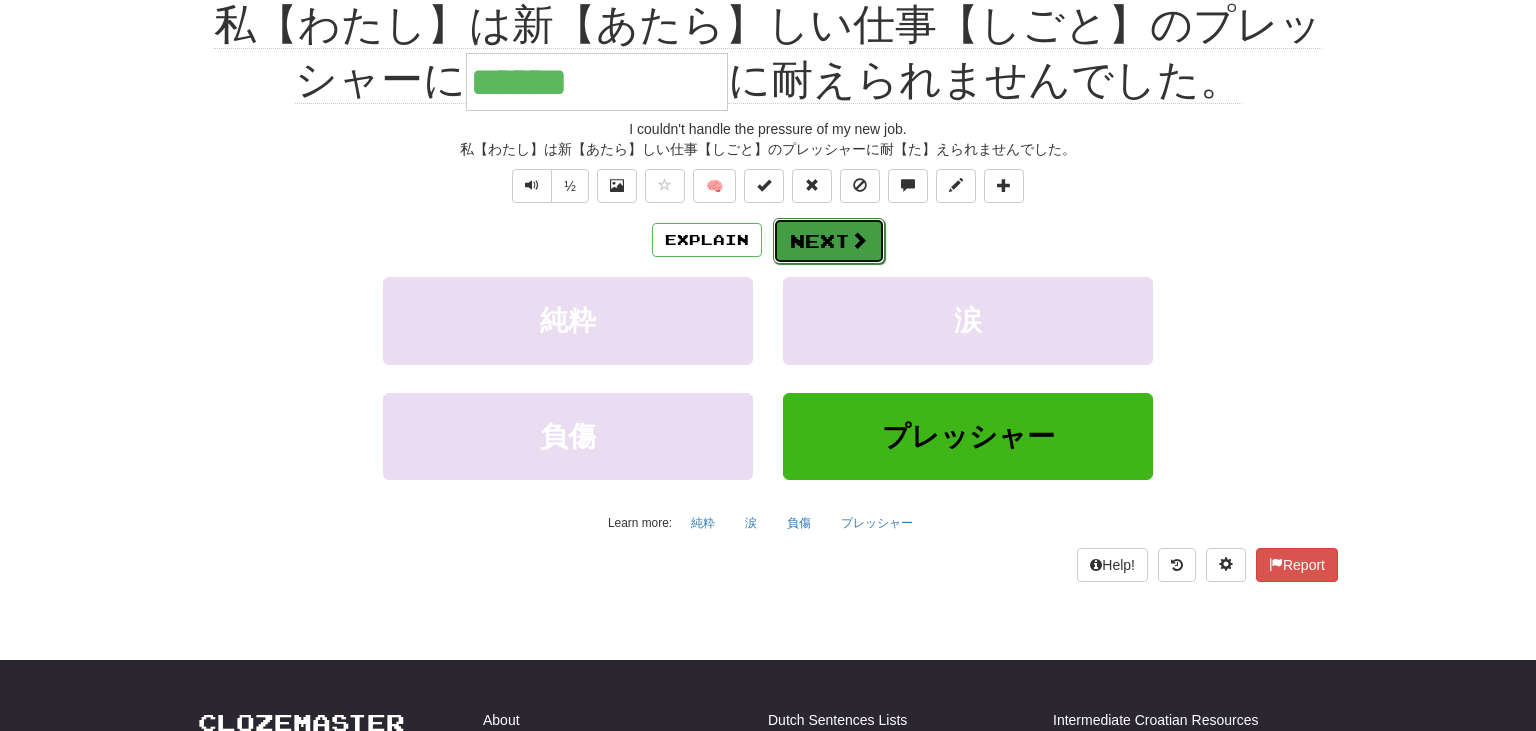 click on "Next" at bounding box center (829, 241) 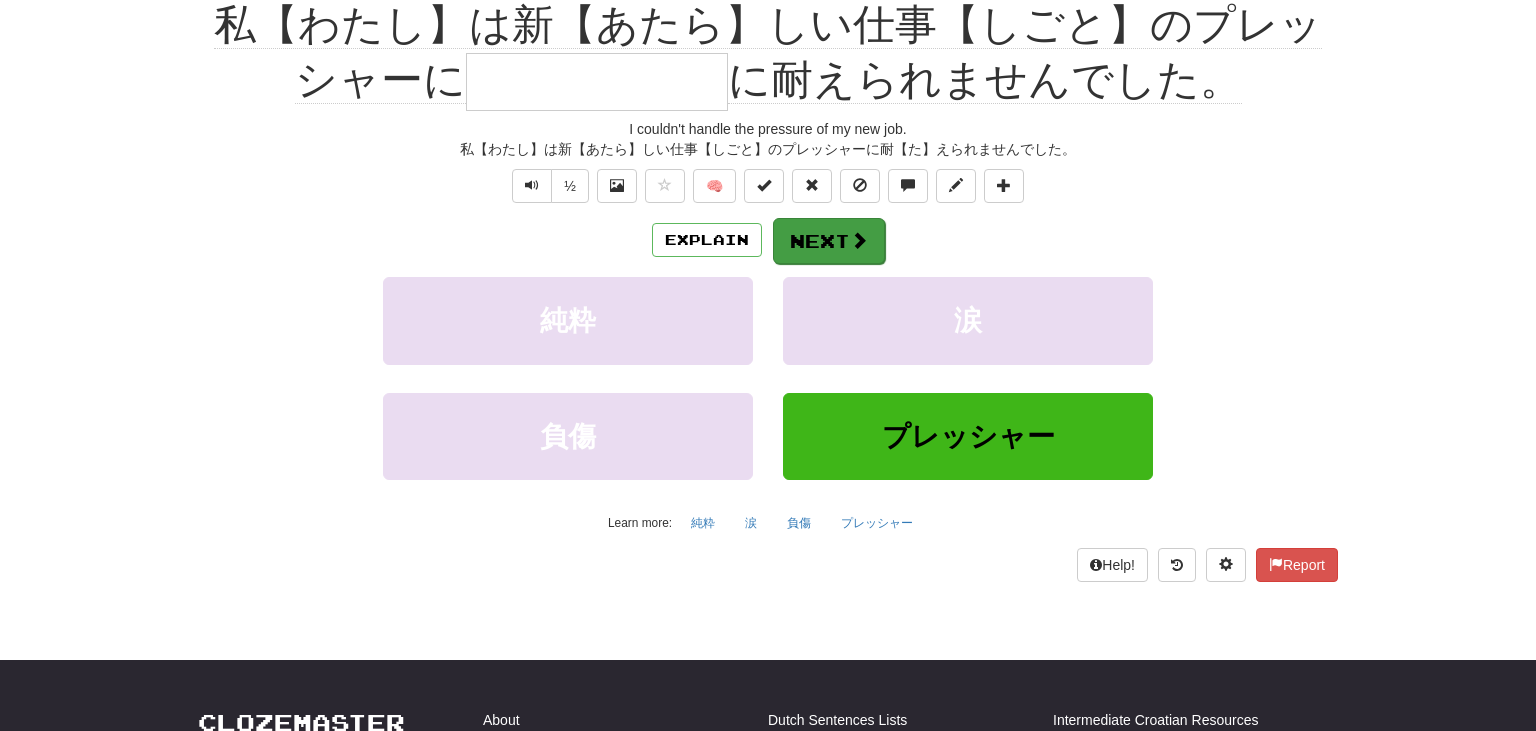scroll, scrollTop: 200, scrollLeft: 0, axis: vertical 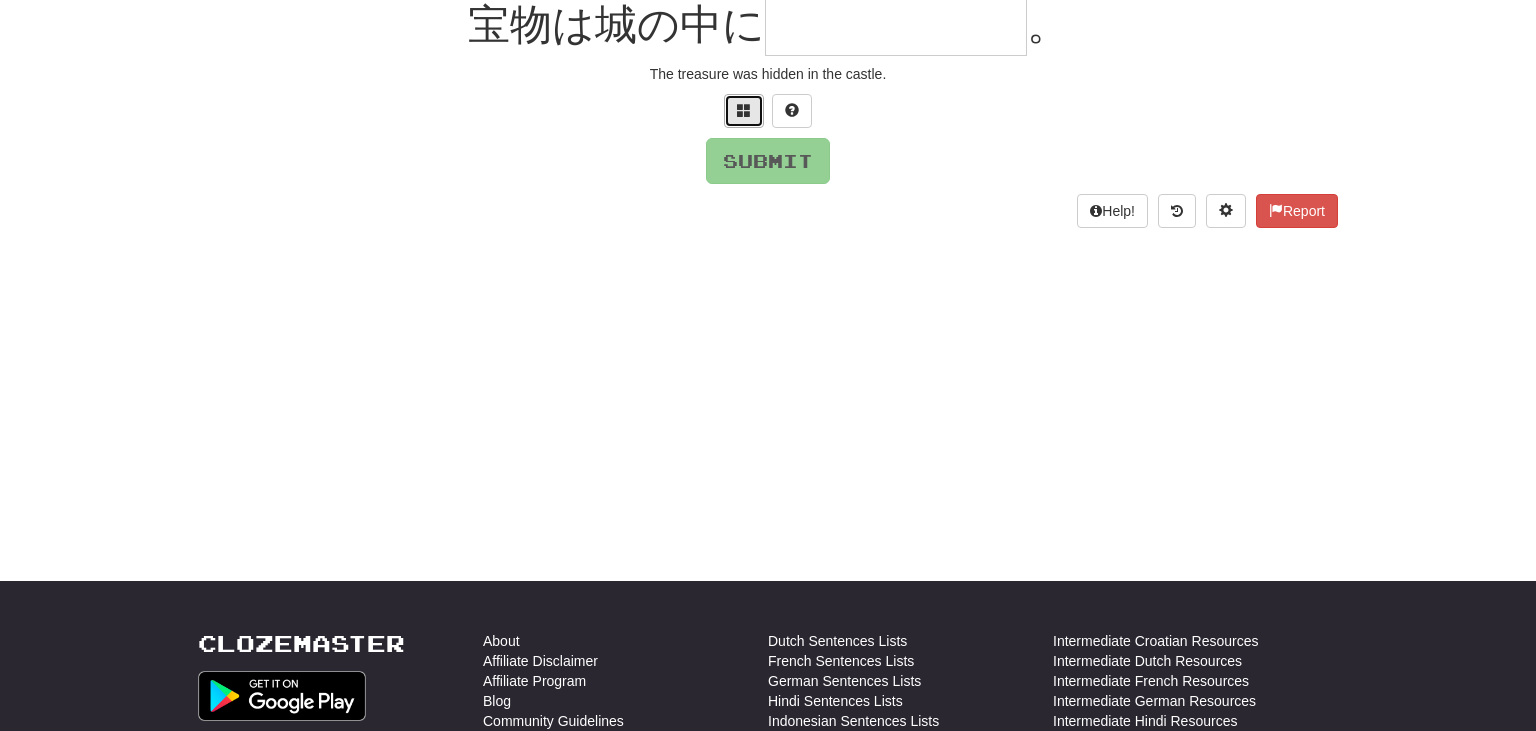 click at bounding box center [744, 111] 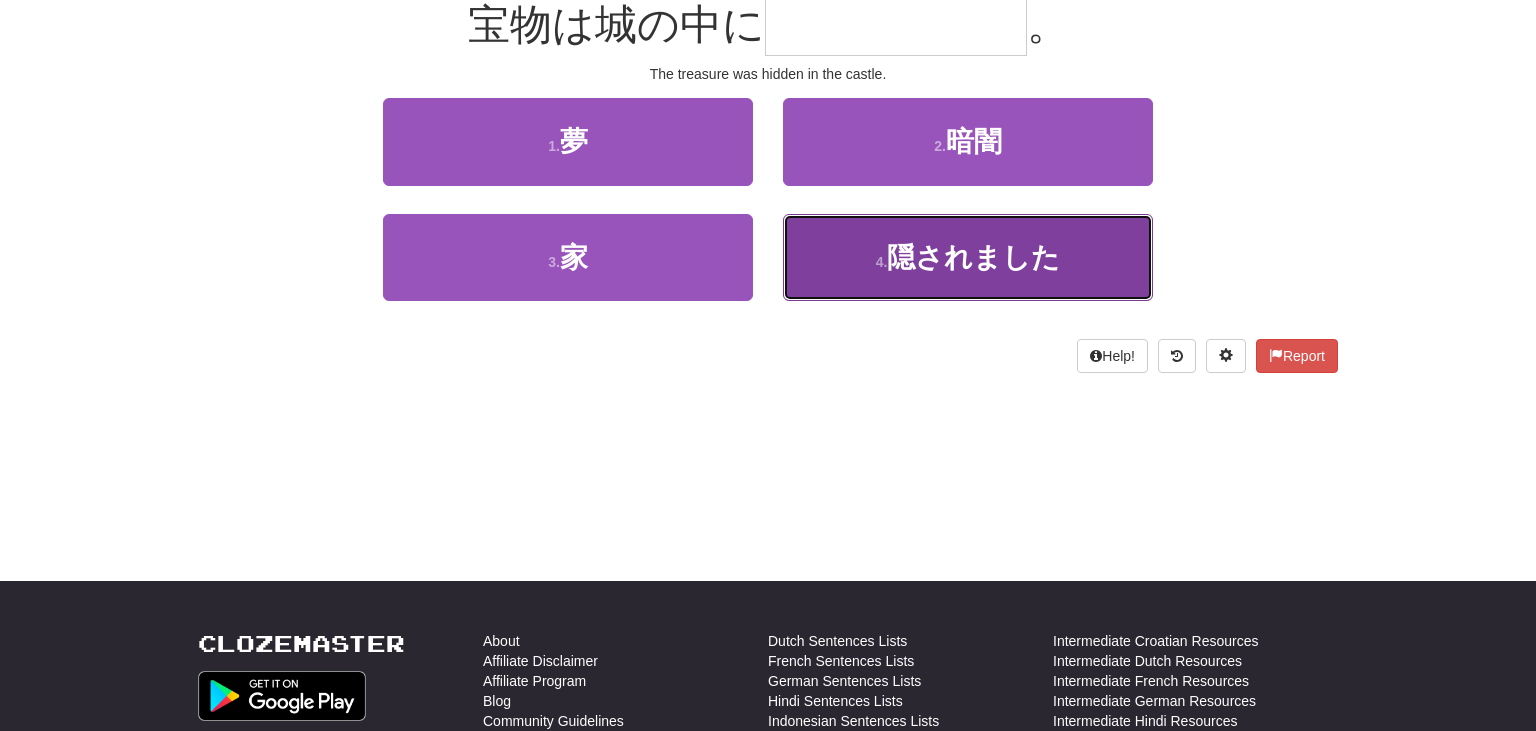 click on "4 .  隠されました" at bounding box center (968, 257) 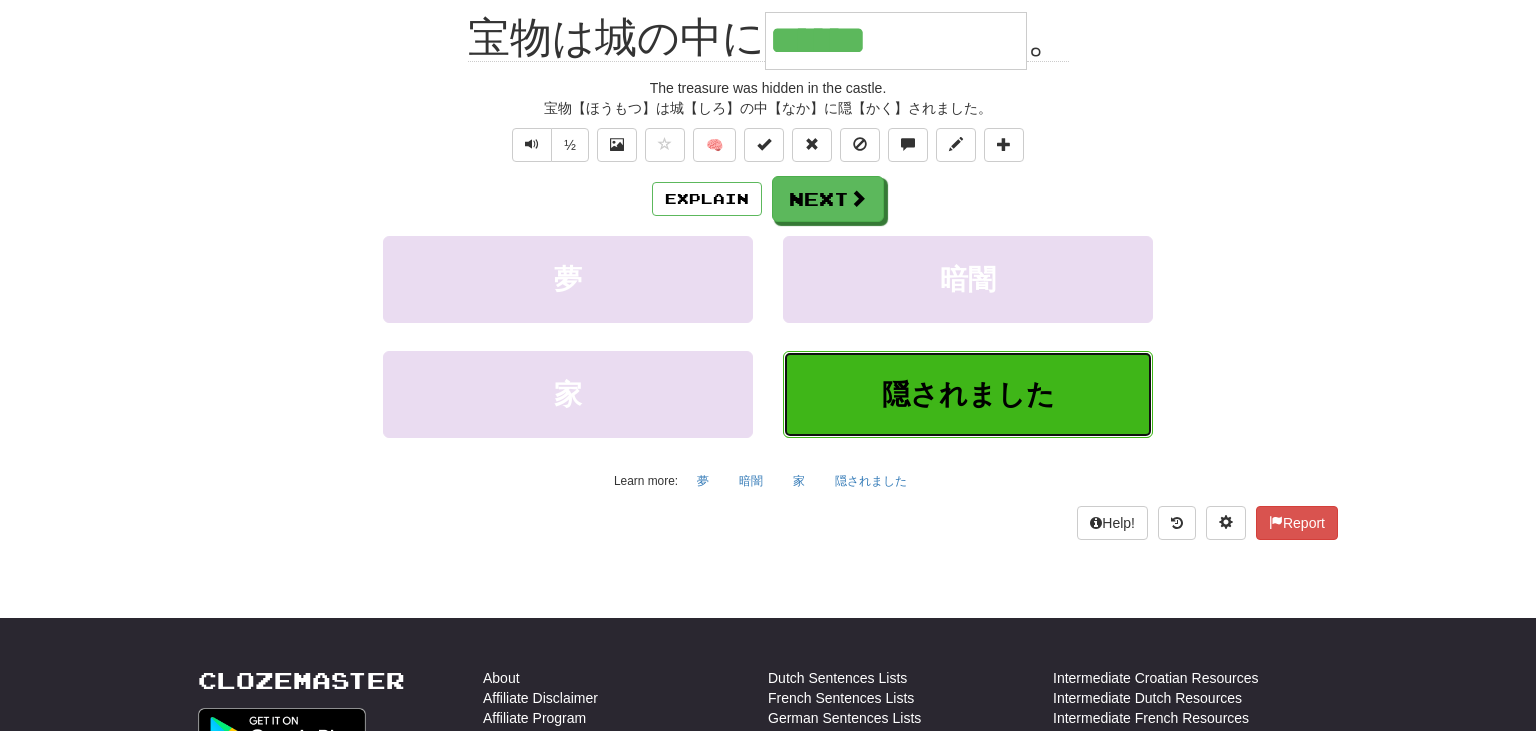 scroll, scrollTop: 213, scrollLeft: 0, axis: vertical 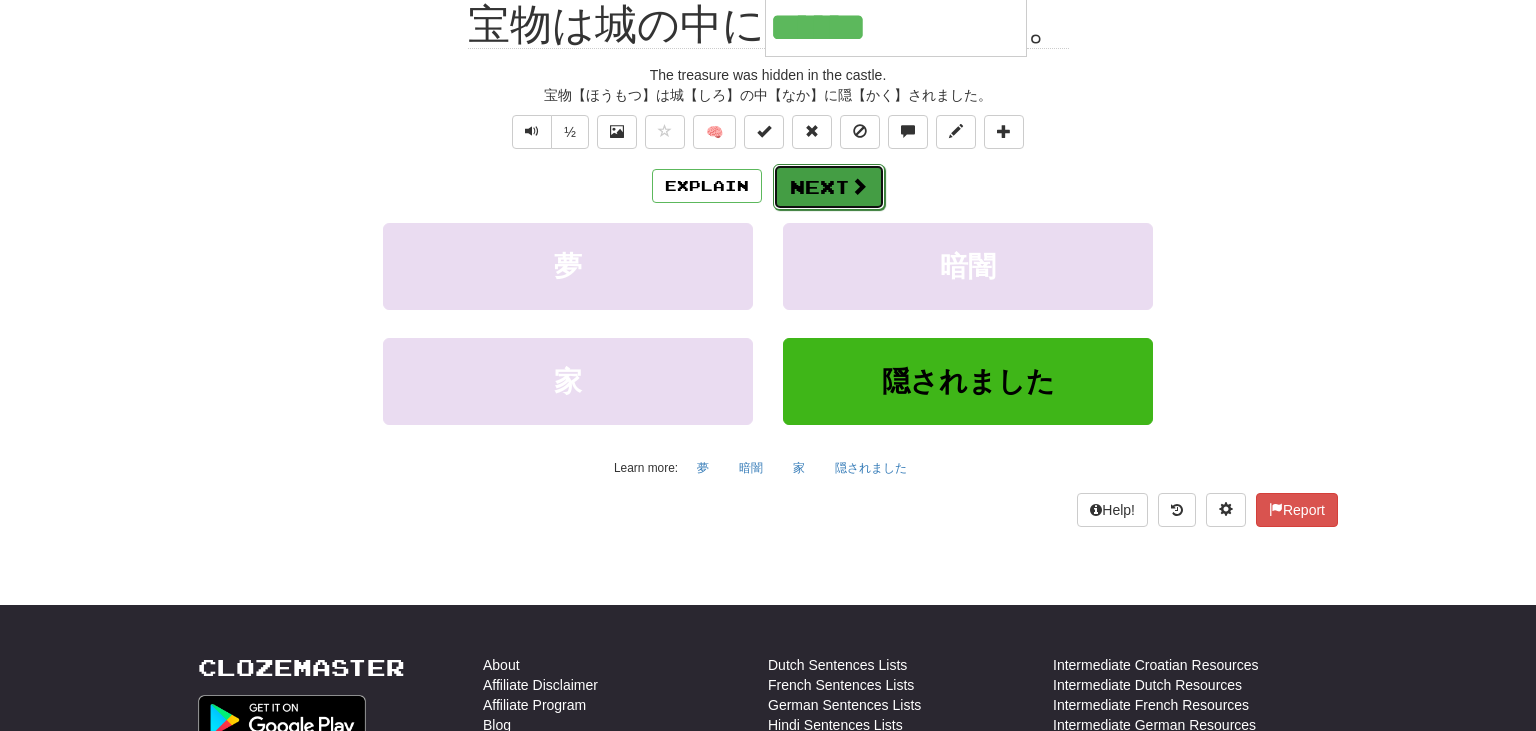 click at bounding box center (859, 186) 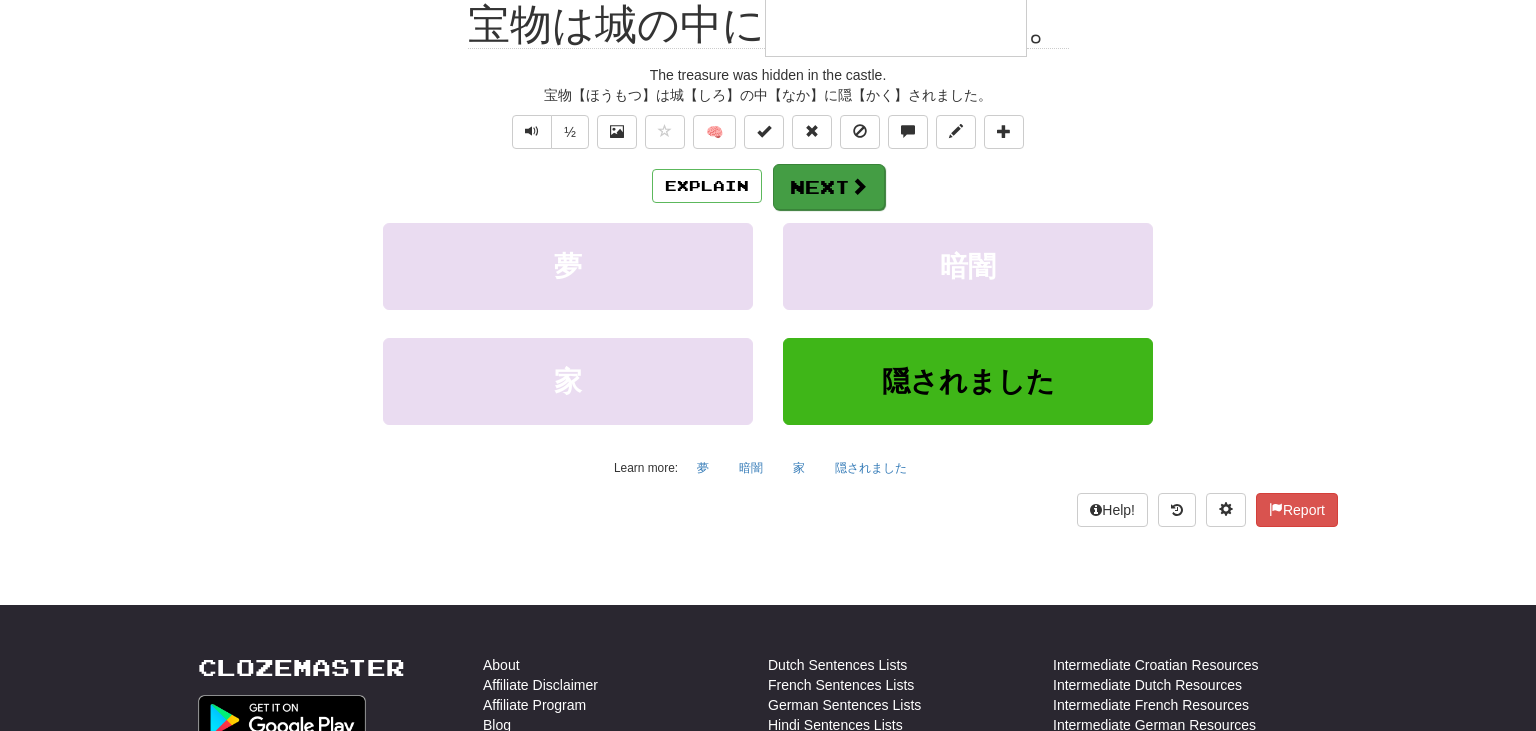 scroll, scrollTop: 200, scrollLeft: 0, axis: vertical 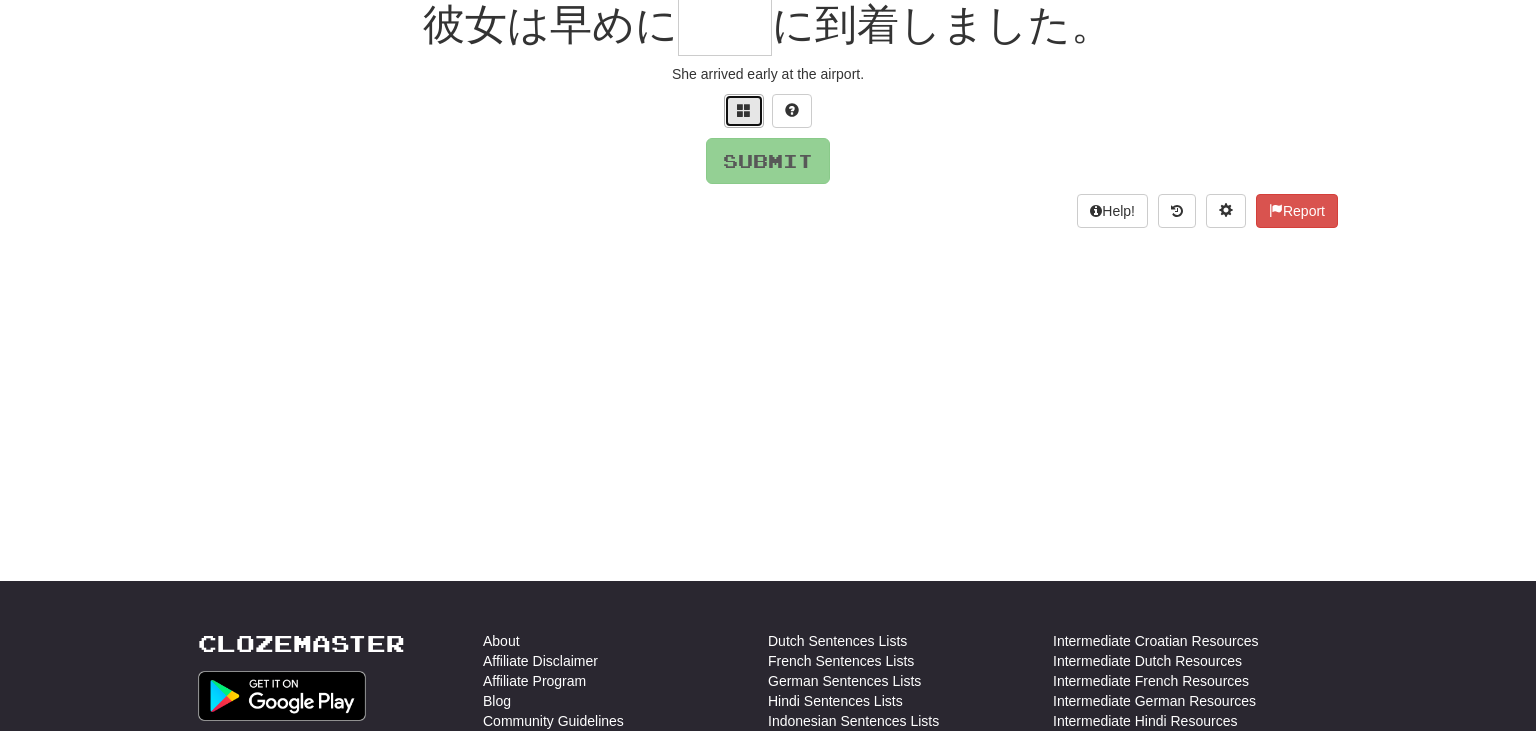 click at bounding box center [744, 111] 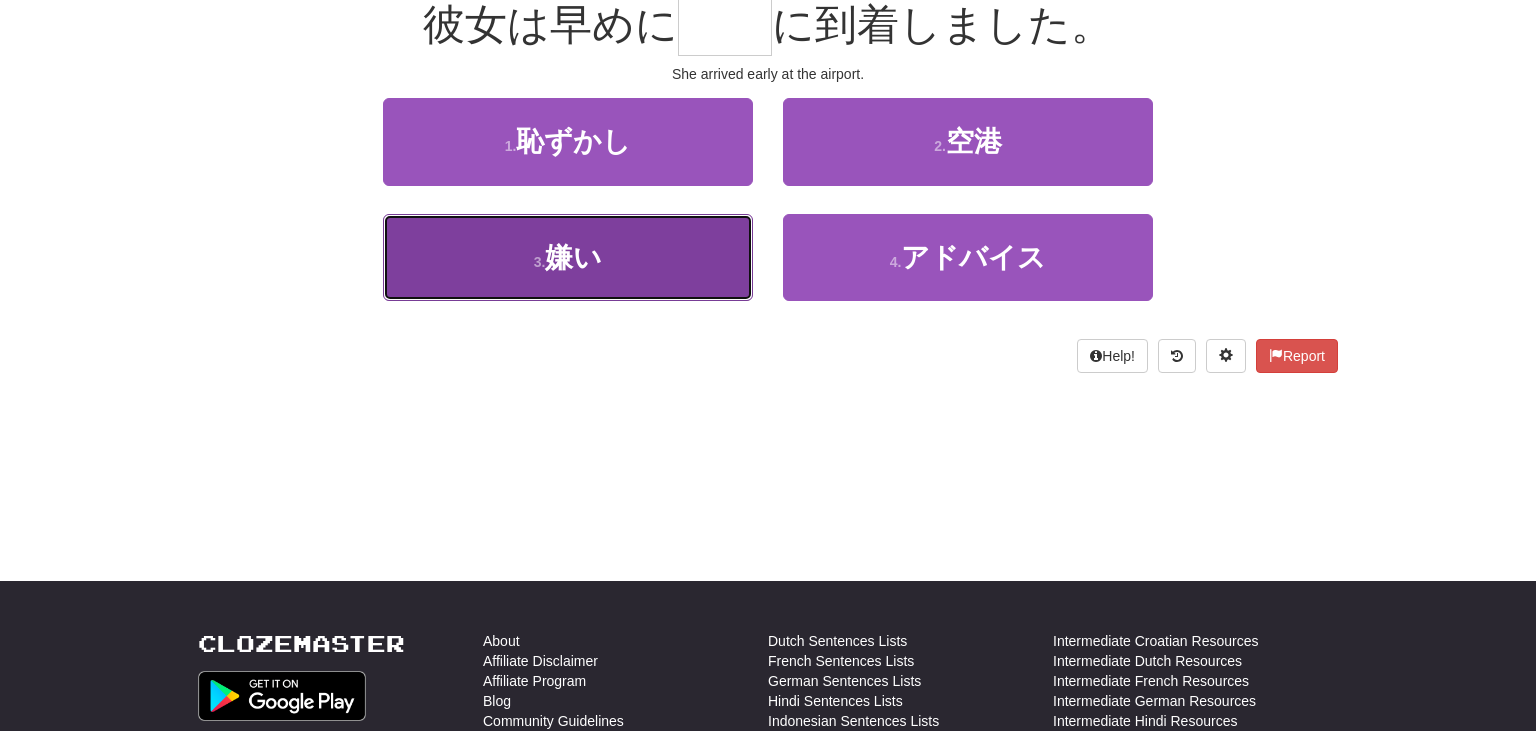 click on "3 .  嫌い" at bounding box center [568, 257] 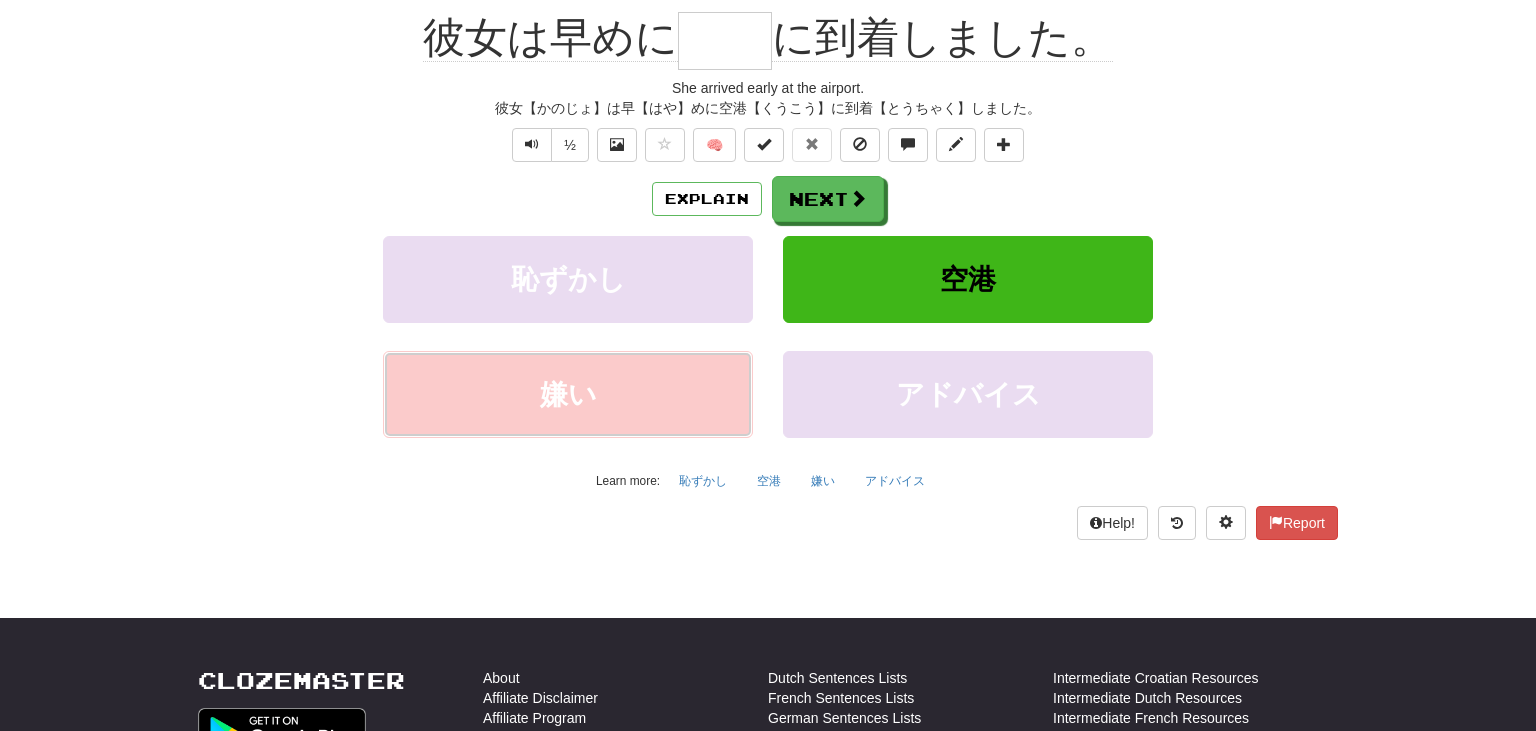 type on "**" 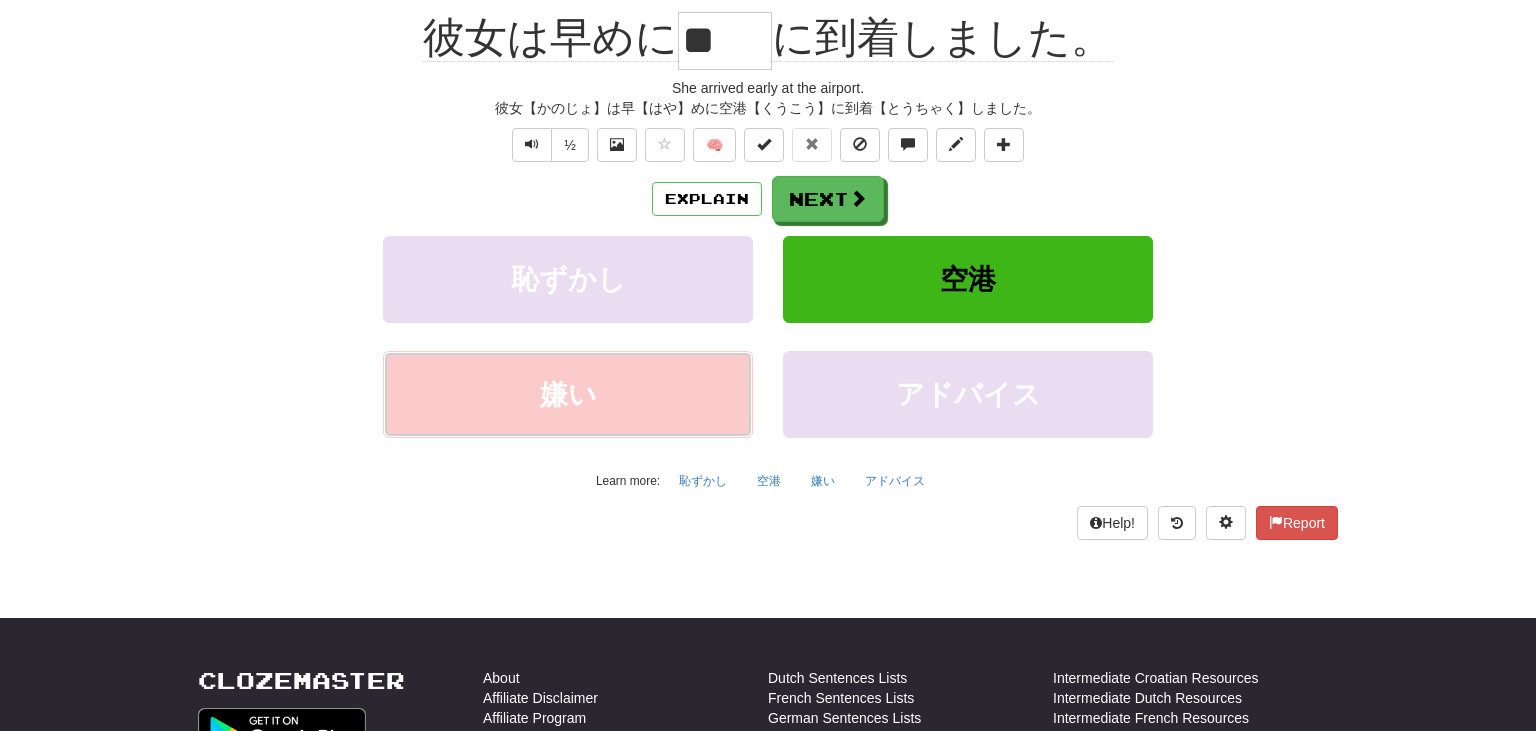 scroll, scrollTop: 213, scrollLeft: 0, axis: vertical 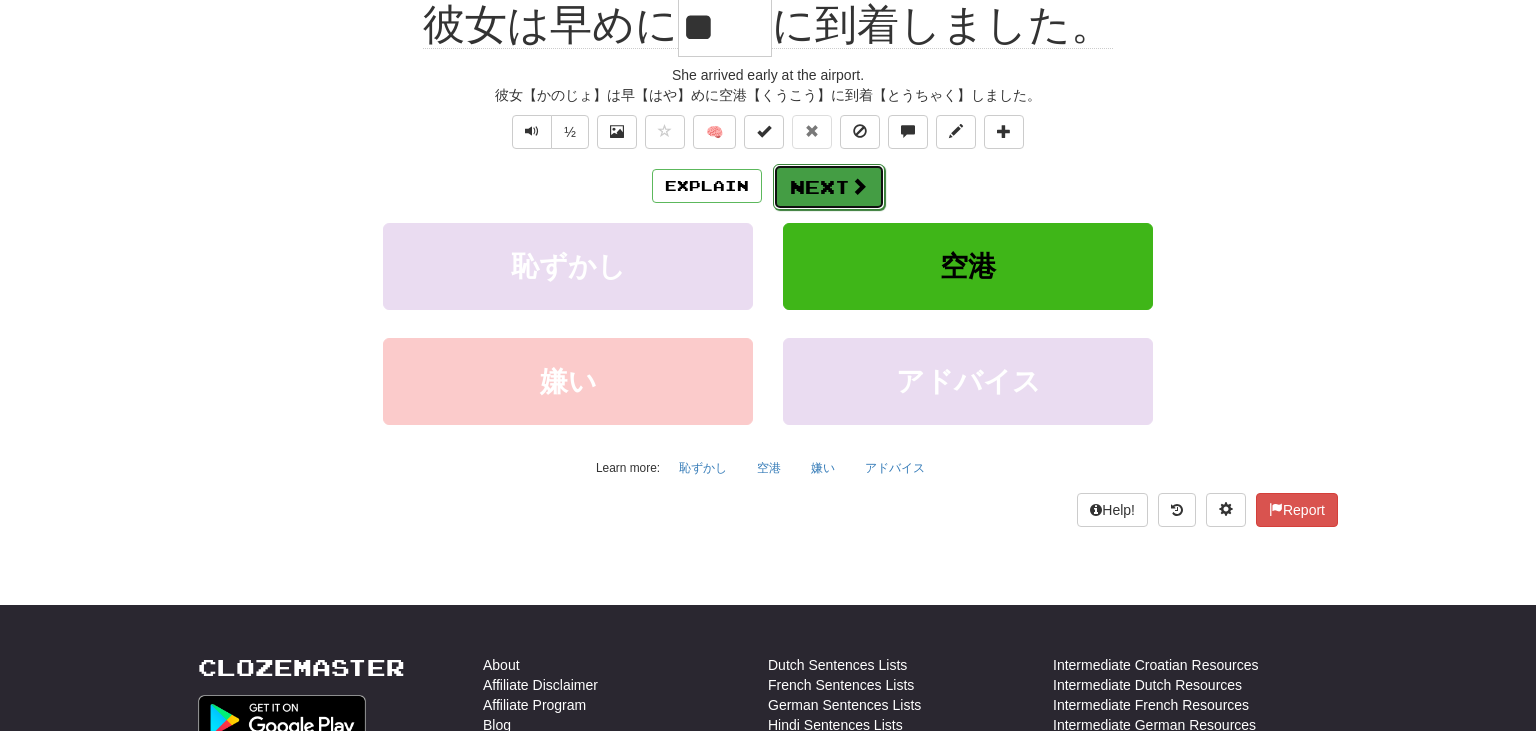 click on "Next" at bounding box center [829, 187] 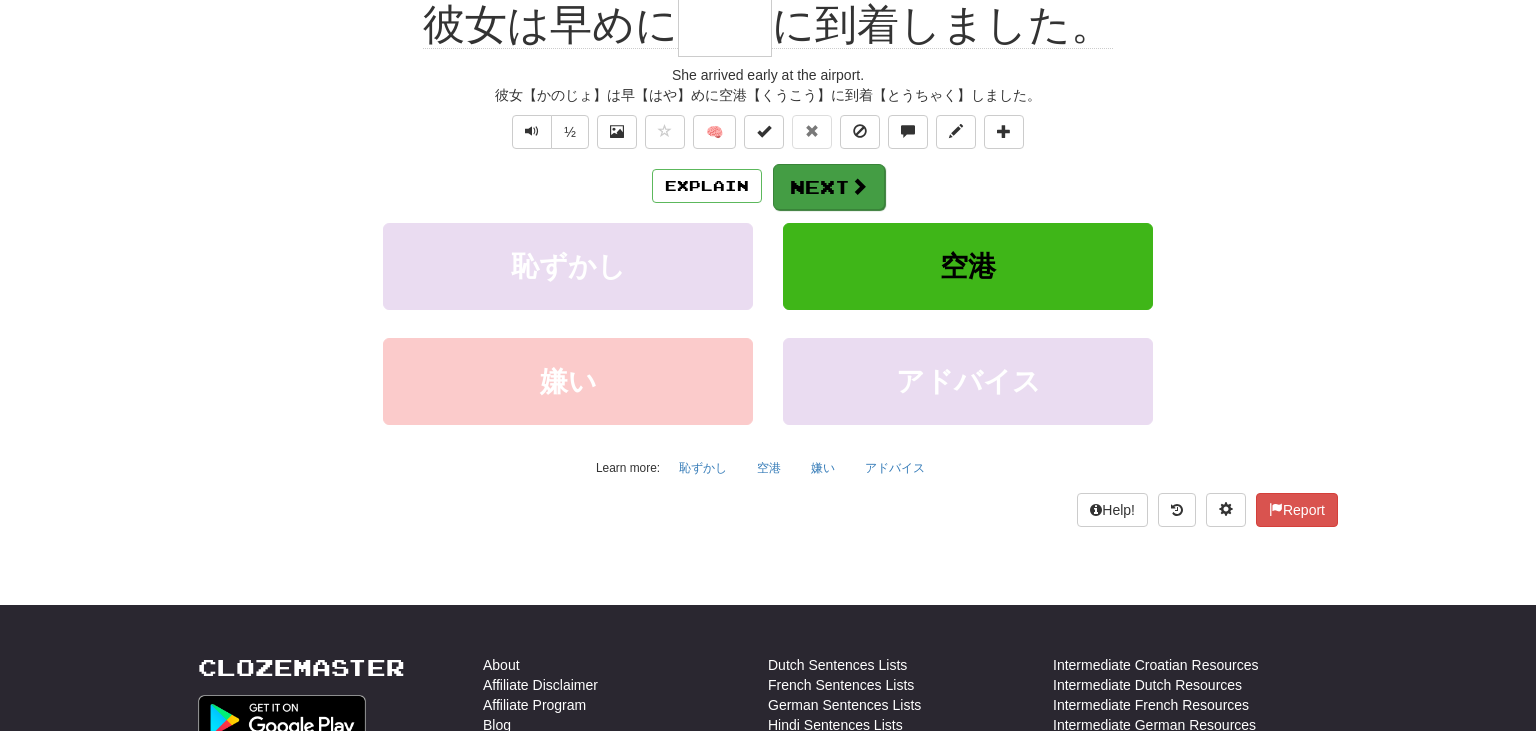 scroll, scrollTop: 200, scrollLeft: 0, axis: vertical 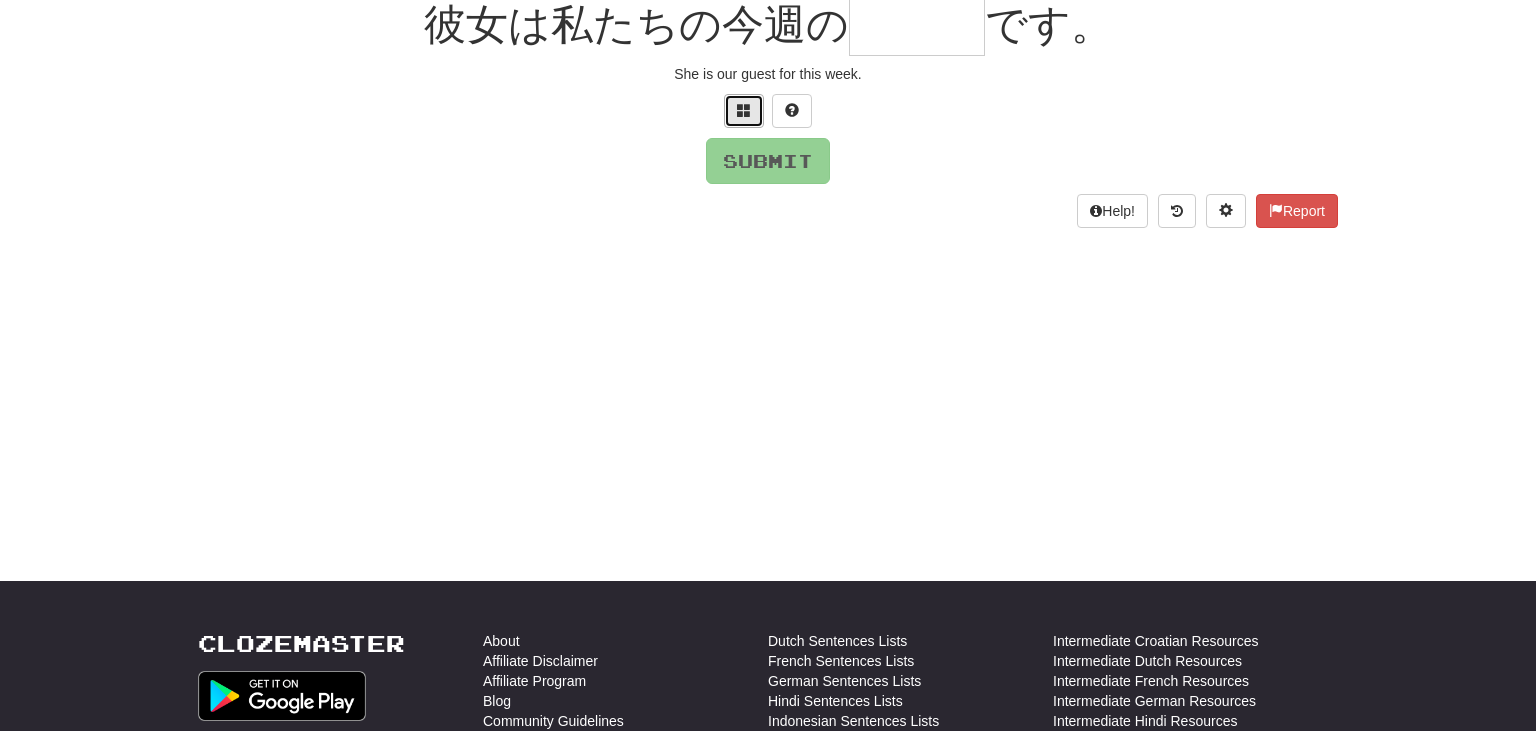click at bounding box center (744, 110) 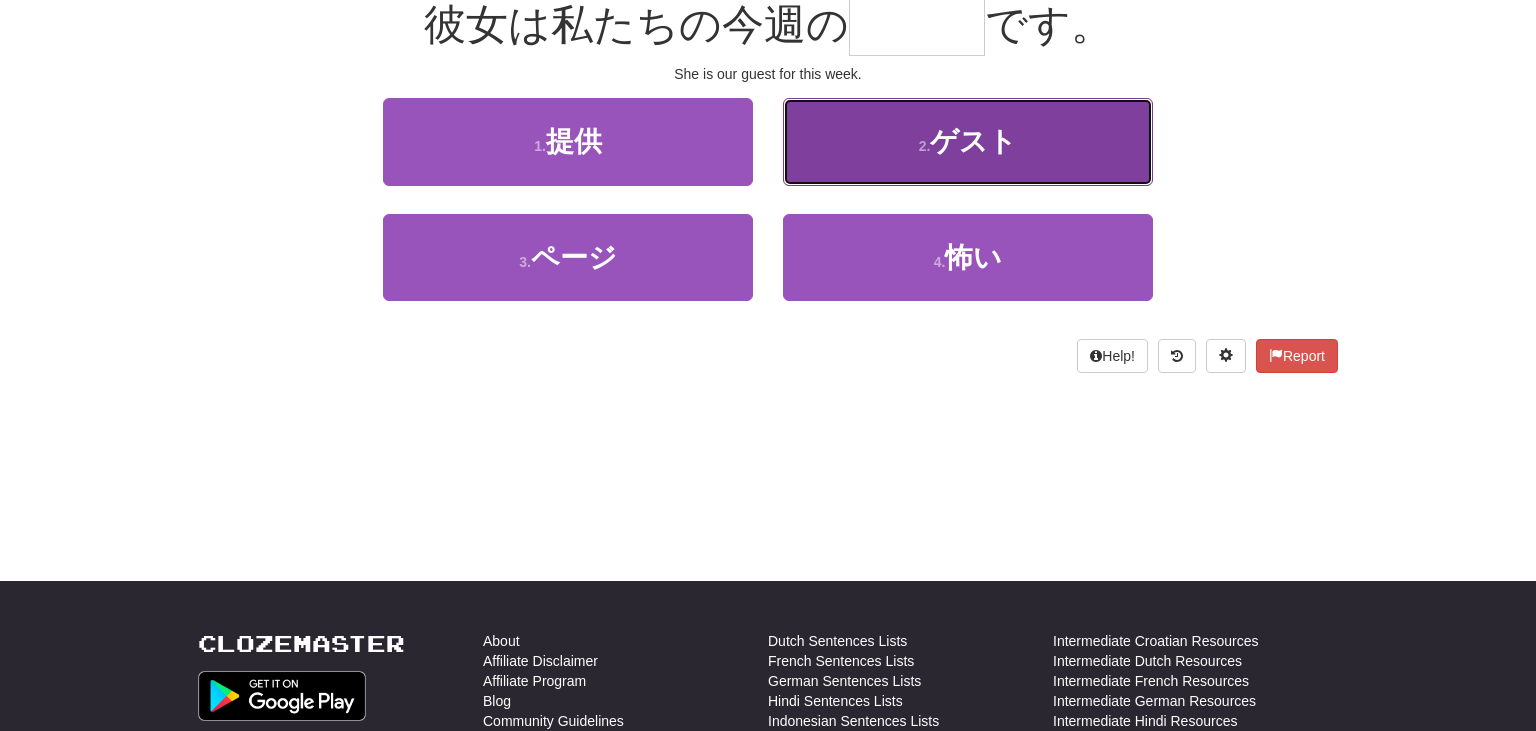 click on "2 .  ゲスト" at bounding box center (968, 141) 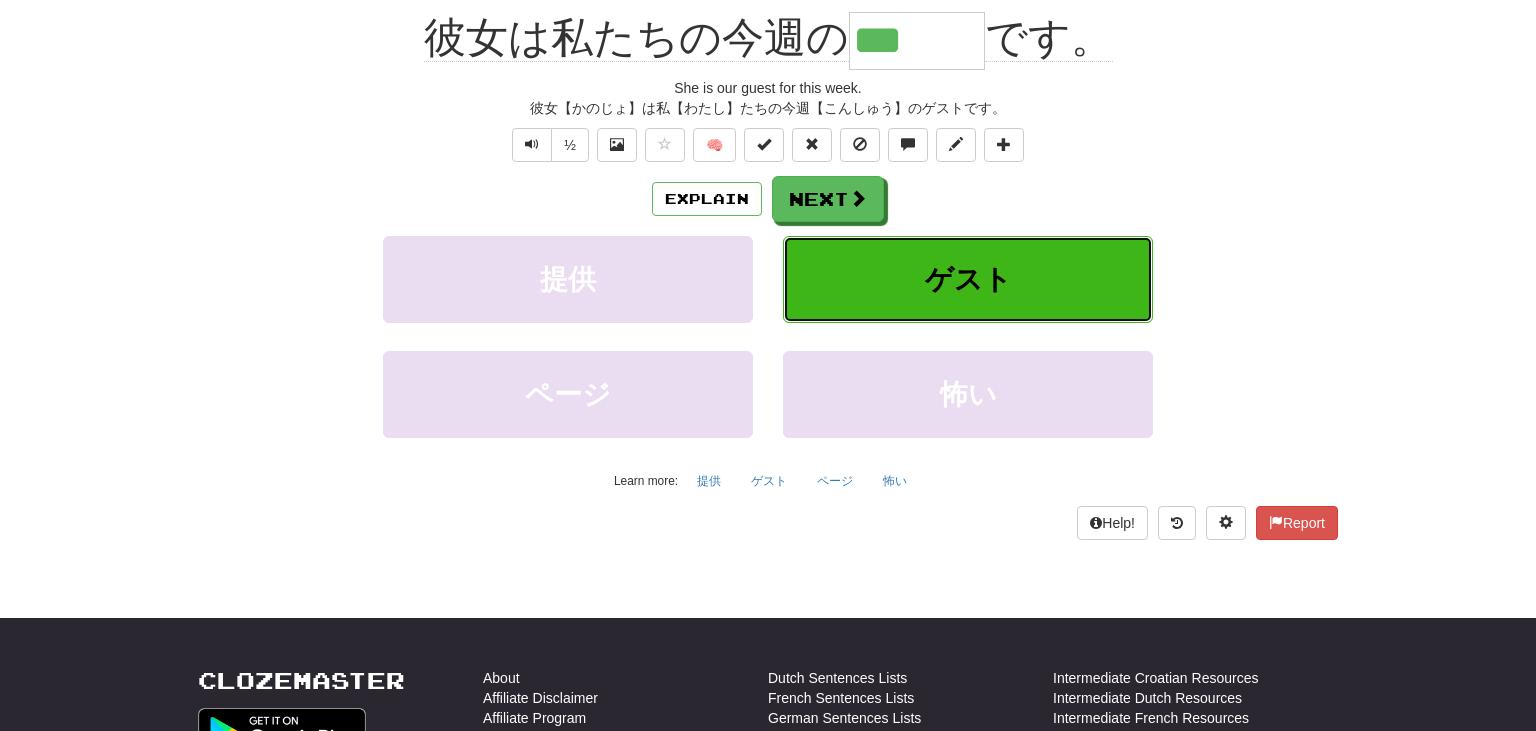 scroll, scrollTop: 213, scrollLeft: 0, axis: vertical 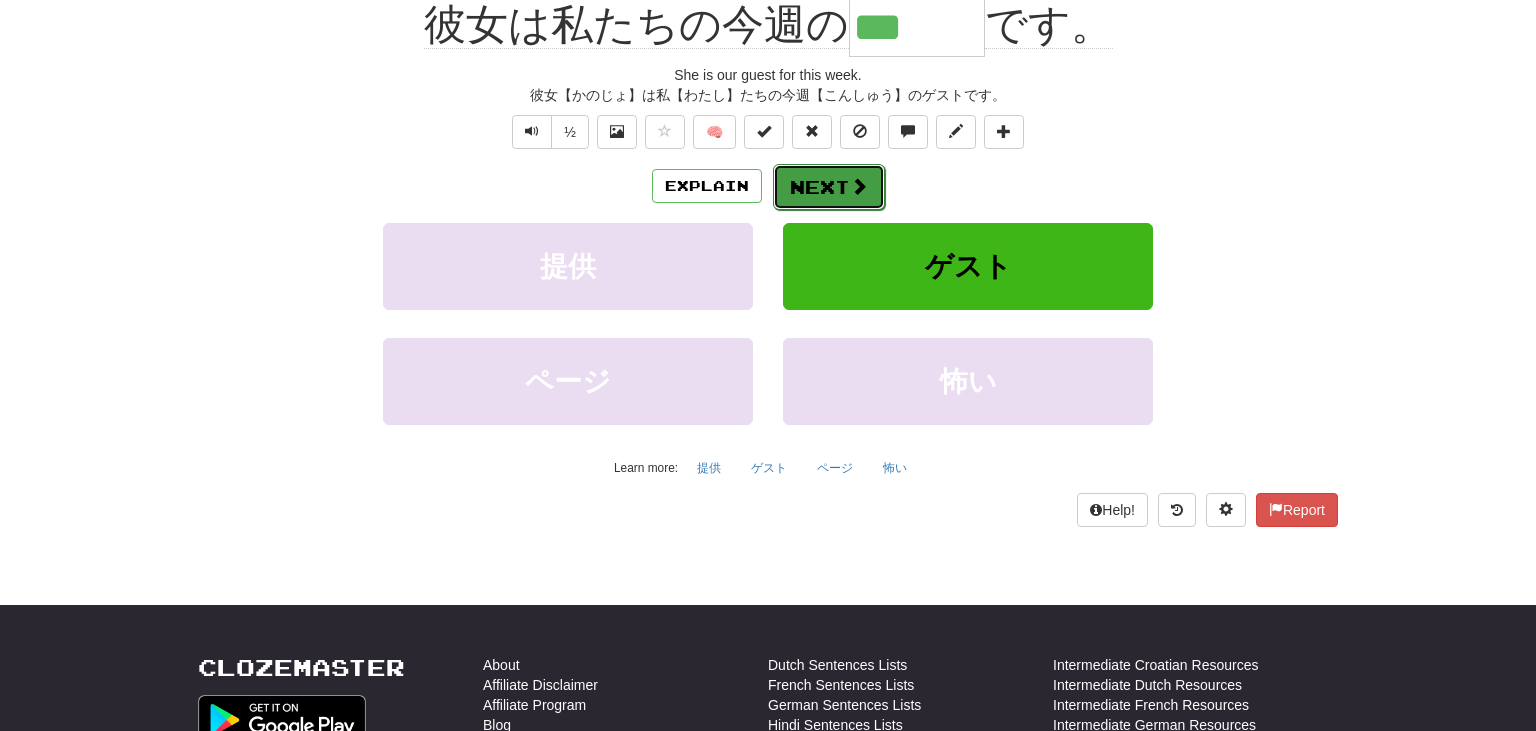 click at bounding box center (859, 186) 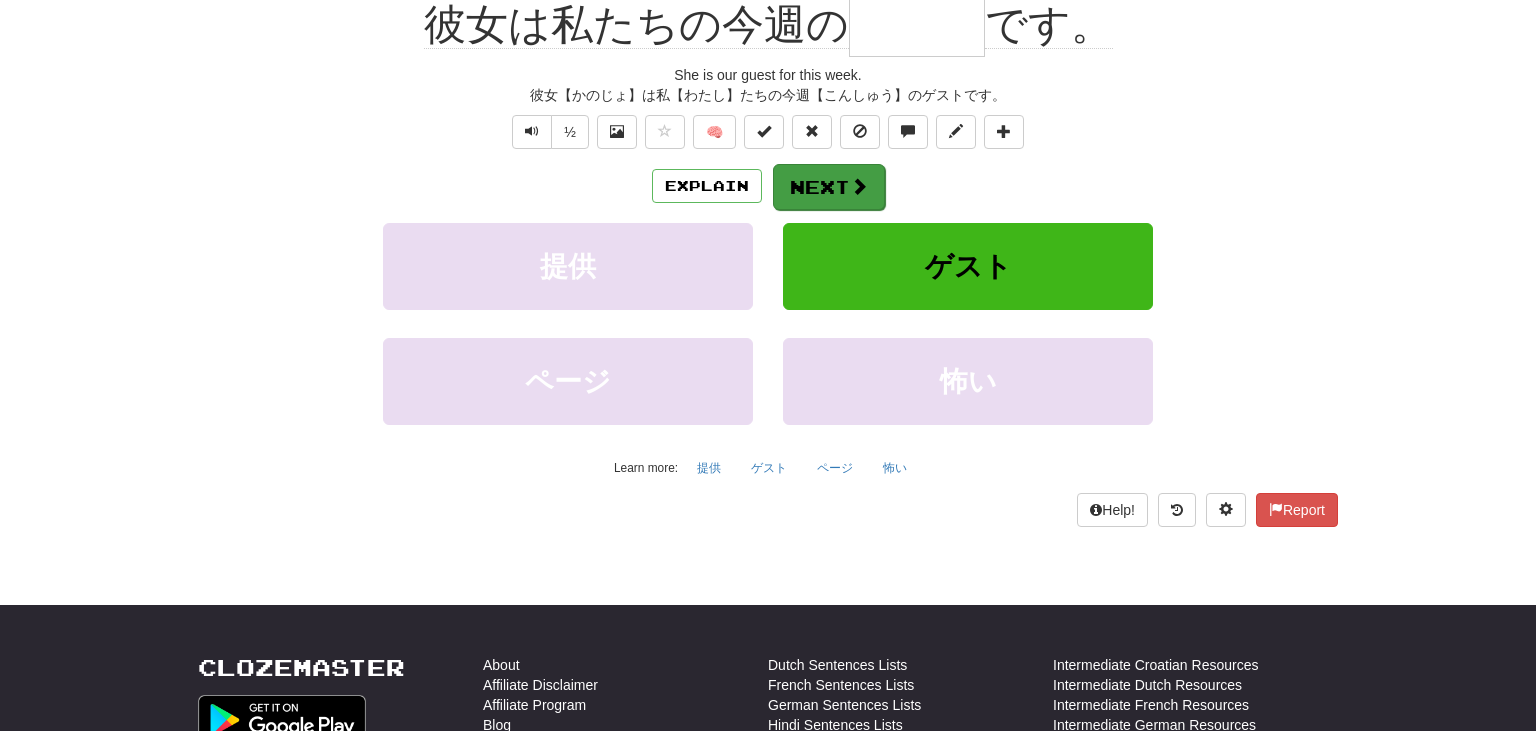 scroll, scrollTop: 200, scrollLeft: 0, axis: vertical 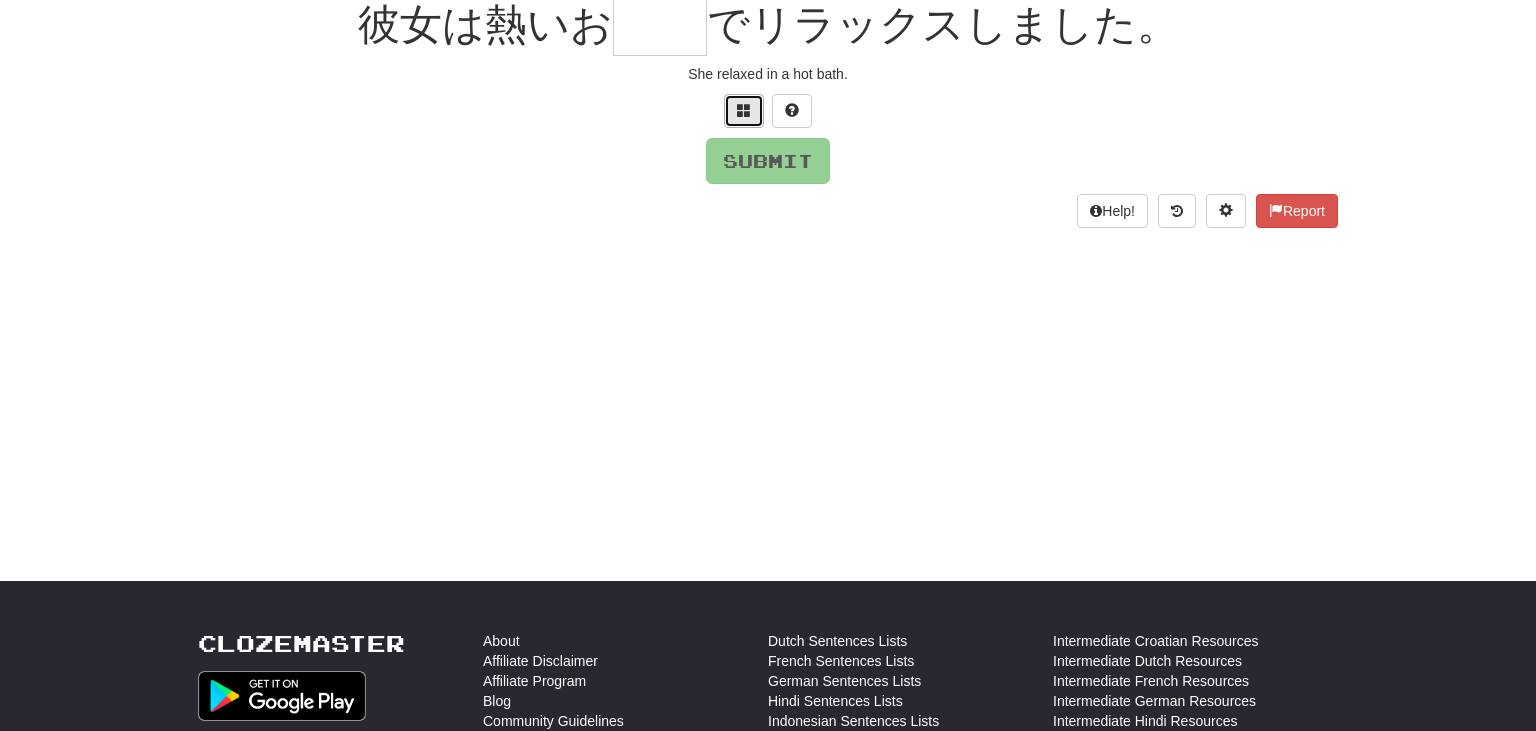 click at bounding box center [744, 110] 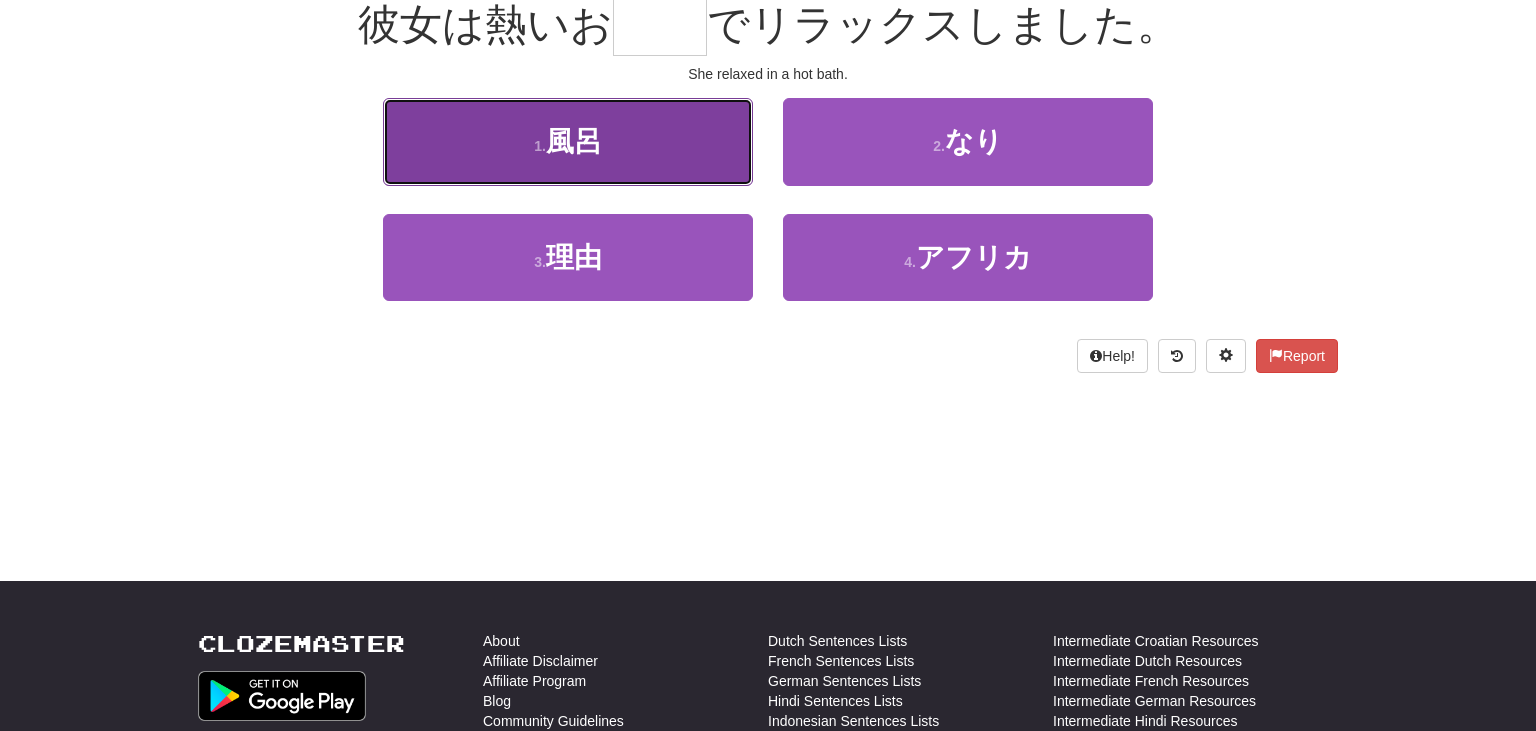 click on "1 .  風呂" at bounding box center [568, 141] 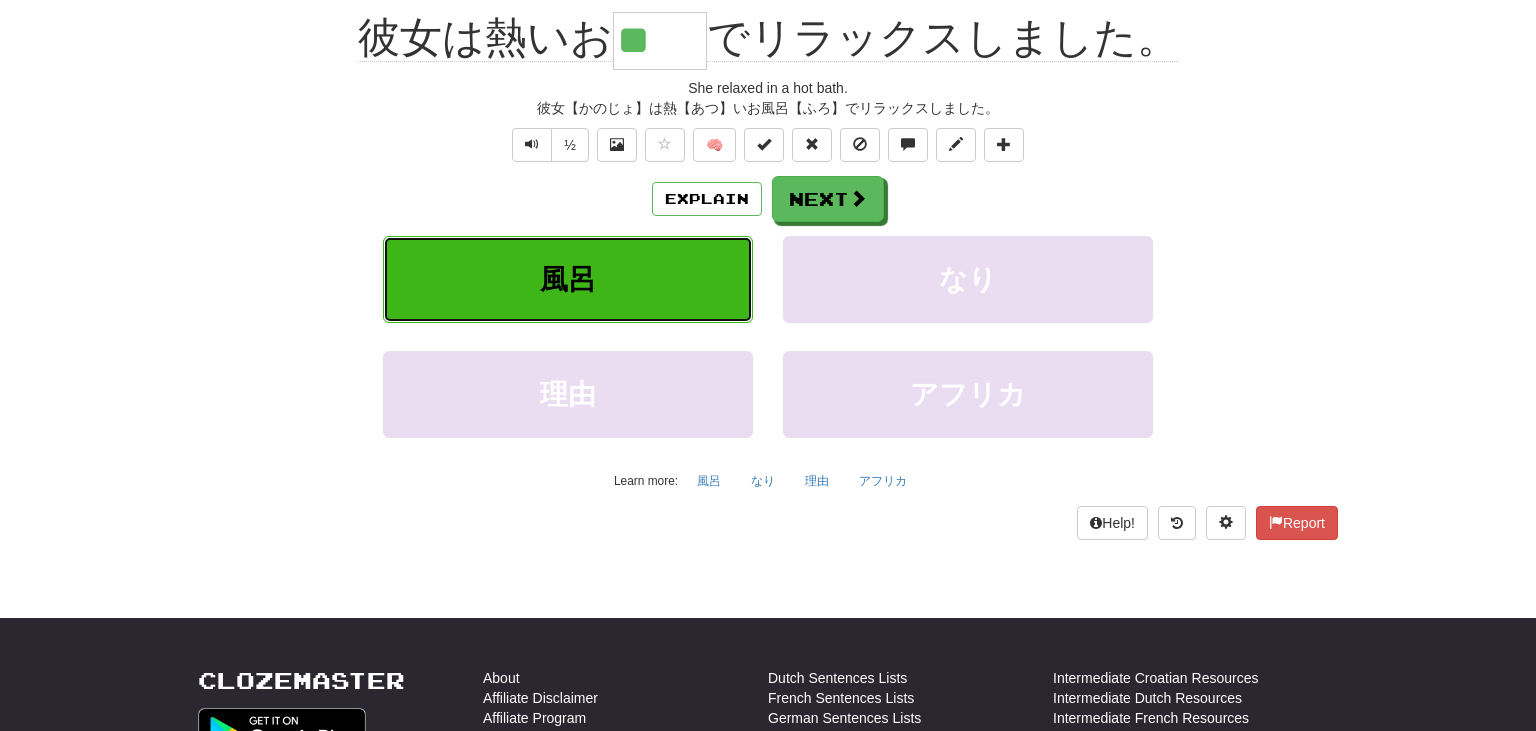 scroll, scrollTop: 213, scrollLeft: 0, axis: vertical 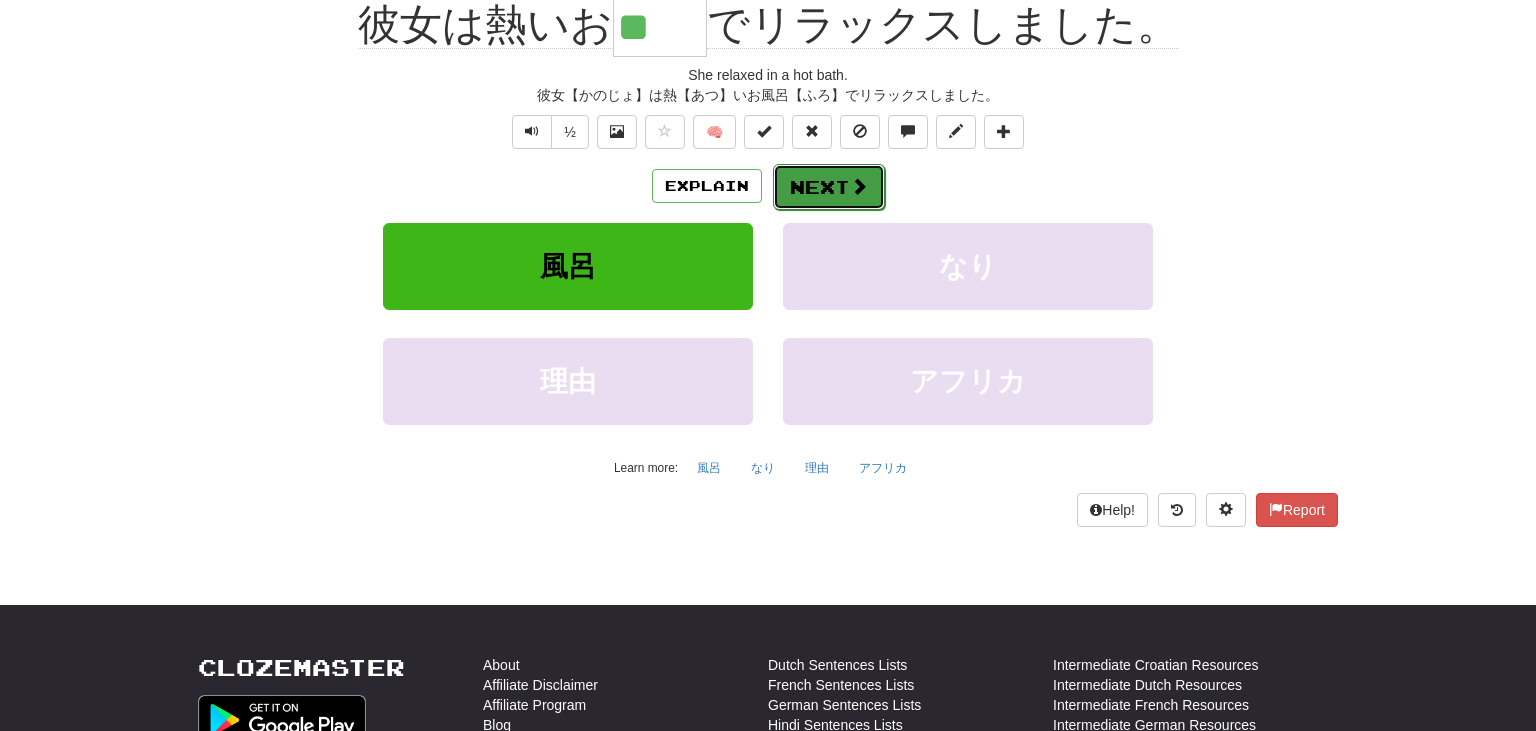 click at bounding box center [859, 186] 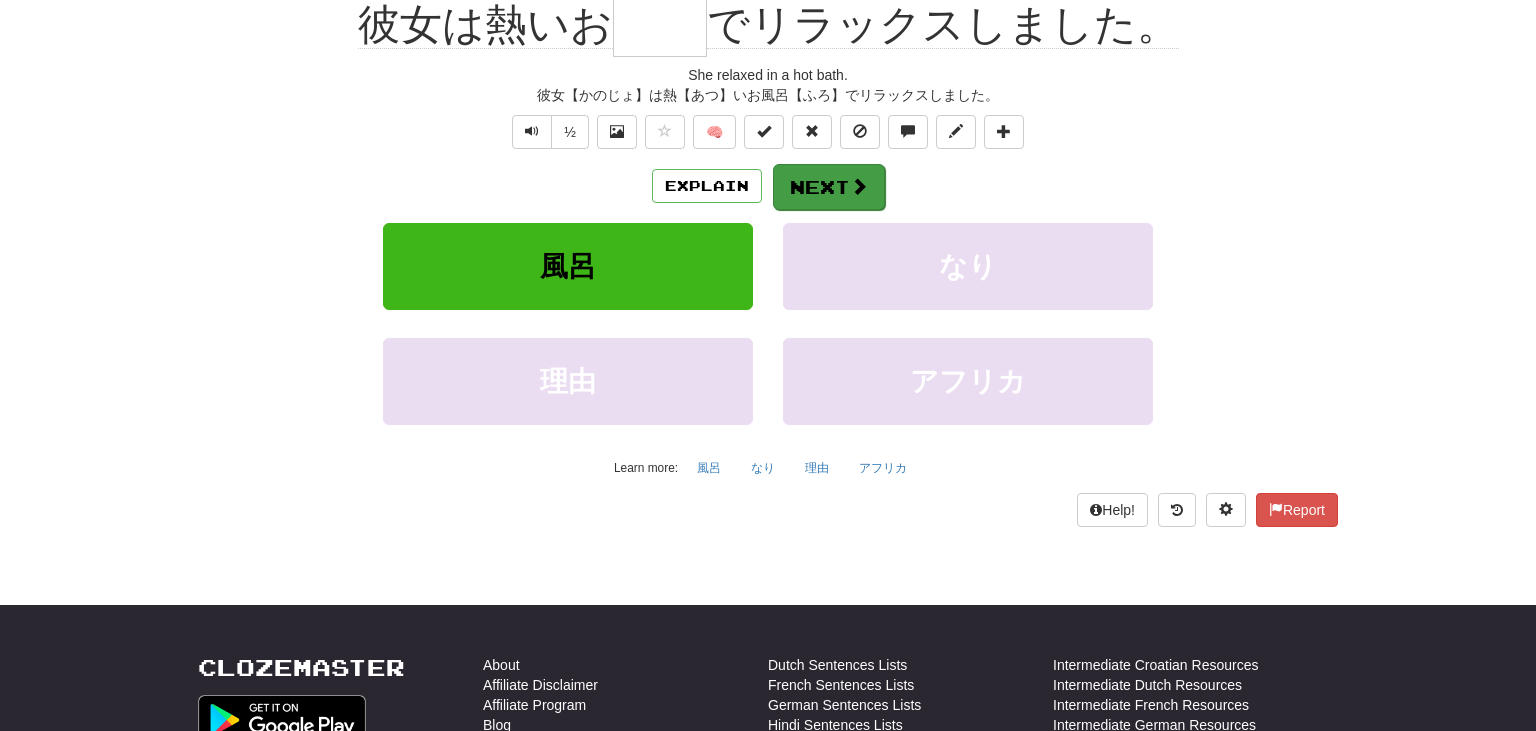 scroll, scrollTop: 200, scrollLeft: 0, axis: vertical 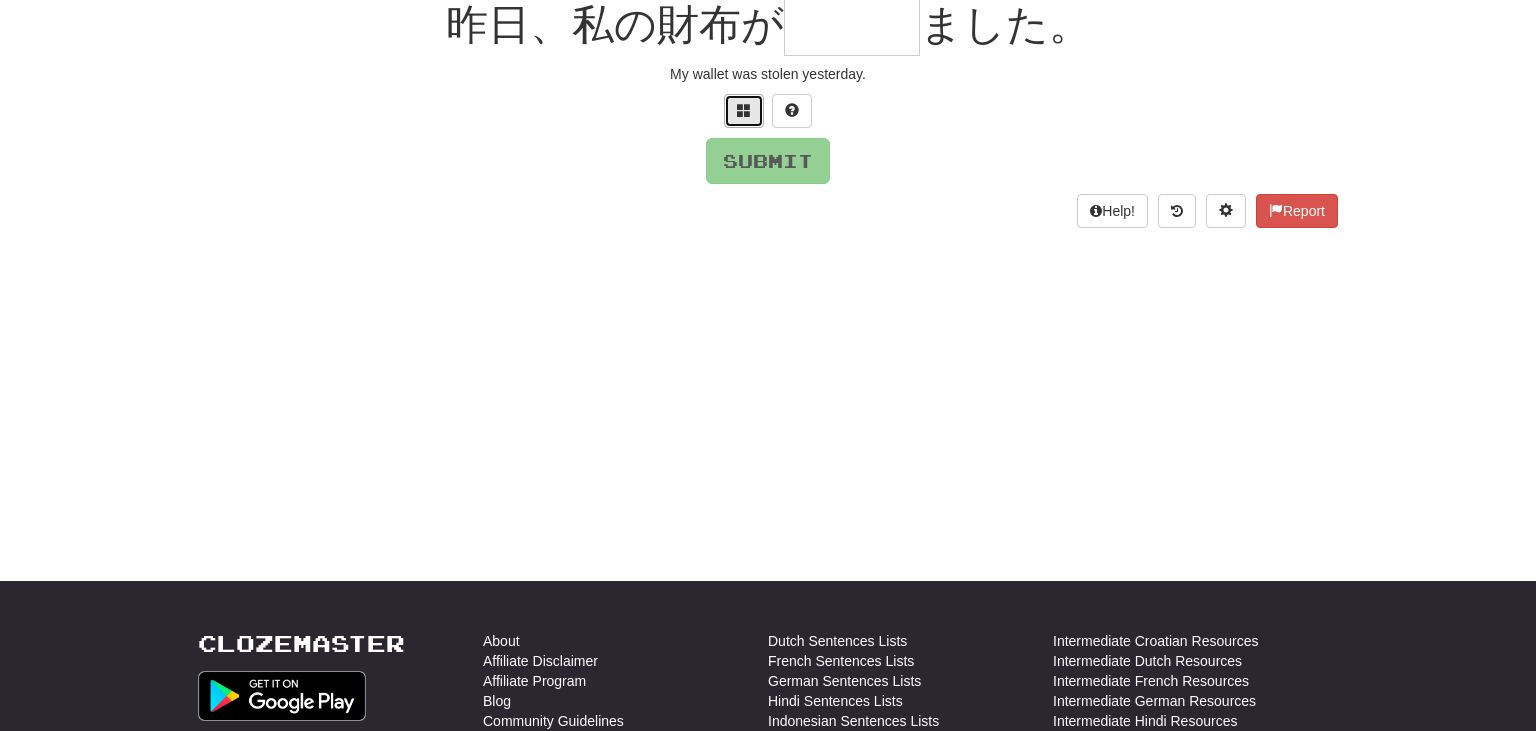 click at bounding box center [744, 111] 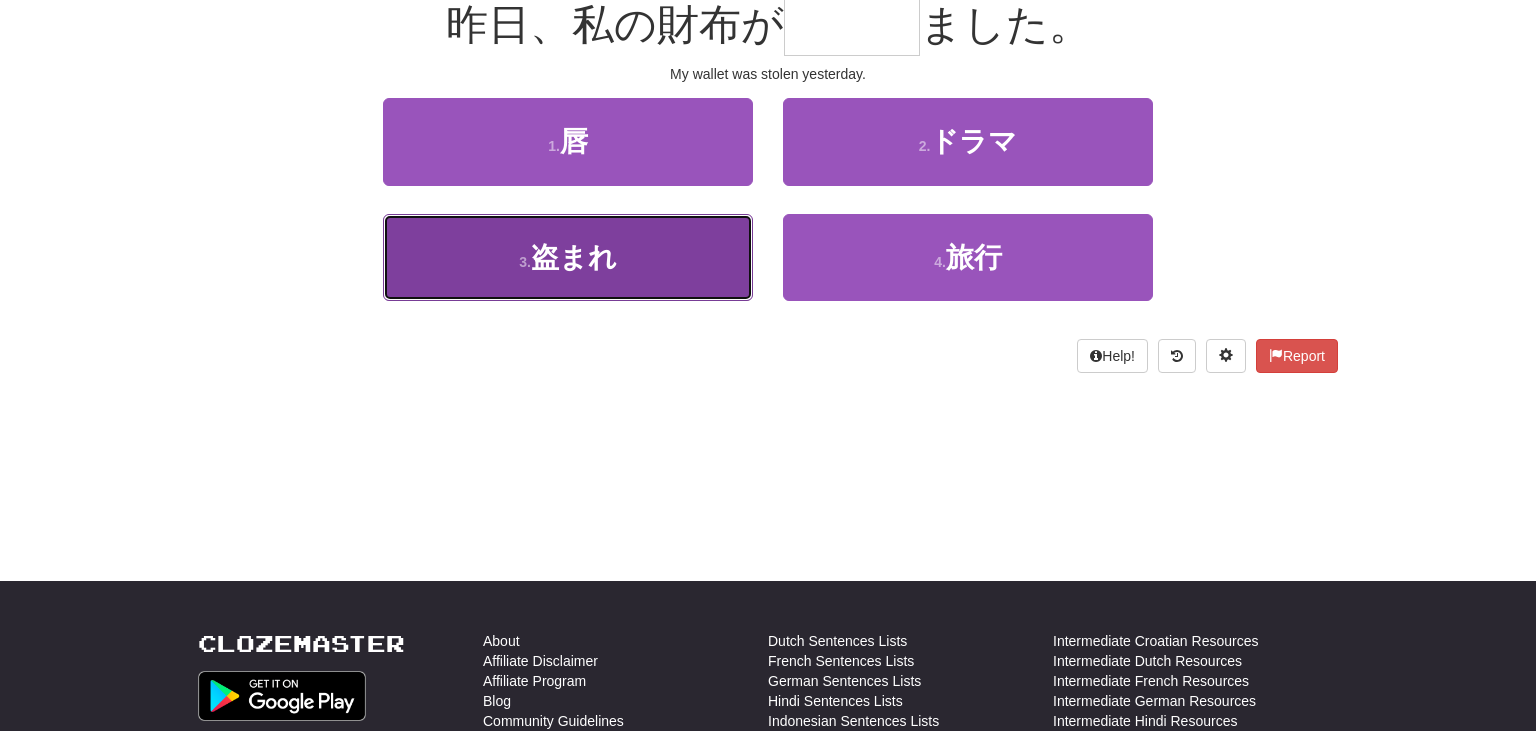 click on "3 .  盗まれ" at bounding box center (568, 257) 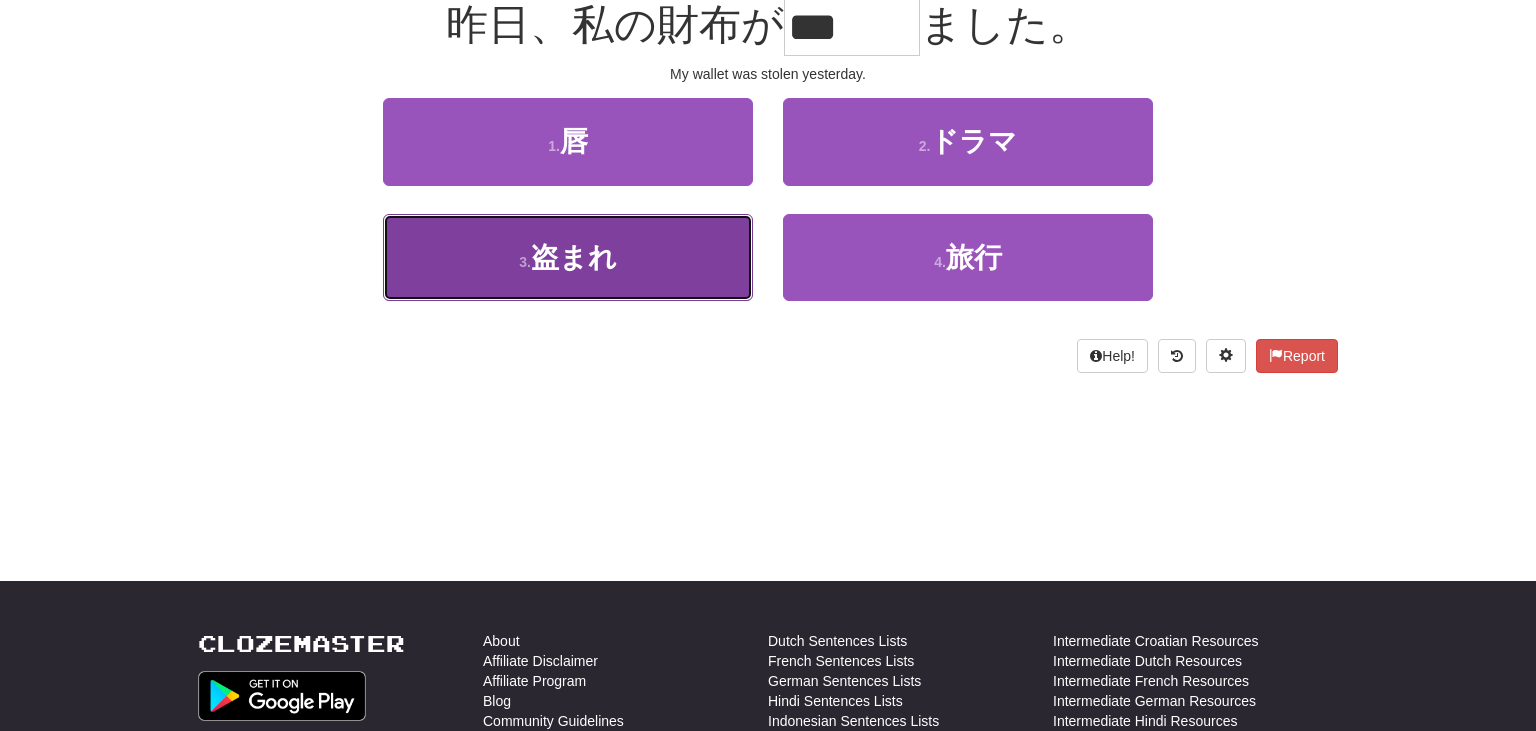 scroll, scrollTop: 213, scrollLeft: 0, axis: vertical 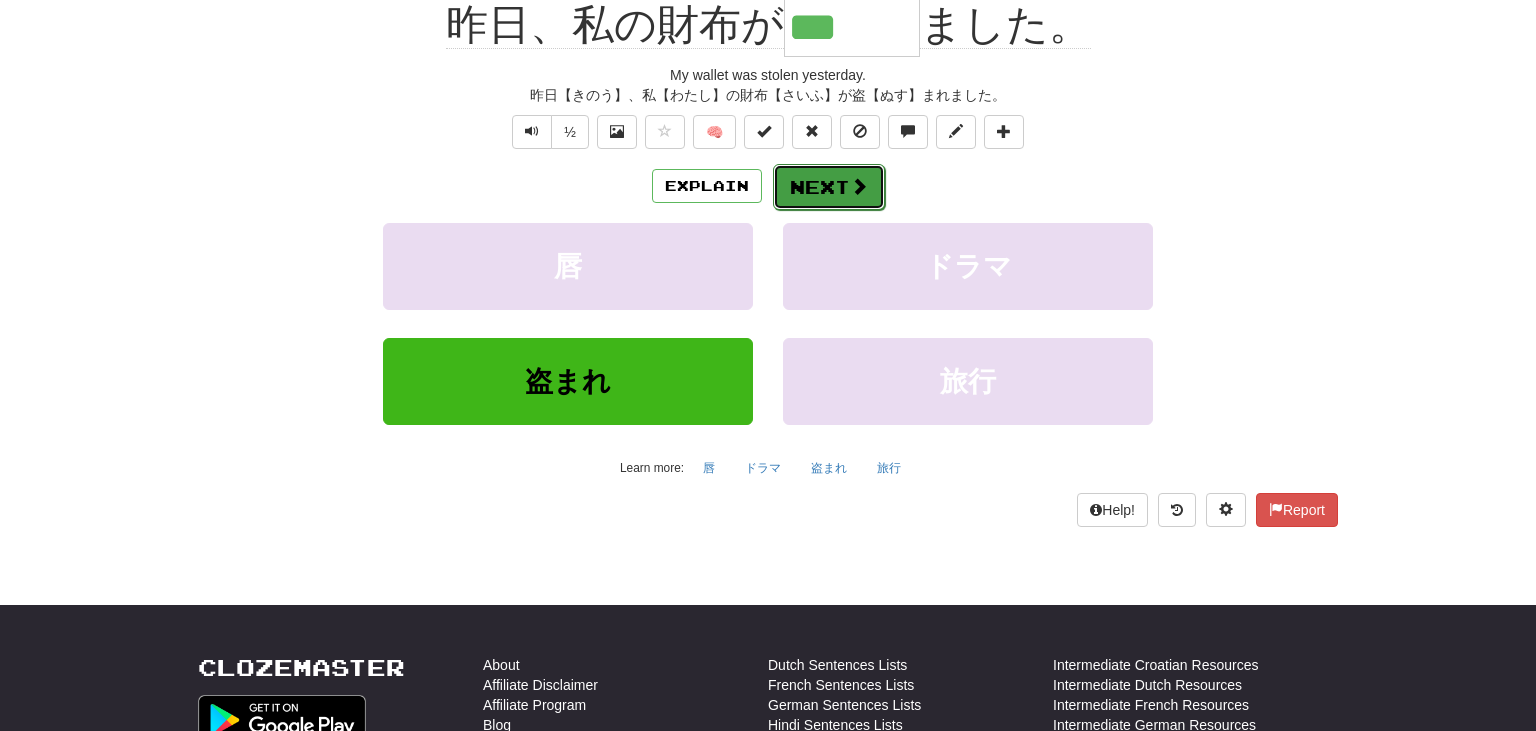 click at bounding box center [859, 186] 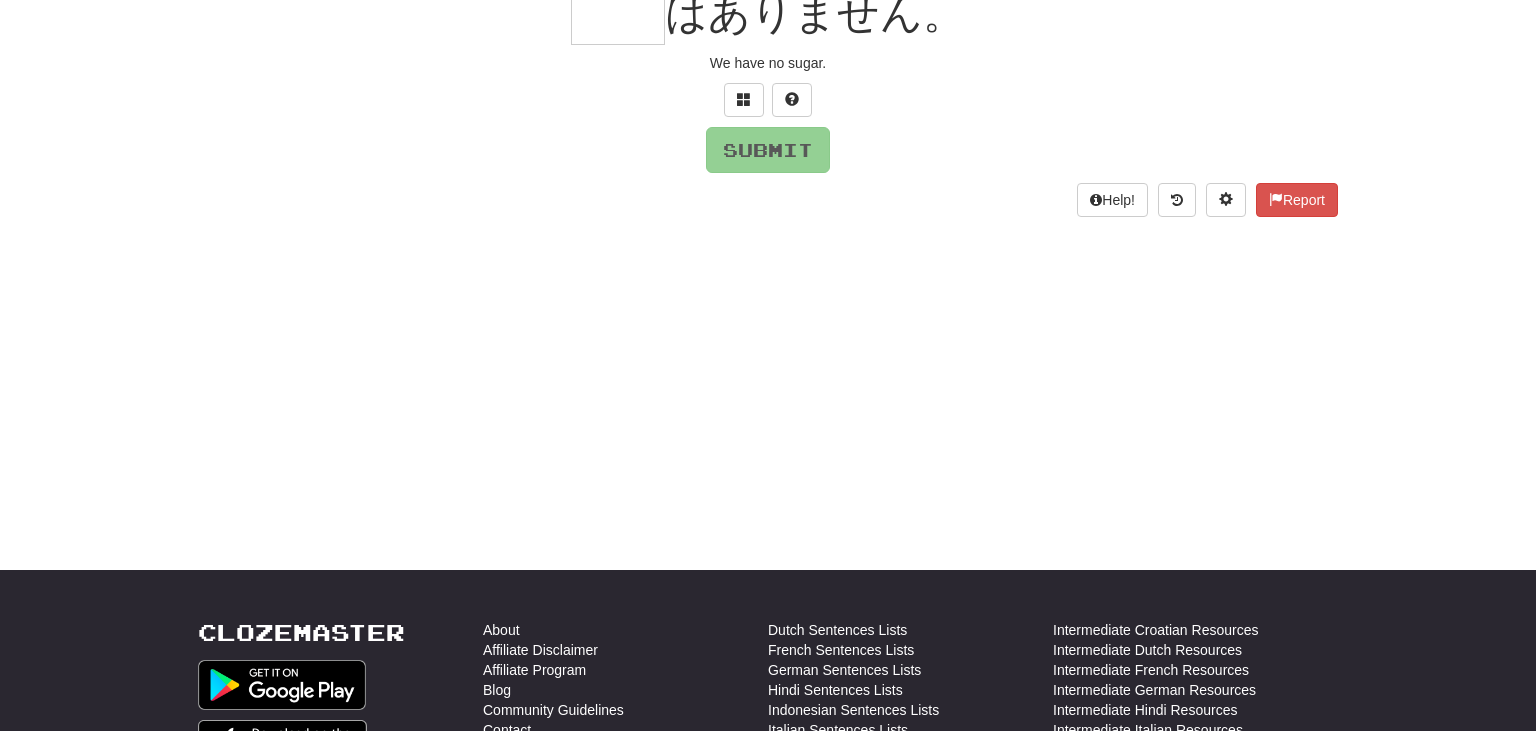 scroll, scrollTop: 221, scrollLeft: 0, axis: vertical 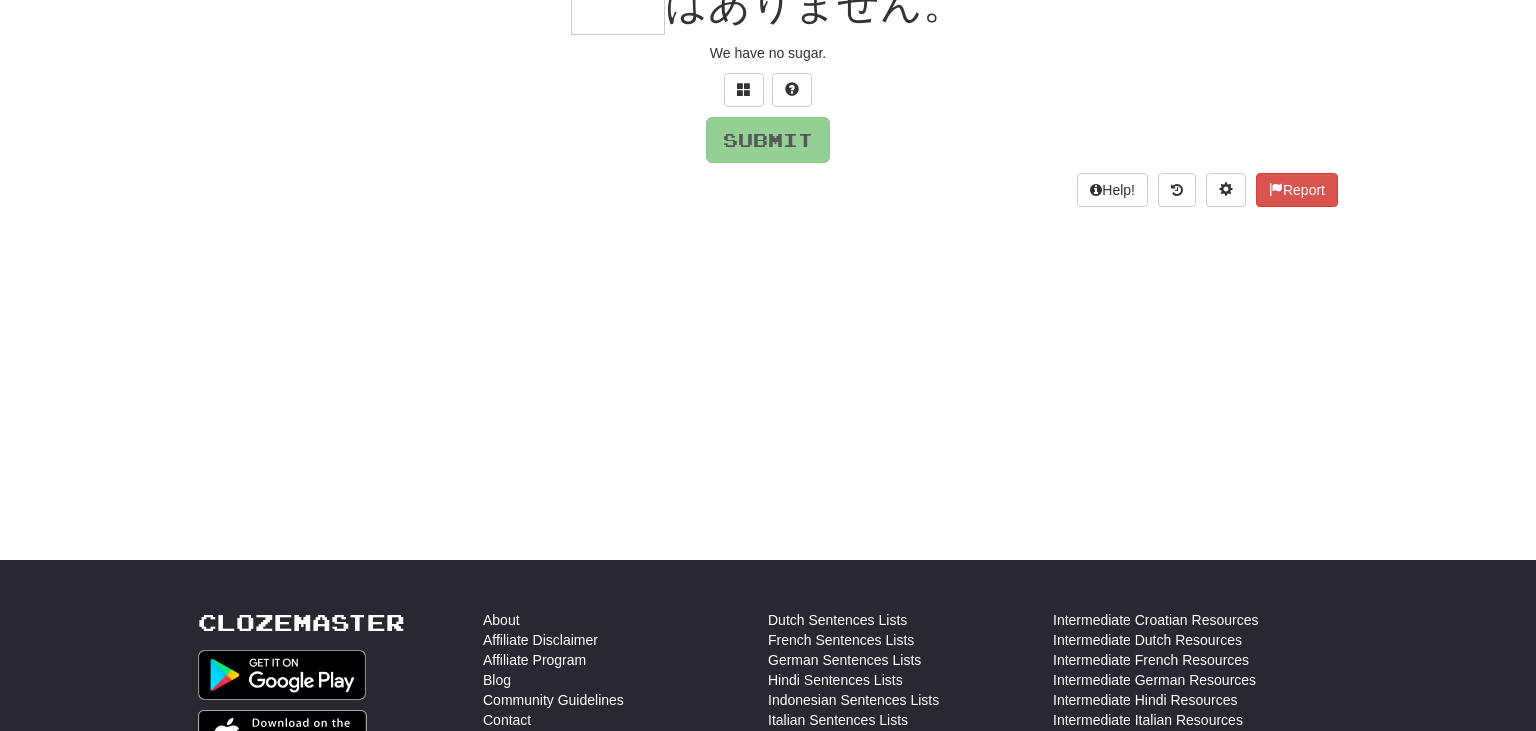 click on "/  Score:   464 0 %  Mastered はありません。 We have no sugar. Submit  Help!  Report" at bounding box center [768, 54] 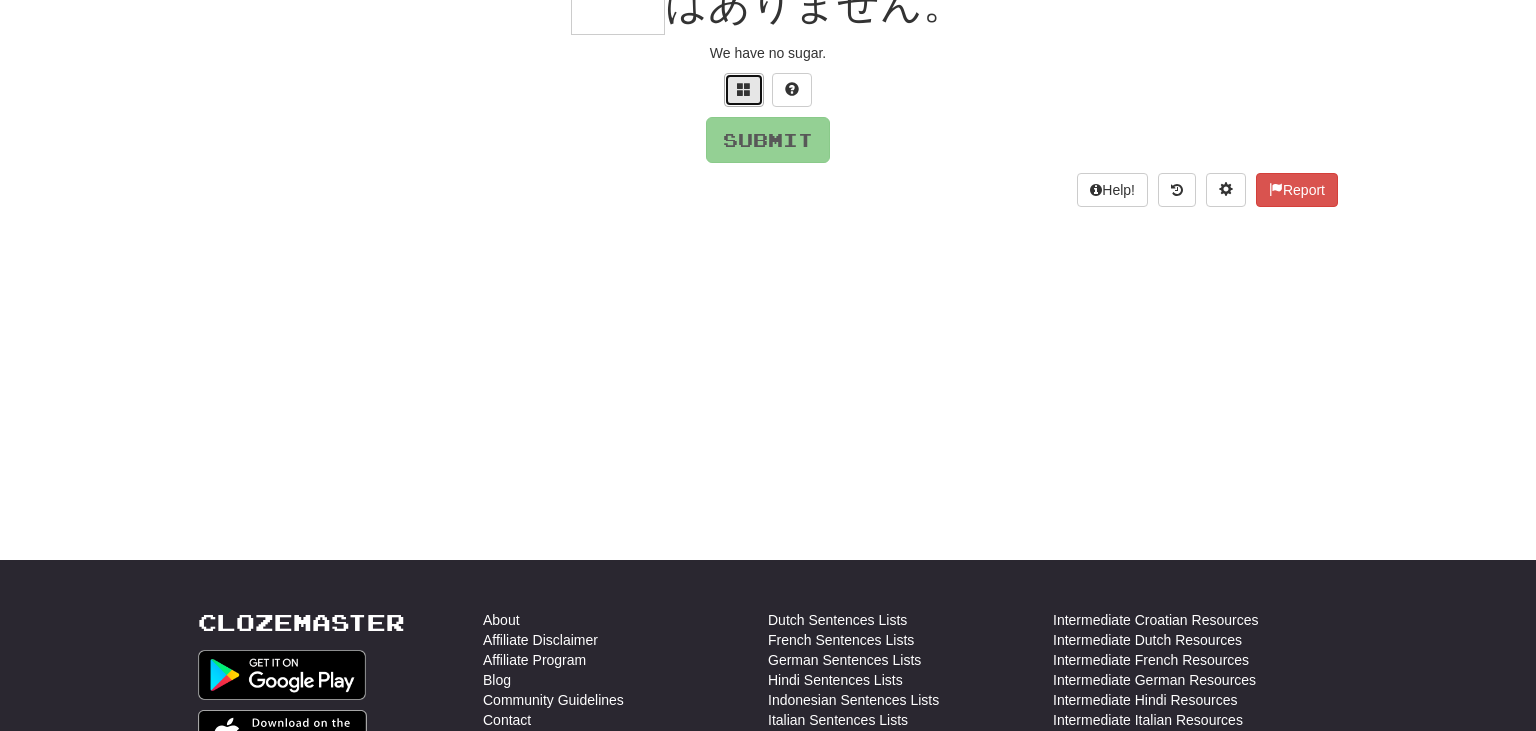 click at bounding box center [744, 89] 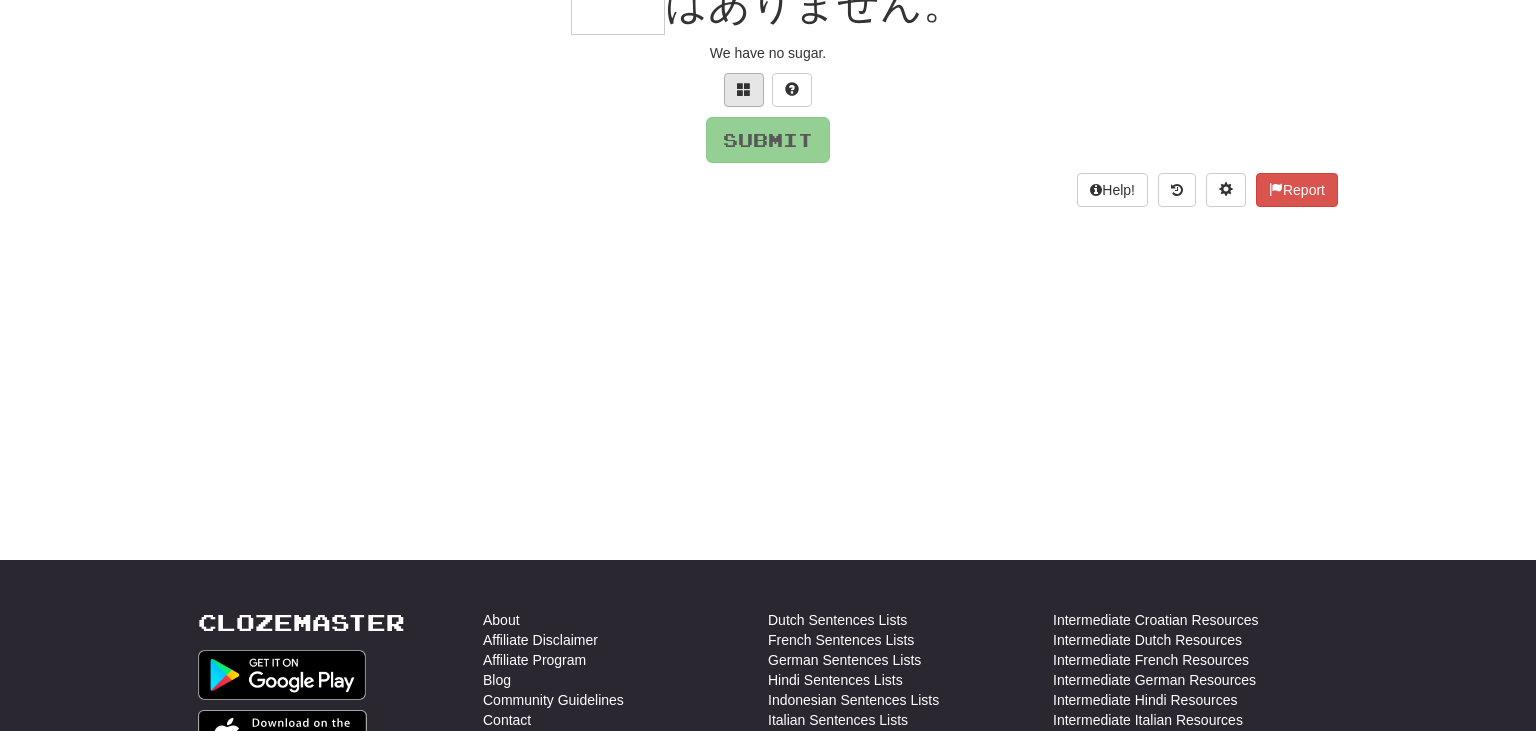 scroll, scrollTop: 200, scrollLeft: 0, axis: vertical 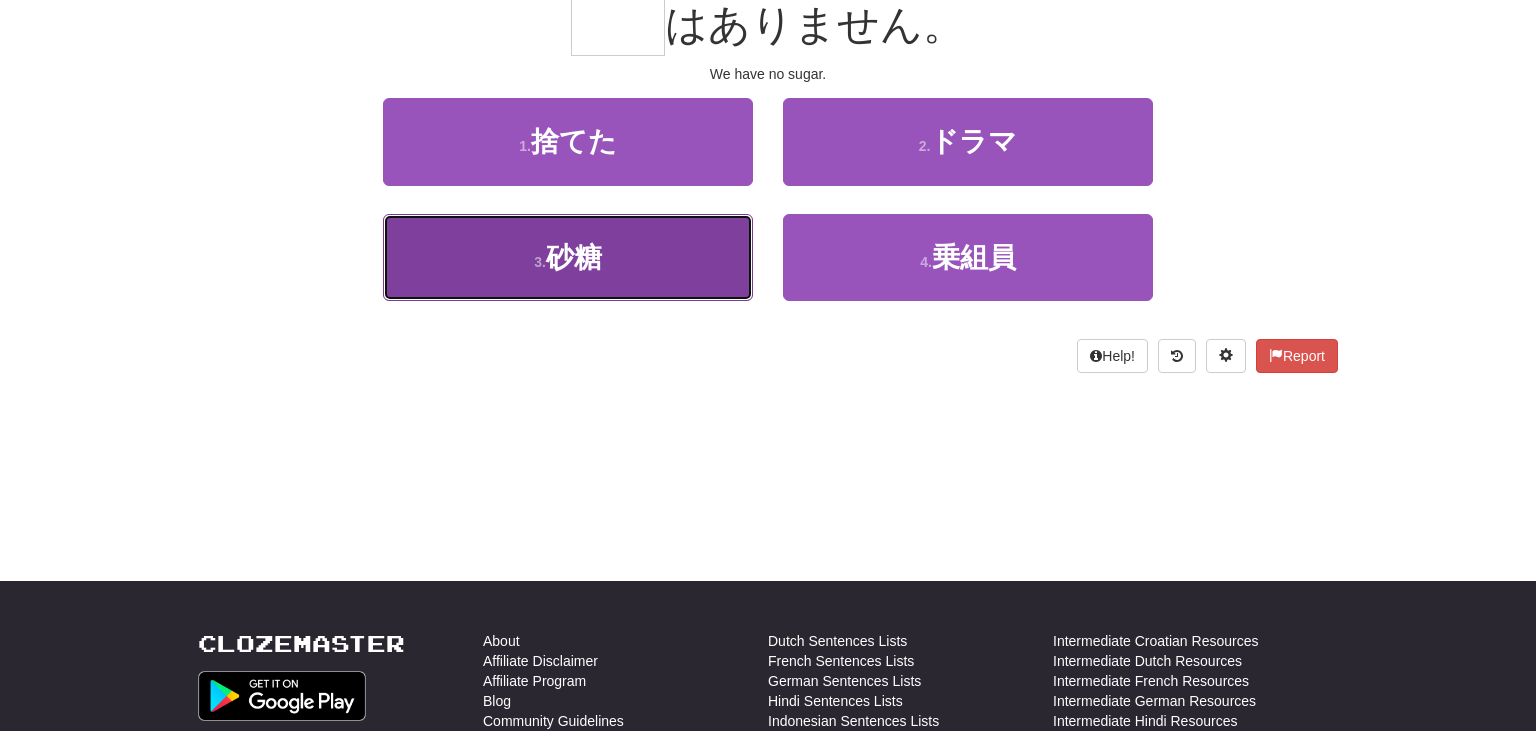 click on "3 .  砂糖" at bounding box center (568, 257) 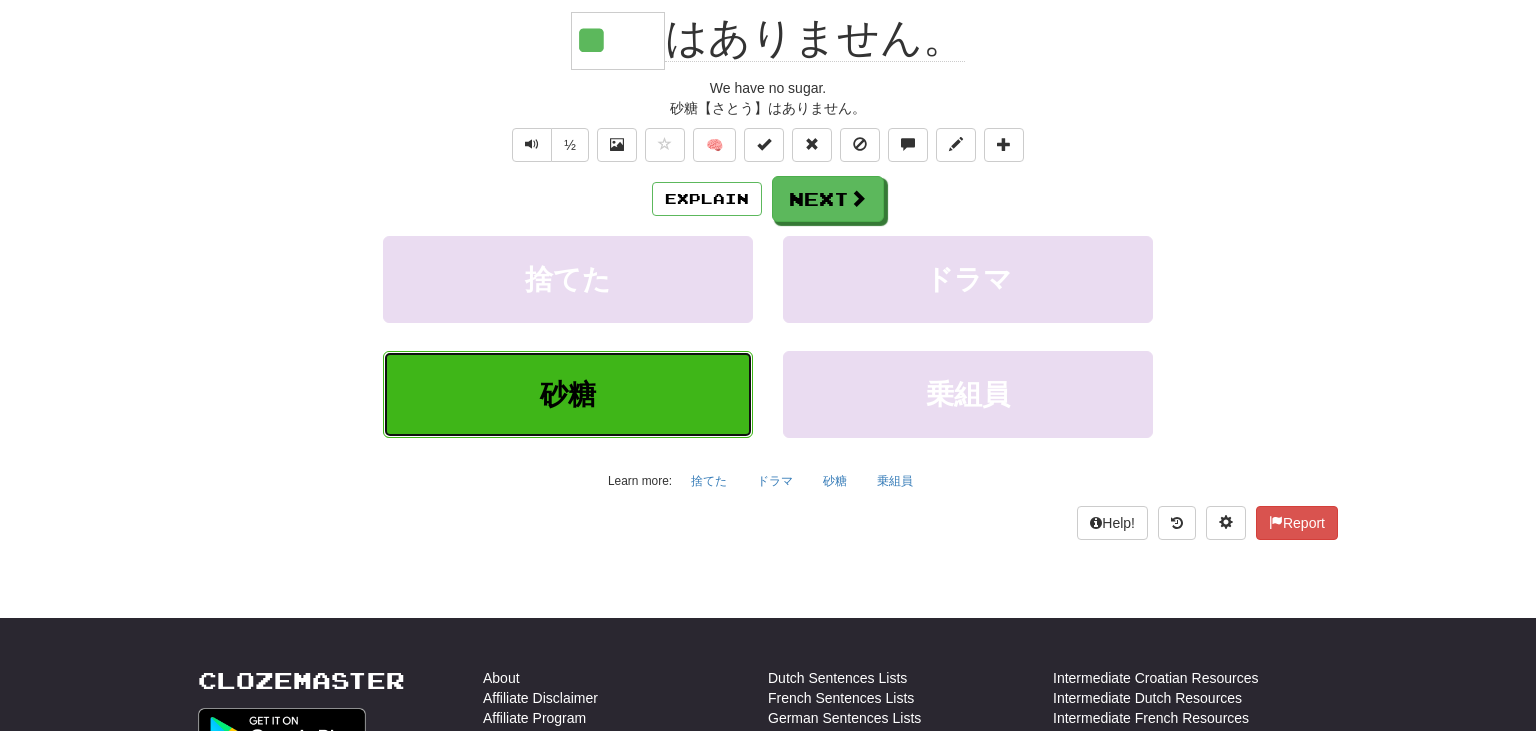 scroll, scrollTop: 213, scrollLeft: 0, axis: vertical 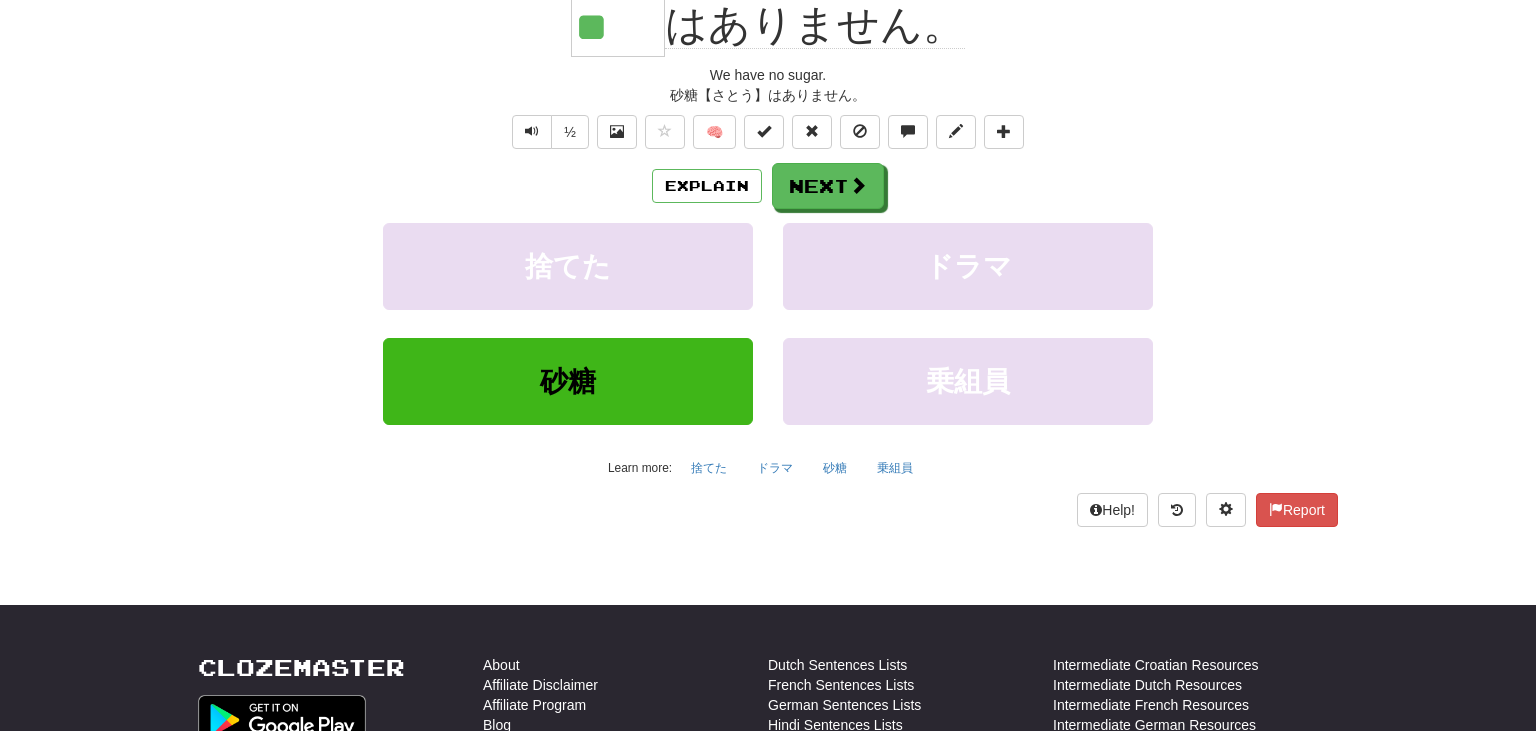 click on "Explain Next 捨てた ドラマ 砂糖 乗組員 Learn more: 捨てた ドラマ 砂糖 乗組員" at bounding box center (768, 323) 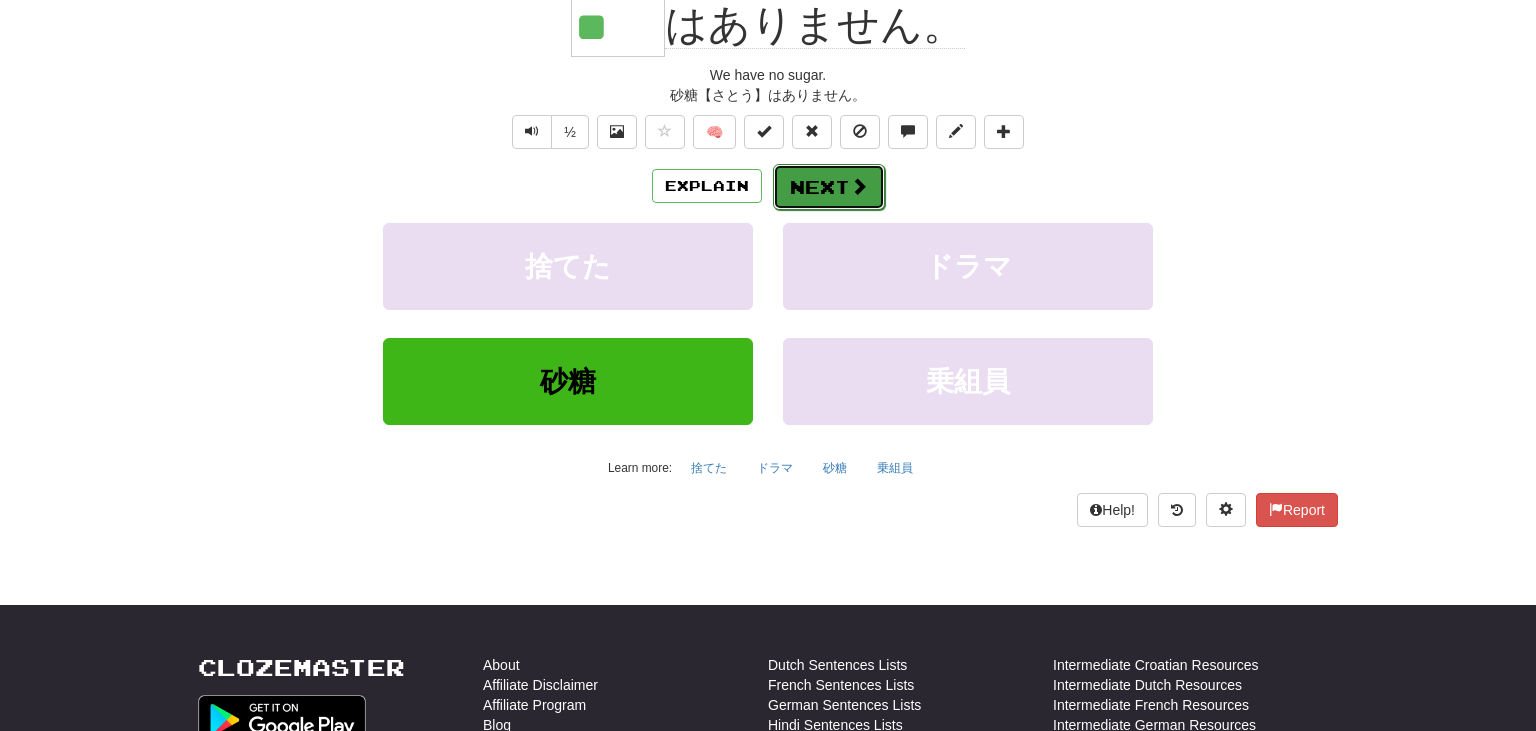 click on "Next" at bounding box center [829, 187] 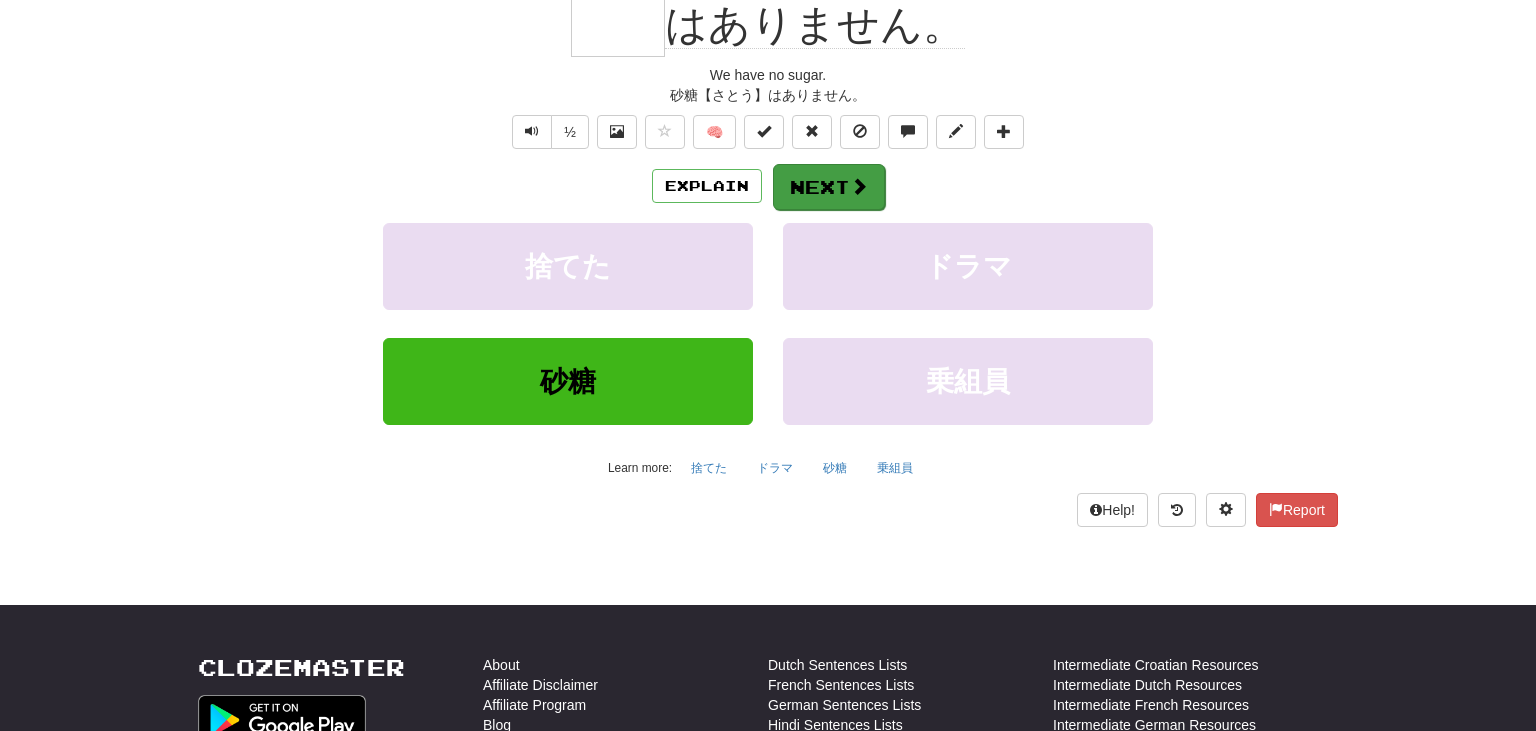 scroll, scrollTop: 200, scrollLeft: 0, axis: vertical 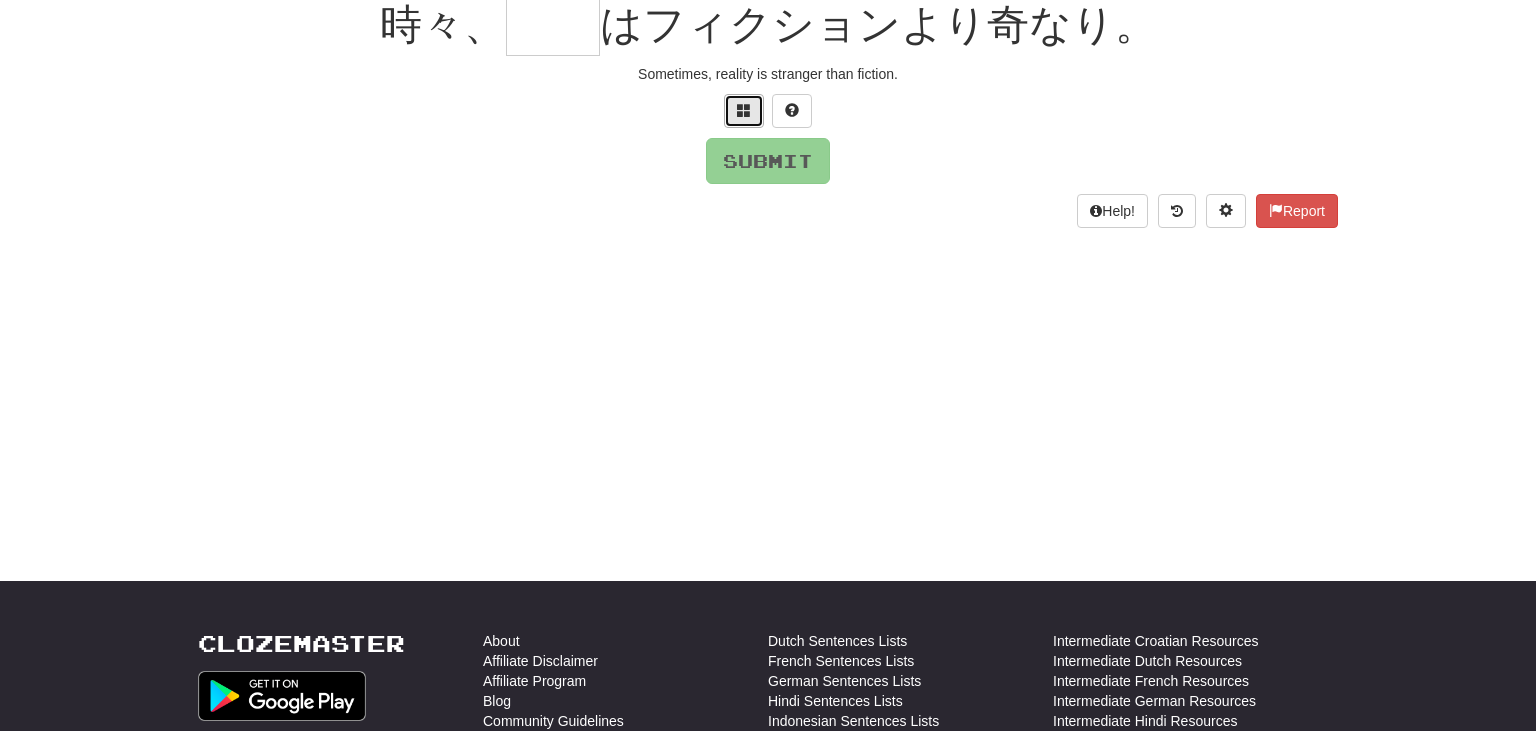 click at bounding box center [744, 110] 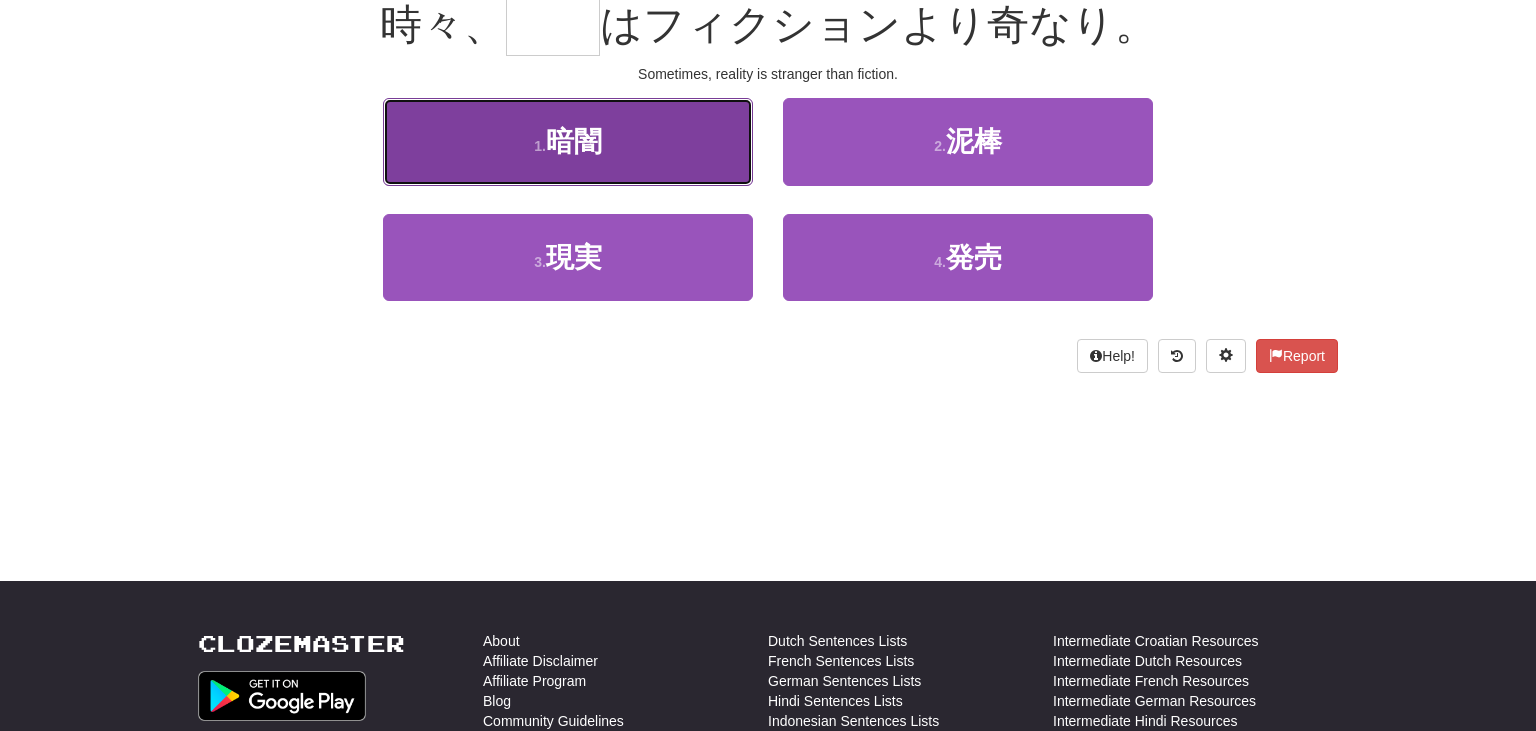 click on "1 .  暗闇" at bounding box center [568, 141] 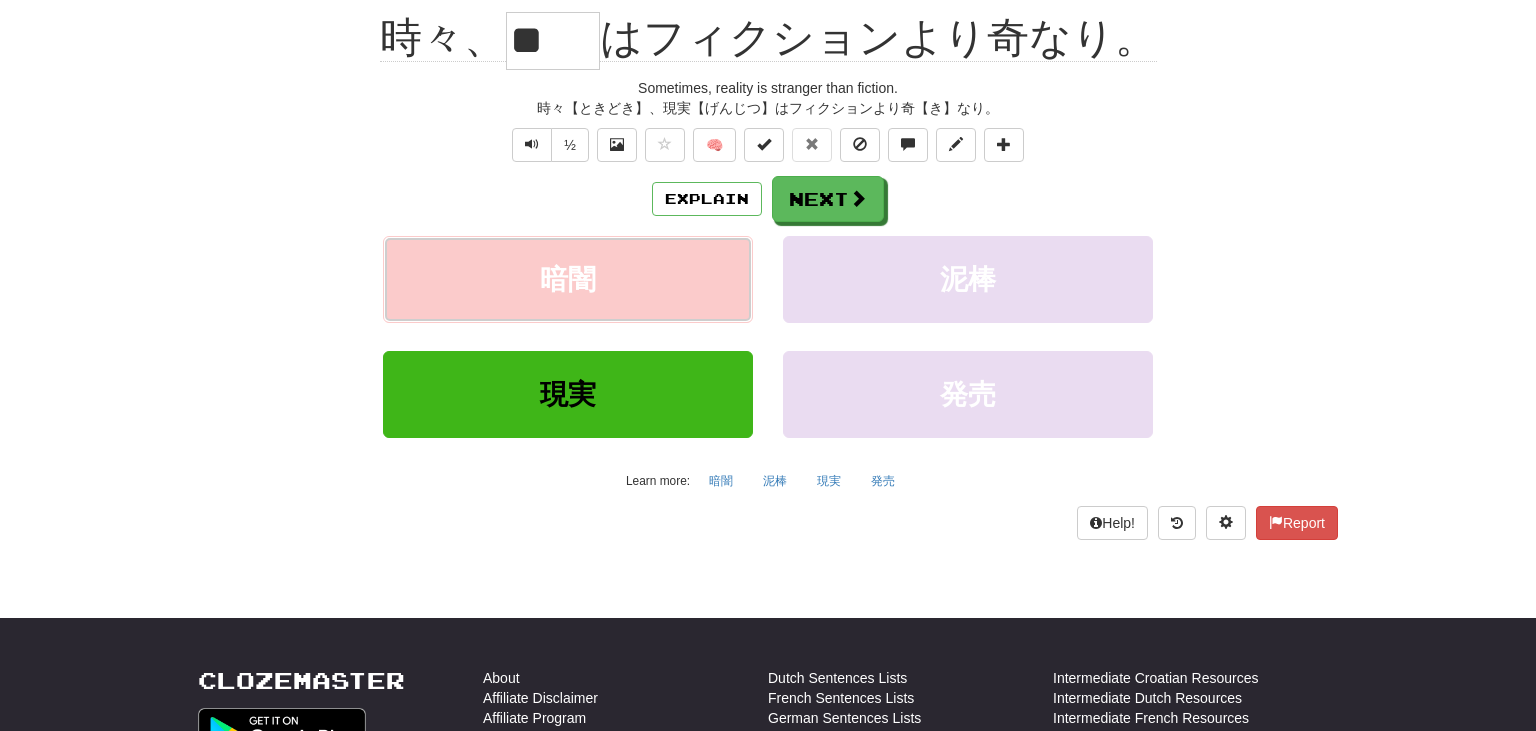 scroll, scrollTop: 213, scrollLeft: 0, axis: vertical 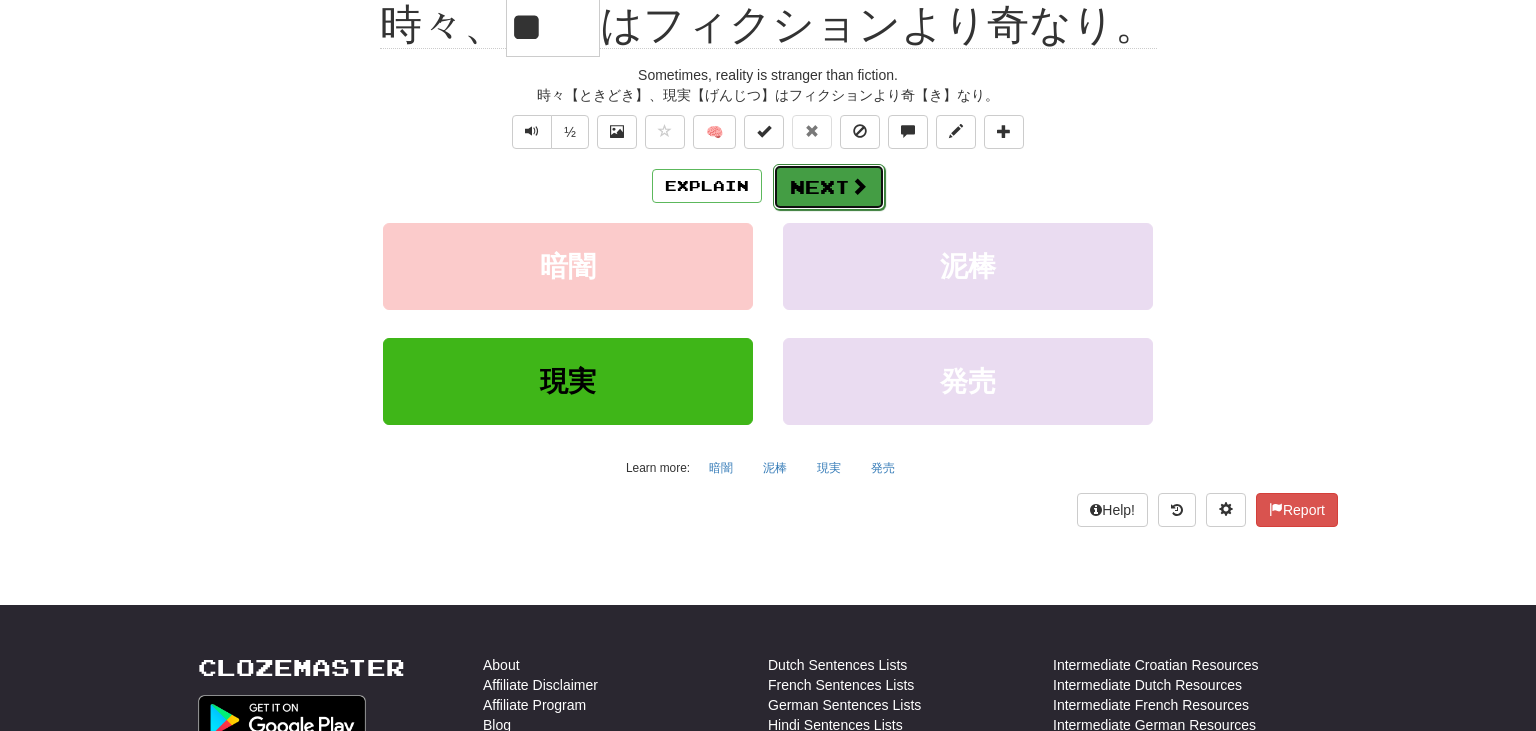 click on "Next" at bounding box center (829, 187) 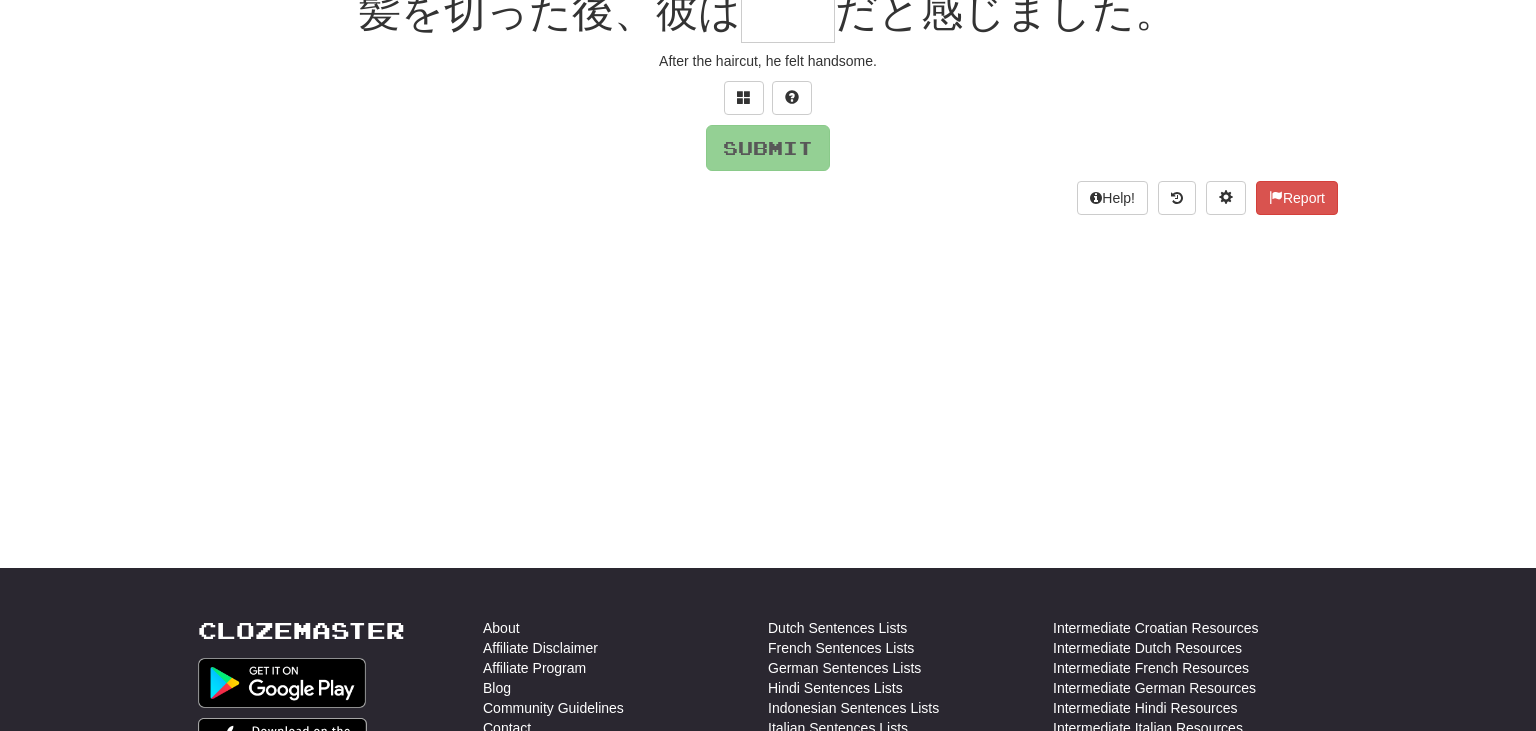 scroll, scrollTop: 200, scrollLeft: 0, axis: vertical 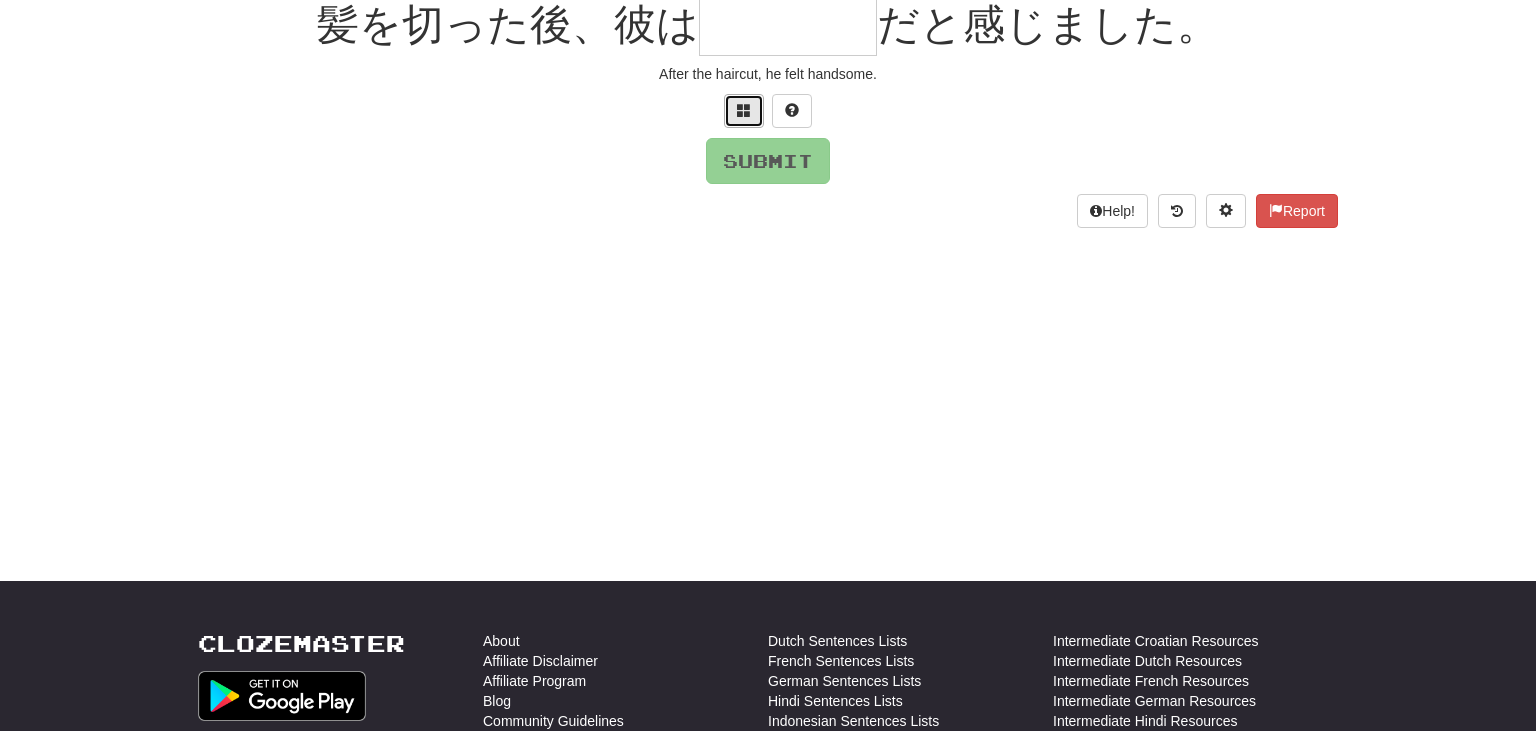 click at bounding box center (744, 110) 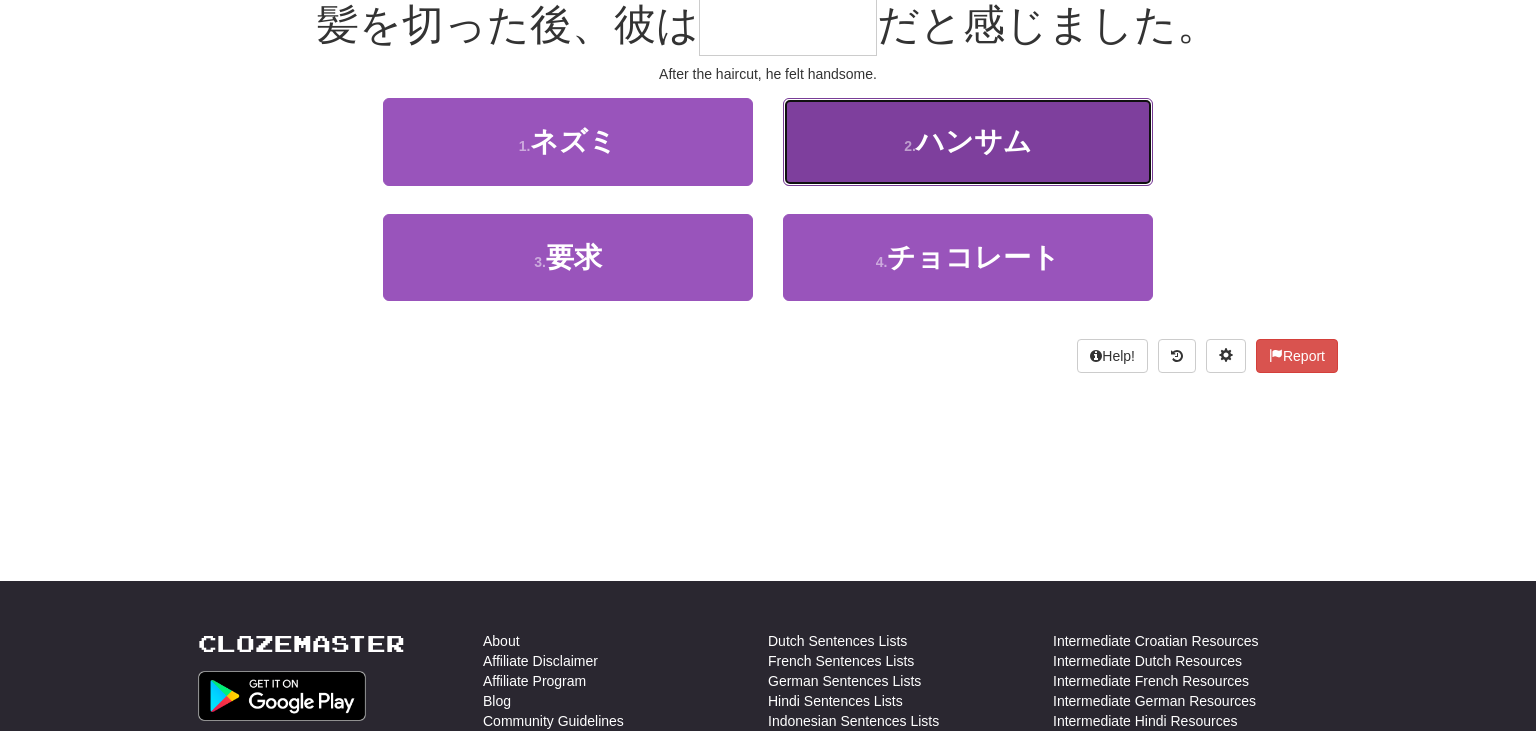 click on "ハンサム" at bounding box center [974, 141] 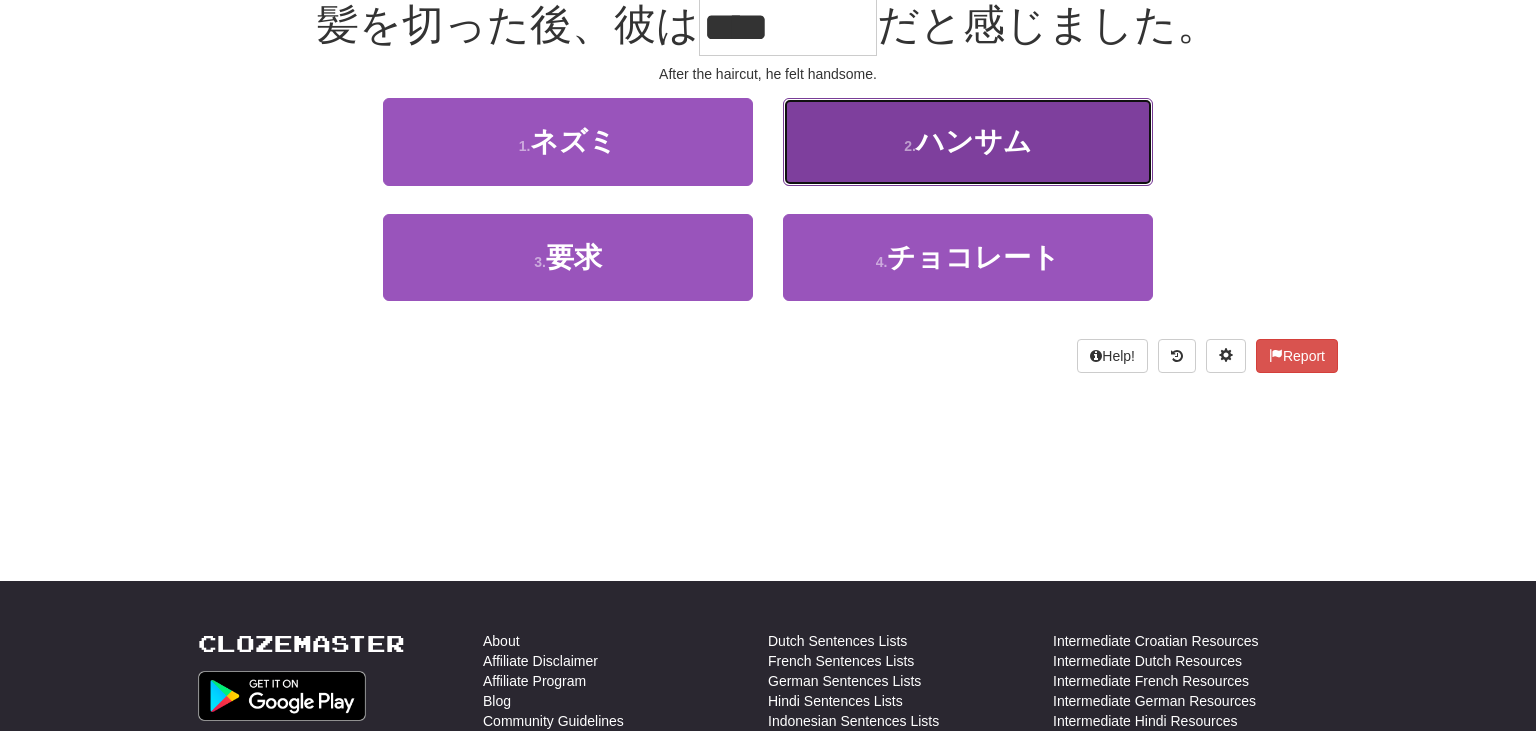 scroll, scrollTop: 213, scrollLeft: 0, axis: vertical 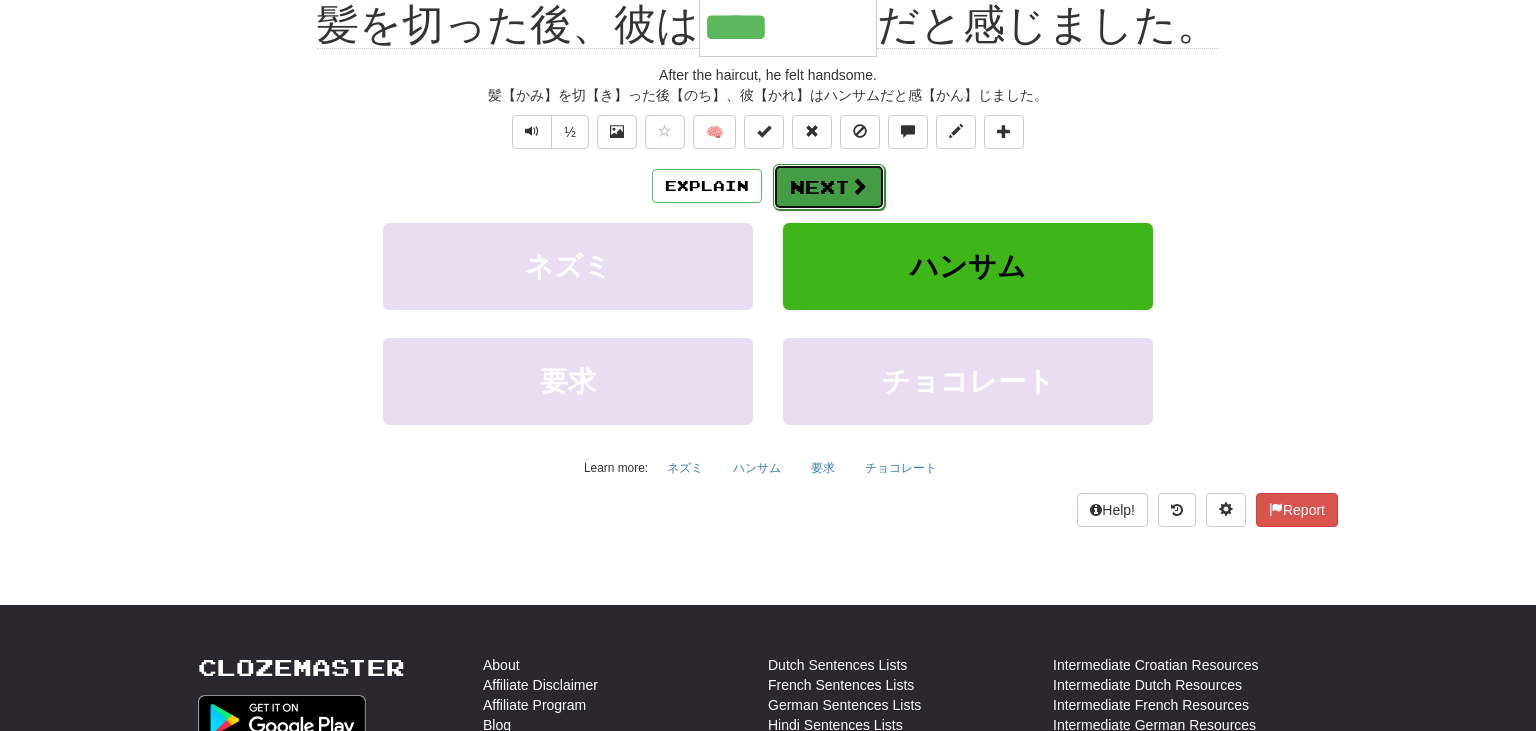 click on "Next" at bounding box center [829, 187] 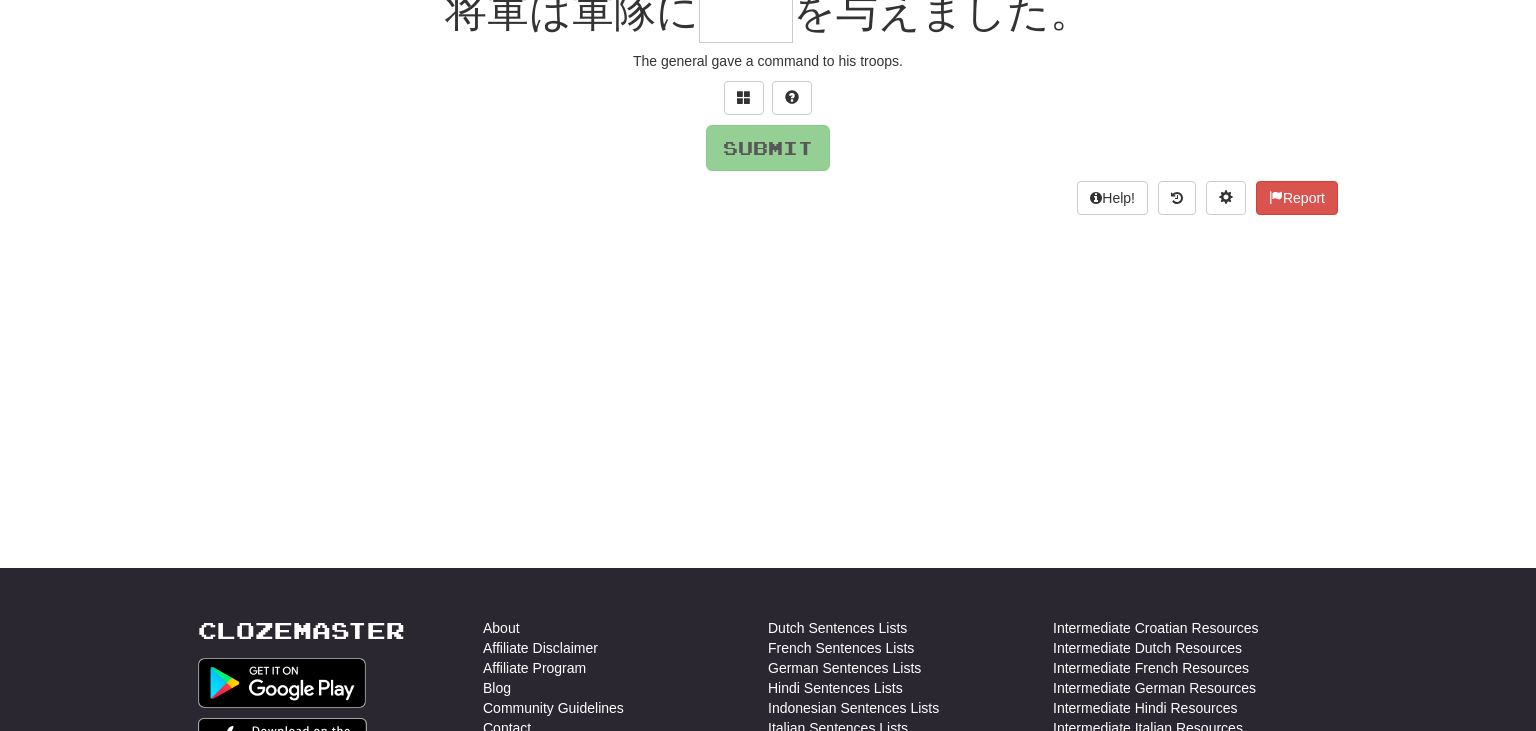 scroll, scrollTop: 200, scrollLeft: 0, axis: vertical 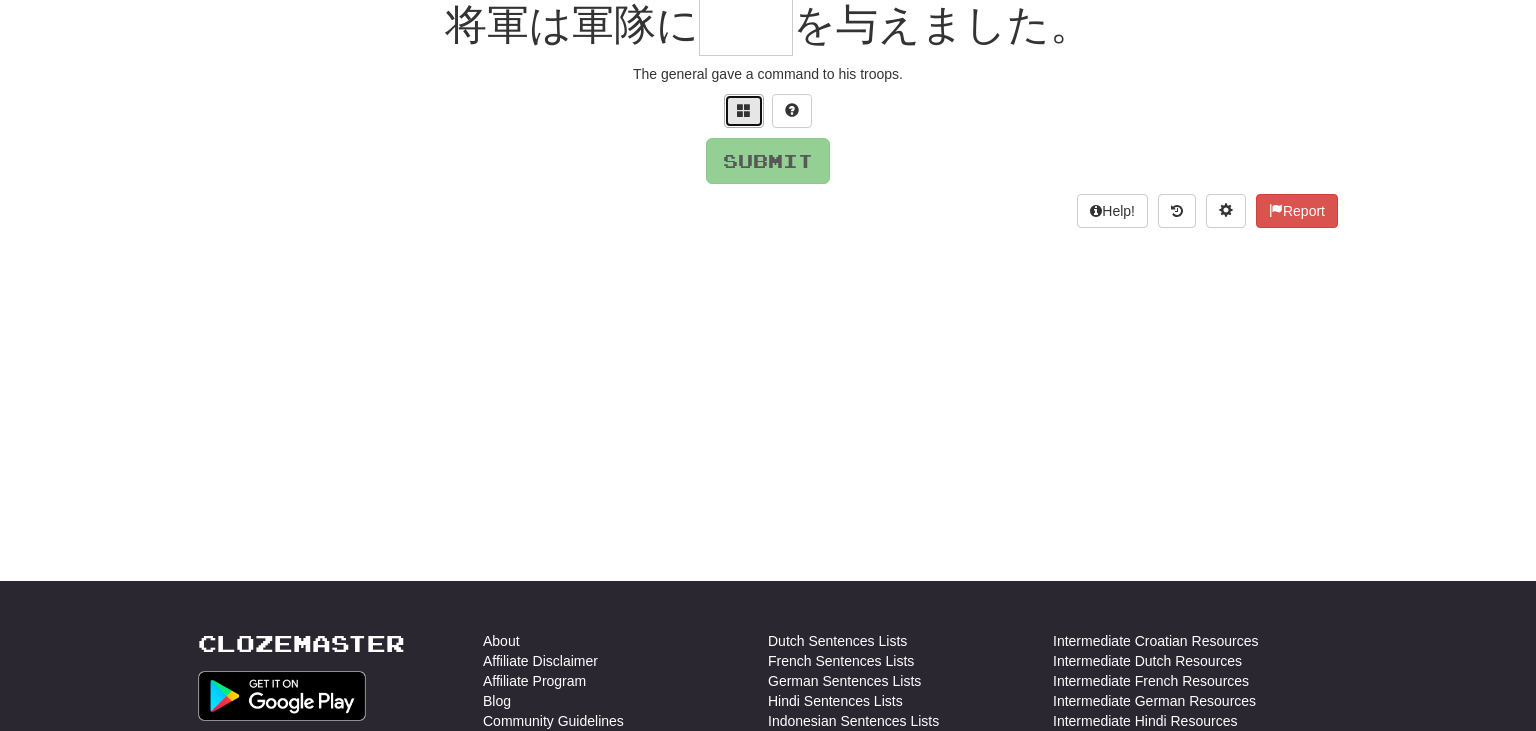 click at bounding box center [744, 111] 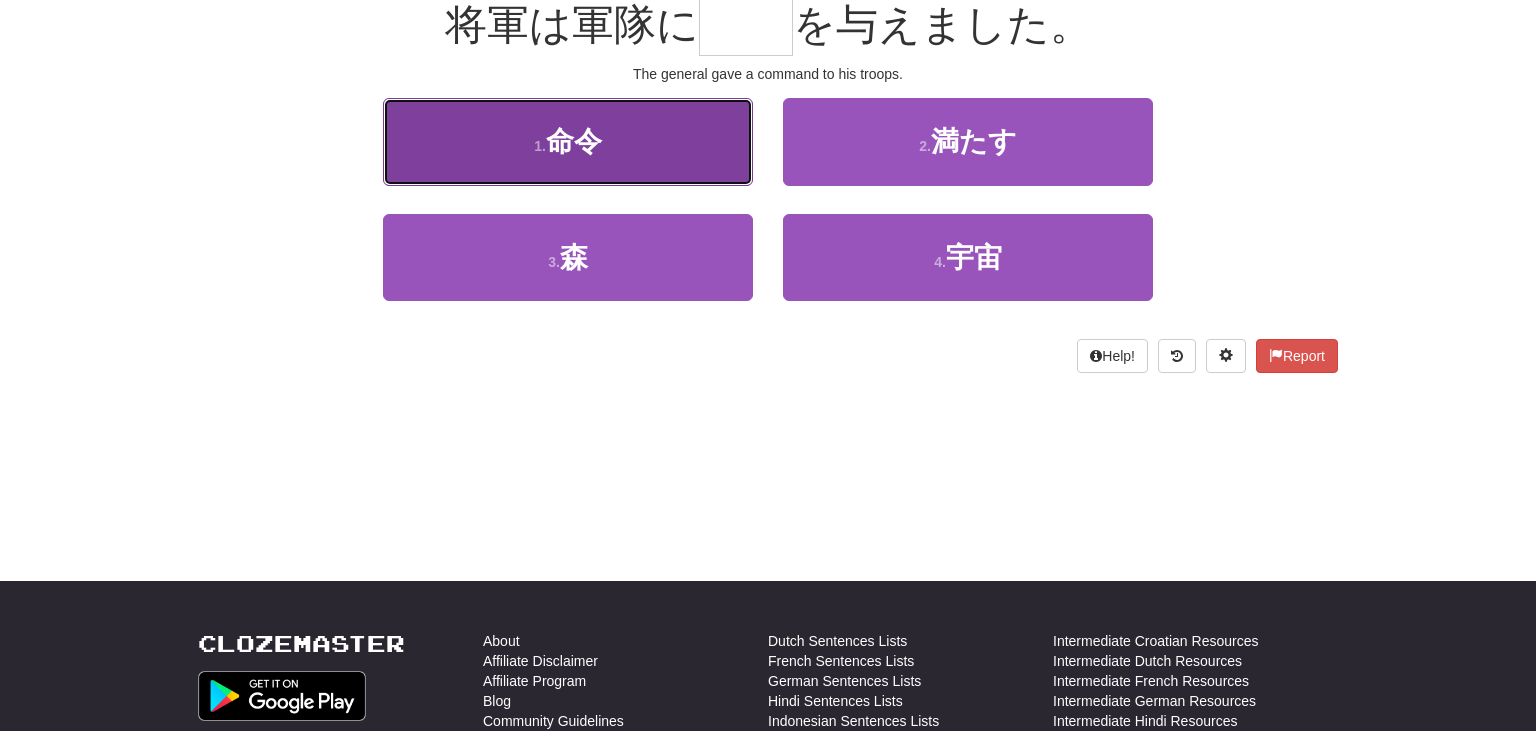 click on "1 .  命令" at bounding box center [568, 141] 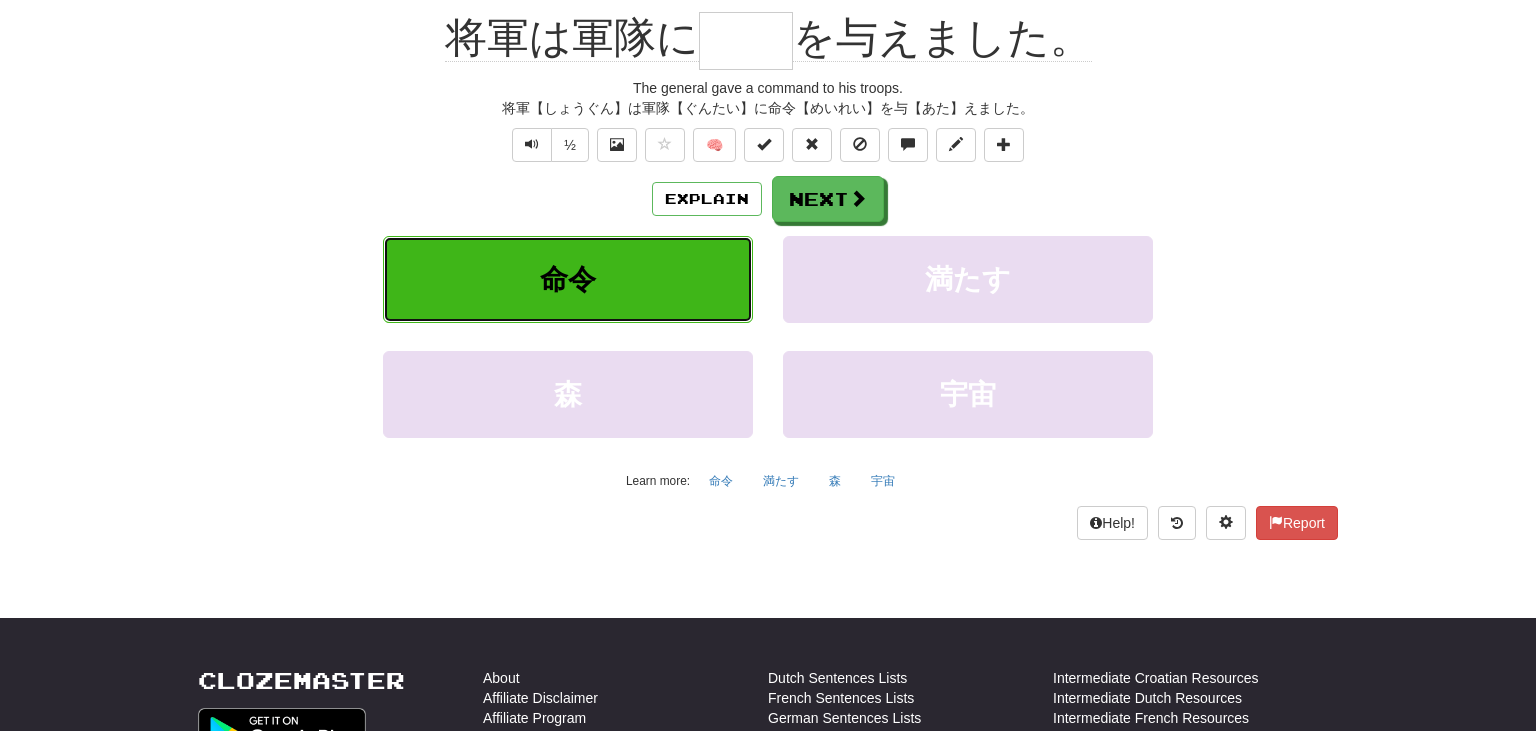 type on "**" 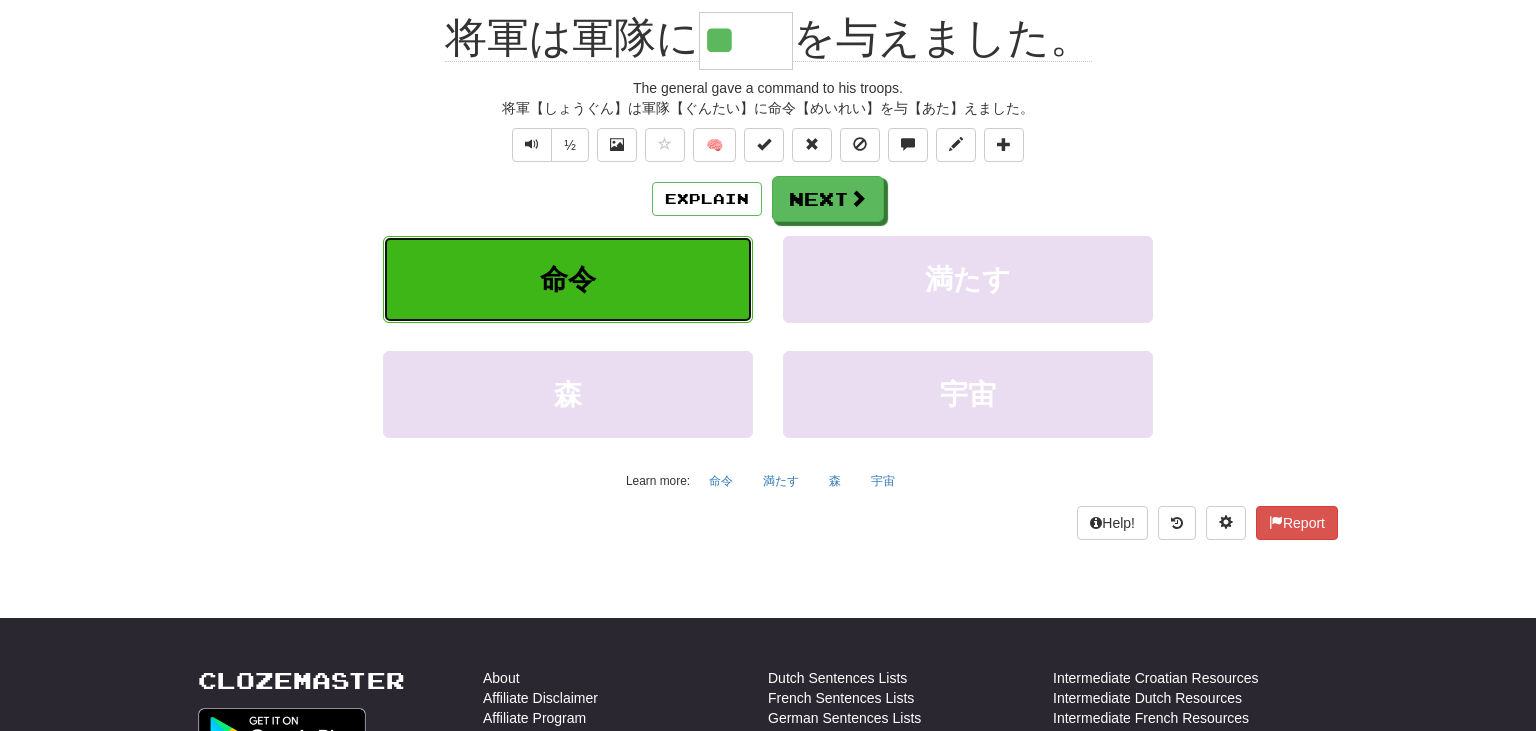 scroll, scrollTop: 213, scrollLeft: 0, axis: vertical 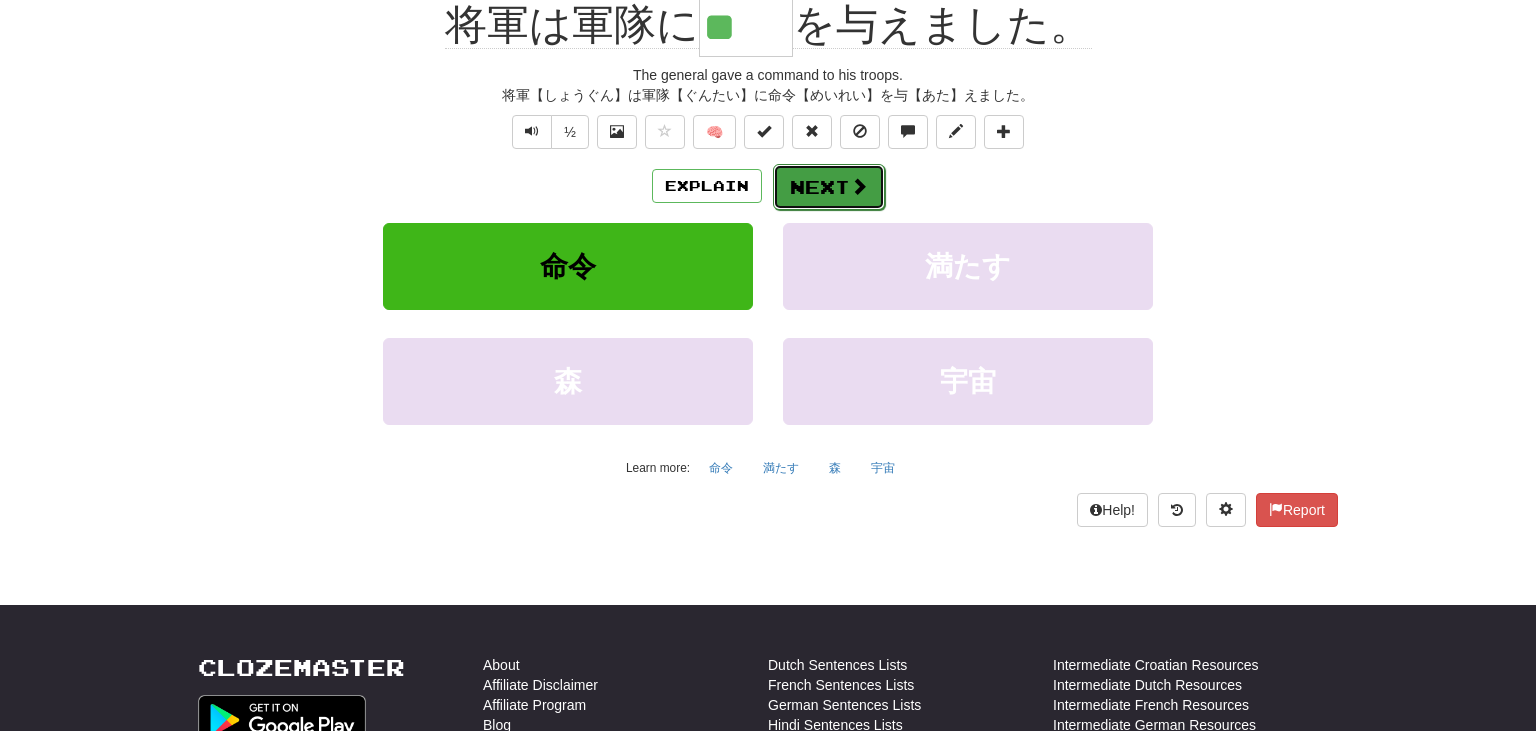 click at bounding box center [859, 186] 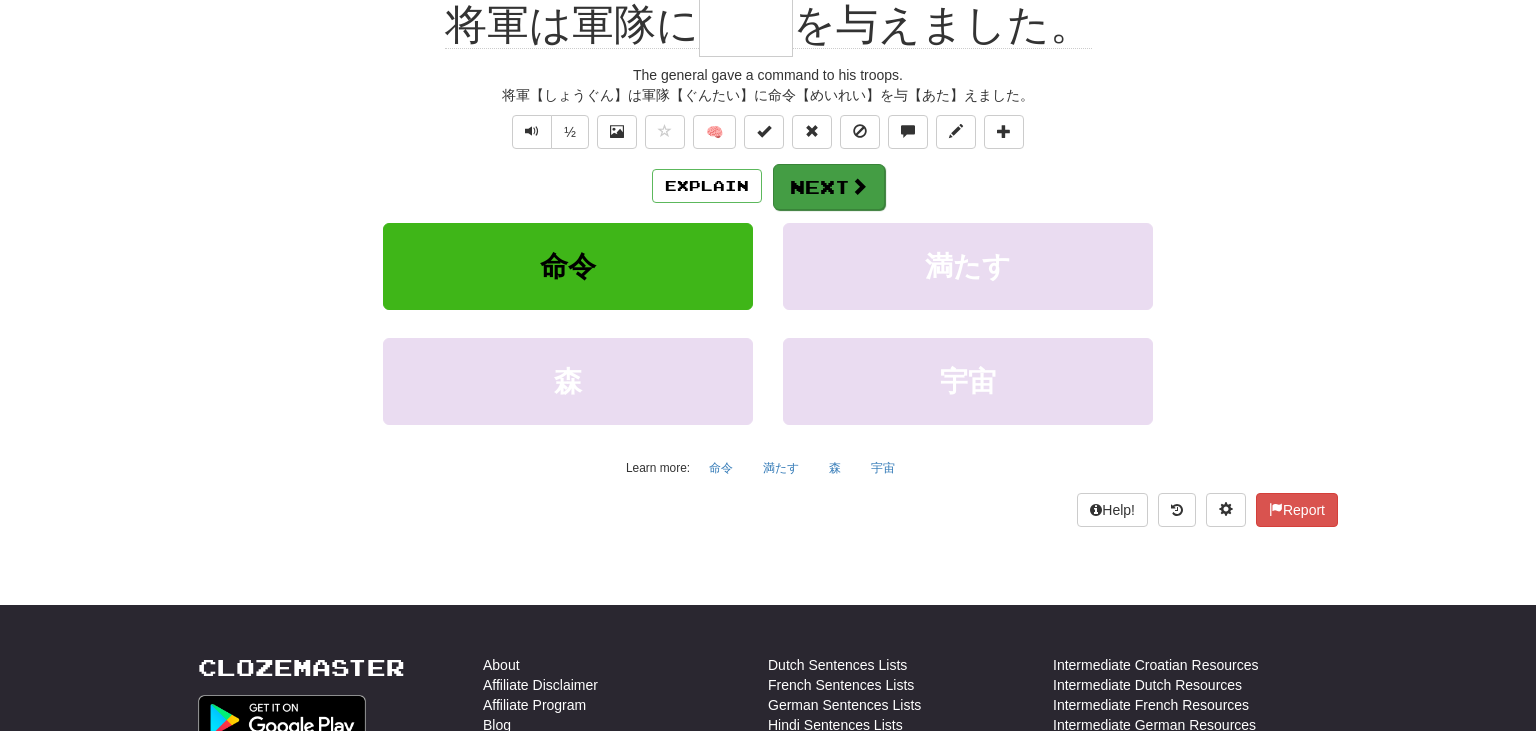 scroll, scrollTop: 200, scrollLeft: 0, axis: vertical 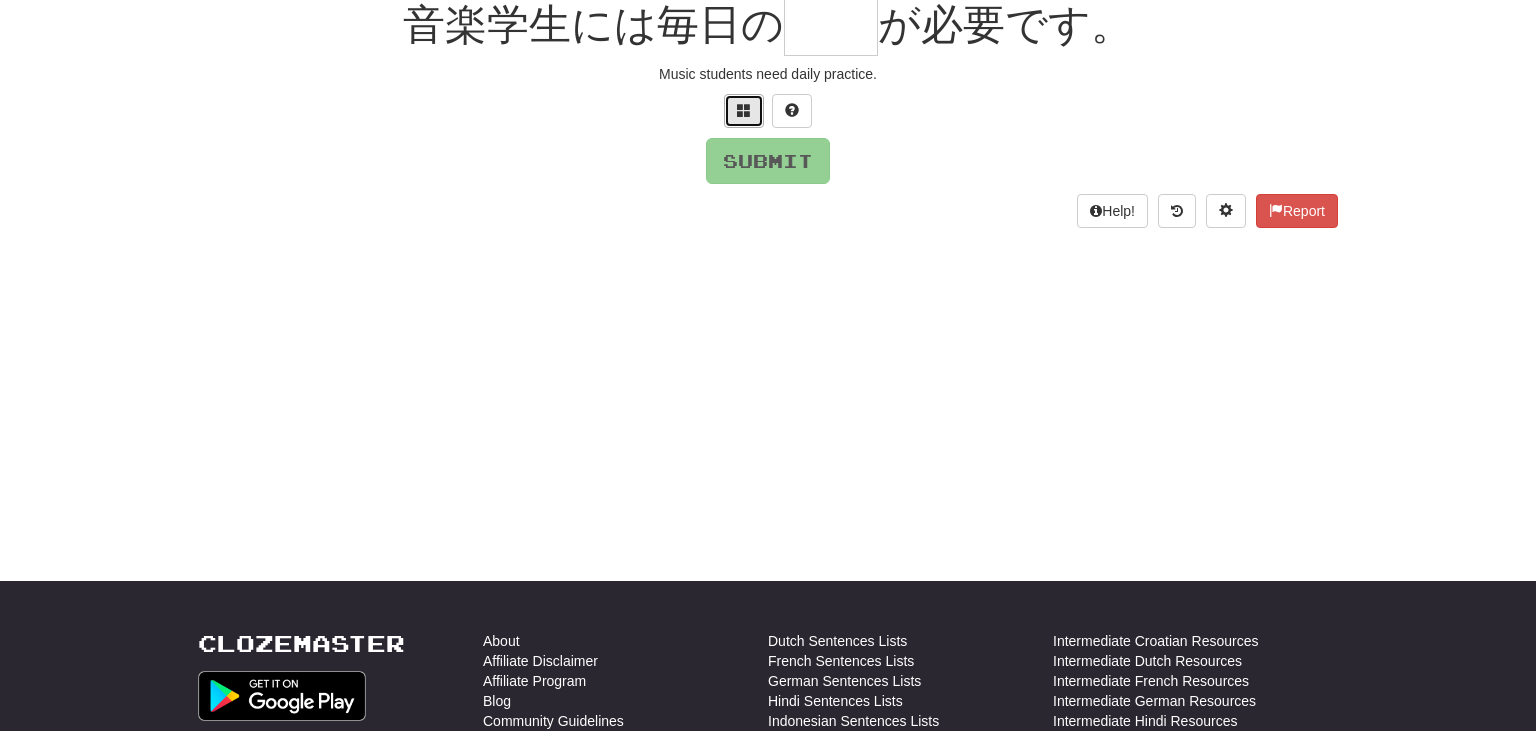 click at bounding box center (744, 110) 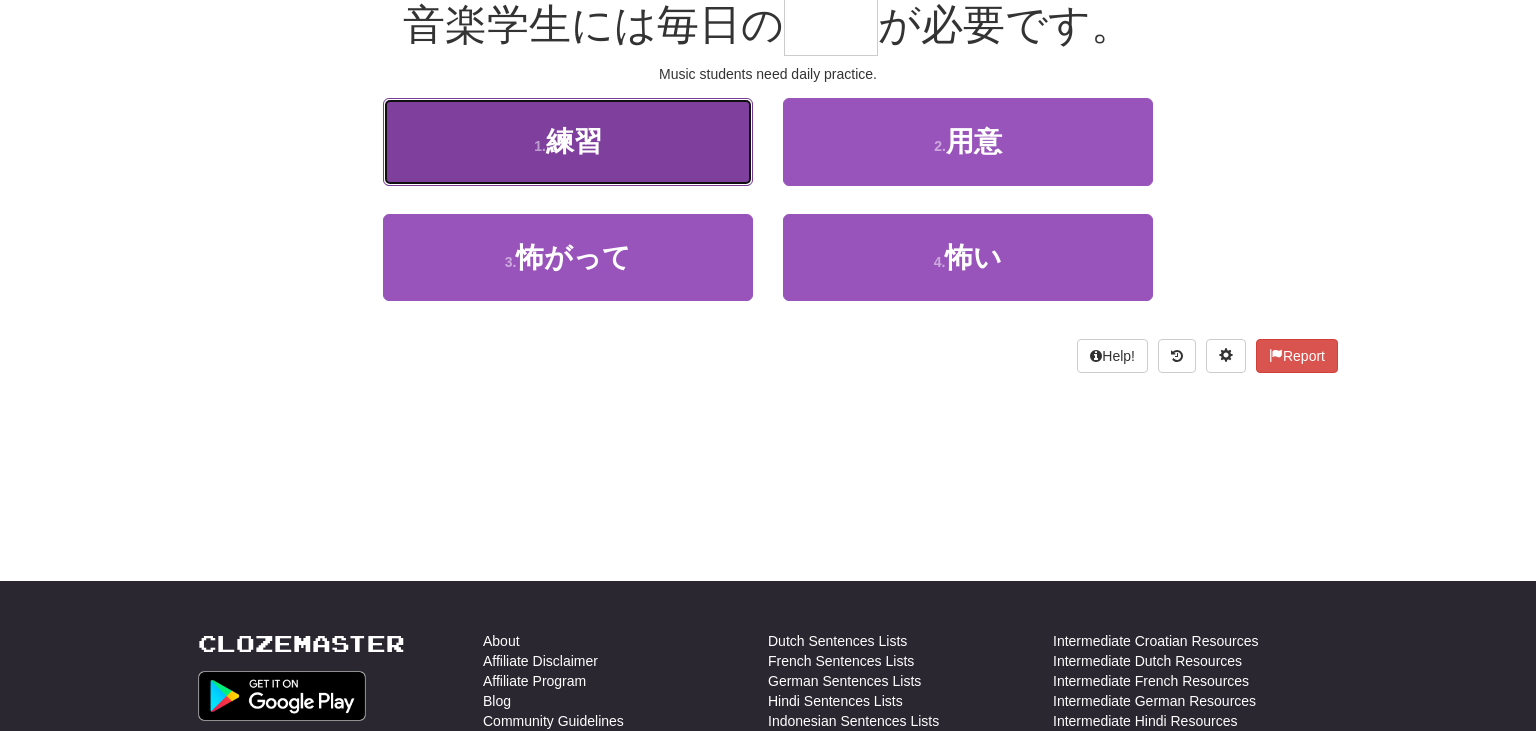 click on "1 .  練習" at bounding box center [568, 141] 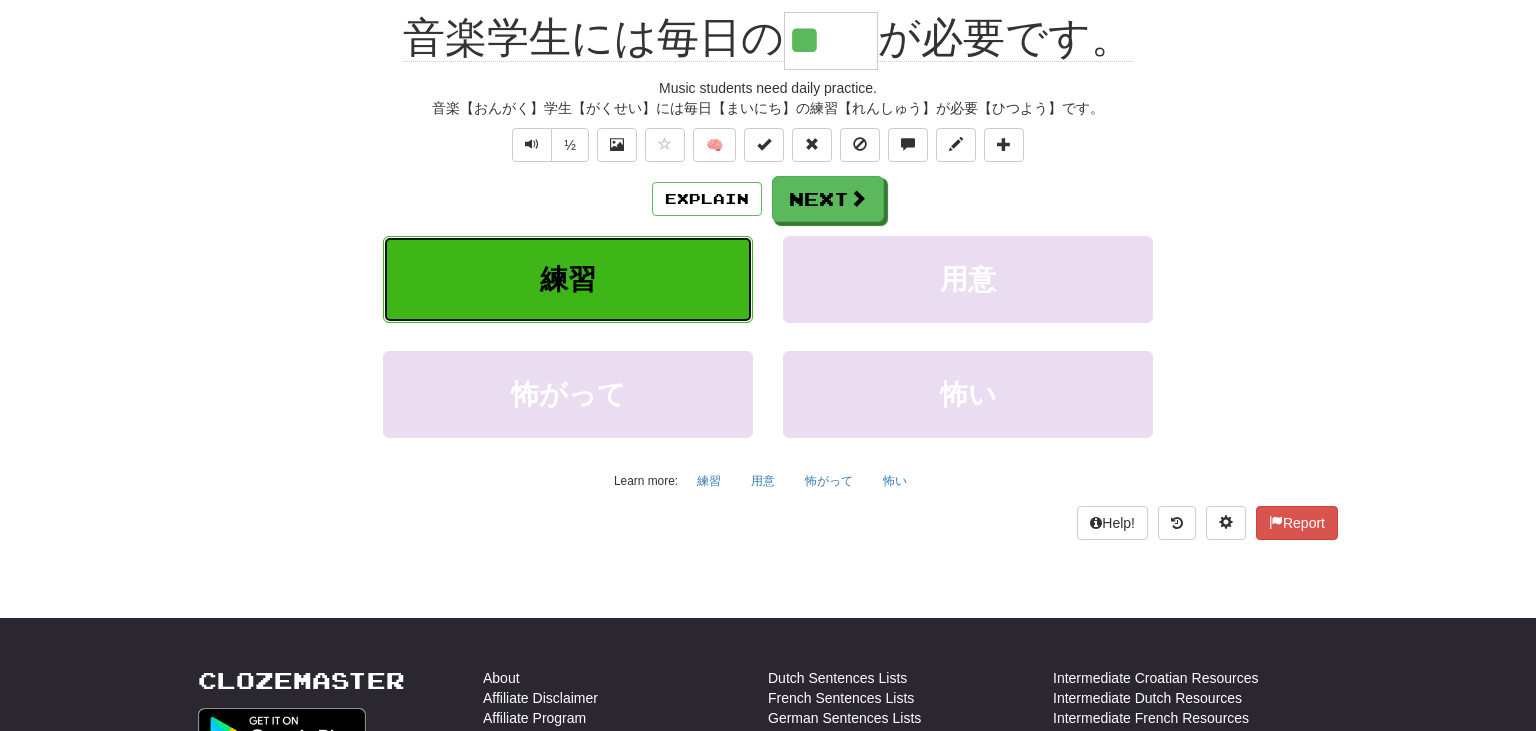 scroll, scrollTop: 213, scrollLeft: 0, axis: vertical 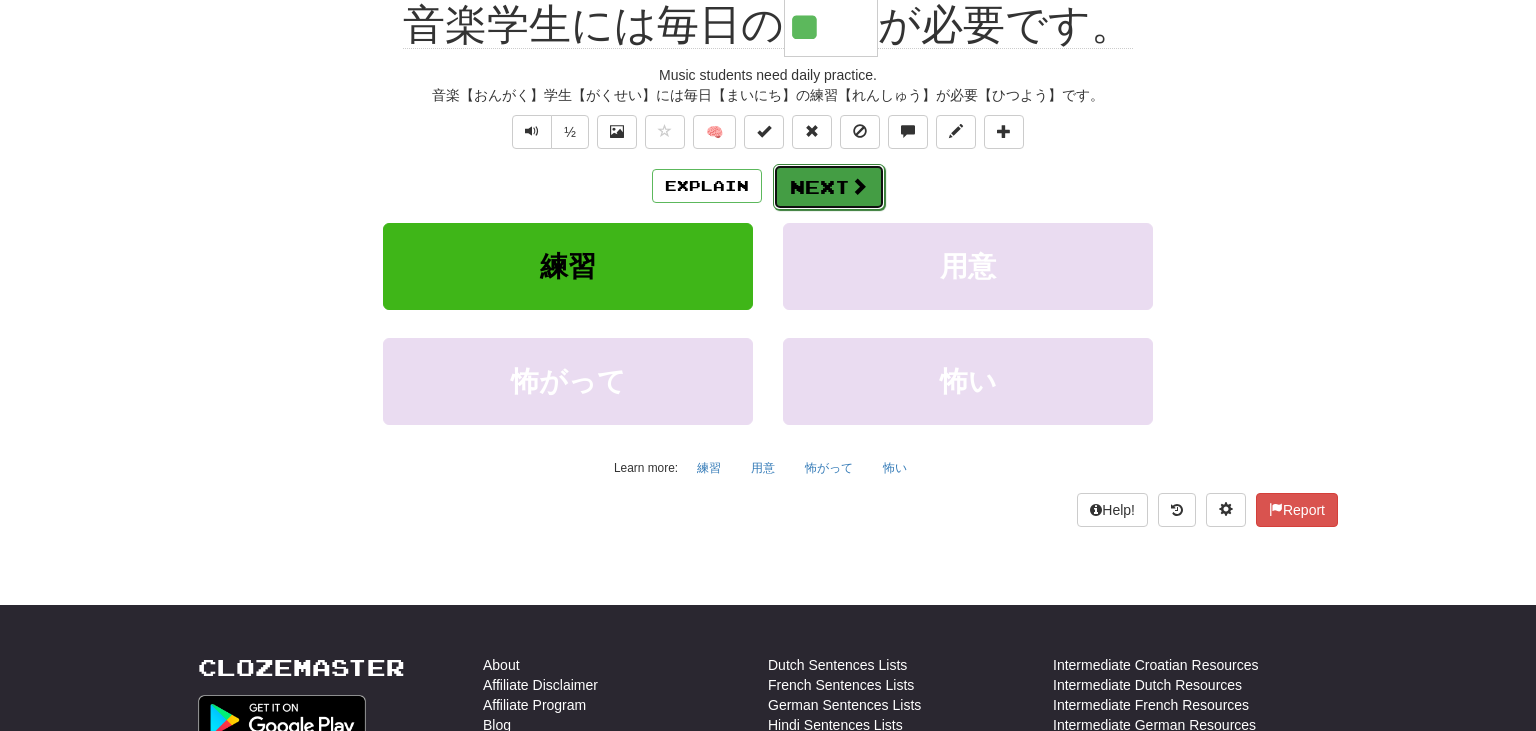 click at bounding box center [859, 186] 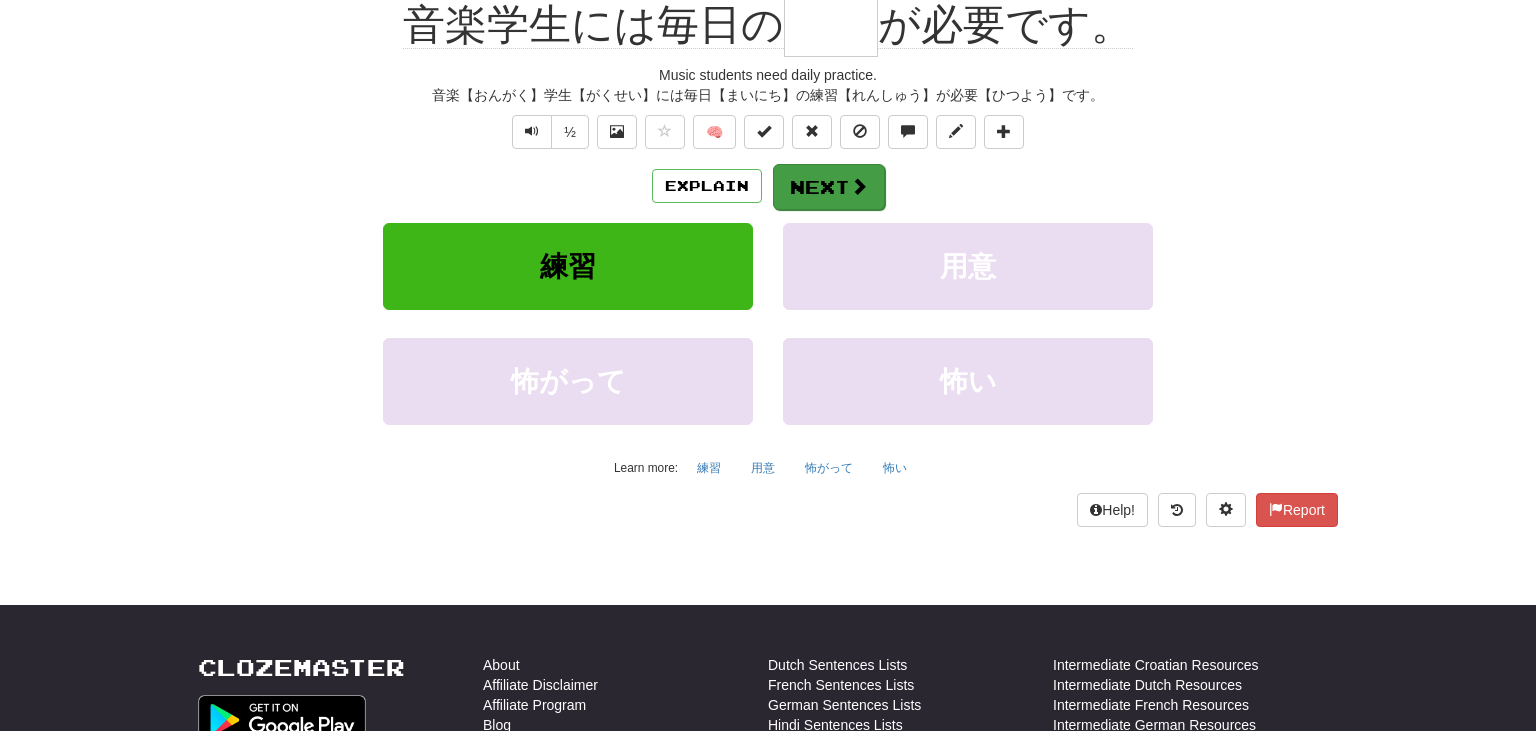 scroll, scrollTop: 200, scrollLeft: 0, axis: vertical 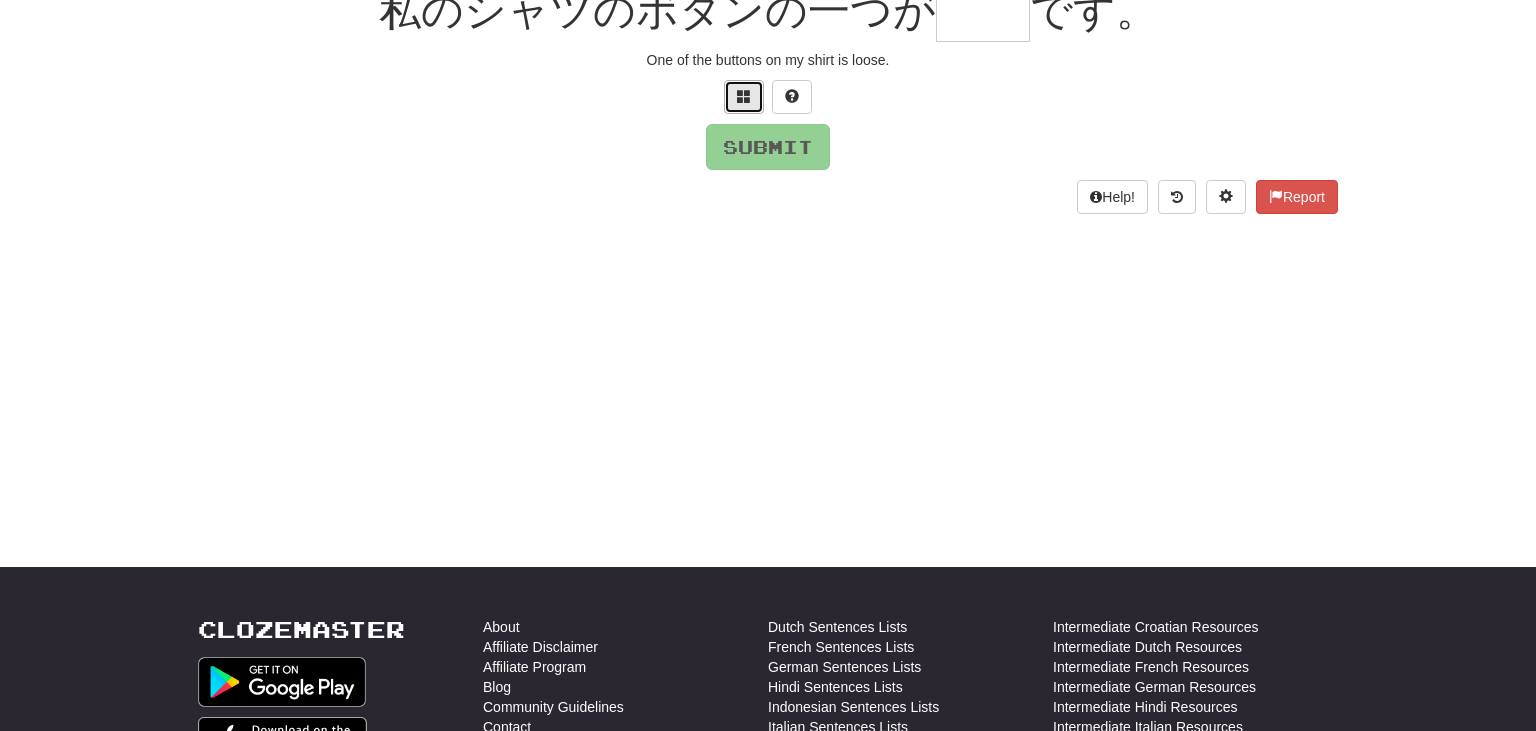 click at bounding box center (744, 96) 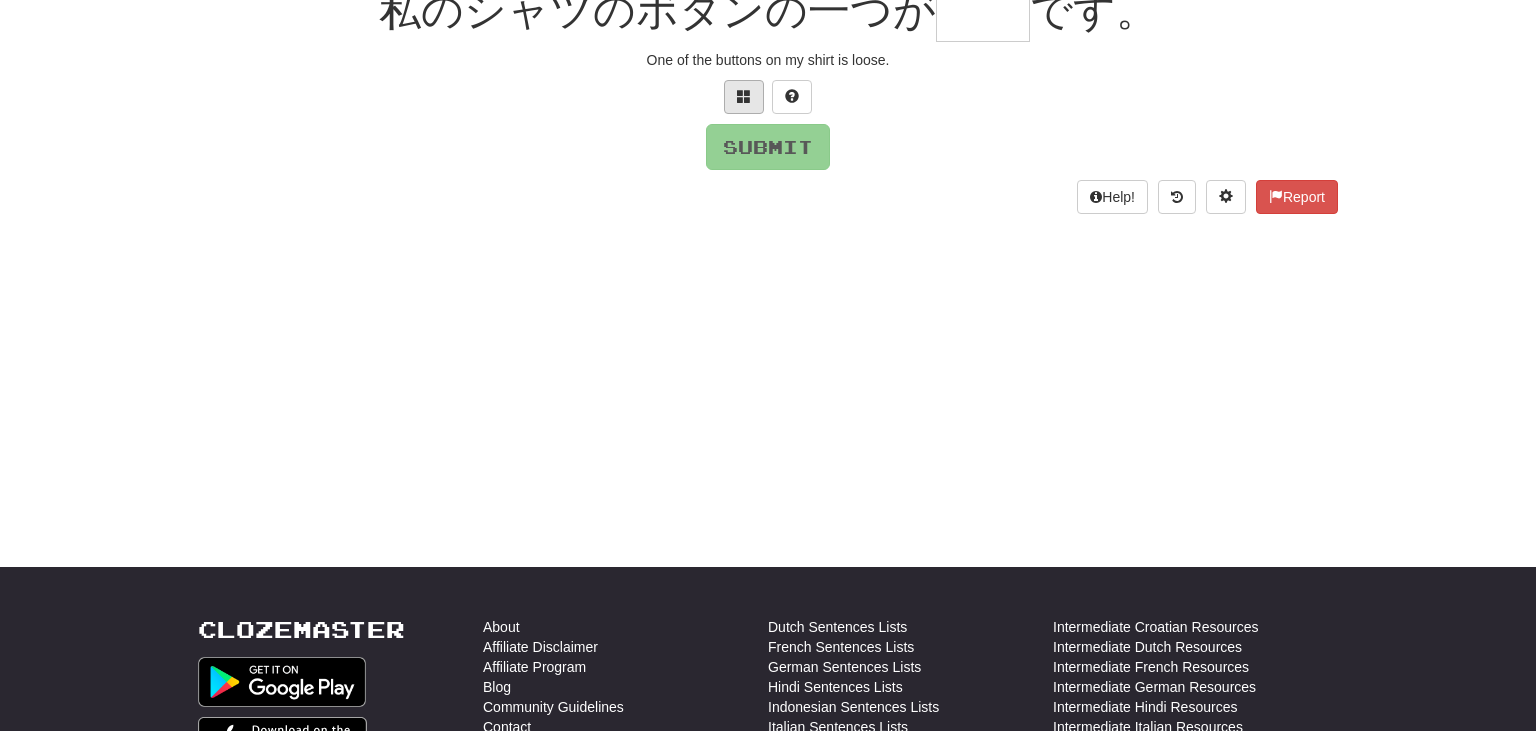 scroll, scrollTop: 200, scrollLeft: 0, axis: vertical 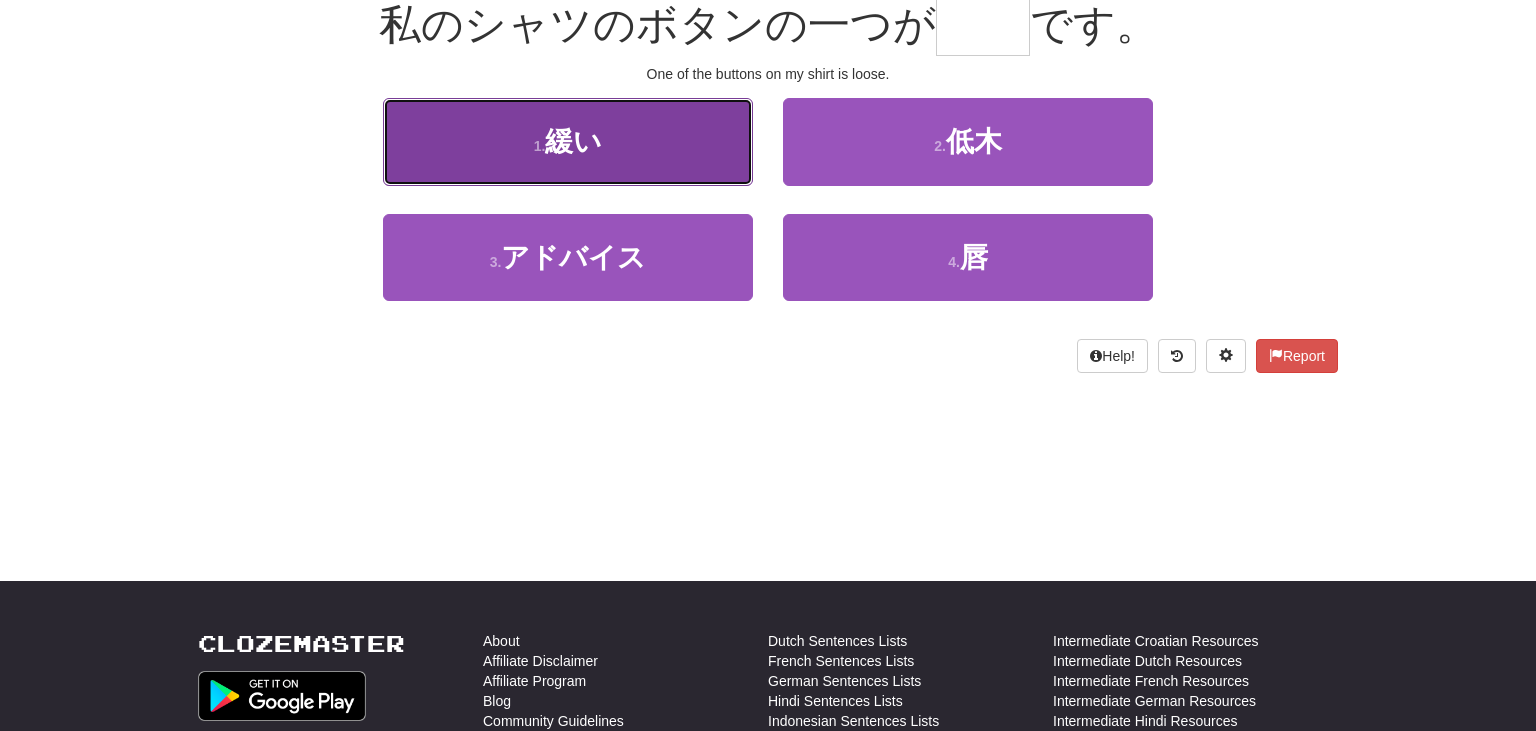 click on "1 .  緩い" at bounding box center (568, 141) 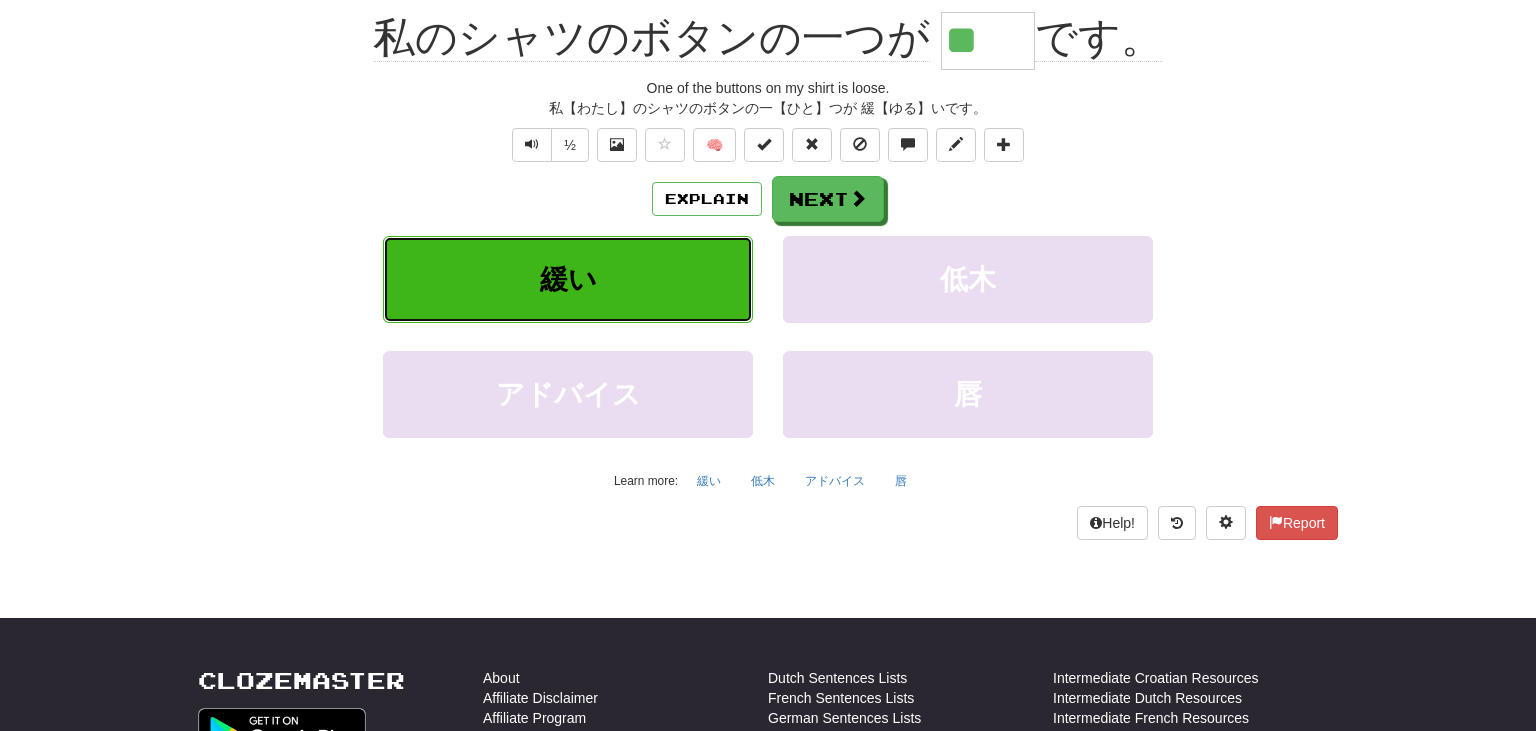scroll, scrollTop: 213, scrollLeft: 0, axis: vertical 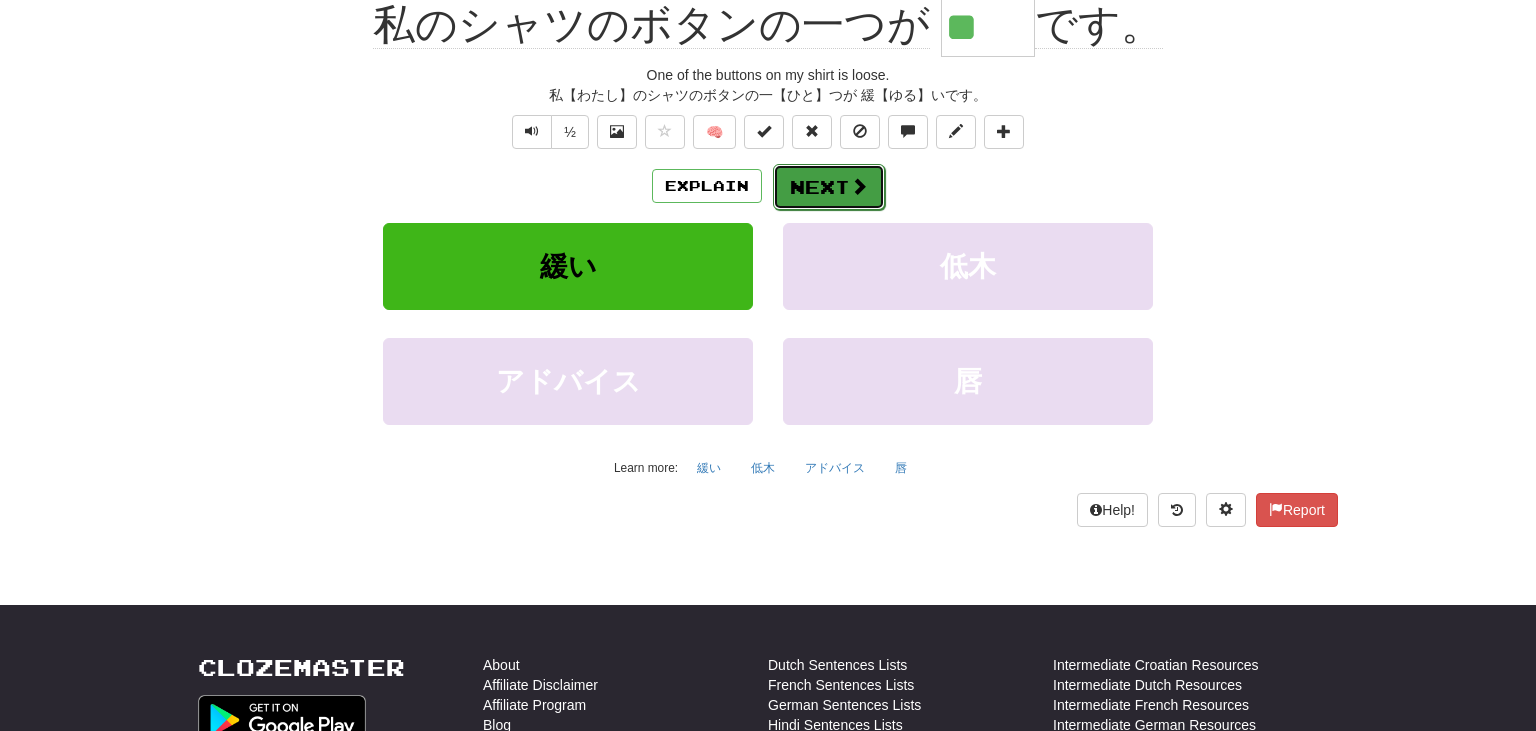click on "Next" at bounding box center [829, 187] 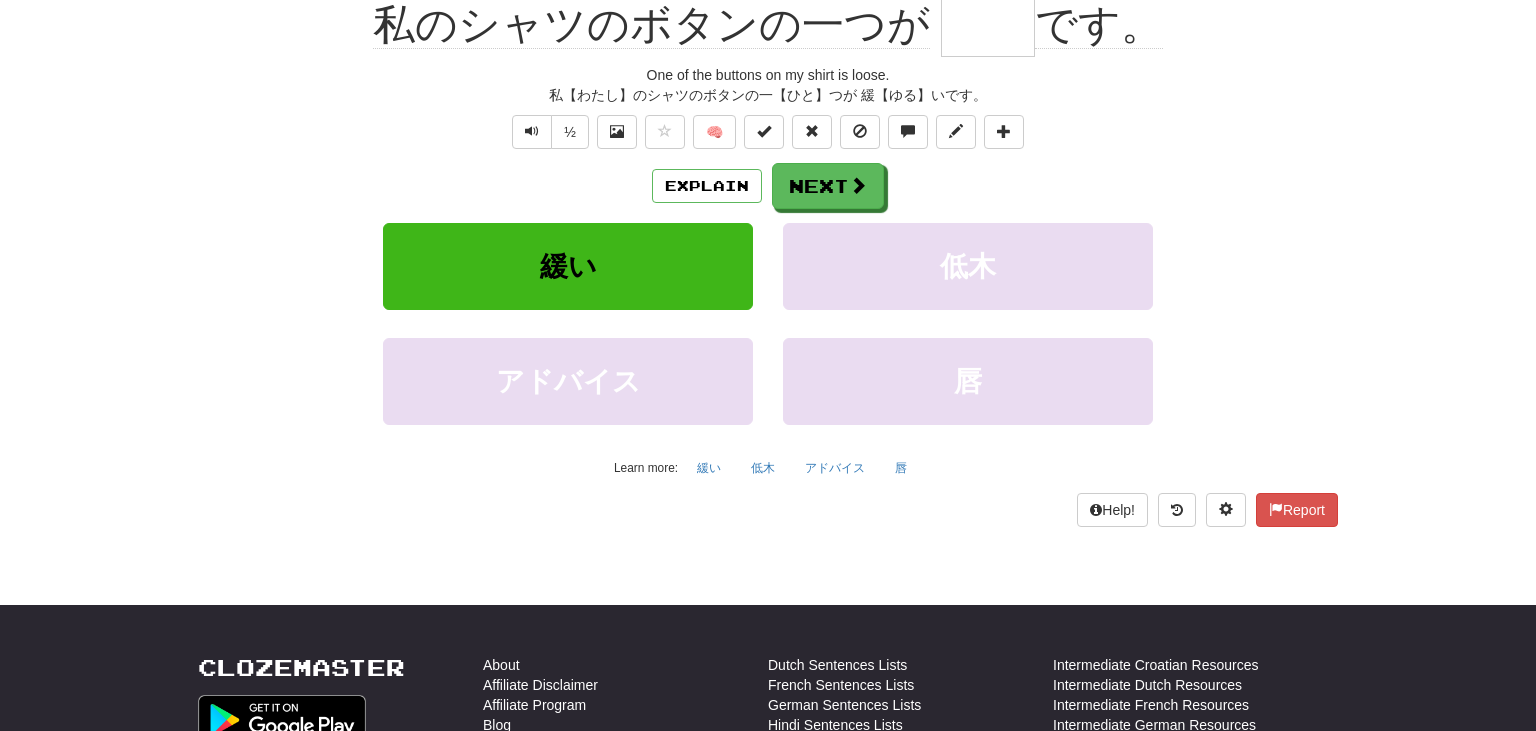 scroll, scrollTop: 200, scrollLeft: 0, axis: vertical 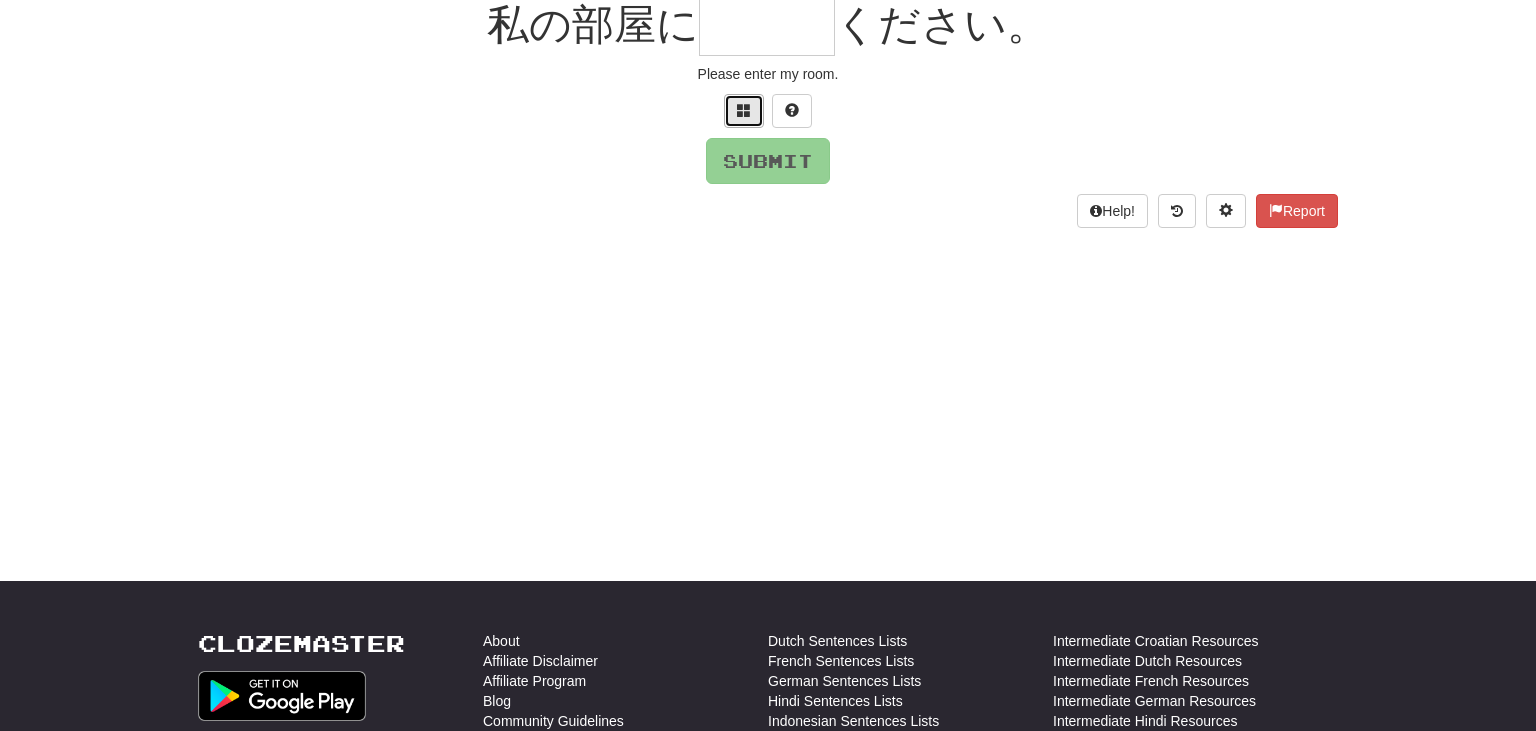 click at bounding box center [744, 111] 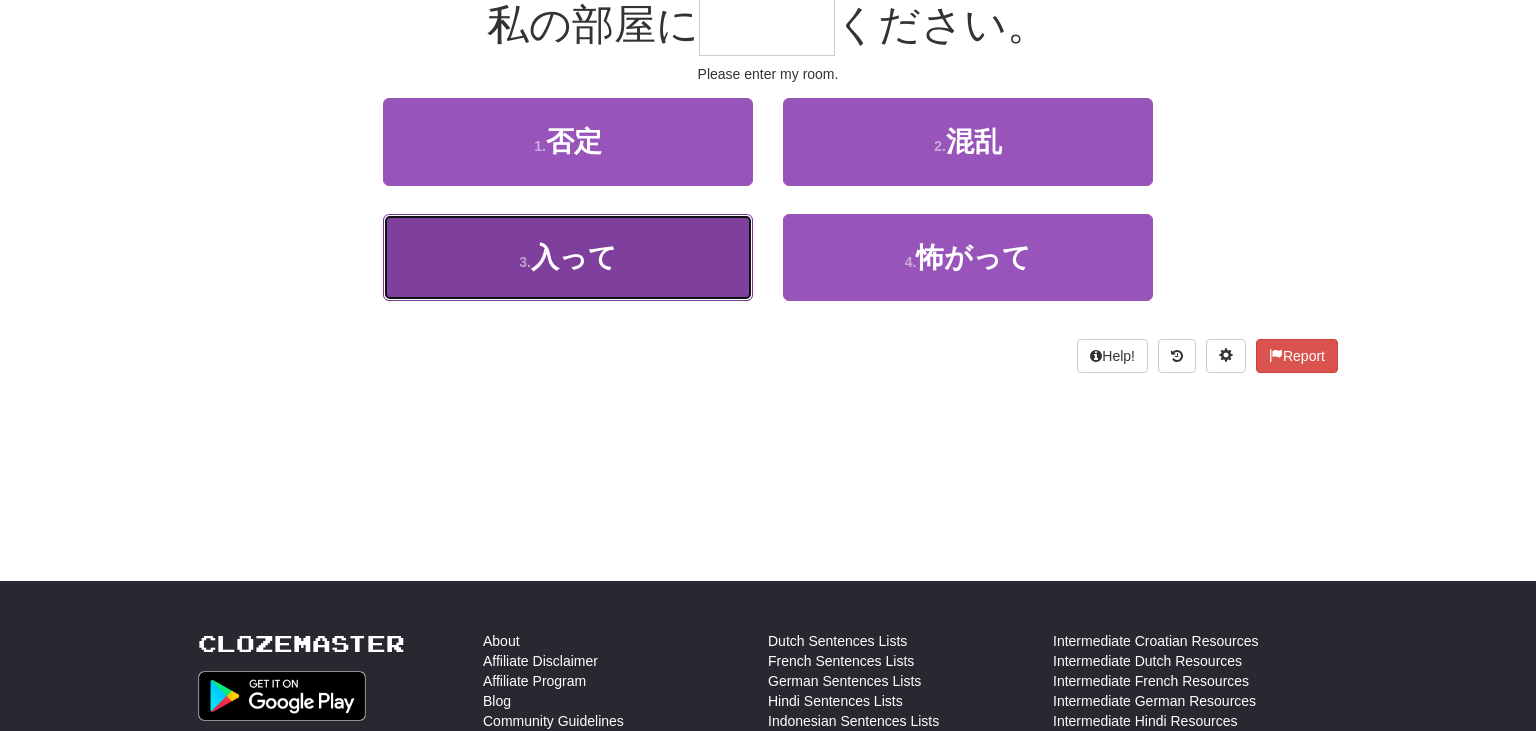 click on "3 .  入って" at bounding box center (568, 257) 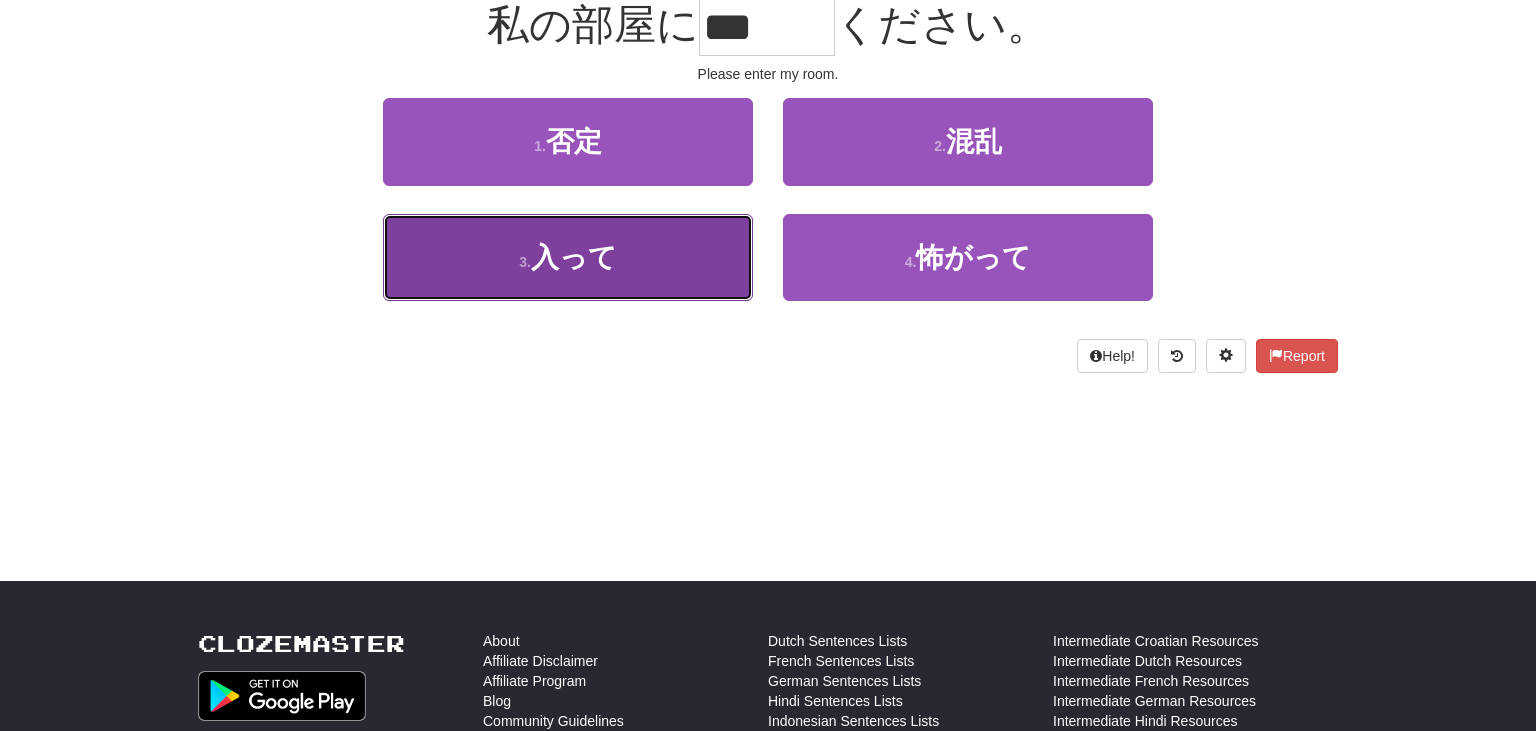 scroll, scrollTop: 213, scrollLeft: 0, axis: vertical 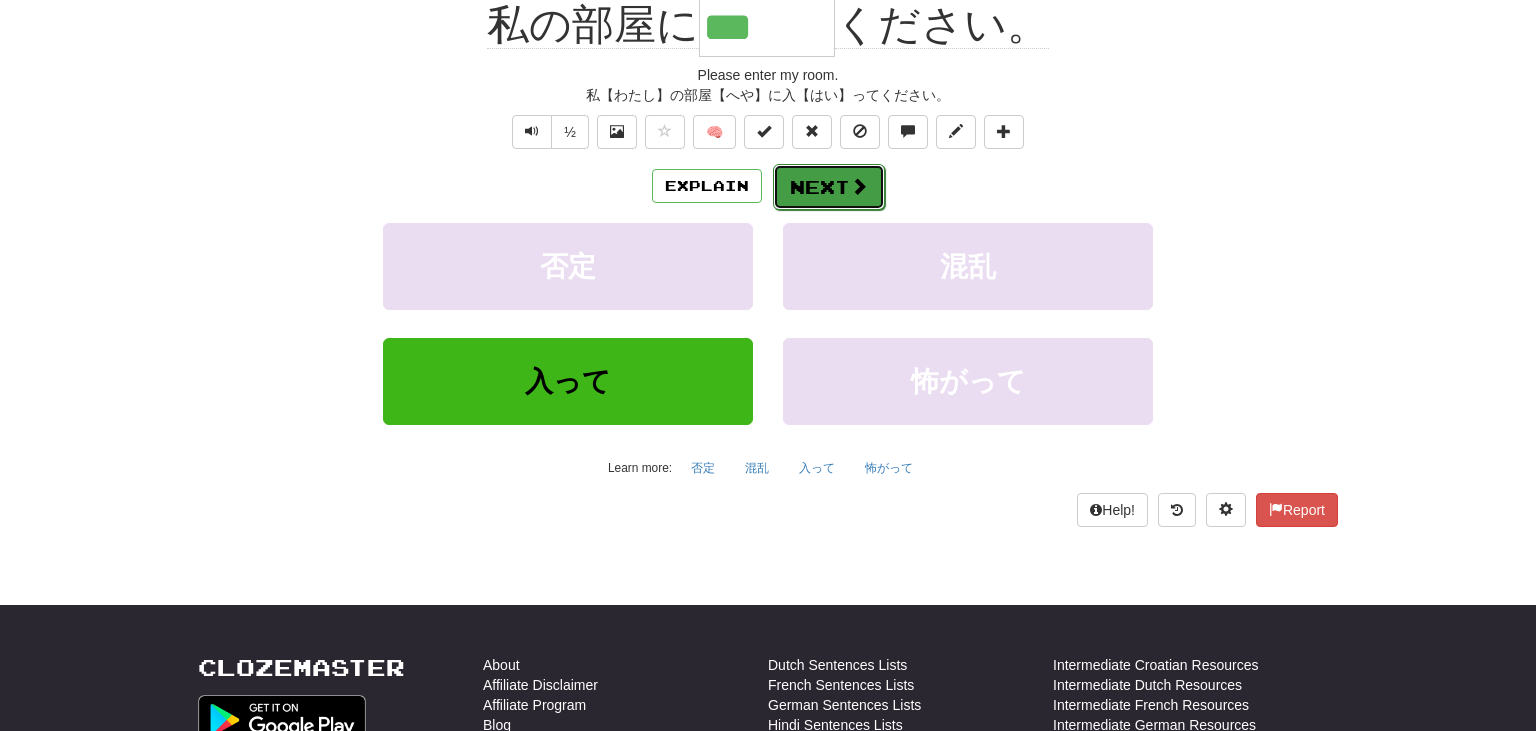 click at bounding box center (859, 186) 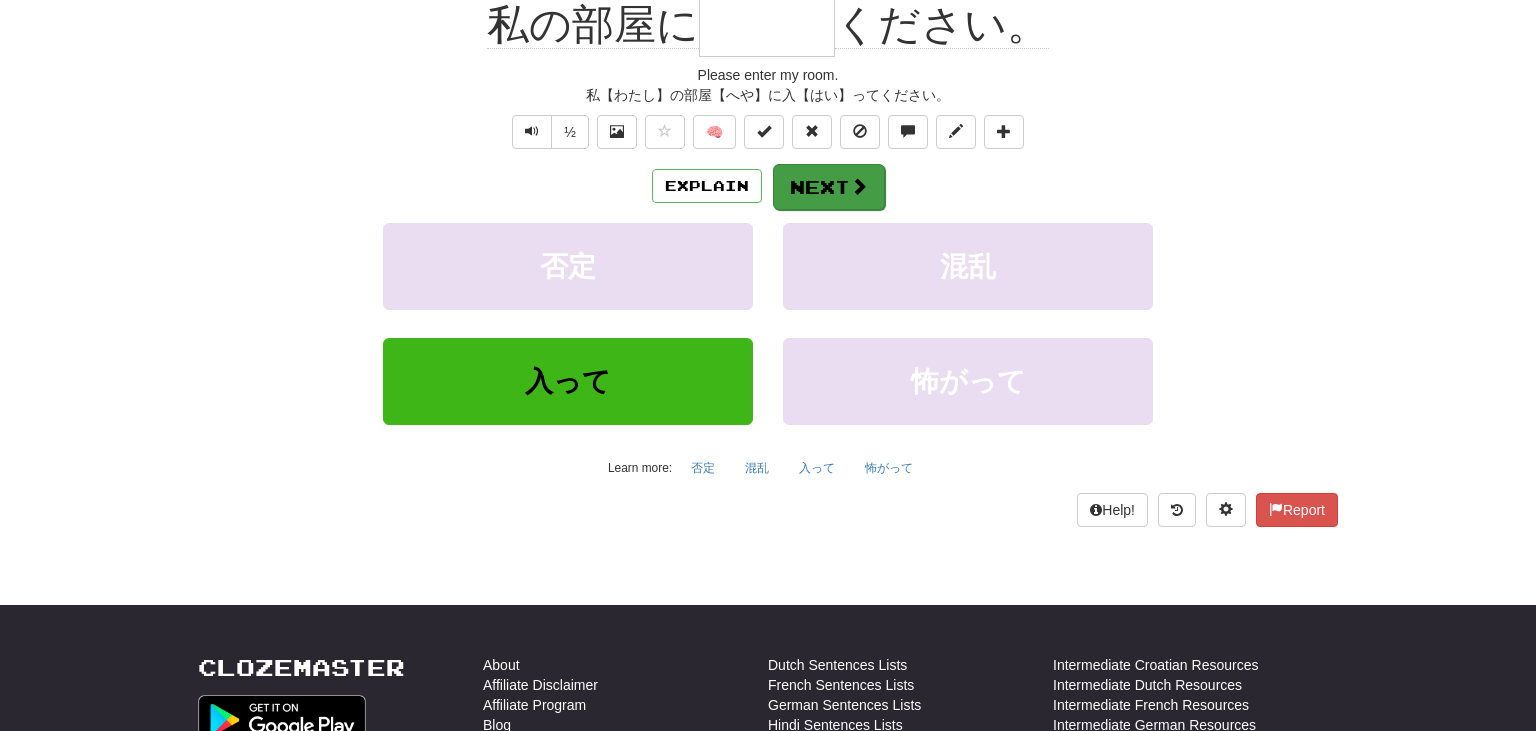 scroll, scrollTop: 200, scrollLeft: 0, axis: vertical 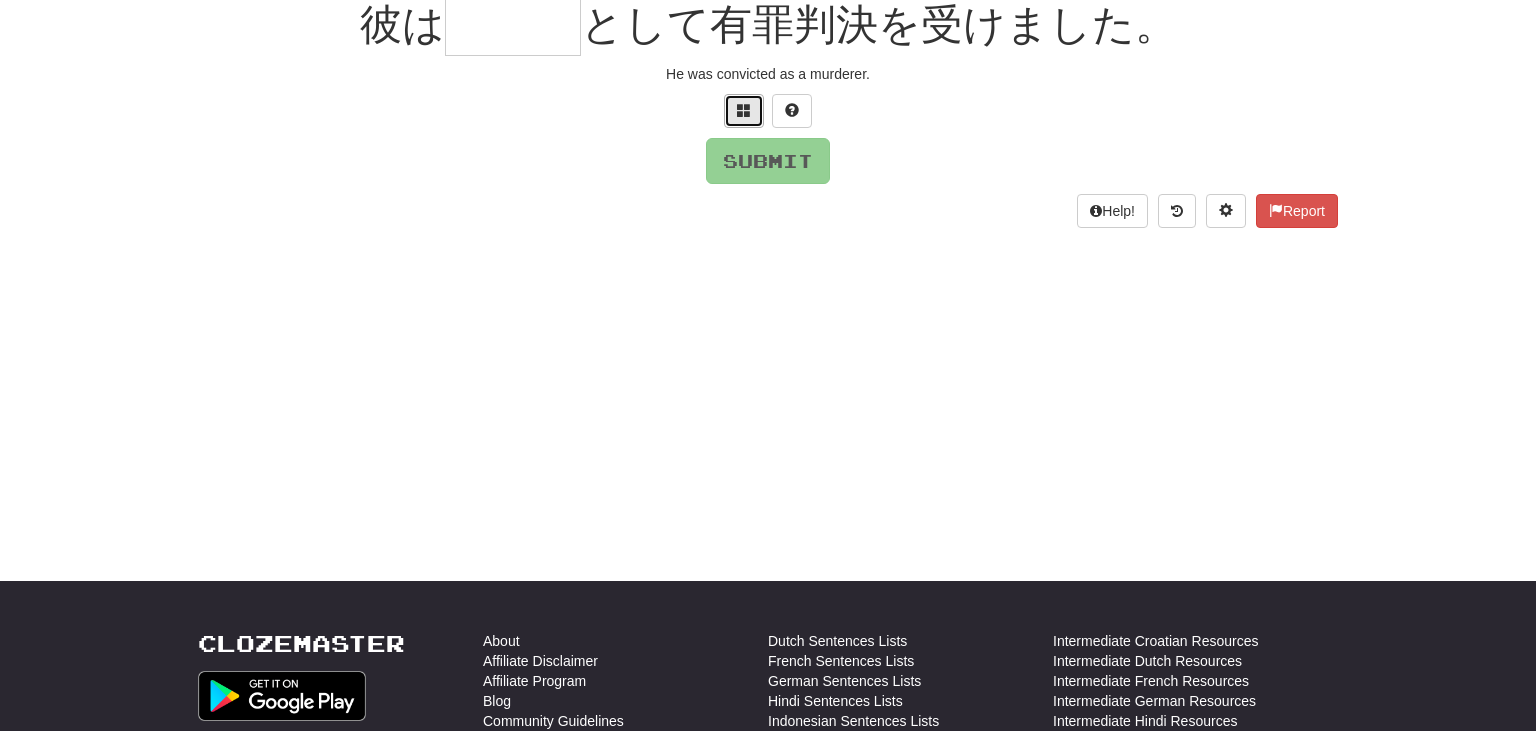 click at bounding box center (744, 110) 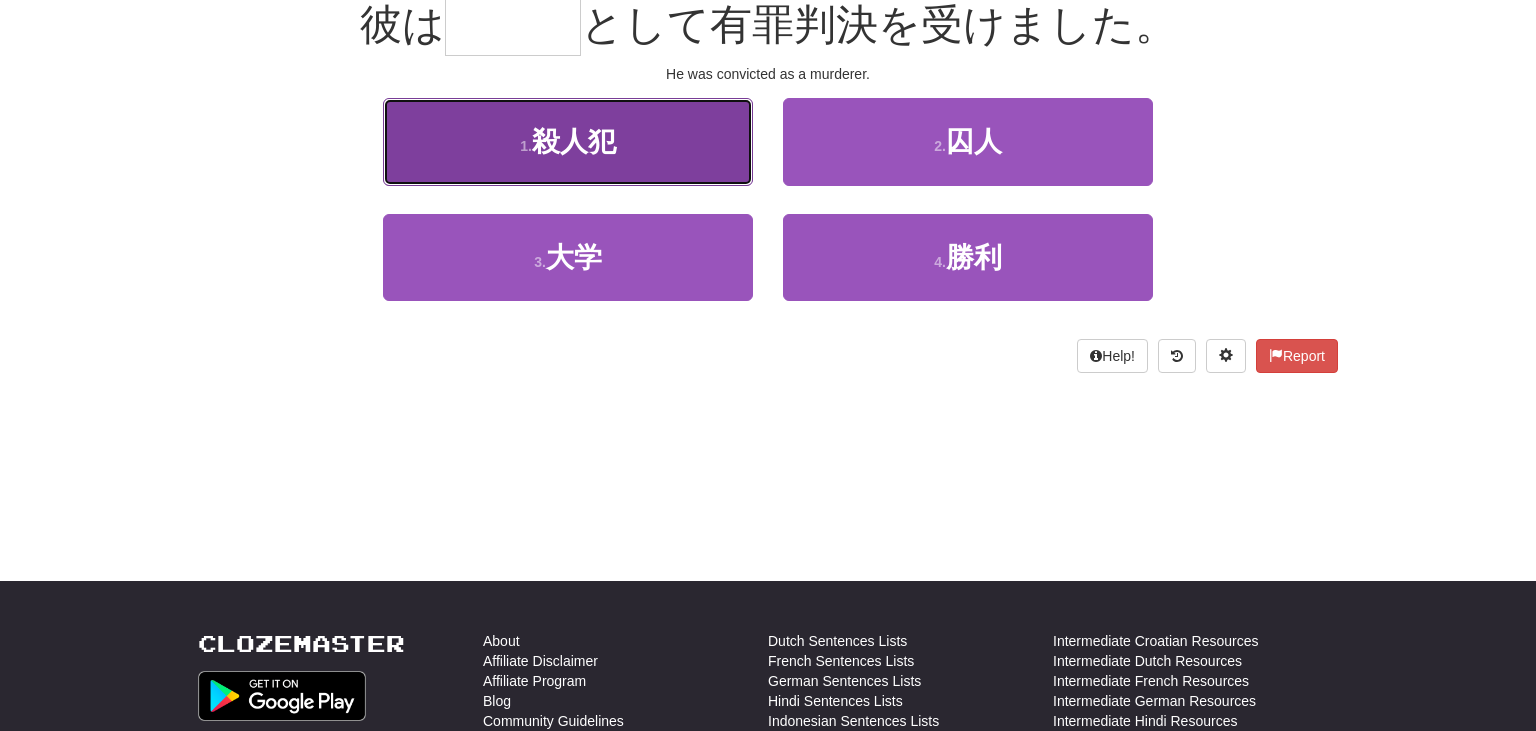 click on "1 .  殺人犯" at bounding box center [568, 141] 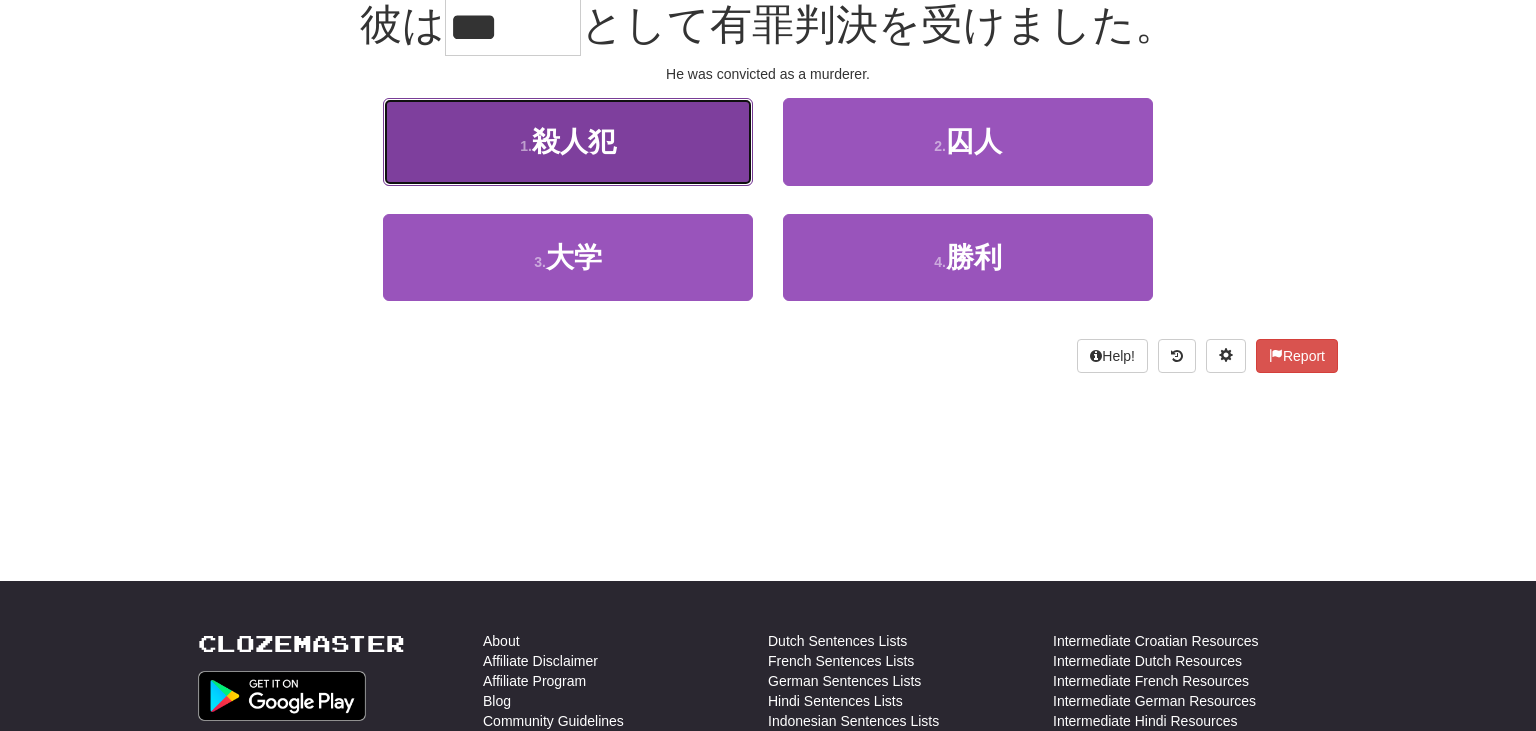scroll, scrollTop: 213, scrollLeft: 0, axis: vertical 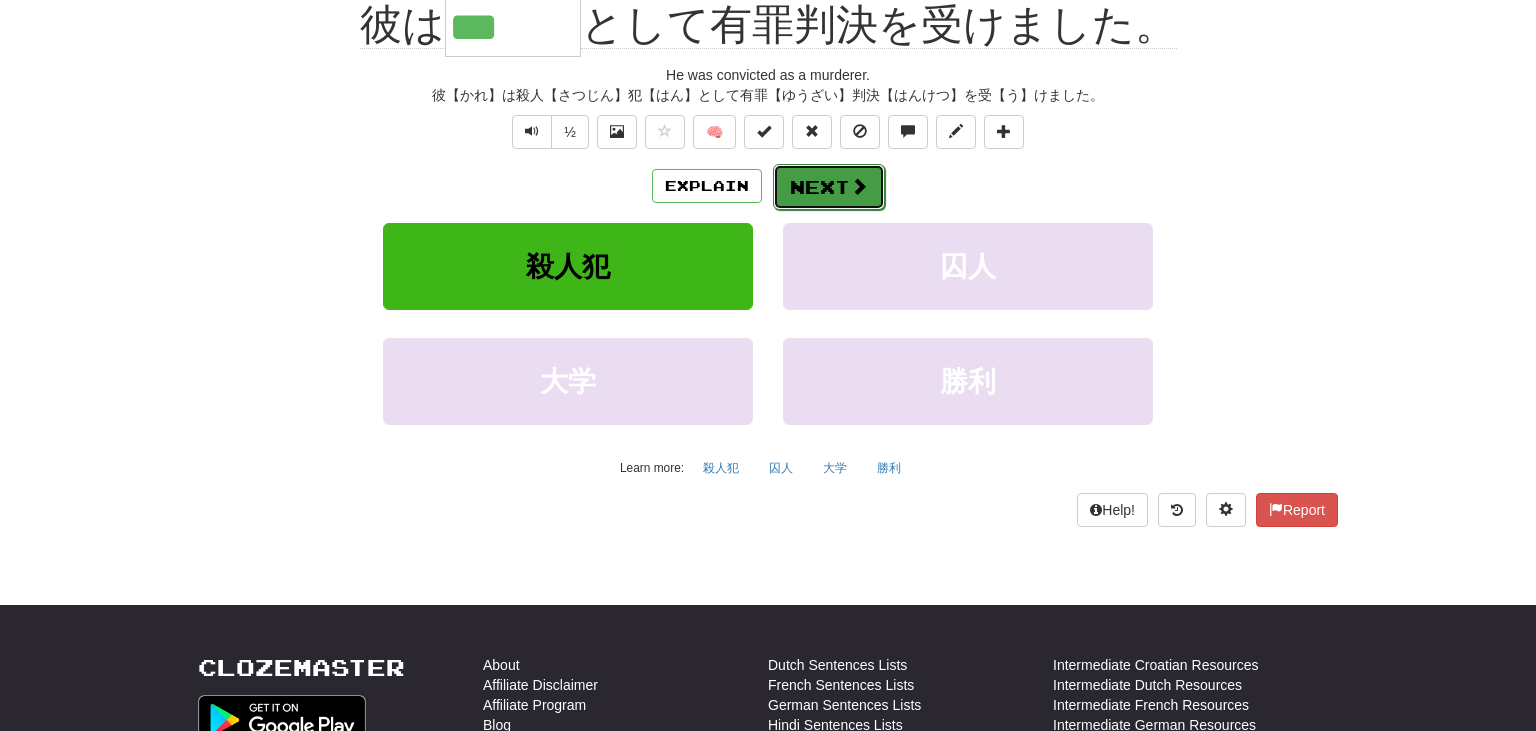 click at bounding box center [859, 186] 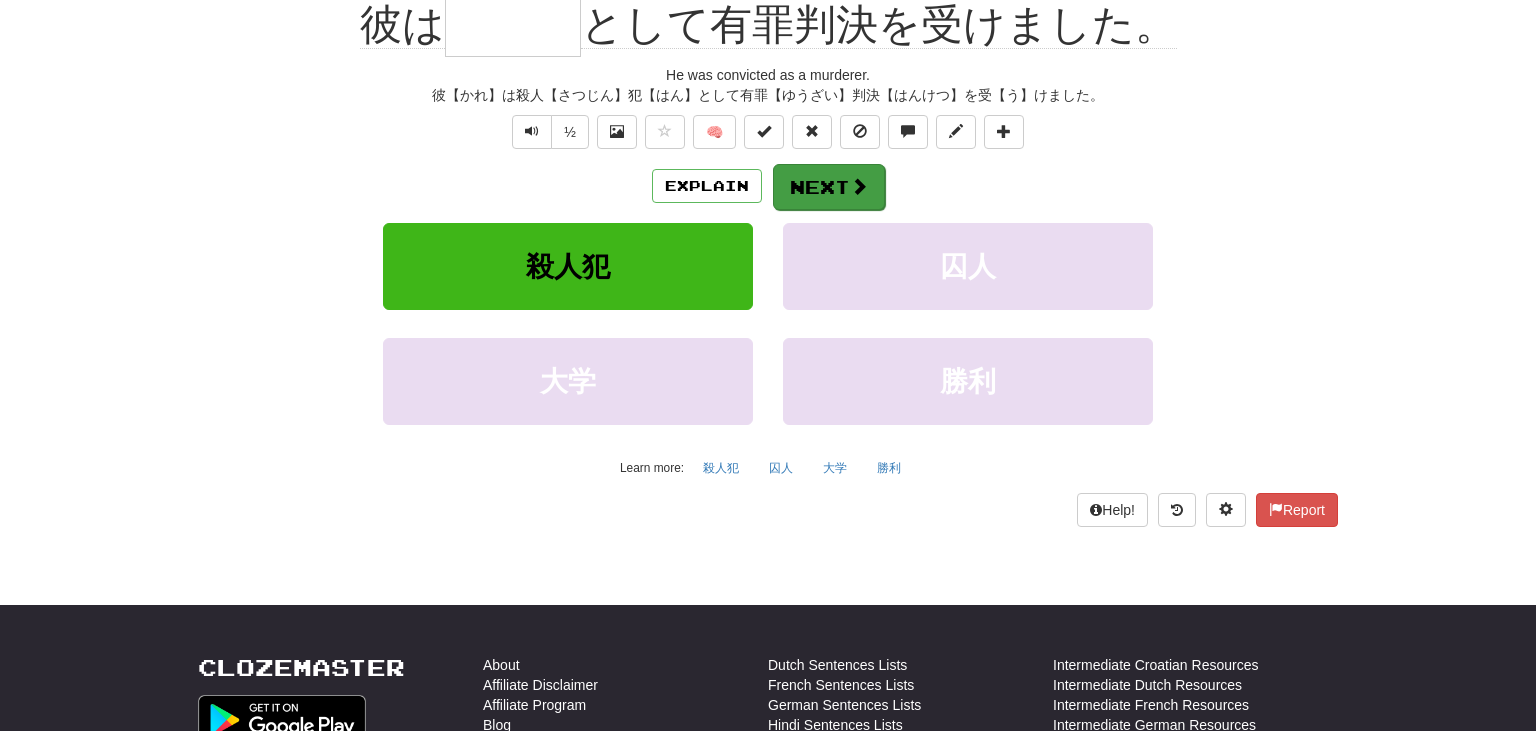 scroll, scrollTop: 200, scrollLeft: 0, axis: vertical 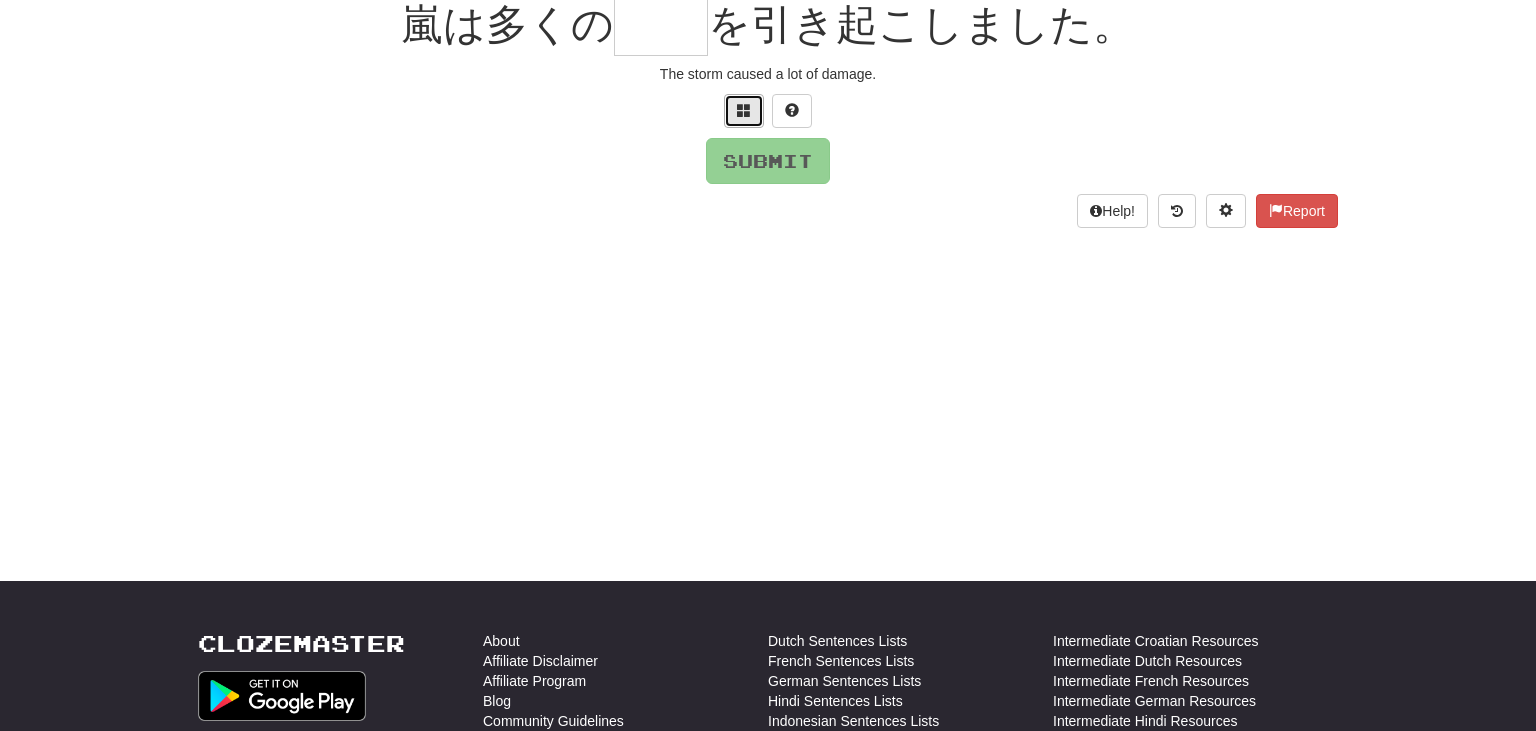 click at bounding box center [744, 110] 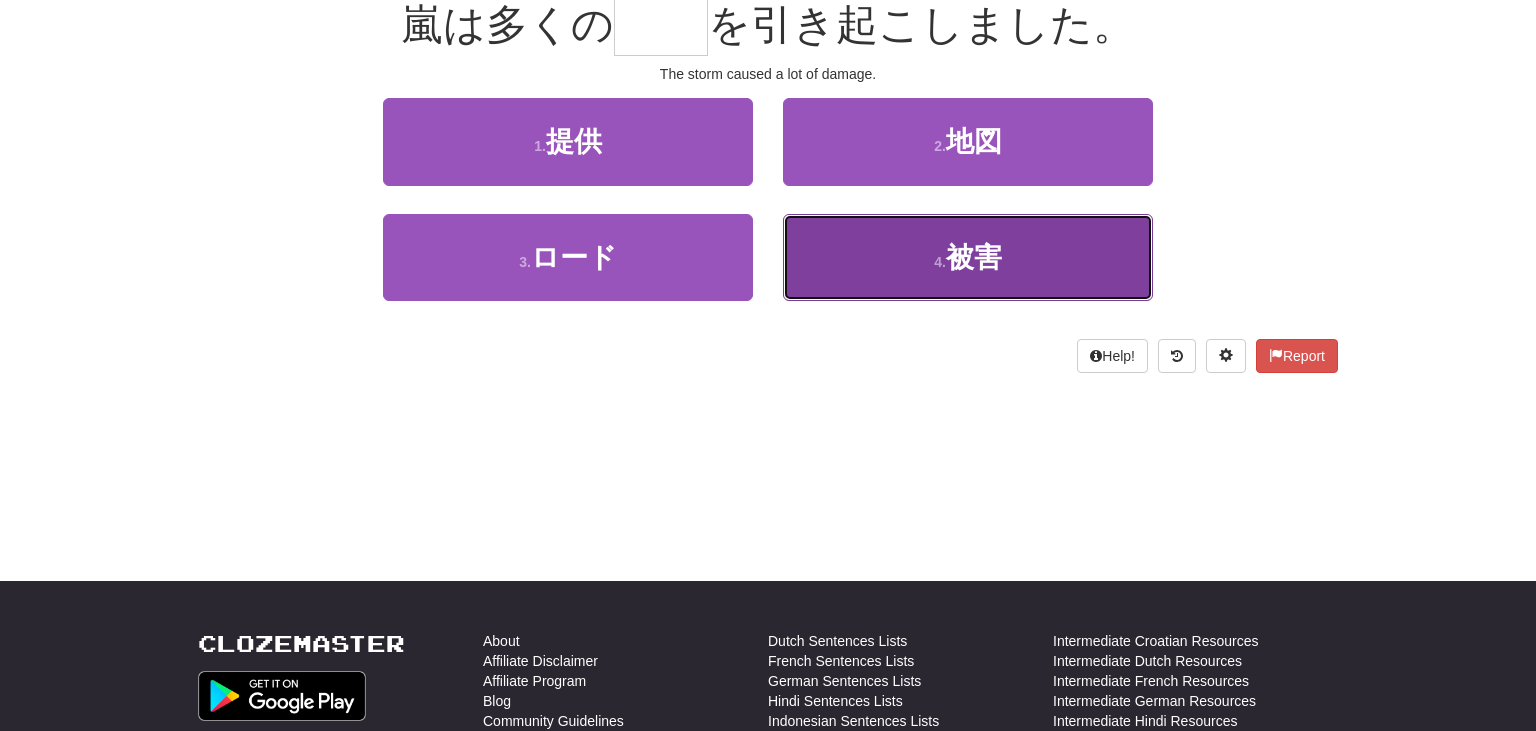 click on "4 .  被害" at bounding box center [968, 257] 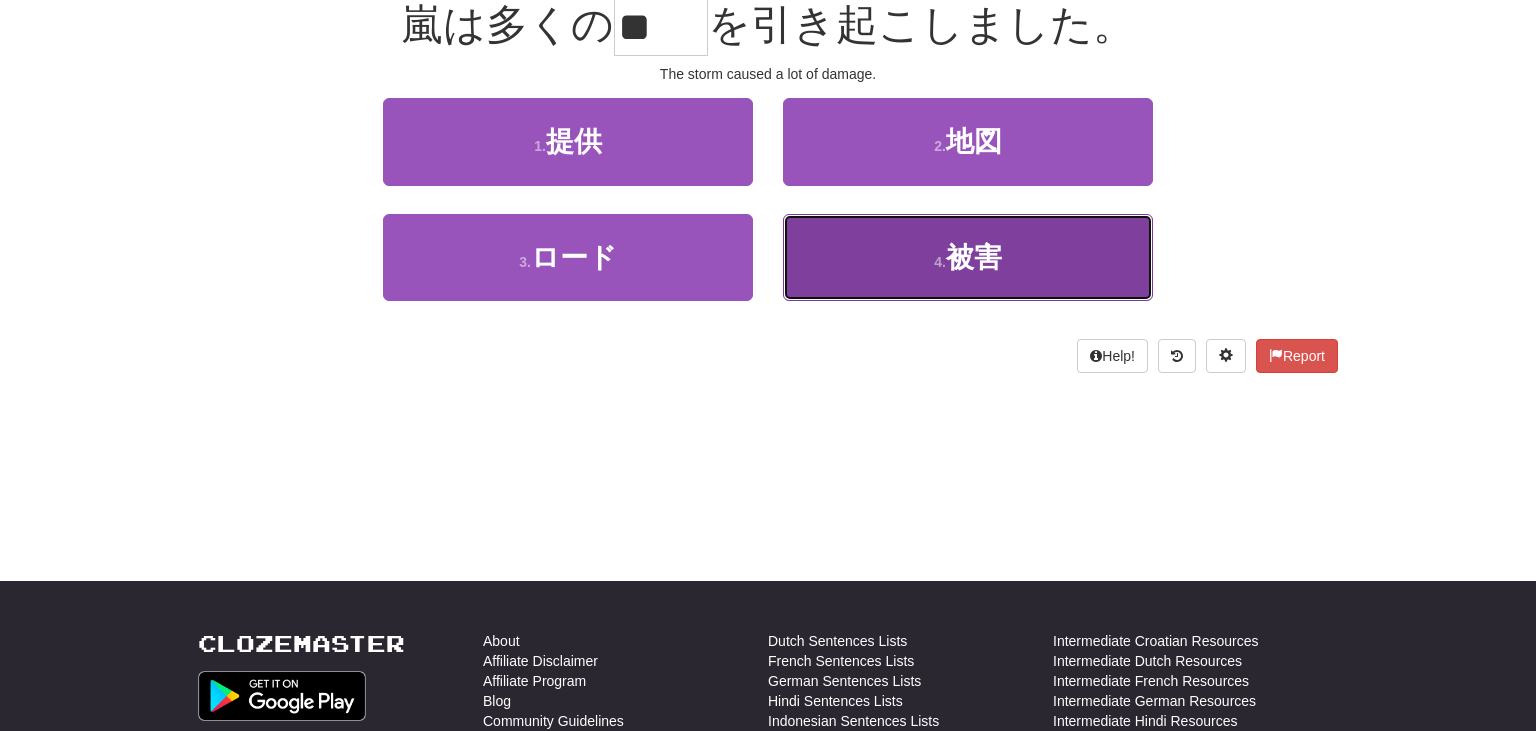 scroll, scrollTop: 213, scrollLeft: 0, axis: vertical 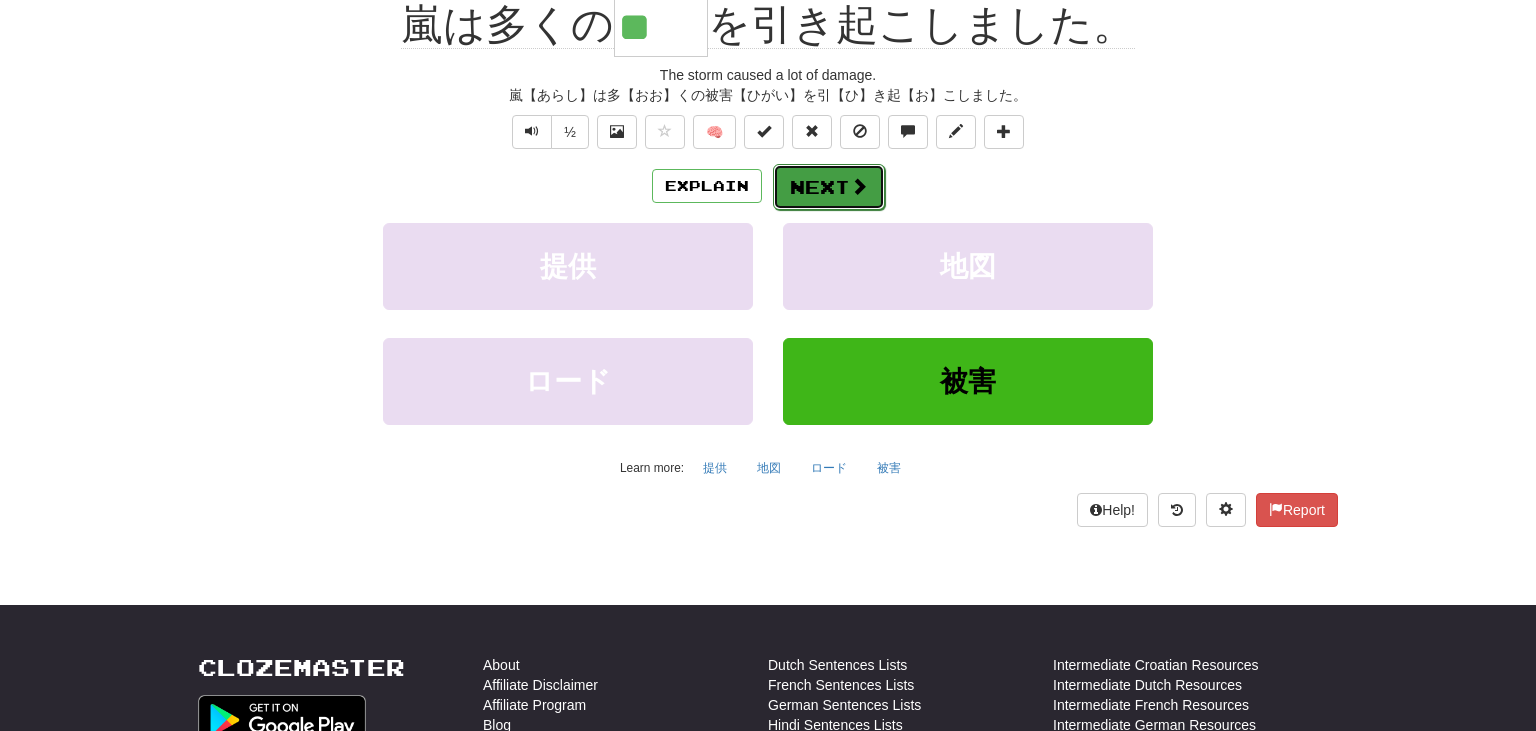 click on "Next" at bounding box center (829, 187) 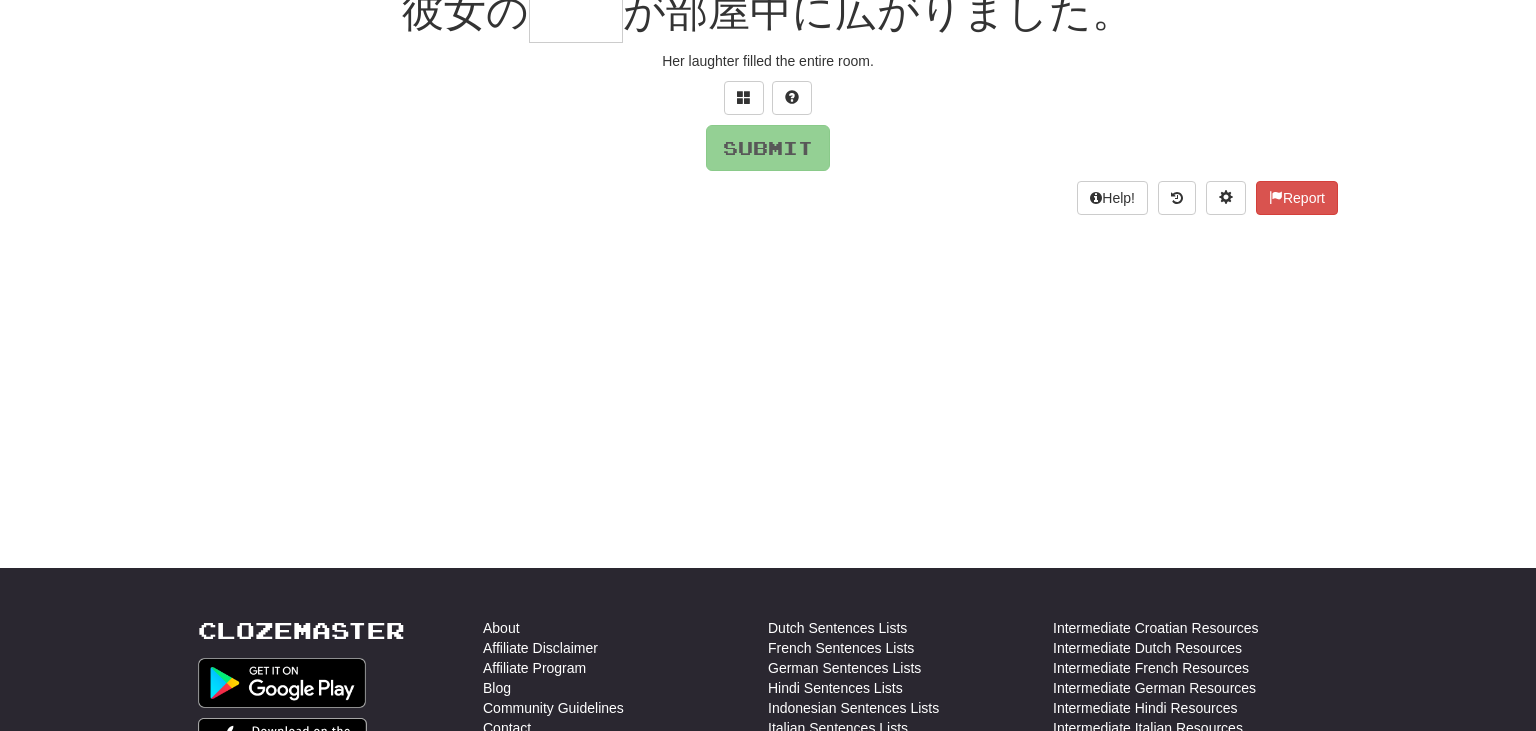 scroll, scrollTop: 200, scrollLeft: 0, axis: vertical 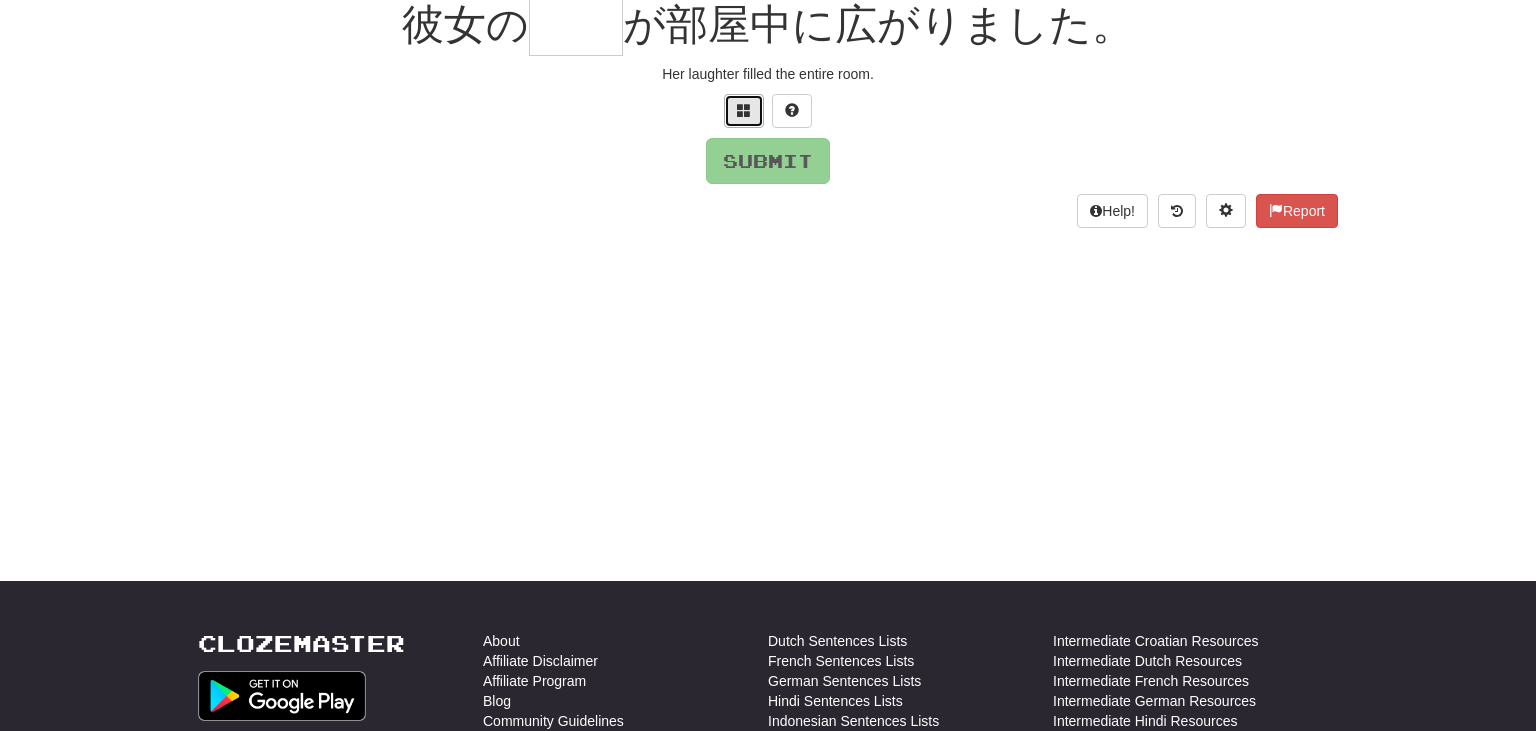click at bounding box center [744, 111] 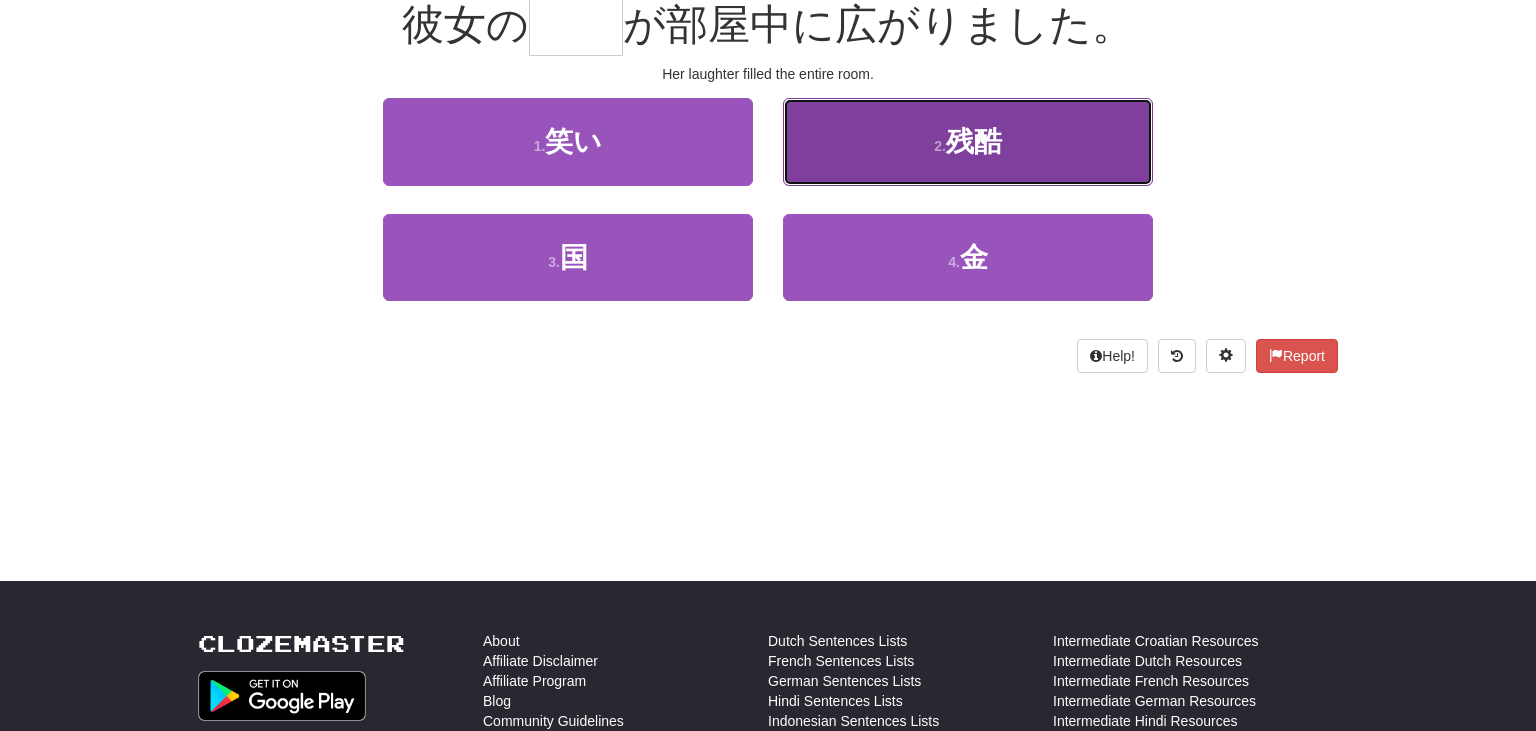 click on "2 .  残酷" at bounding box center (968, 141) 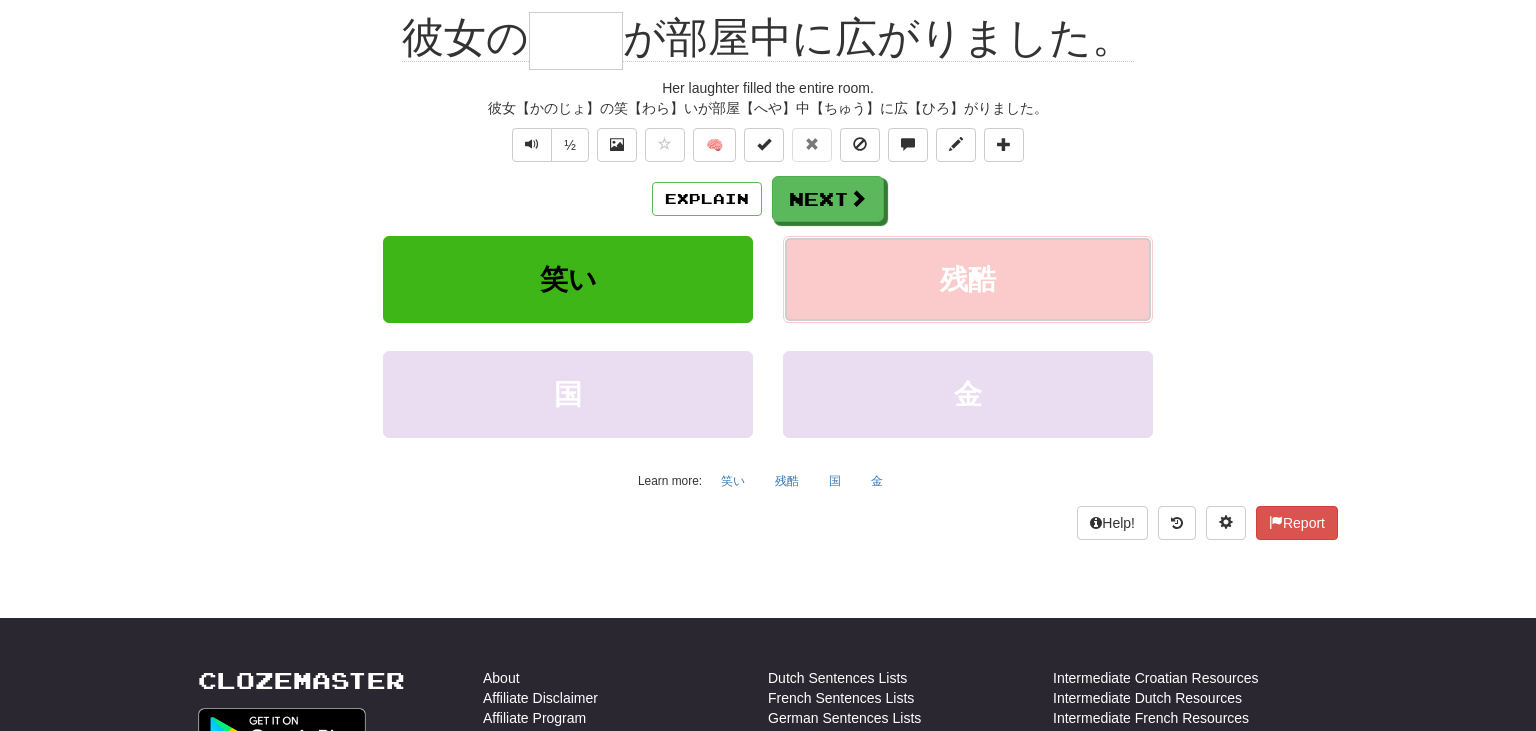 type on "**" 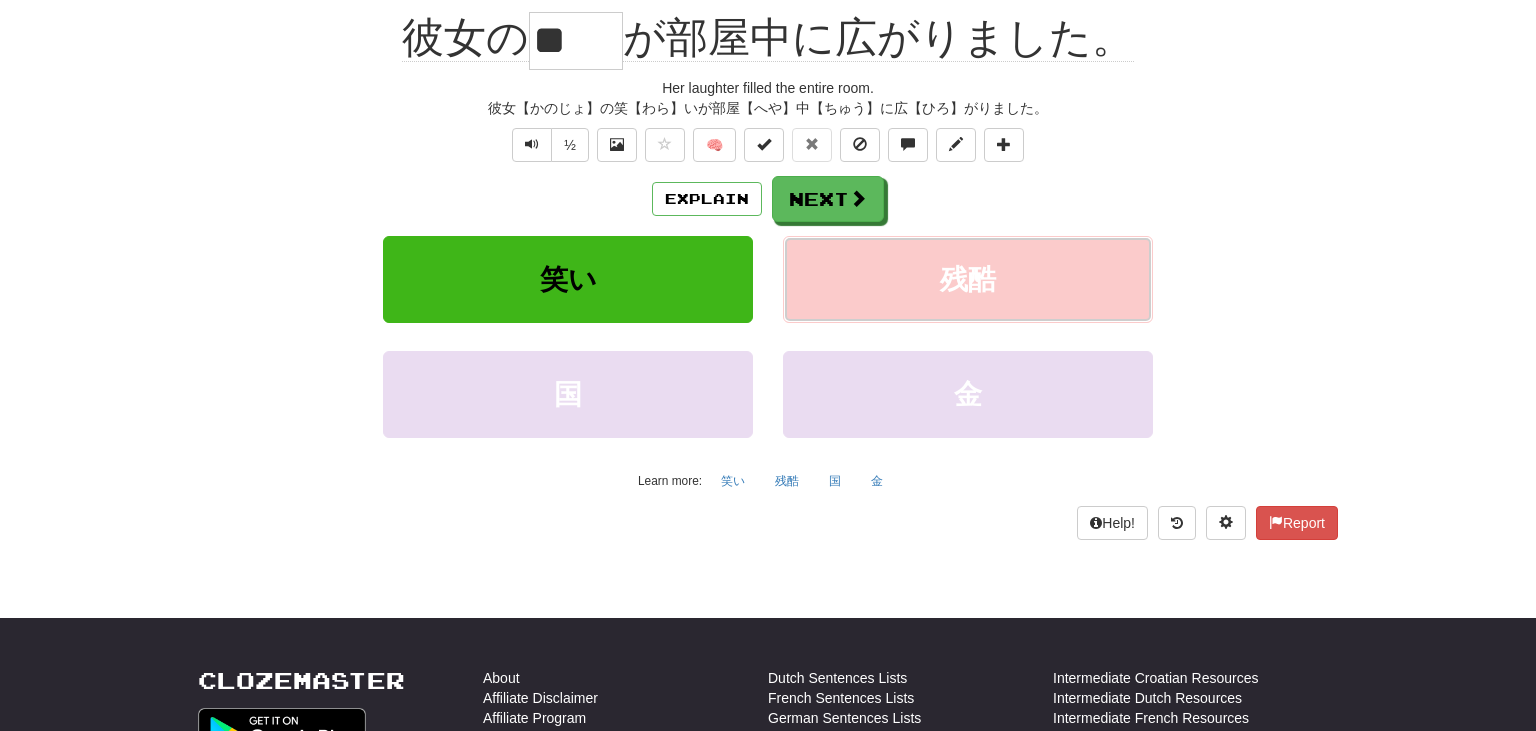 scroll, scrollTop: 213, scrollLeft: 0, axis: vertical 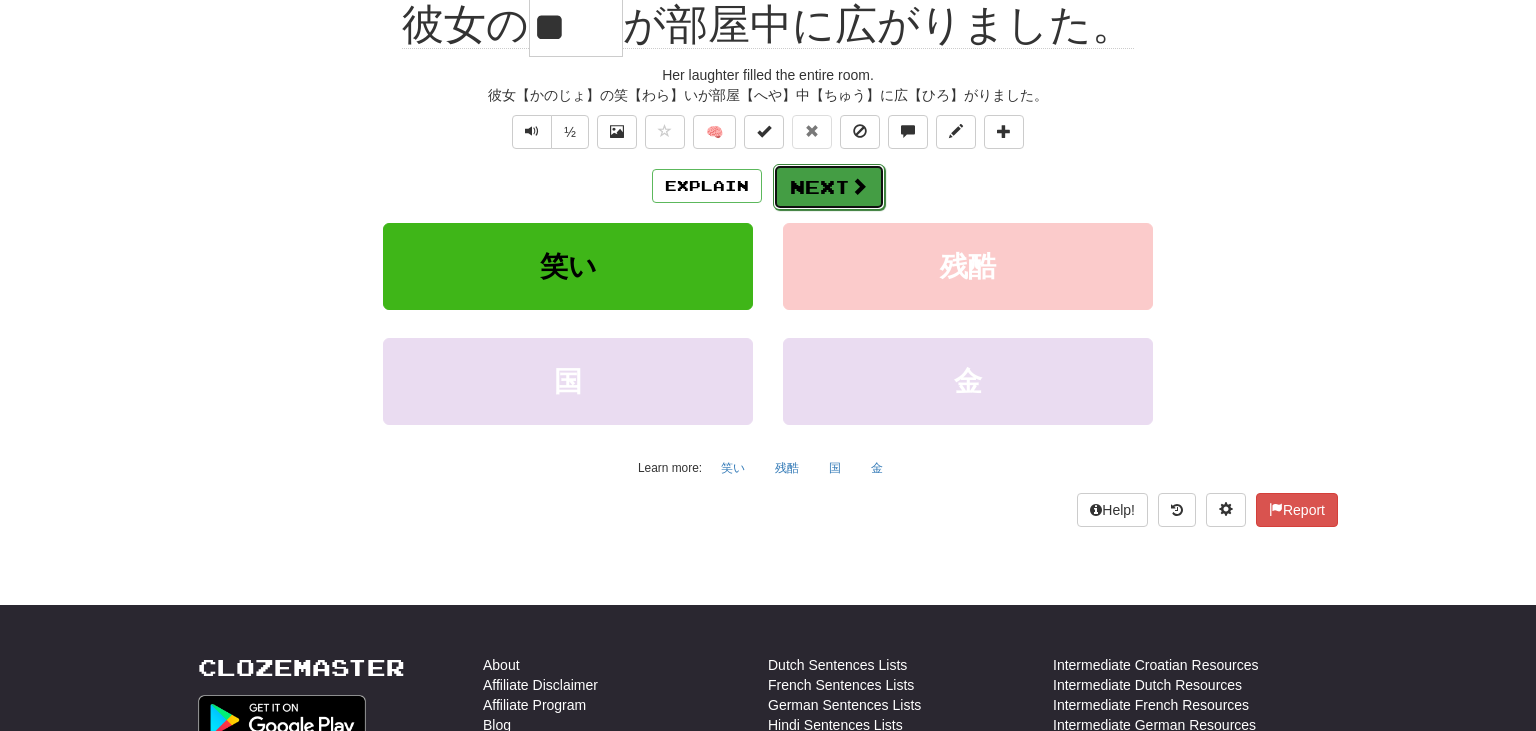 click on "Next" at bounding box center [829, 187] 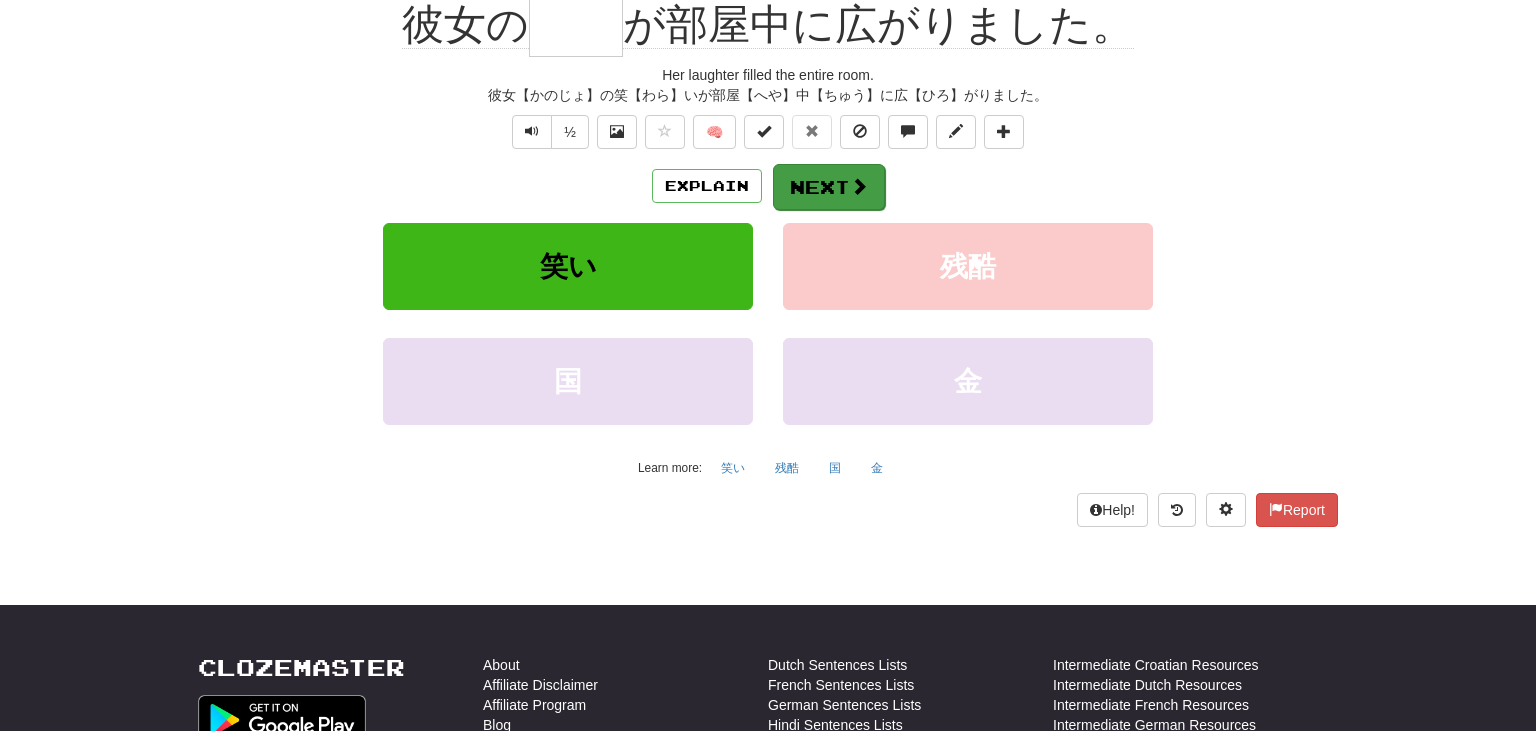scroll, scrollTop: 200, scrollLeft: 0, axis: vertical 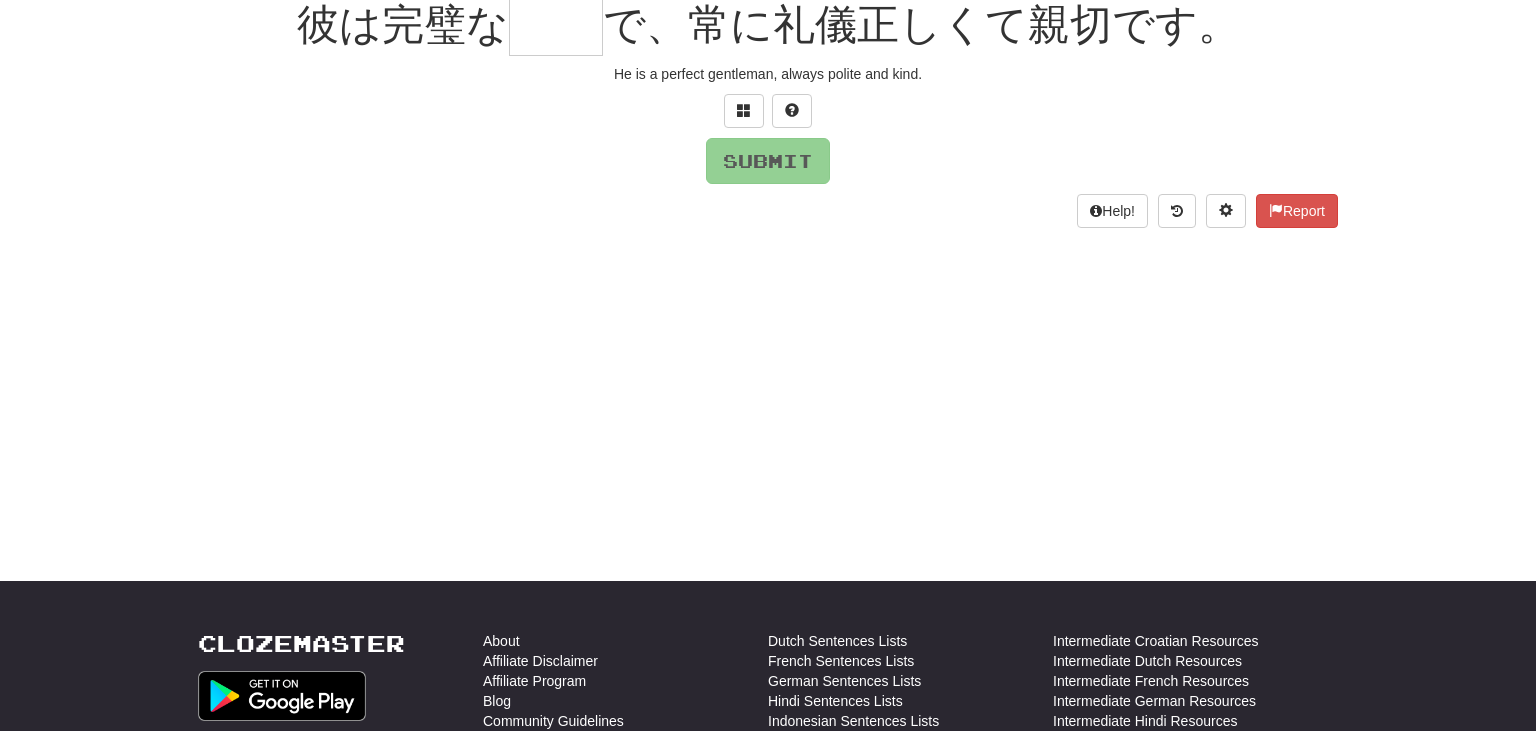click on "/  Score:   496 0 %  Mastered 彼は完璧な で、常に礼儀正しくて親切です。 He is a perfect gentleman, always polite and kind. Submit  Help!  Report" at bounding box center (768, 75) 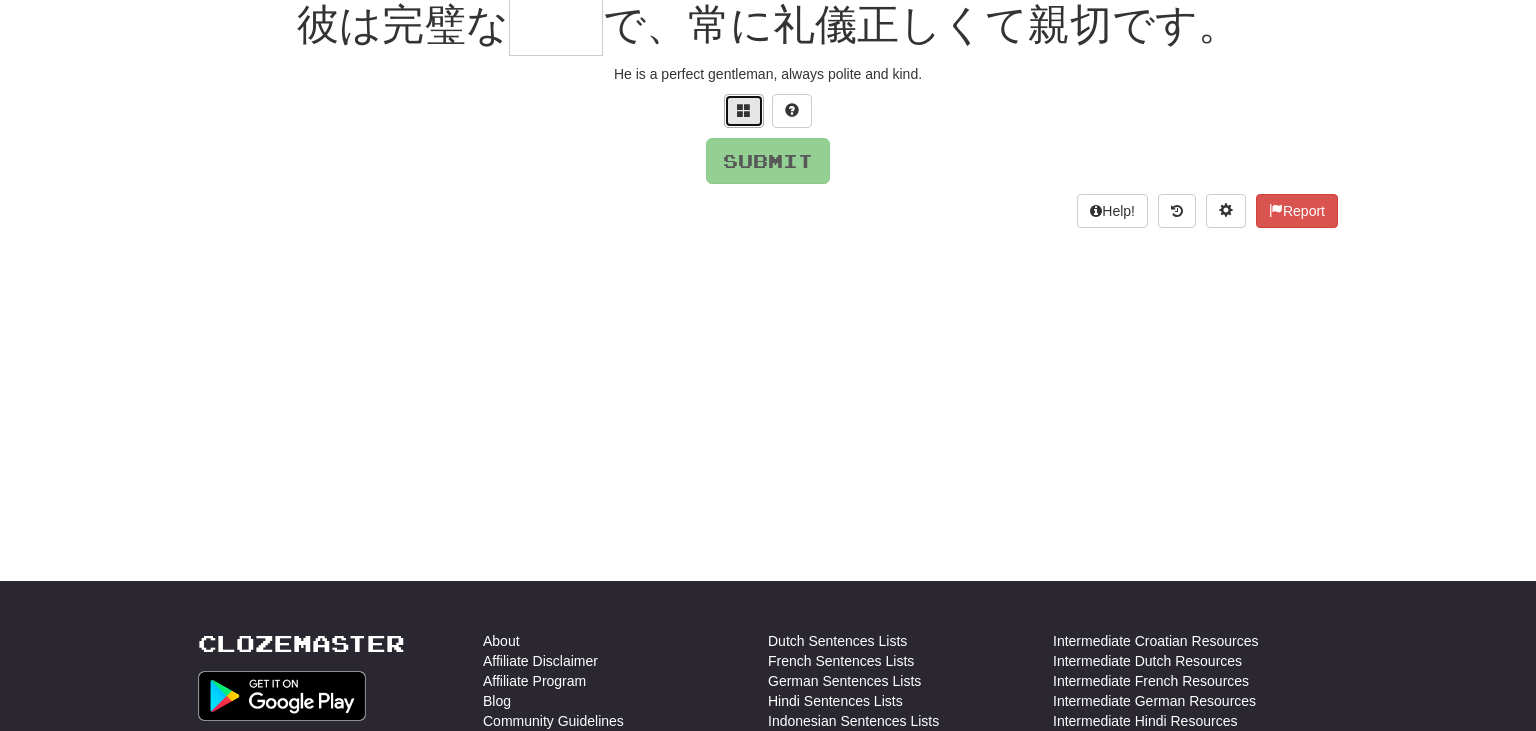 click at bounding box center [744, 110] 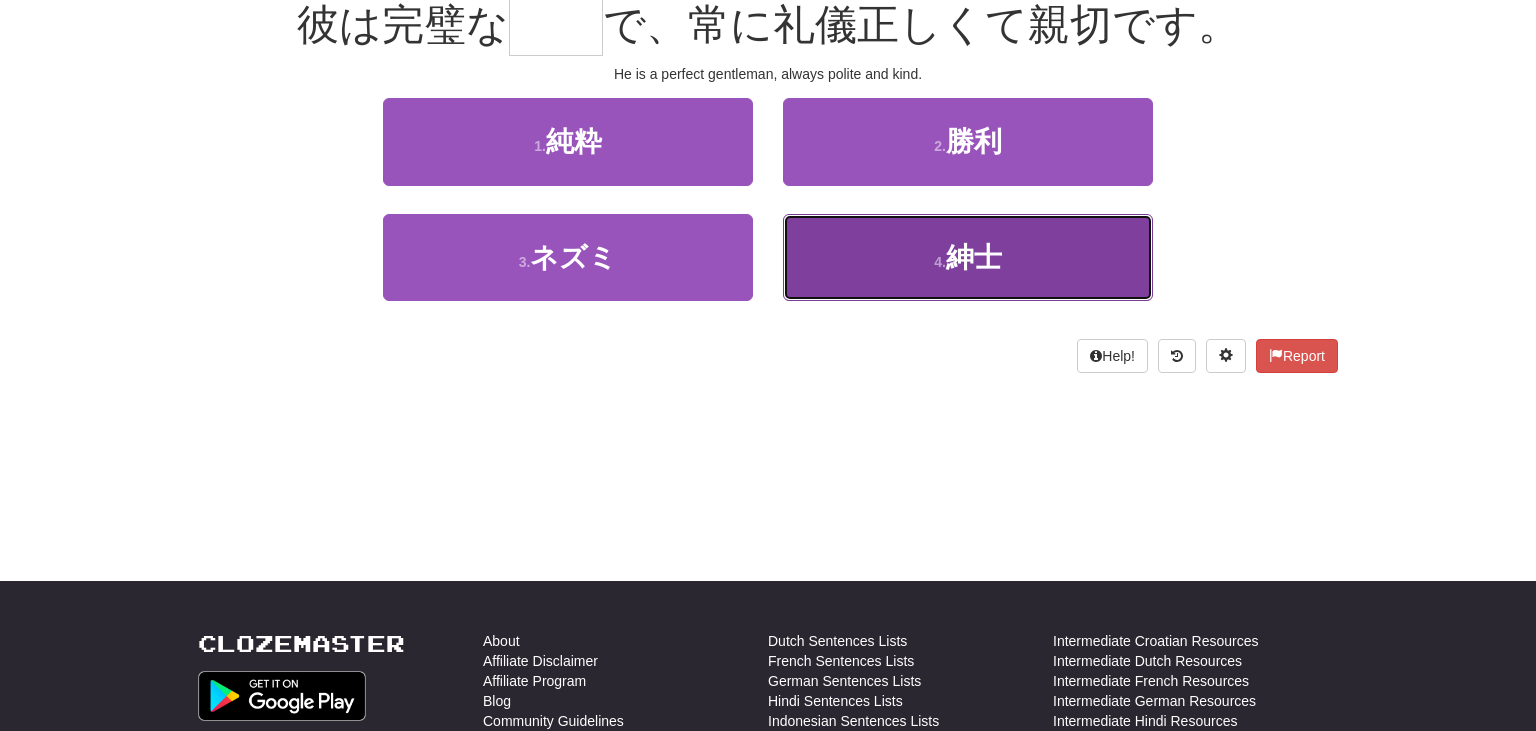 click on "紳士" at bounding box center (974, 257) 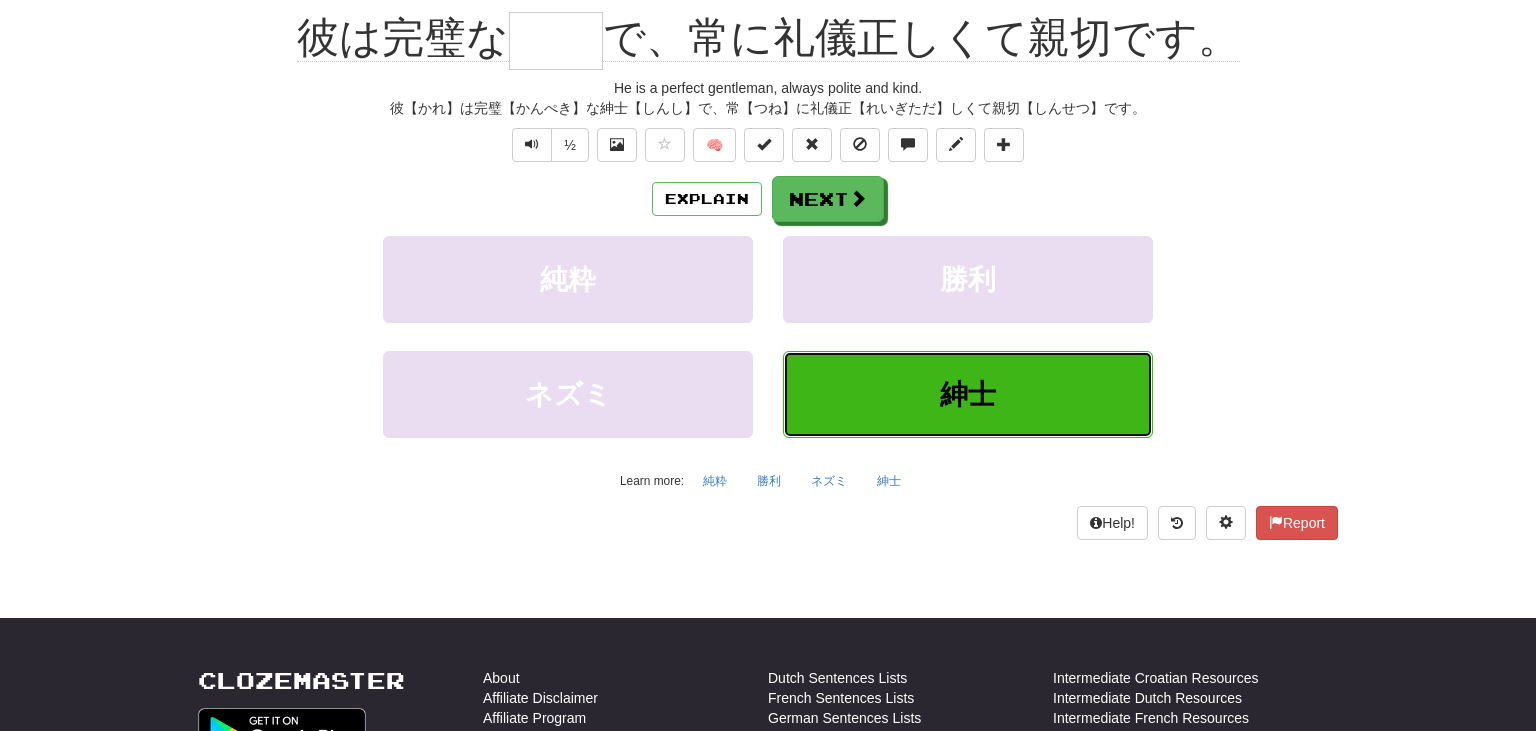 type on "**" 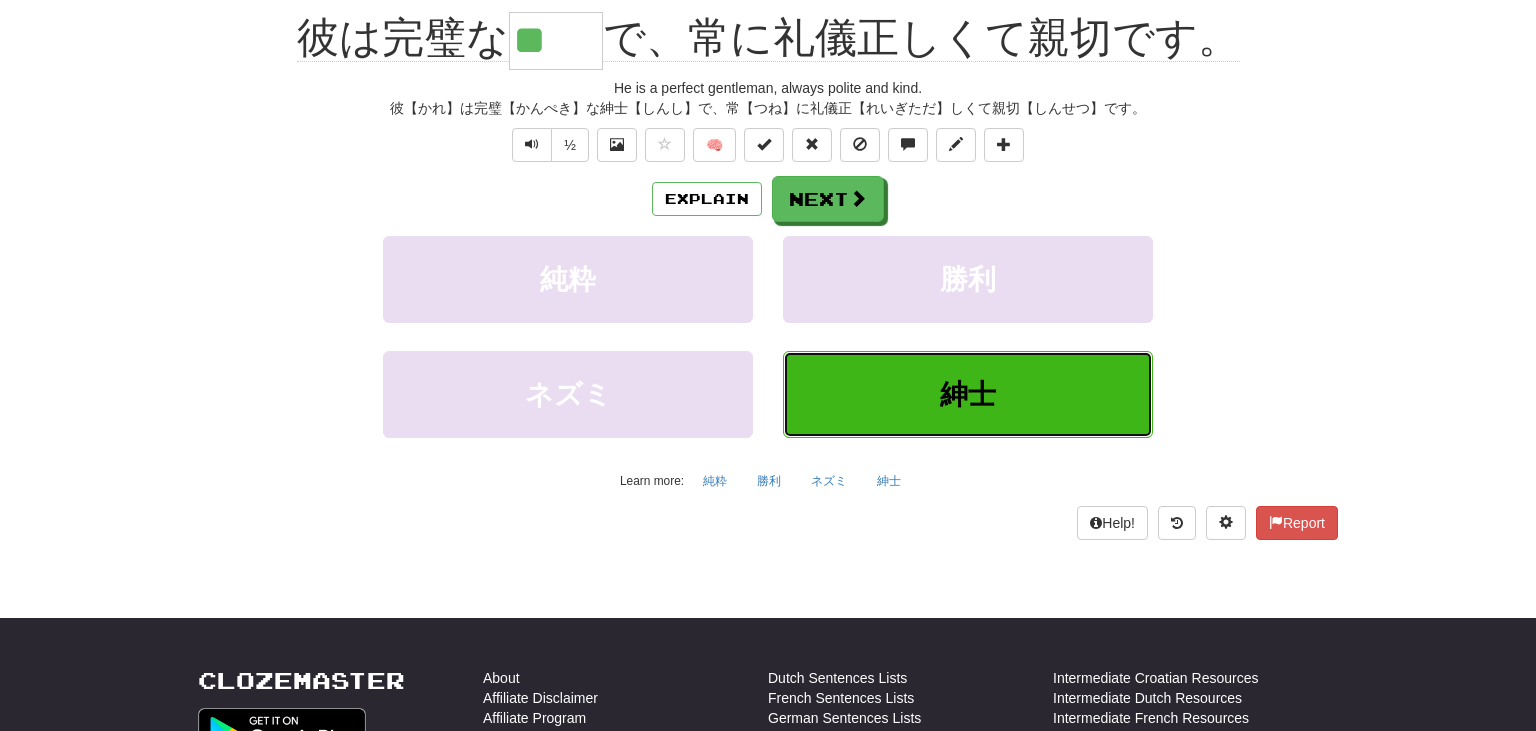 scroll, scrollTop: 213, scrollLeft: 0, axis: vertical 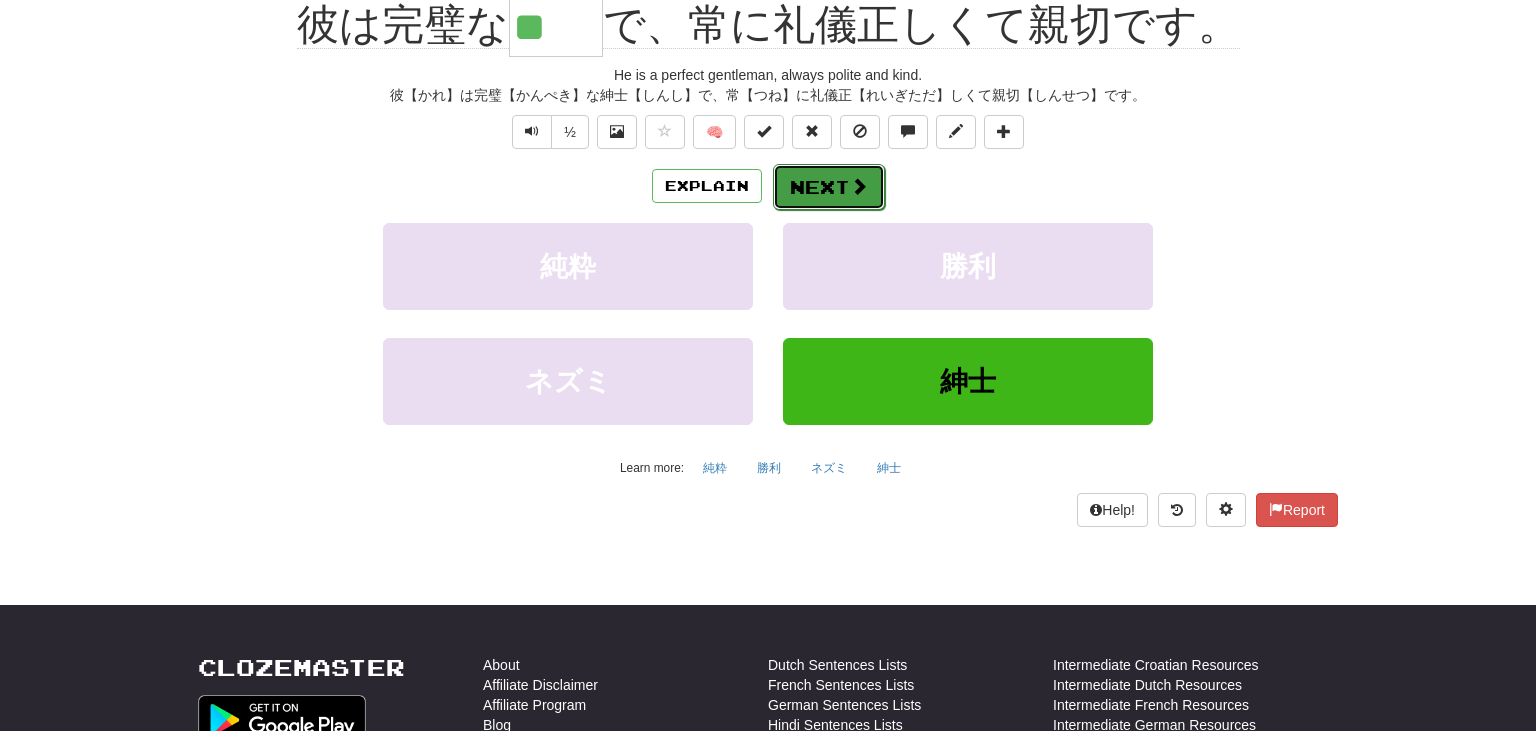 click on "Next" at bounding box center [829, 187] 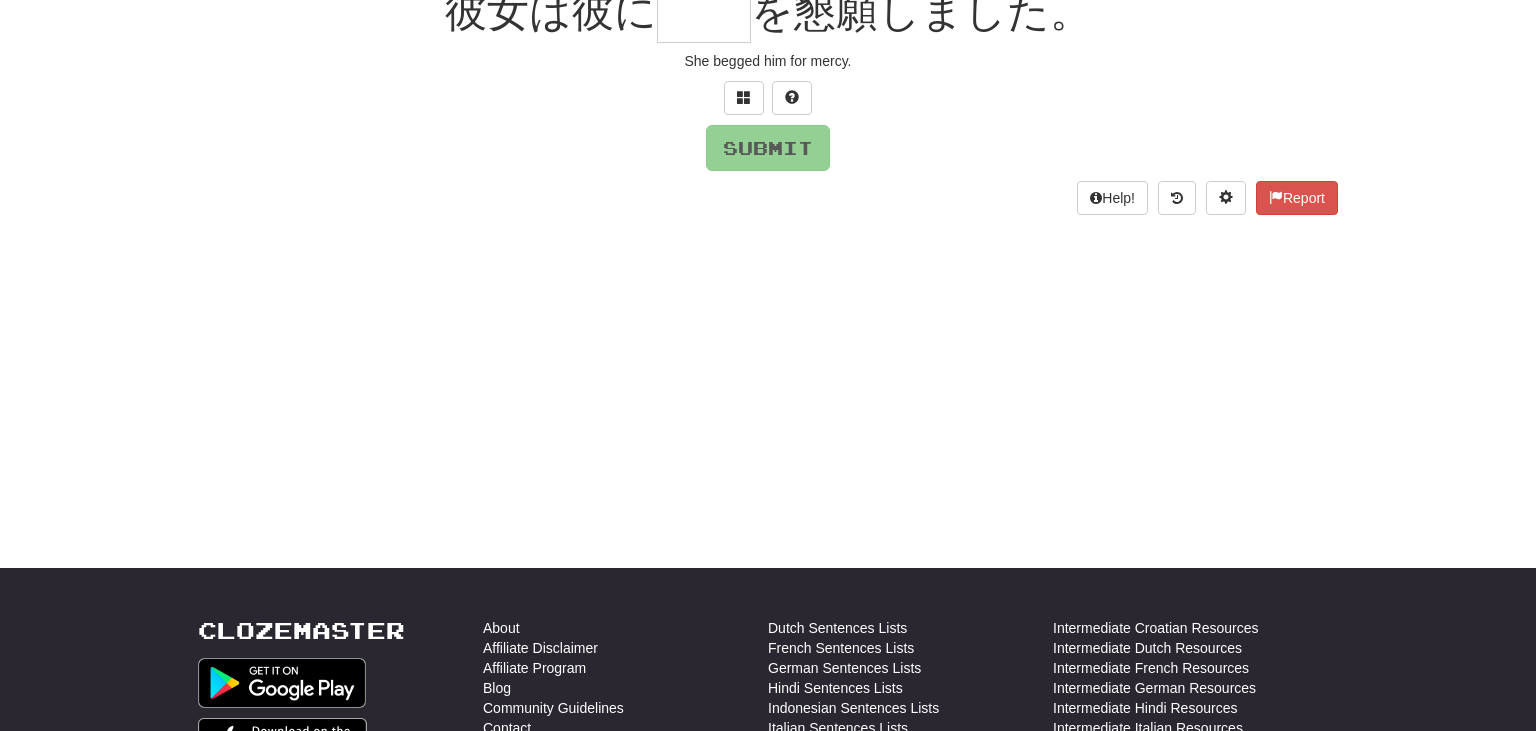 scroll, scrollTop: 200, scrollLeft: 0, axis: vertical 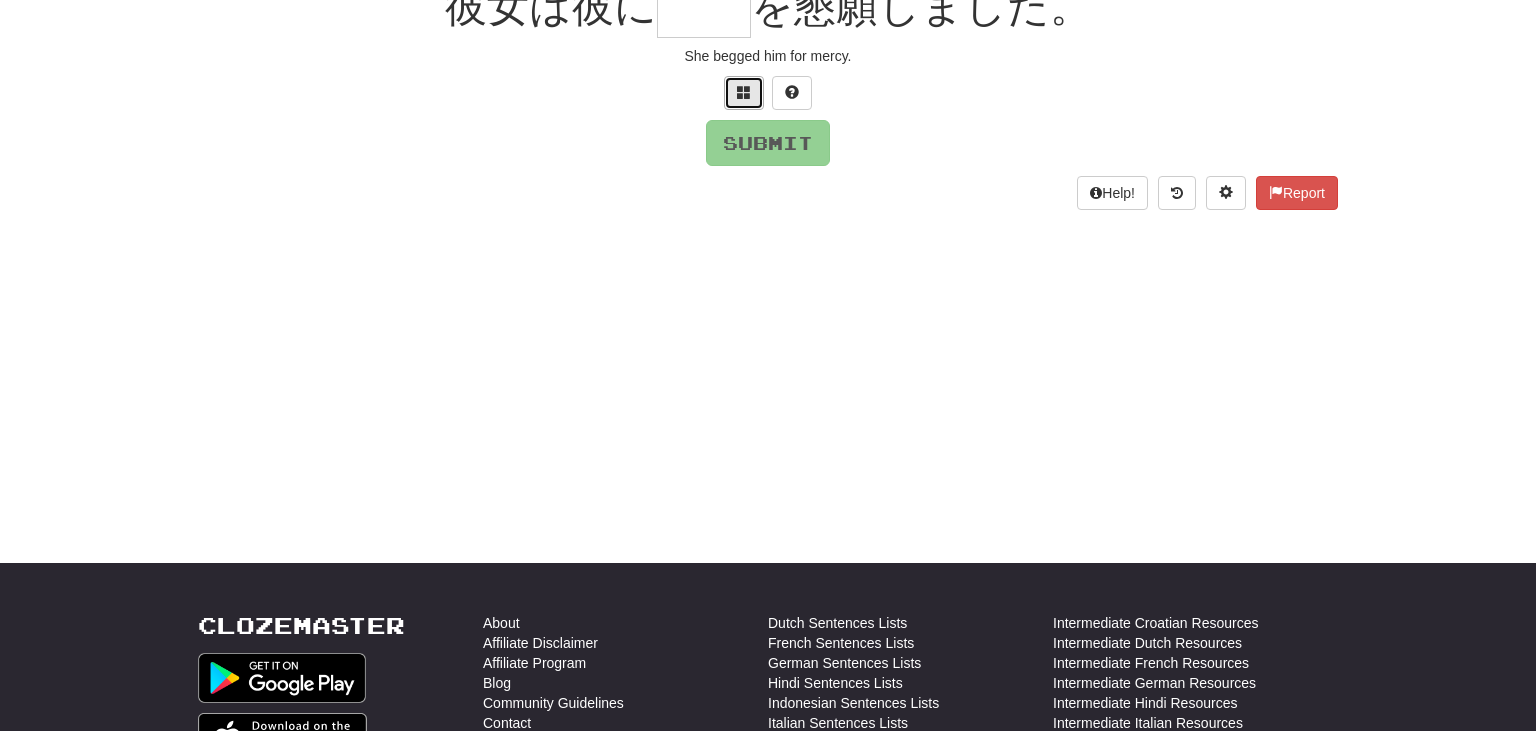 click at bounding box center [744, 93] 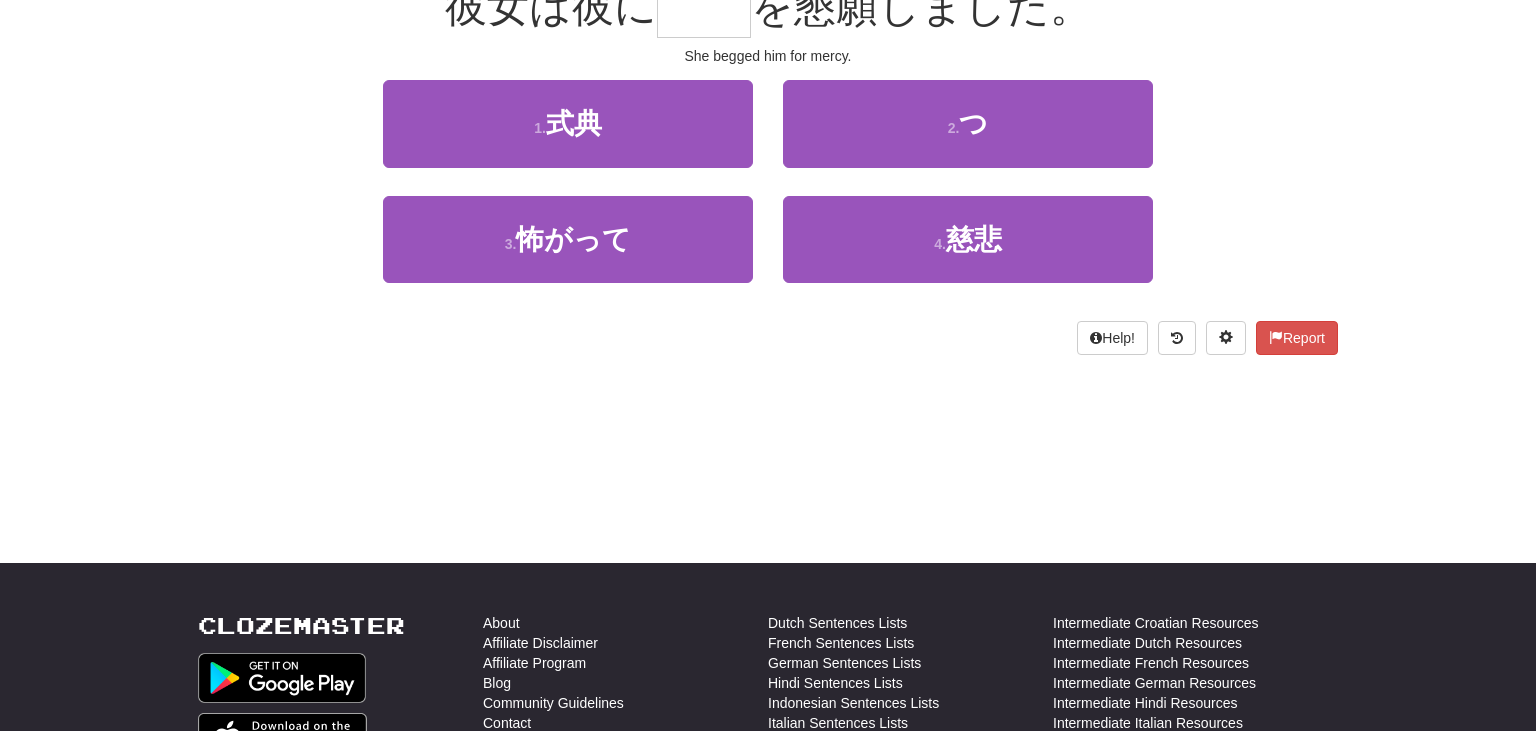 scroll, scrollTop: 200, scrollLeft: 0, axis: vertical 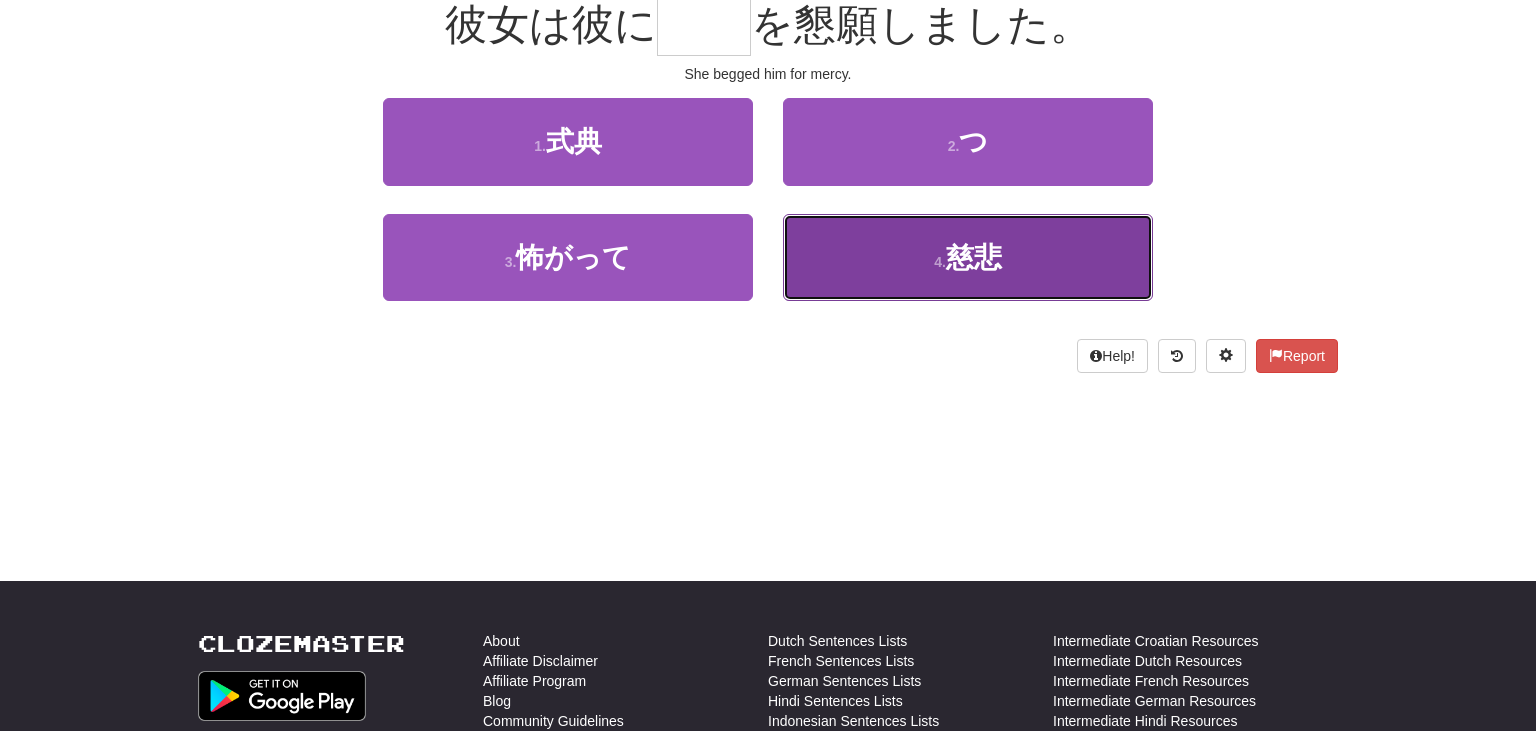 click on "4 .  慈悲" at bounding box center (968, 257) 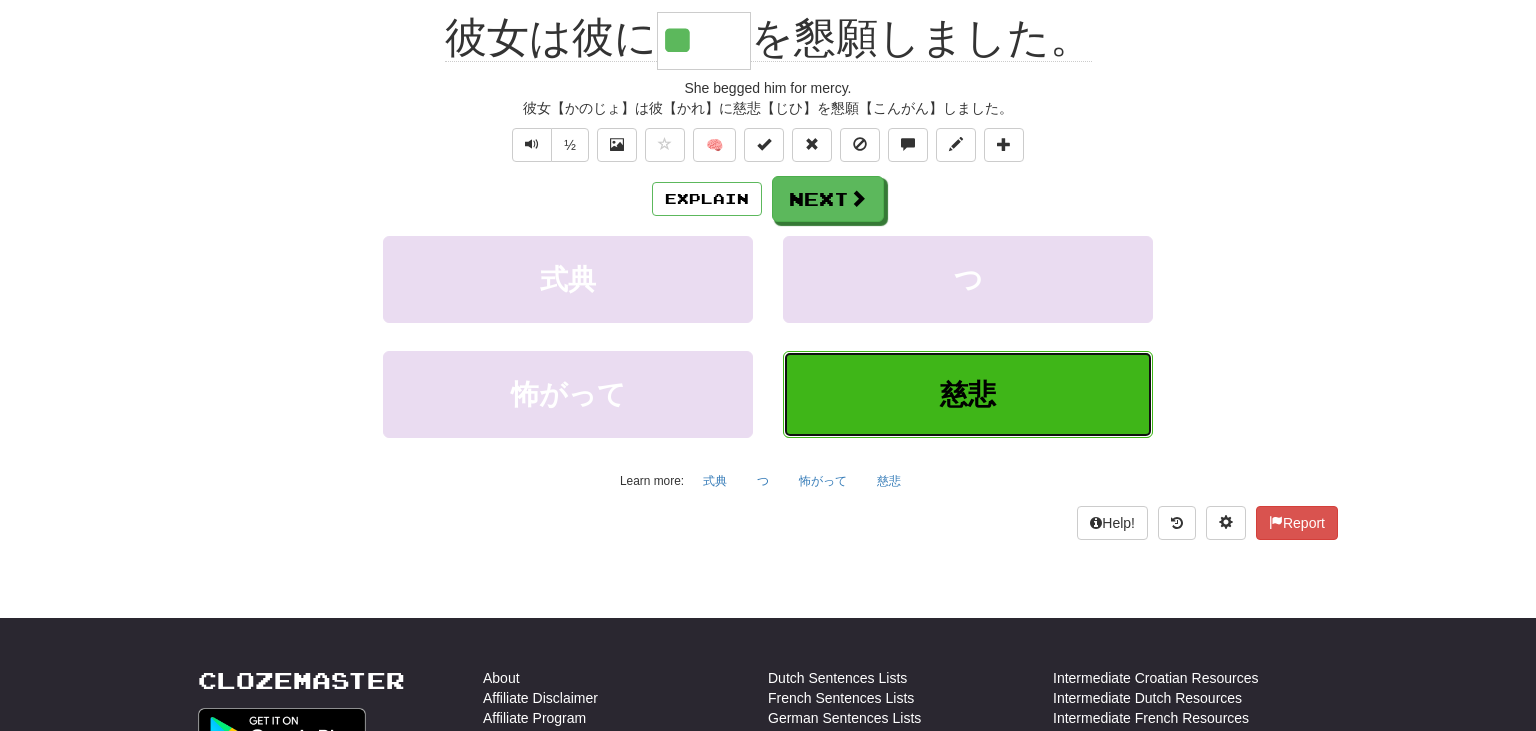 scroll, scrollTop: 213, scrollLeft: 0, axis: vertical 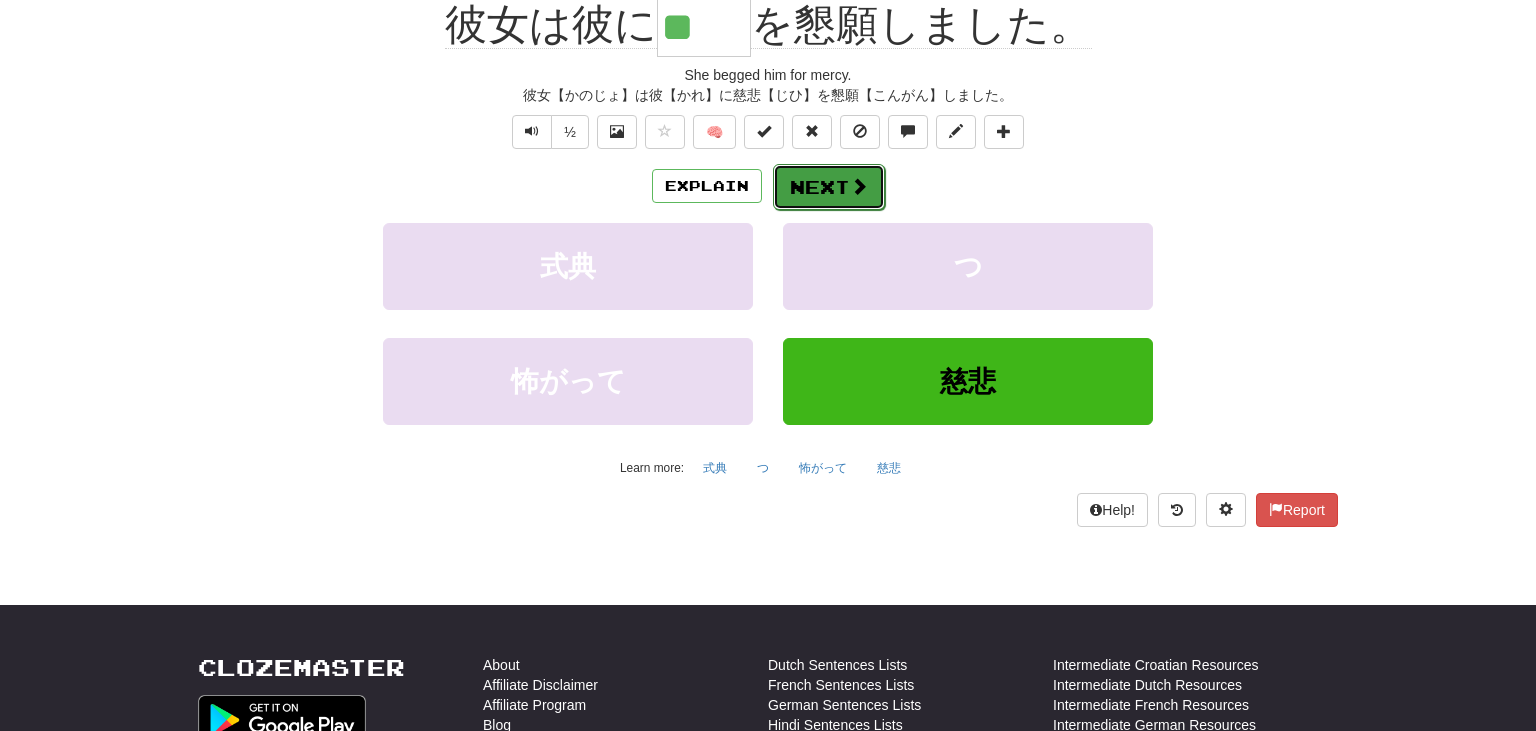 click on "Next" at bounding box center [829, 187] 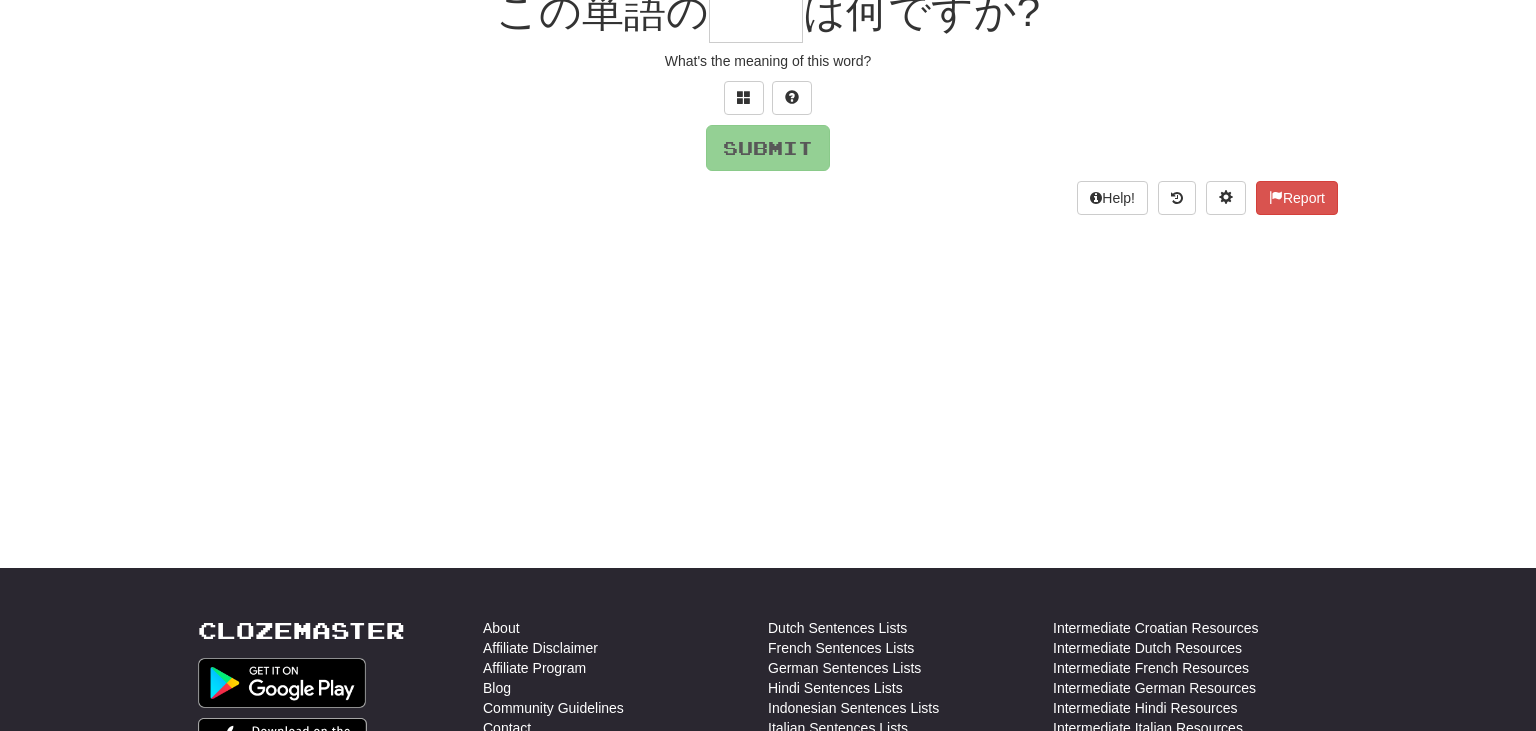 scroll, scrollTop: 200, scrollLeft: 0, axis: vertical 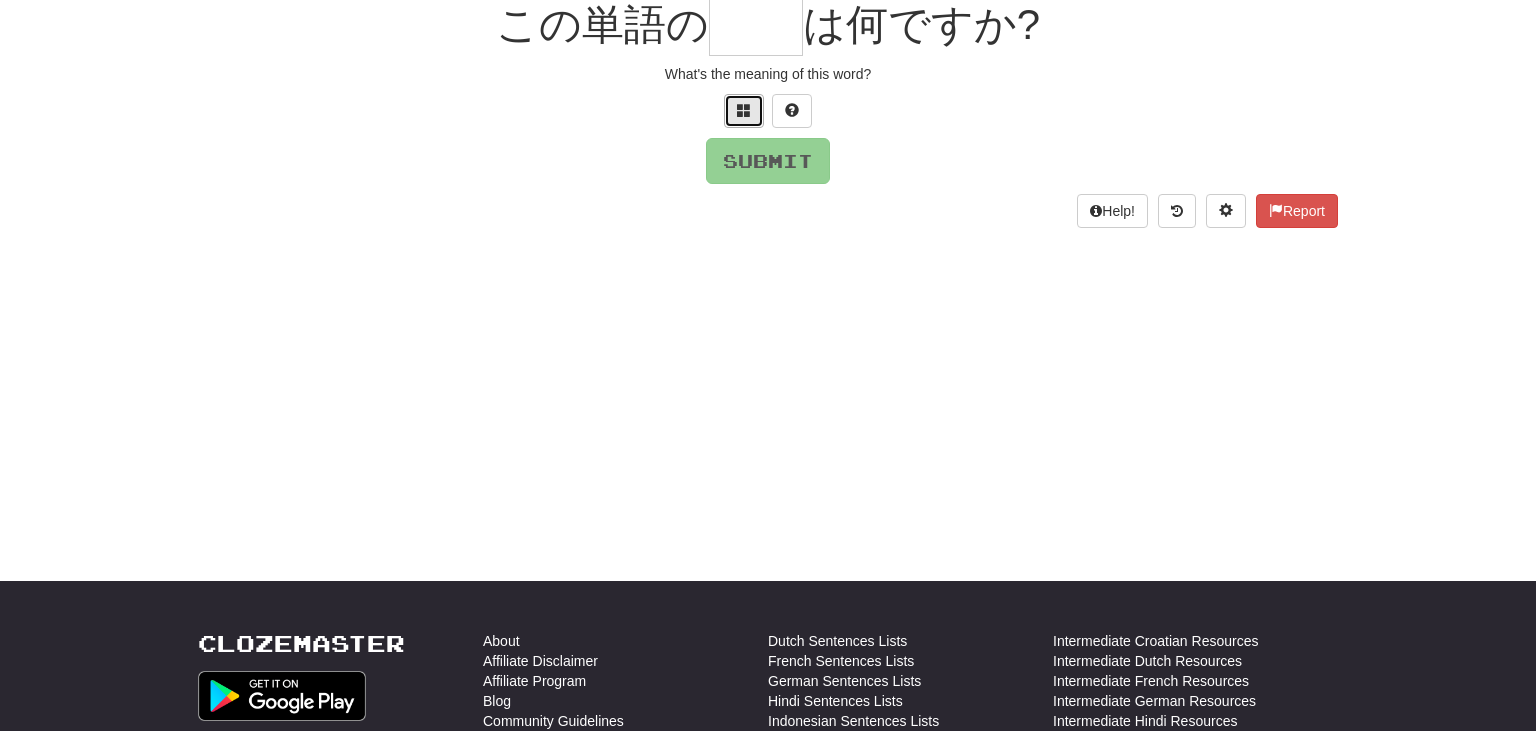click at bounding box center [744, 111] 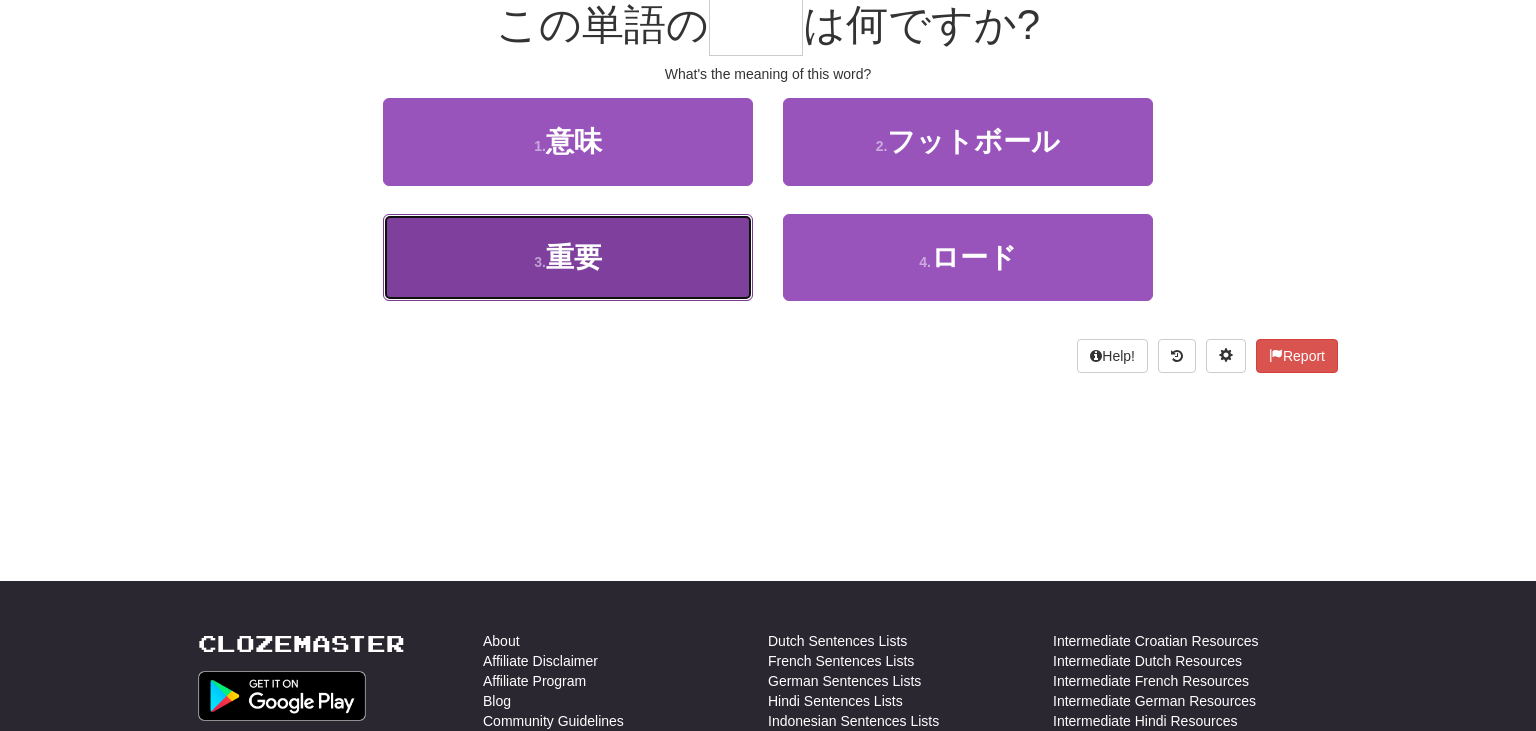 click on "3 .  重要" at bounding box center [568, 257] 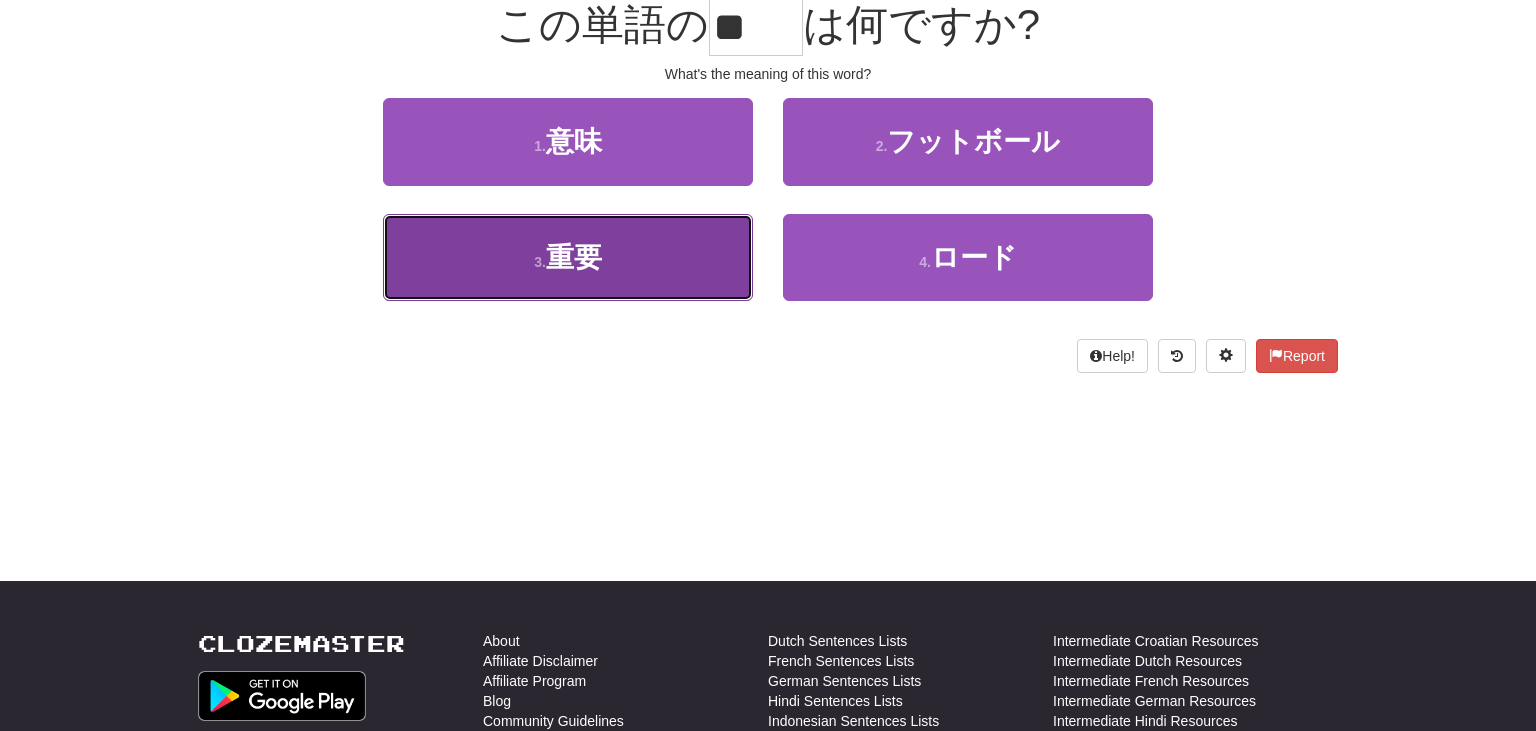 scroll, scrollTop: 213, scrollLeft: 0, axis: vertical 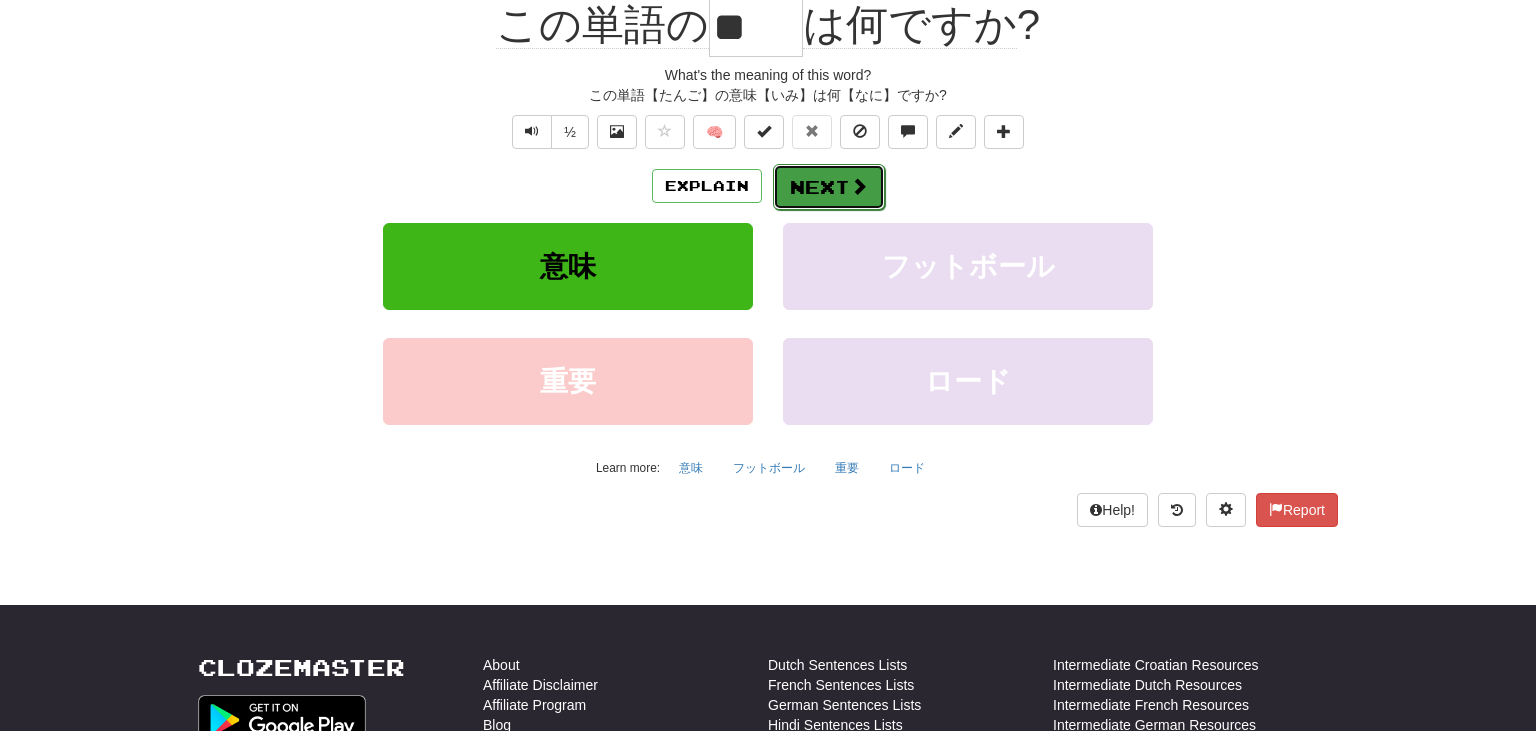 click at bounding box center (859, 186) 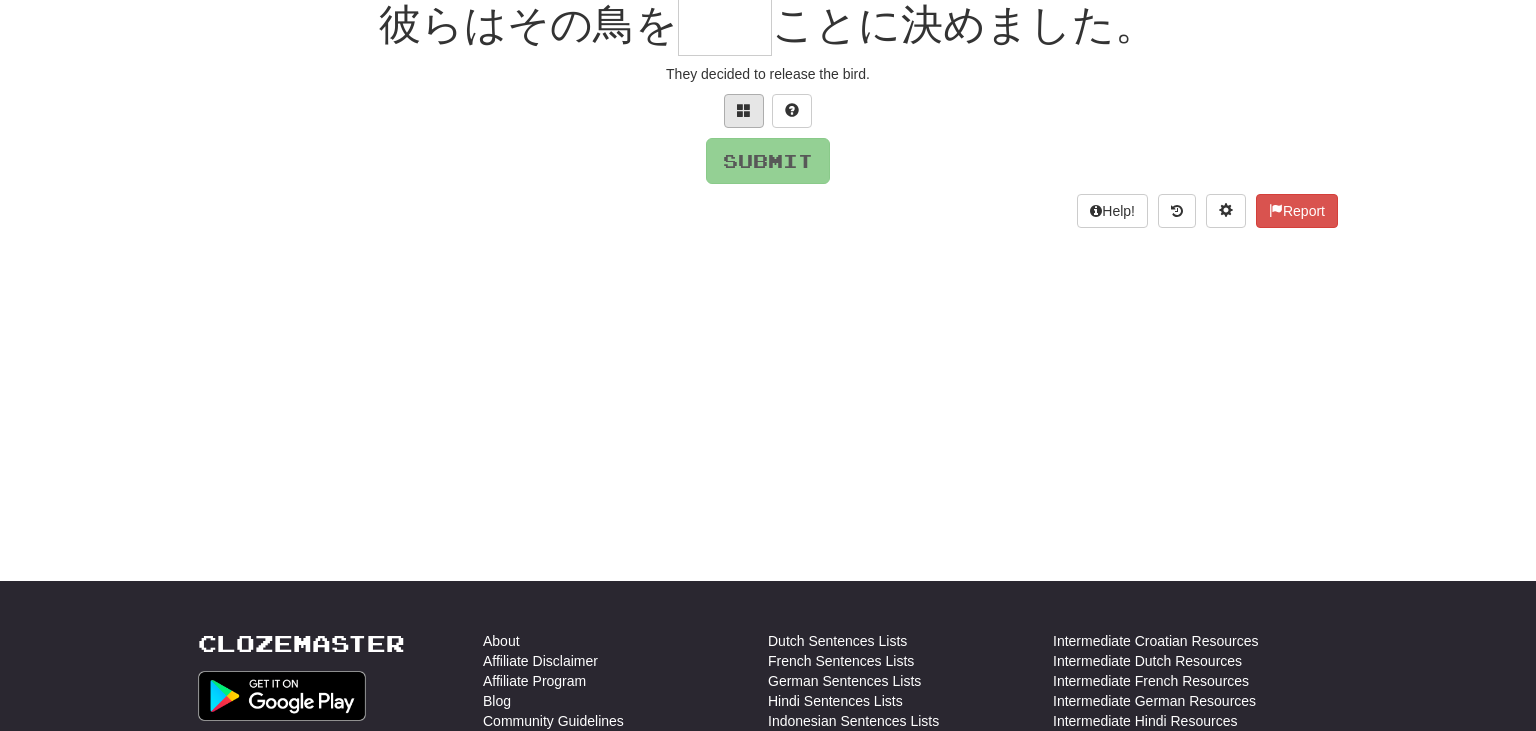 scroll, scrollTop: 215, scrollLeft: 0, axis: vertical 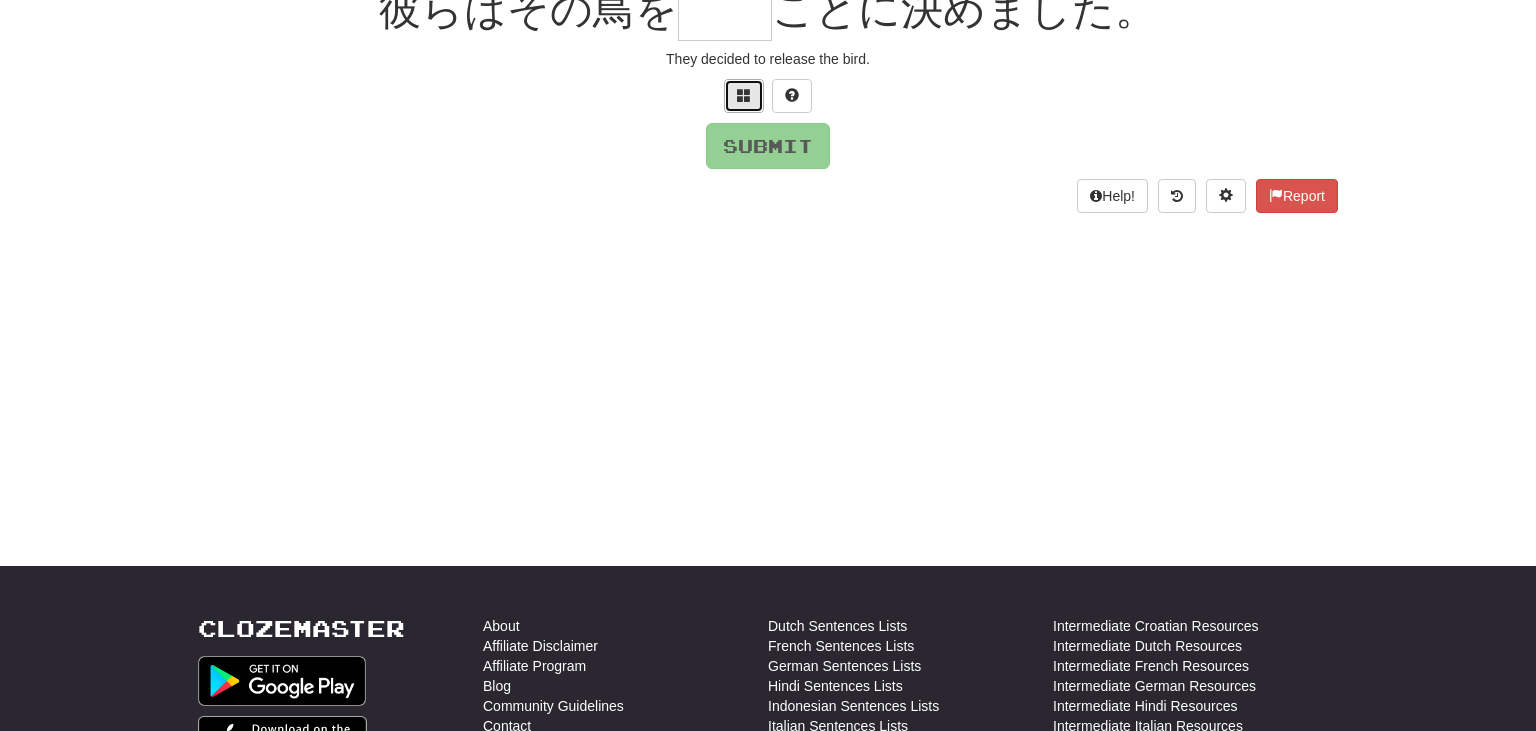 click at bounding box center (744, 95) 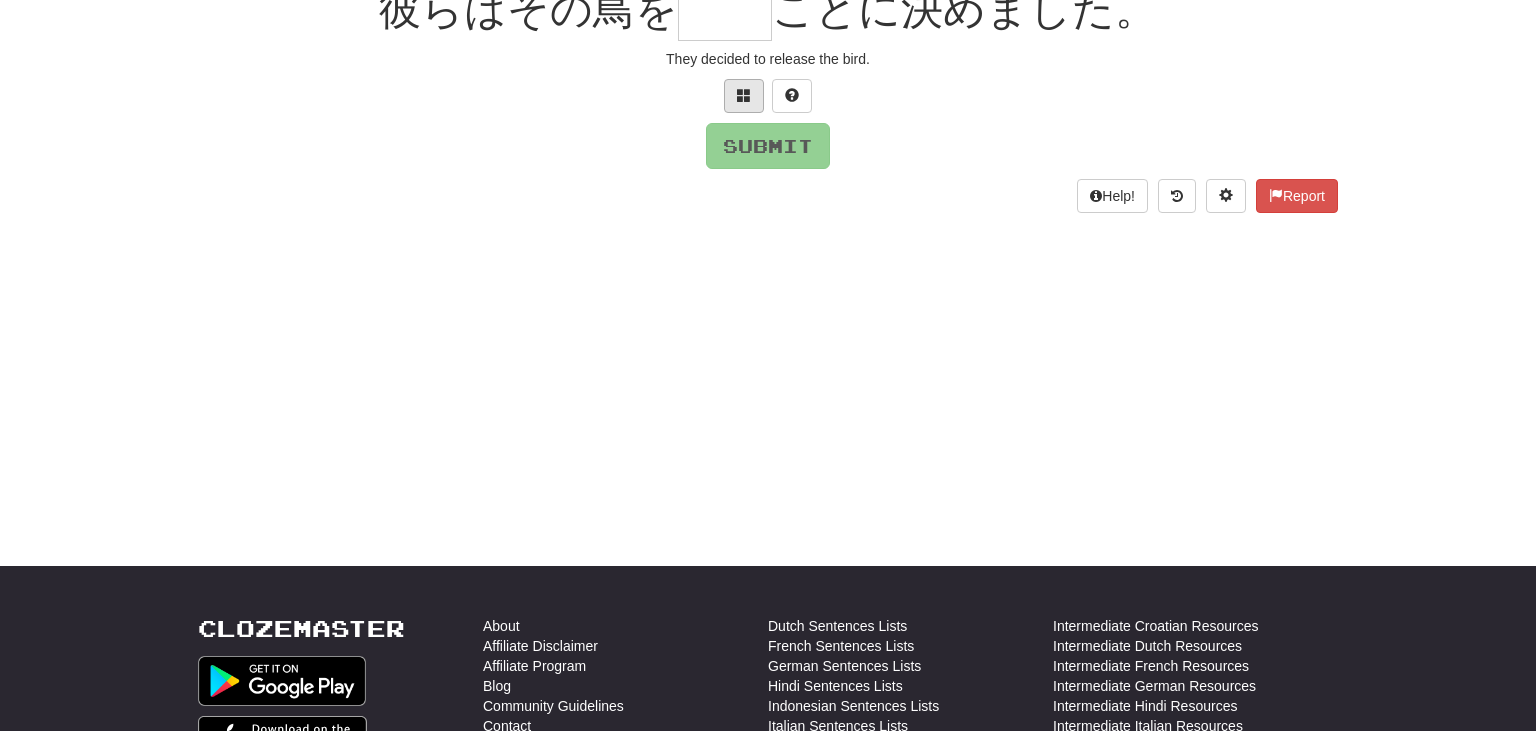 scroll, scrollTop: 200, scrollLeft: 0, axis: vertical 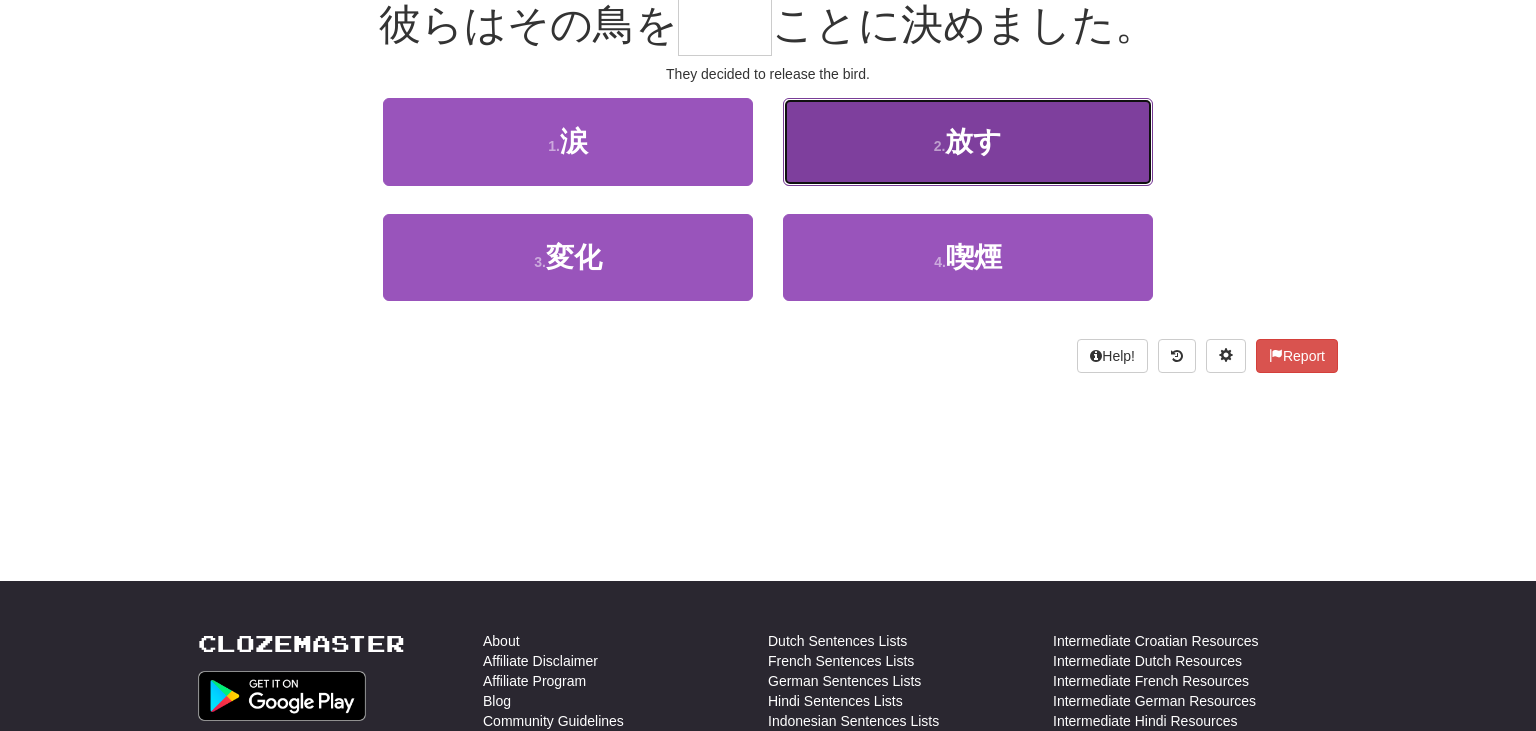 click on "2 .  放す" at bounding box center (968, 141) 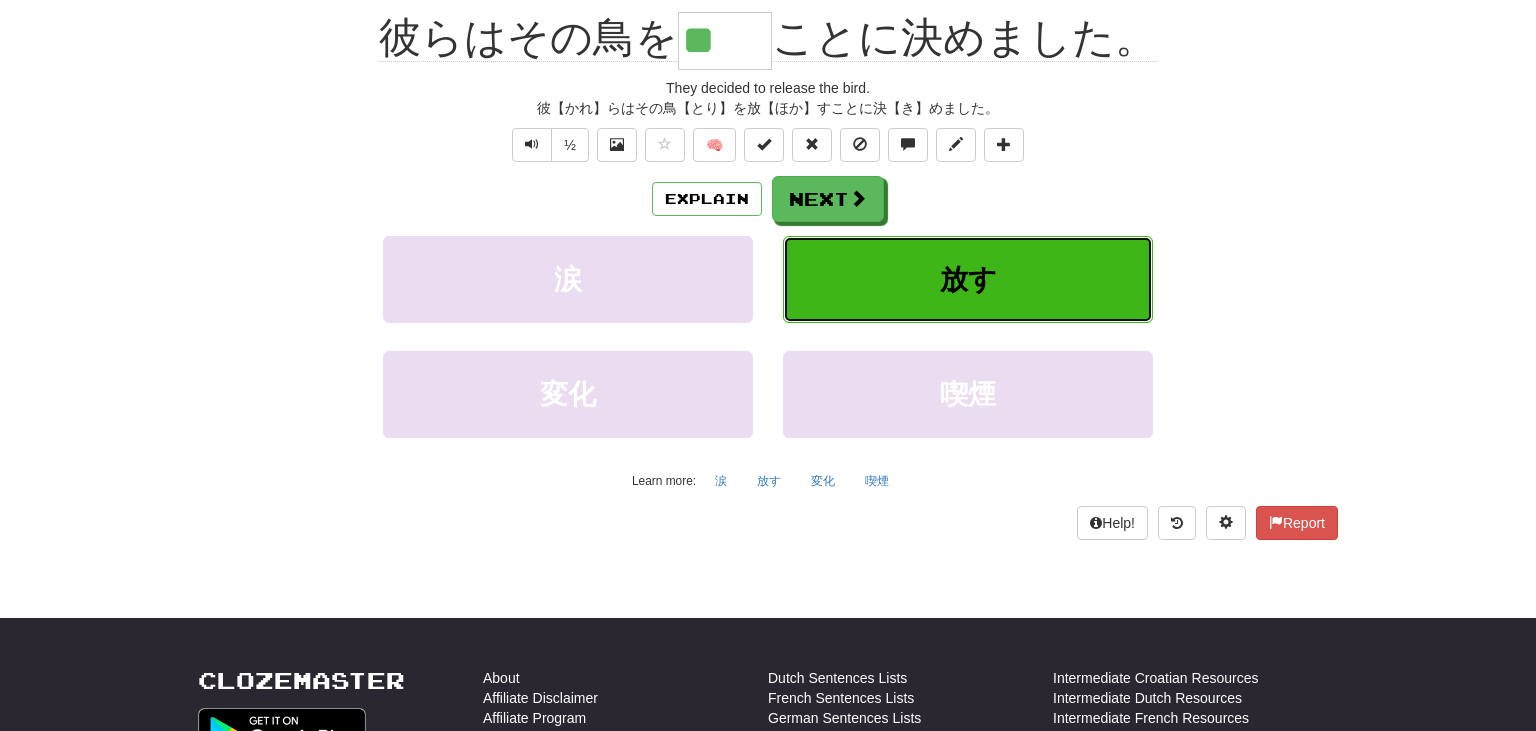 scroll, scrollTop: 213, scrollLeft: 0, axis: vertical 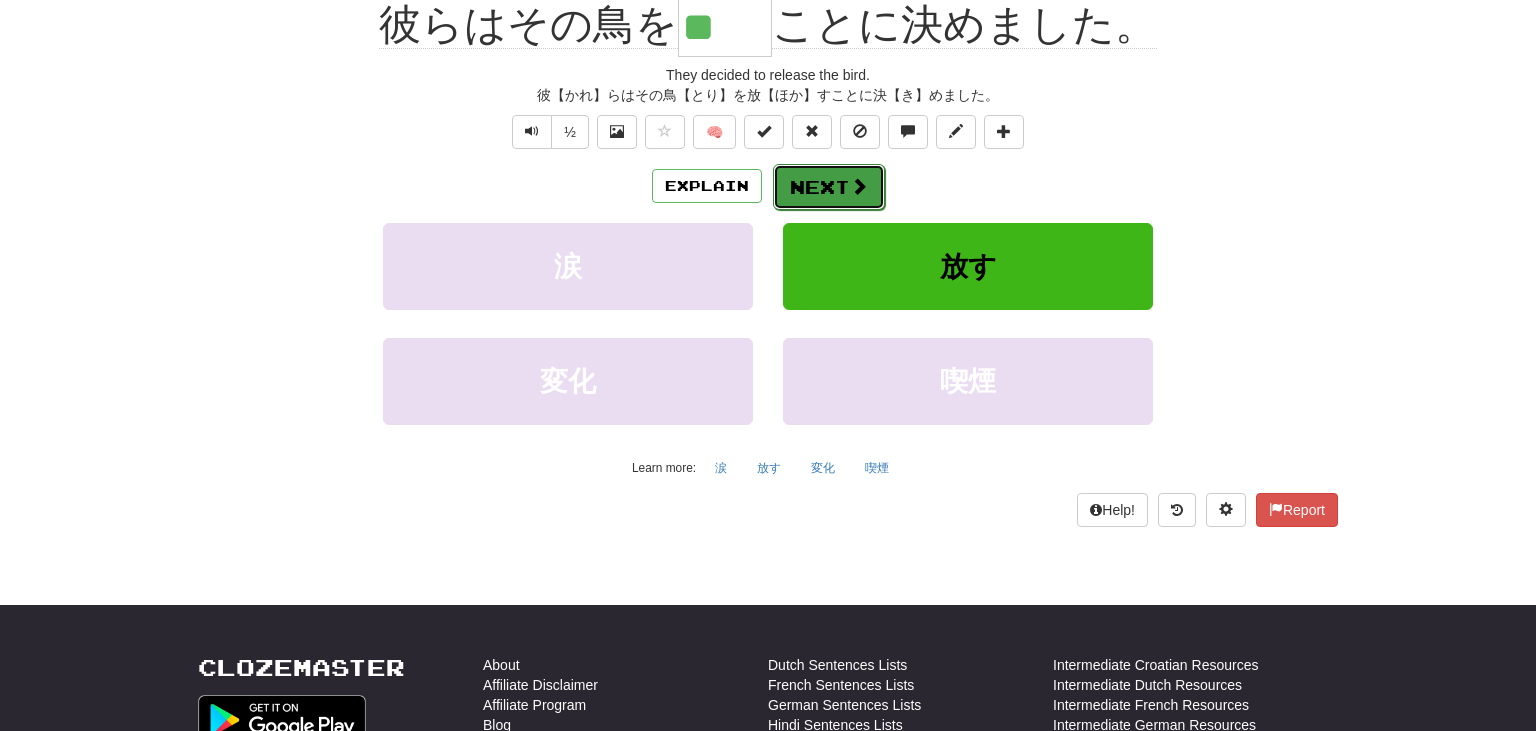 click on "Next" at bounding box center (829, 187) 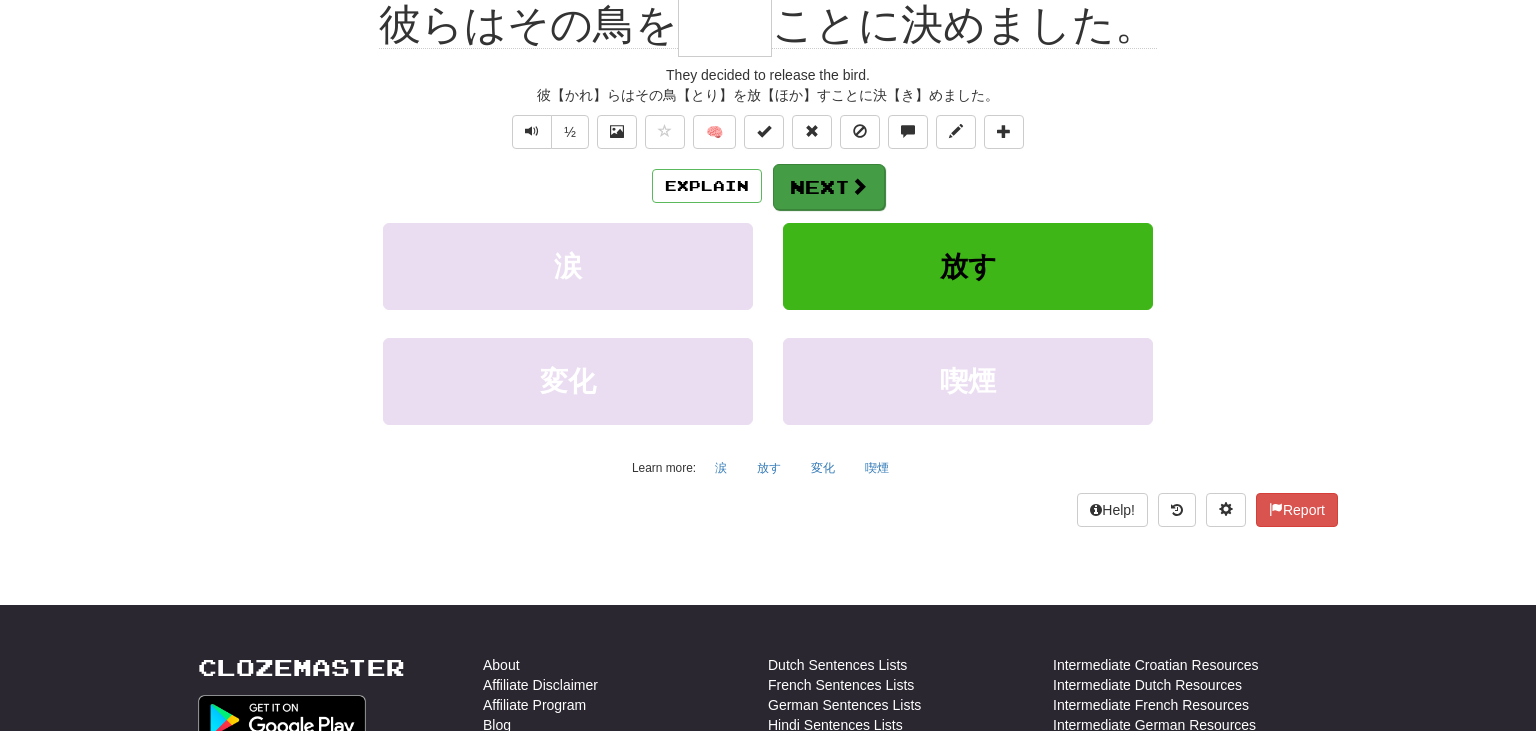 scroll, scrollTop: 200, scrollLeft: 0, axis: vertical 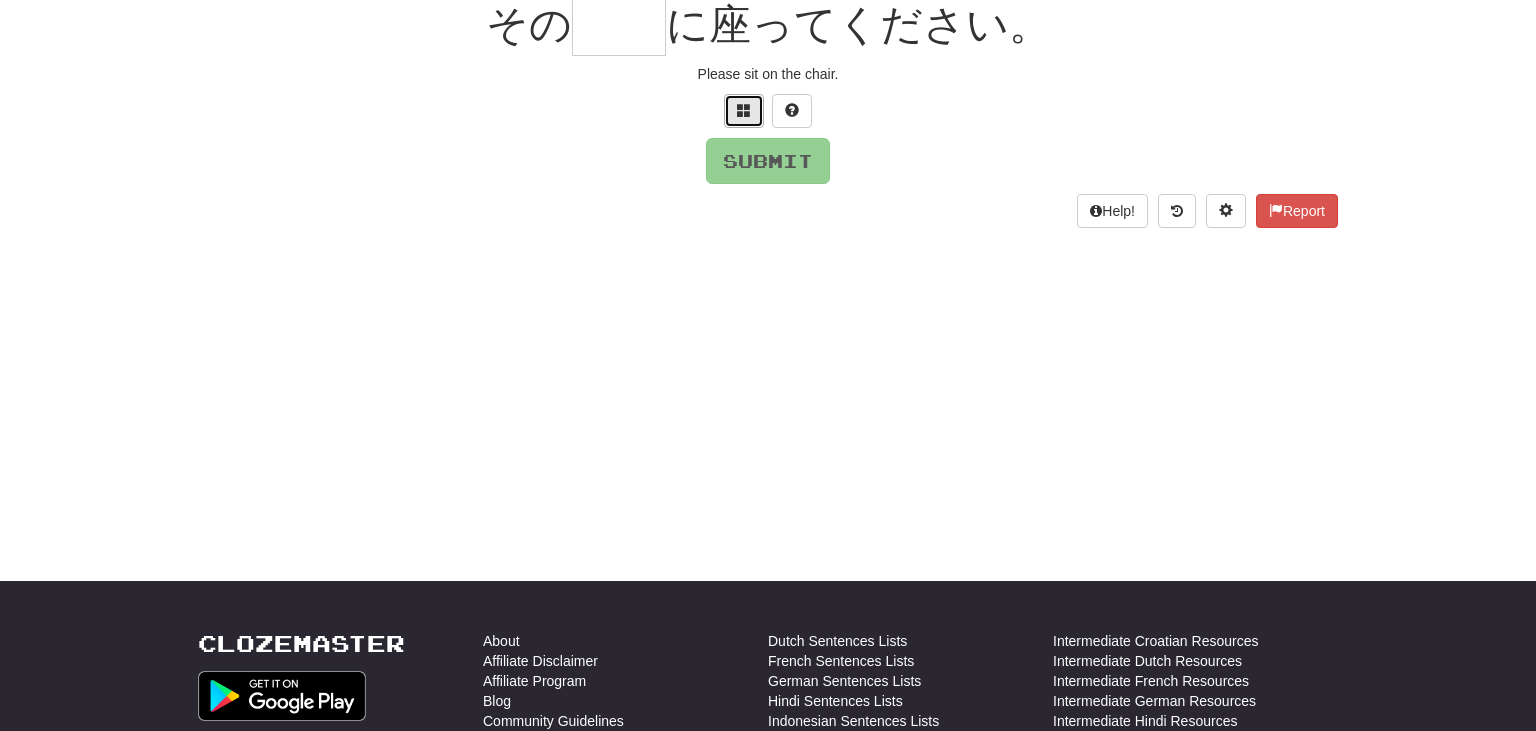 click at bounding box center [744, 111] 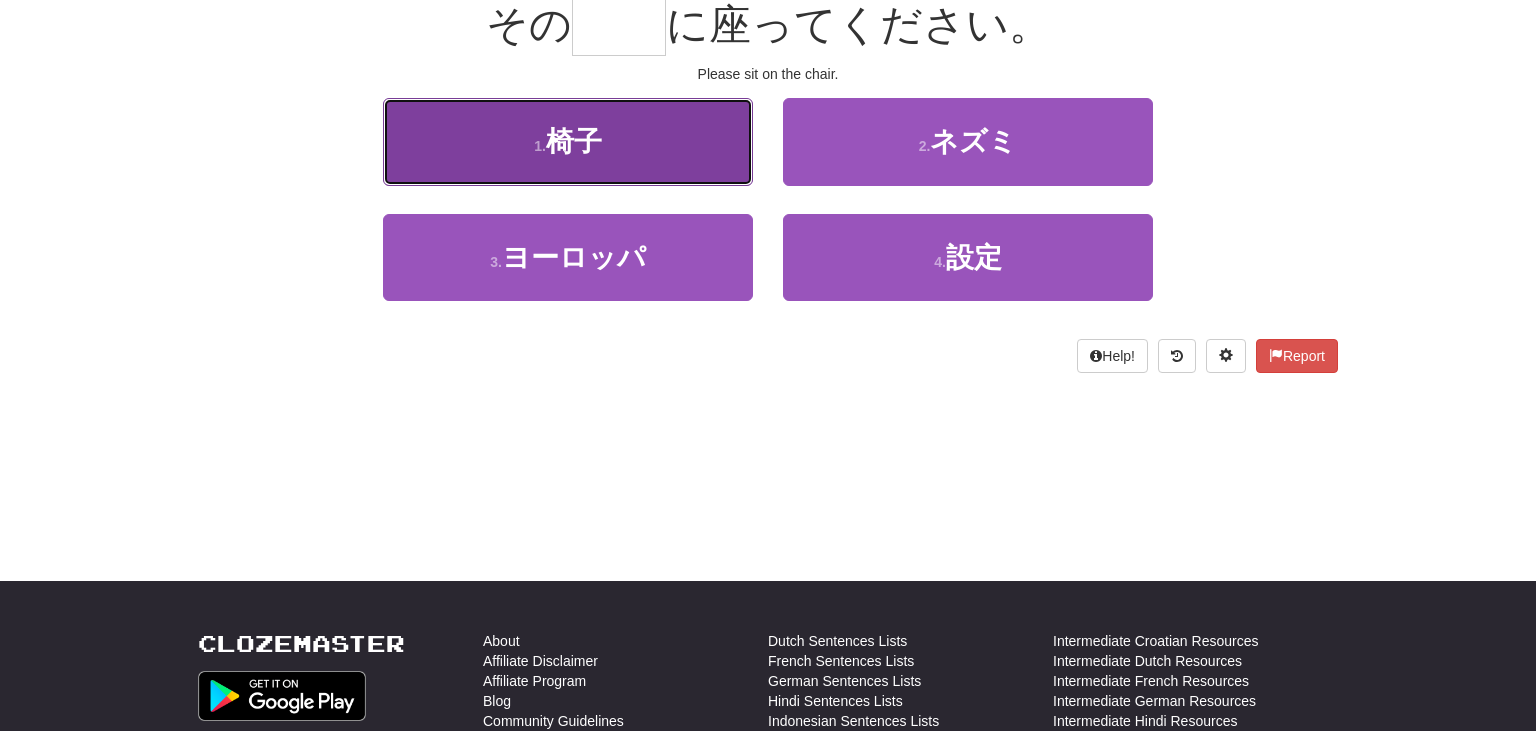 click on "1 .  椅子" at bounding box center (568, 141) 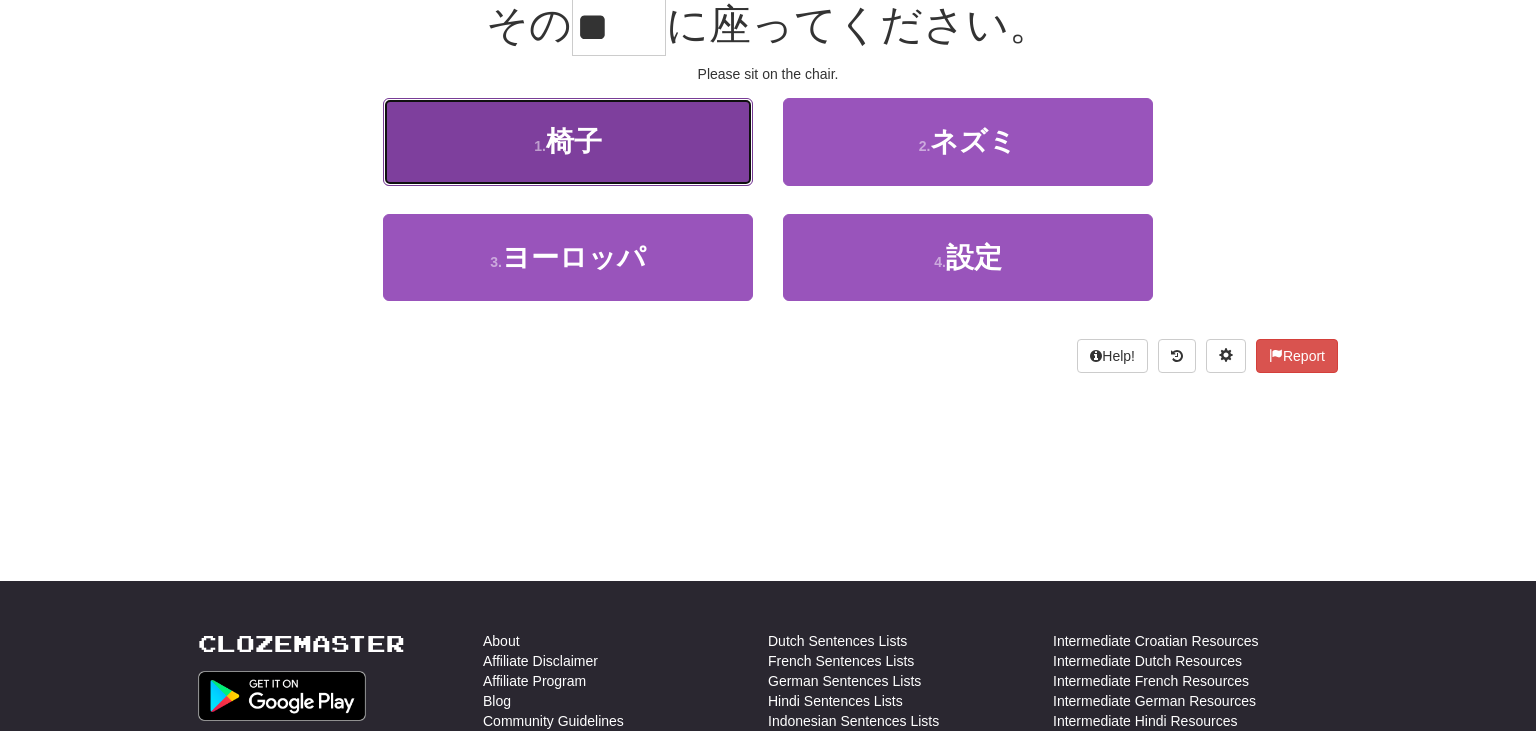scroll, scrollTop: 213, scrollLeft: 0, axis: vertical 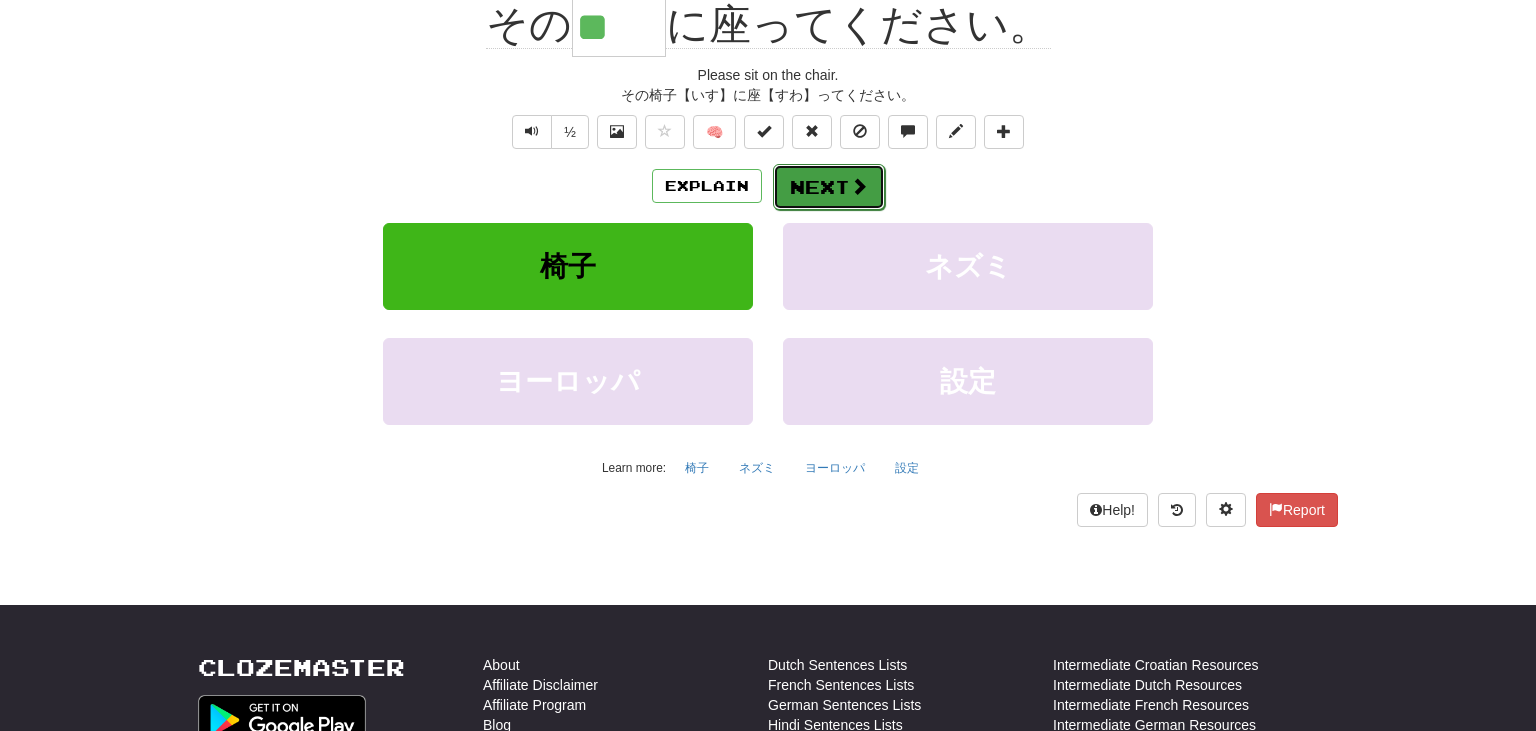 click at bounding box center [859, 186] 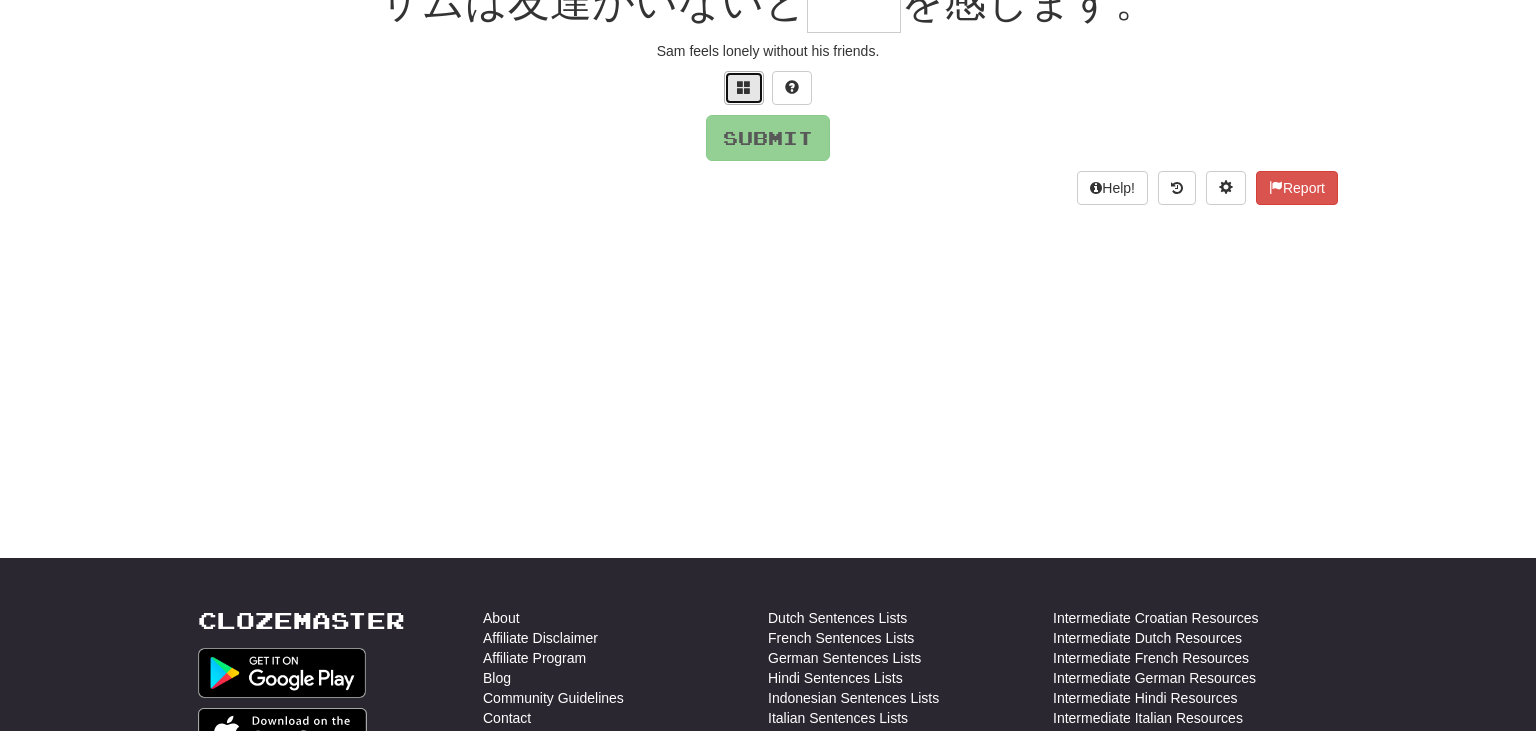 click at bounding box center [744, 87] 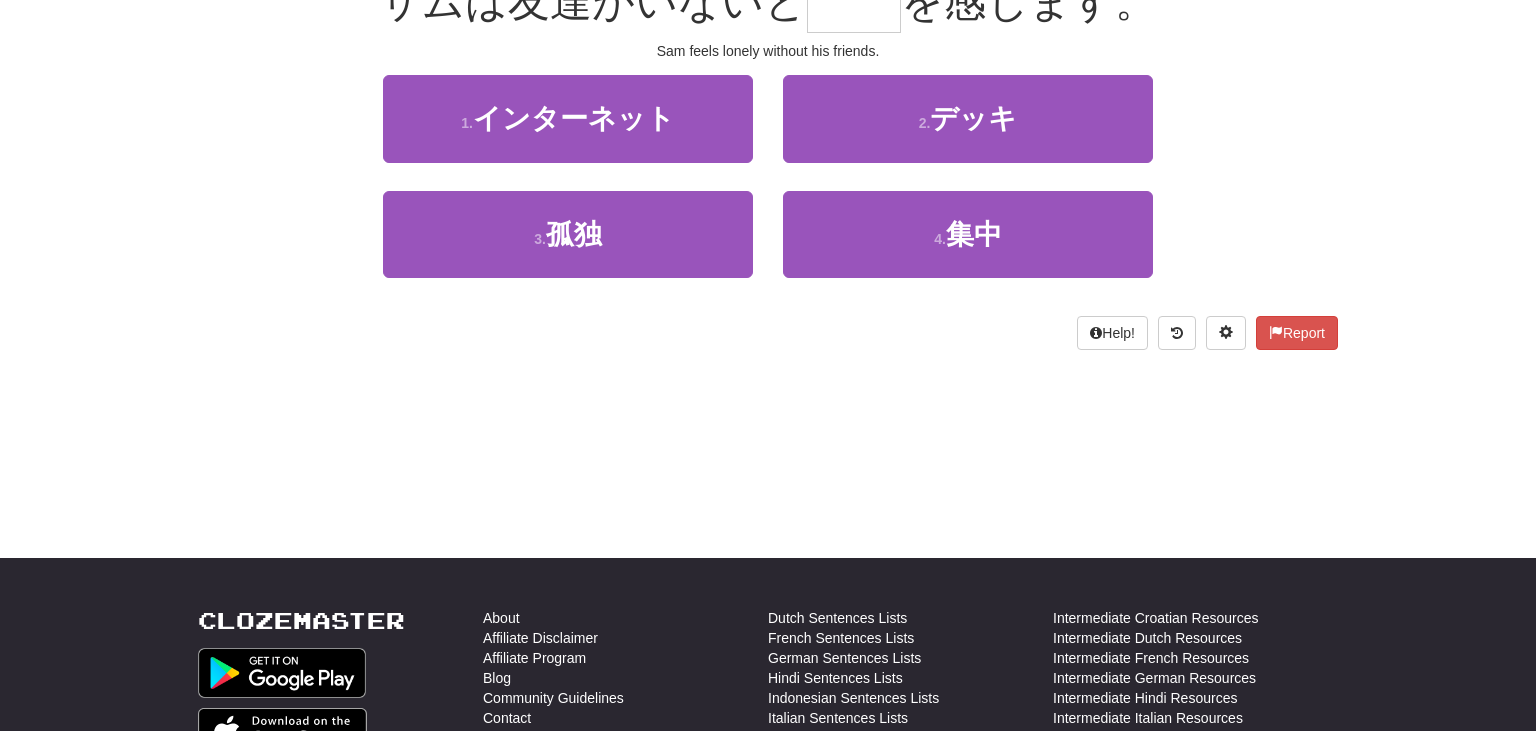 scroll, scrollTop: 200, scrollLeft: 0, axis: vertical 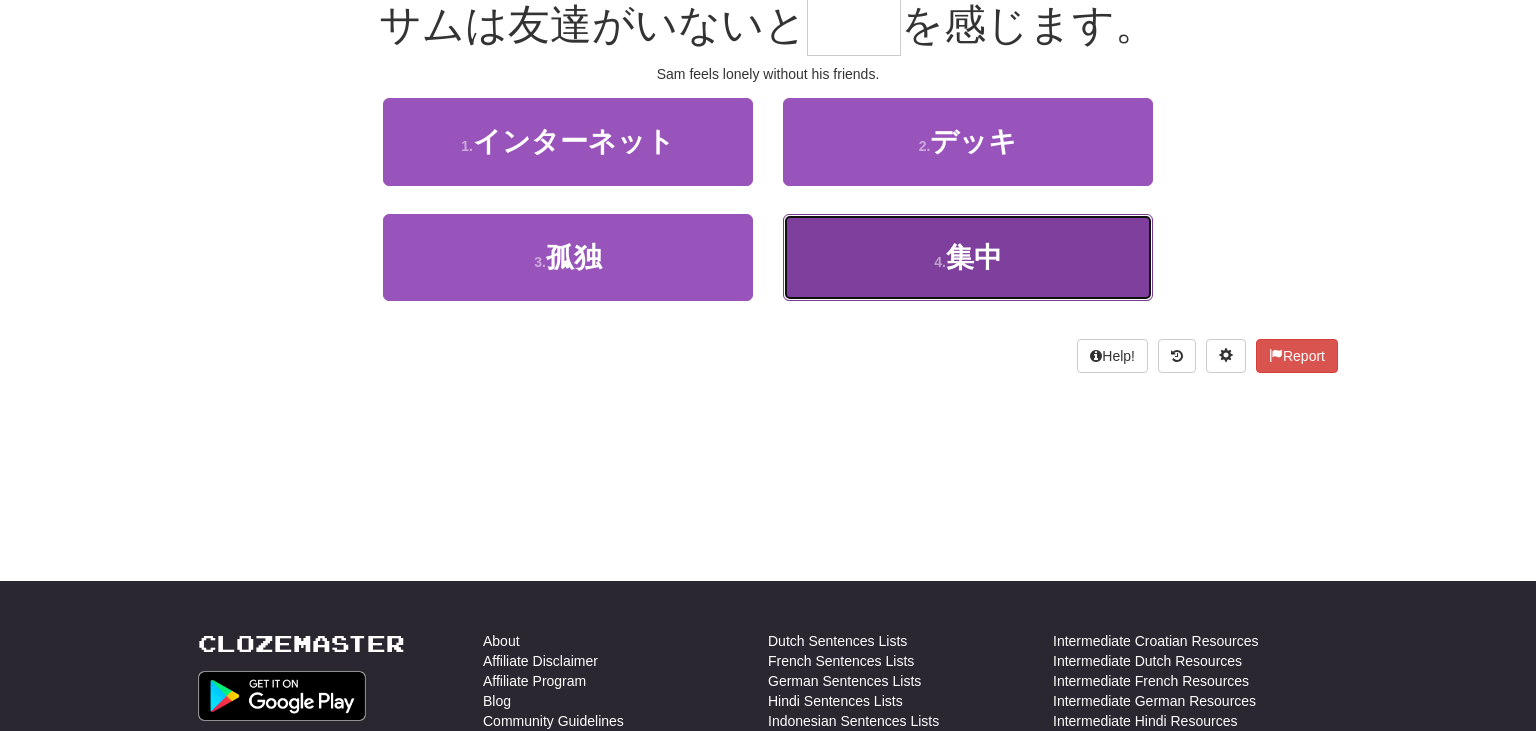 click on "4 .  集中" at bounding box center (968, 257) 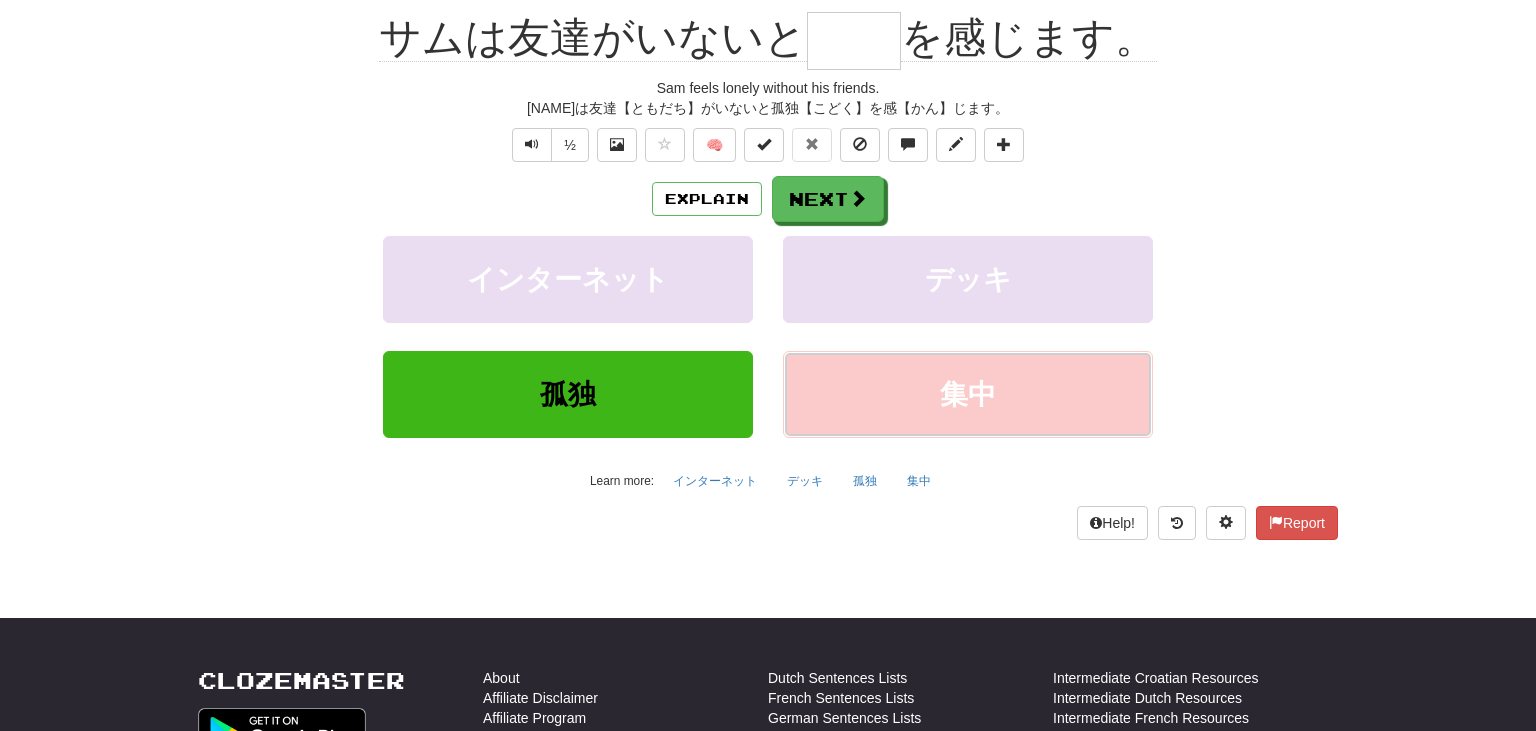 type on "**" 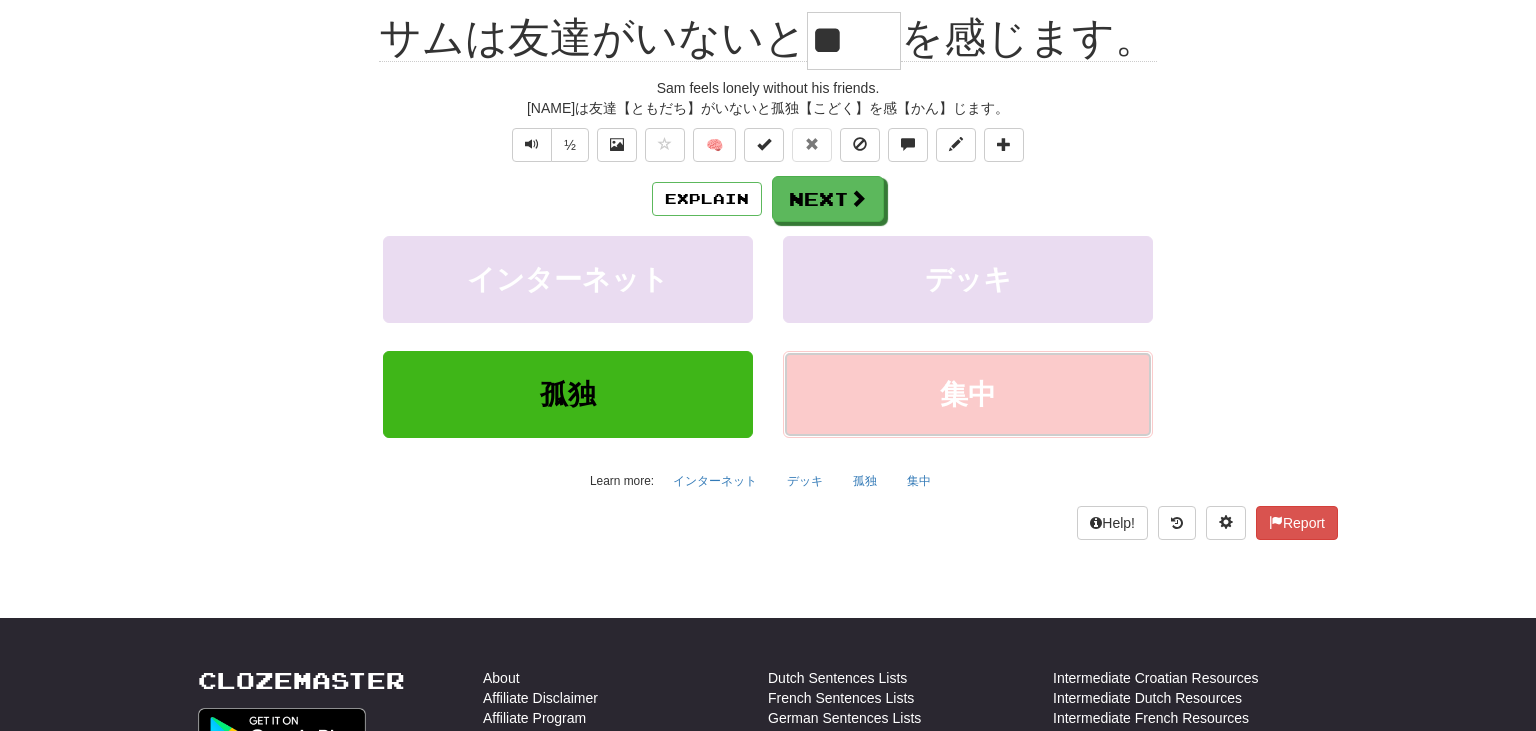 scroll, scrollTop: 213, scrollLeft: 0, axis: vertical 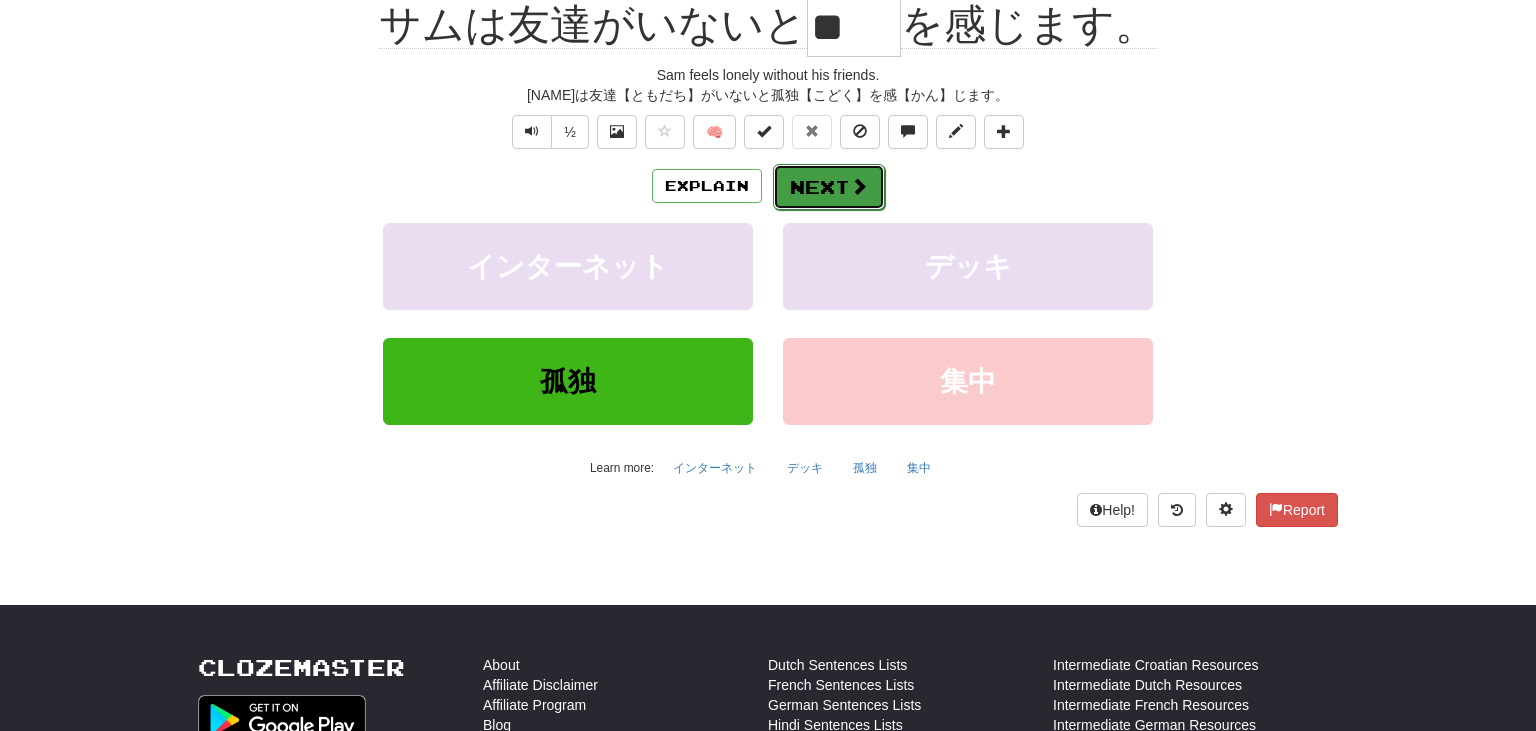 click on "Next" at bounding box center [829, 187] 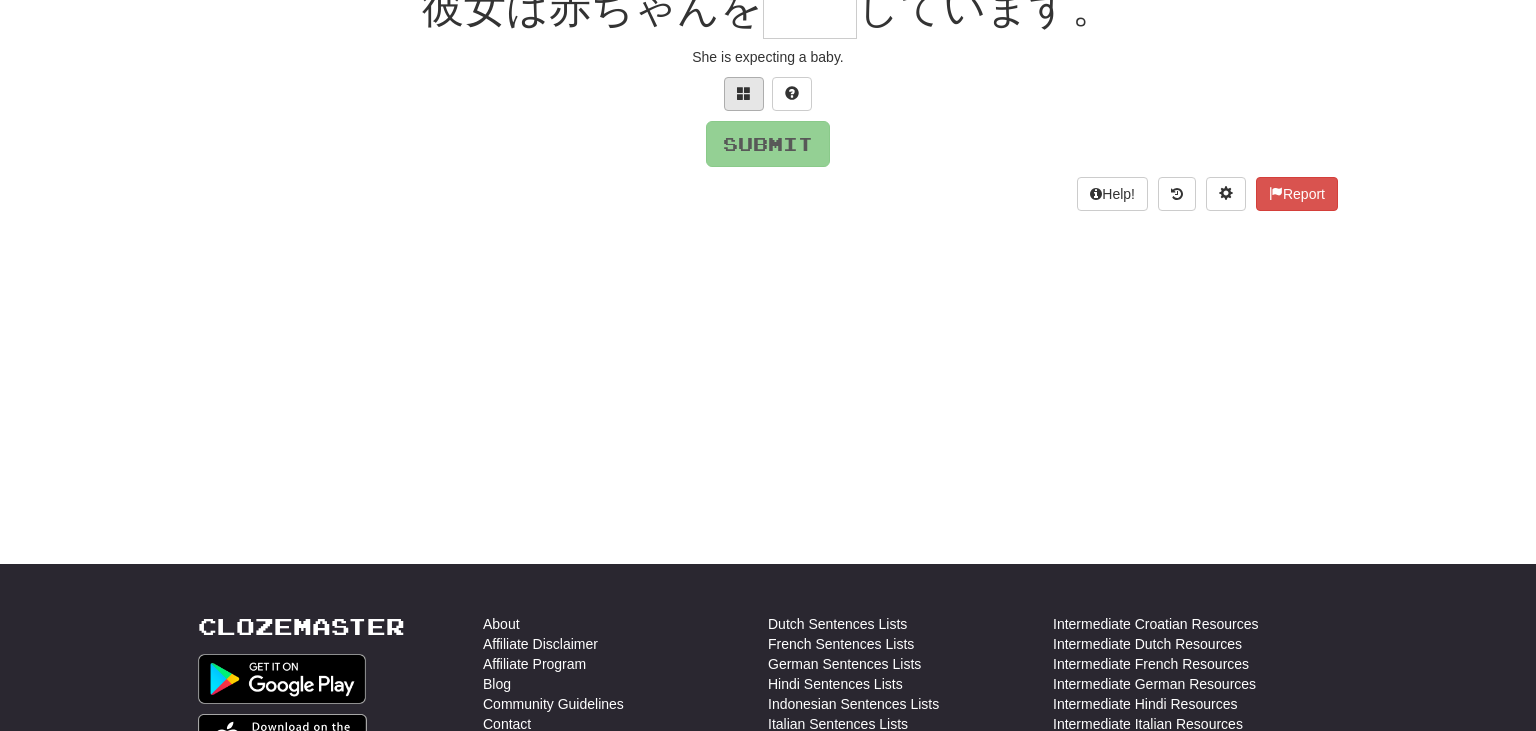 scroll, scrollTop: 222, scrollLeft: 0, axis: vertical 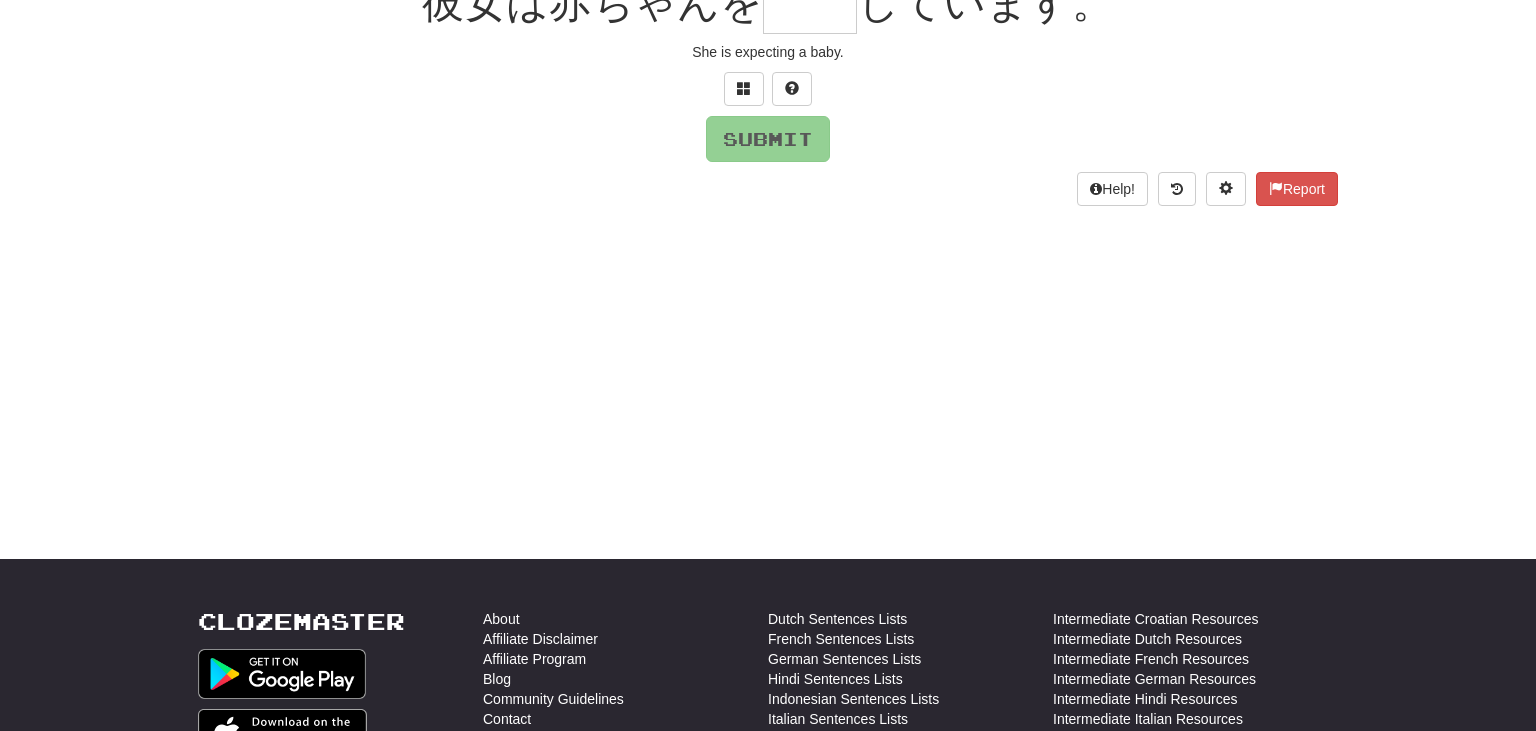 click on "Score: 512 0 % Mastered 彼女は赤ちゃんを しています。 She is expecting a baby. Submit Help! Report" at bounding box center (768, 53) 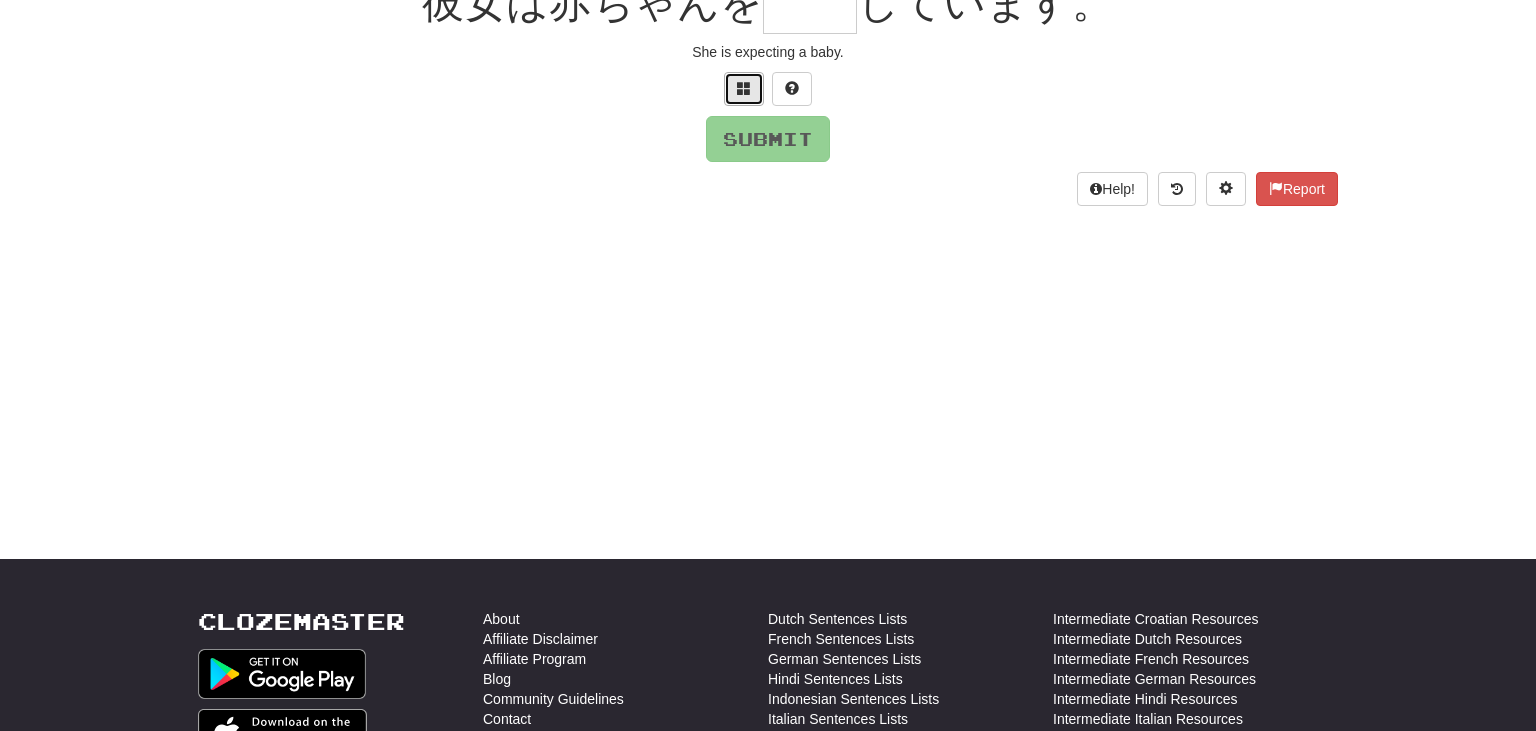 click at bounding box center (744, 88) 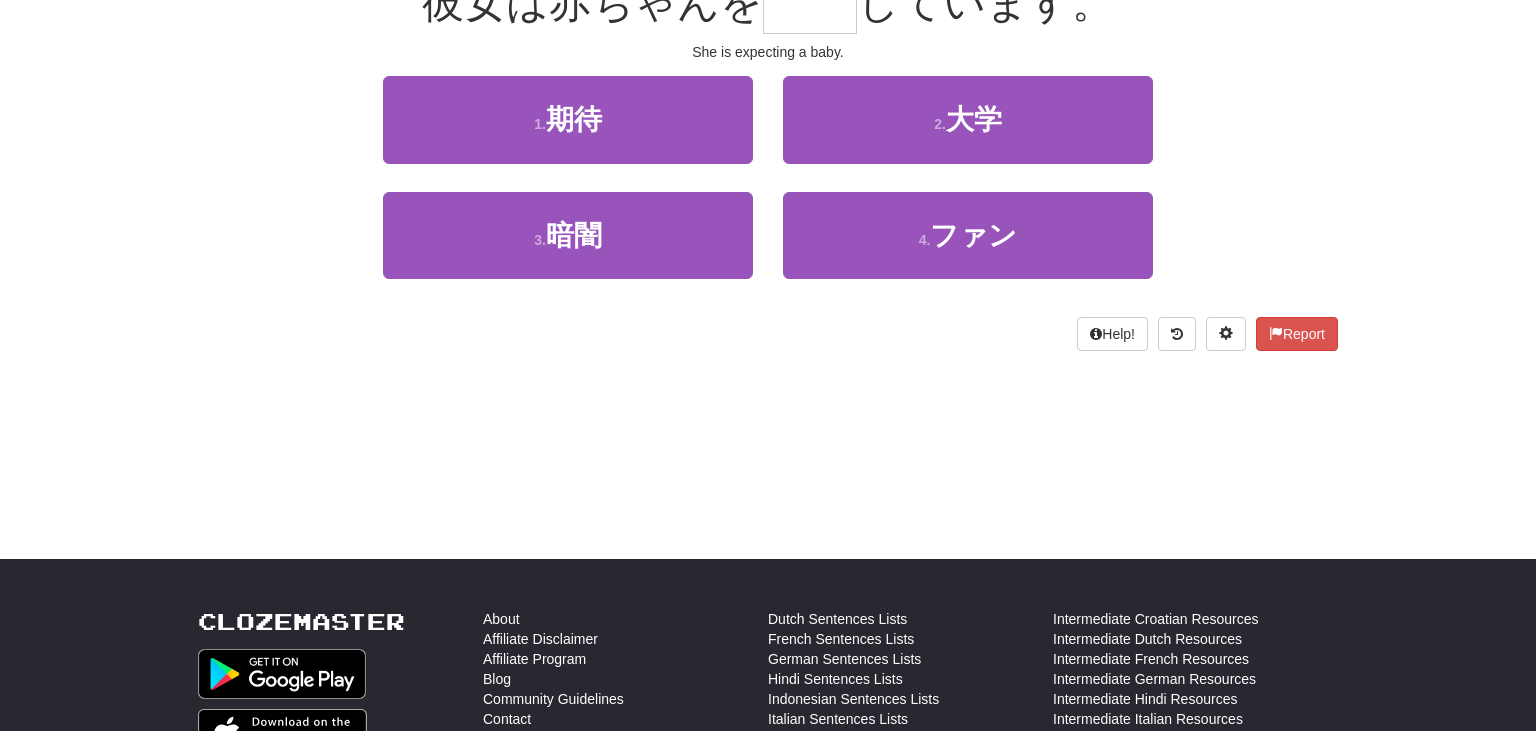 scroll, scrollTop: 200, scrollLeft: 0, axis: vertical 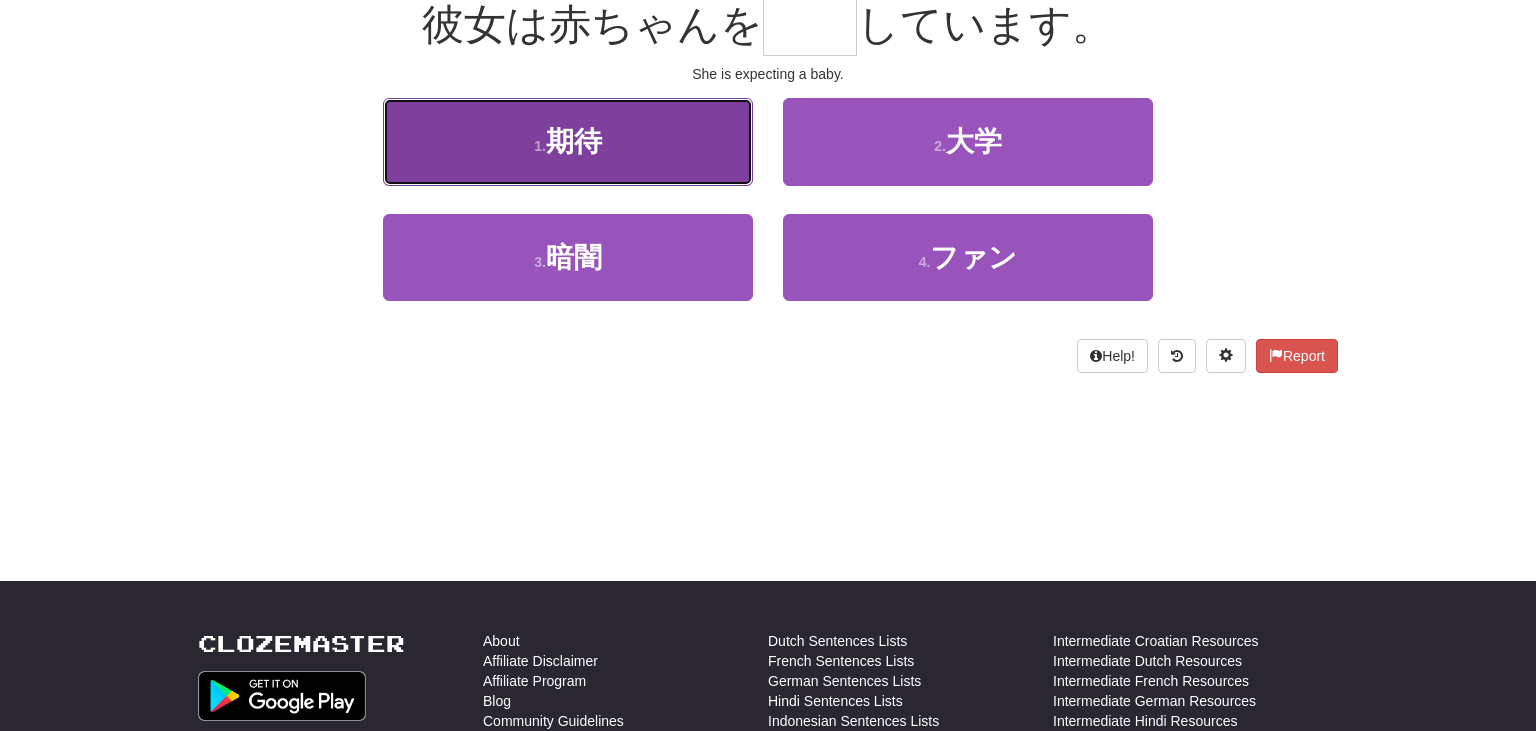click on "1 .  期待" at bounding box center [568, 141] 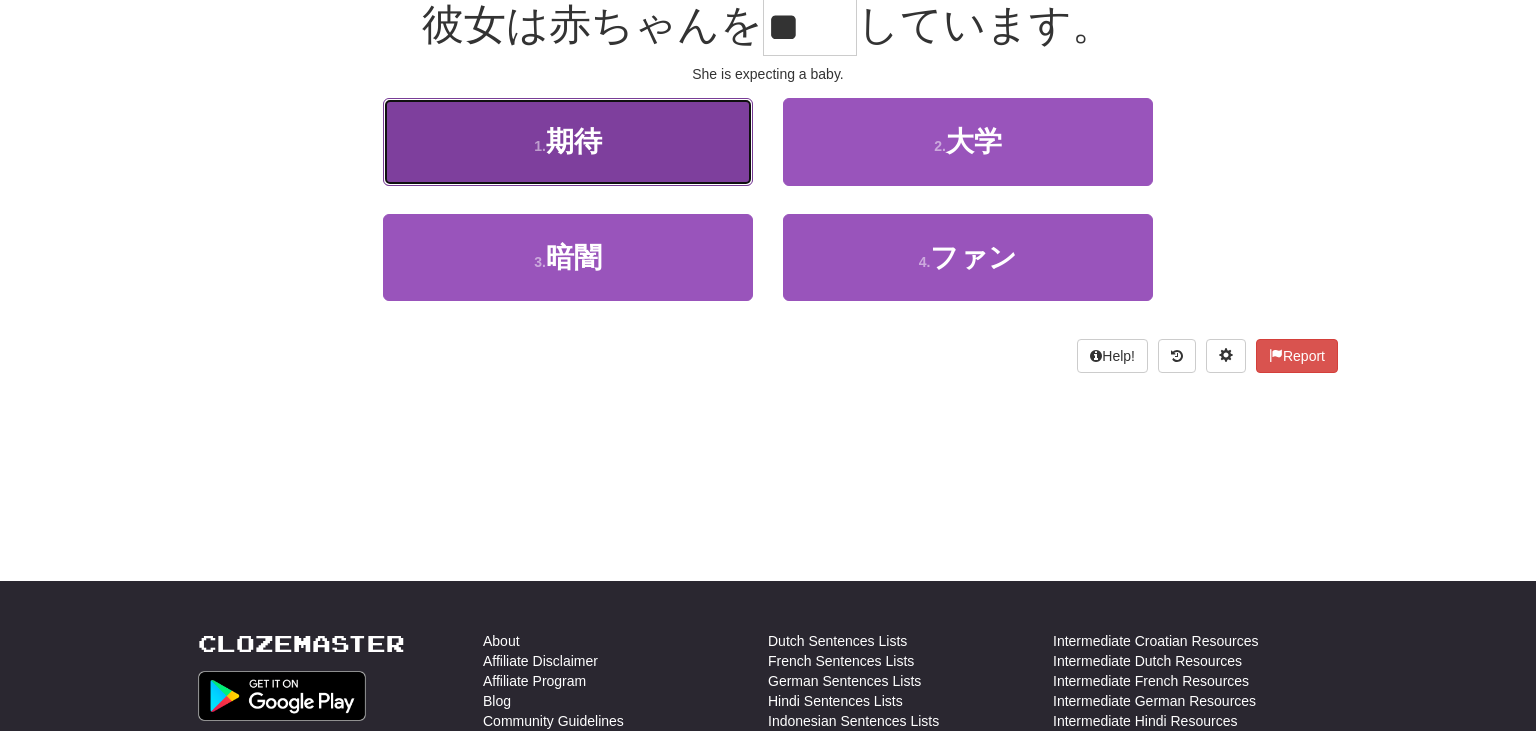 scroll, scrollTop: 213, scrollLeft: 0, axis: vertical 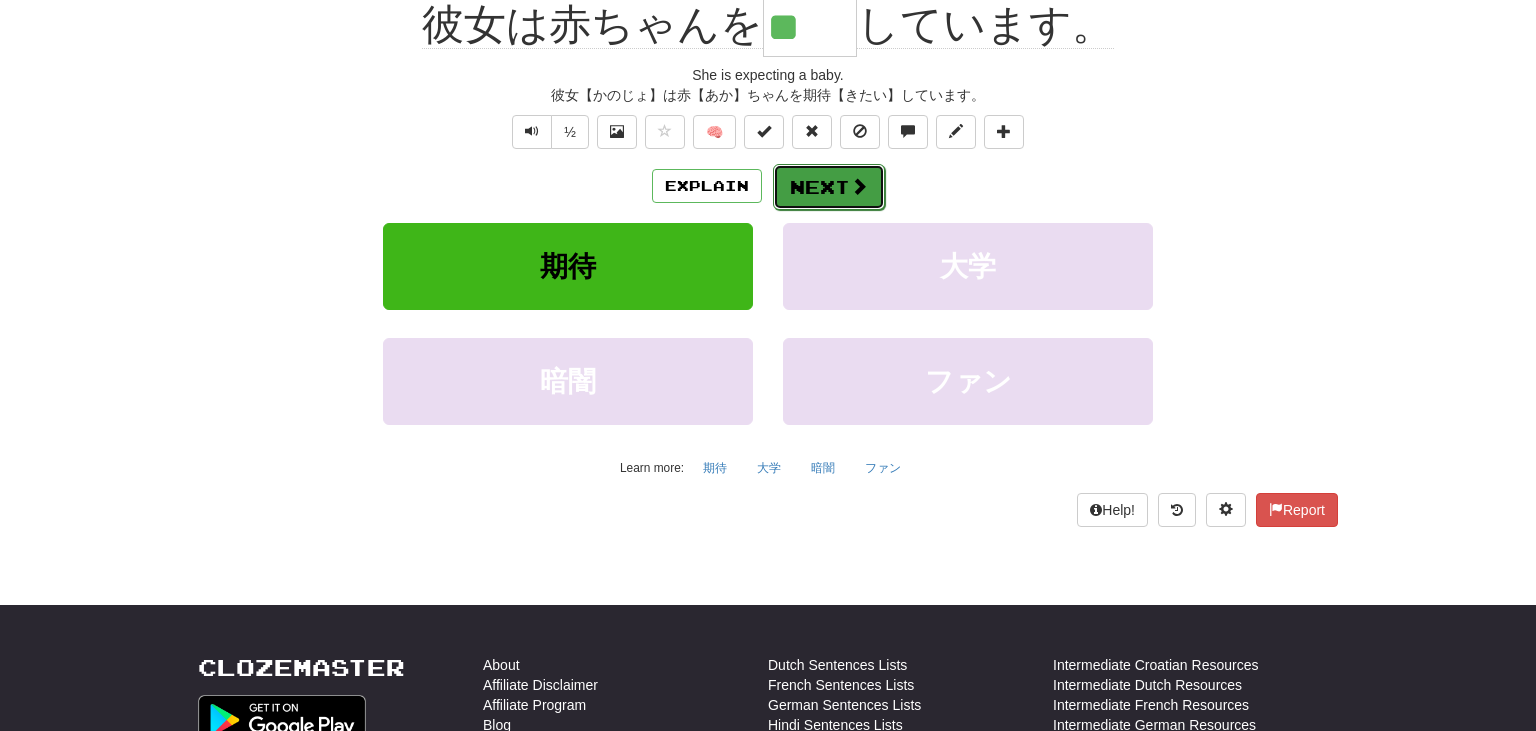 click at bounding box center [859, 186] 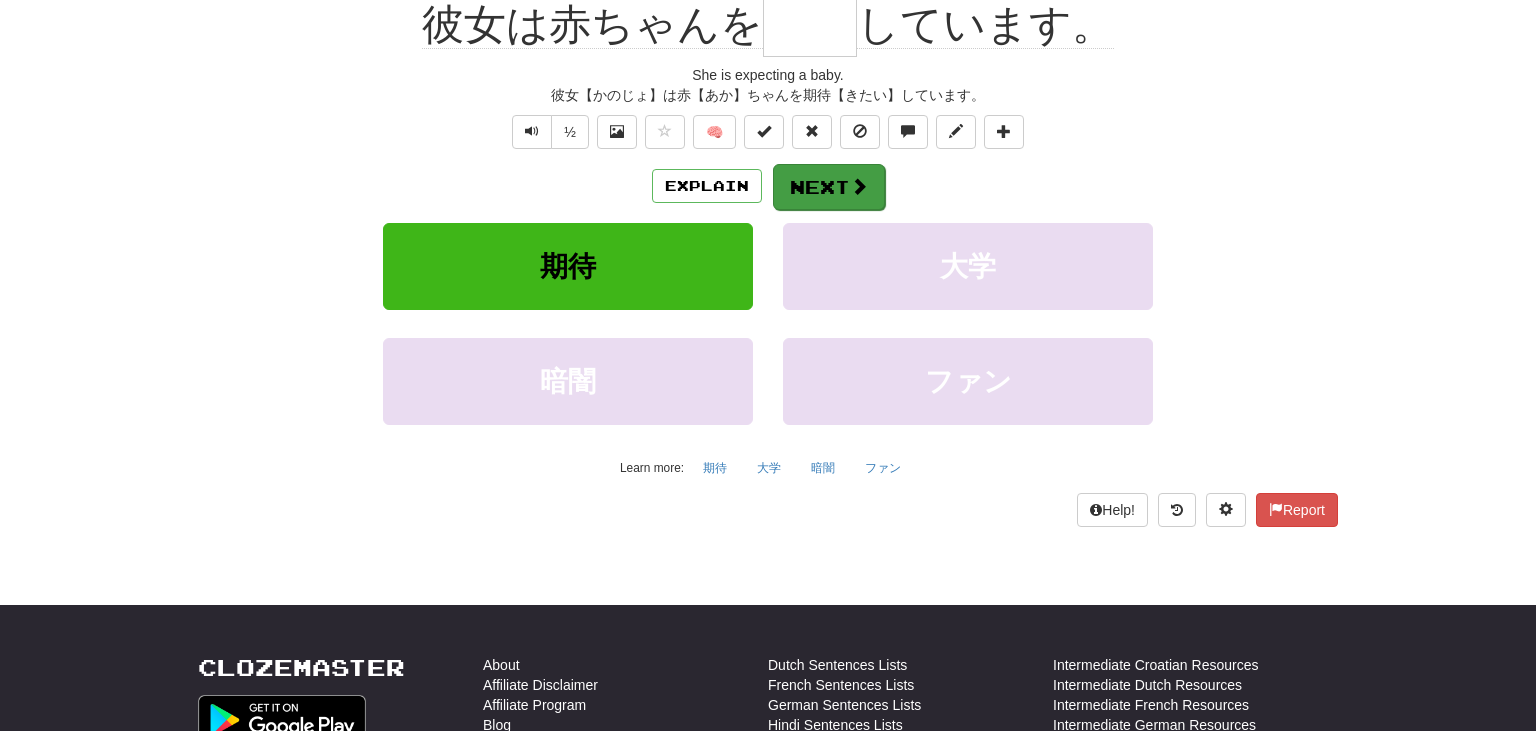 scroll, scrollTop: 200, scrollLeft: 0, axis: vertical 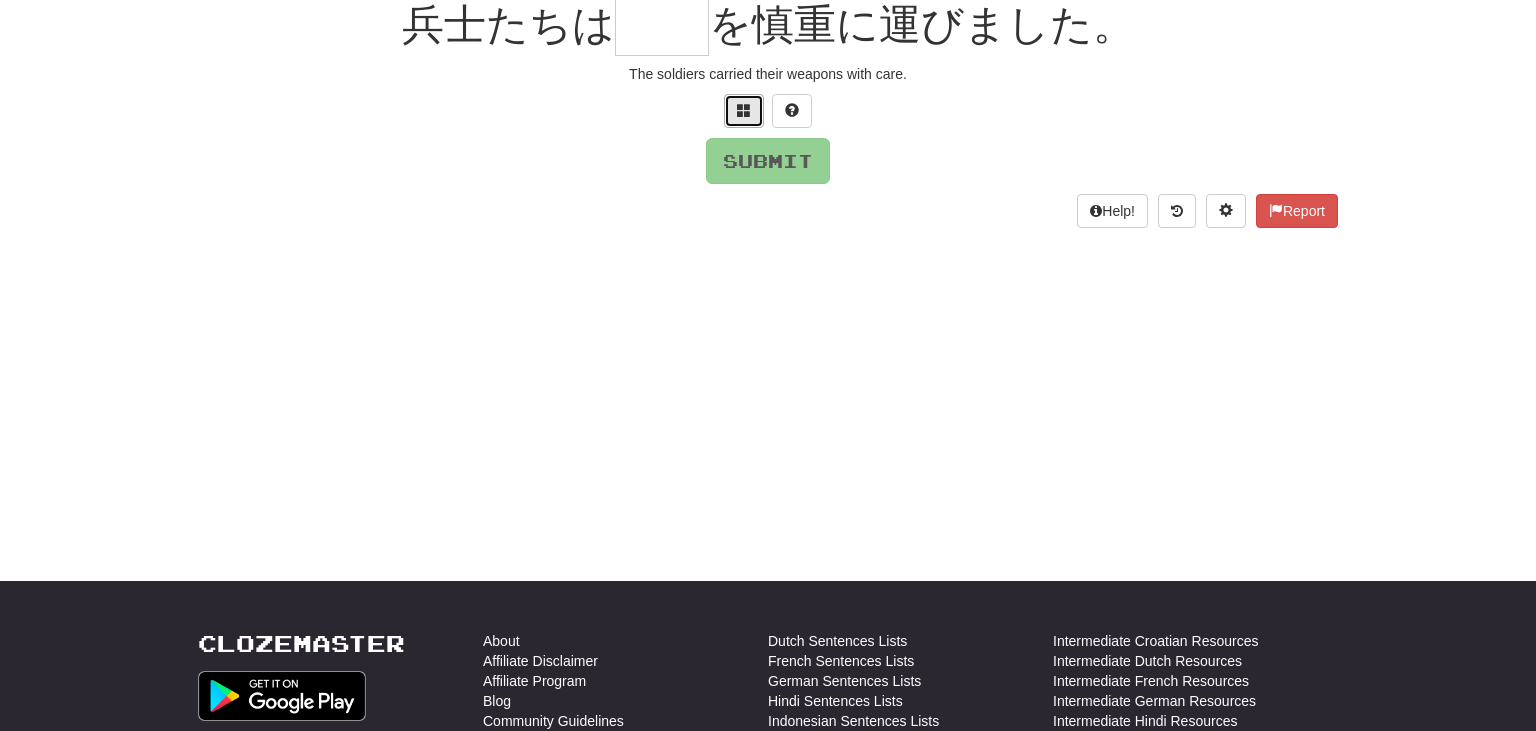 click at bounding box center (744, 110) 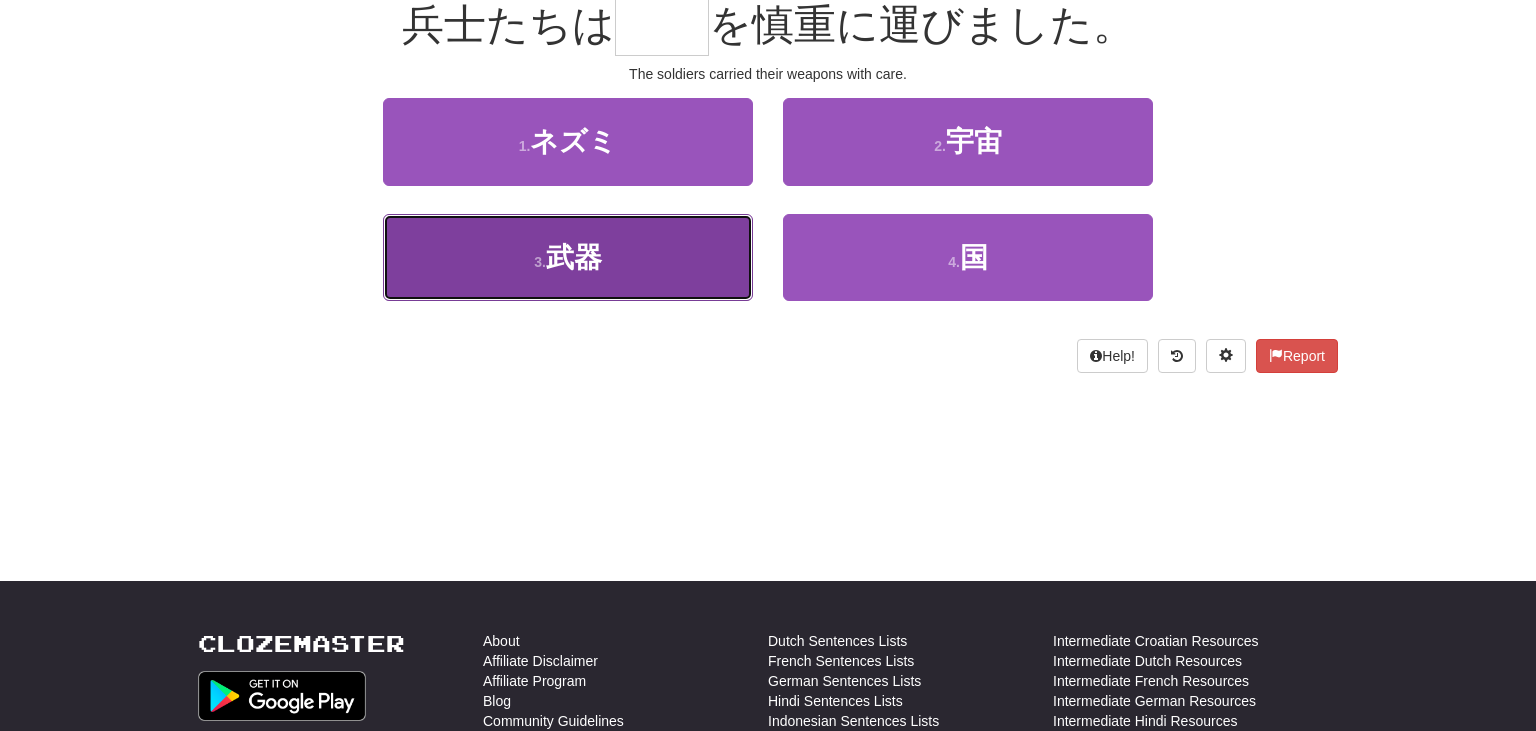 click on "3 .  武器" at bounding box center [568, 257] 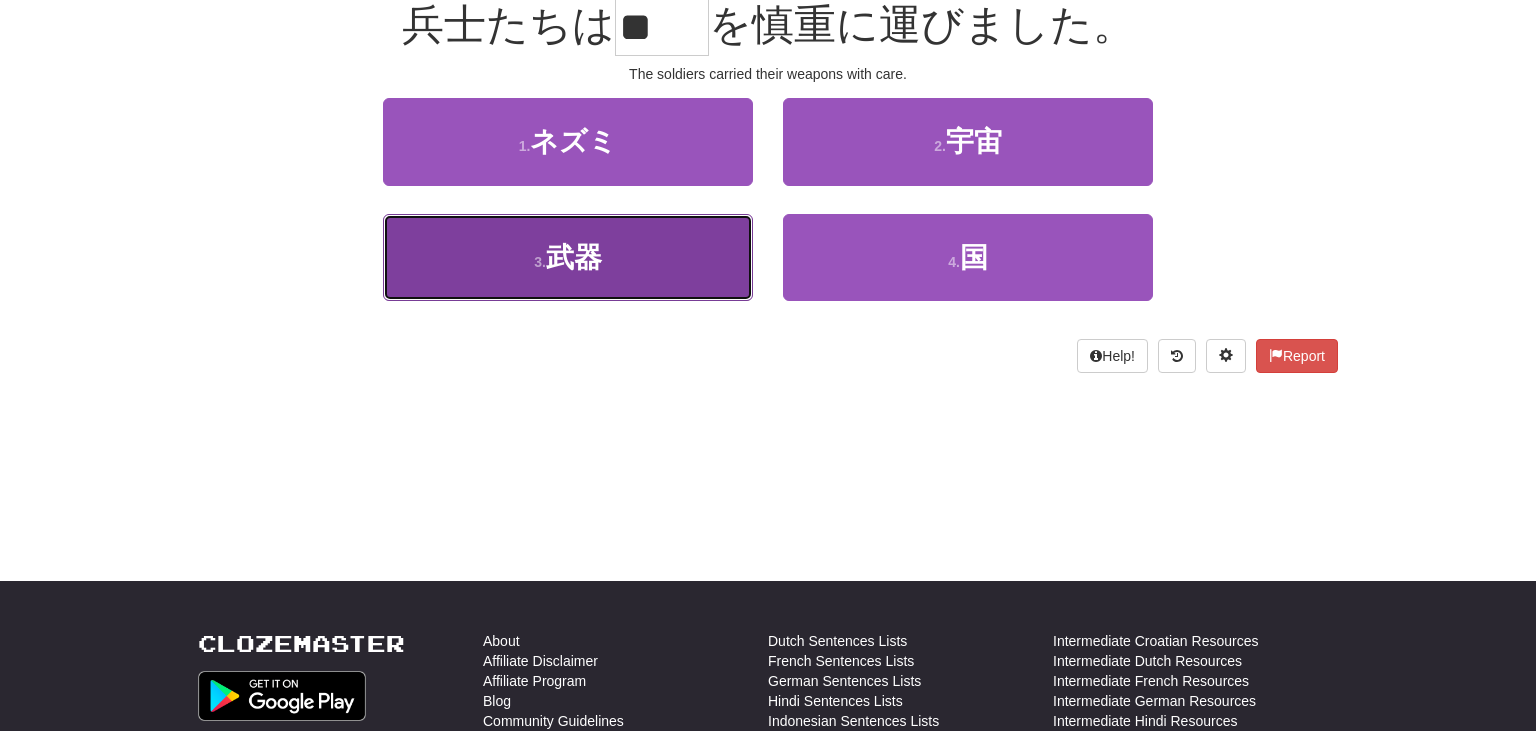 scroll, scrollTop: 213, scrollLeft: 0, axis: vertical 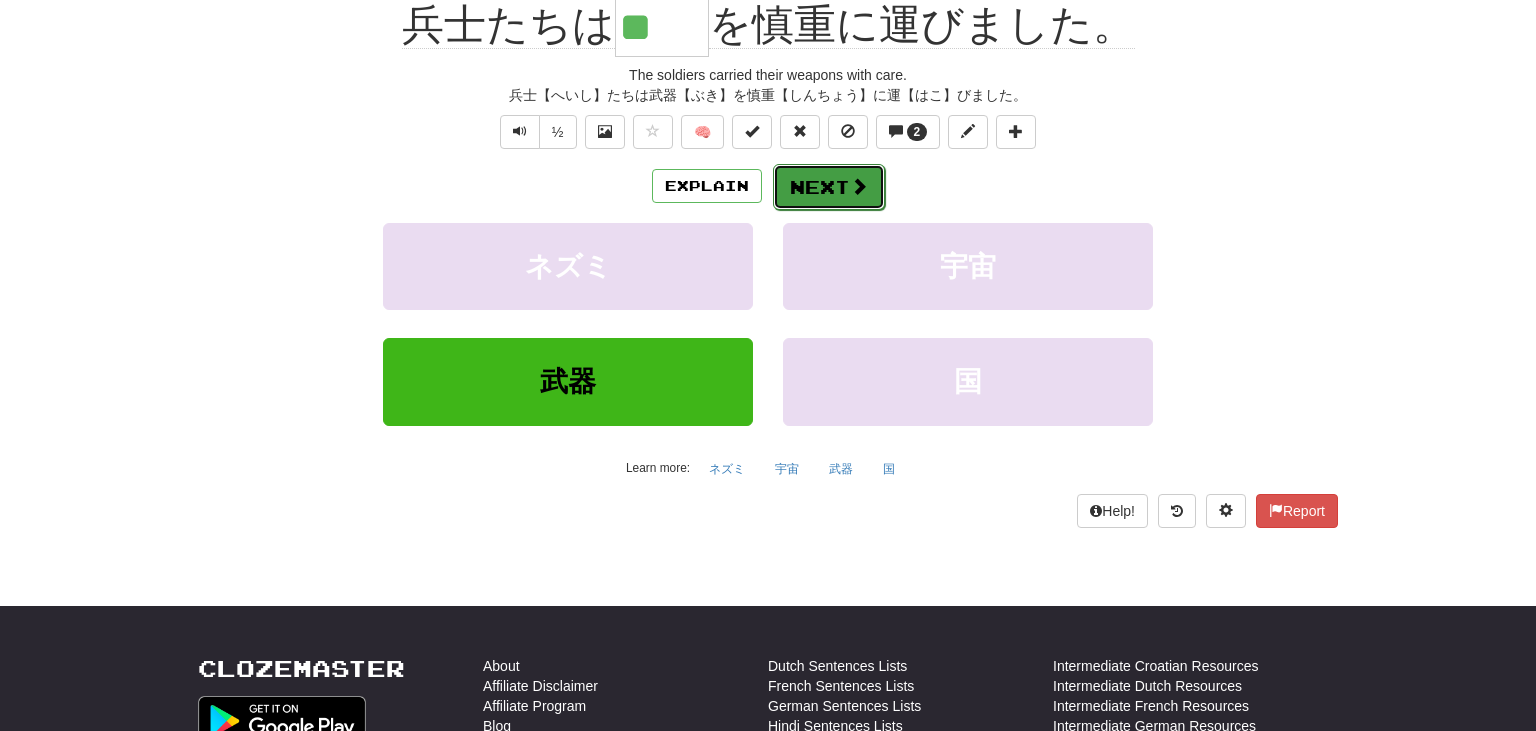 click on "Next" at bounding box center (829, 187) 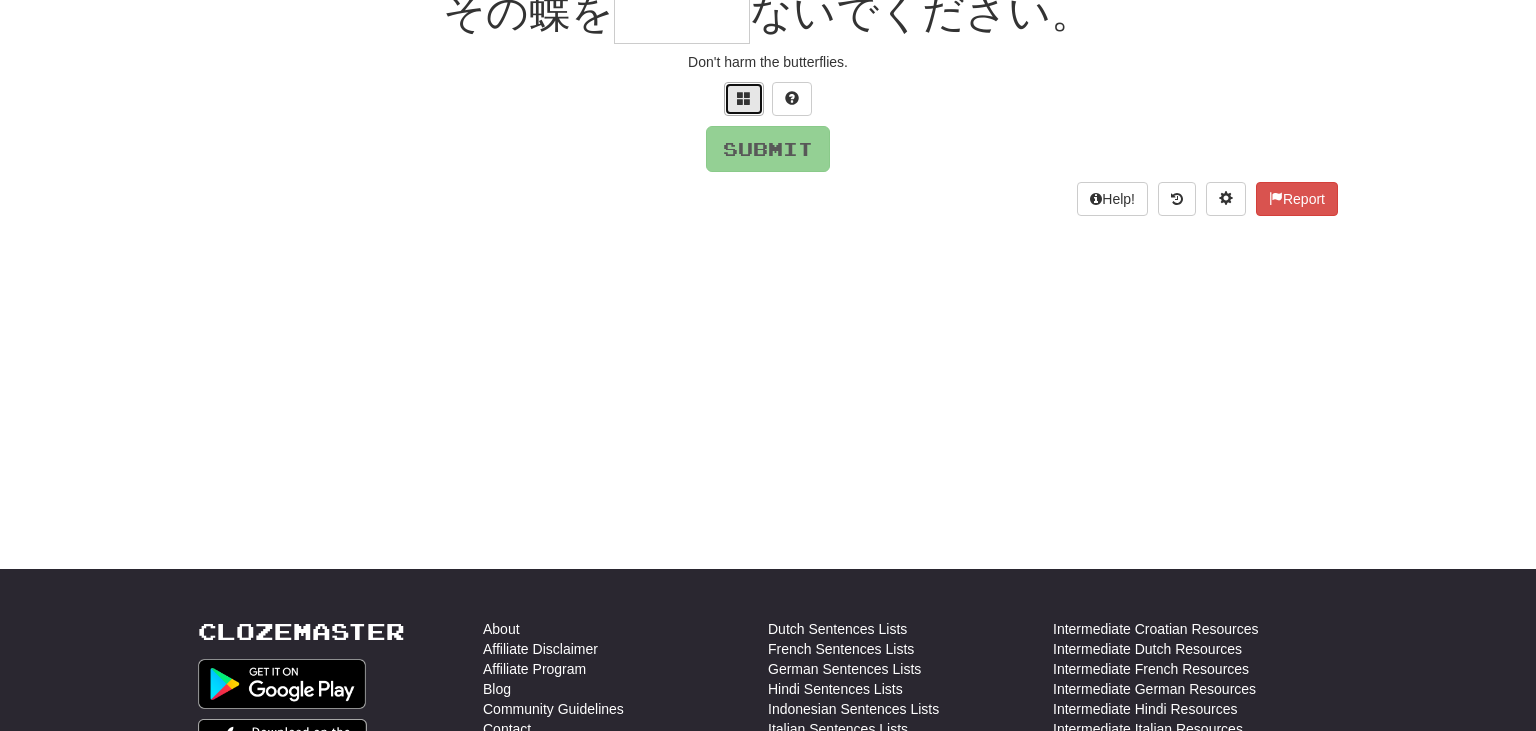 click at bounding box center (744, 99) 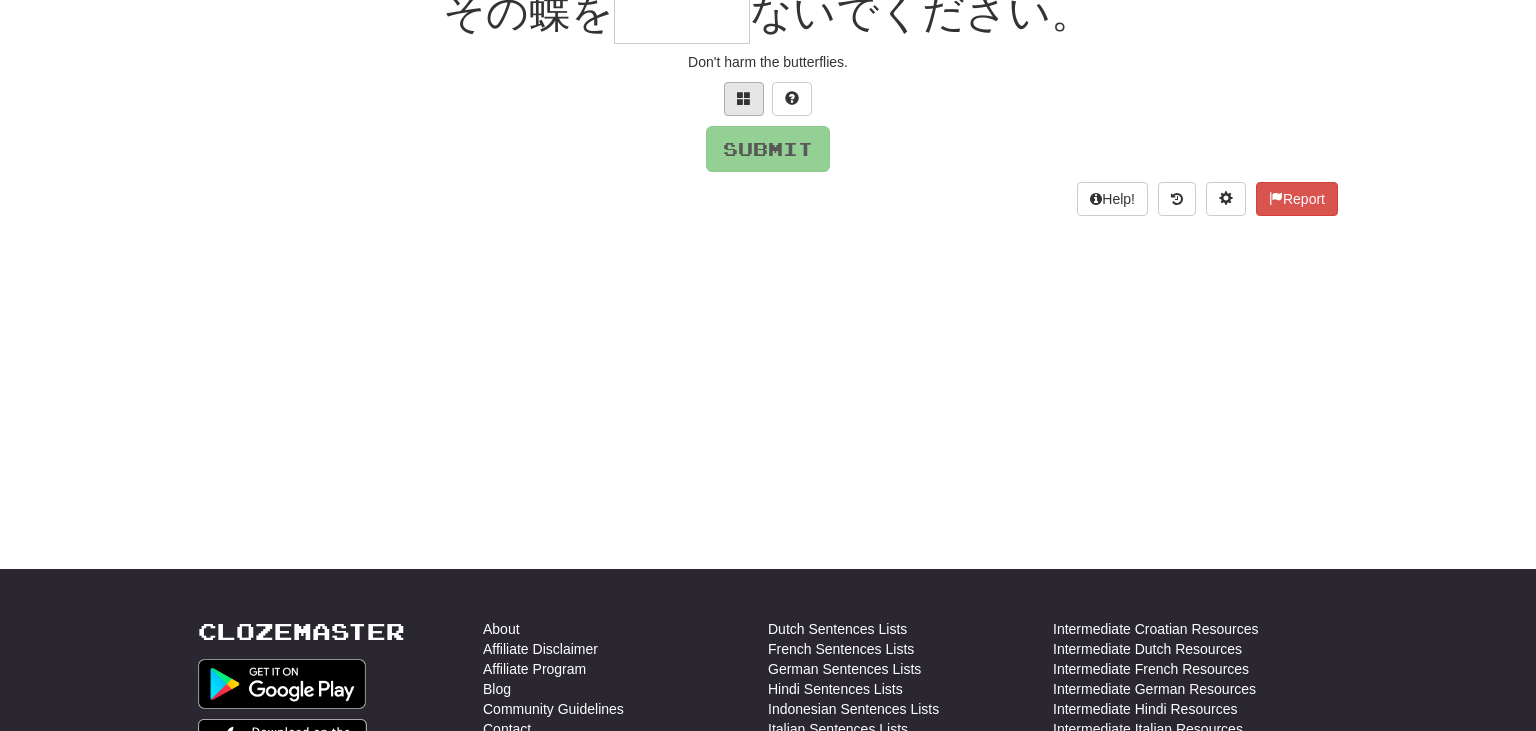scroll, scrollTop: 200, scrollLeft: 0, axis: vertical 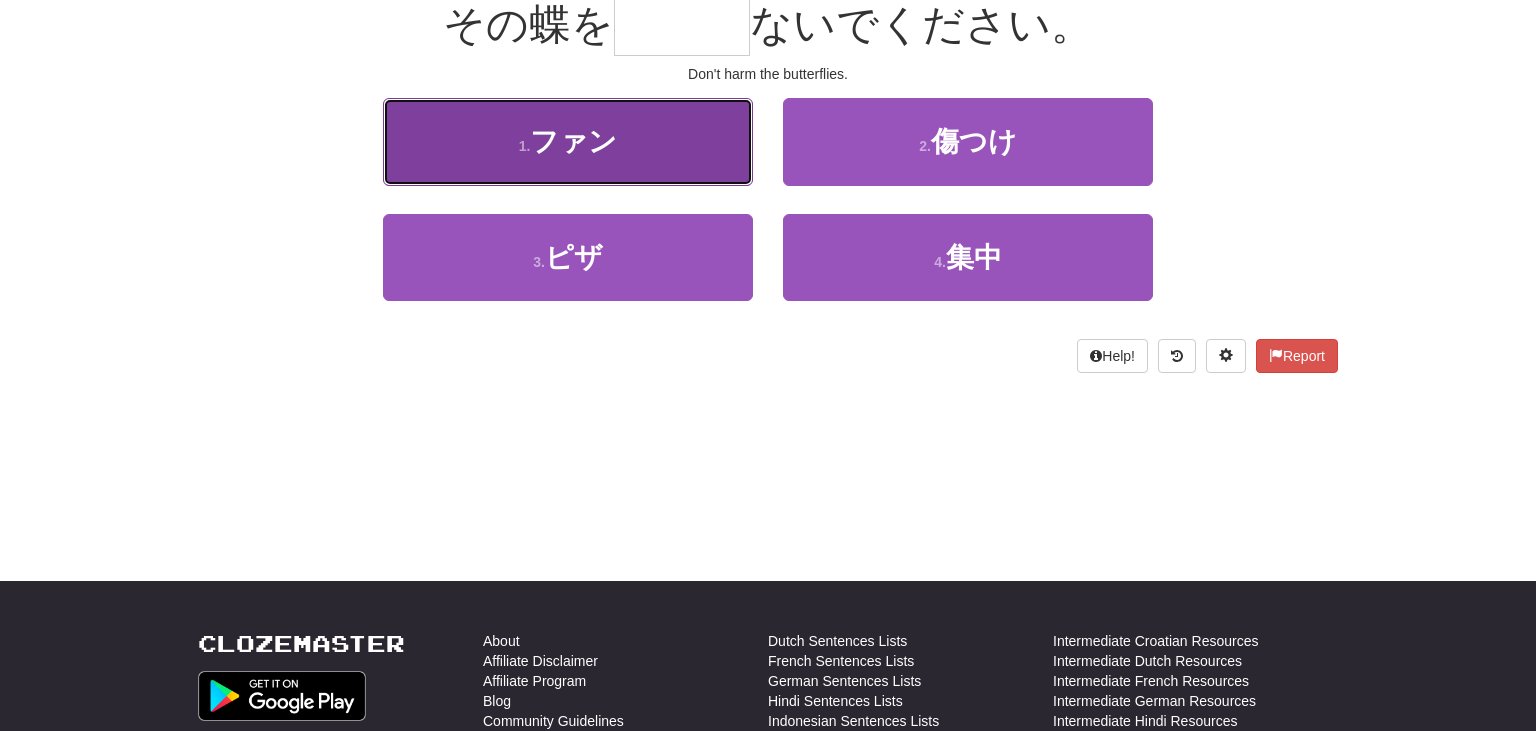click on "1 .  ファン" at bounding box center [568, 141] 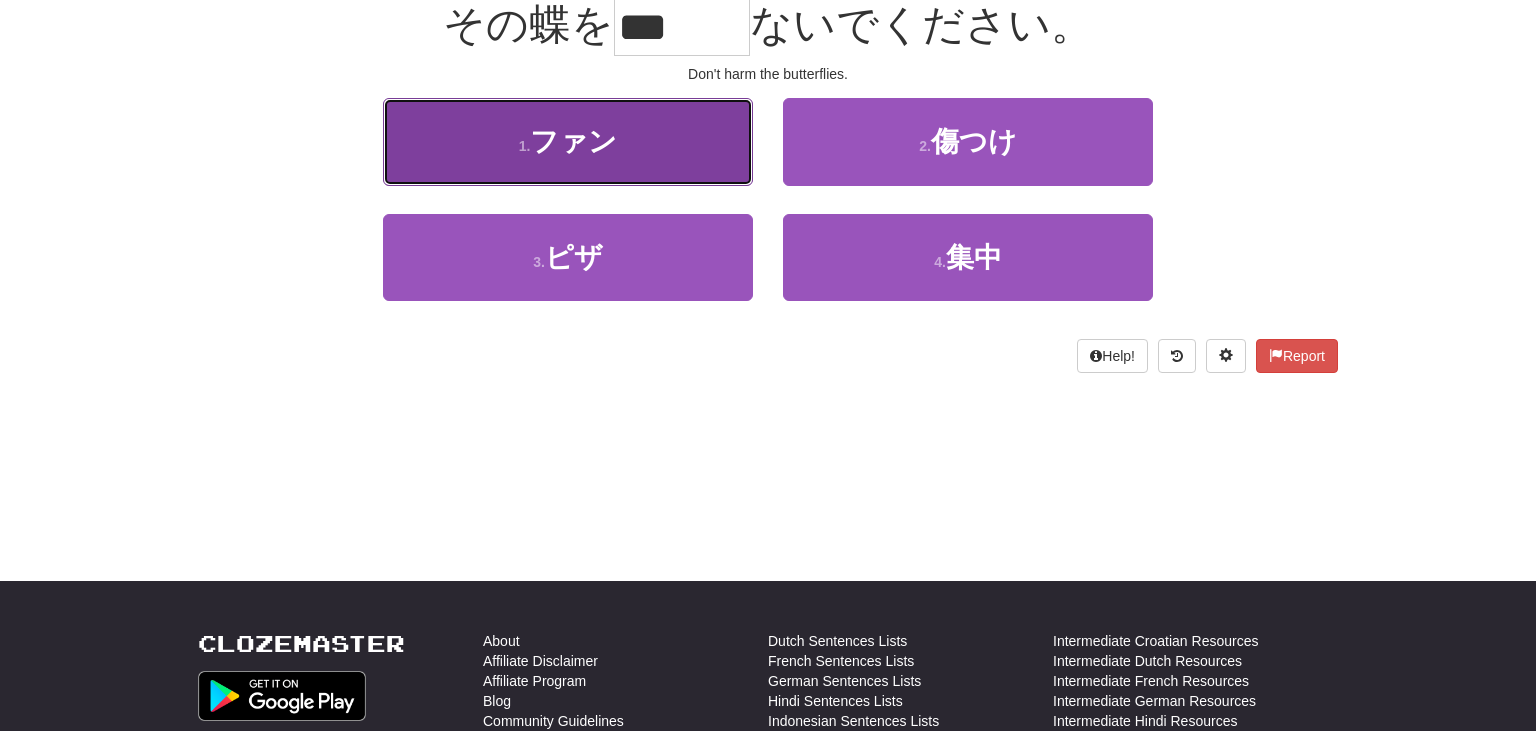 scroll, scrollTop: 213, scrollLeft: 0, axis: vertical 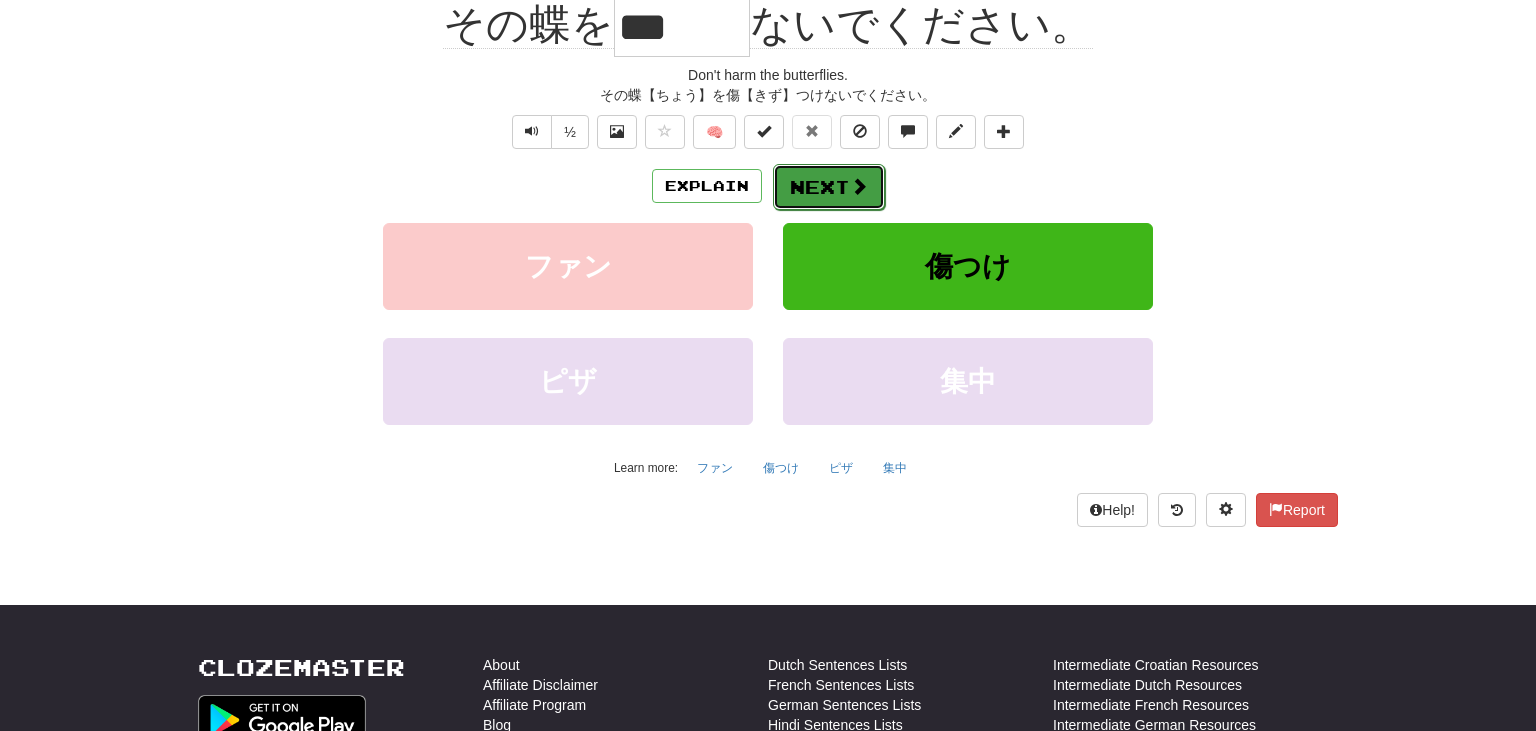 click on "Next" at bounding box center (829, 187) 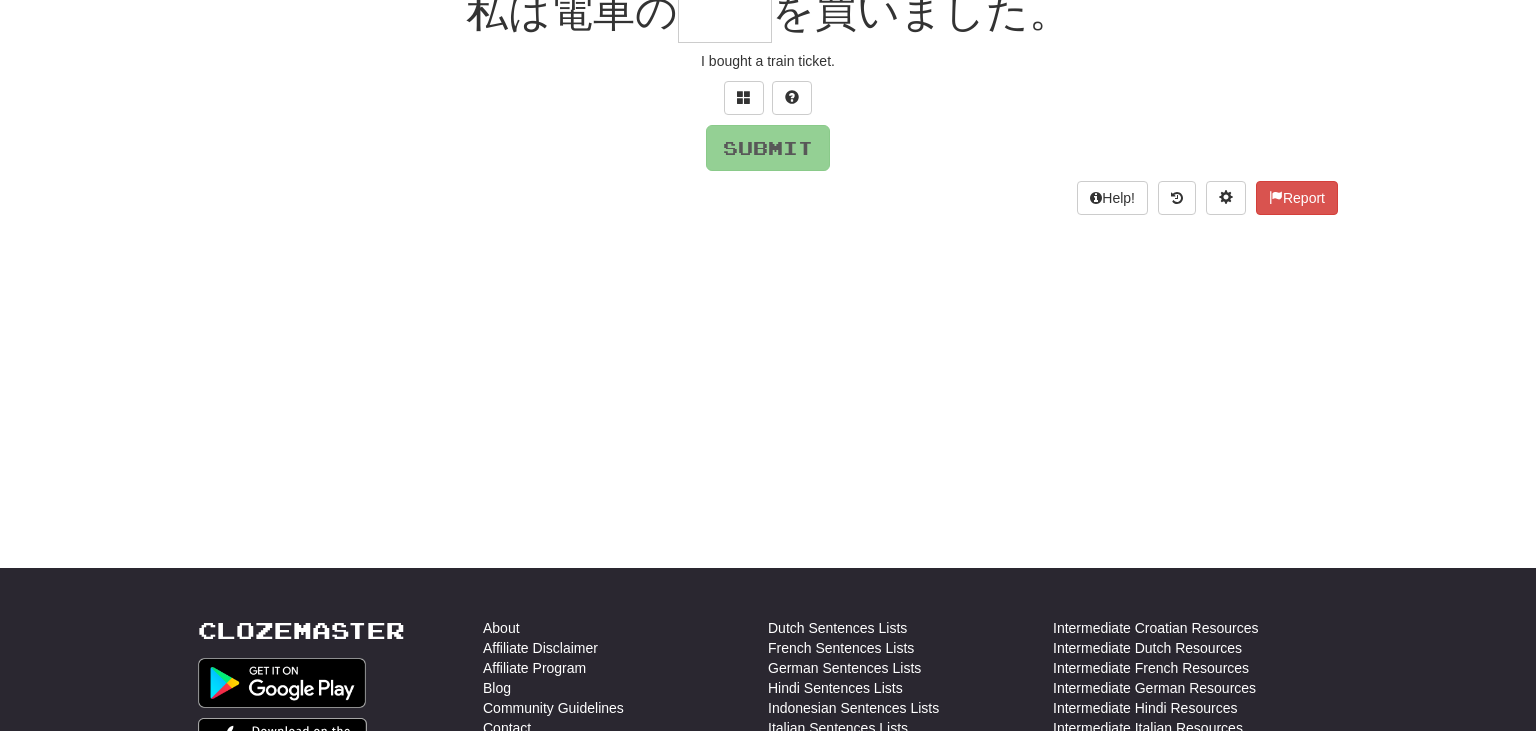 scroll, scrollTop: 200, scrollLeft: 0, axis: vertical 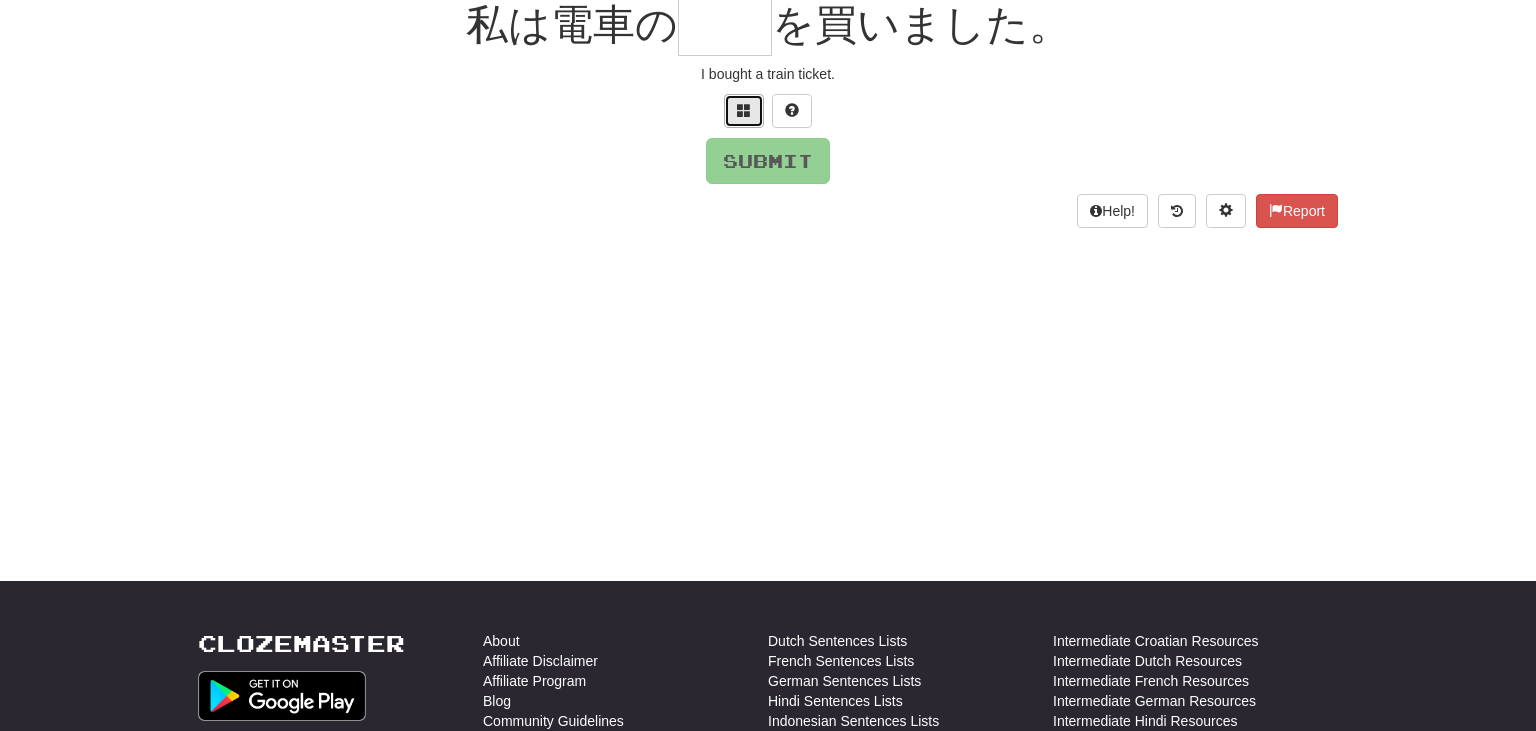 click at bounding box center (744, 110) 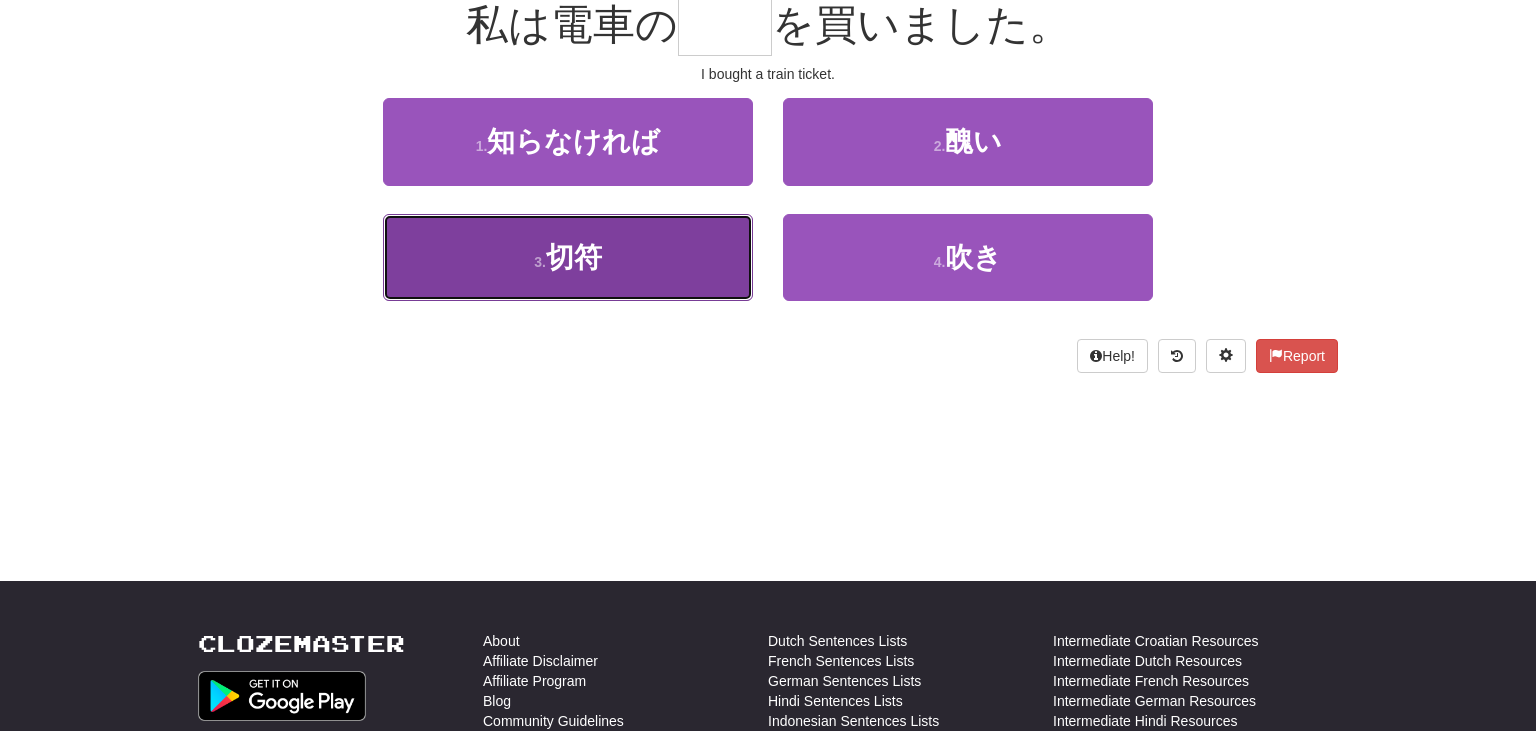 click on "3 .  切符" at bounding box center (568, 257) 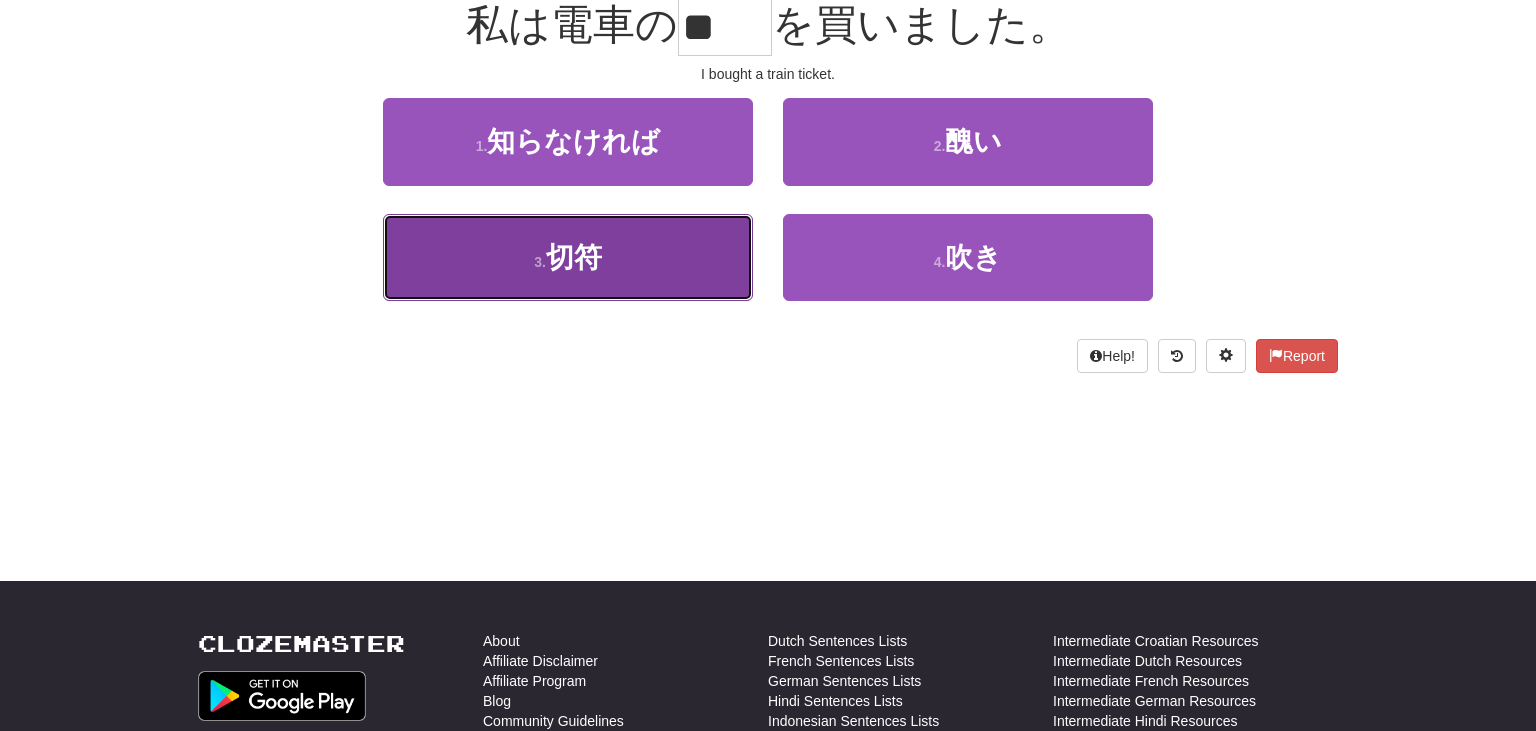 scroll, scrollTop: 213, scrollLeft: 0, axis: vertical 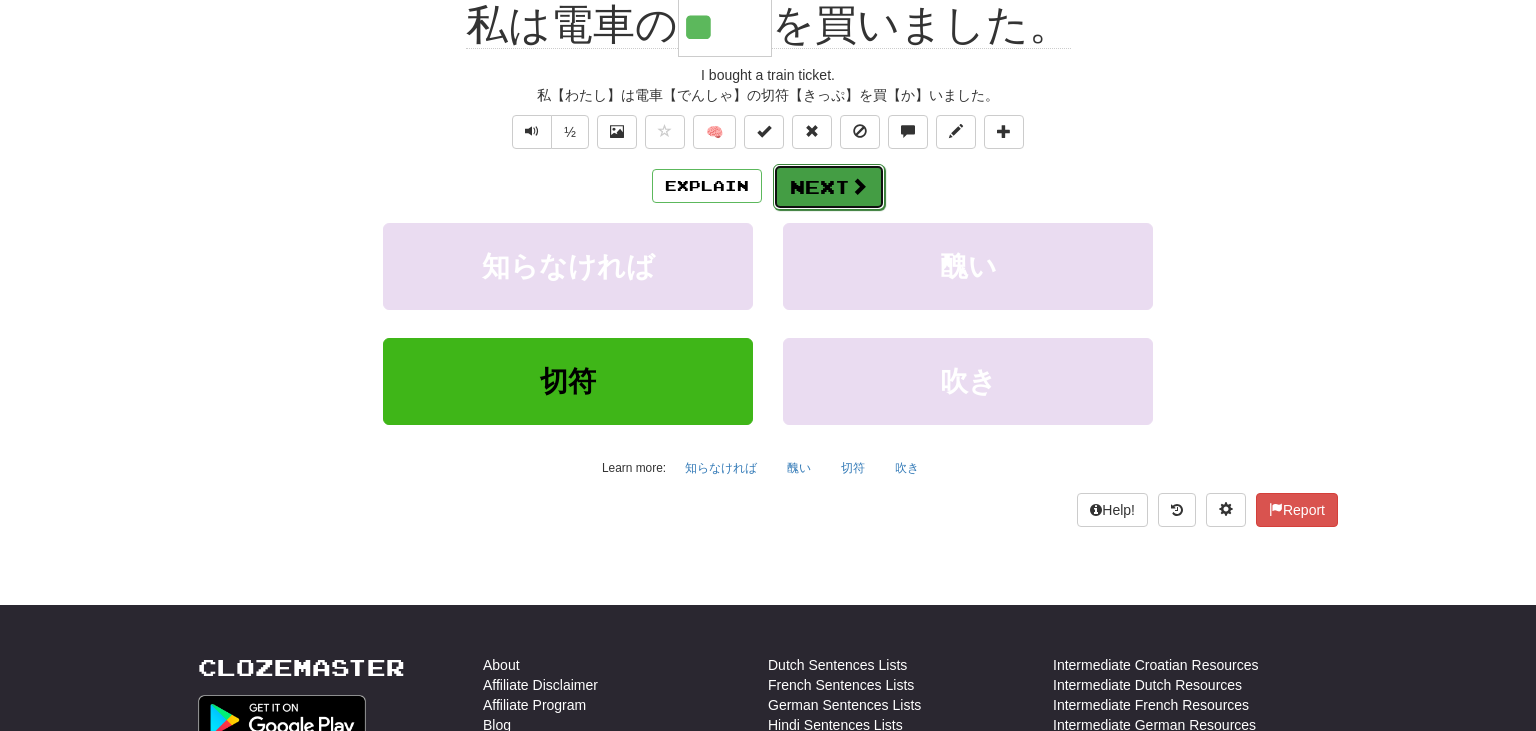 click on "Next" at bounding box center [829, 187] 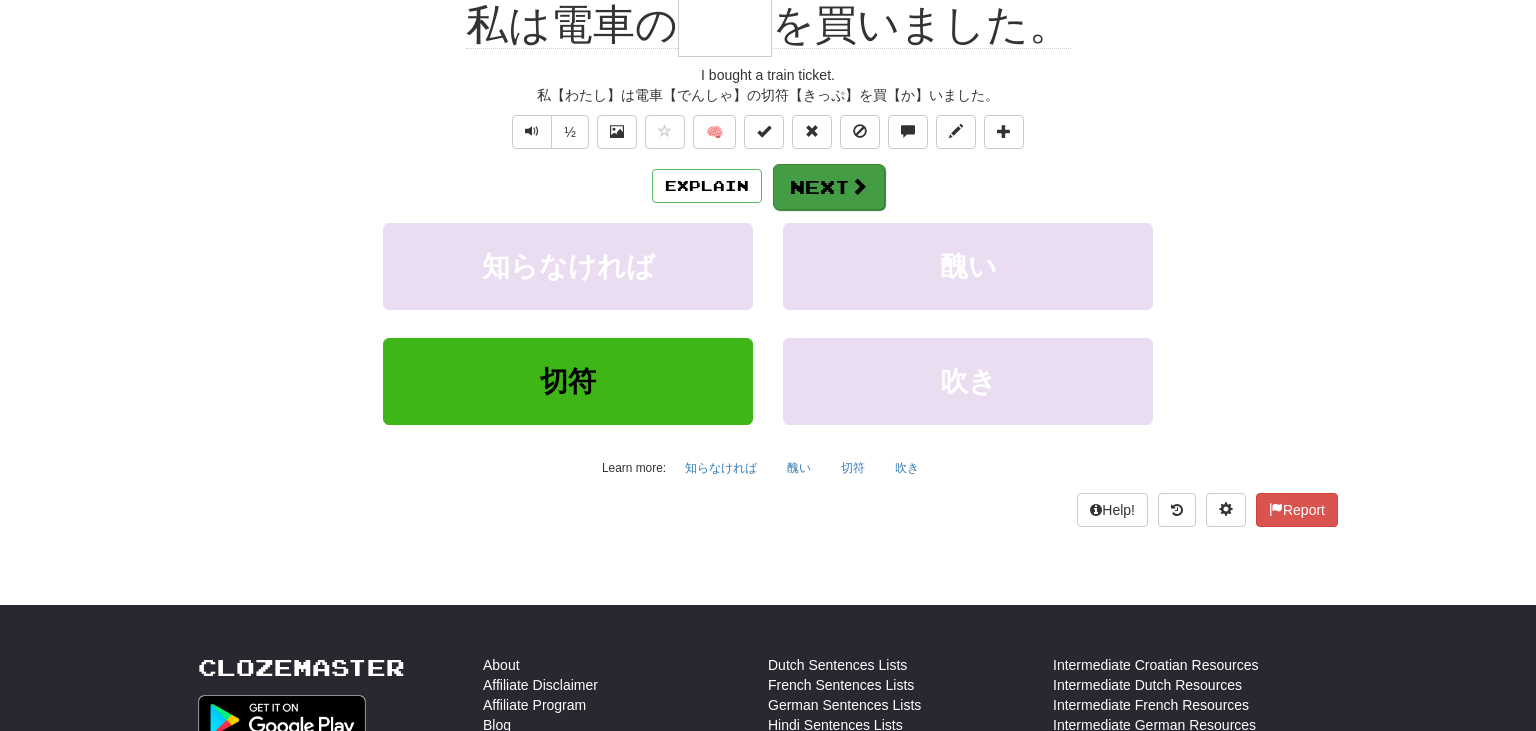 scroll, scrollTop: 200, scrollLeft: 0, axis: vertical 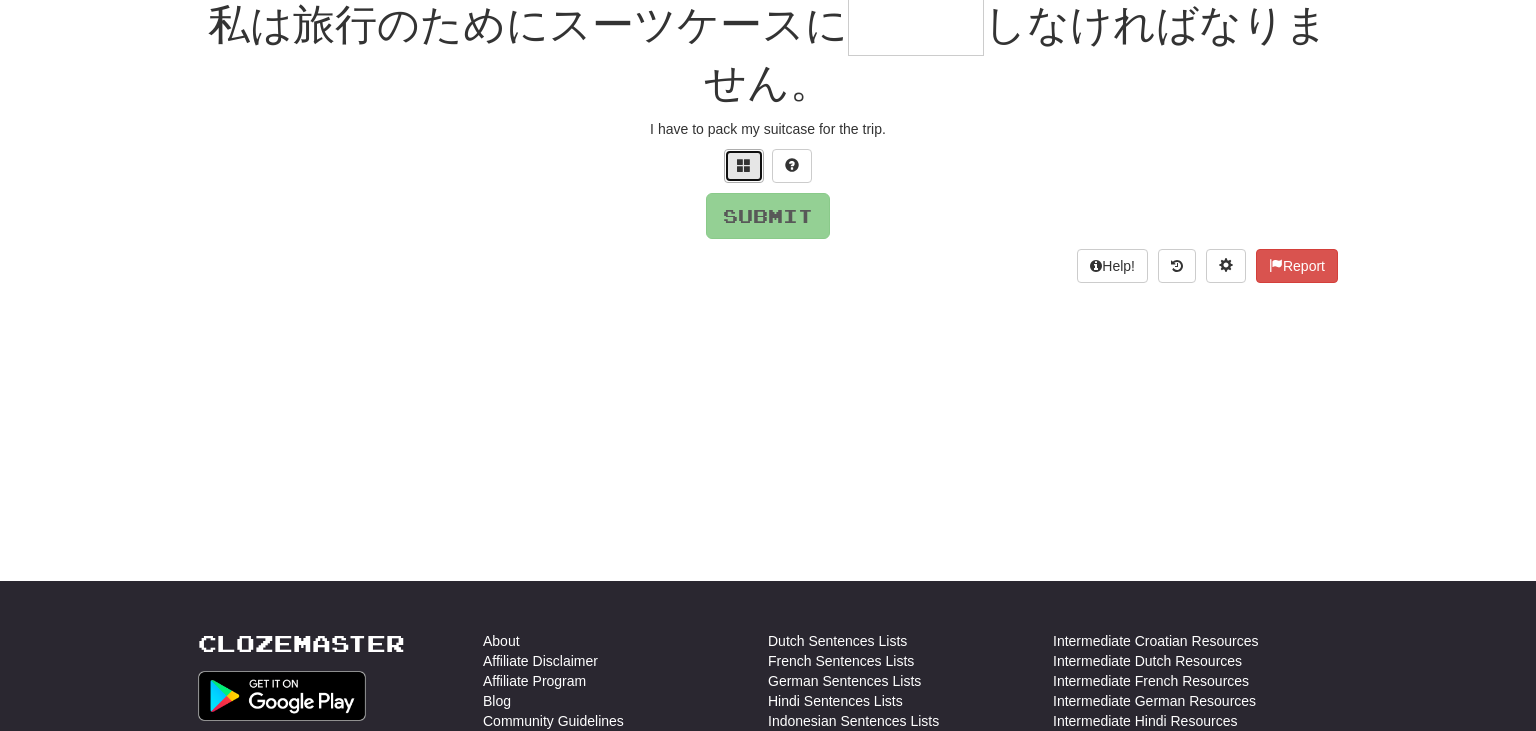 click at bounding box center (744, 166) 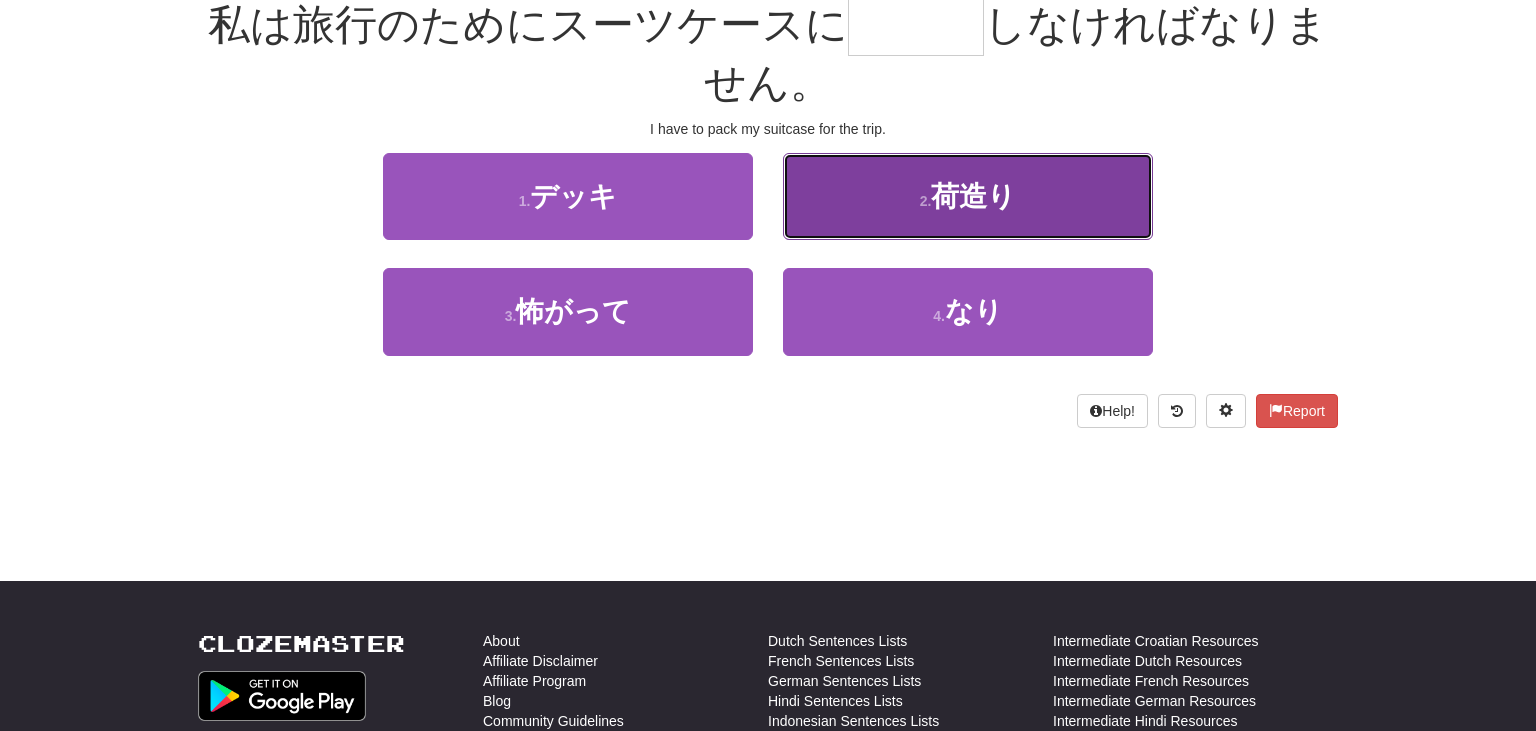 click on "荷造り" at bounding box center [973, 196] 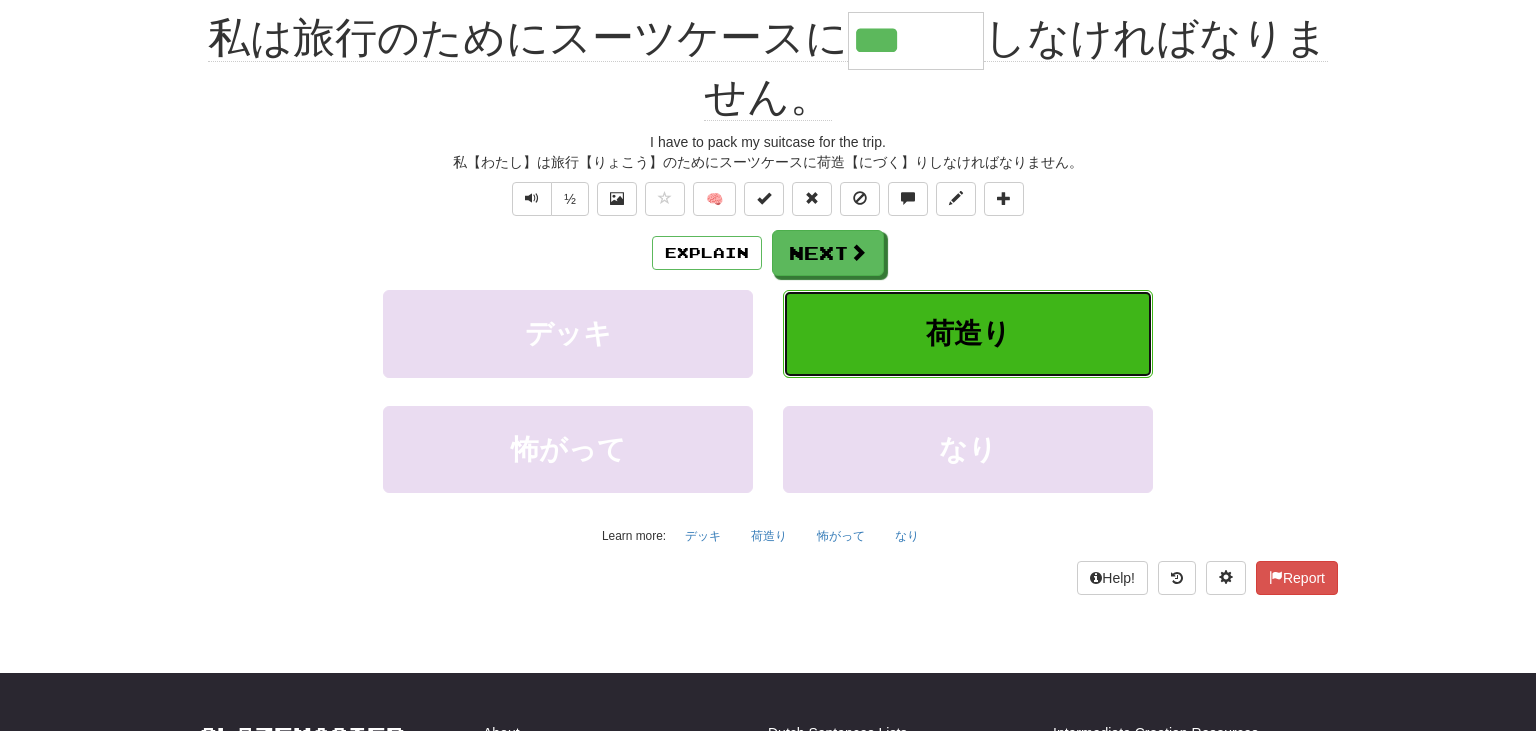 scroll, scrollTop: 213, scrollLeft: 0, axis: vertical 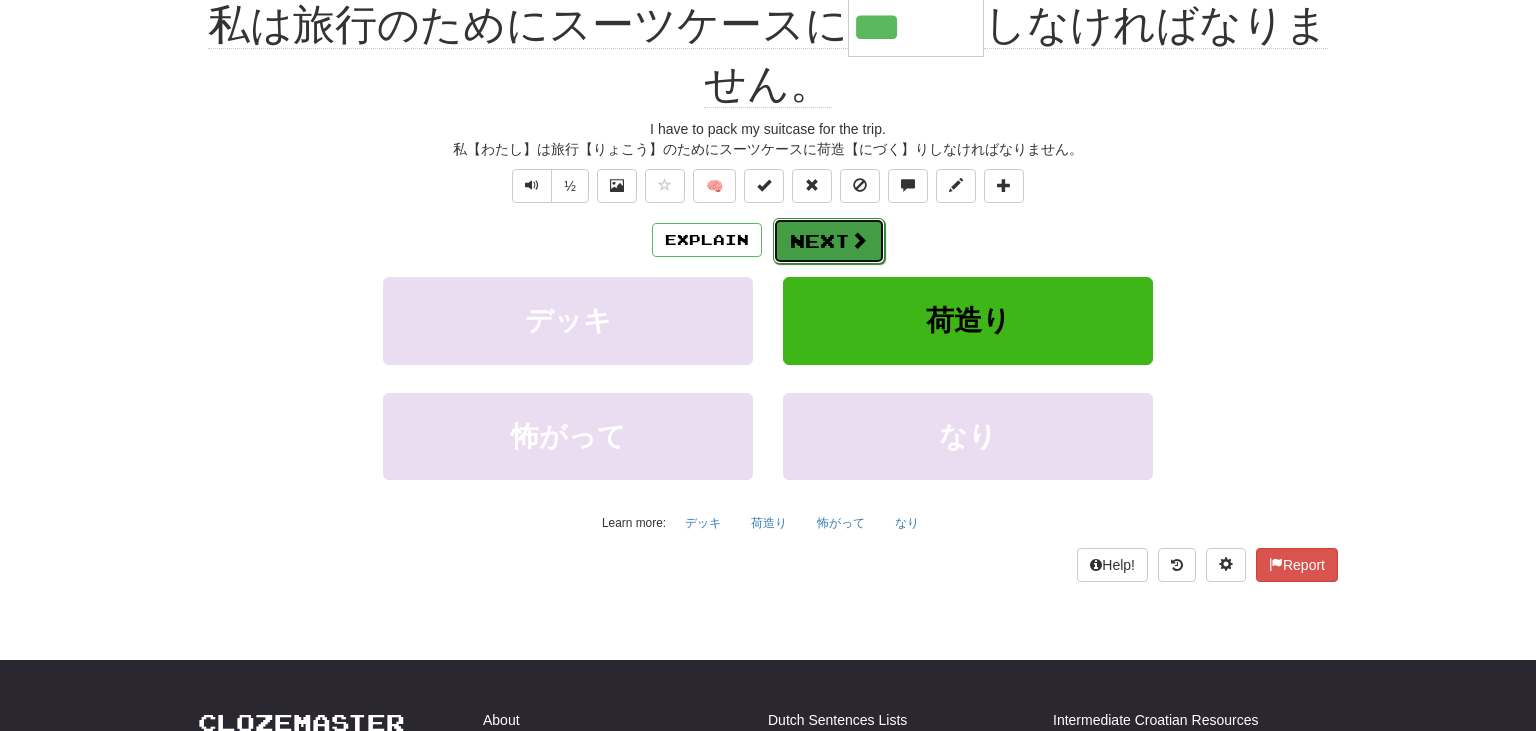click on "Next" at bounding box center [829, 241] 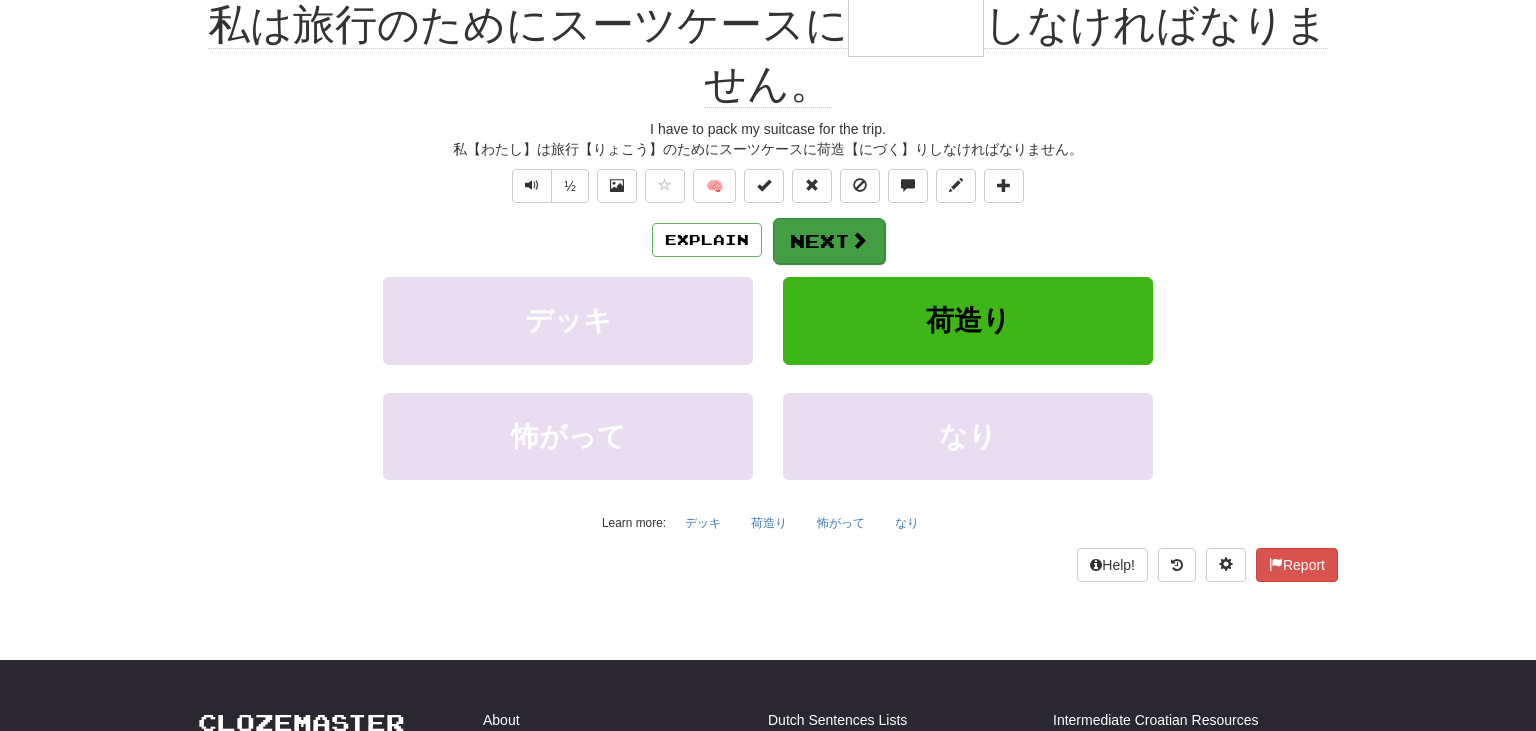 scroll, scrollTop: 200, scrollLeft: 0, axis: vertical 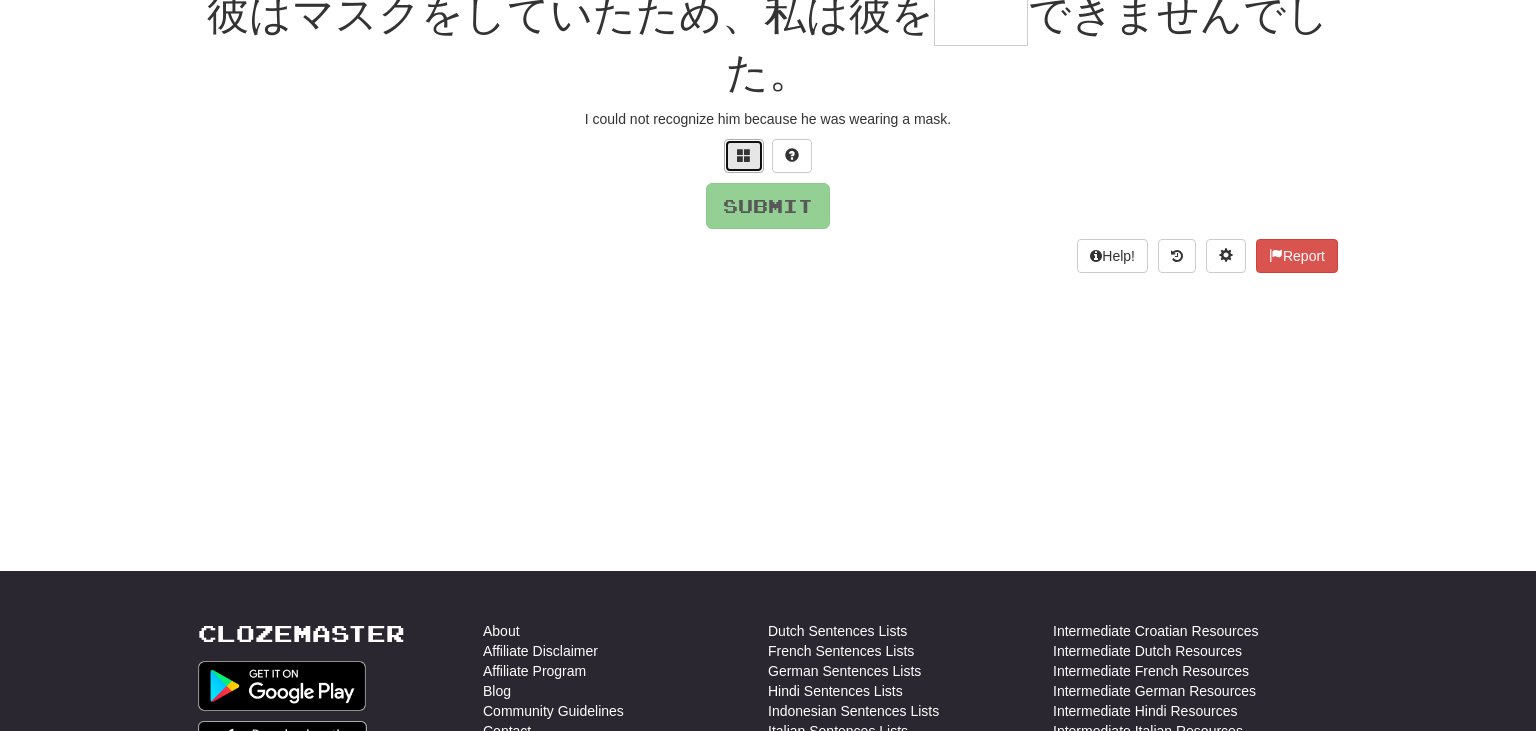 click at bounding box center [744, 155] 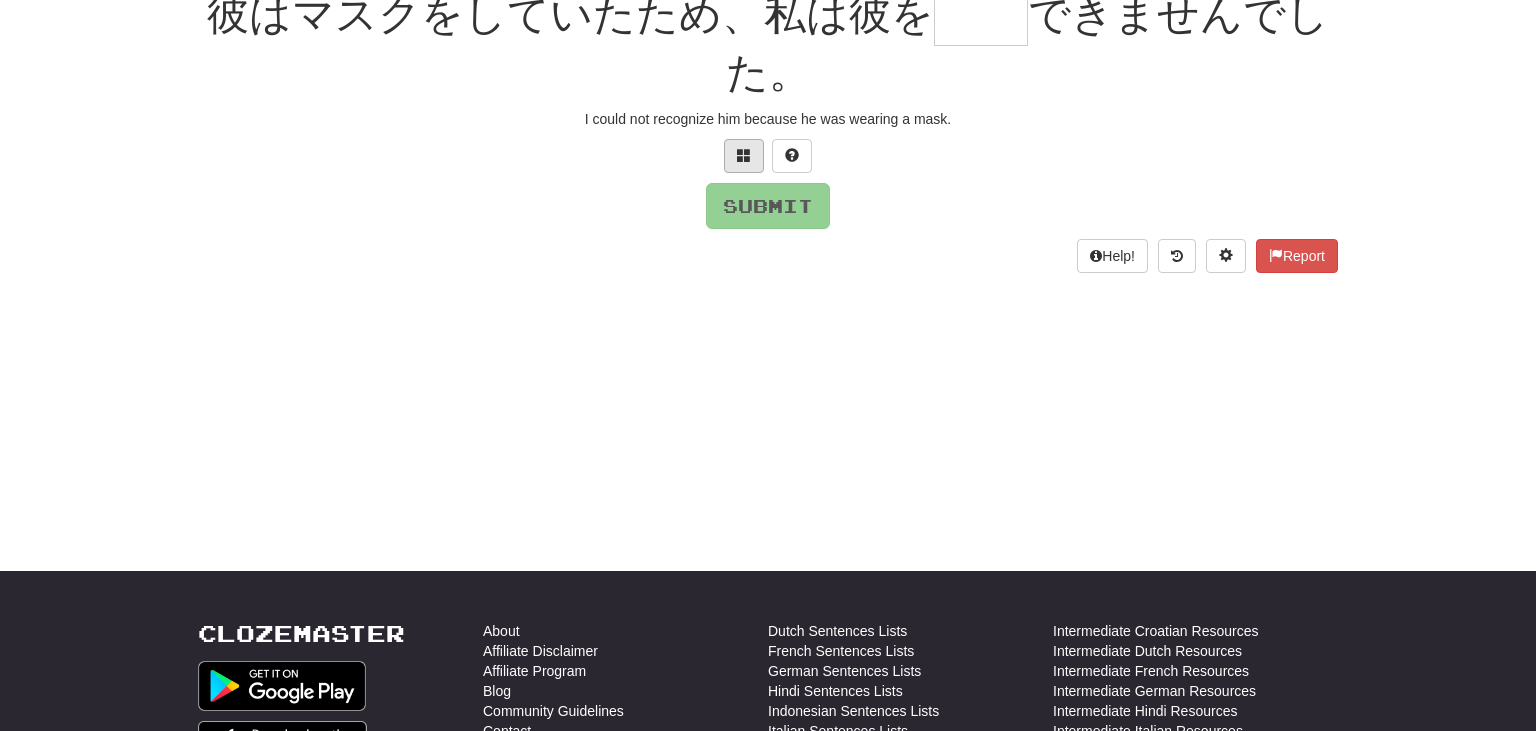 scroll, scrollTop: 200, scrollLeft: 0, axis: vertical 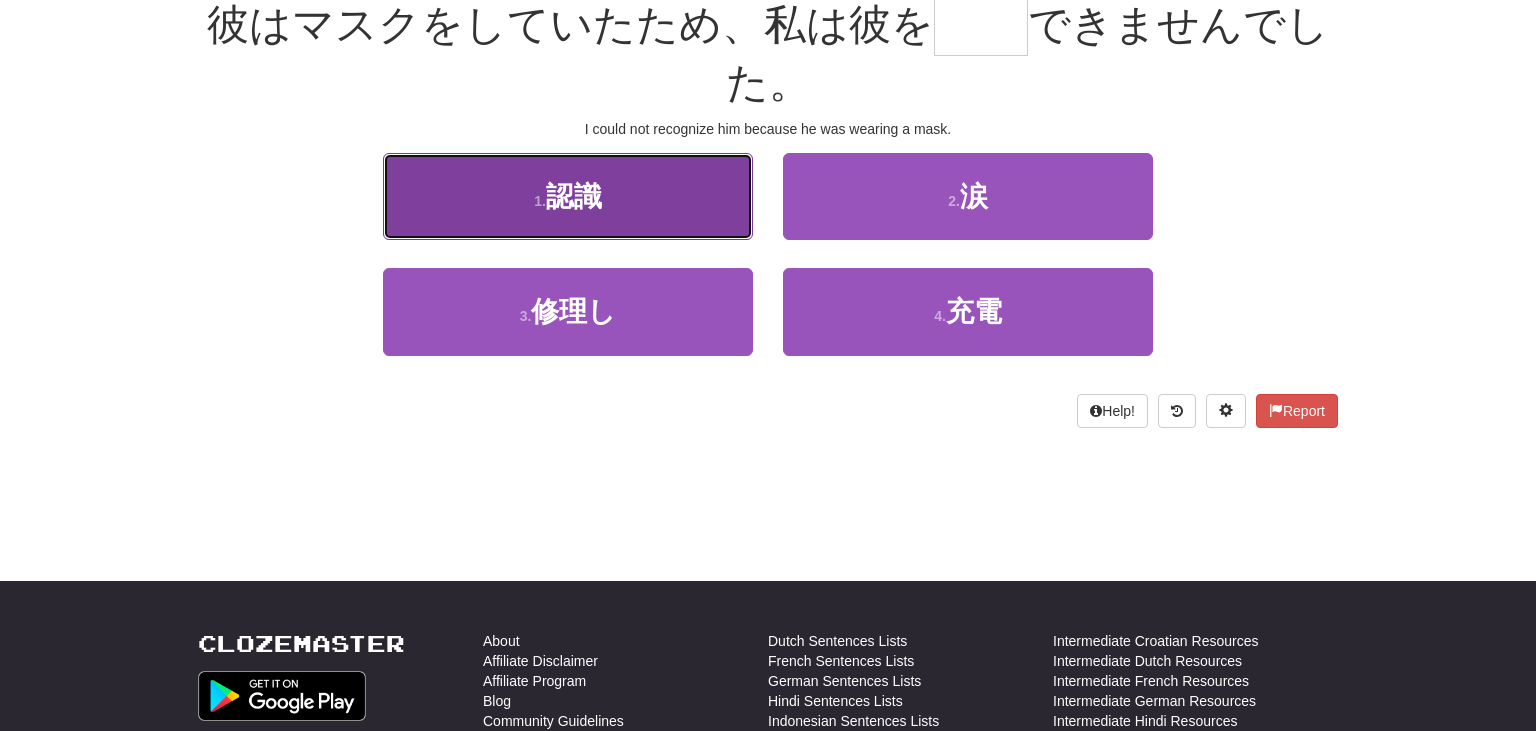 click on "1 .  認識" at bounding box center (568, 196) 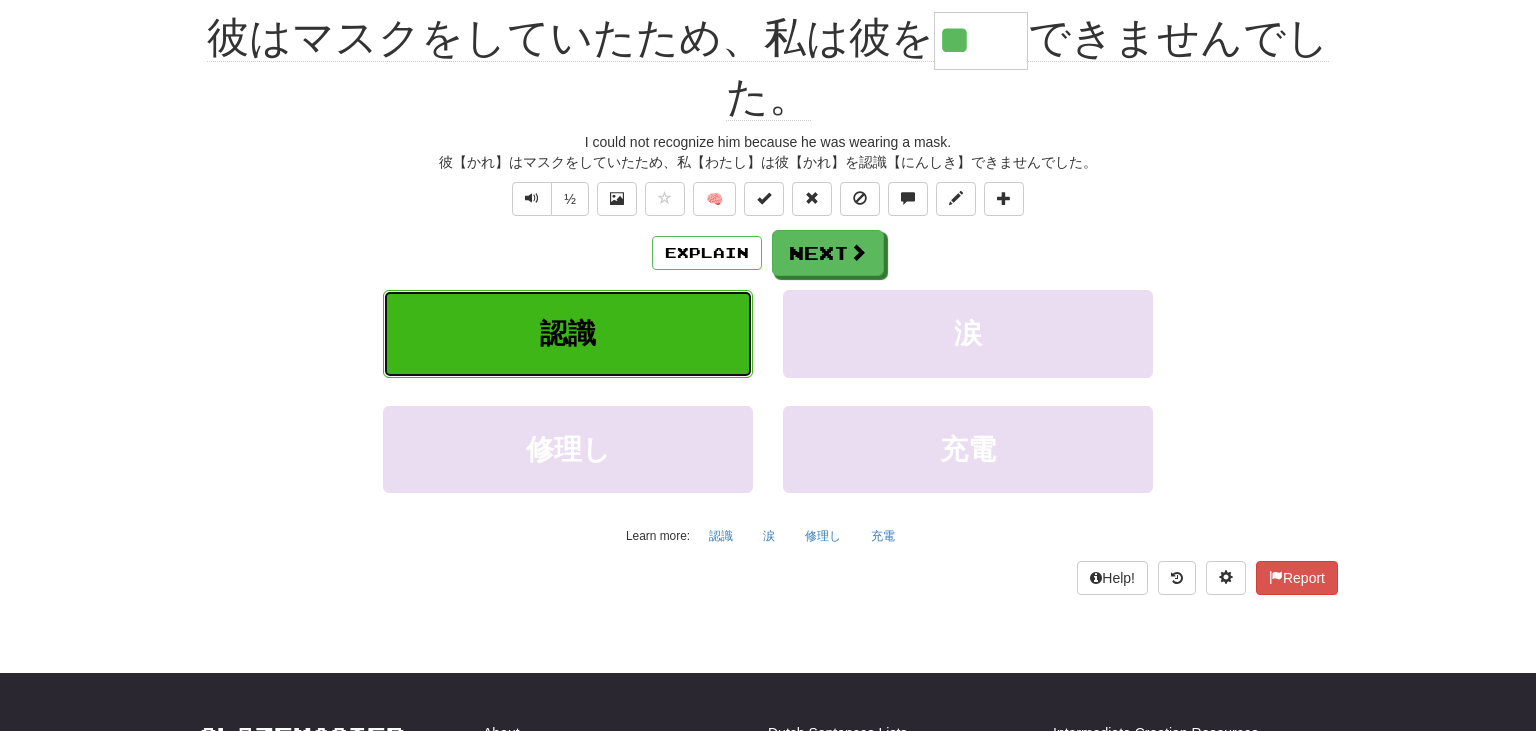 scroll, scrollTop: 213, scrollLeft: 0, axis: vertical 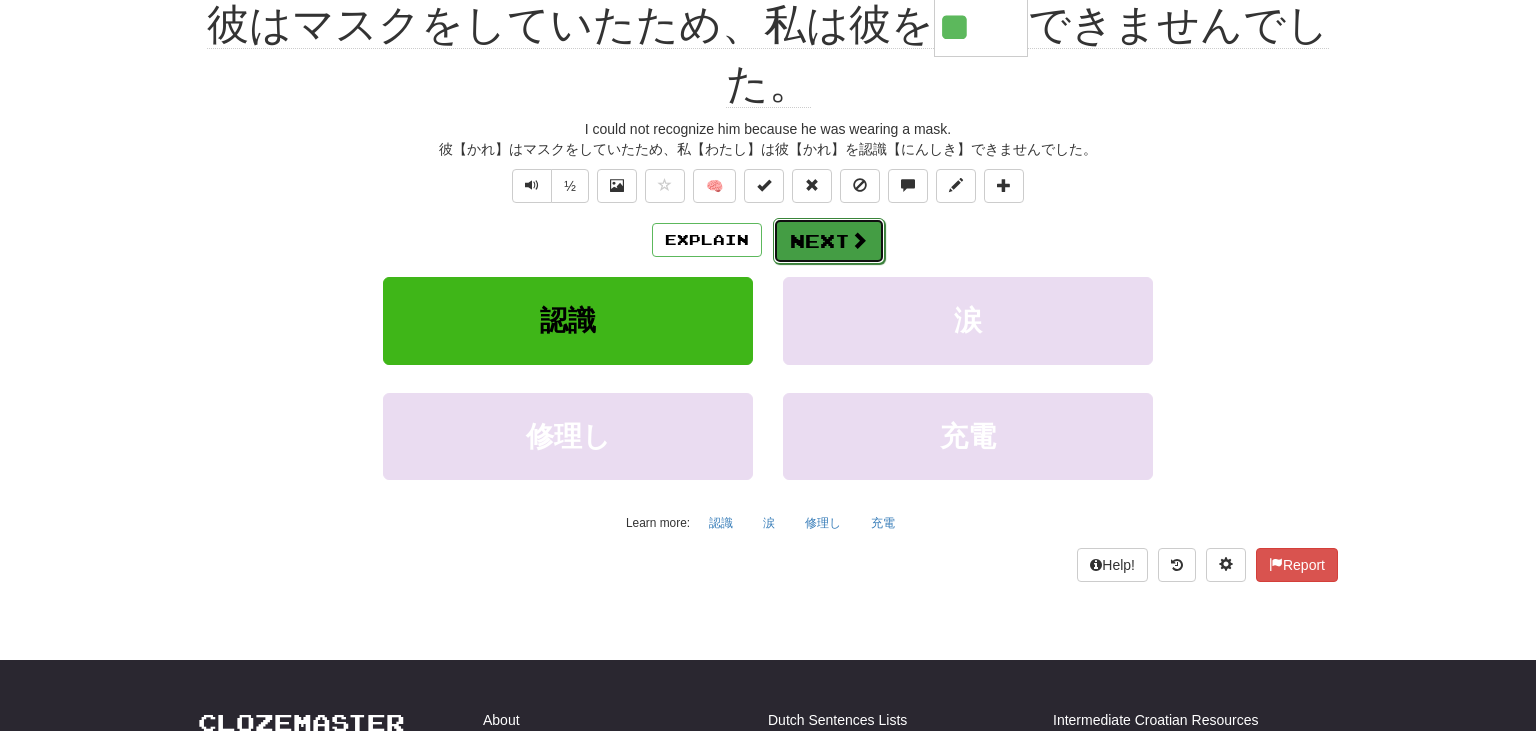 click on "Next" at bounding box center (829, 241) 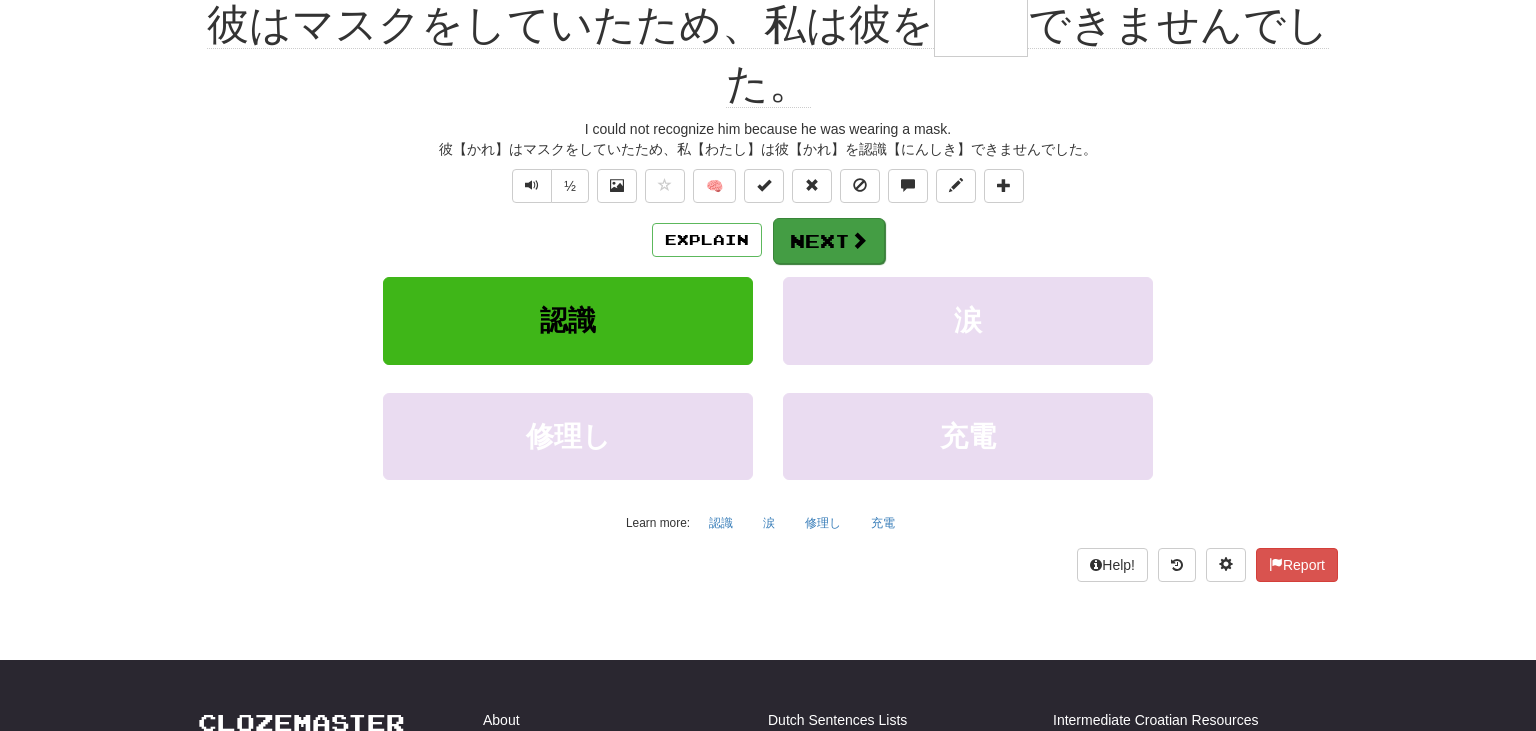 scroll, scrollTop: 200, scrollLeft: 0, axis: vertical 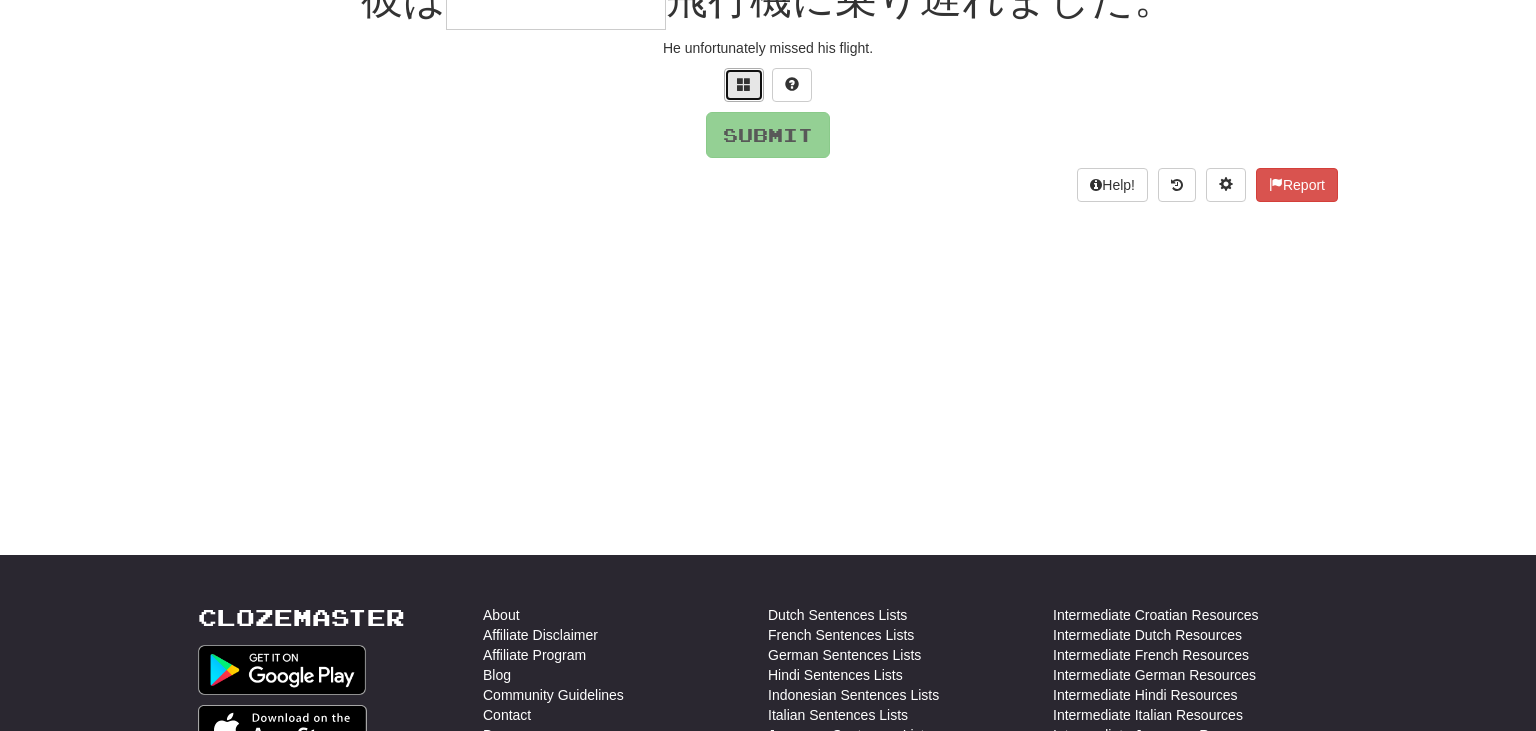 click at bounding box center (744, 85) 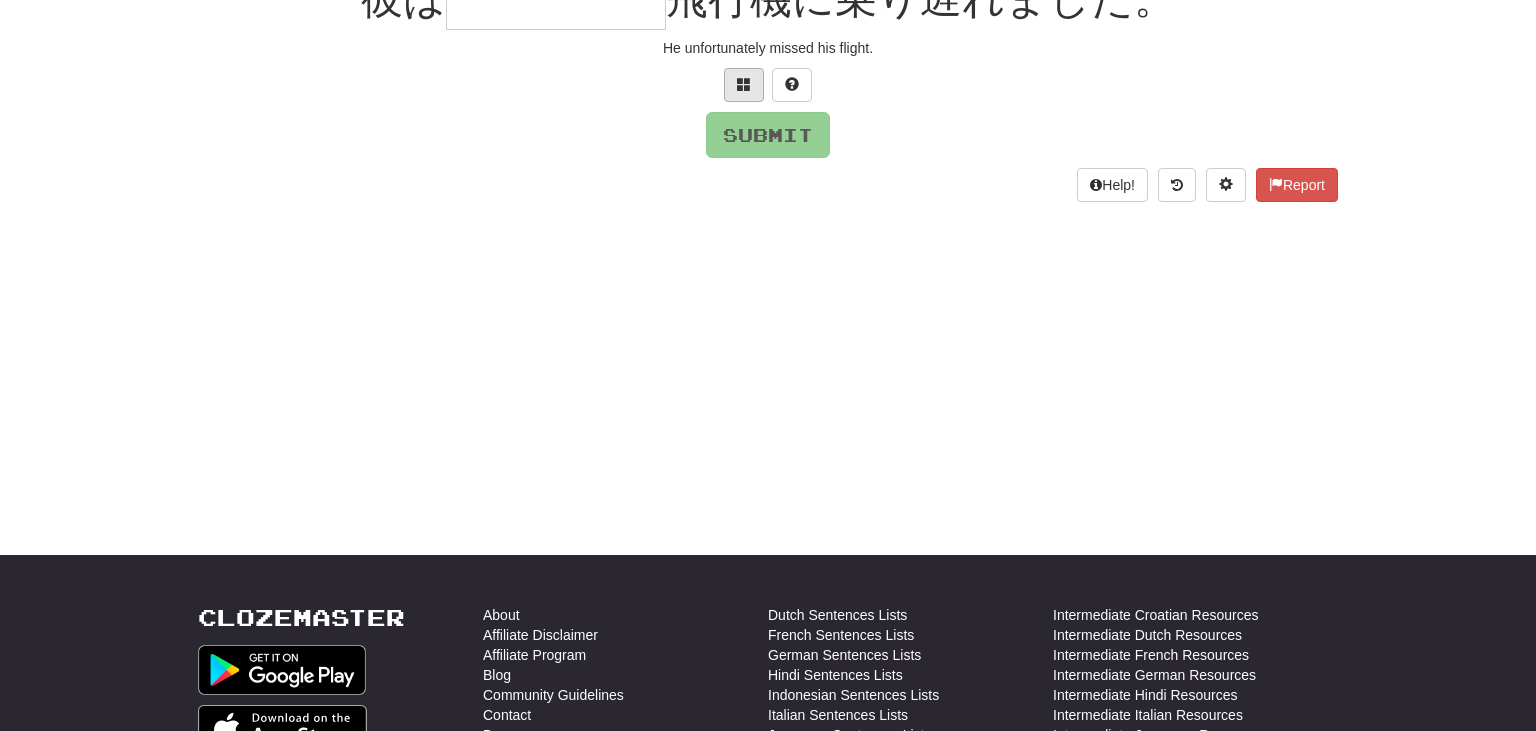 scroll, scrollTop: 200, scrollLeft: 0, axis: vertical 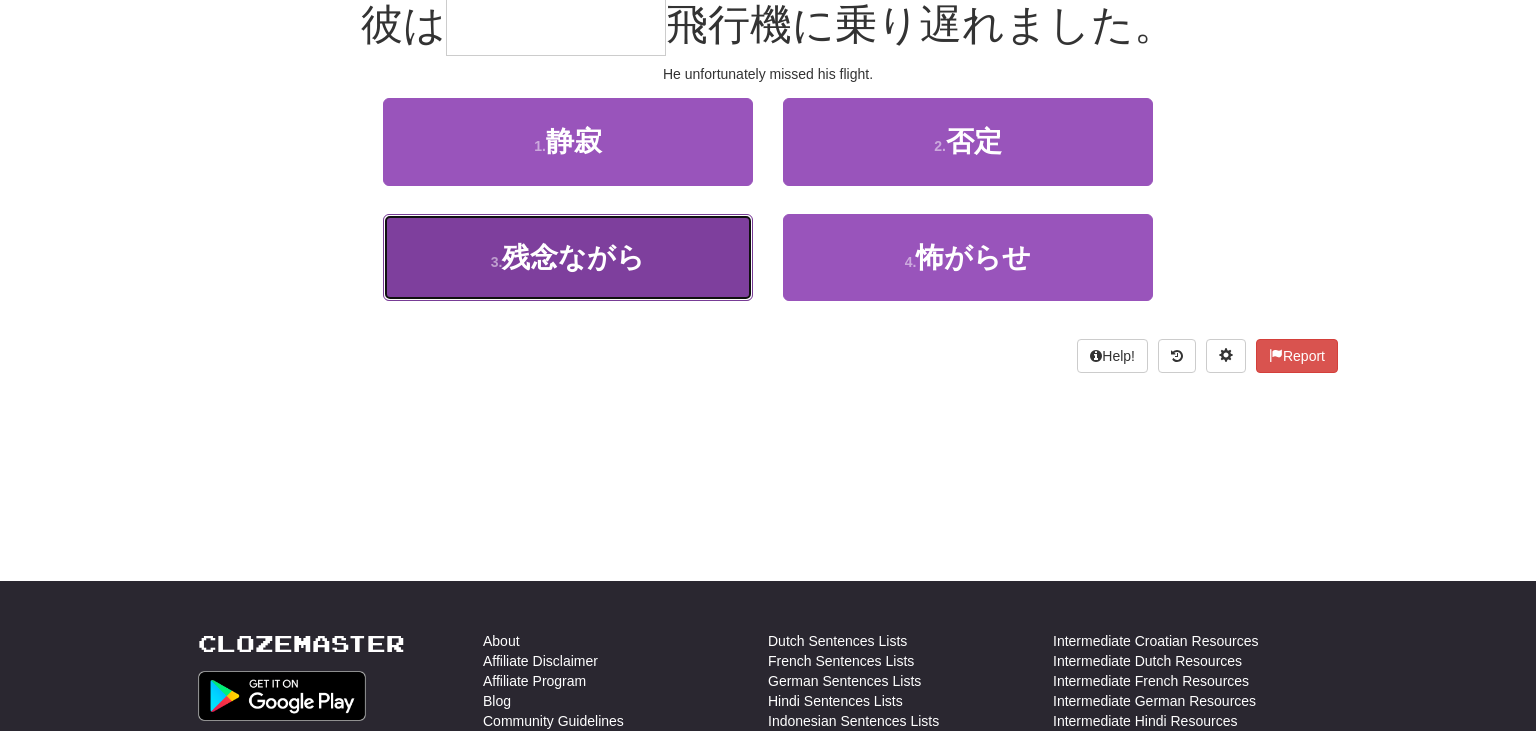 click on "3 .  残念ながら" at bounding box center (568, 257) 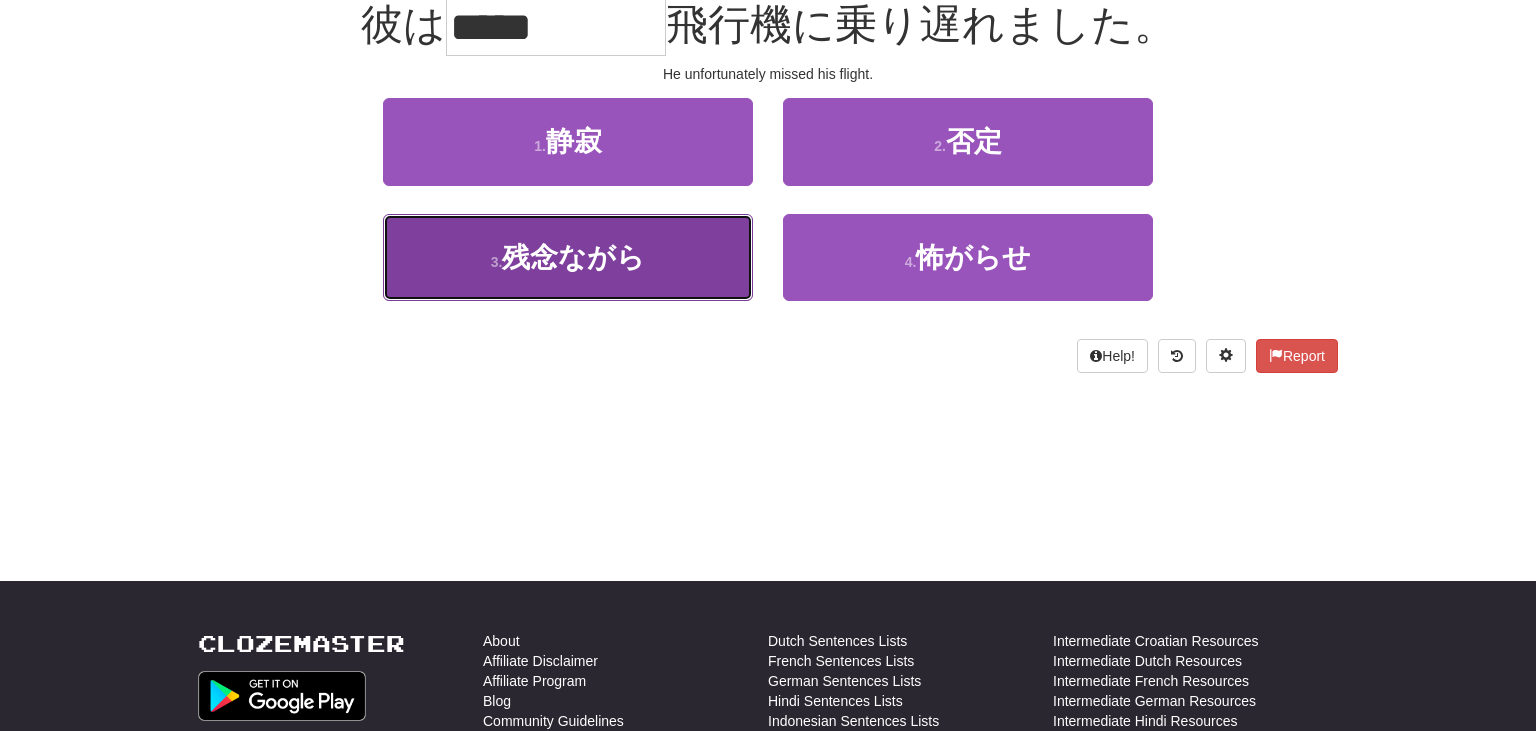 scroll, scrollTop: 213, scrollLeft: 0, axis: vertical 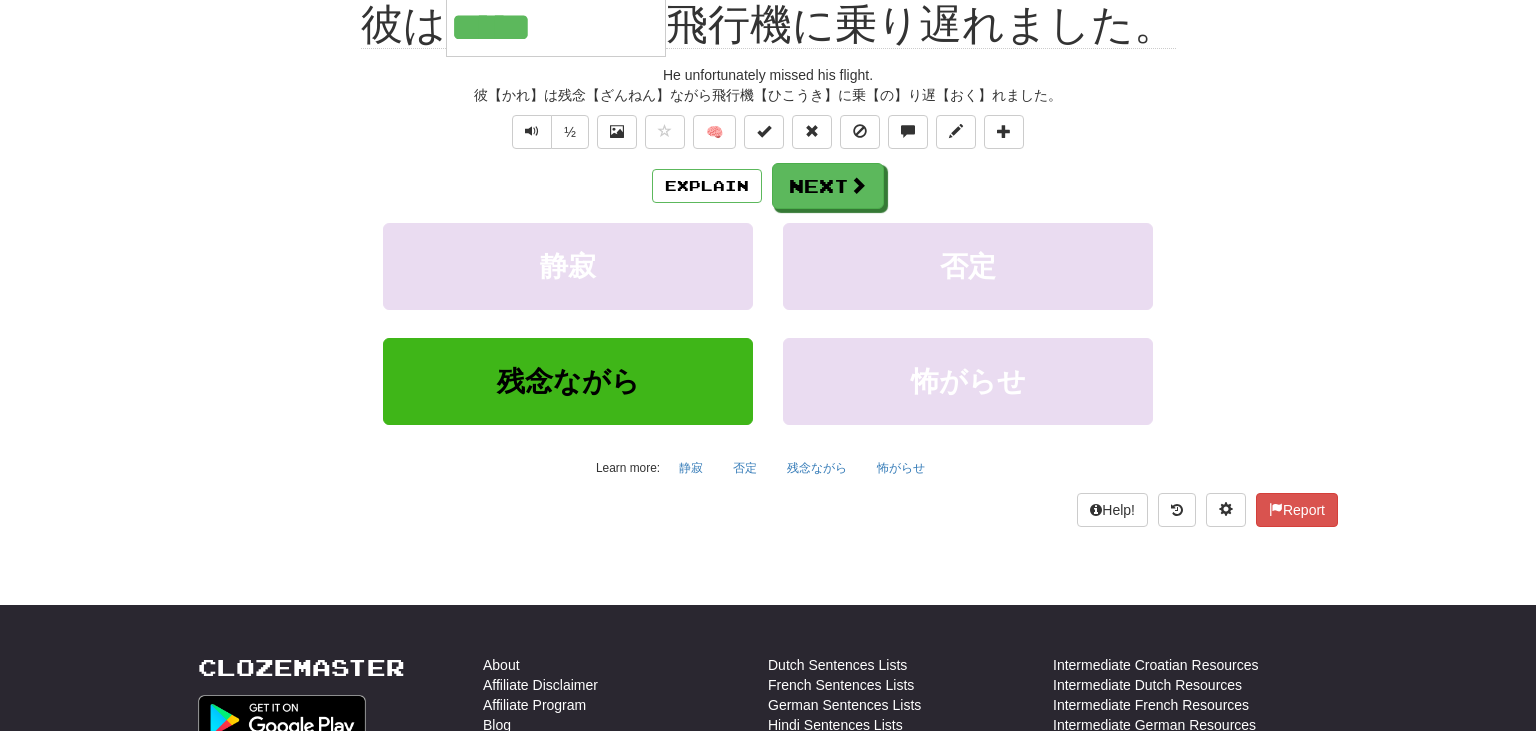 click on "Explain Next 静寂 否定 残念ながら 怖がらせ Learn more: 静寂 否定 残念ながら 怖がらせ" at bounding box center [768, 323] 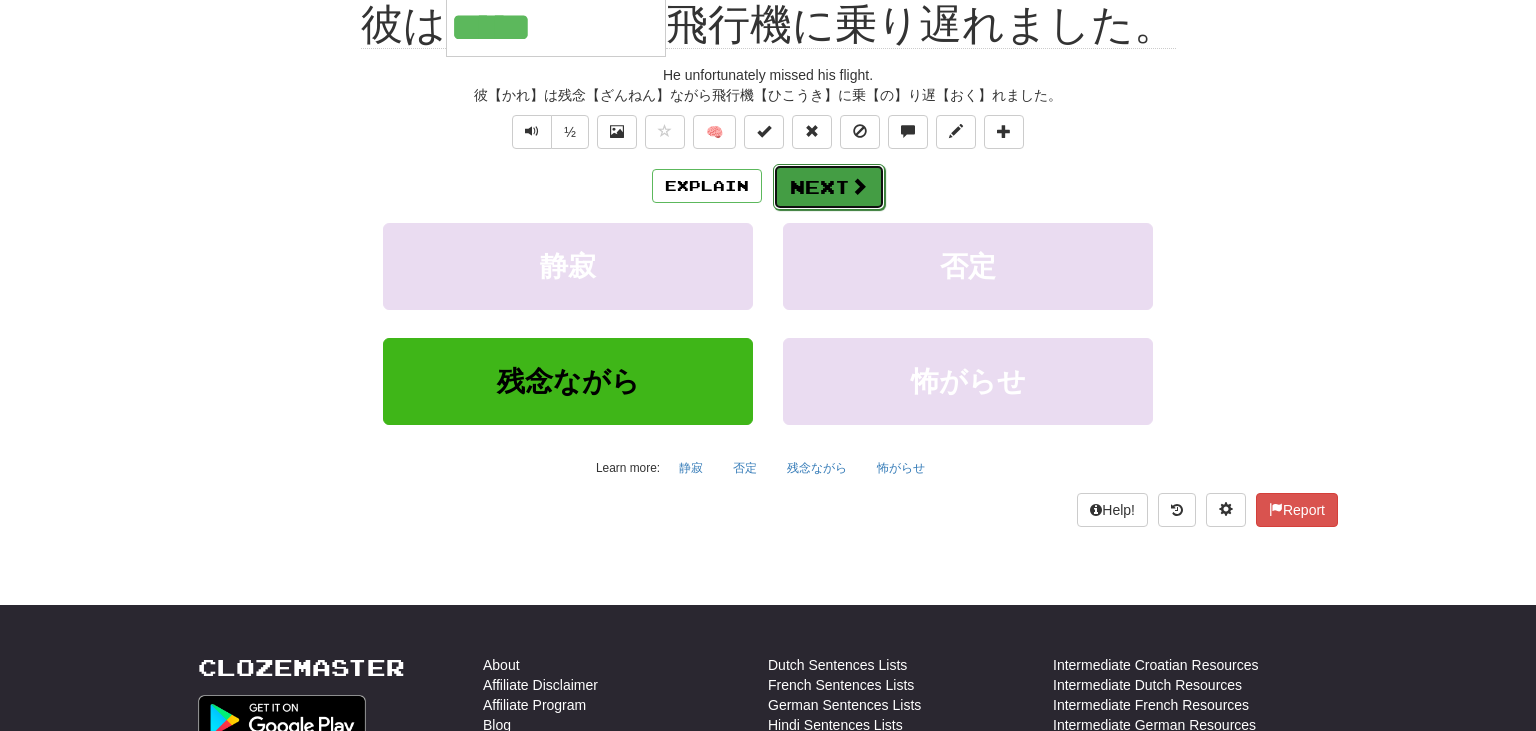 click on "Next" at bounding box center (829, 187) 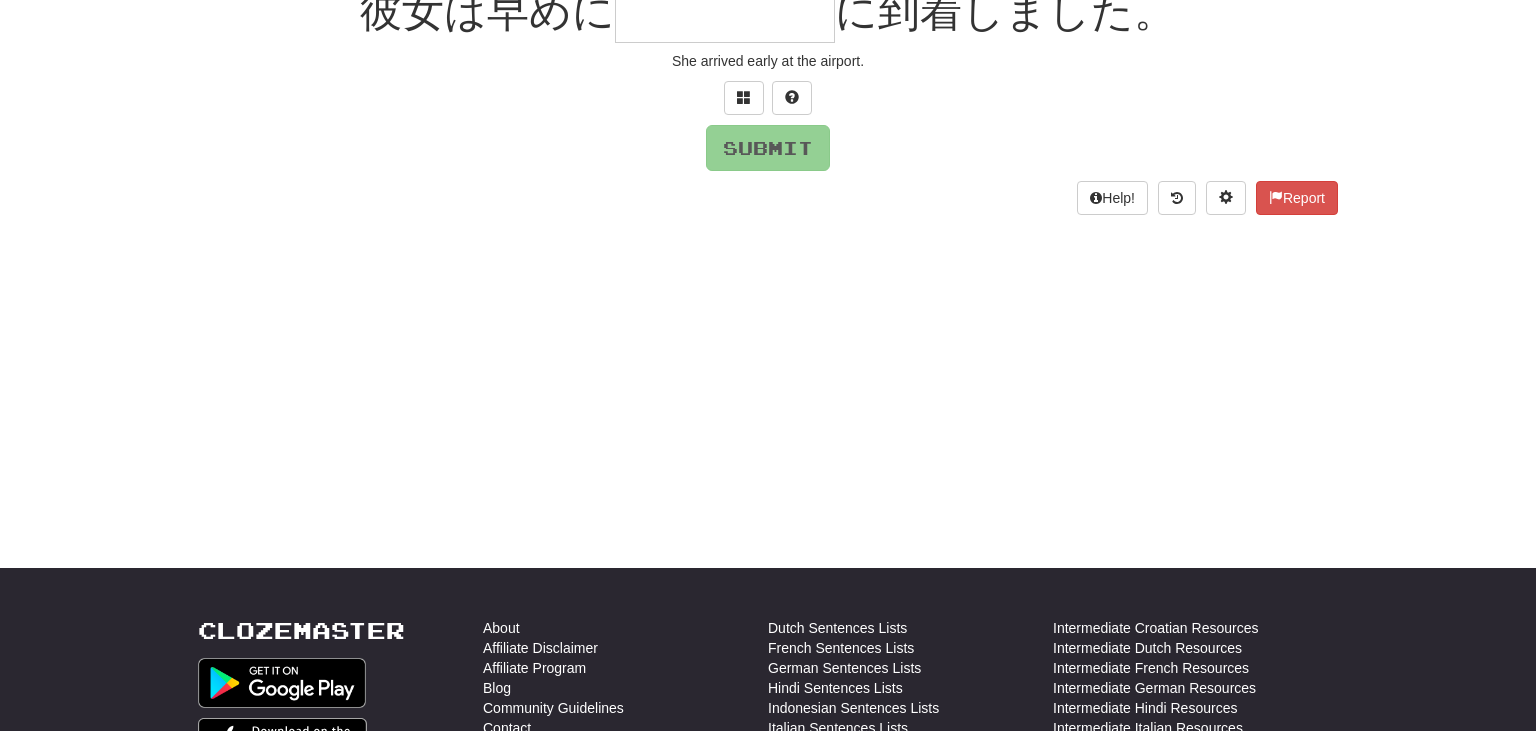 scroll, scrollTop: 200, scrollLeft: 0, axis: vertical 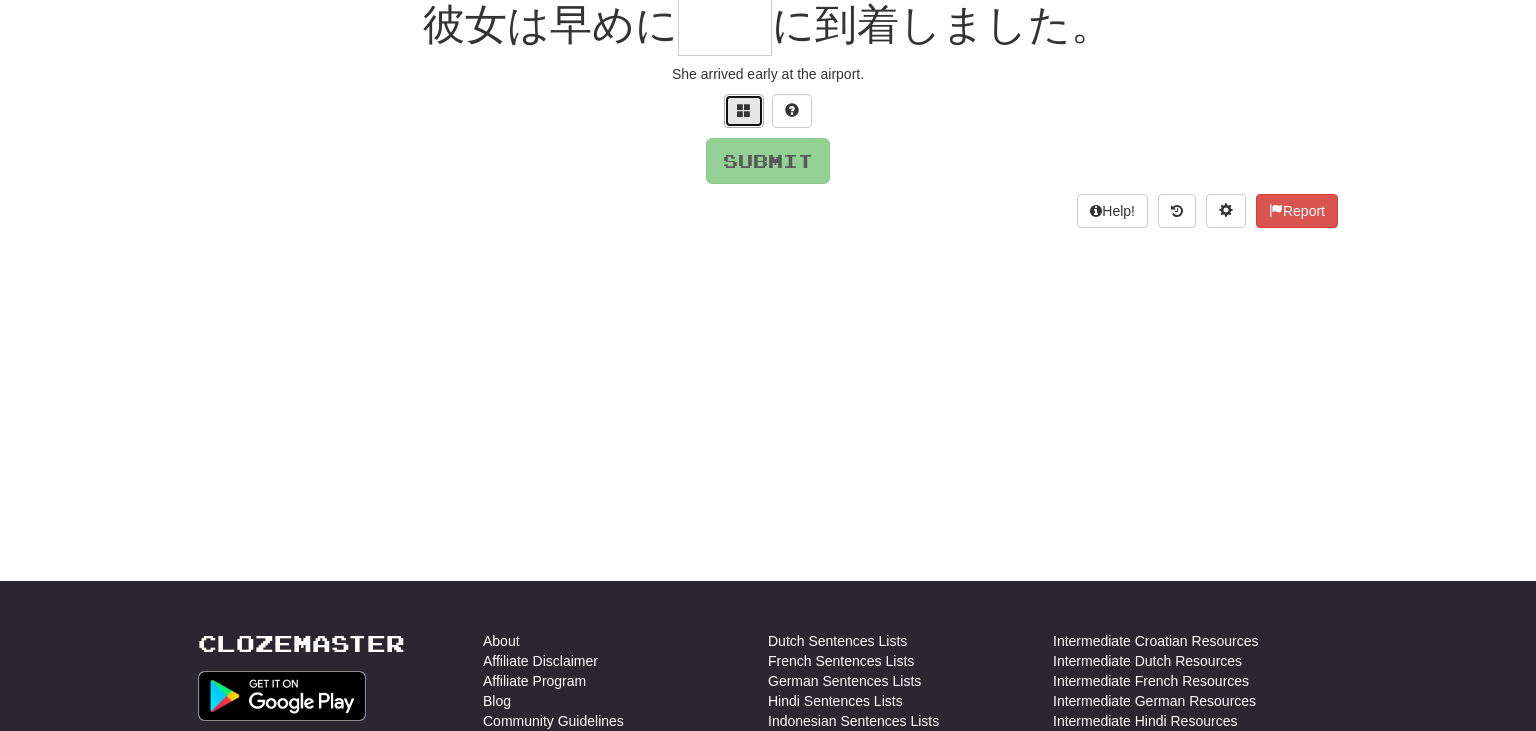 click at bounding box center [744, 110] 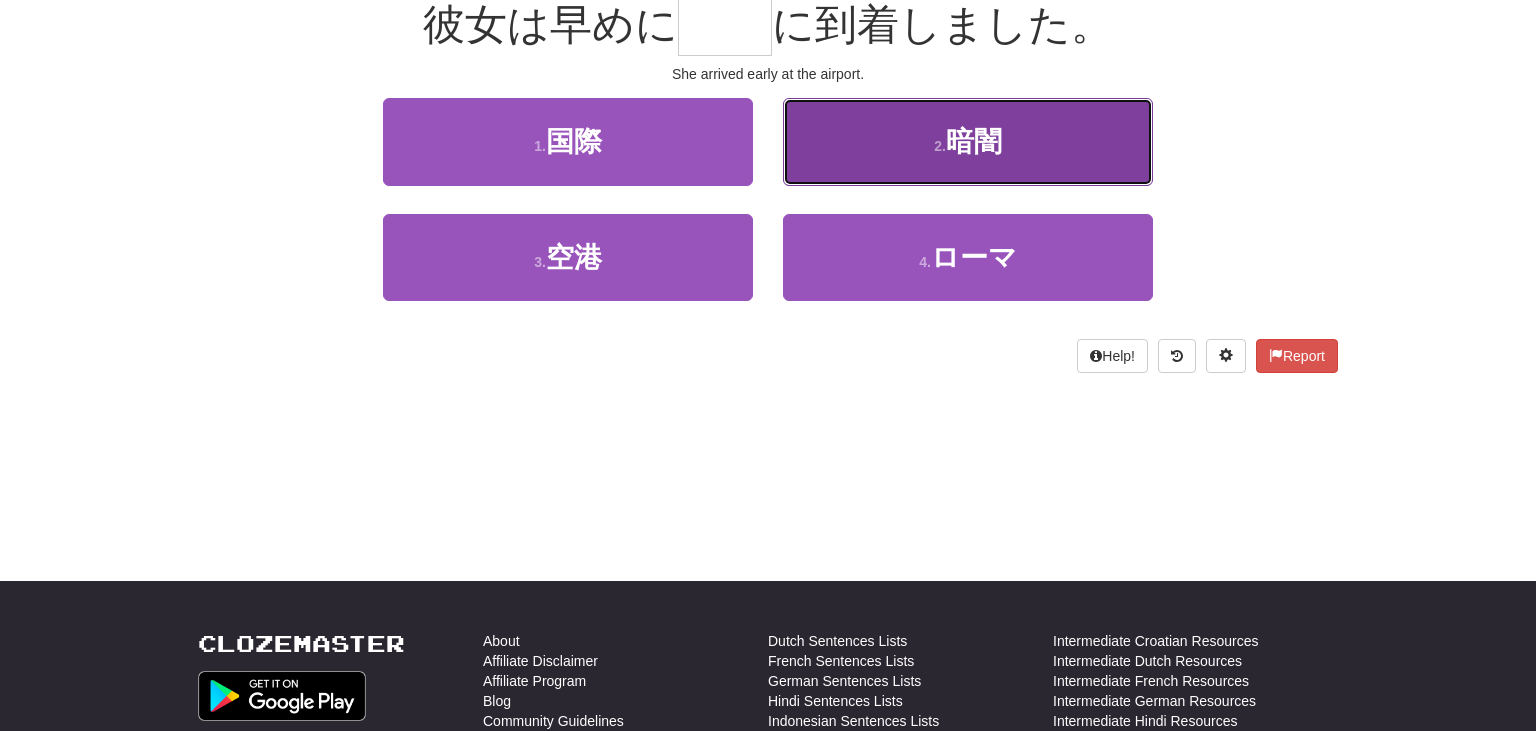 click on "2 .  暗闇" at bounding box center (968, 141) 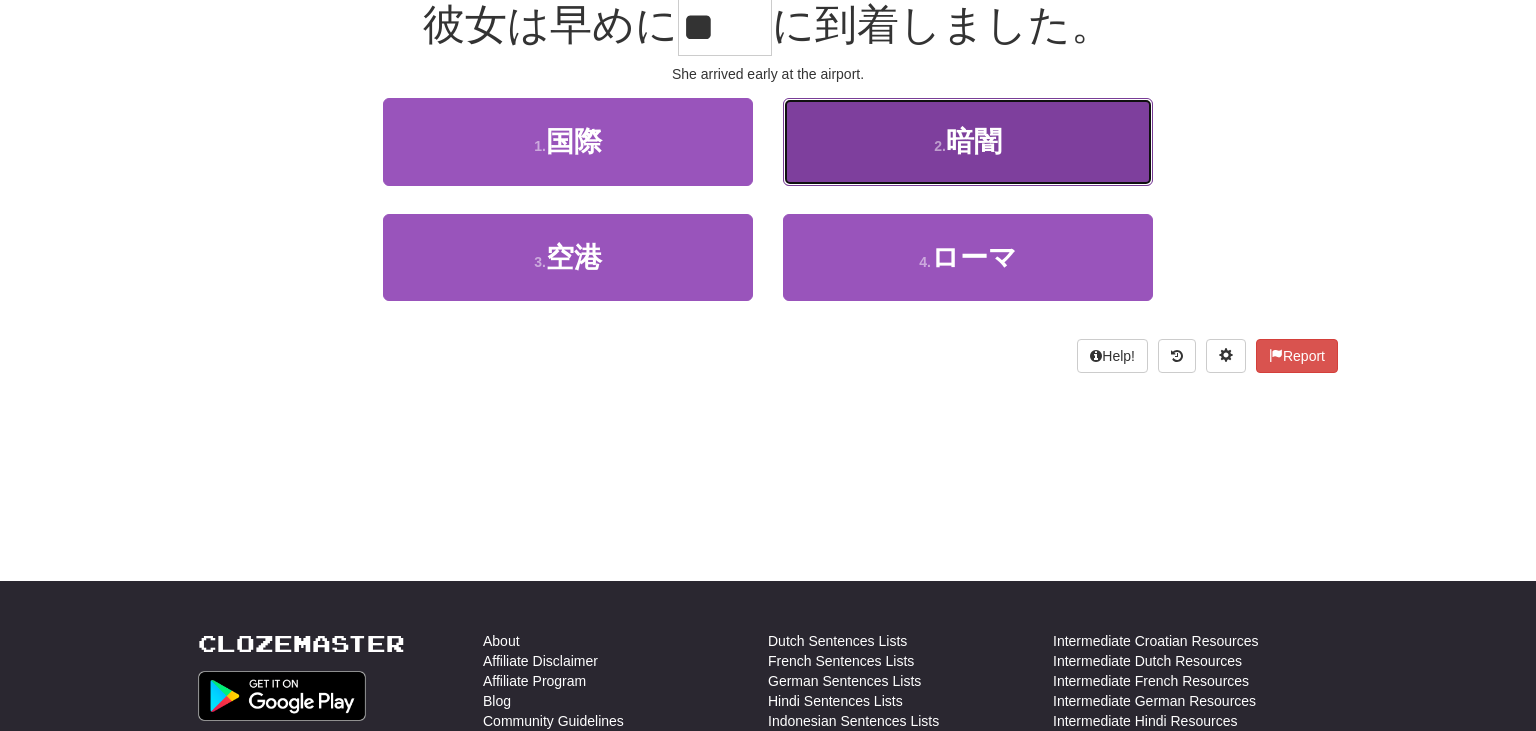 scroll, scrollTop: 213, scrollLeft: 0, axis: vertical 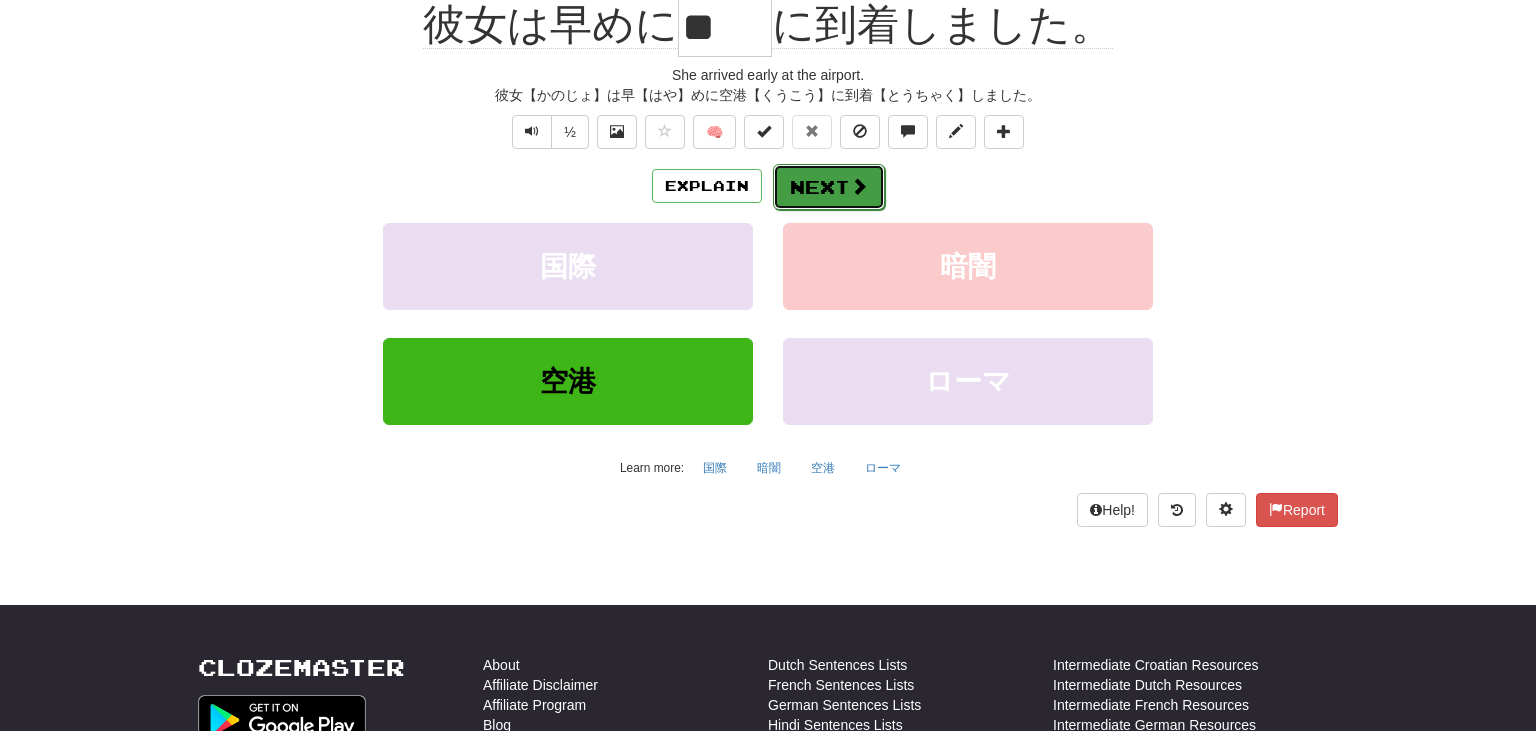 click at bounding box center (859, 186) 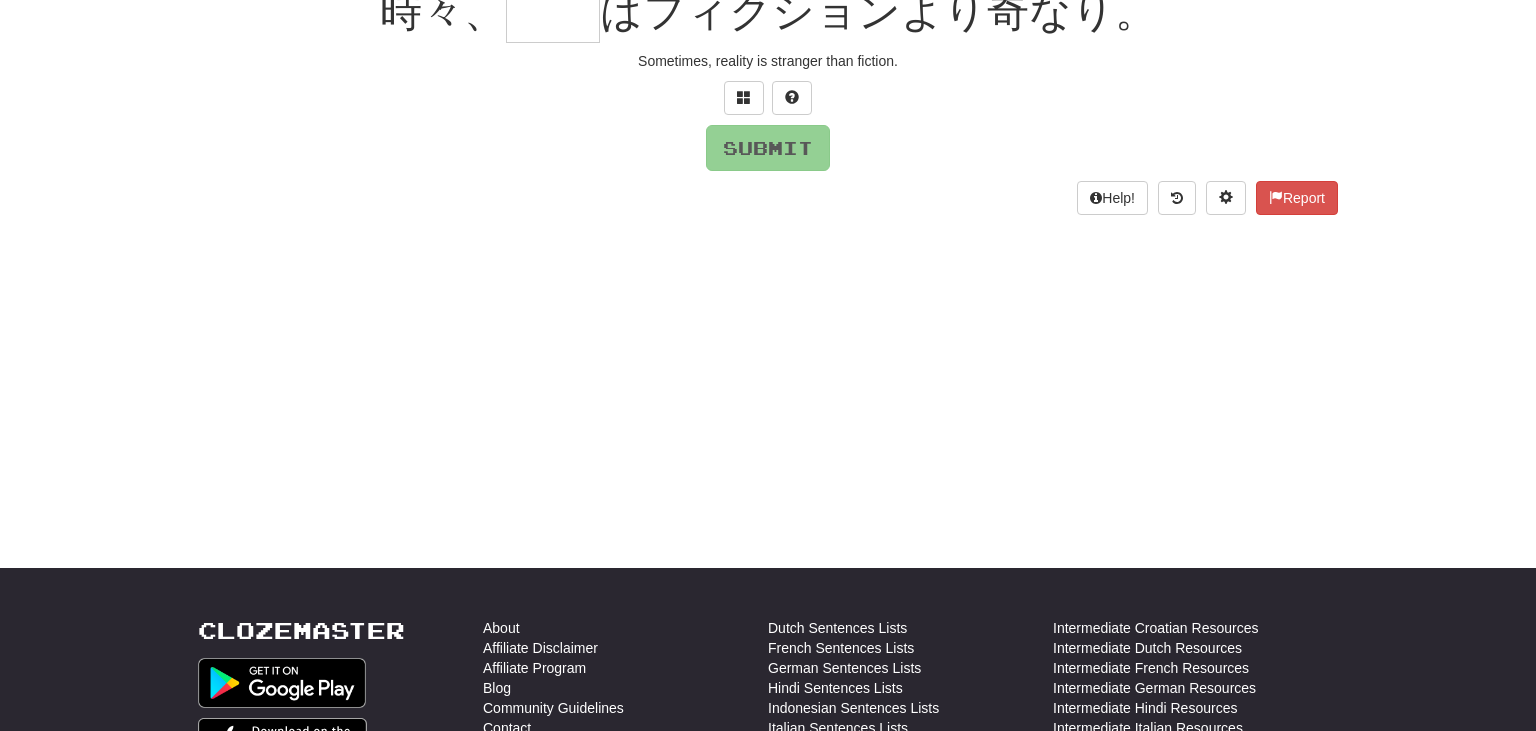 scroll, scrollTop: 200, scrollLeft: 0, axis: vertical 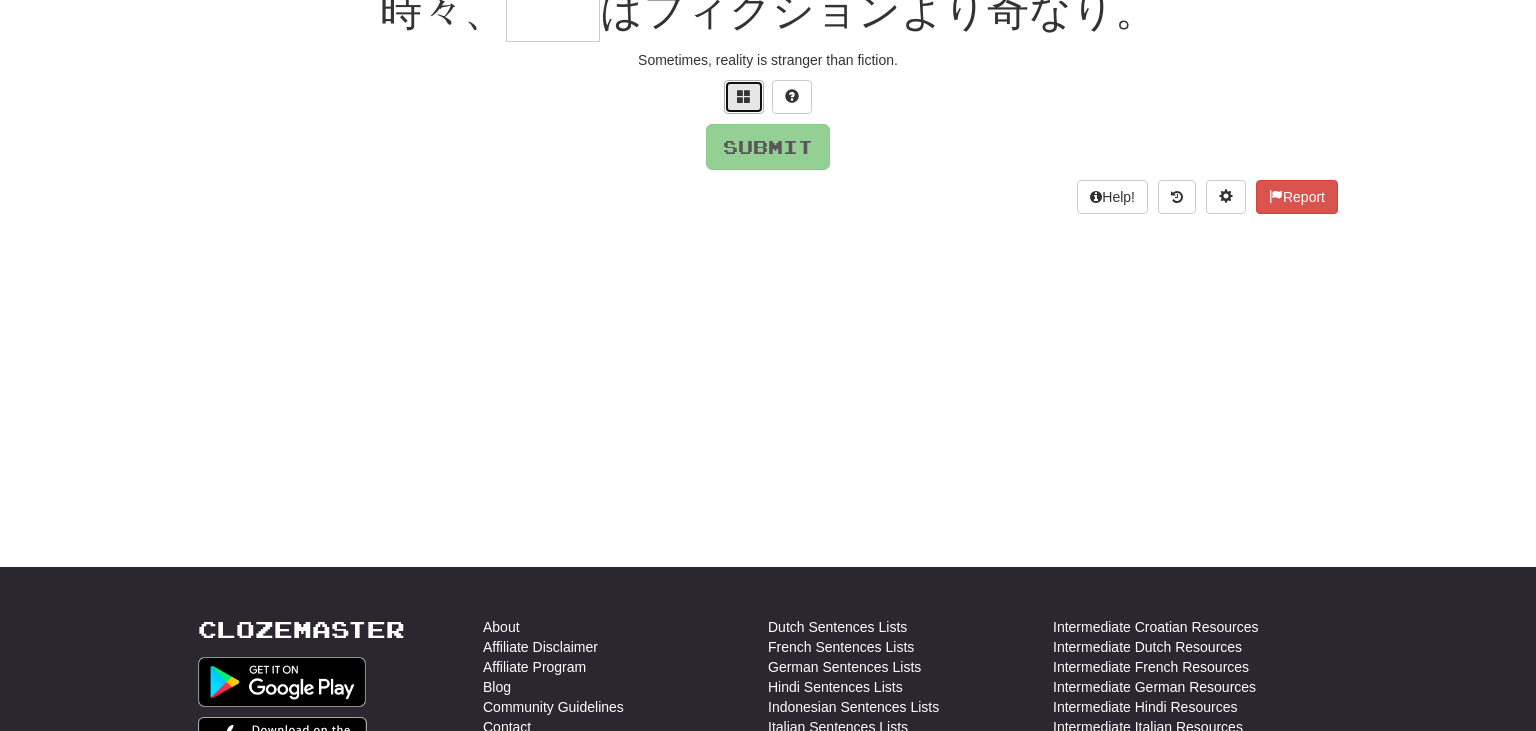 click at bounding box center [744, 96] 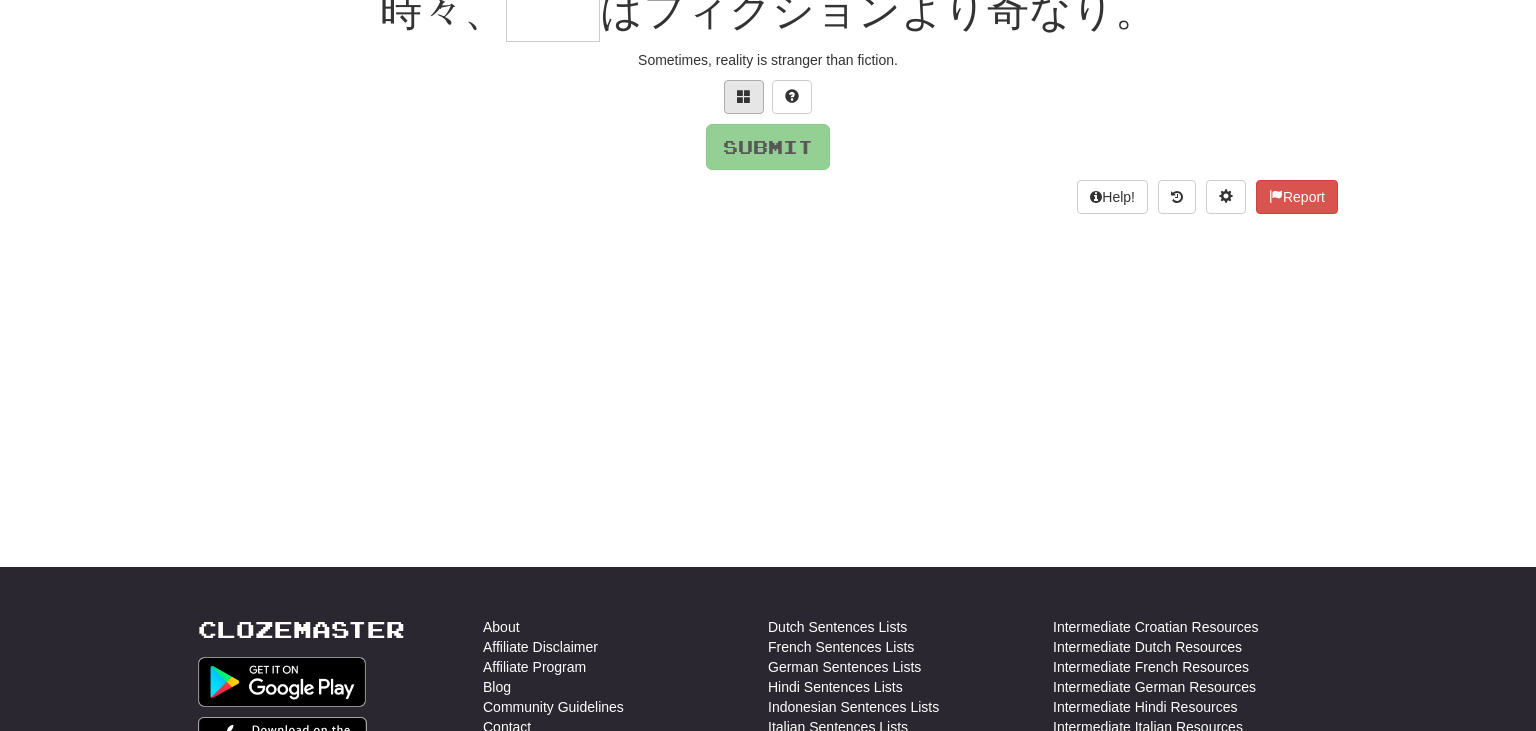 scroll, scrollTop: 200, scrollLeft: 0, axis: vertical 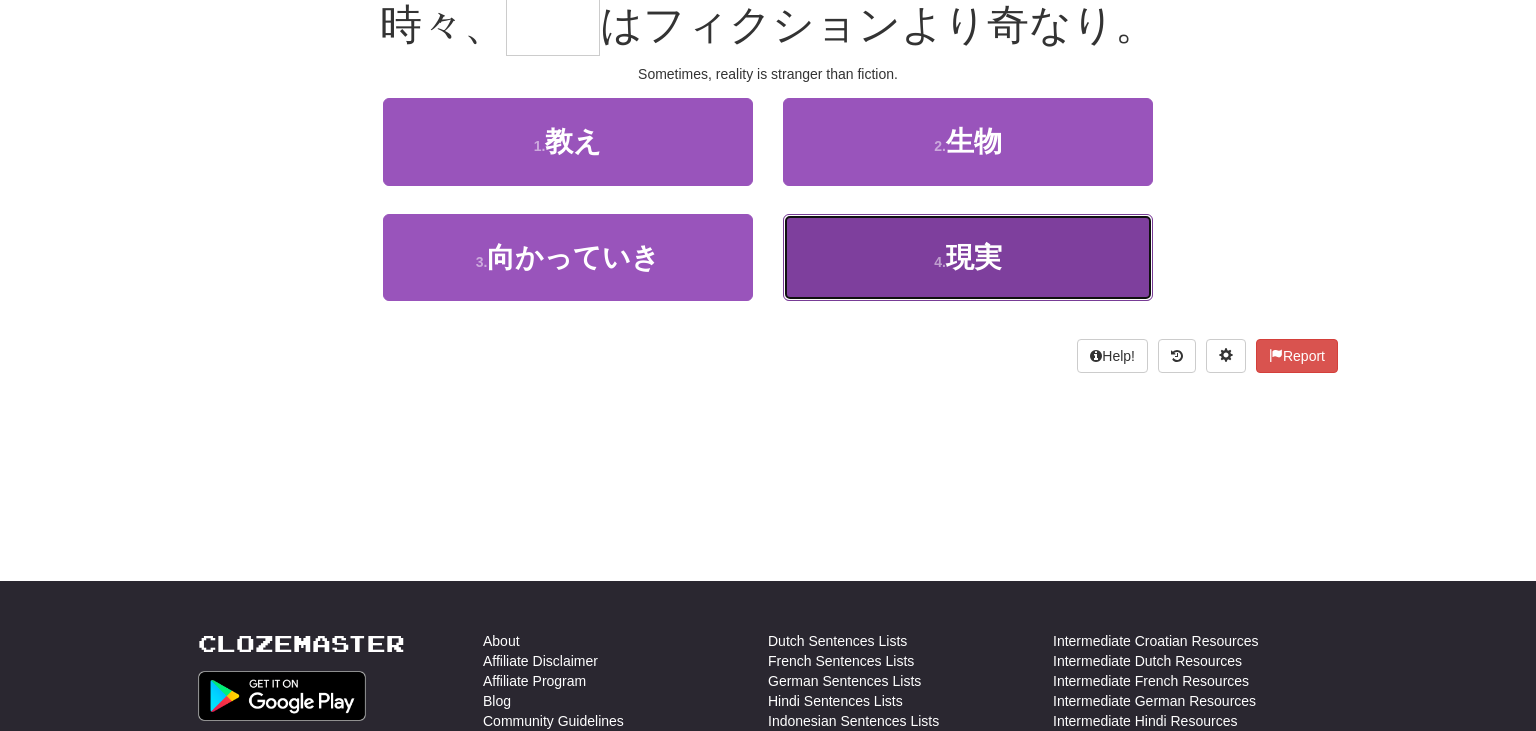 click on "4 .  現実" at bounding box center [968, 257] 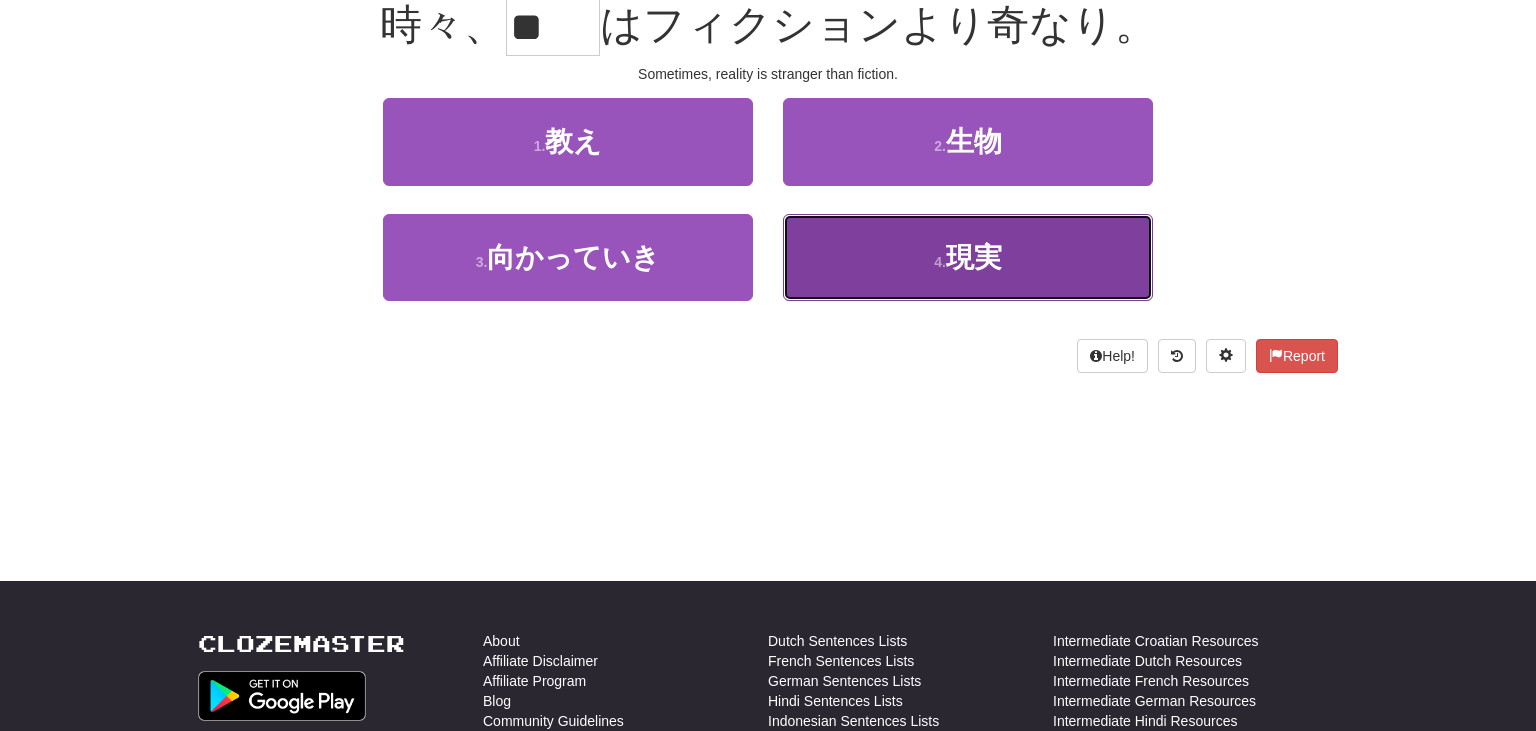 scroll, scrollTop: 213, scrollLeft: 0, axis: vertical 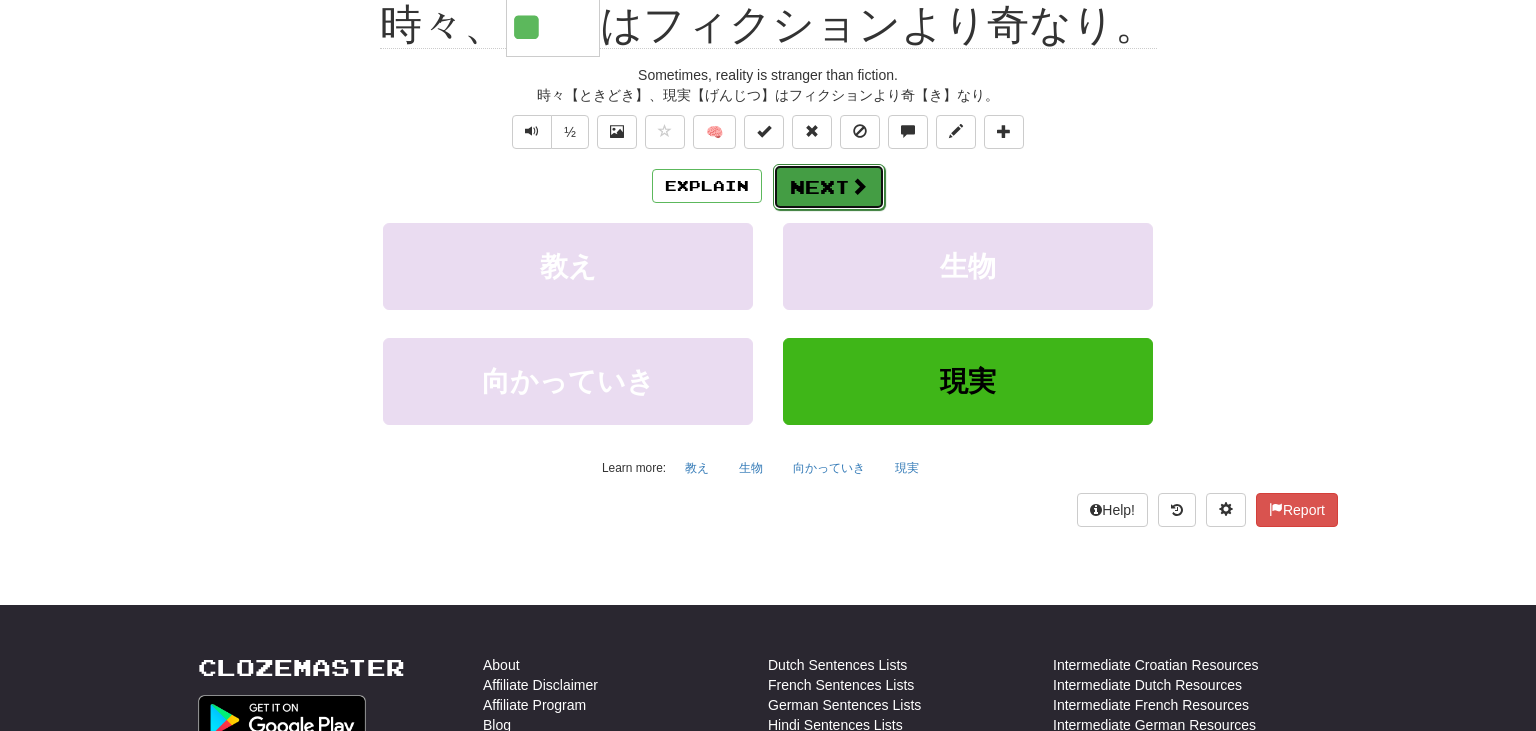 click on "Next" at bounding box center (829, 187) 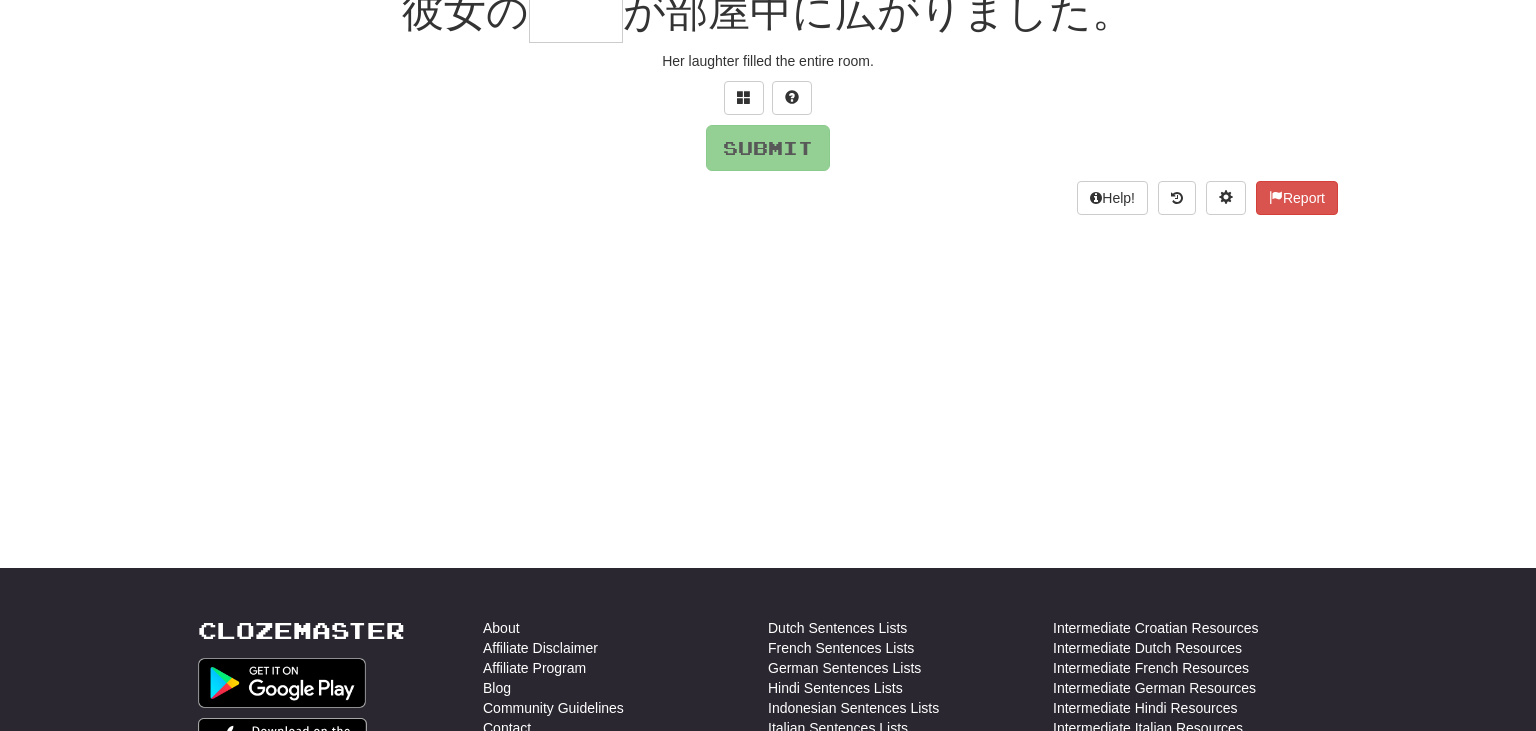scroll, scrollTop: 200, scrollLeft: 0, axis: vertical 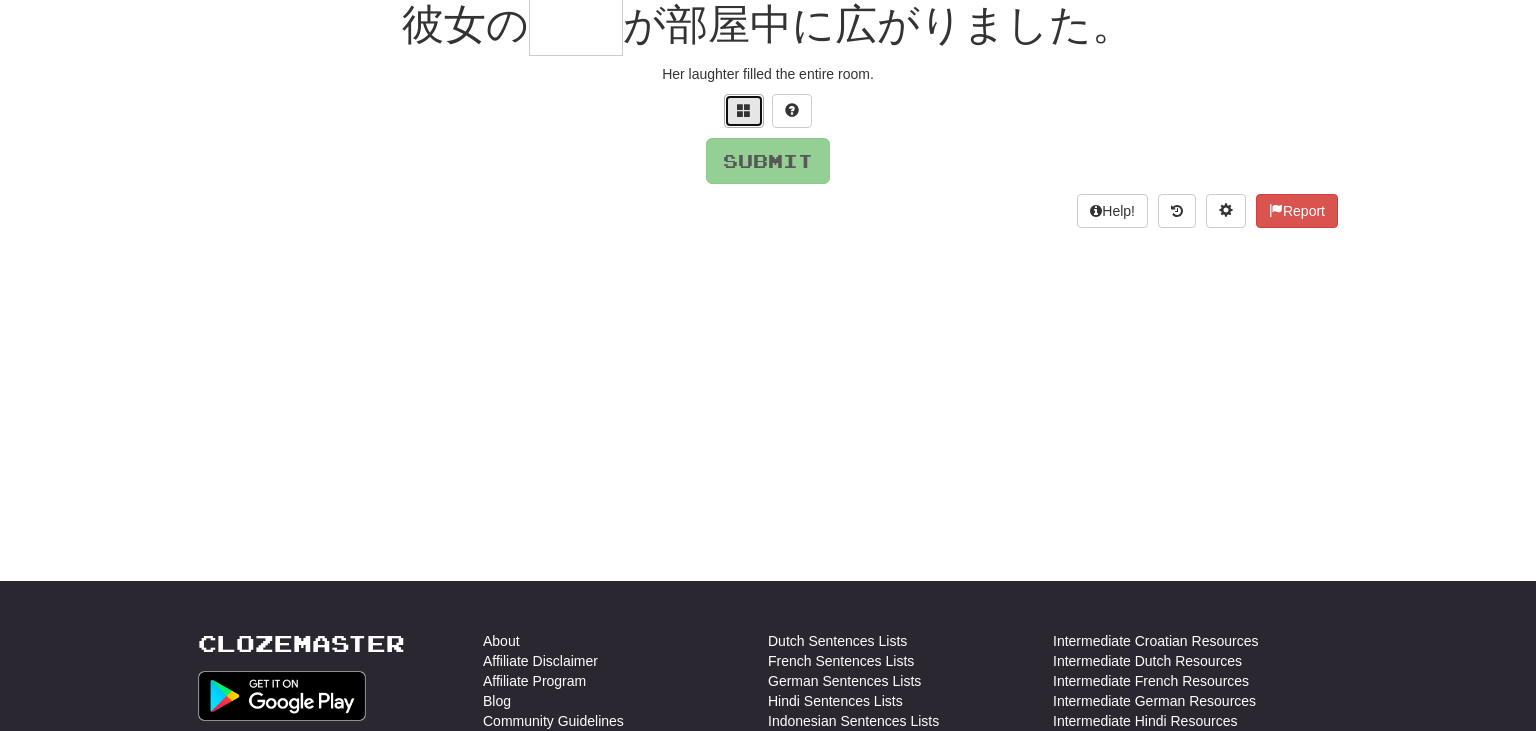 click at bounding box center (744, 110) 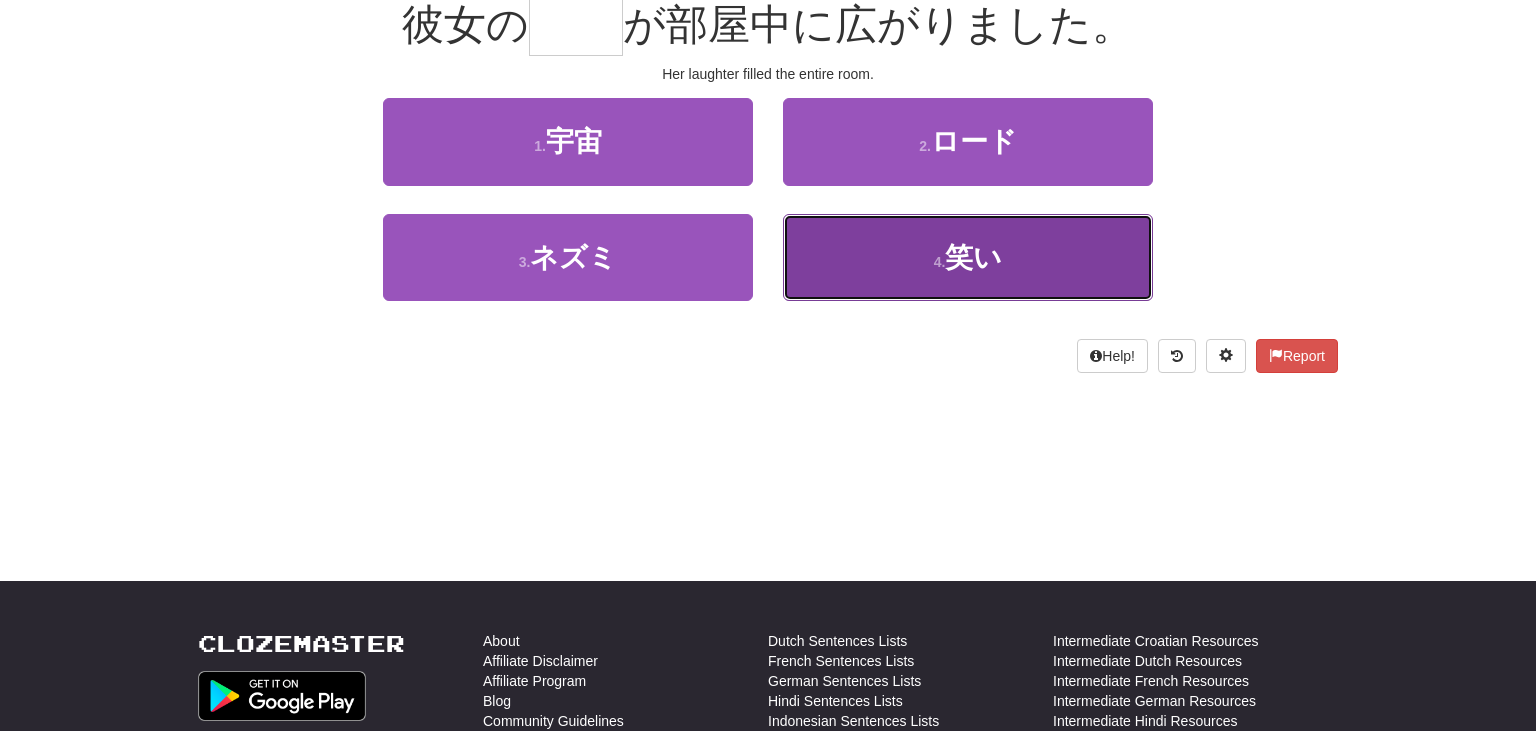 click on "4 .  笑い" at bounding box center [968, 257] 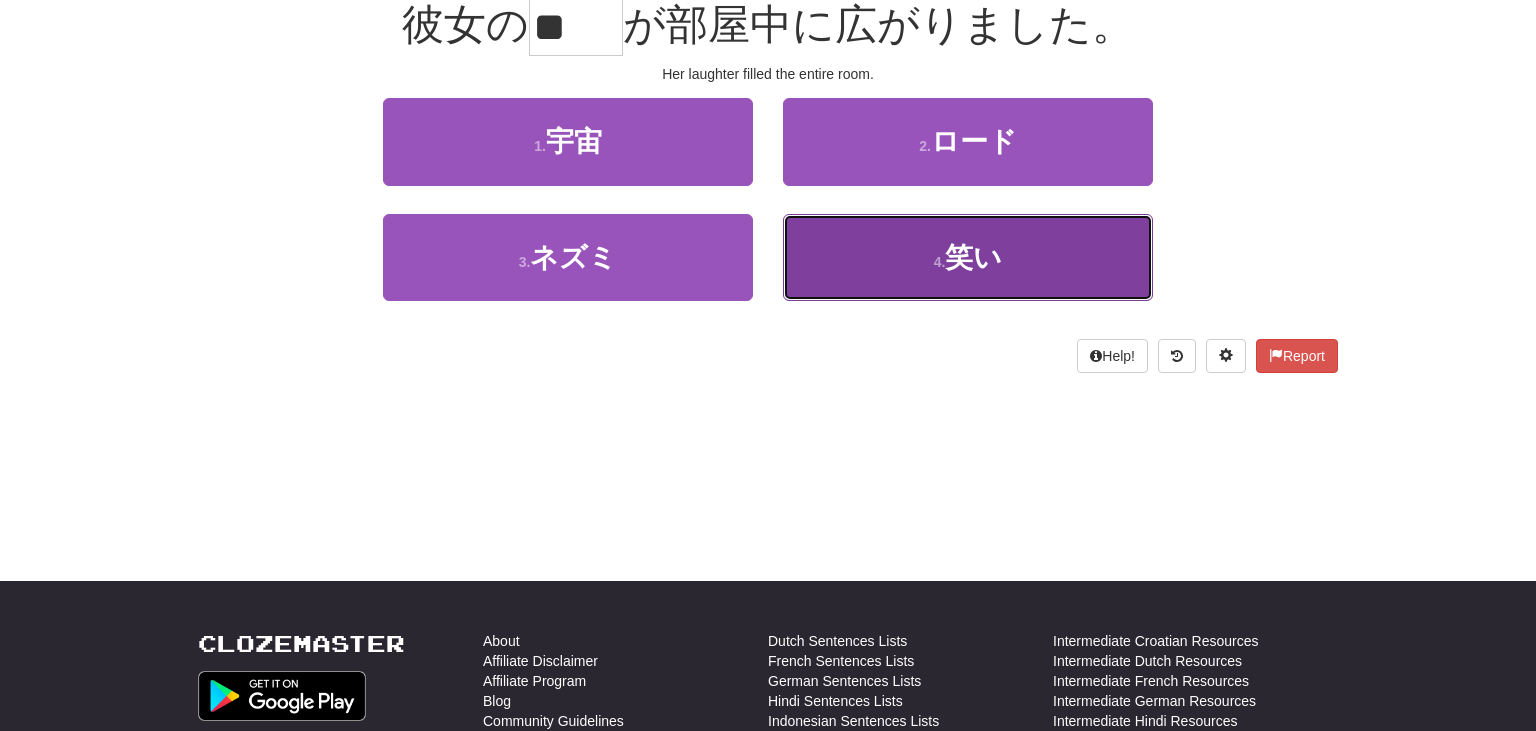 scroll, scrollTop: 213, scrollLeft: 0, axis: vertical 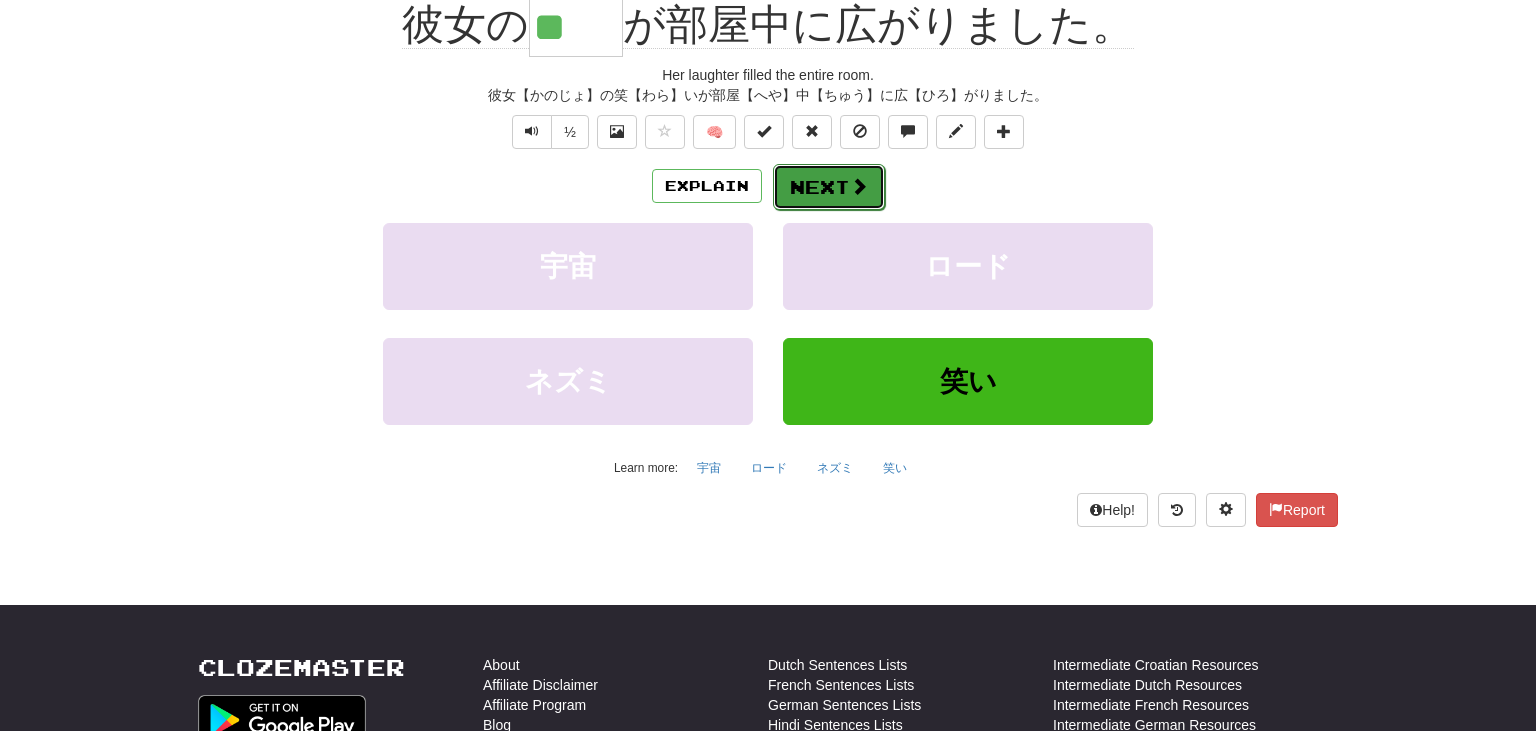 click on "Next" at bounding box center [829, 187] 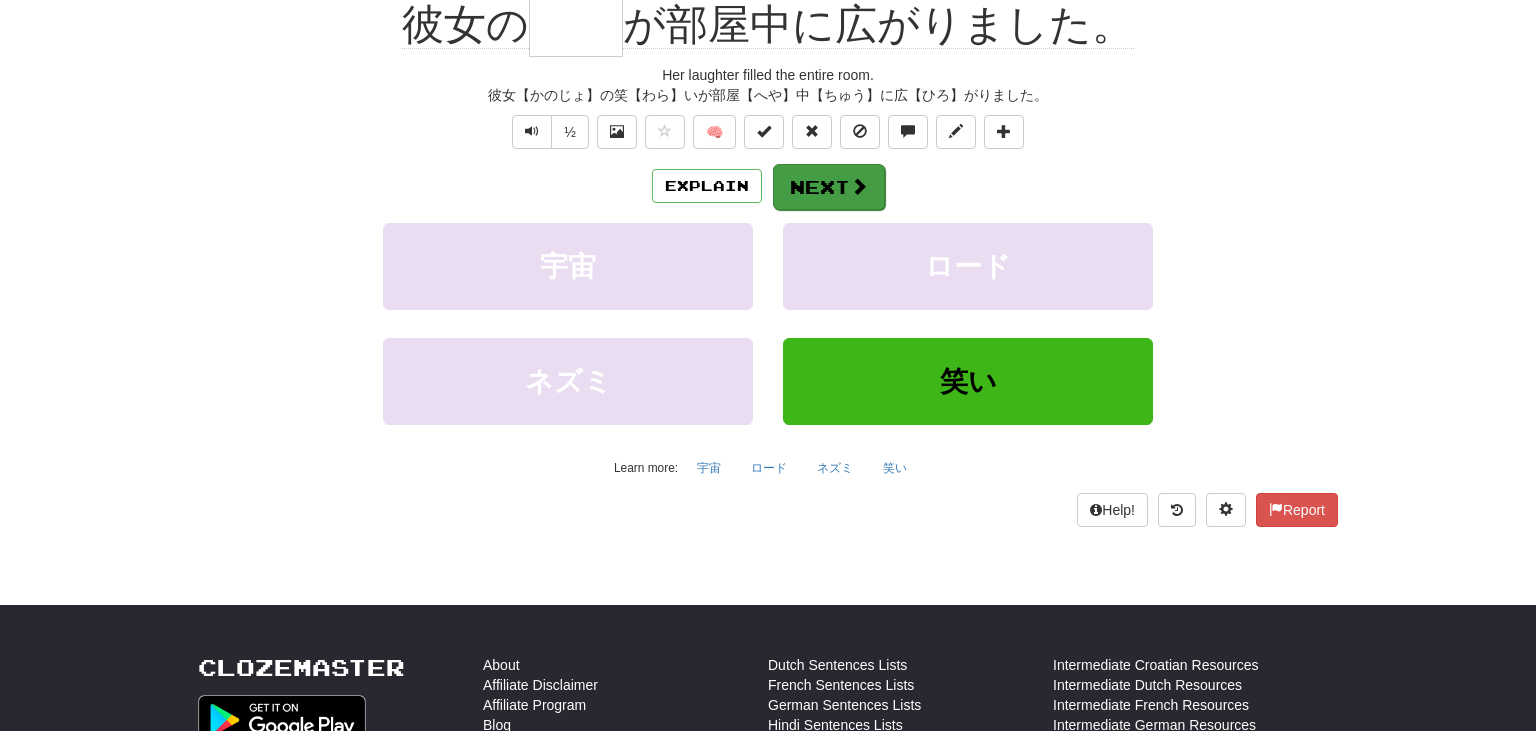 scroll, scrollTop: 200, scrollLeft: 0, axis: vertical 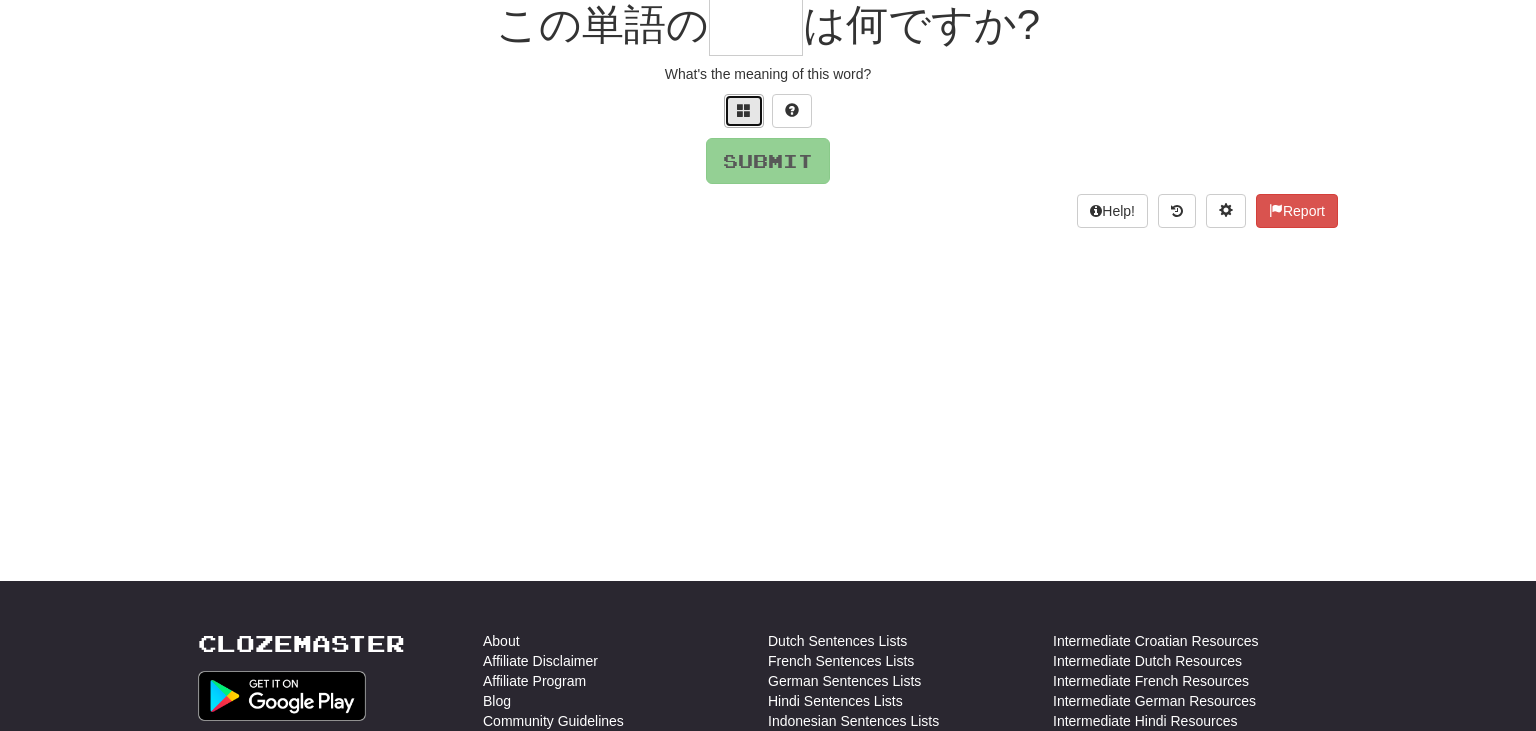 click at bounding box center (744, 111) 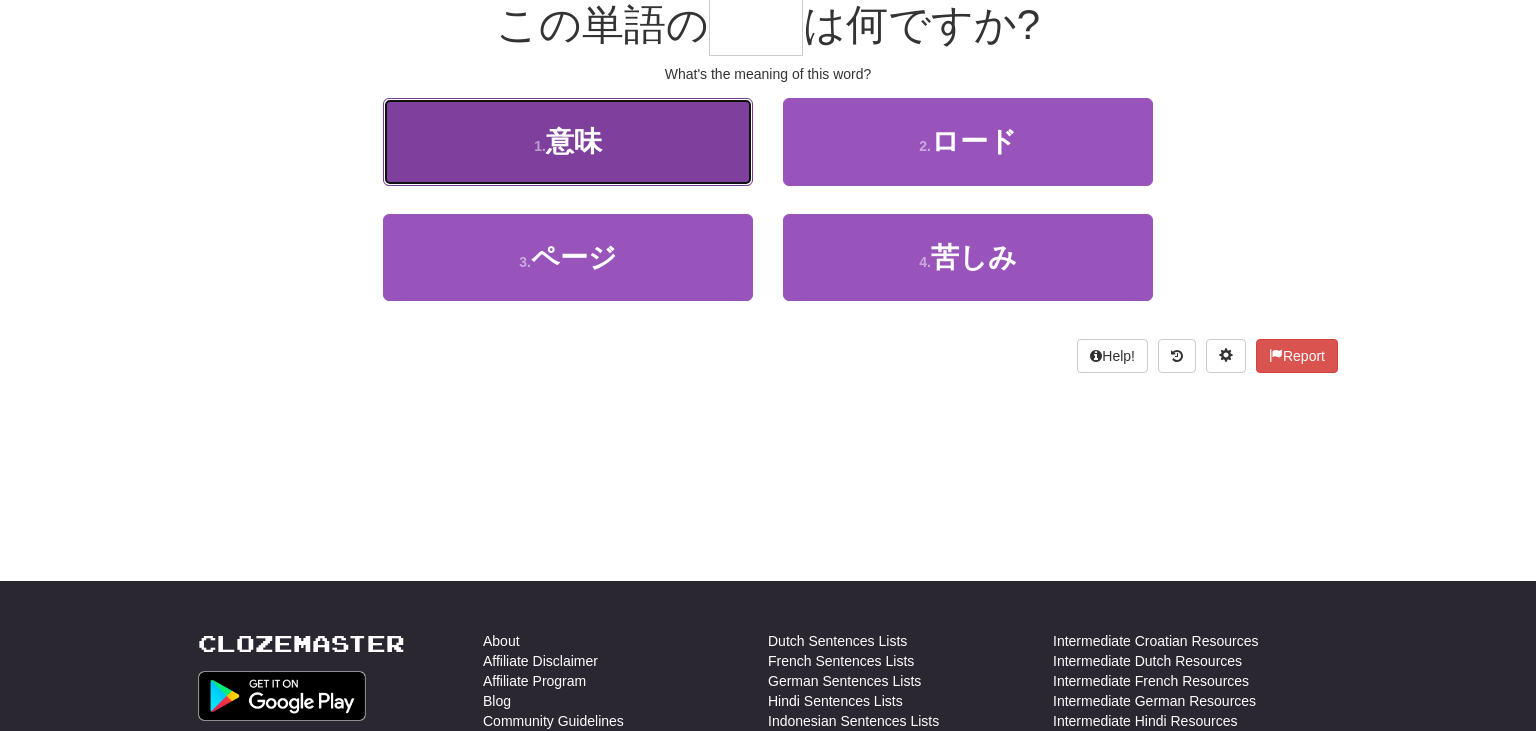 click on "1 .  意味" at bounding box center (568, 141) 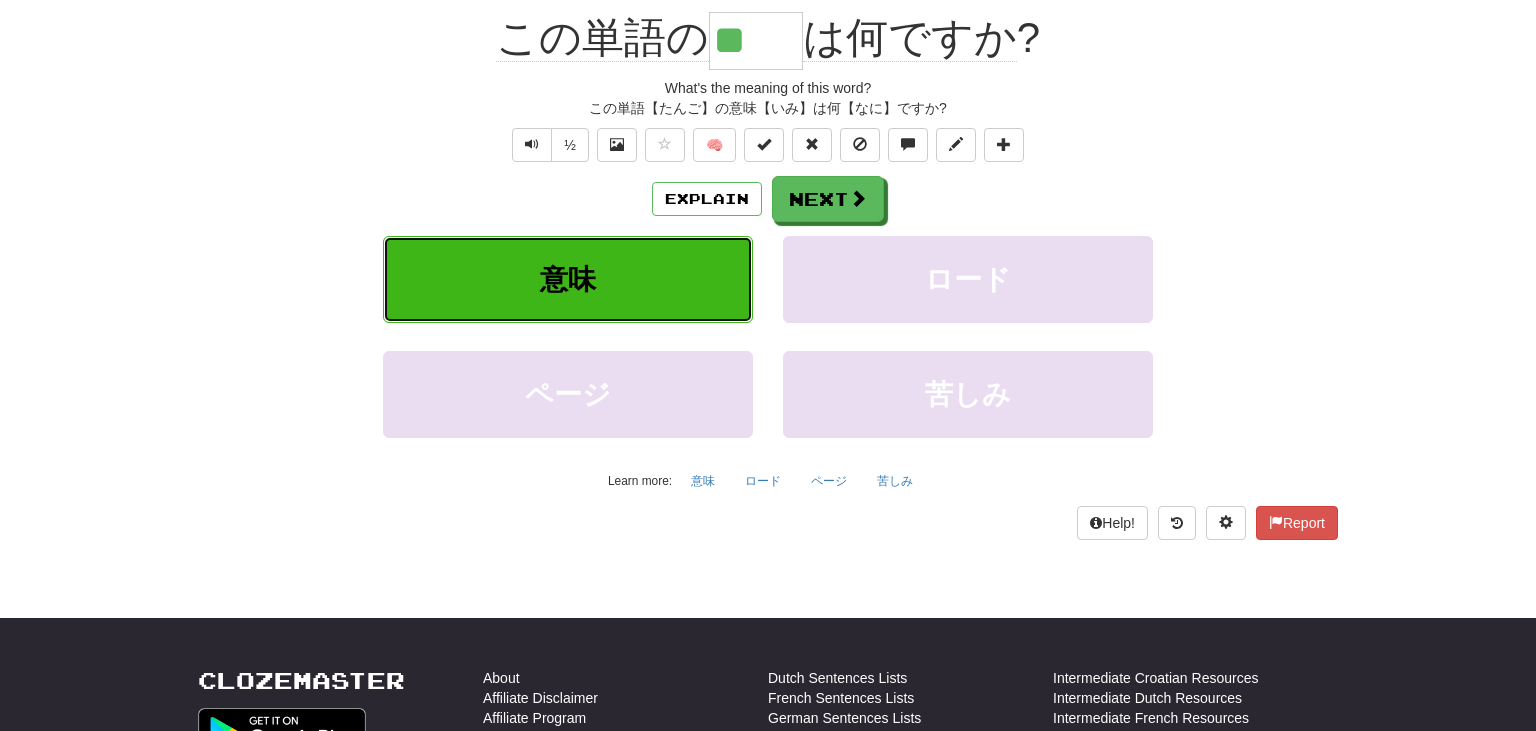 scroll, scrollTop: 213, scrollLeft: 0, axis: vertical 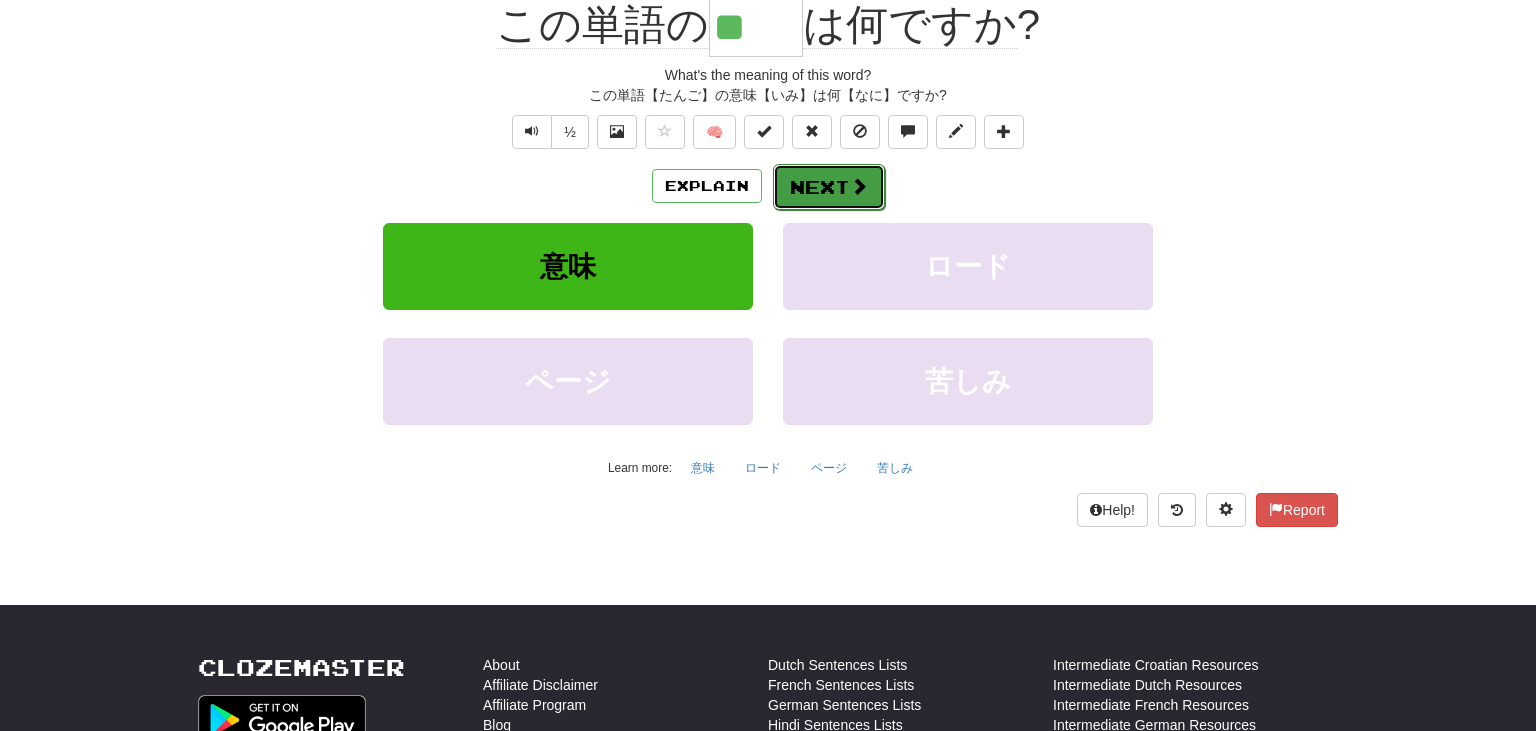 click on "Next" at bounding box center (829, 187) 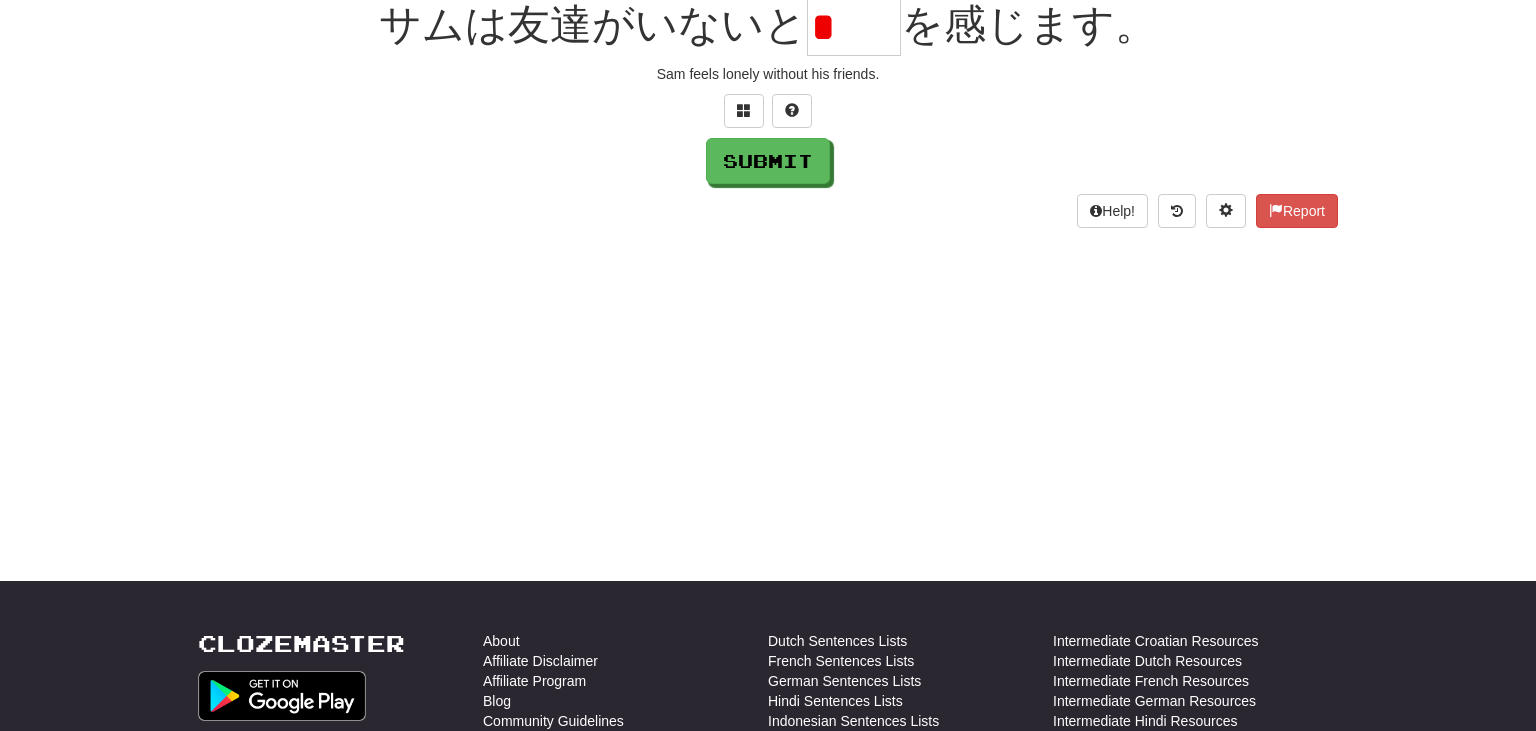 scroll, scrollTop: 198, scrollLeft: 0, axis: vertical 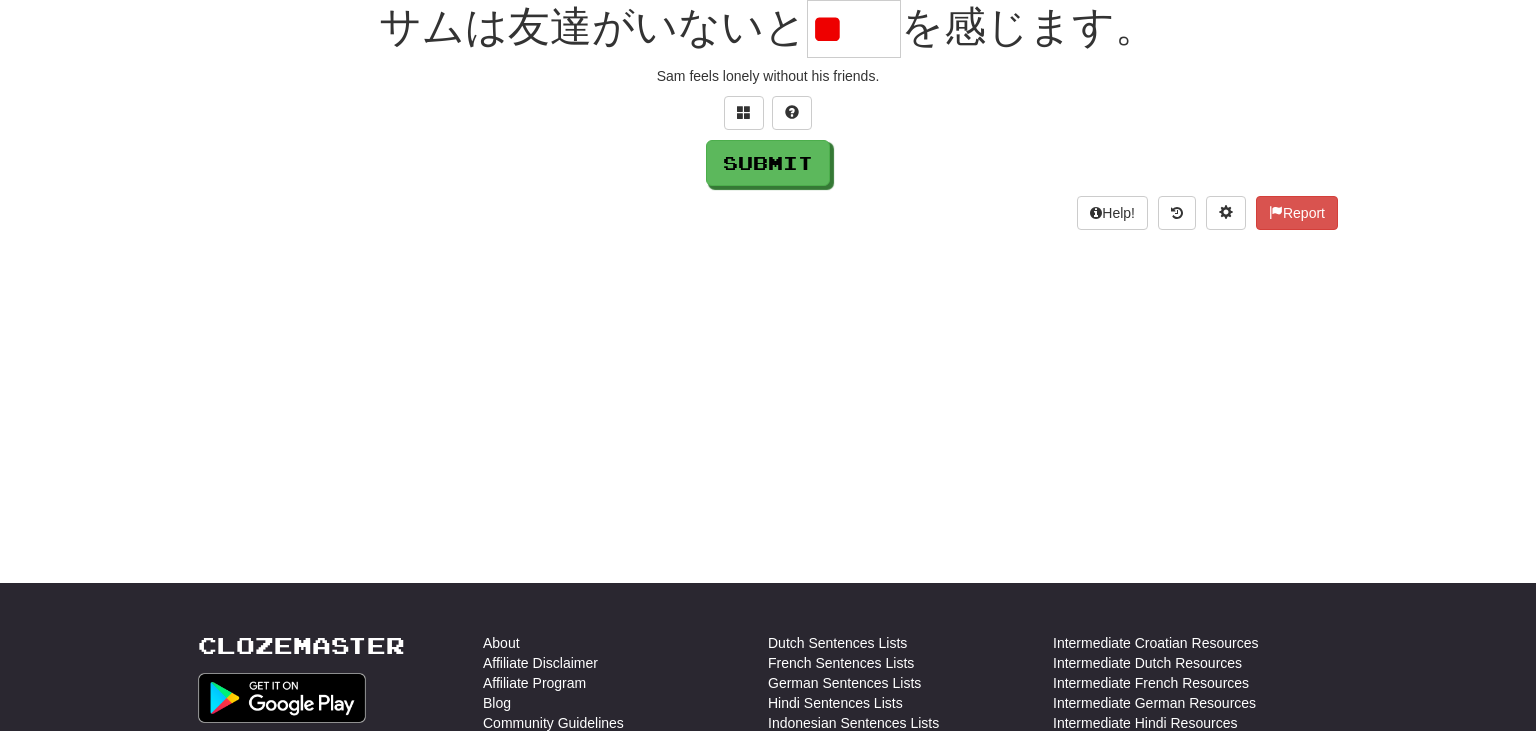 type on "*" 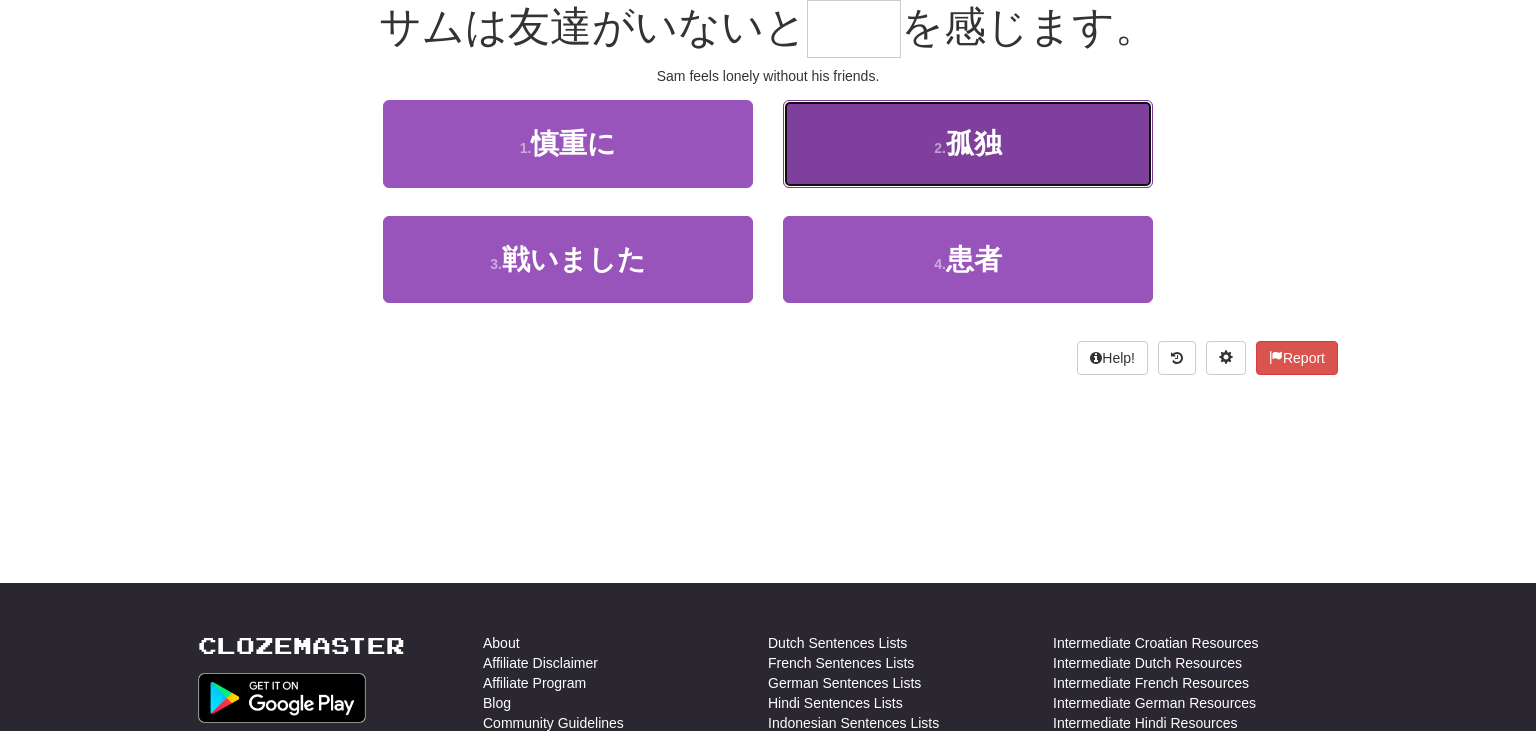 click on "2 .  孤独" at bounding box center (968, 143) 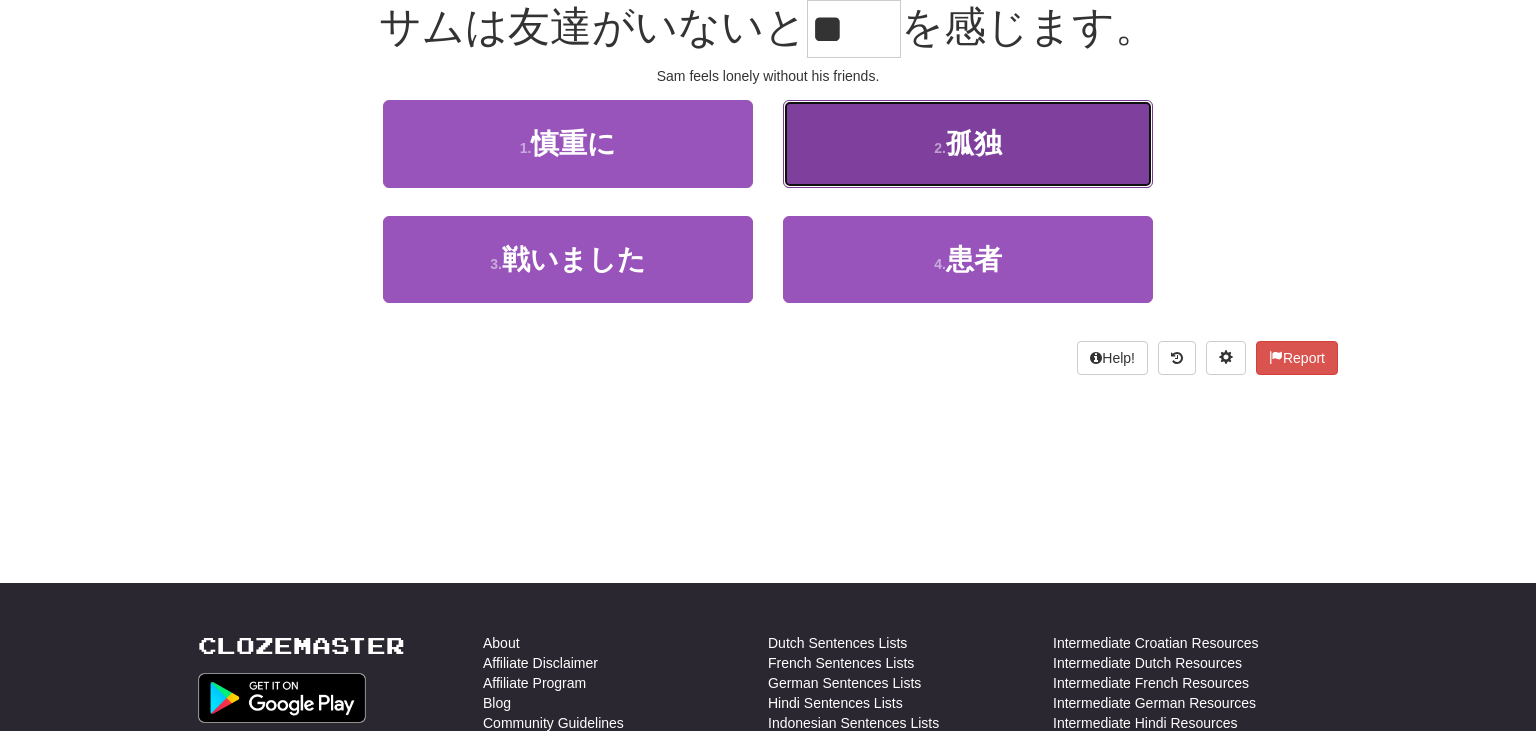scroll, scrollTop: 210, scrollLeft: 0, axis: vertical 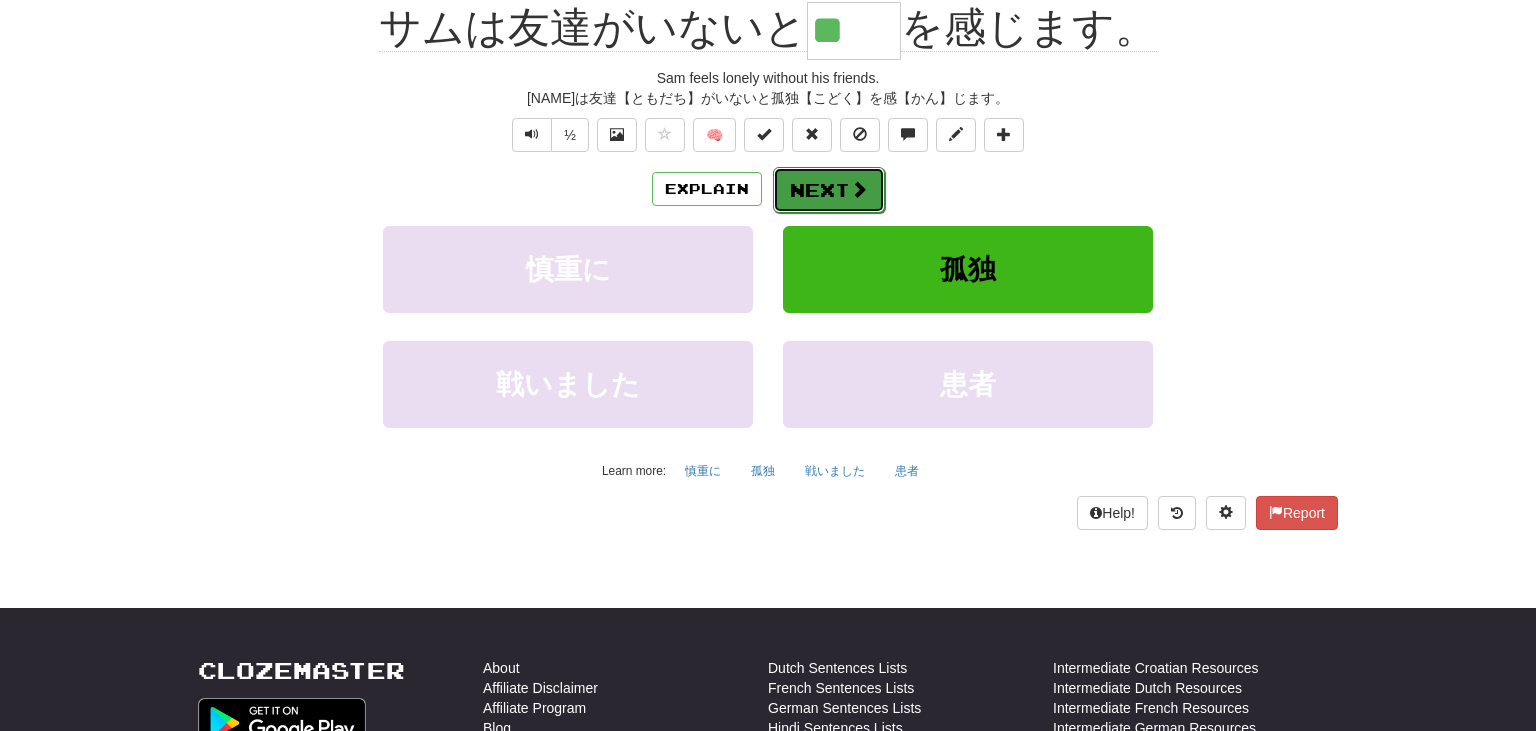 click at bounding box center (859, 189) 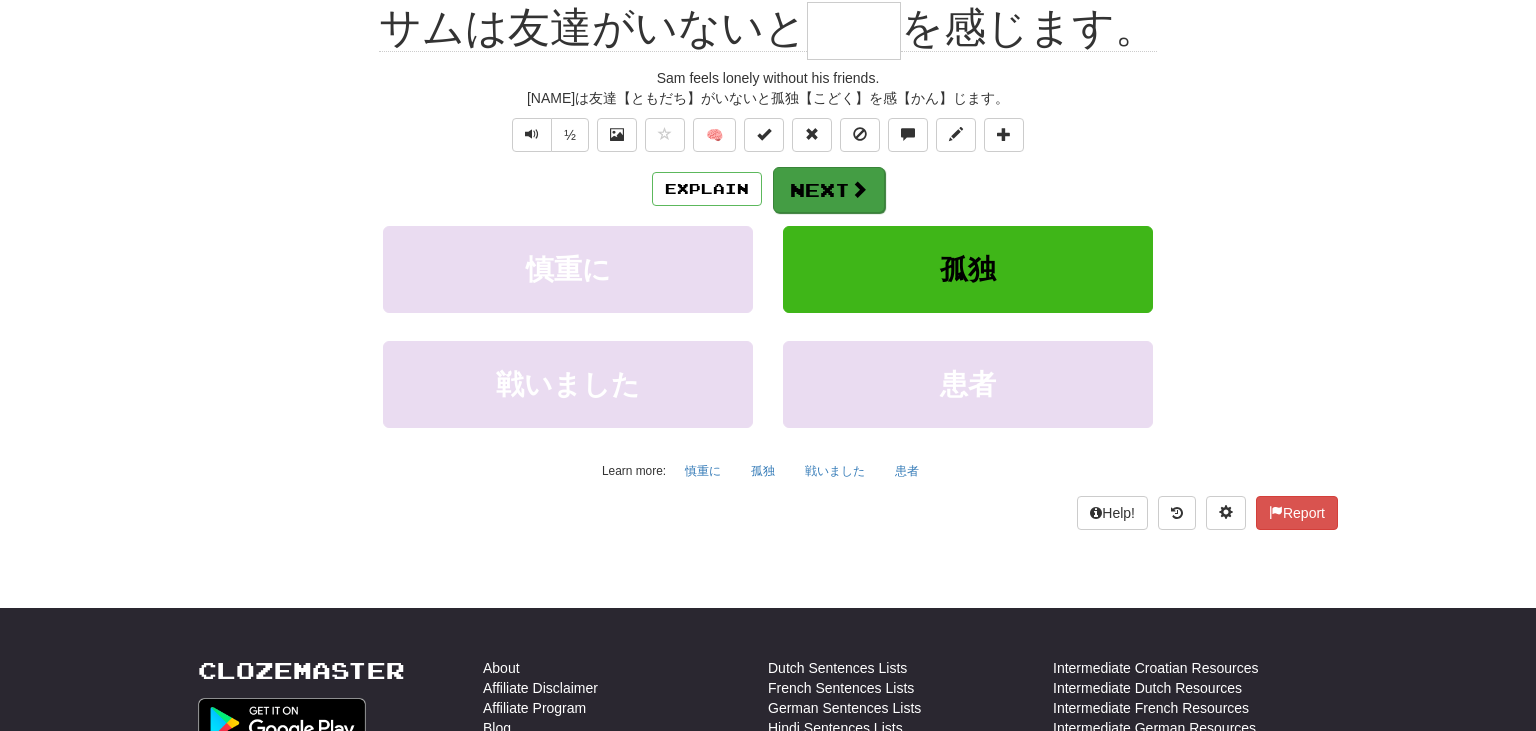 scroll, scrollTop: 198, scrollLeft: 0, axis: vertical 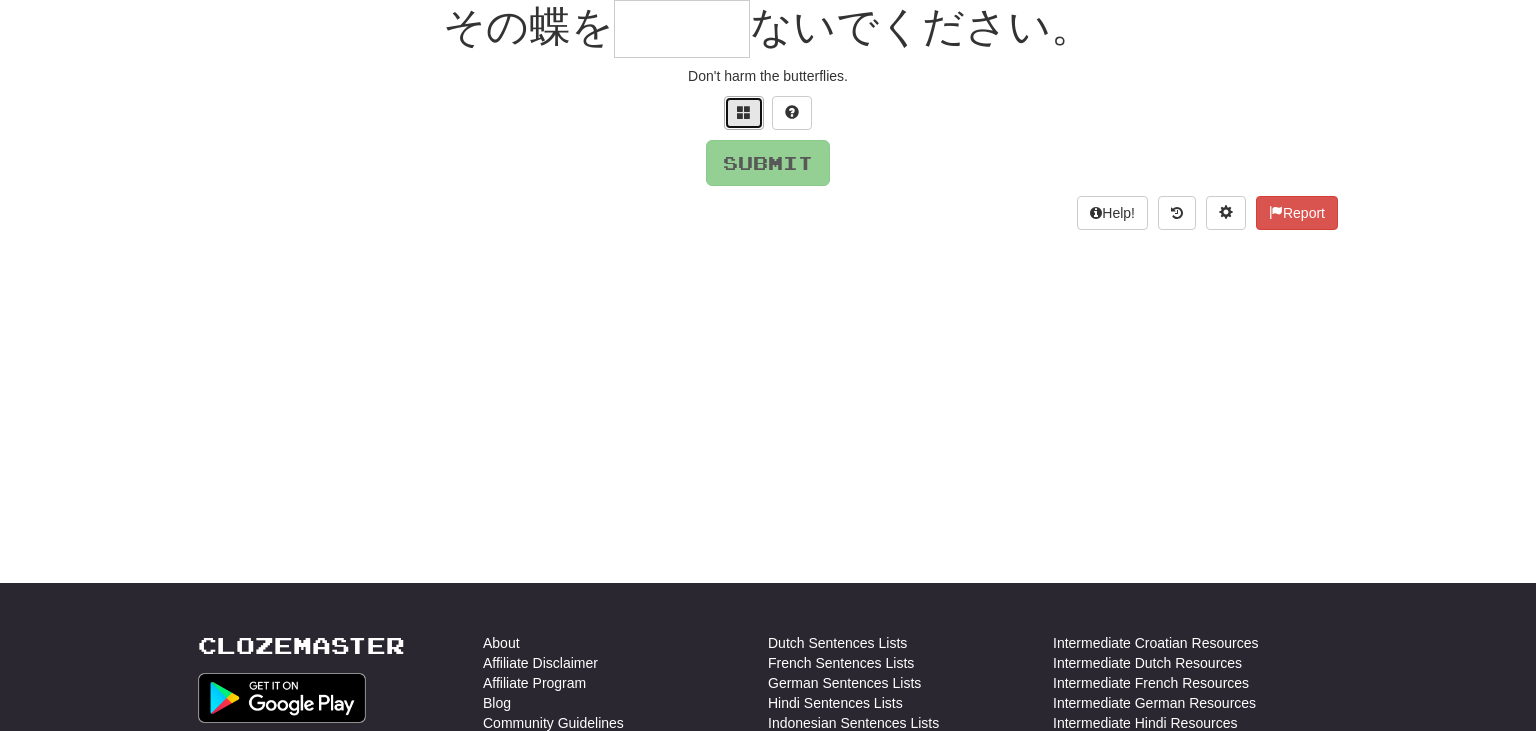 click at bounding box center (744, 112) 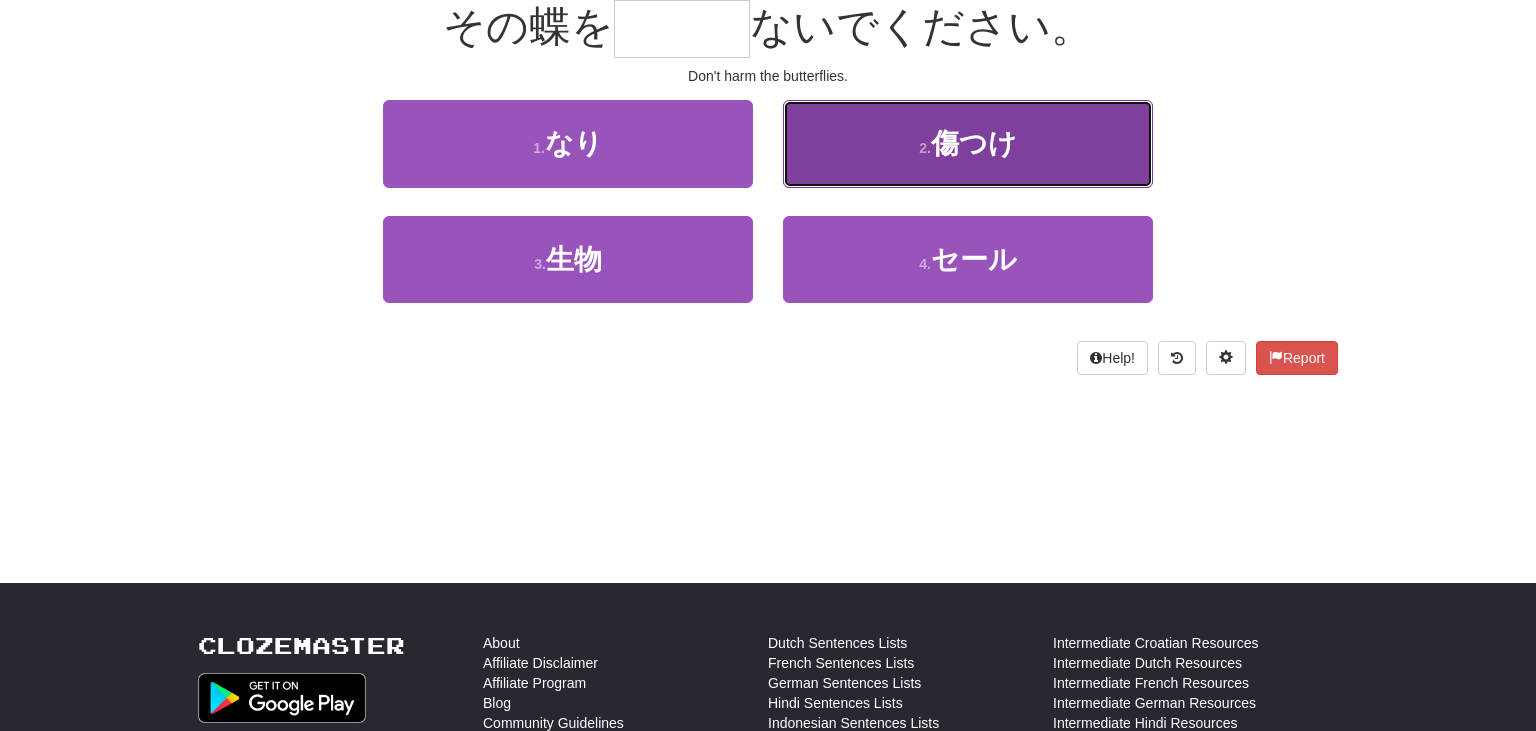 click on "傷つけ" at bounding box center (974, 143) 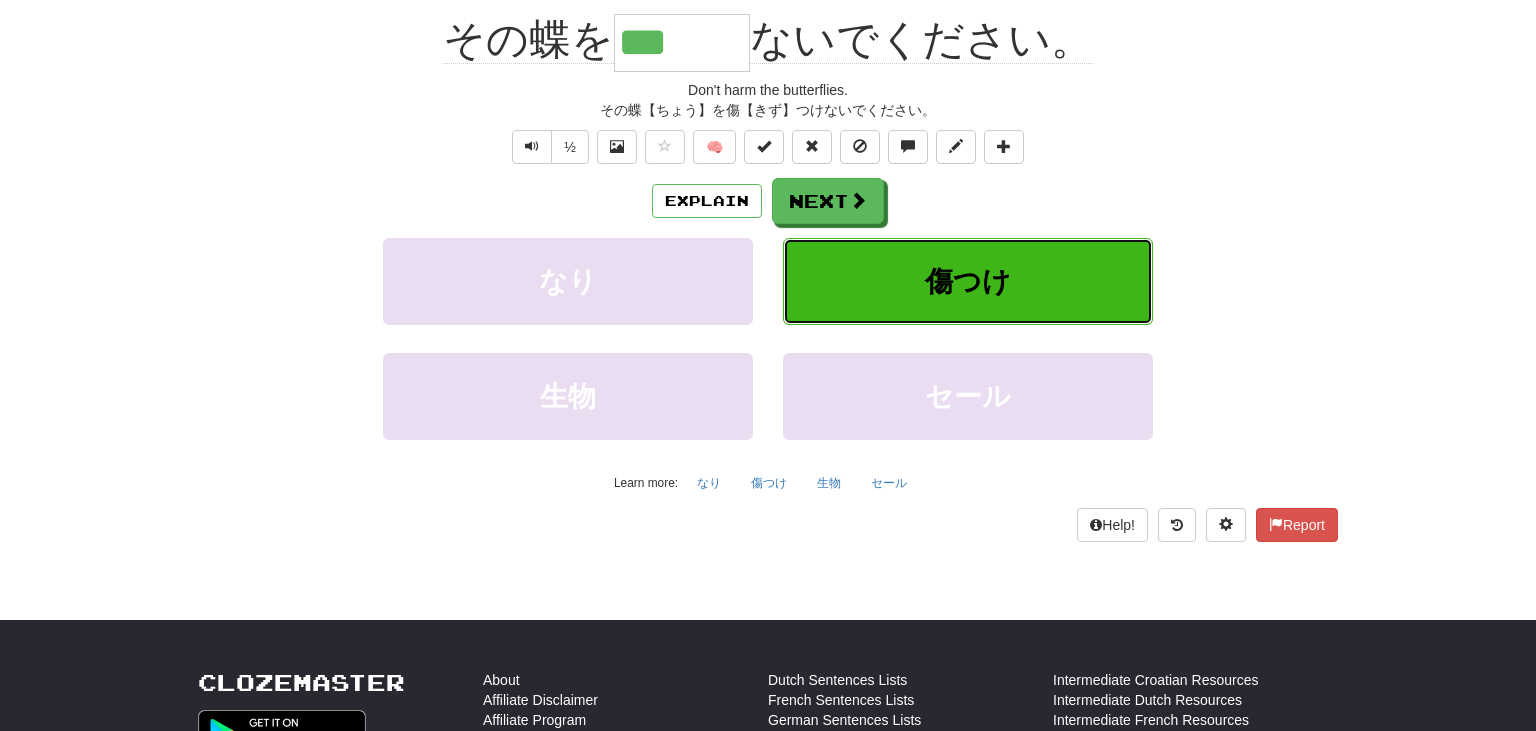 scroll, scrollTop: 210, scrollLeft: 0, axis: vertical 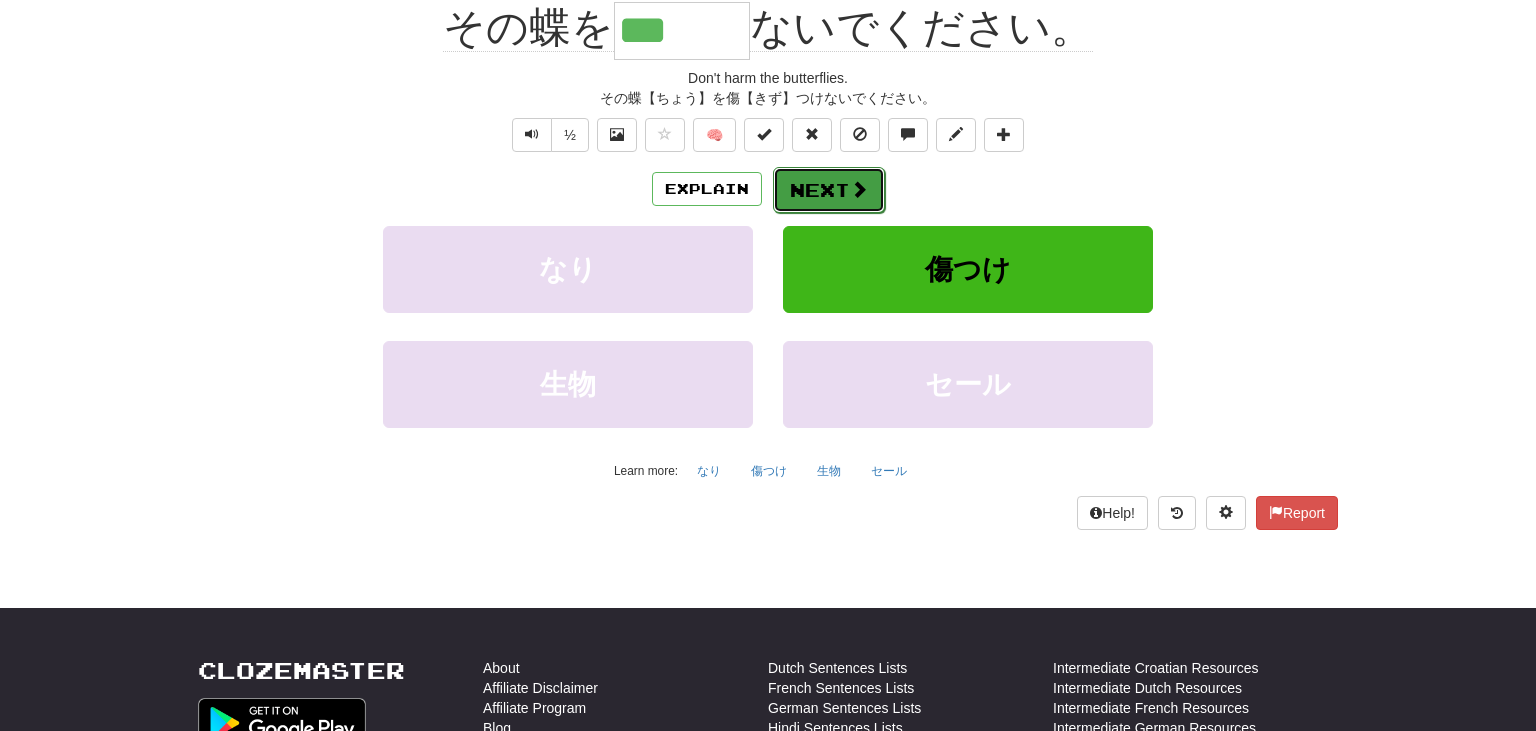 click on "Next" at bounding box center (829, 190) 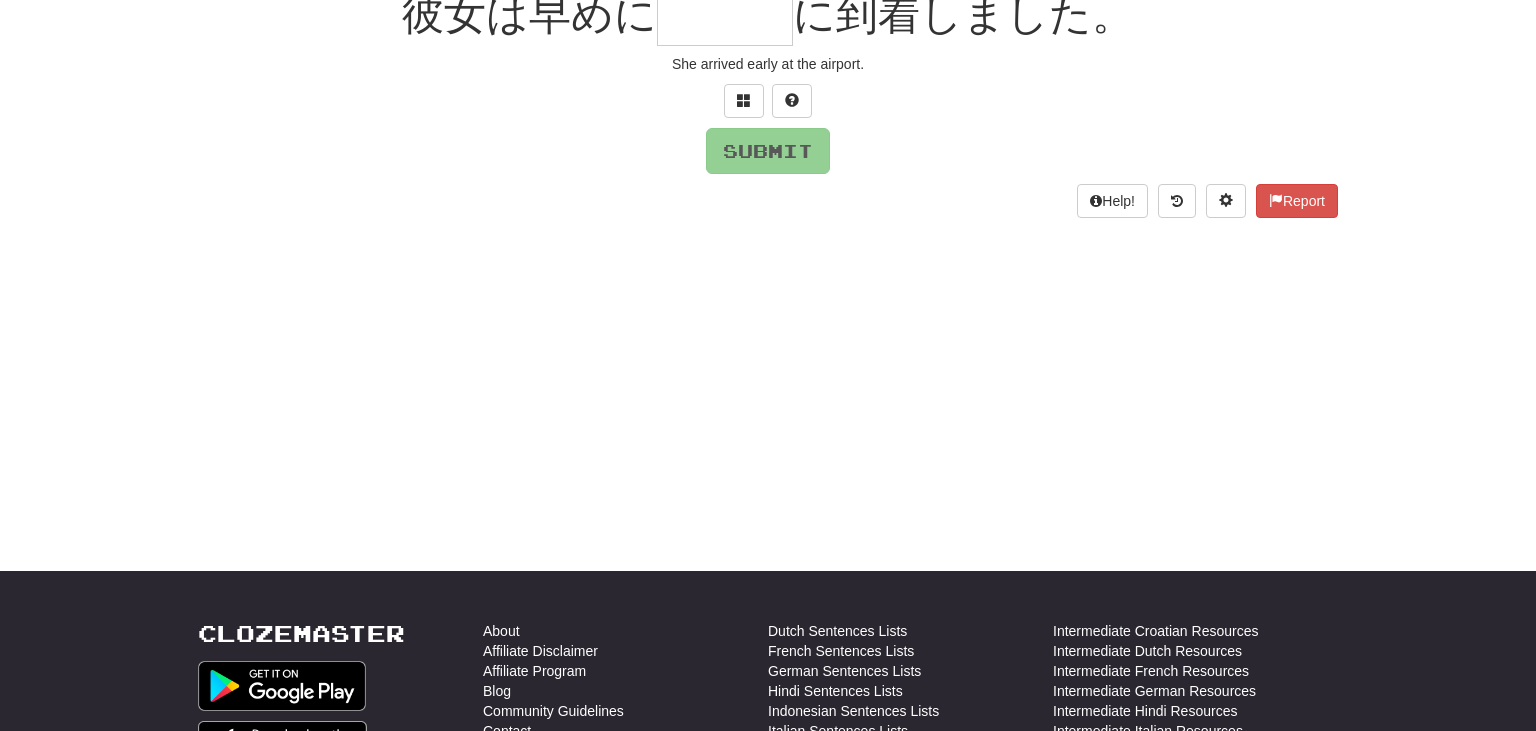 scroll, scrollTop: 198, scrollLeft: 0, axis: vertical 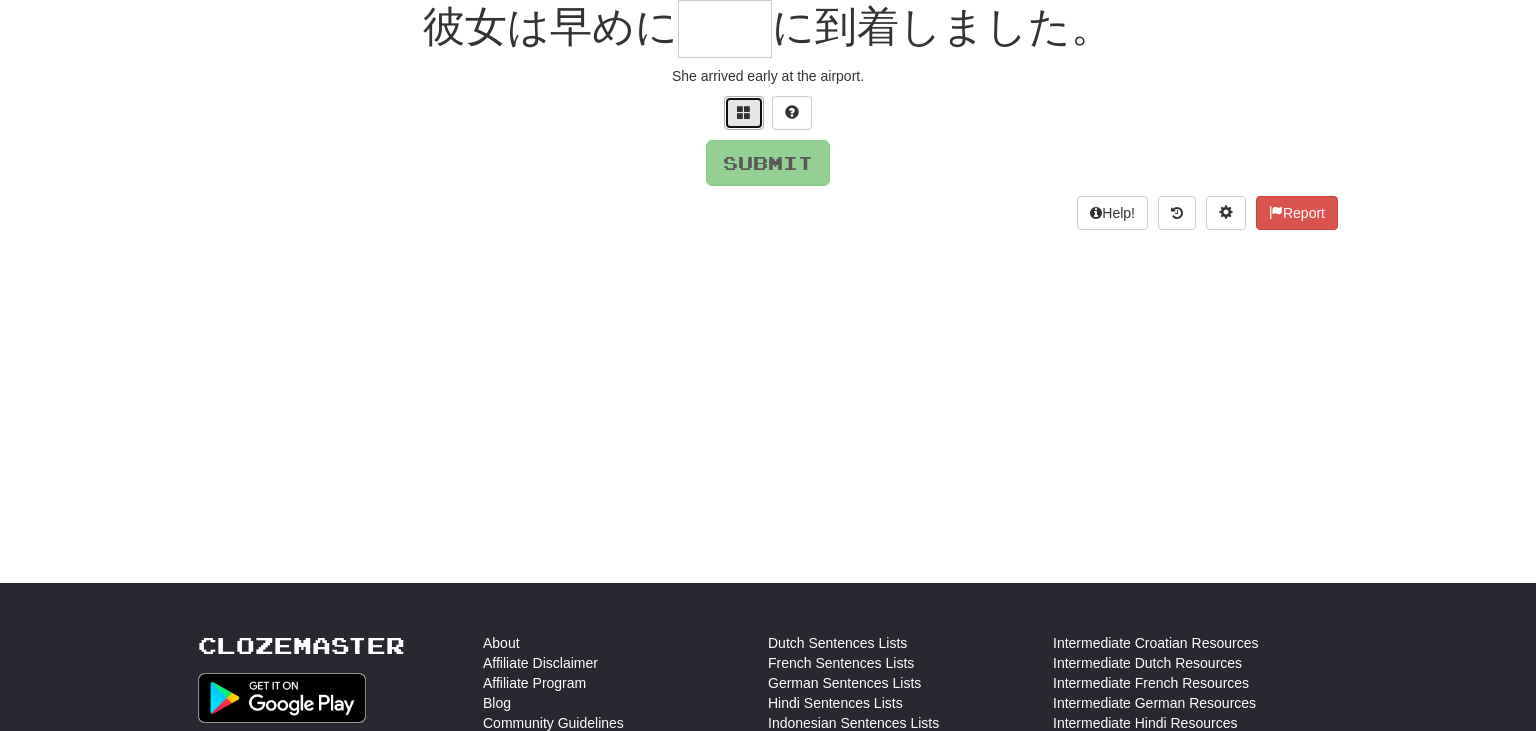 click at bounding box center (744, 112) 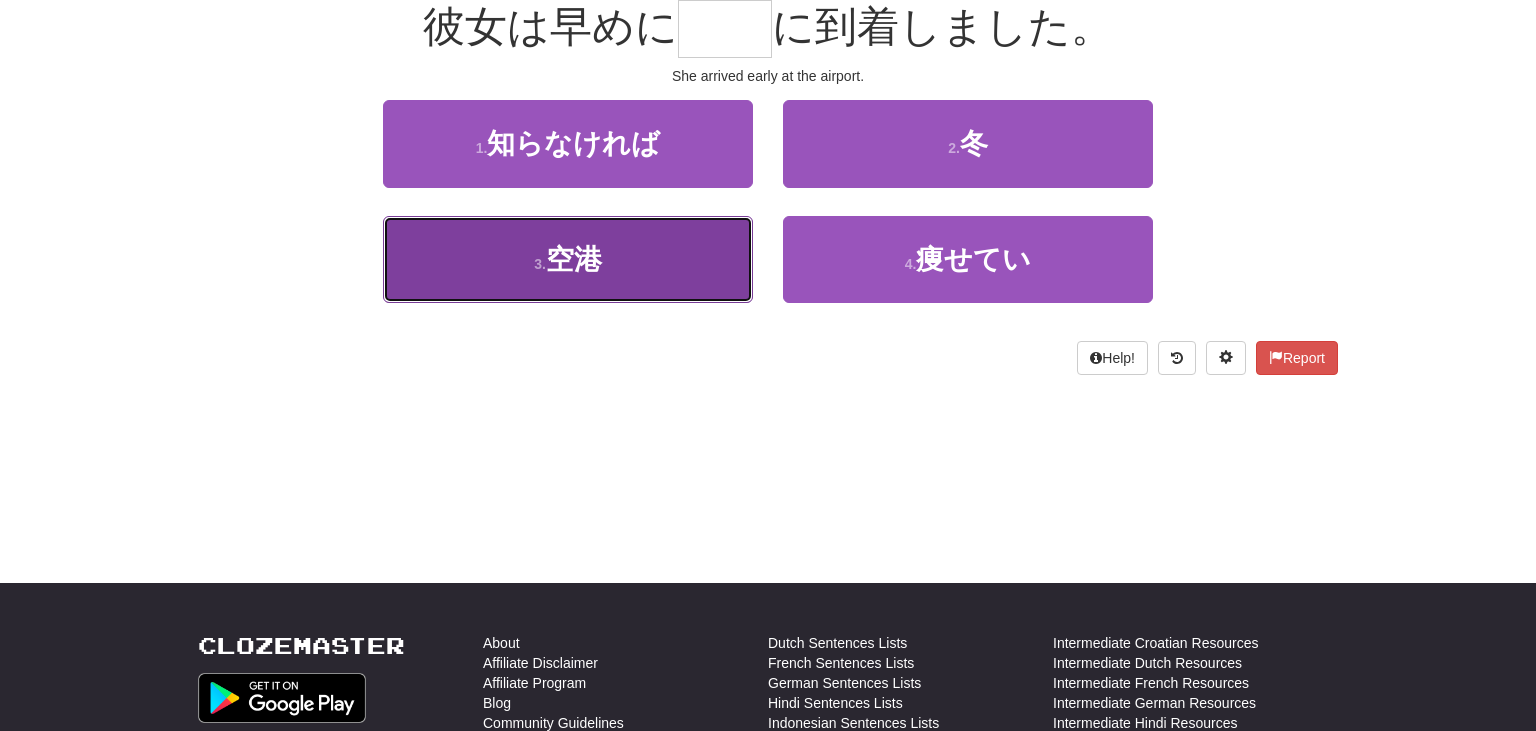 click on "3 .  空港" at bounding box center (568, 259) 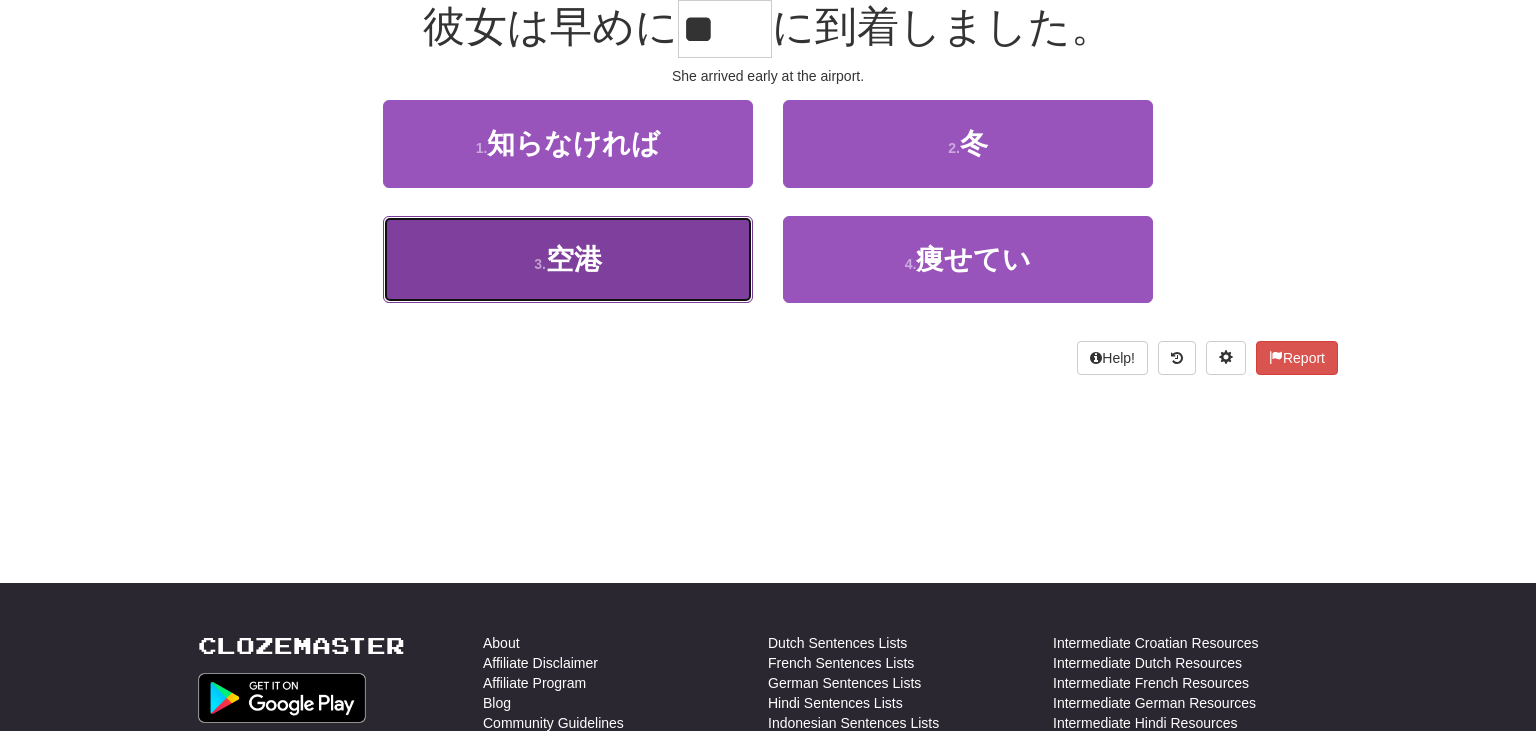scroll, scrollTop: 210, scrollLeft: 0, axis: vertical 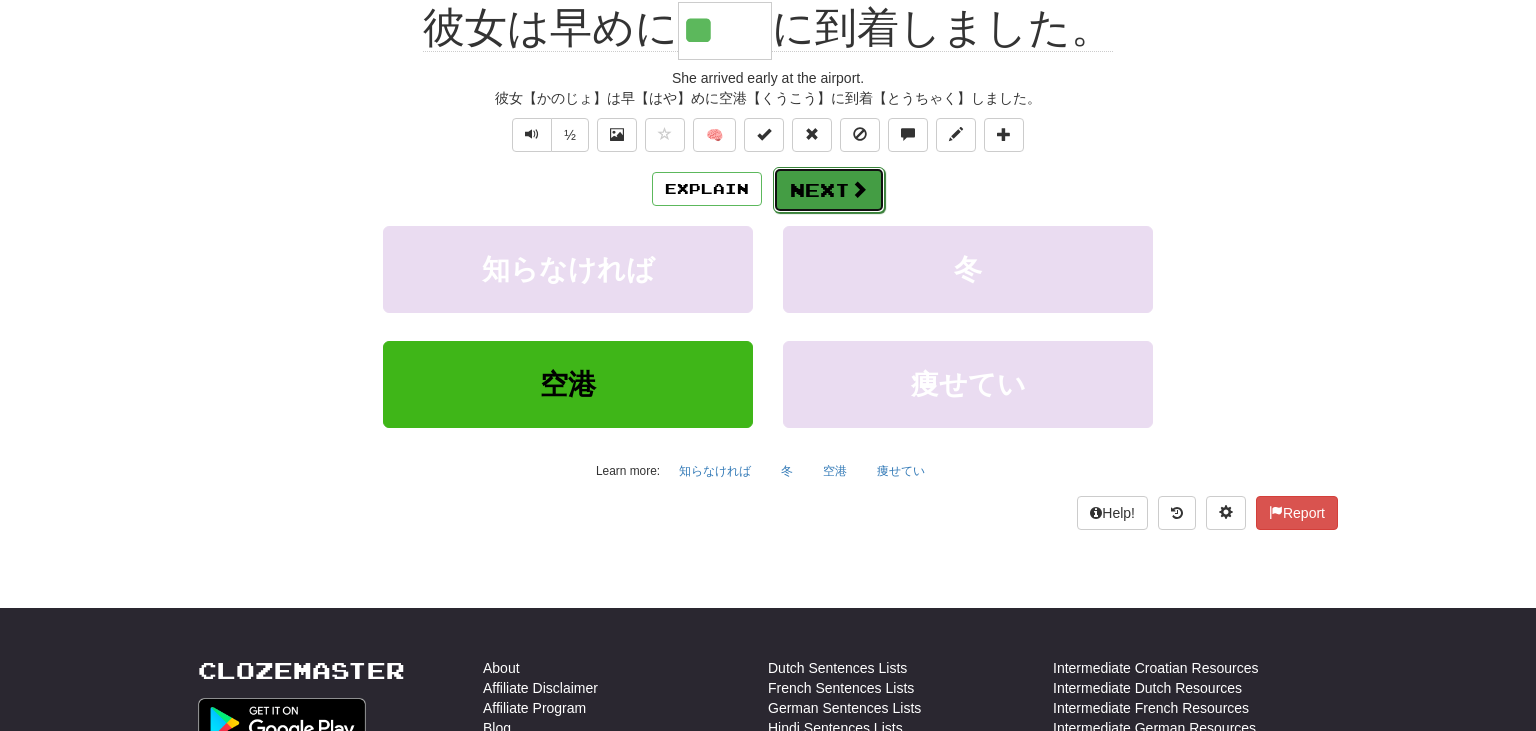 click on "Next" at bounding box center [829, 190] 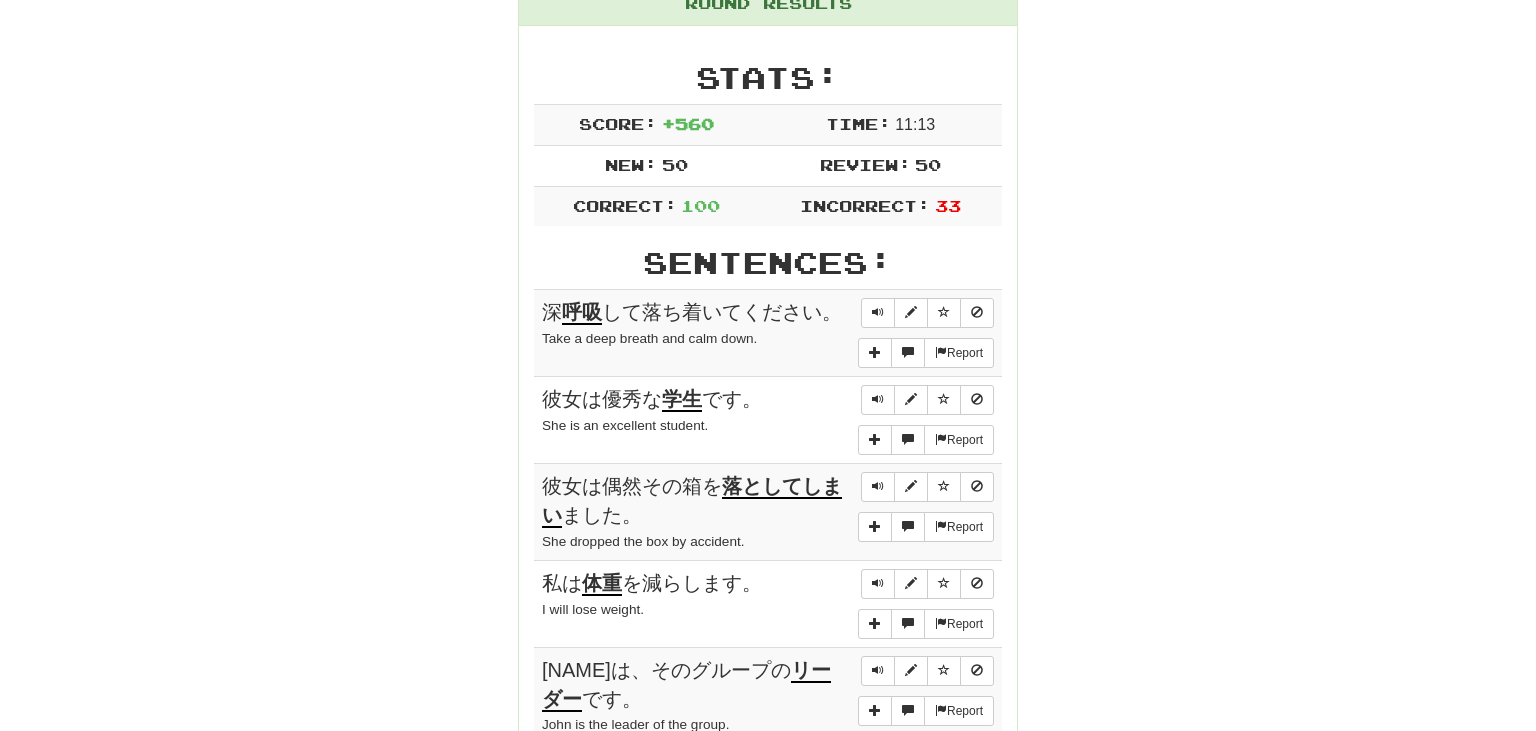 scroll, scrollTop: 298, scrollLeft: 0, axis: vertical 